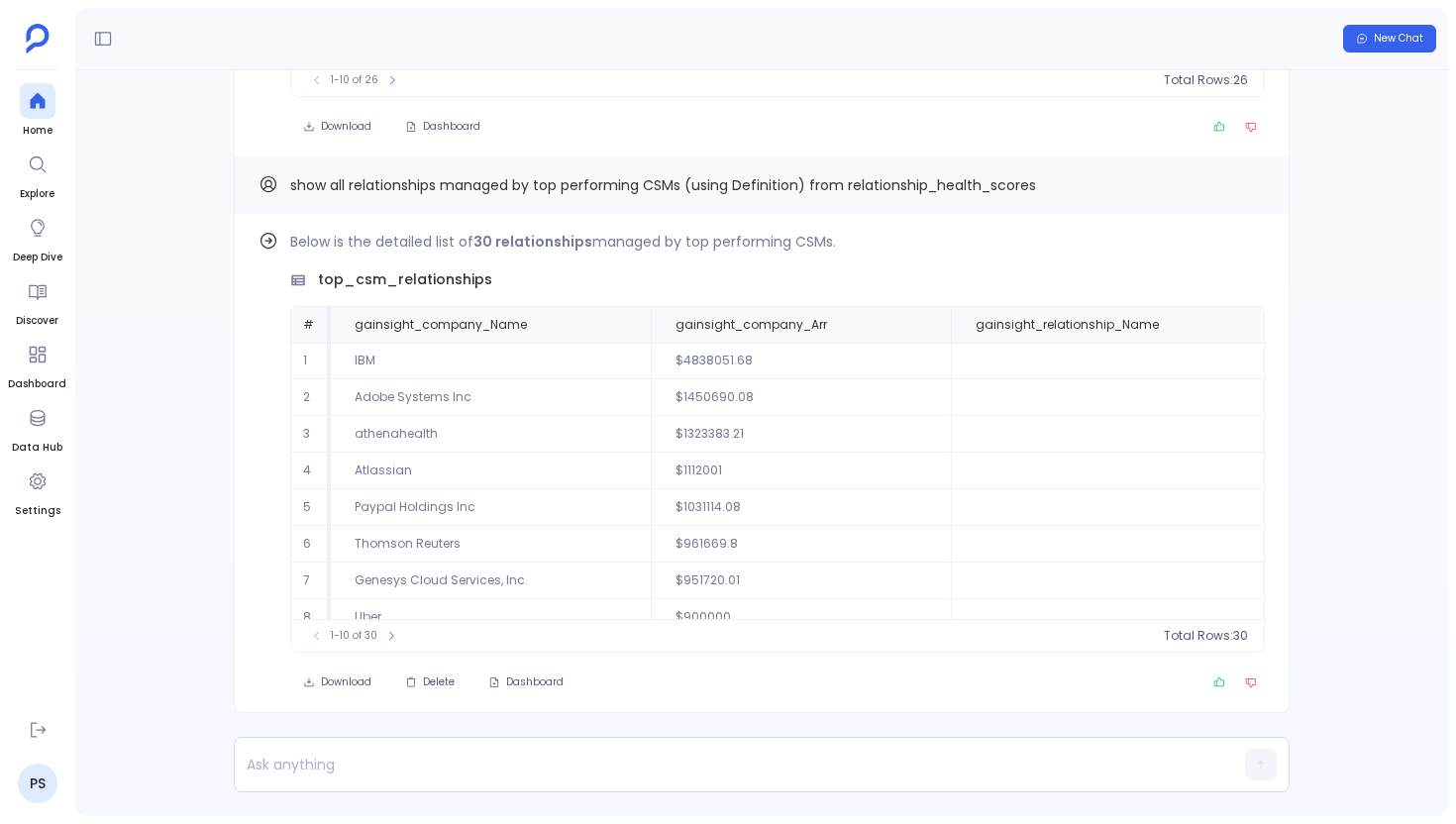 scroll, scrollTop: 0, scrollLeft: 0, axis: both 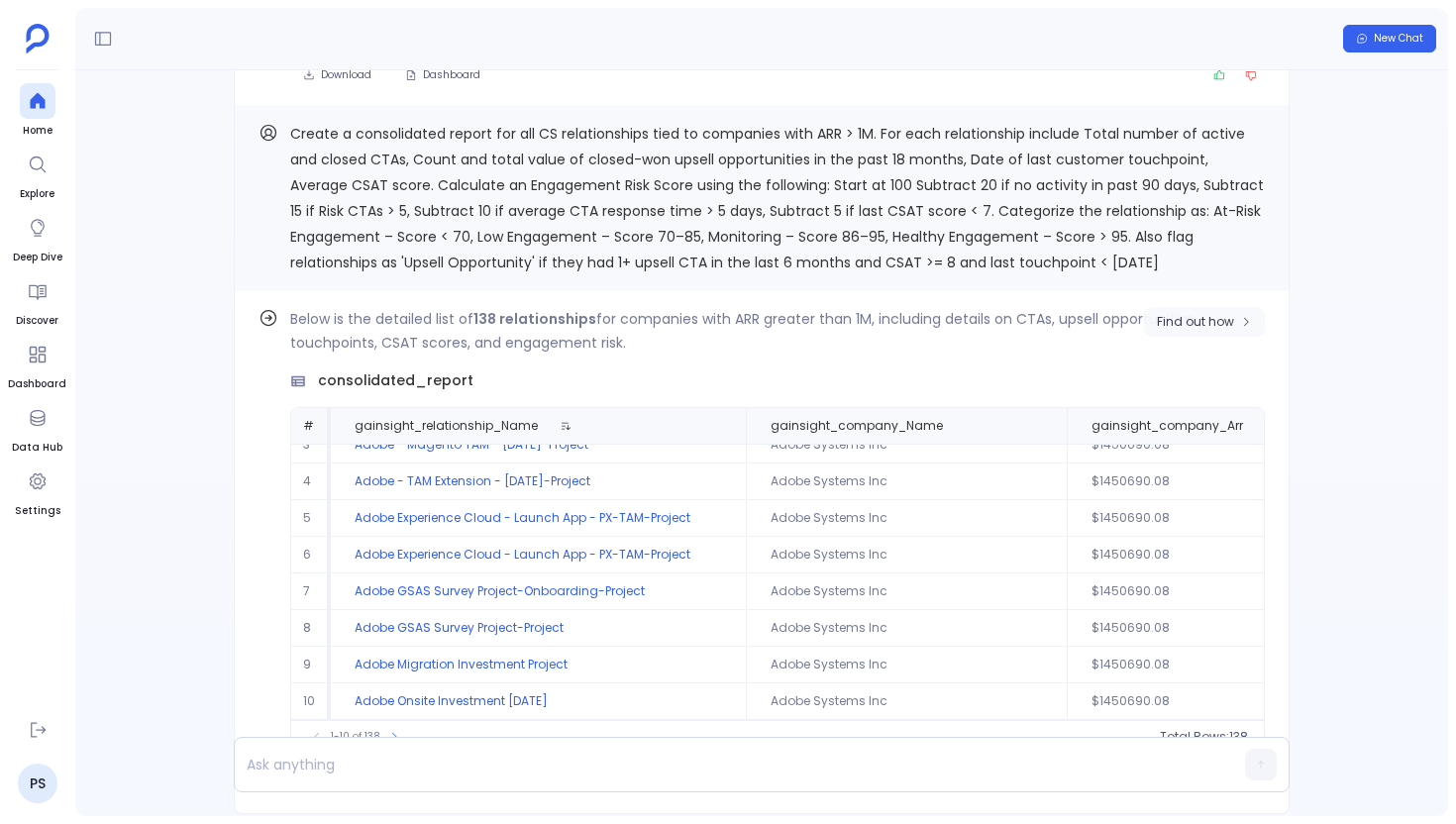 click on "Find out how" at bounding box center (1196, 322) 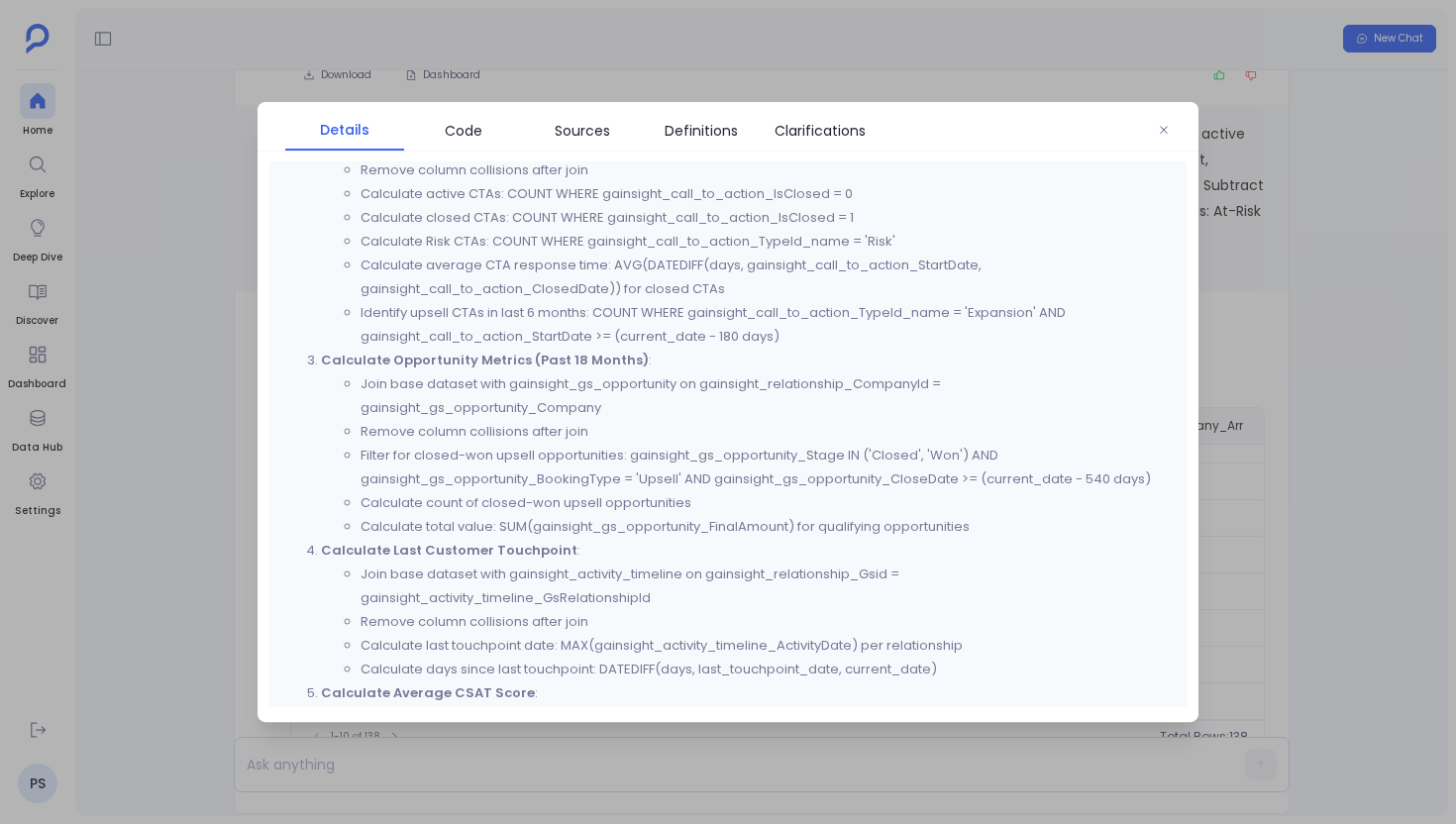 scroll, scrollTop: 869, scrollLeft: 0, axis: vertical 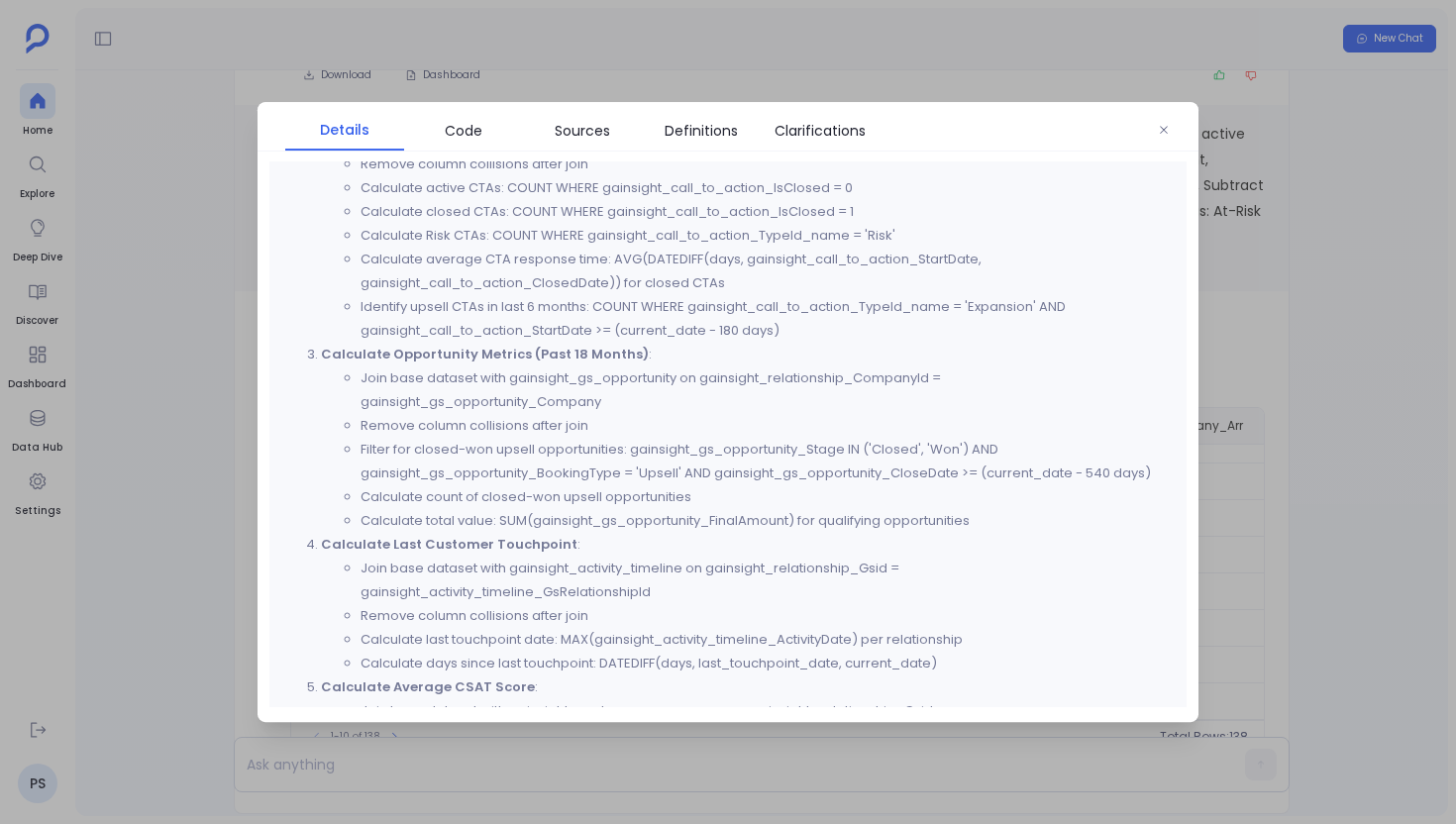 click at bounding box center [728, 412] 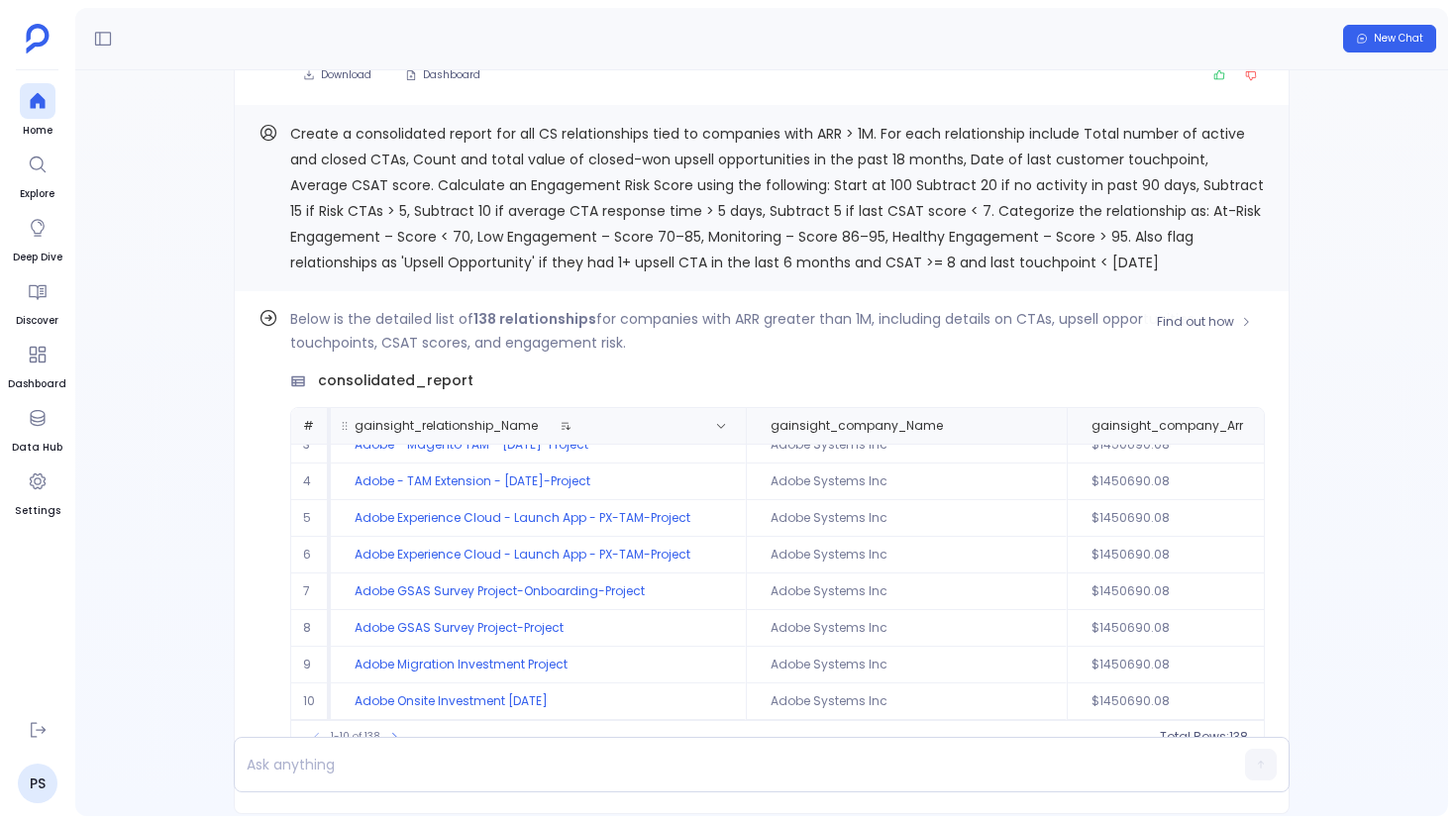 scroll, scrollTop: 0, scrollLeft: 0, axis: both 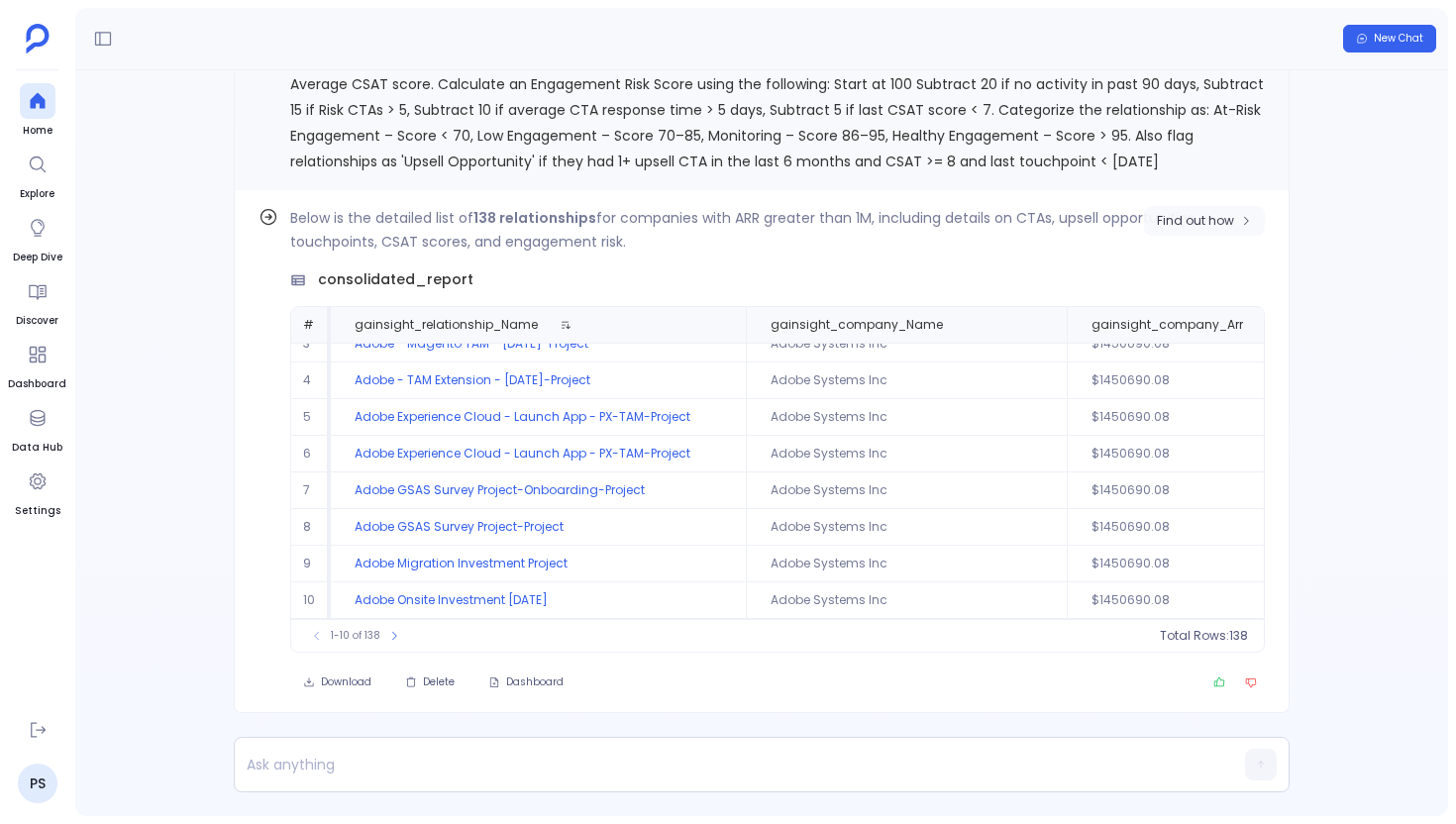 click on "Find out how" at bounding box center [1196, 221] 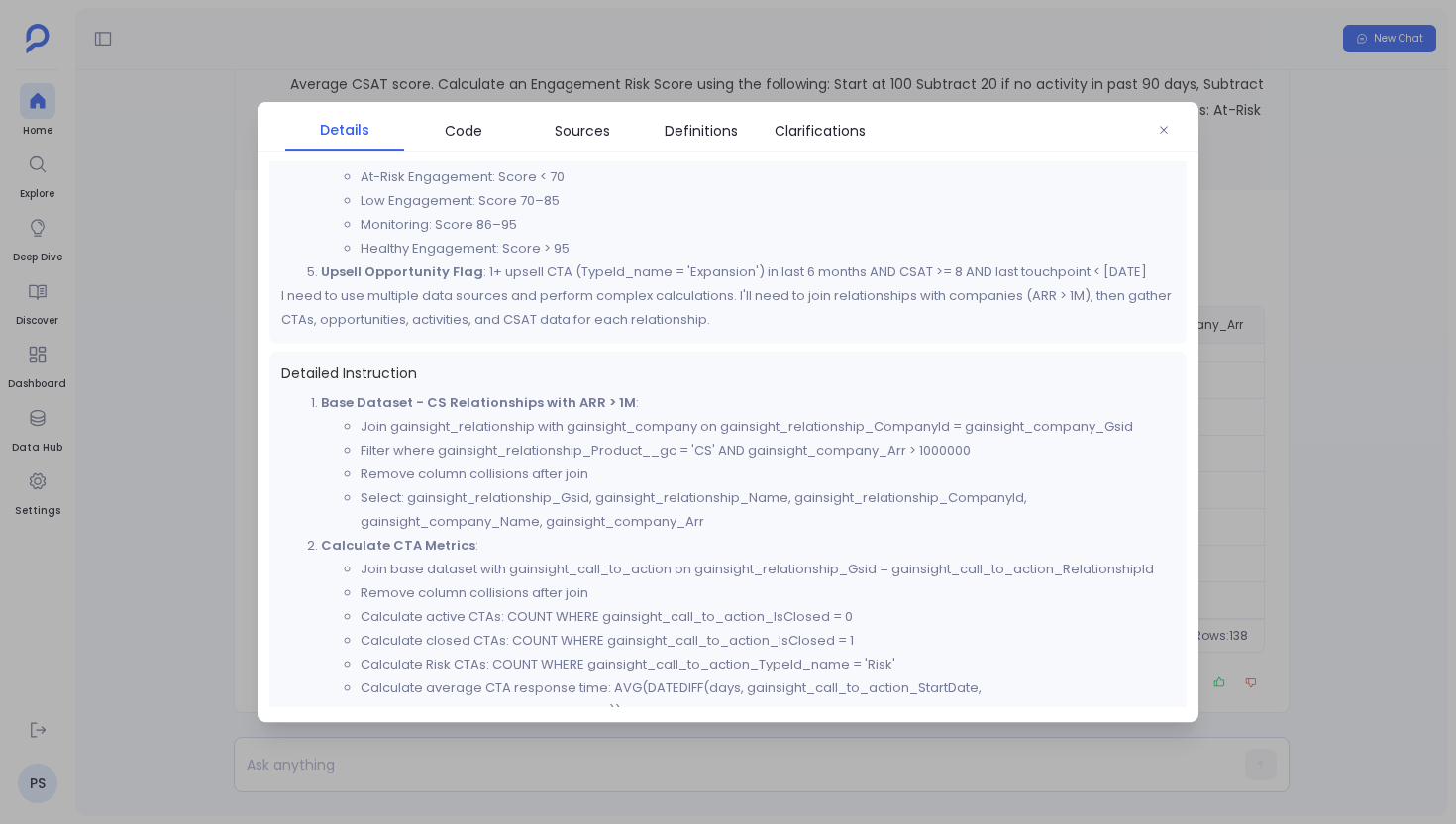 scroll, scrollTop: 436, scrollLeft: 0, axis: vertical 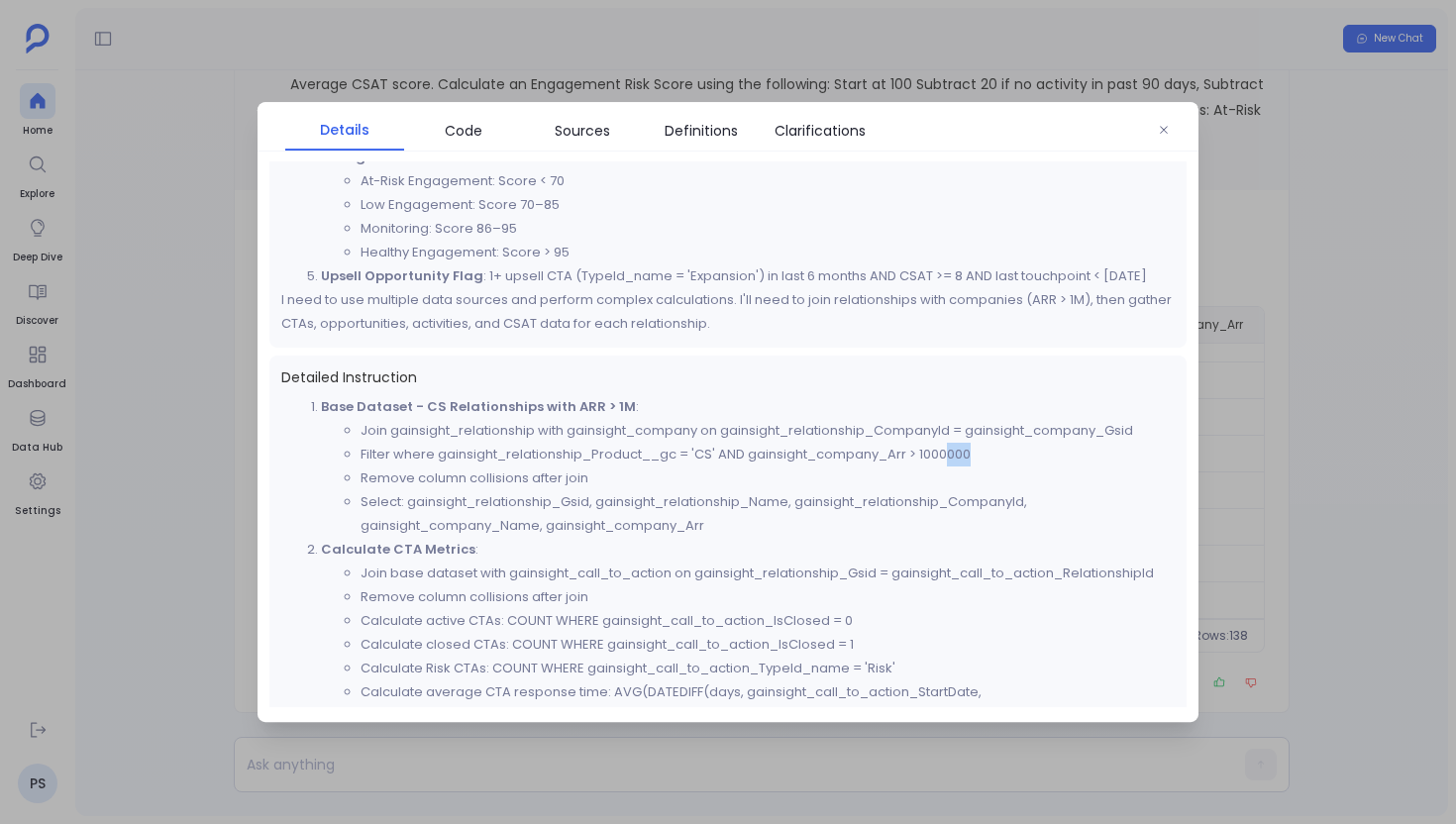 drag, startPoint x: 978, startPoint y: 476, endPoint x: 953, endPoint y: 481, distance: 25.495098 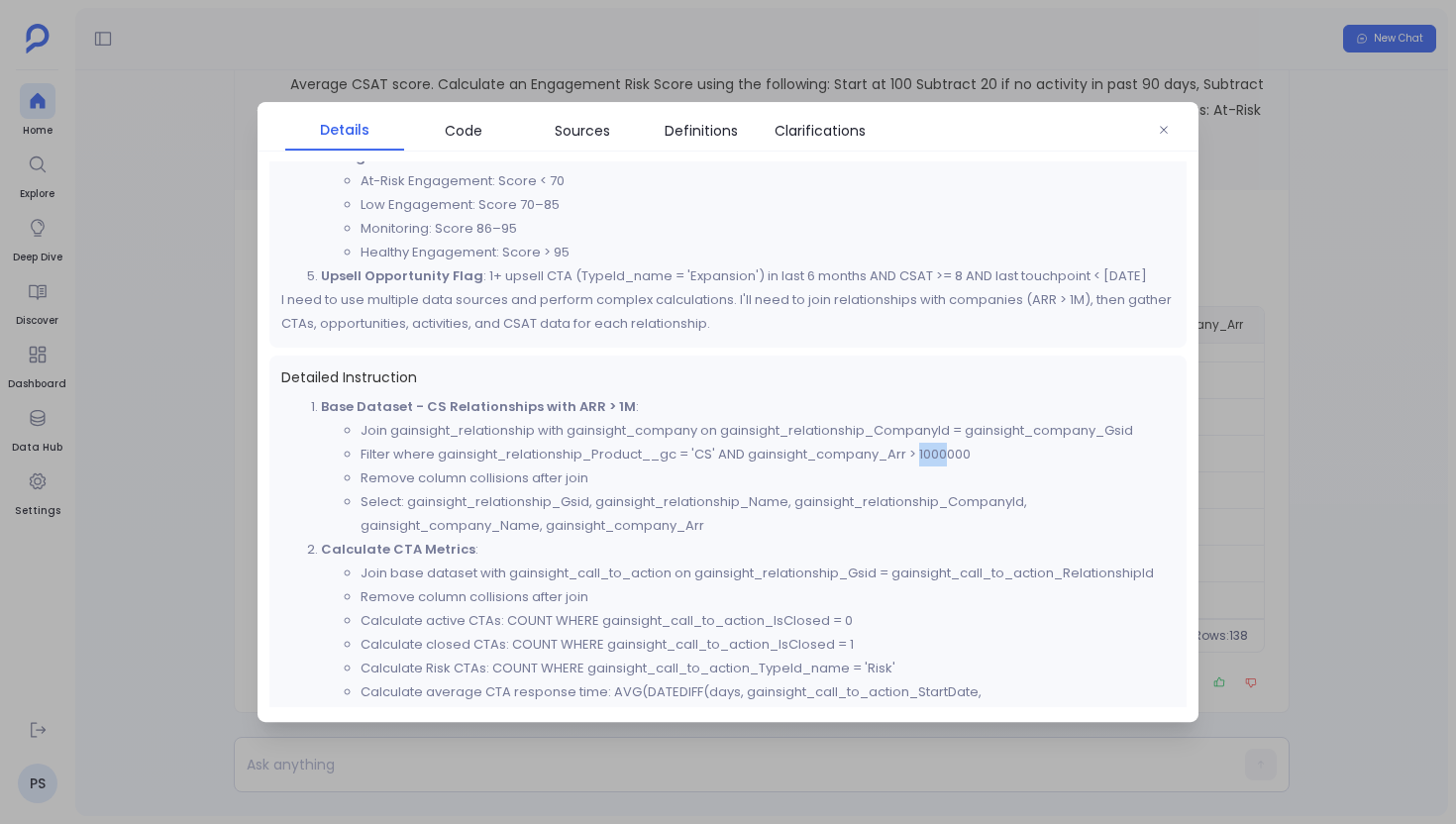 drag, startPoint x: 951, startPoint y: 479, endPoint x: 921, endPoint y: 485, distance: 30.594117 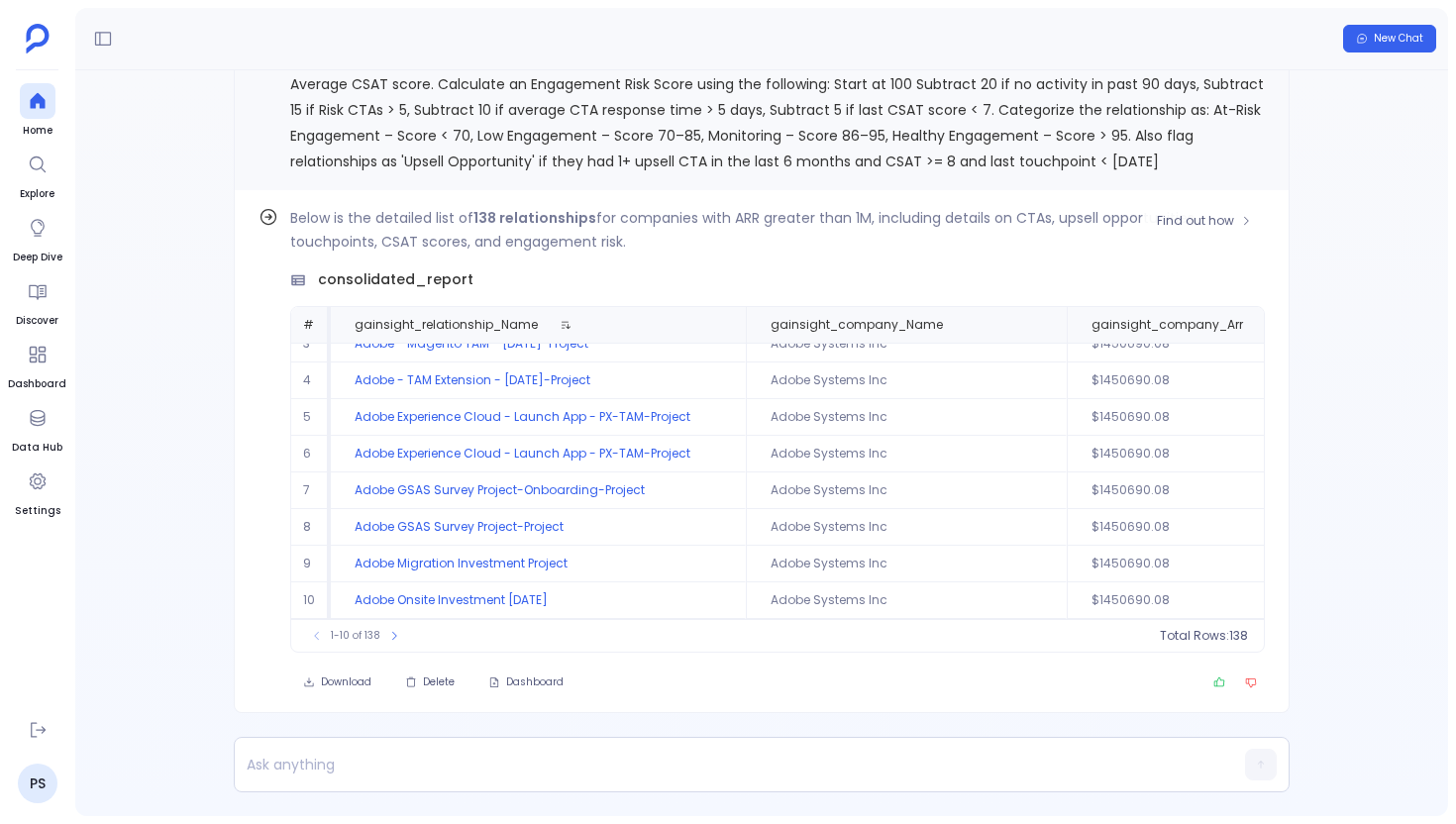 scroll, scrollTop: 0, scrollLeft: 0, axis: both 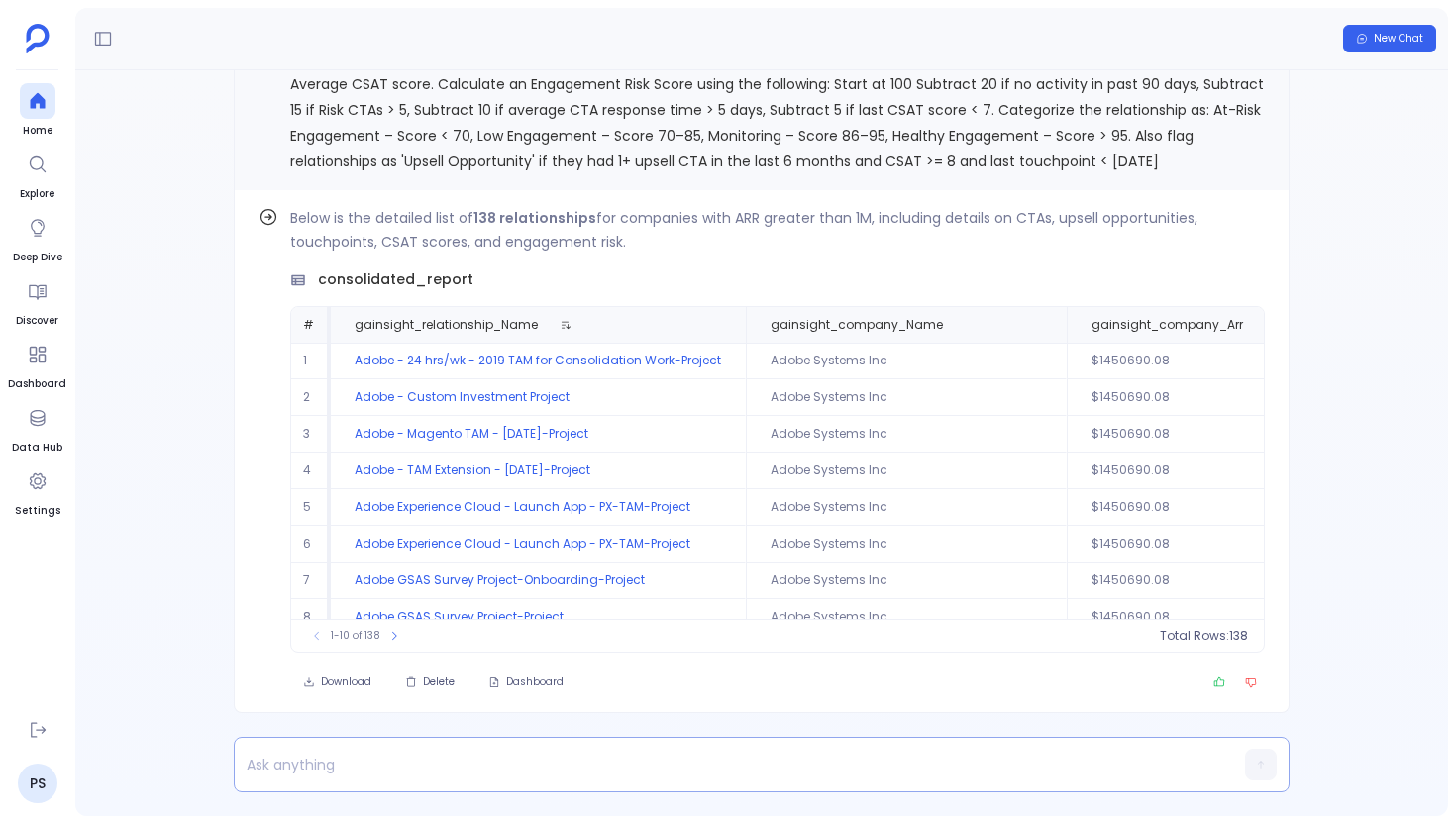 click at bounding box center (723, 765) 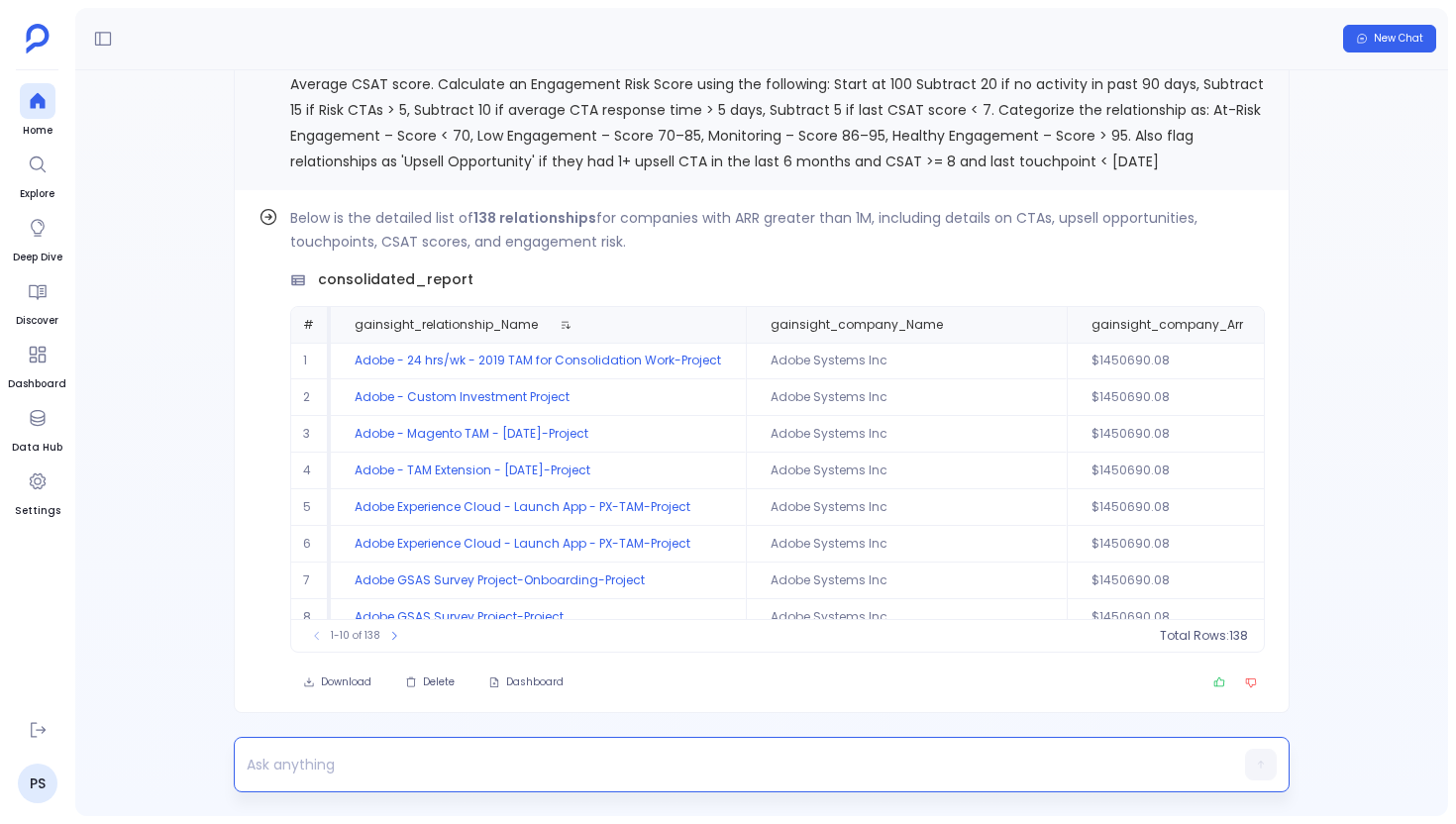 click at bounding box center (723, 765) 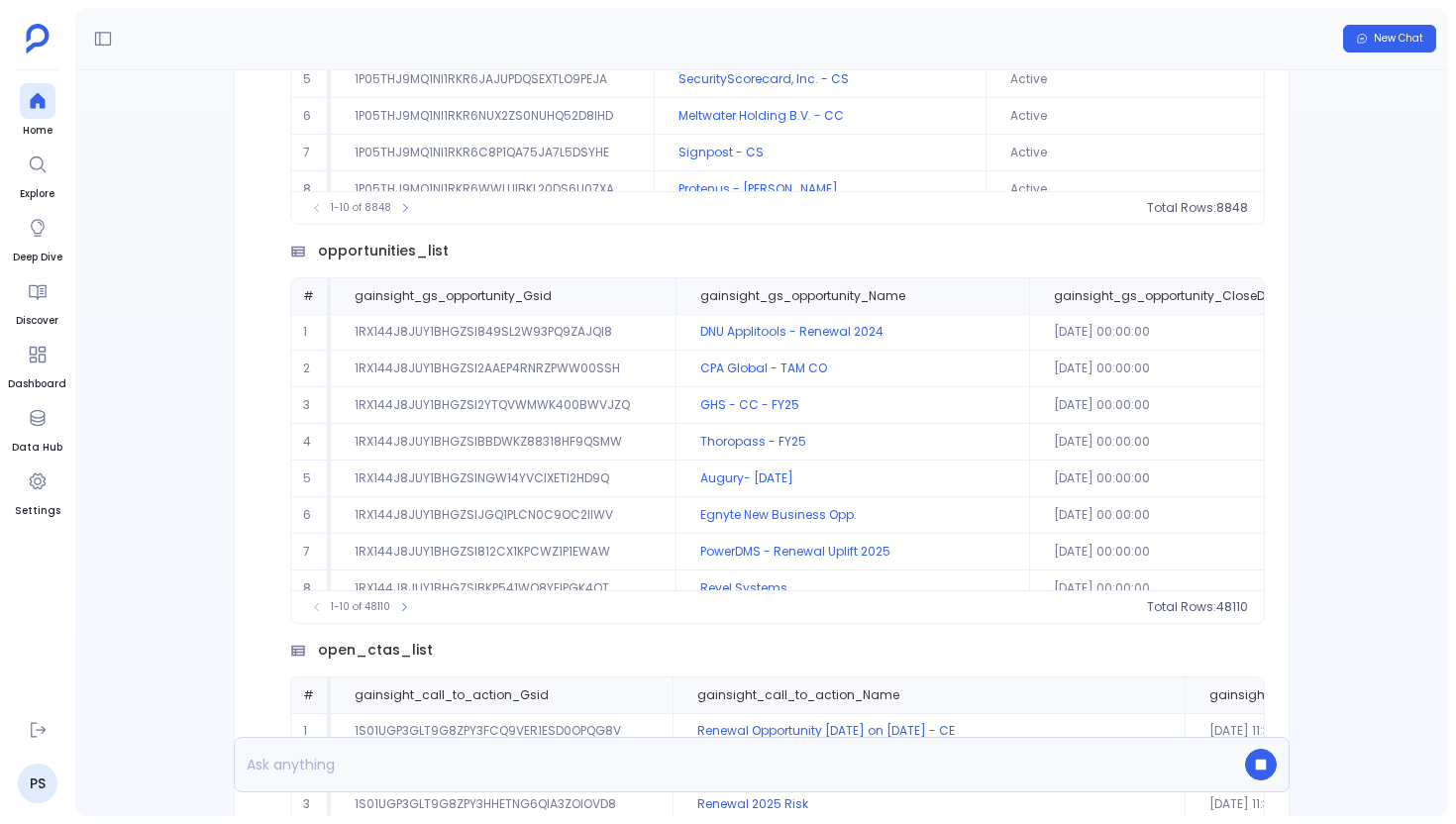 scroll, scrollTop: -4687, scrollLeft: 0, axis: vertical 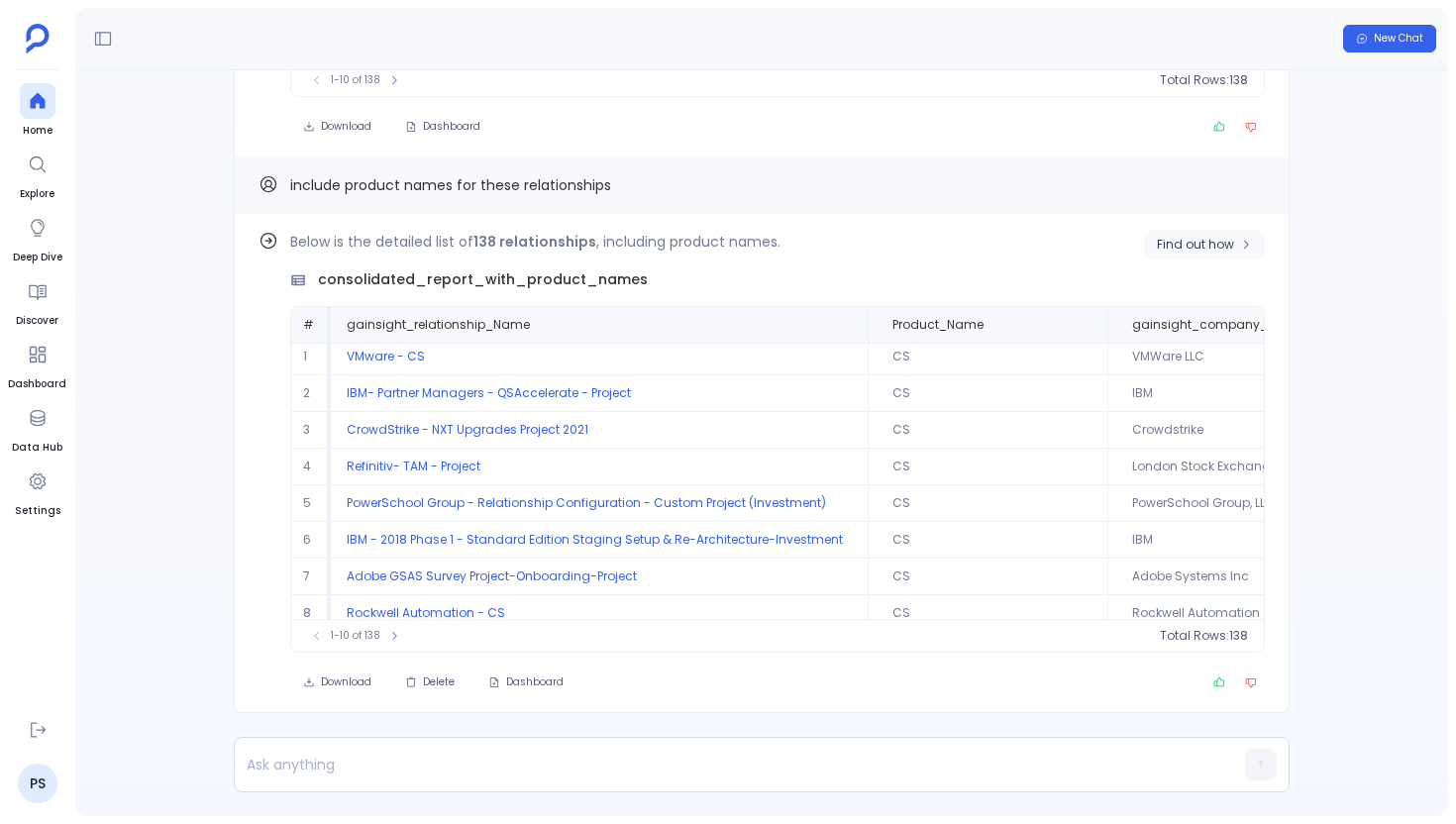 click on "Find out how" at bounding box center [1196, 245] 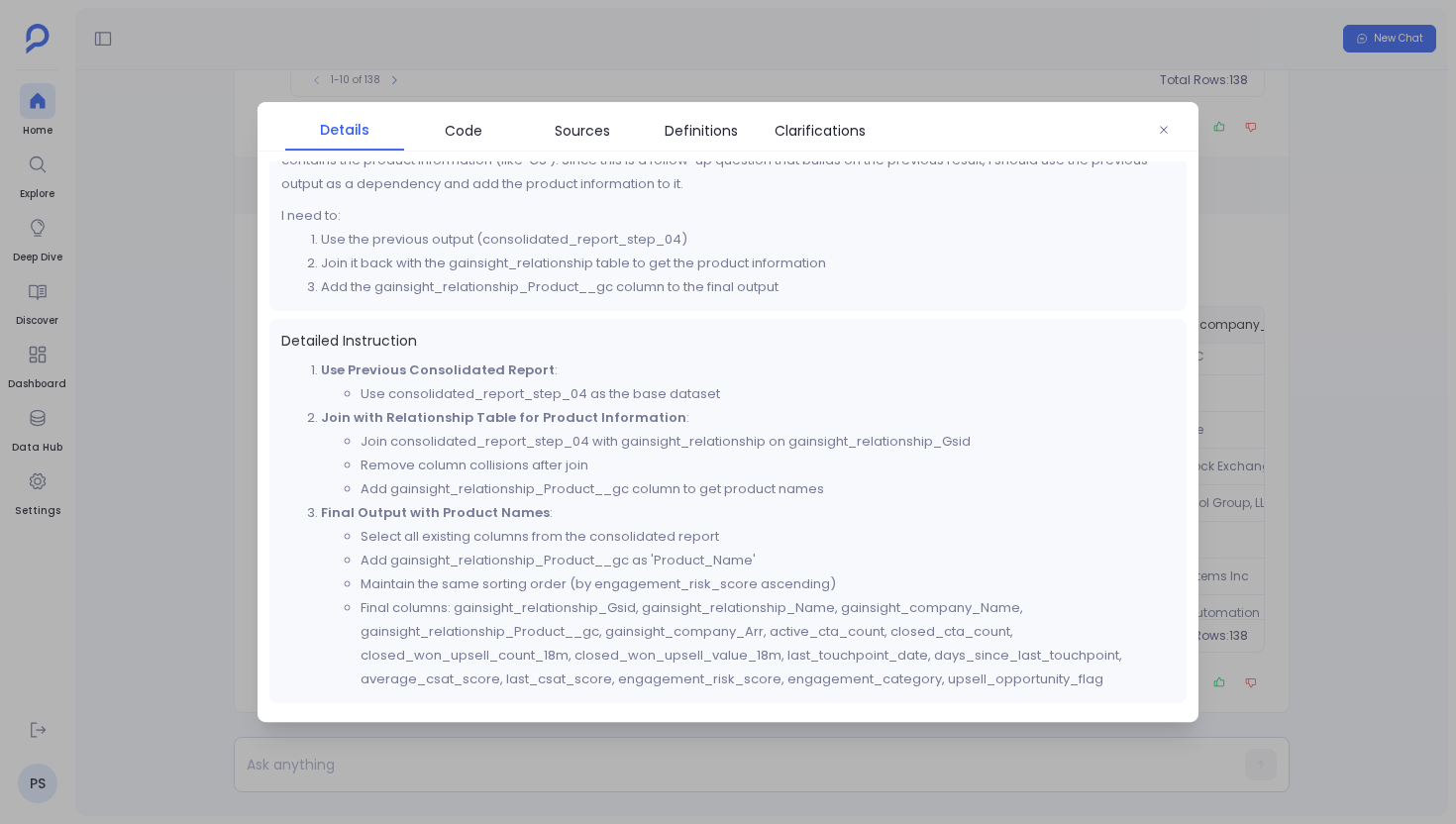 scroll, scrollTop: 149, scrollLeft: 0, axis: vertical 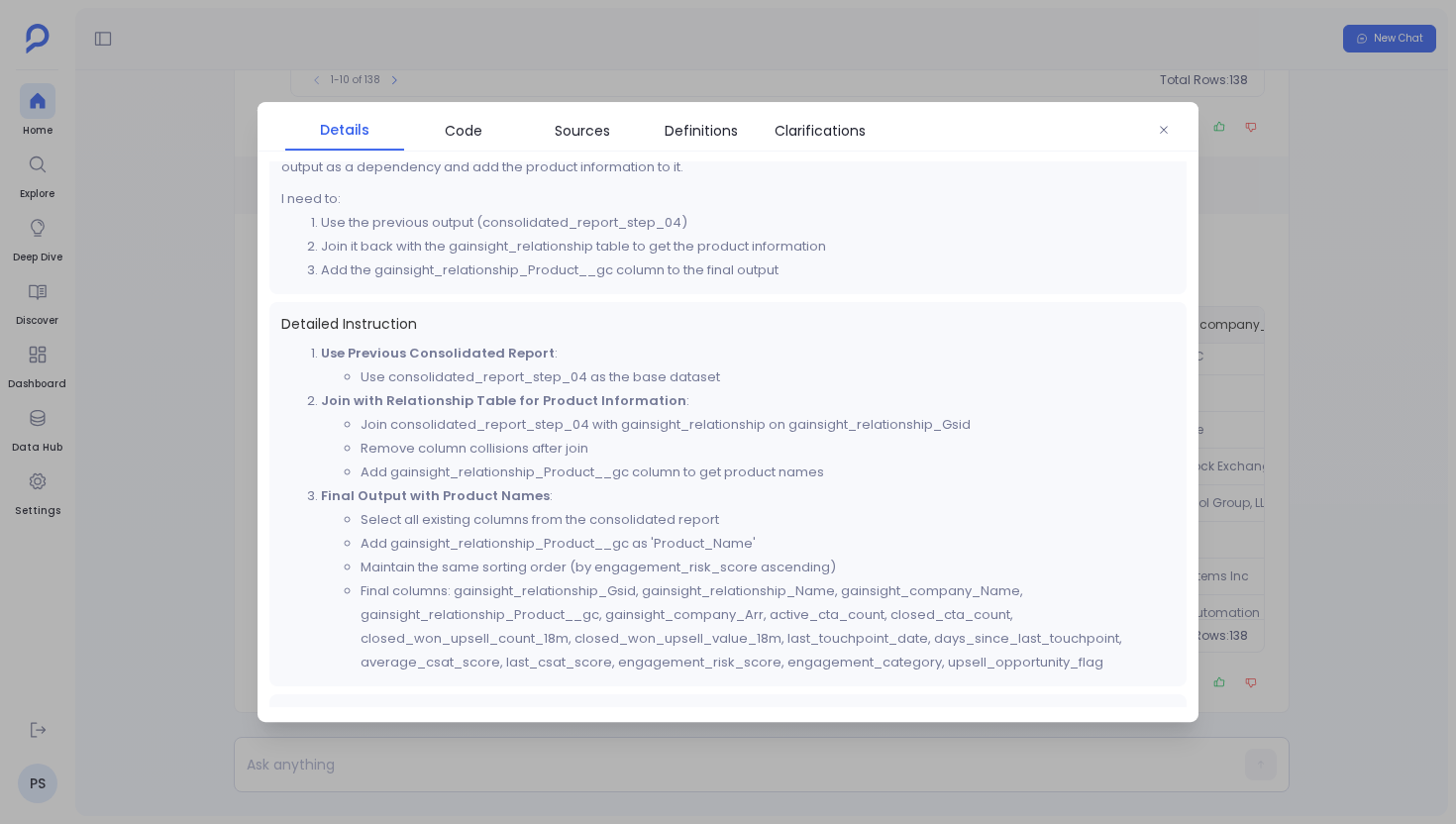 click at bounding box center [728, 412] 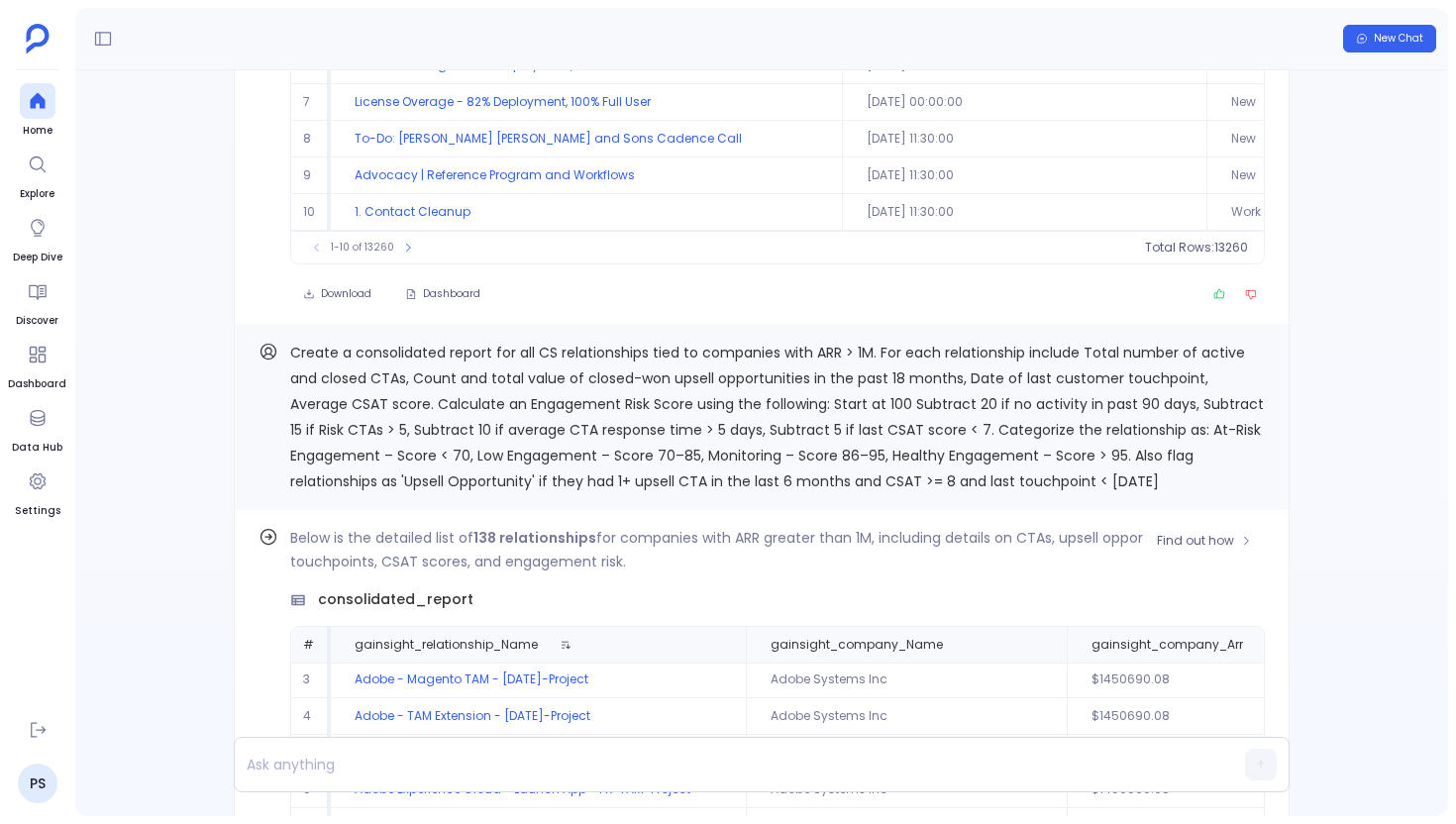 scroll, scrollTop: -914, scrollLeft: 0, axis: vertical 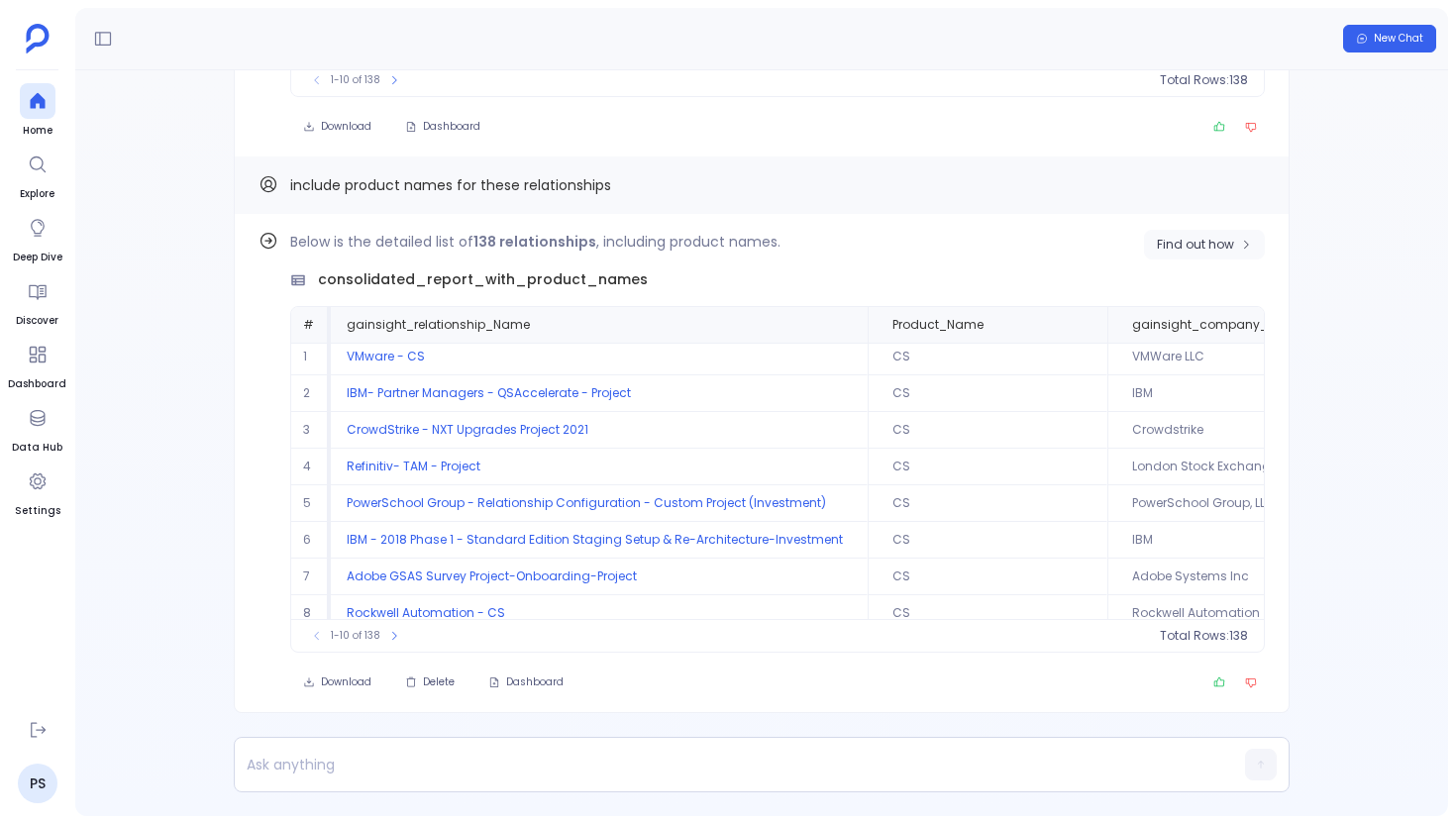 click on "Find out how" at bounding box center (1204, 245) 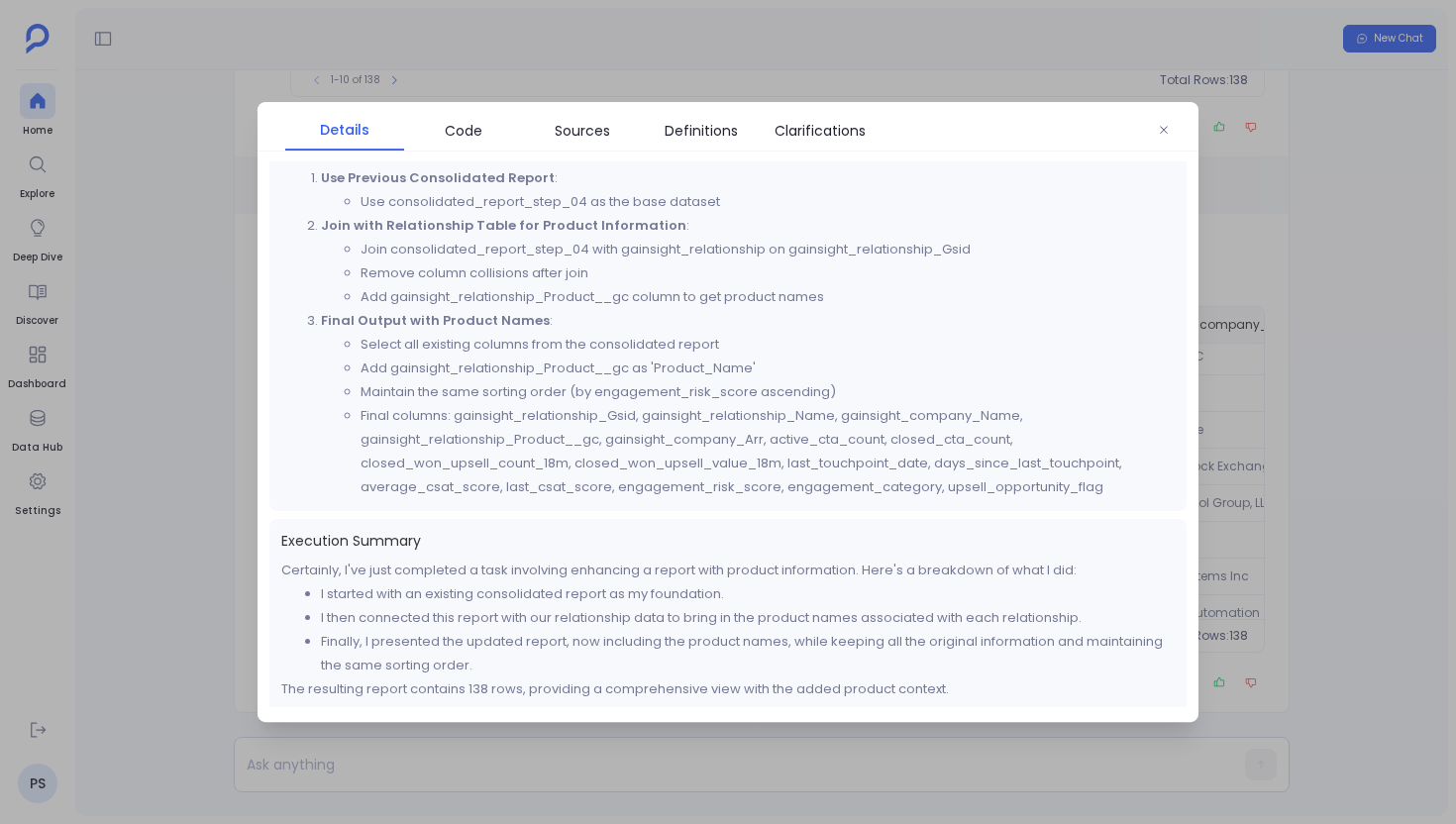 scroll, scrollTop: 326, scrollLeft: 0, axis: vertical 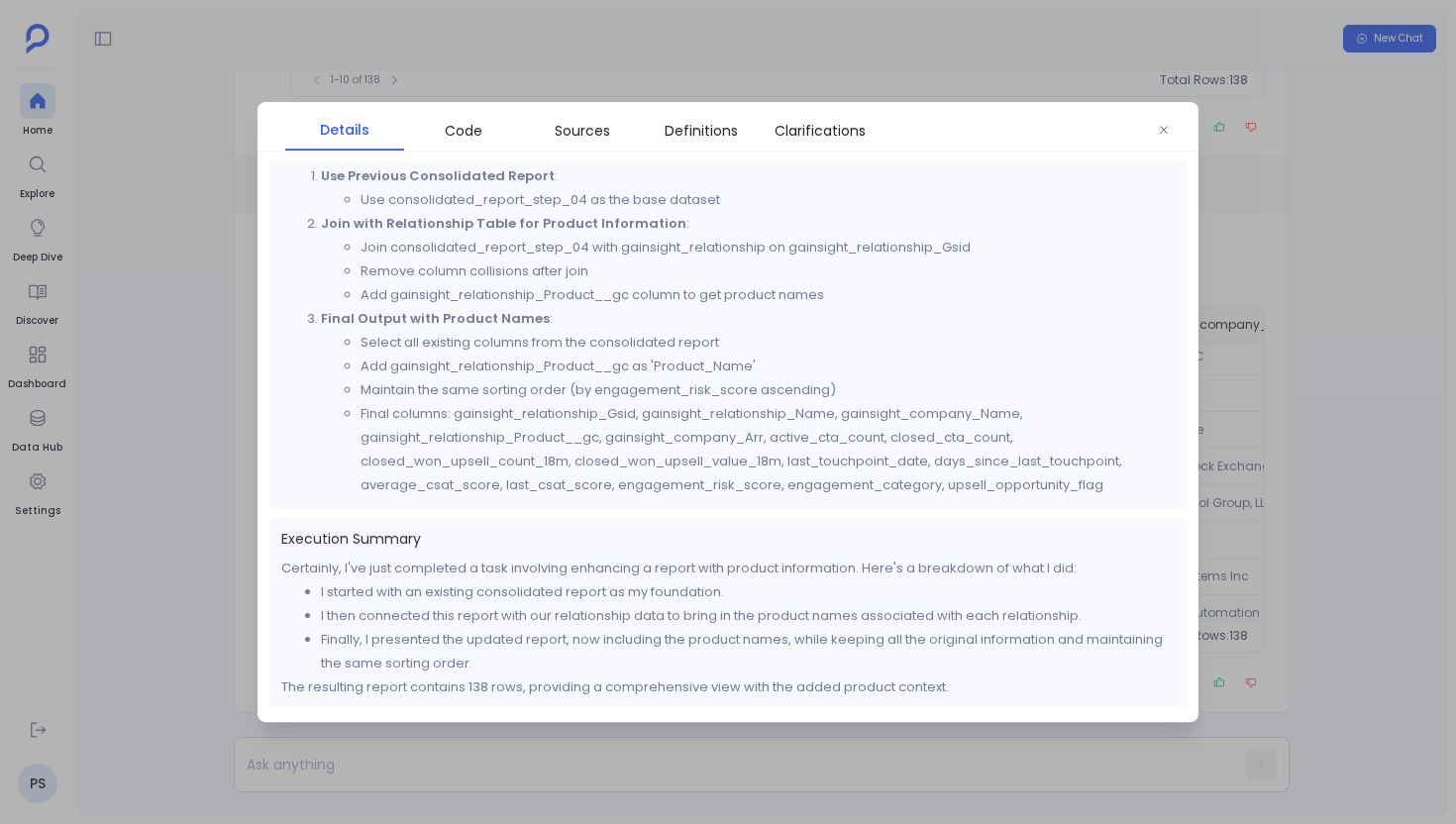 click on "Details Code Sources Definitions Clarifications Thought Process The user wants to include product names for the relationships in the consolidated report from the previous step. Looking at the previous output (consolidated_report_step_04), I can see it contains relationship data but doesn't include product information.
From the data schema, I can see that the gainsight_relationship table has a column called gainsight_relationship_Product__gc which contains the product information (like 'CS'). Since this is a follow-up question that builds on the previous result, I should use the previous output as a dependency and add the product information to it.
I need to:
Use the previous output (consolidated_report_step_04)
Join it back with the gainsight_relationship table to get the product information
Add the gainsight_relationship_Product__gc column to the final output
Detailed Instruction
Use Previous Consolidated Report :
Use consolidated_report_step_04 as the base dataset
:" at bounding box center (728, 412) 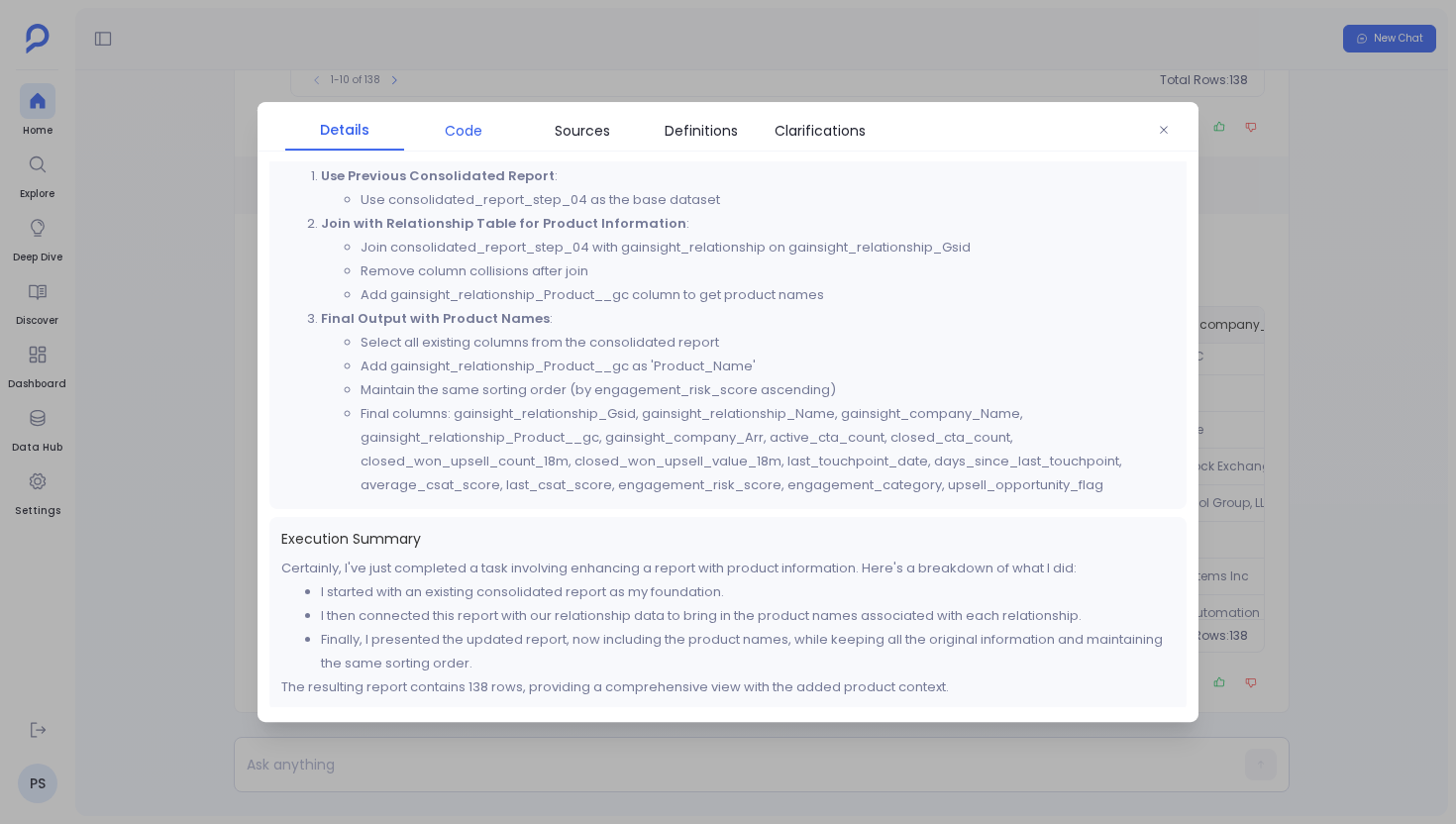 click on "Code" at bounding box center (464, 131) 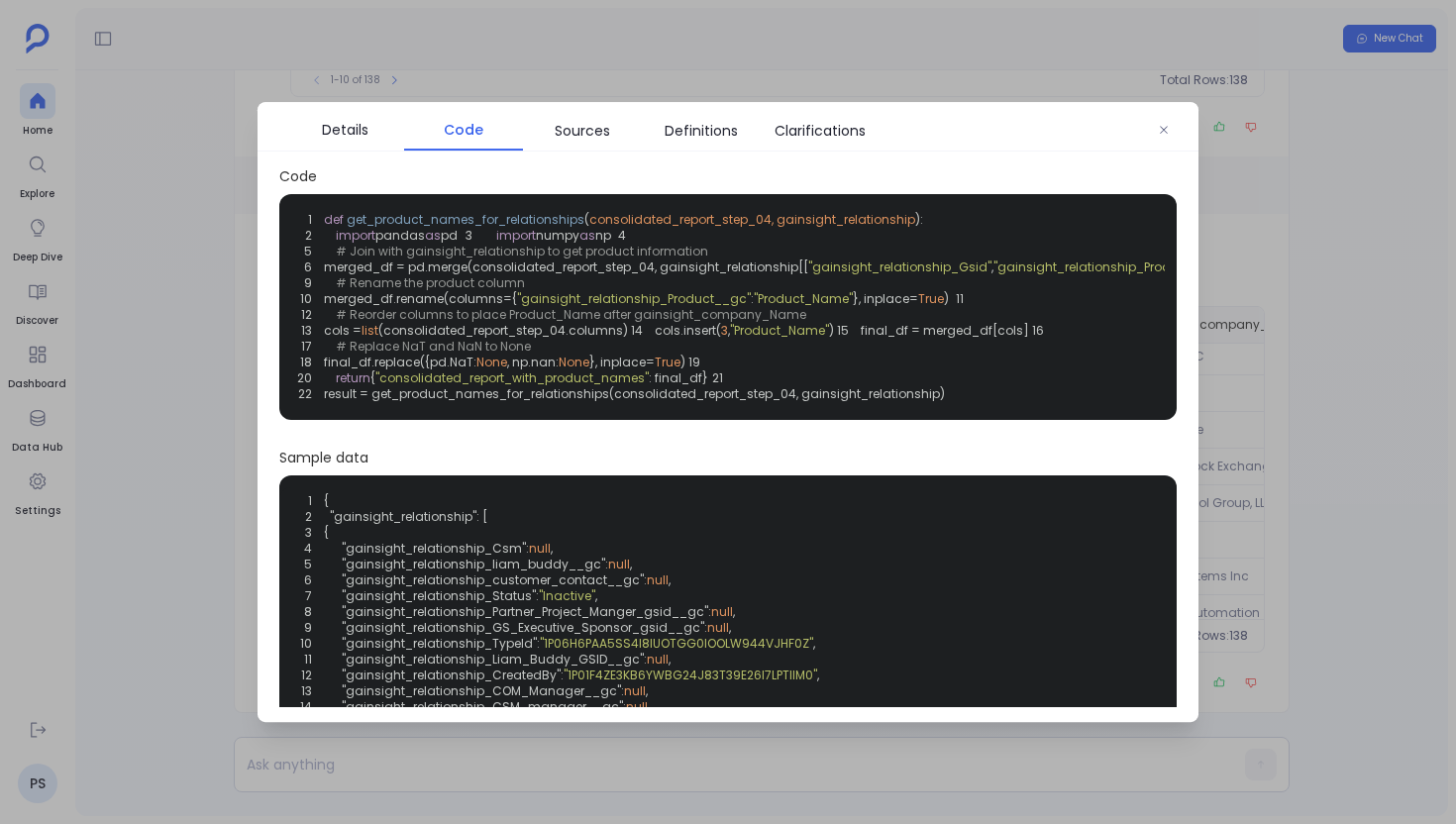 scroll, scrollTop: 0, scrollLeft: 0, axis: both 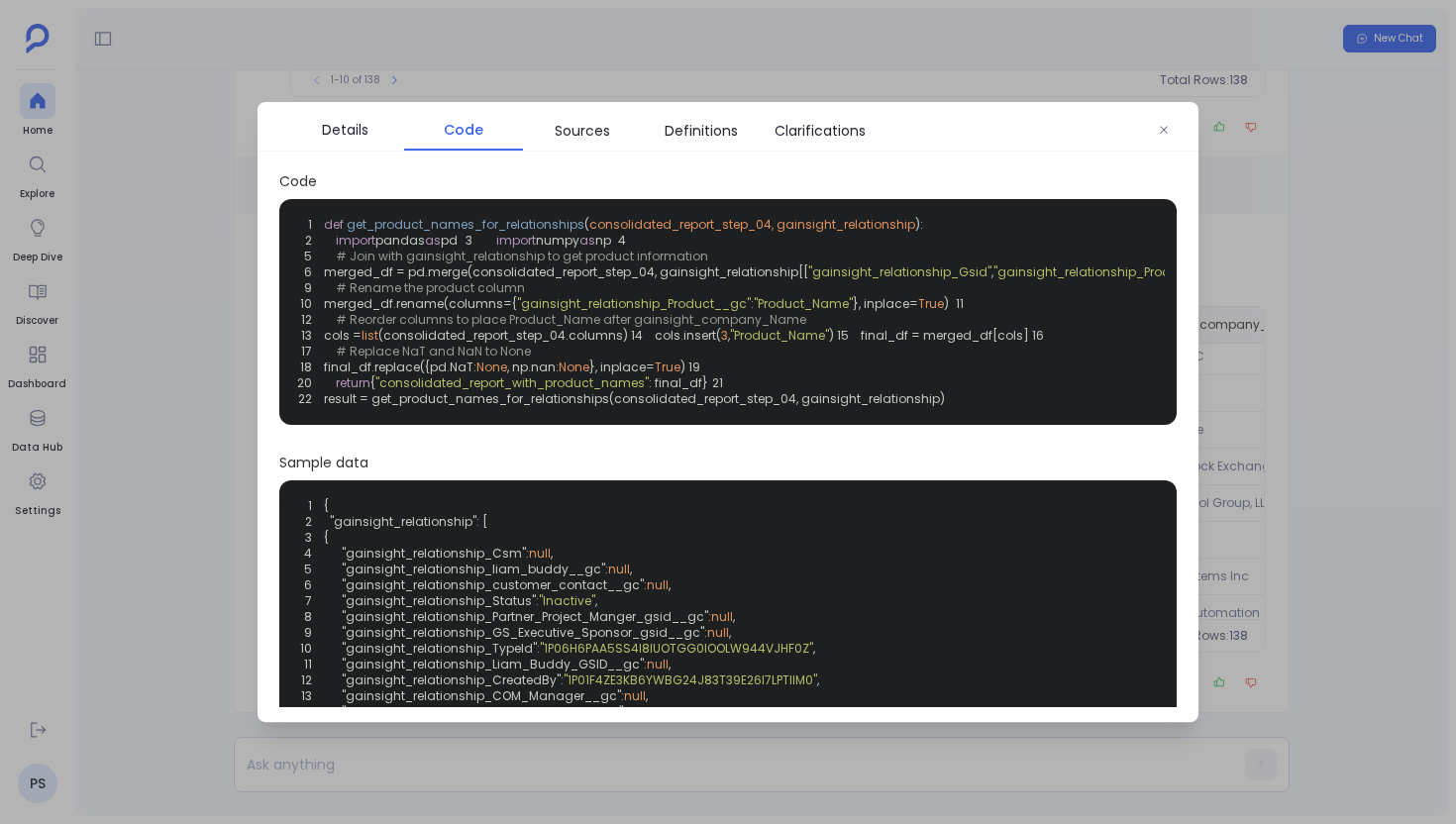 click on "Code 1 def   get_product_names_for_relationships ( consolidated_report_step_04, gainsight_relationship ):
2      import  pandas  as  pd
3      import  numpy  as  np
4
5      # Join with gainsight_relationship to get product information
6     merged_df = pd.merge(consolidated_report_step_04, gainsight_relationship[[ "gainsight_relationship_Gsid" ,  "gainsight_relationship_Product__gc" ]], on= "gainsight_relationship_Gsid" , how= "left" )
7     merged_df = remove_column_collisions(merged_df,  'left' )
8
9      # Rename the product column
10     merged_df.rename(columns={ "gainsight_relationship_Product__gc" :  "Product_Name" }, inplace= True )
11
12      # Reorder columns to place Product_Name after gainsight_company_Name
13     cols =  list (consolidated_report_step_04.columns)
14     cols.insert( 3 ,  "Product_Name" )
15     final_df = merged_df[cols]
16
17      # Replace NaT and NaN to None
18     final_df.replace({pd.NaT:  None , np.nan:  None }, inplace= True )
19" at bounding box center (728, 298) 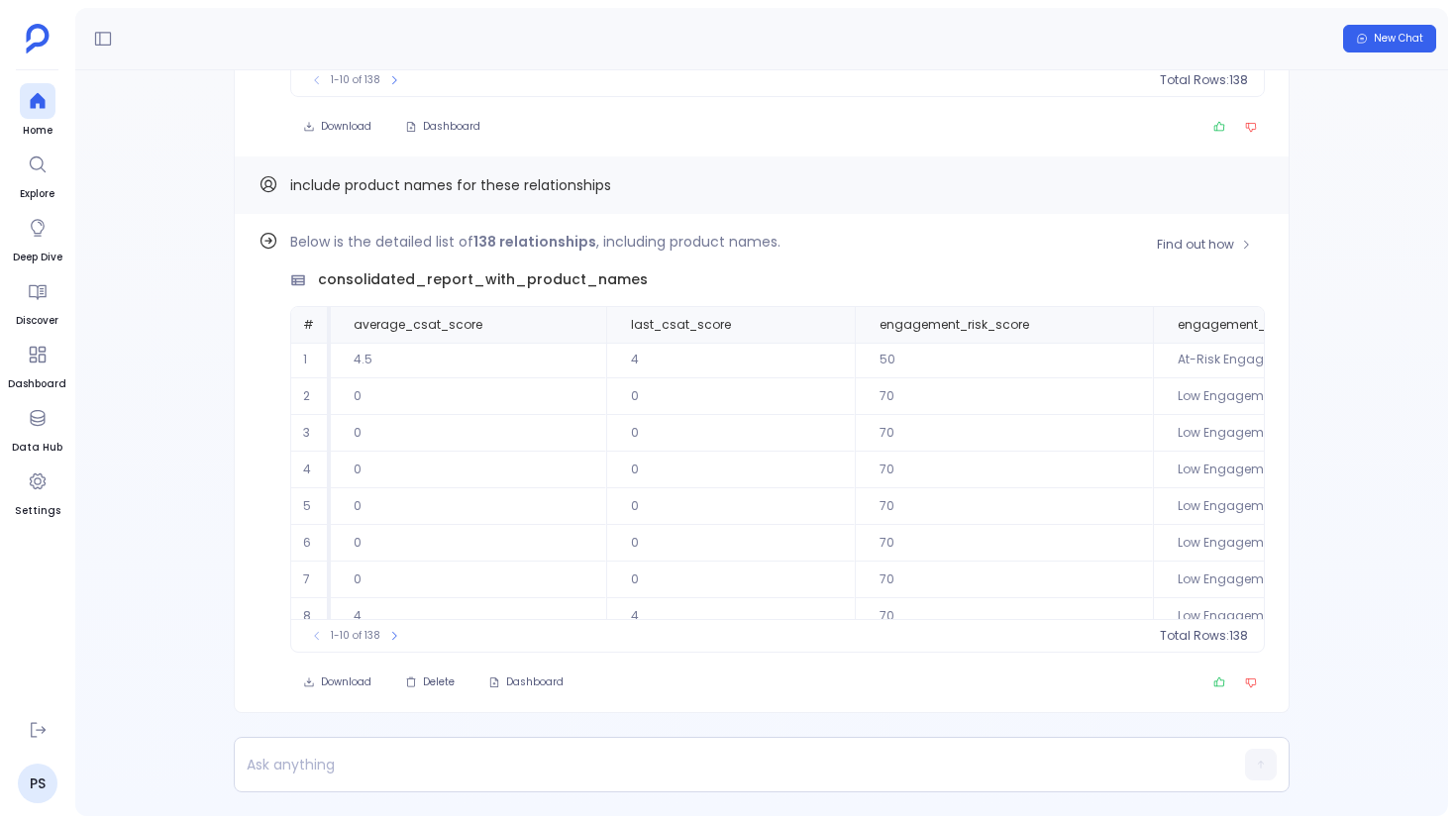 scroll, scrollTop: 1, scrollLeft: 3657, axis: both 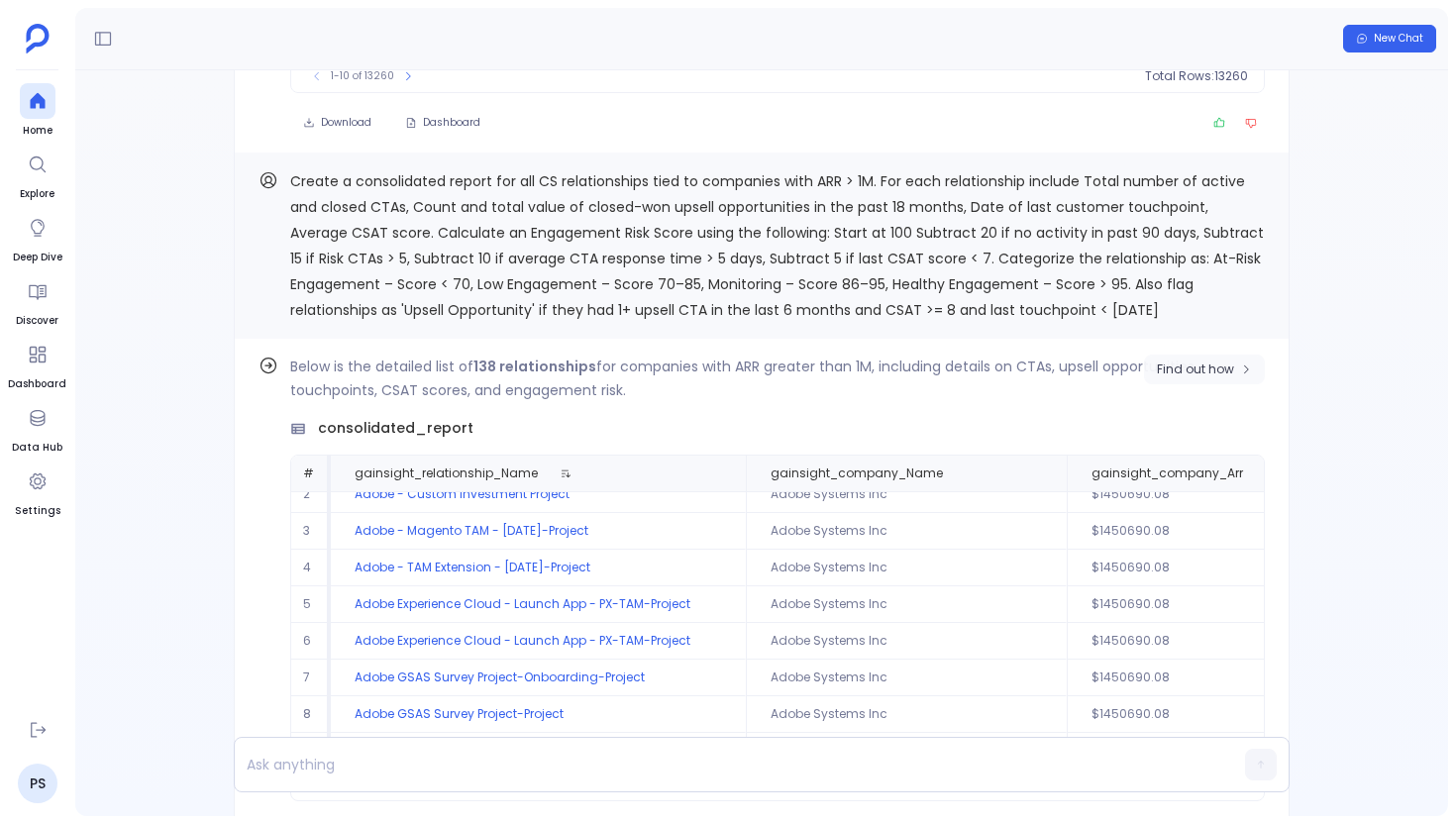click on "Find out how" at bounding box center [1196, 369] 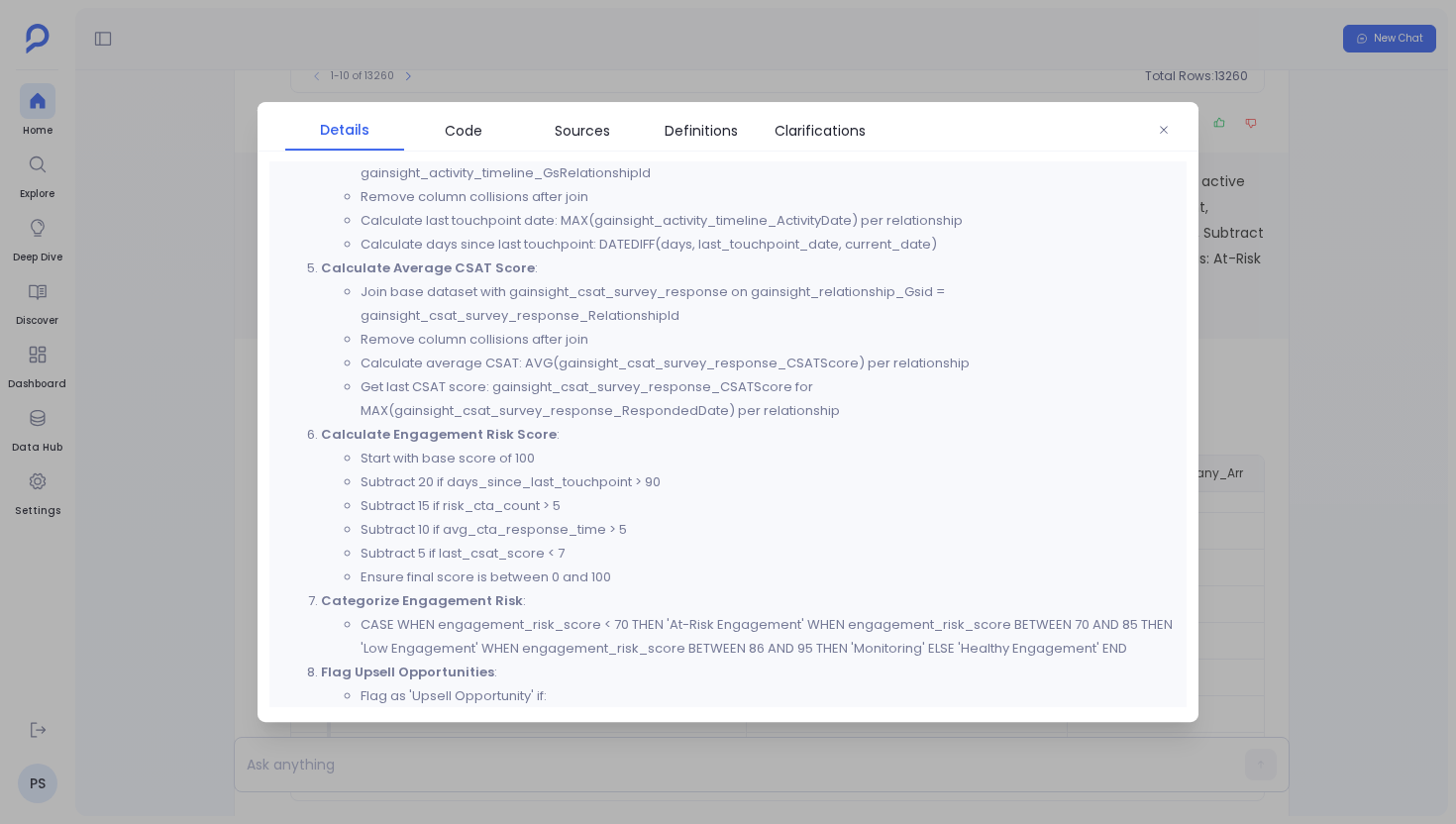scroll, scrollTop: 1310, scrollLeft: 0, axis: vertical 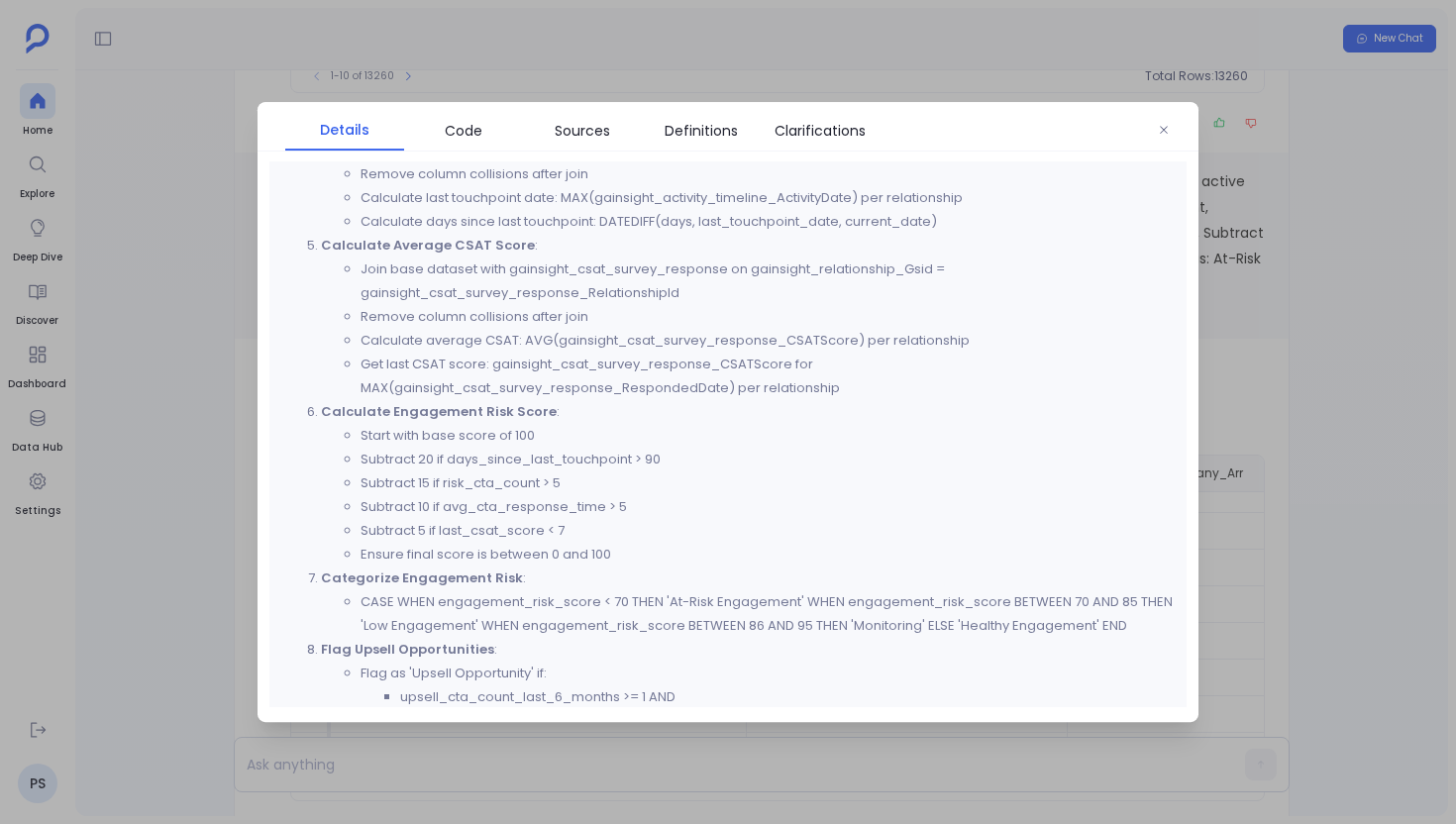 click at bounding box center [728, 412] 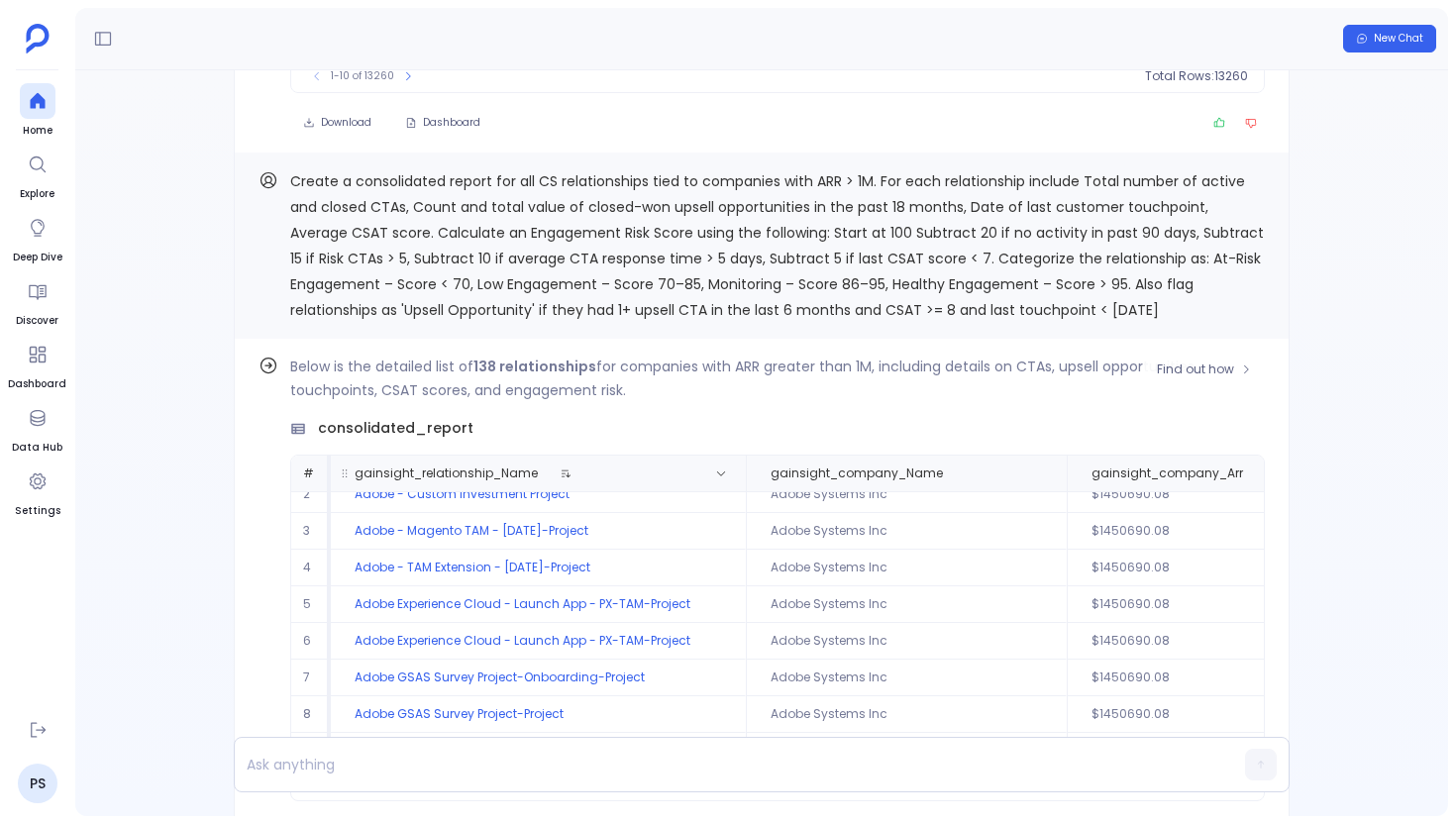 scroll, scrollTop: 95, scrollLeft: 0, axis: vertical 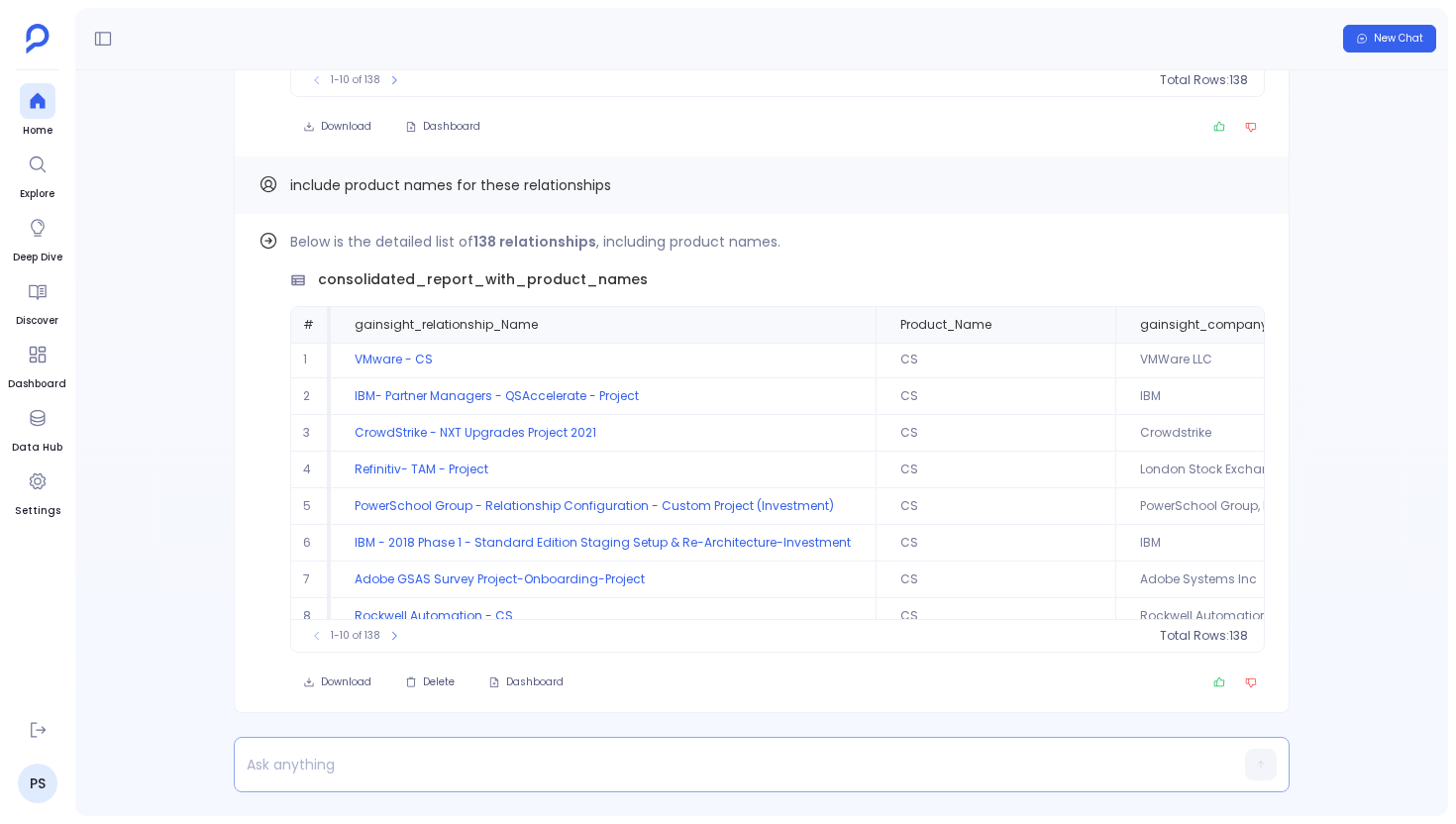 click at bounding box center [723, 765] 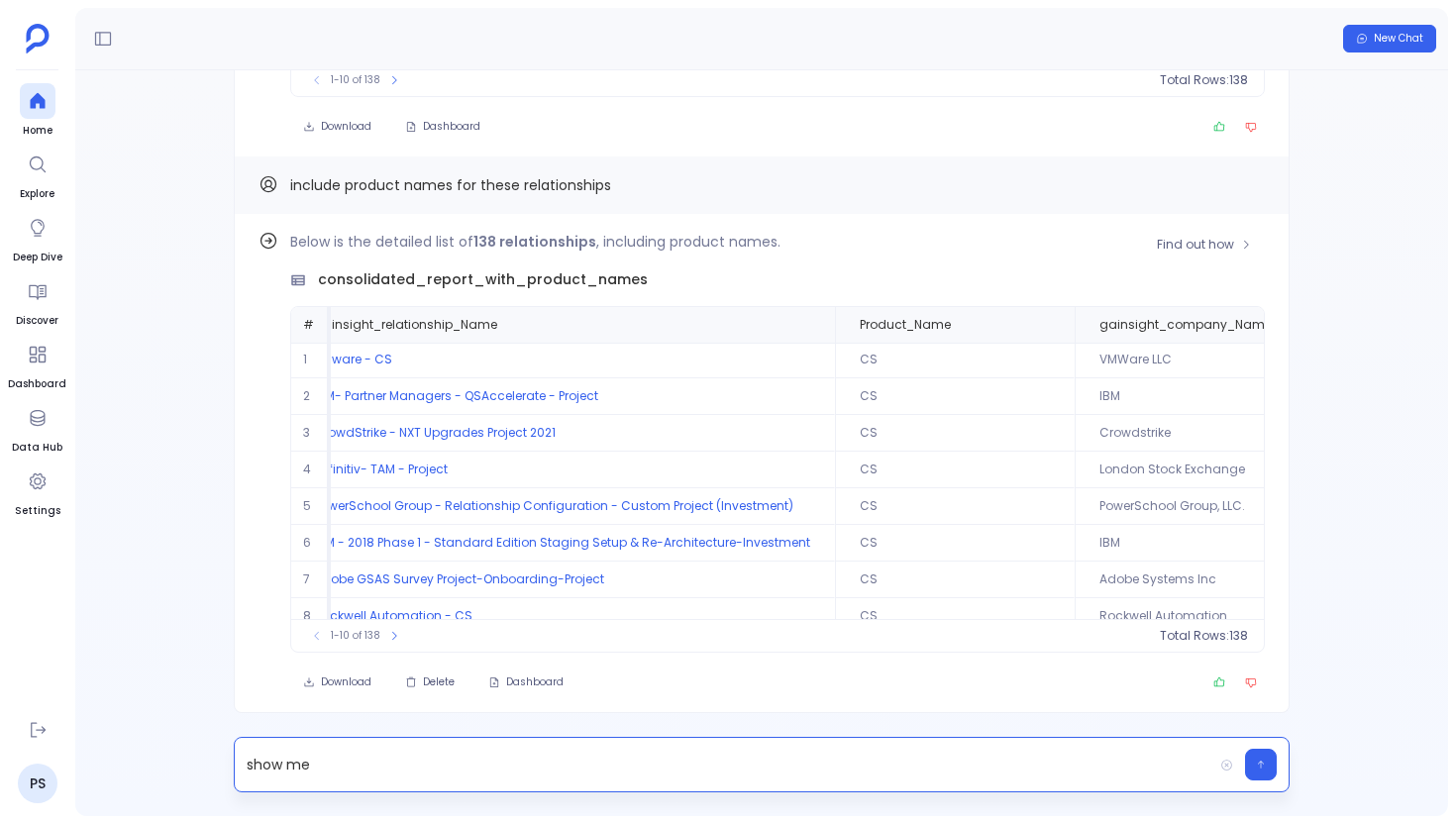 scroll, scrollTop: 1, scrollLeft: 0, axis: vertical 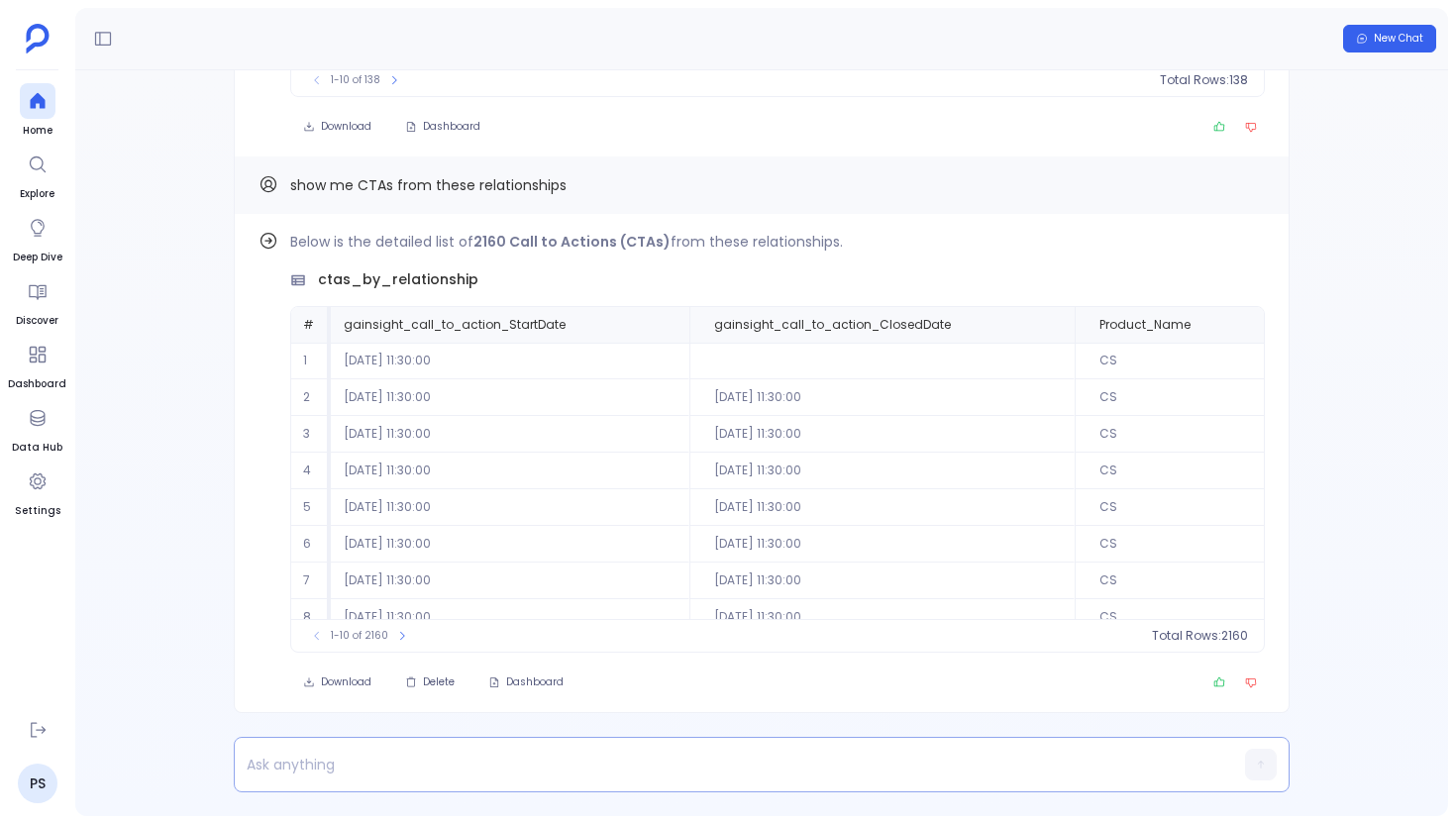 click at bounding box center (723, 765) 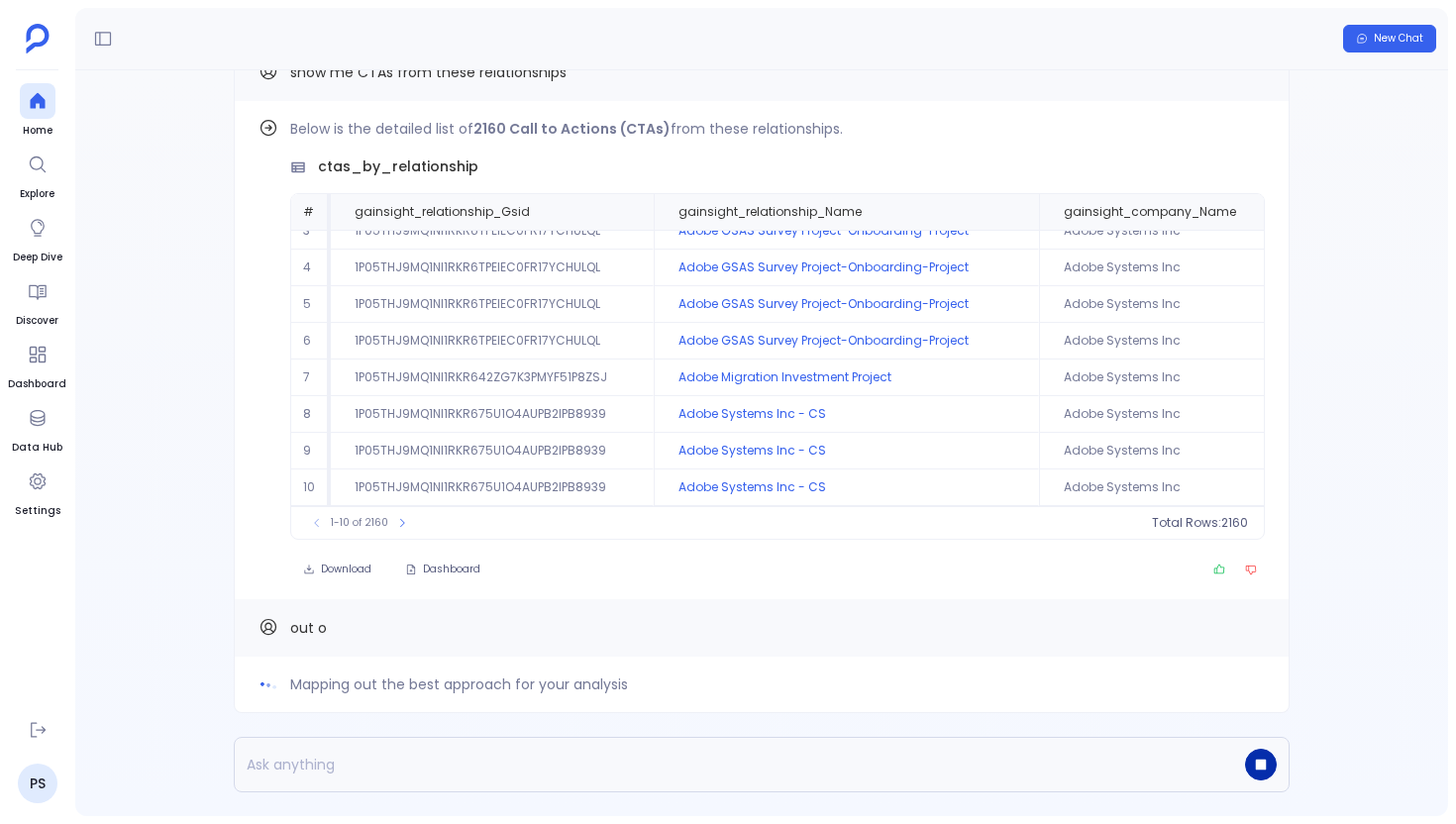 click 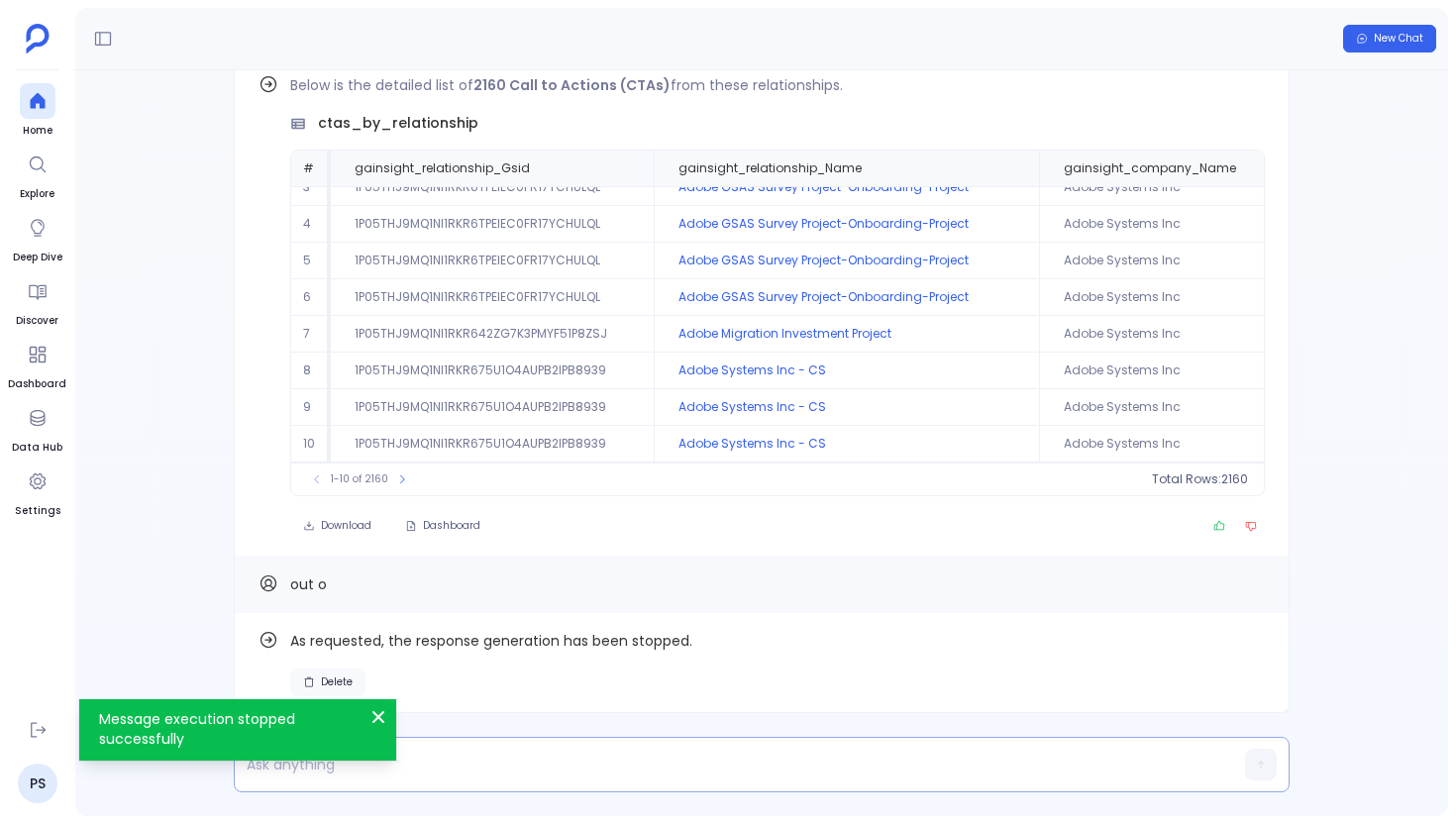 click on "Delete" at bounding box center (328, 682) 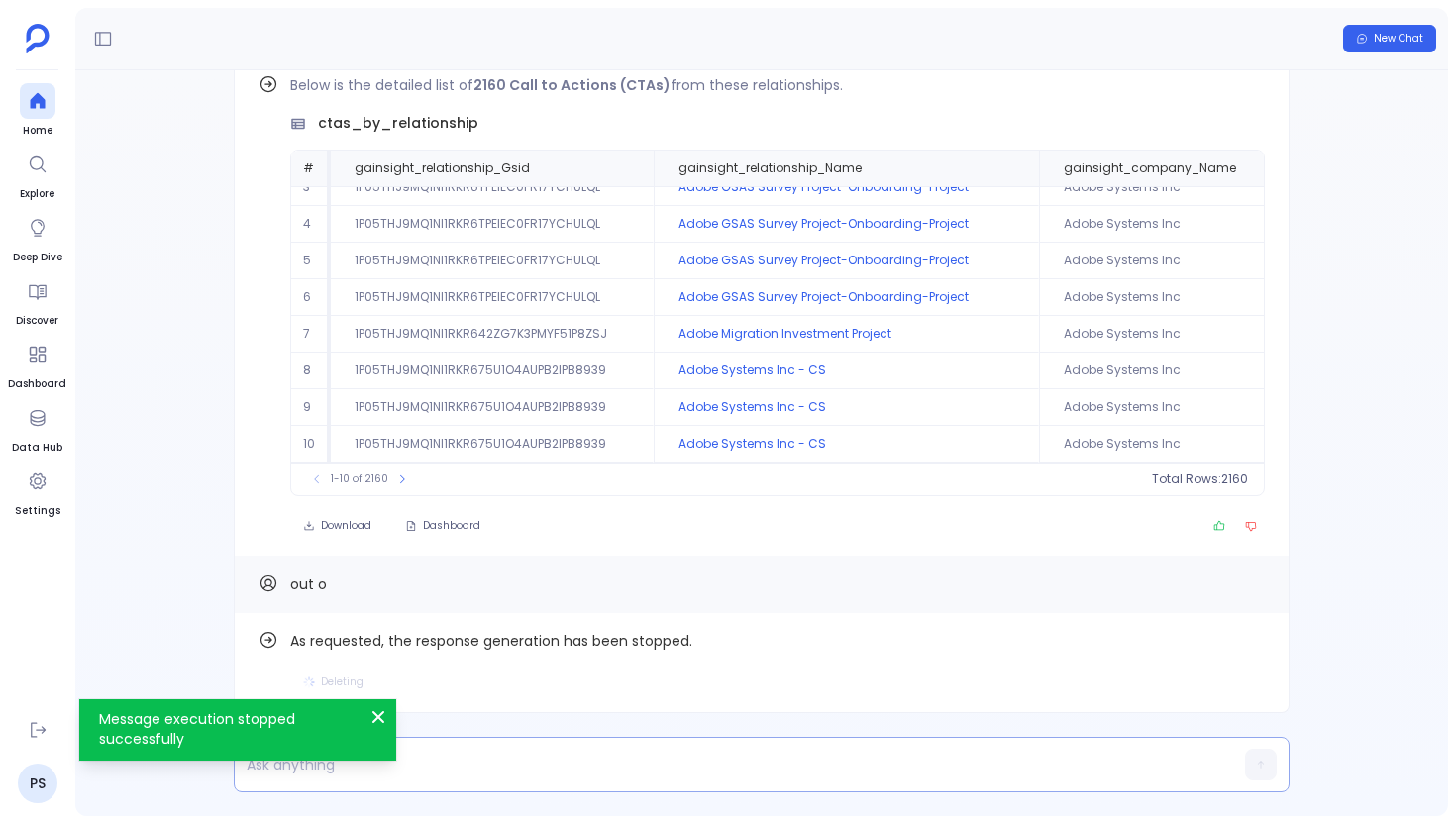 click at bounding box center [723, 765] 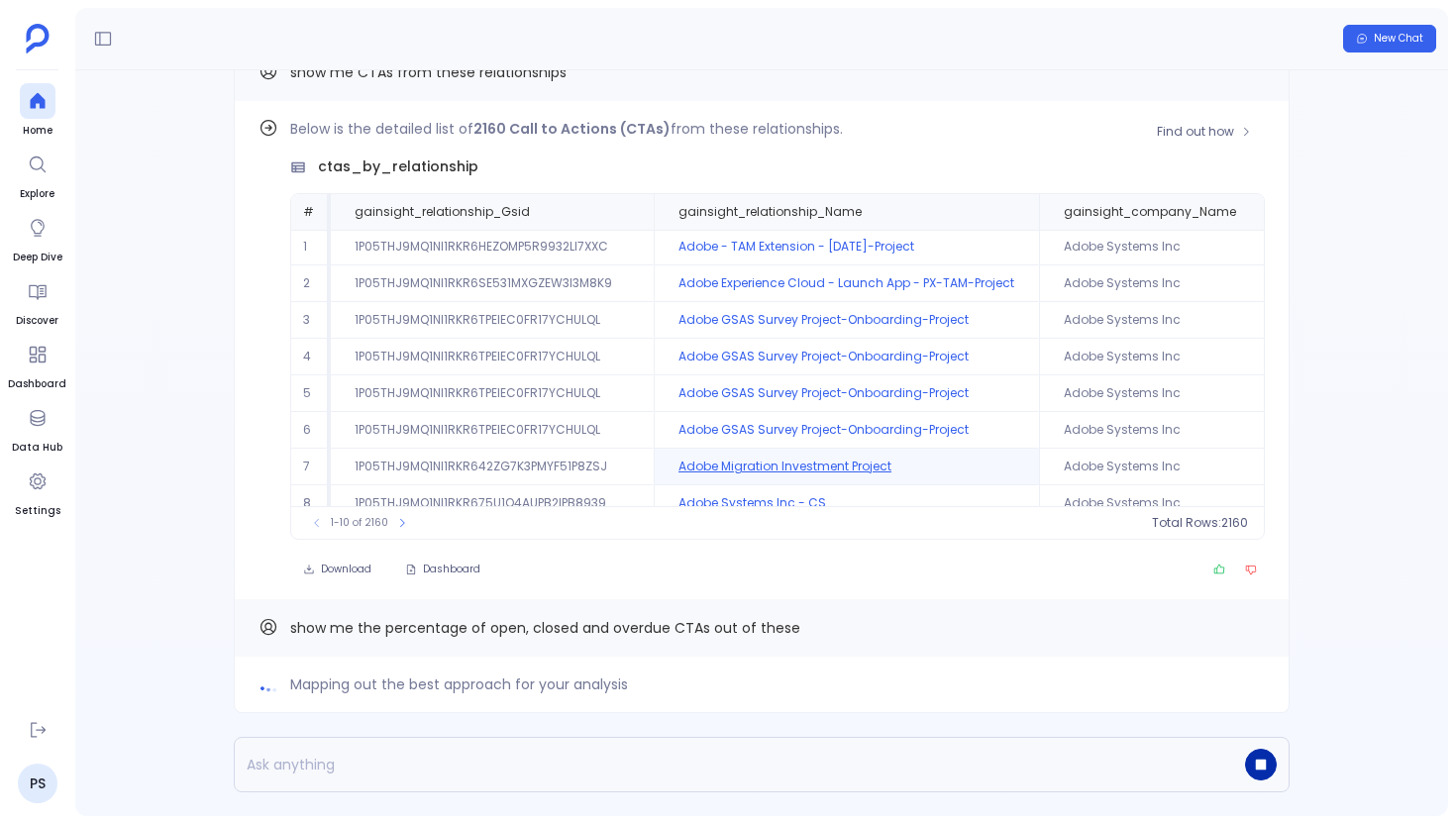scroll, scrollTop: 0, scrollLeft: 0, axis: both 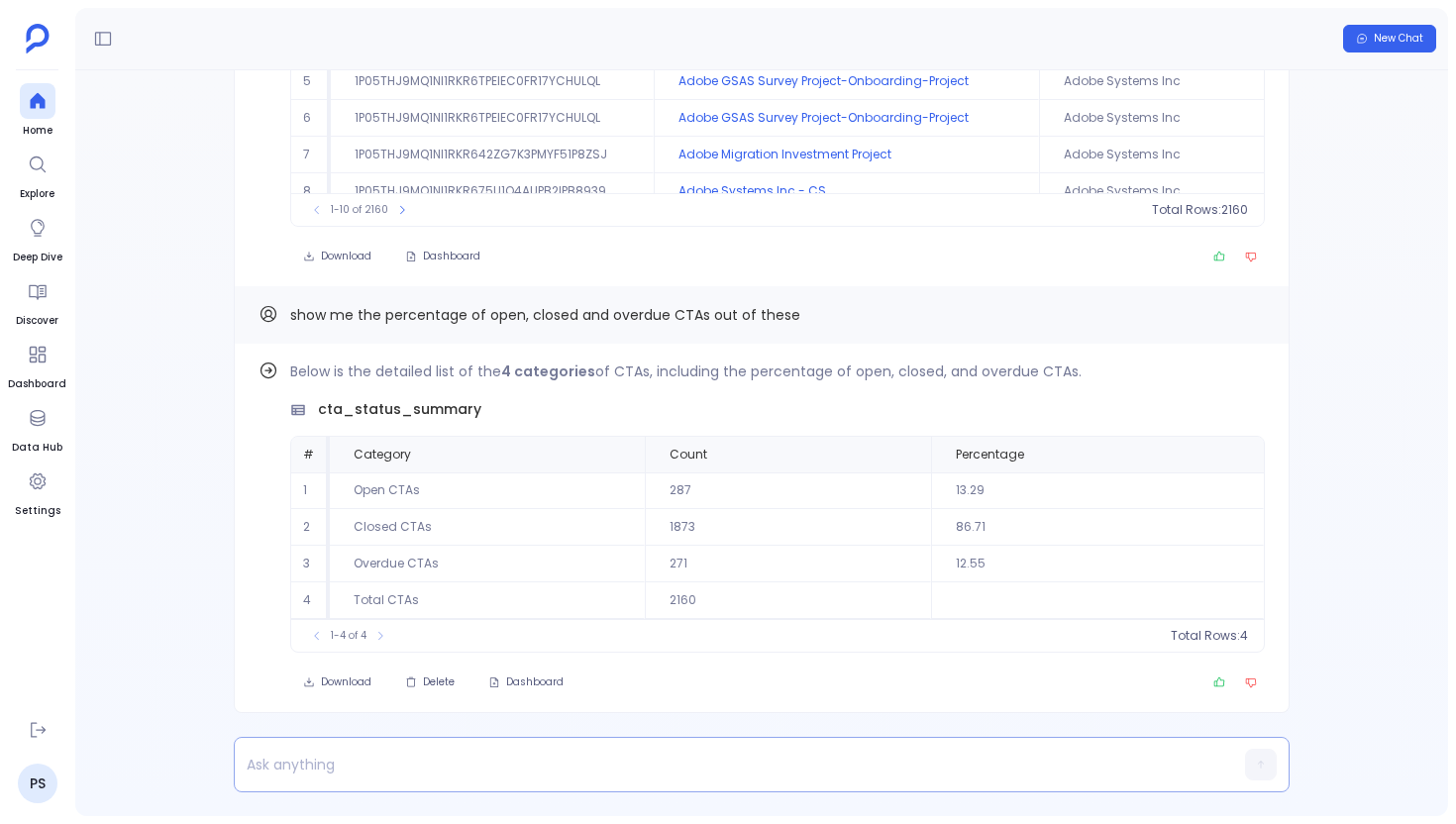 click at bounding box center [723, 765] 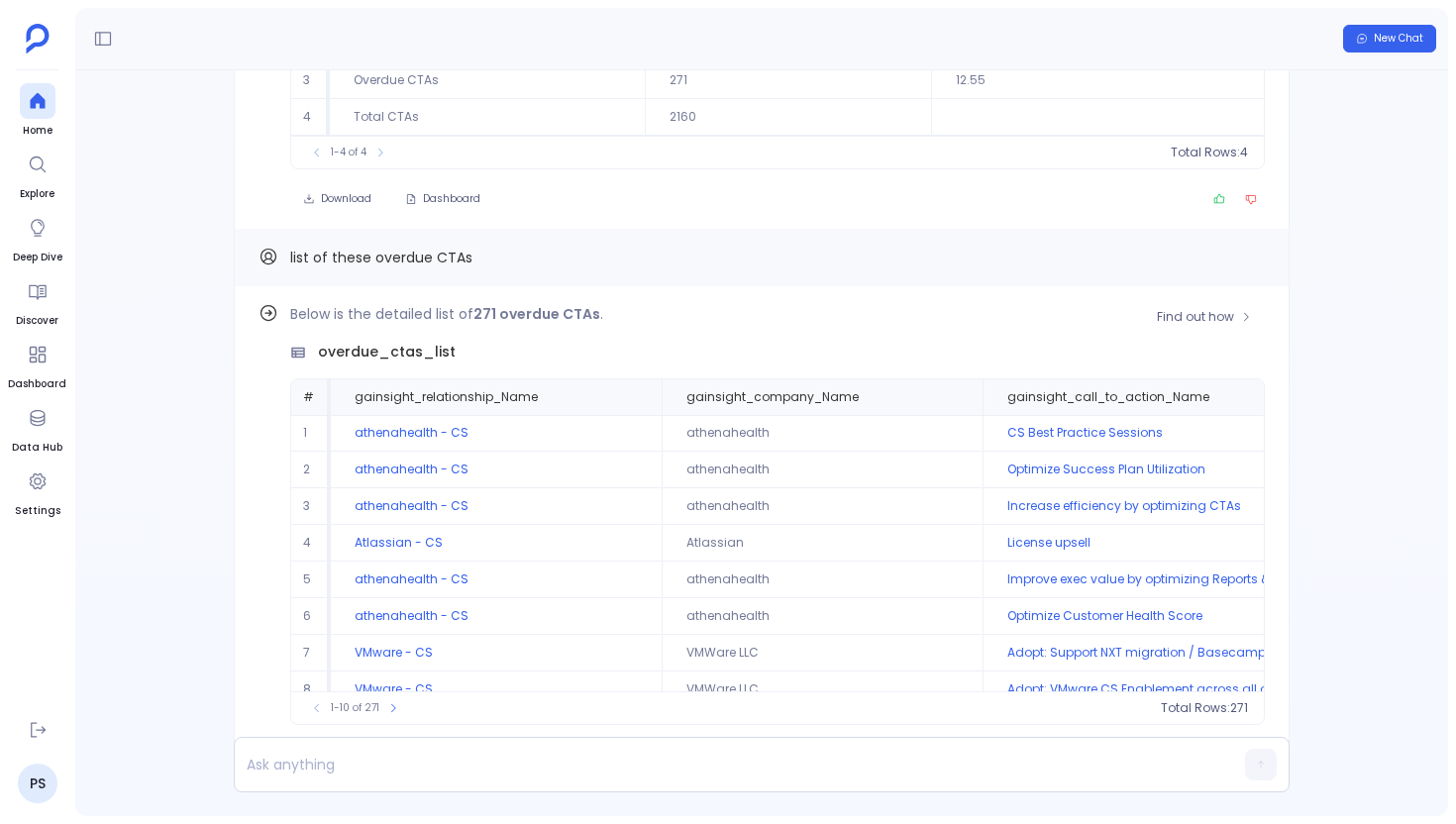 scroll, scrollTop: 0, scrollLeft: 0, axis: both 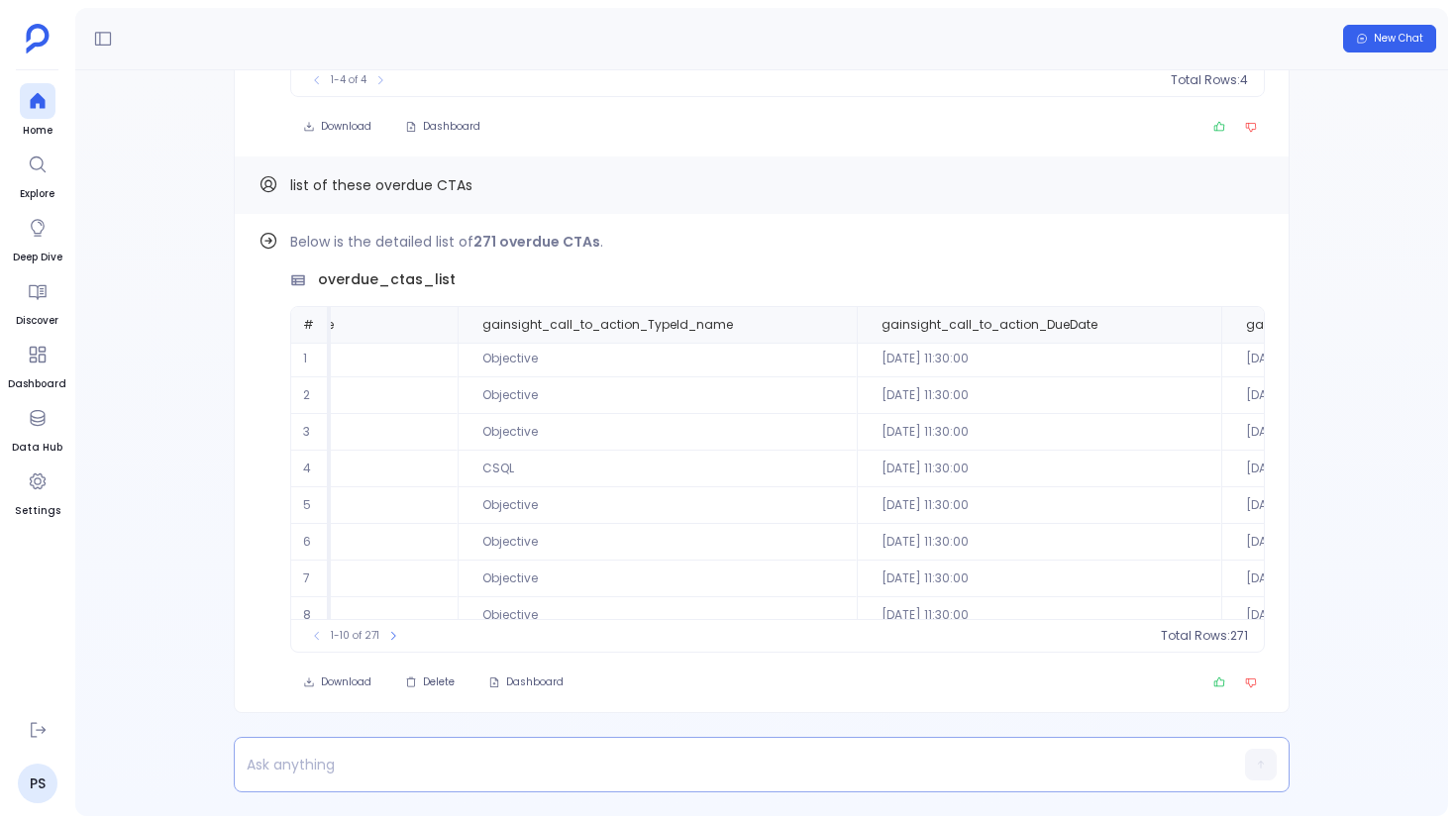 click at bounding box center (723, 765) 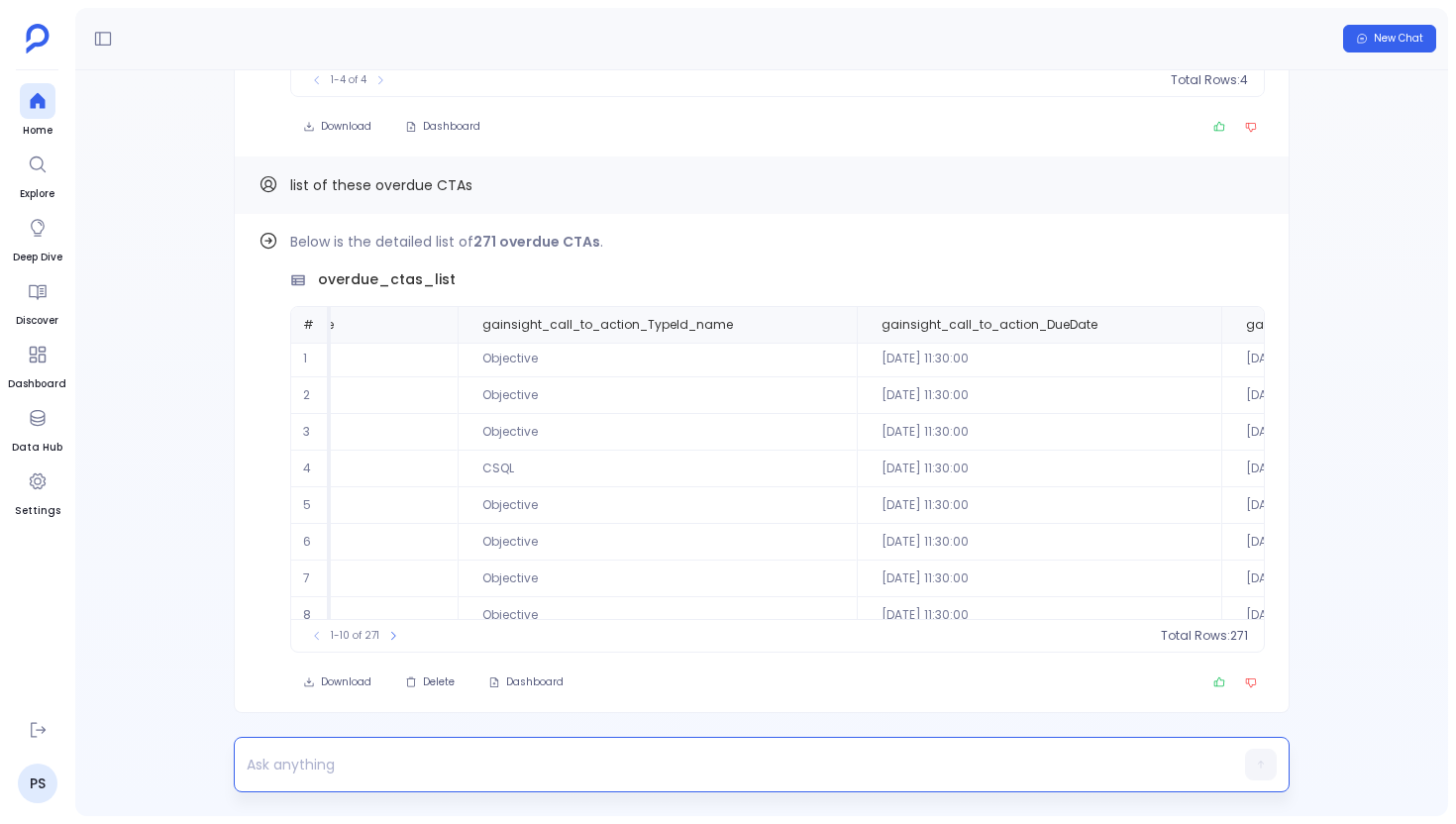 click at bounding box center [723, 765] 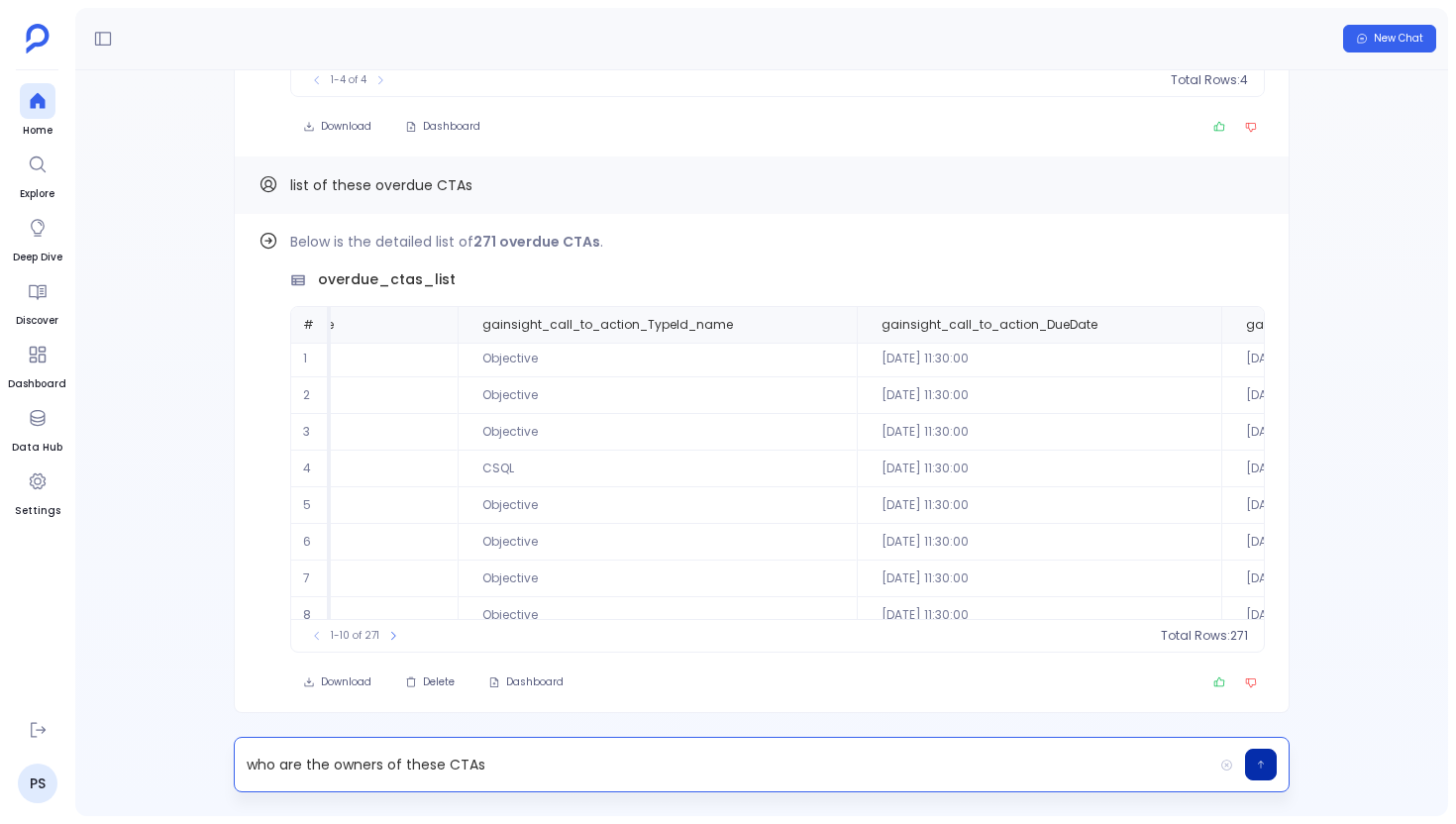 click on "who are the owners of these CTAs" at bounding box center [723, 765] 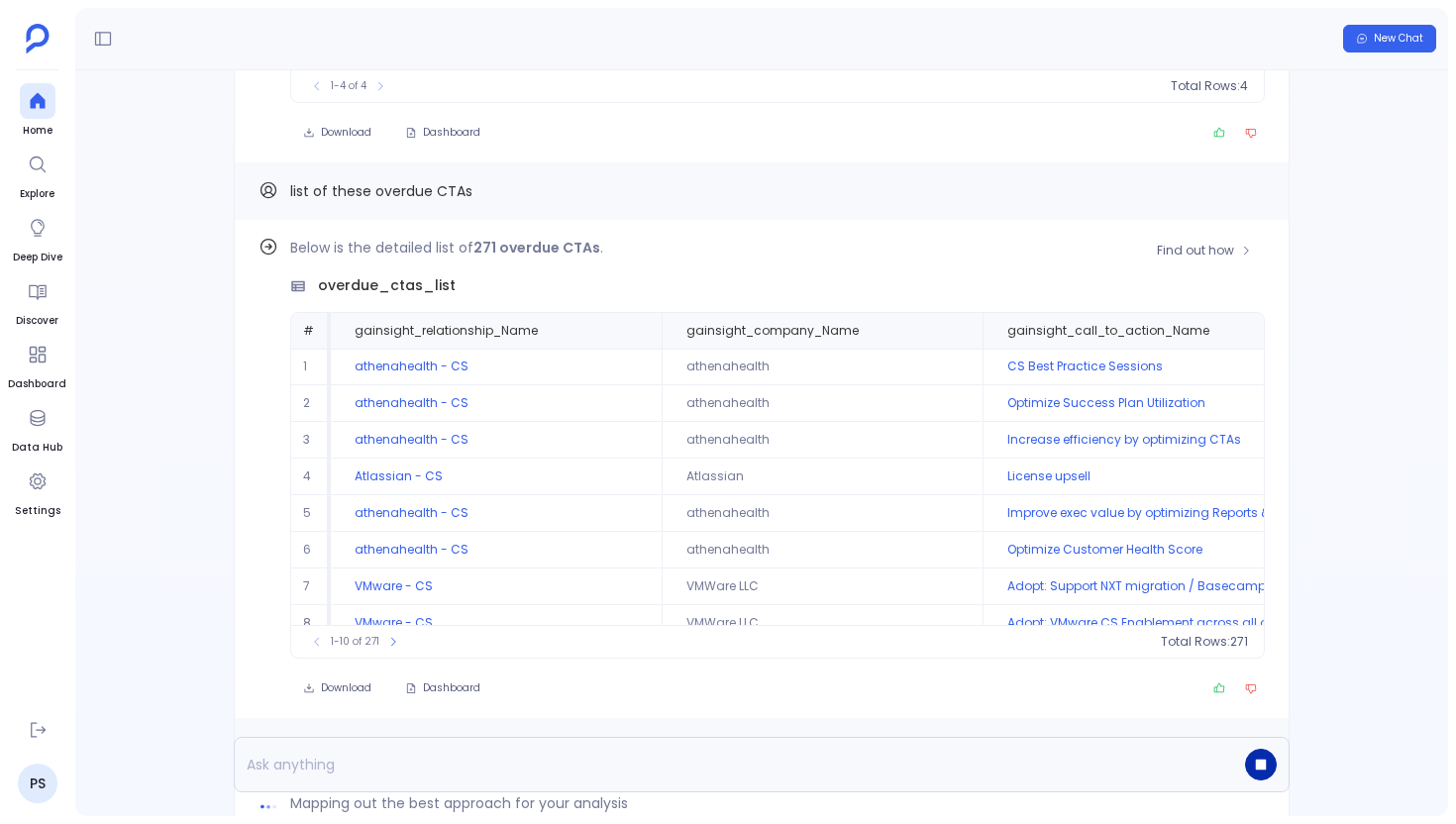scroll, scrollTop: 0, scrollLeft: 0, axis: both 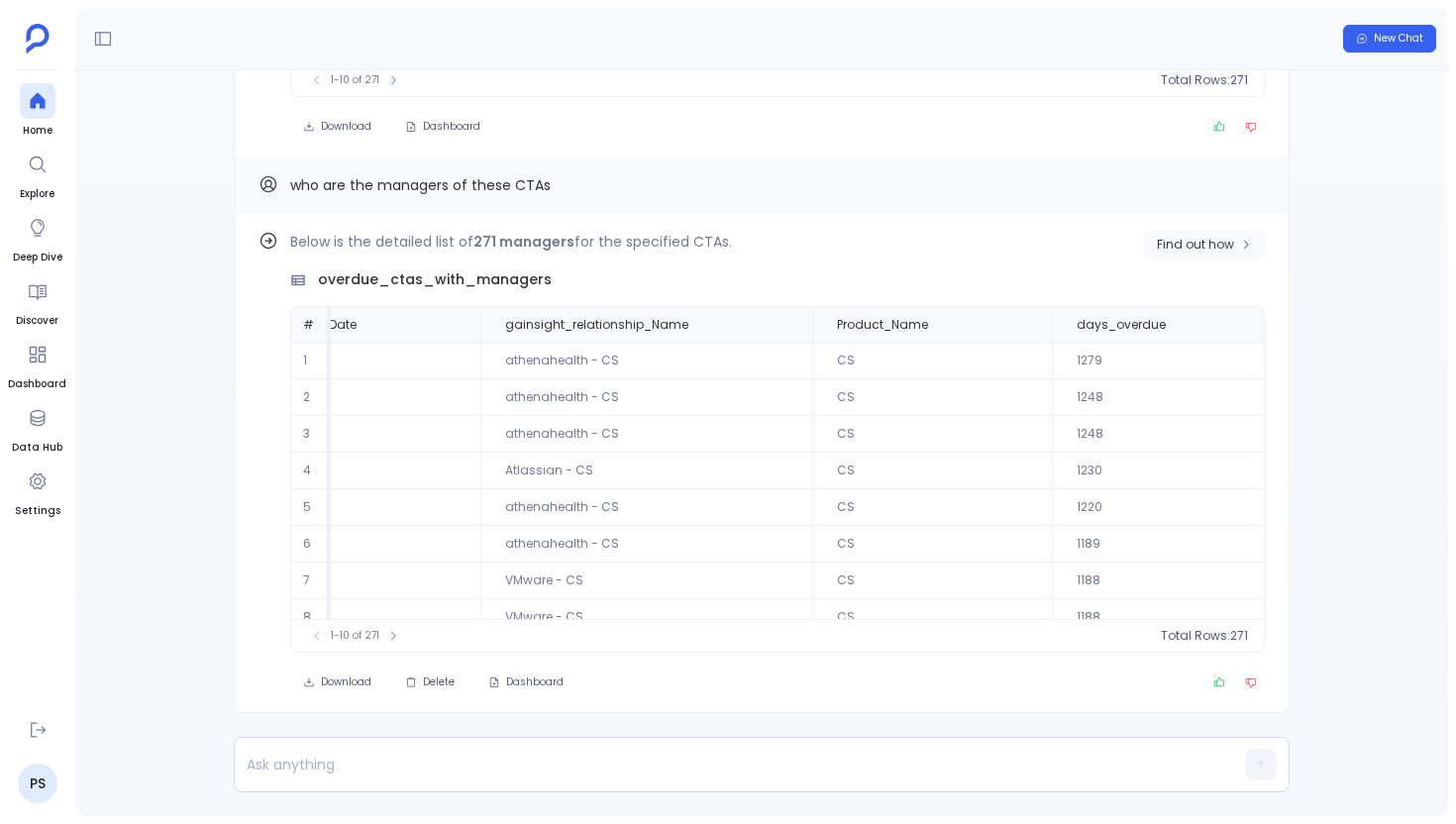 click on "Find out how" at bounding box center (1196, 245) 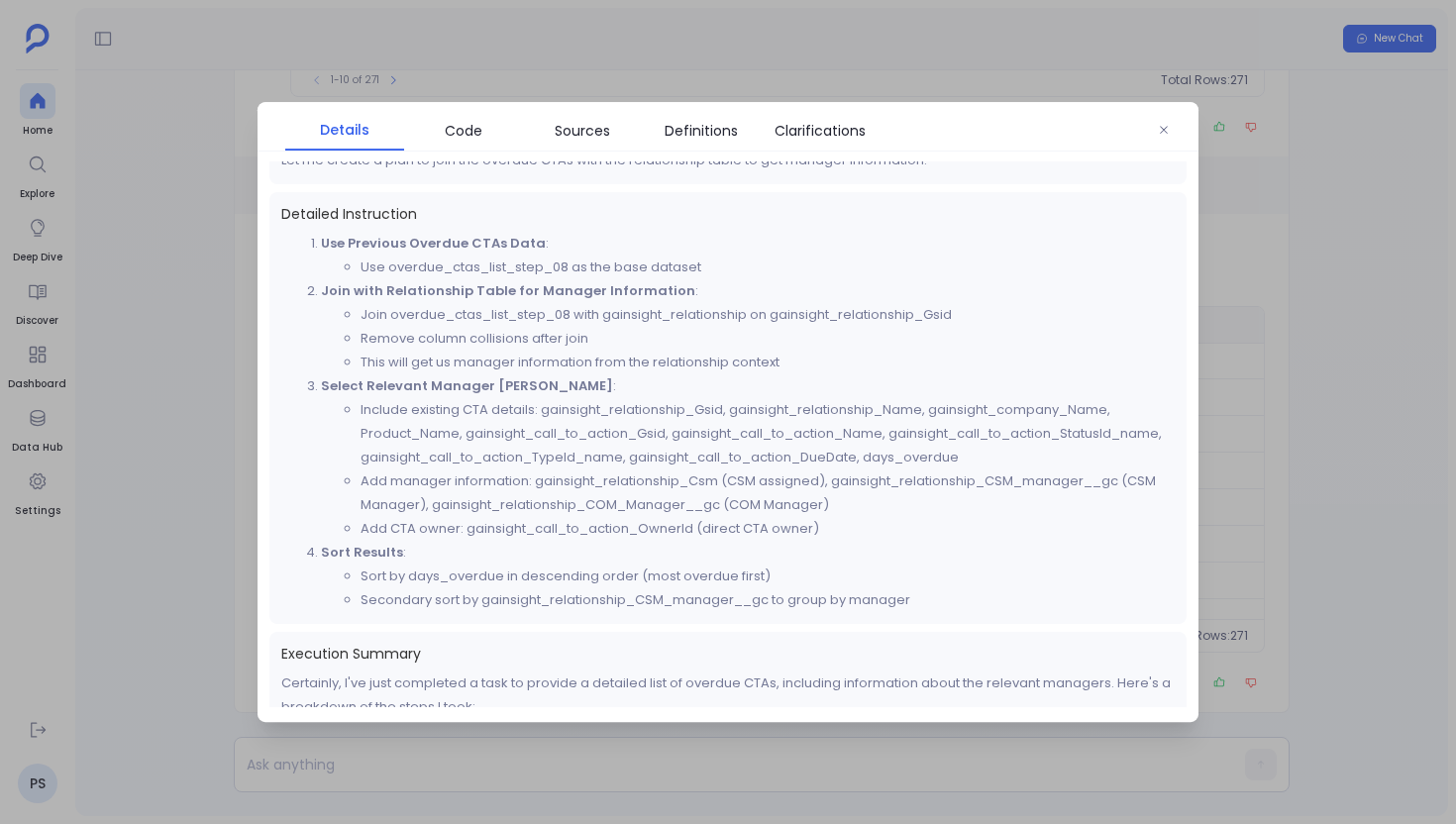 scroll, scrollTop: 351, scrollLeft: 0, axis: vertical 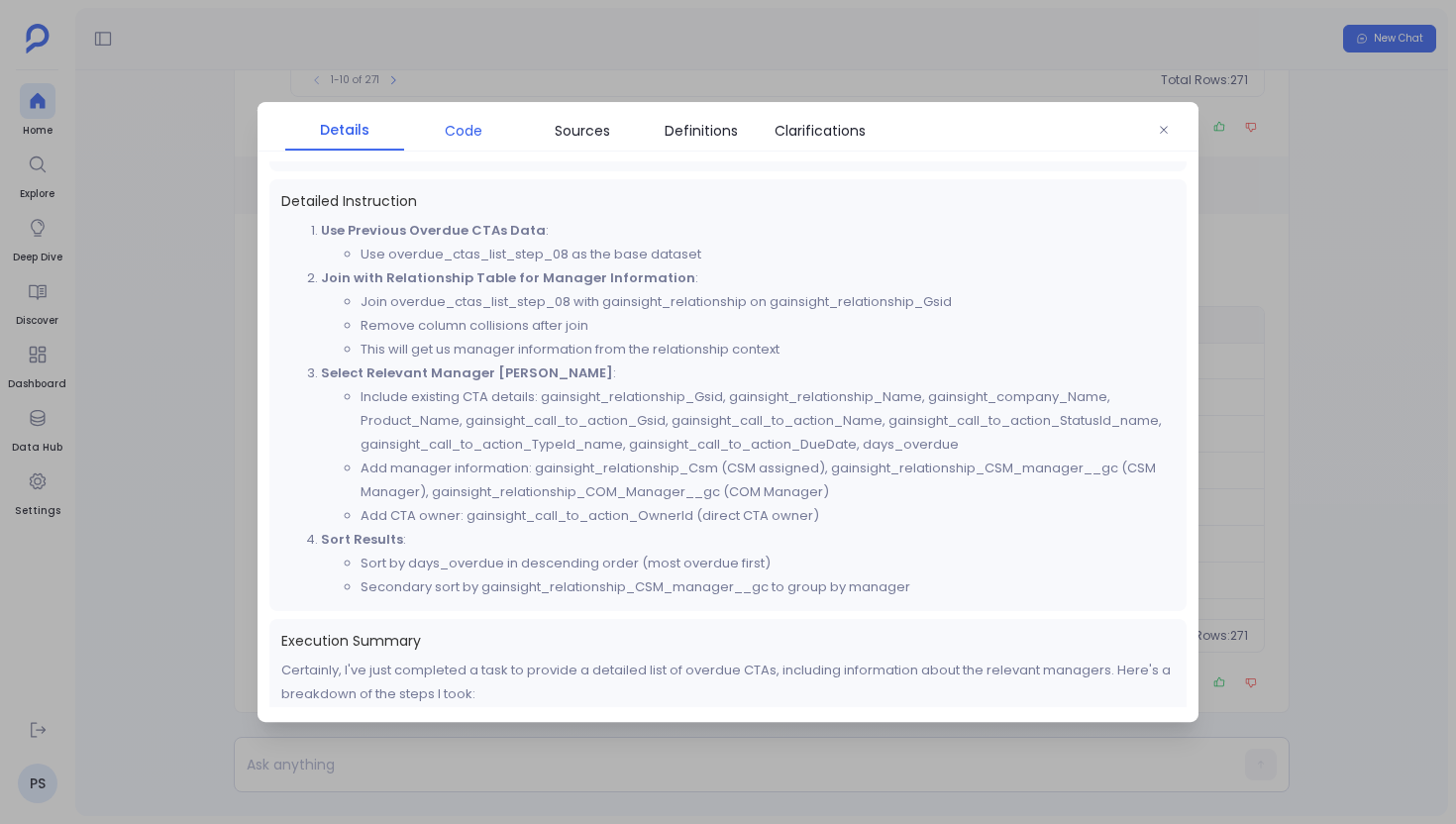 click on "Code" at bounding box center (464, 131) 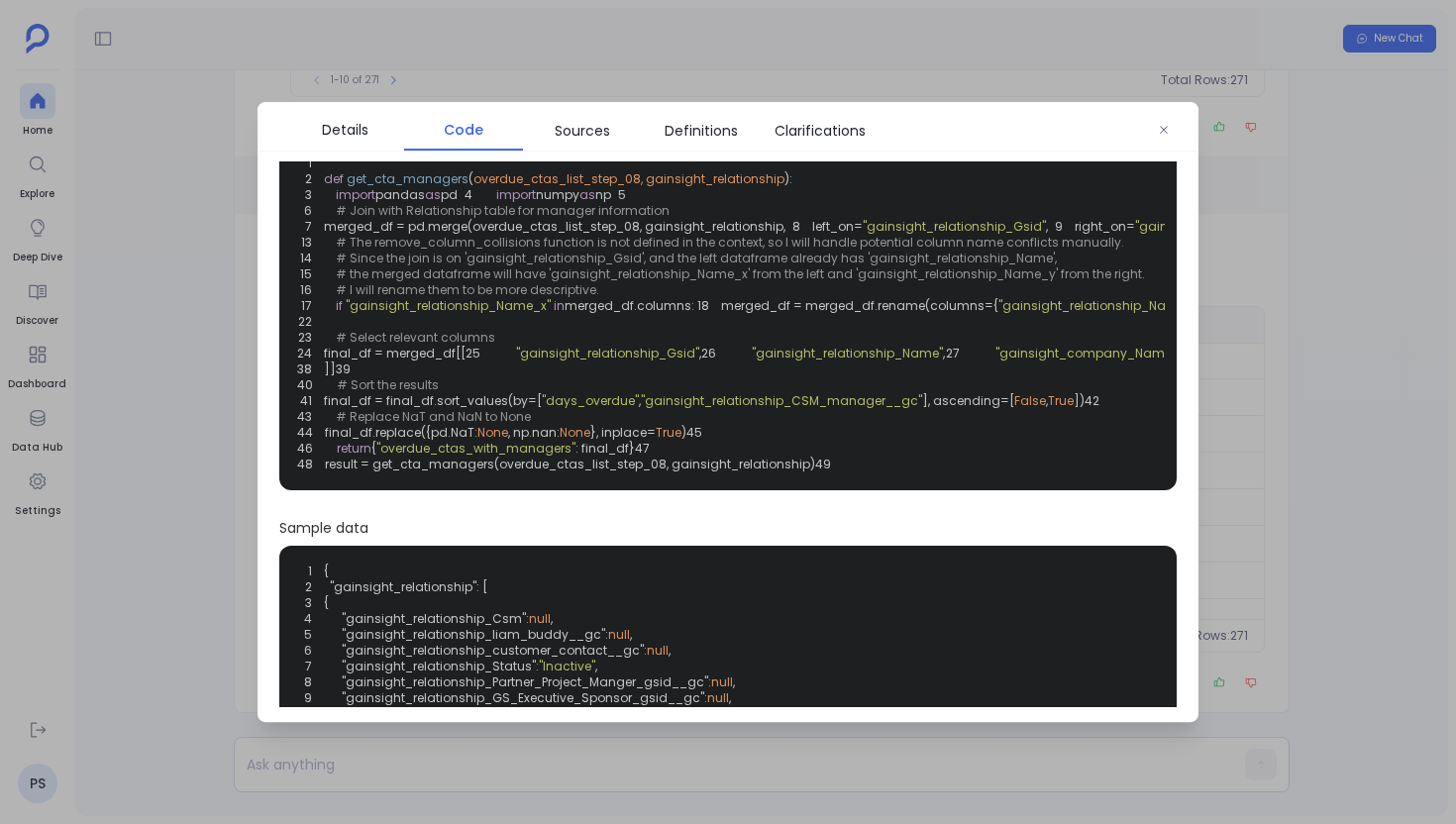 scroll, scrollTop: 22, scrollLeft: 0, axis: vertical 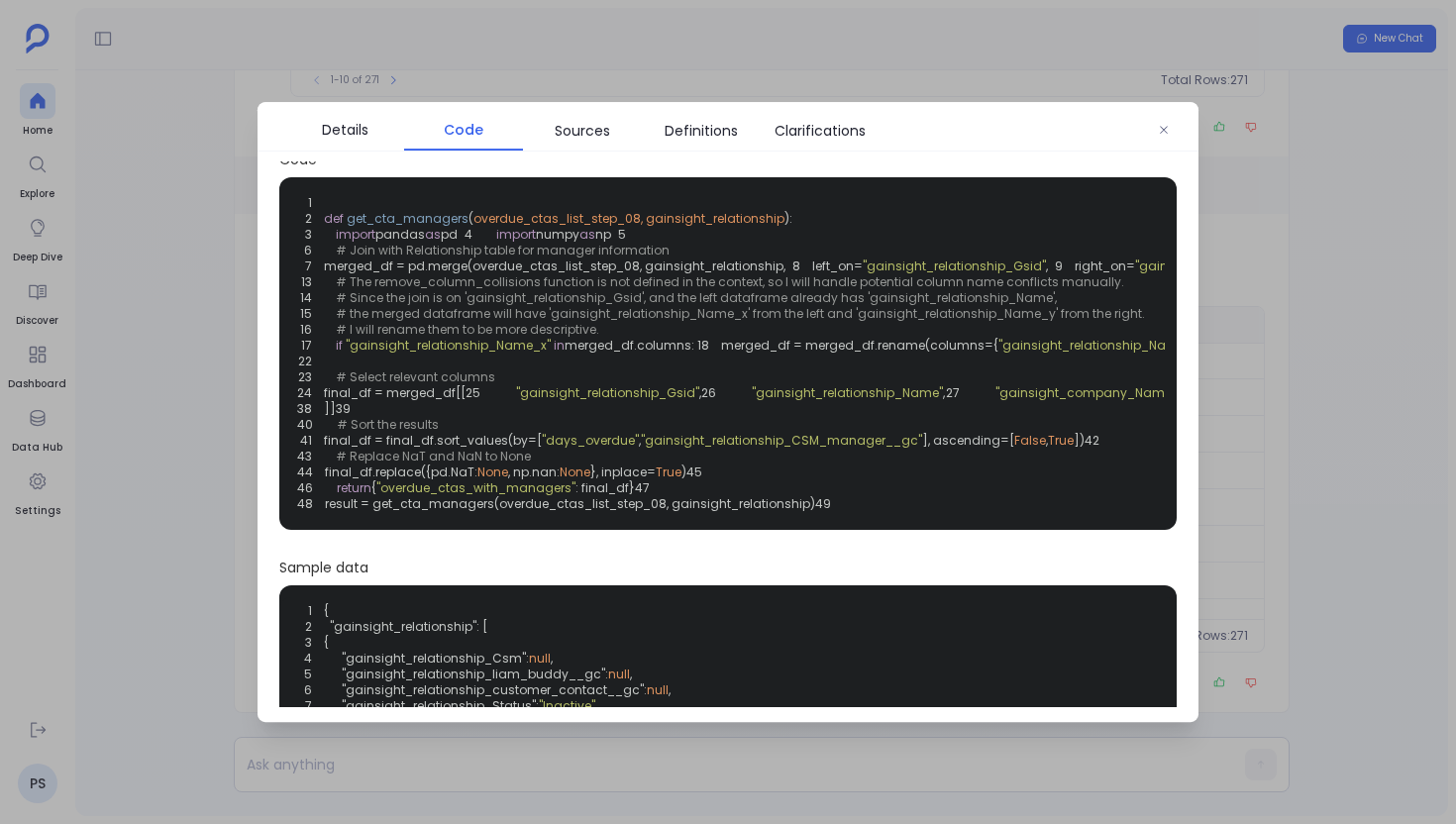click on "Code 1
2 def   get_cta_managers ( overdue_ctas_list_step_08, gainsight_relationship ):
3      import  pandas  as  pd
4      import  numpy  as  np
5
6      # Join with Relationship table for manager information
7     merged_df = pd.merge(overdue_ctas_list_step_08, gainsight_relationship,
8                          left_on= "gainsight_relationship_Gsid" ,
9                          right_on= "gainsight_relationship_Gsid" ,
10                          how= "left" )
11     merged_df = remove_column_collisions(merged_df,  'left' )
12
13      # The remove_column_collisions function is not defined in the context, so I will handle potential column name conflicts manually.
14      # Since the join is on 'gainsight_relationship_Gsid', and the left dataframe already has 'gainsight_relationship_Name',
15      # the merged dataframe will have 'gainsight_relationship_Name_x' from the left and 'gainsight_relationship_Name_y' from the right.
16      # I will rename them to be more descriptive.
17" at bounding box center [728, 434] 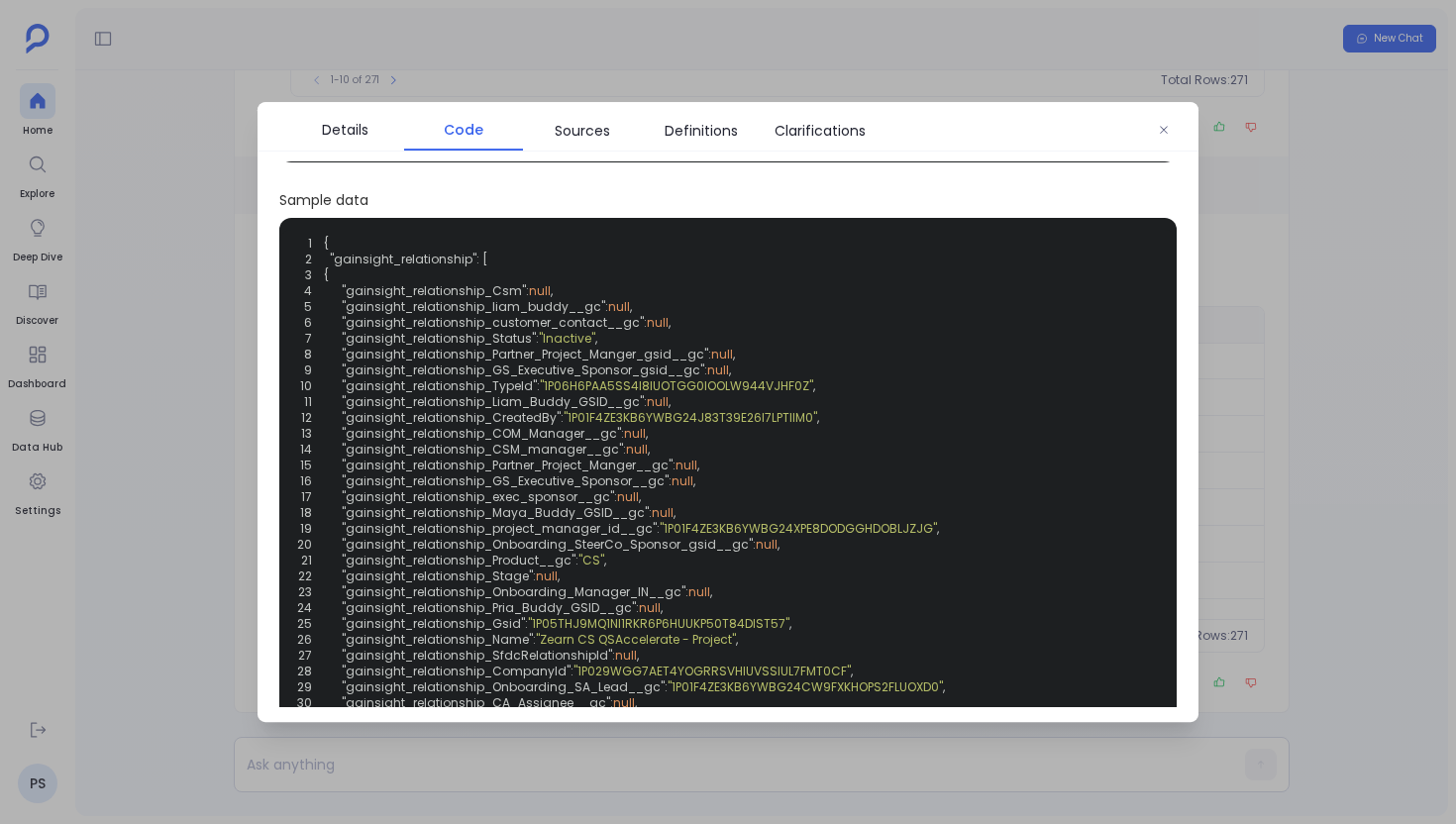scroll, scrollTop: 381, scrollLeft: 0, axis: vertical 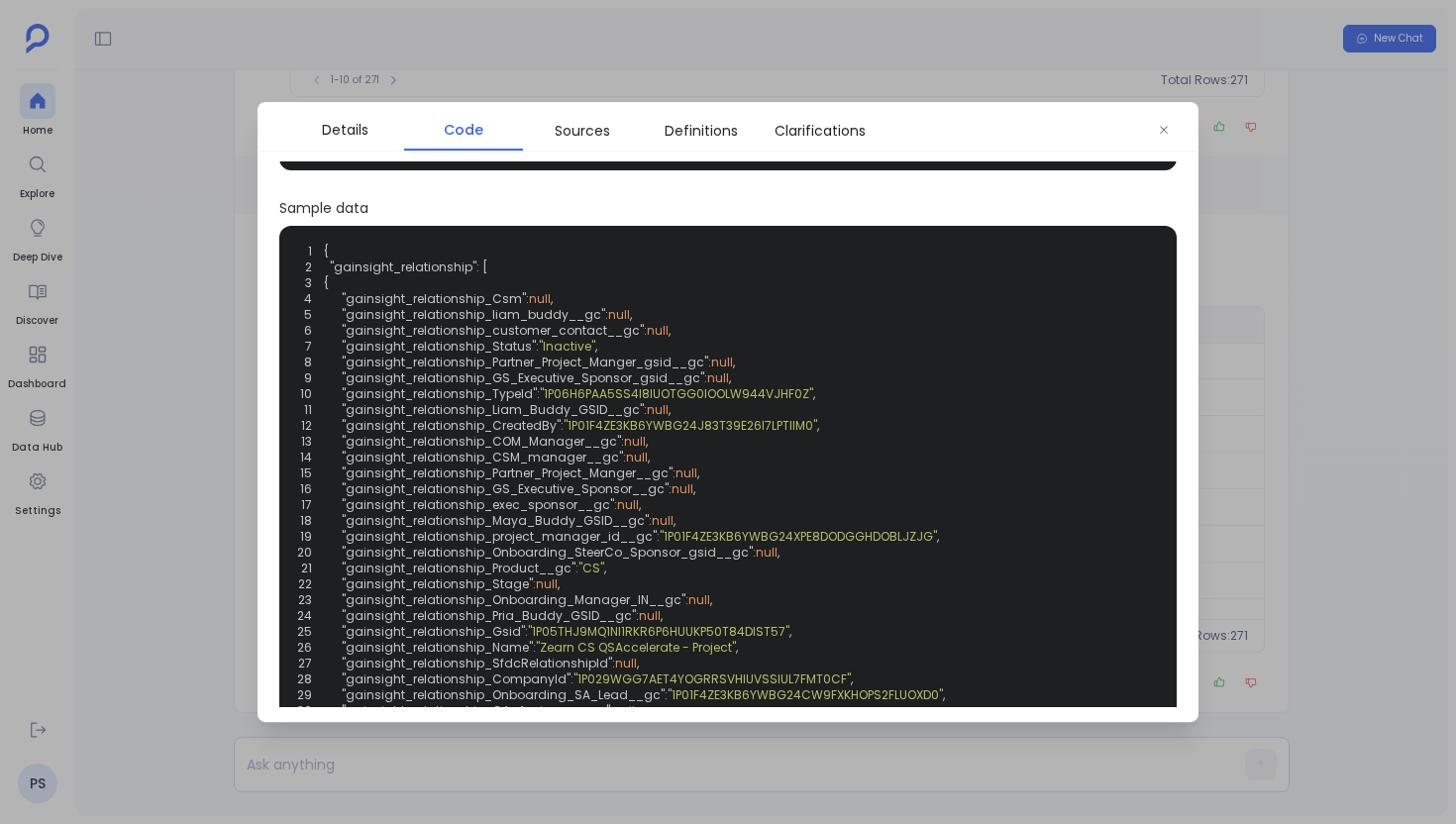 click at bounding box center (728, 412) 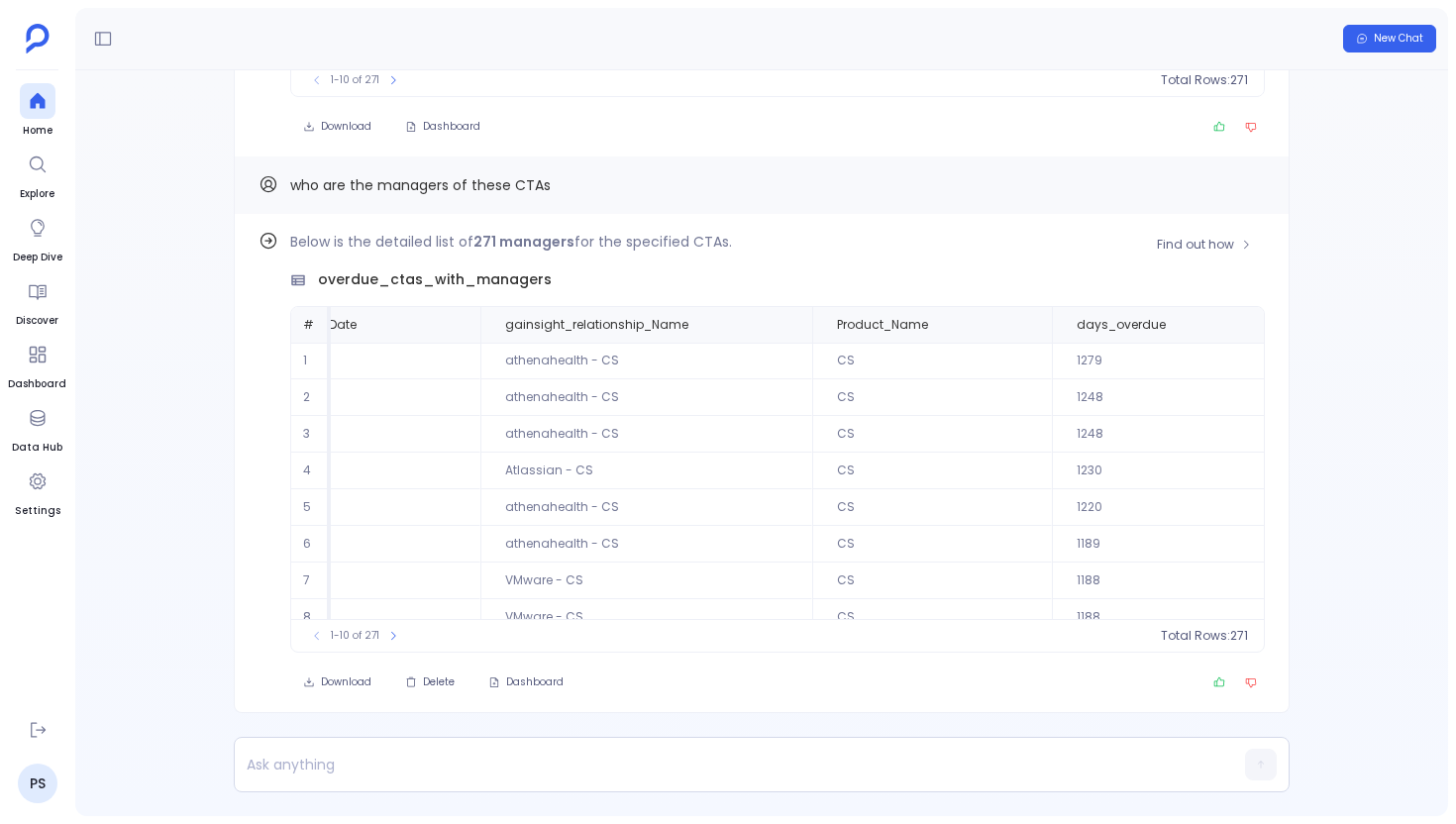 scroll, scrollTop: 0, scrollLeft: 1892, axis: horizontal 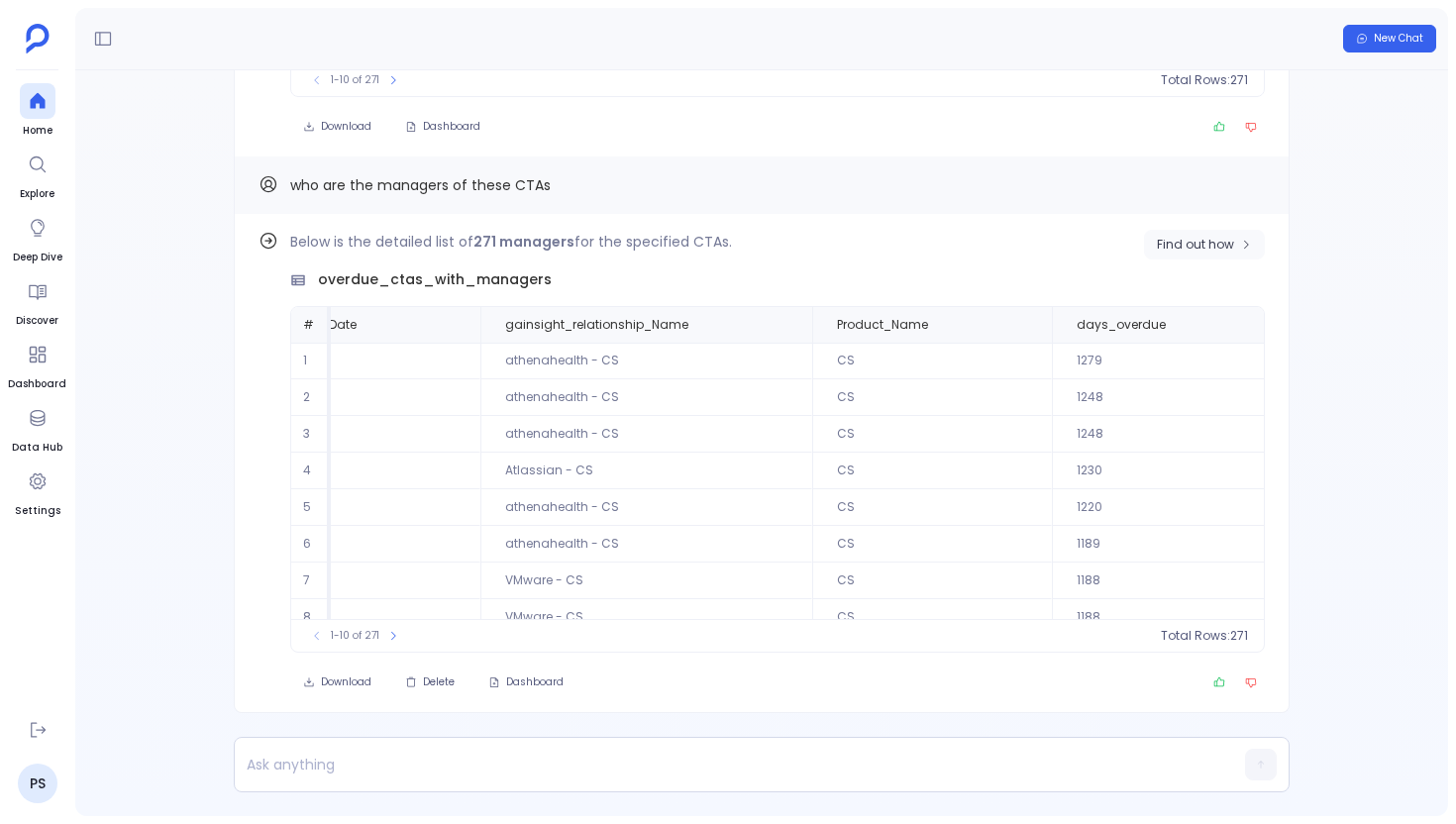click on "Find out how" at bounding box center (1196, 245) 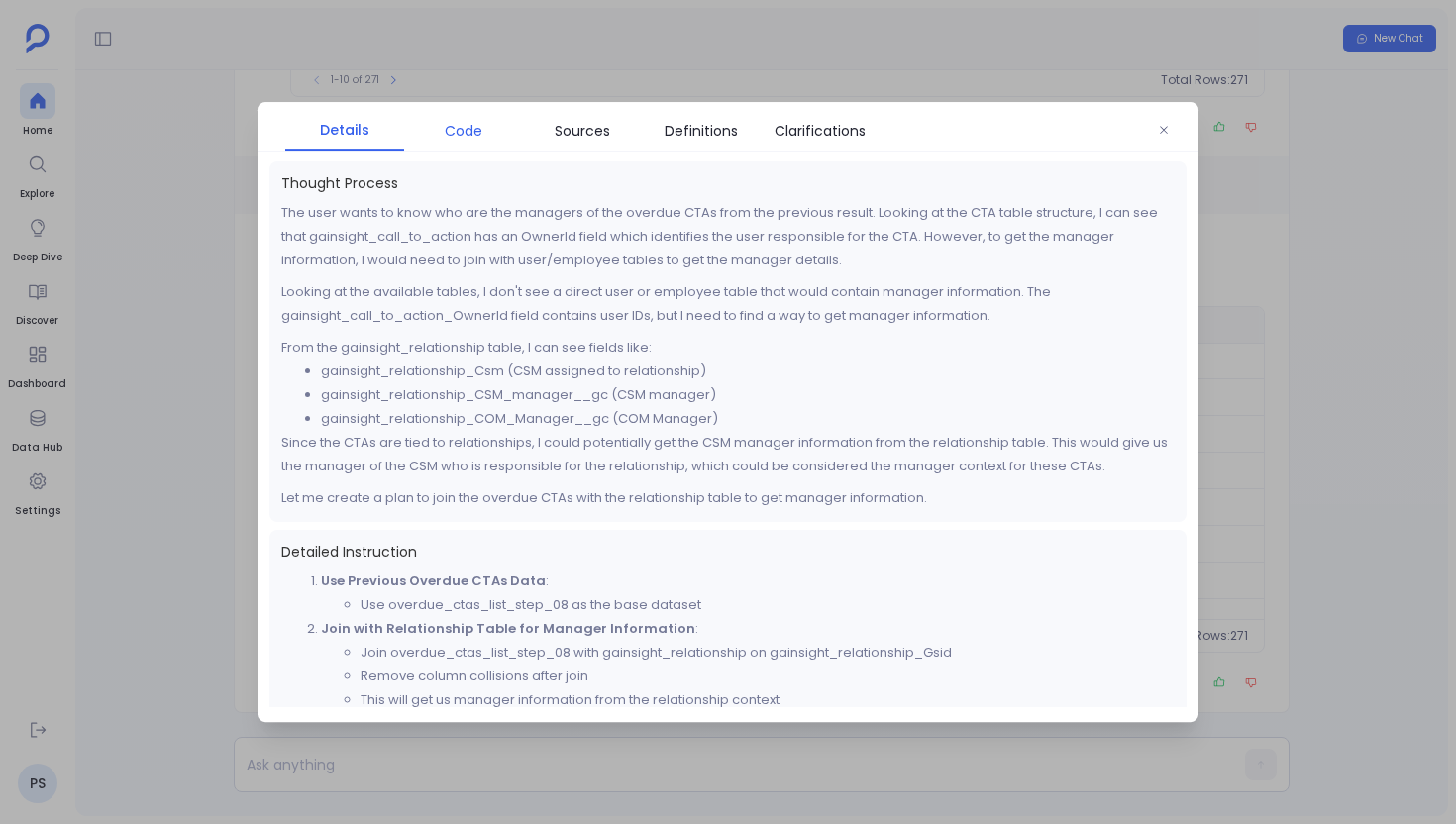 click on "Code" at bounding box center (464, 131) 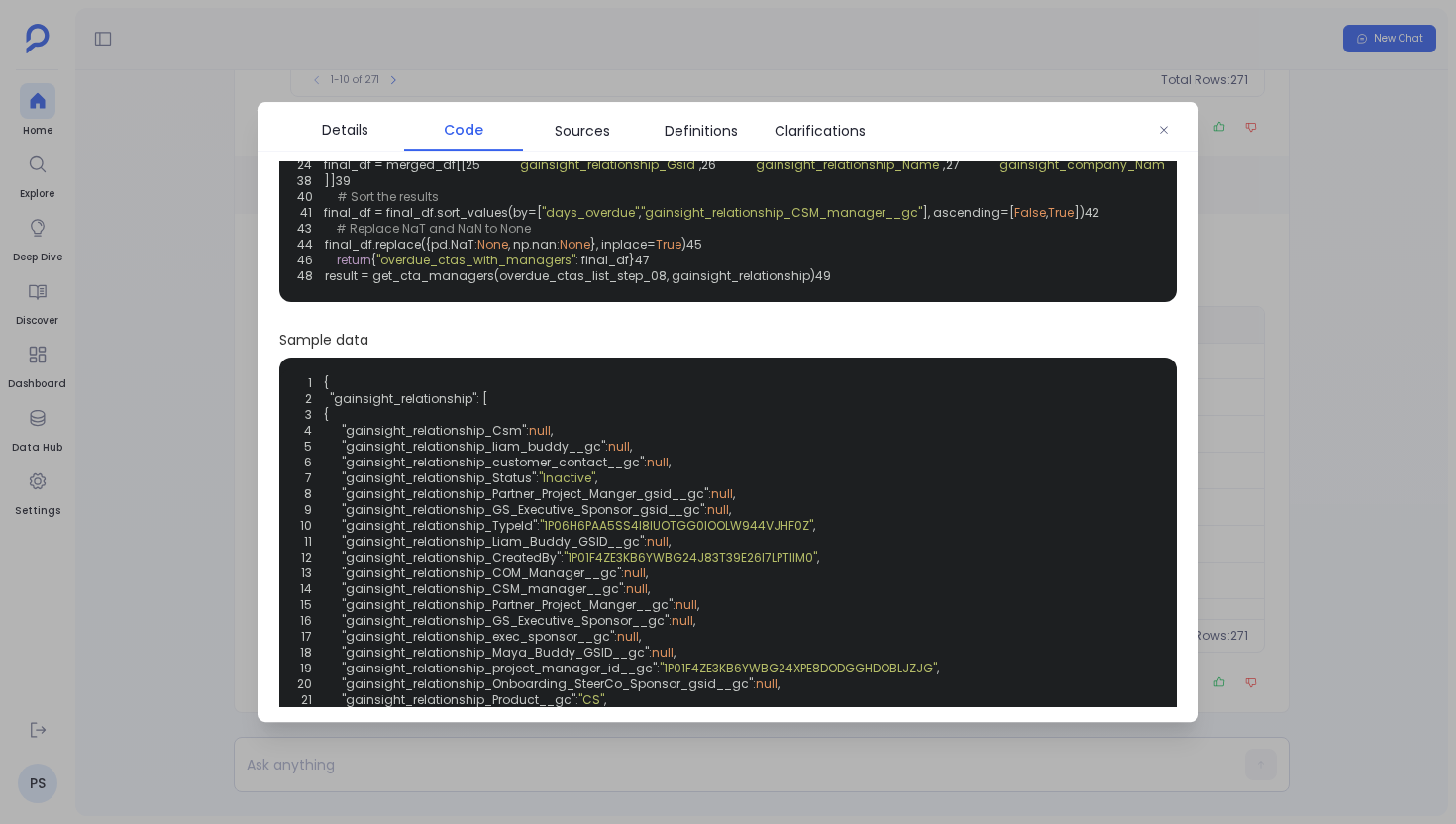 scroll, scrollTop: 244, scrollLeft: 0, axis: vertical 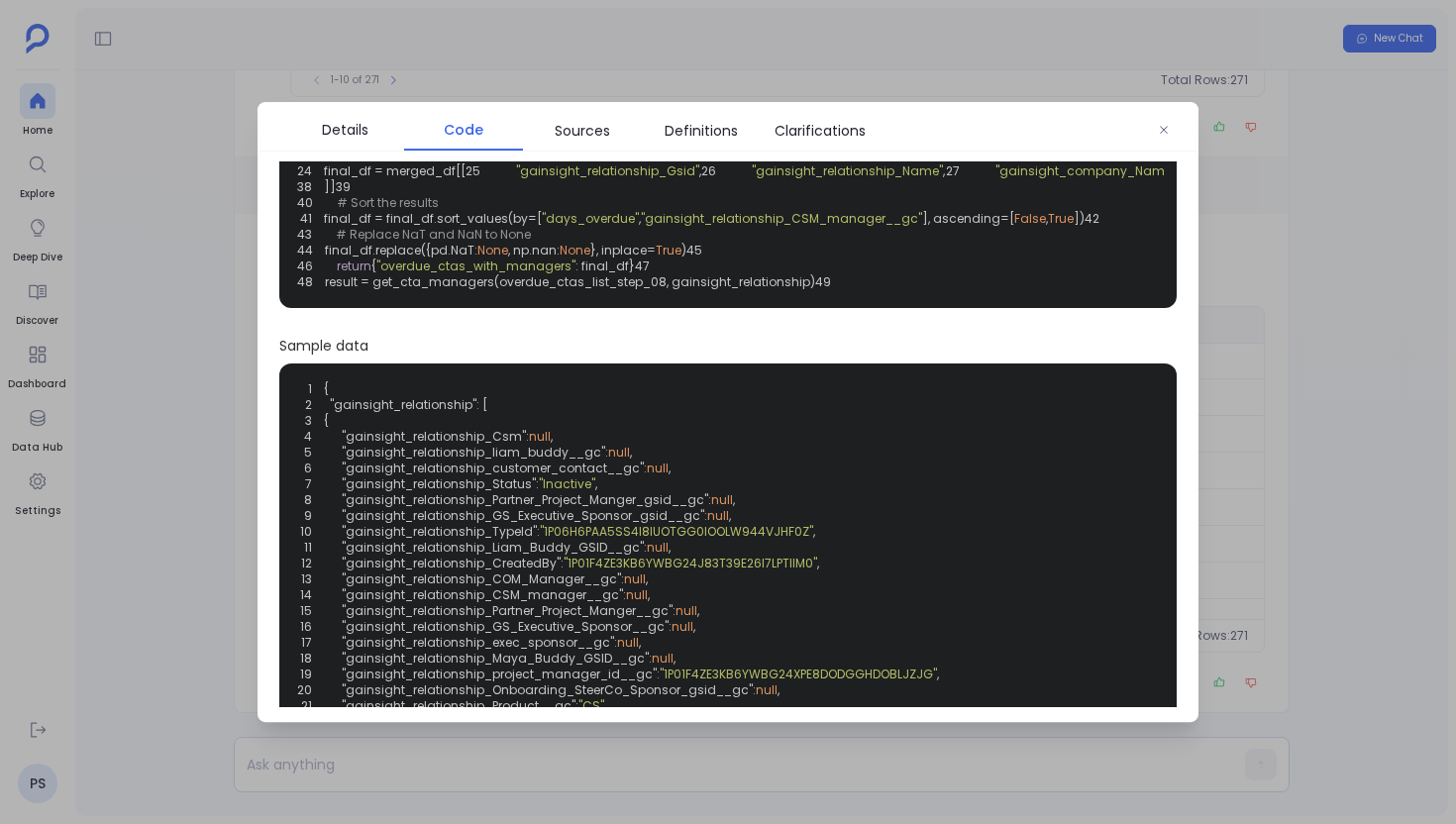 click on ""gainsight_call_to_action_StatusId_name"" at bounding box center [2031, 170] 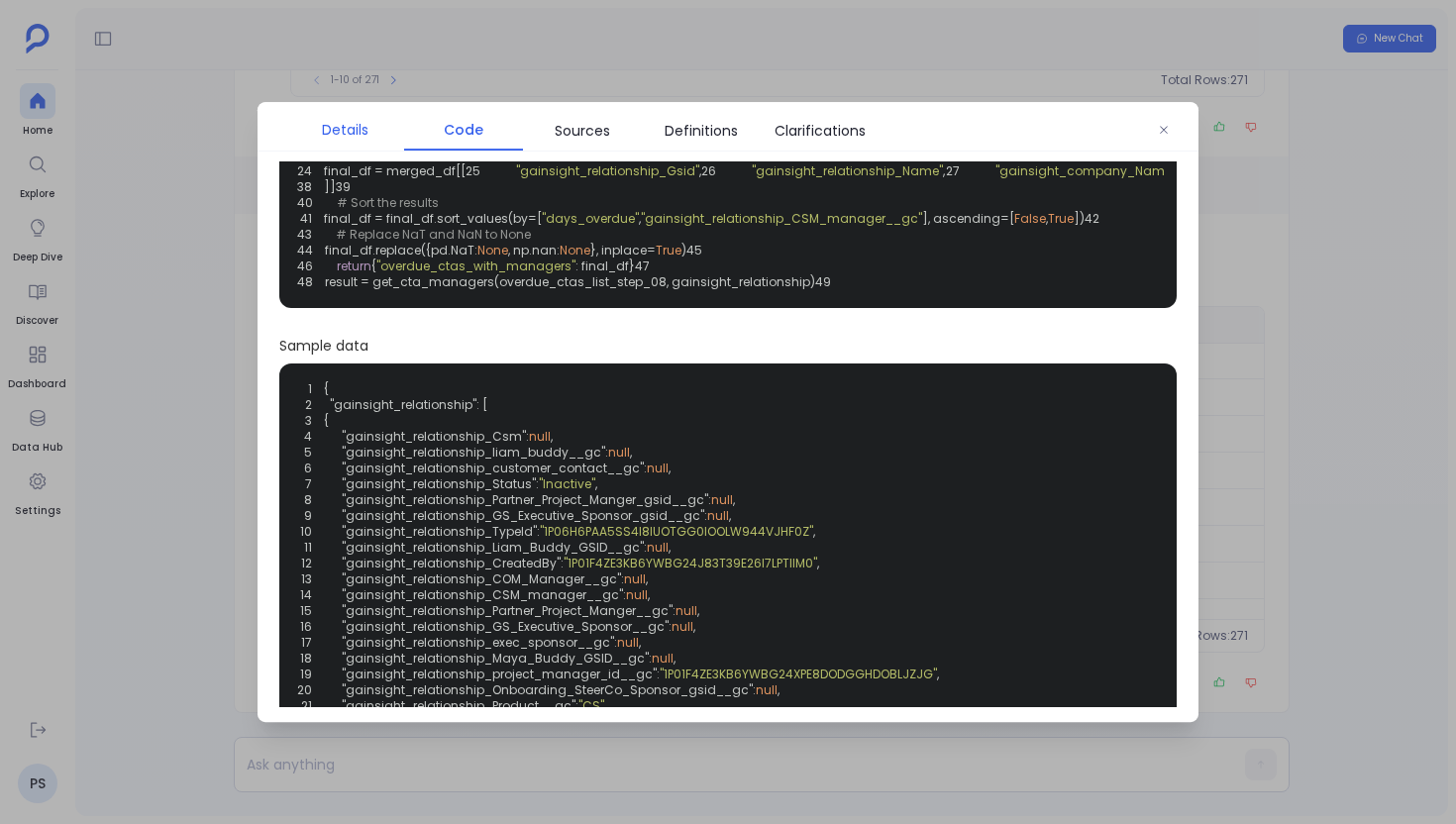 click on "Details" at bounding box center (345, 130) 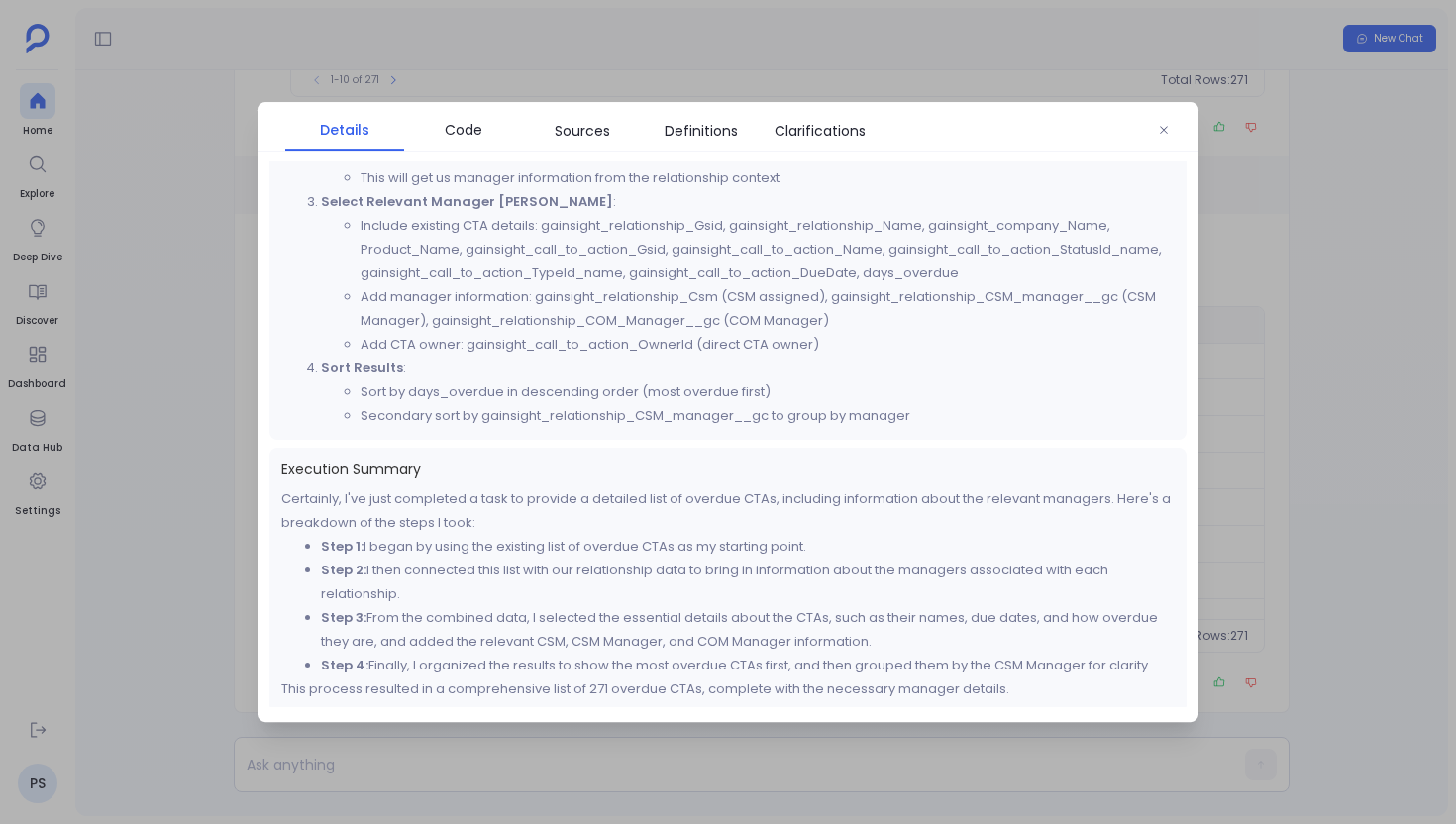 scroll, scrollTop: 523, scrollLeft: 0, axis: vertical 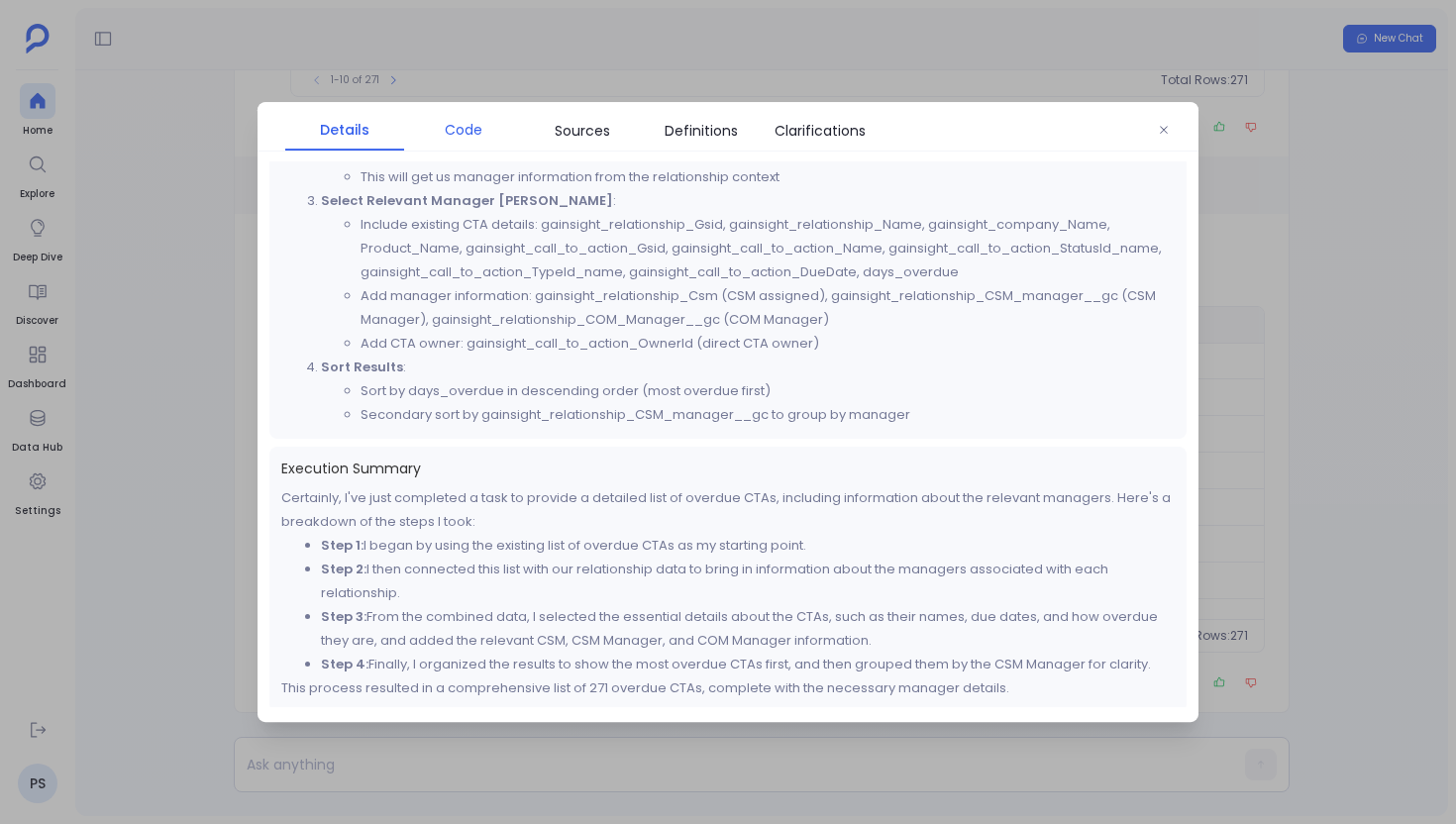 click on "Code" at bounding box center (464, 130) 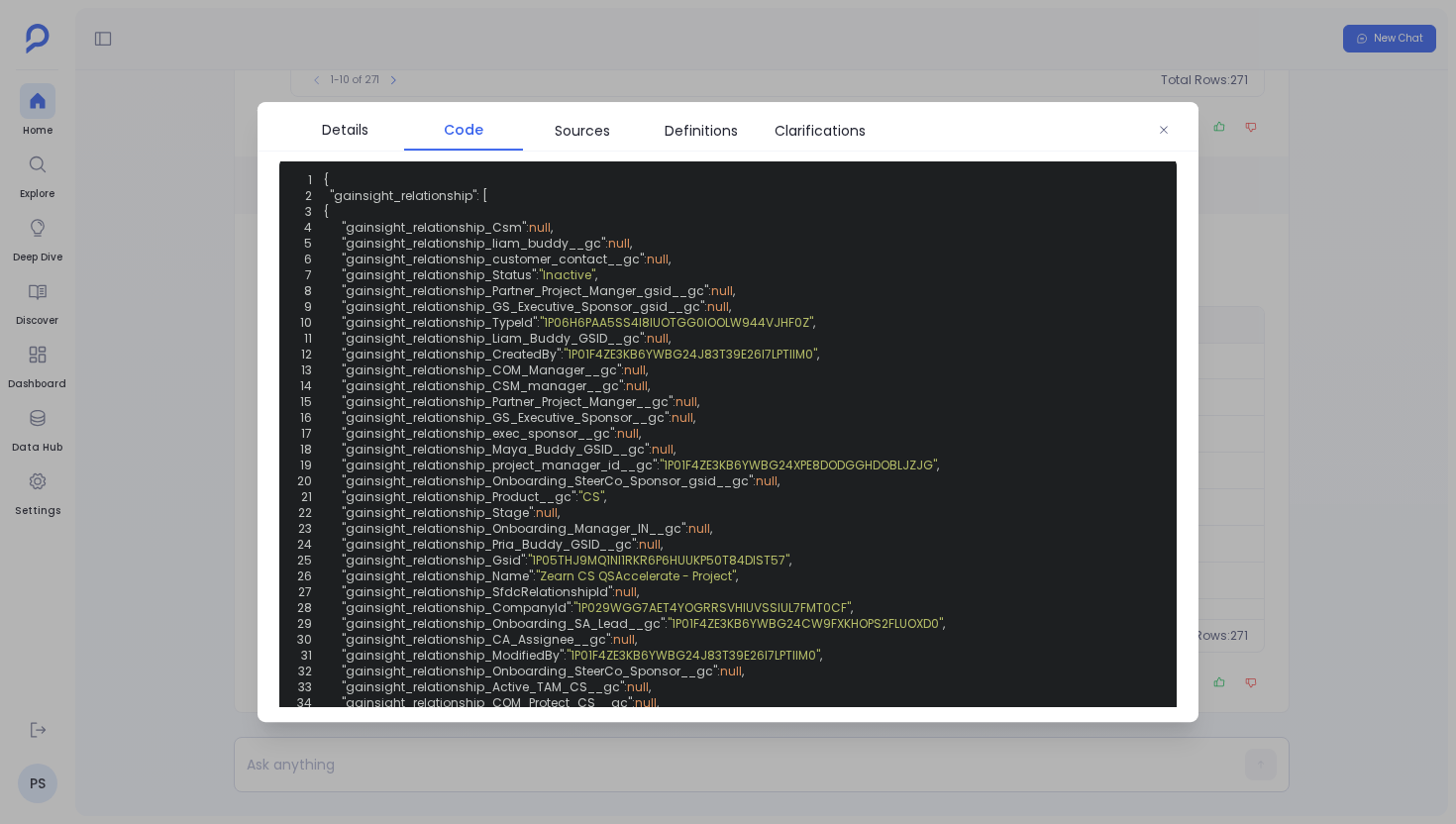 scroll, scrollTop: 452, scrollLeft: 0, axis: vertical 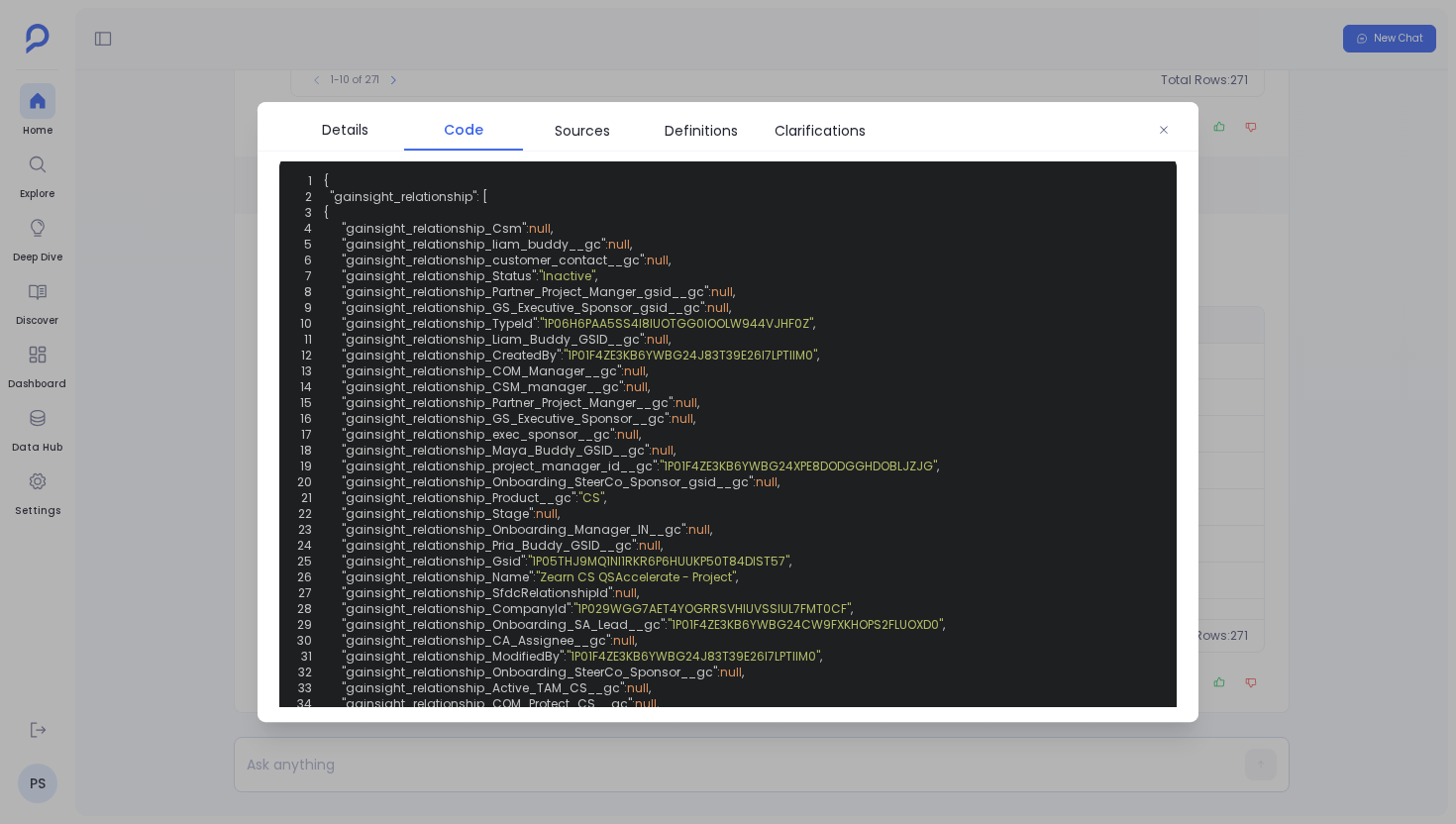 click at bounding box center [728, 412] 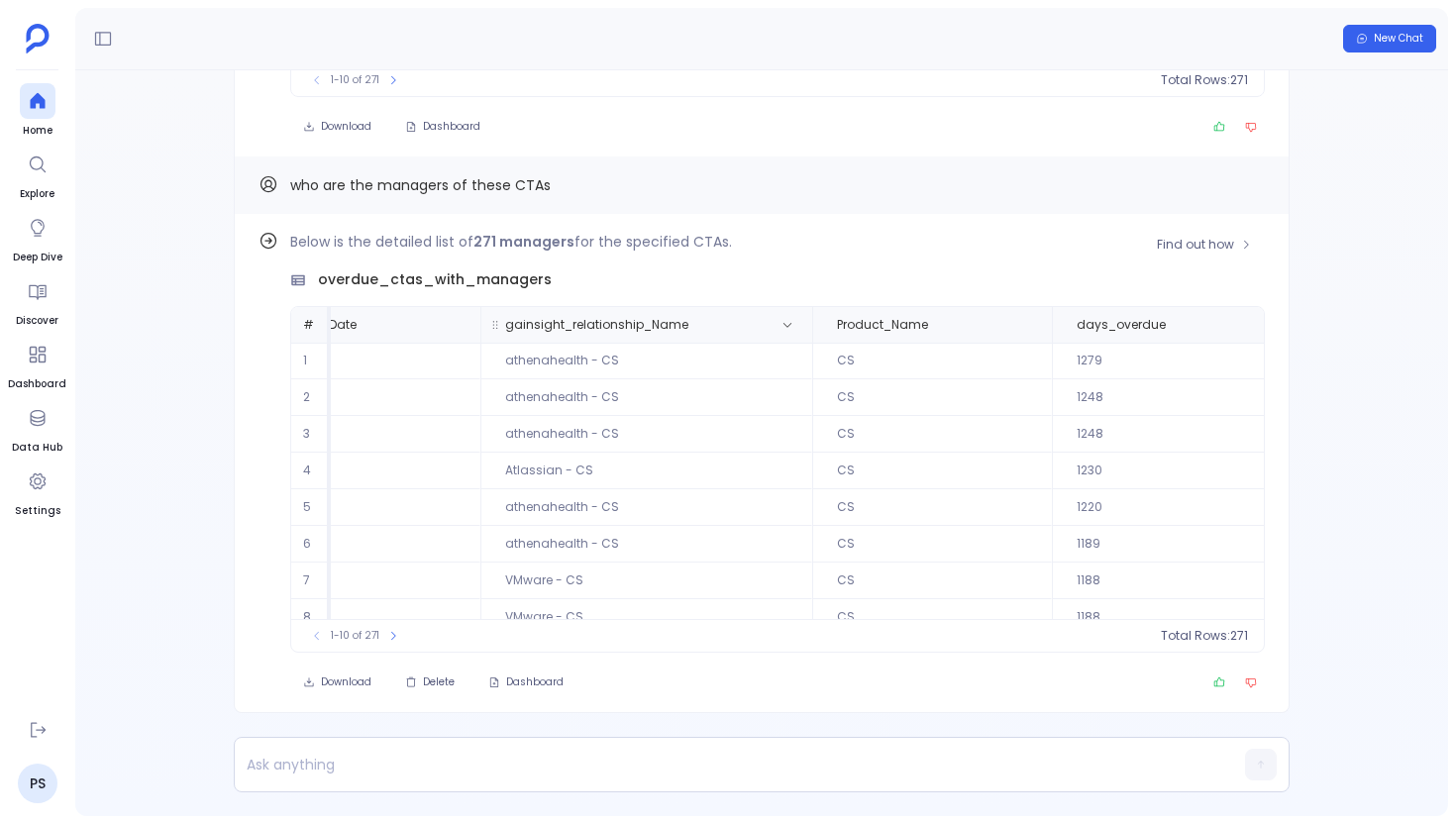 scroll, scrollTop: 95, scrollLeft: 1893, axis: both 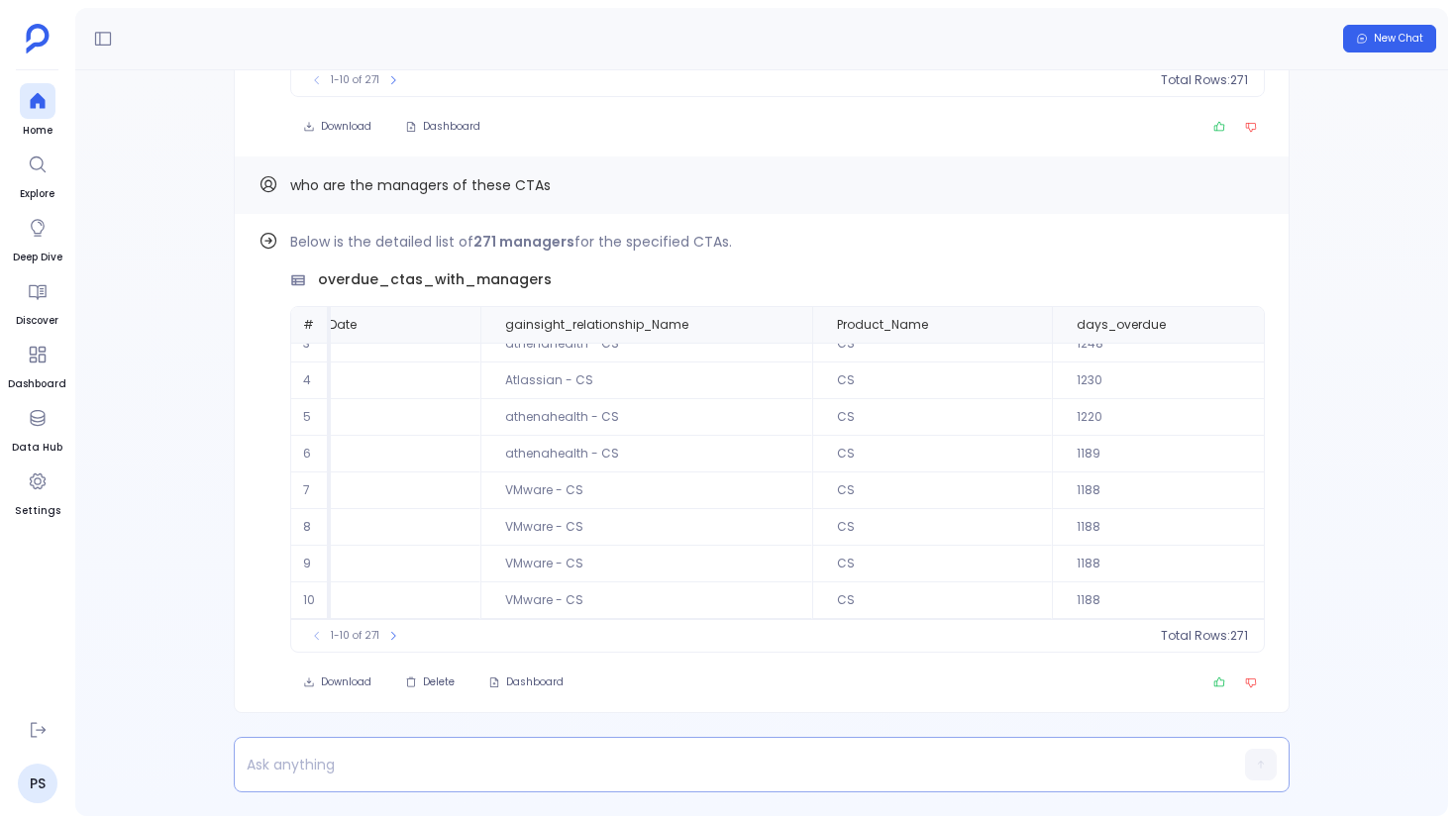 click at bounding box center (723, 765) 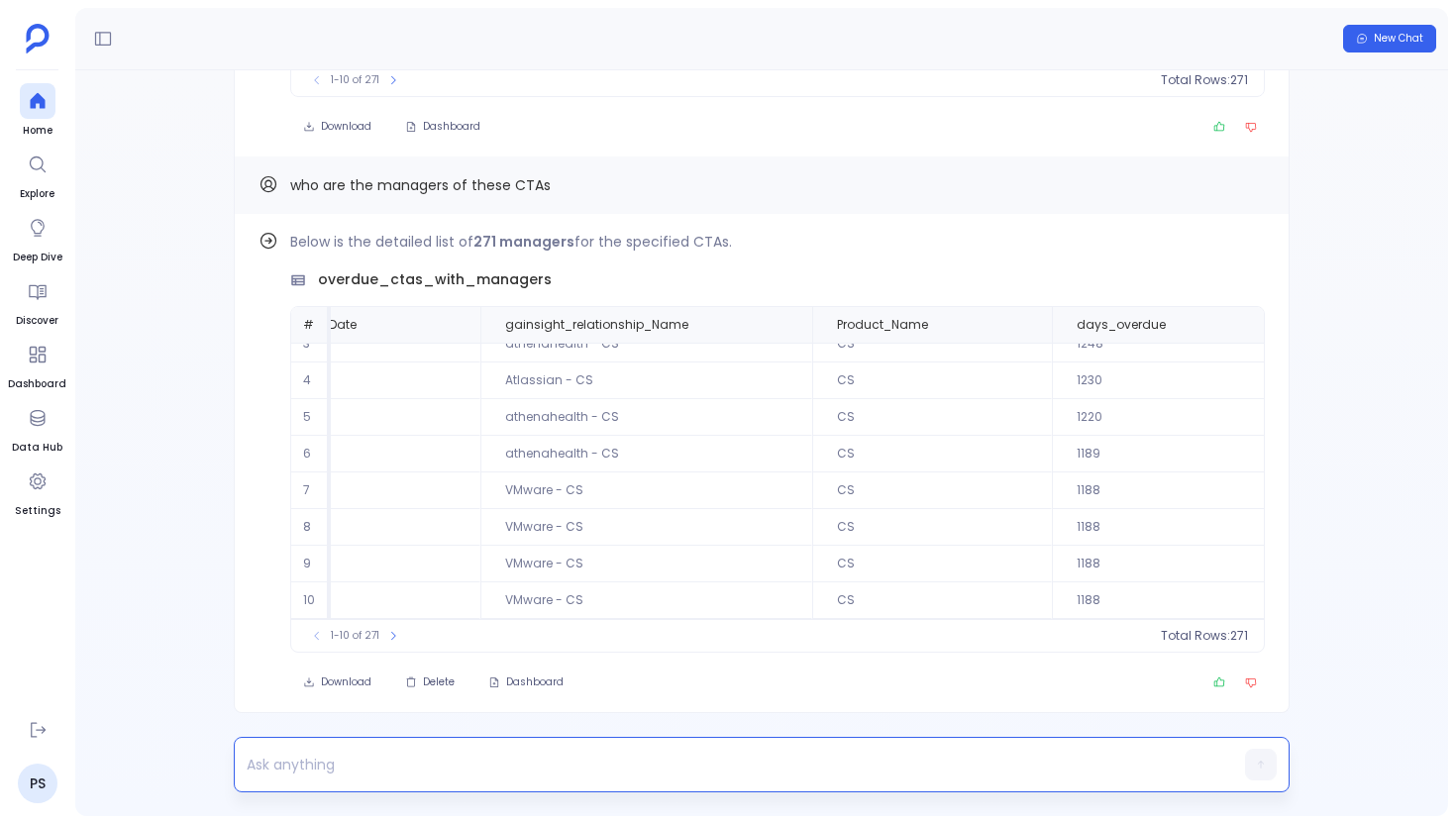 type 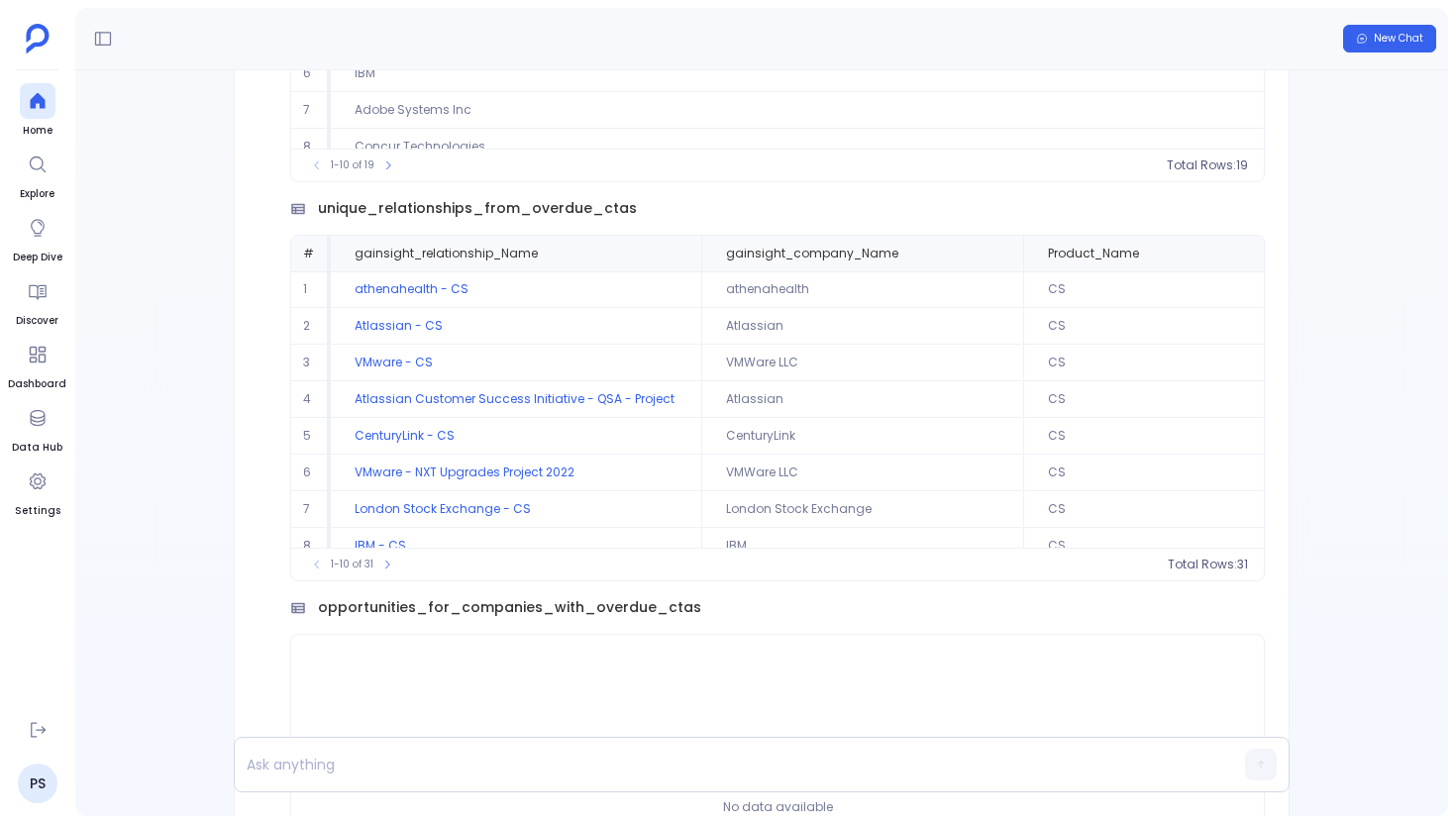 scroll, scrollTop: -707, scrollLeft: 0, axis: vertical 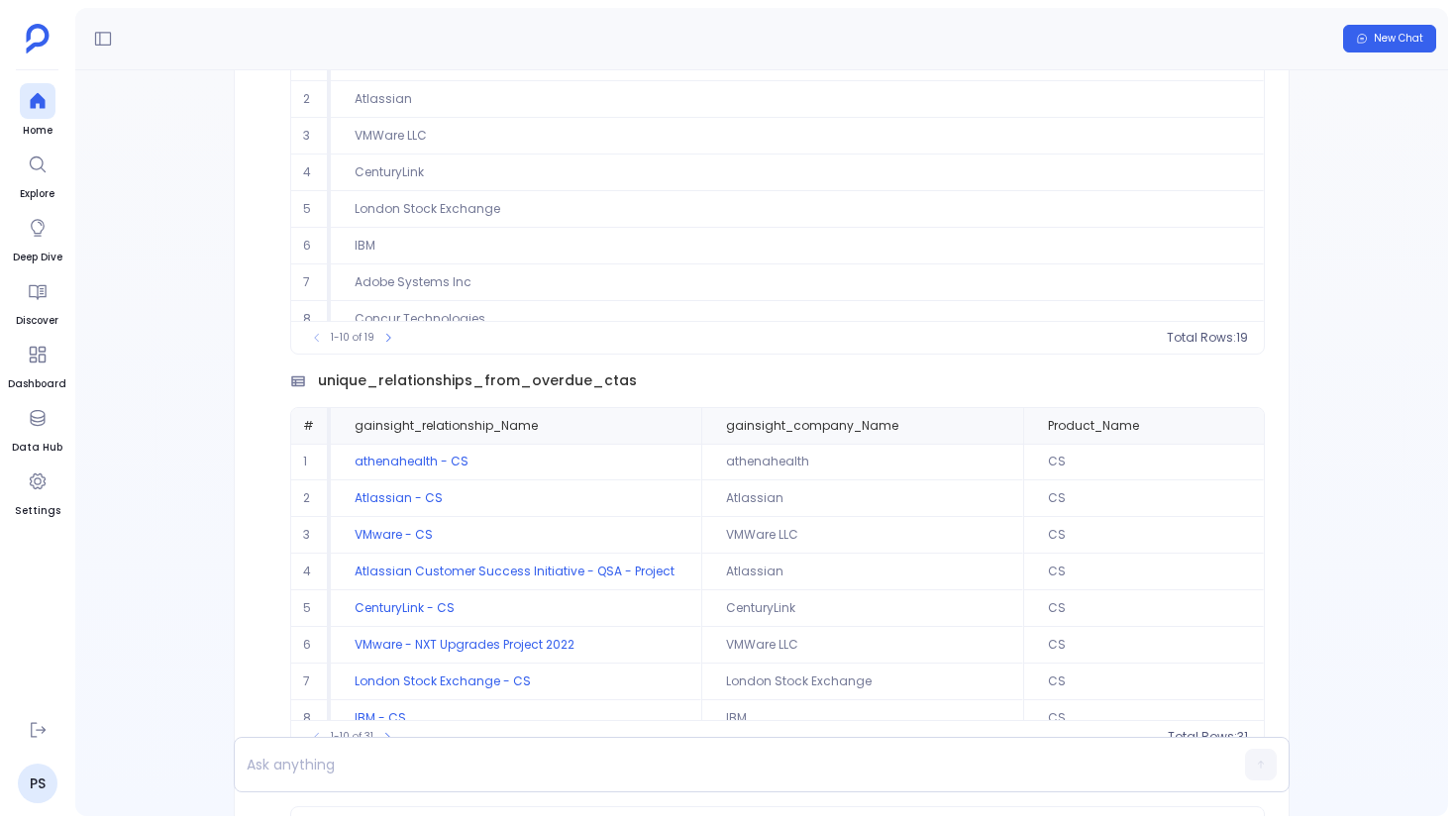 click on "1-10 of 19 Total Rows:  19" at bounding box center (778, 337) 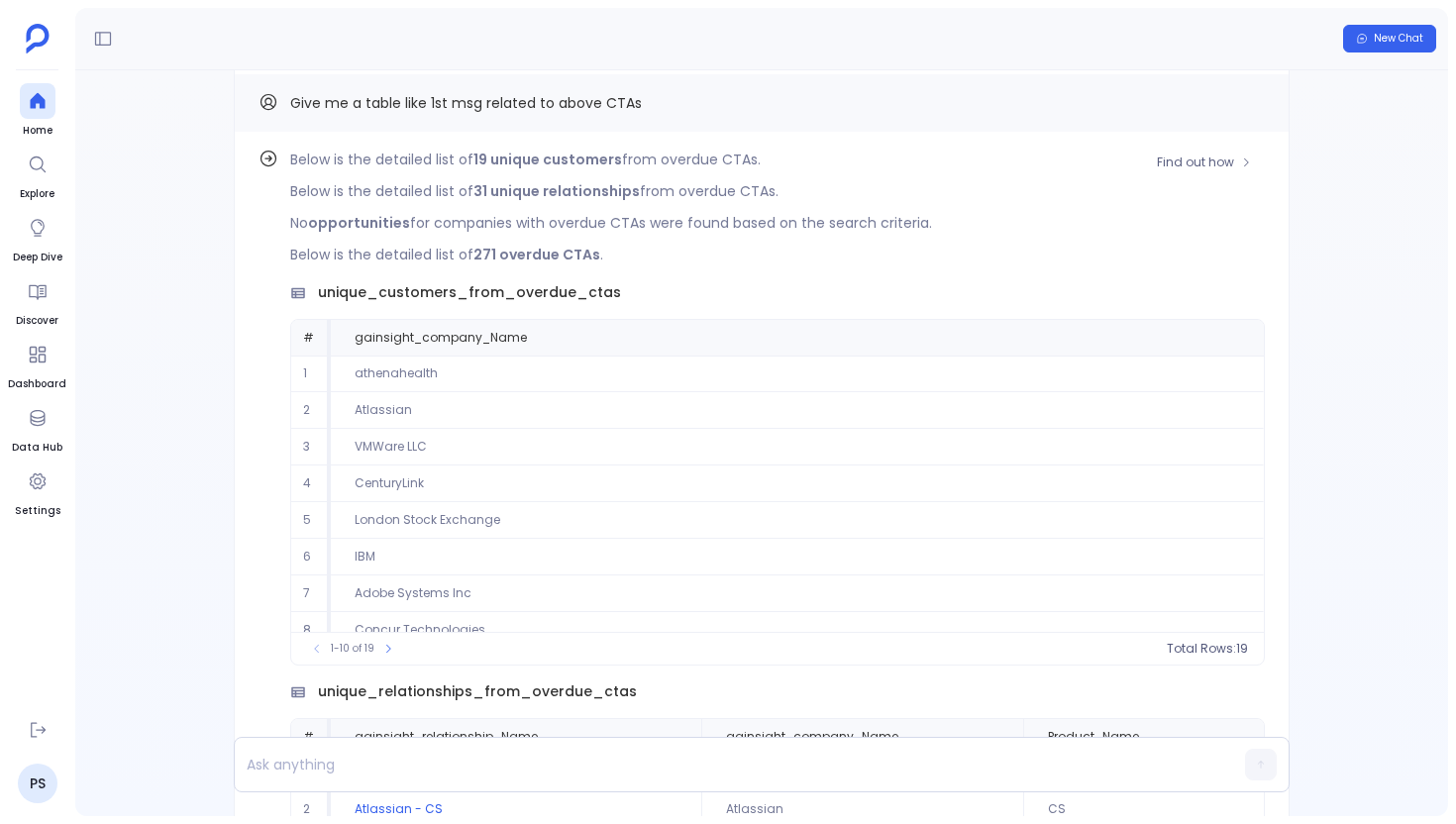 scroll, scrollTop: -1221, scrollLeft: 0, axis: vertical 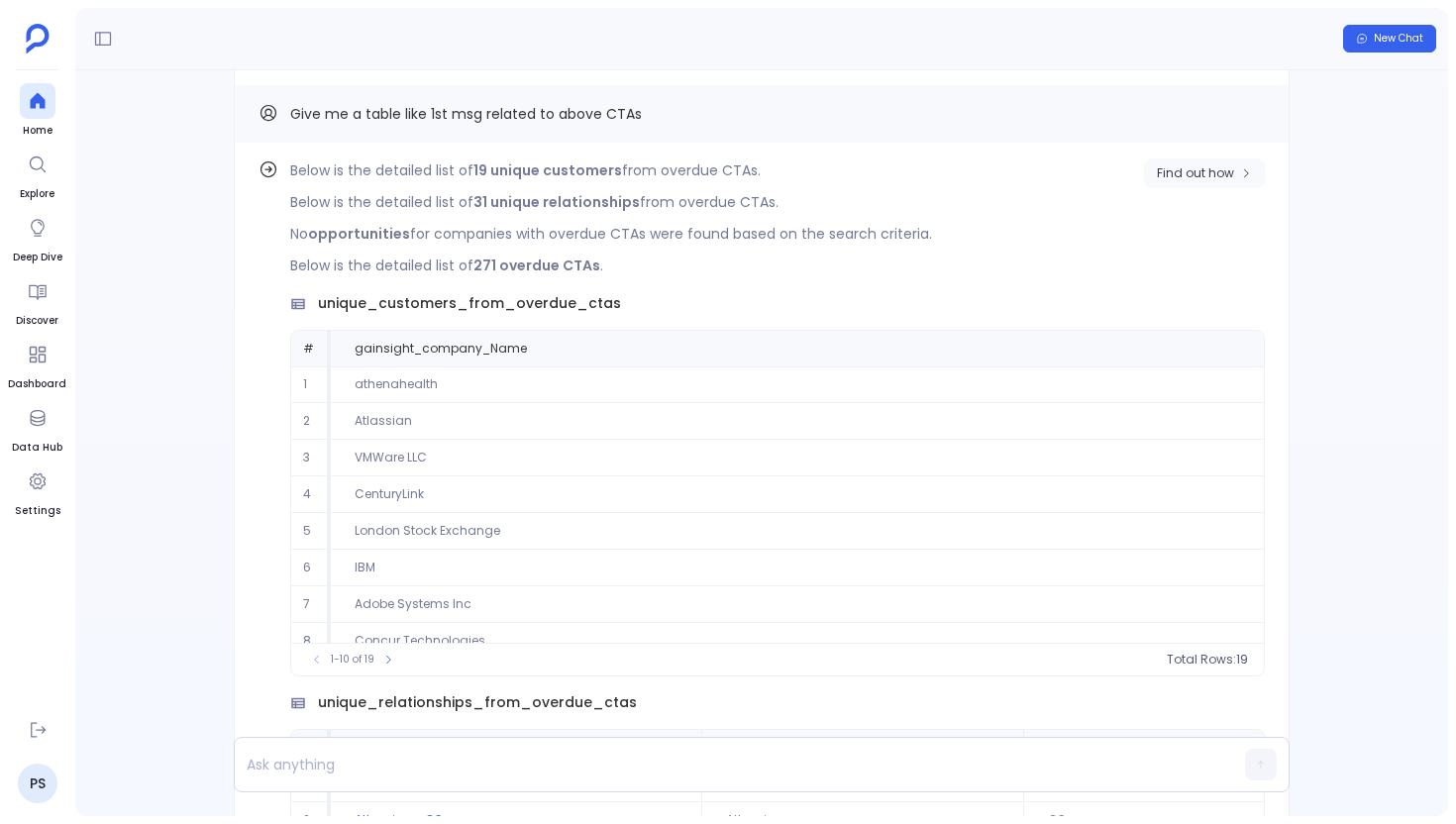 click on "Find out how" at bounding box center (1204, 173) 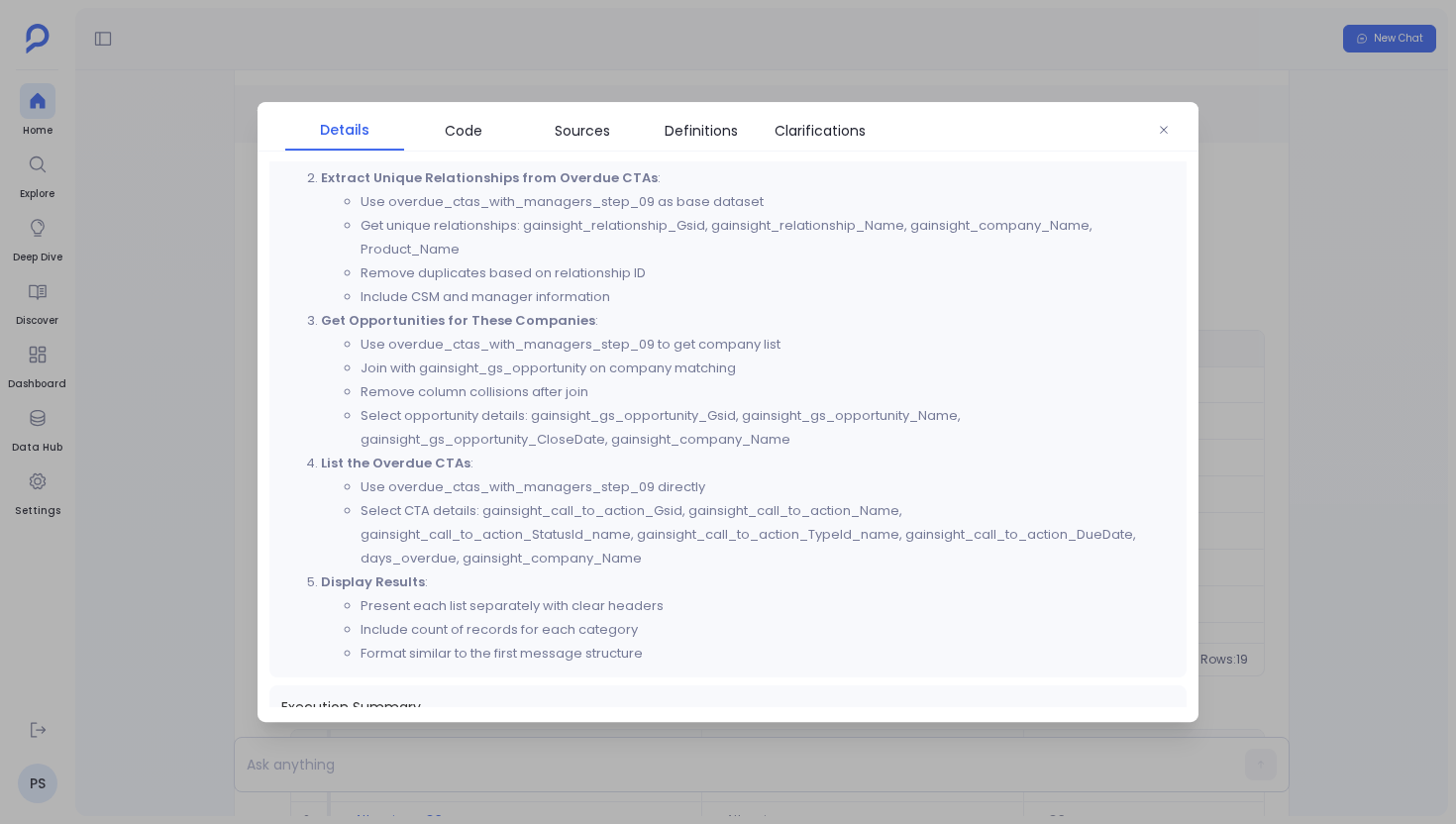 scroll, scrollTop: 443, scrollLeft: 0, axis: vertical 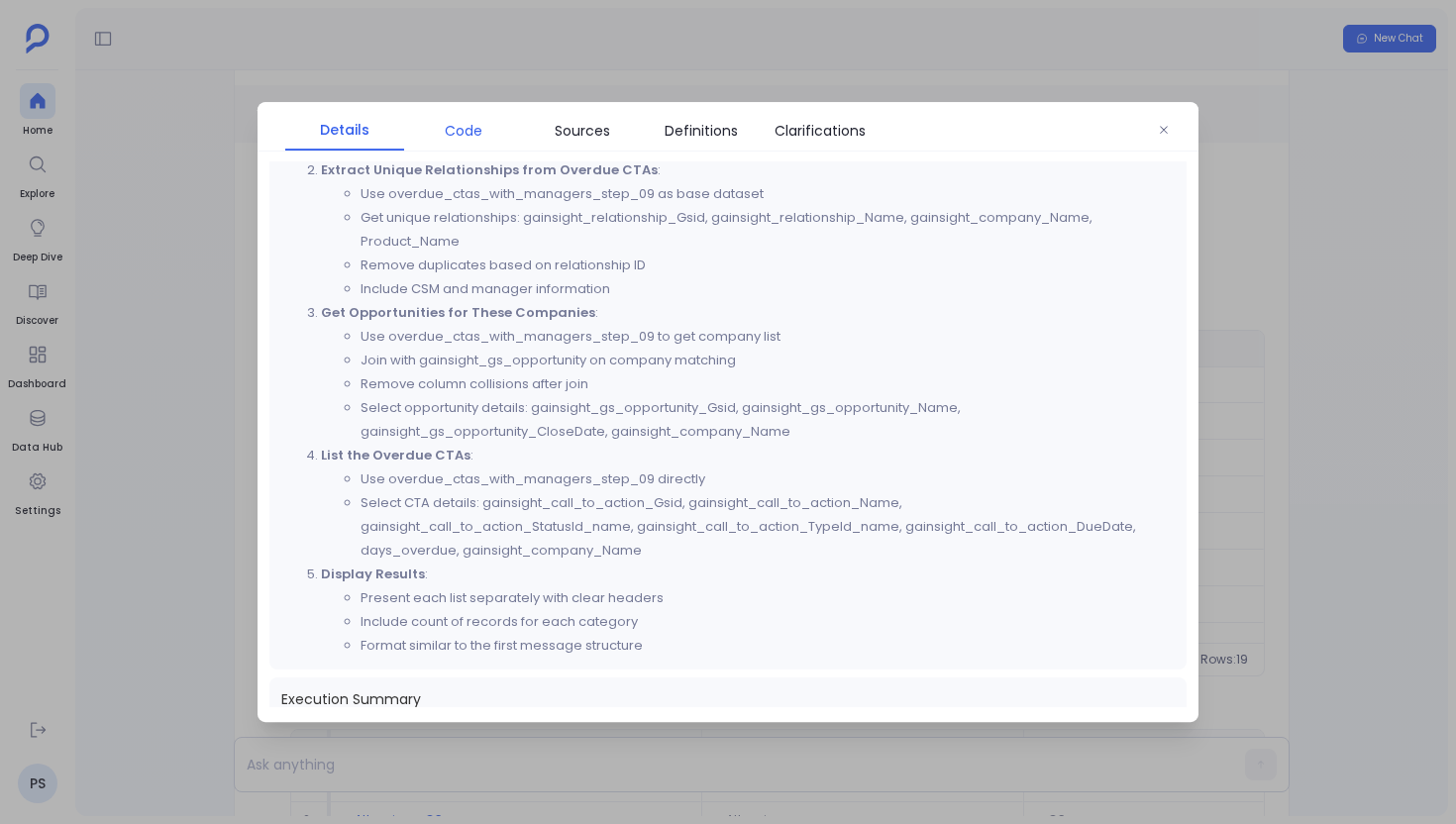 click on "Code" at bounding box center [464, 131] 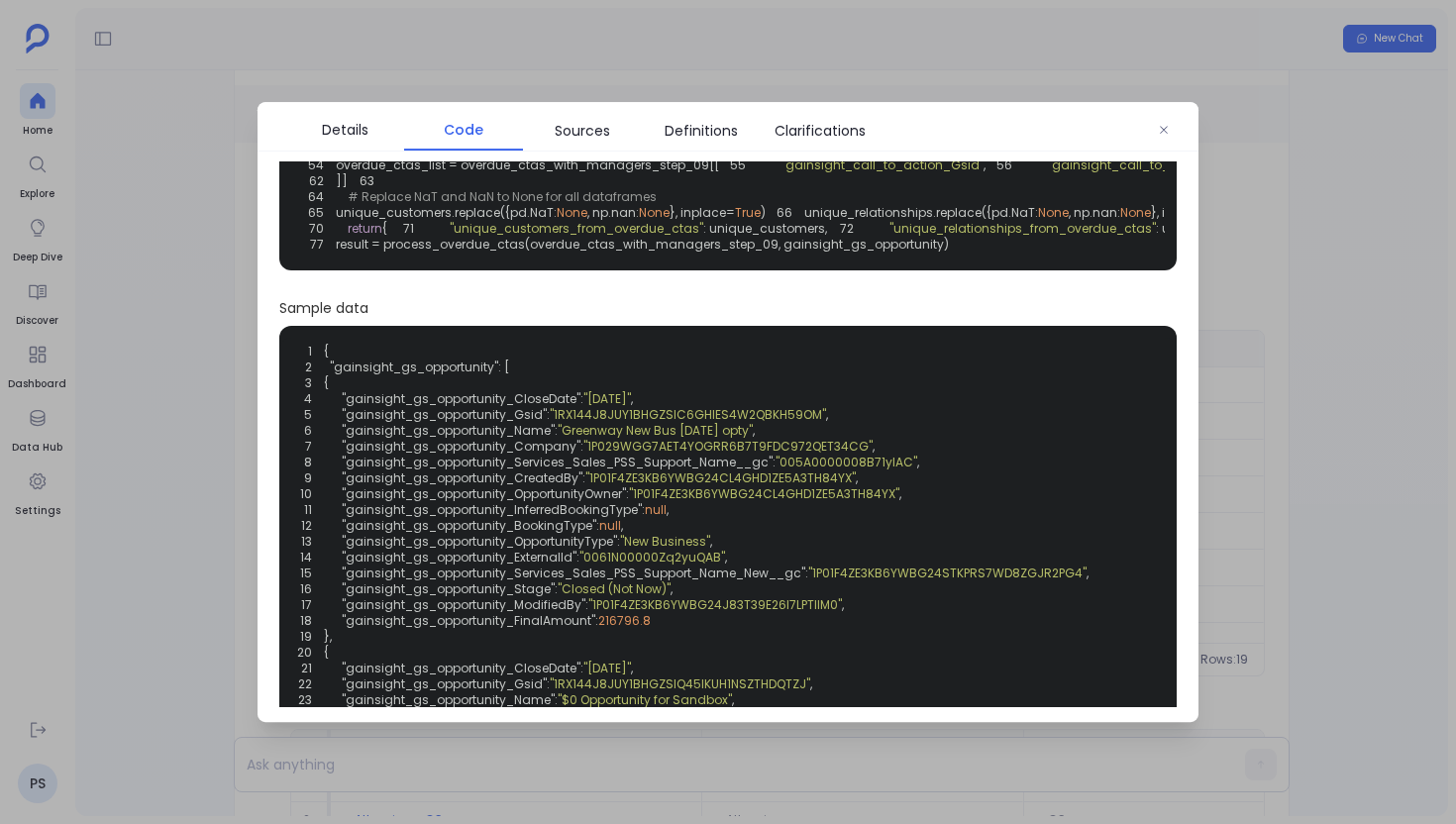 scroll, scrollTop: 393, scrollLeft: 0, axis: vertical 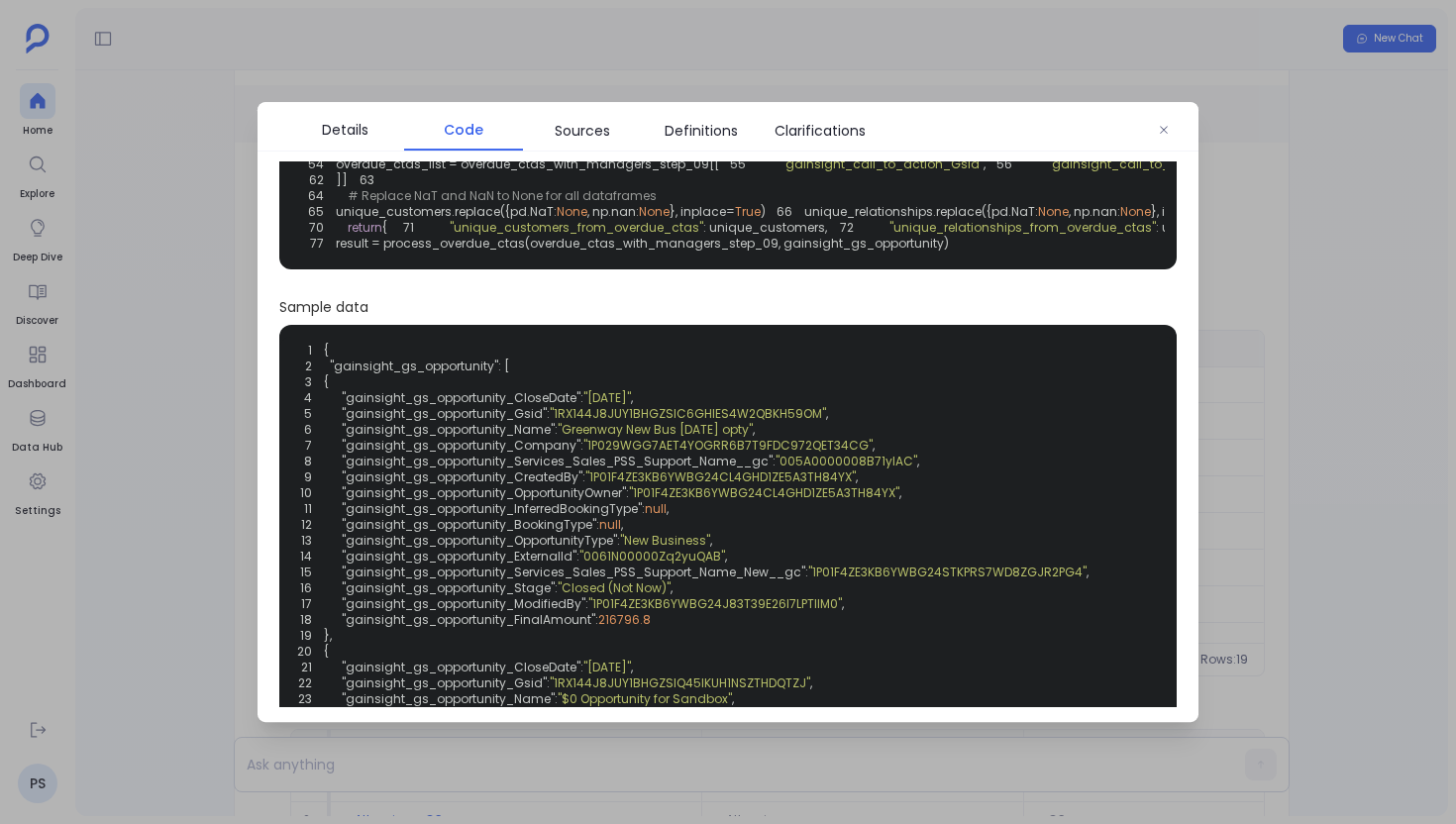 click at bounding box center (728, 412) 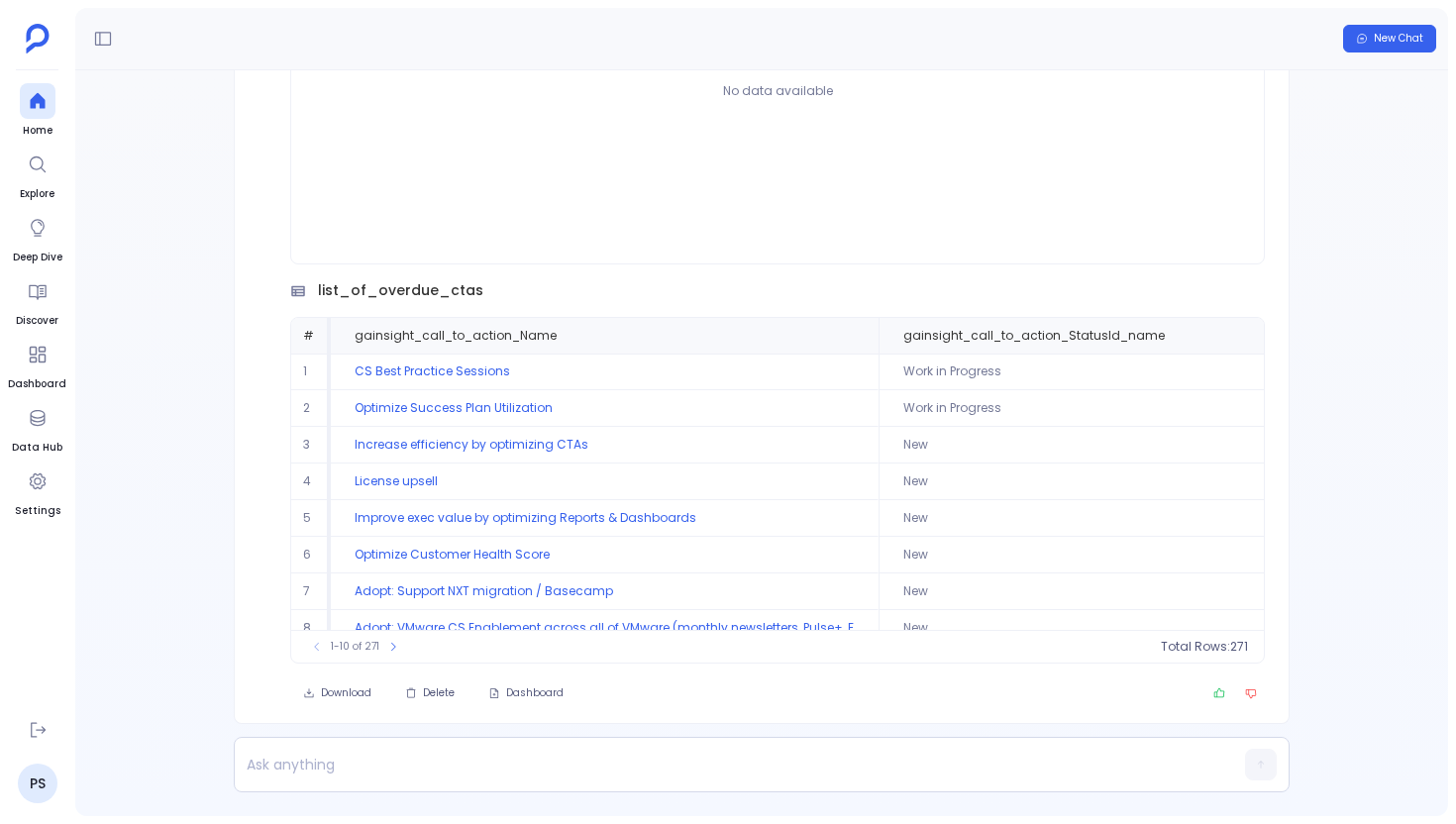 scroll, scrollTop: 0, scrollLeft: 0, axis: both 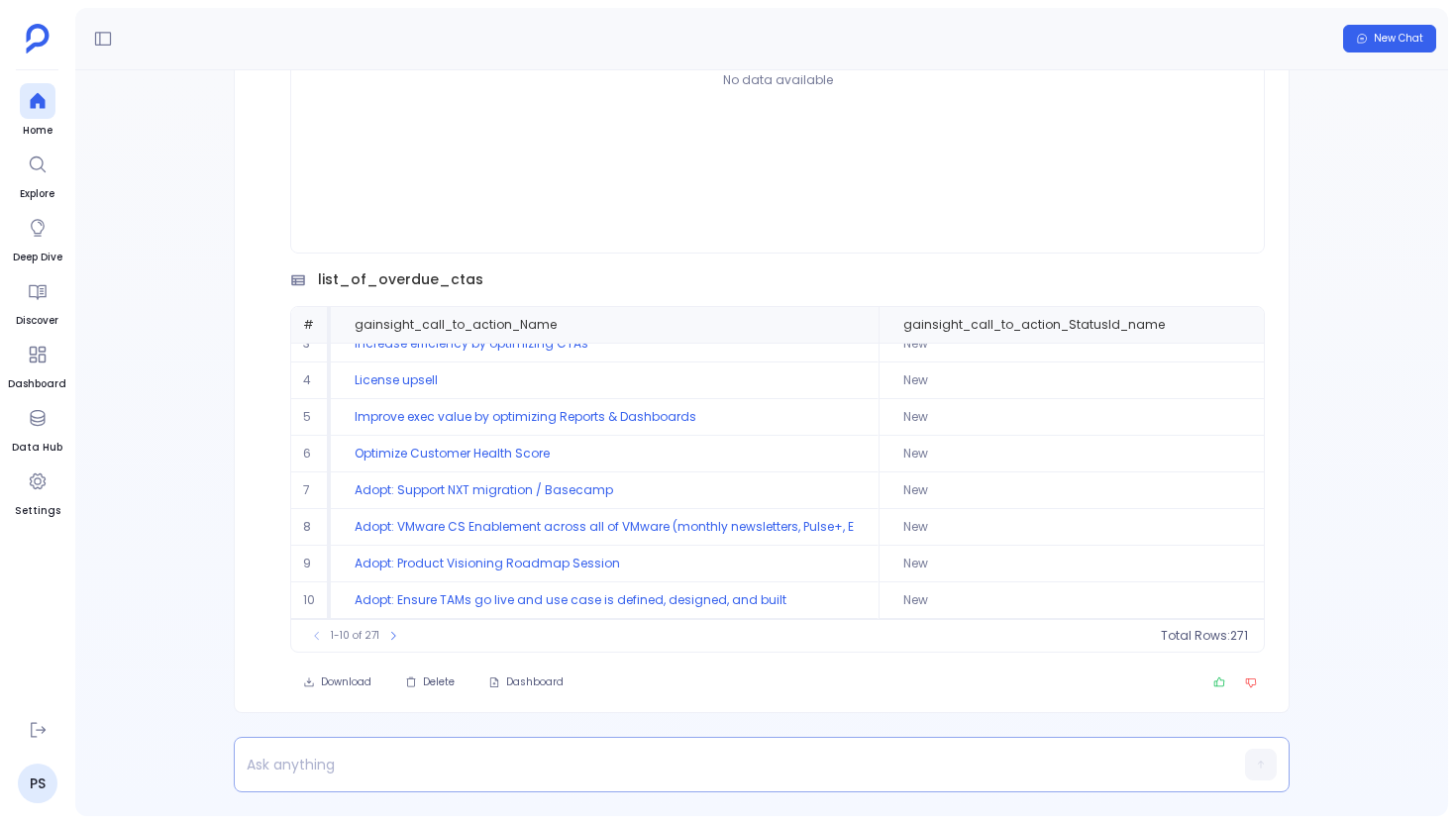 click at bounding box center (723, 765) 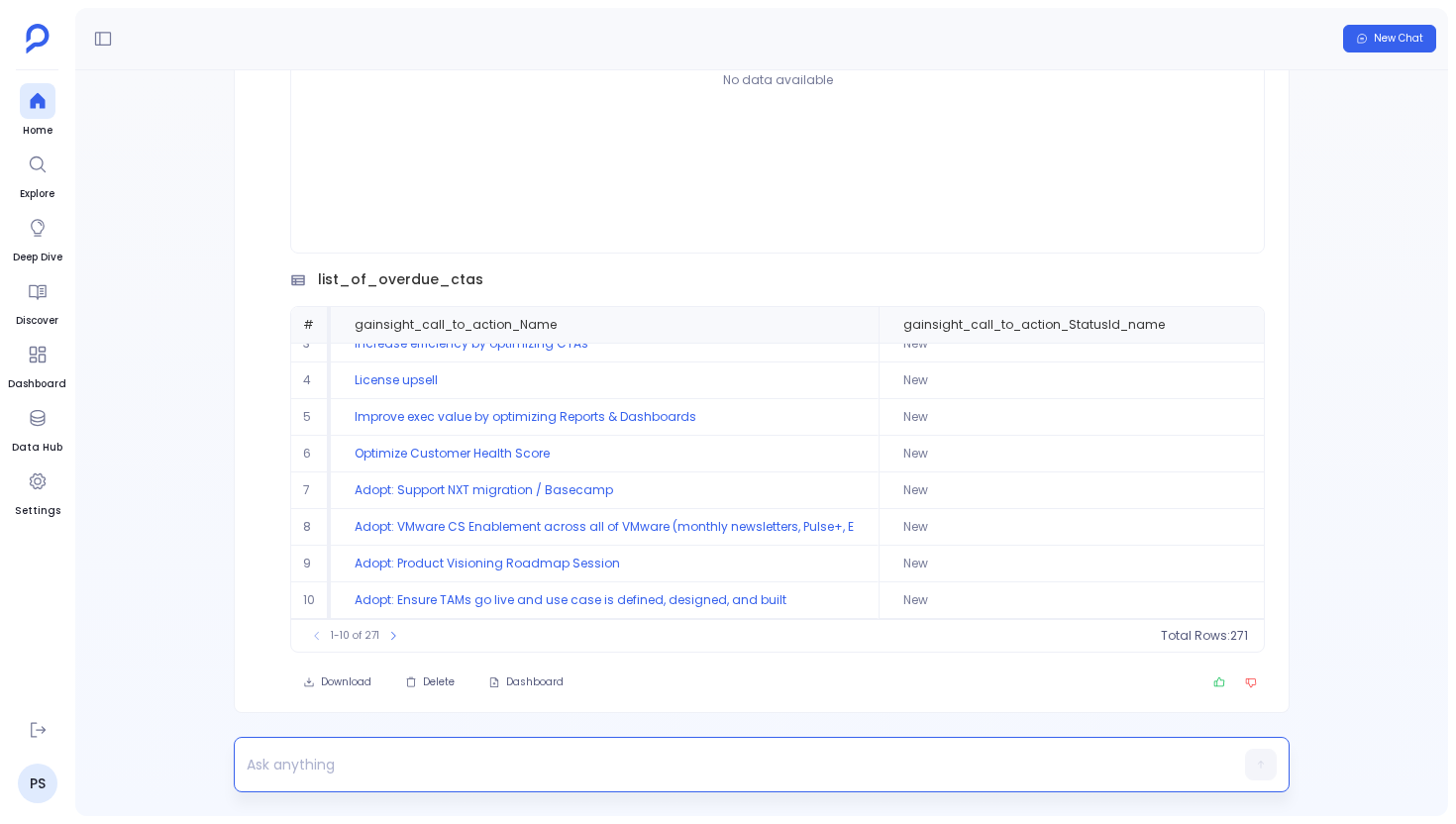 click at bounding box center (723, 765) 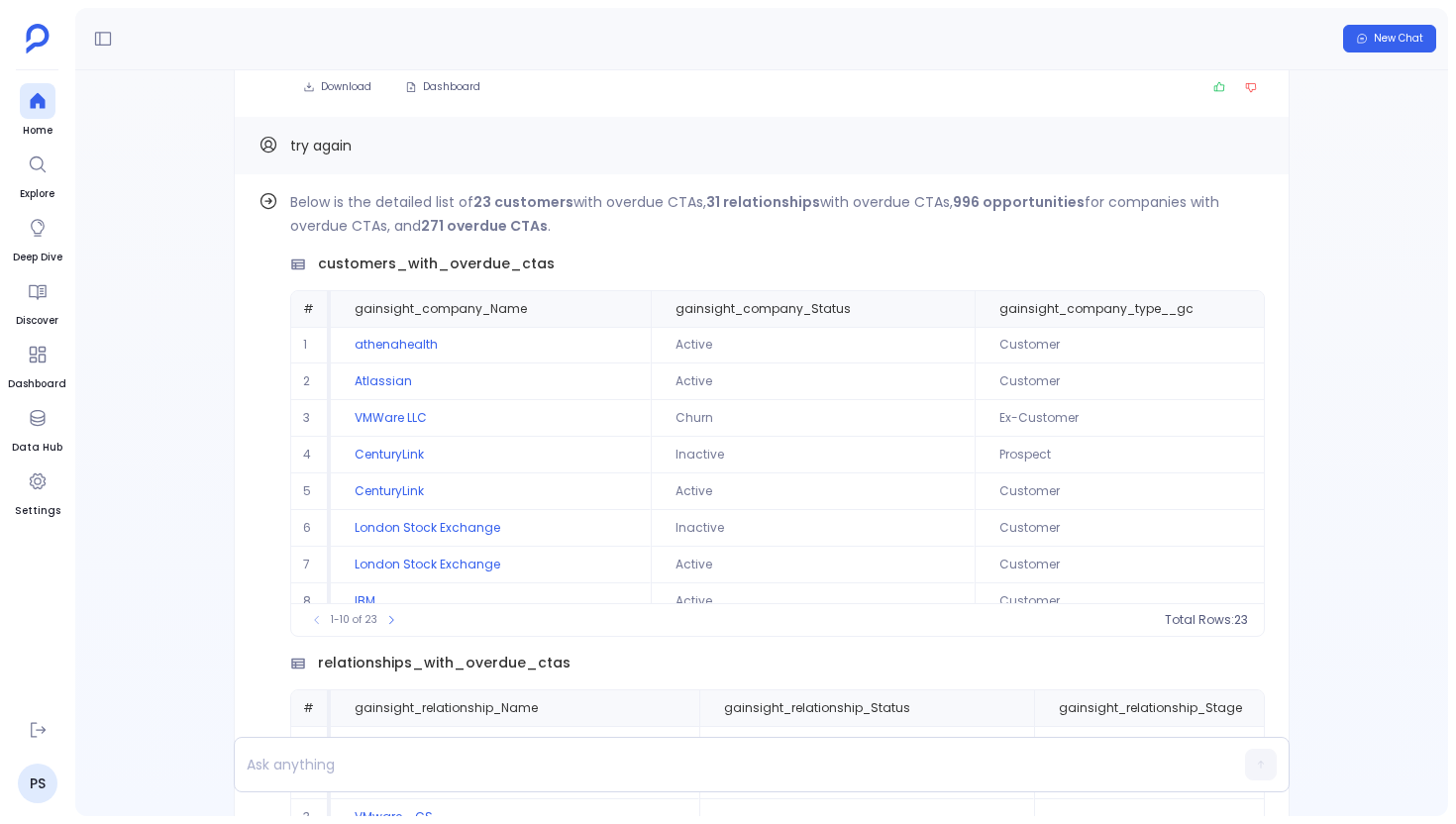 scroll, scrollTop: -1177, scrollLeft: 0, axis: vertical 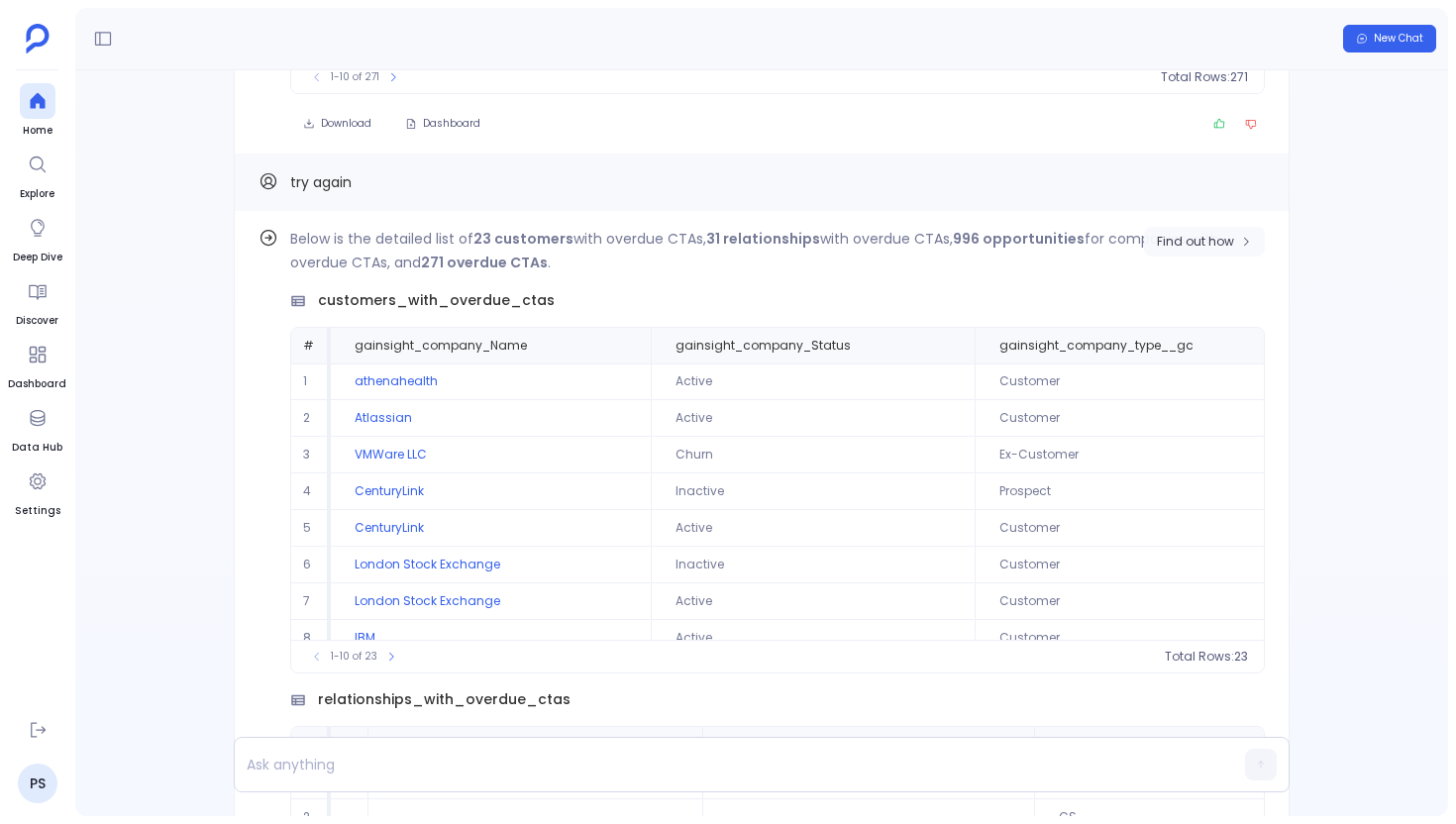 click on "Find out how" at bounding box center (1196, 242) 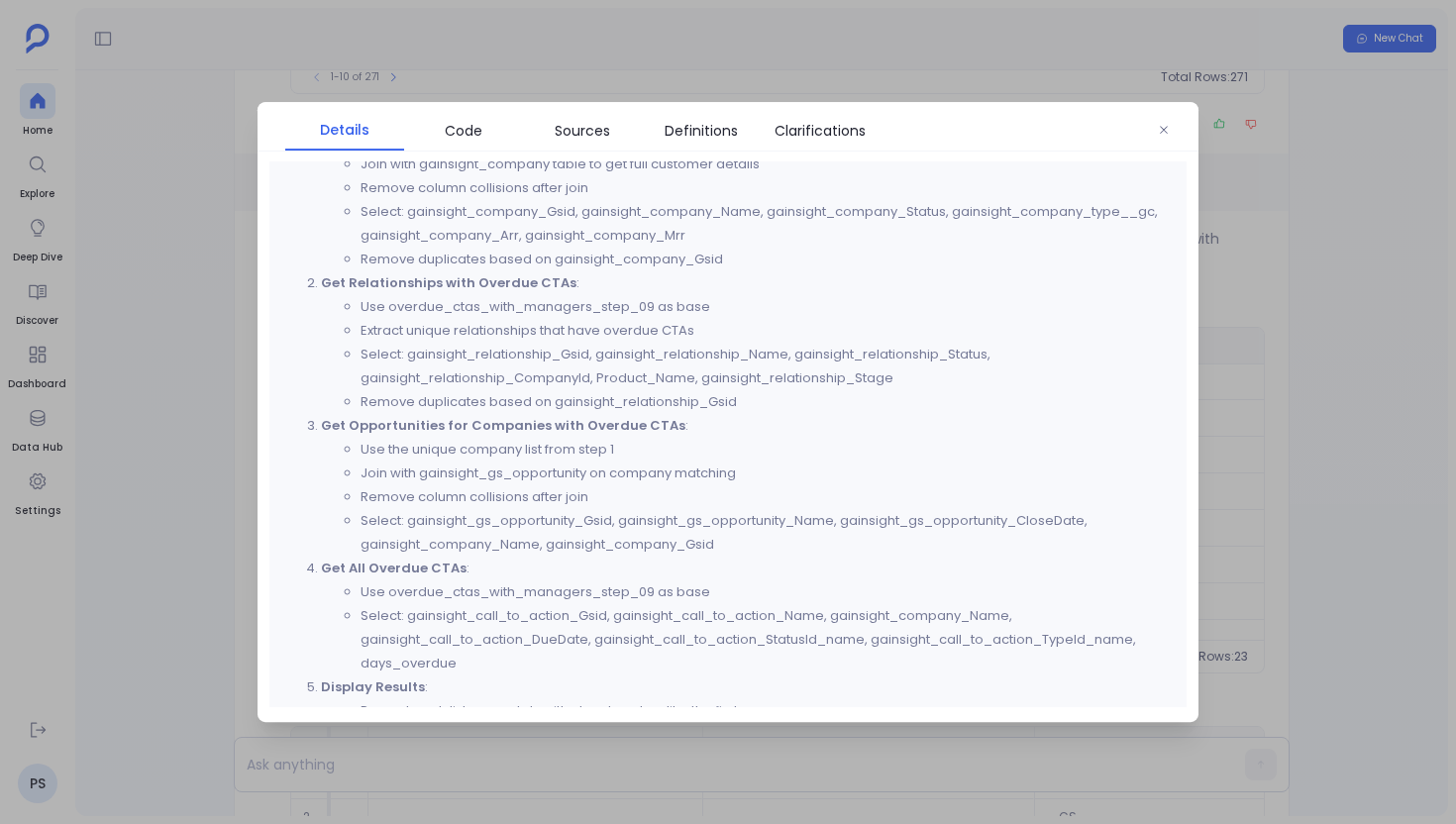 scroll, scrollTop: 578, scrollLeft: 0, axis: vertical 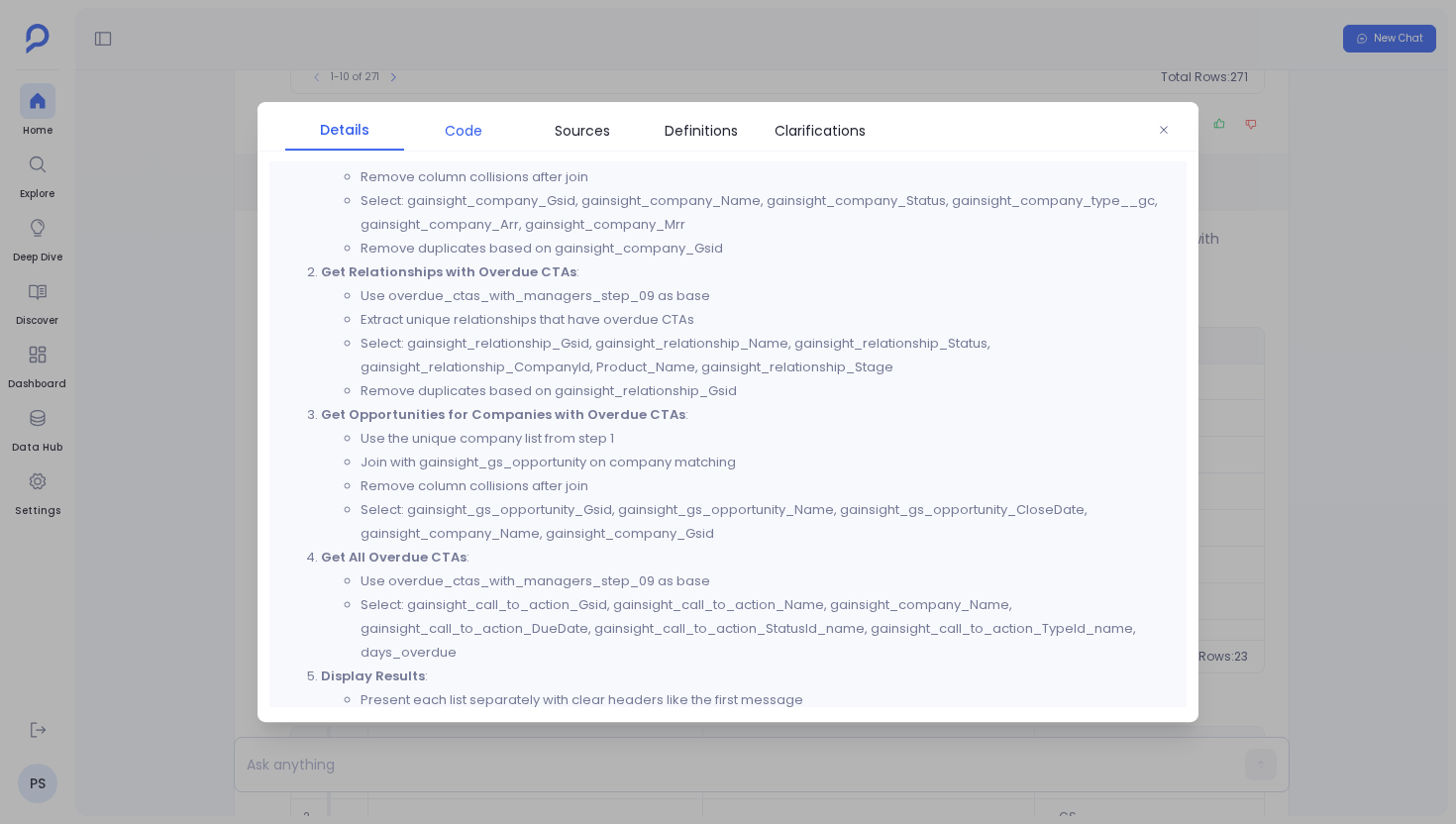 click on "Code" at bounding box center (464, 131) 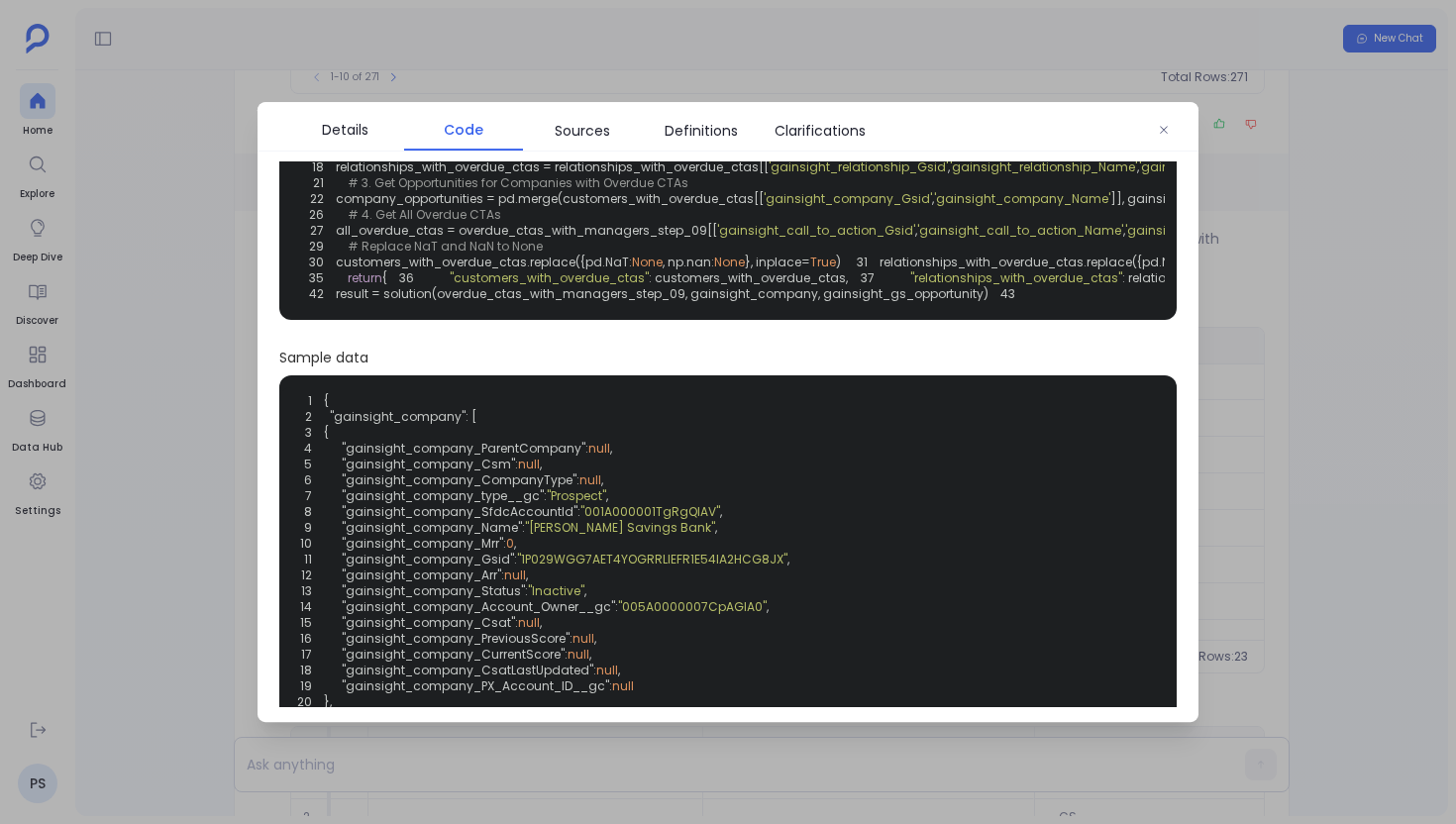 scroll, scrollTop: 195, scrollLeft: 0, axis: vertical 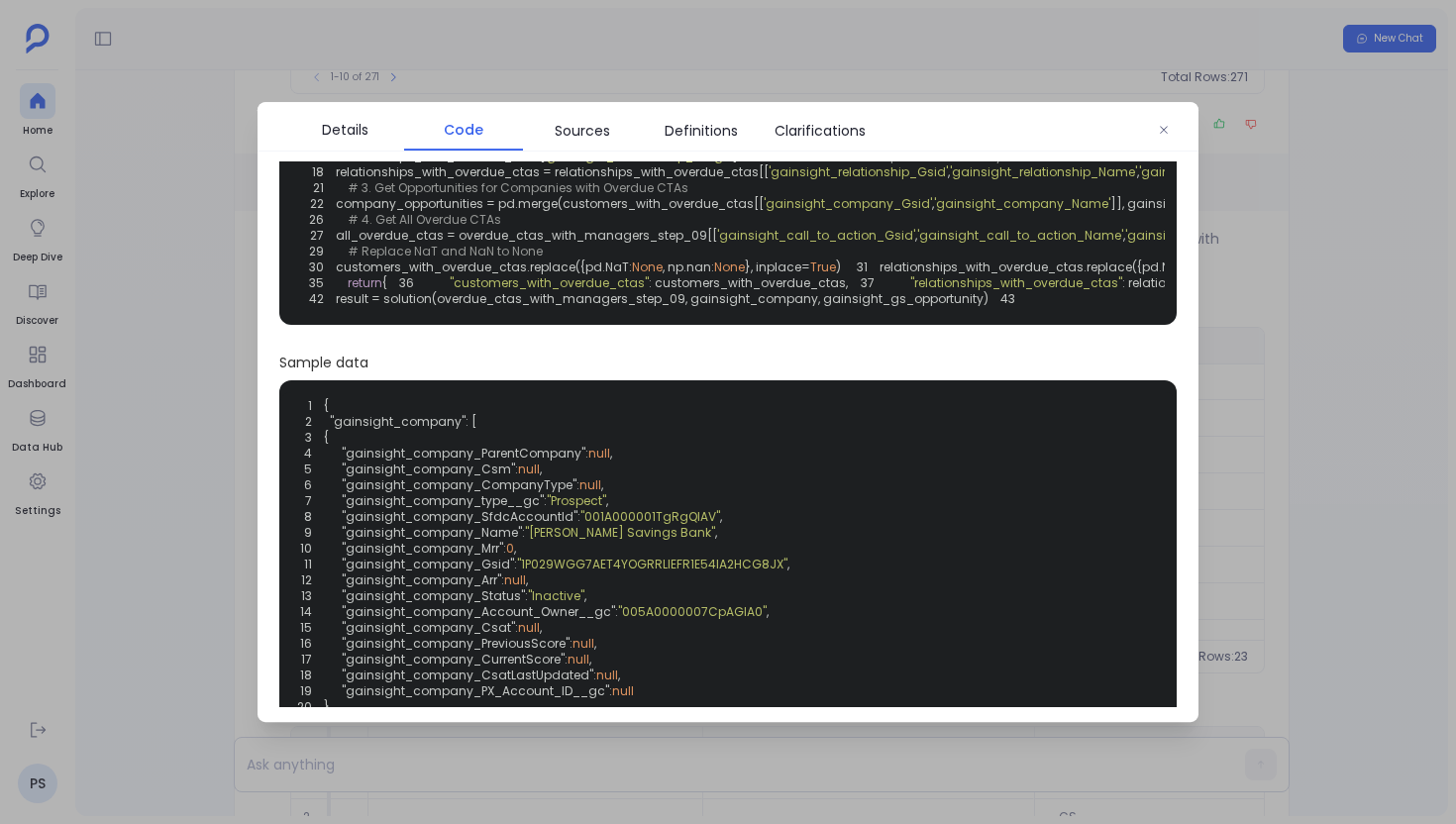 click at bounding box center [728, 412] 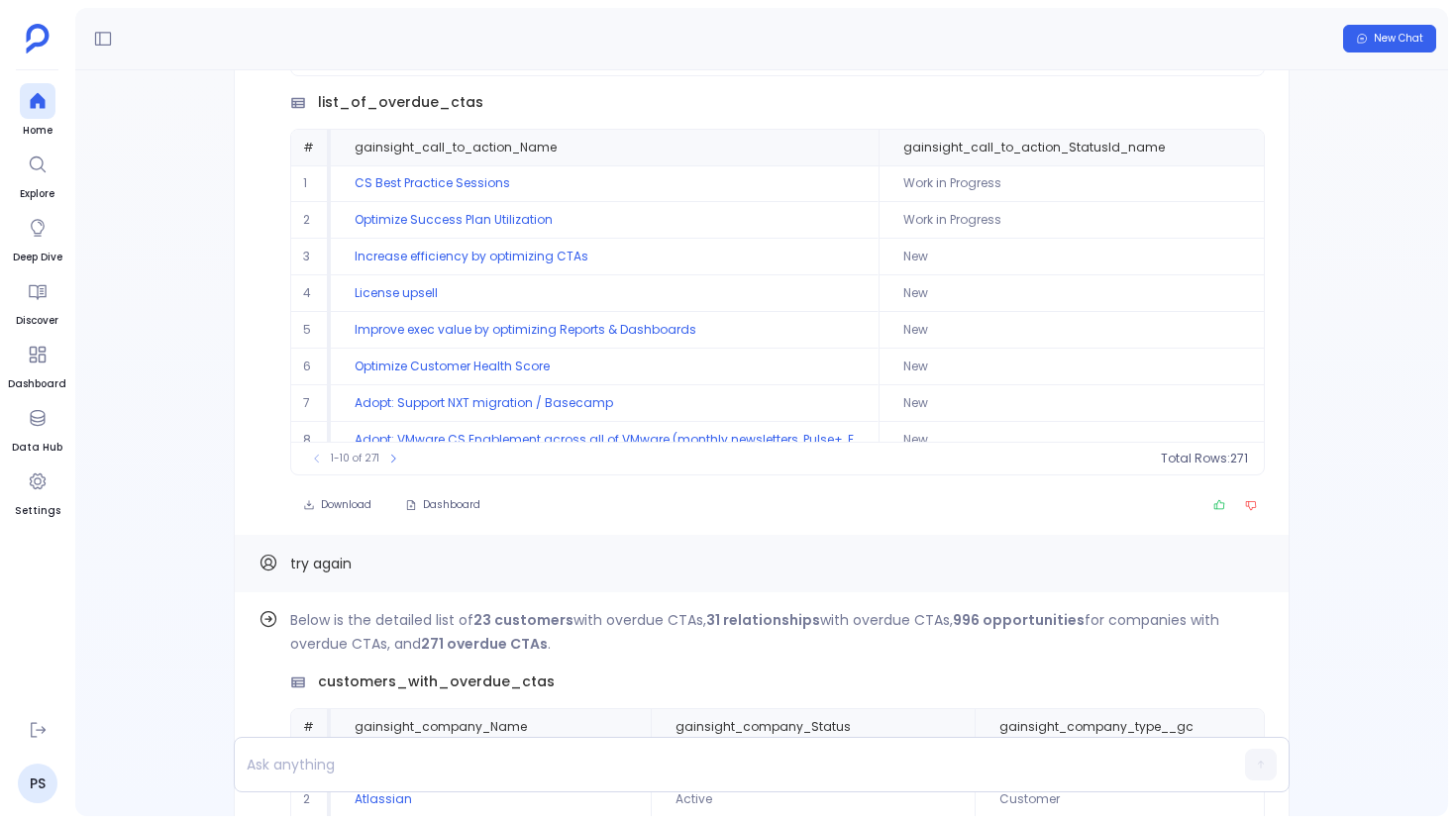 scroll, scrollTop: -1619, scrollLeft: 0, axis: vertical 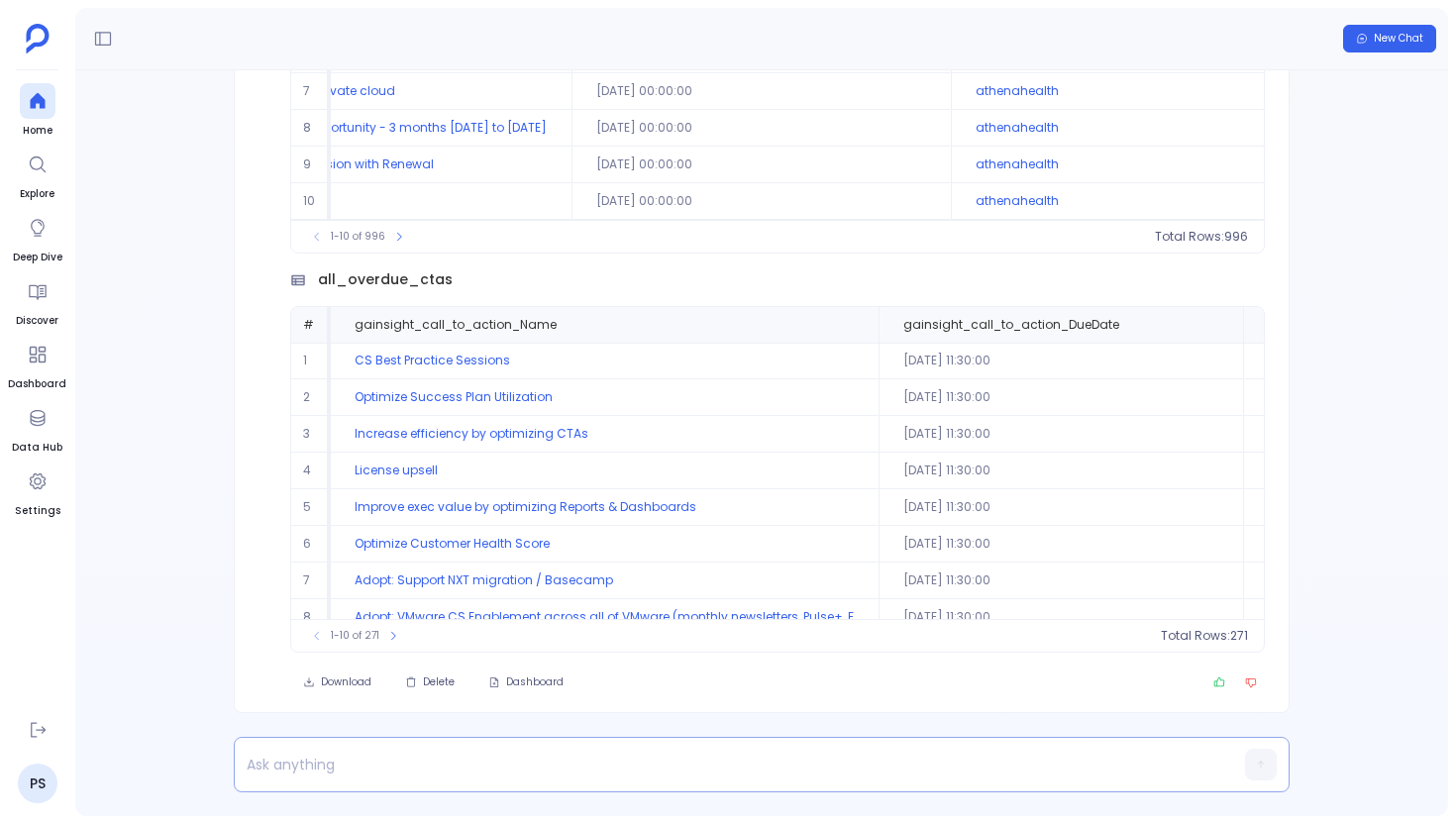 click at bounding box center [723, 765] 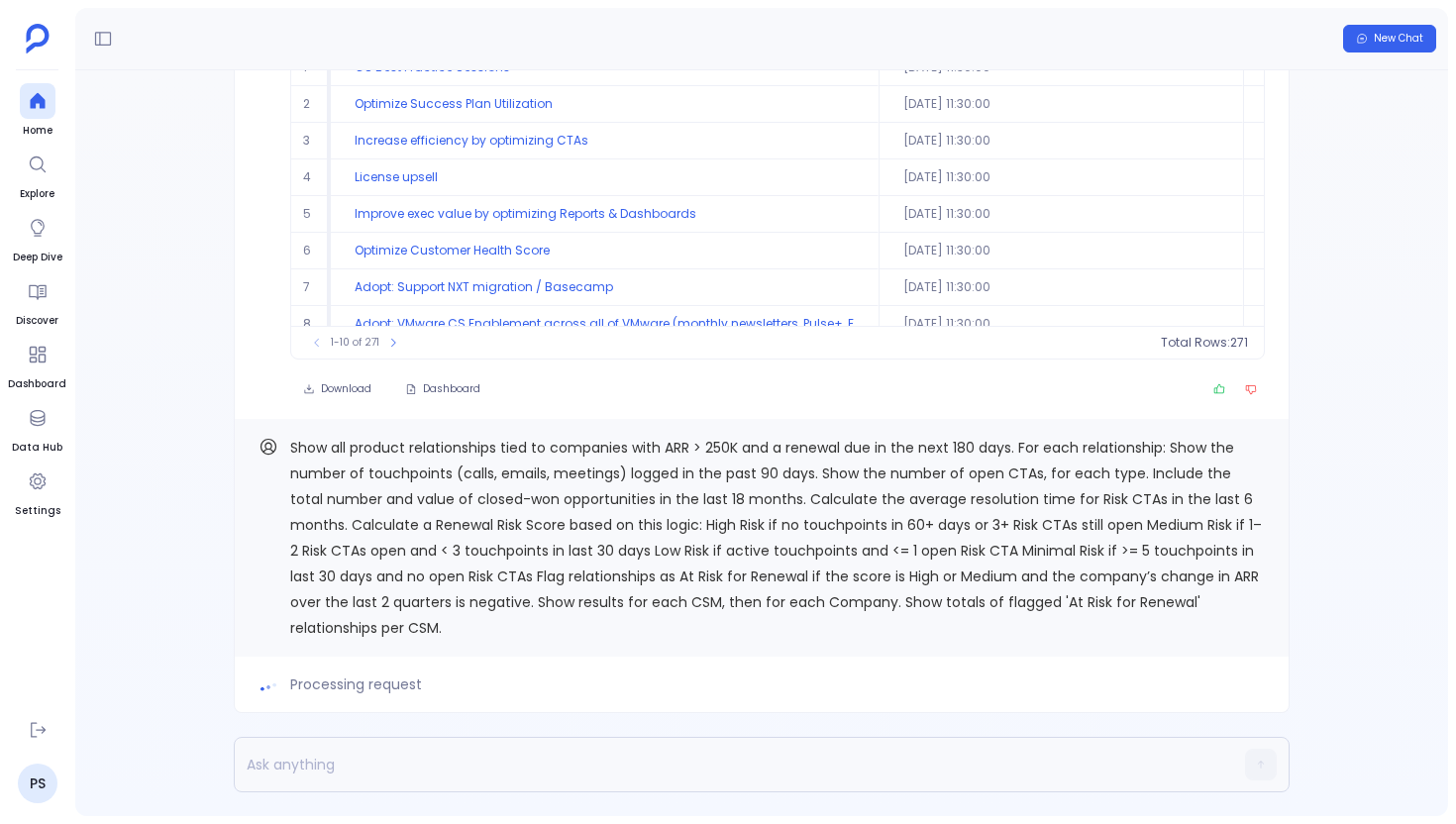 scroll, scrollTop: 90, scrollLeft: 0, axis: vertical 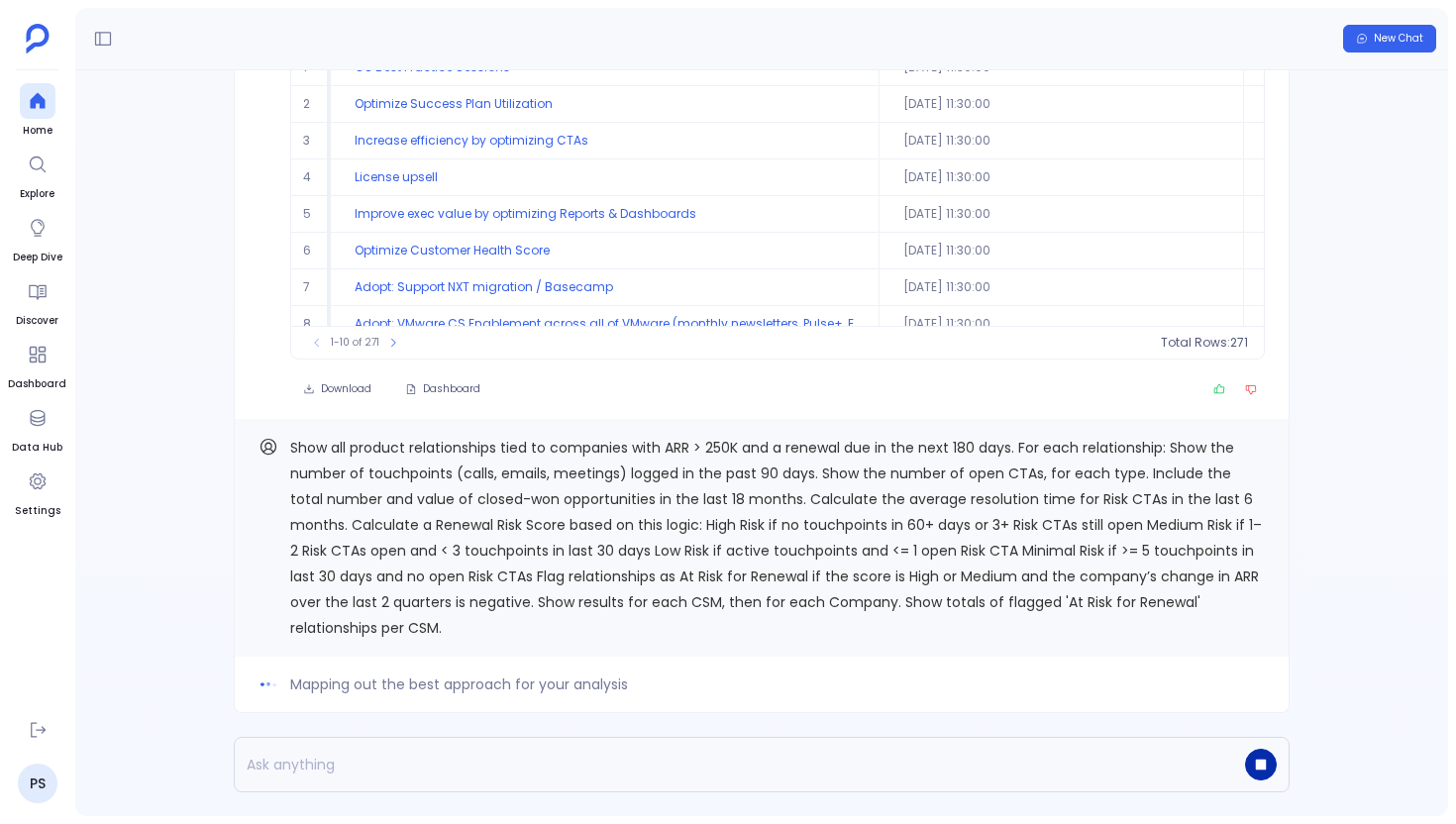 click at bounding box center [1261, 765] 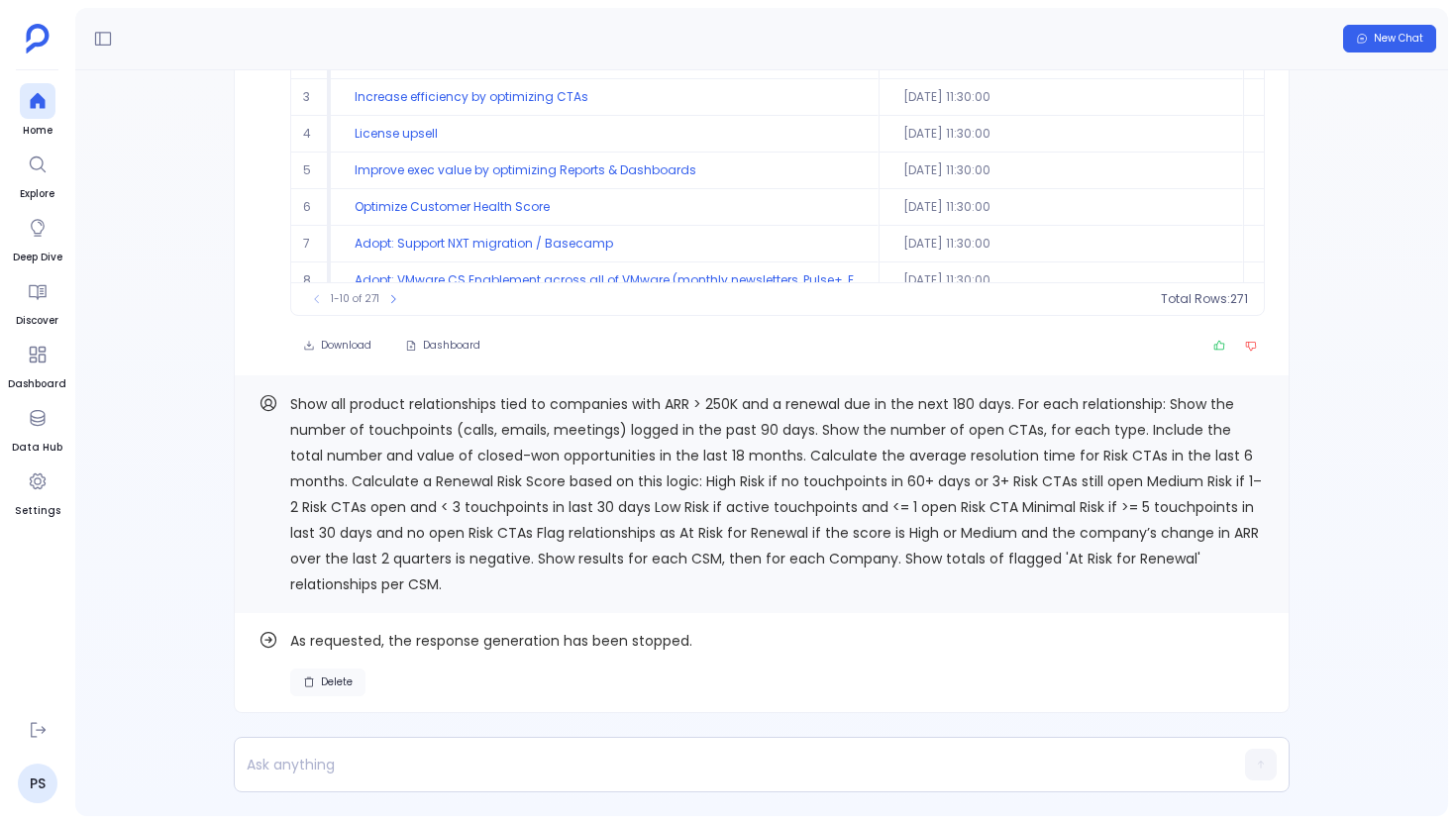 click on "Delete" at bounding box center [328, 682] 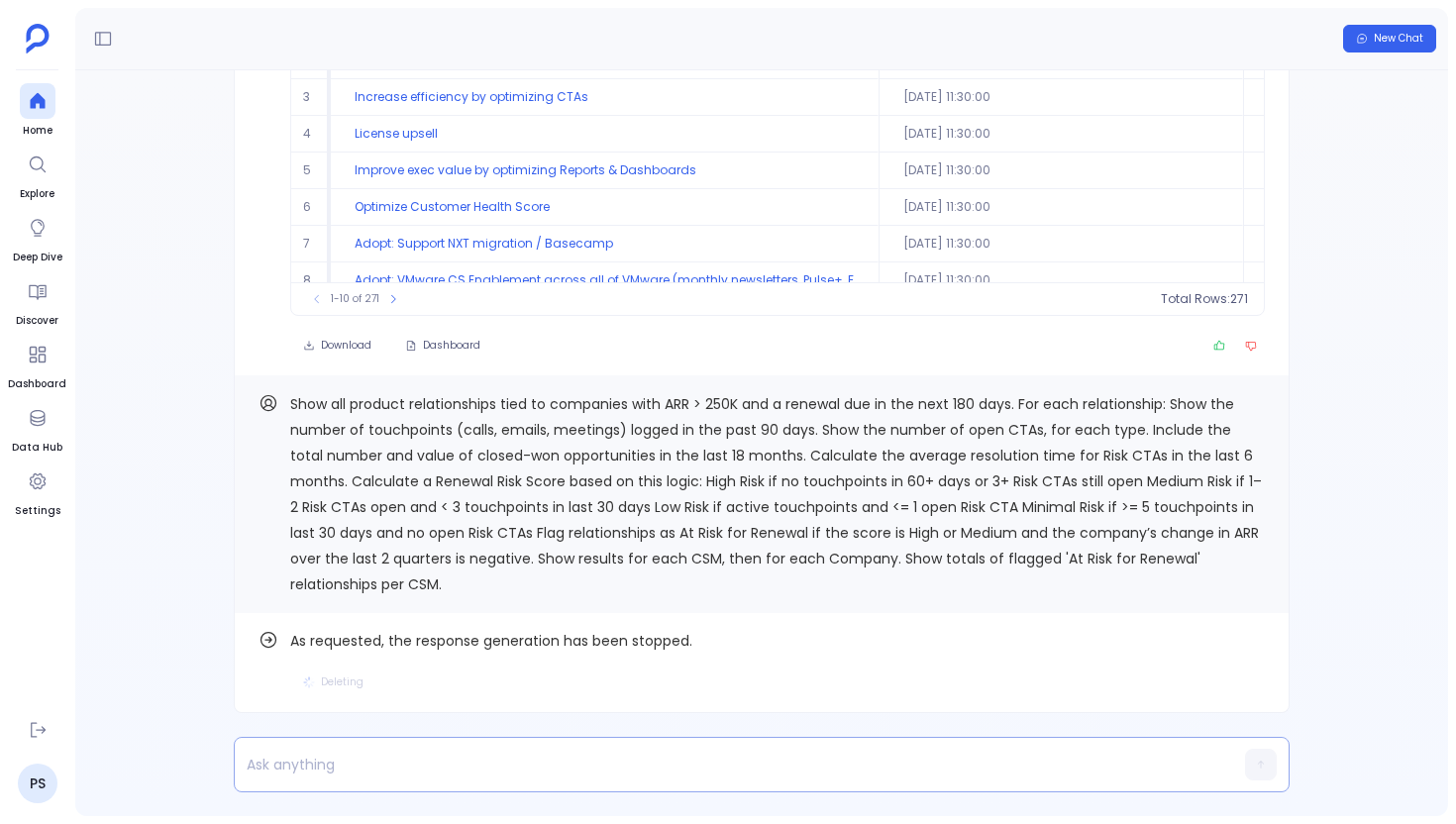 click at bounding box center [723, 765] 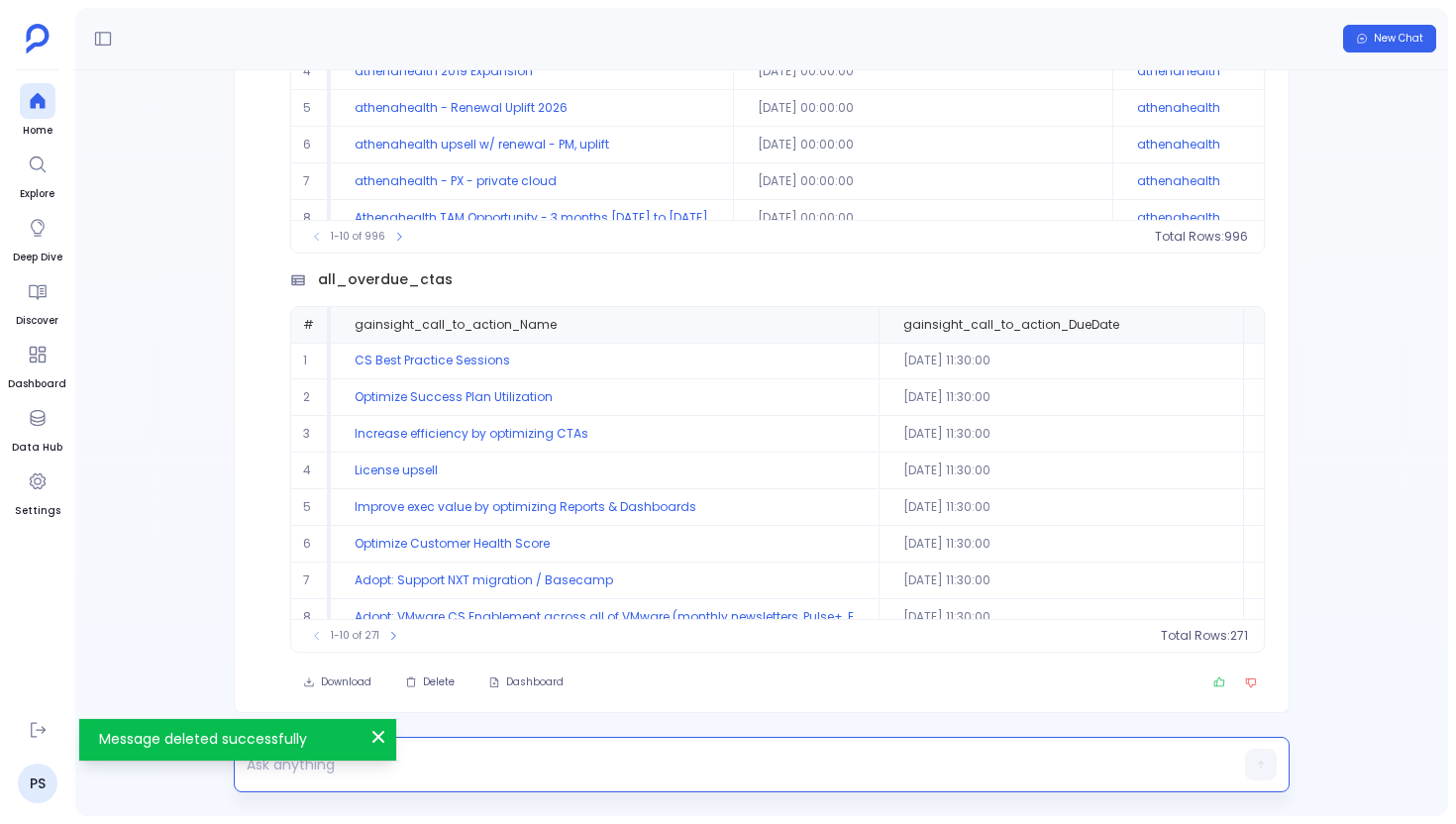 scroll, scrollTop: 95, scrollLeft: 0, axis: vertical 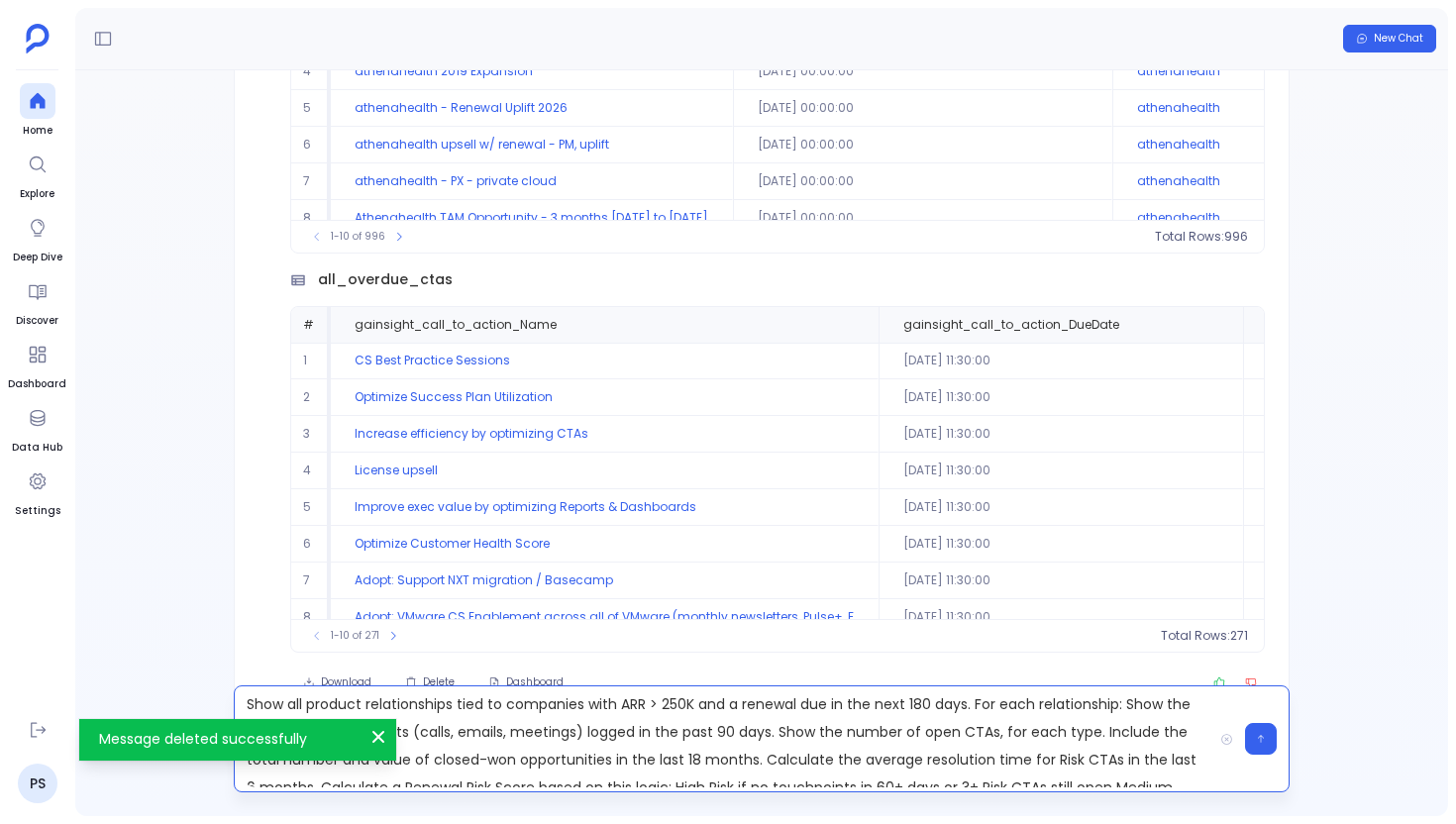 click on "Show all product relationships tied to companies with ARR > 250K and a renewal due in the next 180 days. For each relationship:
Show the number of touchpoints (calls, emails, meetings) logged in the past 90 days.
Show the number of open CTAs, for each type.
Include the total number and value of closed-won opportunities in the last 18 months.
Calculate the average resolution time for Risk CTAs in the last 6 months.
Calculate a Renewal Risk Score based on this logic:
High Risk if no touchpoints in 60+ days or 3+ Risk CTAs still open
Medium Risk if 1–2 Risk CTAs open and < 3 touchpoints in last 30 days
Low Risk if active touchpoints and <= 1 open Risk CTA
Minimal Risk if >= 5 touchpoints in last 30 days and no open Risk CTAs
Flag relationships as At Risk for Renewal if the score is High or Medium and the company’s change in ARR over the last 2 quarters is negative.
Show results for each CSM, then for each Company. Show totals of flagged 'At Risk for Renewal' relationships per CSM." at bounding box center (723, 739) 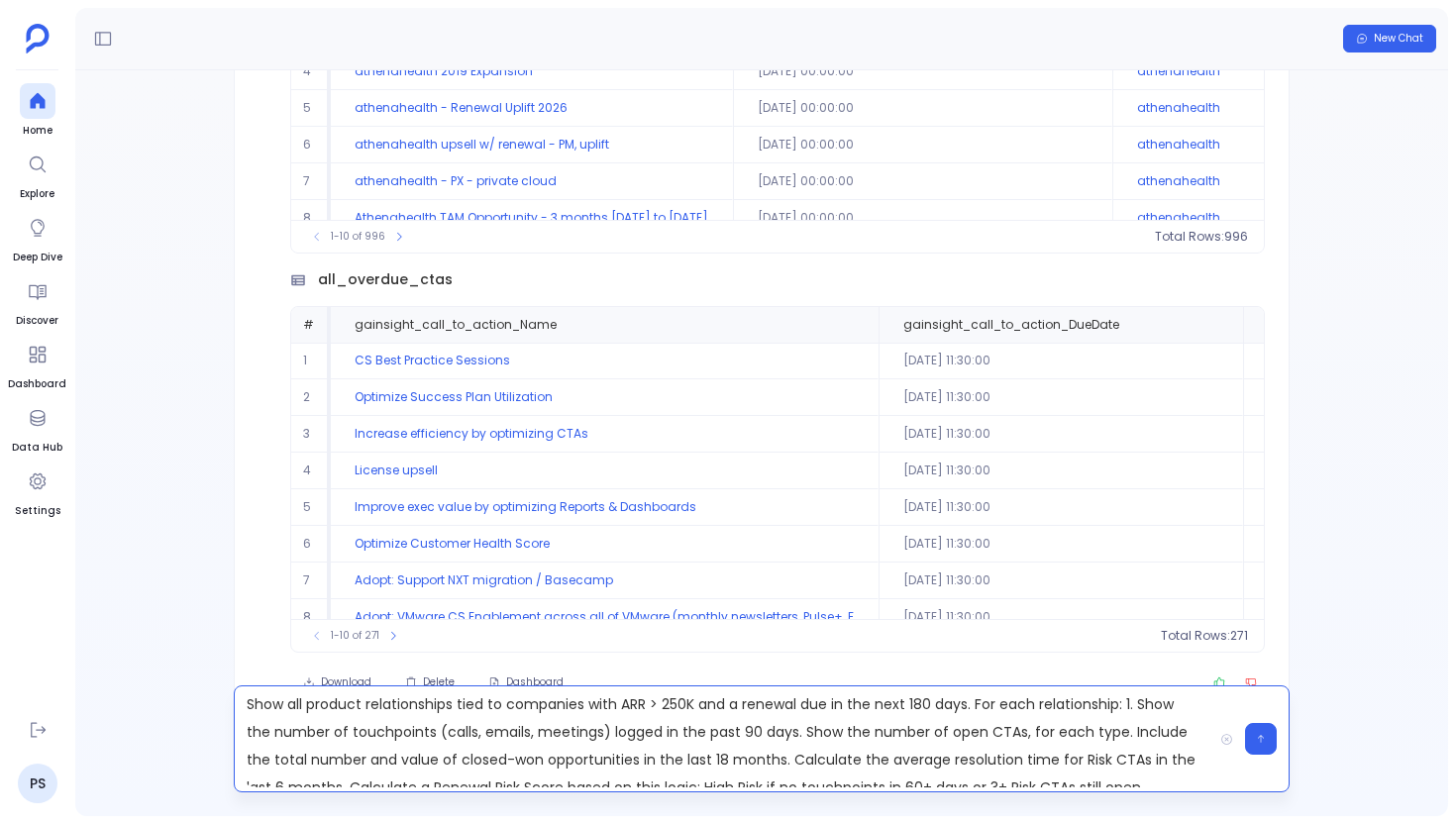 click on "Show all product relationships tied to companies with ARR > 250K and a renewal due in the next 180 days. For each relationship: 1. Show the number of touchpoints (calls, emails, meetings) logged in the past 90 days.
Show the number of open CTAs, for each type.
Include the total number and value of closed-won opportunities in the last 18 months.
Calculate the average resolution time for Risk CTAs in the last 6 months.
Calculate a Renewal Risk Score based on this logic:
High Risk if no touchpoints in 60+ days or 3+ Risk CTAs still open
Medium Risk if 1–2 Risk CTAs open and < 3 touchpoints in last 30 days
Low Risk if active touchpoints and <= 1 open Risk CTA
Minimal Risk if >= 5 touchpoints in last 30 days and no open Risk CTAs
Flag relationships as At Risk for Renewal if the score is High or Medium and the company’s change in ARR over the last 2 quarters is negative.
Show results for each CSM, then for each Company. Show totals of flagged 'At Risk for Renewal' relationships per CSM." at bounding box center [723, 739] 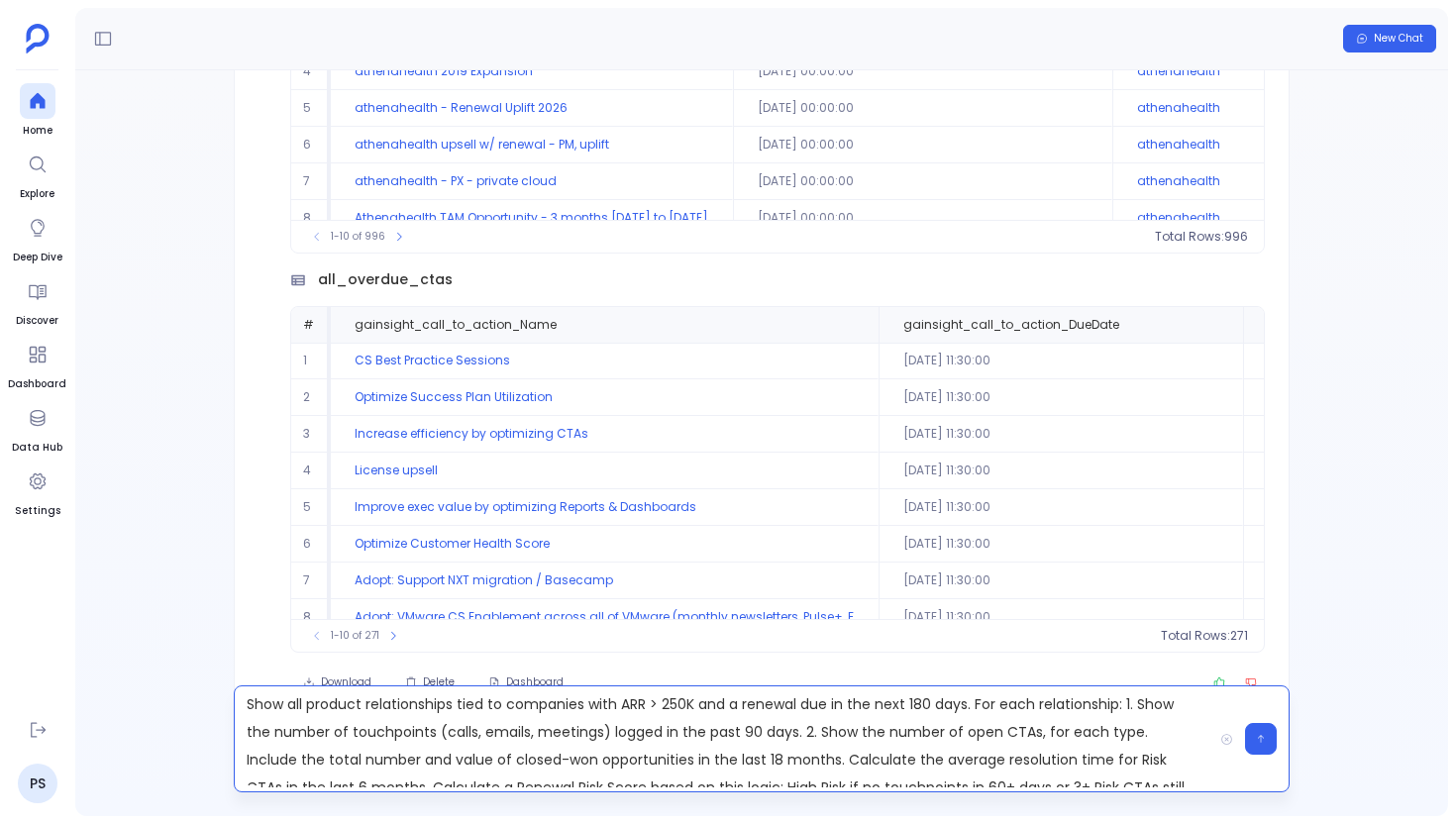 click on "Show all product relationships tied to companies with ARR > 250K and a renewal due in the next 180 days. For each relationship: 1. Show the number of touchpoints (calls, emails, meetings) logged in the past 90 days. 2. Show the number of open CTAs, for each type.
Include the total number and value of closed-won opportunities in the last 18 months.
Calculate the average resolution time for Risk CTAs in the last 6 months.
Calculate a Renewal Risk Score based on this logic:
High Risk if no touchpoints in 60+ days or 3+ Risk CTAs still open
Medium Risk if 1–2 Risk CTAs open and < 3 touchpoints in last 30 days
Low Risk if active touchpoints and <= 1 open Risk CTA
Minimal Risk if >= 5 touchpoints in last 30 days and no open Risk CTAs
Flag relationships as At Risk for Renewal if the score is High or Medium and the company’s change in ARR over the last 2 quarters is negative.
Show results for each CSM, then for each Company. Show totals of flagged 'At Risk for Renewal' relationships per CSM." at bounding box center (723, 739) 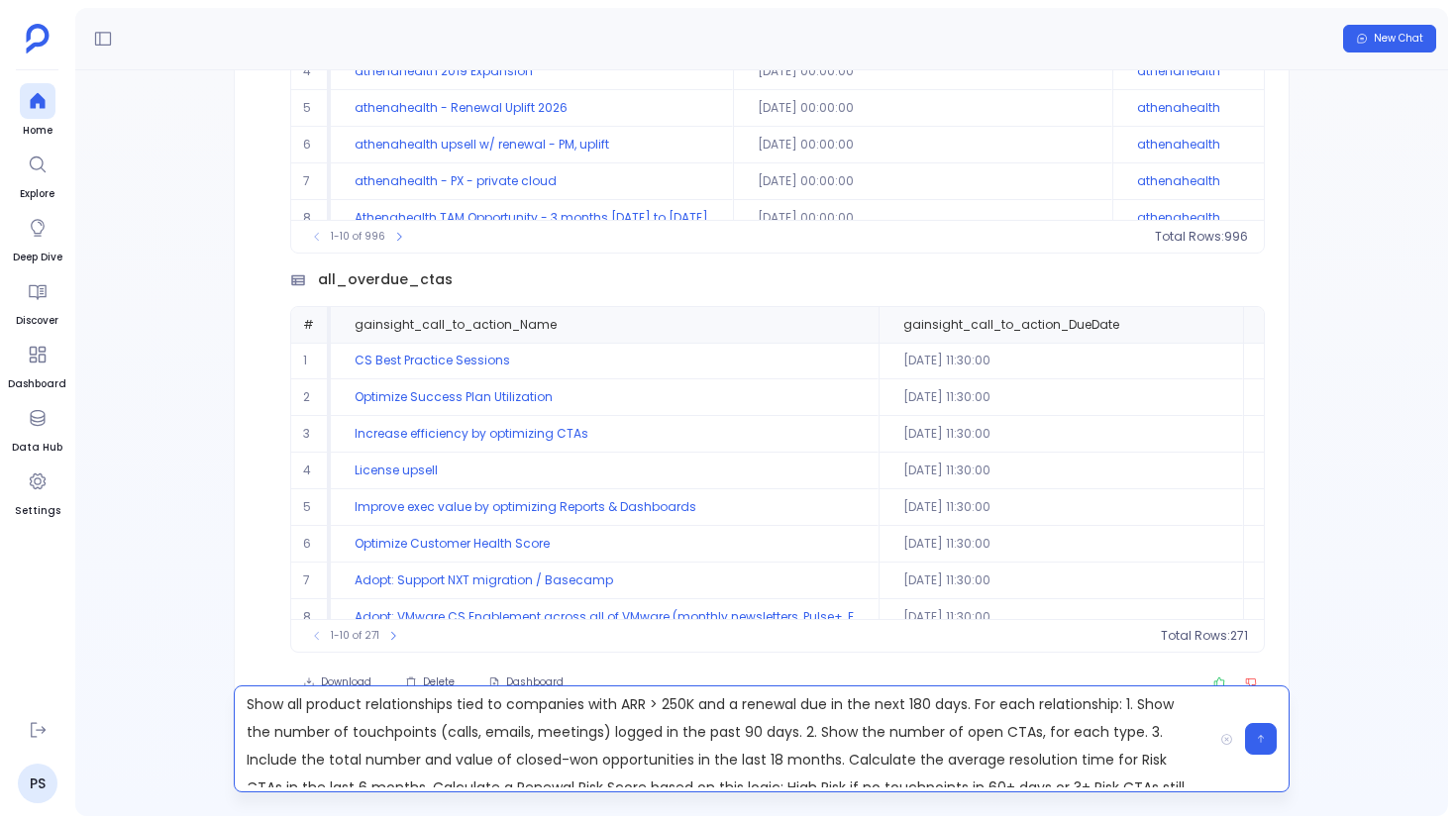 click on "Show all product relationships tied to companies with ARR > 250K and a renewal due in the next 180 days. For each relationship: 1. Show the number of touchpoints (calls, emails, meetings) logged in the past 90 days. 2. Show the number of open CTAs, for each type. 3. Include the total number and value of closed-won opportunities in the last 18 months.
Calculate the average resolution time for Risk CTAs in the last 6 months.
Calculate a Renewal Risk Score based on this logic:
High Risk if no touchpoints in 60+ days or 3+ Risk CTAs still open
Medium Risk if 1–2 Risk CTAs open and < 3 touchpoints in last 30 days
Low Risk if active touchpoints and <= 1 open Risk CTA
Minimal Risk if >= 5 touchpoints in last 30 days and no open Risk CTAs
Flag relationships as At Risk for Renewal if the score is High or Medium and the company’s change in ARR over the last 2 quarters is negative.
Show results for each CSM, then for each Company. Show totals of flagged 'At Risk for Renewal' relationships per CSM." at bounding box center (723, 739) 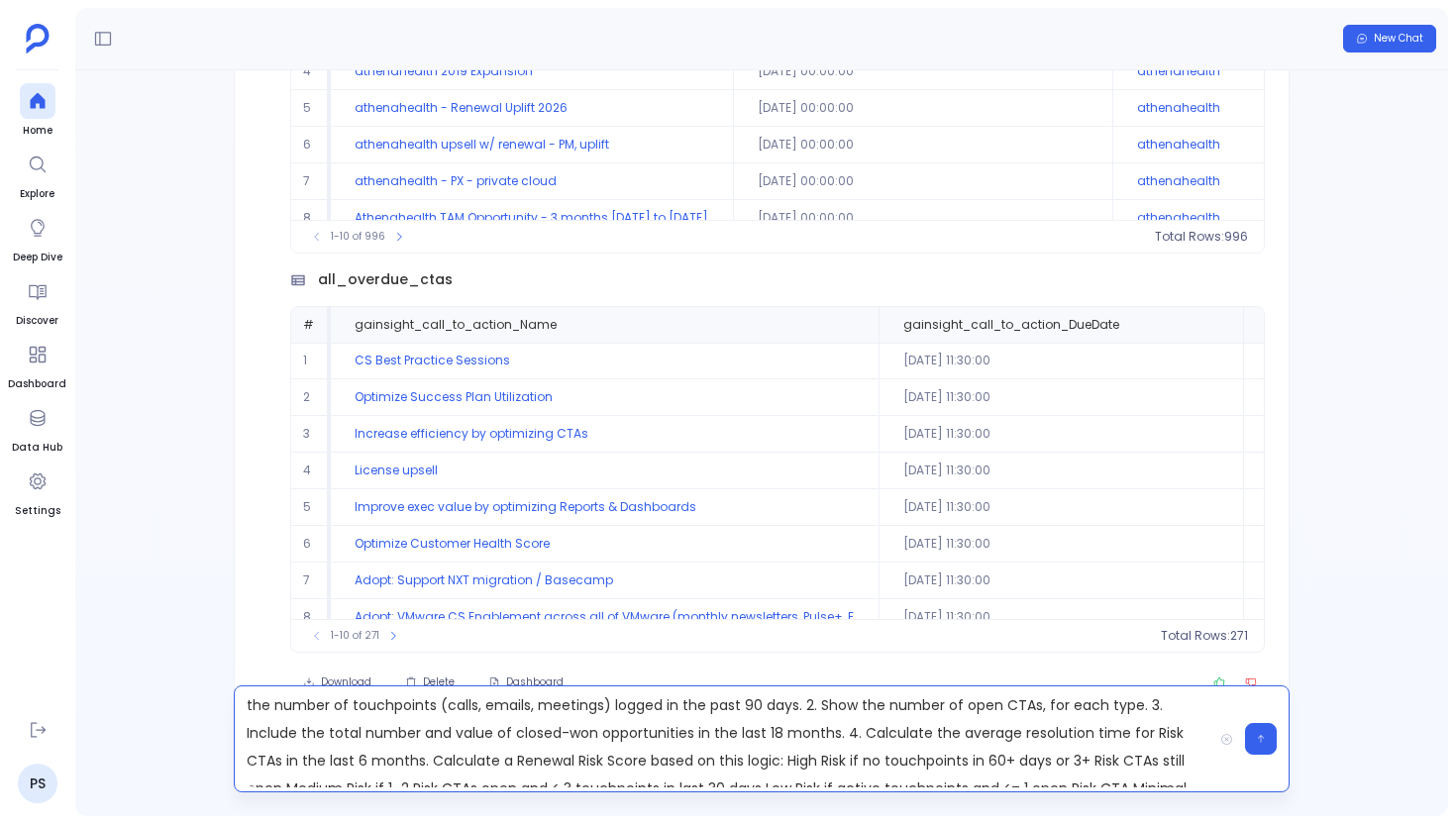 scroll, scrollTop: 31, scrollLeft: 0, axis: vertical 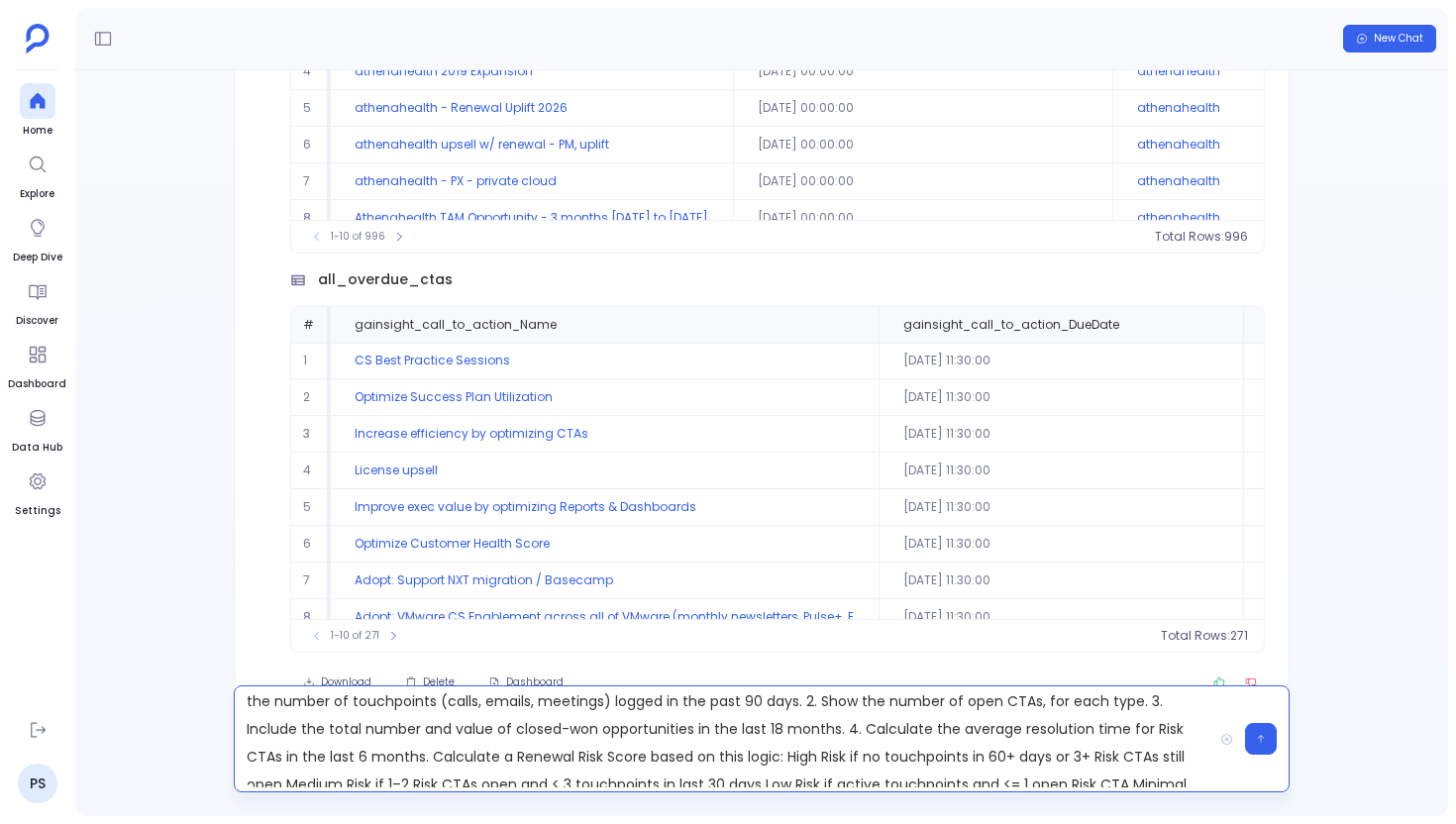 click on "Show all product relationships tied to companies with ARR > 250K and a renewal due in the next 180 days. For each relationship: 1. Show the number of touchpoints (calls, emails, meetings) logged in the past 90 days. 2. Show the number of open CTAs, for each type. 3. Include the total number and value of closed-won opportunities in the last 18 months. 4. Calculate the average resolution time for Risk CTAs in the last 6 months.
Calculate a Renewal Risk Score based on this logic:
High Risk if no touchpoints in 60+ days or 3+ Risk CTAs still open
Medium Risk if 1–2 Risk CTAs open and < 3 touchpoints in last 30 days
Low Risk if active touchpoints and <= 1 open Risk CTA
Minimal Risk if >= 5 touchpoints in last 30 days and no open Risk CTAs
Flag relationships as At Risk for Renewal if the score is High or Medium and the company’s change in ARR over the last 2 quarters is negative.
Show results for each CSM, then for each Company. Show totals of flagged 'At Risk for Renewal' relationships per CSM." at bounding box center (723, 739) 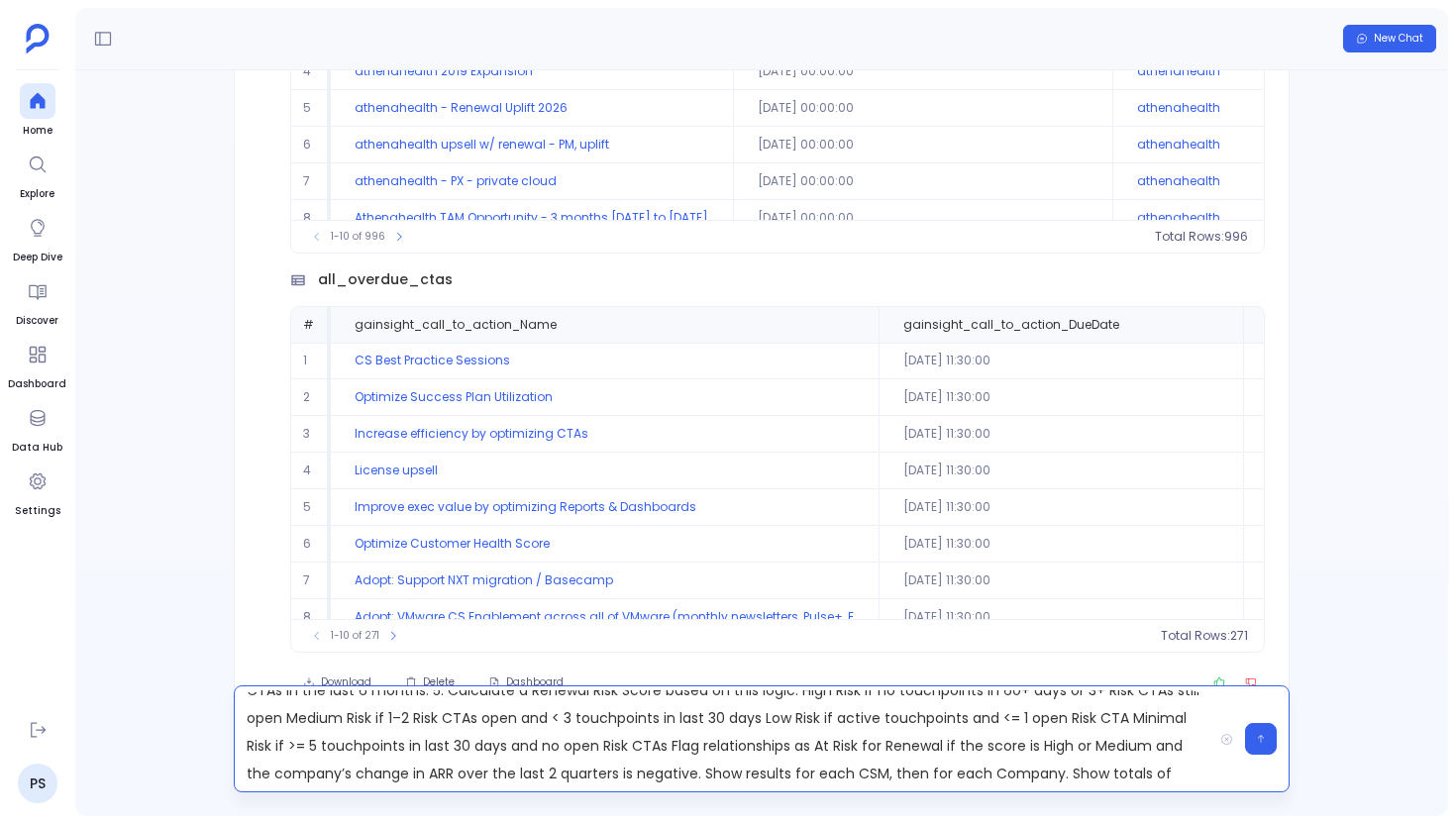 scroll, scrollTop: 108, scrollLeft: 0, axis: vertical 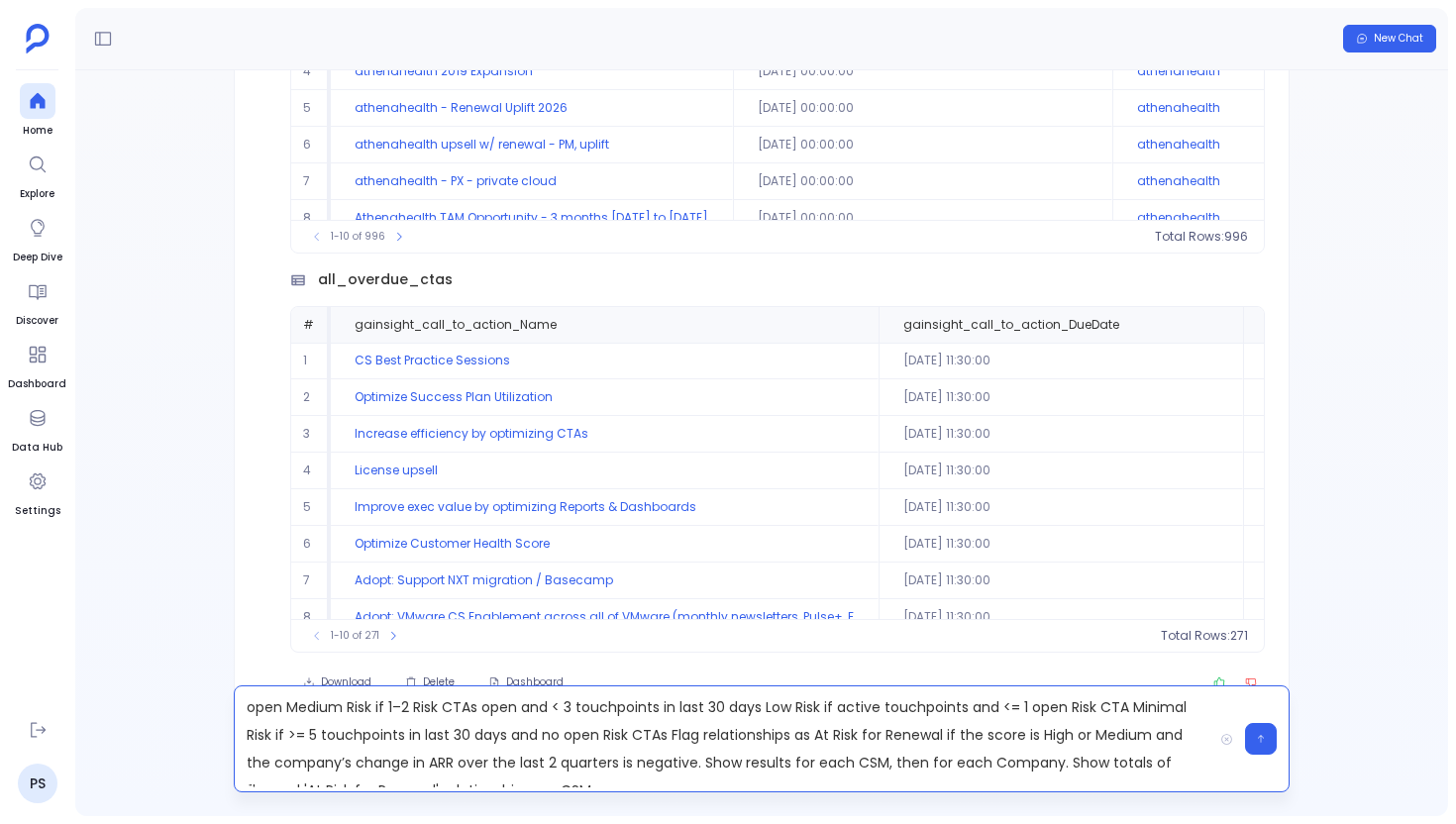 click on "Show all product relationships tied to companies with ARR > 250K and a renewal due in the next 180 days. For each relationship: 1. Show the number of touchpoints (calls, emails, meetings) logged in the past 90 days. 2. Show the number of open CTAs, for each type. 3. Include the total number and value of closed-won opportunities in the last 18 months. 4. Calculate the average resolution time for Risk CTAs in the last 6 months. 5. Calculate a Renewal Risk Score based on this logic:
High Risk if no touchpoints in 60+ days or 3+ Risk CTAs still open
Medium Risk if 1–2 Risk CTAs open and < 3 touchpoints in last 30 days
Low Risk if active touchpoints and <= 1 open Risk CTA
Minimal Risk if >= 5 touchpoints in last 30 days and no open Risk CTAs
Flag relationships as At Risk for Renewal if the score is High or Medium and the company’s change in ARR over the last 2 quarters is negative.
Show results for each CSM, then for each Company. Show totals of flagged 'At Risk for Renewal' relationships per CSM." at bounding box center (723, 739) 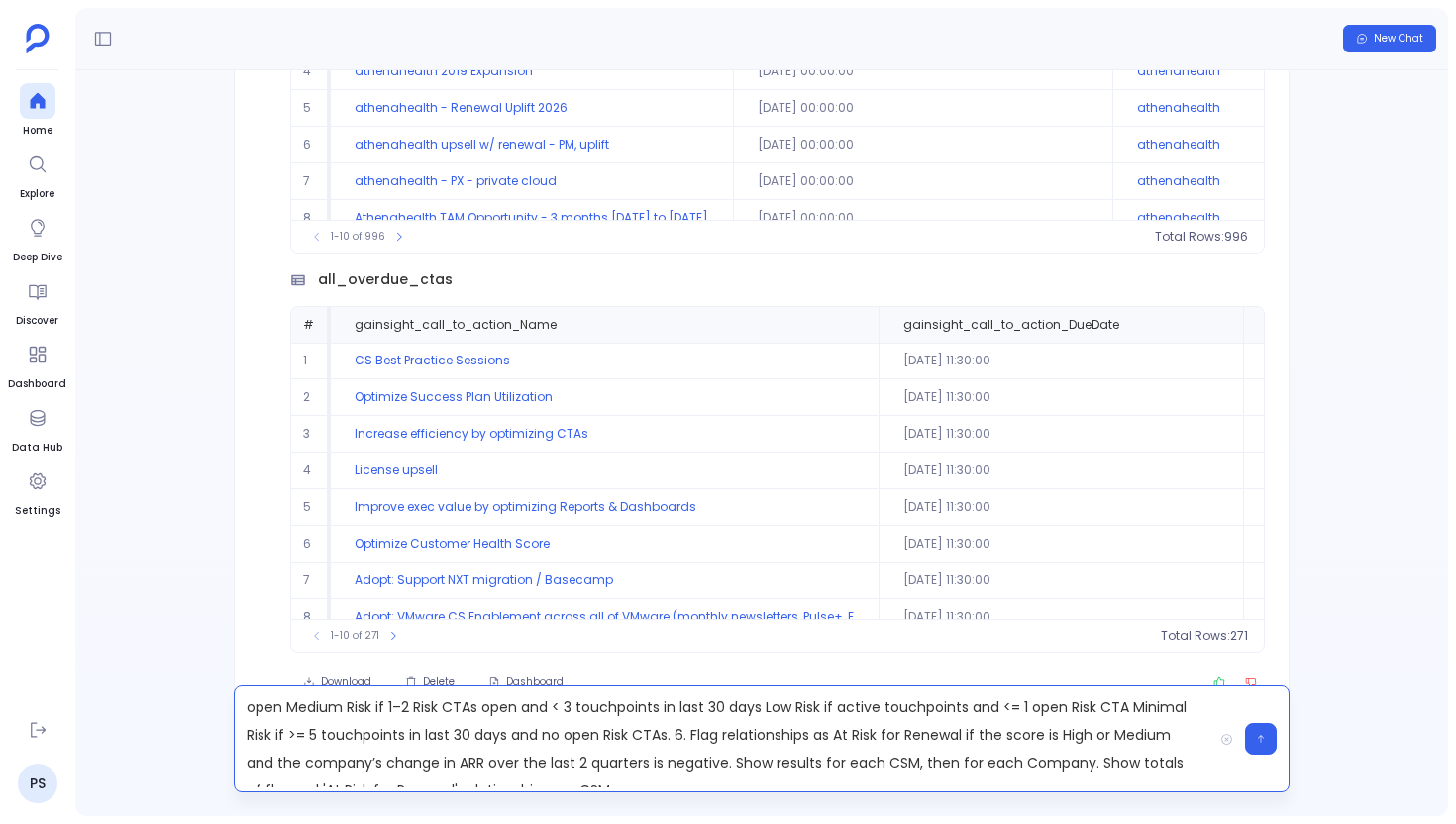 scroll, scrollTop: 125, scrollLeft: 0, axis: vertical 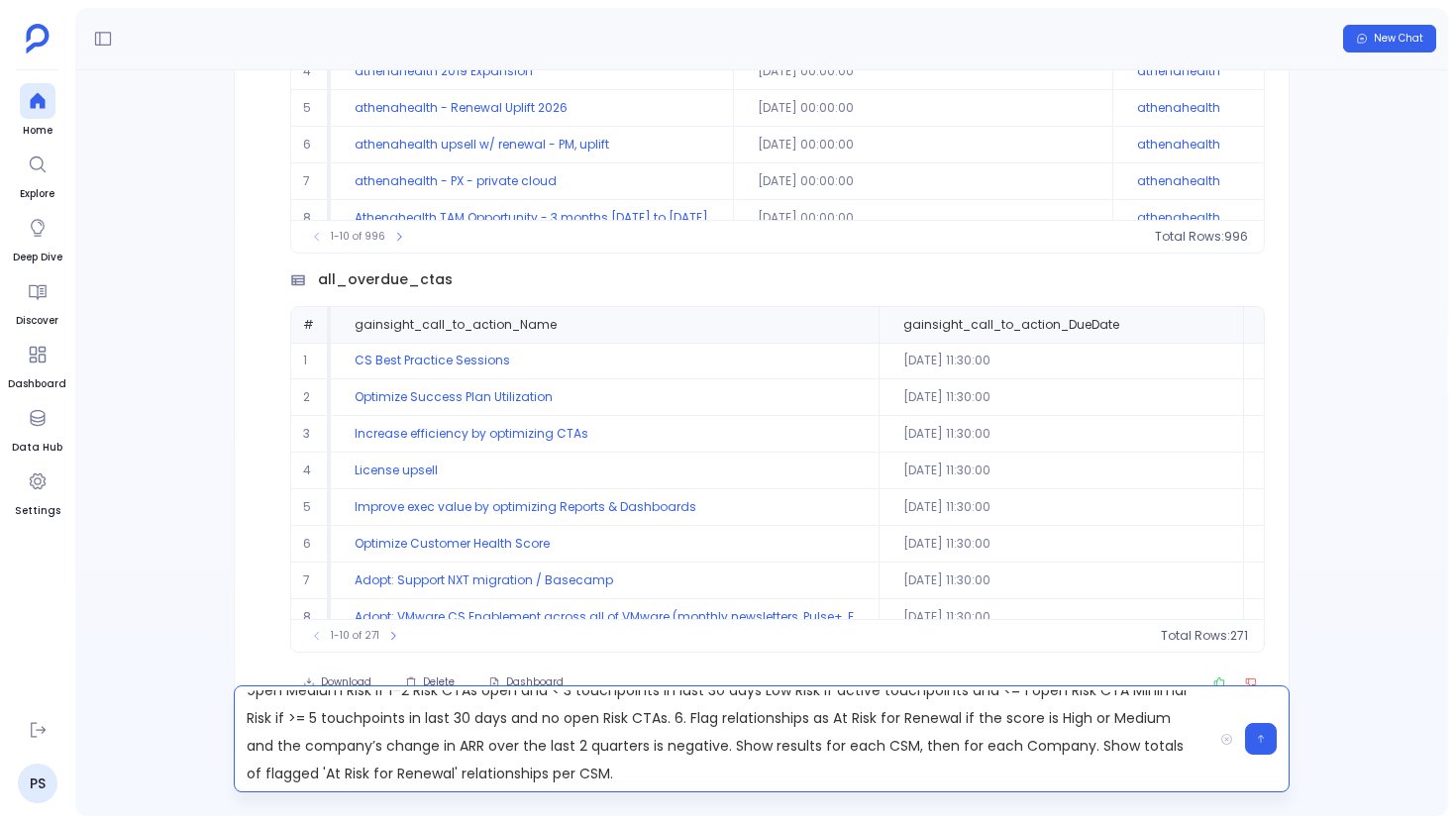 click on "Show all product relationships tied to companies with ARR > 250K and a renewal due in the next 180 days. For each relationship: 1. Show the number of touchpoints (calls, emails, meetings) logged in the past 90 days. 2. Show the number of open CTAs, for each type. 3. Include the total number and value of closed-won opportunities in the last 18 months. 4. Calculate the average resolution time for Risk CTAs in the last 6 months. 5. Calculate a Renewal Risk Score based on this logic:
High Risk if no touchpoints in 60+ days or 3+ Risk CTAs still open
Medium Risk if 1–2 Risk CTAs open and < 3 touchpoints in last 30 days
Low Risk if active touchpoints and <= 1 open Risk CTA
Minimal Risk if >= 5 touchpoints in last 30 days and no open Risk CTAs. 6. Flag relationships as At Risk for Renewal if the score is High or Medium and the company’s change in ARR over the last 2 quarters is negative.
Show results for each CSM, then for each Company. Show totals of flagged 'At Risk for Renewal' relationships per CSM." at bounding box center (723, 739) 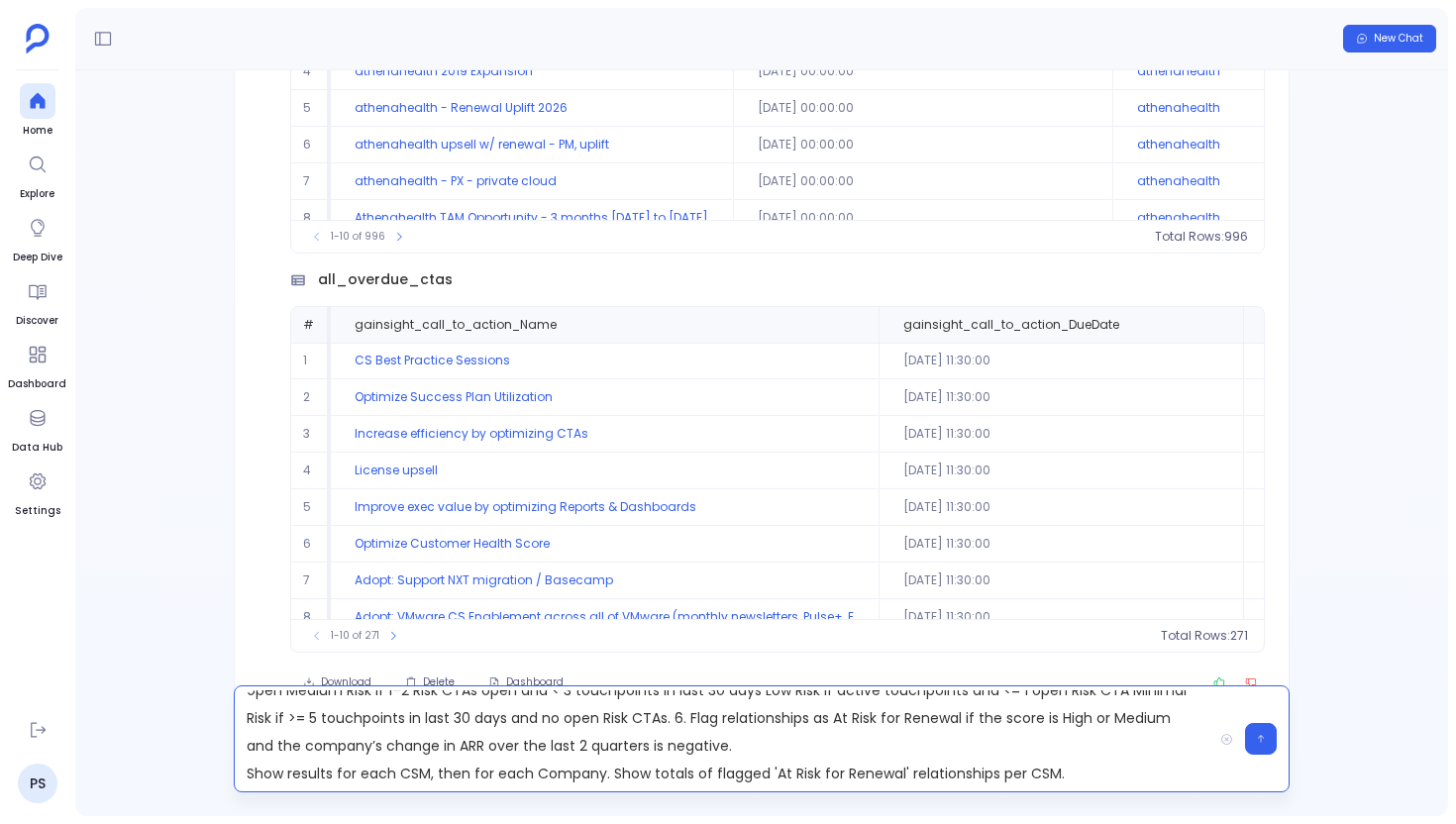 scroll, scrollTop: 0, scrollLeft: 0, axis: both 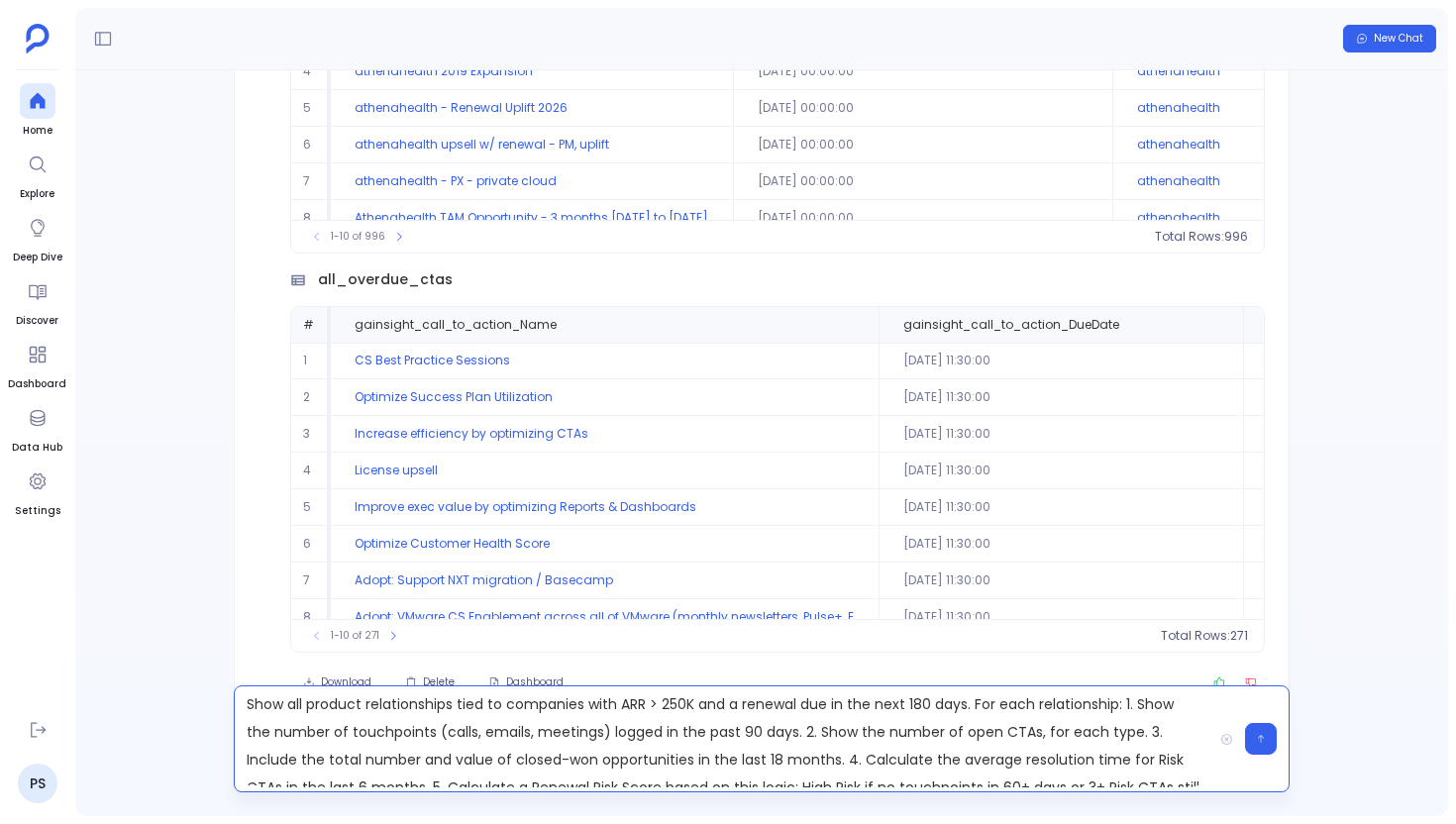 click on "Show all product relationships tied to companies with ARR > 250K and a renewal due in the next 180 days. For each relationship: 1. Show the number of touchpoints (calls, emails, meetings) logged in the past 90 days. 2. Show the number of open CTAs, for each type. 3. Include the total number and value of closed-won opportunities in the last 18 months. 4. Calculate the average resolution time for Risk CTAs in the last 6 months. 5. Calculate a Renewal Risk Score based on this logic:
High Risk if no touchpoints in 60+ days or 3+ Risk CTAs still open
Medium Risk if 1–2 Risk CTAs open and < 3 touchpoints in last 30 days
Low Risk if active touchpoints and <= 1 open Risk CTA
Minimal Risk if >= 5 touchpoints in last 30 days and no open Risk CTAs. 6. Flag relationships as At Risk for Renewal if the score is High or Medium and the company’s change in ARR over the last 2 quarters is negative.
Show results for each CSM, then for each Company. Show totals of flagged 'At Risk for Renewal' relationships per CSM." at bounding box center (723, 739) 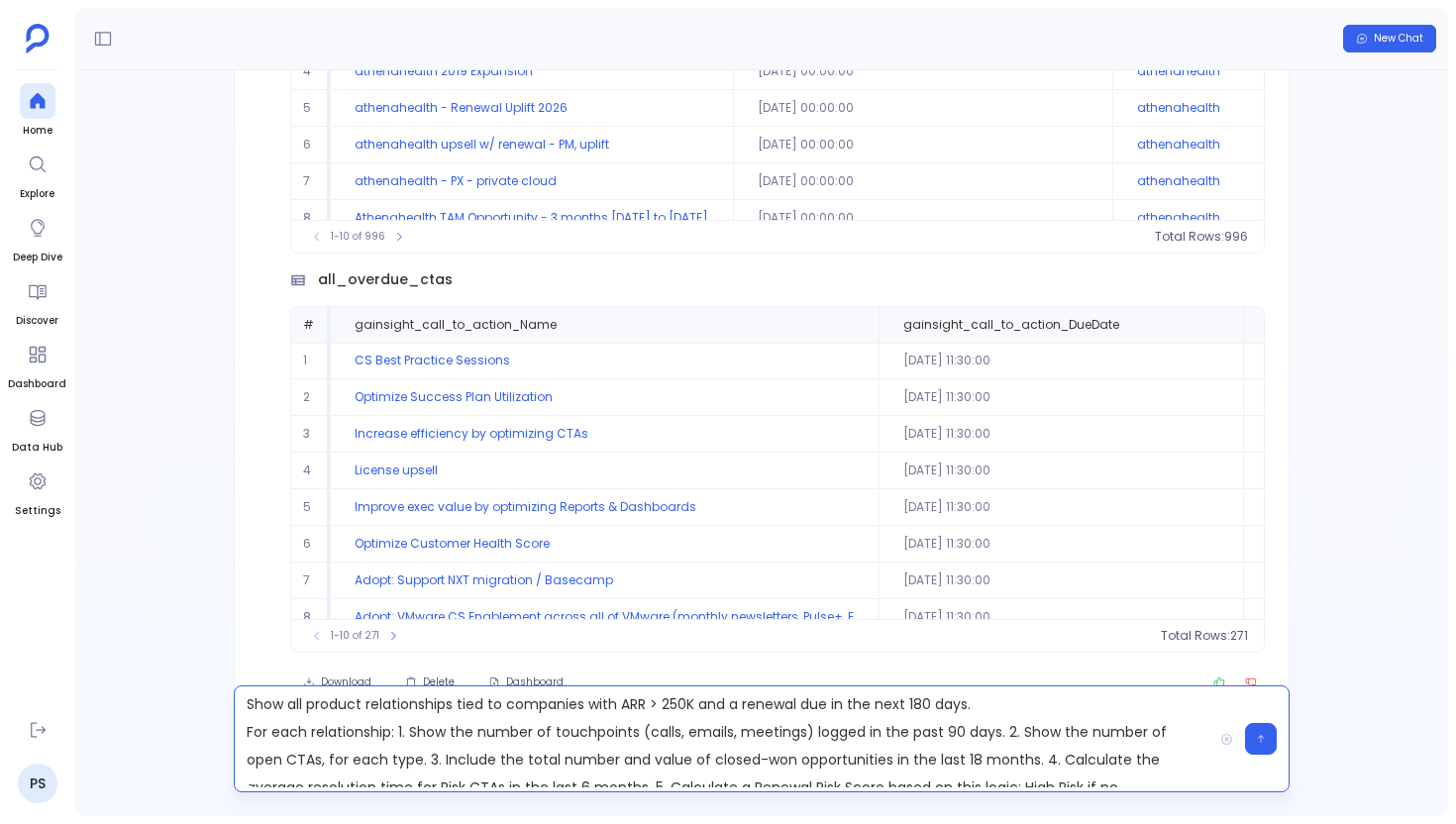 click on "Show all product relationships tied to companies with ARR > 250K and a renewal due in the next 180 days.  For each relationship: 1. Show the number of touchpoints (calls, emails, meetings) logged in the past 90 days. 2. Show the number of open CTAs, for each type. 3. Include the total number and value of closed-won opportunities in the last 18 months. 4. Calculate the average resolution time for Risk CTAs in the last 6 months. 5. Calculate a Renewal Risk Score based on this logic:
High Risk if no touchpoints in 60+ days or 3+ Risk CTAs still open
Medium Risk if 1–2 Risk CTAs open and < 3 touchpoints in last 30 days
Low Risk if active touchpoints and <= 1 open Risk CTA
Minimal Risk if >= 5 touchpoints in last 30 days and no open Risk CTAs. 6. Flag relationships as At Risk for Renewal if the score is High or Medium and the company’s change in ARR over the last 2 quarters is negative.
Show results for each CSM, then for each Company. Show totals of flagged 'At Risk for Renewal' relationships per CSM." at bounding box center [723, 739] 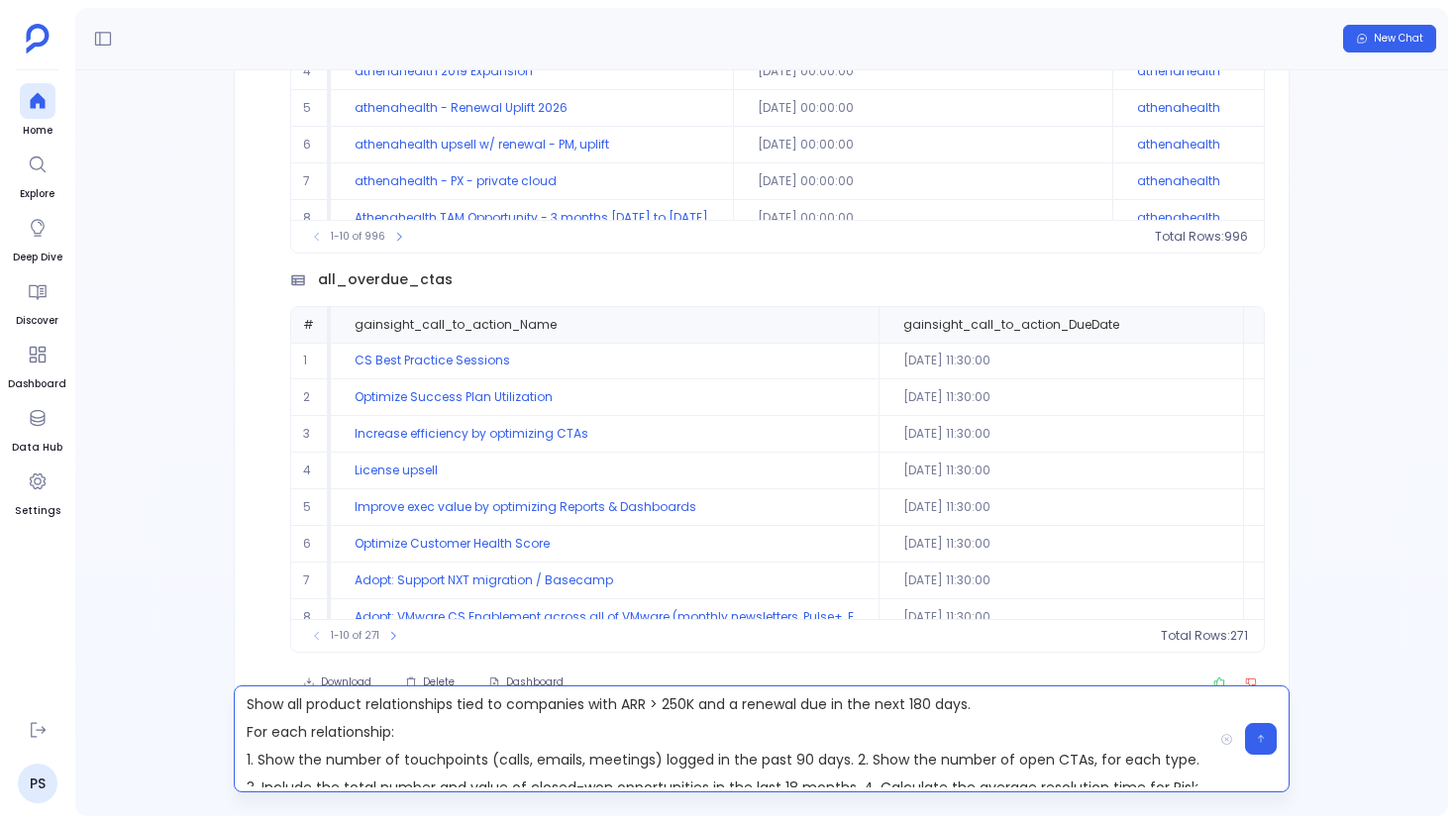 click on "Show all product relationships tied to companies with ARR > 250K and a renewal due in the next 180 days.  For each relationship:  1. Show the number of touchpoints (calls, emails, meetings) logged in the past 90 days. 2. Show the number of open CTAs, for each type. 3. Include the total number and value of closed-won opportunities in the last 18 months. 4. Calculate the average resolution time for Risk CTAs in the last 6 months. 5. Calculate a Renewal Risk Score based on this logic:
High Risk if no touchpoints in 60+ days or 3+ Risk CTAs still open
Medium Risk if 1–2 Risk CTAs open and < 3 touchpoints in last 30 days
Low Risk if active touchpoints and <= 1 open Risk CTA
Minimal Risk if >= 5 touchpoints in last 30 days and no open Risk CTAs. 6. Flag relationships as At Risk for Renewal if the score is High or Medium and the company’s change in ARR over the last 2 quarters is negative.
Show results for each CSM, then for each Company. Show totals of flagged 'At Risk for Renewal' relationships per CSM." at bounding box center [723, 739] 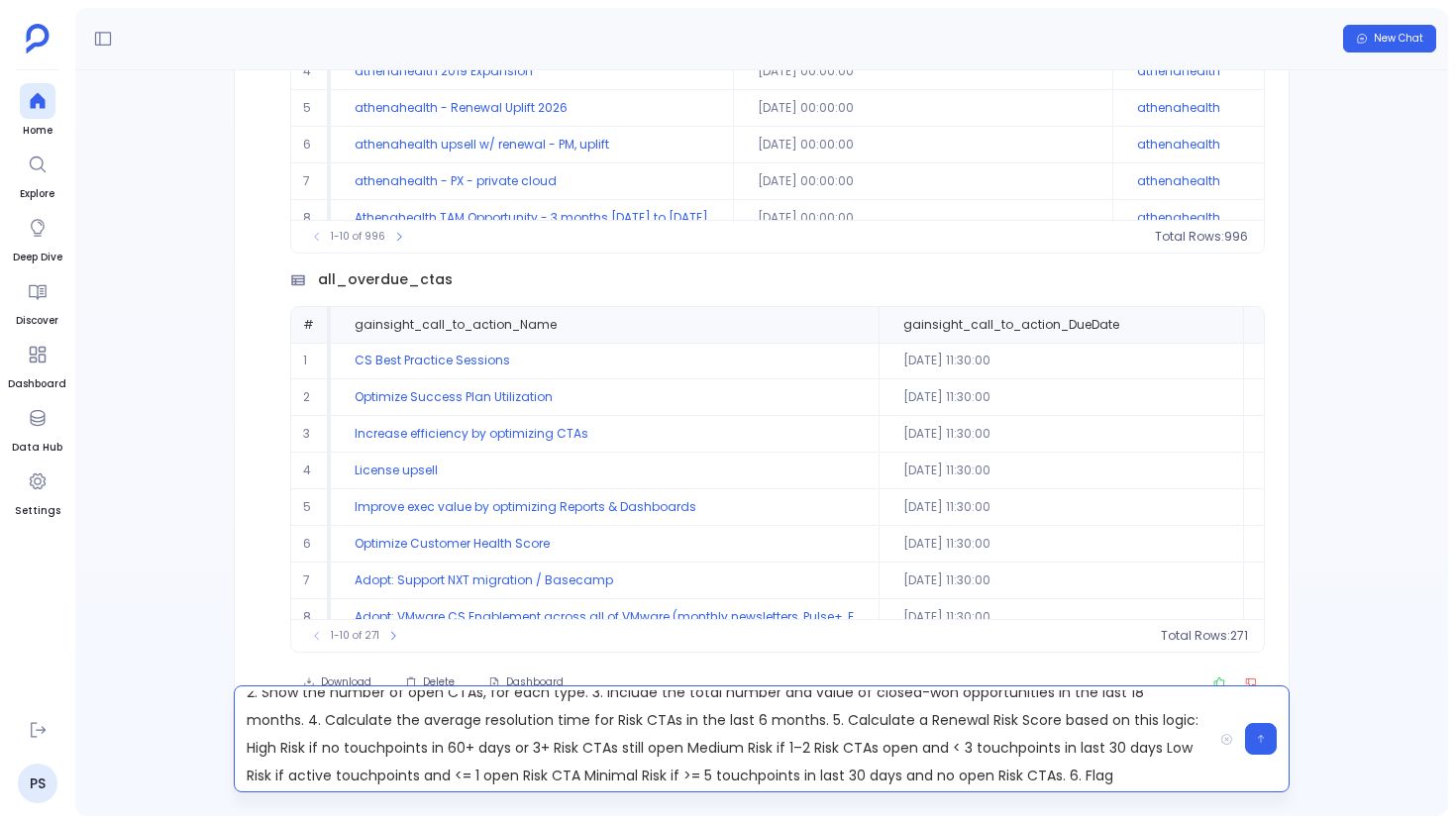 scroll, scrollTop: 70, scrollLeft: 0, axis: vertical 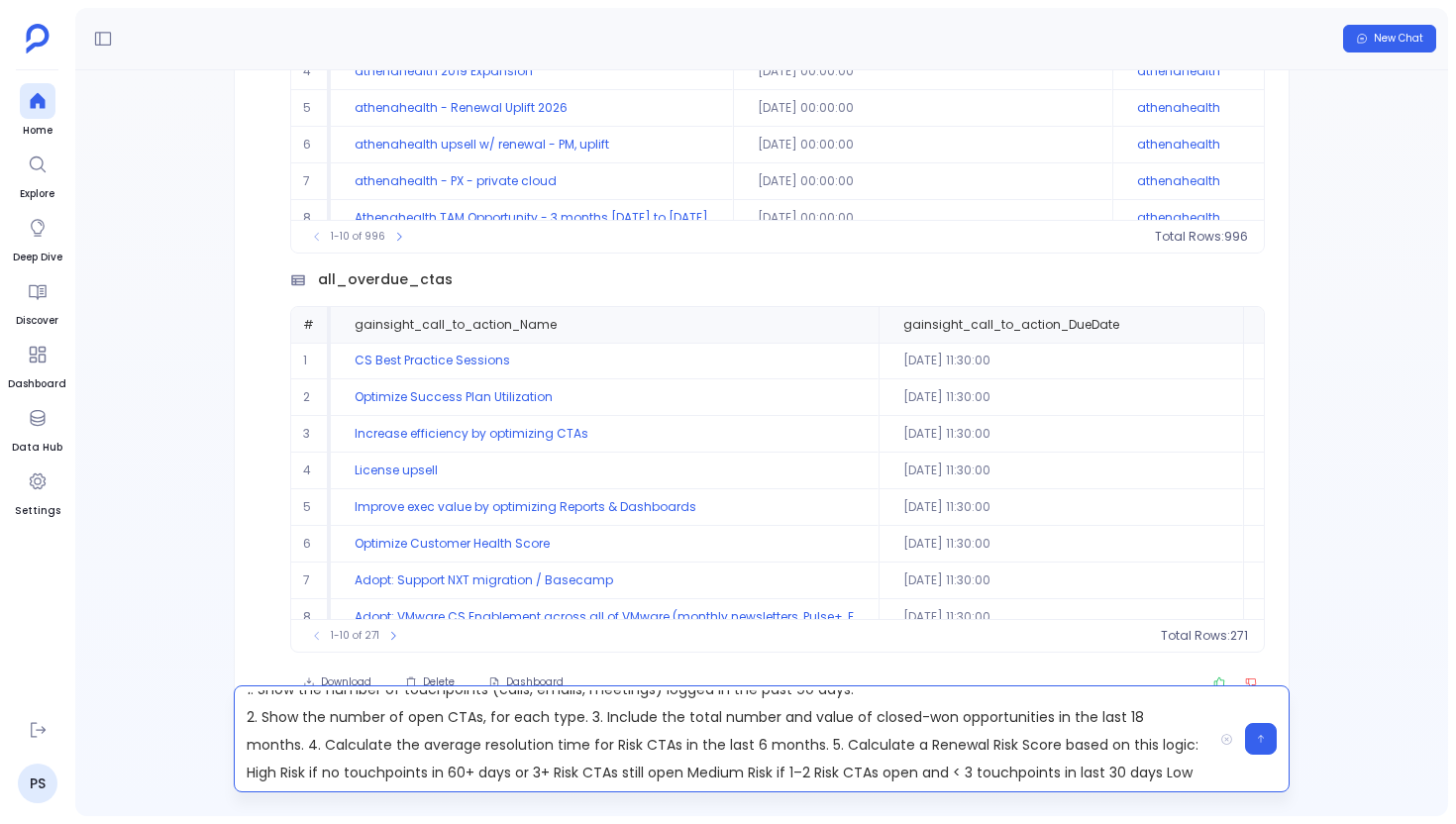 click on "Show all product relationships tied to companies with ARR > 250K and a renewal due in the next 180 days.  For each relationship:  1. Show the number of touchpoints (calls, emails, meetings) logged in the past 90 days.  2. Show the number of open CTAs, for each type. 3. Include the total number and value of closed-won opportunities in the last 18 months. 4. Calculate the average resolution time for Risk CTAs in the last 6 months. 5. Calculate a Renewal Risk Score based on this logic:
High Risk if no touchpoints in 60+ days or 3+ Risk CTAs still open
Medium Risk if 1–2 Risk CTAs open and < 3 touchpoints in last 30 days
Low Risk if active touchpoints and <= 1 open Risk CTA
Minimal Risk if >= 5 touchpoints in last 30 days and no open Risk CTAs. 6. Flag relationships as At Risk for Renewal if the score is High or Medium and the company’s change in ARR over the last 2 quarters is negative.
Show results for each CSM, then for each Company. Show totals of flagged 'At Risk for Renewal' relationships per CSM." at bounding box center [723, 739] 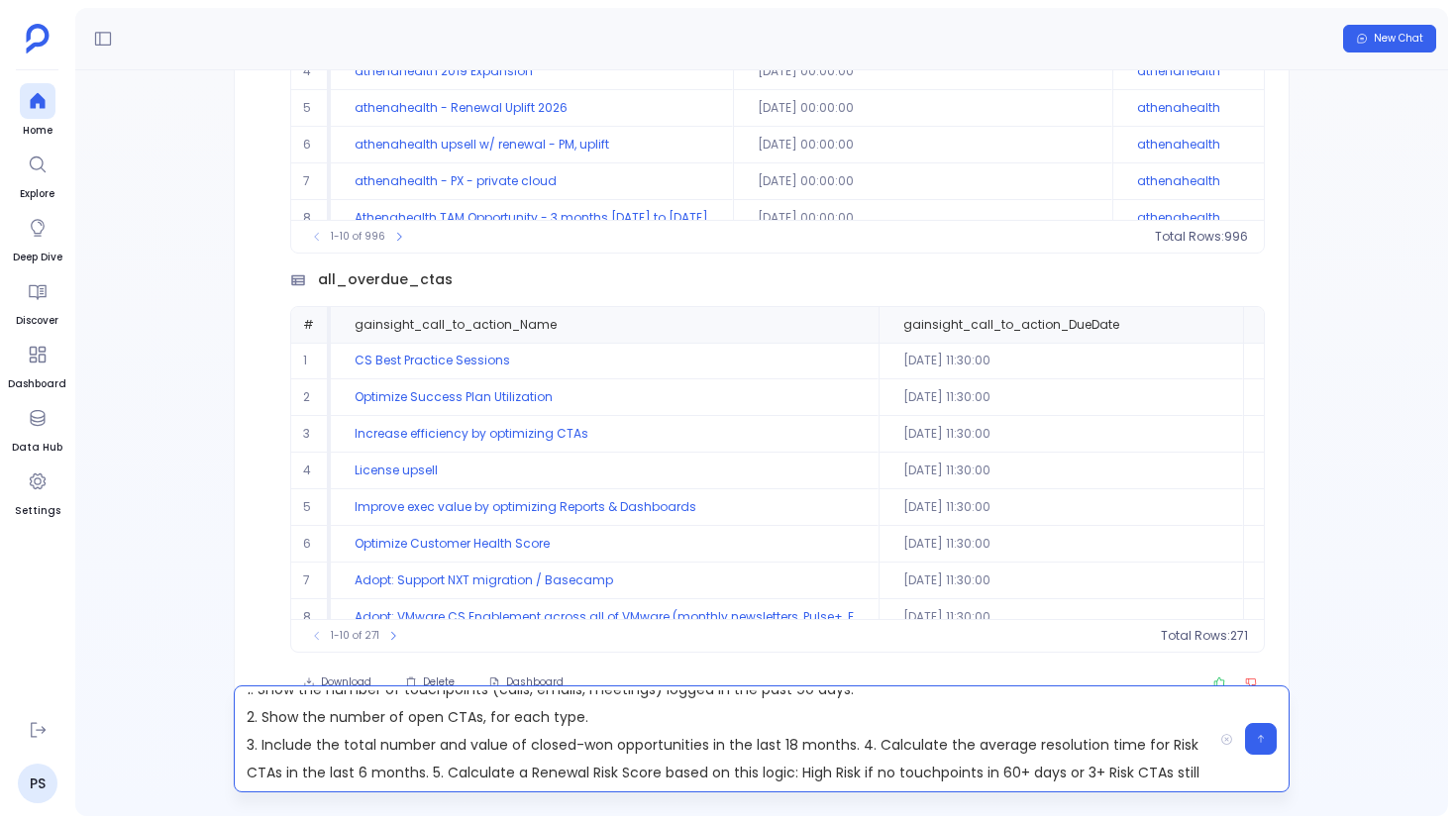 click on "Show all product relationships tied to companies with ARR > 250K and a renewal due in the next 180 days.  For each relationship:  1. Show the number of touchpoints (calls, emails, meetings) logged in the past 90 days.  2. Show the number of open CTAs, for each type.  3. Include the total number and value of closed-won opportunities in the last 18 months. 4. Calculate the average resolution time for Risk CTAs in the last 6 months. 5. Calculate a Renewal Risk Score based on this logic:
High Risk if no touchpoints in 60+ days or 3+ Risk CTAs still open
Medium Risk if 1–2 Risk CTAs open and < 3 touchpoints in last 30 days
Low Risk if active touchpoints and <= 1 open Risk CTA
Minimal Risk if >= 5 touchpoints in last 30 days and no open Risk CTAs. 6. Flag relationships as At Risk for Renewal if the score is High or Medium and the company’s change in ARR over the last 2 quarters is negative.
Show results for each CSM, then for each Company. Show totals of flagged 'At Risk for Renewal' relationships per CSM." at bounding box center [723, 739] 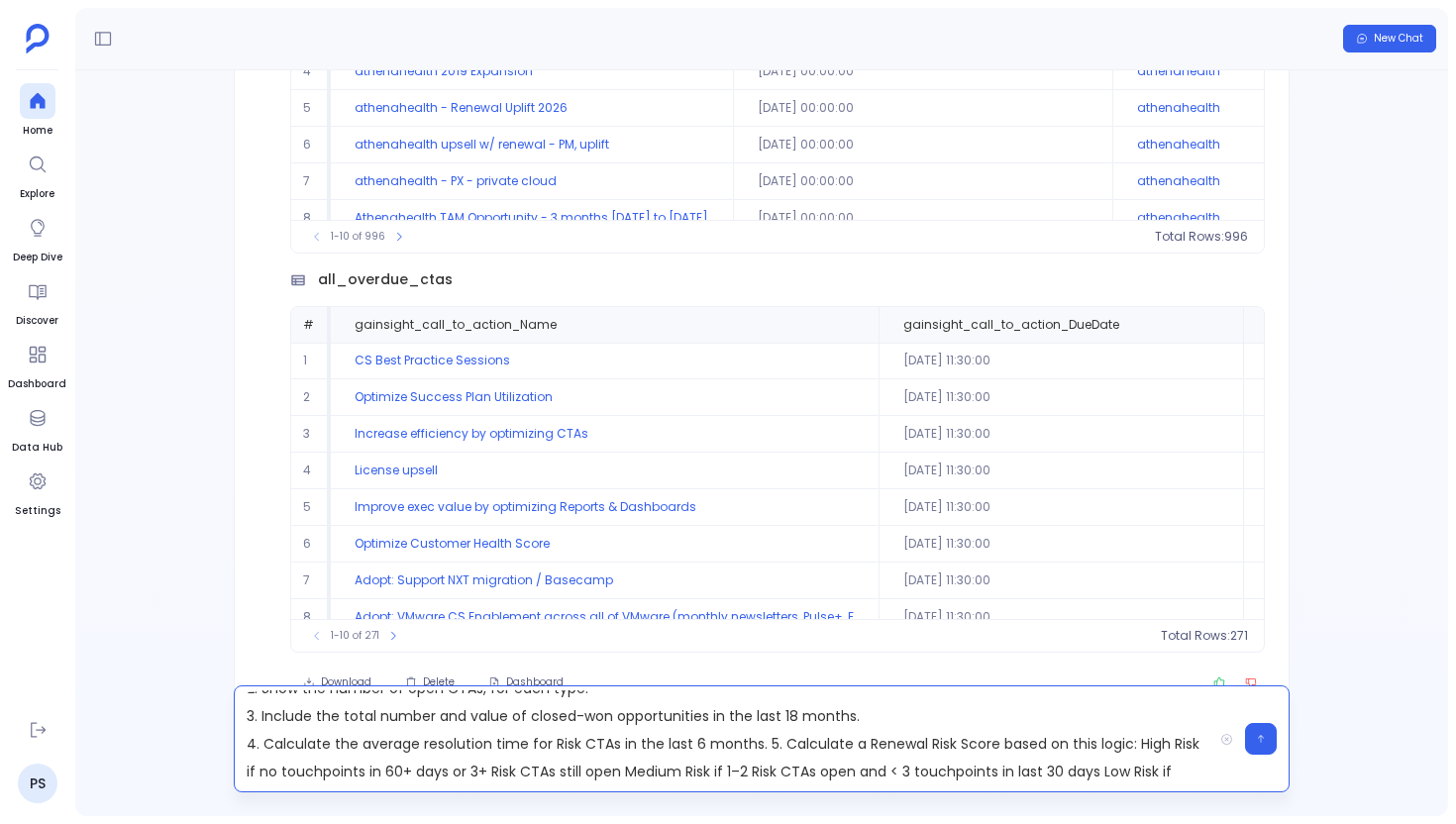 scroll, scrollTop: 116, scrollLeft: 0, axis: vertical 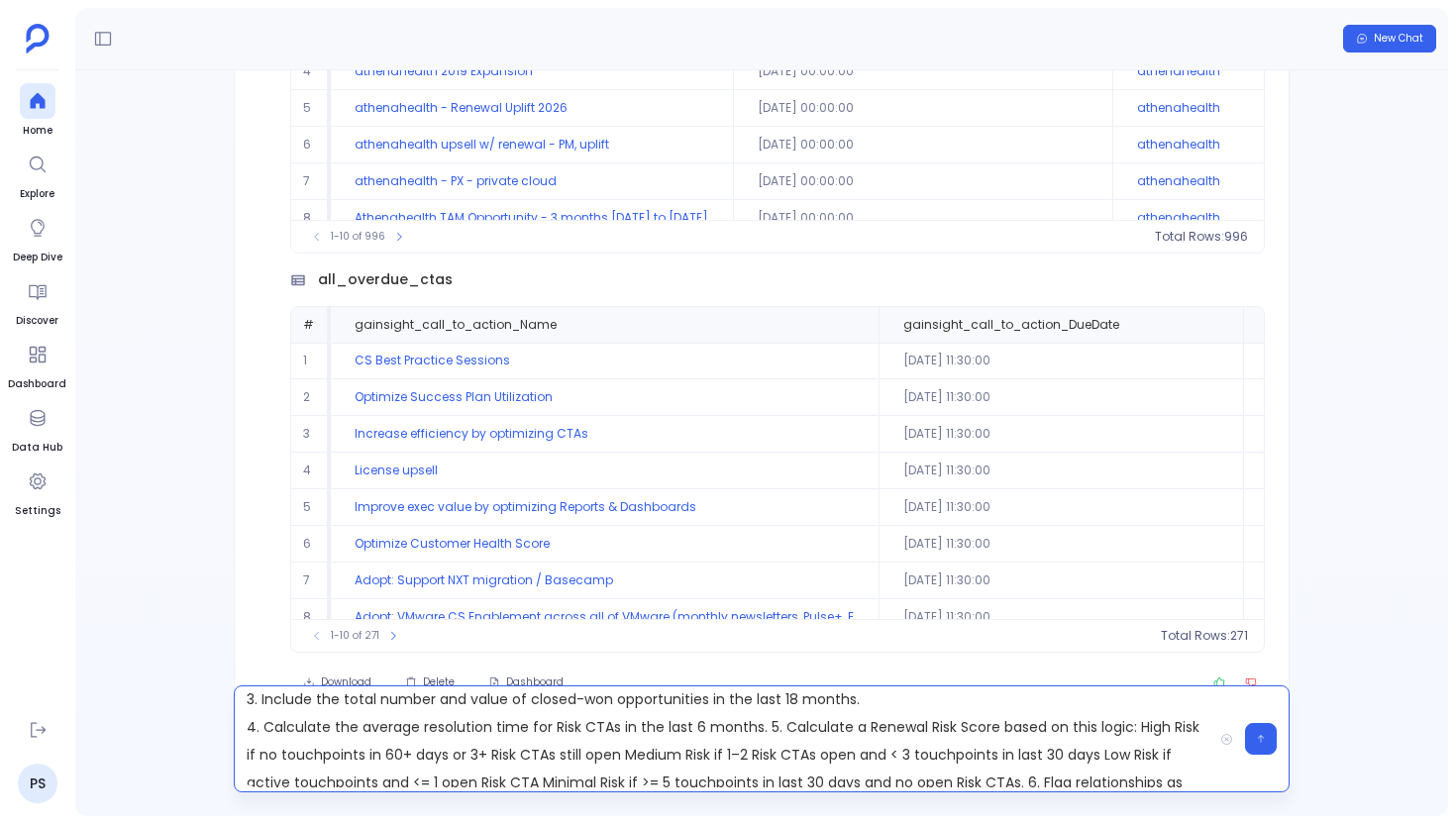 click on "Show all product relationships tied to companies with ARR > 250K and a renewal due in the next 180 days.  For each relationship:  1. Show the number of touchpoints (calls, emails, meetings) logged in the past 90 days.  2. Show the number of open CTAs, for each type.  3. Include the total number and value of closed-won opportunities in the last 18 months.  4. Calculate the average resolution time for Risk CTAs in the last 6 months. 5. Calculate a Renewal Risk Score based on this logic:
High Risk if no touchpoints in 60+ days or 3+ Risk CTAs still open
Medium Risk if 1–2 Risk CTAs open and < 3 touchpoints in last 30 days
Low Risk if active touchpoints and <= 1 open Risk CTA
Minimal Risk if >= 5 touchpoints in last 30 days and no open Risk CTAs. 6. Flag relationships as At Risk for Renewal if the score is High or Medium and the company’s change in ARR over the last 2 quarters is negative.
Show results for each CSM, then for each Company. Show totals of flagged 'At Risk for Renewal' relationships per CSM." at bounding box center [723, 739] 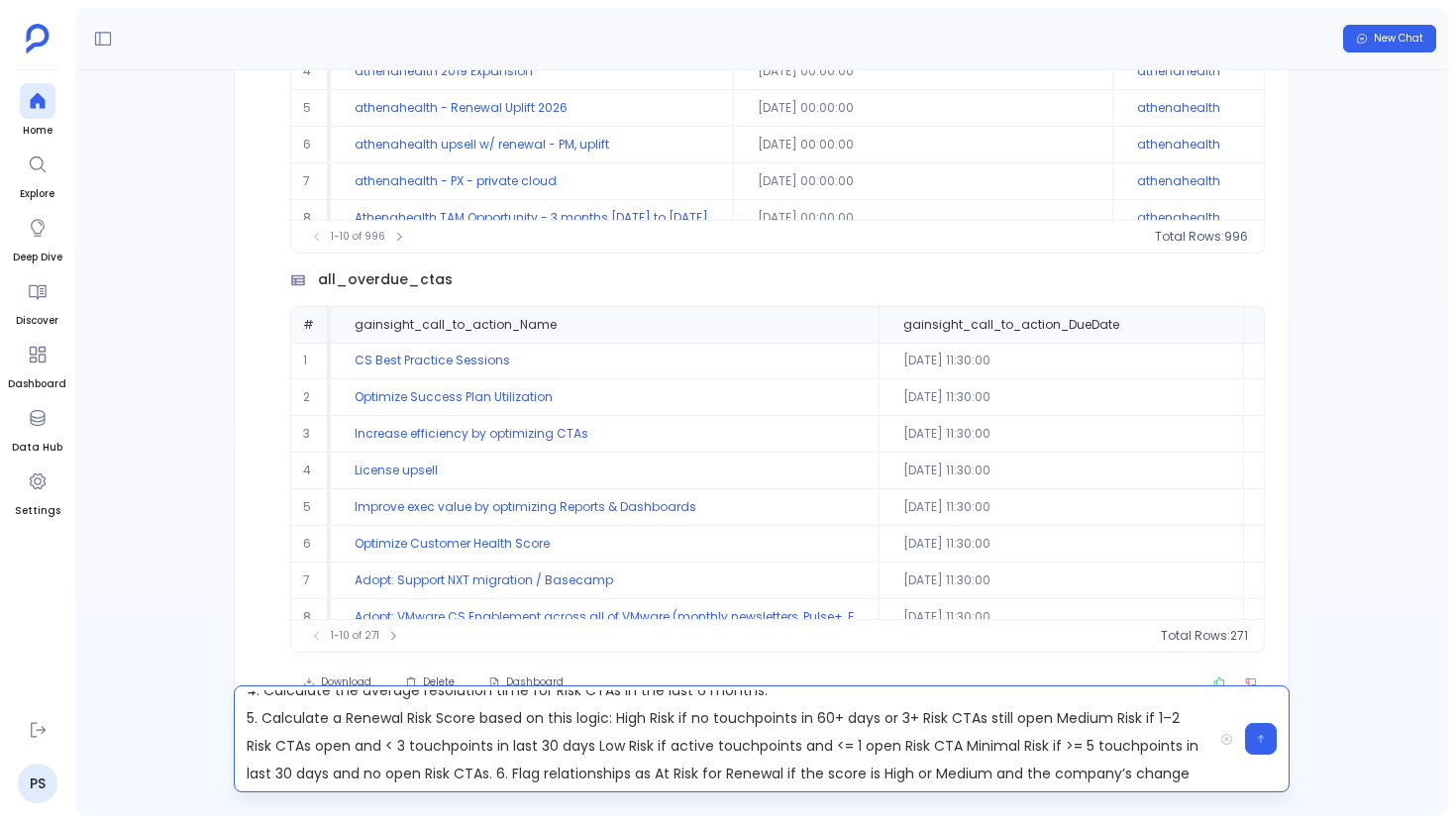 scroll, scrollTop: 154, scrollLeft: 0, axis: vertical 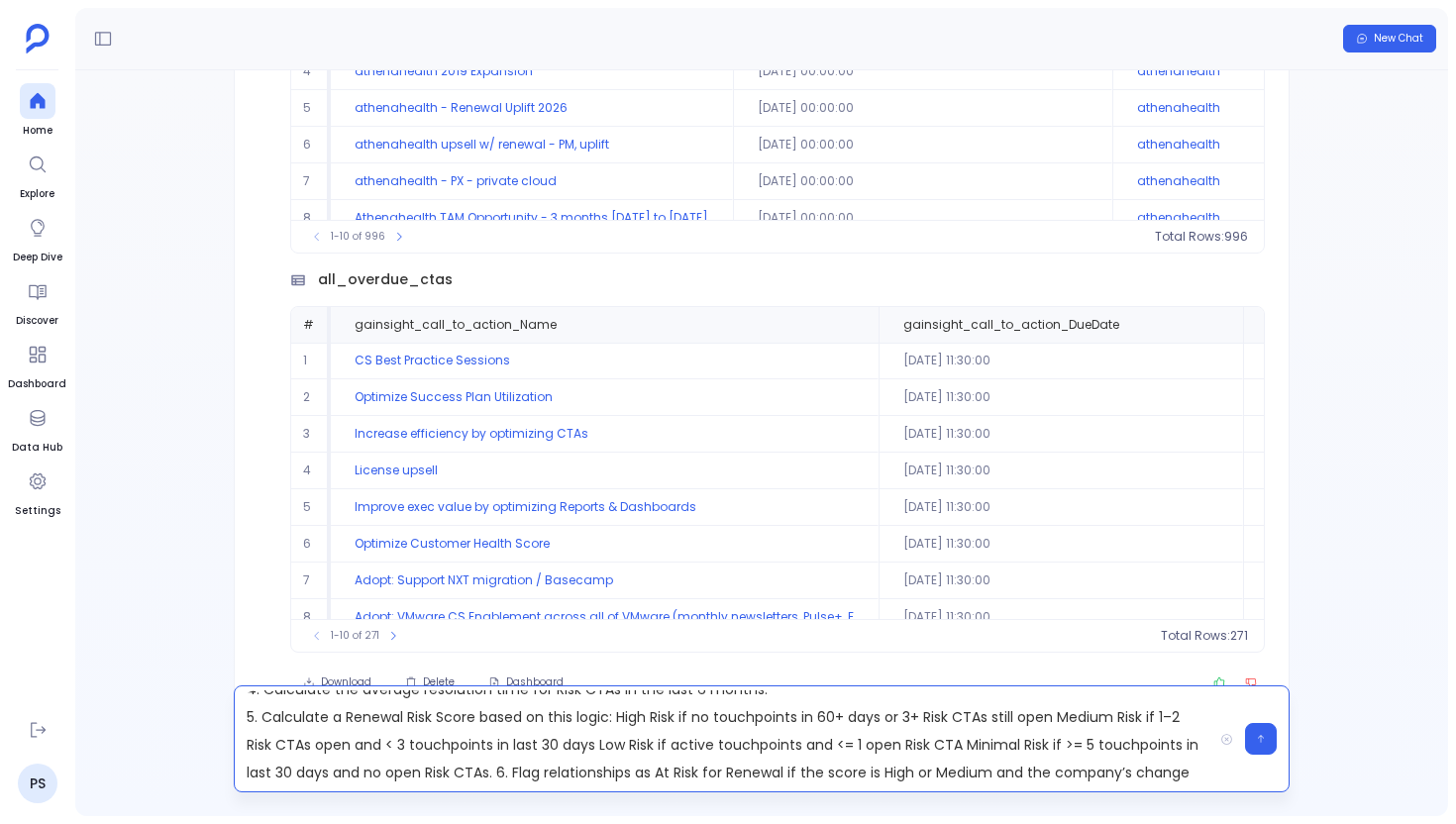 click on "Show all product relationships tied to companies with ARR > 250K and a renewal due in the next 180 days.  For each relationship:  1. Show the number of touchpoints (calls, emails, meetings) logged in the past 90 days.  2. Show the number of open CTAs, for each type.  3. Include the total number and value of closed-won opportunities in the last 18 months.  4. Calculate the average resolution time for Risk CTAs in the last 6 months.  5. Calculate a Renewal Risk Score based on this logic:
High Risk if no touchpoints in 60+ days or 3+ Risk CTAs still open
Medium Risk if 1–2 Risk CTAs open and < 3 touchpoints in last 30 days
Low Risk if active touchpoints and <= 1 open Risk CTA
Minimal Risk if >= 5 touchpoints in last 30 days and no open Risk CTAs. 6. Flag relationships as At Risk for Renewal if the score is High or Medium and the company’s change in ARR over the last 2 quarters is negative.
Show results for each CSM, then for each Company. Show totals of flagged 'At Risk for Renewal' relationships per CSM." at bounding box center [723, 739] 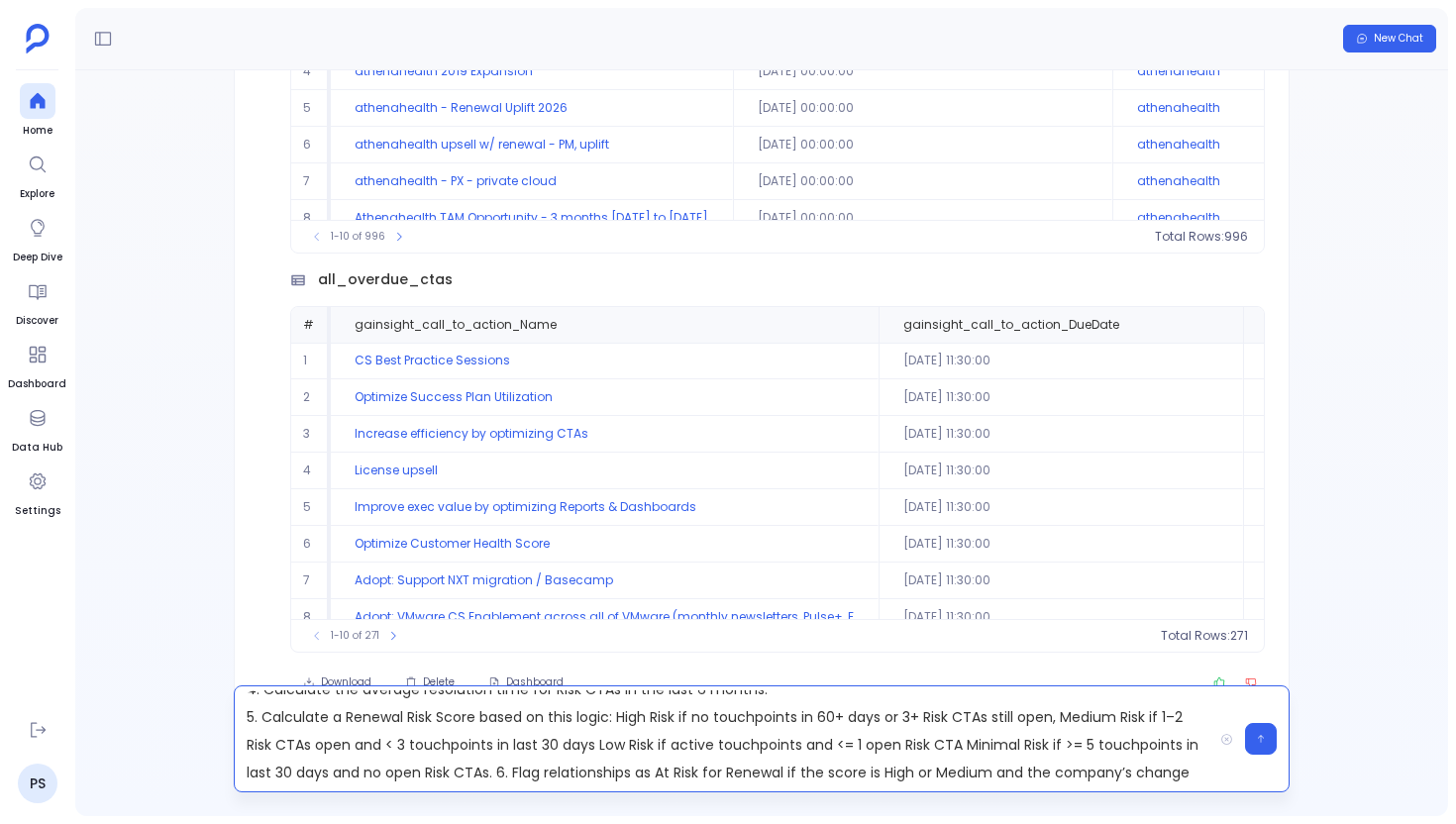 click on "Show all product relationships tied to companies with ARR > 250K and a renewal due in the next 180 days.  For each relationship:  1. Show the number of touchpoints (calls, emails, meetings) logged in the past 90 days.  2. Show the number of open CTAs, for each type.  3. Include the total number and value of closed-won opportunities in the last 18 months.  4. Calculate the average resolution time for Risk CTAs in the last 6 months.  5. Calculate a Renewal Risk Score based on this logic:
High Risk if no touchpoints in 60+ days or 3+ Risk CTAs still open, Medium Risk if 1–2 Risk CTAs open and < 3 touchpoints in last 30 days
Low Risk if active touchpoints and <= 1 open Risk CTA
Minimal Risk if >= 5 touchpoints in last 30 days and no open Risk CTAs. 6. Flag relationships as At Risk for Renewal if the score is High or Medium and the company’s change in ARR over the last 2 quarters is negative.
Show results for each CSM, then for each Company. Show totals of flagged 'At Risk for Renewal' relationships per CSM." at bounding box center (723, 739) 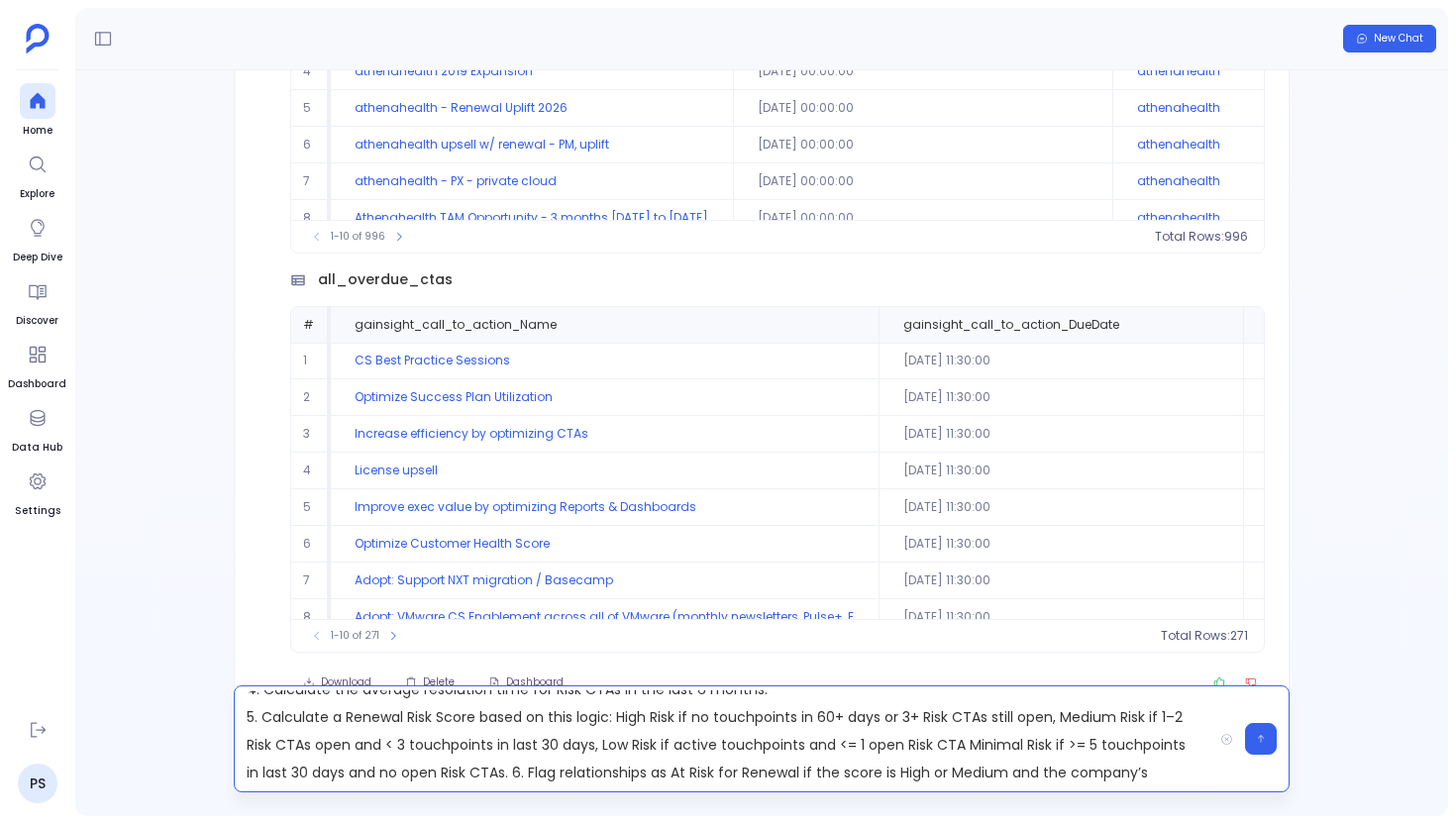 click on "Show all product relationships tied to companies with ARR > 250K and a renewal due in the next 180 days.  For each relationship:  1. Show the number of touchpoints (calls, emails, meetings) logged in the past 90 days.  2. Show the number of open CTAs, for each type.  3. Include the total number and value of closed-won opportunities in the last 18 months.  4. Calculate the average resolution time for Risk CTAs in the last 6 months.  5. Calculate a Renewal Risk Score based on this logic:
High Risk if no touchpoints in 60+ days or 3+ Risk CTAs still open, Medium Risk if 1–2 Risk CTAs open and < 3 touchpoints in last 30 days, Low Risk if active touchpoints and <= 1 open Risk CTA
Minimal Risk if >= 5 touchpoints in last 30 days and no open Risk CTAs. 6. Flag relationships as At Risk for Renewal if the score is High or Medium and the company’s change in ARR over the last 2 quarters is negative.
Show results for each CSM, then for each Company. Show totals of flagged 'At Risk for Renewal' relationships per CSM." at bounding box center (723, 739) 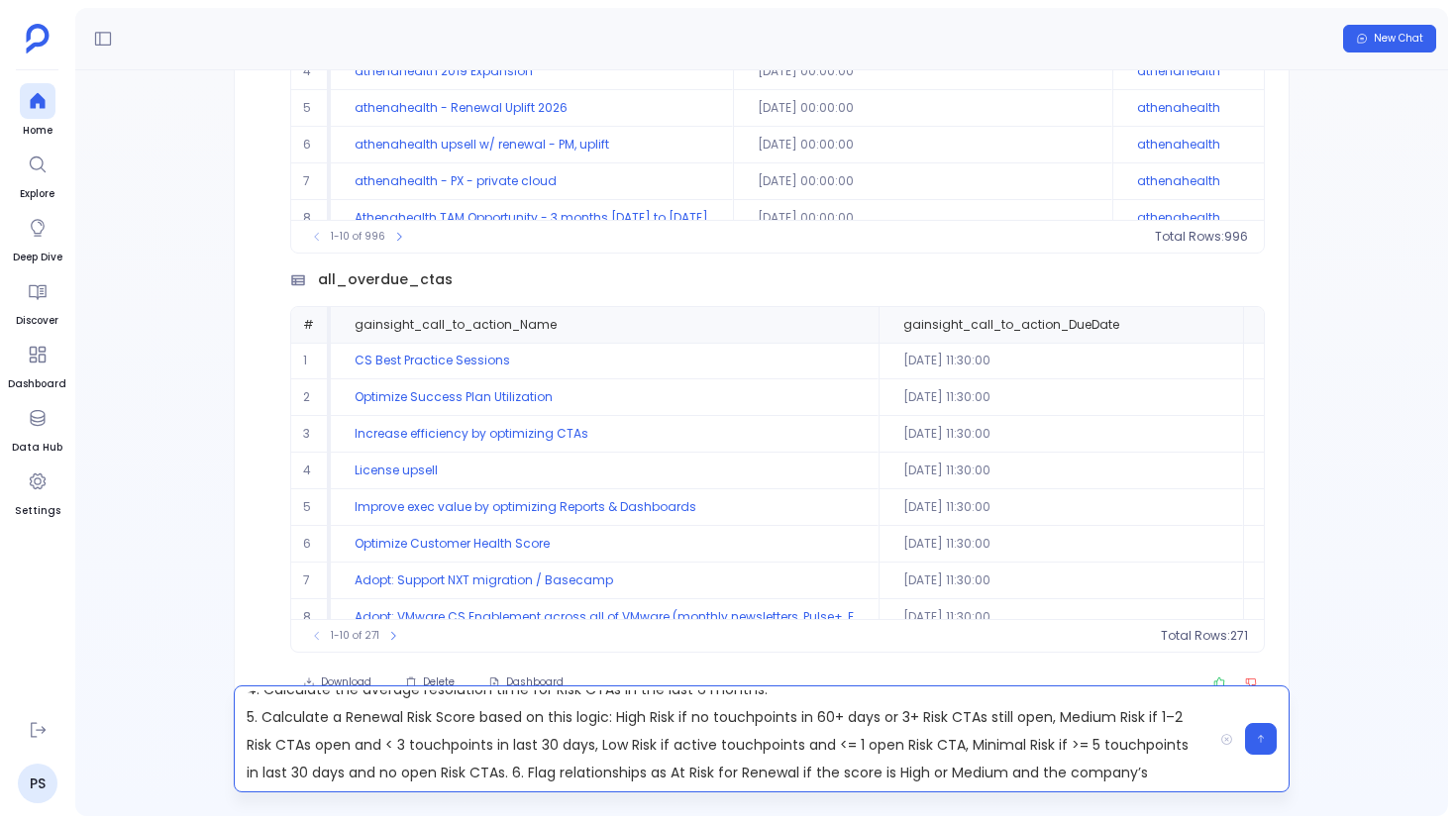 click on "Show all product relationships tied to companies with ARR > 250K and a renewal due in the next 180 days.  For each relationship:  1. Show the number of touchpoints (calls, emails, meetings) logged in the past 90 days.  2. Show the number of open CTAs, for each type.  3. Include the total number and value of closed-won opportunities in the last 18 months.  4. Calculate the average resolution time for Risk CTAs in the last 6 months.  5. Calculate a Renewal Risk Score based on this logic:
High Risk if no touchpoints in 60+ days or 3+ Risk CTAs still open, Medium Risk if 1–2 Risk CTAs open and < 3 touchpoints in last 30 days, Low Risk if active touchpoints and <= 1 open Risk CTA, Minimal Risk if >= 5 touchpoints in last 30 days and no open Risk CTAs. 6. Flag relationships as At Risk for Renewal if the score is High or Medium and the company’s change in ARR over the last 2 quarters is negative." at bounding box center (723, 739) 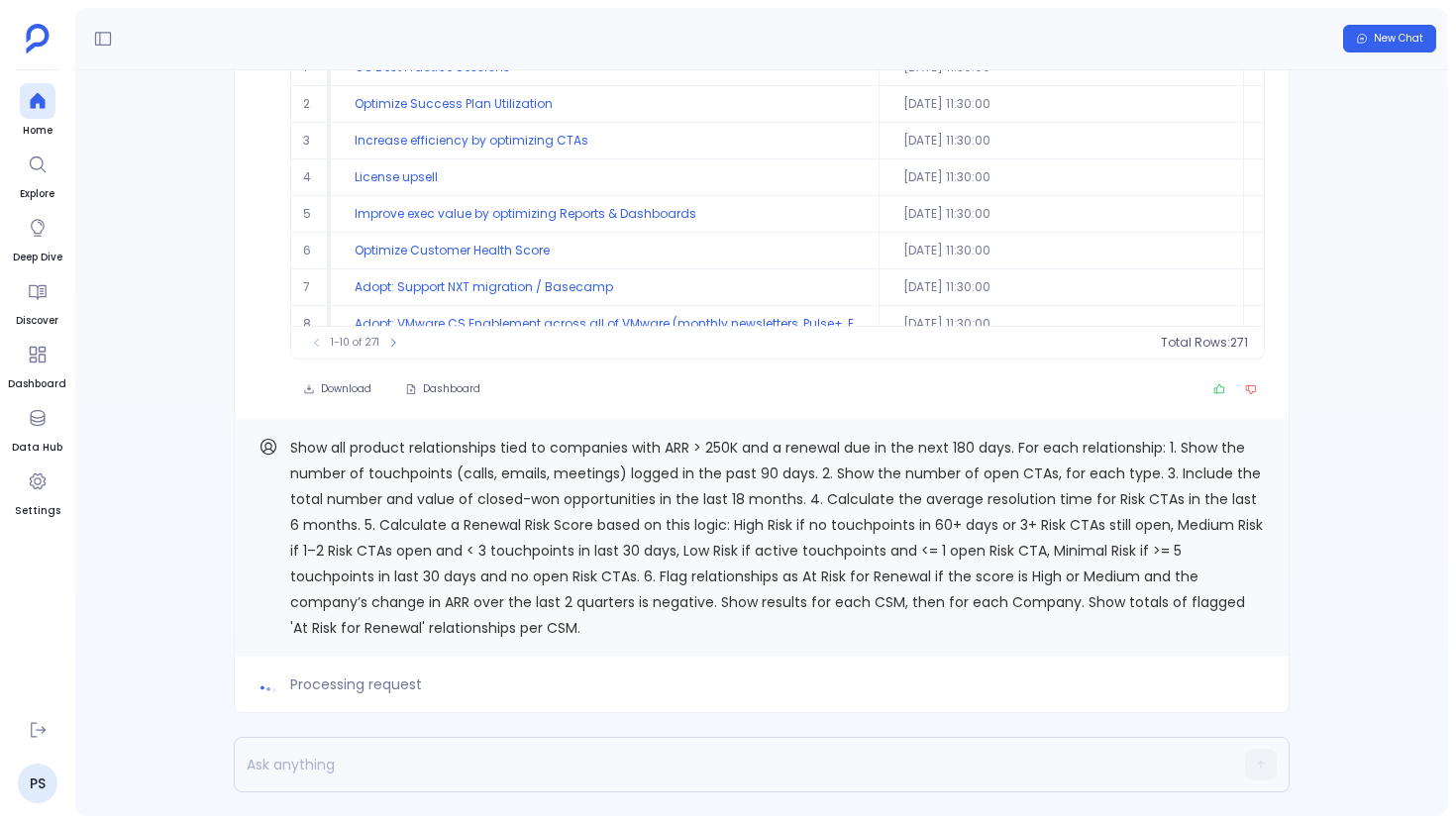 scroll, scrollTop: 0, scrollLeft: 0, axis: both 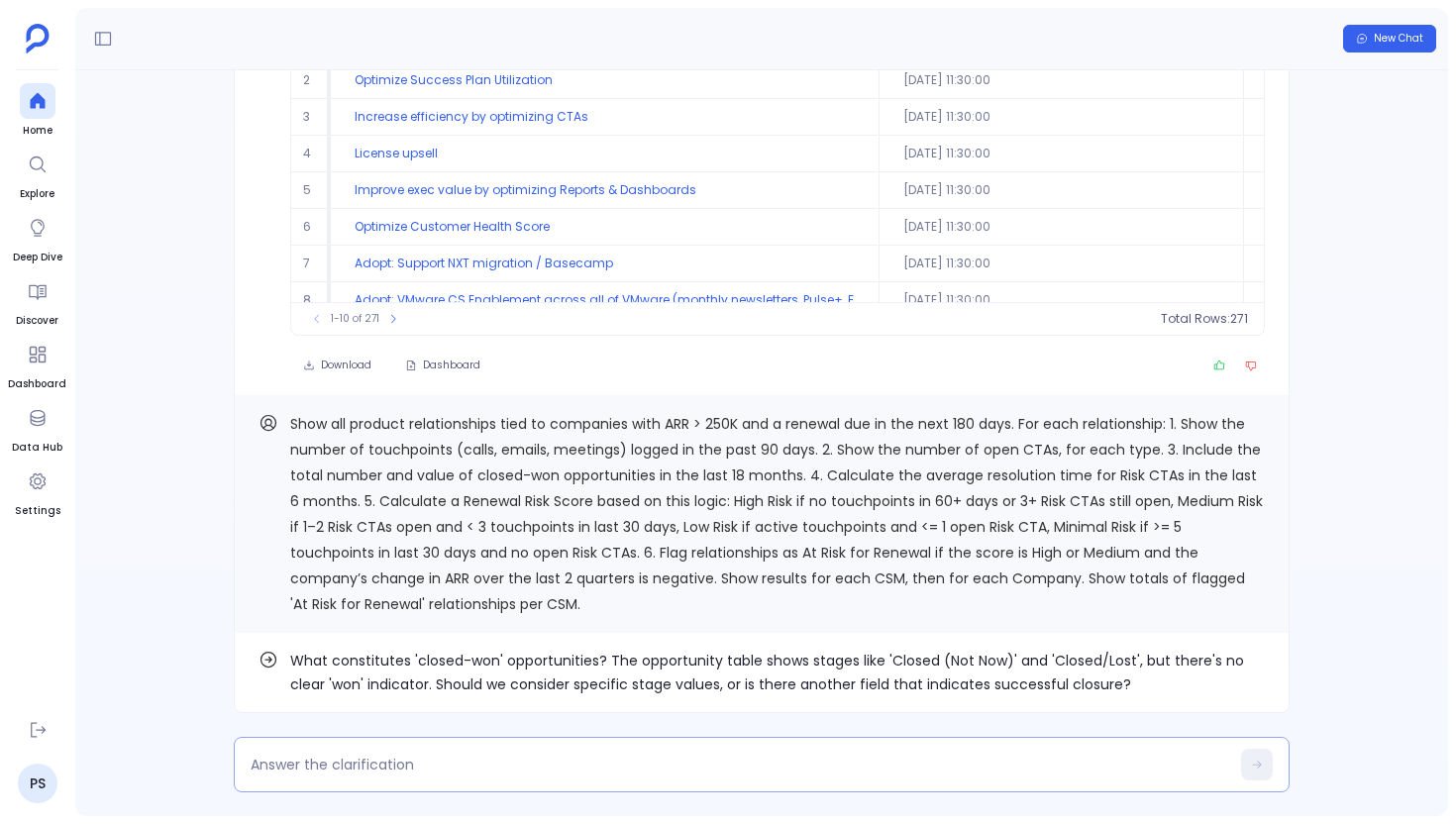 click at bounding box center (740, 765) 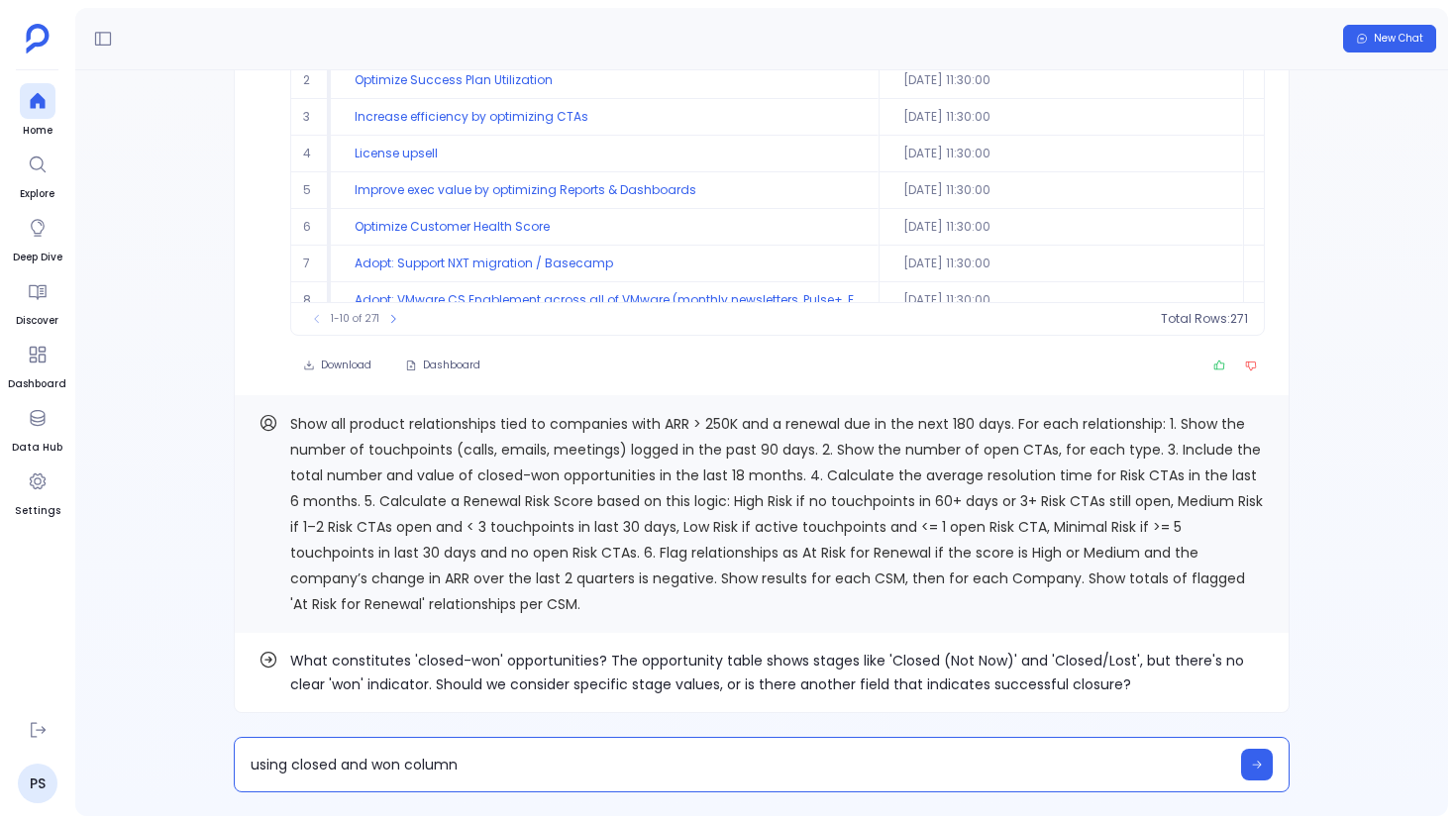 type on "using closed and won columns" 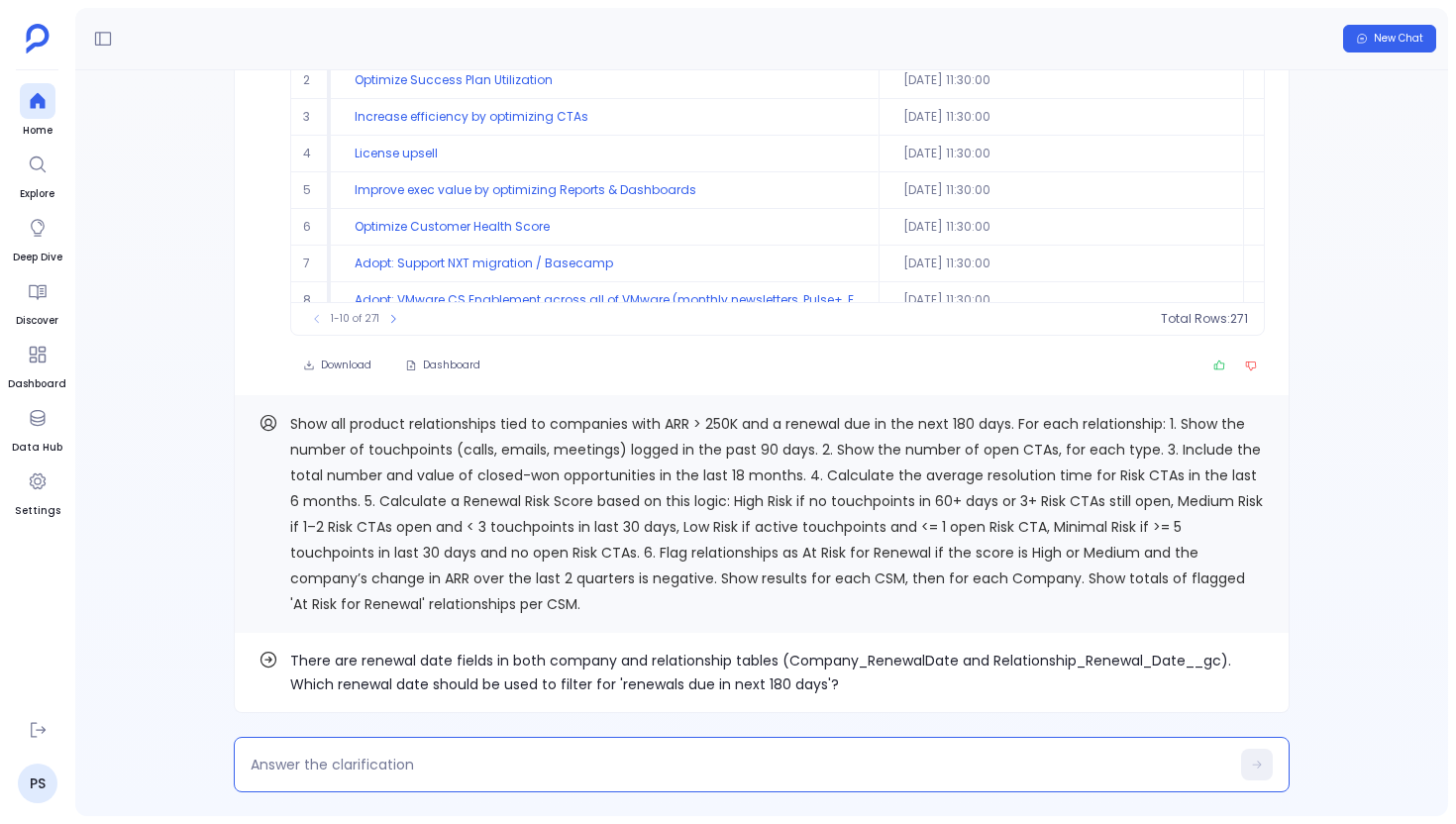 click at bounding box center (762, 765) 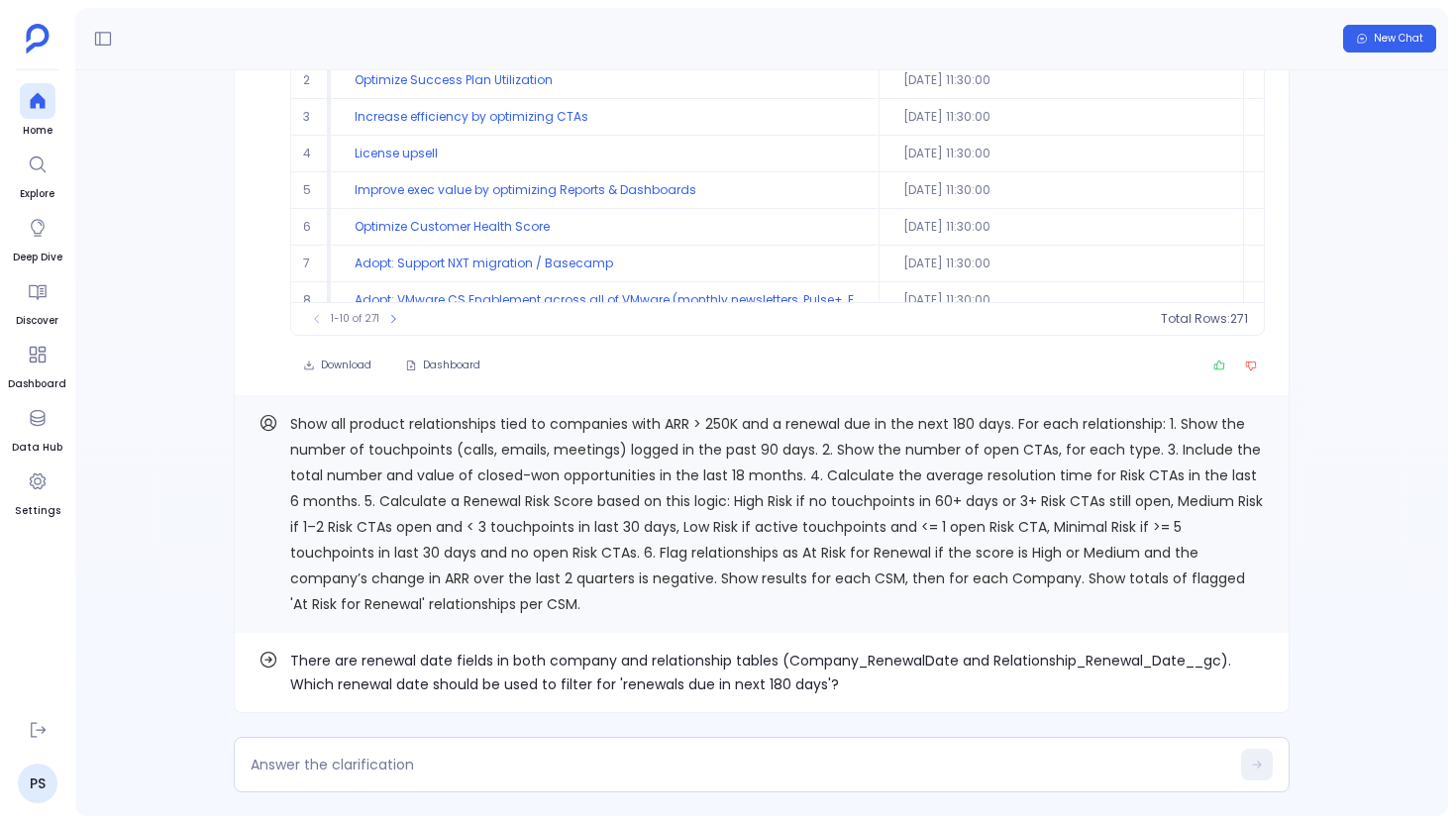 click on "There are renewal date fields in both company and relationship tables (Company_RenewalDate and Relationship_Renewal_Date__gc). Which renewal date should be used to filter for 'renewals due in next 180 days'?" at bounding box center (778, 672) 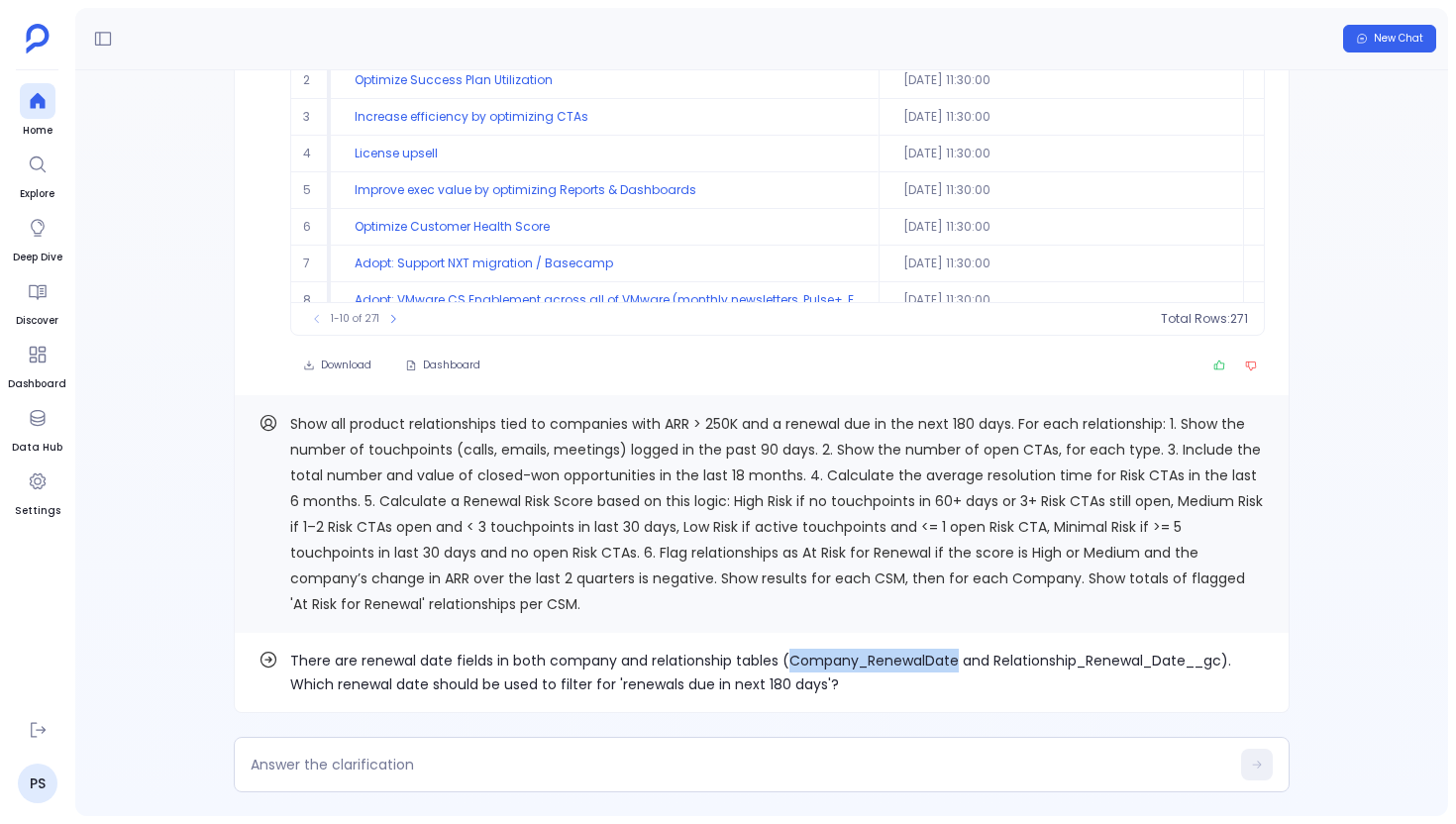 copy on "Company_RenewalDate" 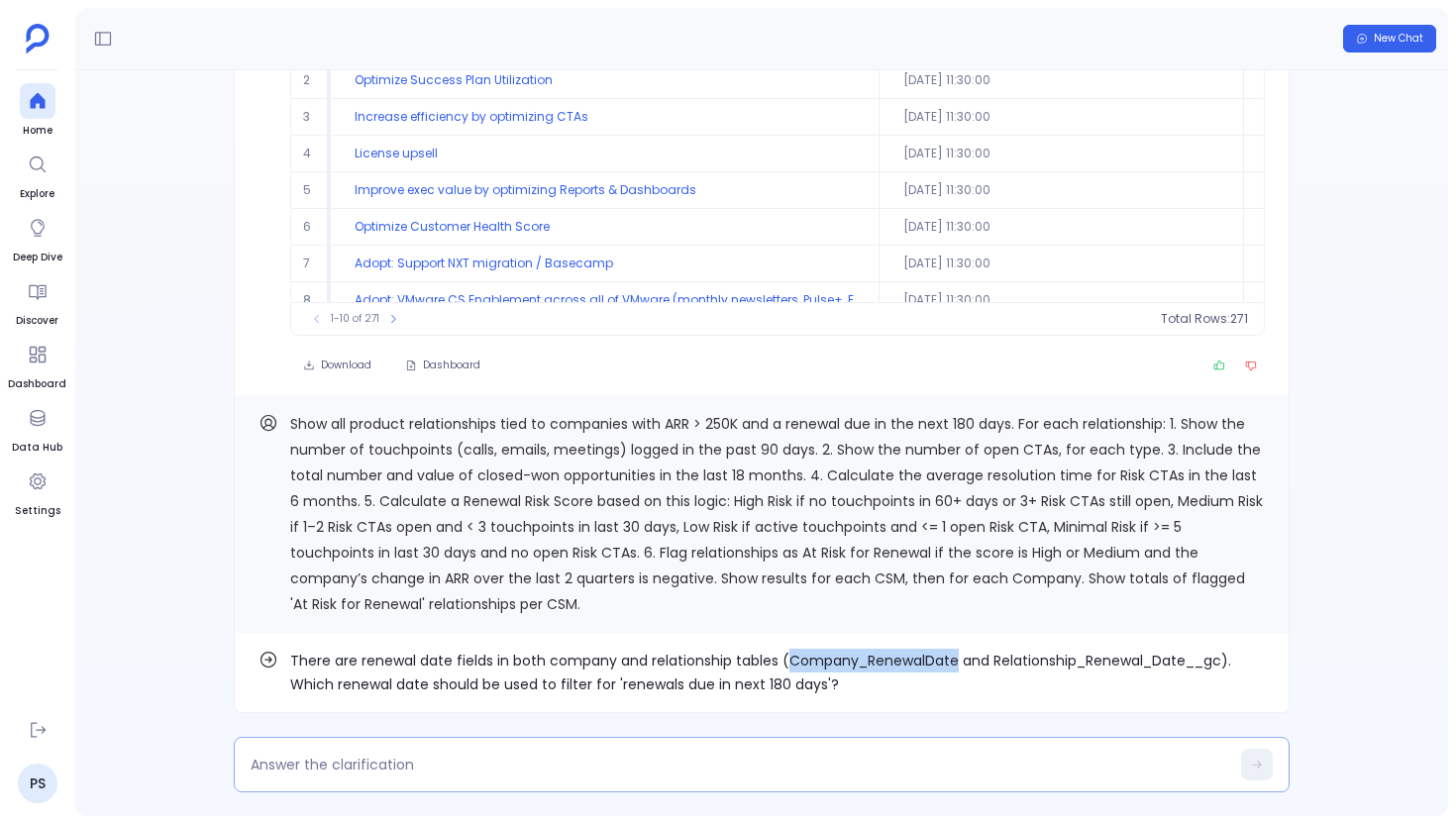 click at bounding box center [762, 765] 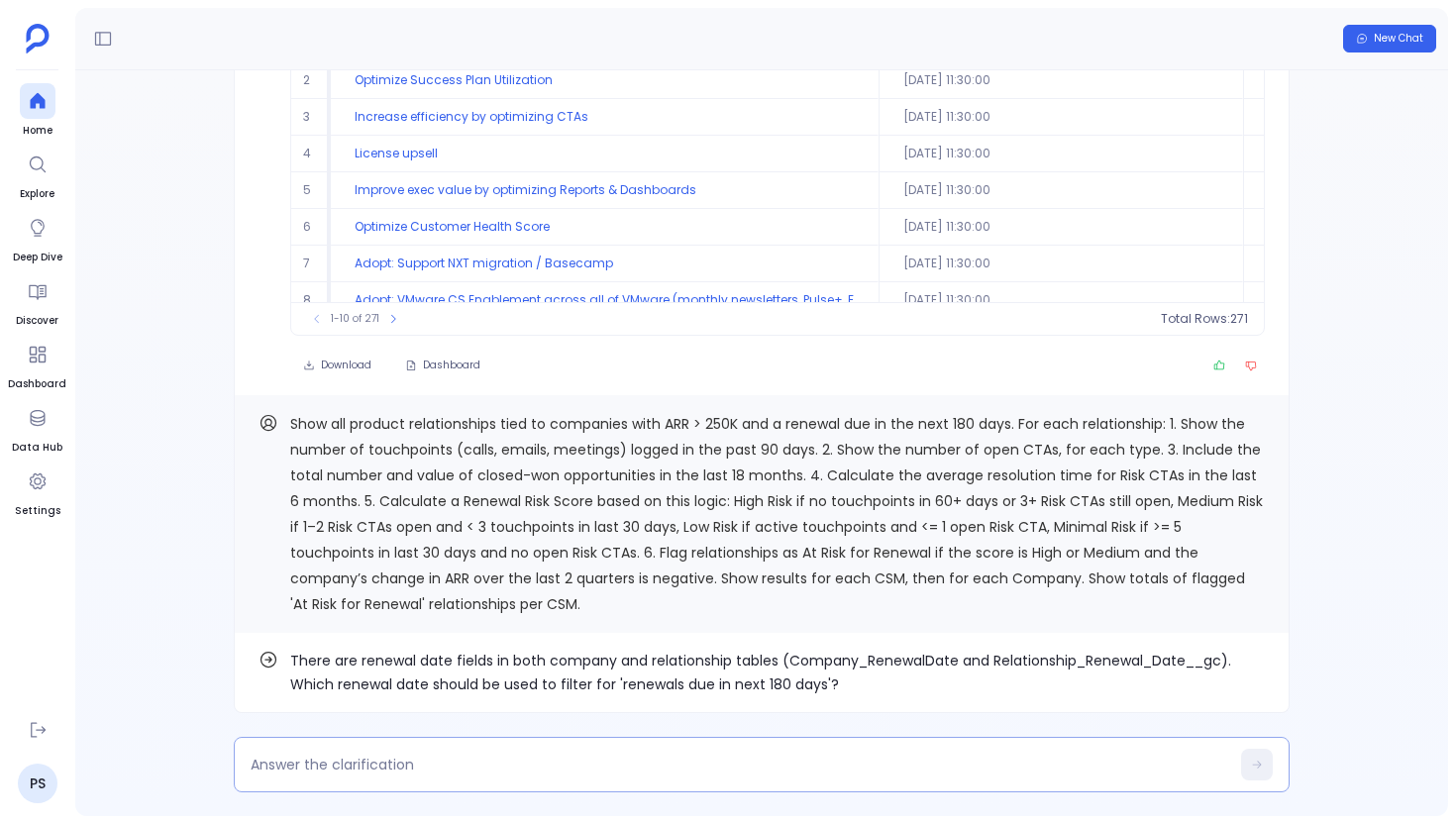 click at bounding box center (740, 765) 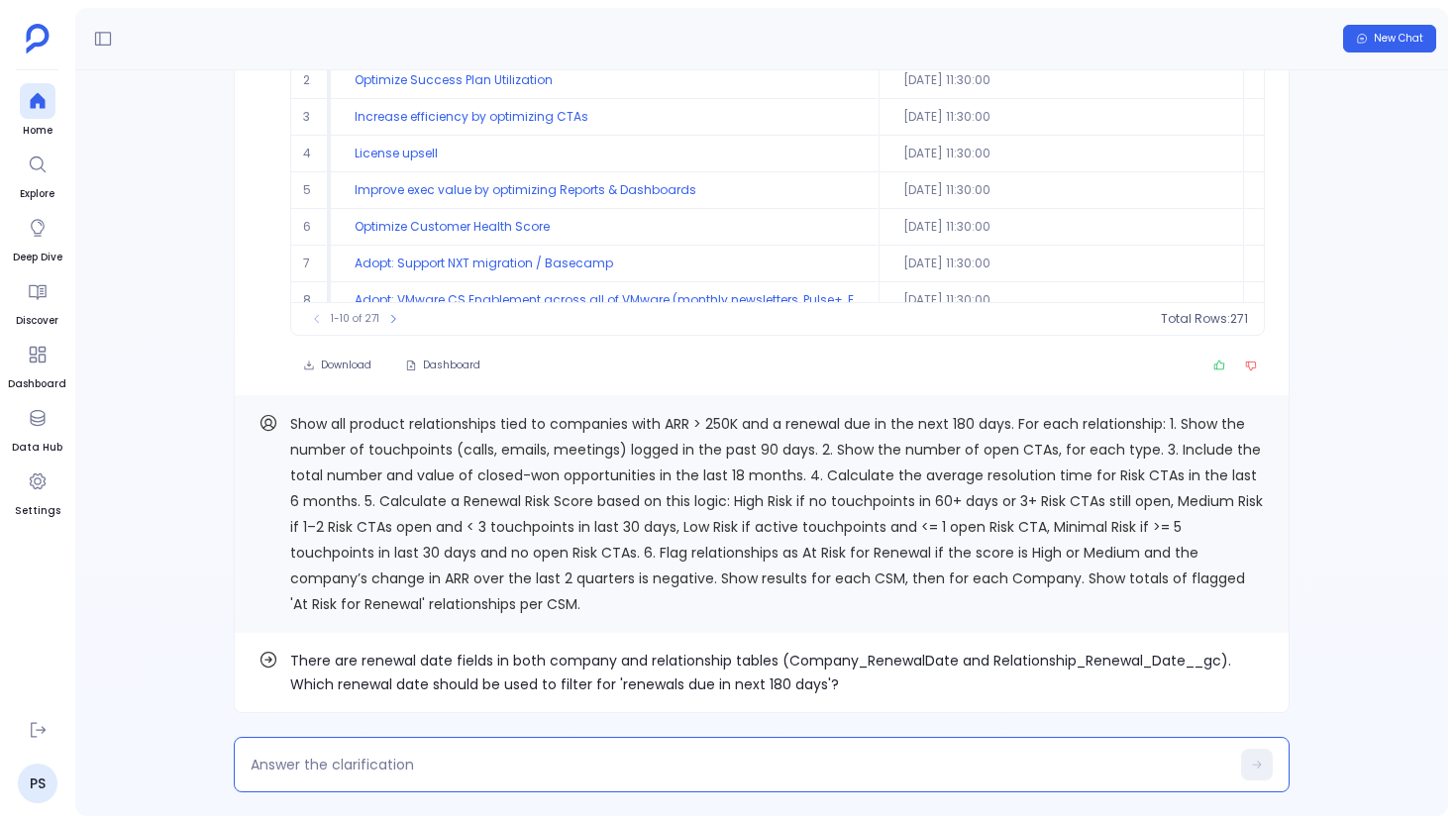 type on "Company_RenewalDate" 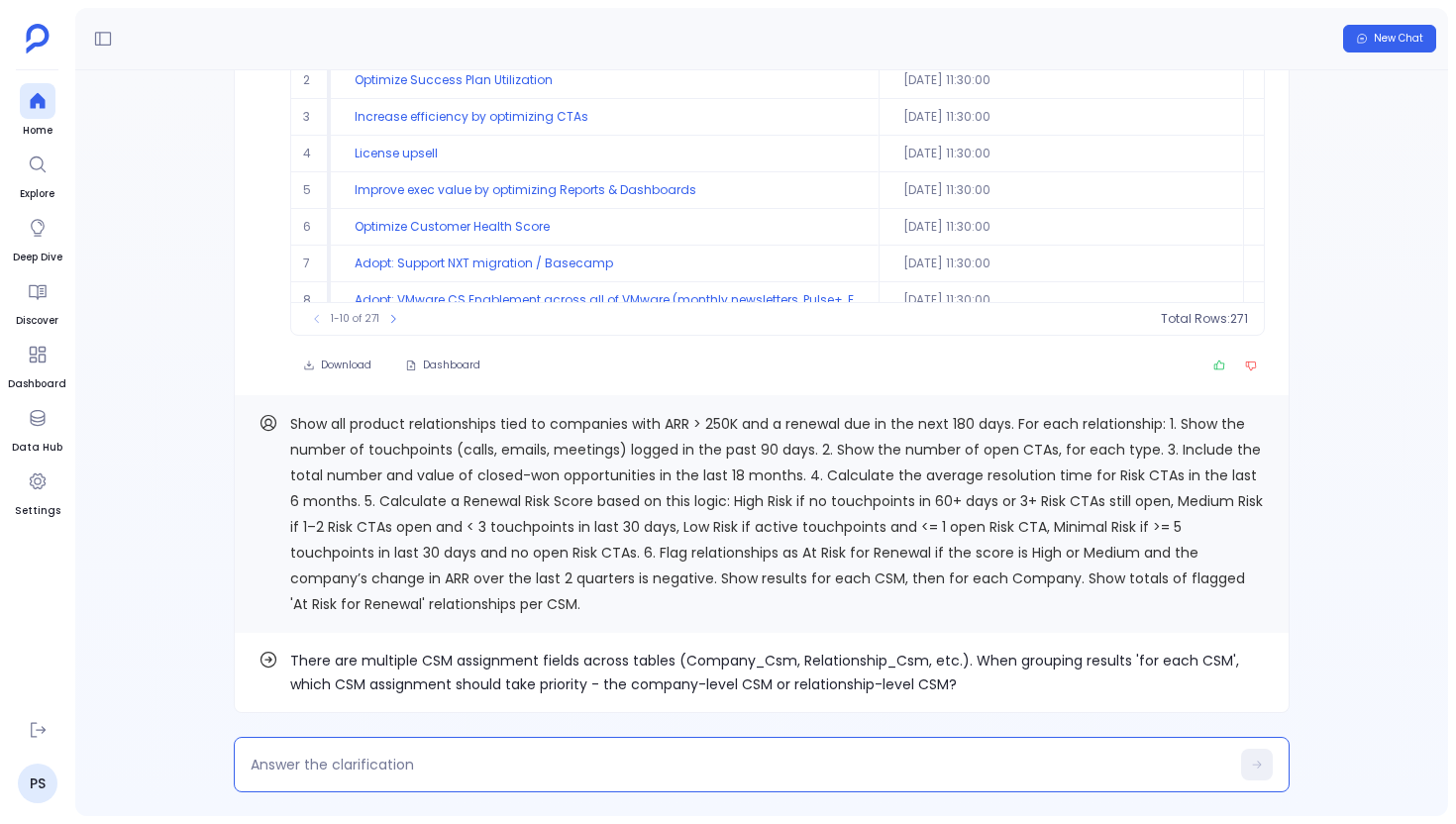 click on "There are multiple CSM assignment fields across tables (Company_Csm, Relationship_Csm, etc.). When grouping results 'for each CSM', which CSM assignment should take priority - the company-level CSM or relationship-level CSM?" at bounding box center [778, 672] 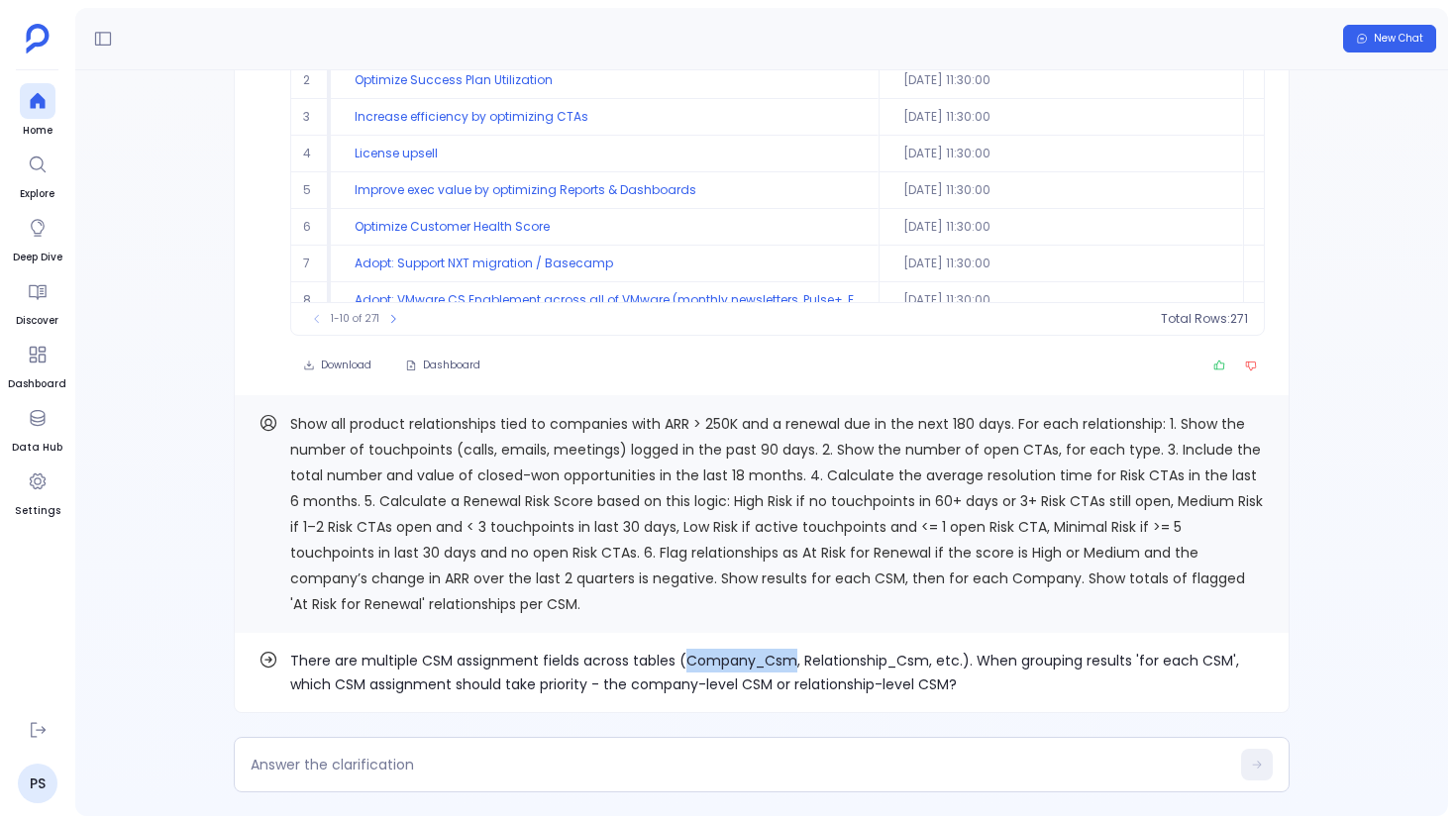 copy on "Company_Csm" 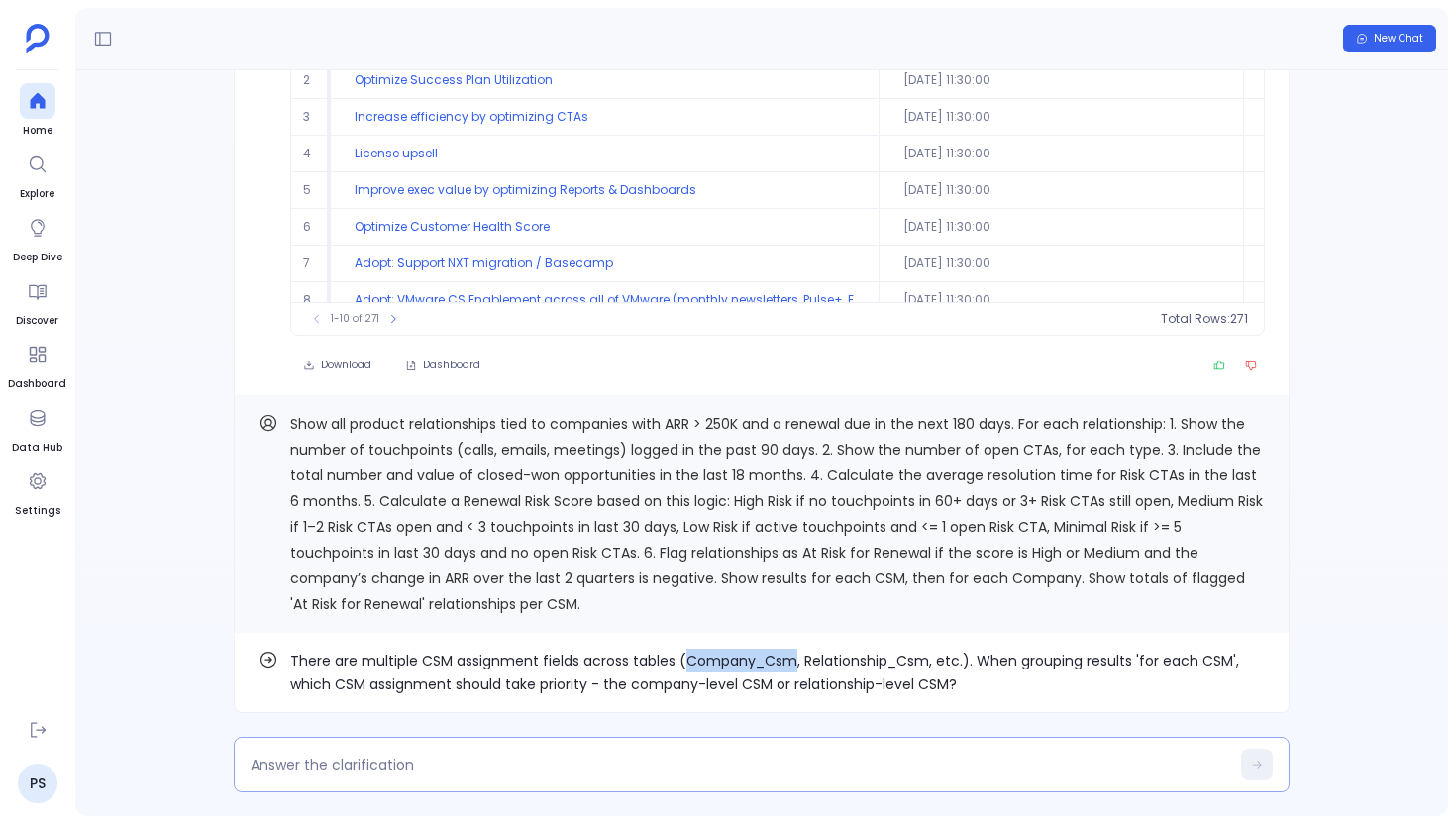 click at bounding box center (762, 765) 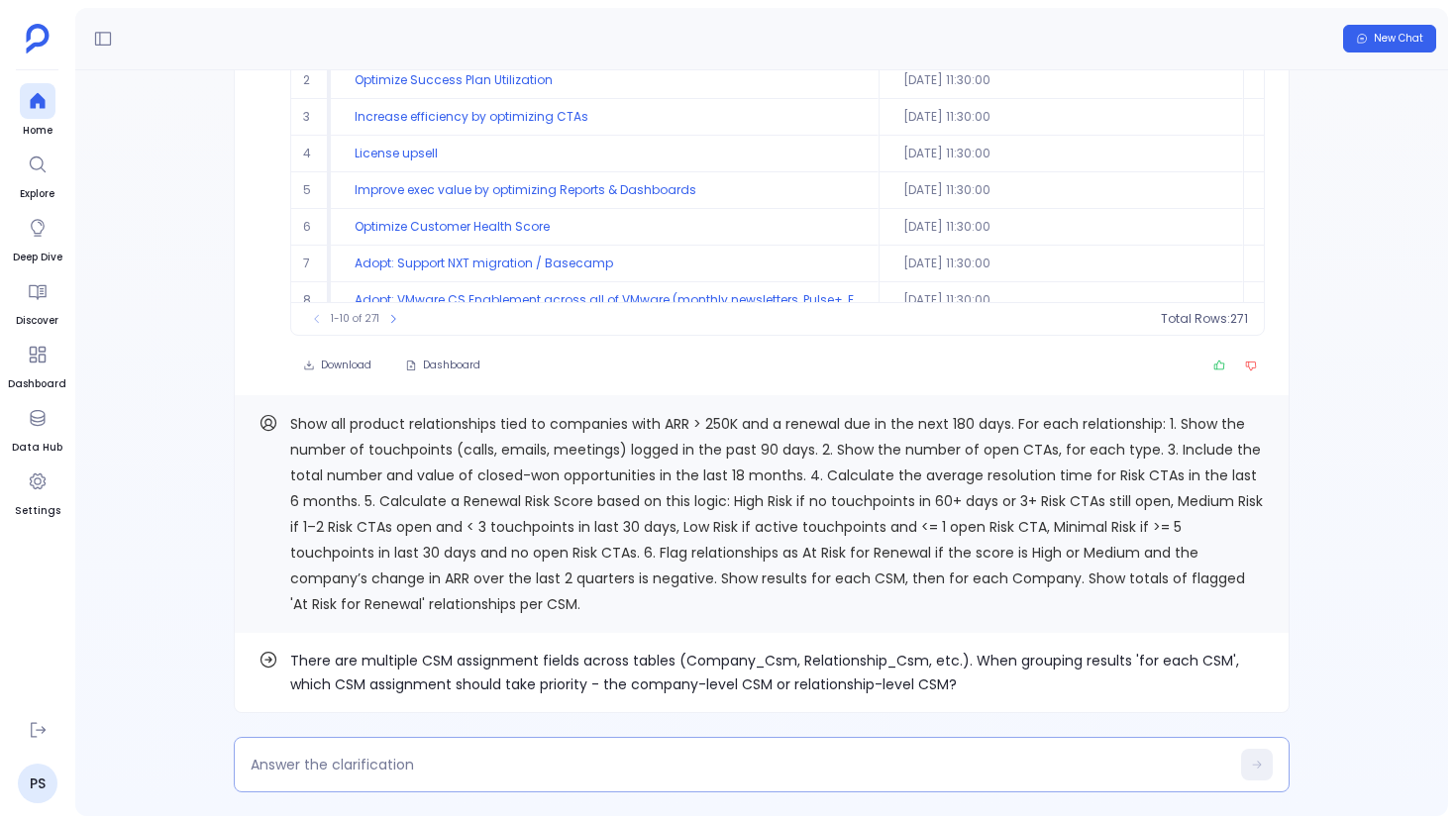 click at bounding box center (740, 765) 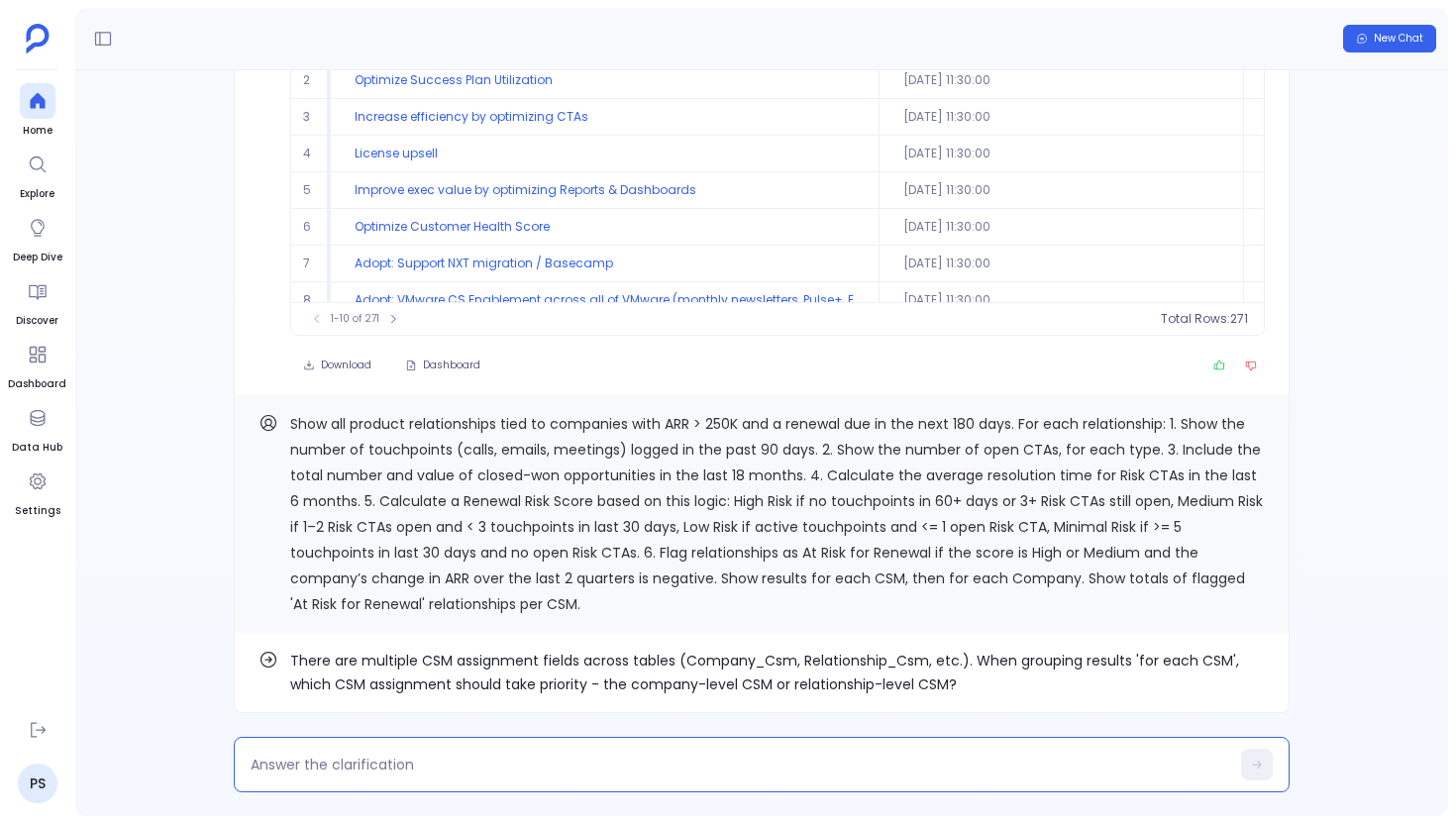 type on "Company_Csm" 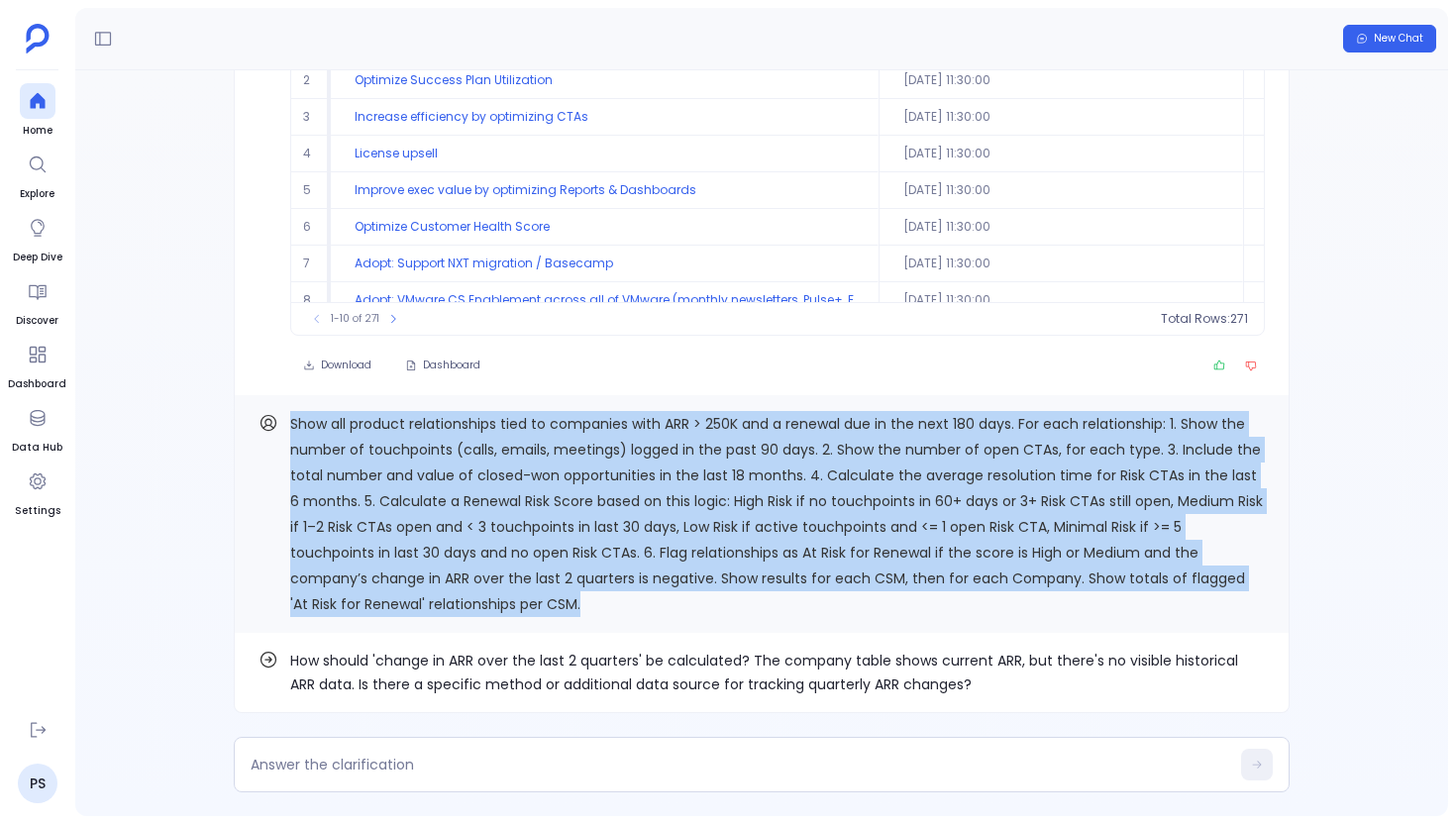 drag, startPoint x: 587, startPoint y: 608, endPoint x: 269, endPoint y: 425, distance: 366.89644 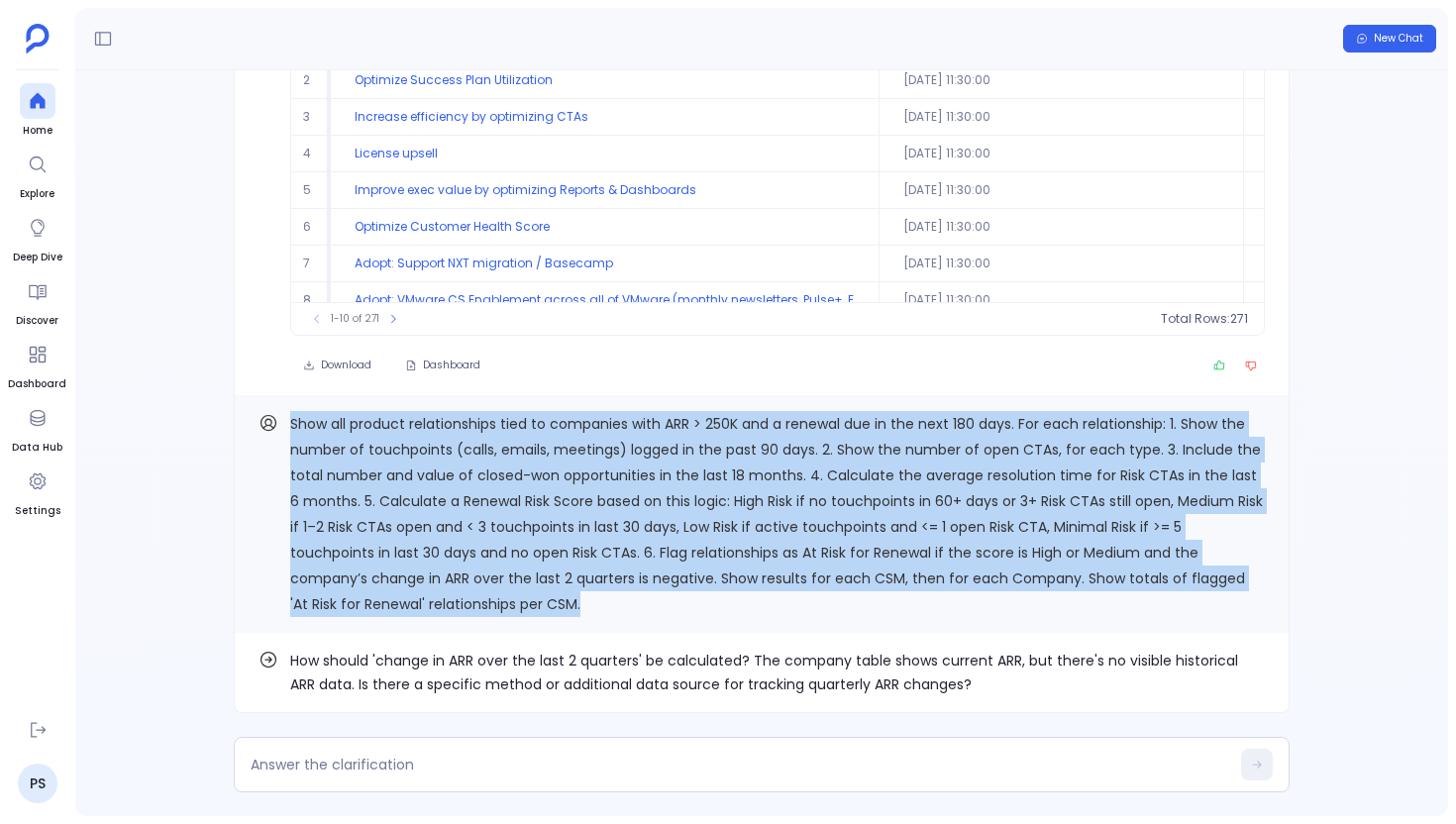 copy on "Show all product relationships tied to companies with ARR > 250K and a renewal due in the next 180 days. For each relationship: 1. Show the number of touchpoints (calls, emails, meetings) logged in the past 90 days. 2. Show the number of open CTAs, for each type. 3. Include the total number and value of closed-won opportunities in the last 18 months. 4. Calculate the average resolution time for Risk CTAs in the last 6 months. 5. Calculate a Renewal Risk Score based on this logic:
High Risk if no touchpoints in 60+ days or 3+ Risk CTAs still open, Medium Risk if 1–2 Risk CTAs open and < 3 touchpoints in last 30 days, Low Risk if active touchpoints and <= 1 open Risk CTA, Minimal Risk if >= 5 touchpoints in last 30 days and no open Risk CTAs. 6. Flag relationships as At Risk for Renewal if the score is High or Medium and the company’s change in ARR over the last 2 quarters is negative.
Show results for each CSM, then for each Company. Show totals of flagged 'At Risk for Renewal' relationships per CSM." 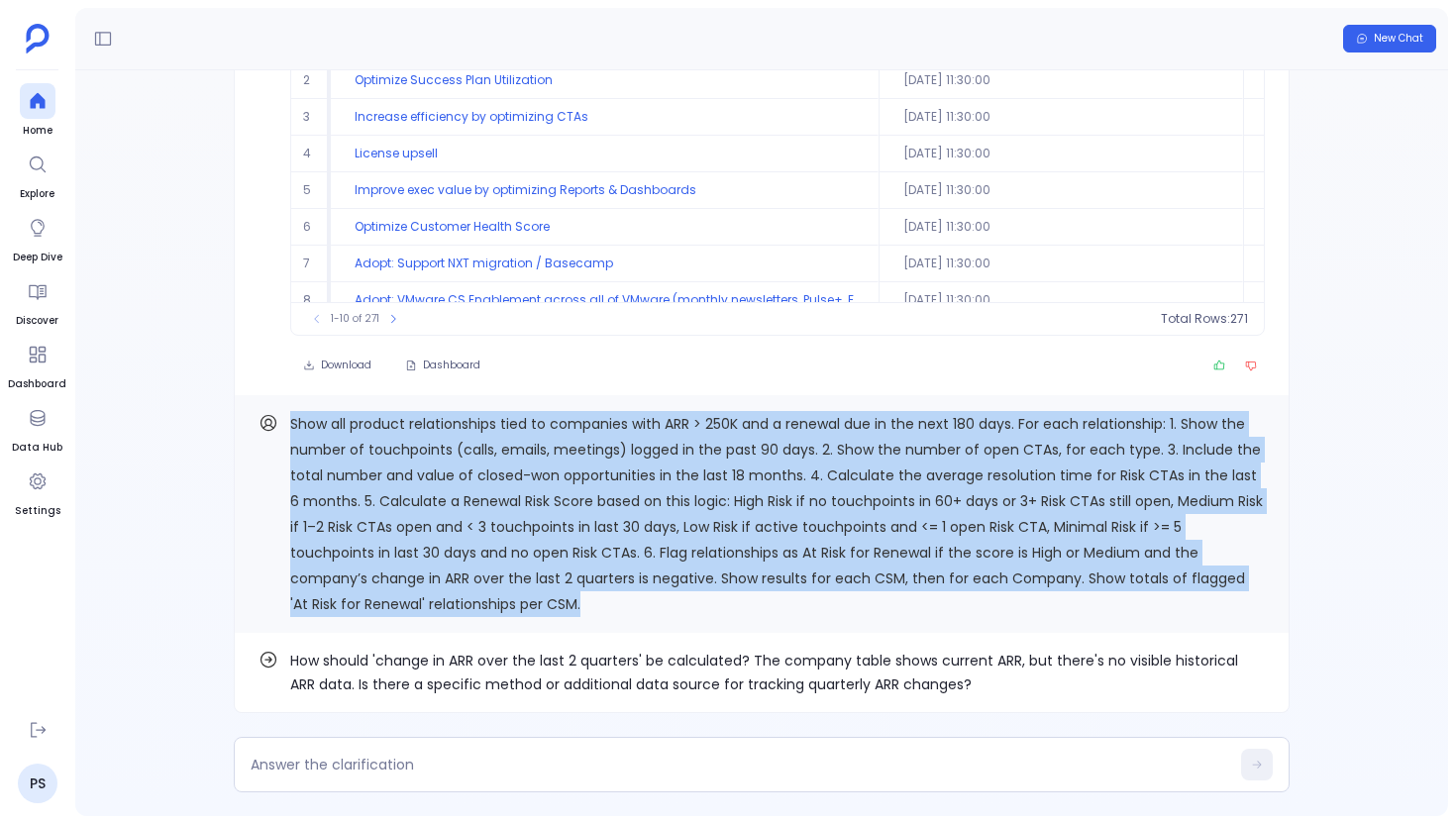 copy on "Show all product relationships tied to companies with ARR > 250K and a renewal due in the next 180 days. For each relationship: 1. Show the number of touchpoints (calls, emails, meetings) logged in the past 90 days. 2. Show the number of open CTAs, for each type. 3. Include the total number and value of closed-won opportunities in the last 18 months. 4. Calculate the average resolution time for Risk CTAs in the last 6 months. 5. Calculate a Renewal Risk Score based on this logic:
High Risk if no touchpoints in 60+ days or 3+ Risk CTAs still open, Medium Risk if 1–2 Risk CTAs open and < 3 touchpoints in last 30 days, Low Risk if active touchpoints and <= 1 open Risk CTA, Minimal Risk if >= 5 touchpoints in last 30 days and no open Risk CTAs. 6. Flag relationships as At Risk for Renewal if the score is High or Medium and the company’s change in ARR over the last 2 quarters is negative.
Show results for each CSM, then for each Company. Show totals of flagged 'At Risk for Renewal' relationships per CSM." 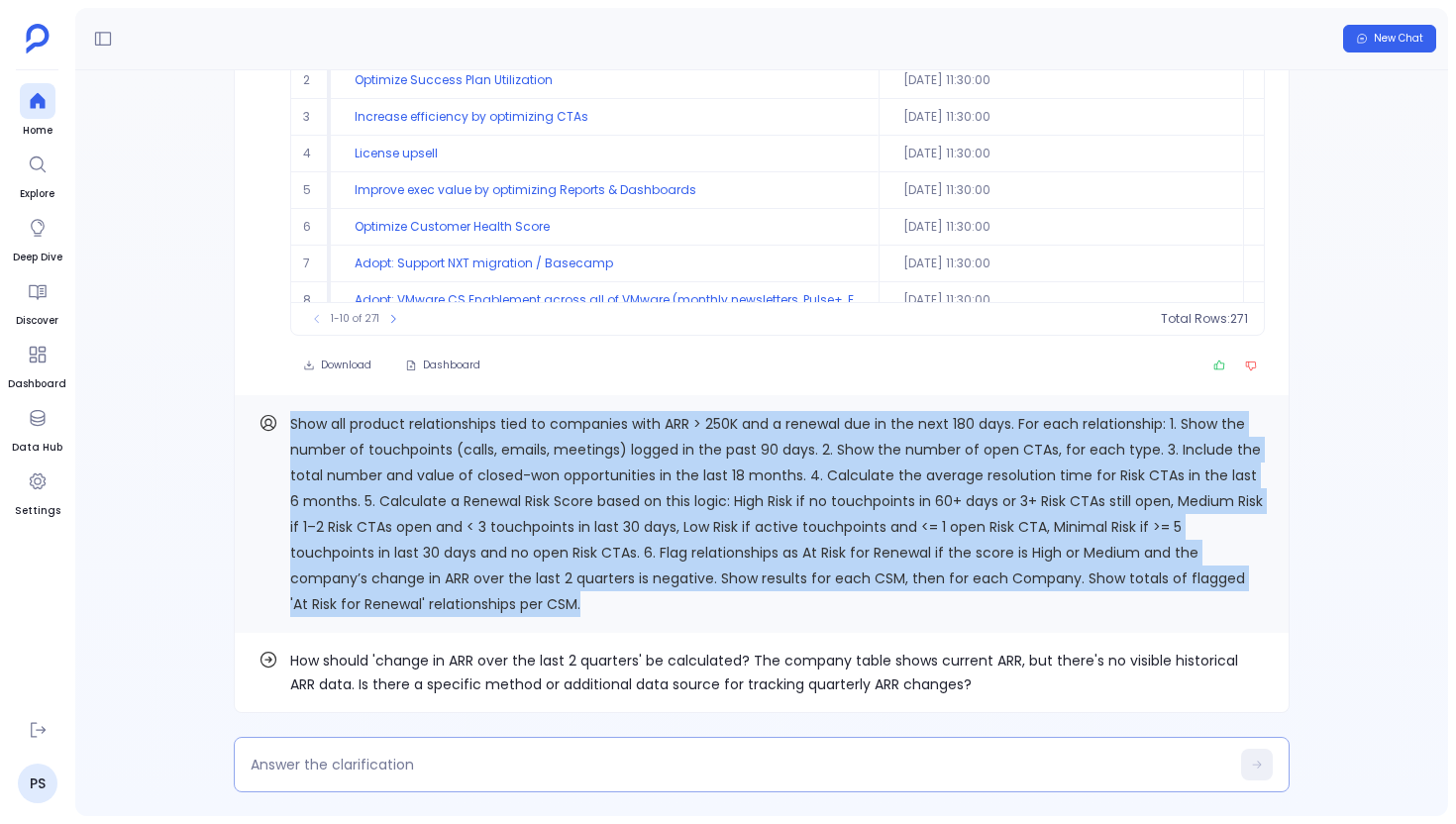 click at bounding box center [762, 765] 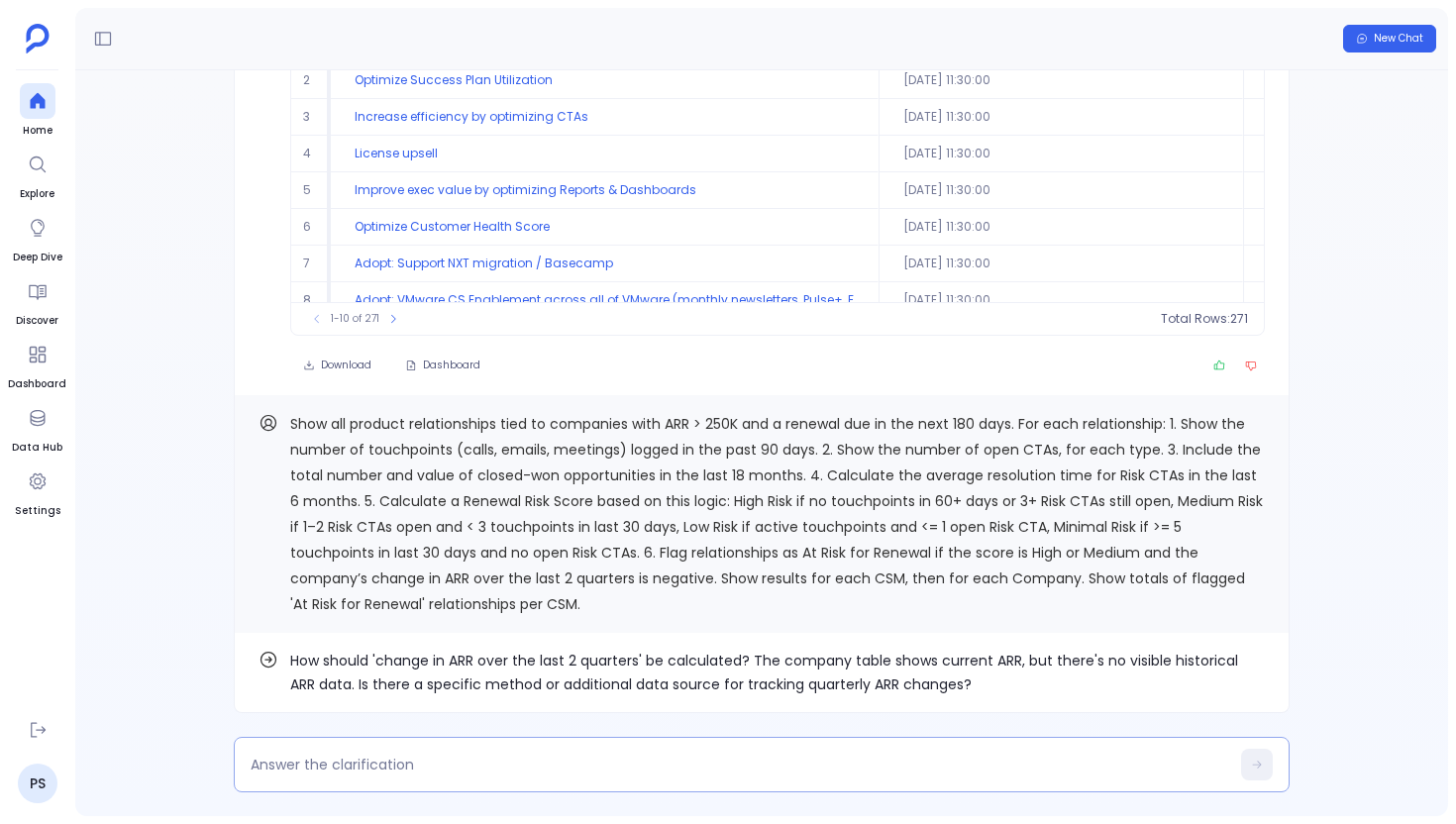 click at bounding box center [740, 765] 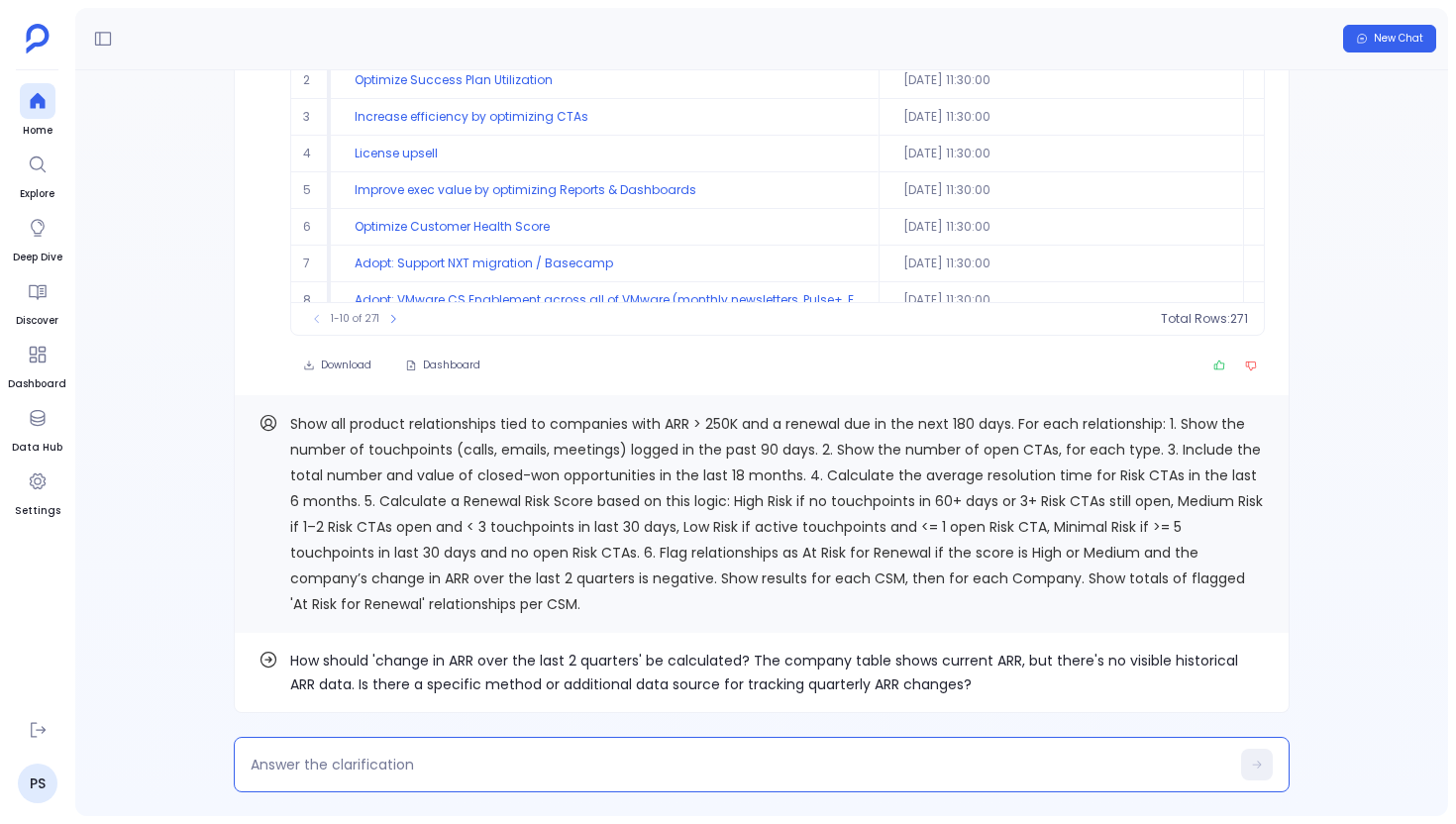 click at bounding box center (740, 765) 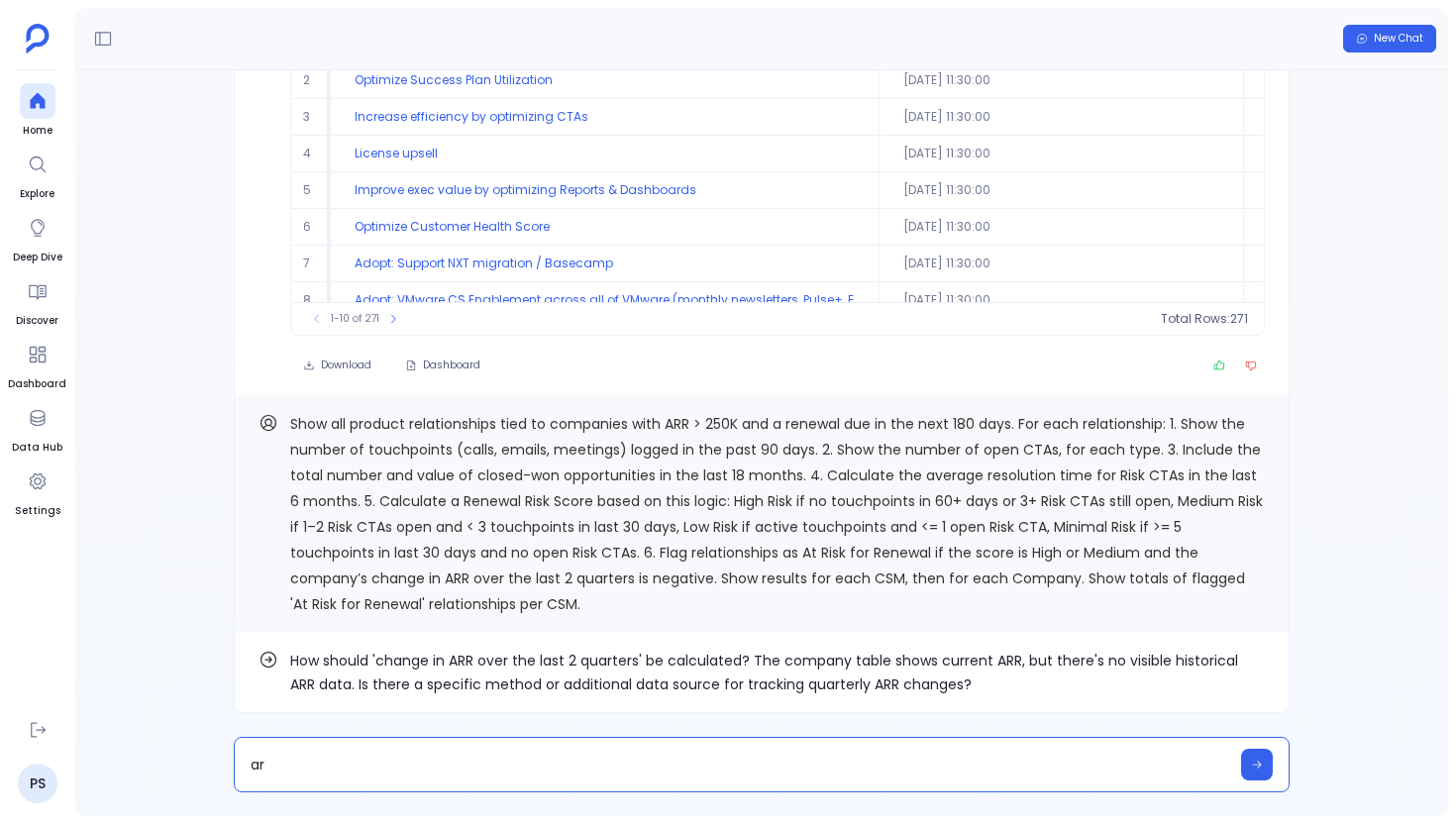 type on "arr" 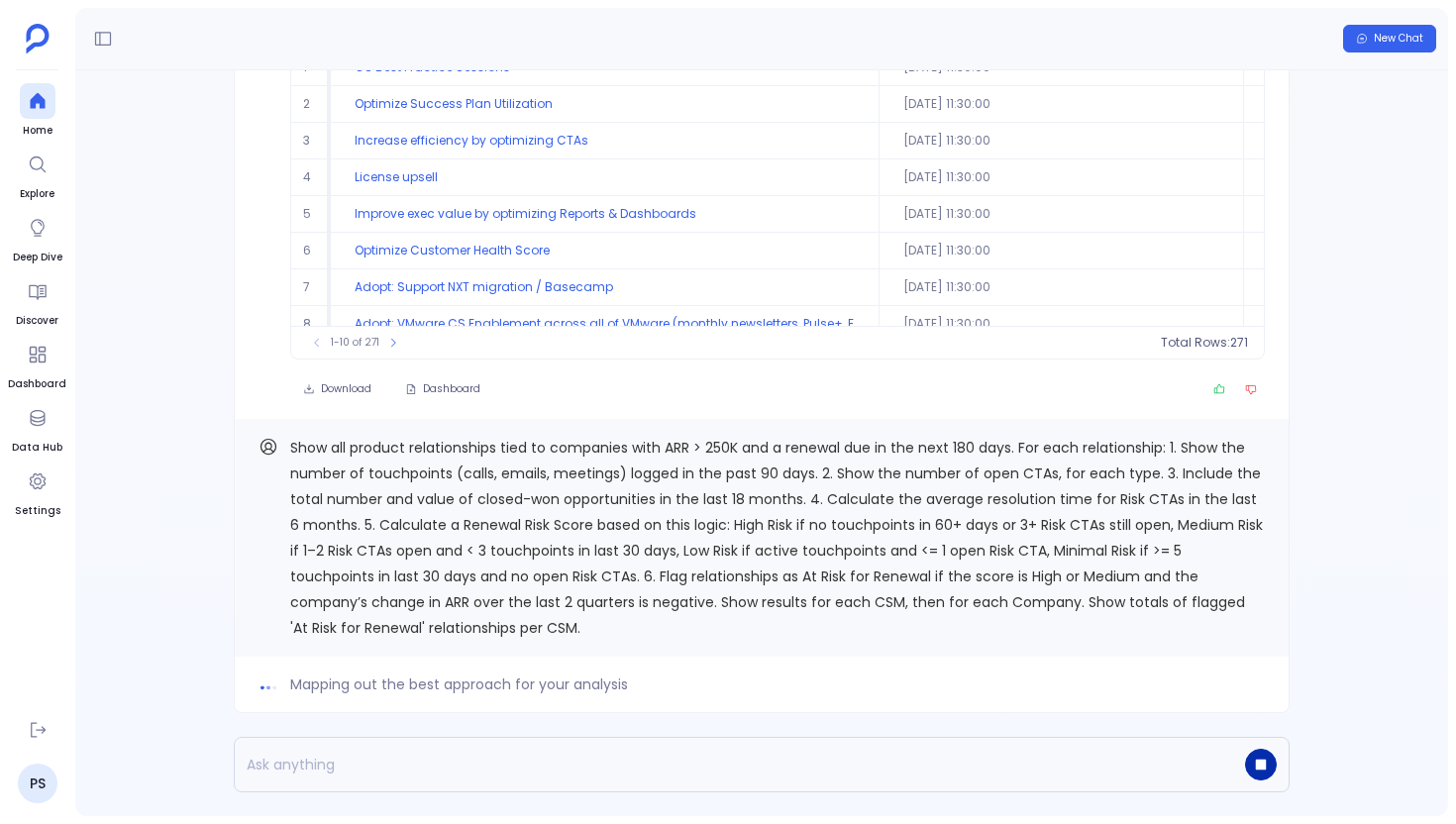 click 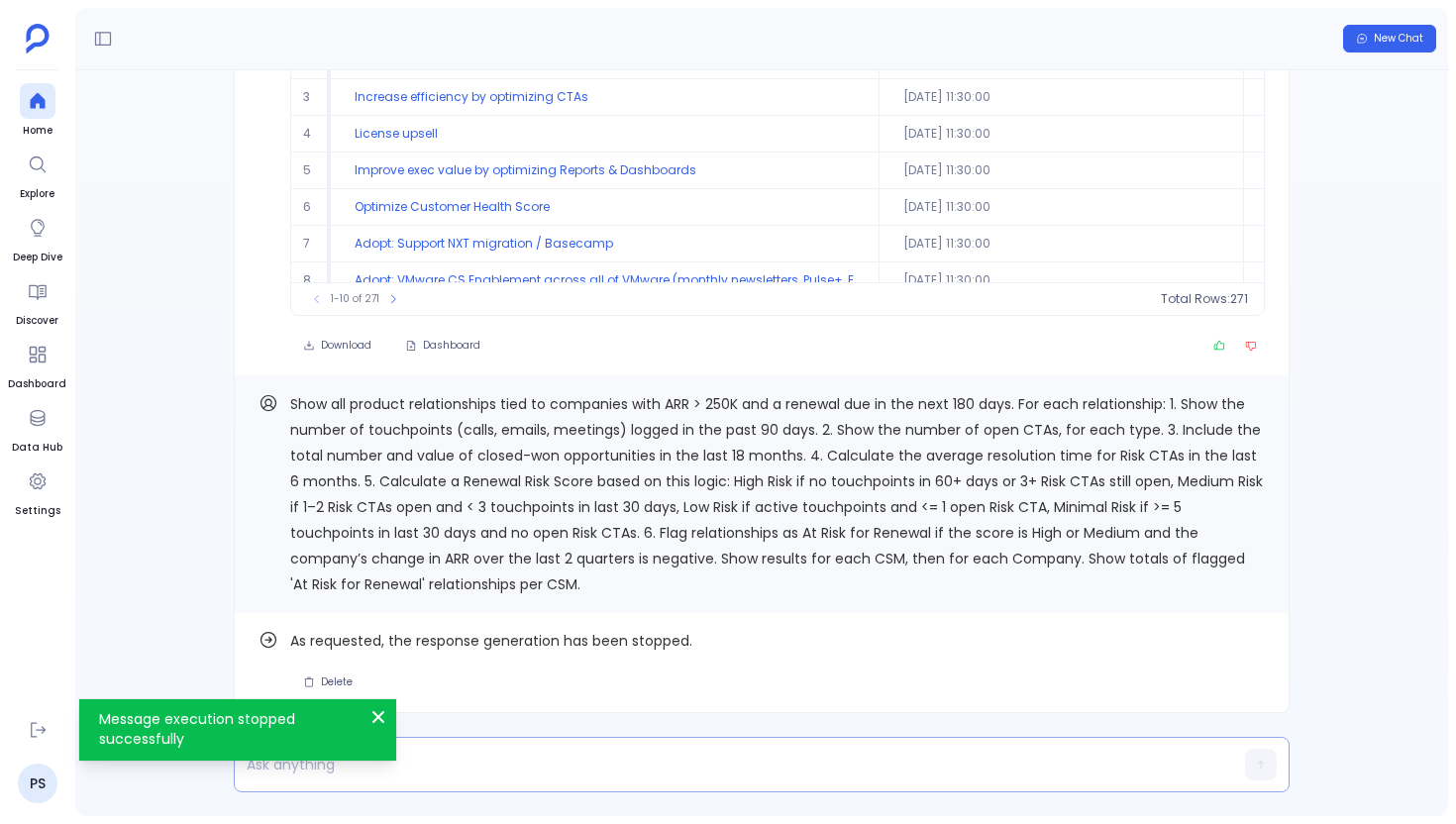 click at bounding box center [723, 765] 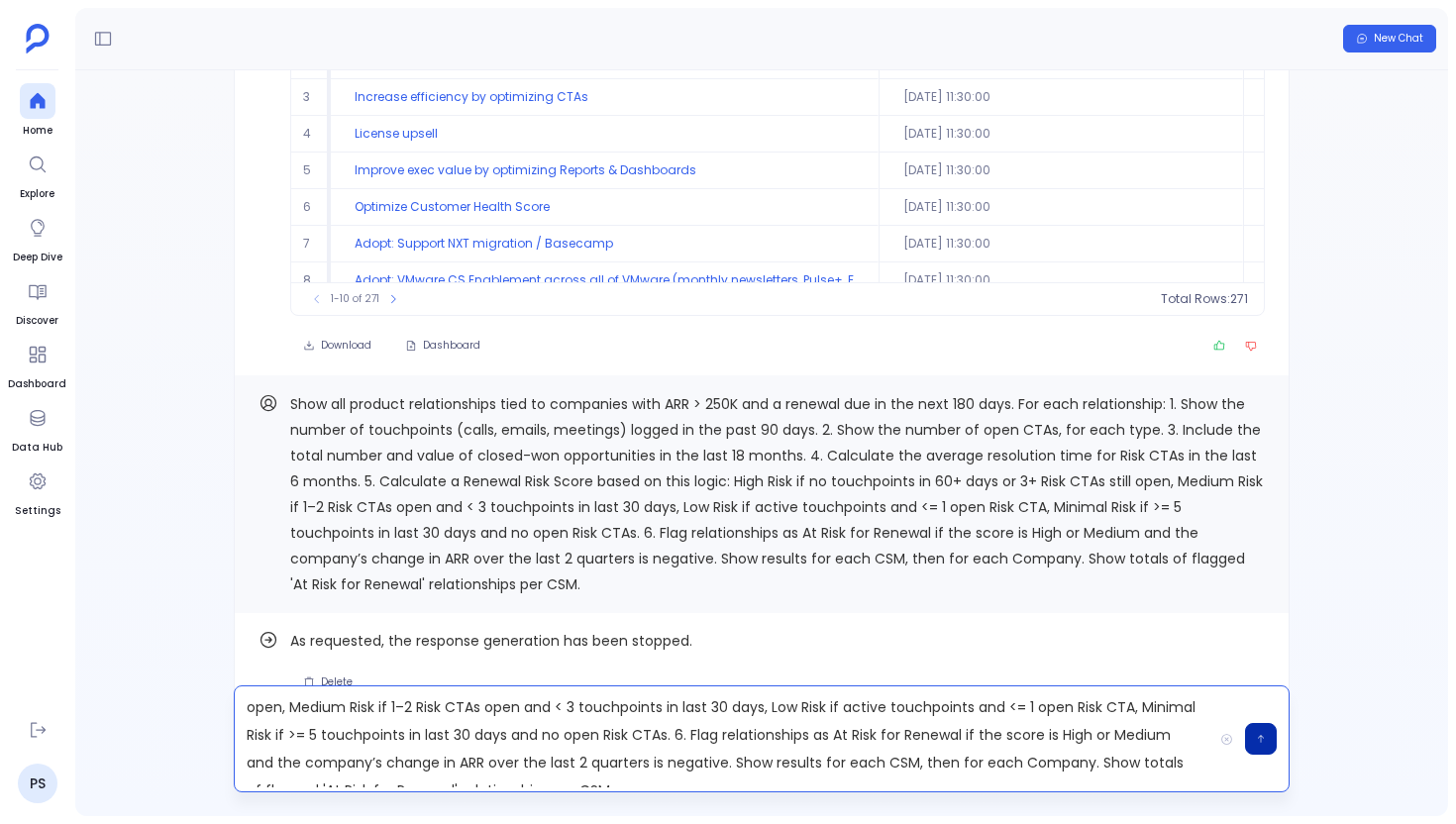 scroll, scrollTop: 125, scrollLeft: 0, axis: vertical 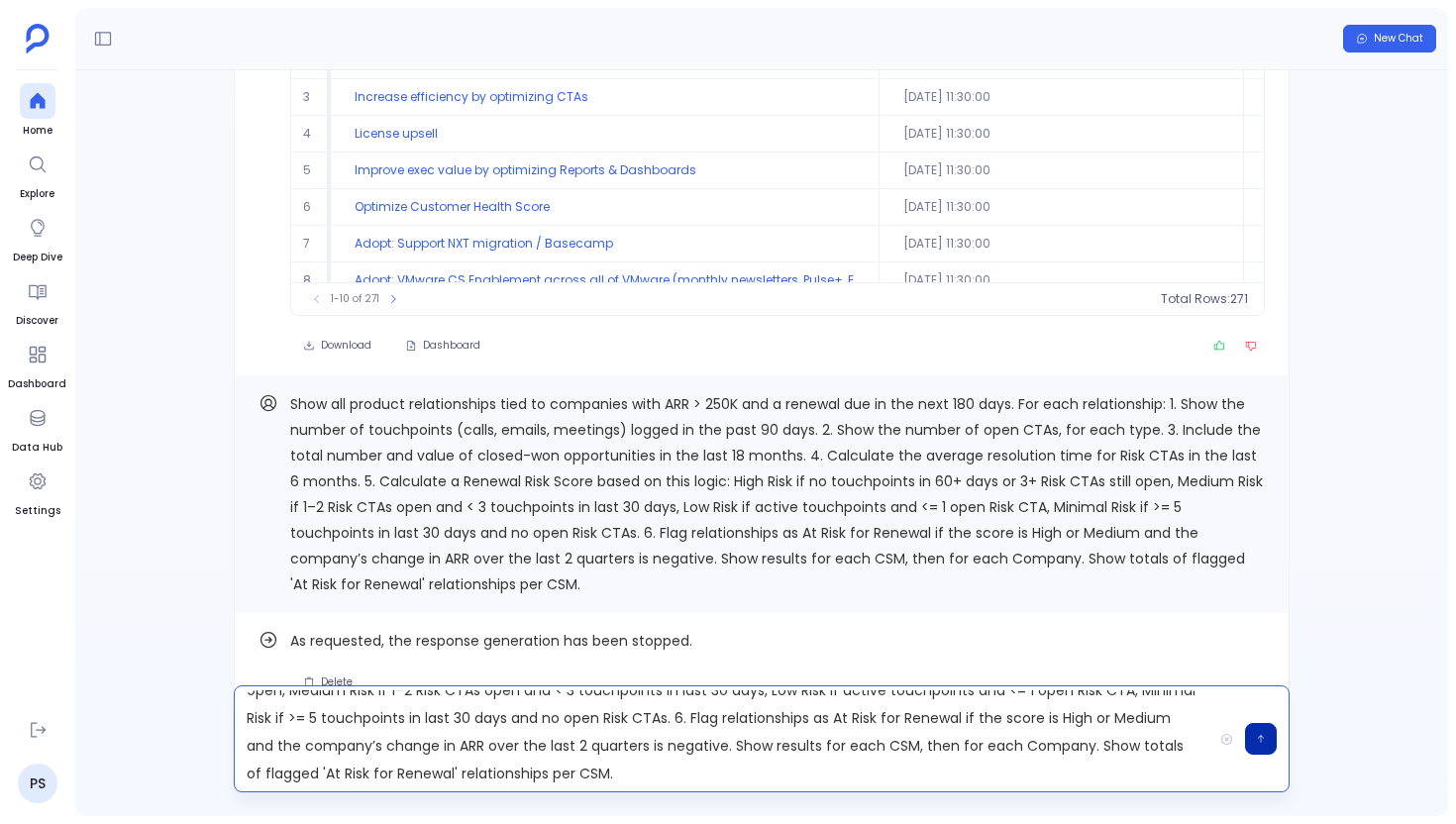 click on "Show all product relationships tied to companies with ARR > 250K and a renewal due in the next 180 days. For each relationship: 1. Show the number of touchpoints (calls, emails, meetings) logged in the past 90 days. 2. Show the number of open CTAs, for each type. 3. Include the total number and value of closed-won opportunities in the last 18 months. 4. Calculate the average resolution time for Risk CTAs in the last 6 months. 5. Calculate a Renewal Risk Score based on this logic: High Risk if no touchpoints in 60+ days or 3+ Risk CTAs still open, Medium Risk if 1–2 Risk CTAs open and < 3 touchpoints in last 30 days, Low Risk if active touchpoints and <= 1 open Risk CTA, Minimal Risk if >= 5 touchpoints in last 30 days and no open Risk CTAs. 6. Flag relationships as At Risk for Renewal if the score is High or Medium and the company’s change in ARR over the last 2 quarters is negative. Show results for each CSM, then for each Company. Show totals of flagged 'At Risk for Renewal' relationships per CSM." at bounding box center [723, 739] 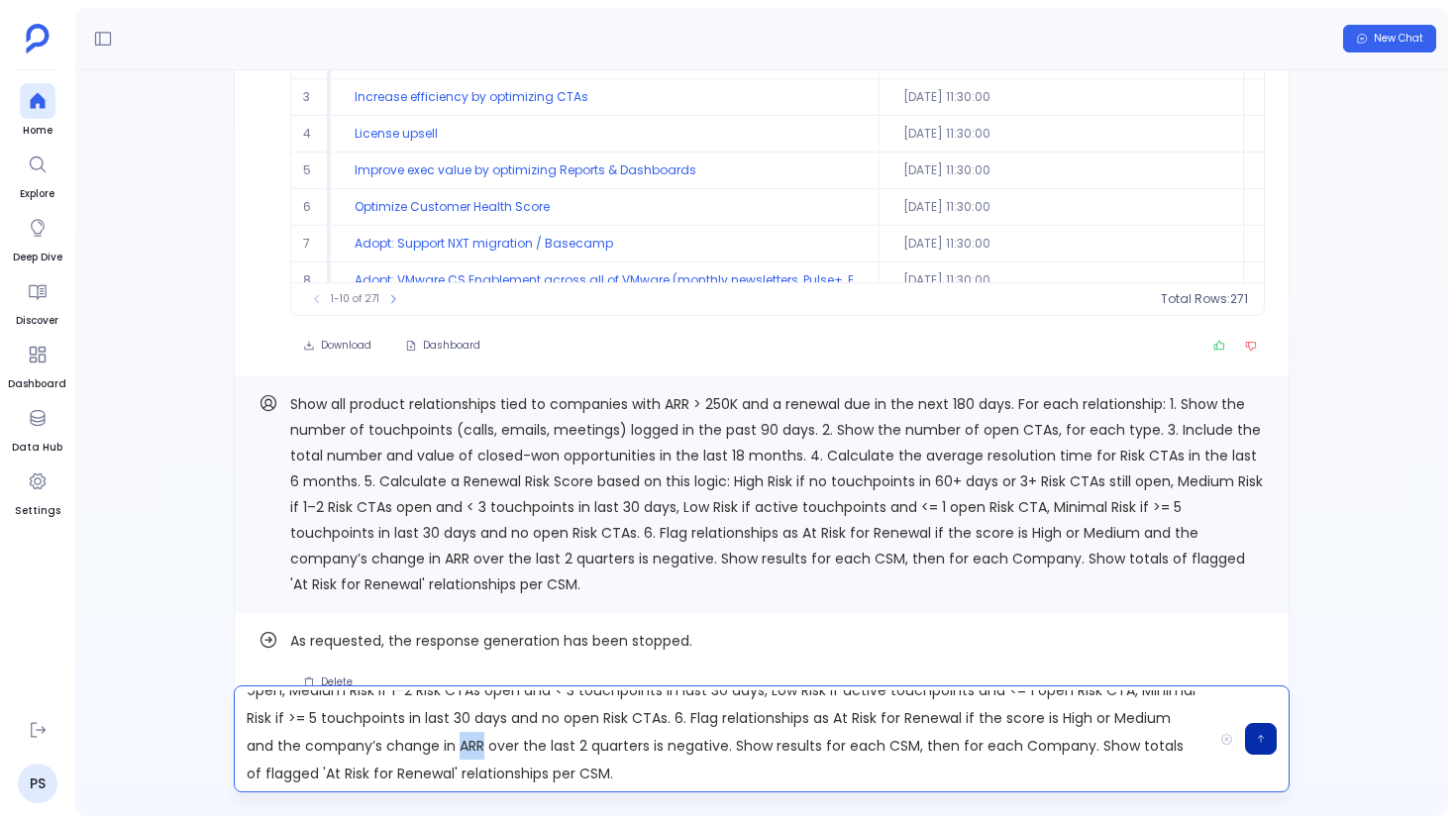 type 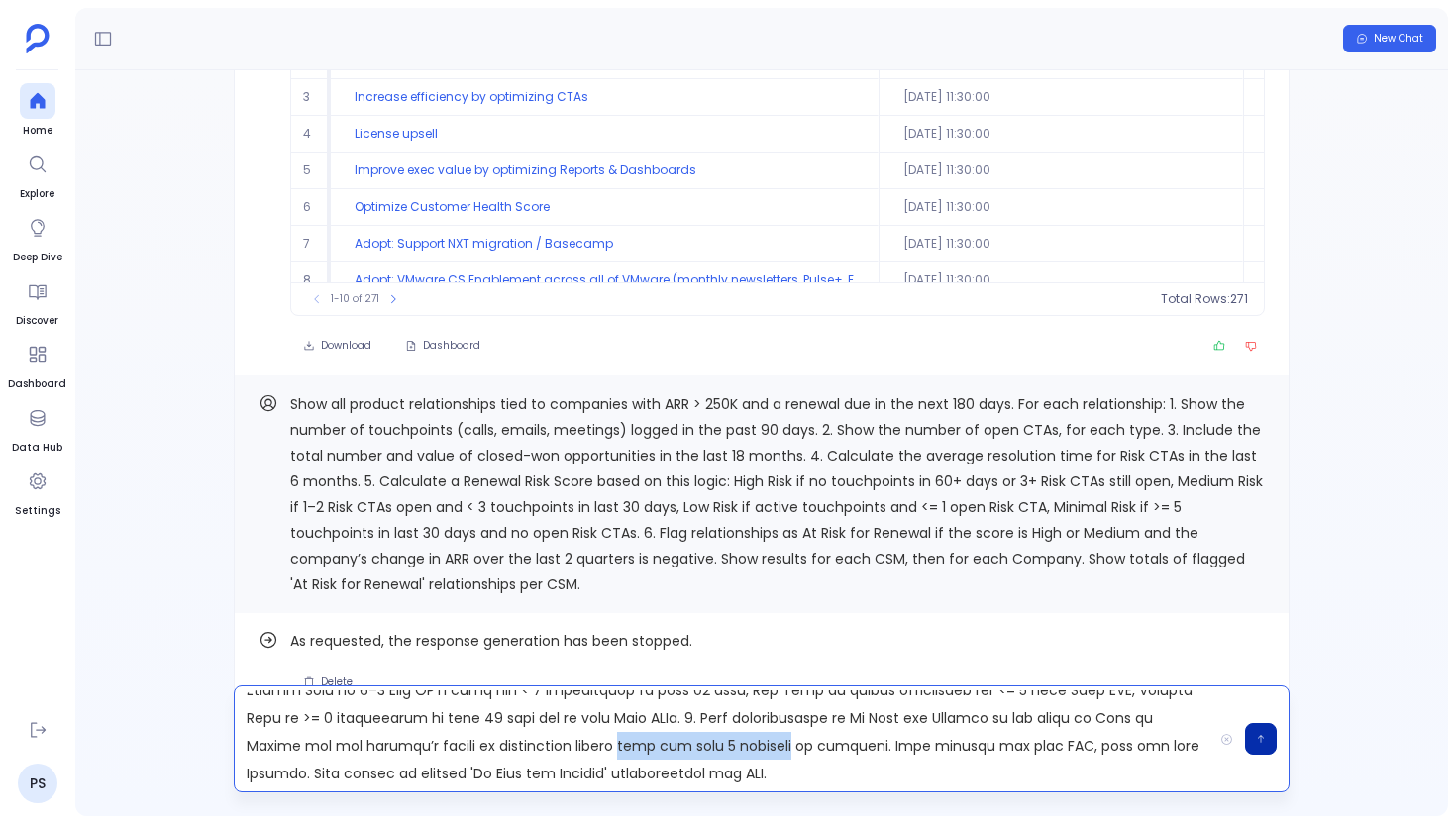 drag, startPoint x: 820, startPoint y: 744, endPoint x: 664, endPoint y: 749, distance: 156.0801 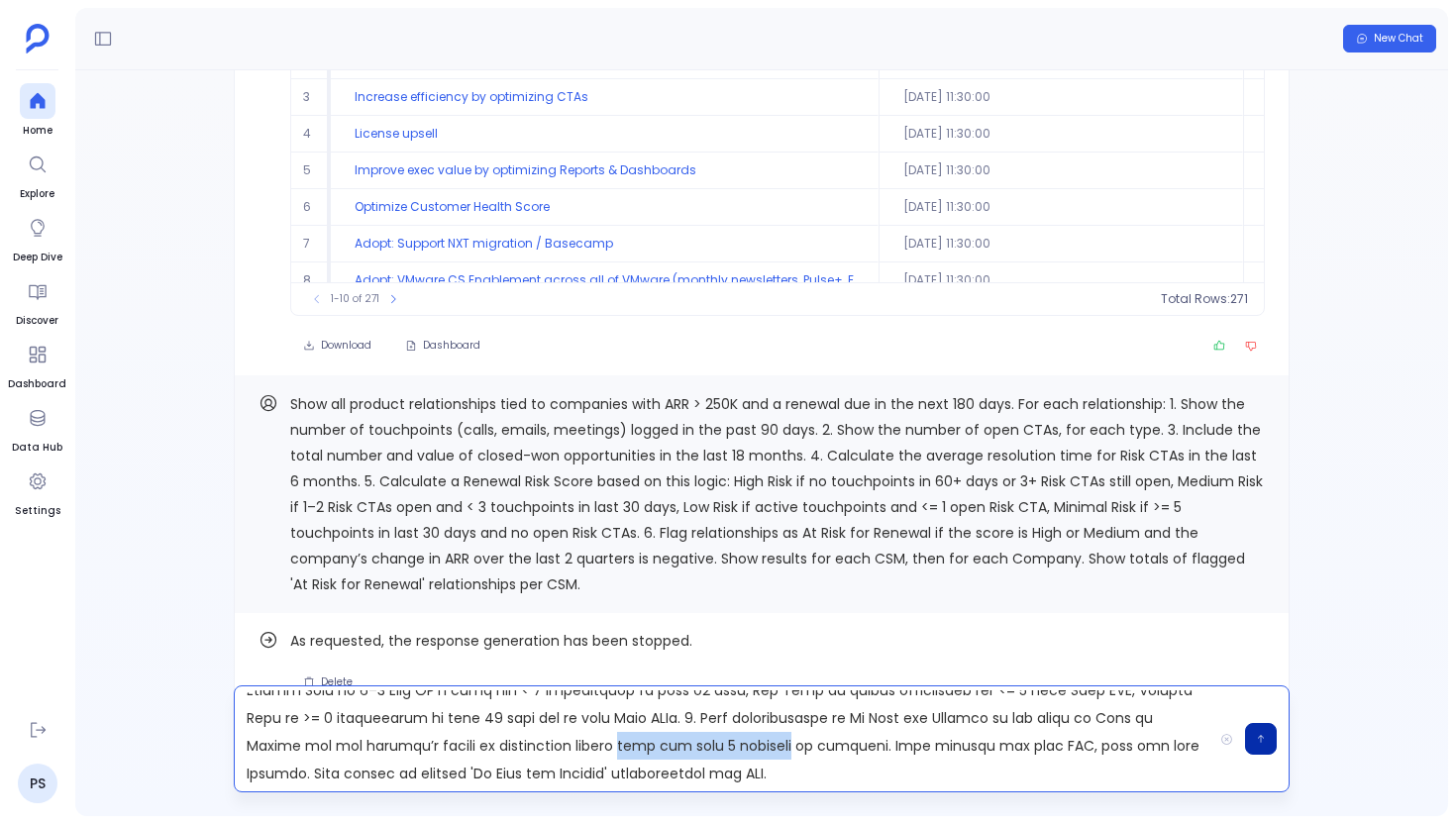 click at bounding box center (723, 739) 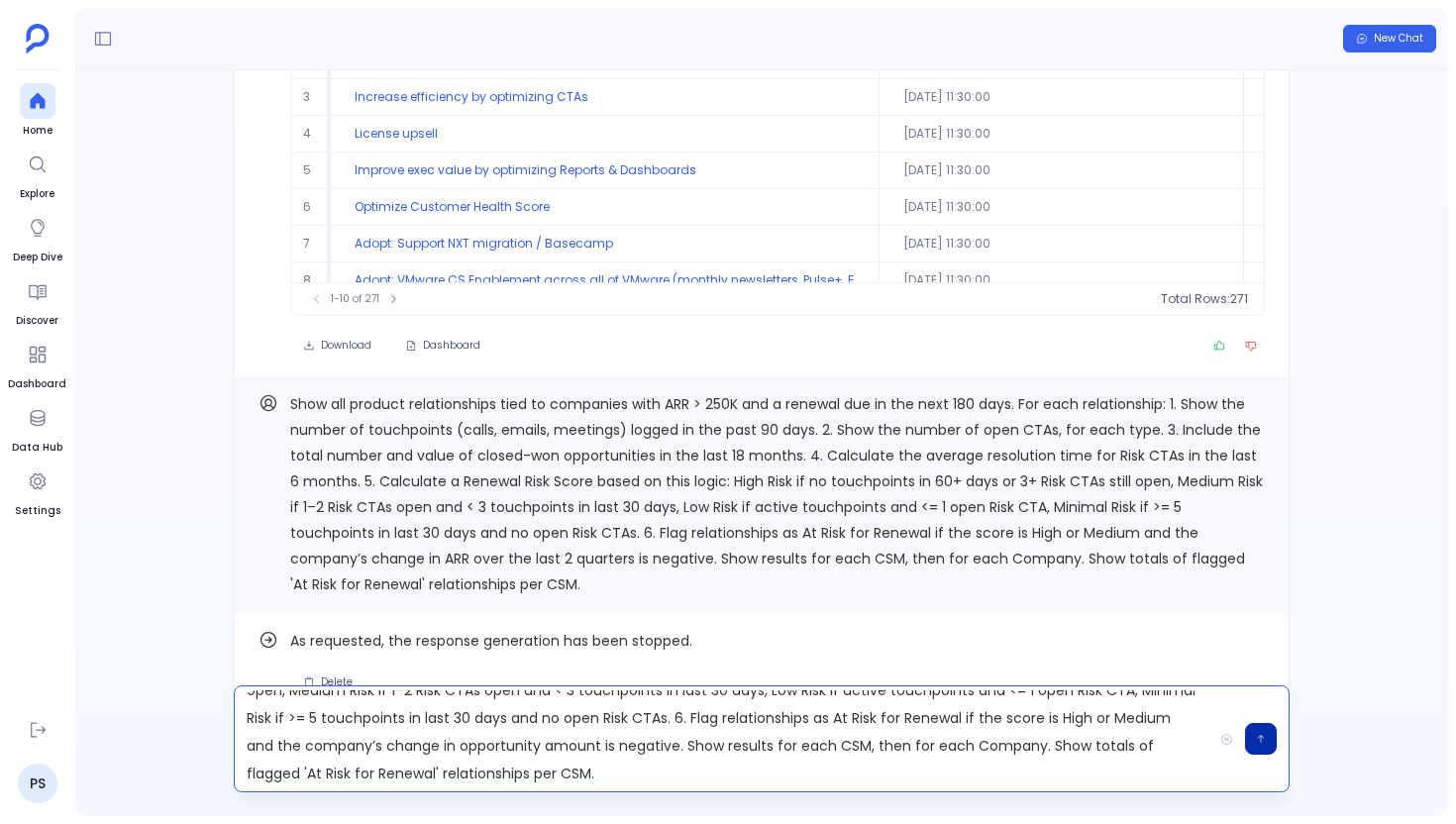 click on "Show all product relationships tied to companies with ARR > 250K and a renewal due in the next 180 days. For each relationship: 1. Show the number of touchpoints (calls, emails, meetings) logged in the past 90 days. 2. Show the number of open CTAs, for each type. 3. Include the total number and value of closed-won opportunities in the last 18 months. 4. Calculate the average resolution time for Risk CTAs in the last 6 months. 5. Calculate a Renewal Risk Score based on this logic: High Risk if no touchpoints in 60+ days or 3+ Risk CTAs still open, Medium Risk if 1–2 Risk CTAs open and < 3 touchpoints in last 30 days, Low Risk if active touchpoints and <= 1 open Risk CTA, Minimal Risk if >= 5 touchpoints in last 30 days and no open Risk CTAs. 6. Flag relationships as At Risk for Renewal if the score is High or Medium and the company’s change in opportunity amount is negative. Show results for each CSM, then for each Company. Show totals of flagged 'At Risk for Renewal' relationships per CSM." at bounding box center [723, 739] 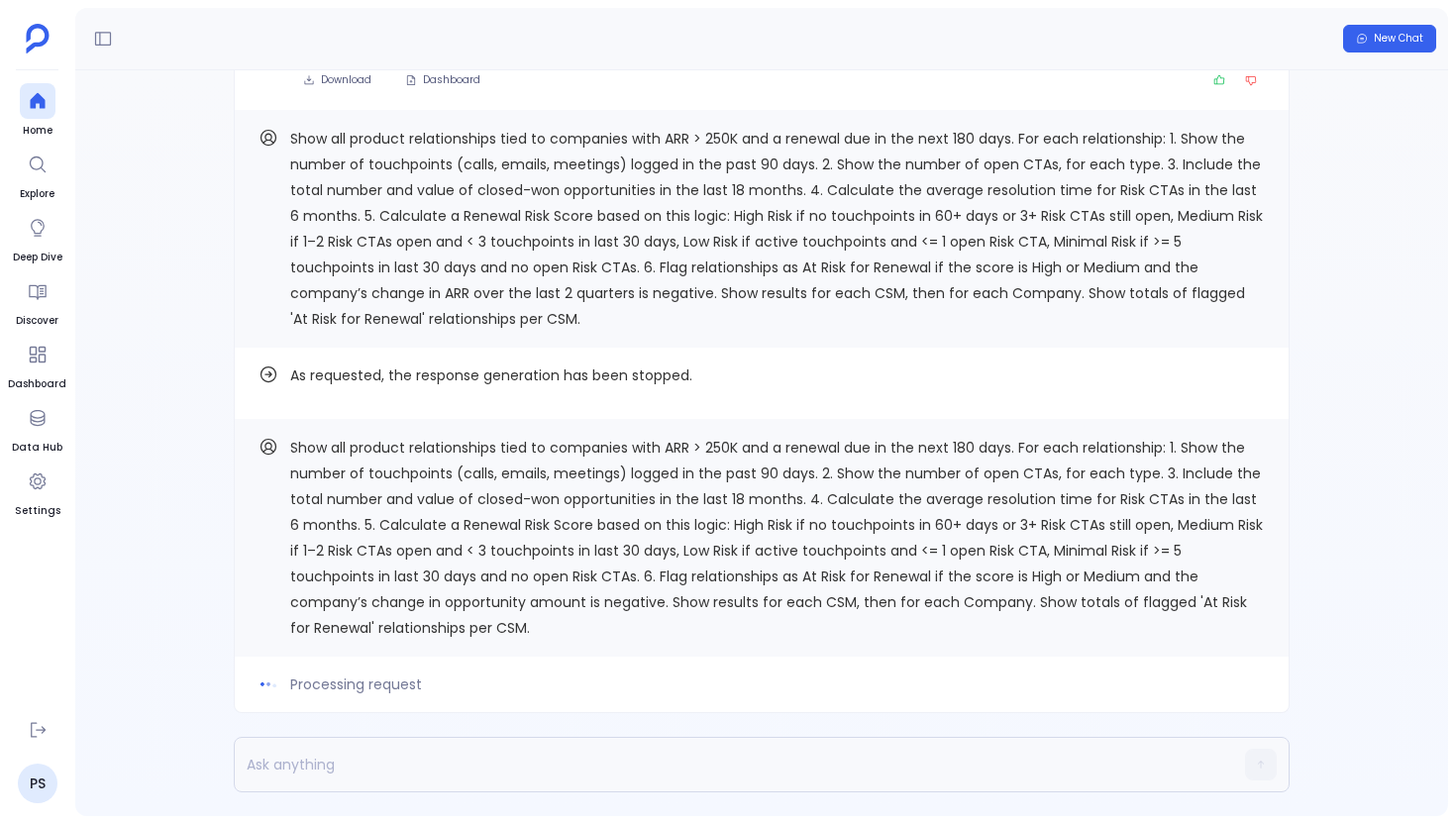 scroll, scrollTop: 0, scrollLeft: 0, axis: both 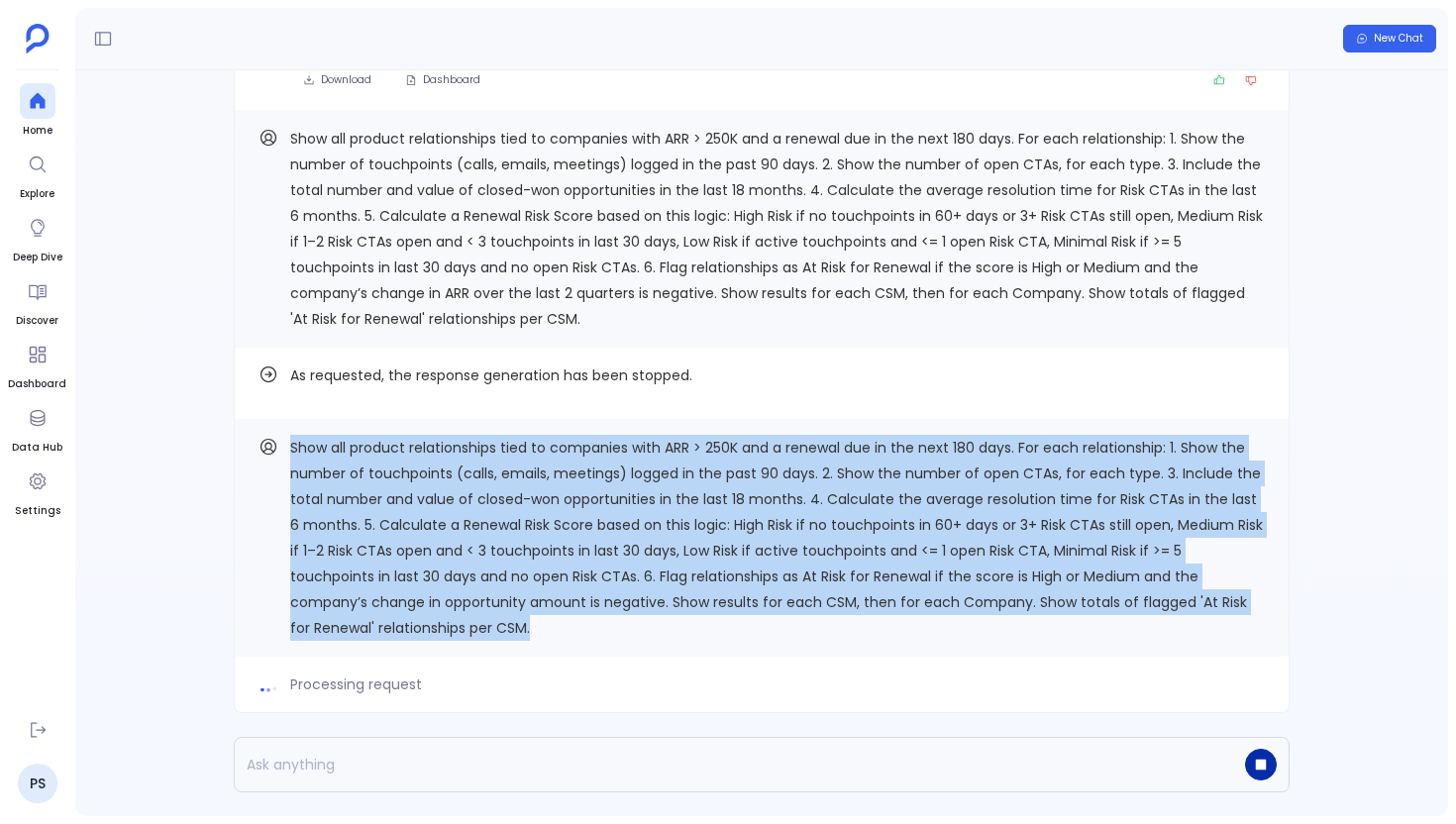drag, startPoint x: 542, startPoint y: 627, endPoint x: 287, endPoint y: 458, distance: 305.9183 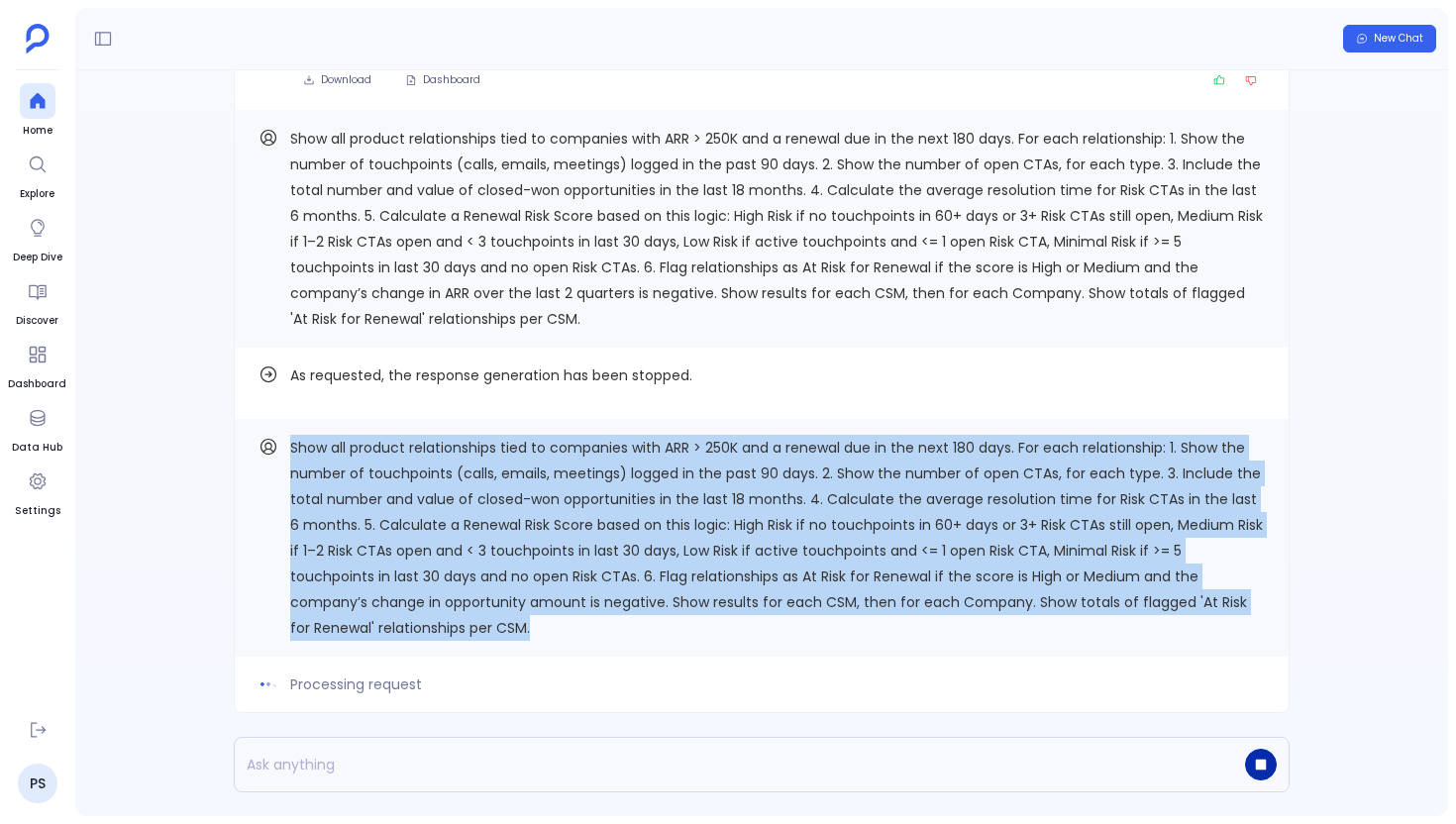 click on "Show all product relationships tied to companies with ARR > 250K and a renewal due in the next 180 days. For each relationship: 1. Show the number of touchpoints (calls, emails, meetings) logged in the past 90 days. 2. Show the number of open CTAs, for each type. 3. Include the total number and value of closed-won opportunities in the last 18 months. 4. Calculate the average resolution time for Risk CTAs in the last 6 months. 5. Calculate a Renewal Risk Score based on this logic: High Risk if no touchpoints in 60+ days or 3+ Risk CTAs still open, Medium Risk if 1–2 Risk CTAs open and < 3 touchpoints in last 30 days, Low Risk if active touchpoints and <= 1 open Risk CTA, Minimal Risk if >= 5 touchpoints in last 30 days and no open Risk CTAs. 6. Flag relationships as At Risk for Renewal if the score is High or Medium and the company’s change in opportunity amount is negative. Show results for each CSM, then for each Company. Show totals of flagged 'At Risk for Renewal' relationships per CSM." at bounding box center [762, 538] 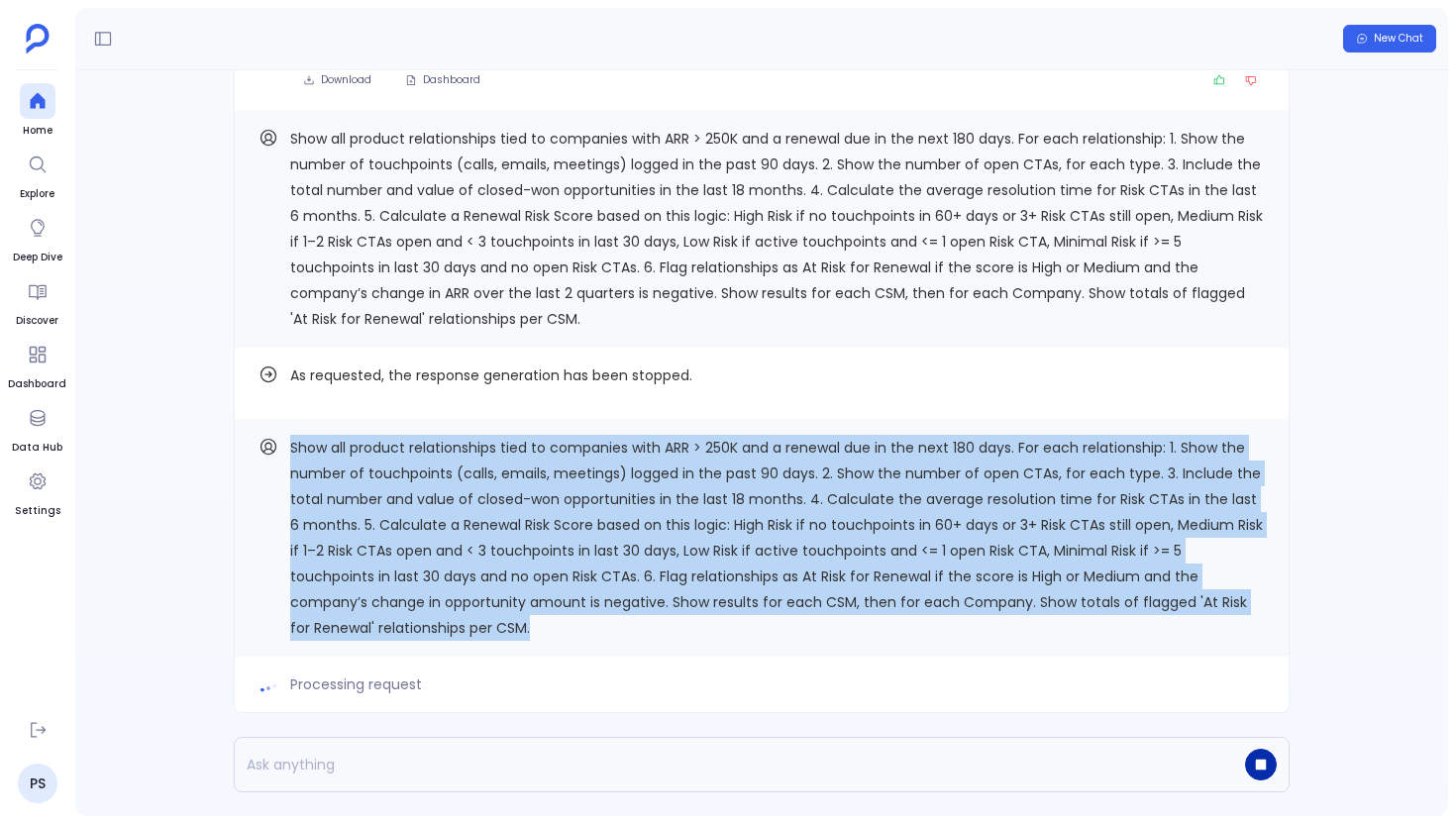 click at bounding box center (1261, 765) 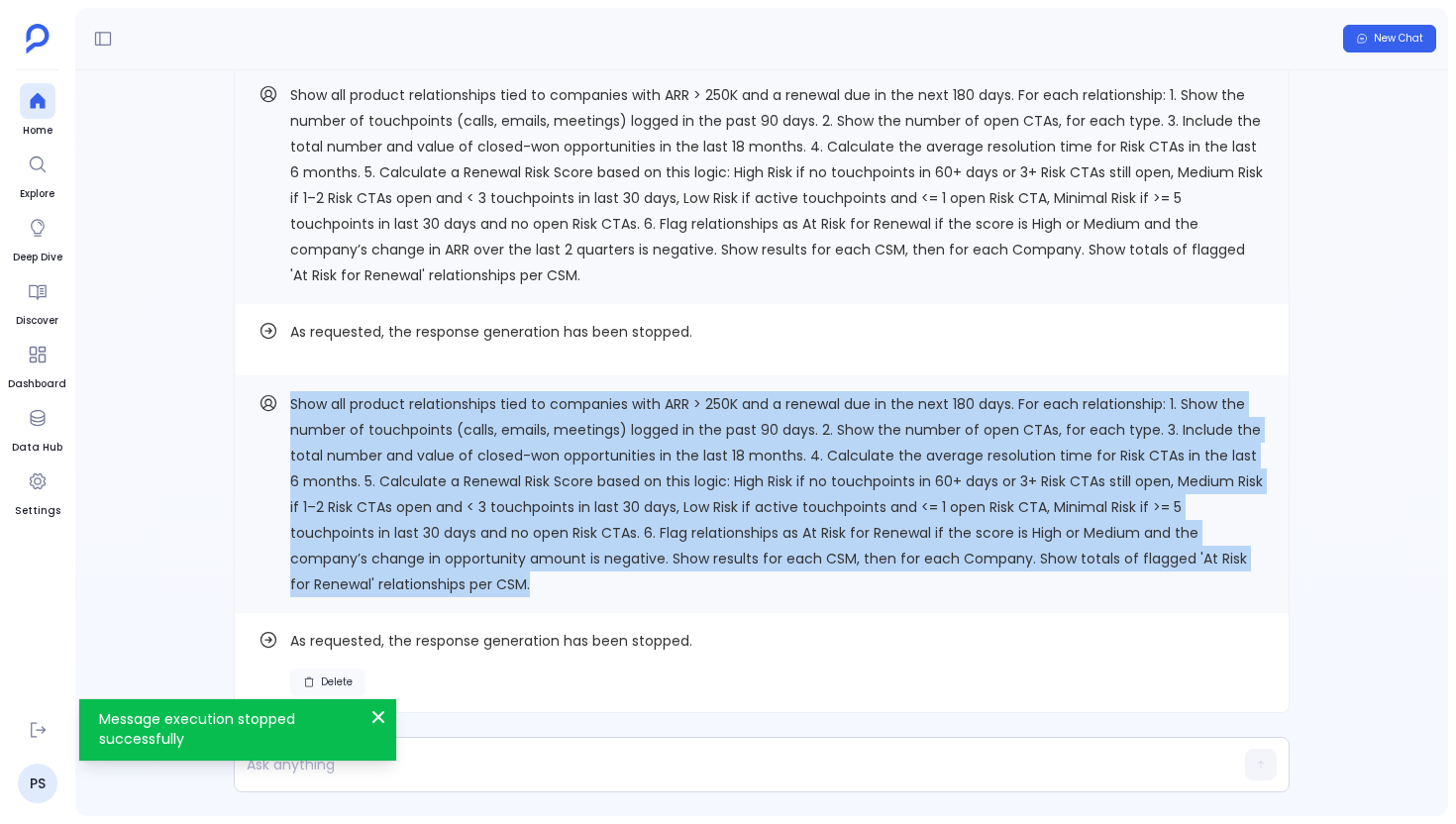 click on "Delete" at bounding box center (337, 682) 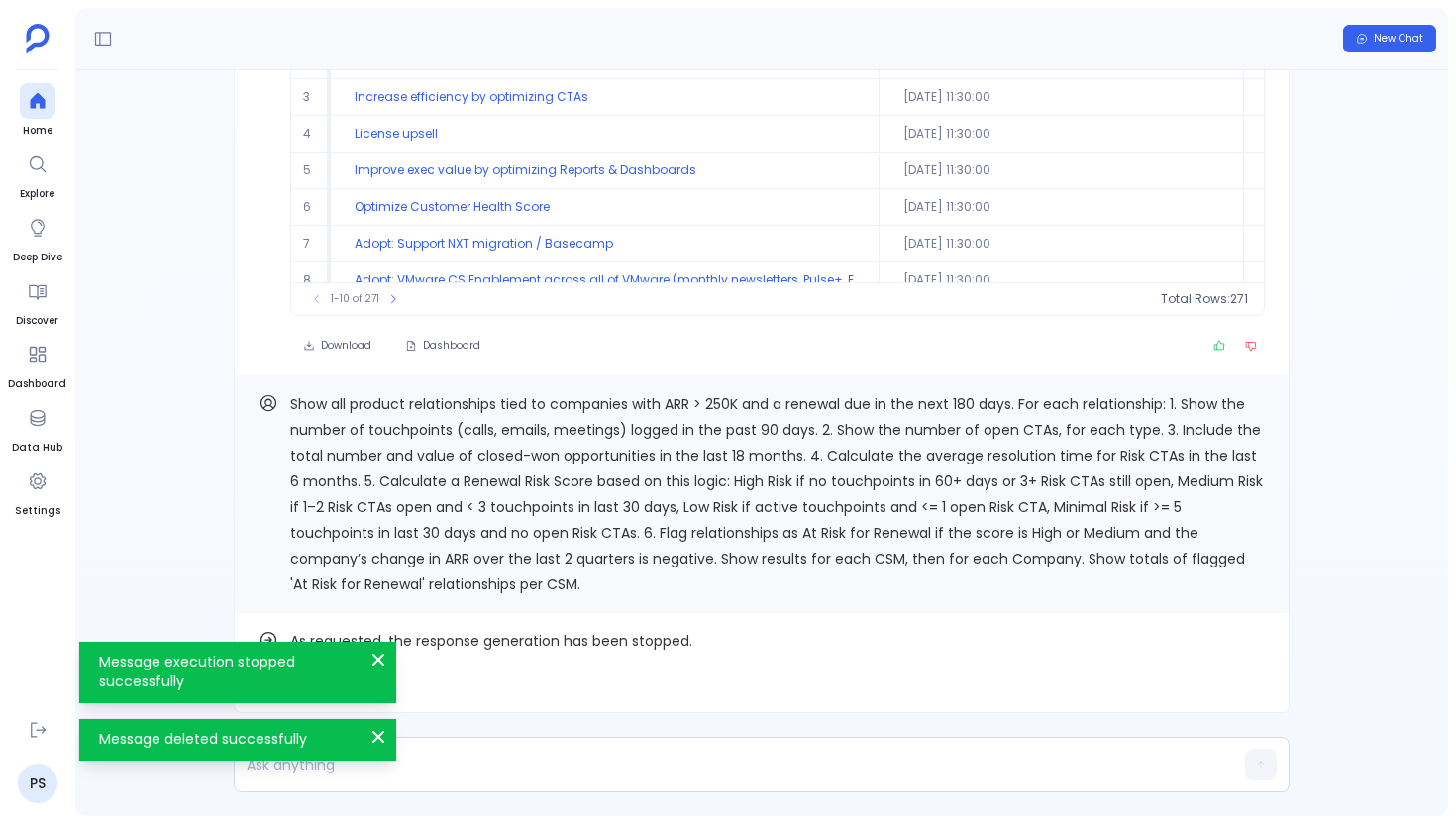 scroll, scrollTop: 90, scrollLeft: 0, axis: vertical 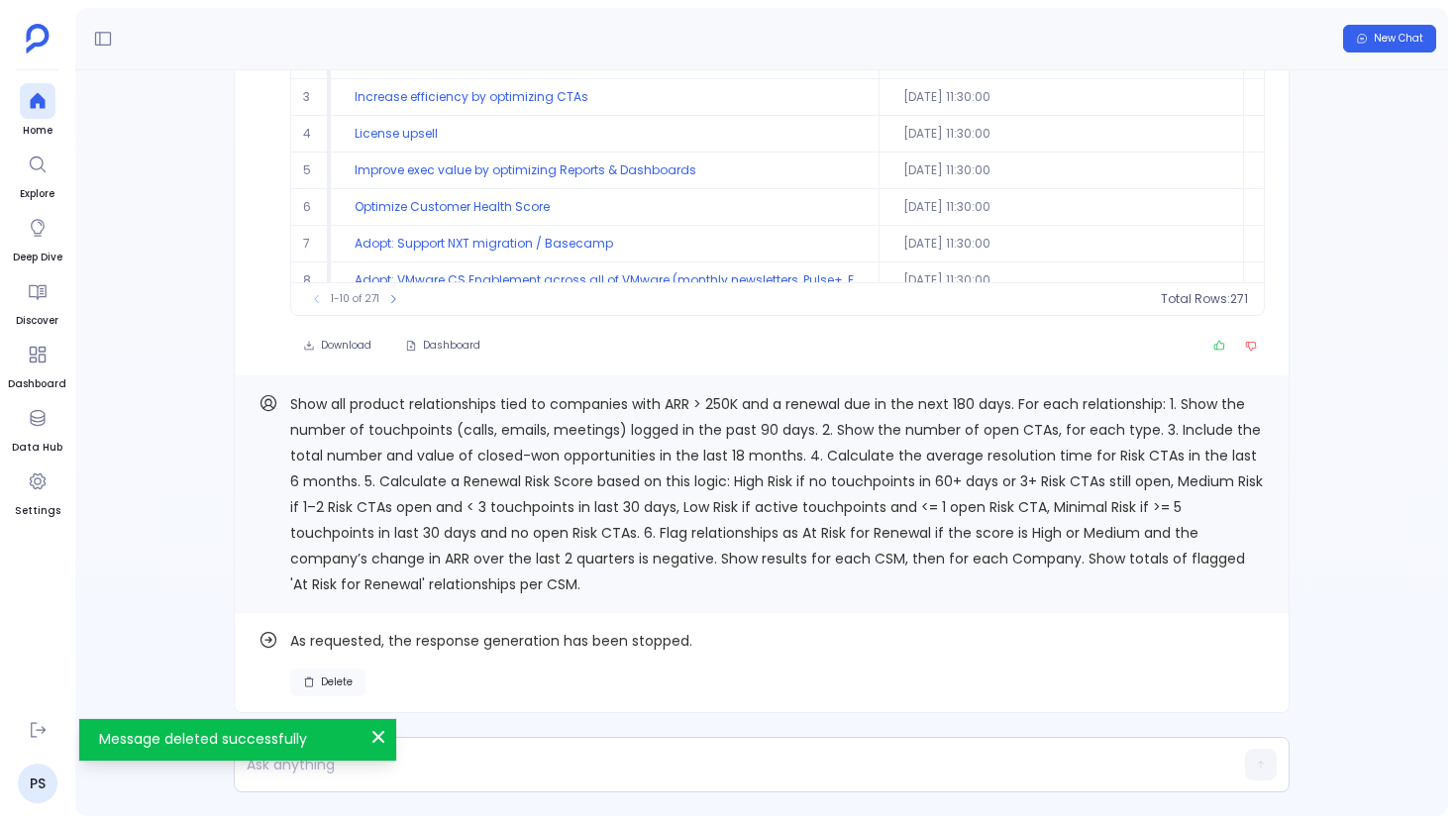 click on "Delete" at bounding box center (328, 682) 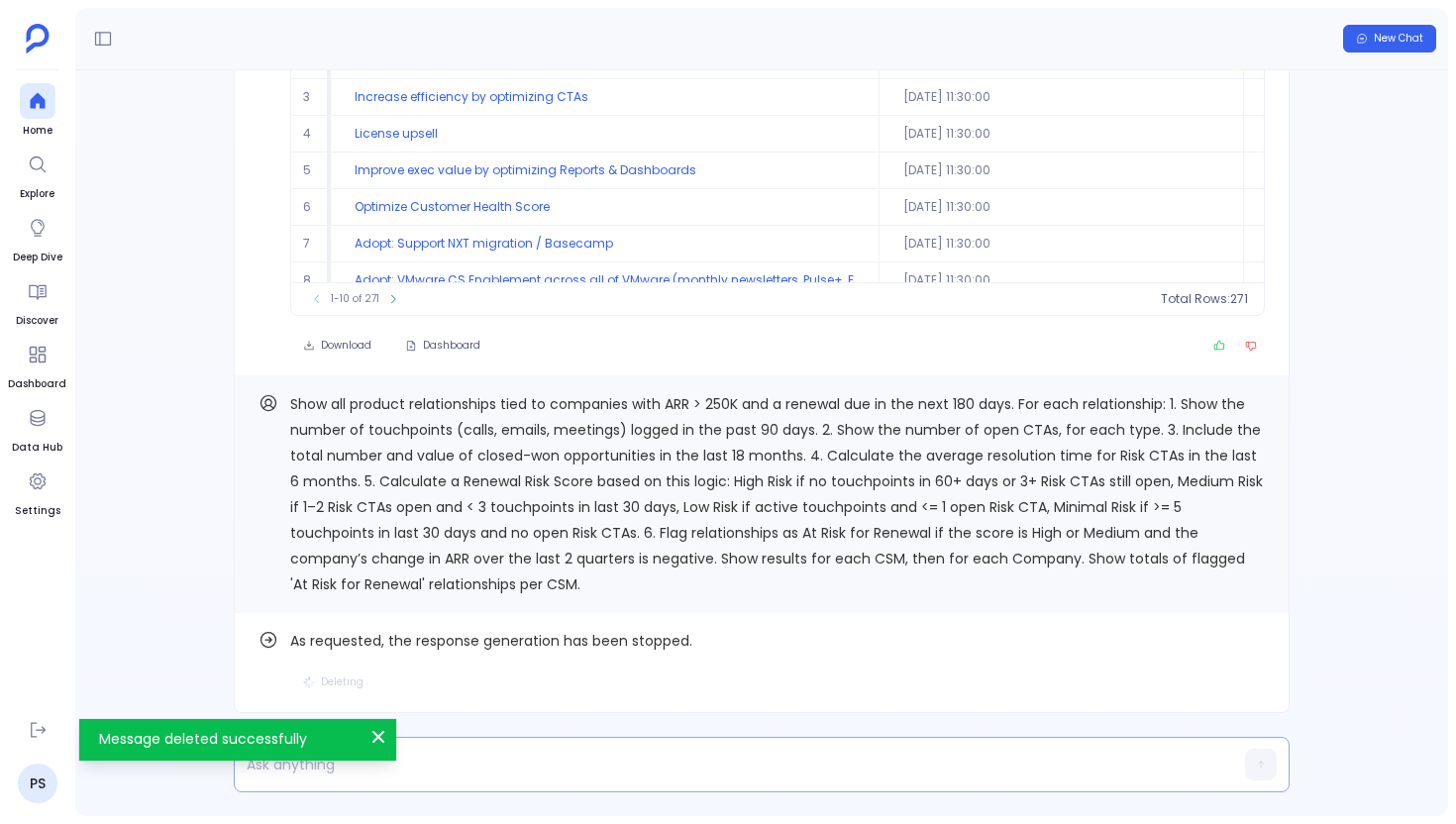 click at bounding box center [723, 765] 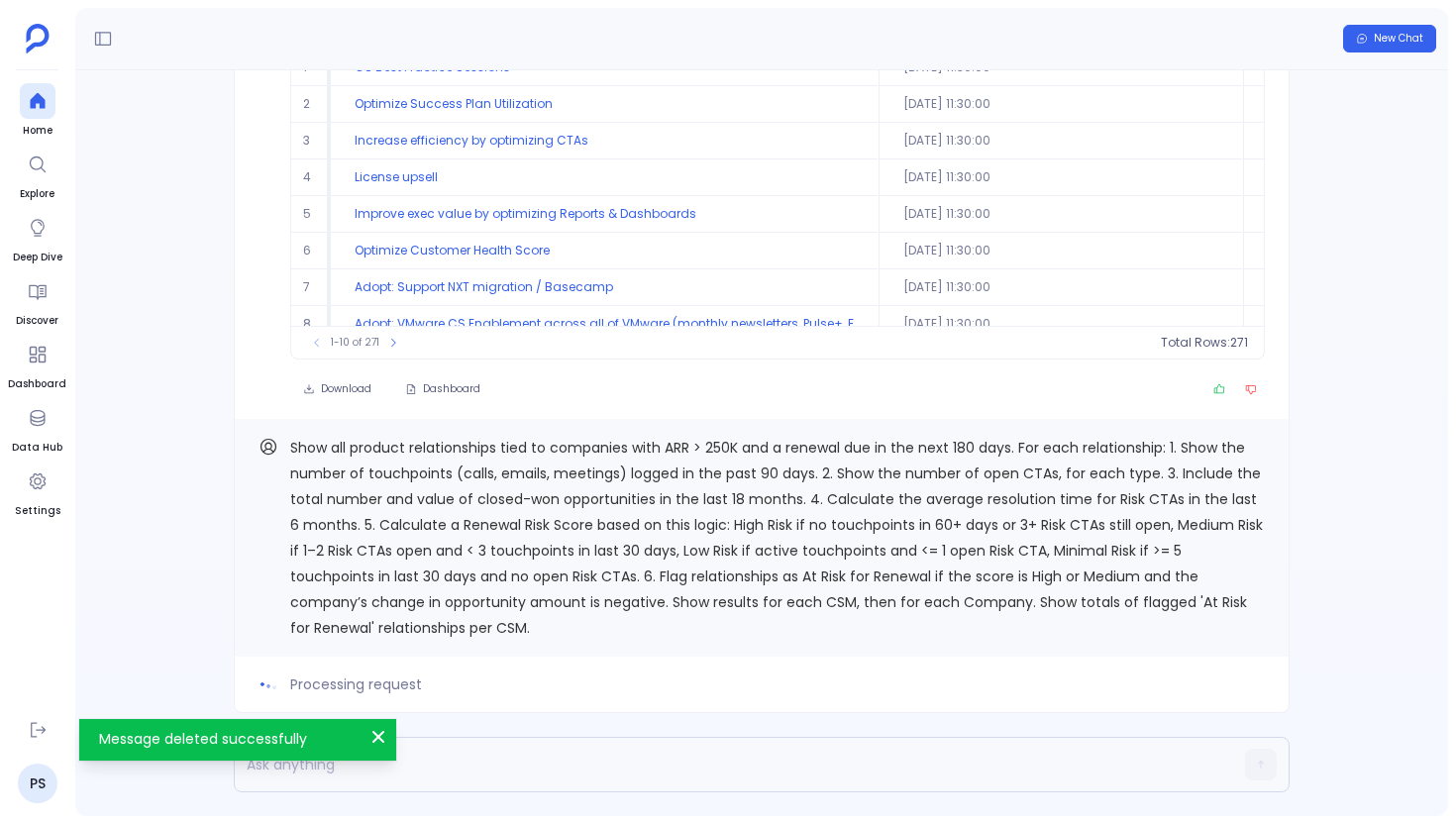 scroll, scrollTop: 90, scrollLeft: 0, axis: vertical 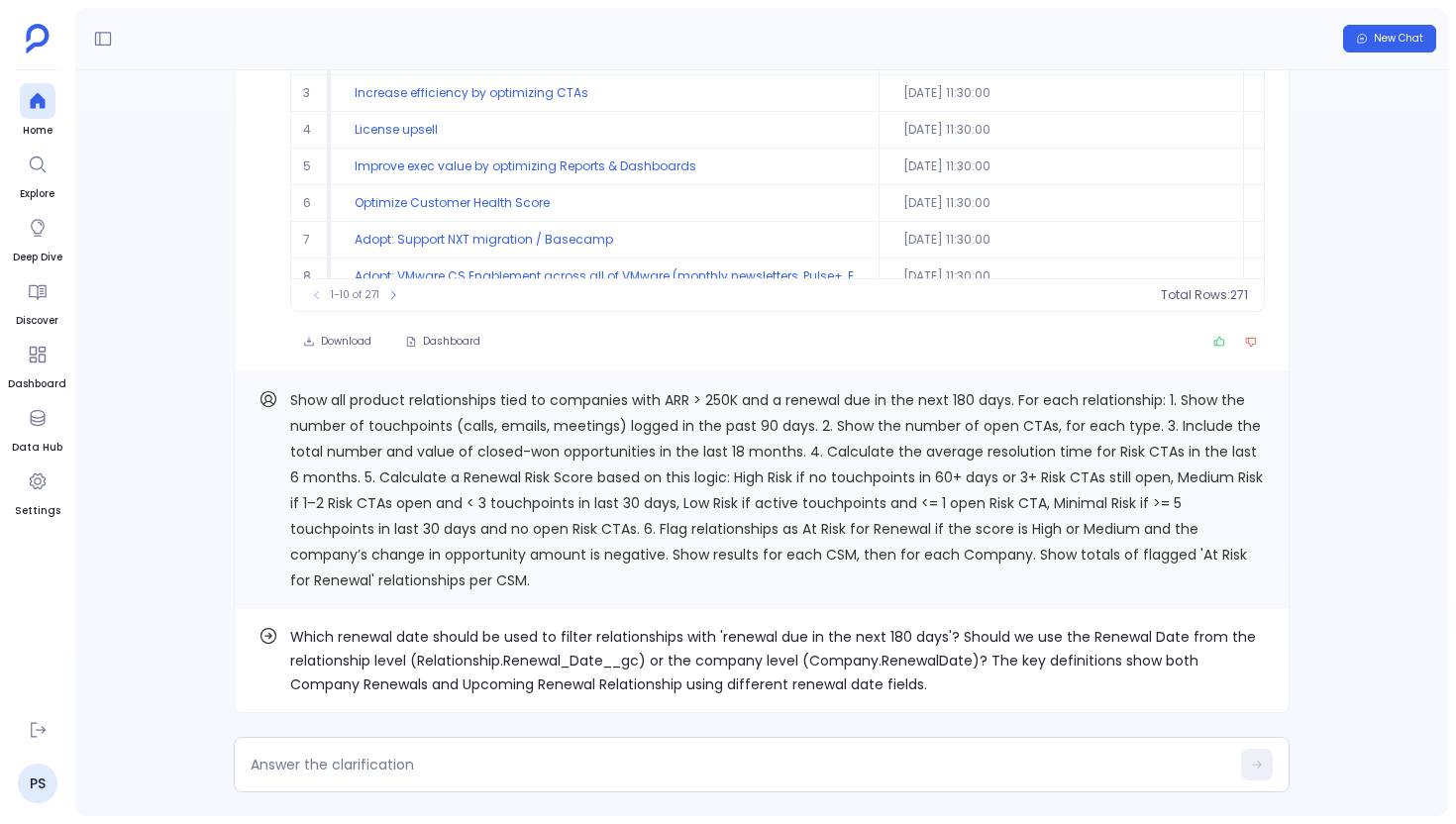click on "Which renewal date should be used to filter relationships with 'renewal due in the next 180 days'? Should we use the Renewal Date from the relationship level (Relationship.Renewal_Date__gc) or the company level (Company.RenewalDate)? The key definitions show both Company Renewals and Upcoming Renewal Relationship using different renewal date fields." at bounding box center [778, 661] 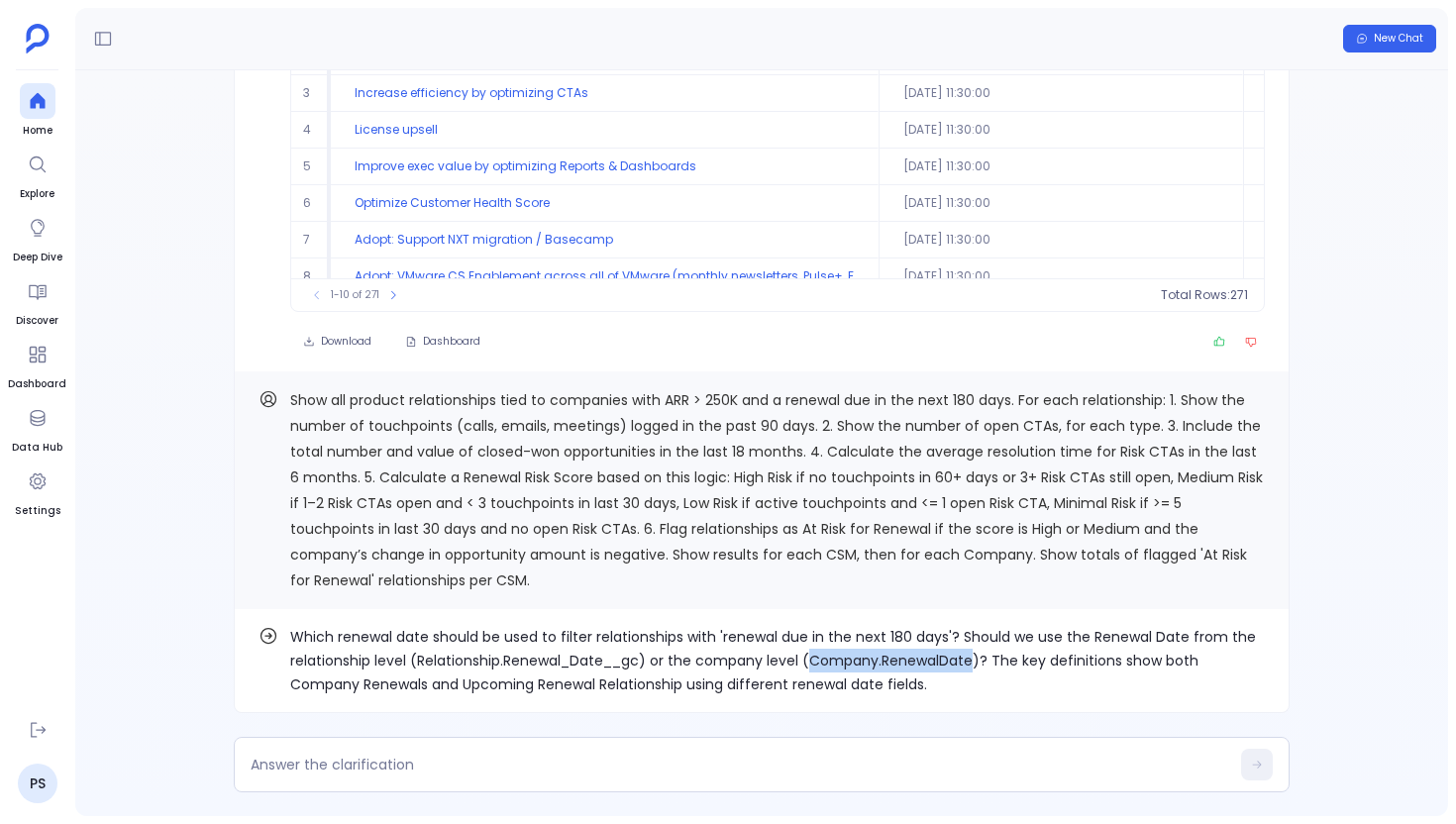 drag, startPoint x: 811, startPoint y: 663, endPoint x: 975, endPoint y: 667, distance: 164.04877 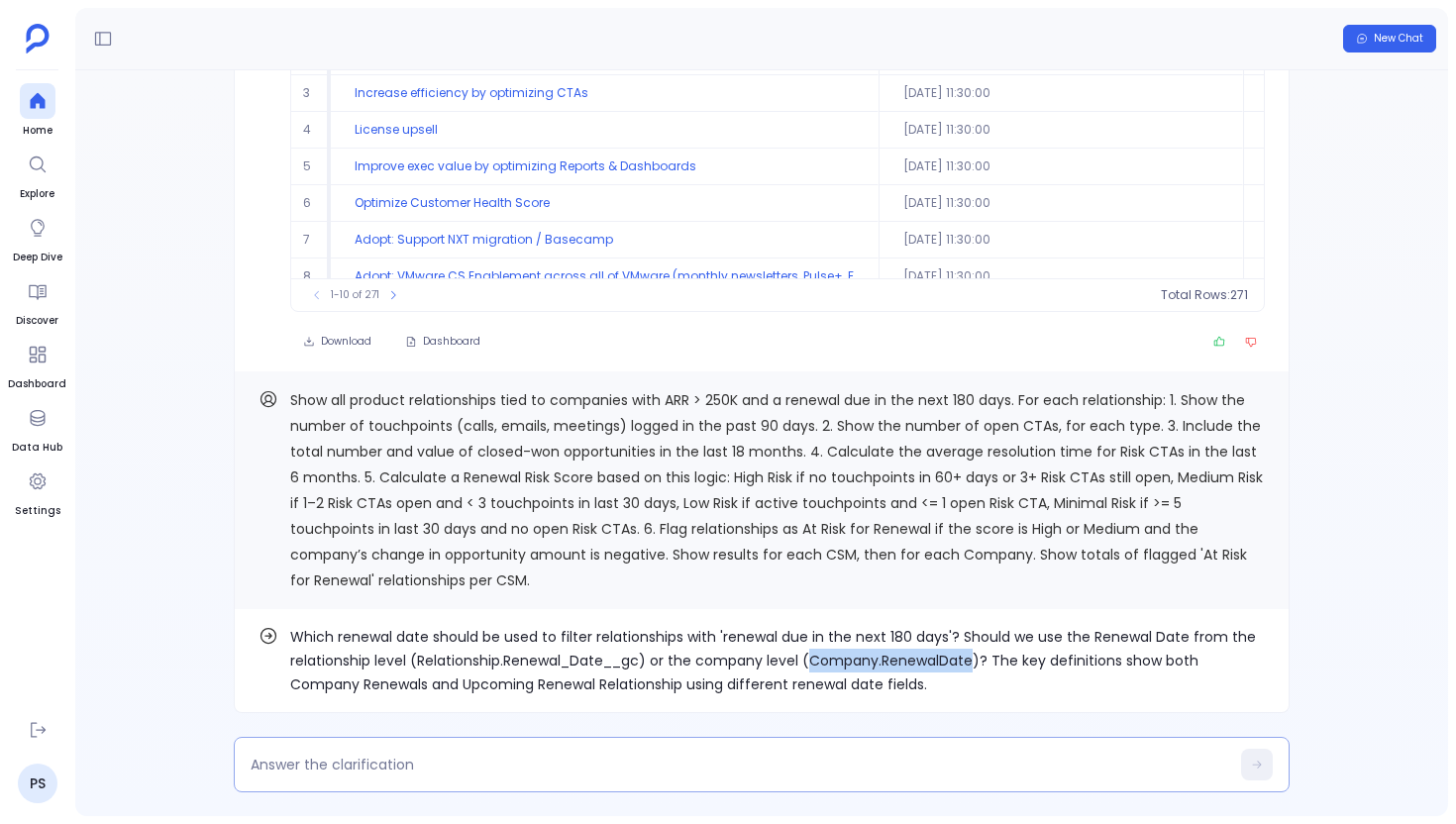 click at bounding box center (762, 765) 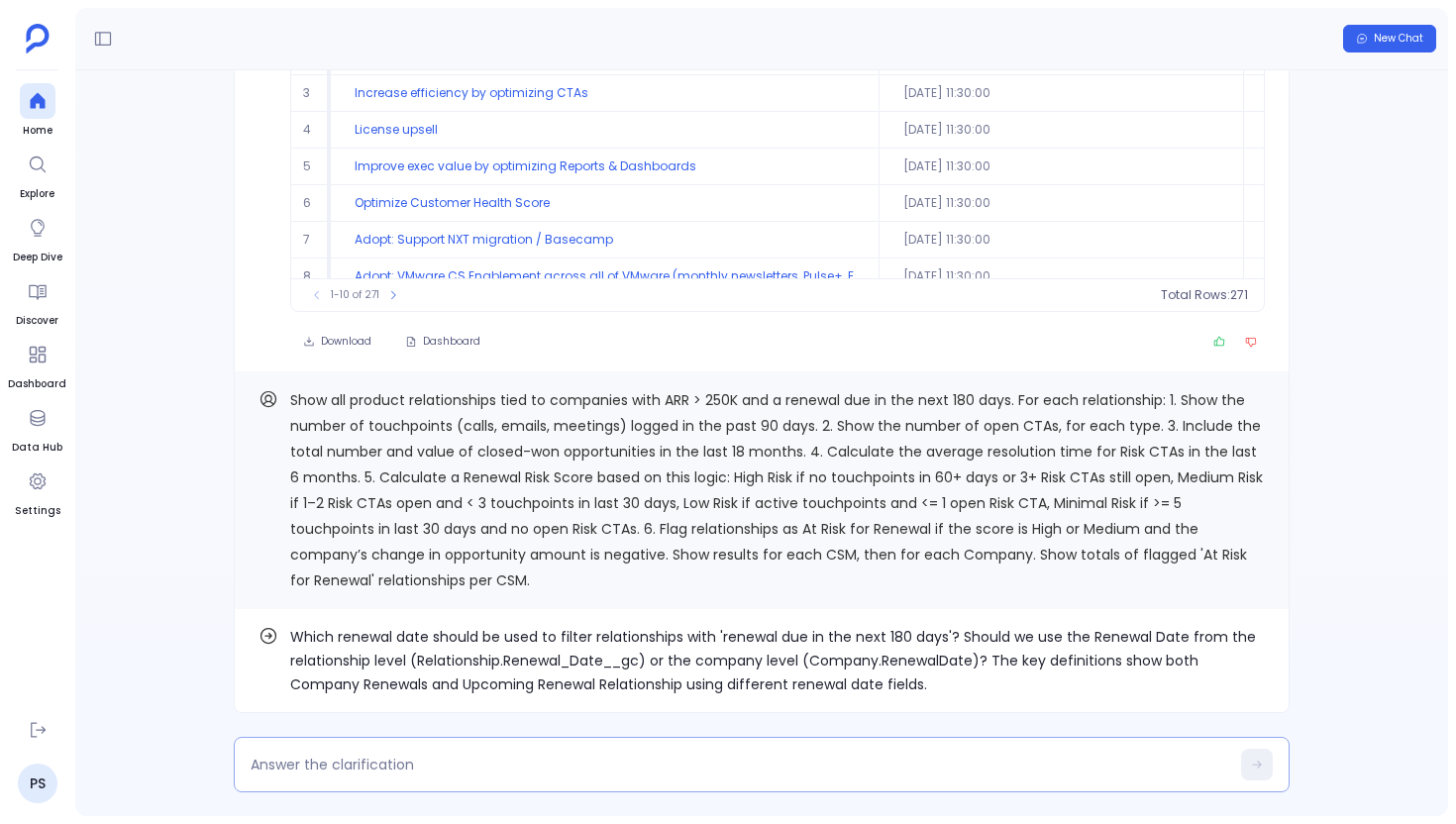 click at bounding box center (762, 765) 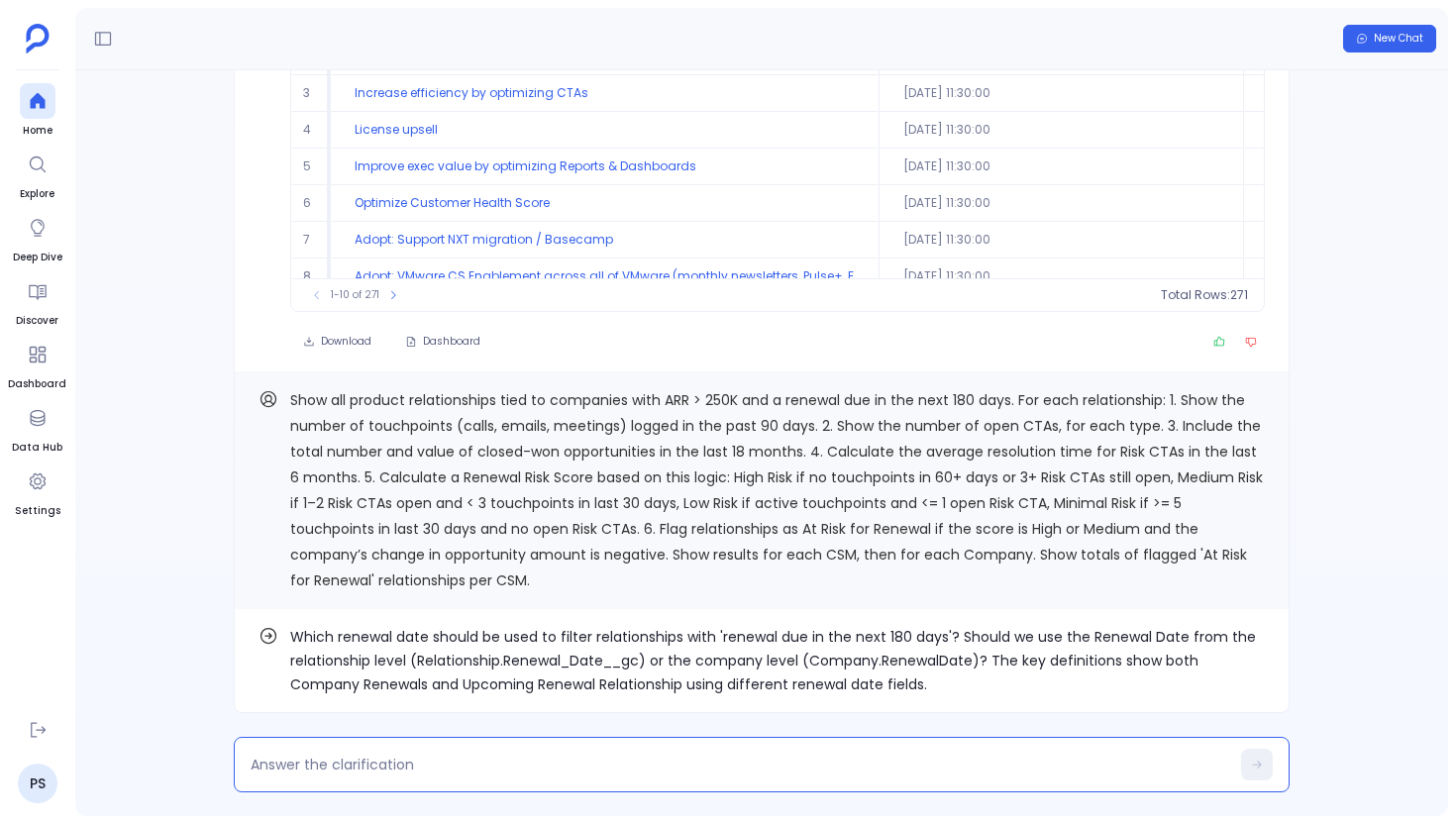 type on "Company.RenewalDate" 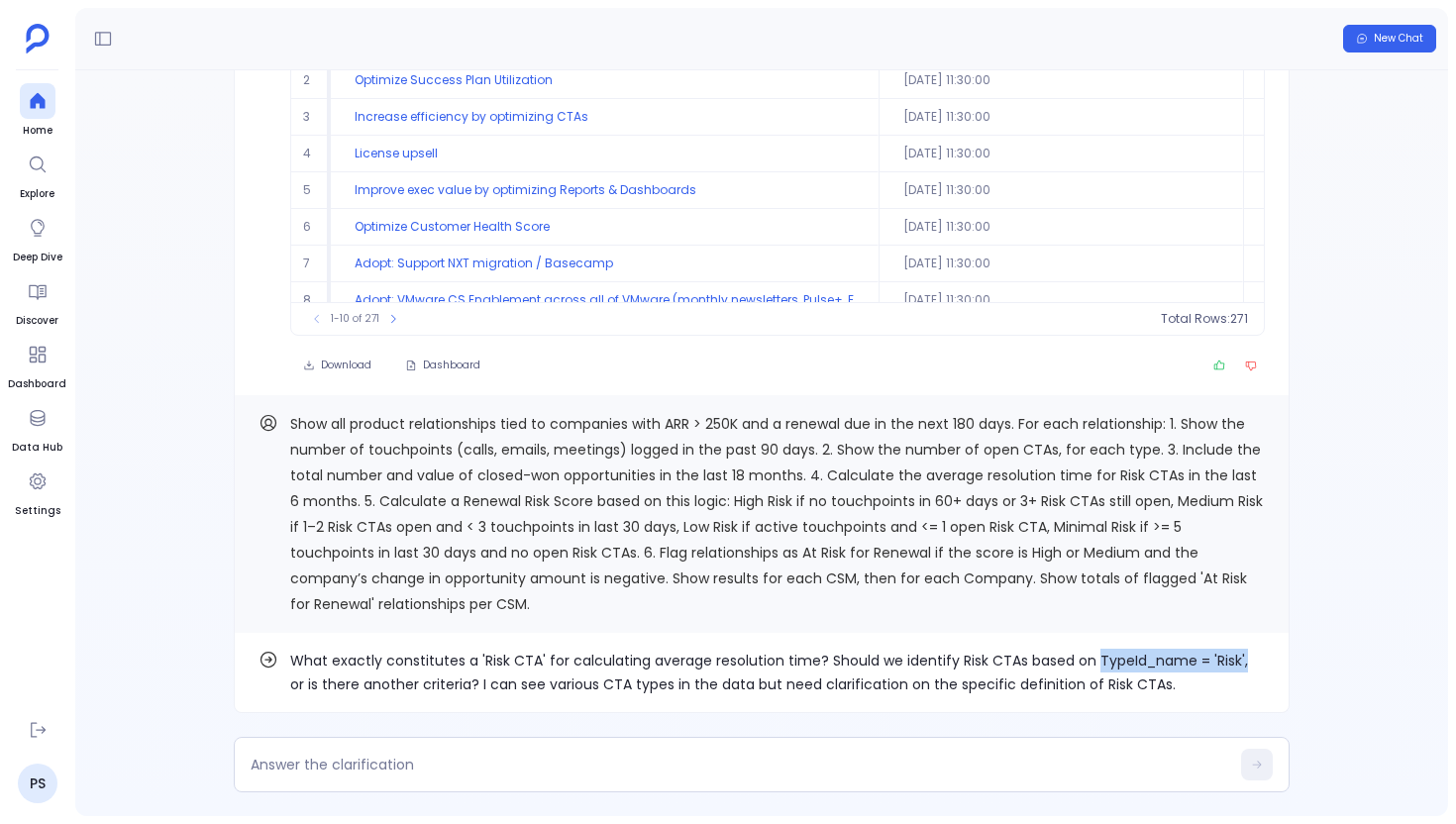 drag, startPoint x: 1091, startPoint y: 655, endPoint x: 1235, endPoint y: 657, distance: 144.0139 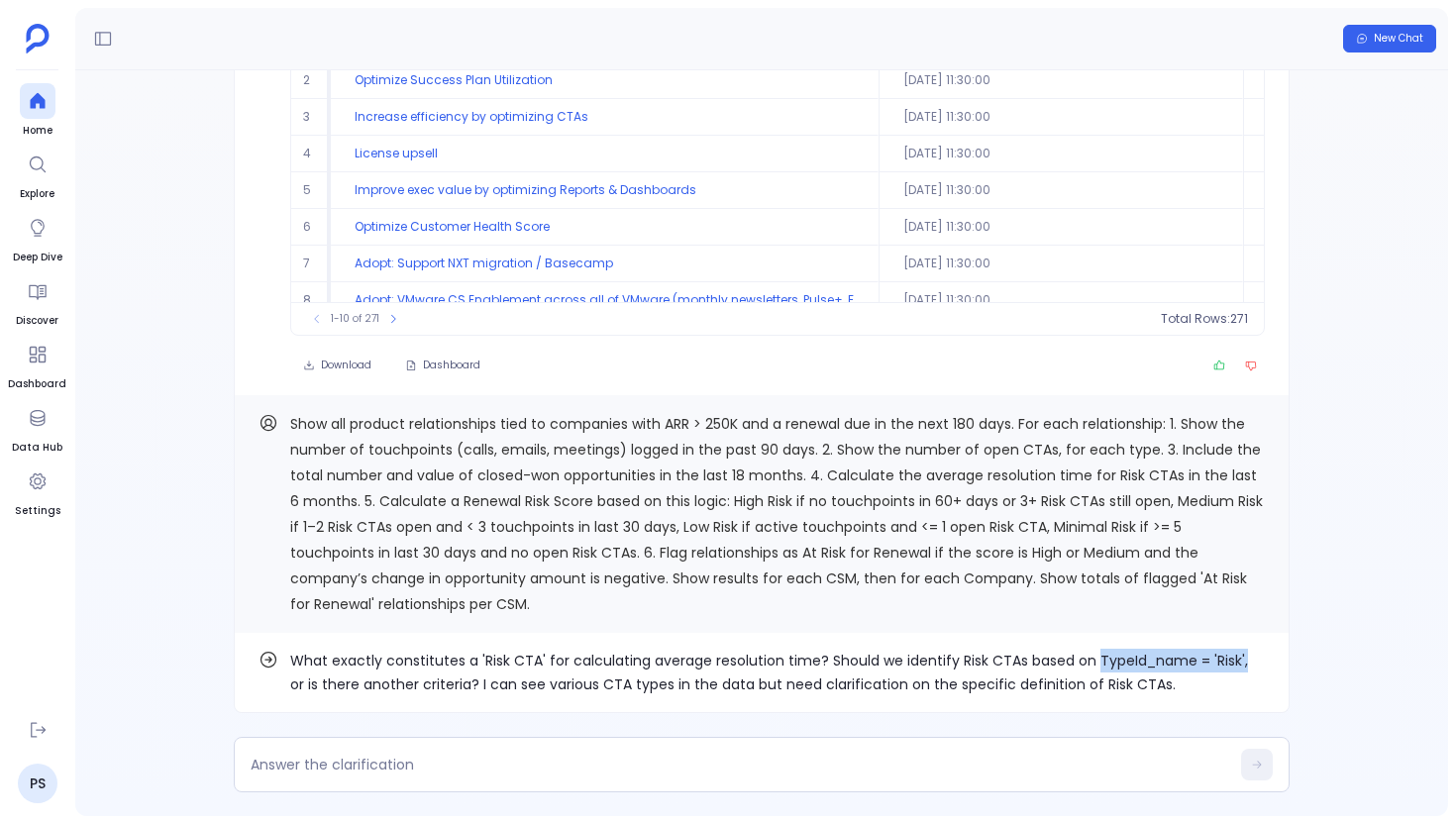 copy on "TypeId_name = 'Risk'," 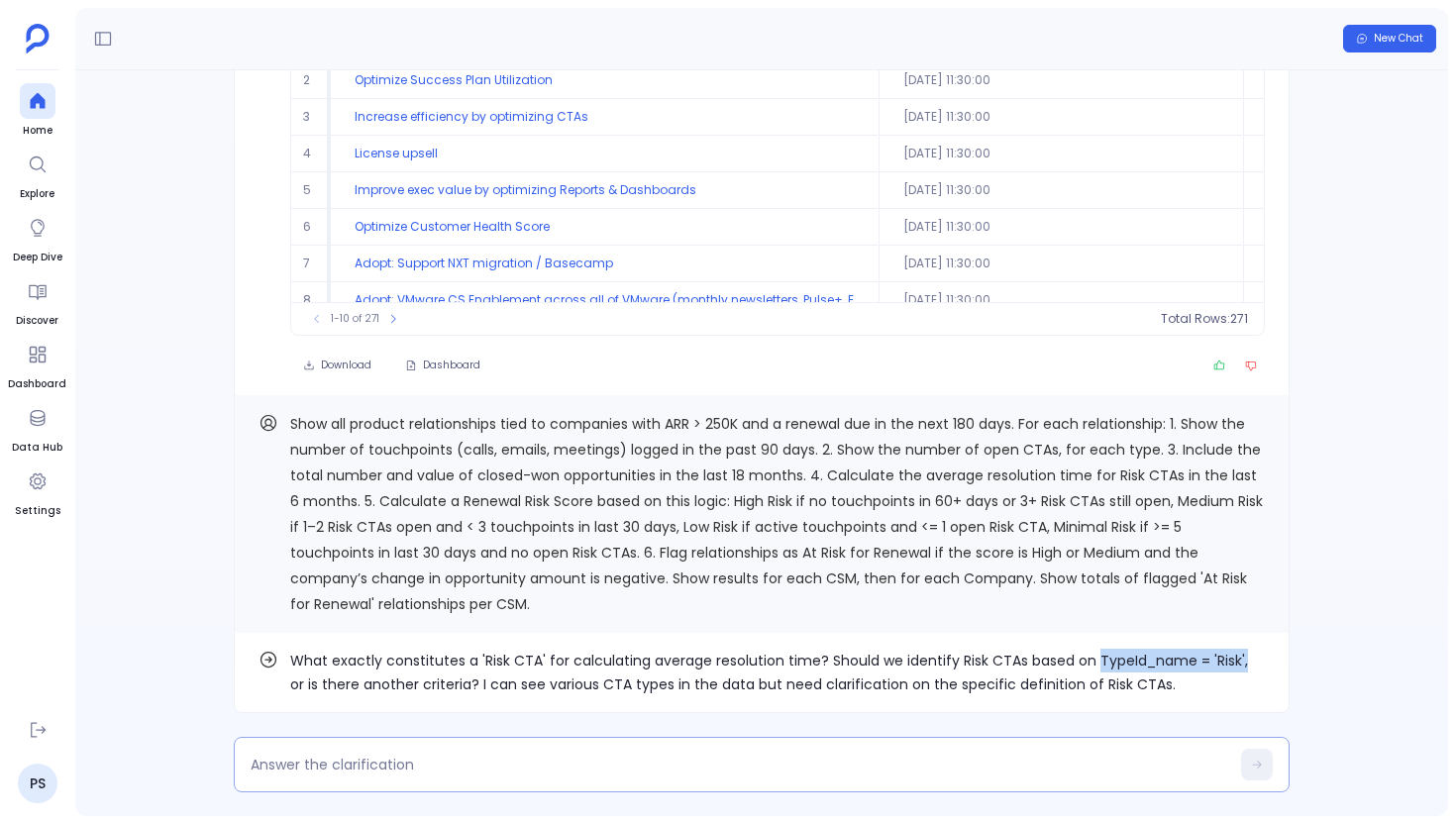click at bounding box center [740, 765] 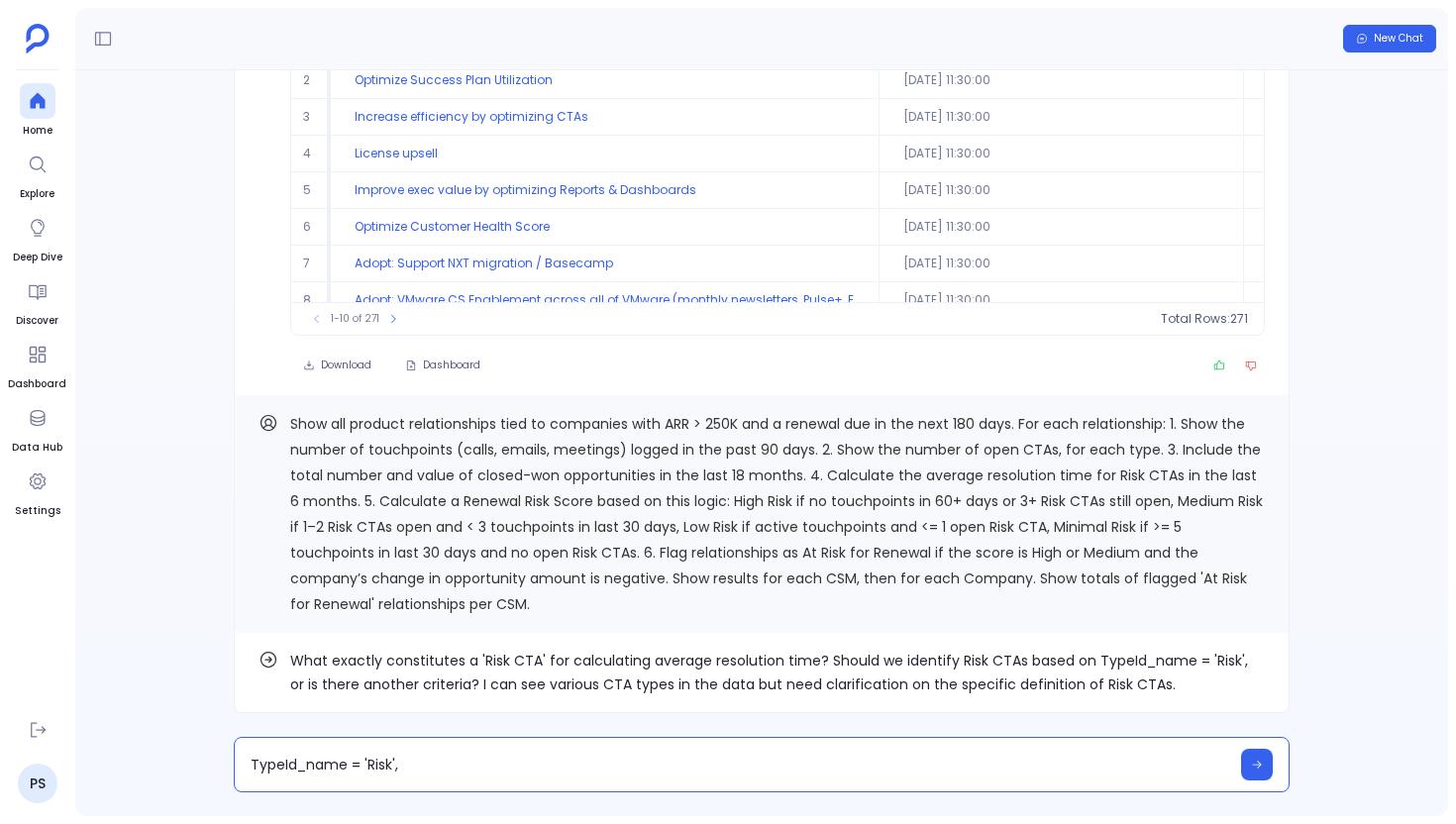 type on "TypeId_name = 'Risk'" 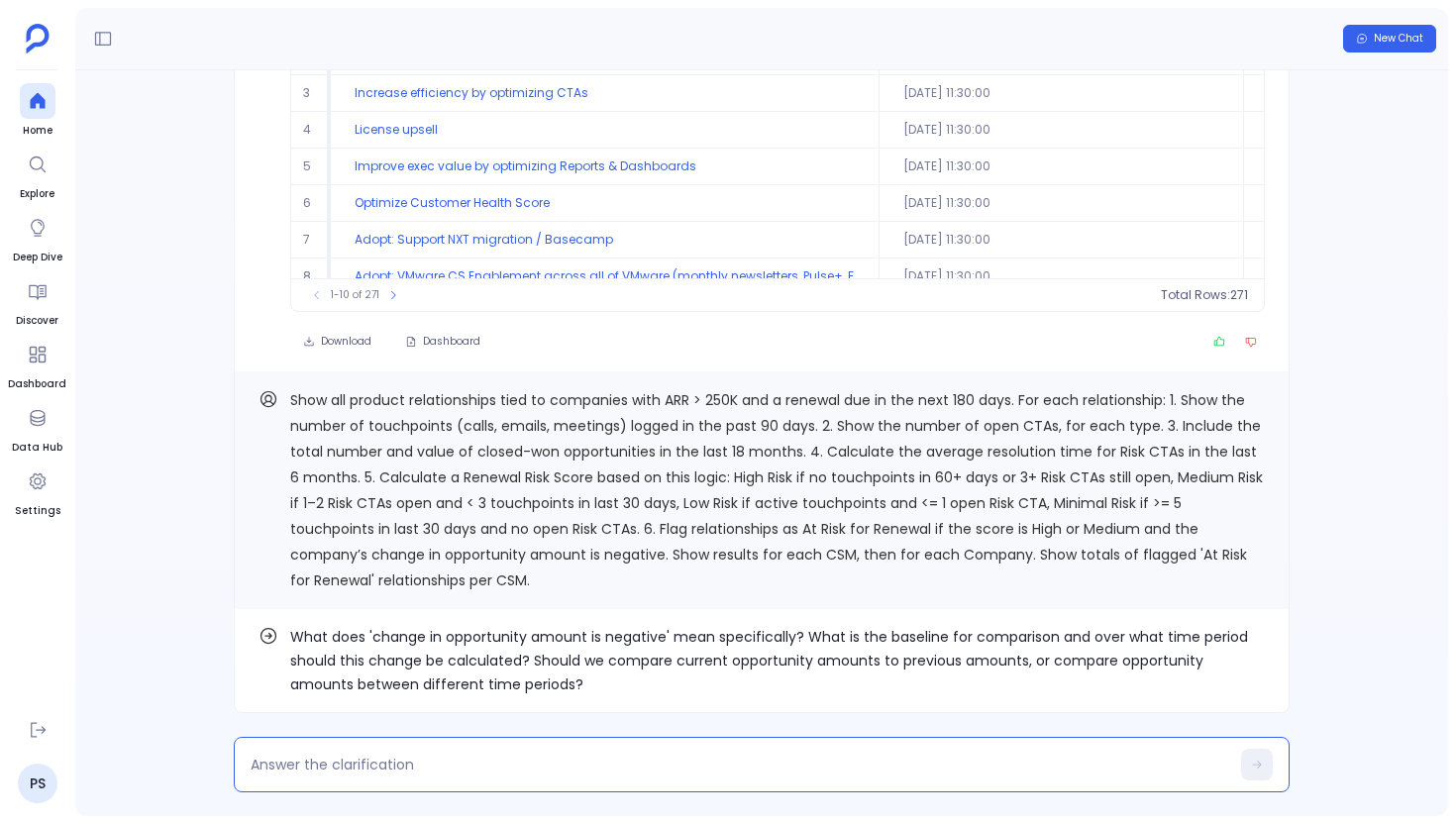 click at bounding box center [740, 765] 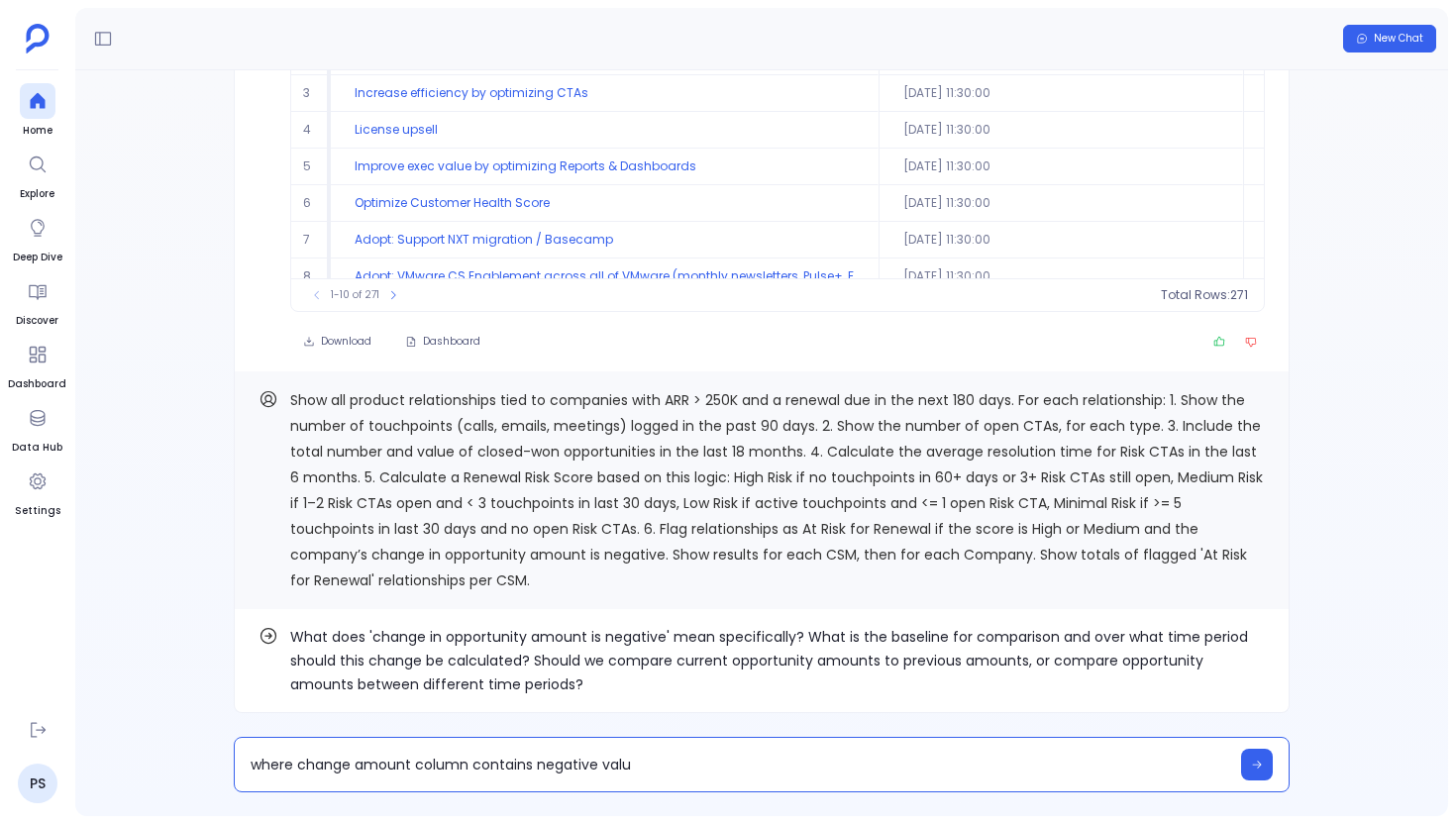 type on "where change amount column contains negative value" 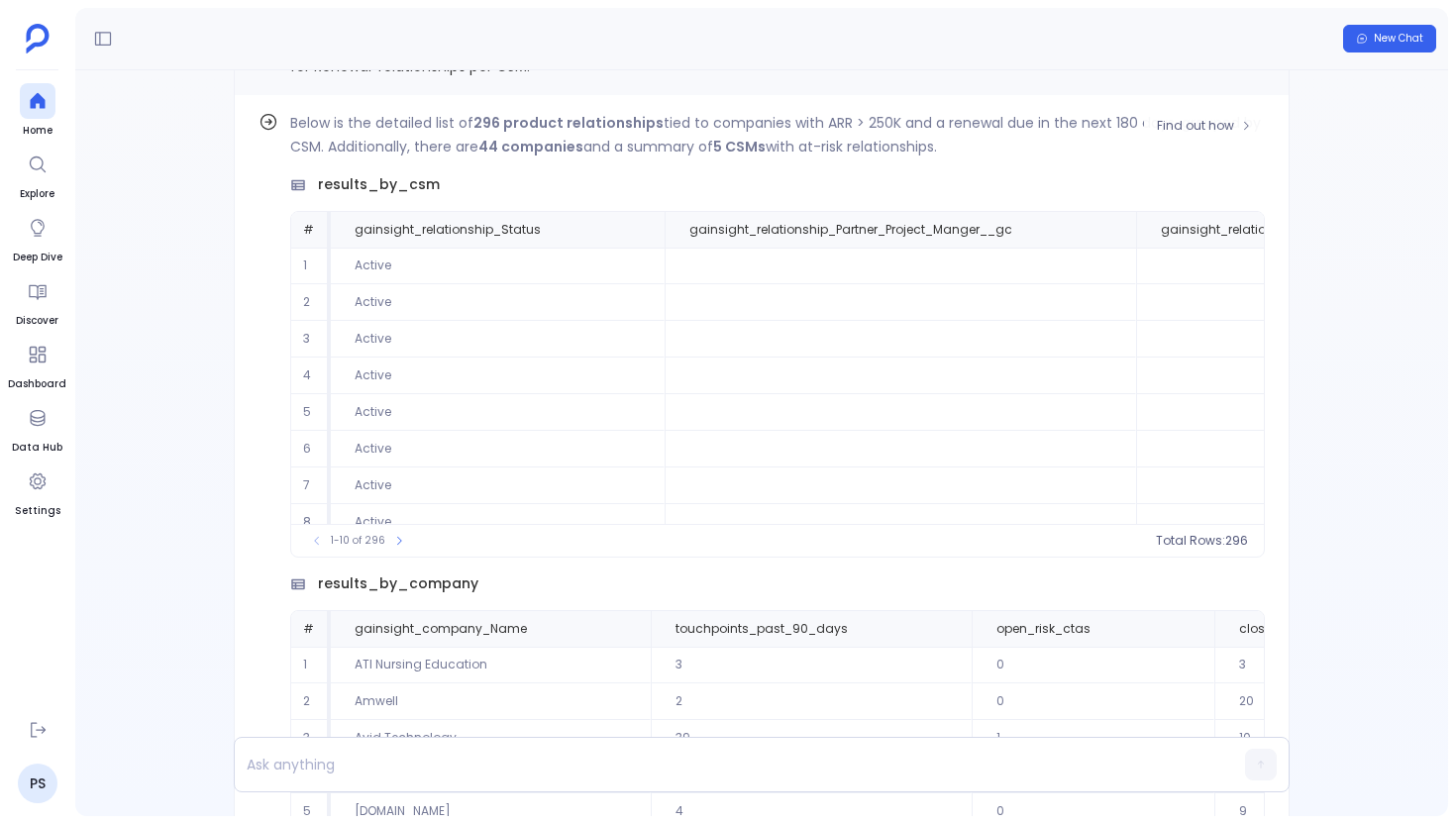 scroll, scrollTop: -730, scrollLeft: 0, axis: vertical 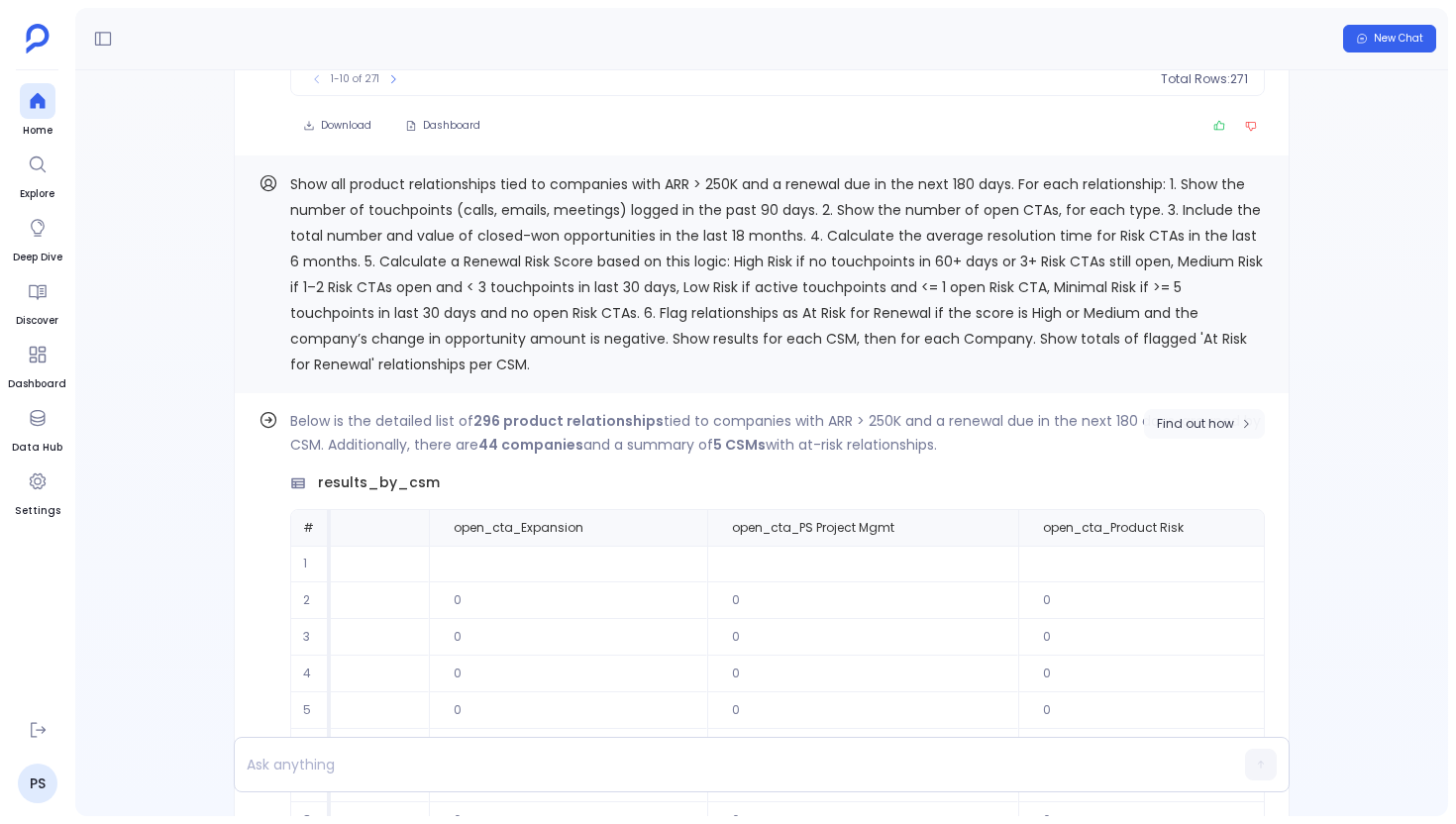 click on "Find out how" at bounding box center (1196, 424) 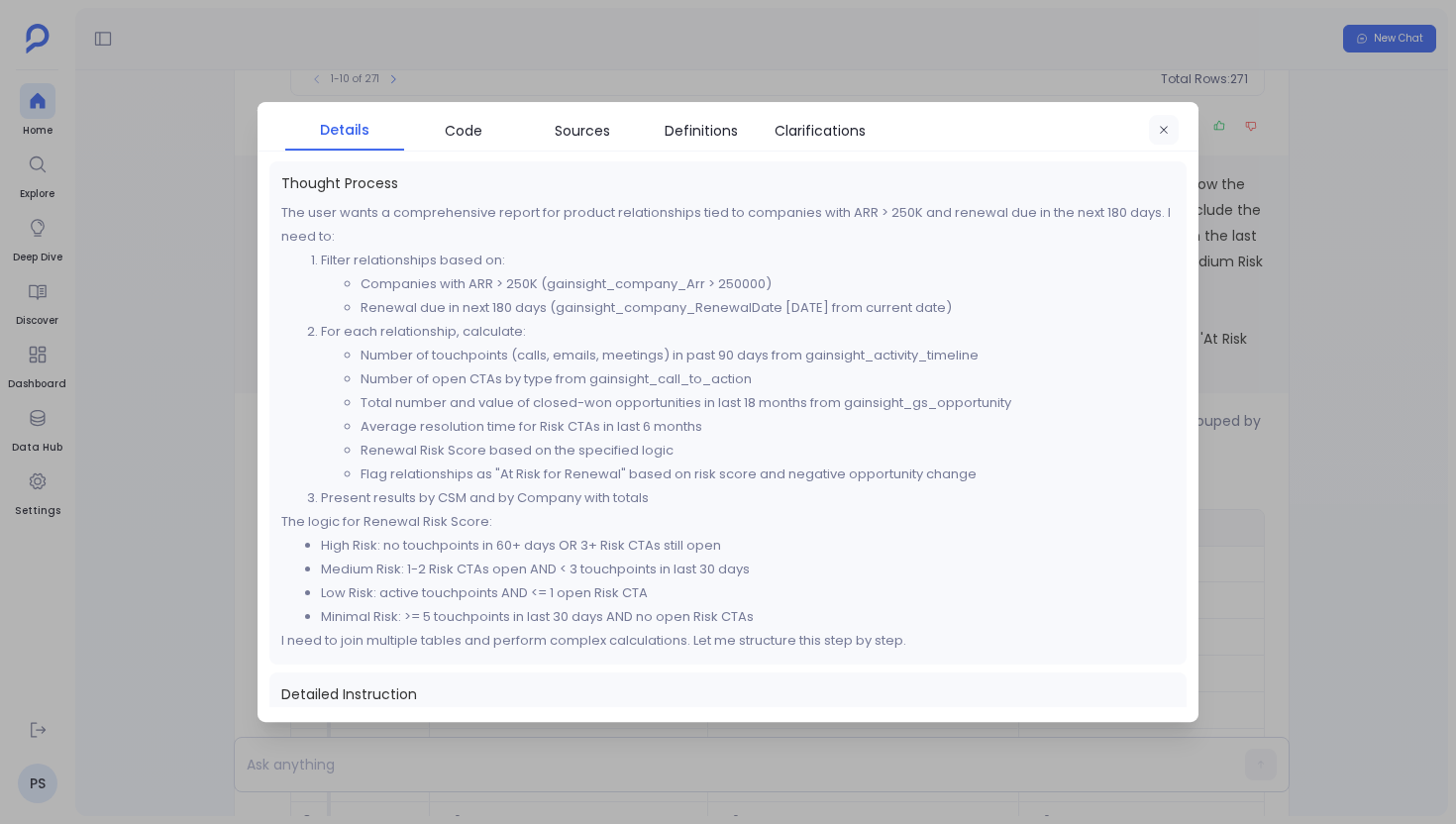 click at bounding box center [1164, 131] 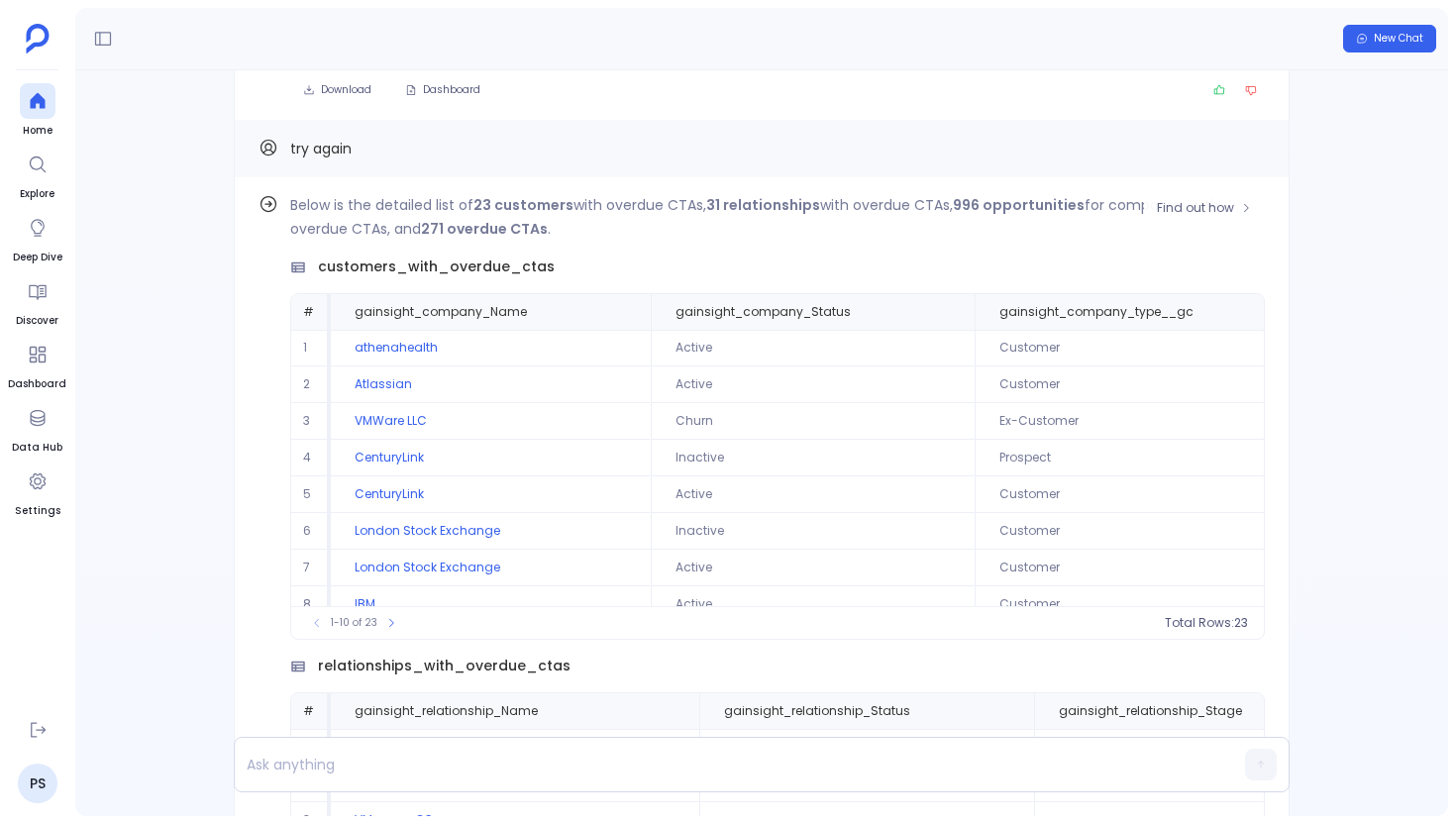 scroll, scrollTop: -2706, scrollLeft: 0, axis: vertical 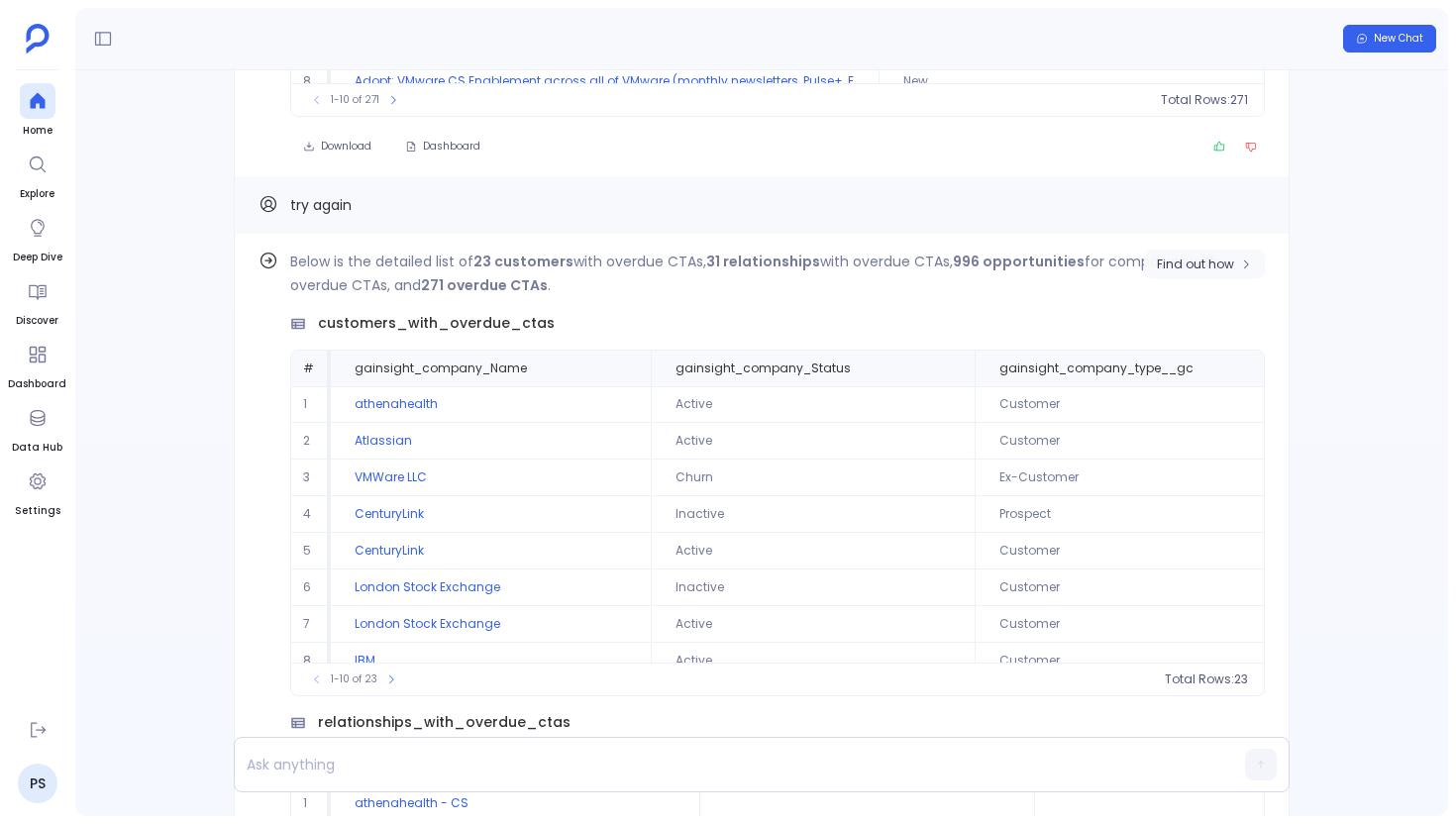 click on "Find out how" at bounding box center [1196, 264] 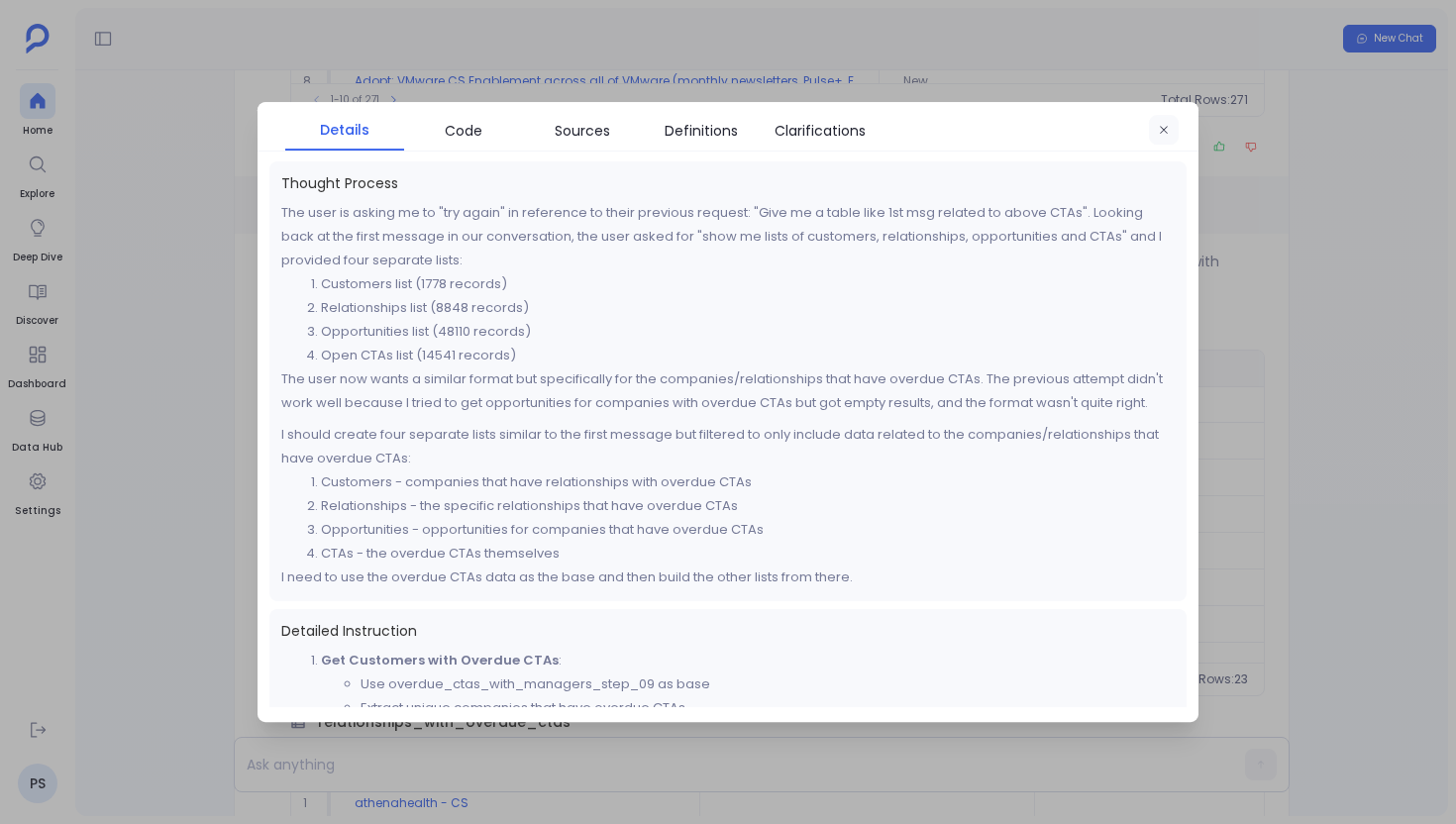 click 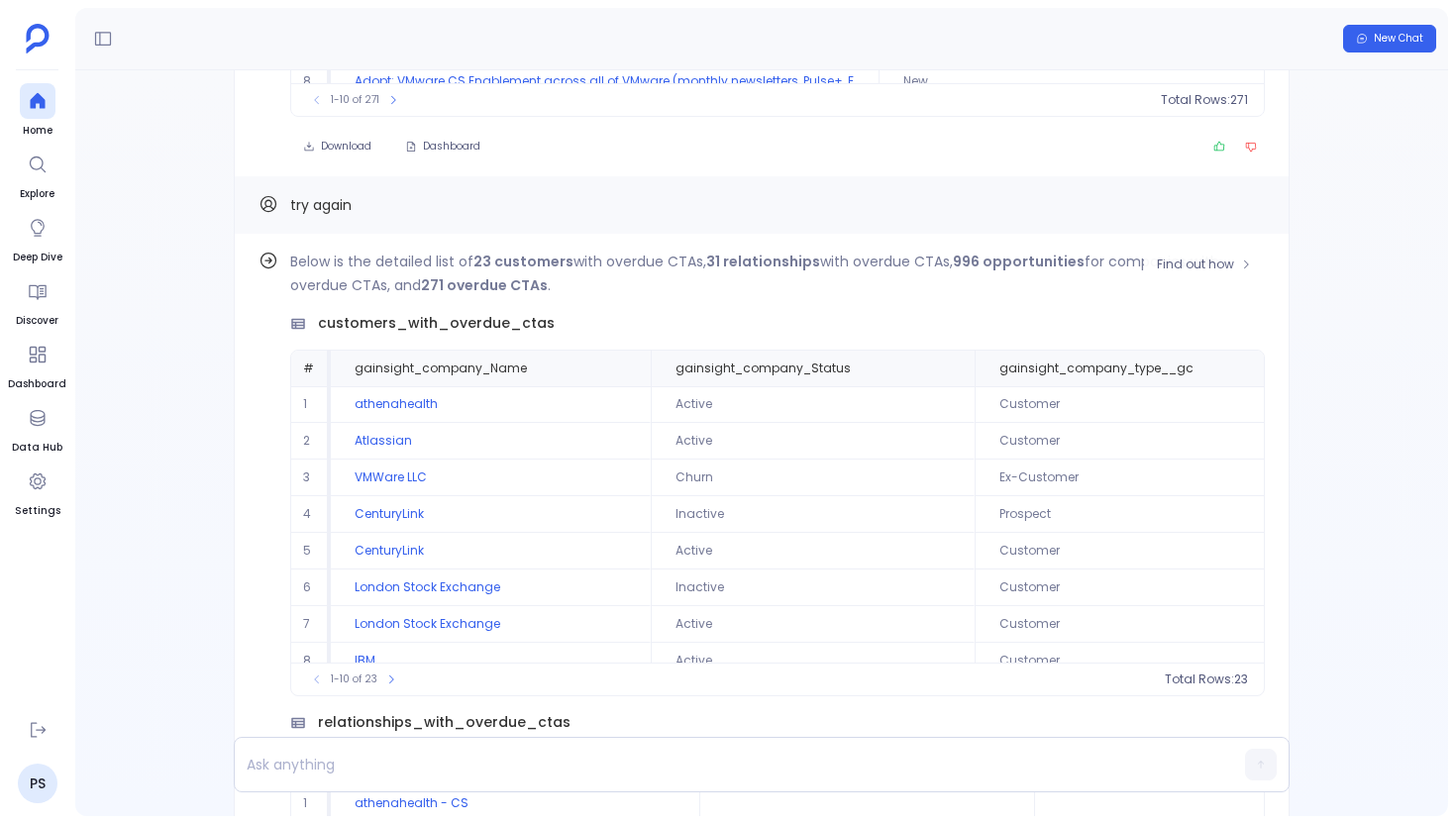 scroll, scrollTop: 95, scrollLeft: 0, axis: vertical 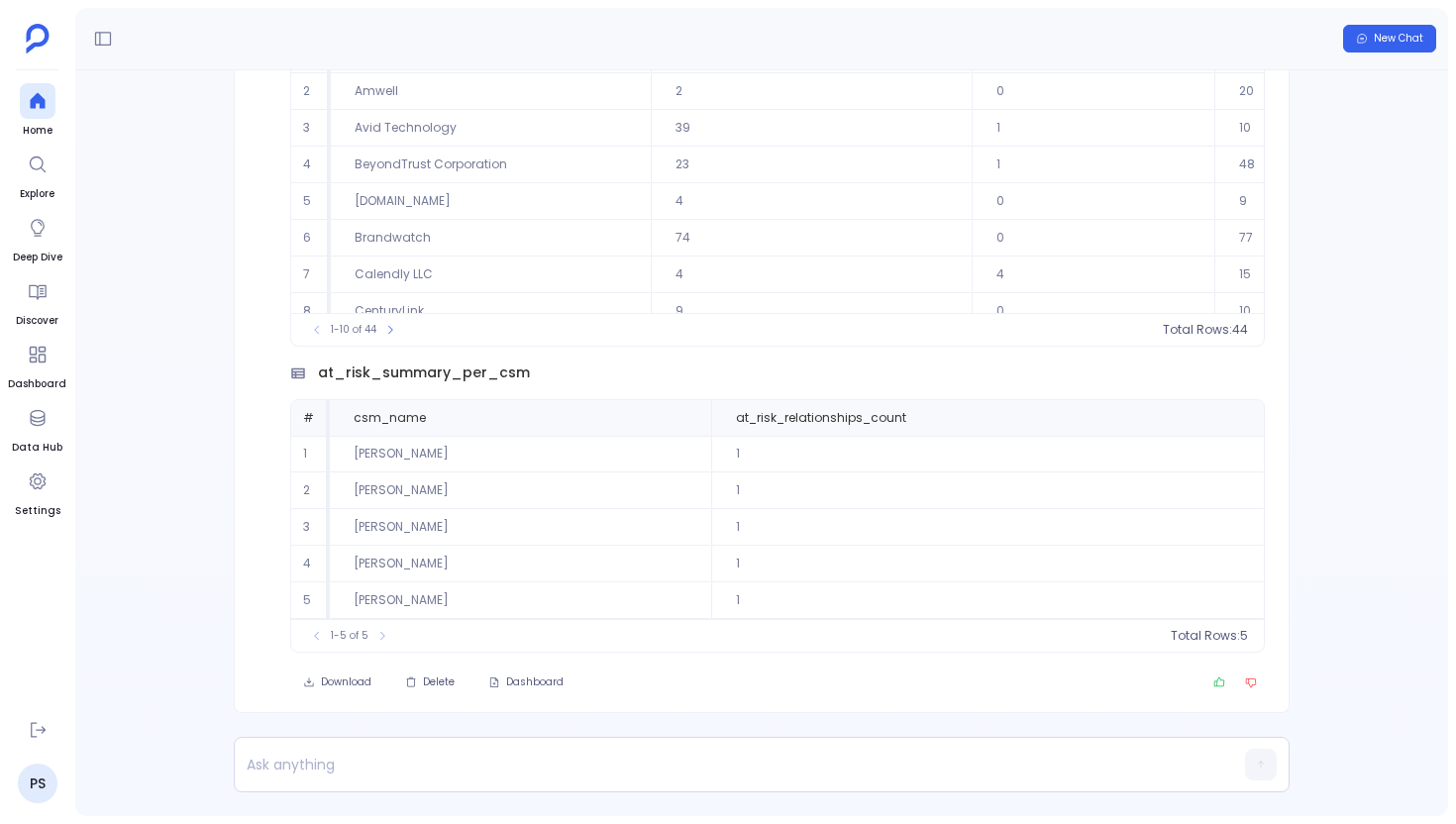 click on "Find out how Below is the detailed list of  296 product relationships  tied to companies with ARR > 250K and a renewal due in the next 180 days, grouped by CSM. Additionally, there are  44 companies  and a summary of  5 CSMs  with at-risk relationships. results_by_csm # gainsight_relationship_Status gainsight_relationship_Partner_Project_Manger__gc gainsight_relationship_GS_Executive_Sponsor__gc gainsight_relationship_Product__gc gainsight_relationship_Stage gainsight_relationship_Onboarding_Manager_IN__gc gainsight_relationship_Name gainsight_relationship_SfdcRelationshipId gainsight_relationship_Onboarding_SteerCo_Sponsor__gc gainsight_relationship_PS_Buddy_AC__gc gainsight_relationship_PS_Buddy_Sally__gc gainsight_relationship_Csat gainsight_relationship_which_of_their_teams_owns_upsell_CS__gc gainsight_relationship_Customers_CS_KPIS_Metrics_CS__gc gainsight_relationship_ArrStandard gainsight_relationship_Churn_Primary_Reason_CS__gc gainsight_relationship_Trend gainsight_relationship_Renewal_Date__gc 1 CE" at bounding box center [762, 443] 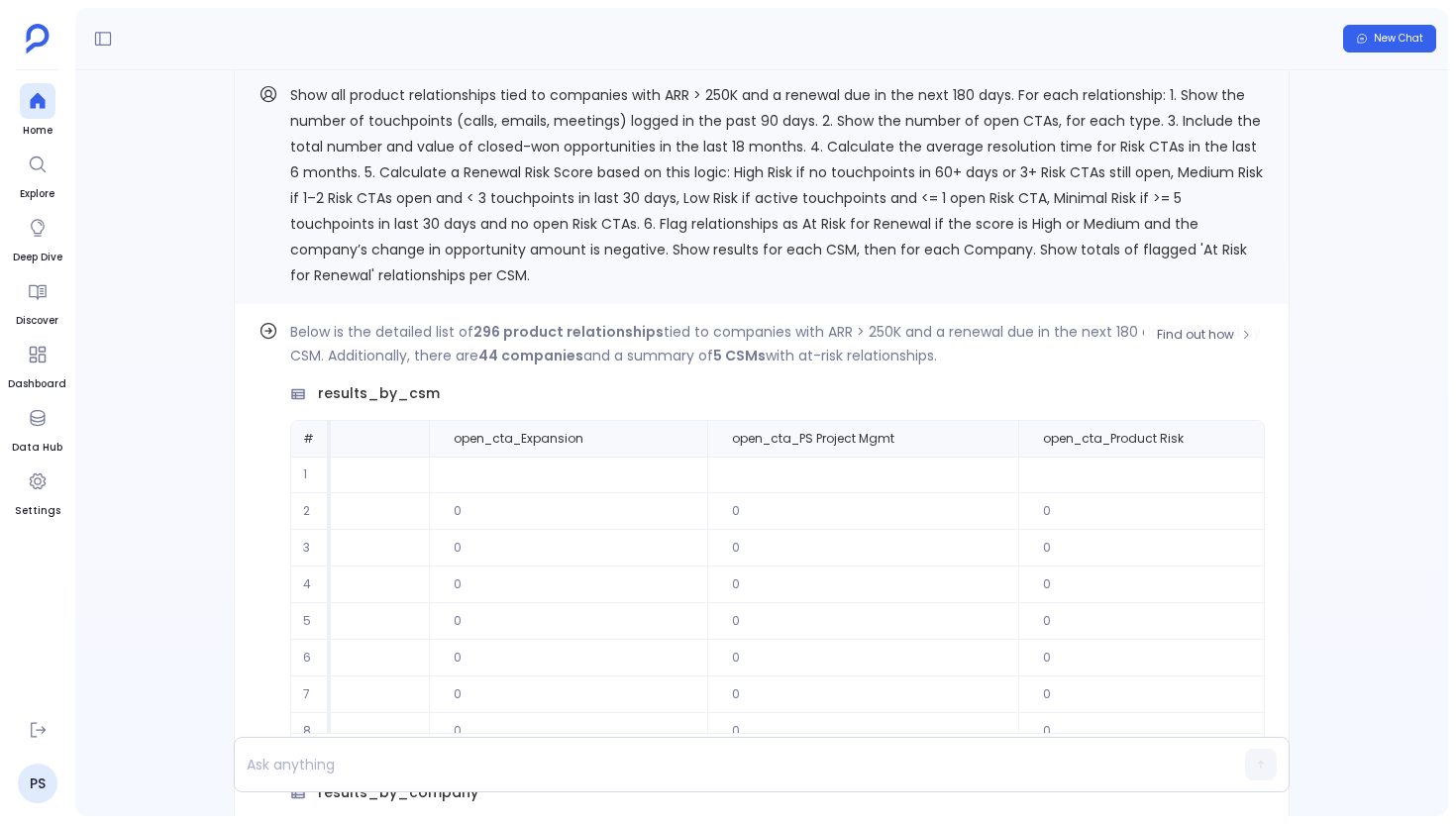 scroll, scrollTop: -856, scrollLeft: 0, axis: vertical 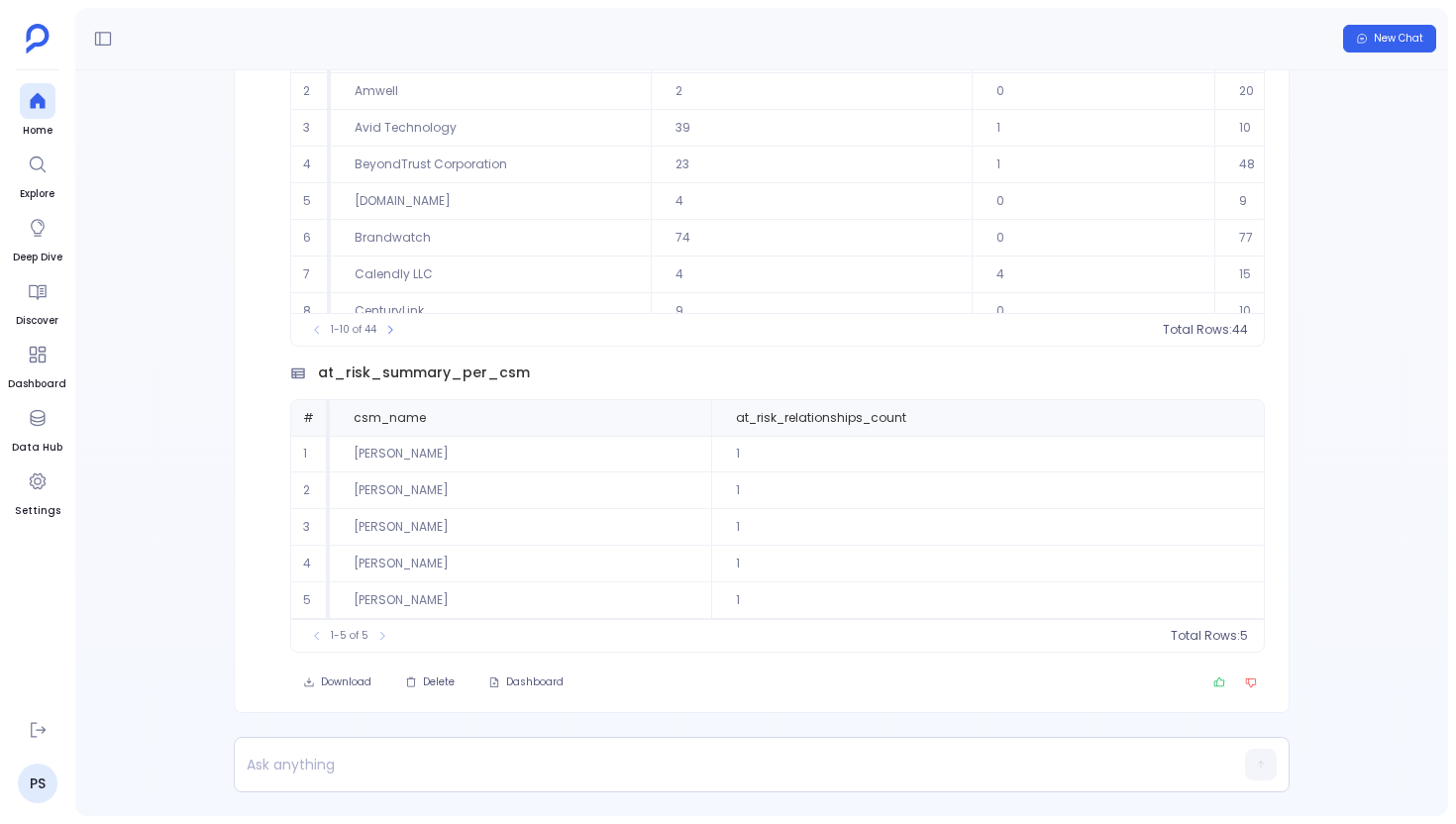 click on "1" at bounding box center (988, 527) 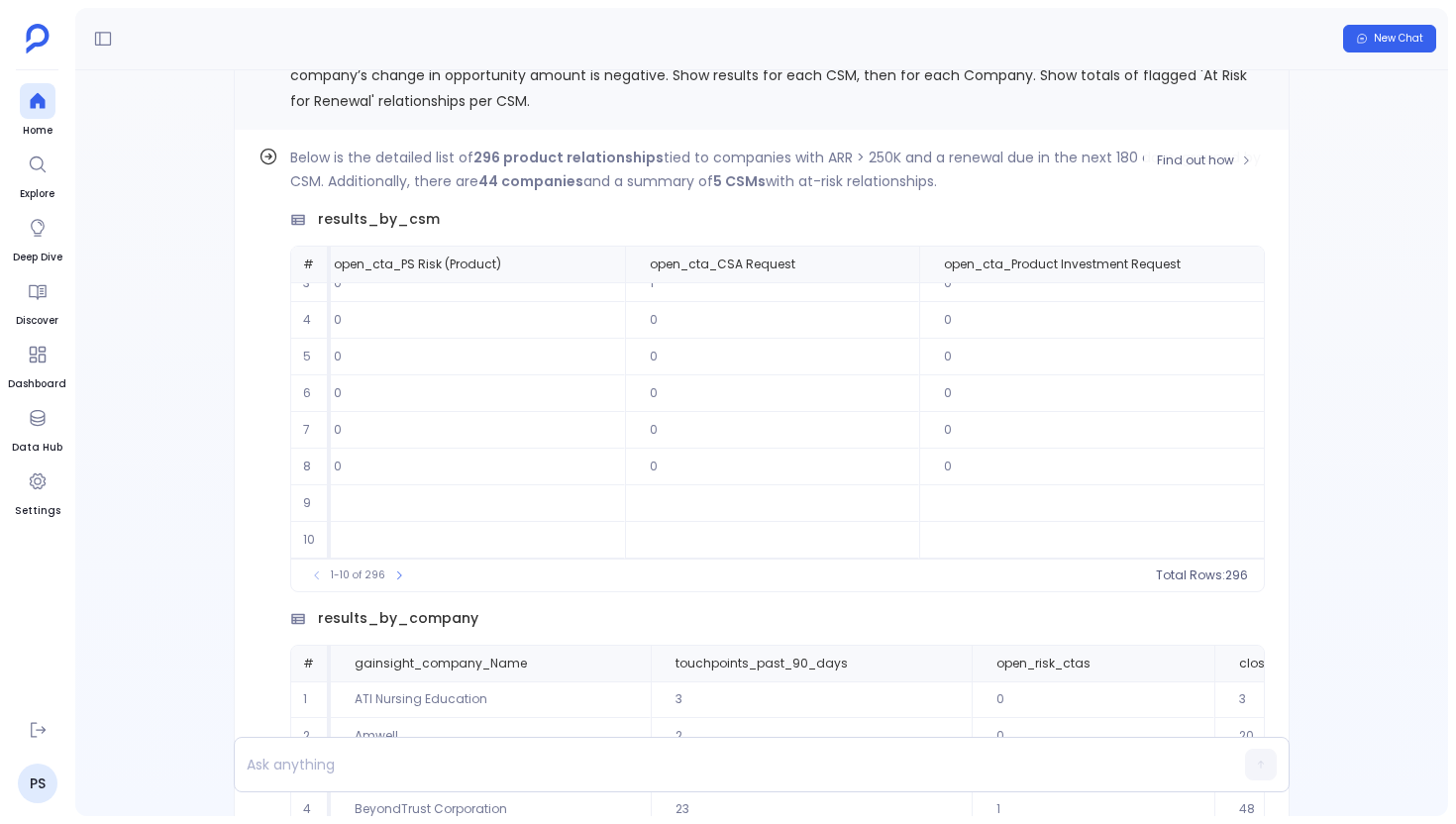 scroll, scrollTop: -653, scrollLeft: 0, axis: vertical 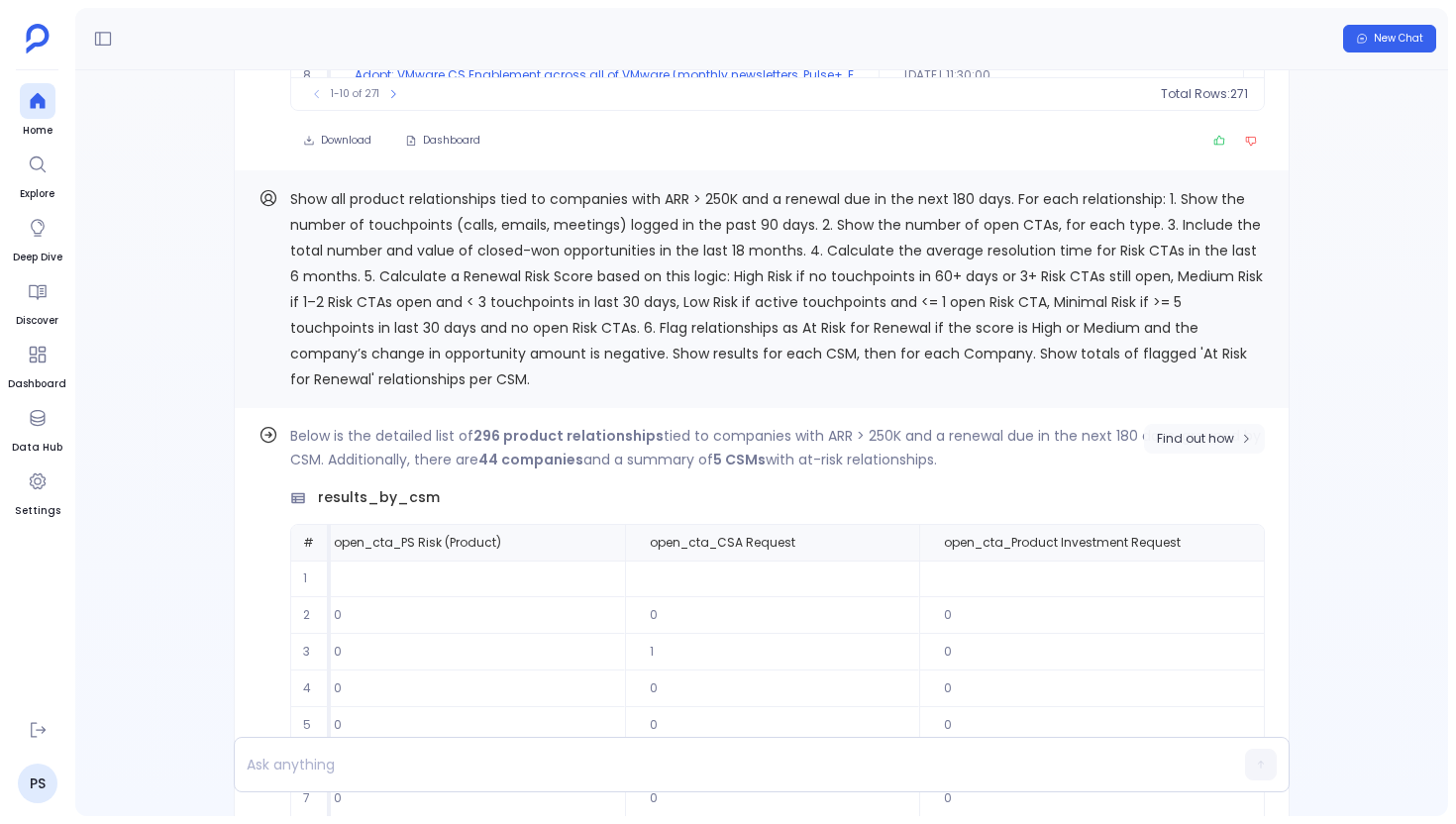 click on "Find out how" at bounding box center [1196, 439] 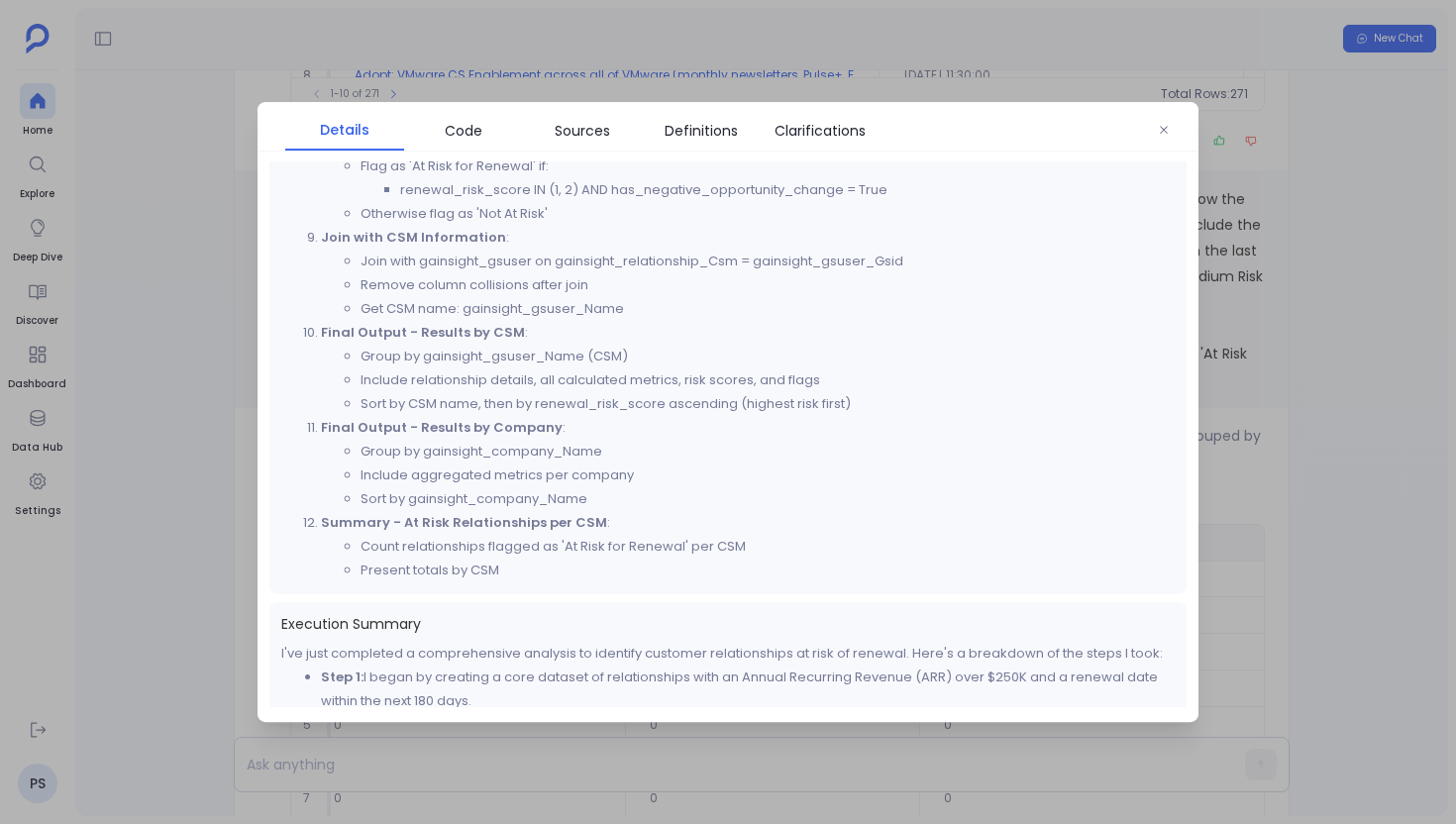 scroll, scrollTop: 1772, scrollLeft: 0, axis: vertical 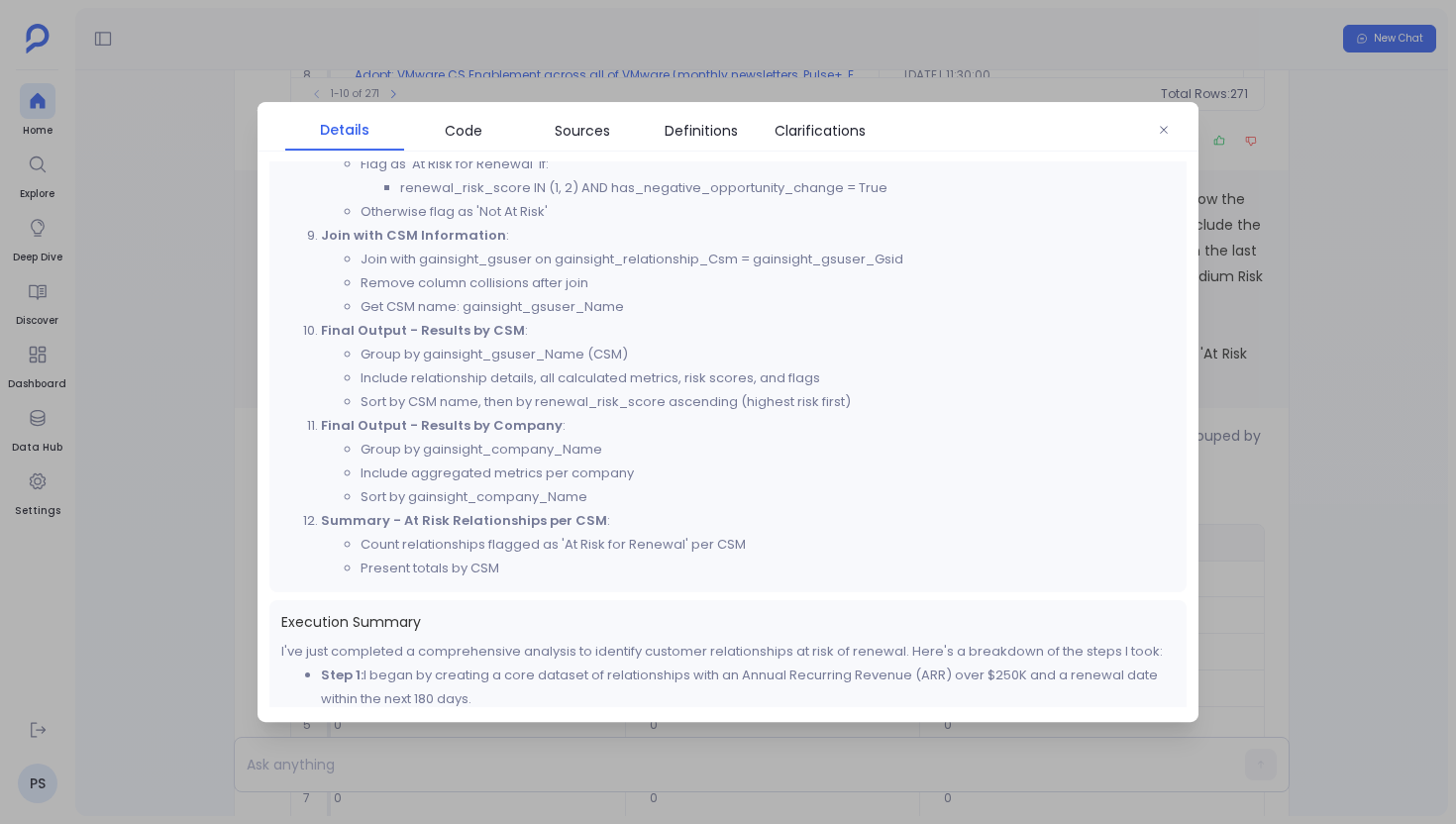 click at bounding box center (728, 412) 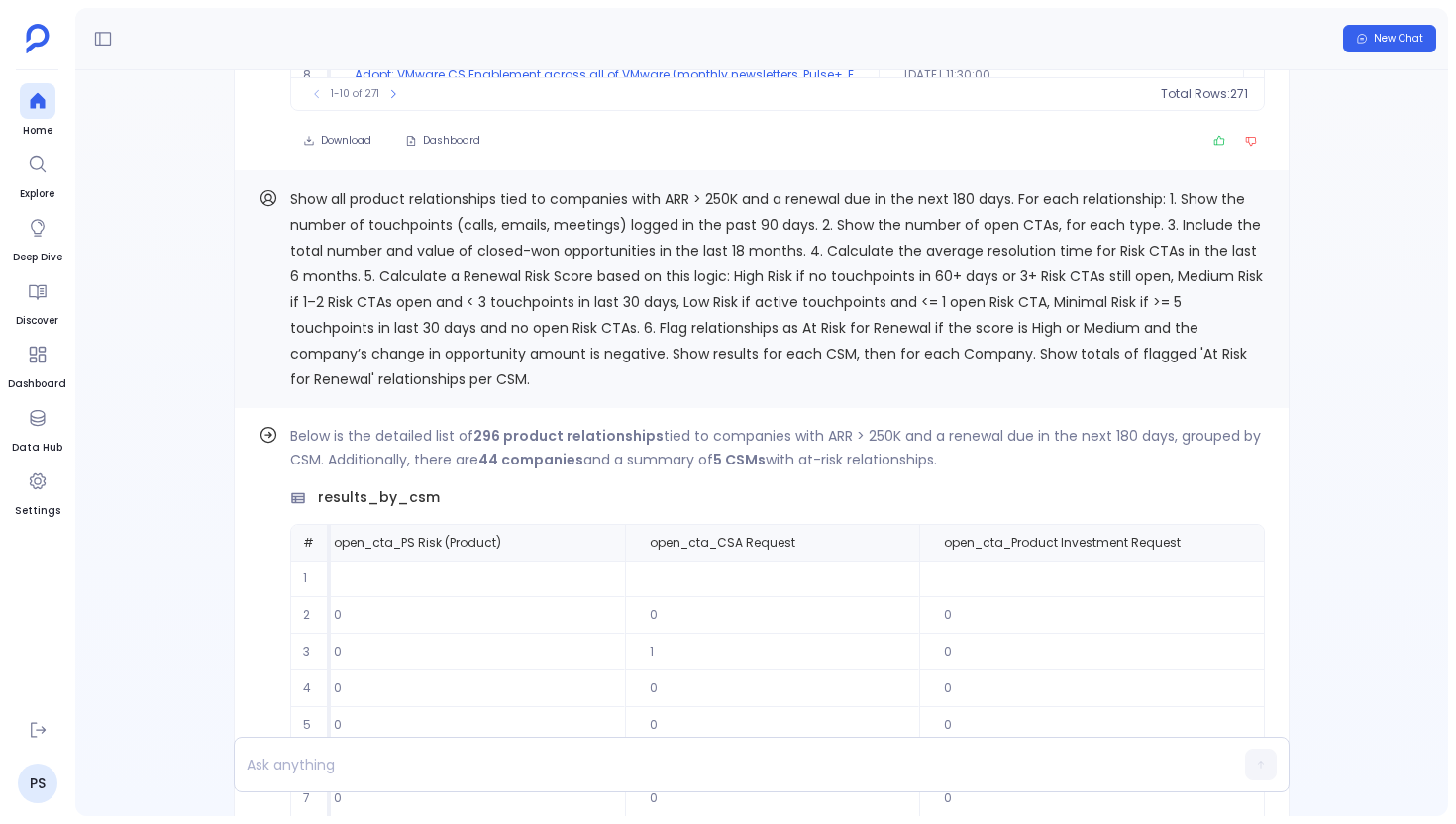 scroll, scrollTop: -4444, scrollLeft: 0, axis: vertical 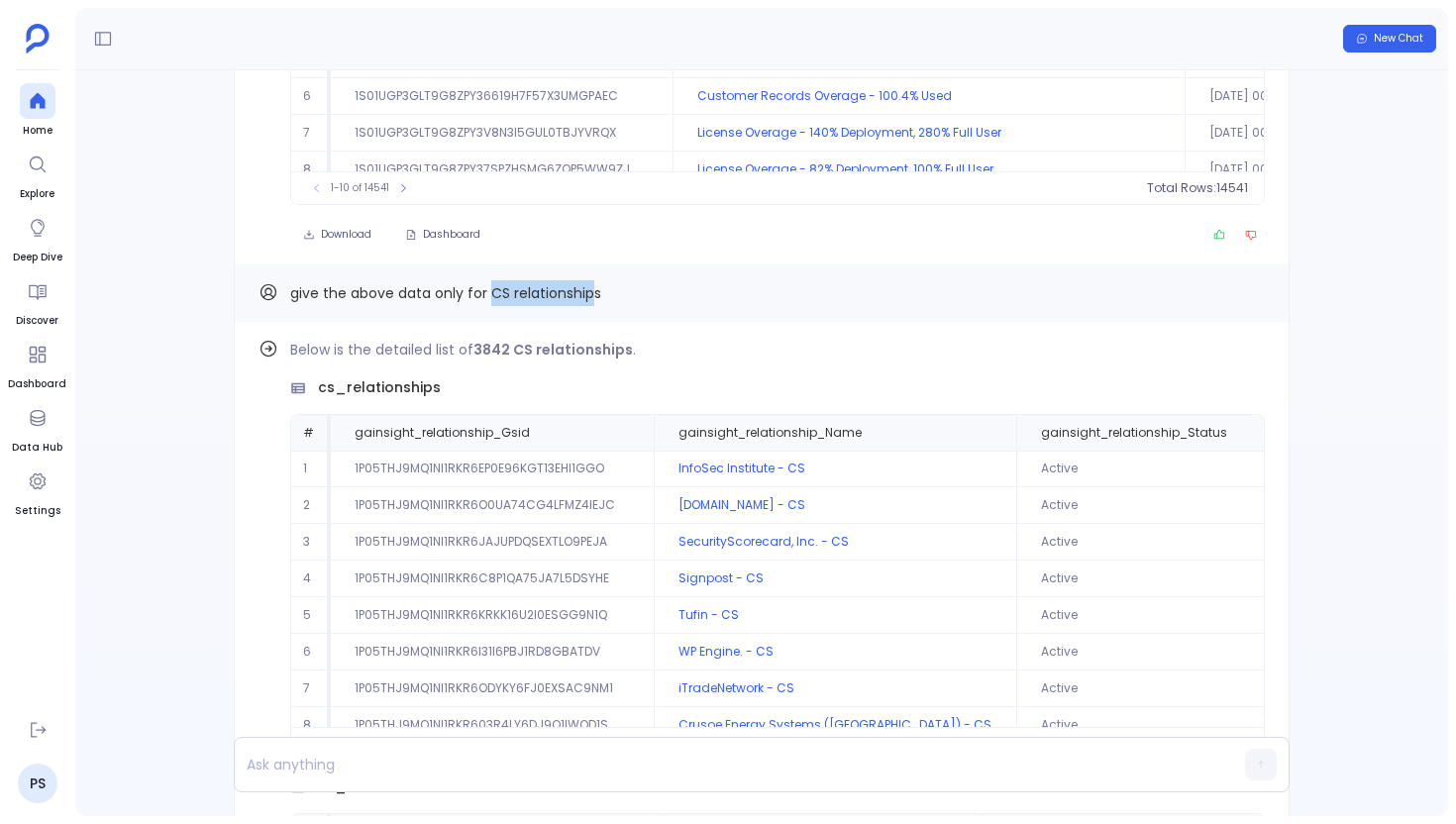 drag, startPoint x: 489, startPoint y: 294, endPoint x: 598, endPoint y: 296, distance: 109.01835 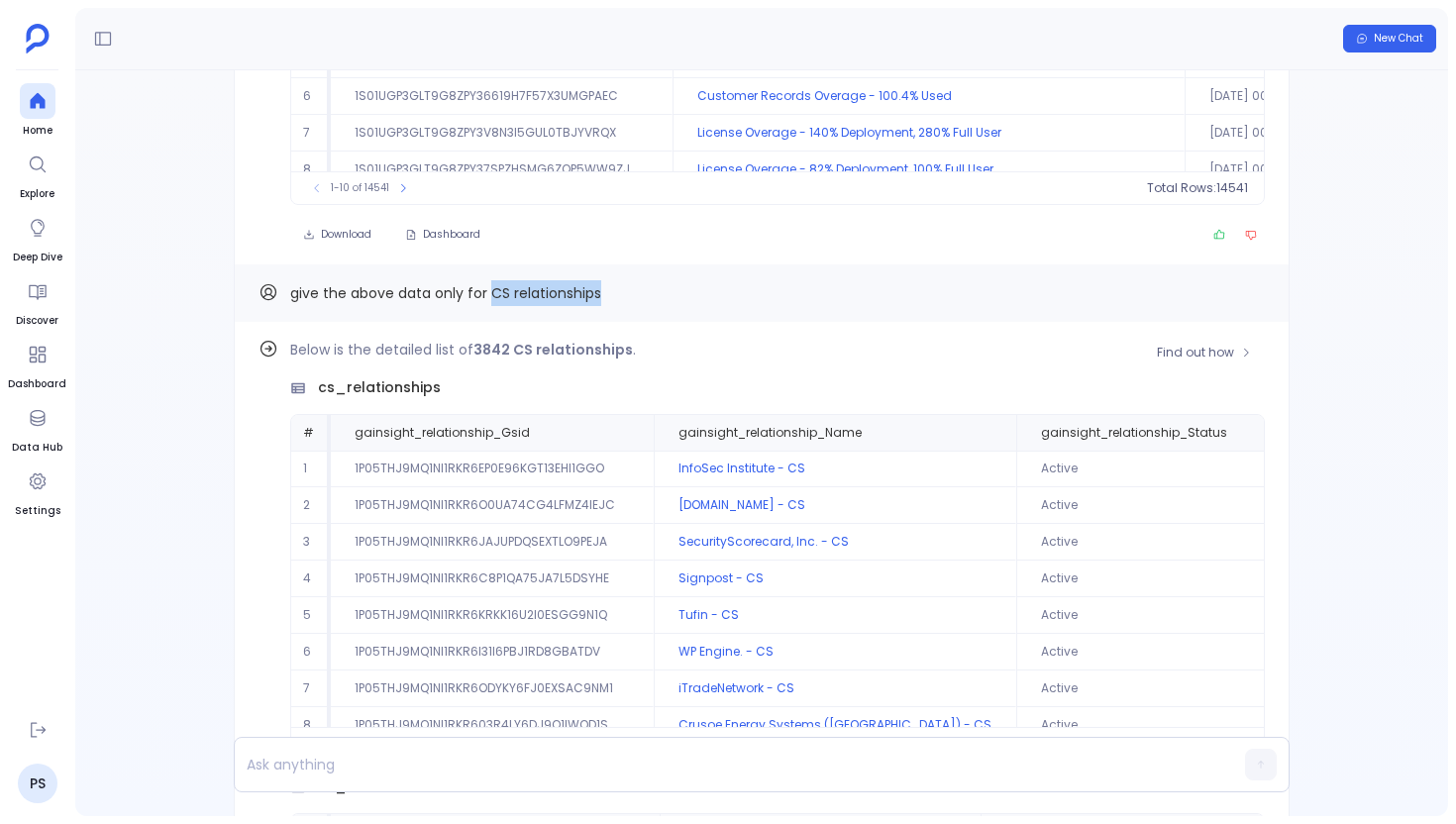 click on "Below is the detailed list of  3842 CS relationships . cs_relationships # gainsight_relationship_Gsid gainsight_relationship_Name gainsight_relationship_Status gainsight_relationship_CompanyId gainsight_relationship_Product__gc gainsight_relationship_Stage 1 1P05THJ9MQ1NI1RKR6EP0E96KGT13EHI1GGO InfoSec Institute - CS Active 1P029WGG7AET4YOGRREW9XGT9SMV2XYISJI2 CS 5 Adopting 2 1P05THJ9MQ1NI1RKR6O0UA74CG4LFMZ4IEJC Honeycomb.io - CS Active 1P029WGG7AET4YOGRRK9AGE70CMA0K5UCAY3 CS 5 Adopting 3 1P05THJ9MQ1NI1RKR6JAJUPDQSEXTLO9PEJA SecurityScorecard, Inc. - CS Active 1P029WGG7AET4YOGRRG5JDPI6WTE4JR5YDKP CS 5 Adopting 4 1P05THJ9MQ1NI1RKR6C8P1QA75JA7L5DSYHE Signpost - CS Active 1P029WGG7AET4YOGRRINOSOKS4K9S7DJOXOM CS 5 Adopting 5 1P05THJ9MQ1NI1RKR6KRKK16U2I0ESGG9N1Q Tufin - CS Active 1P029WGG7AET4YOGRRYVJ37ZNYXVYX8OCY8C CS 5 Adopting 6 1P05THJ9MQ1NI1RKR6I31I6PBJ1RD8GBATDV WP Engine. - CS Active 1P029WGG7AET4YOGRRF13N76L85MSBYA22X5 CS 5 Adopting 7 1P05THJ9MQ1NI1RKR6ODYKY6FJ0EXSAC9NM1 iTradeNetwork - CS Active CS 8 CS 9" at bounding box center (778, 549) 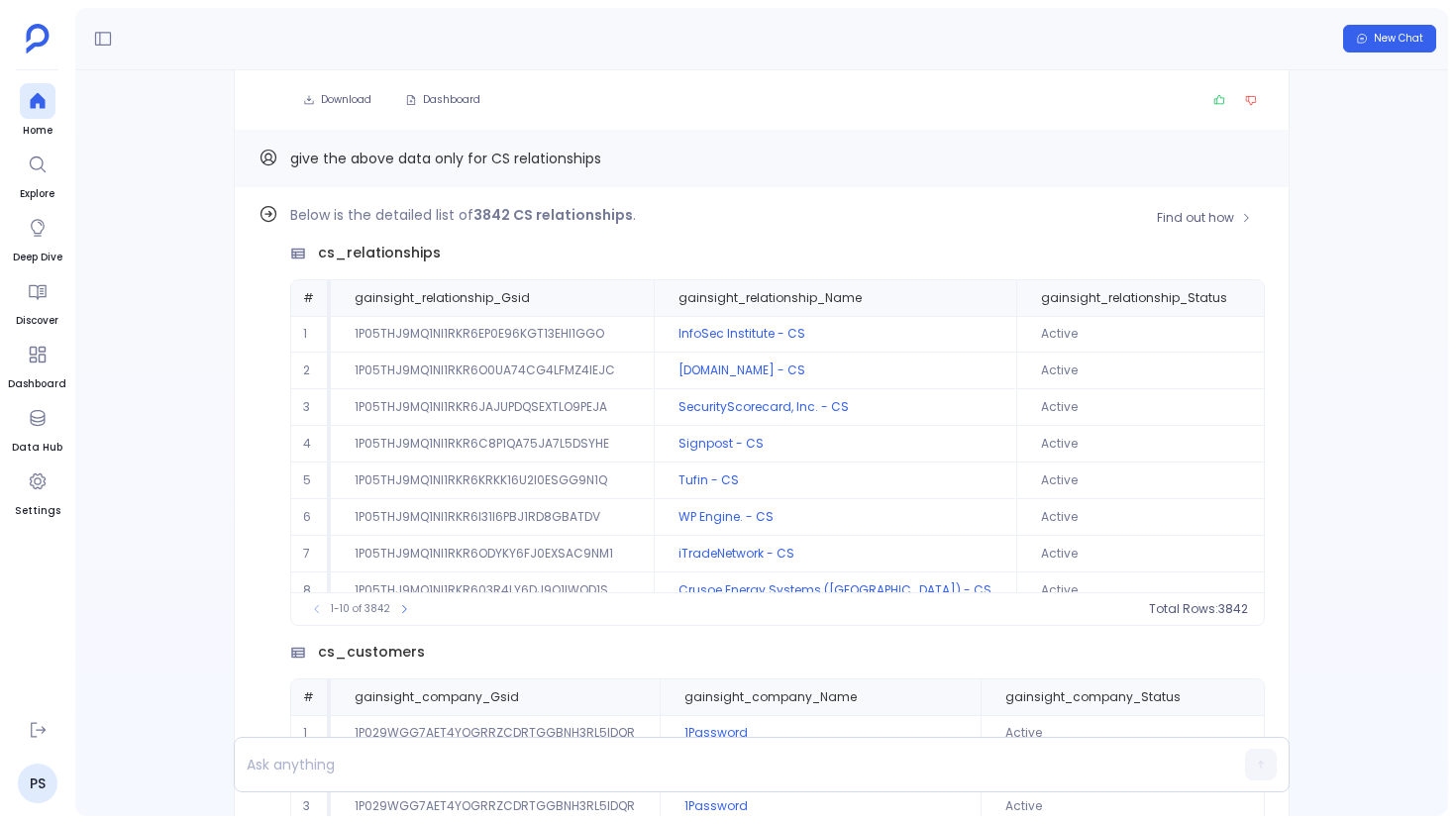 scroll, scrollTop: -11390, scrollLeft: 0, axis: vertical 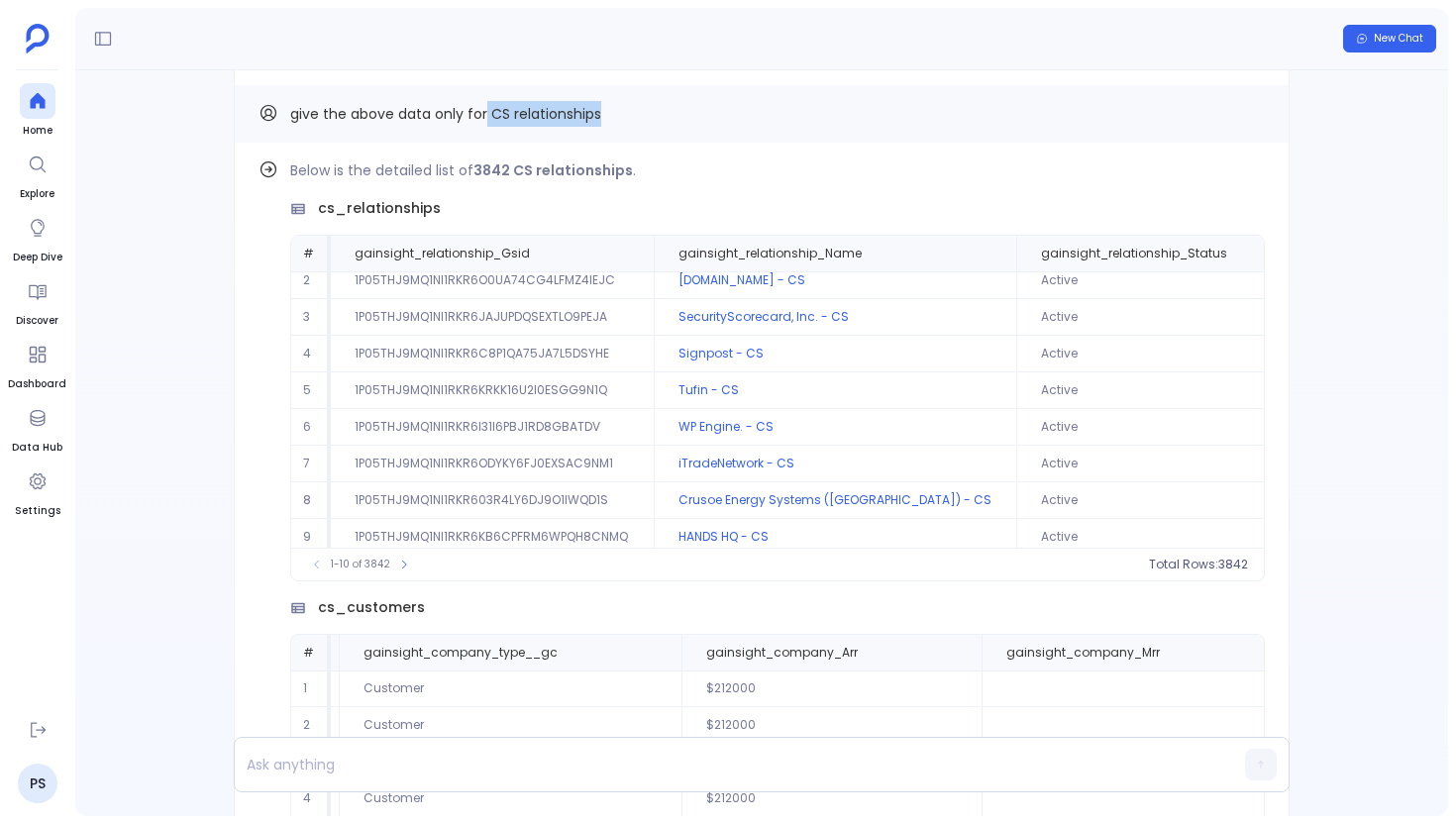drag, startPoint x: 604, startPoint y: 114, endPoint x: 484, endPoint y: 117, distance: 120.037494 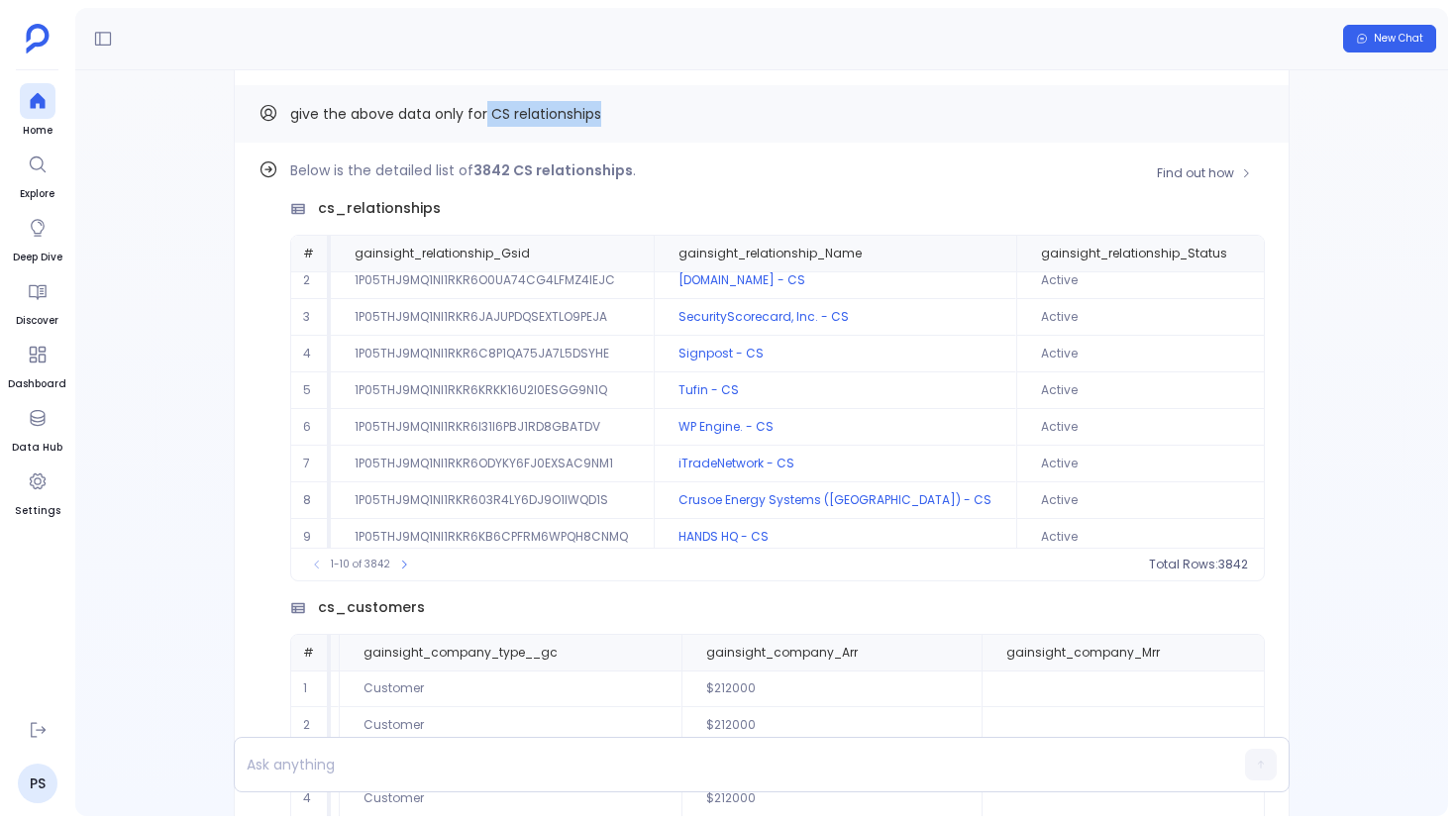 click on "cs_relationships" at bounding box center [778, 208] 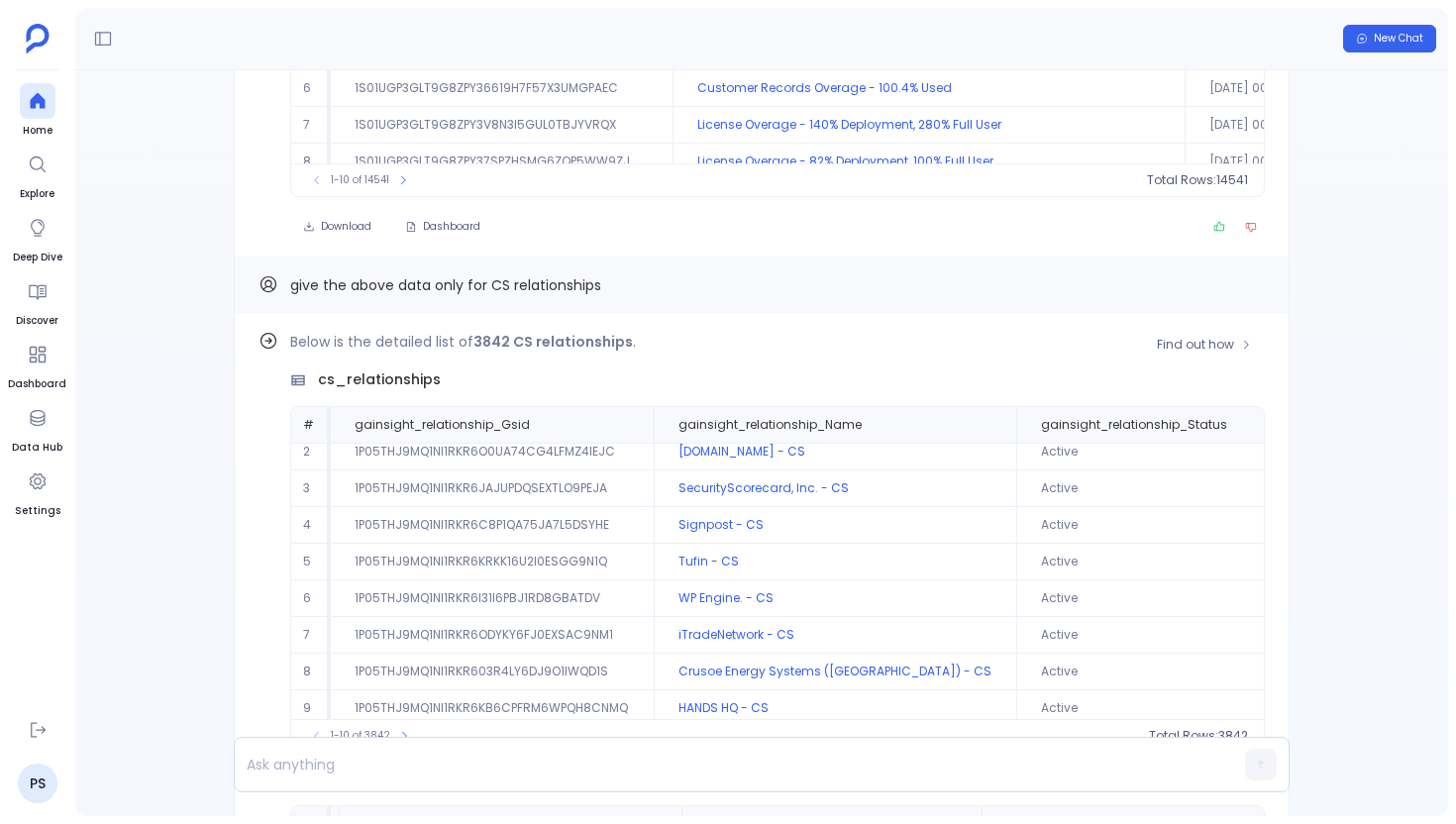 scroll, scrollTop: -11478, scrollLeft: 0, axis: vertical 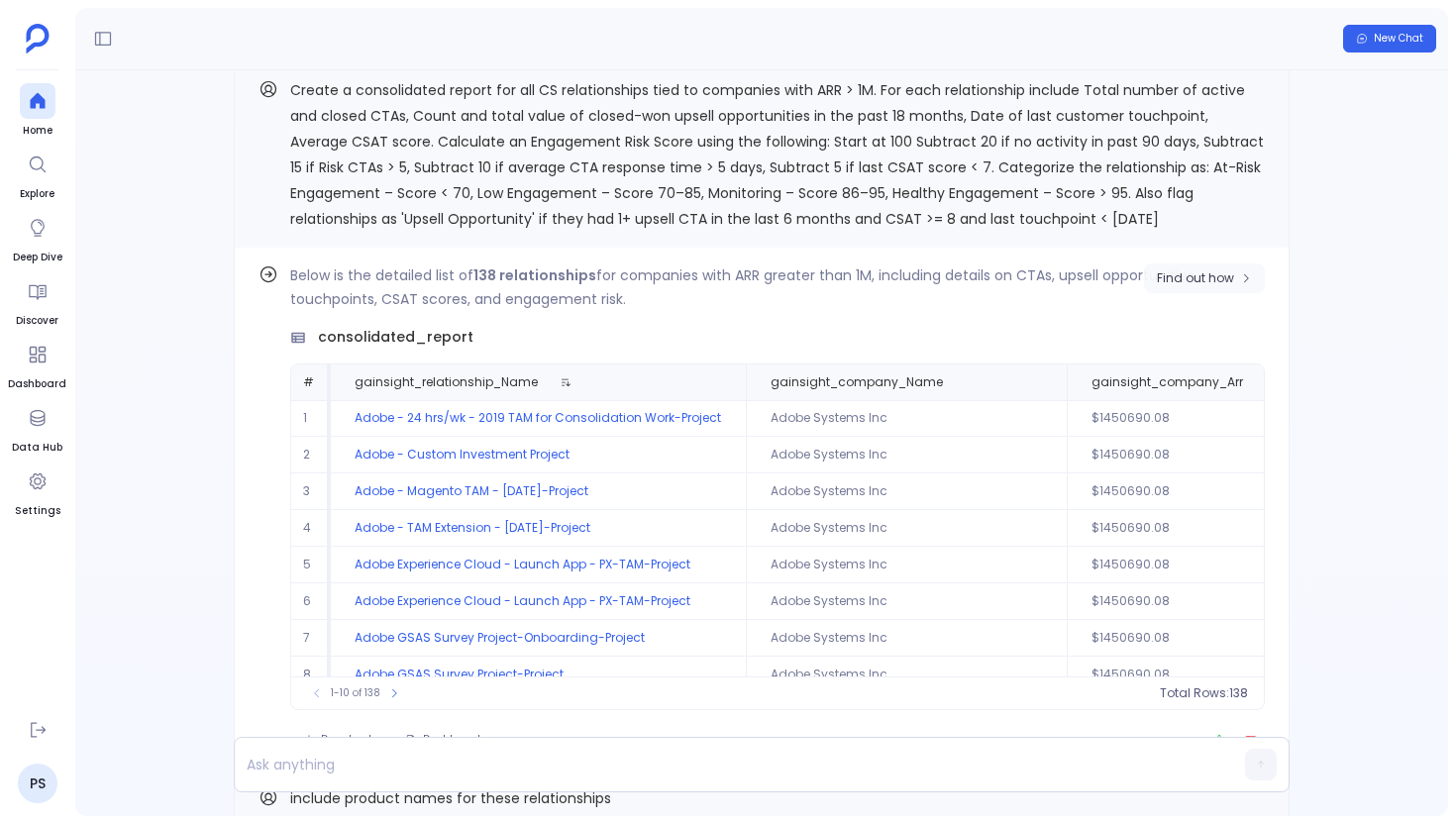 click on "Find out how" at bounding box center [1196, 278] 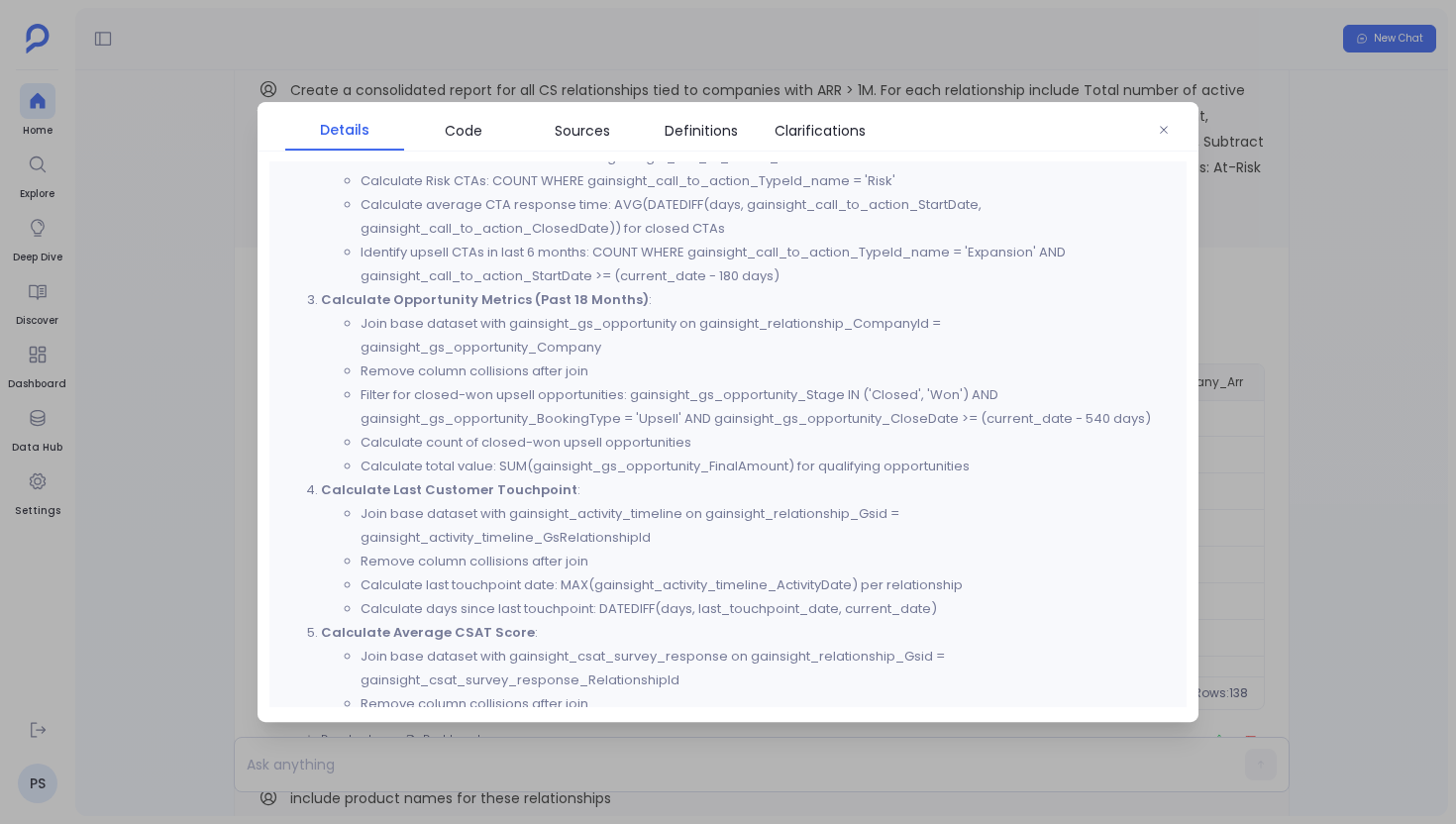 scroll, scrollTop: 933, scrollLeft: 0, axis: vertical 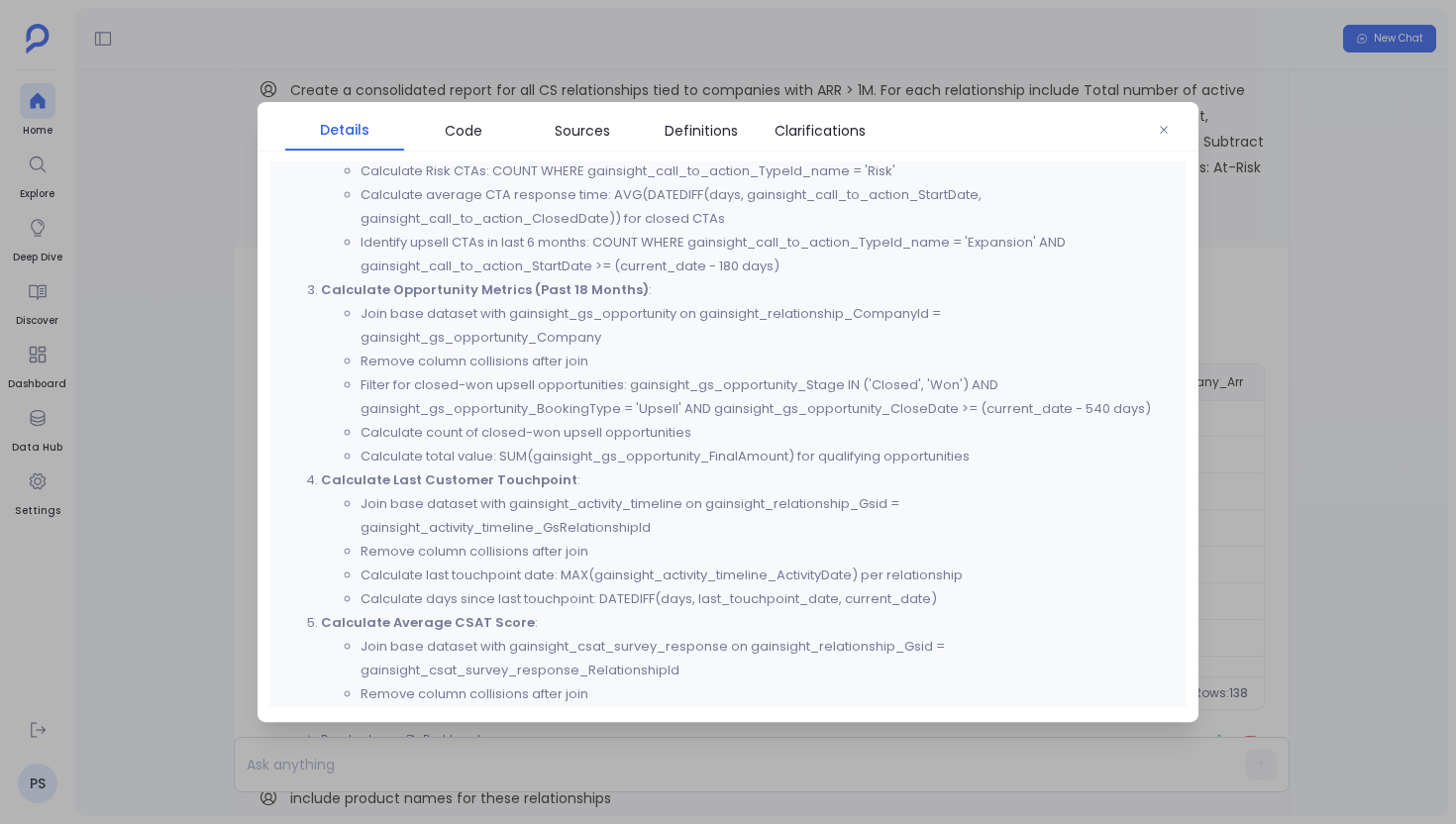 click at bounding box center [728, 412] 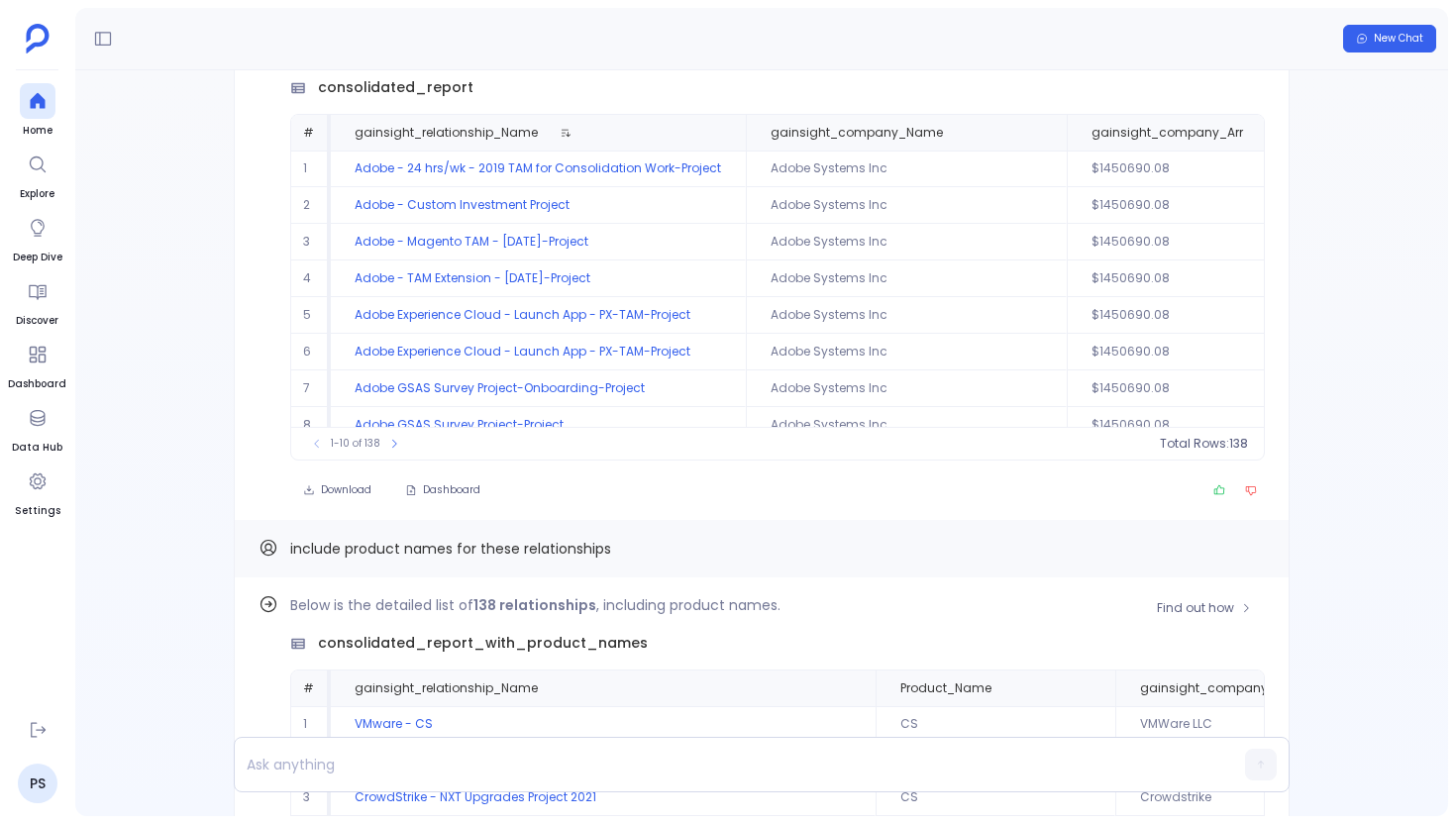 scroll, scrollTop: -7553, scrollLeft: 0, axis: vertical 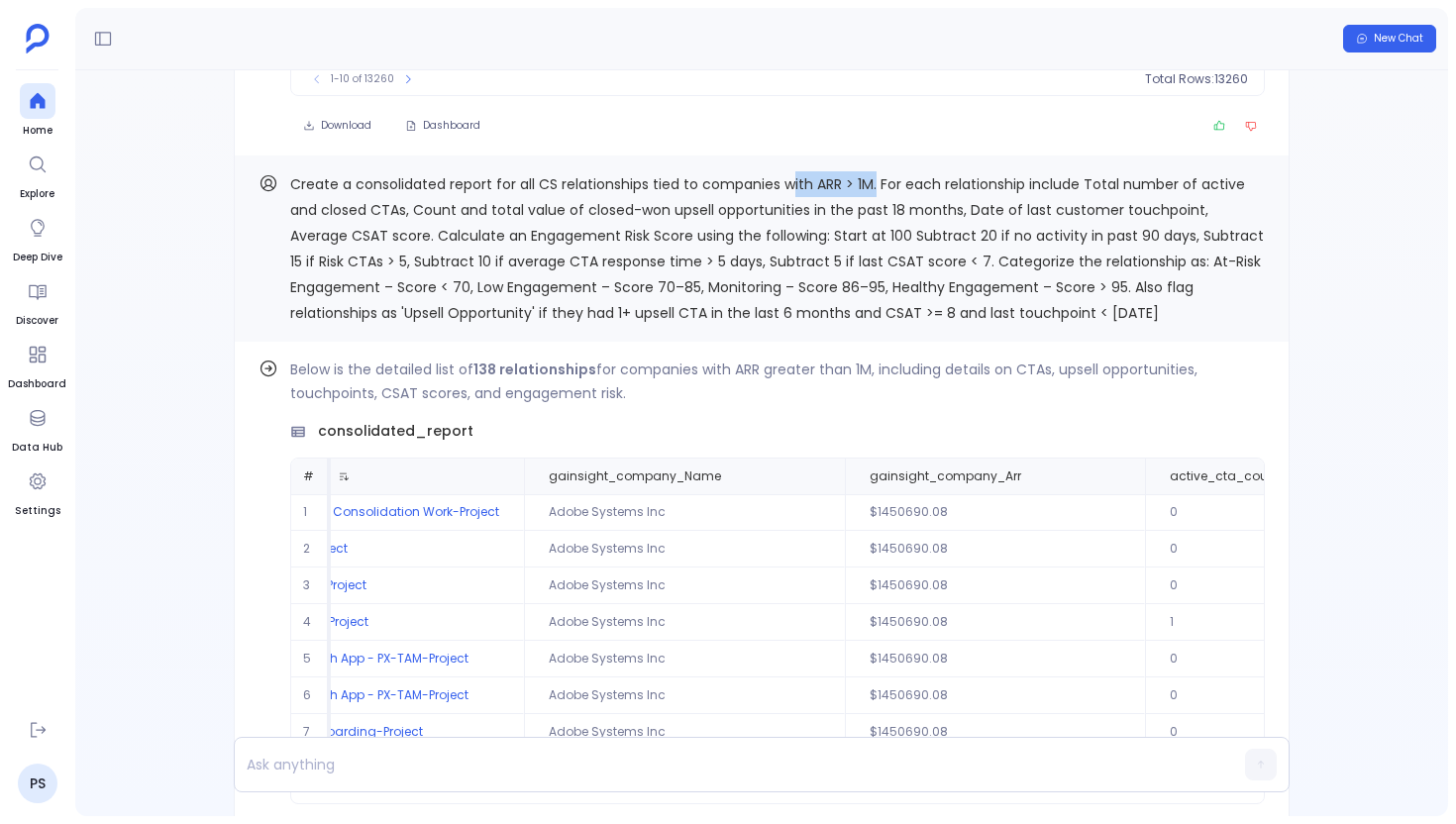 drag, startPoint x: 791, startPoint y: 183, endPoint x: 874, endPoint y: 185, distance: 83.02409 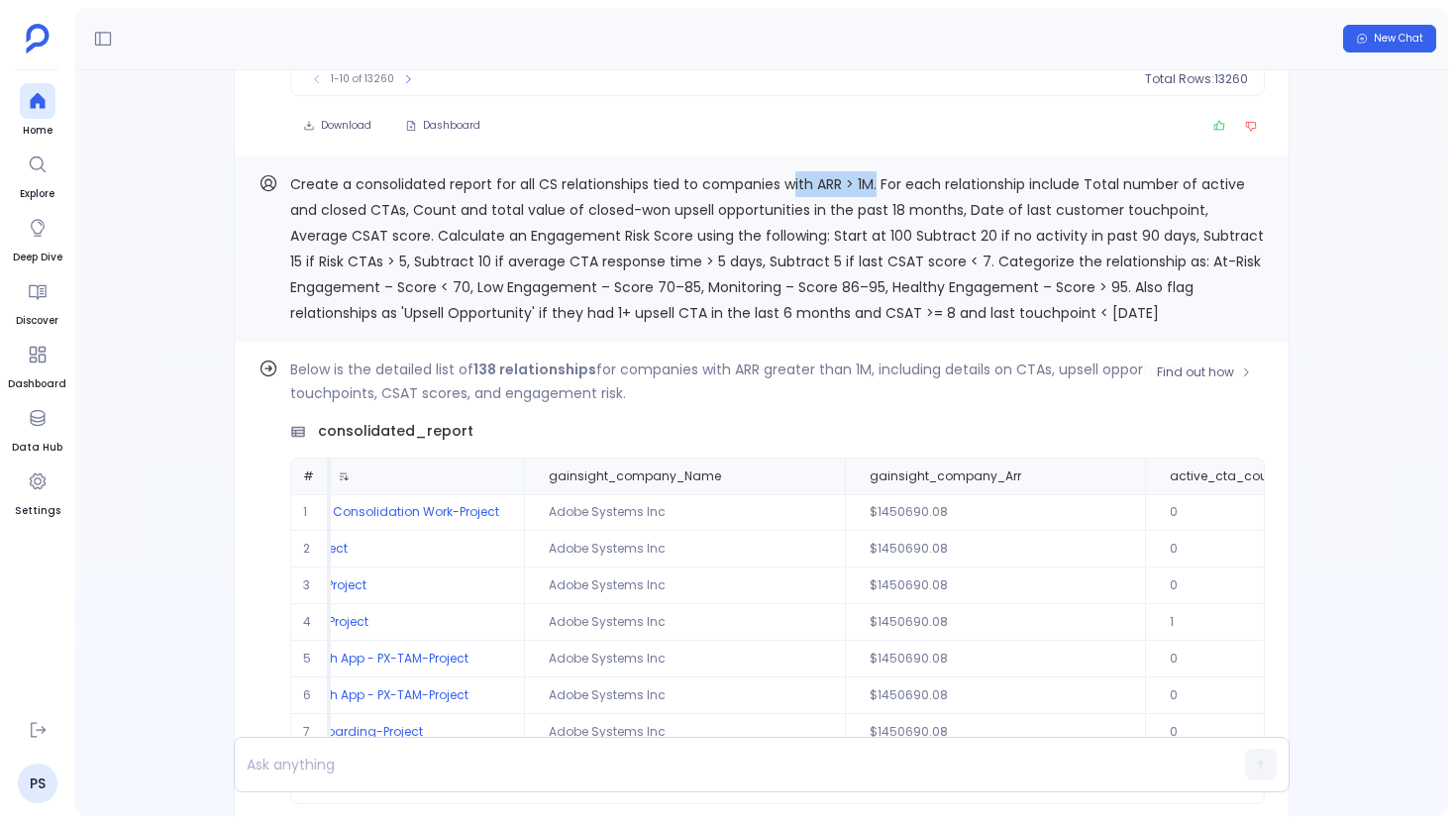 click on "Below is the detailed list of  138 relationships  for companies with ARR greater than 1M, including details on CTAs, upsell opportunities, touchpoints, CSAT scores, and engagement risk. consolidated_report # gainsight_relationship_Name gainsight_company_Name gainsight_company_Arr active_cta_count closed_cta_count closed_won_upsell_count_18m closed_won_upsell_value_18m last_touchpoint_date days_since_last_touchpoint average_csat_score last_csat_score engagement_risk_score engagement_category upsell_opportunity_flag 1 Adobe - 24 hrs/wk - 2019 TAM for Consolidation Work-Project Adobe Systems Inc $1450690.08 0 0 0 0 1557162900000000 2248 0 0 80 Low Engagement No 2 Adobe - Custom Investment Project Adobe Systems Inc $1450690.08 0 0 0 0 0 0 0 0 100 Healthy Engagement No 3 Adobe - Magento TAM - Aug 2019-Project Adobe Systems Inc $1450690.08 0 0 0 0 1576101360000000 2029 0 0 80 Low Engagement No 4 Adobe - TAM Extension - Aug 2019-Project Adobe Systems Inc $1450690.08 1 0 0 0 1577069760000000 2018 0 0 80 No 5 0 1 0 0" at bounding box center [778, 580] 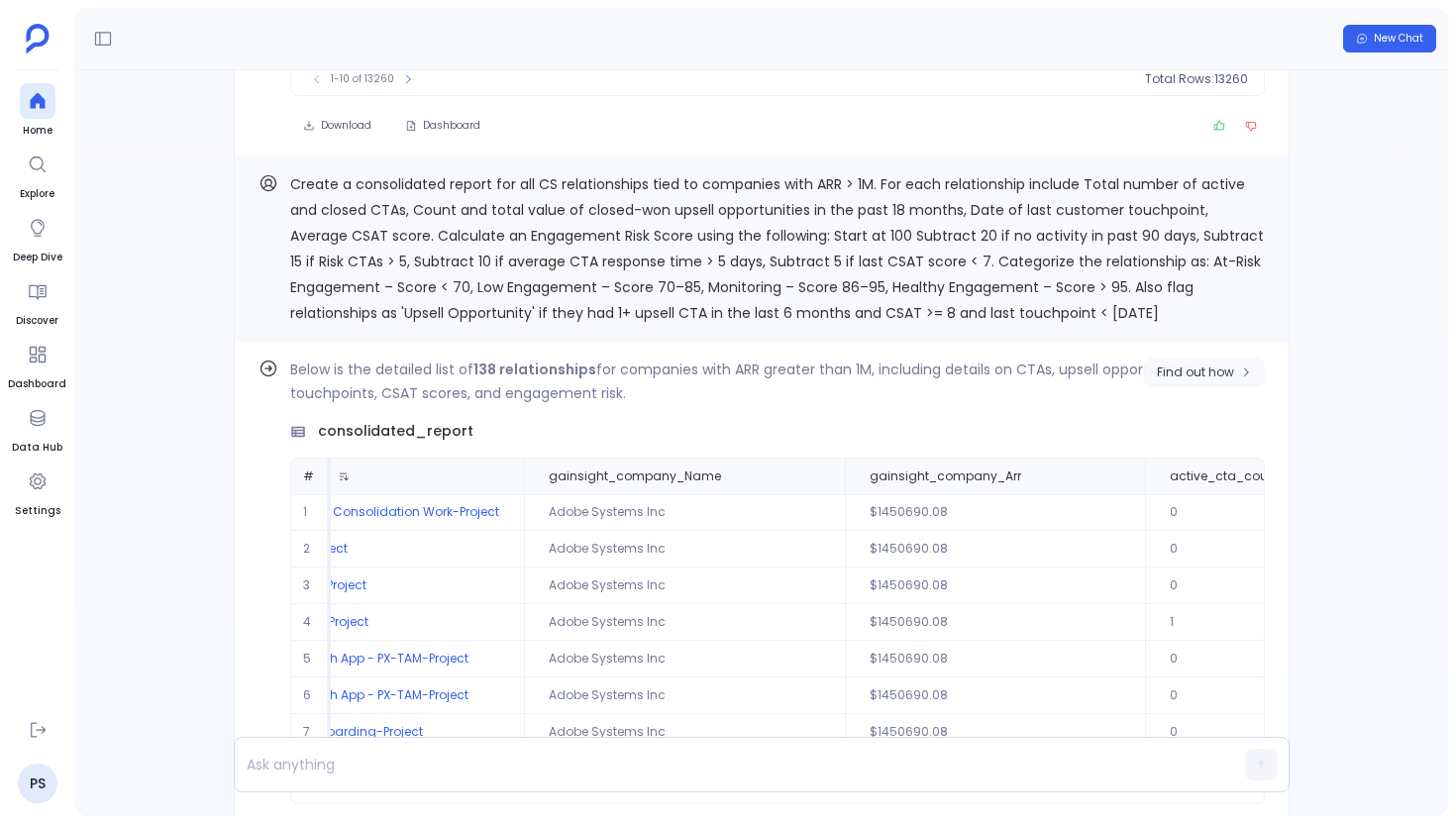 click on "Find out how" at bounding box center (1196, 372) 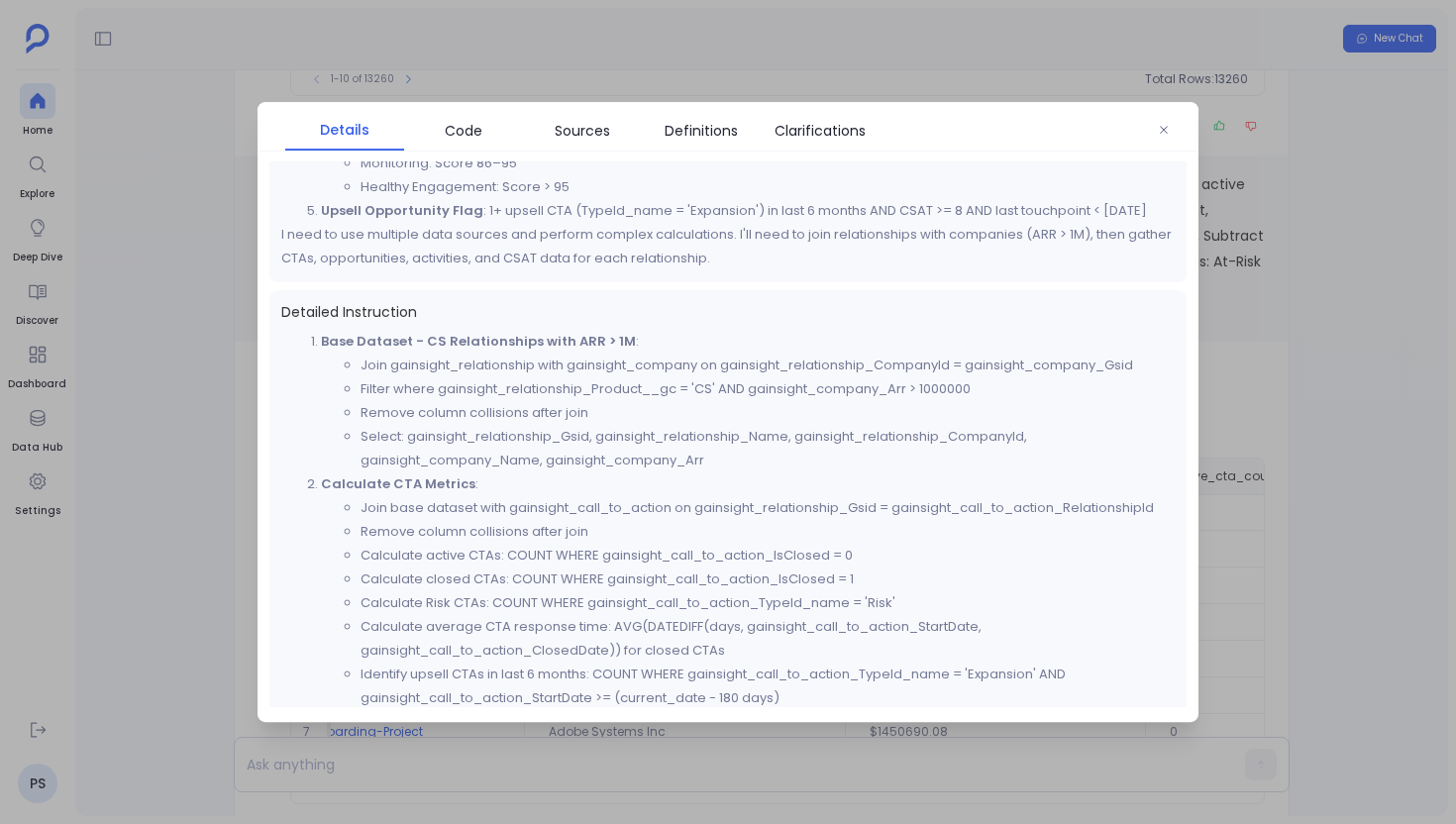 scroll, scrollTop: 528, scrollLeft: 0, axis: vertical 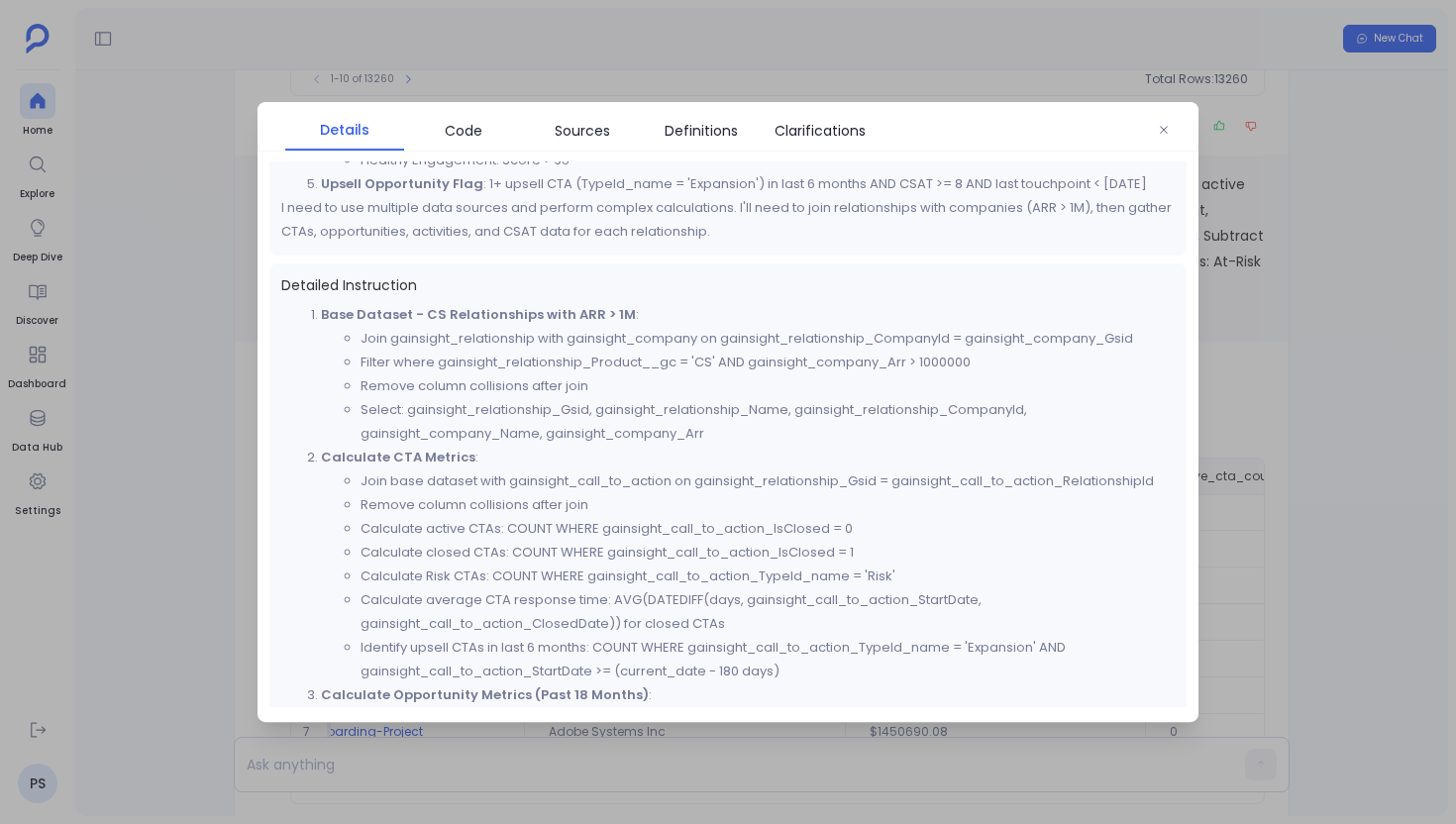 click at bounding box center (728, 412) 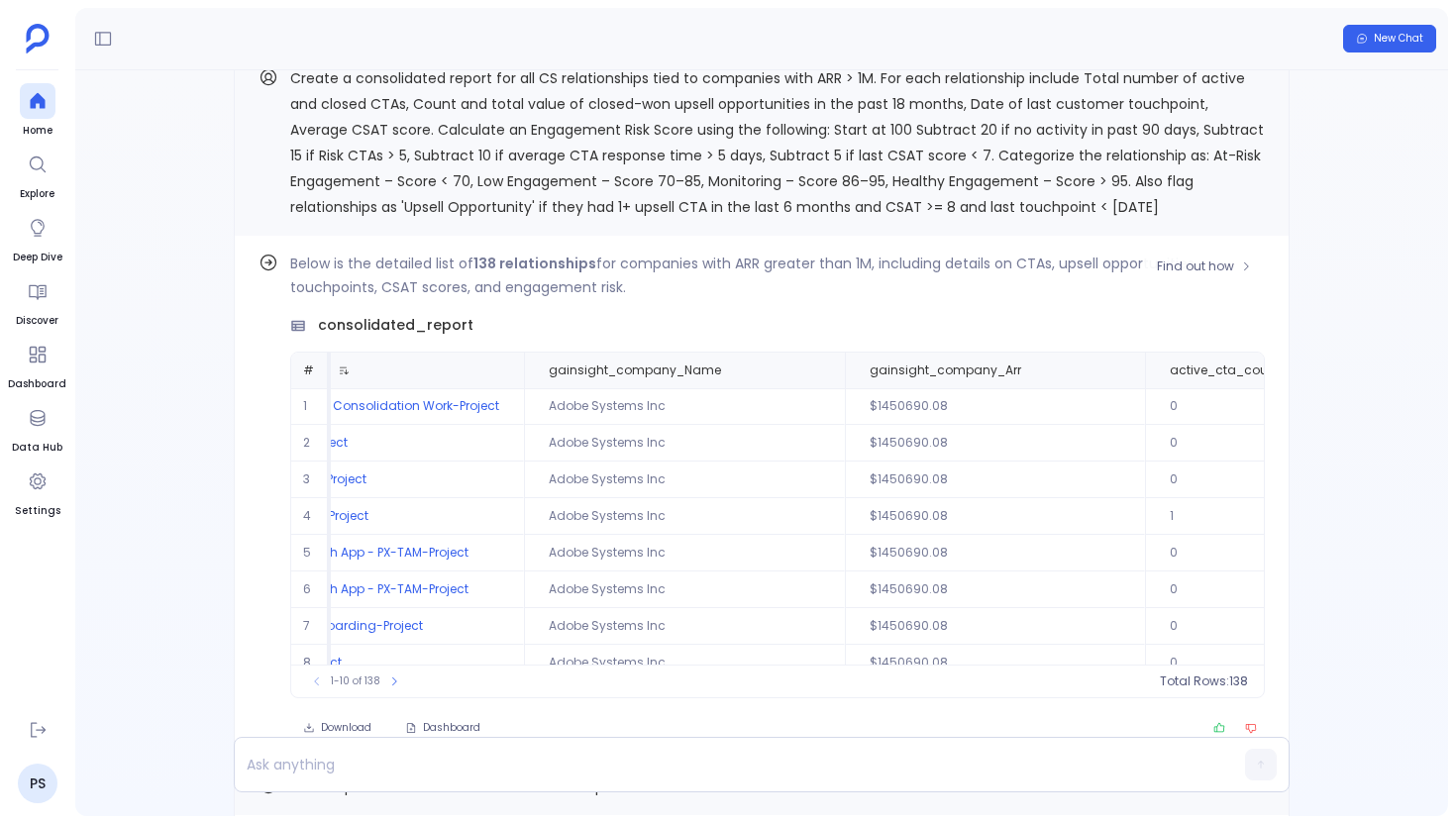 scroll, scrollTop: -7777, scrollLeft: 0, axis: vertical 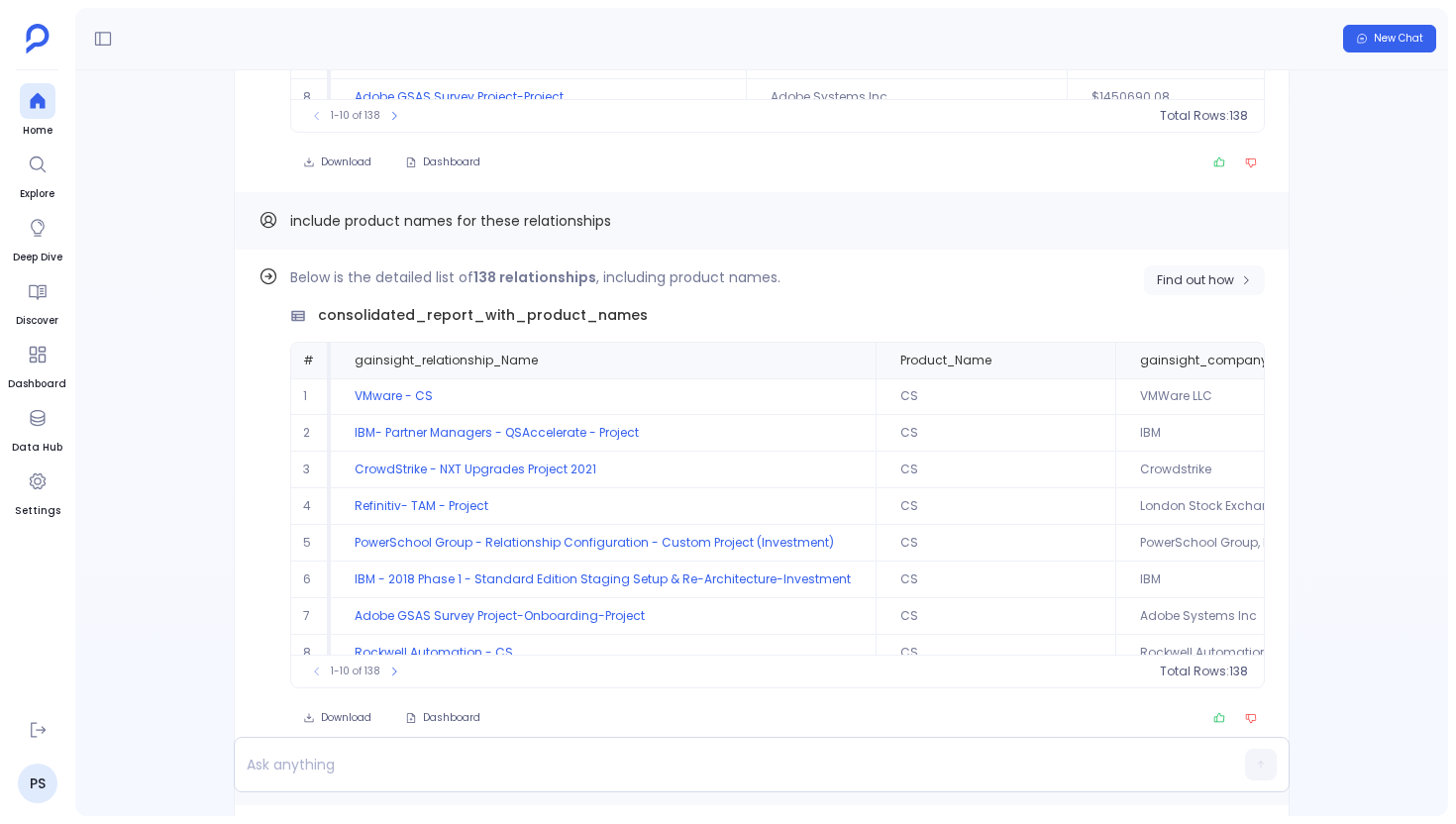 click on "Find out how" at bounding box center [1196, 280] 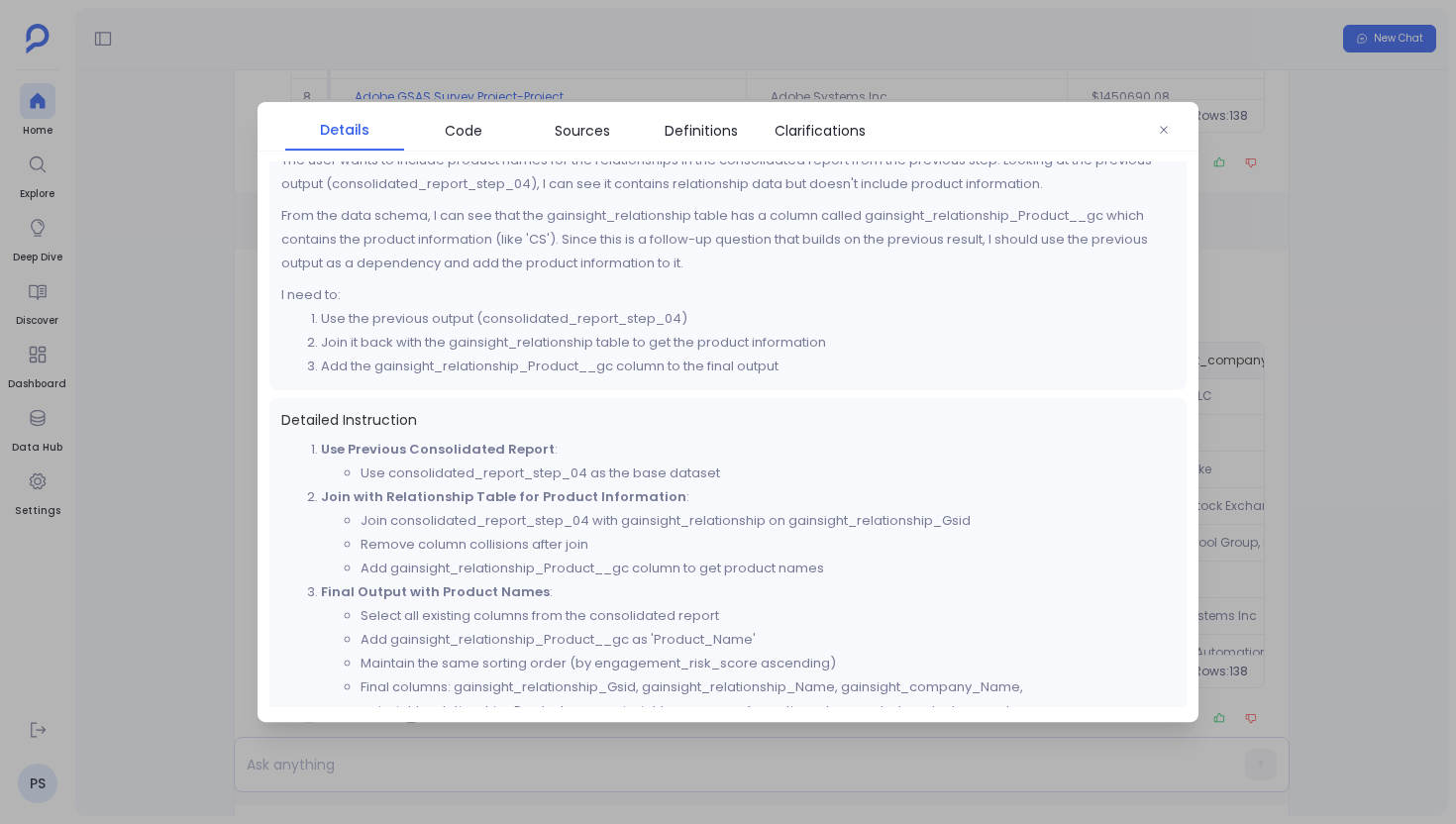 scroll, scrollTop: 0, scrollLeft: 0, axis: both 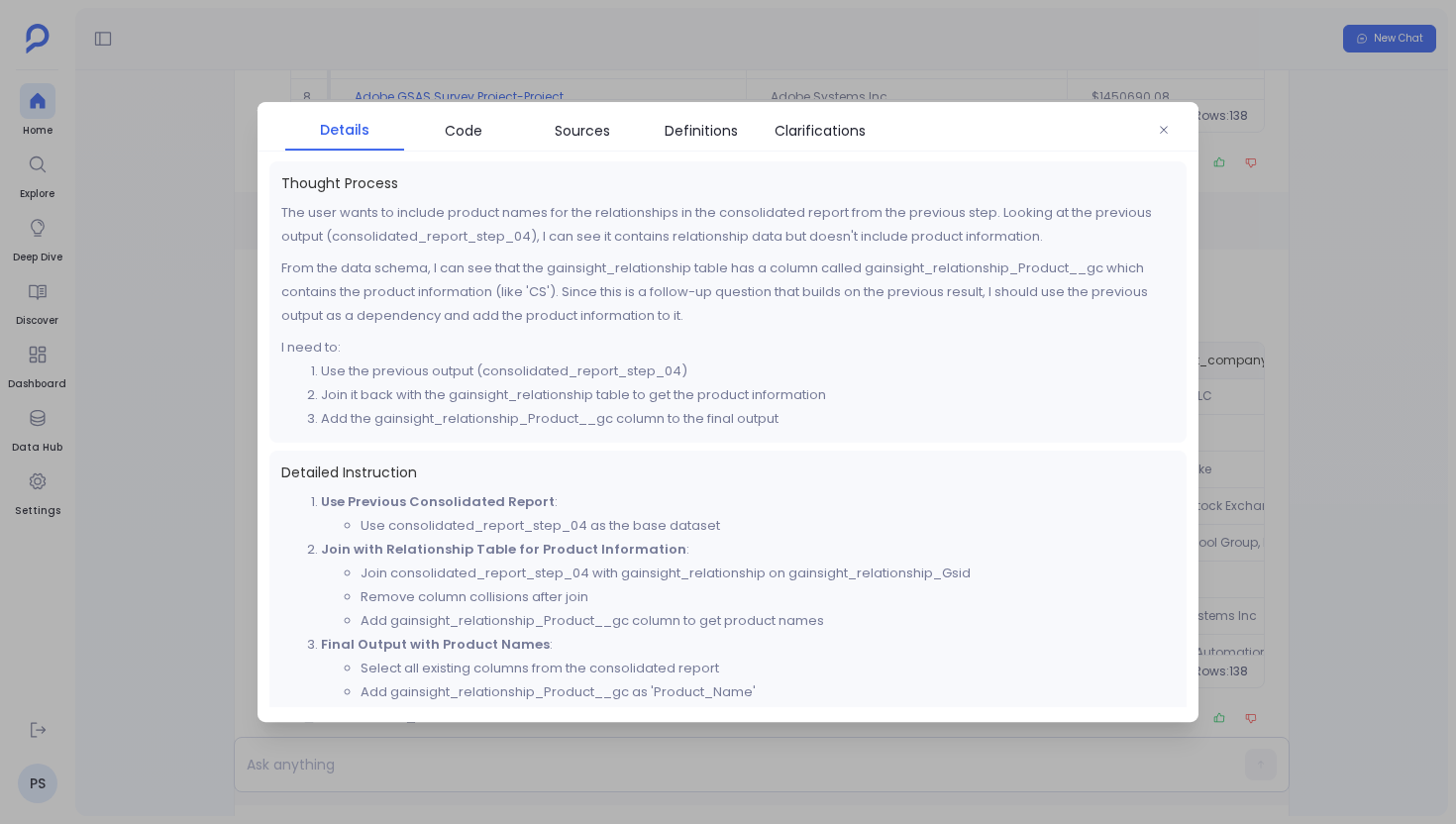 click at bounding box center (728, 412) 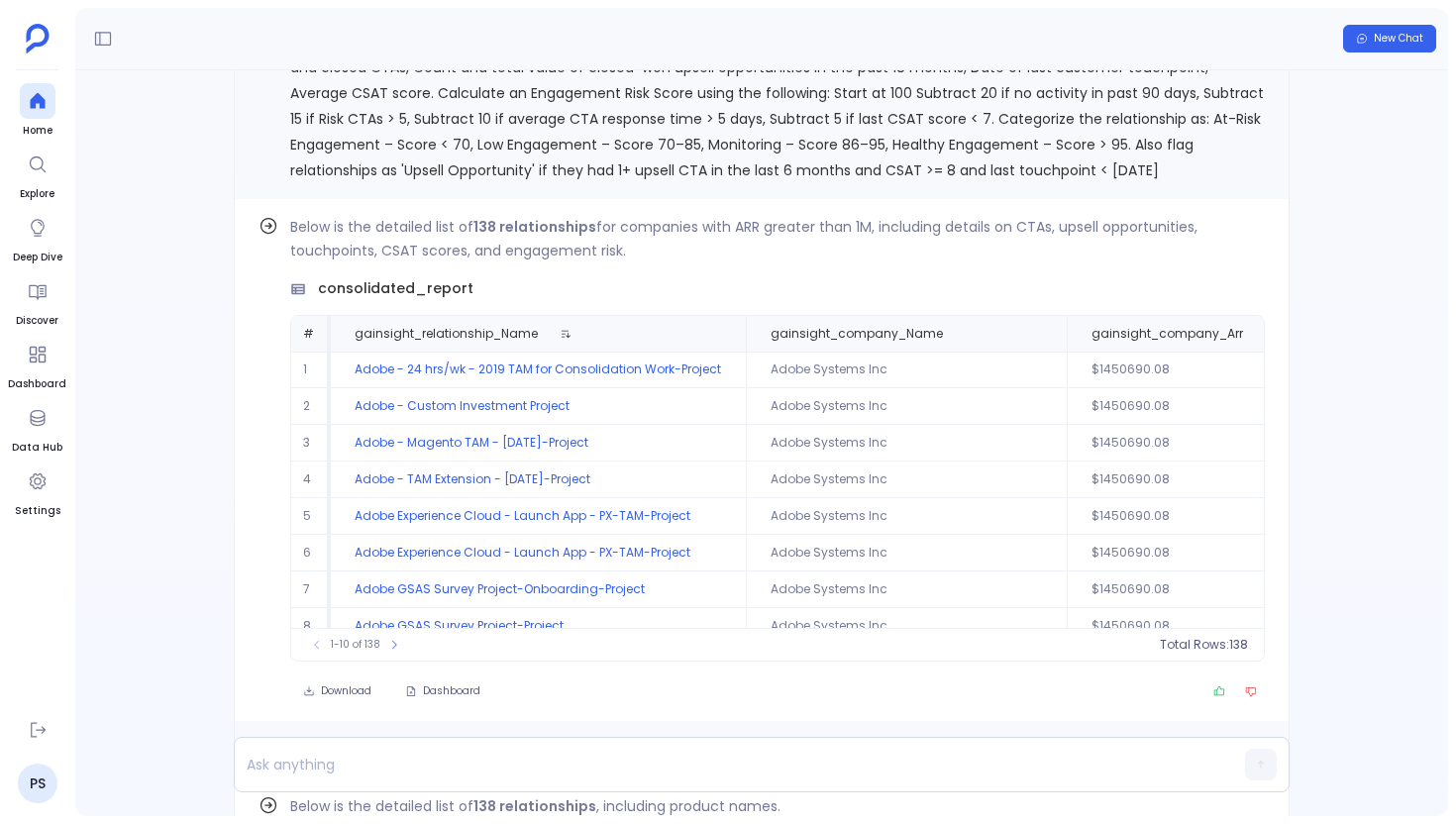 scroll, scrollTop: -7752, scrollLeft: 0, axis: vertical 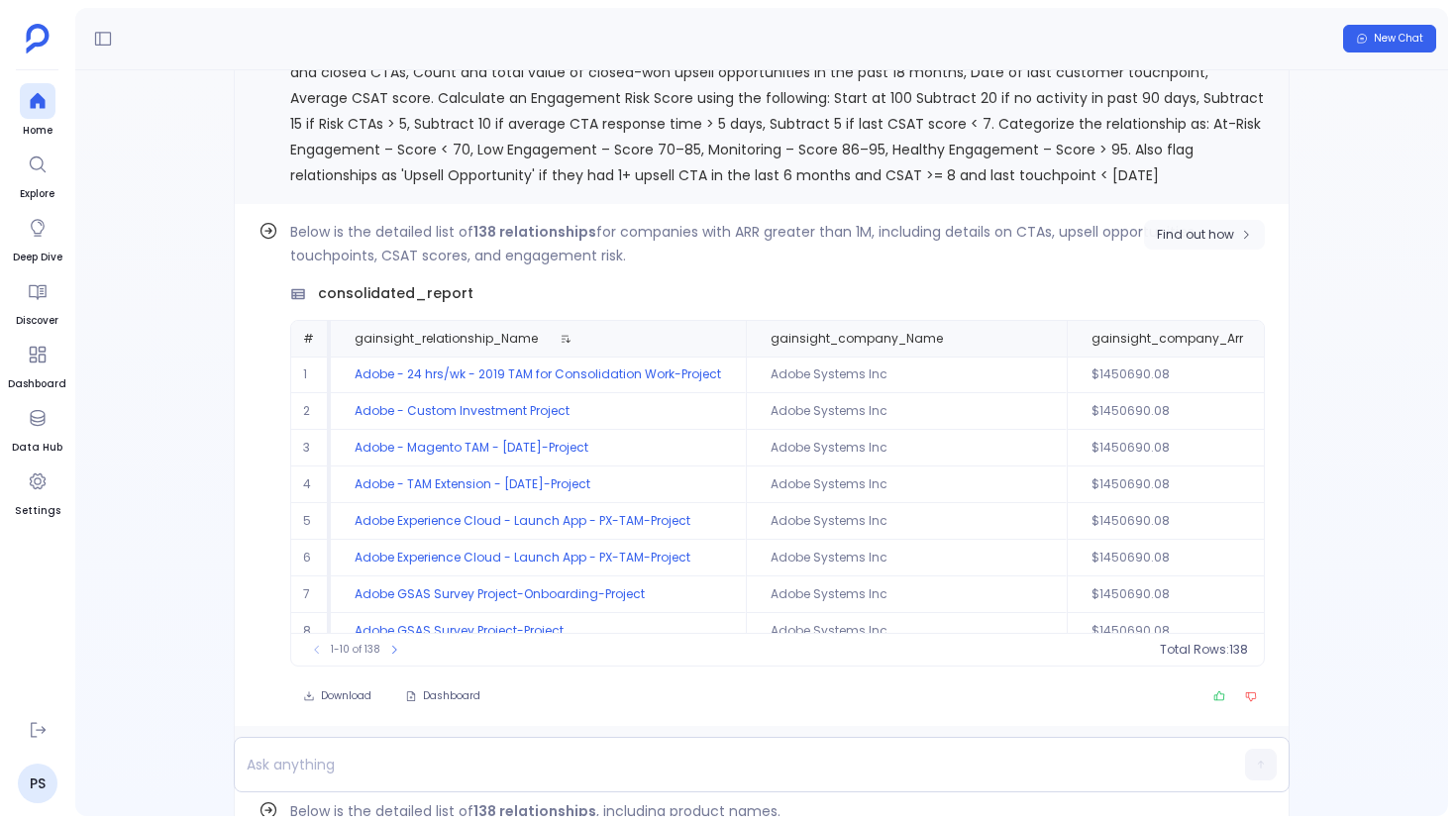 click on "Find out how" at bounding box center (1196, 235) 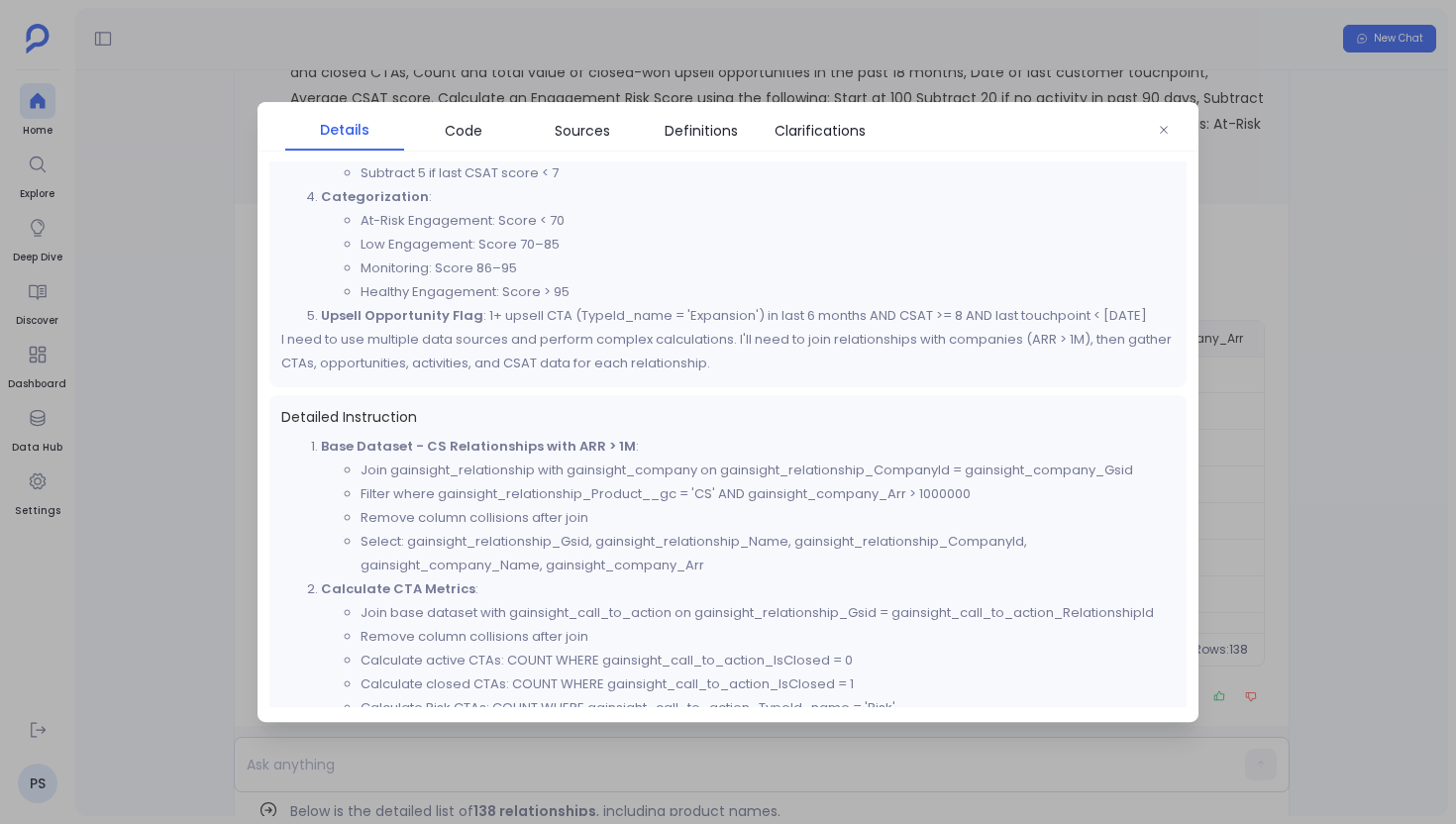 scroll, scrollTop: 522, scrollLeft: 0, axis: vertical 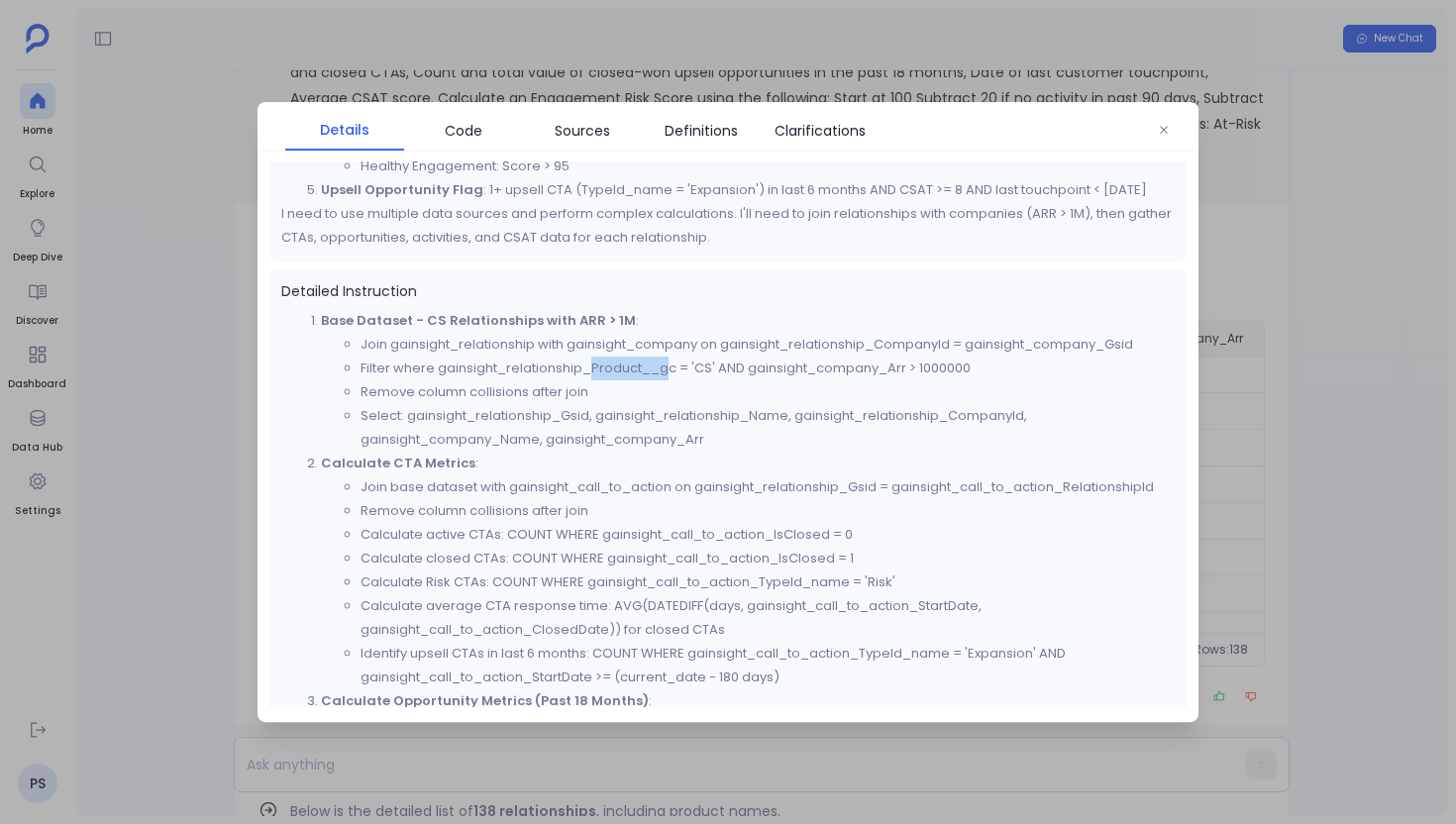 drag, startPoint x: 594, startPoint y: 394, endPoint x: 672, endPoint y: 394, distance: 78 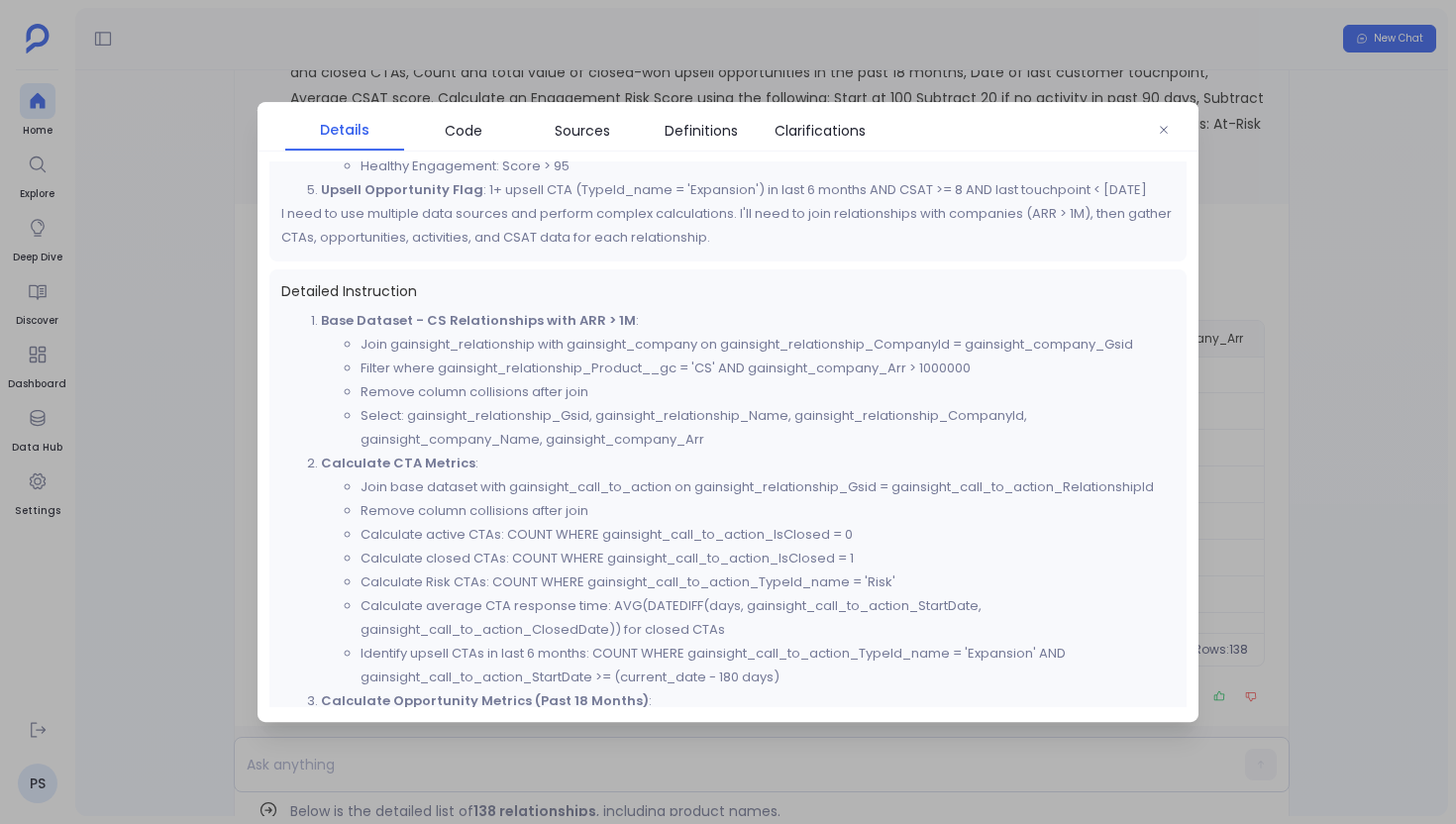 click at bounding box center [728, 412] 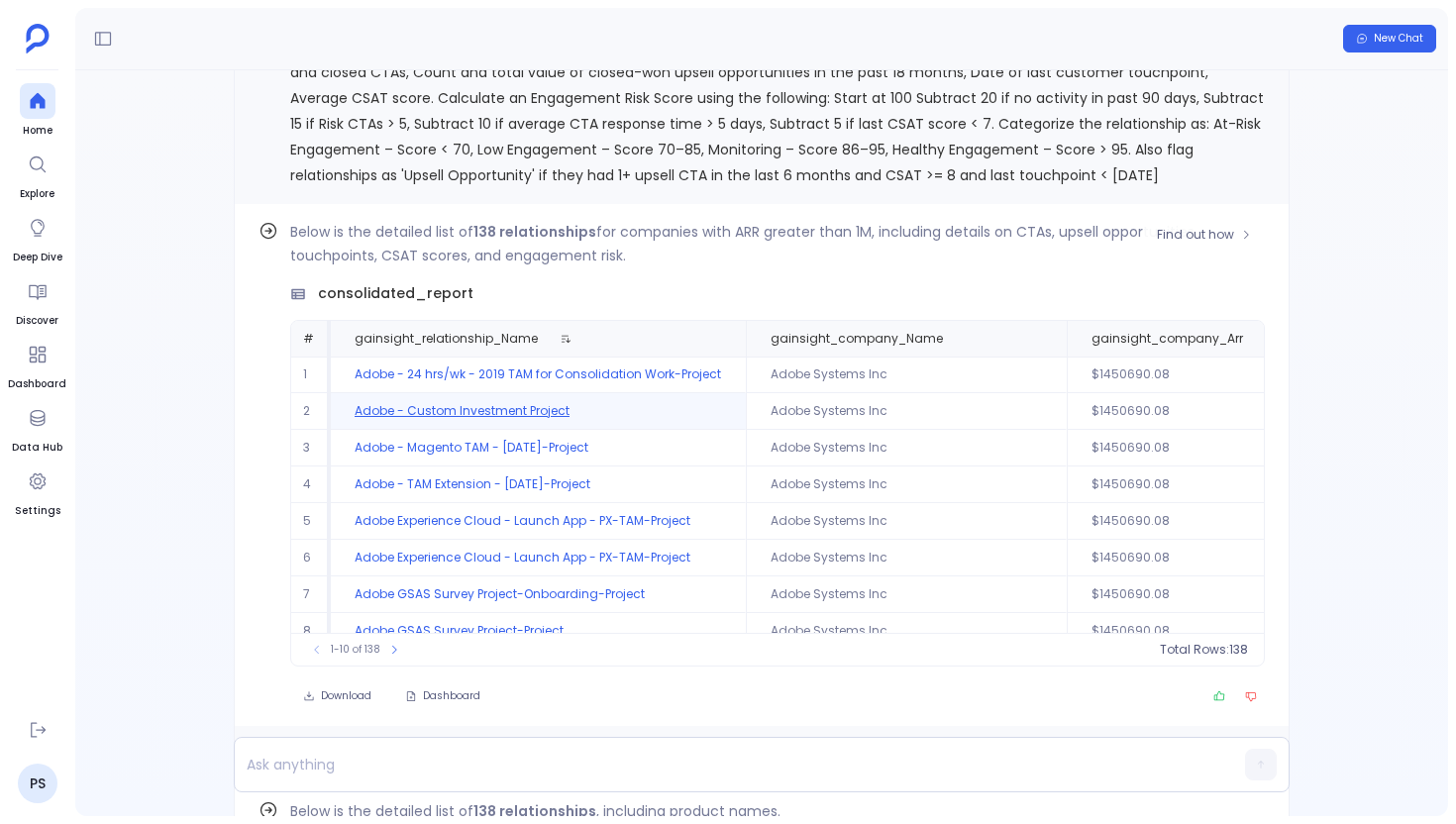 scroll, scrollTop: 95, scrollLeft: 0, axis: vertical 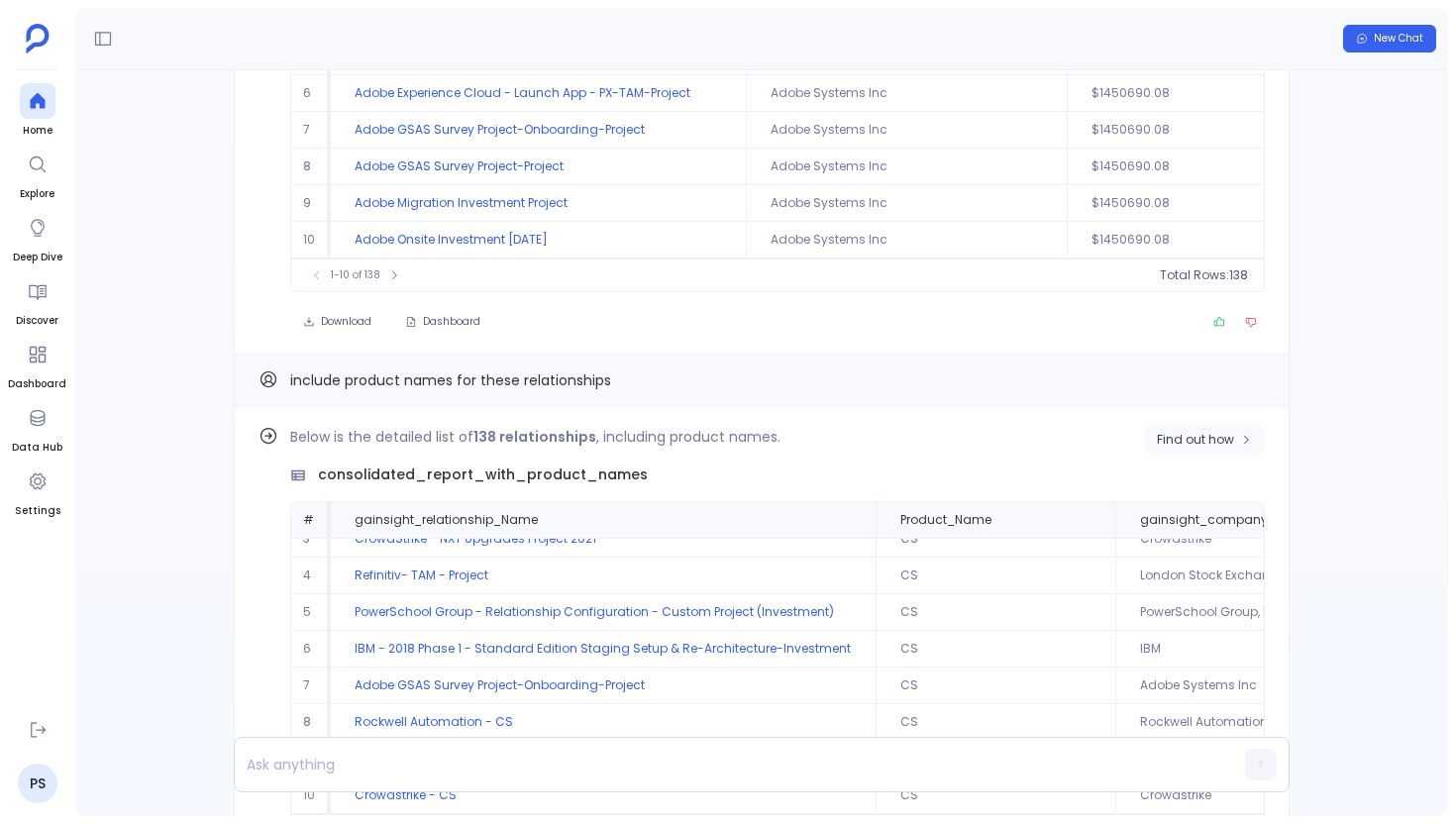 click on "Find out how" at bounding box center (1204, 440) 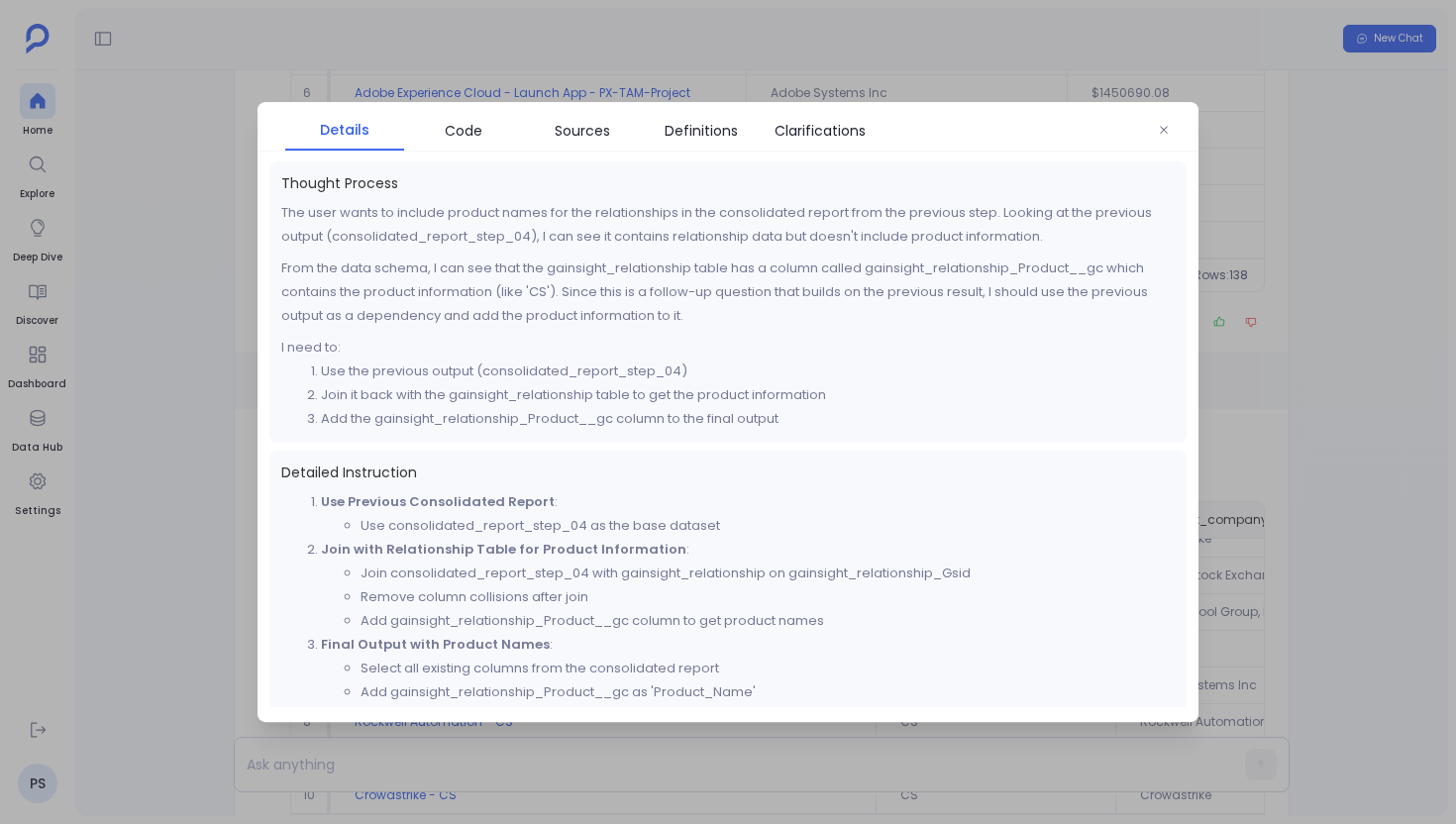 scroll, scrollTop: 13, scrollLeft: 0, axis: vertical 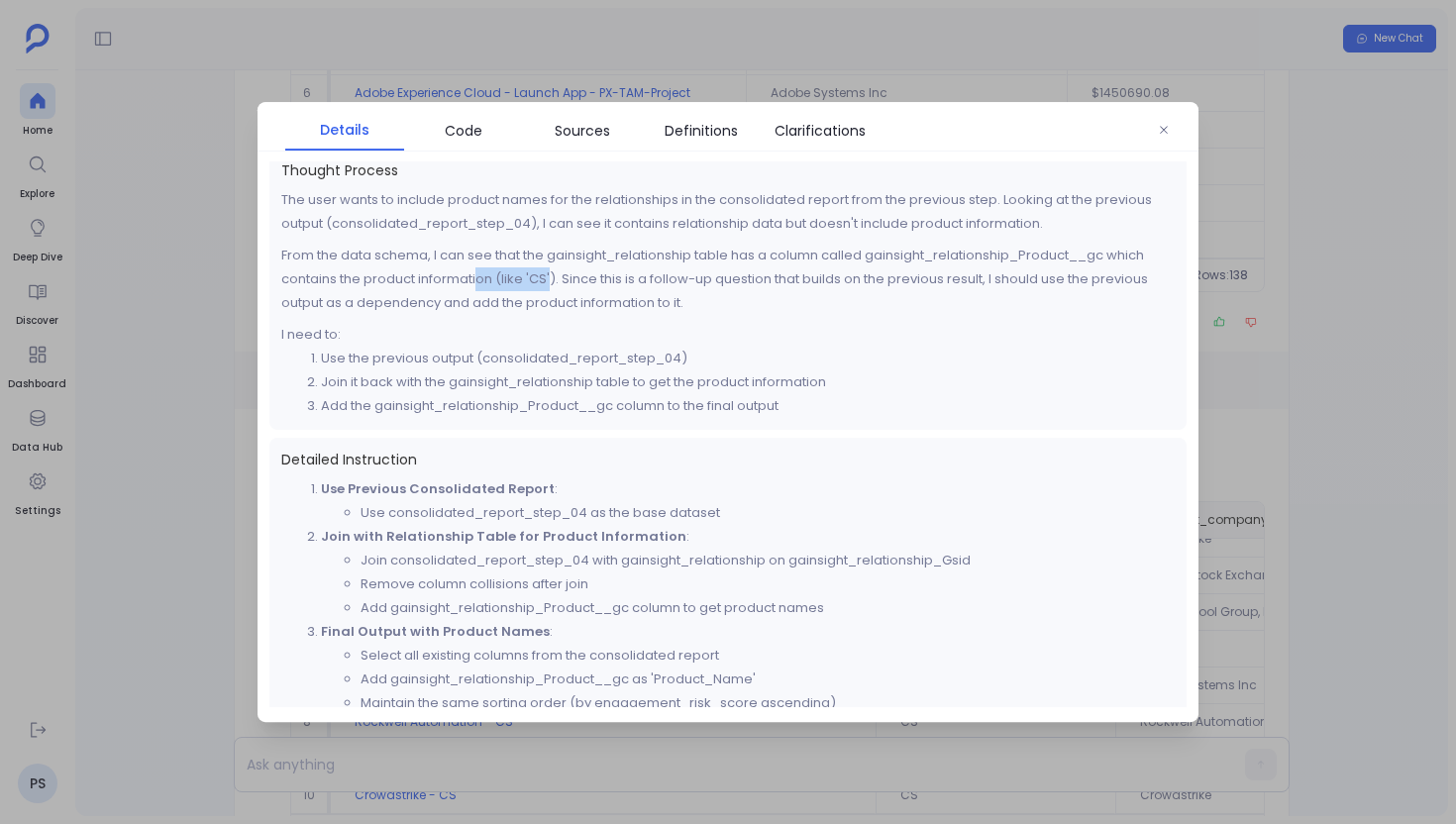 drag, startPoint x: 552, startPoint y: 282, endPoint x: 479, endPoint y: 289, distance: 73.33485 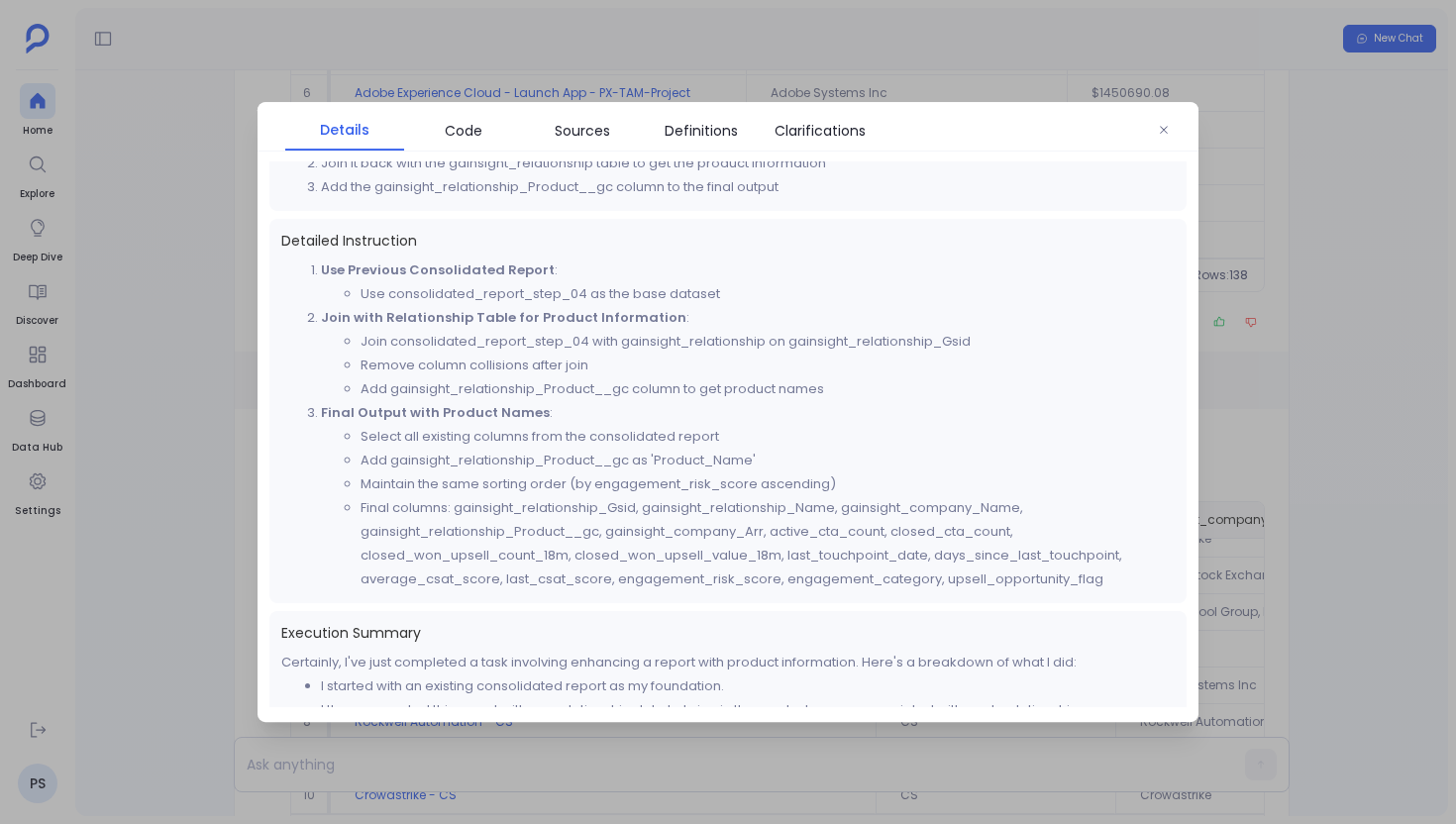 scroll, scrollTop: 253, scrollLeft: 0, axis: vertical 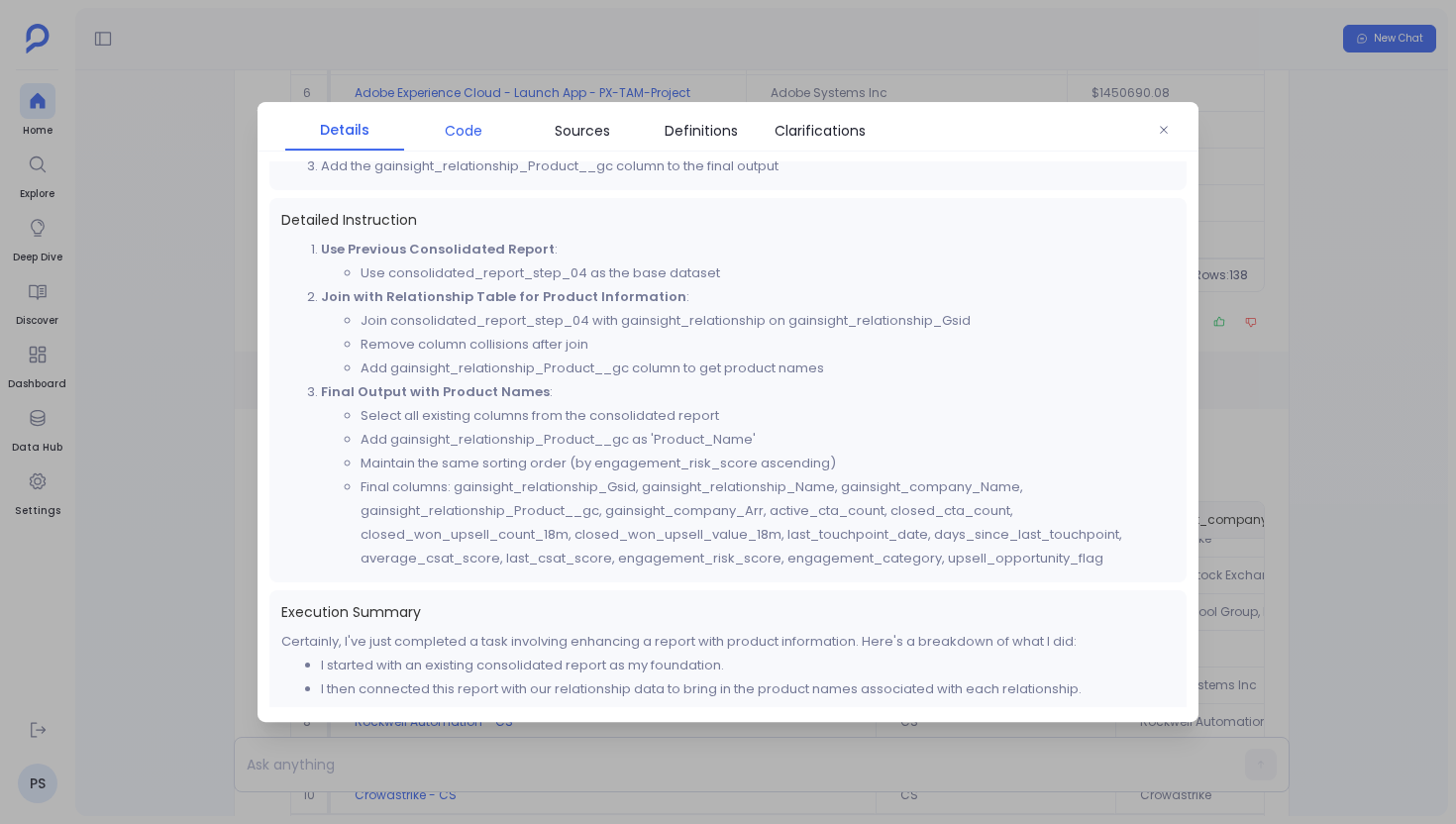 click on "Code" at bounding box center (464, 131) 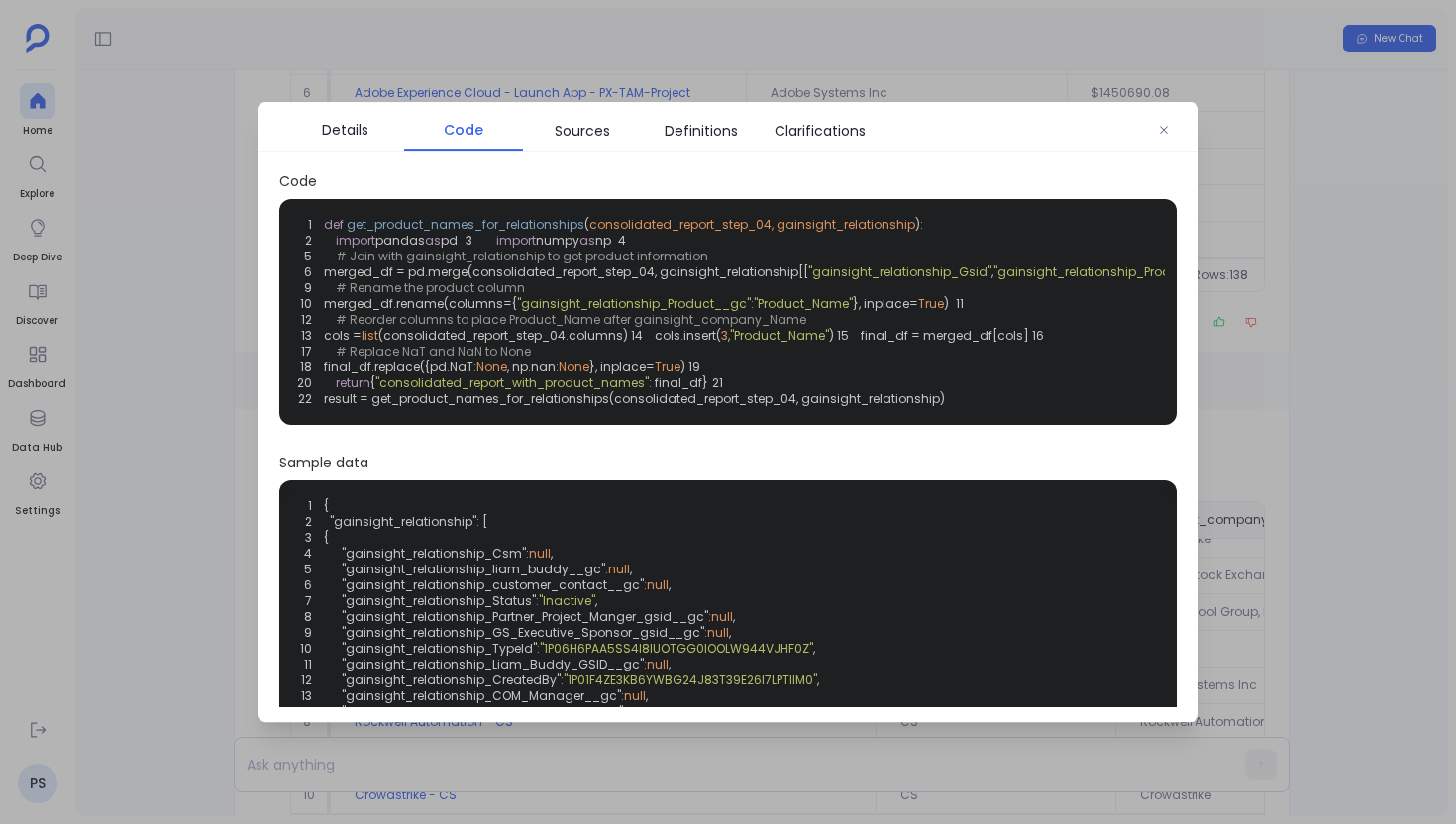 scroll, scrollTop: 3, scrollLeft: 0, axis: vertical 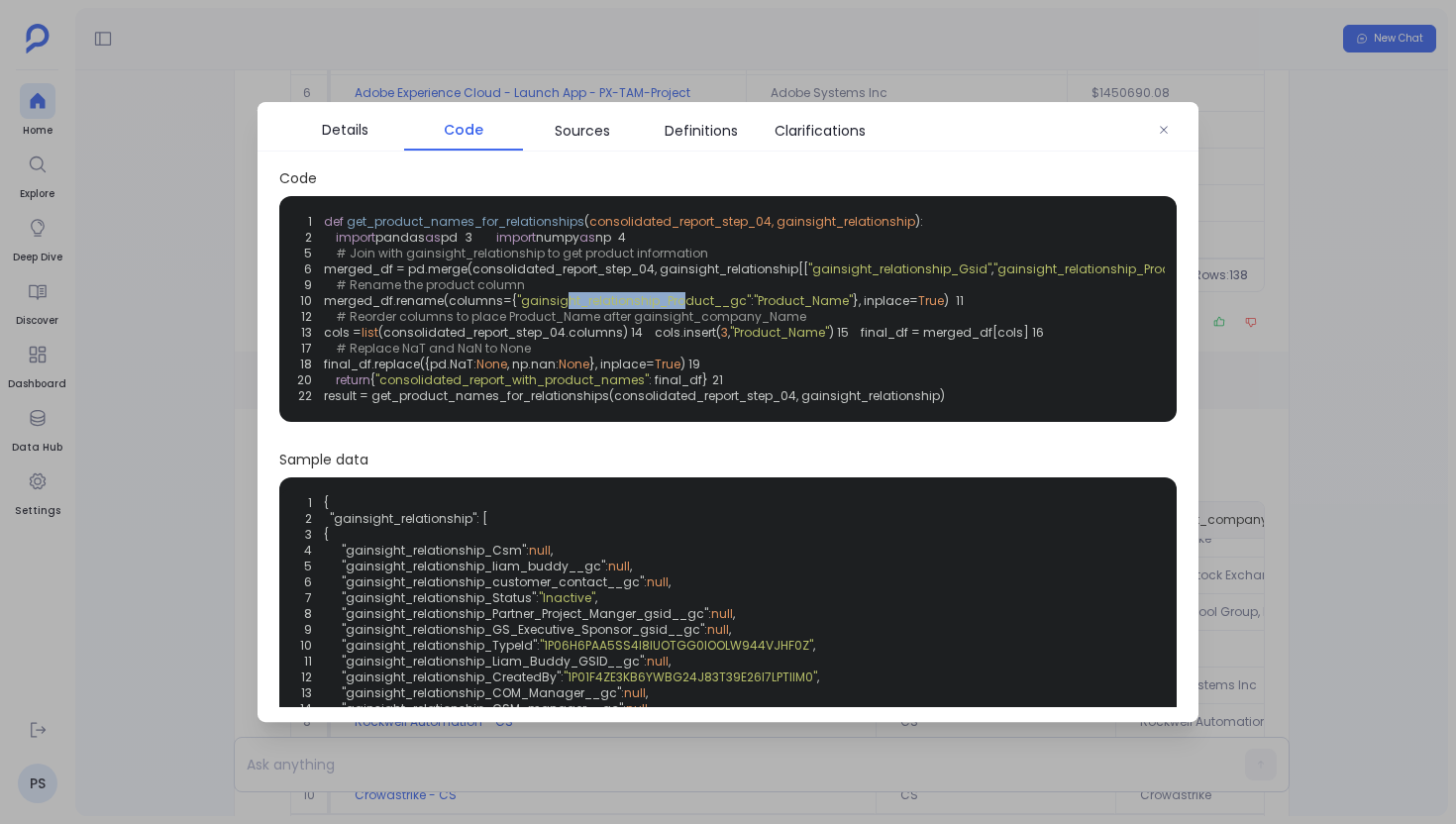 drag, startPoint x: 569, startPoint y: 363, endPoint x: 687, endPoint y: 363, distance: 118 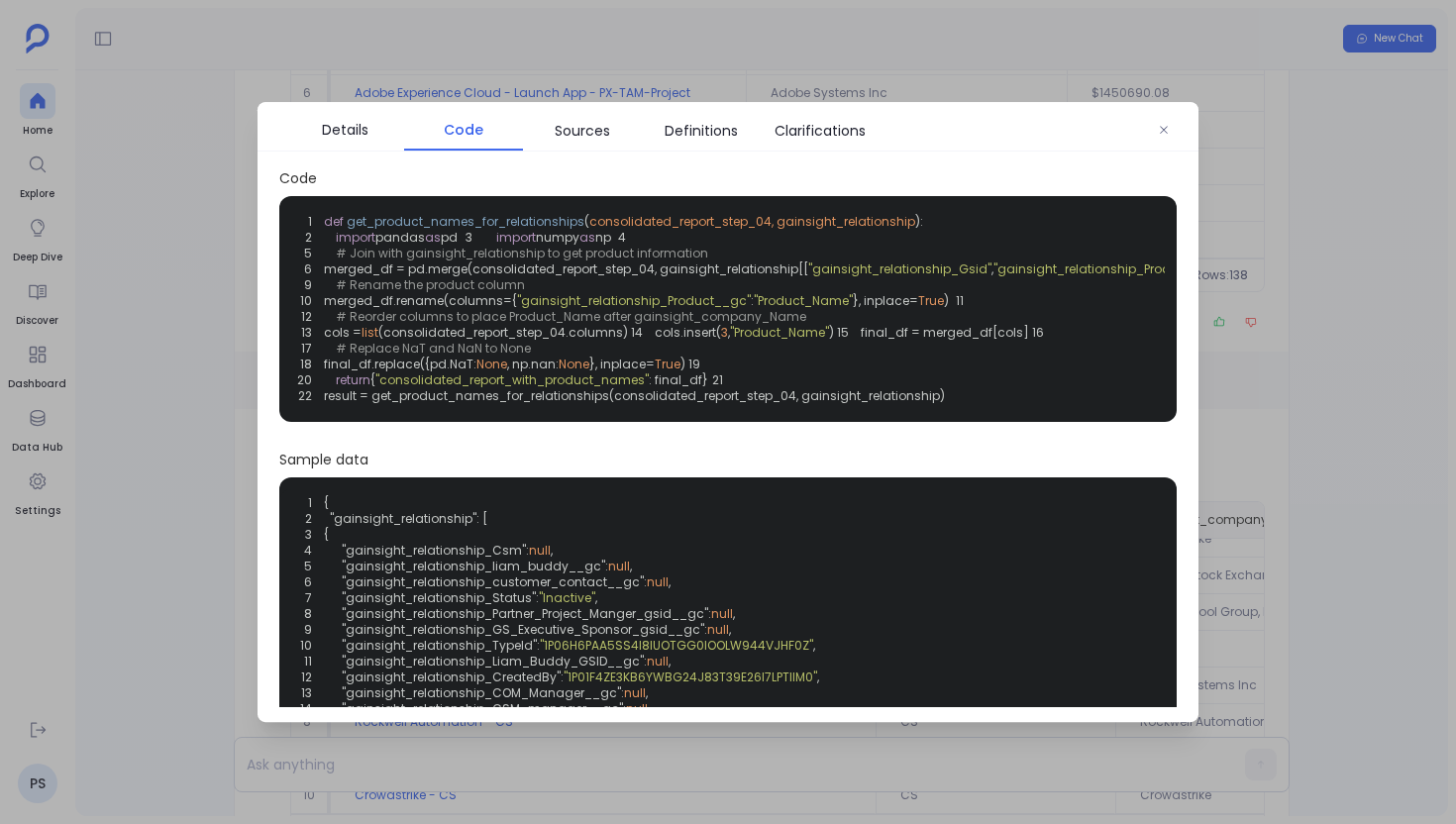click at bounding box center (728, 412) 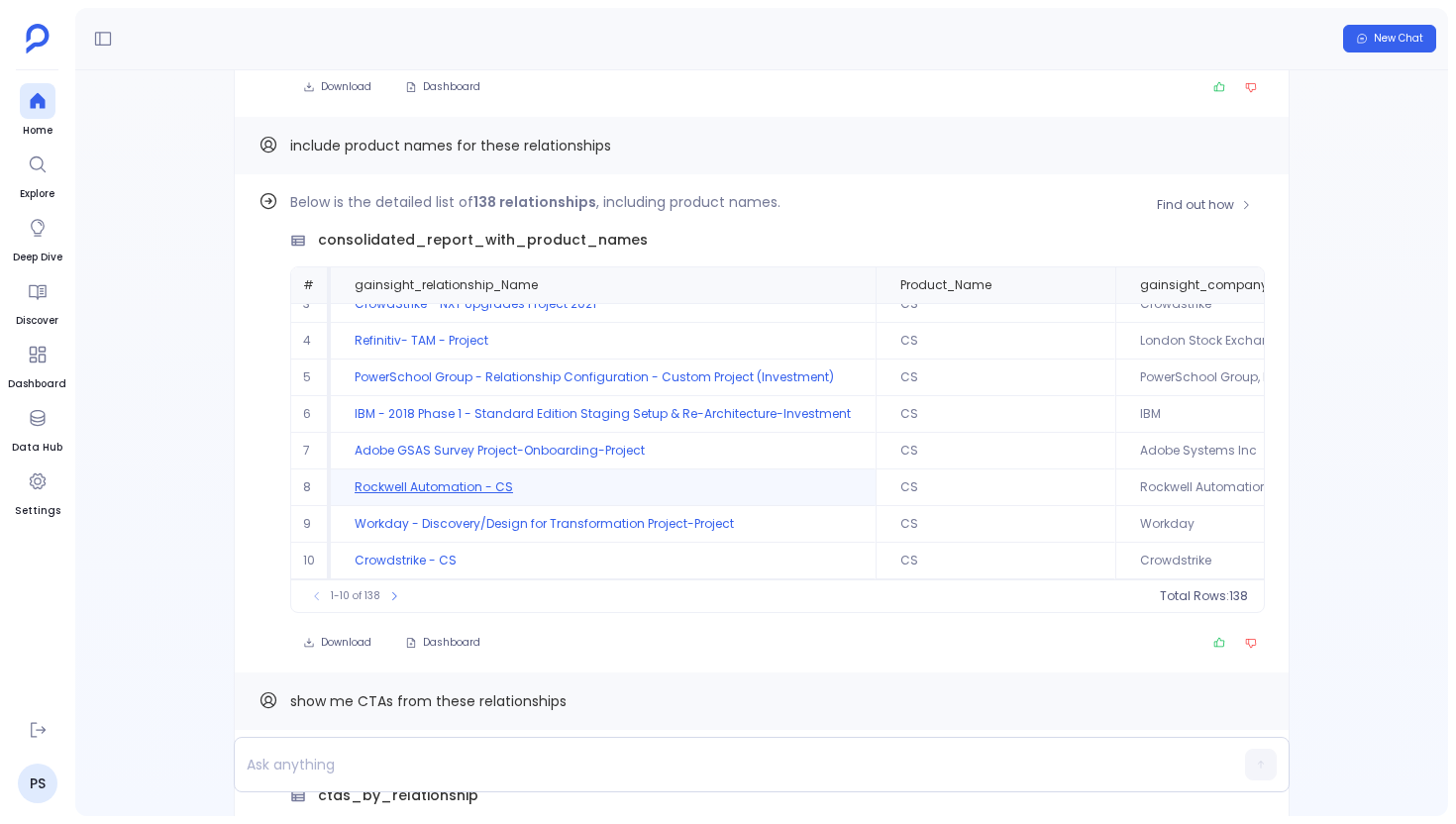 scroll, scrollTop: -7131, scrollLeft: 0, axis: vertical 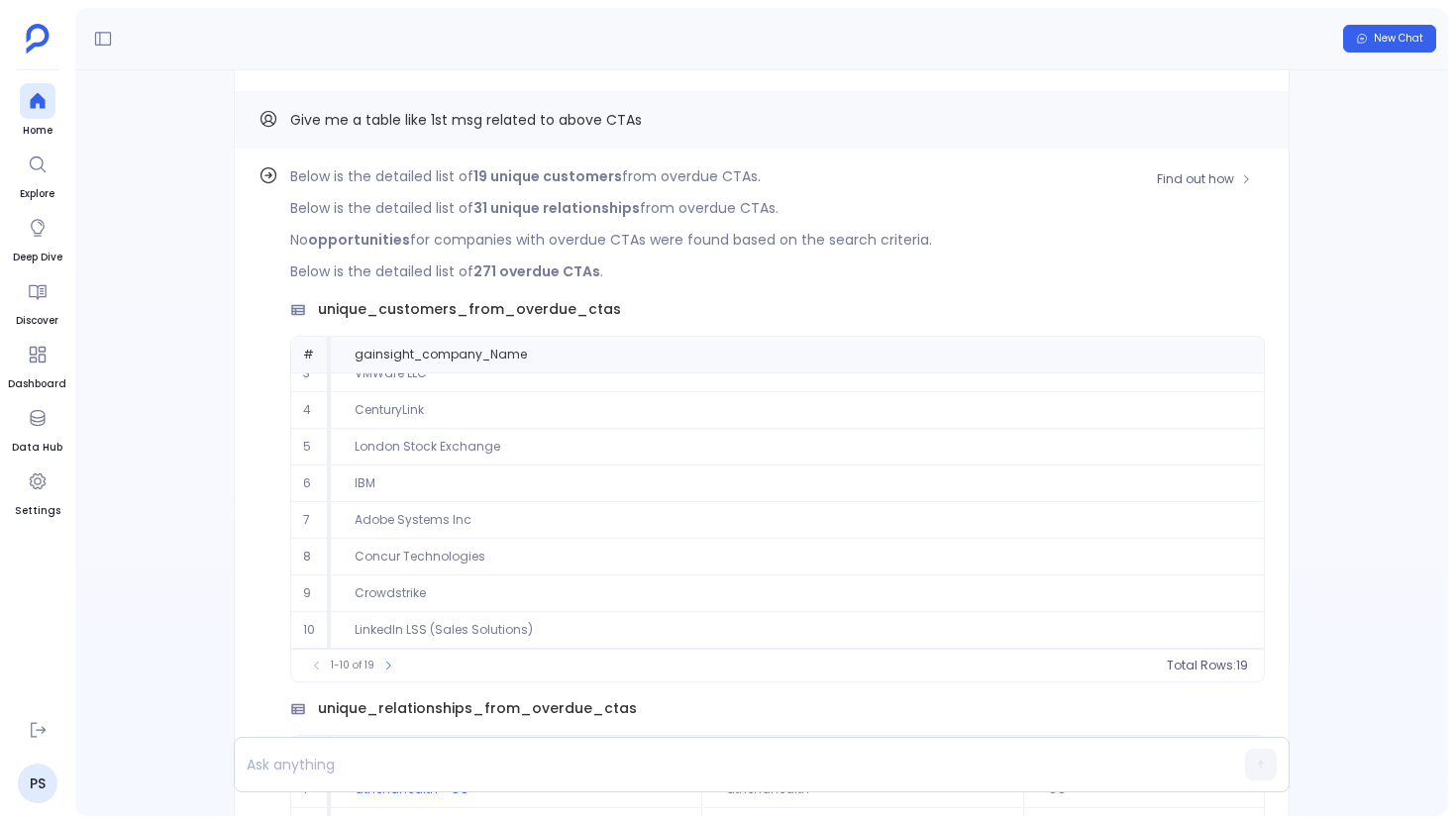 click on "Below is the detailed list of  31 unique relationships  from overdue CTAs." at bounding box center [778, 208] 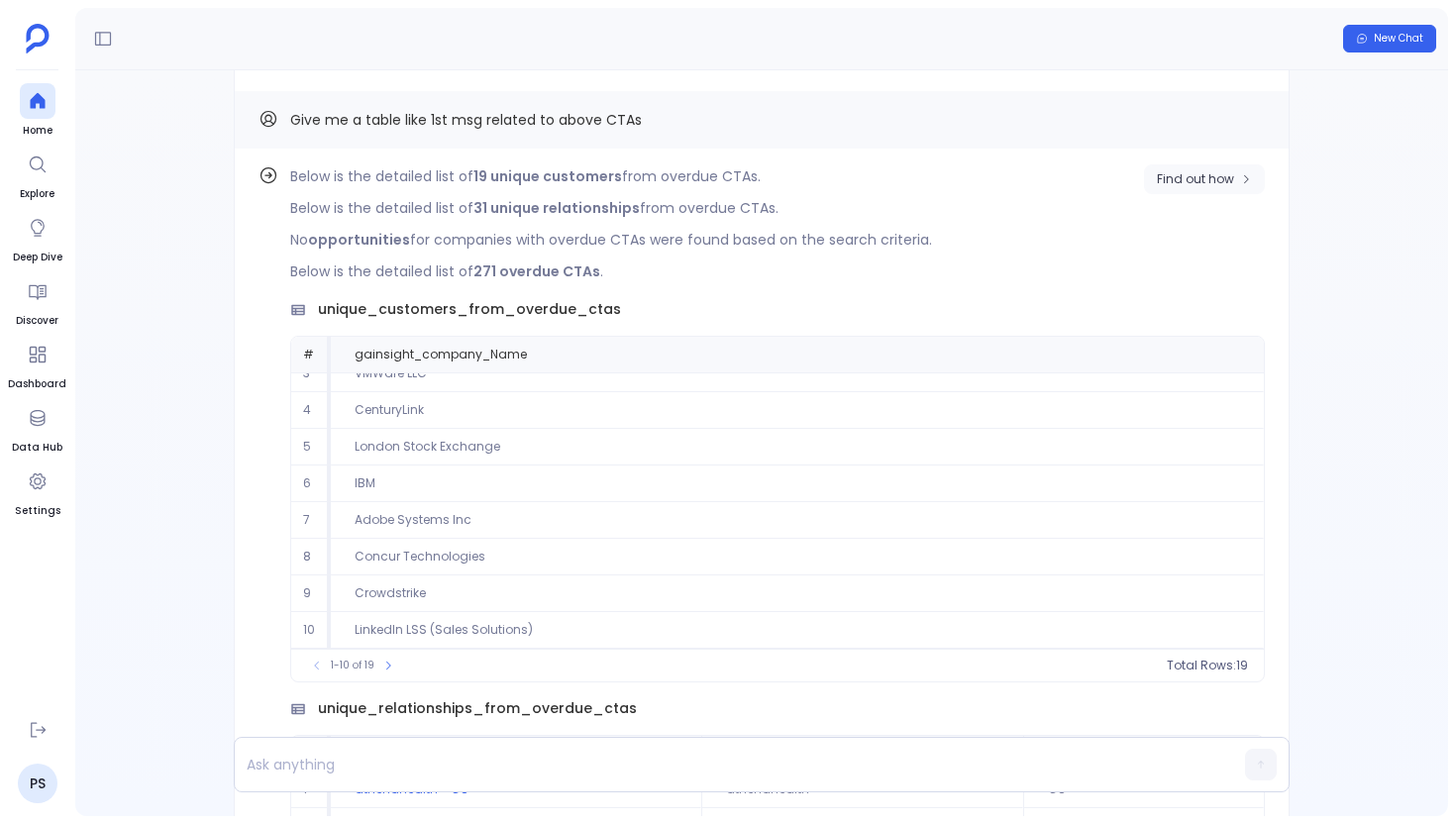 click on "Find out how" at bounding box center (1196, 179) 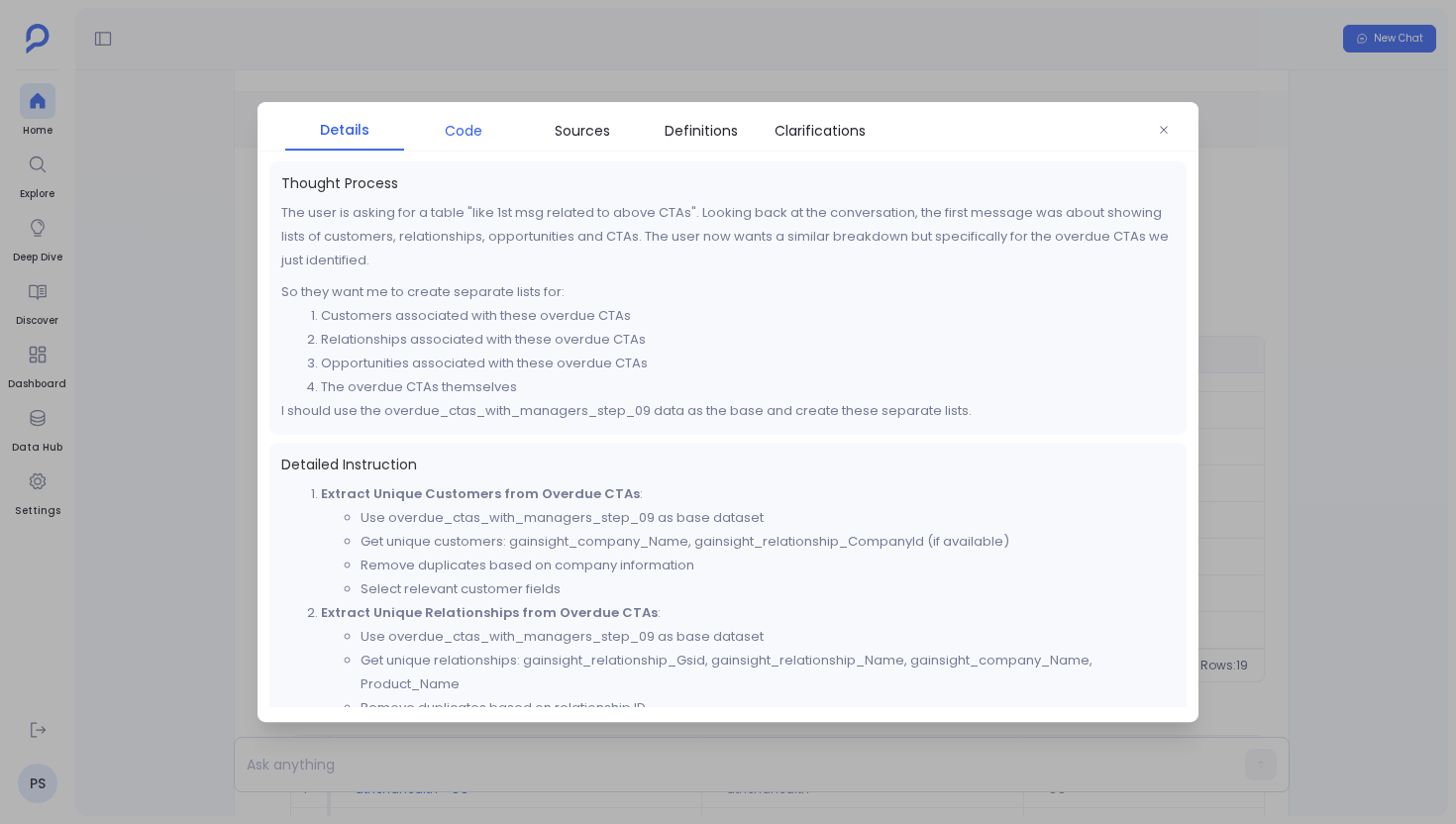 click on "Code" at bounding box center (464, 131) 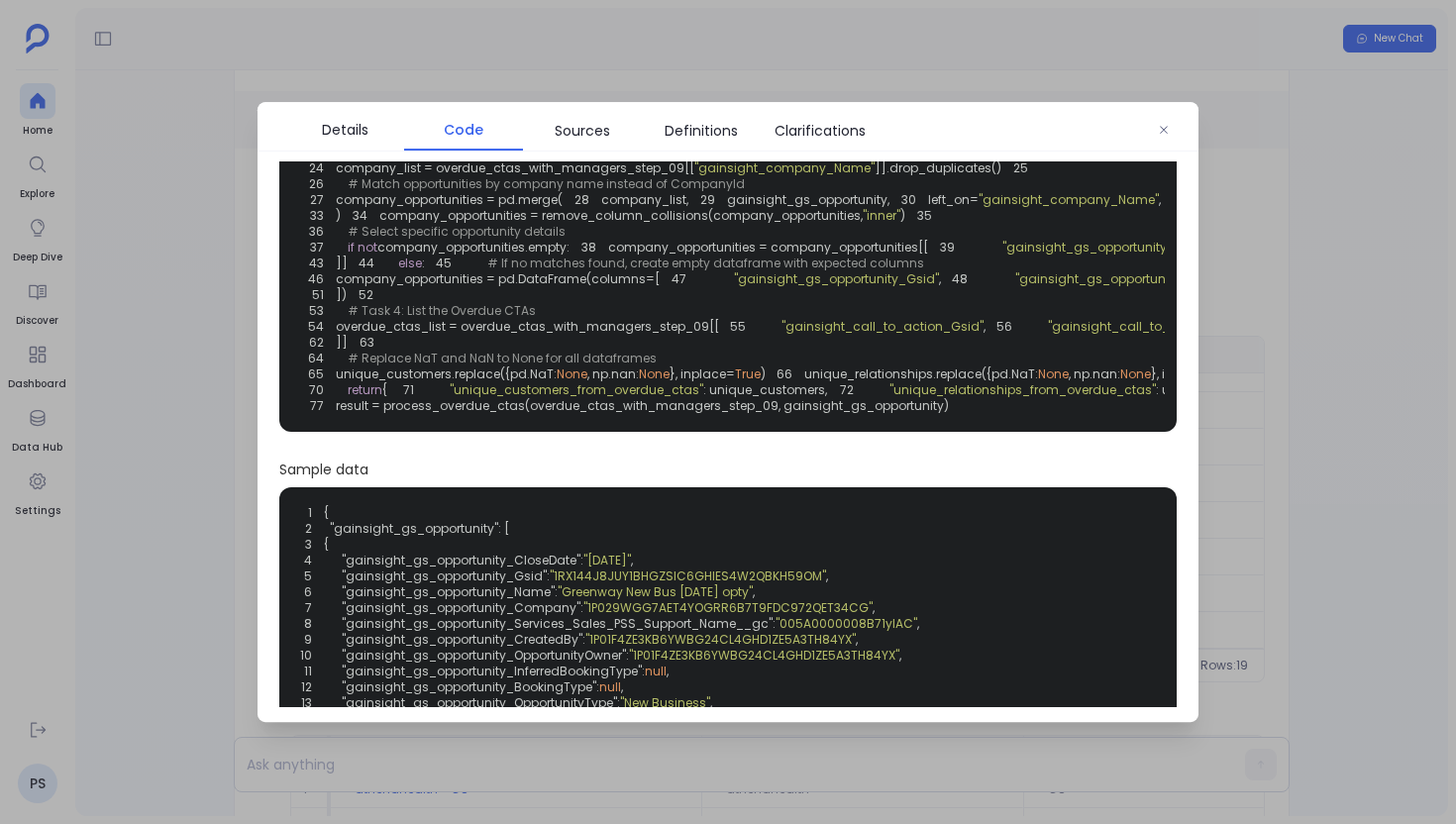 scroll, scrollTop: 258, scrollLeft: 0, axis: vertical 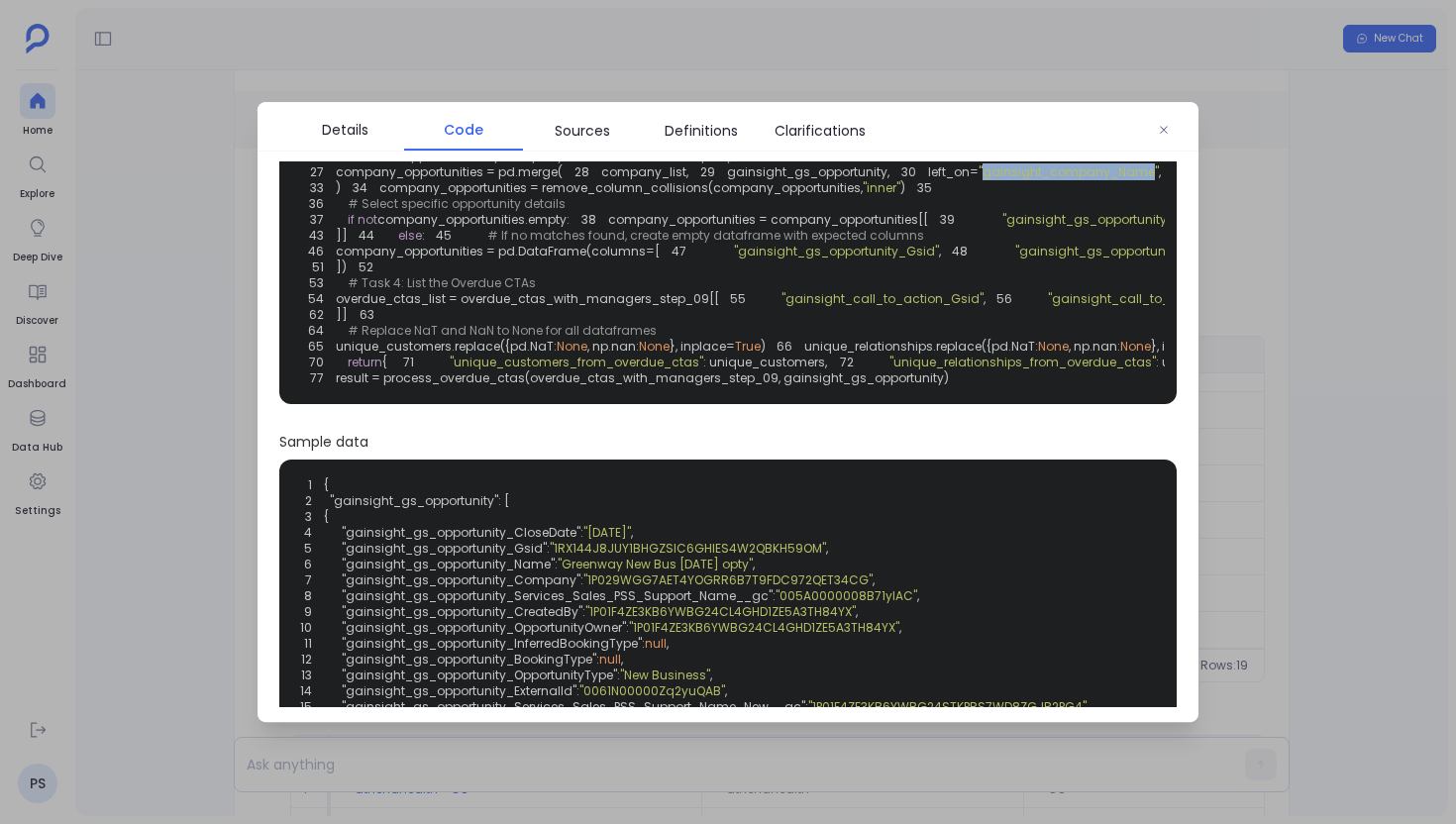 drag, startPoint x: 418, startPoint y: 430, endPoint x: 580, endPoint y: 423, distance: 162.15116 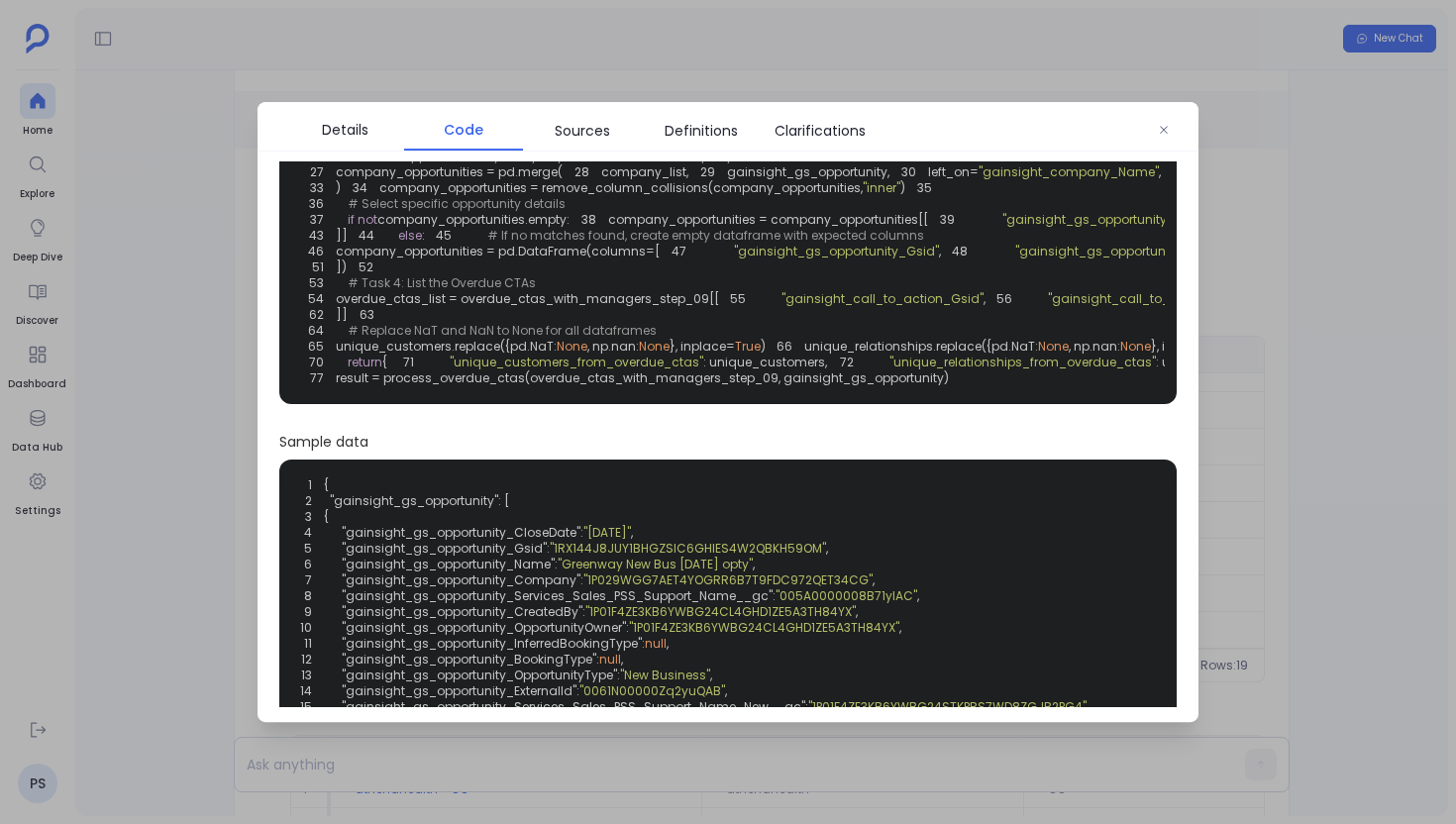 drag, startPoint x: 652, startPoint y: 447, endPoint x: 425, endPoint y: 448, distance: 227.0022 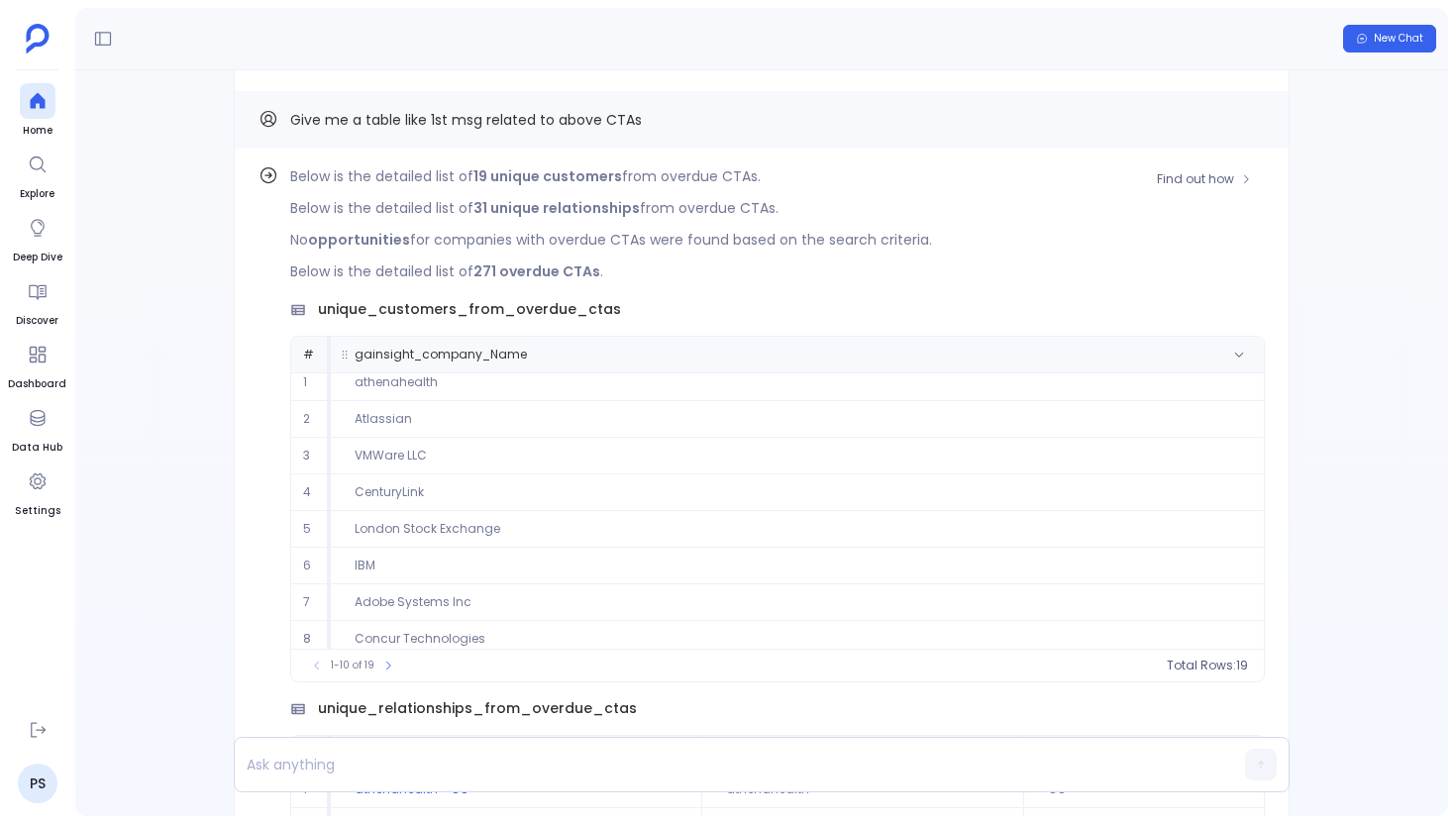 scroll, scrollTop: 6, scrollLeft: 0, axis: vertical 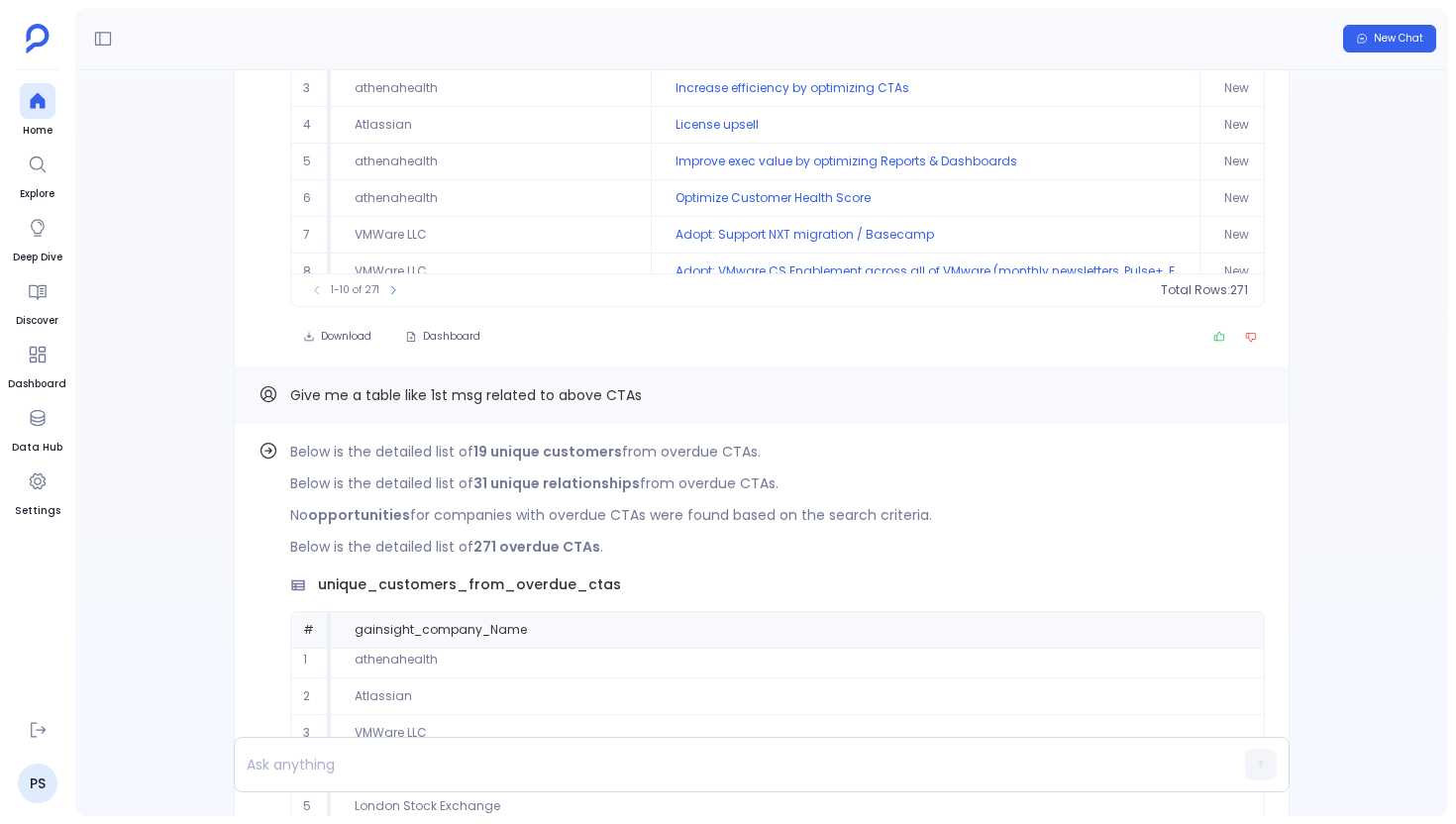 click on "Give me a table like 1st msg related to above CTAs" at bounding box center [762, 395] 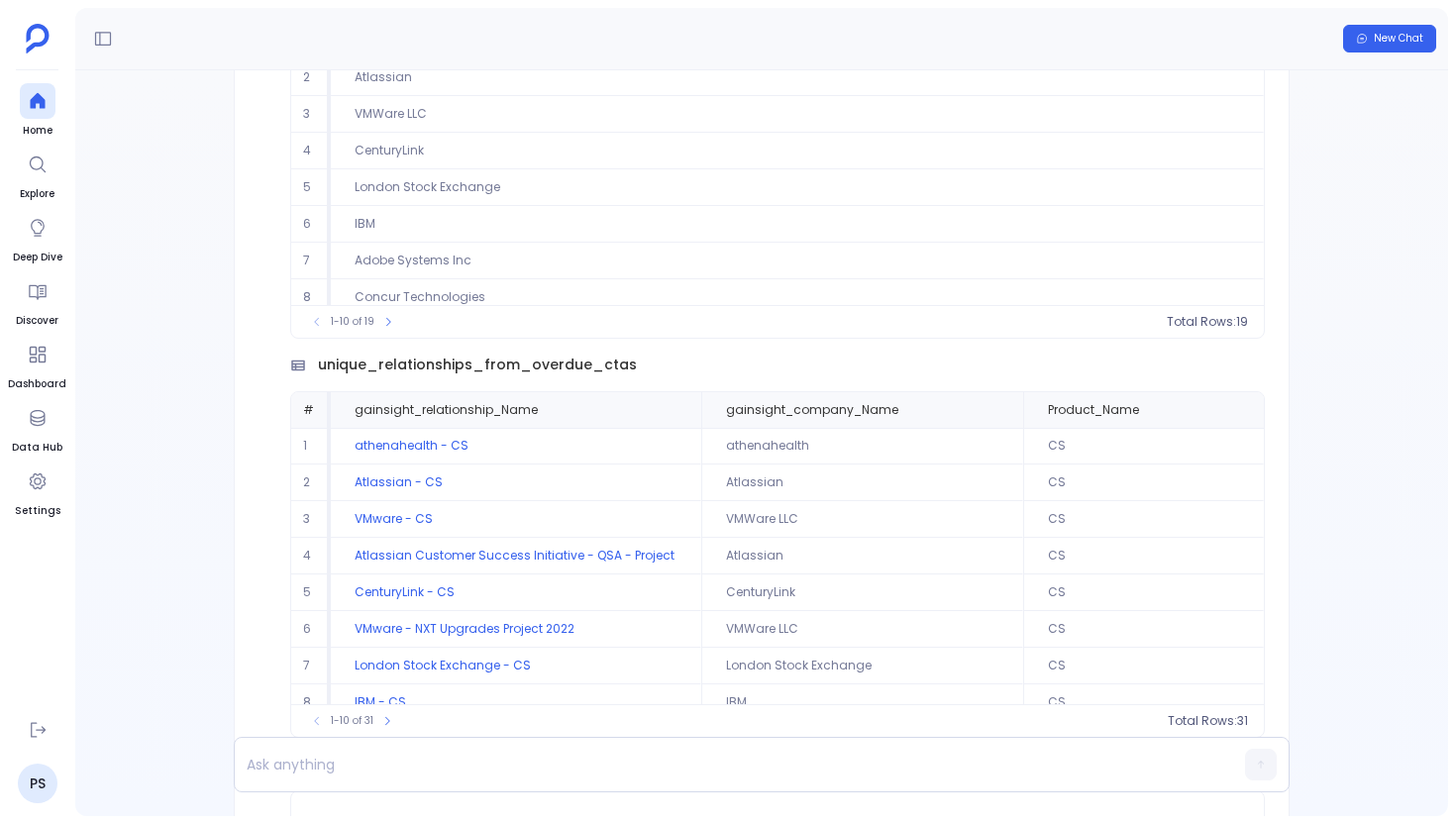 scroll, scrollTop: -4127, scrollLeft: 0, axis: vertical 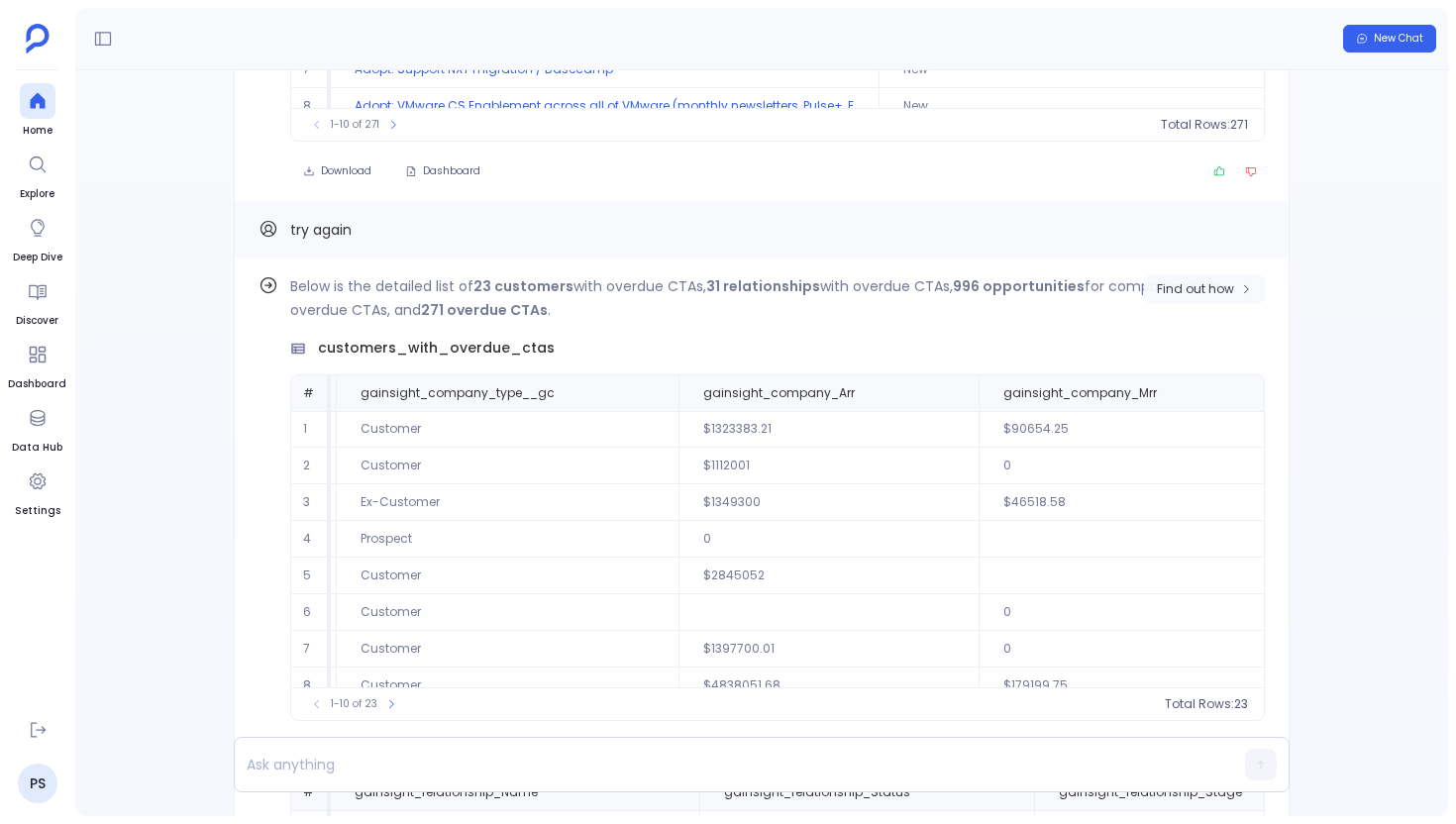click on "Find out how" at bounding box center [1196, 289] 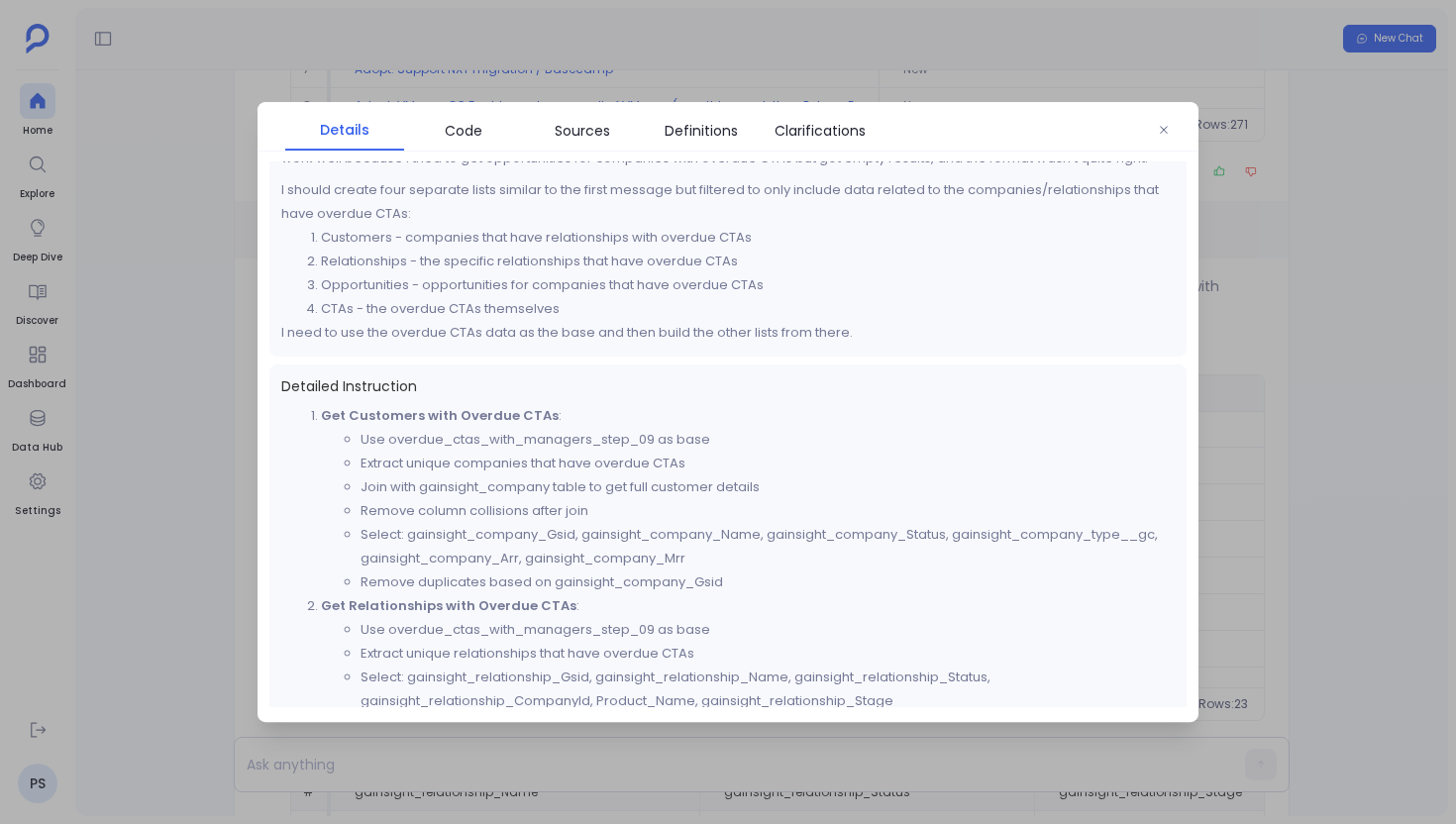 scroll, scrollTop: 247, scrollLeft: 0, axis: vertical 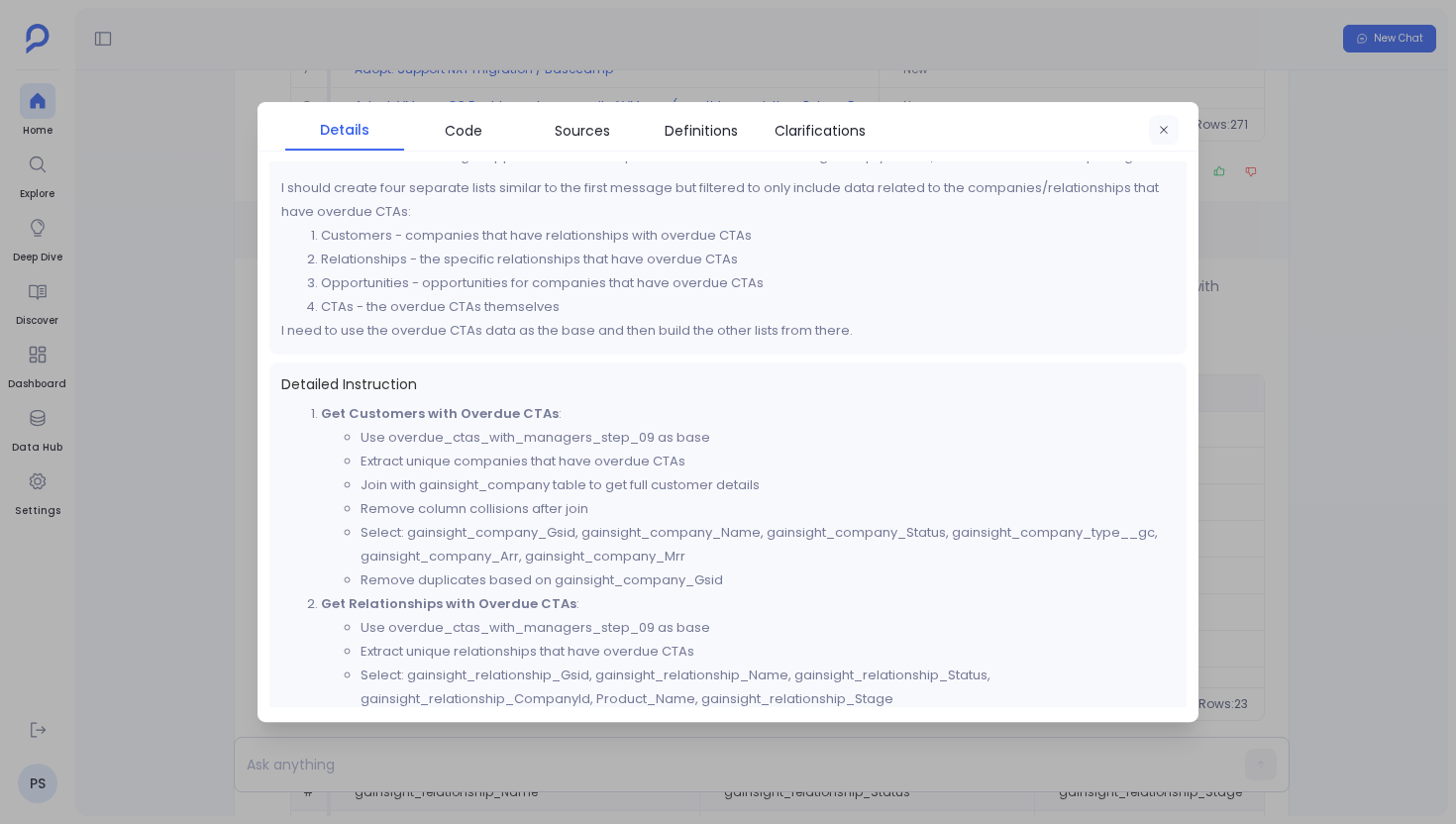click at bounding box center (1164, 131) 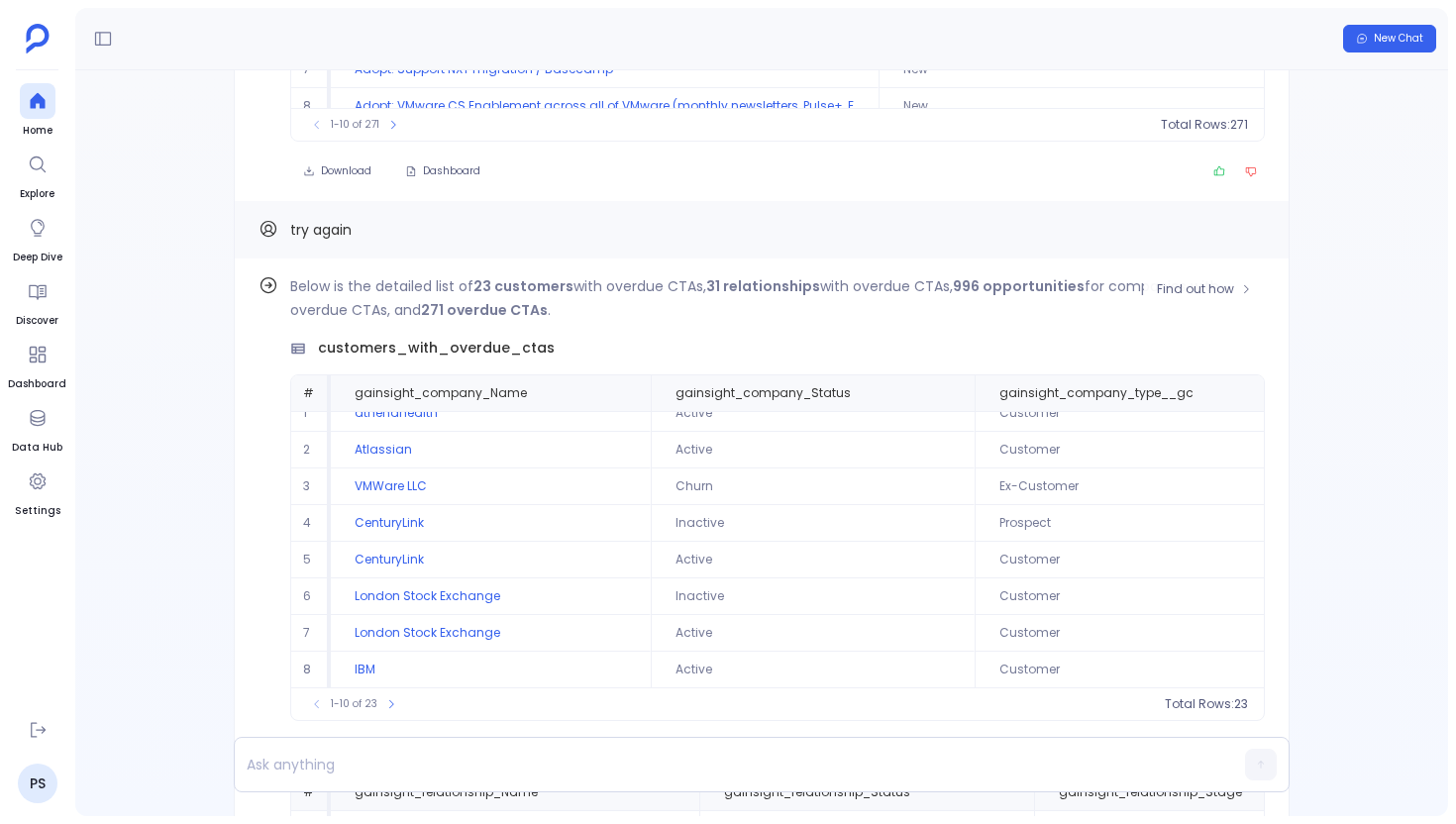 scroll, scrollTop: 4, scrollLeft: 0, axis: vertical 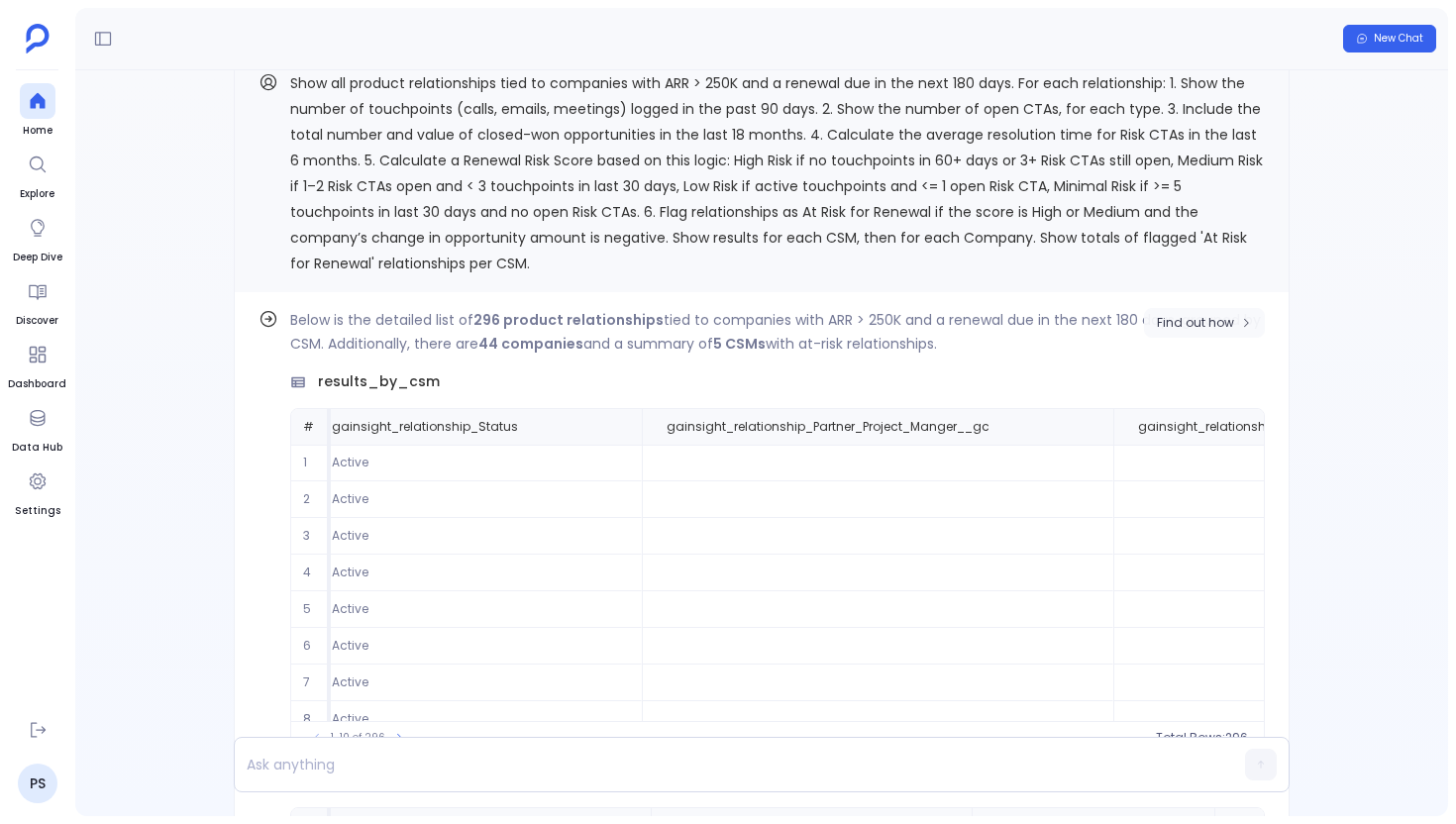 click on "Find out how" at bounding box center [1196, 323] 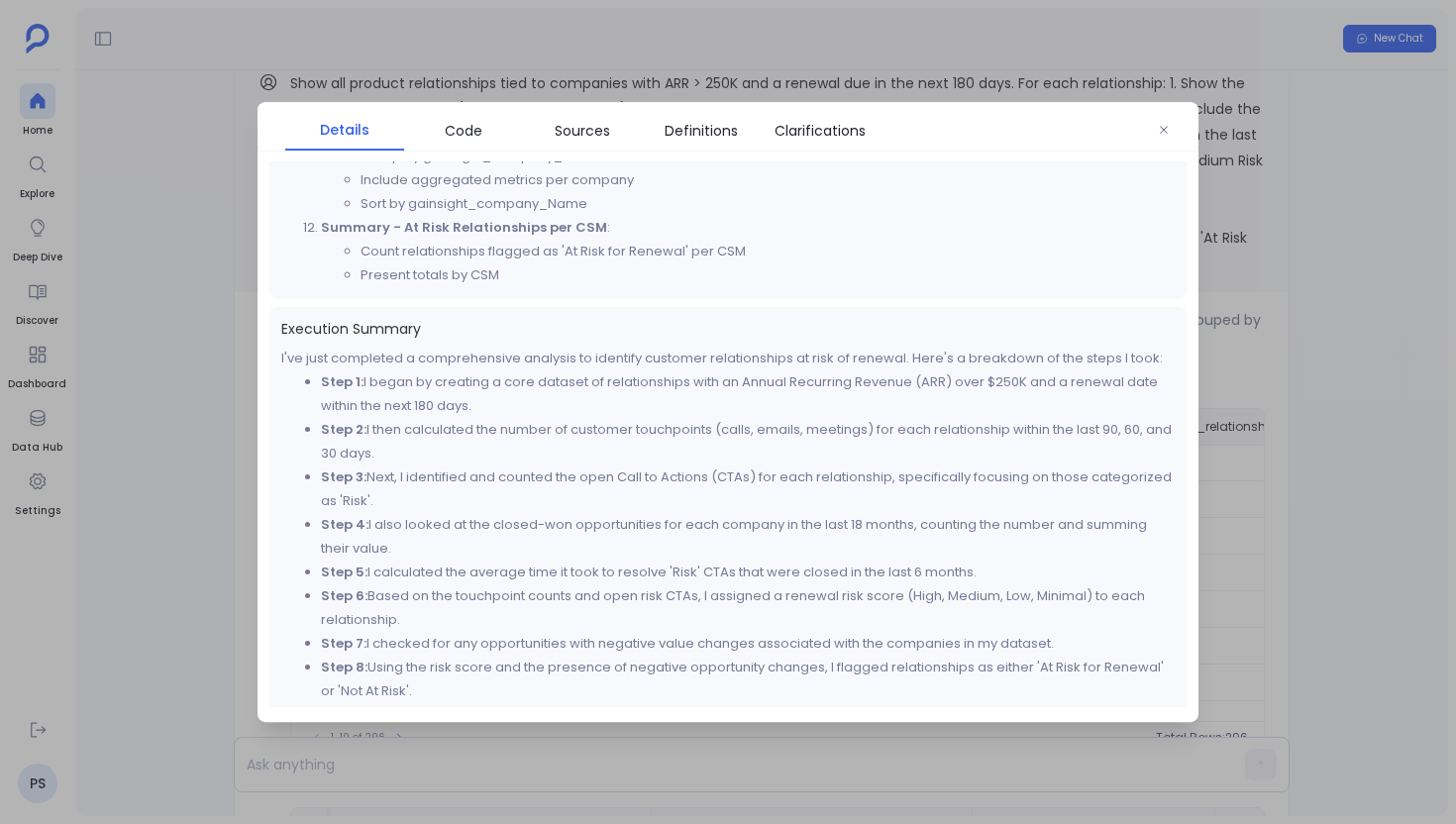 scroll, scrollTop: 2216, scrollLeft: 0, axis: vertical 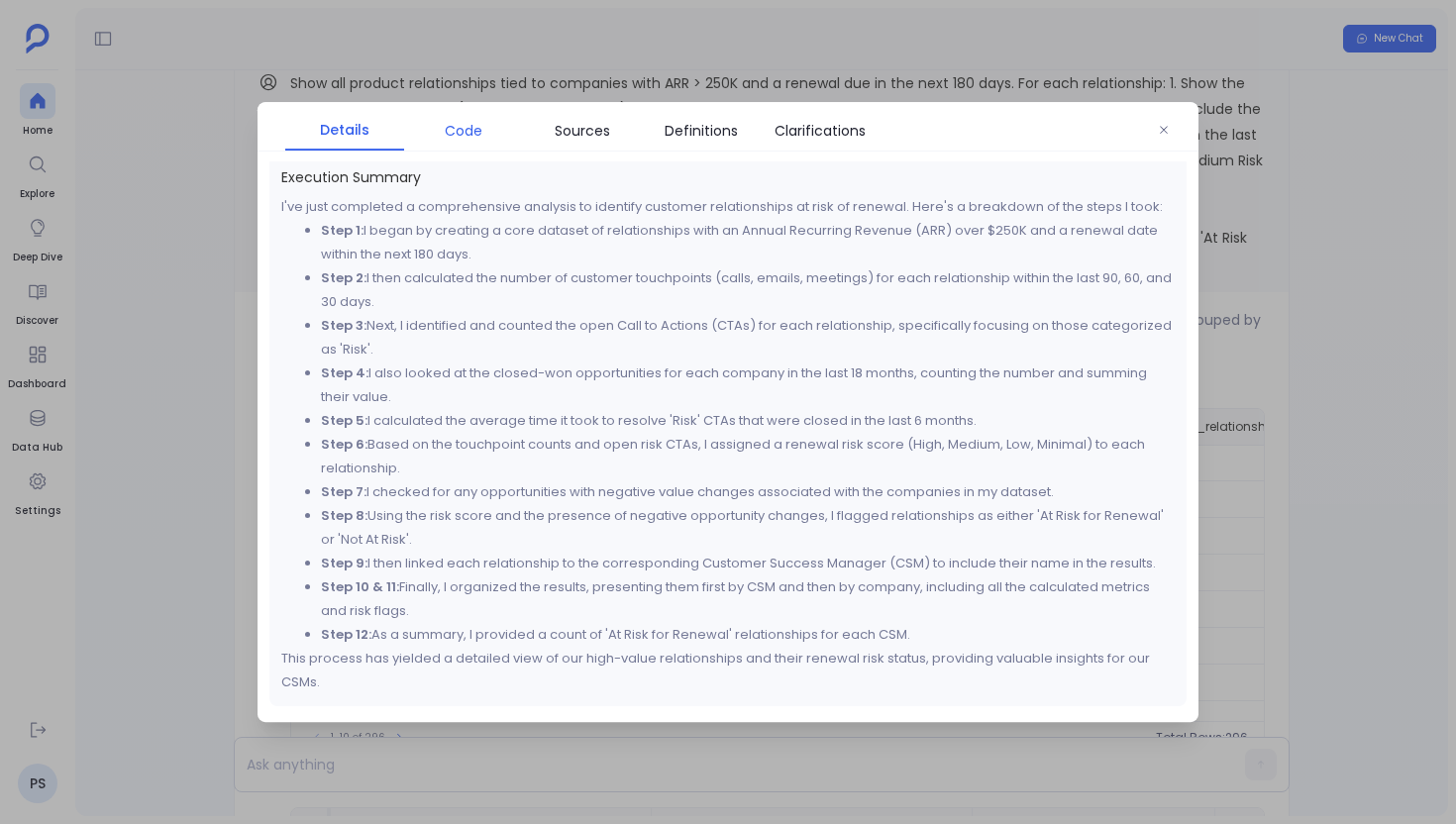 click on "Code" at bounding box center [464, 131] 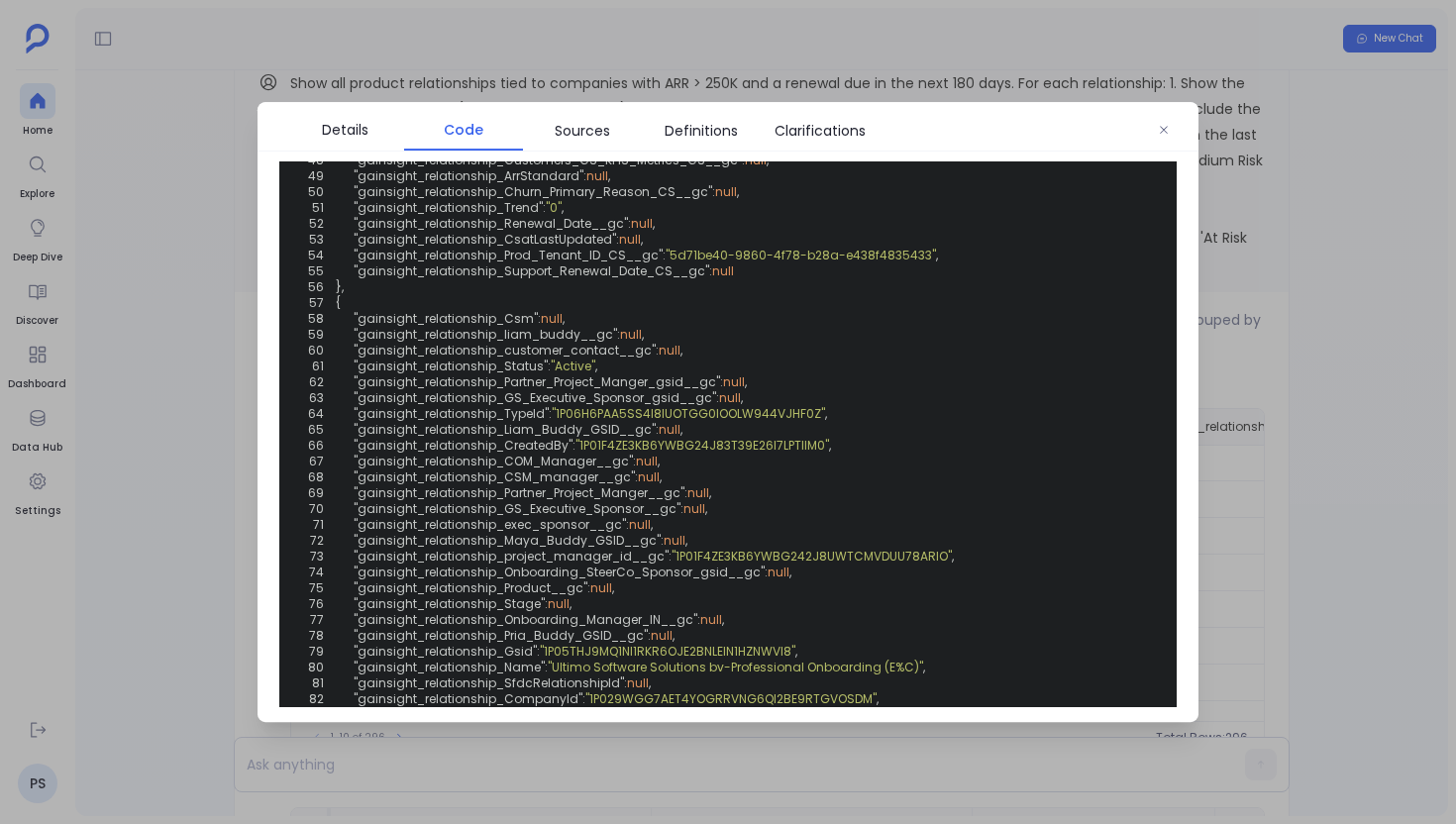 scroll, scrollTop: 1569, scrollLeft: 0, axis: vertical 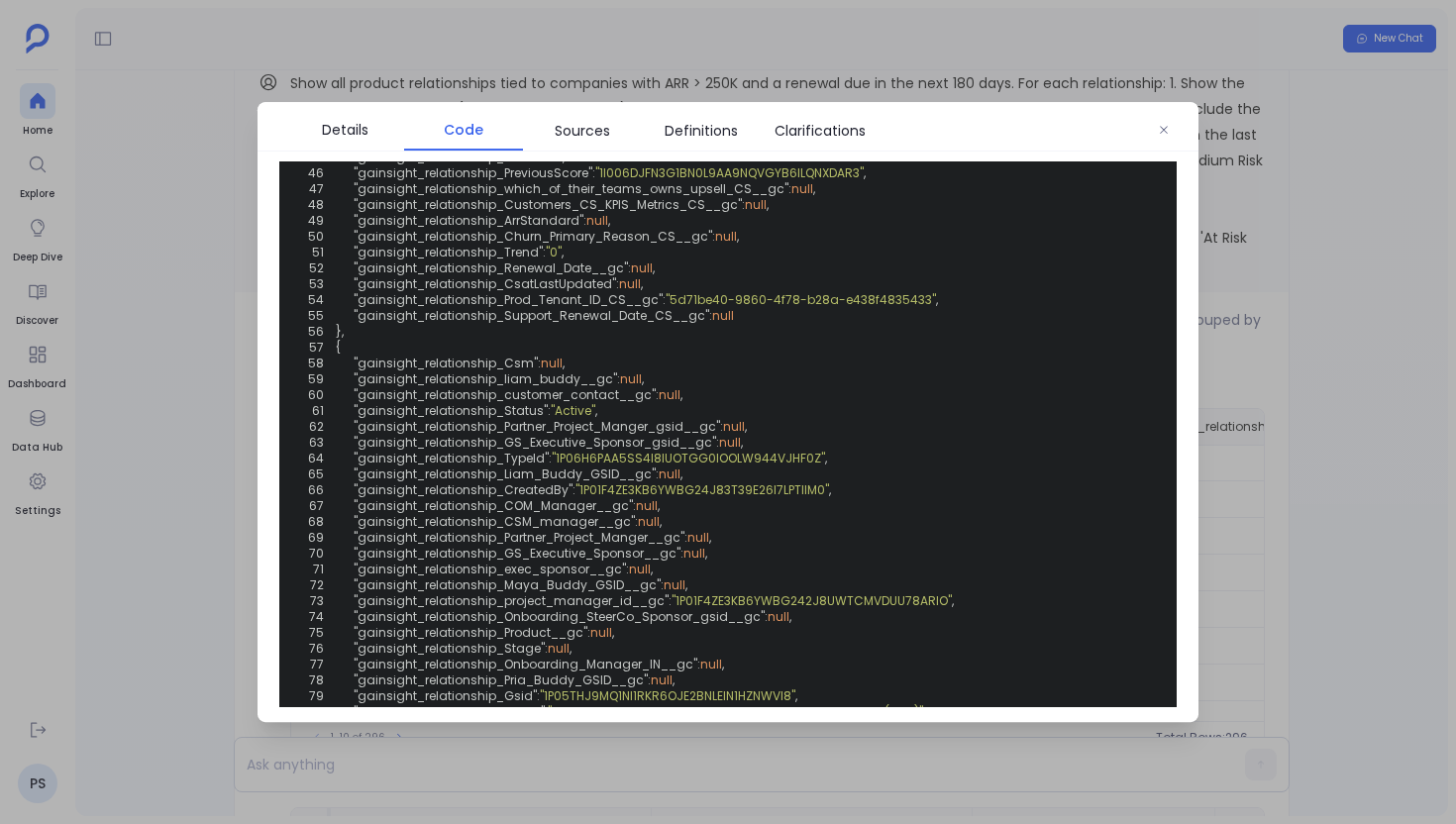 click at bounding box center (728, 412) 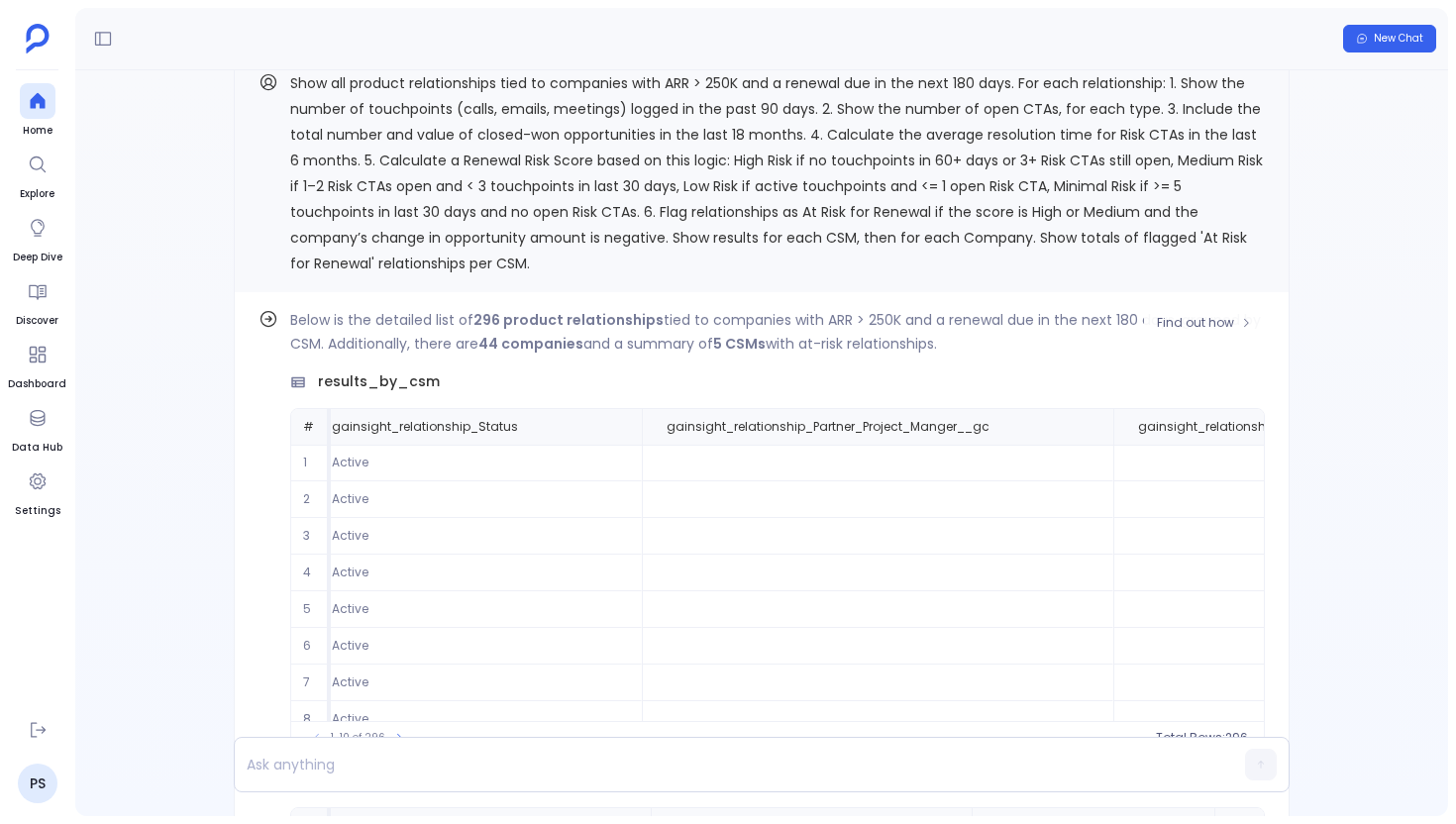 scroll, scrollTop: 95, scrollLeft: 23, axis: both 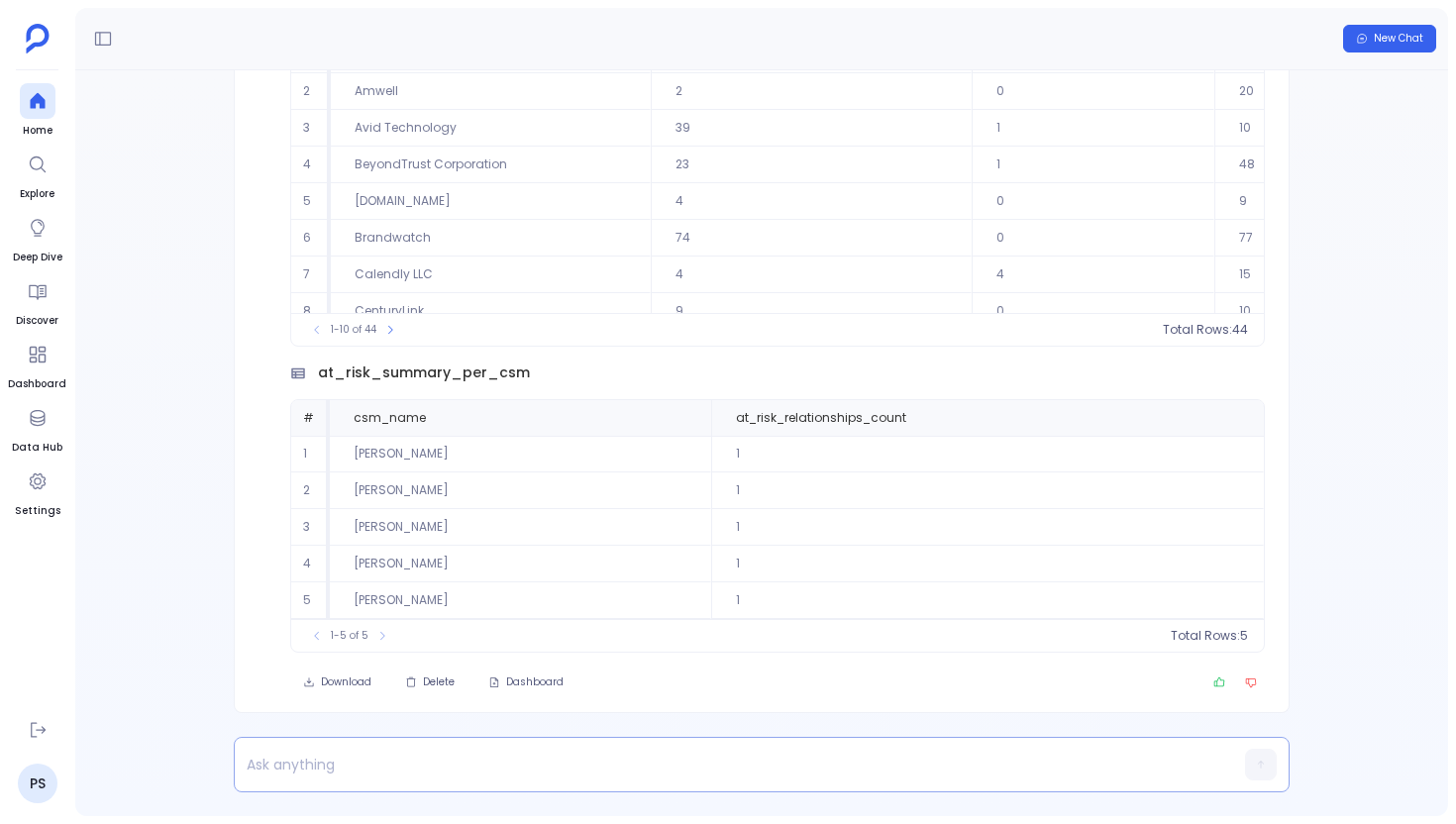 click at bounding box center [723, 765] 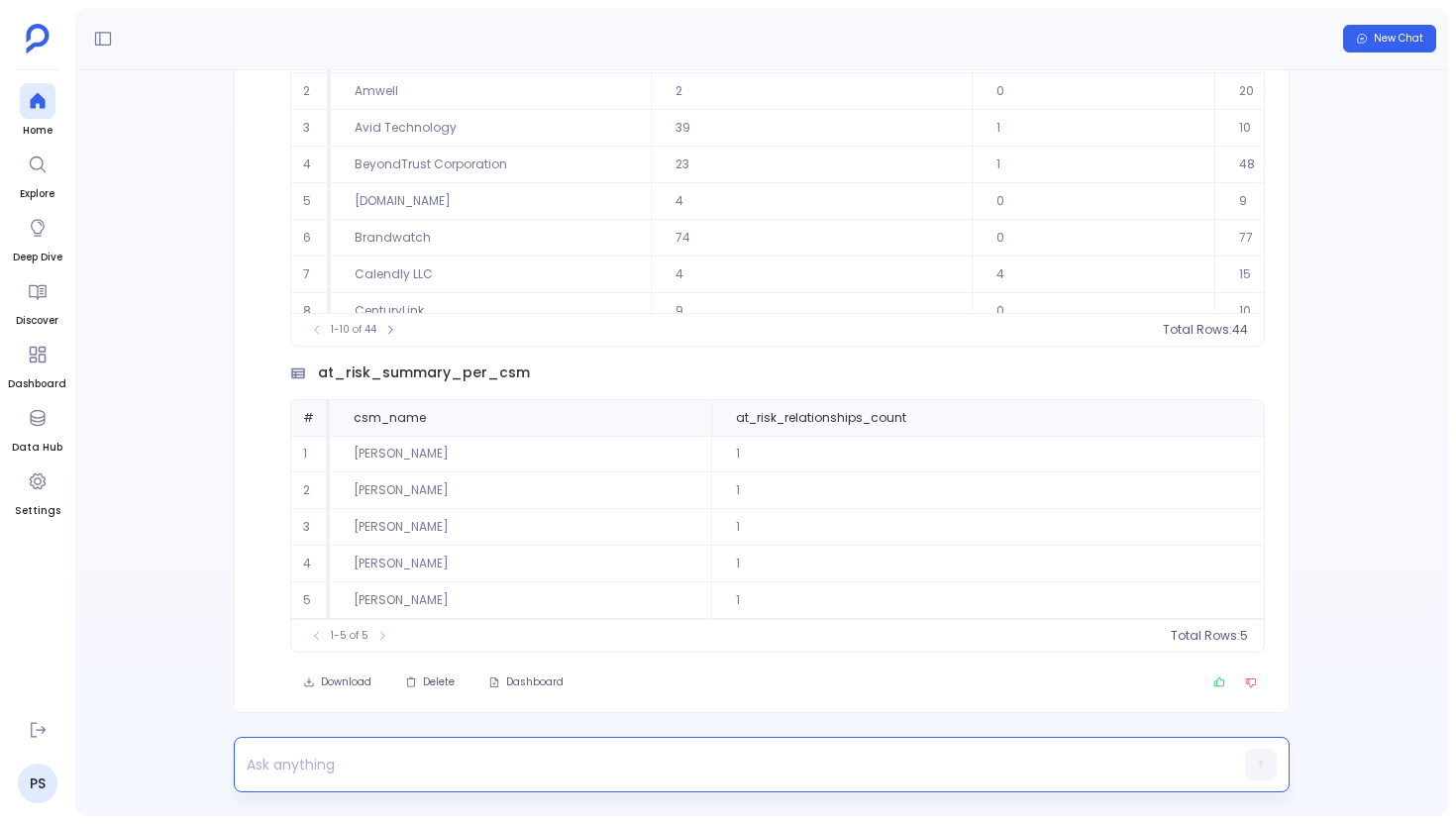 type 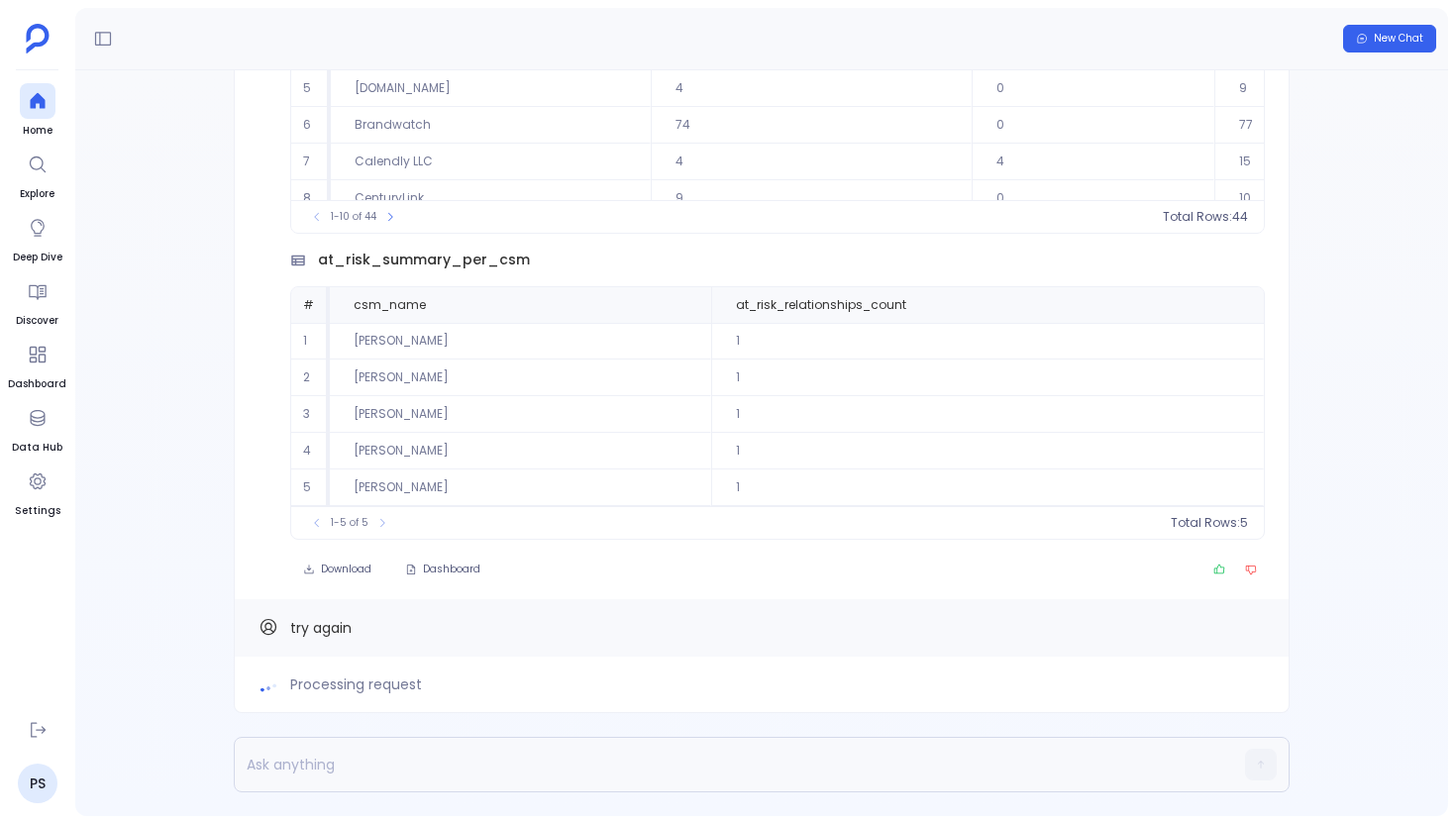 scroll, scrollTop: 0, scrollLeft: 429, axis: horizontal 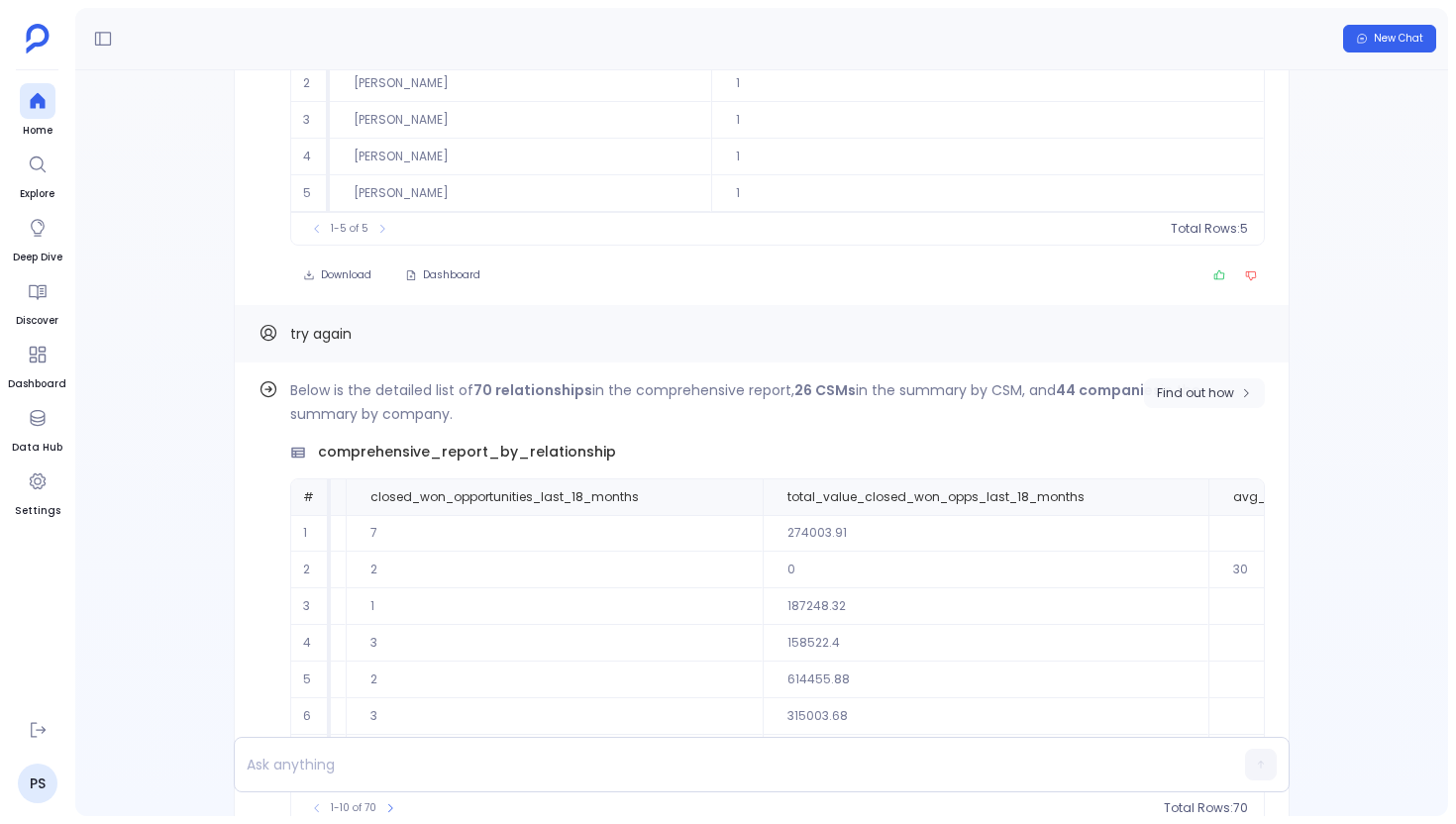 click on "Find out how" at bounding box center (1204, 393) 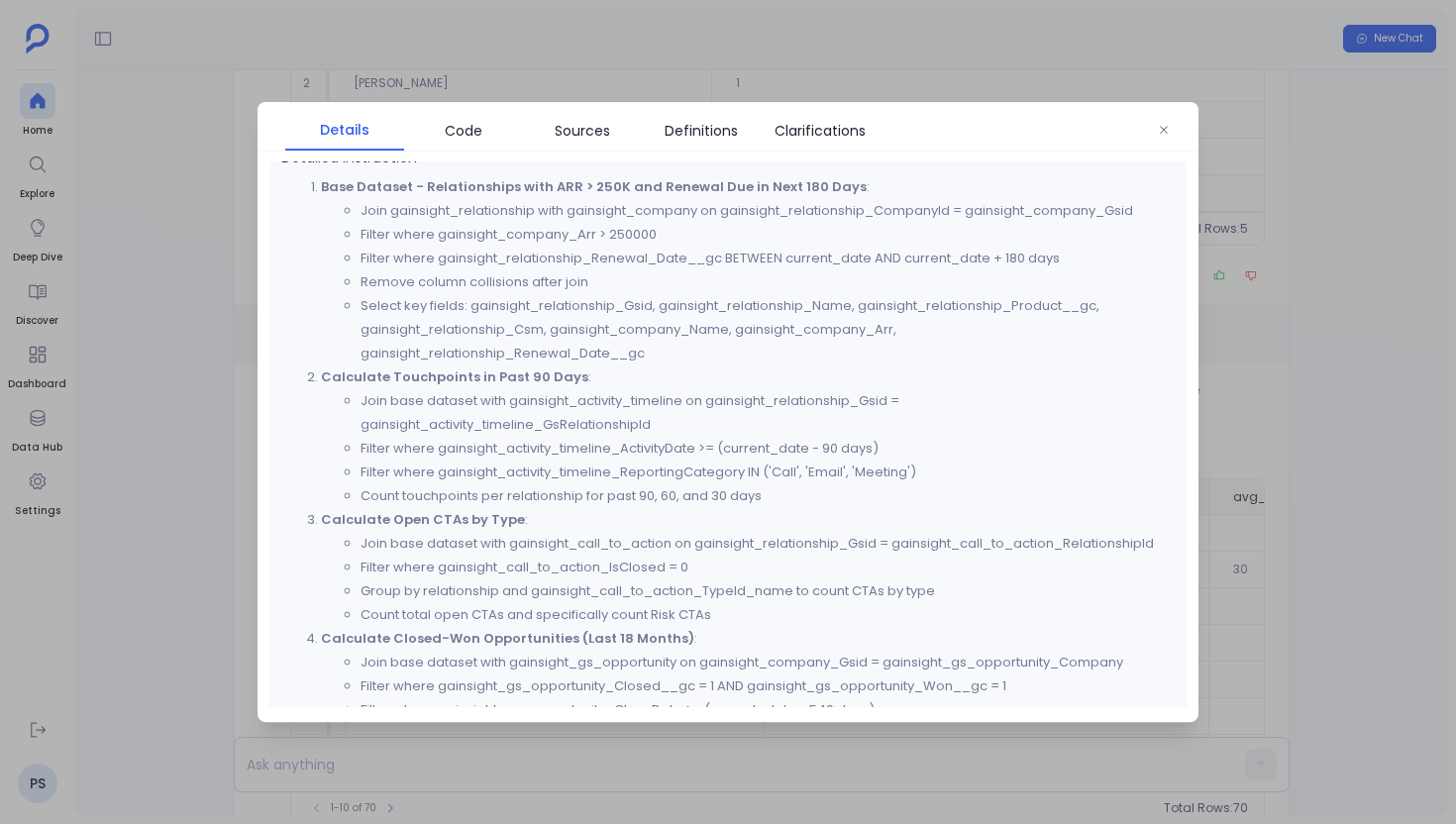 scroll, scrollTop: 703, scrollLeft: 0, axis: vertical 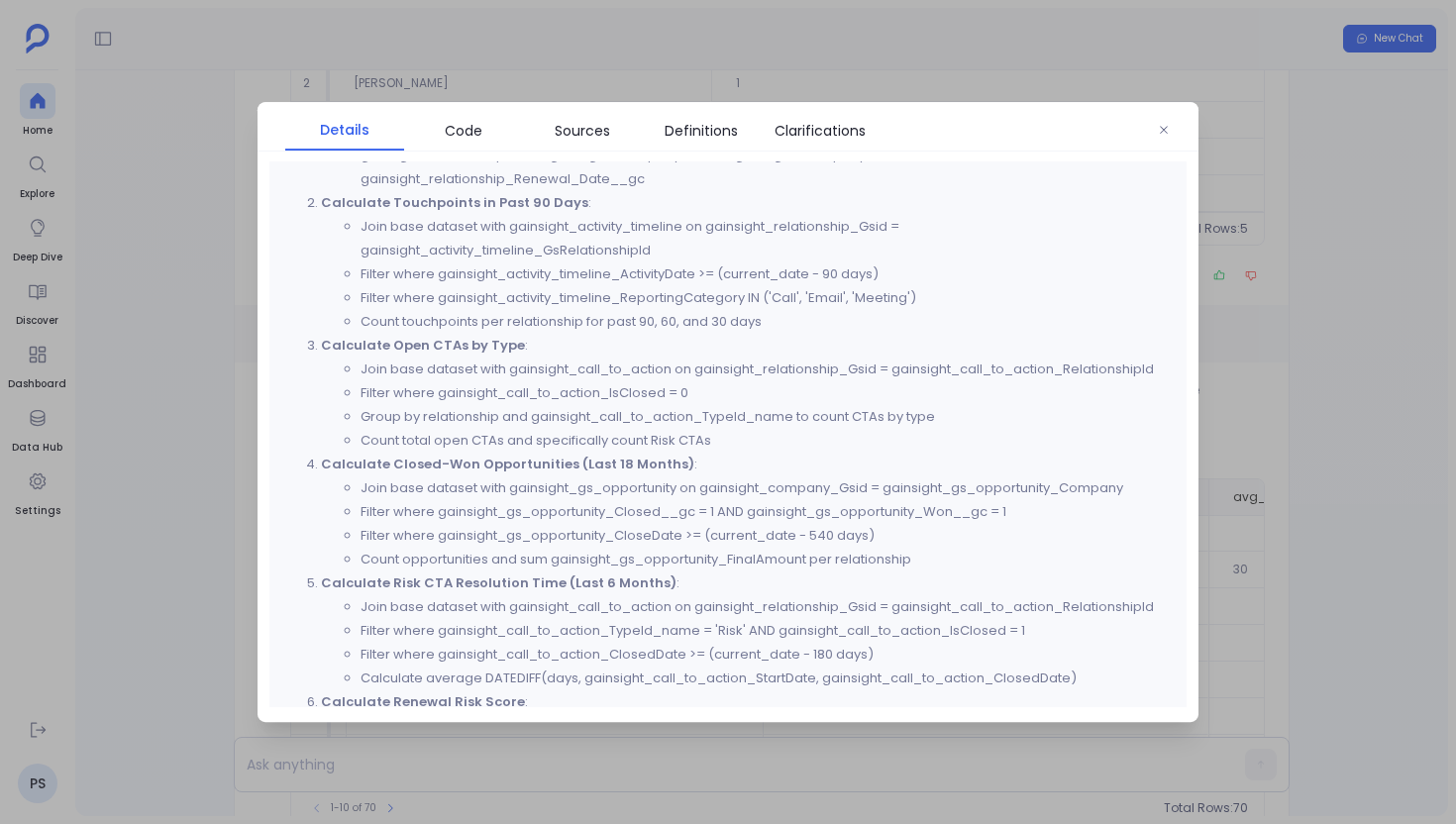 click at bounding box center [728, 412] 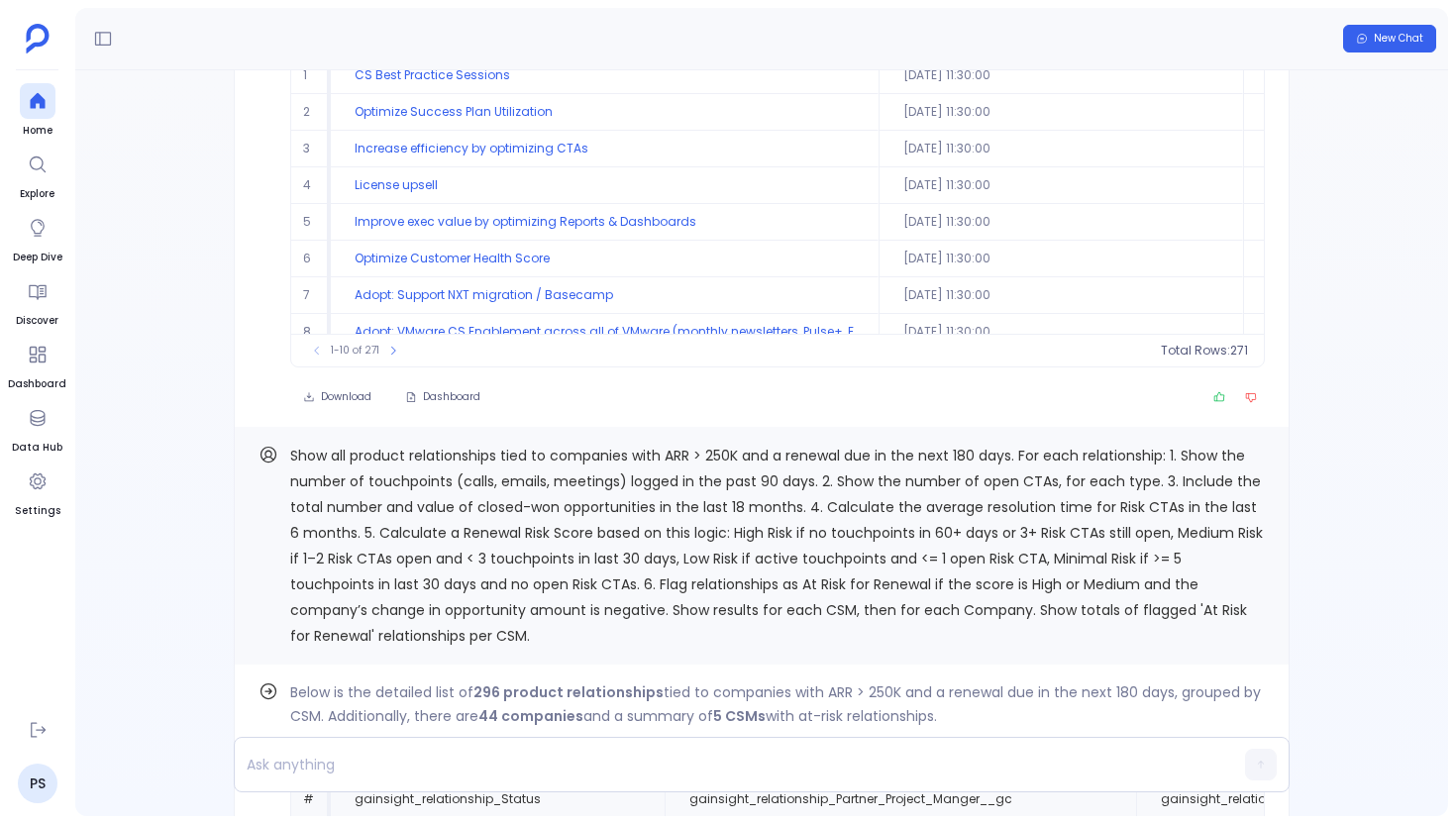 scroll, scrollTop: -2590, scrollLeft: 0, axis: vertical 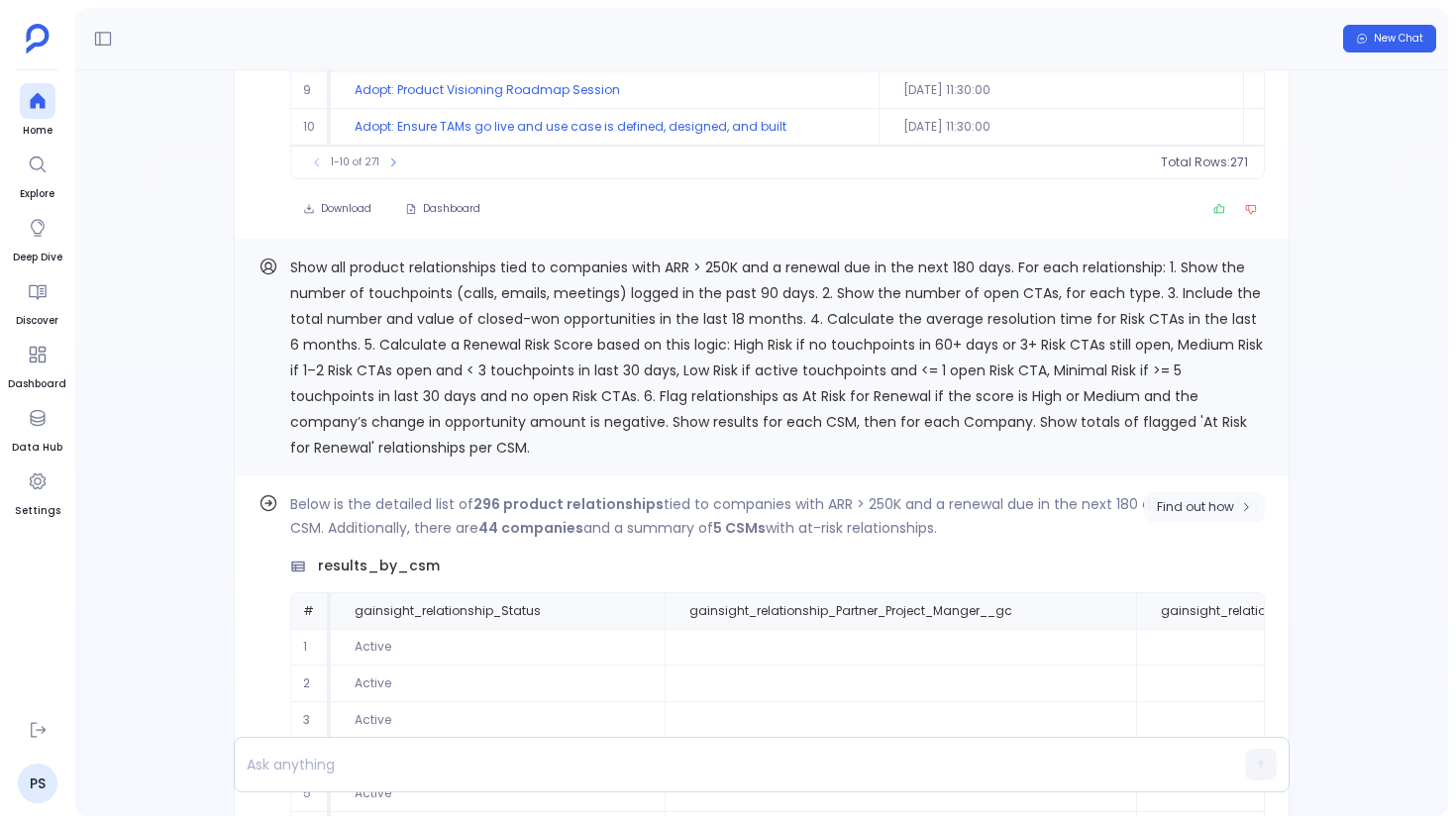 click on "Find out how" at bounding box center [1196, 507] 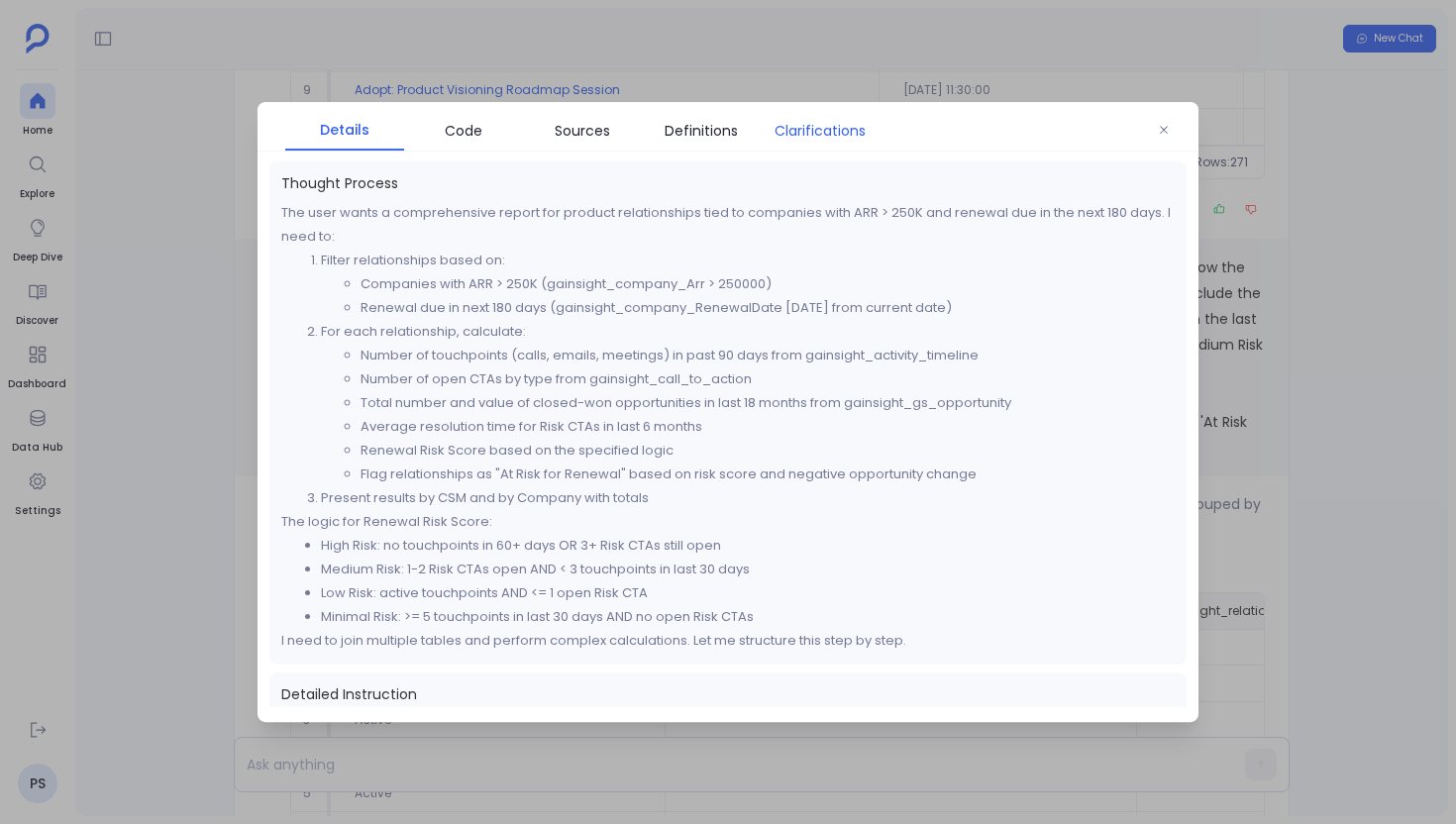 click on "Clarifications" at bounding box center [820, 131] 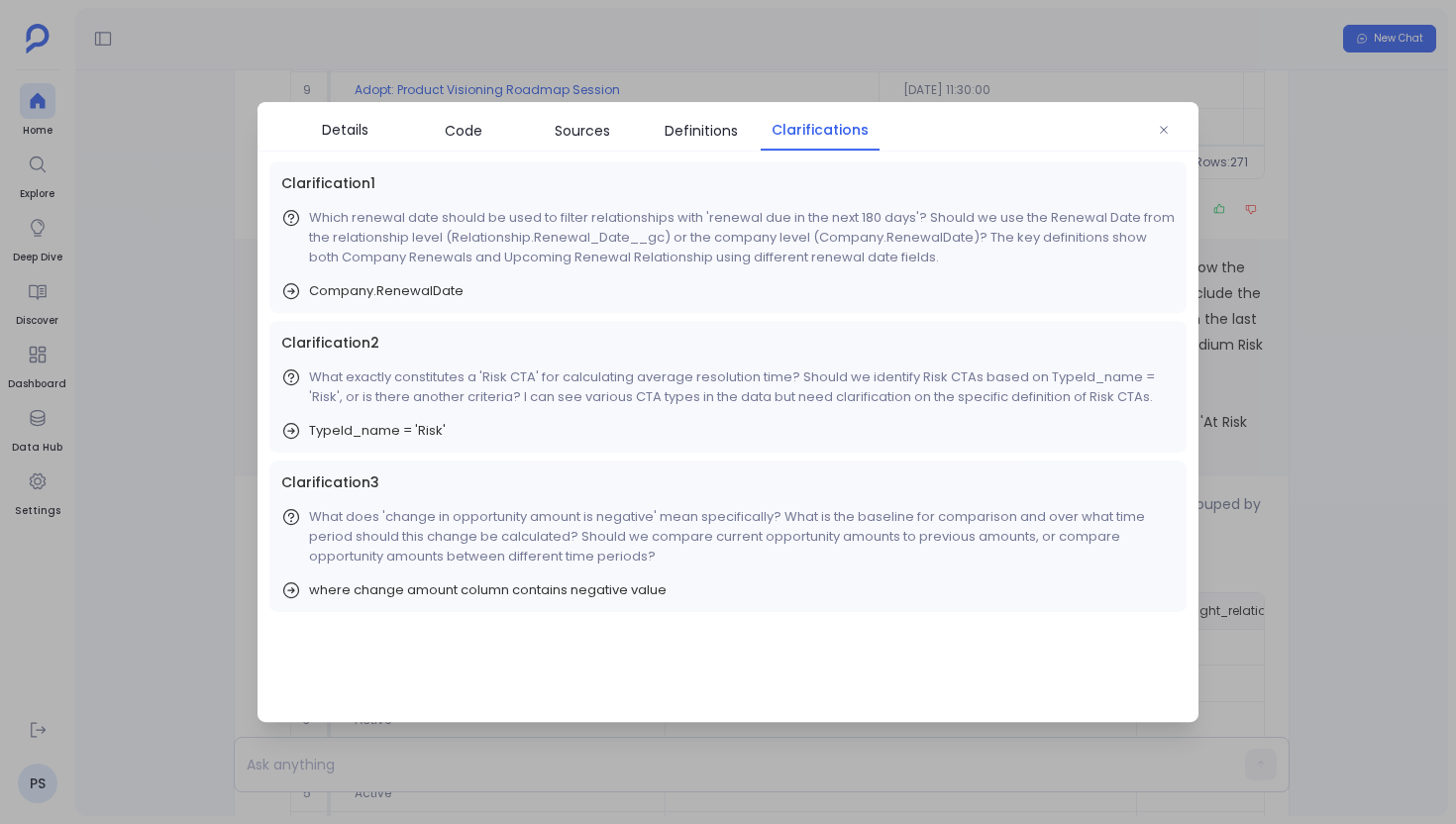 click at bounding box center [728, 412] 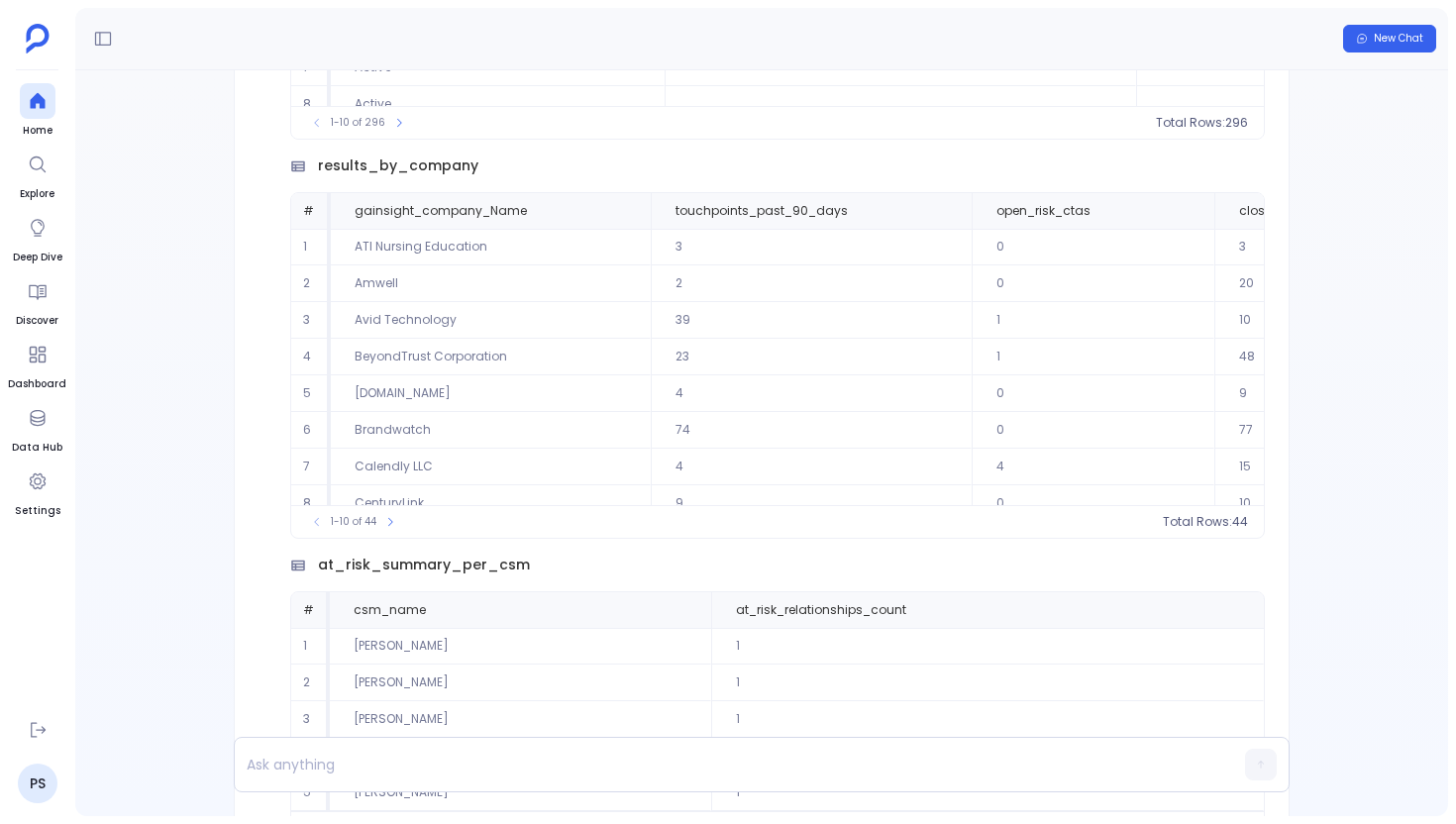 scroll, scrollTop: -1566, scrollLeft: 0, axis: vertical 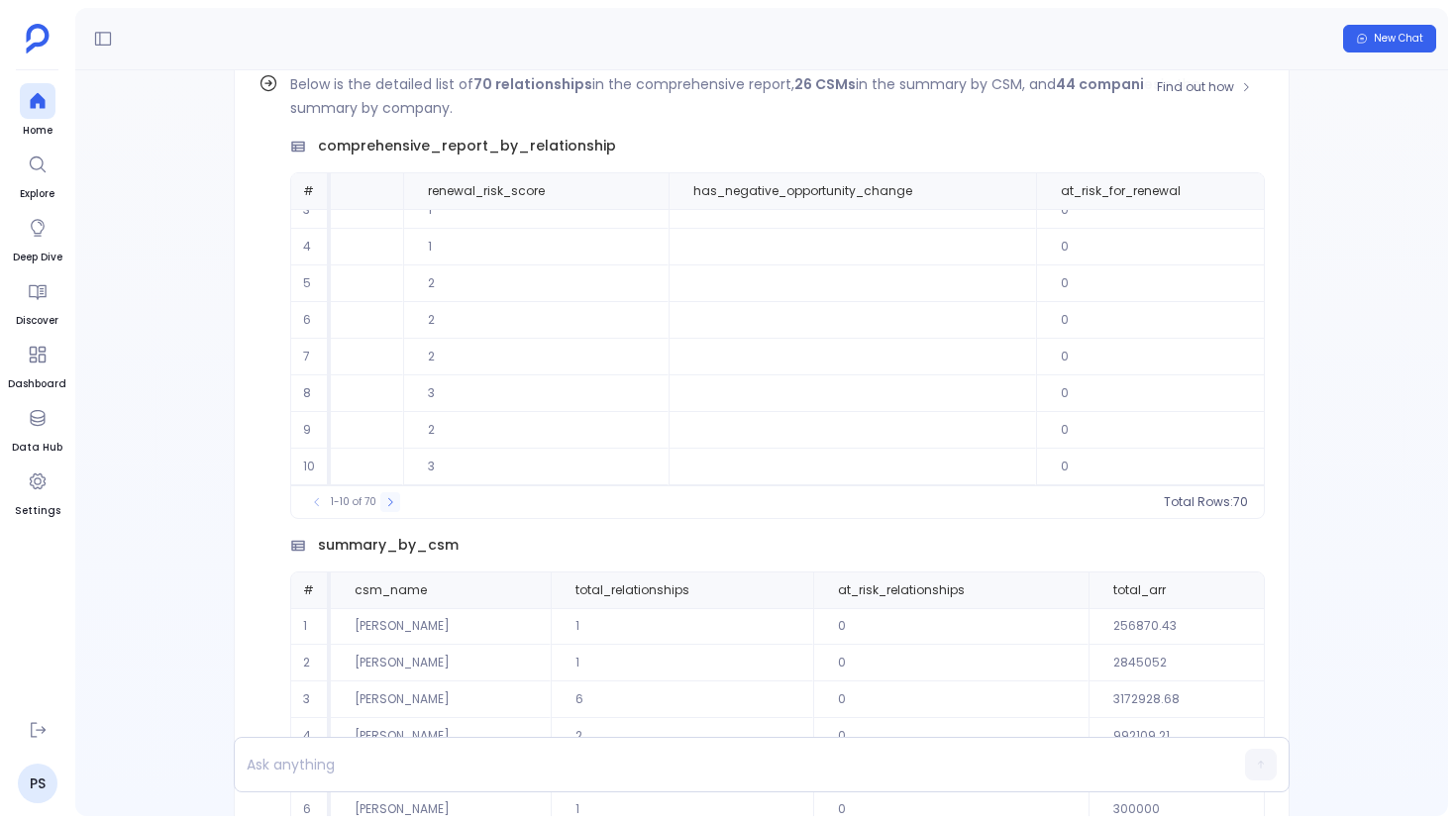 click 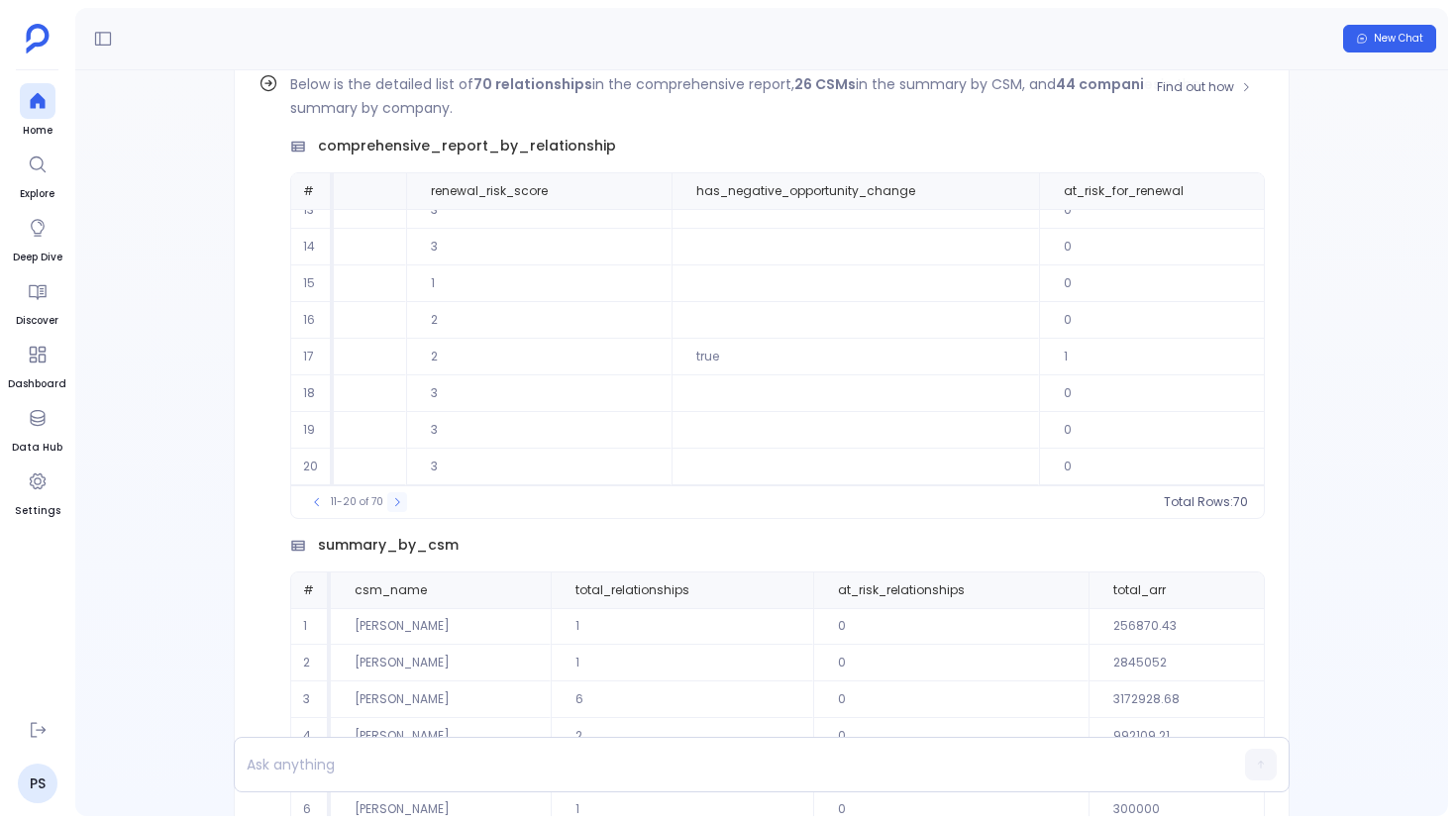 click 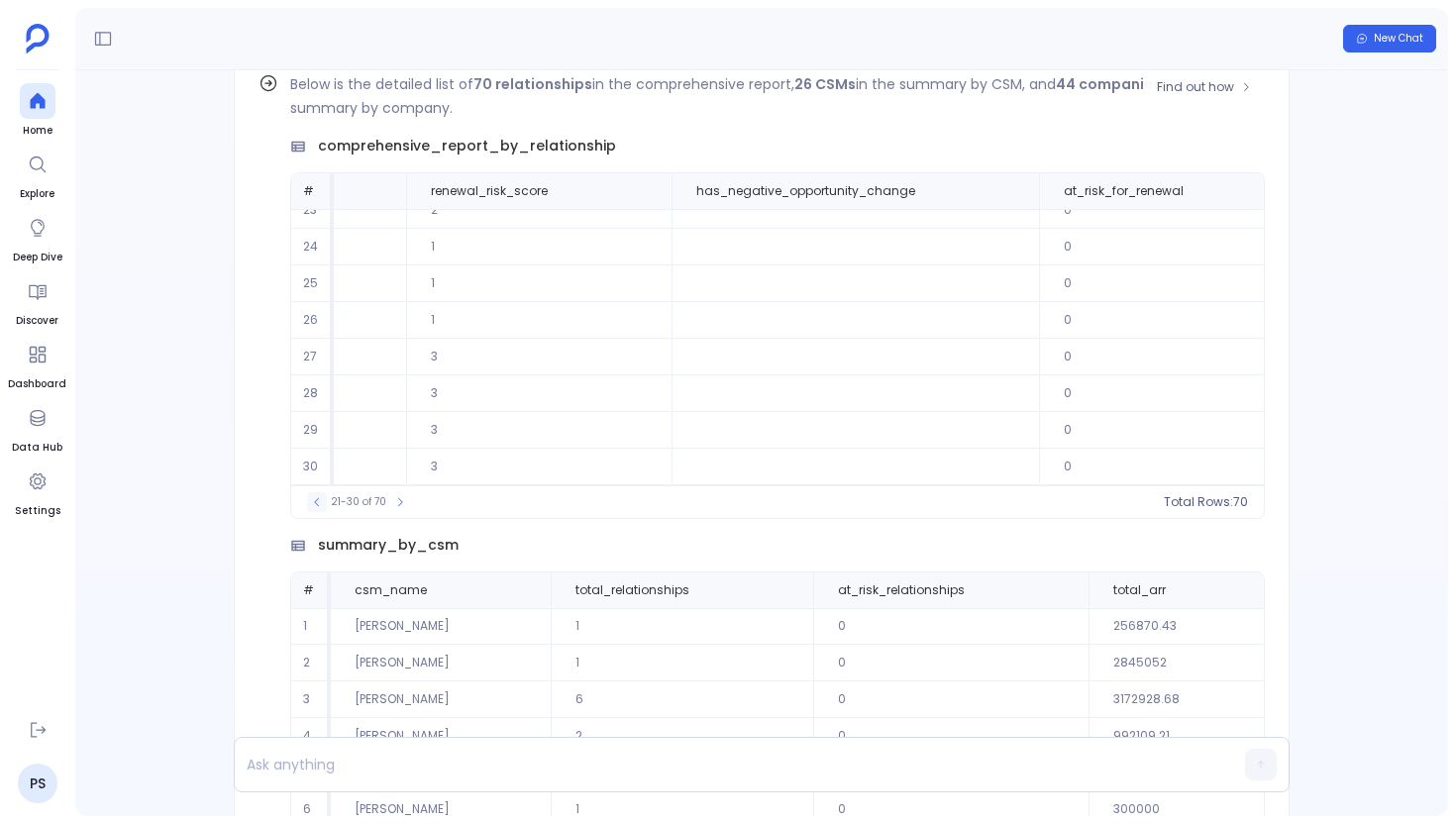 click 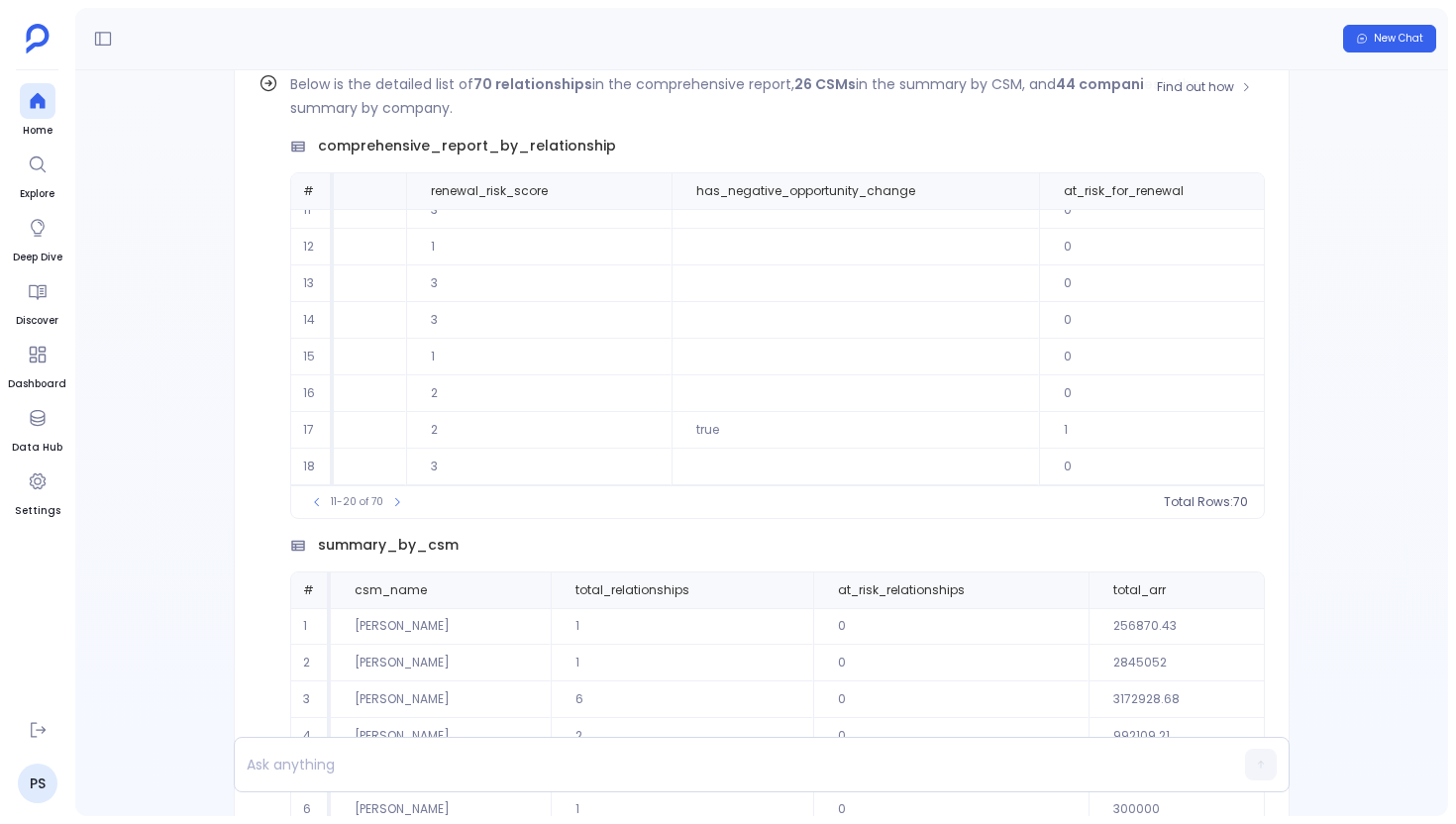 scroll, scrollTop: 95, scrollLeft: 4641, axis: both 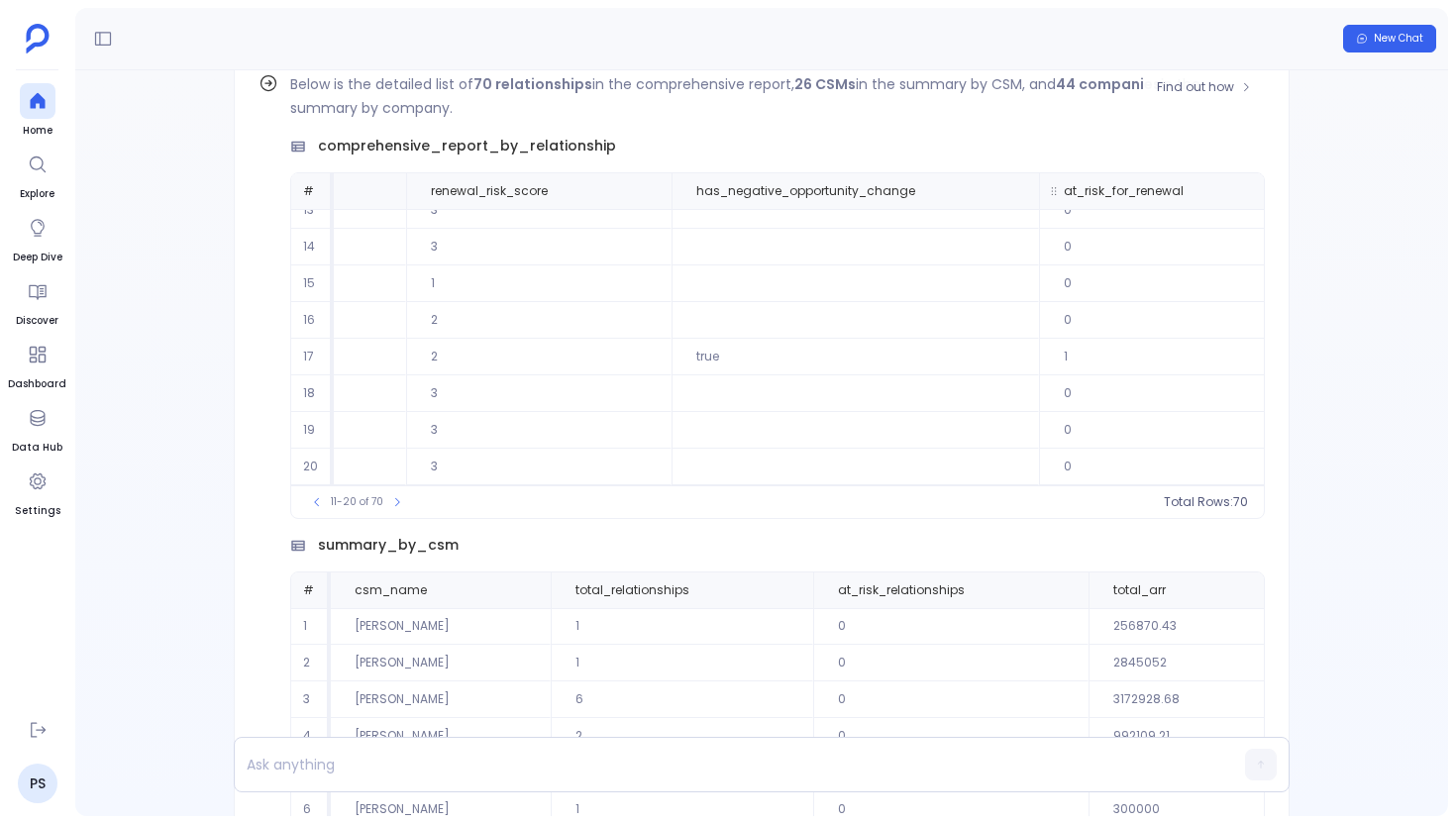 click at bounding box center (1283, 191) 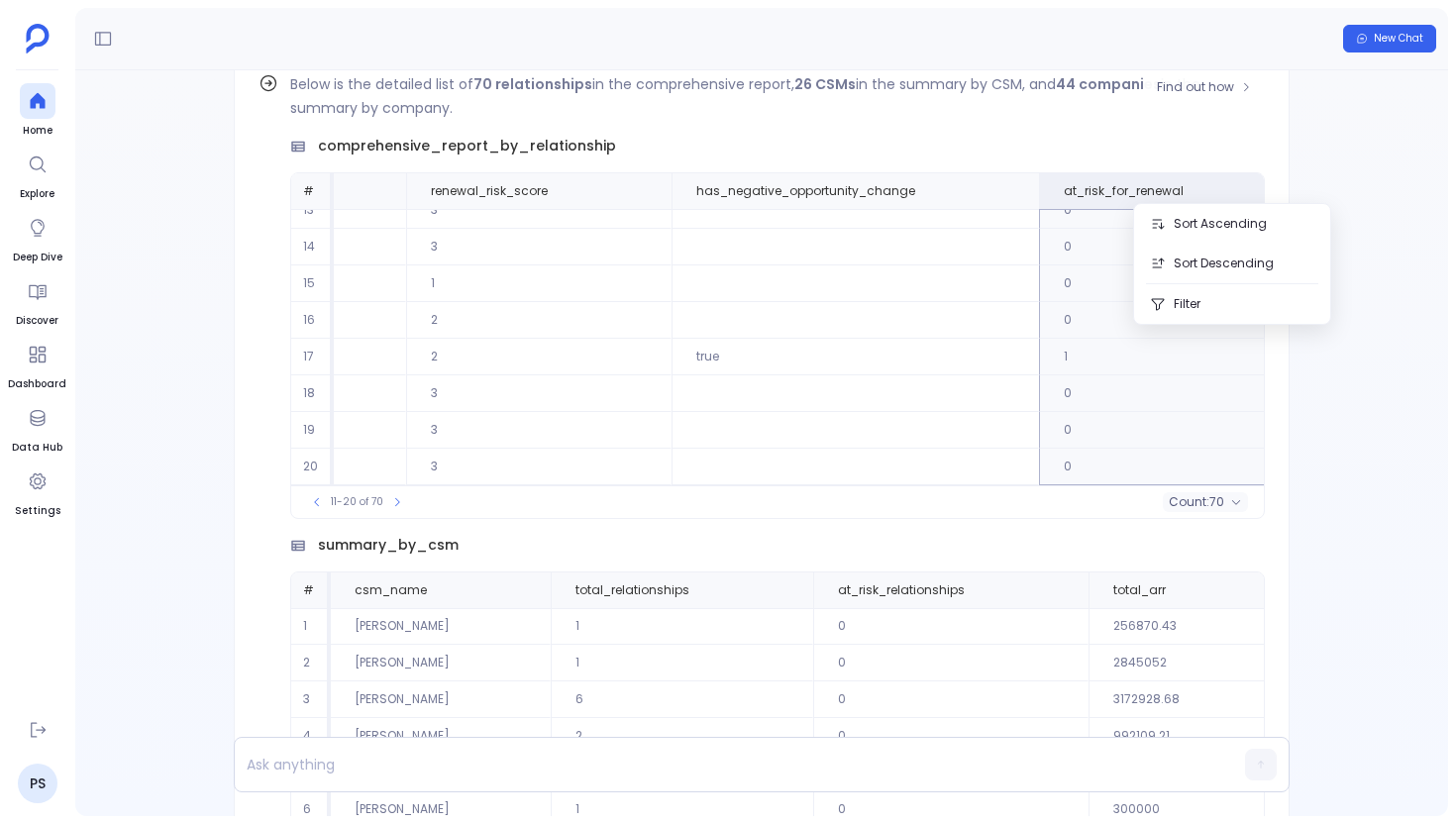 click on "comprehensive_report_by_relationship" at bounding box center [778, 146] 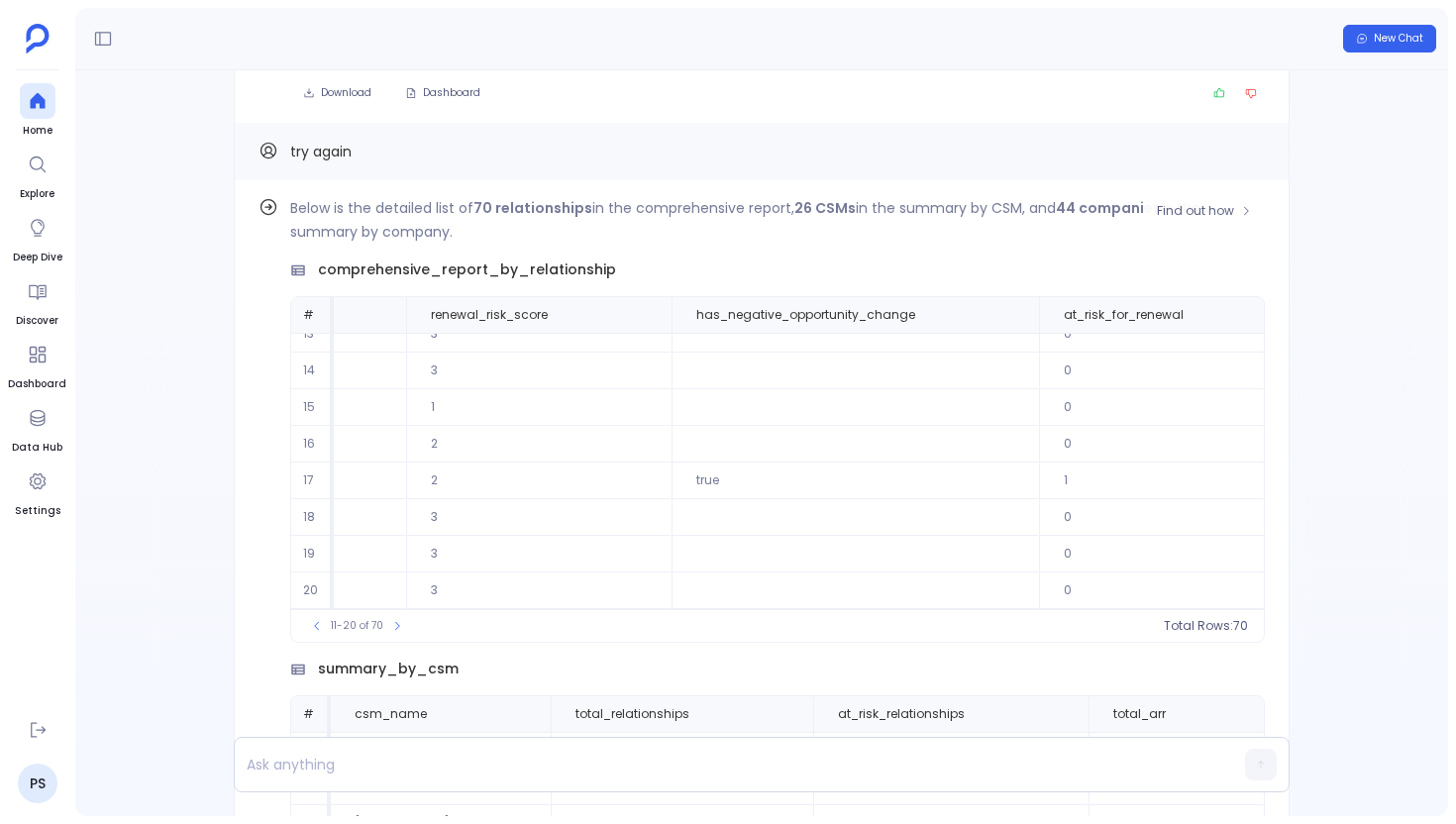 scroll, scrollTop: -794, scrollLeft: 0, axis: vertical 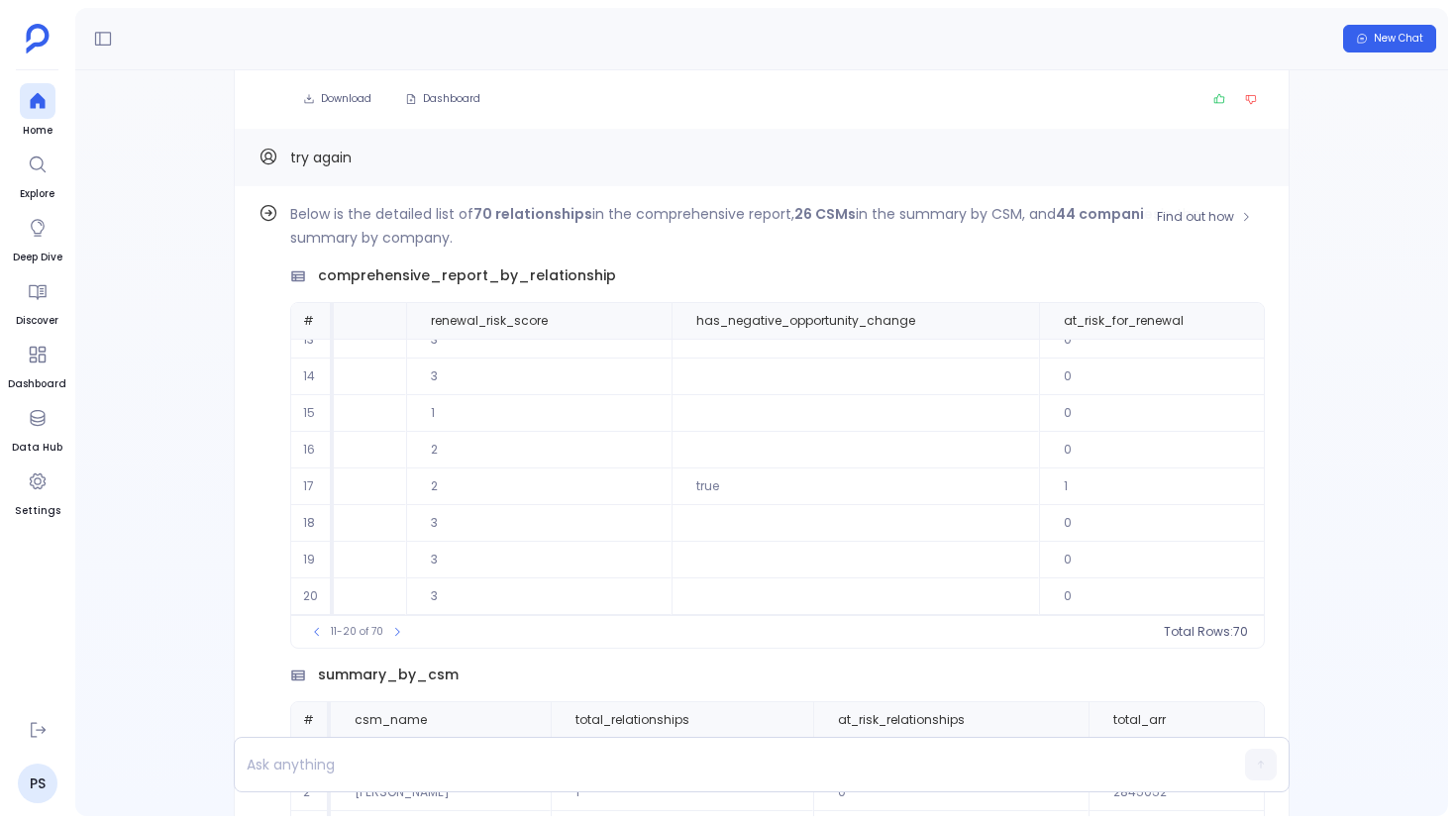 click on "Below is the detailed list of  70 relationships  in the comprehensive report,  26 CSMs  in the summary by CSM, and  44 companies  in the summary by company." at bounding box center (778, 226) 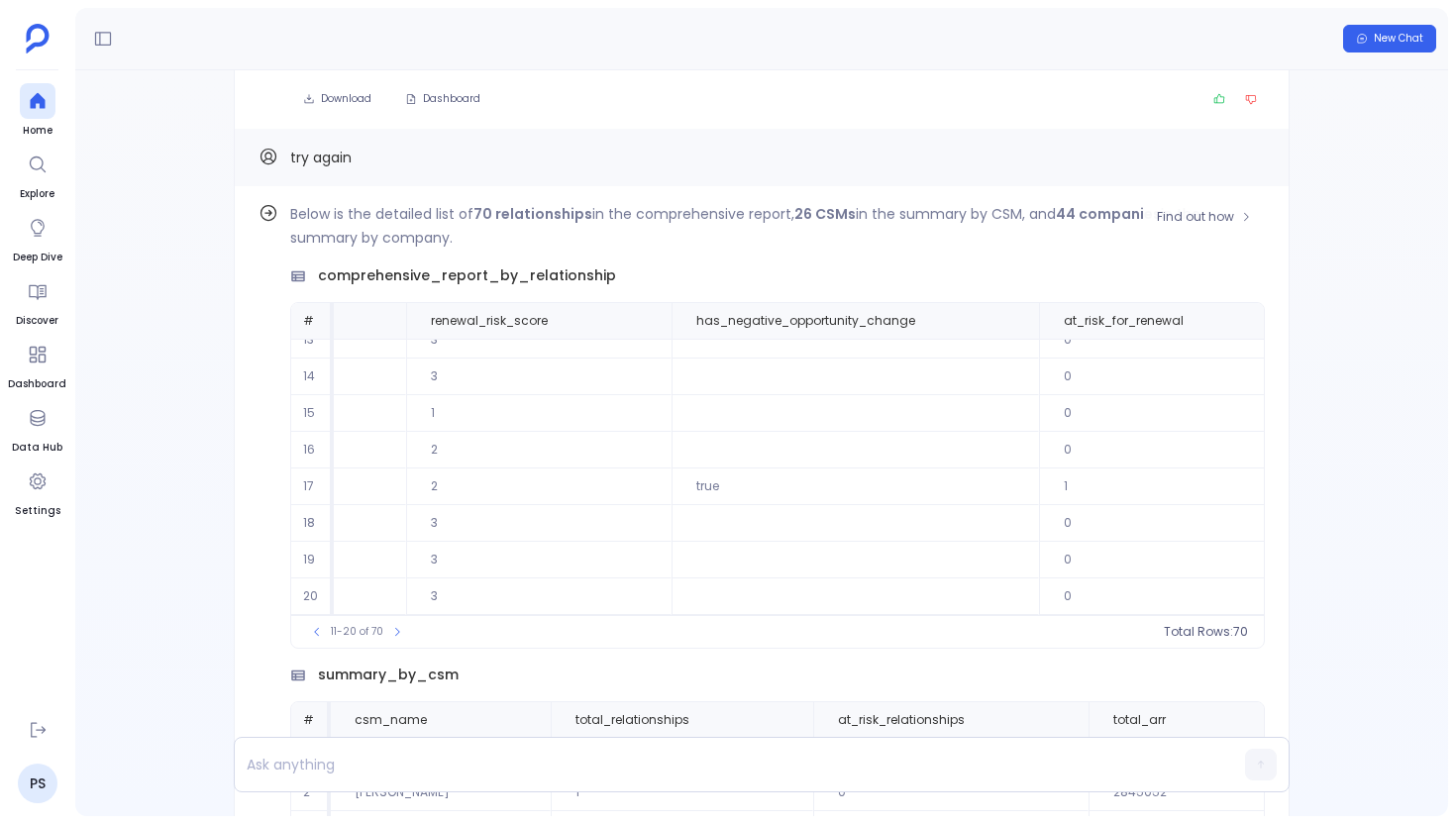 click on "Below is the detailed list of  70 relationships  in the comprehensive report,  26 CSMs  in the summary by CSM, and  44 companies  in the summary by company." at bounding box center (778, 226) 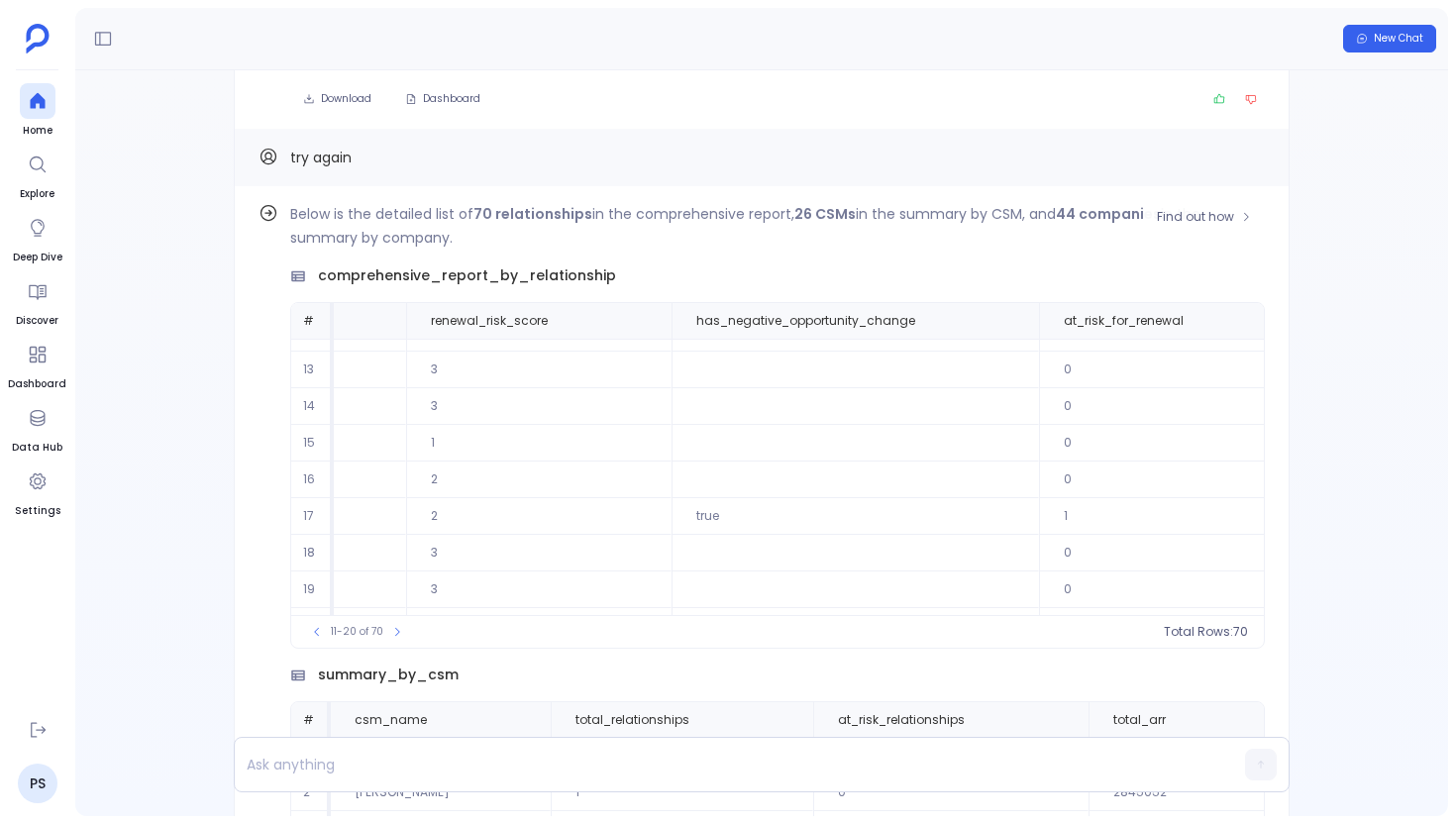scroll, scrollTop: 60, scrollLeft: 4642, axis: both 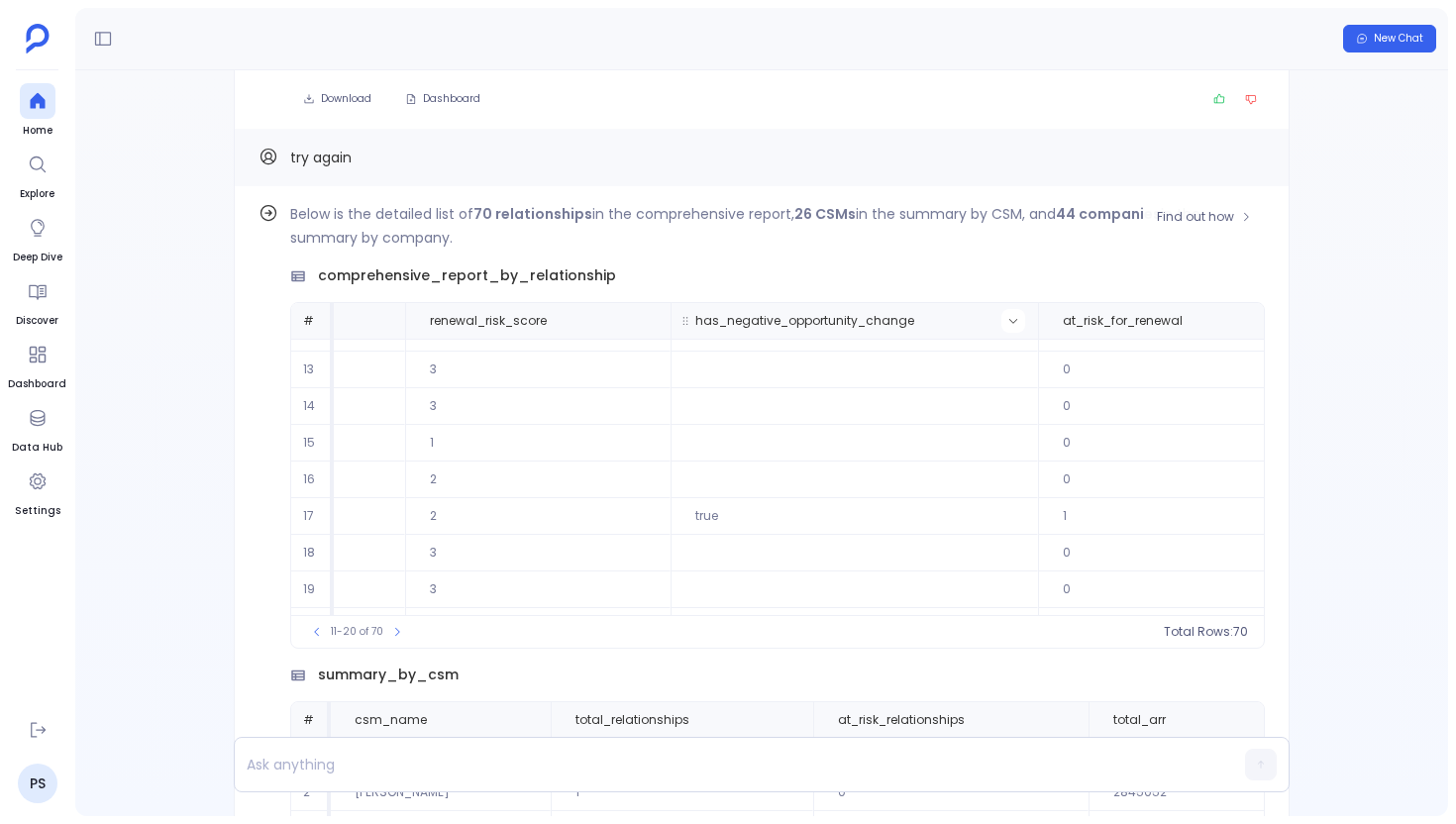 click at bounding box center (1013, 321) 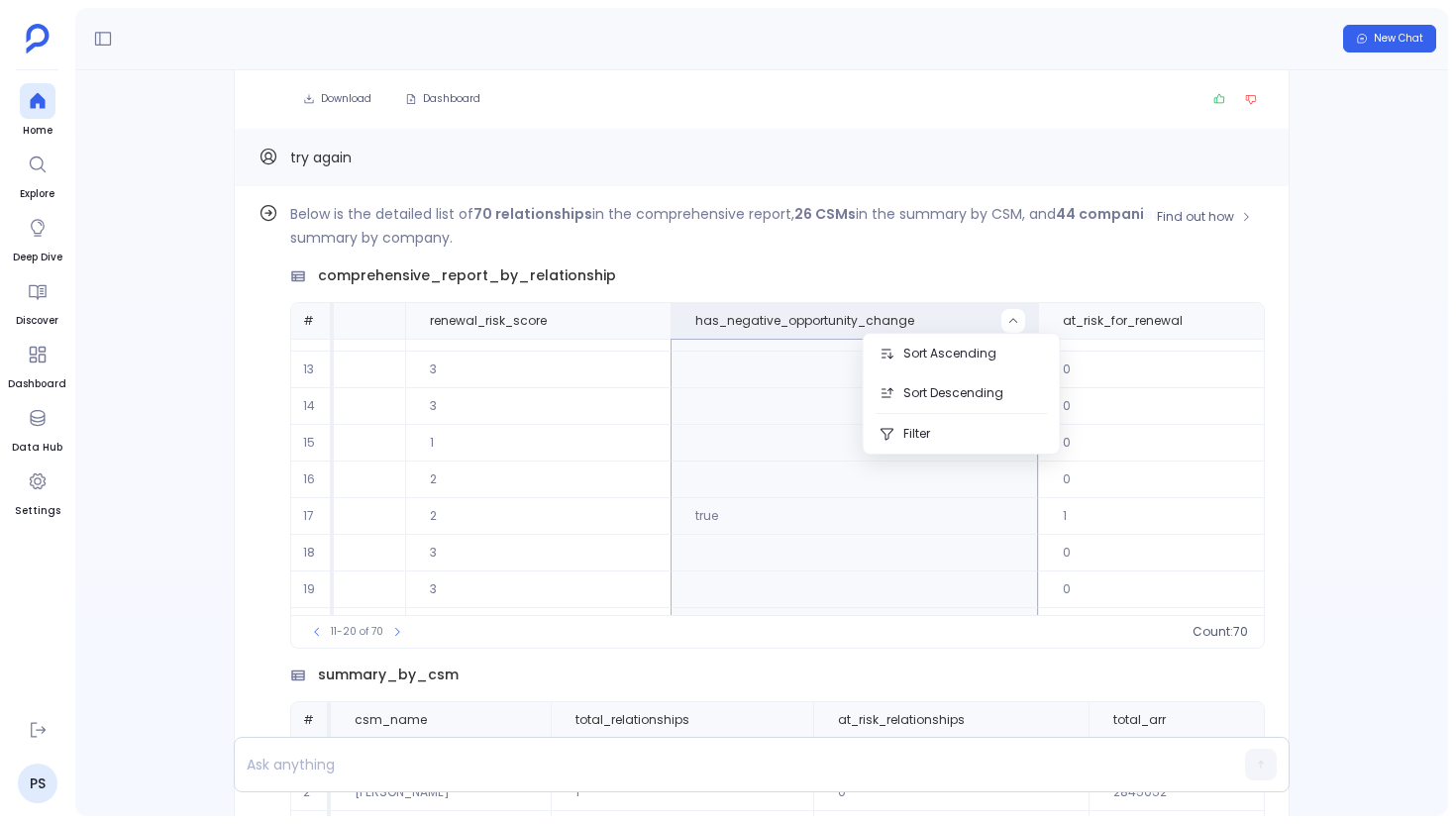 click on "Below is the detailed list of  70 relationships  in the comprehensive report,  26 CSMs  in the summary by CSM, and  44 companies  in the summary by company." at bounding box center [778, 226] 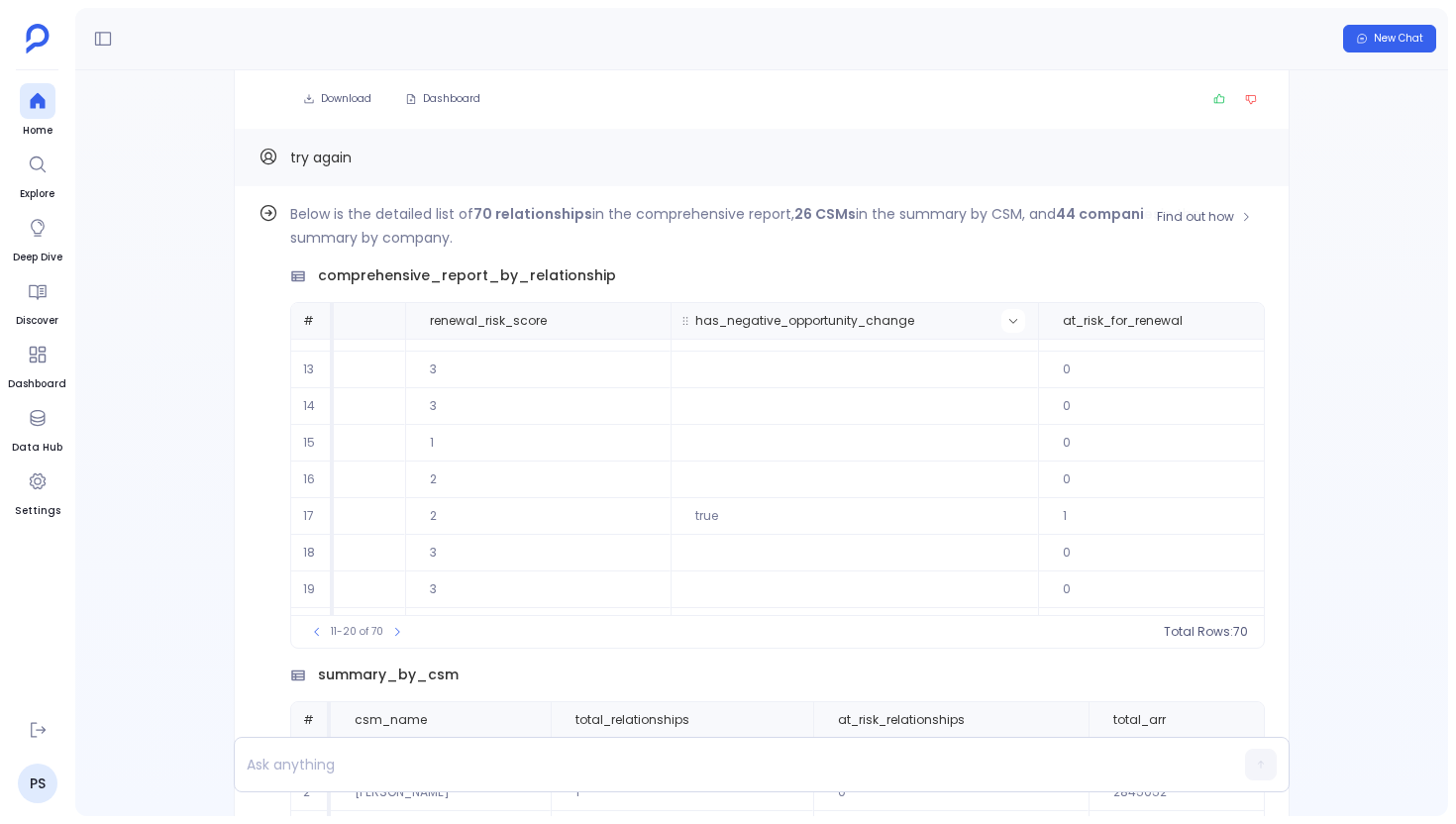 click at bounding box center (1013, 321) 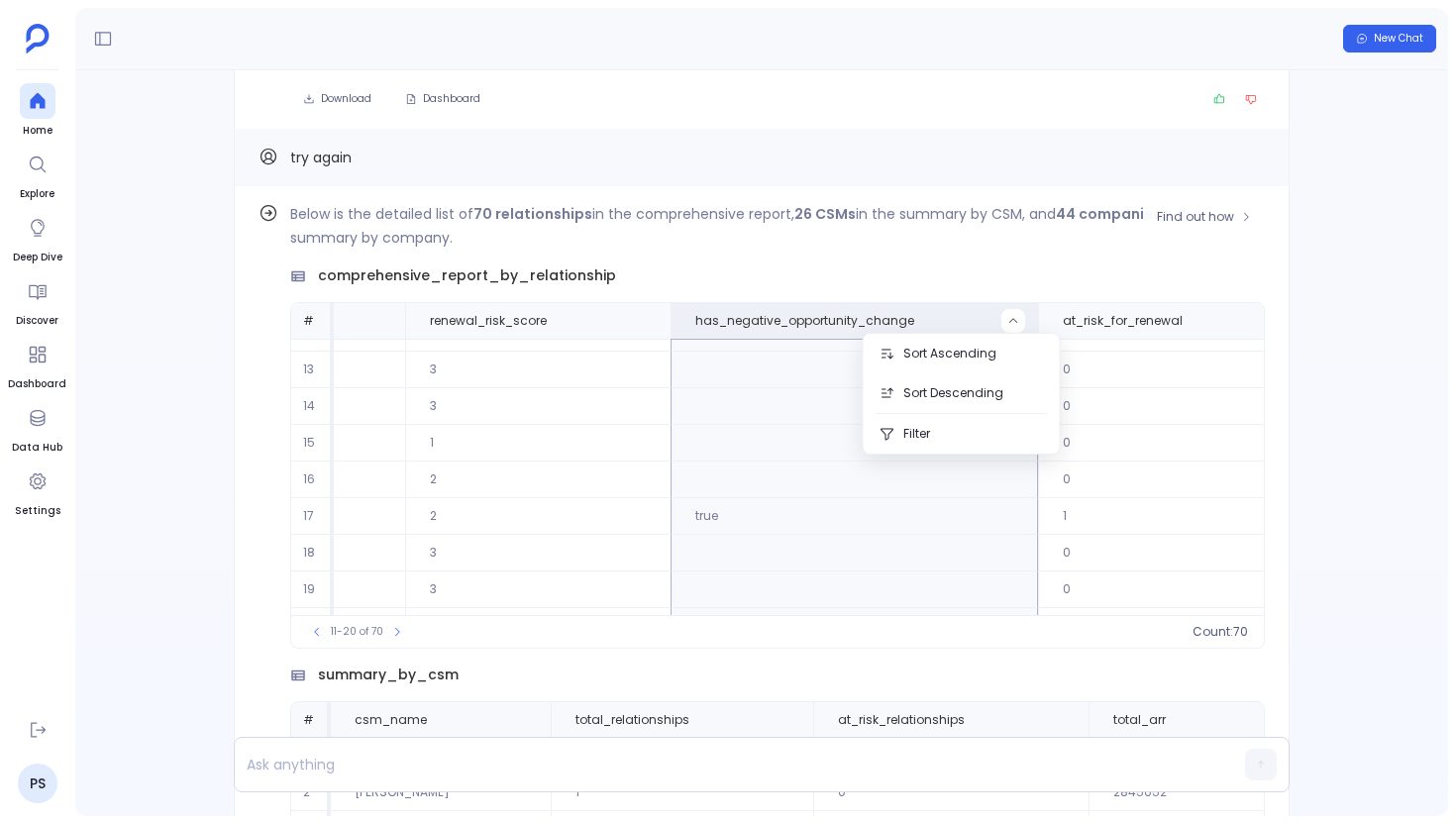 click on "comprehensive_report_by_relationship" at bounding box center [778, 275] 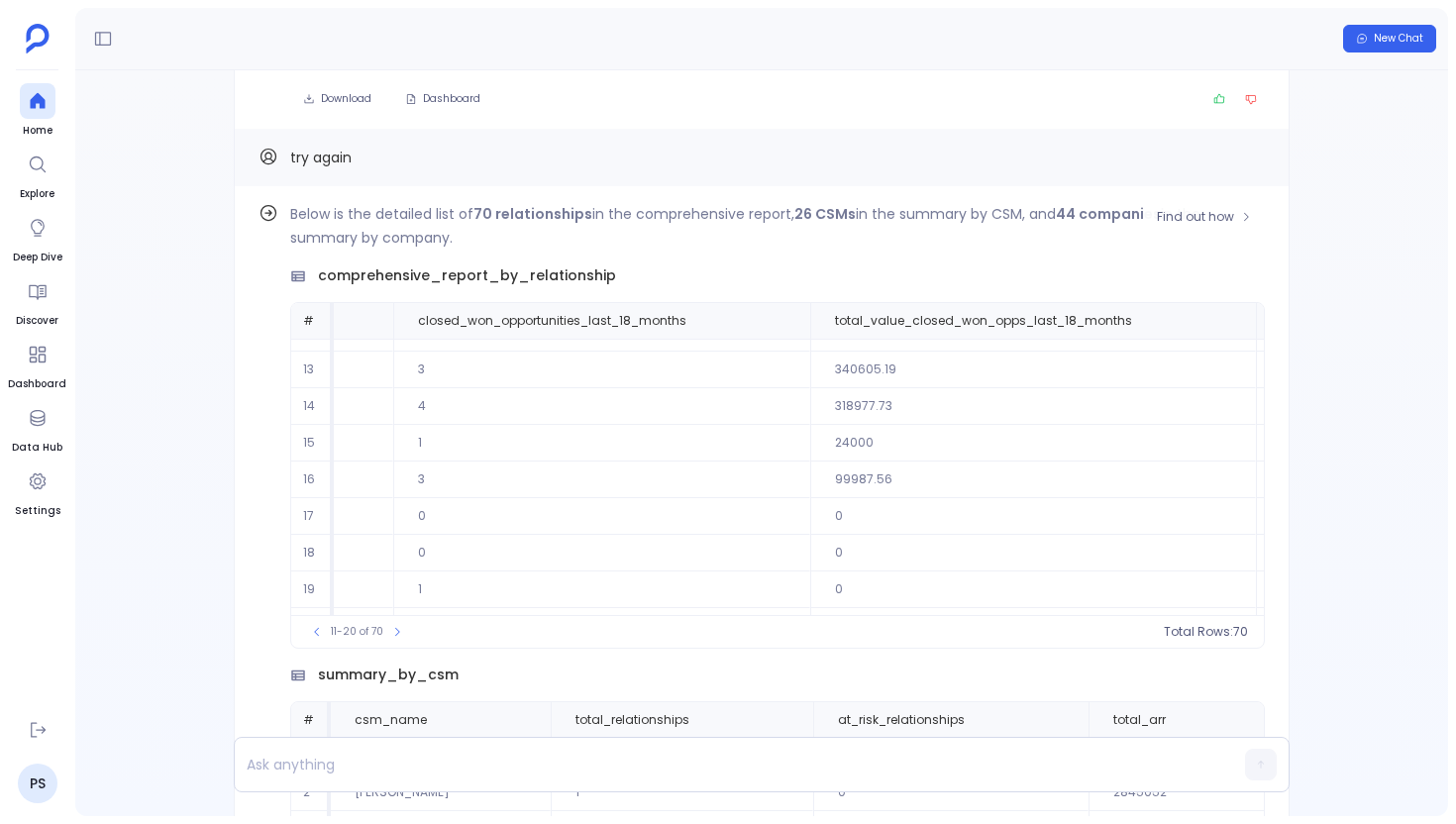 scroll, scrollTop: 60, scrollLeft: 3345, axis: both 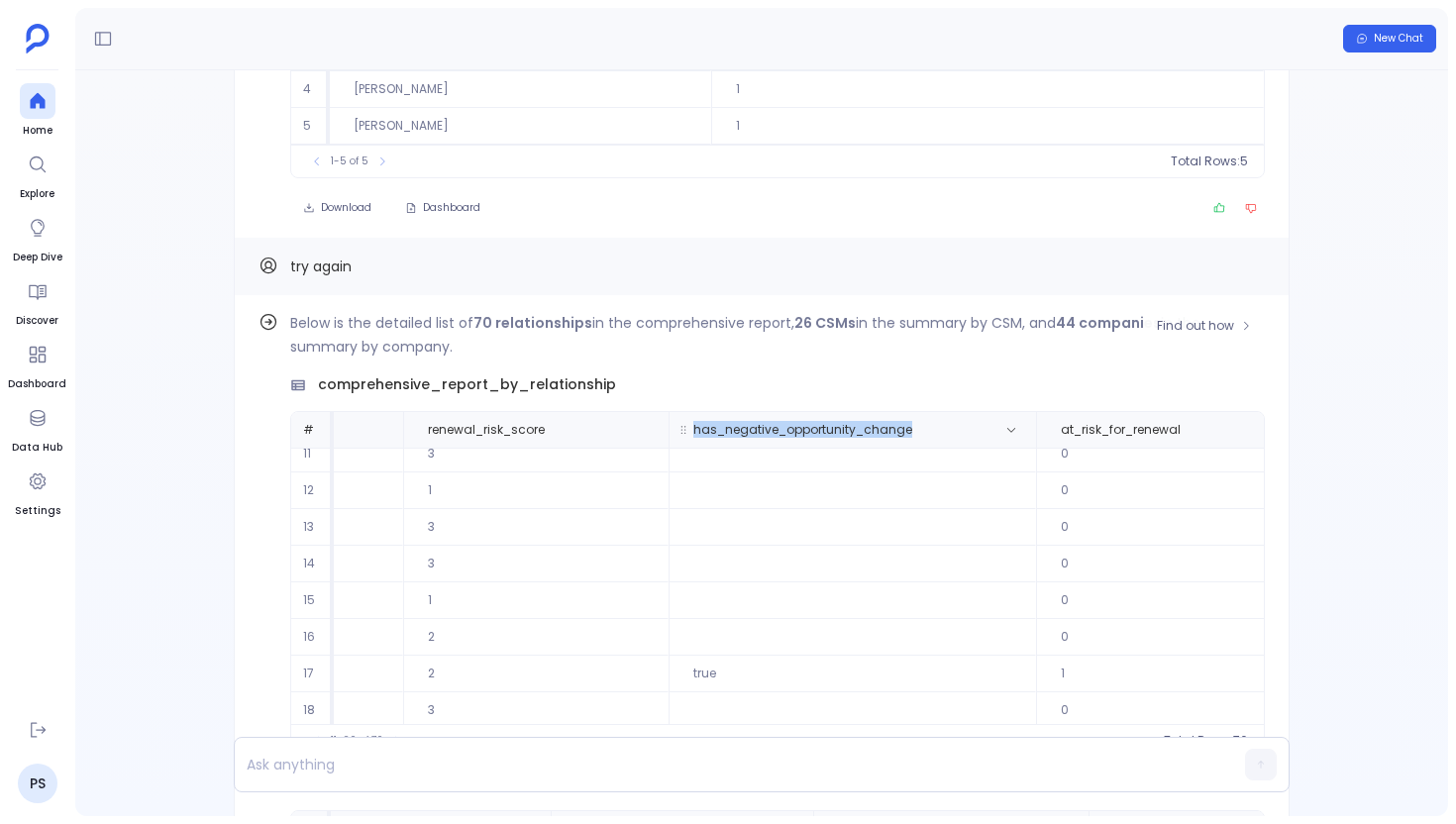 drag, startPoint x: 643, startPoint y: 430, endPoint x: 859, endPoint y: 432, distance: 216.00926 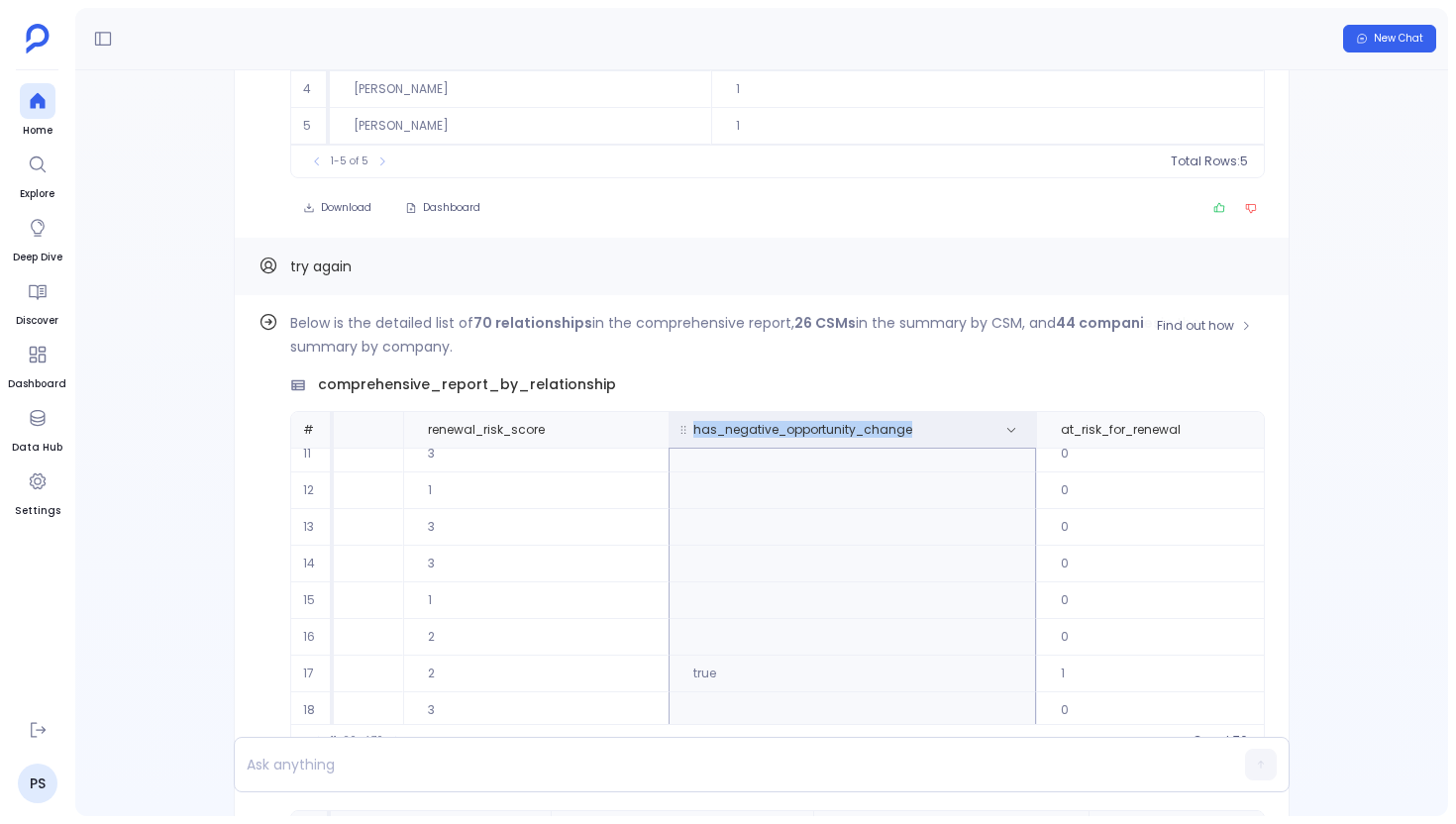 copy on "has_negative_opportunity_change" 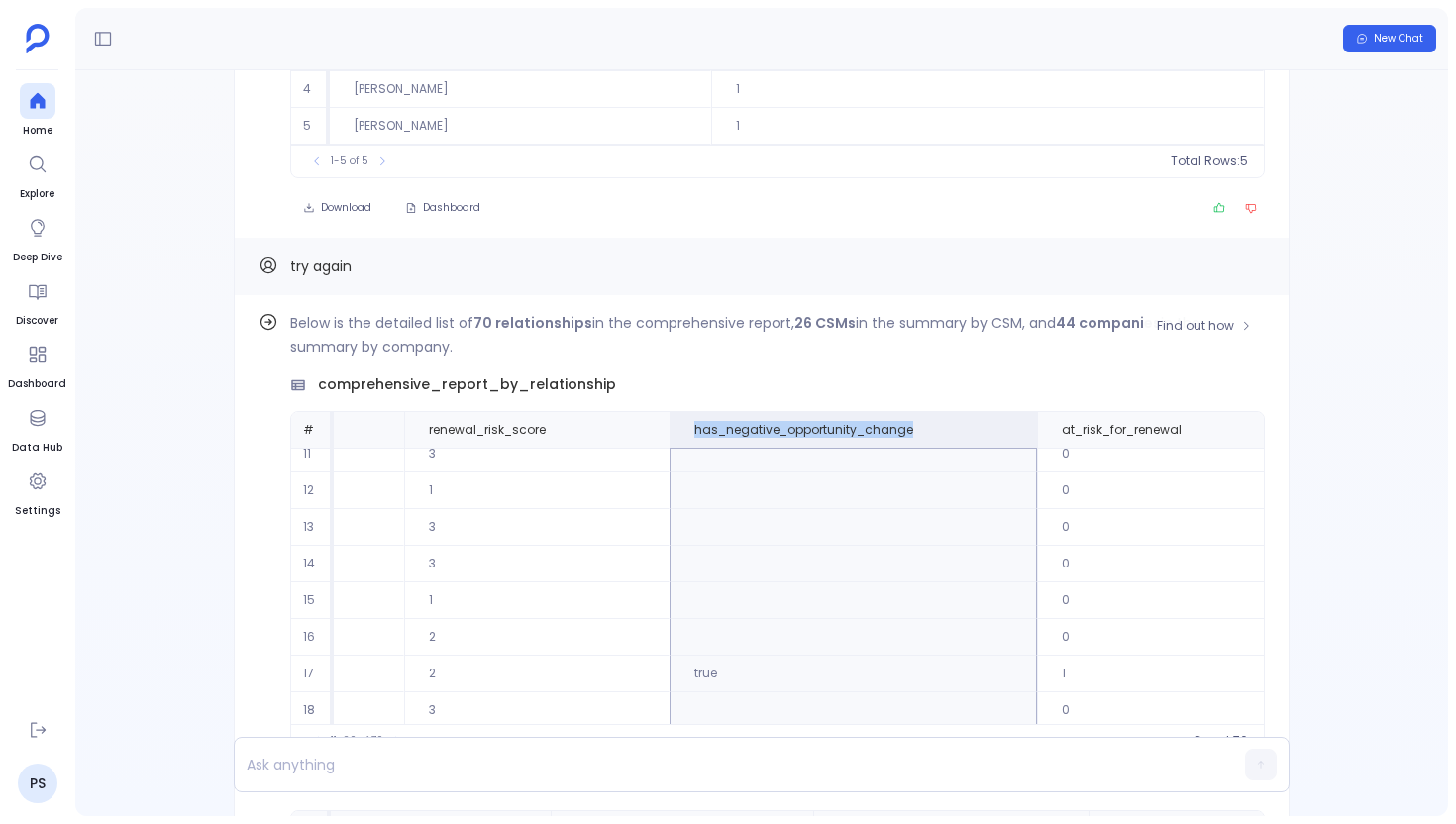 scroll, scrollTop: 12, scrollLeft: 4644, axis: both 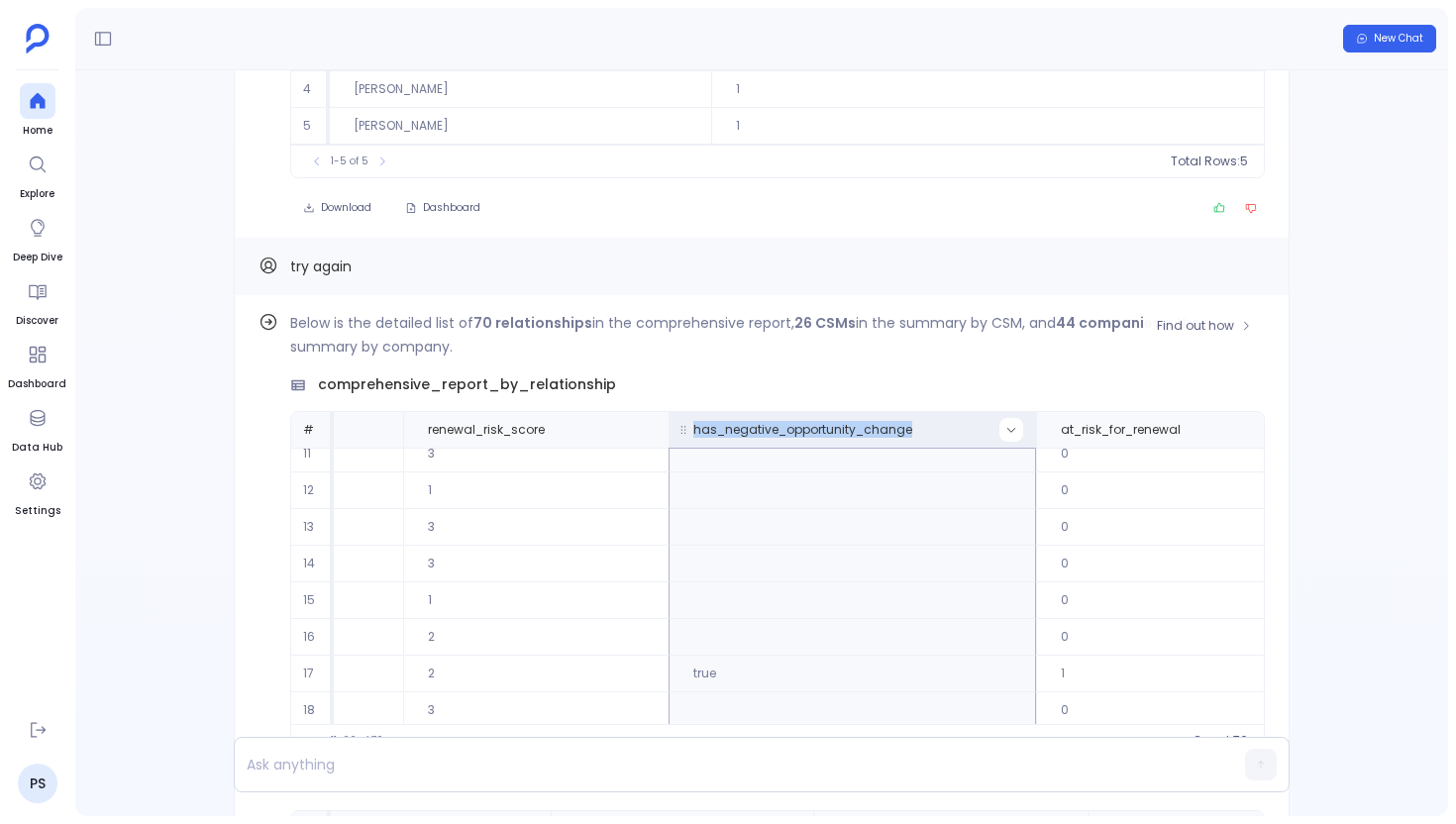 click 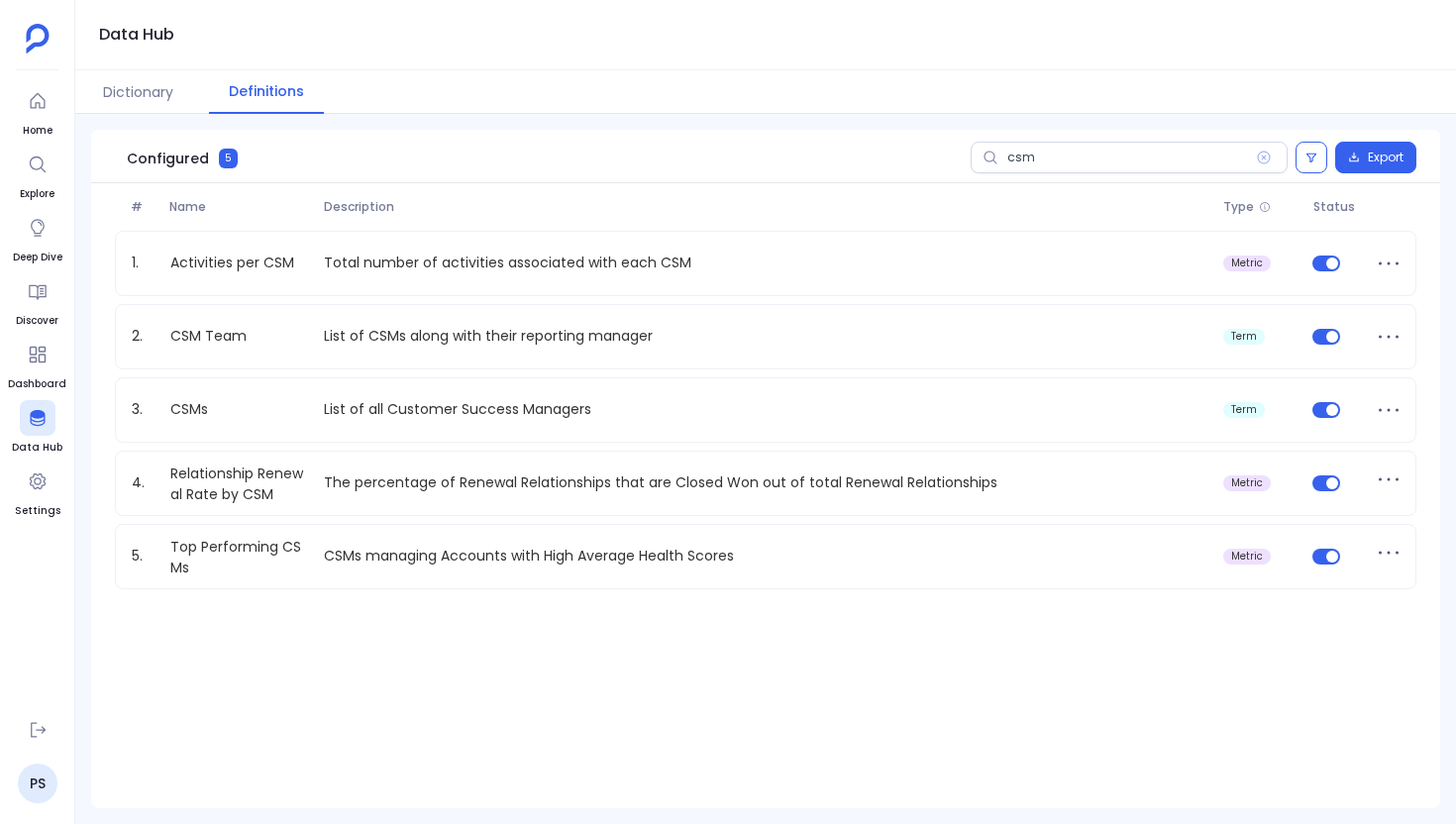 click on "csm" at bounding box center (1129, 157) 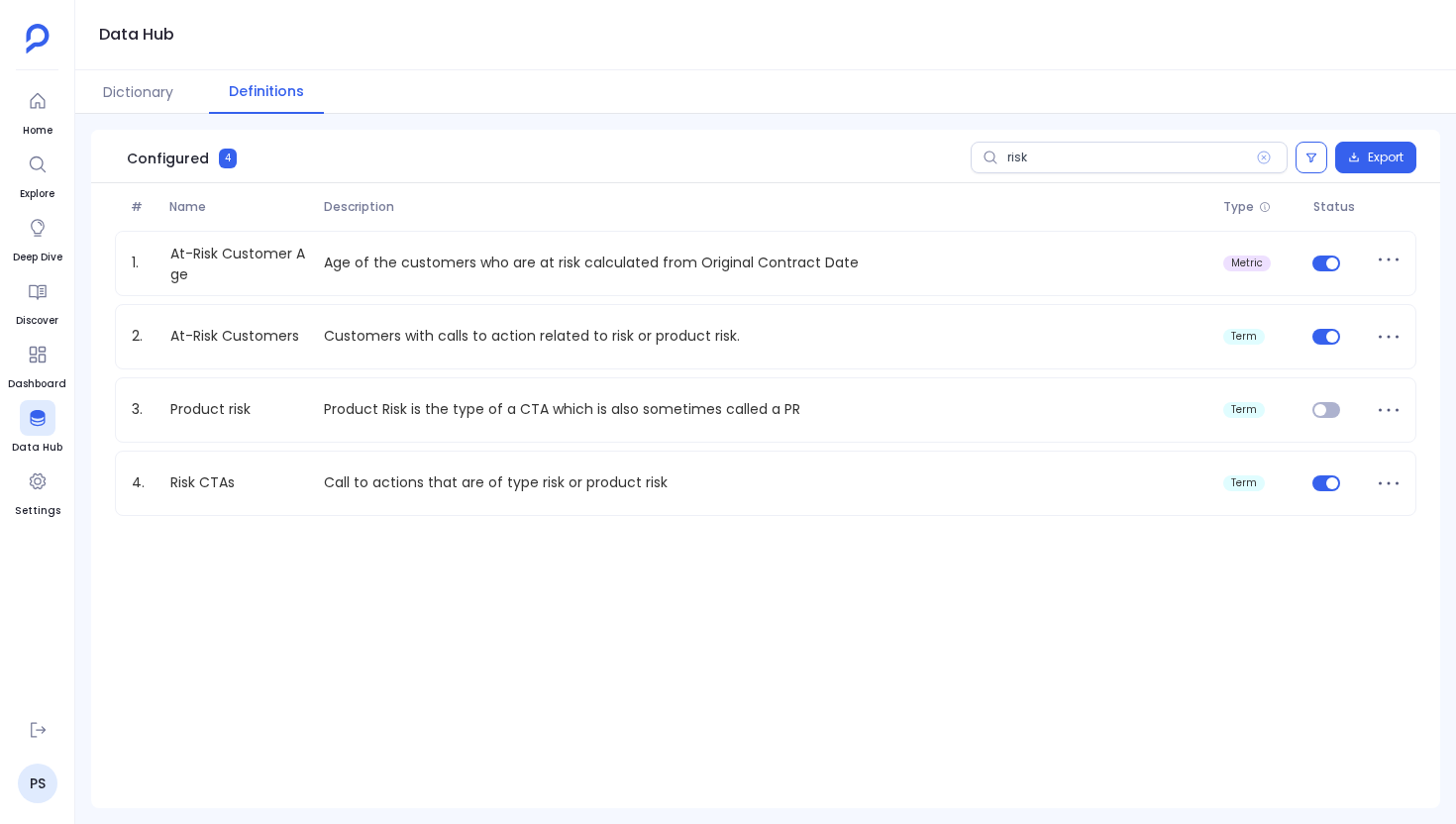click on "risk" at bounding box center (1129, 157) 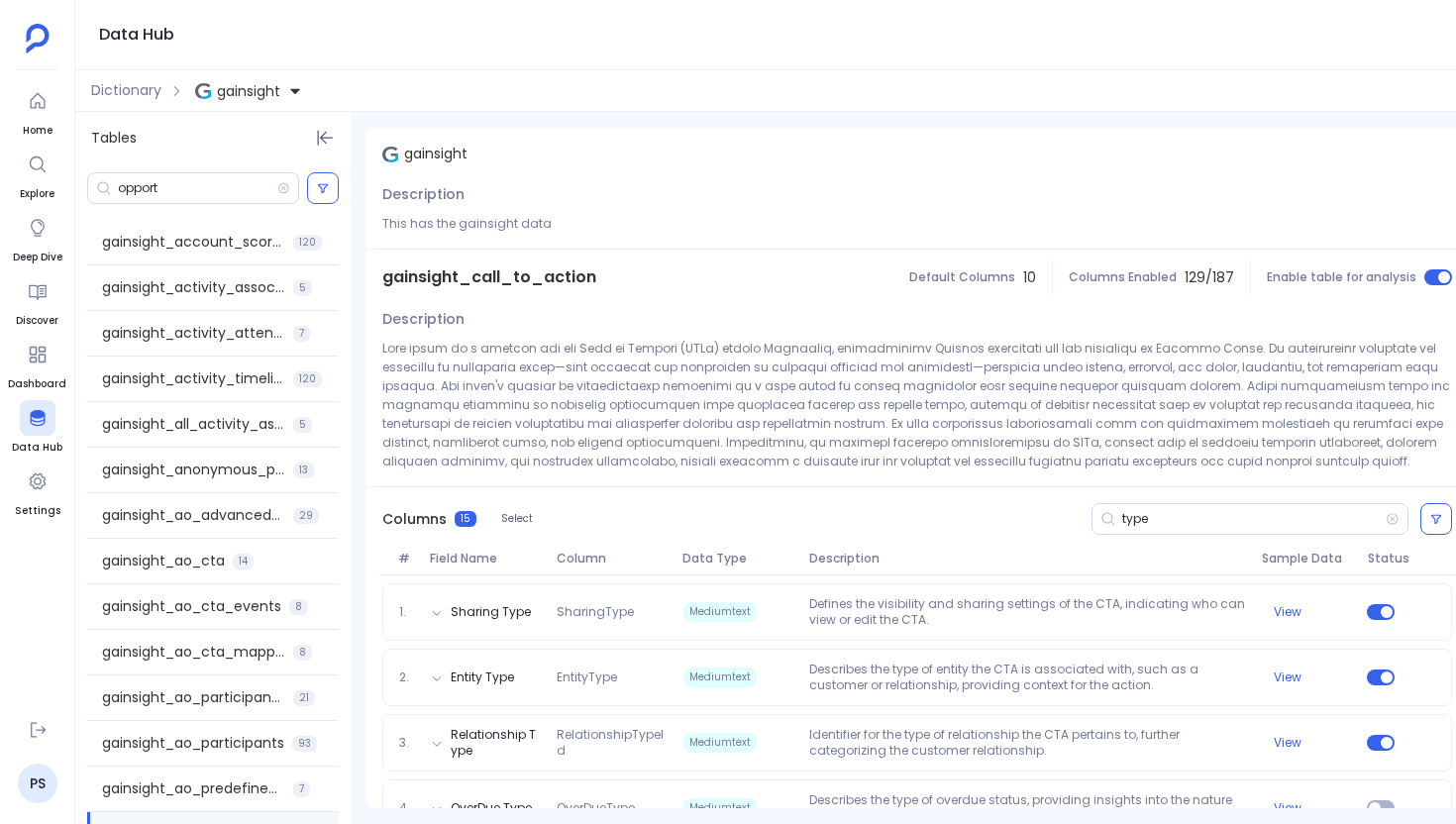 scroll, scrollTop: 0, scrollLeft: 0, axis: both 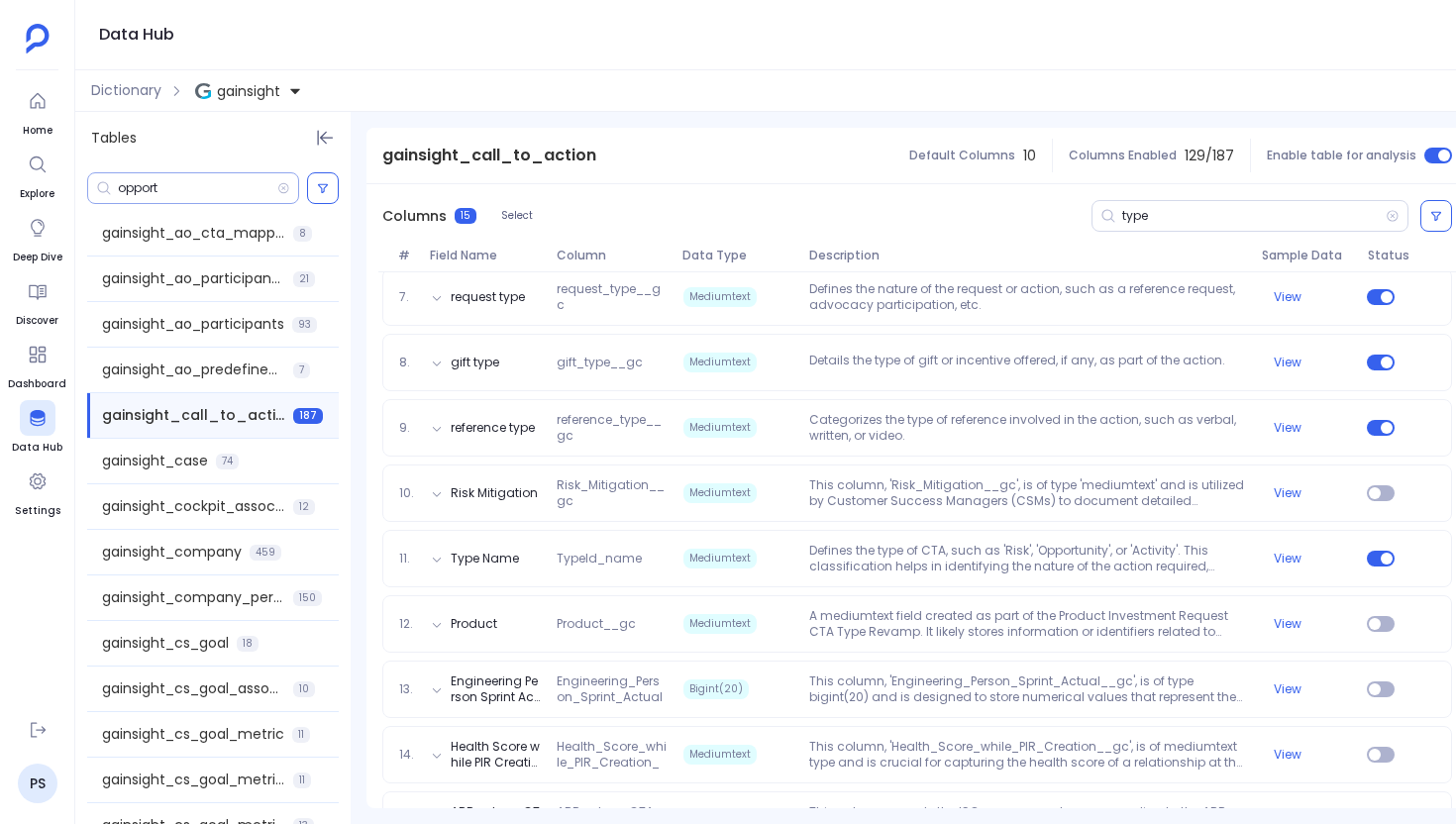 click on "opport" at bounding box center (197, 188) 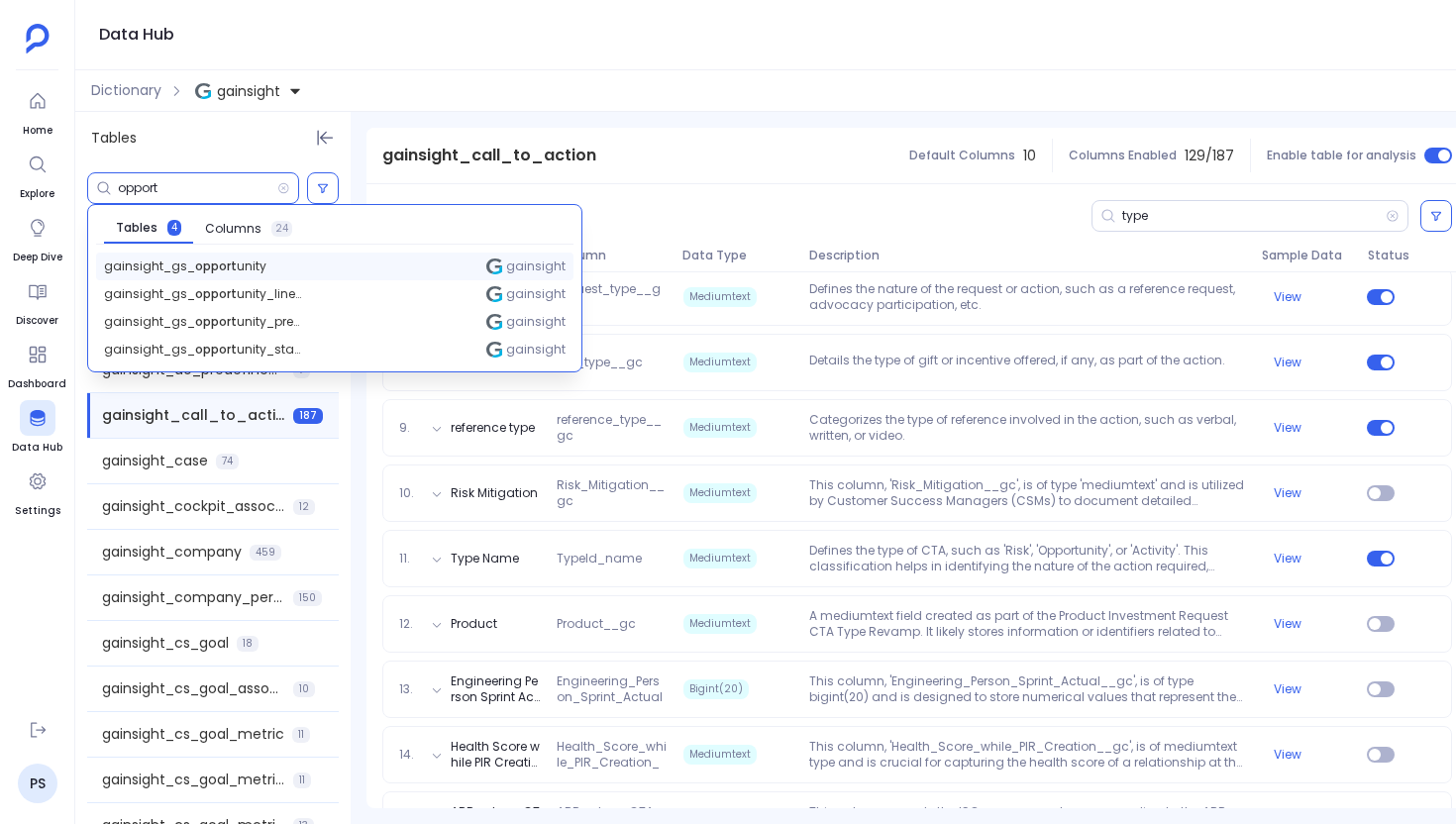 click on "gainsight_gs_ opport unity" at bounding box center (185, 266) 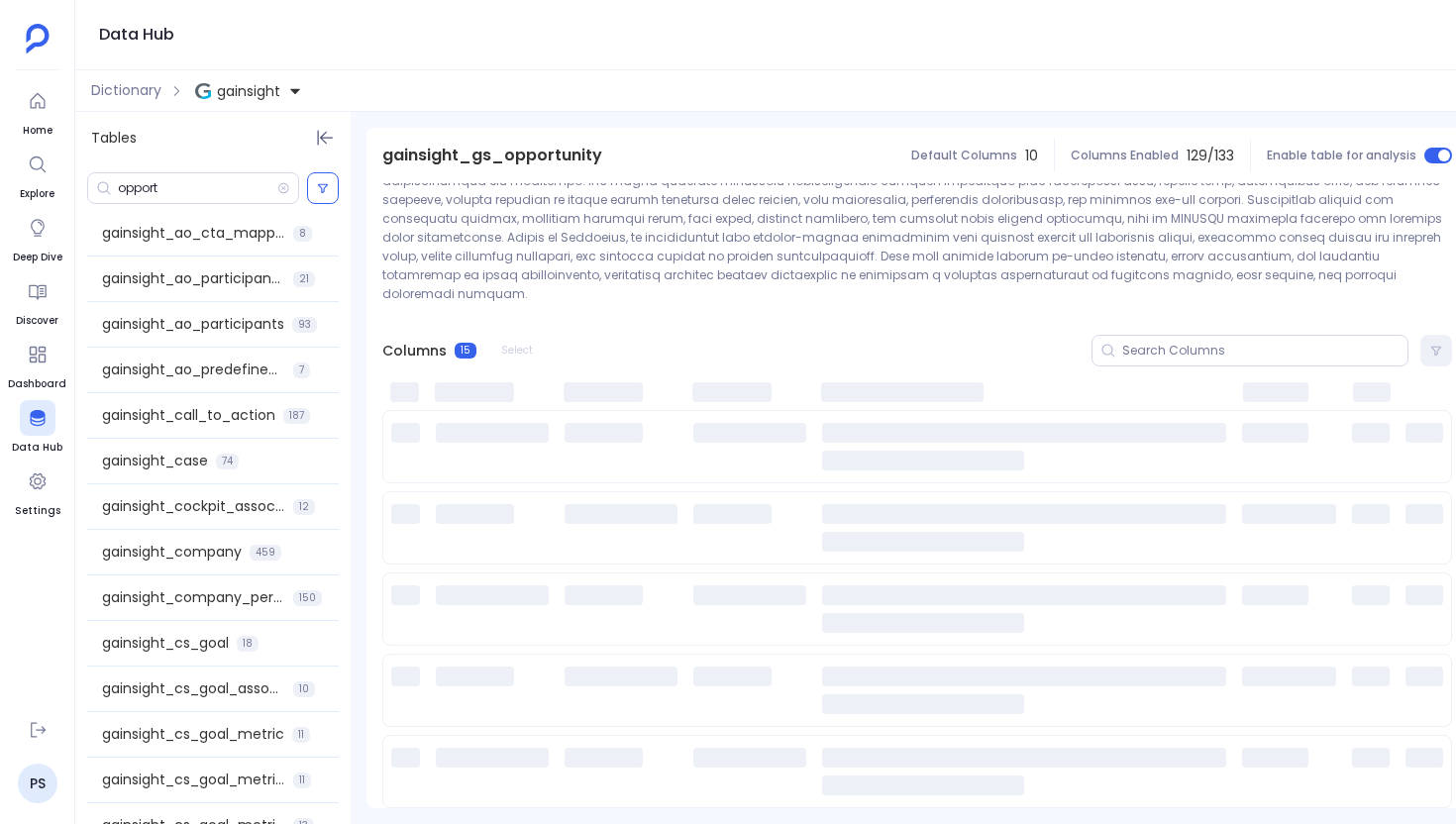 scroll, scrollTop: 167, scrollLeft: 0, axis: vertical 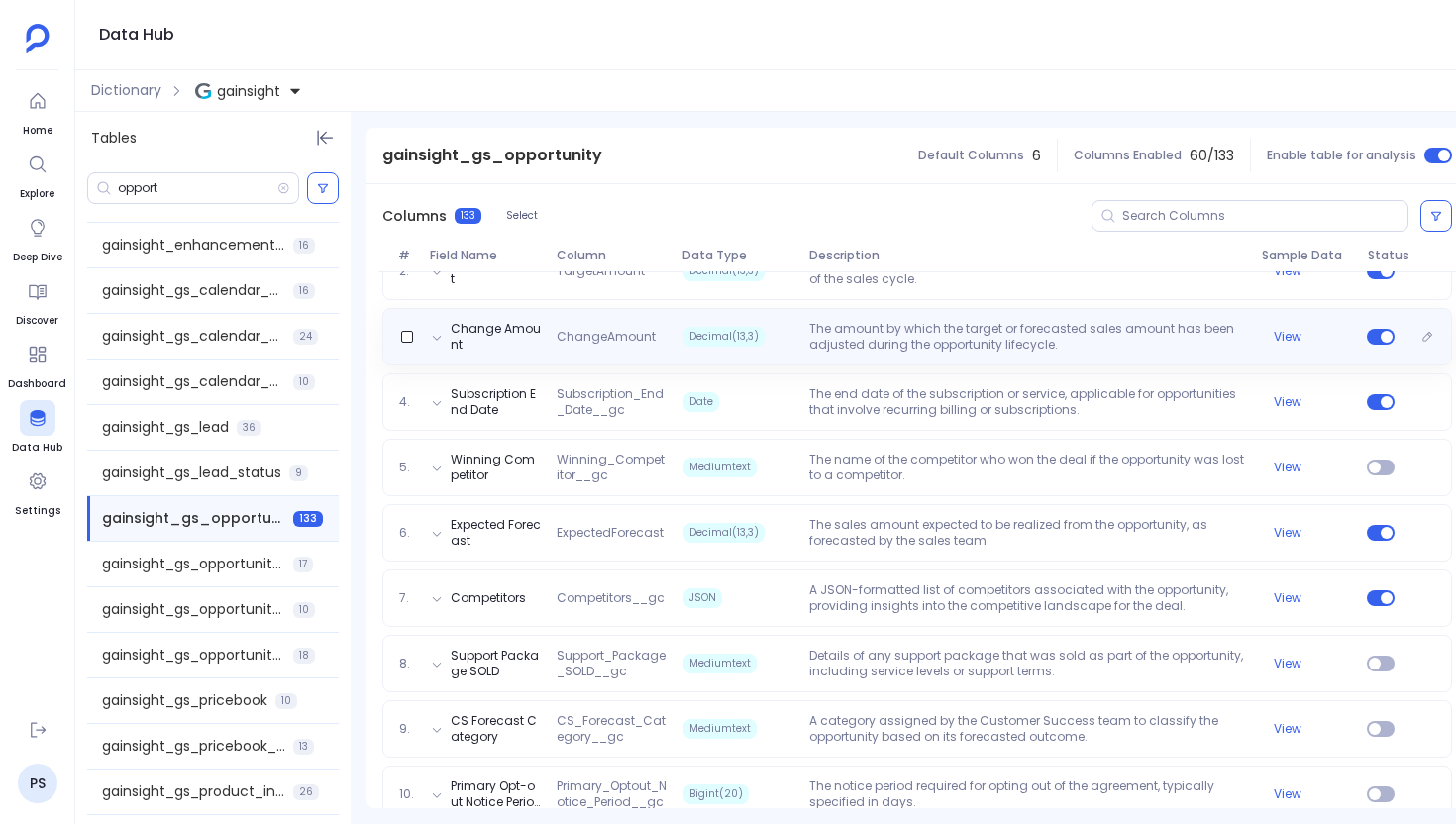 click on "The amount by which the target or forecasted sales amount has been adjusted during the opportunity lifecycle." at bounding box center [1027, 337] 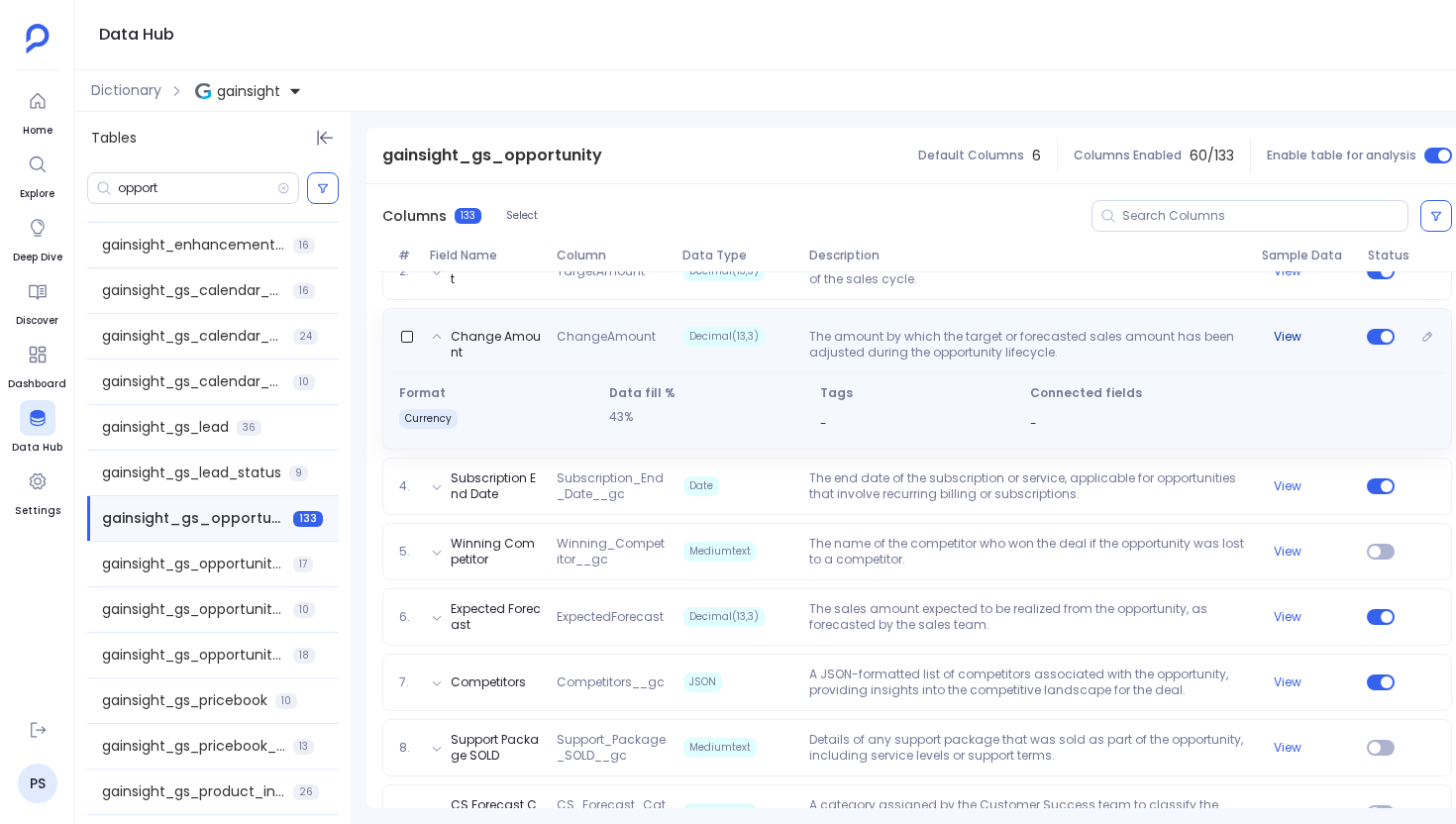 click on "View" at bounding box center [1288, 337] 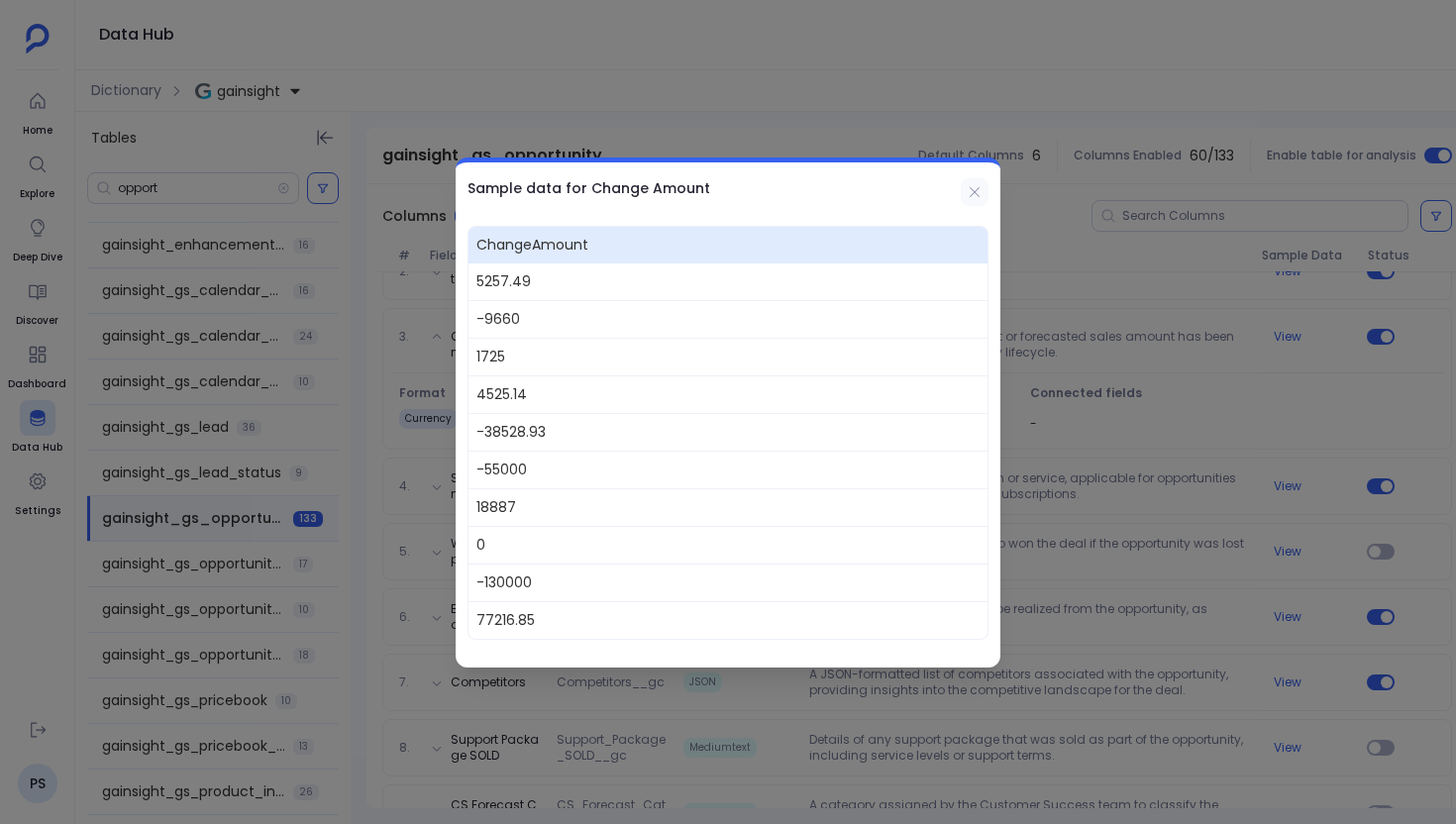 click 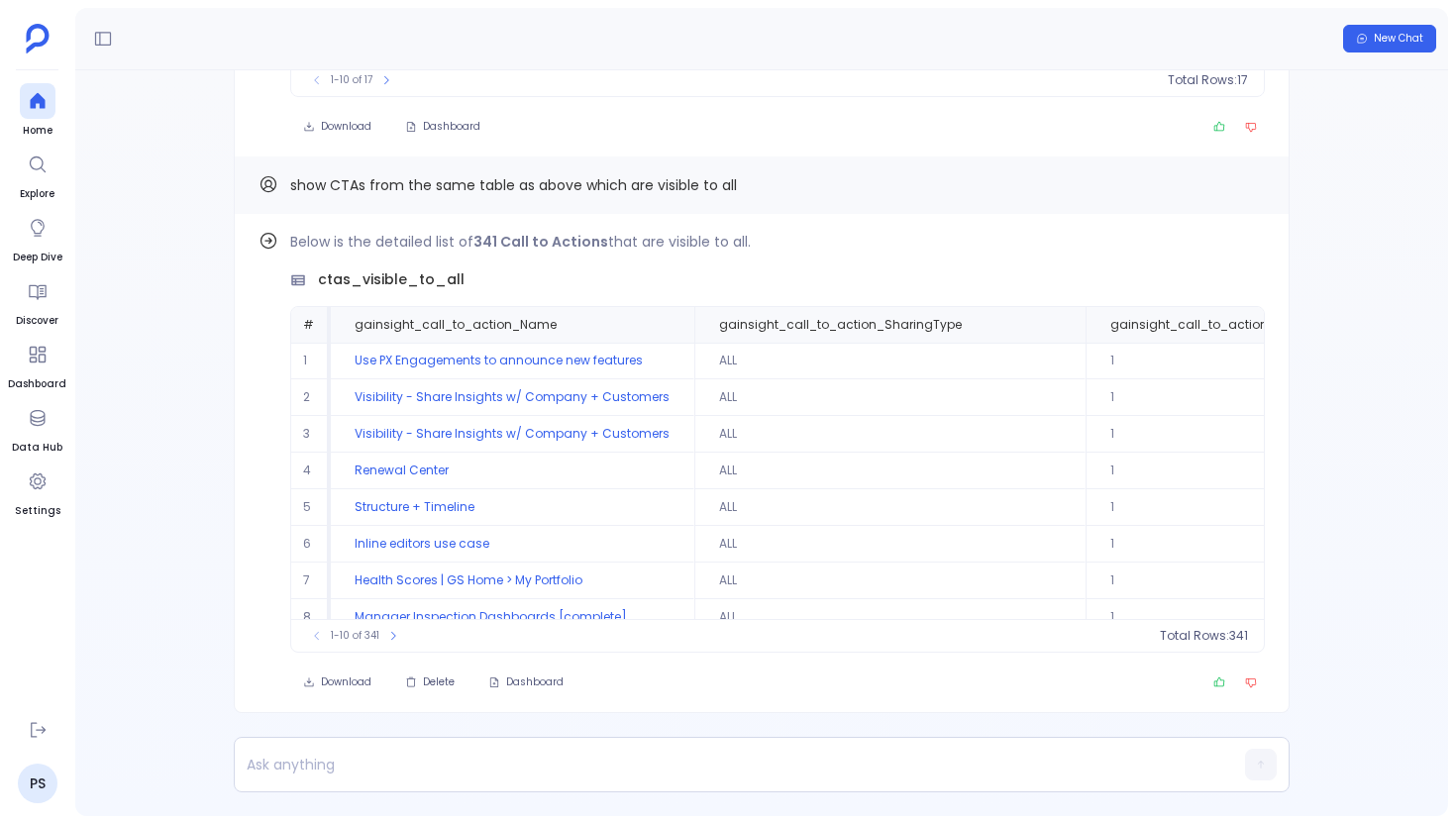 scroll, scrollTop: 0, scrollLeft: 0, axis: both 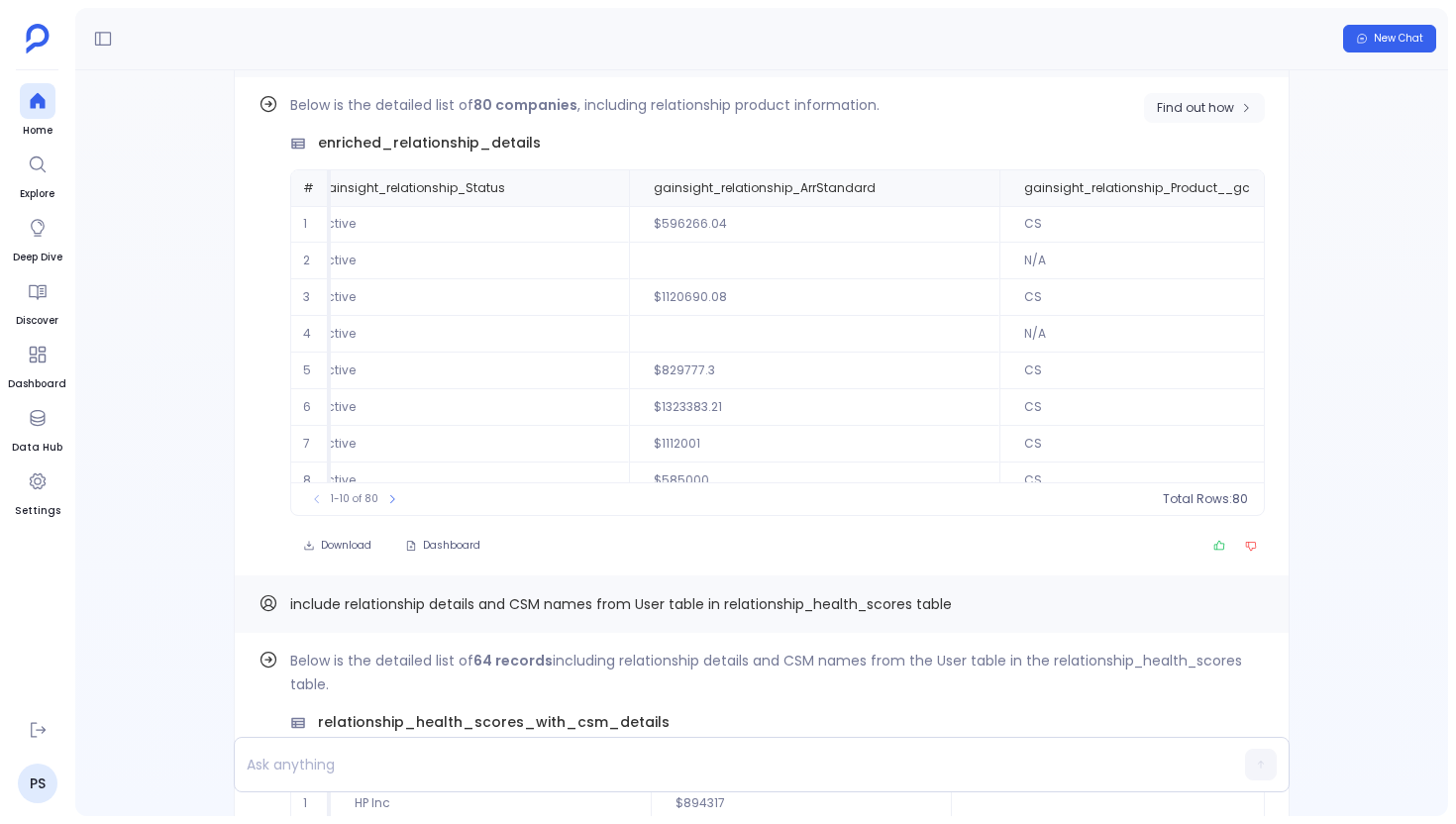 click on "Find out how" at bounding box center (1204, 108) 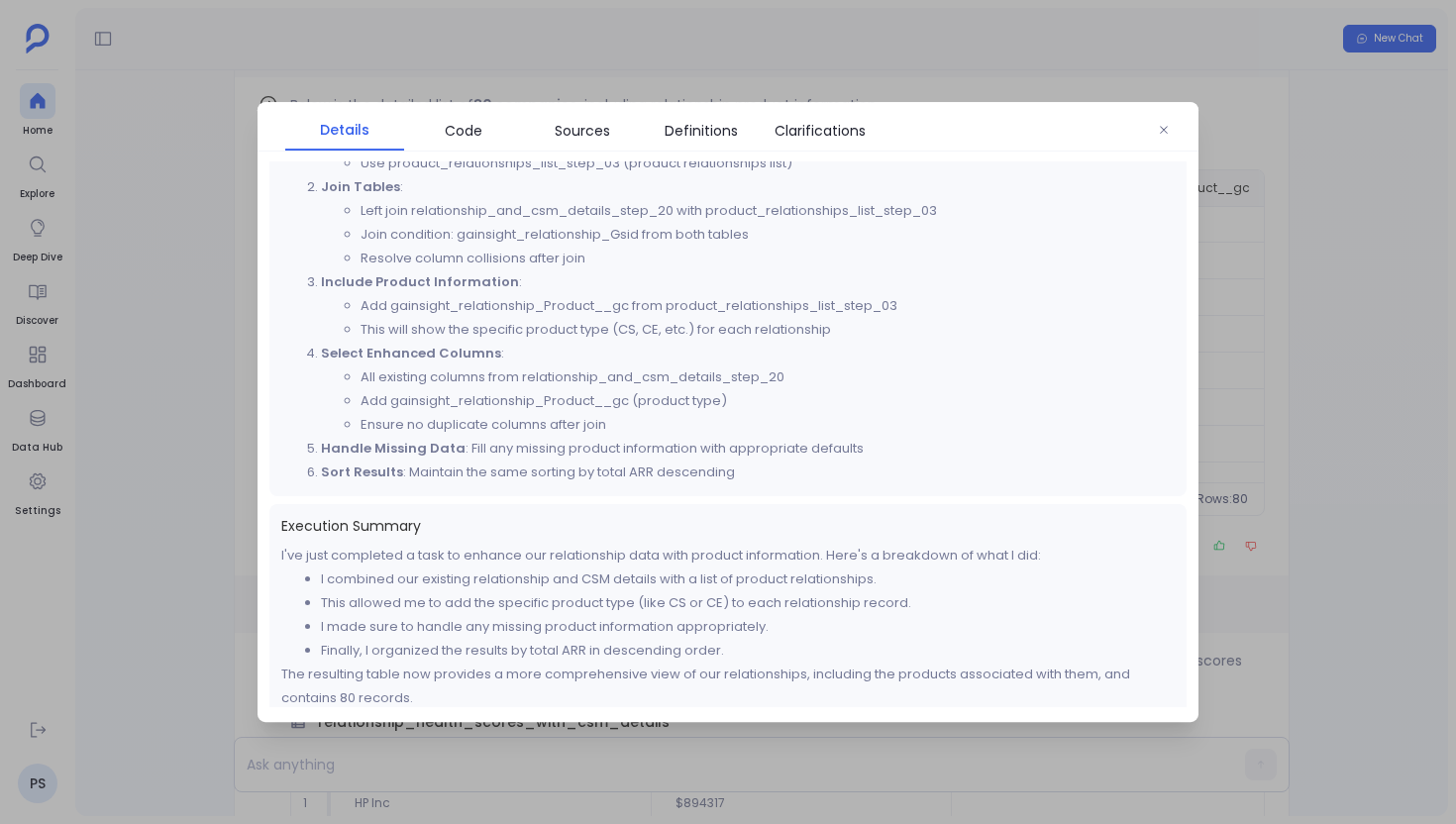 scroll, scrollTop: 285, scrollLeft: 0, axis: vertical 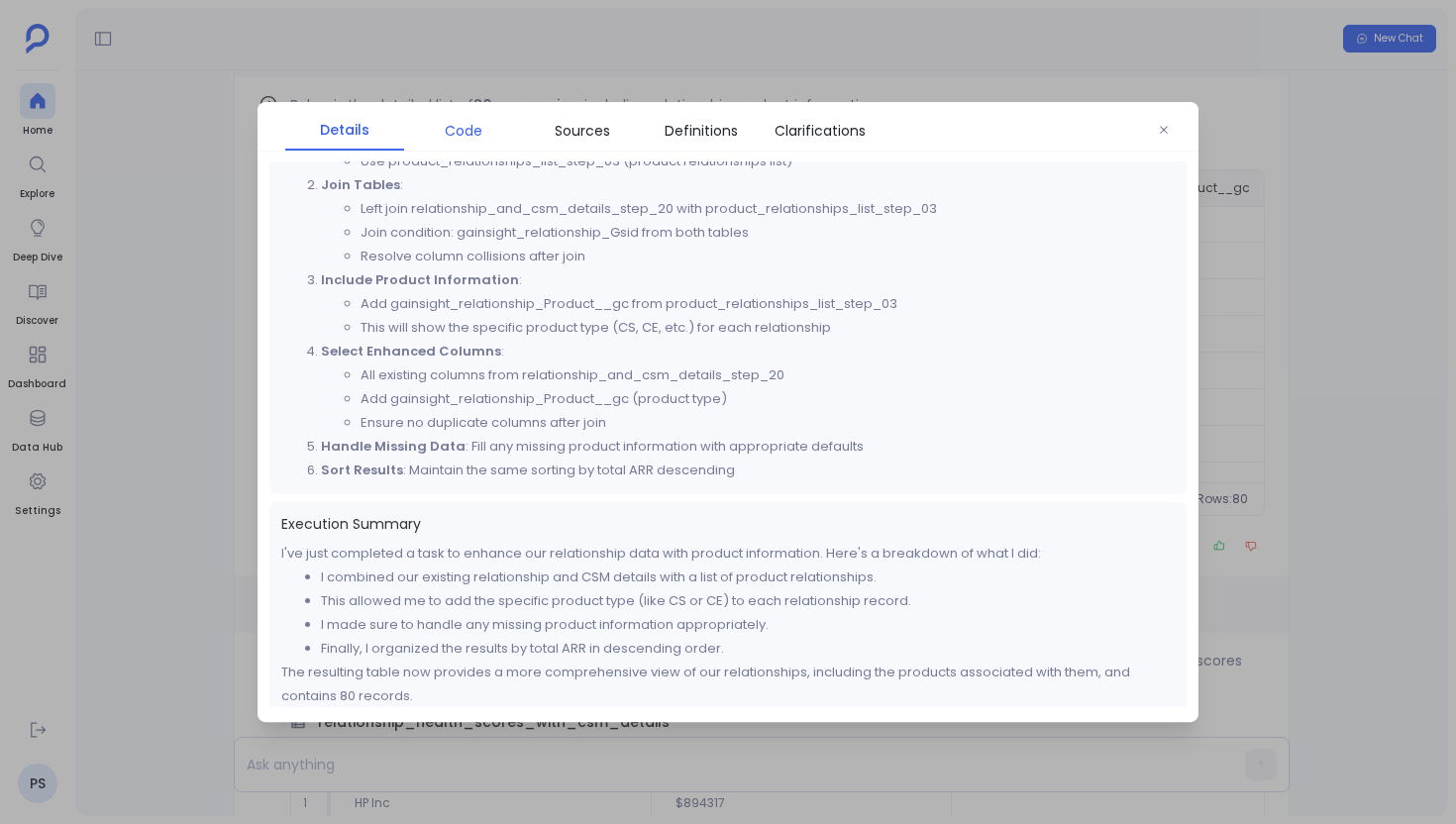 click on "Code" at bounding box center [464, 131] 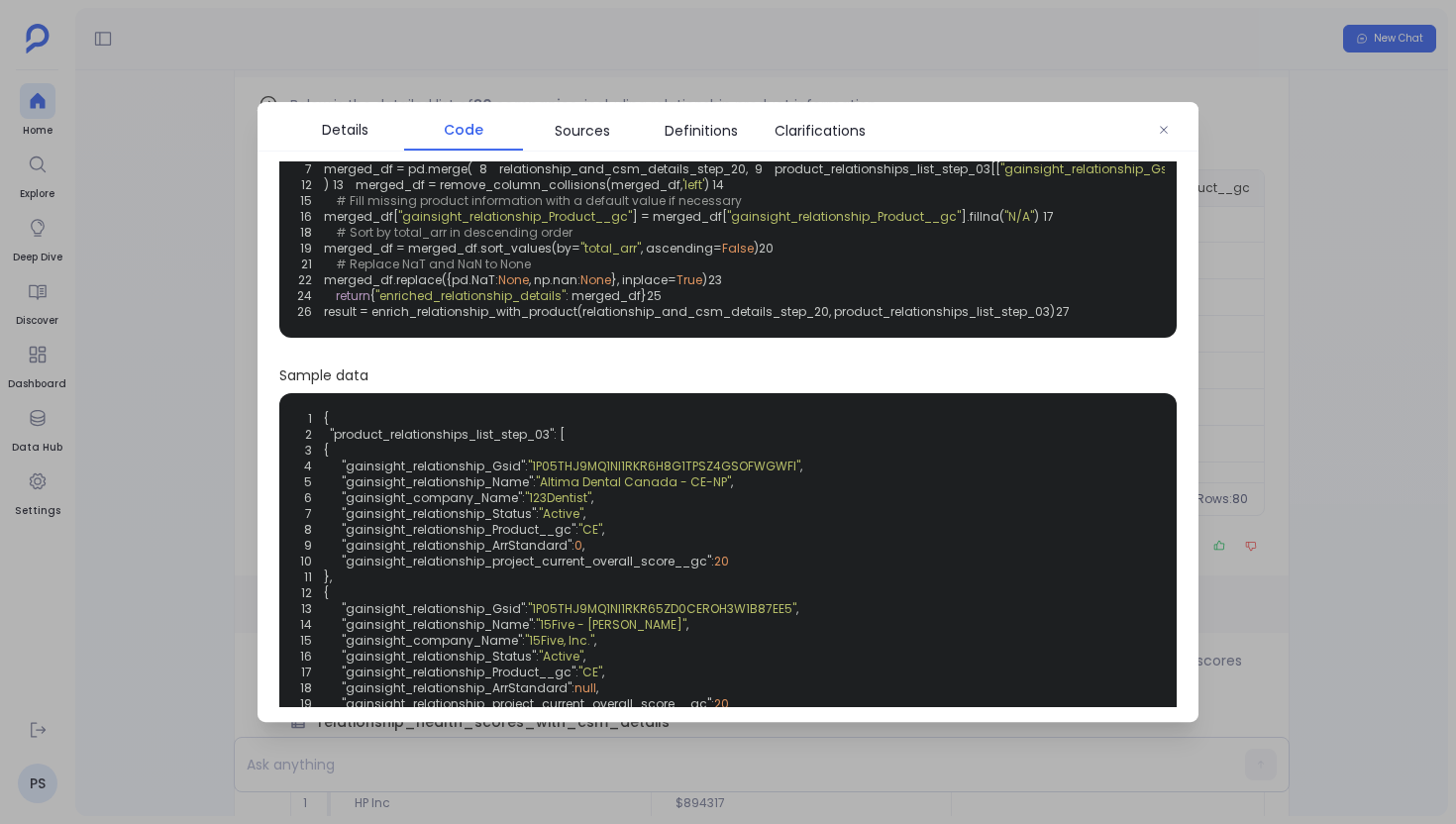 scroll, scrollTop: 116, scrollLeft: 0, axis: vertical 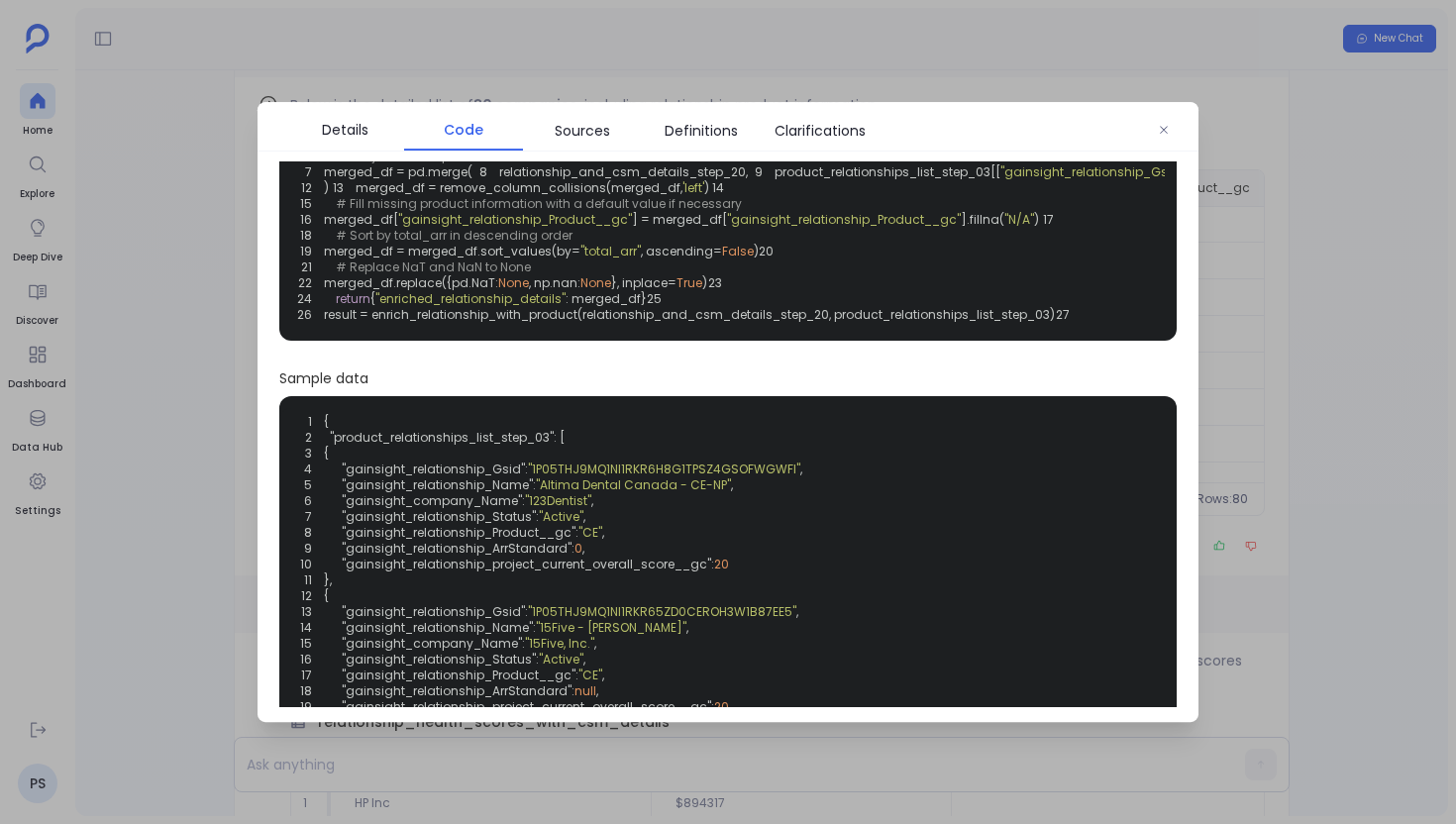 click at bounding box center [728, 412] 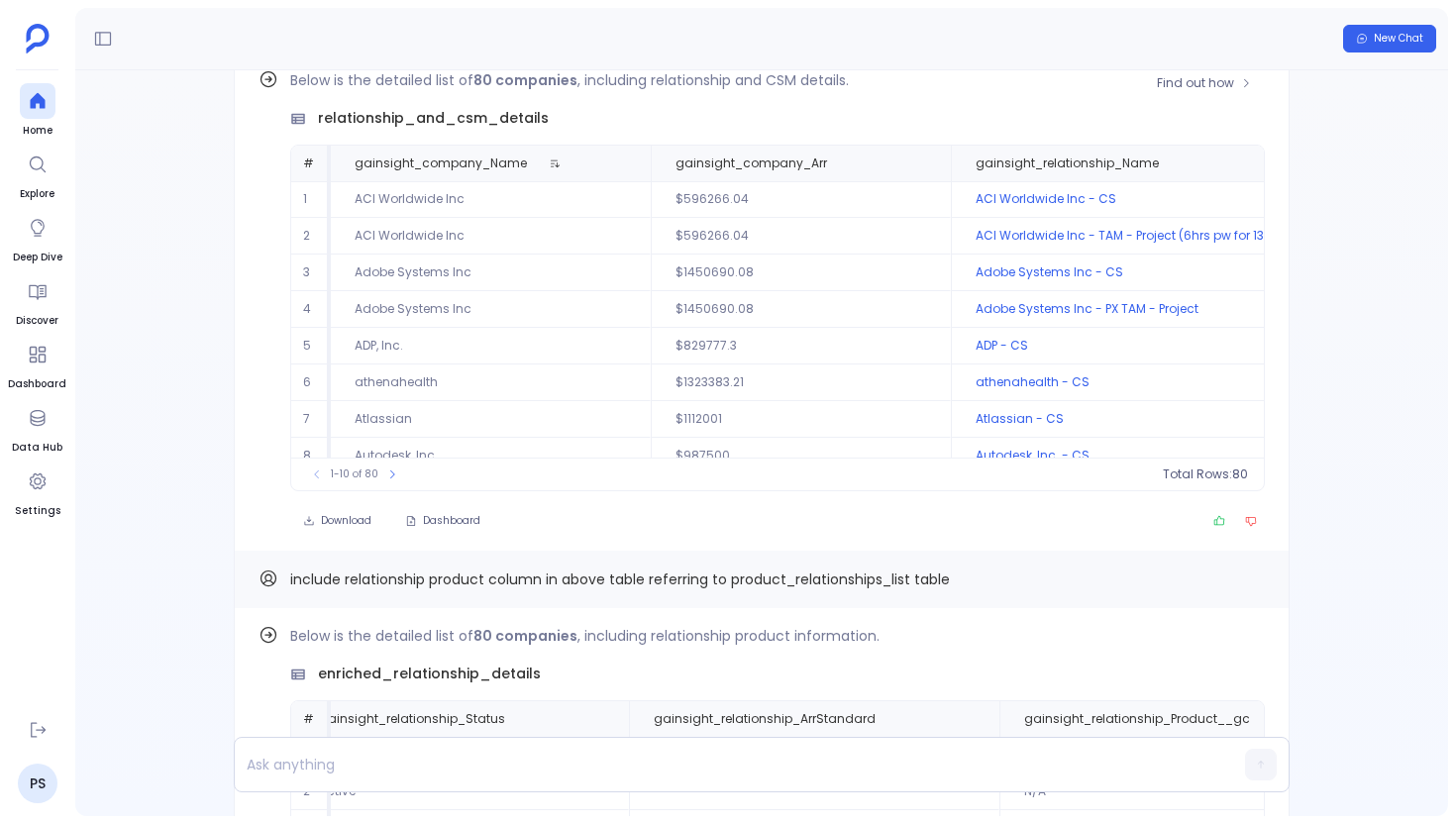 scroll, scrollTop: -2677, scrollLeft: 0, axis: vertical 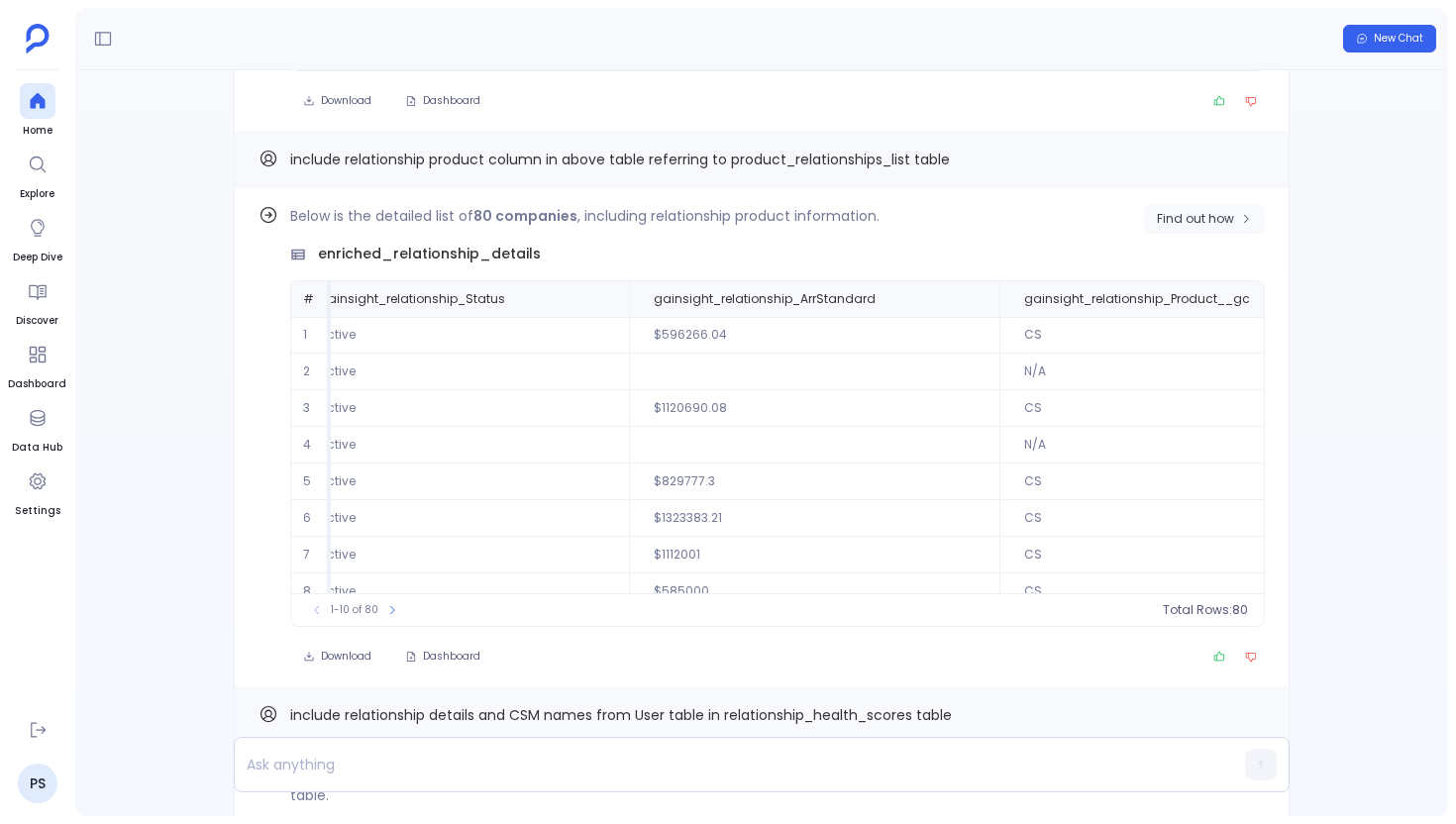 click on "Find out how" at bounding box center [1196, 219] 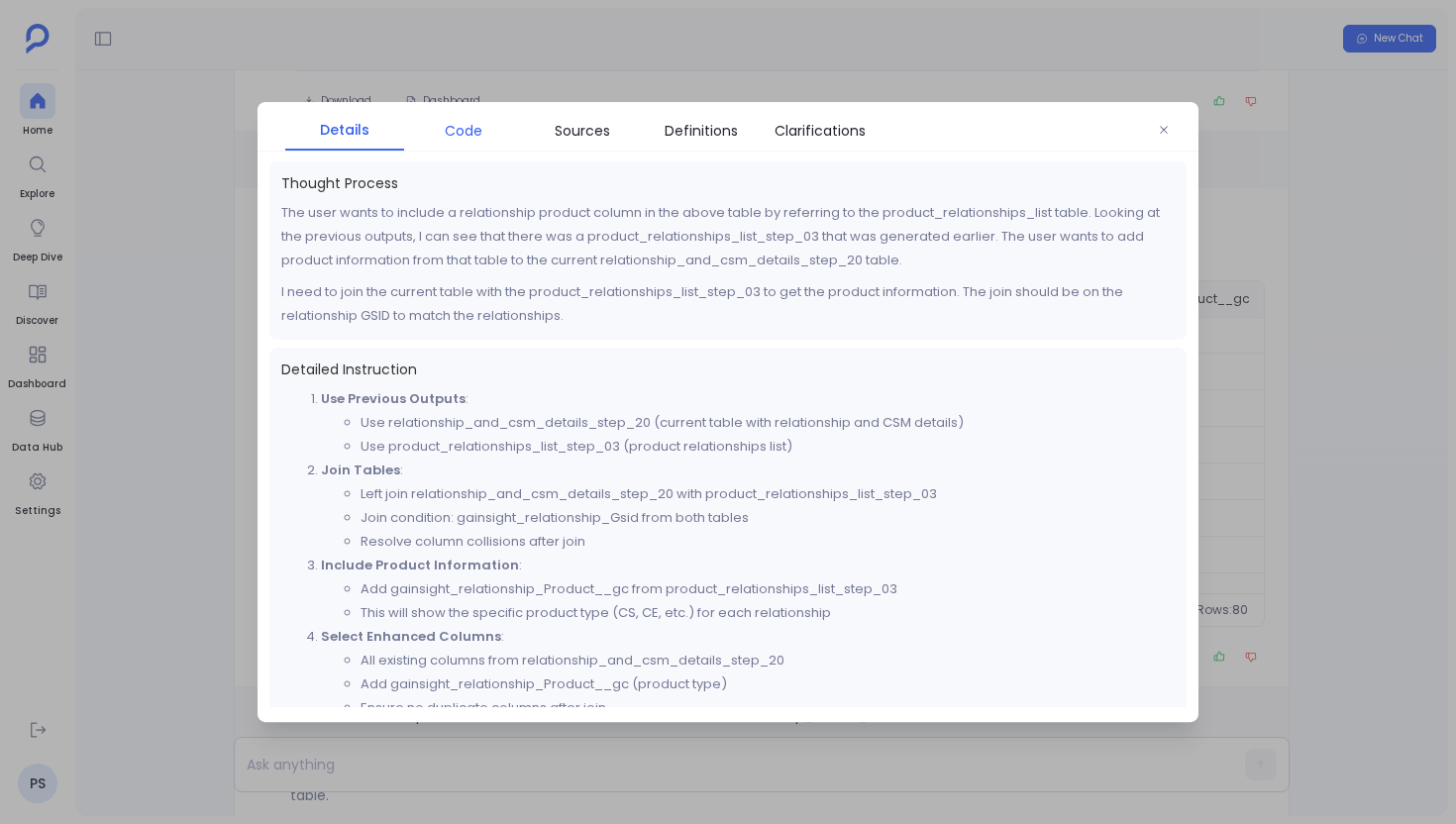 click on "Code" at bounding box center [464, 131] 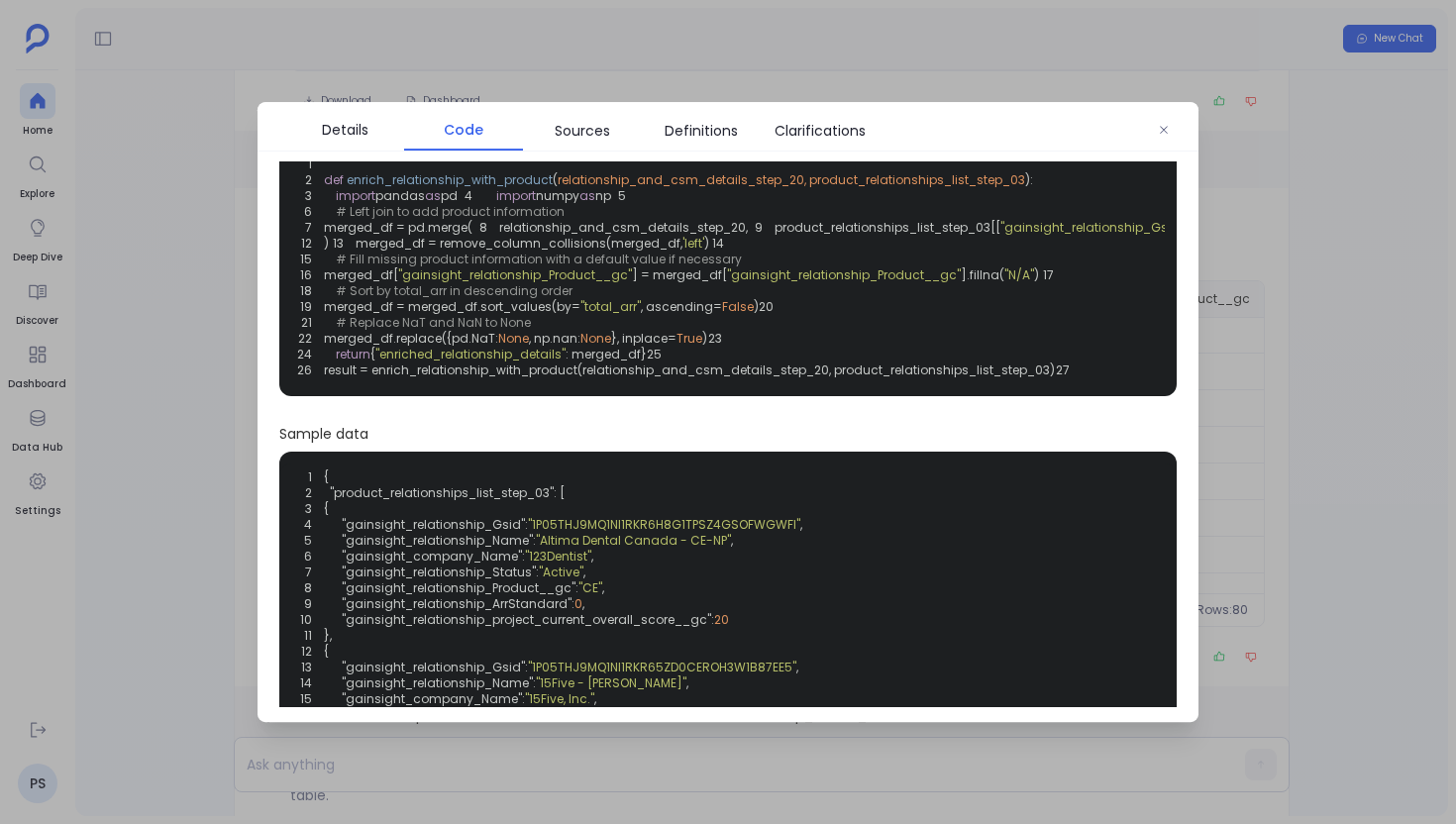 scroll, scrollTop: 59, scrollLeft: 0, axis: vertical 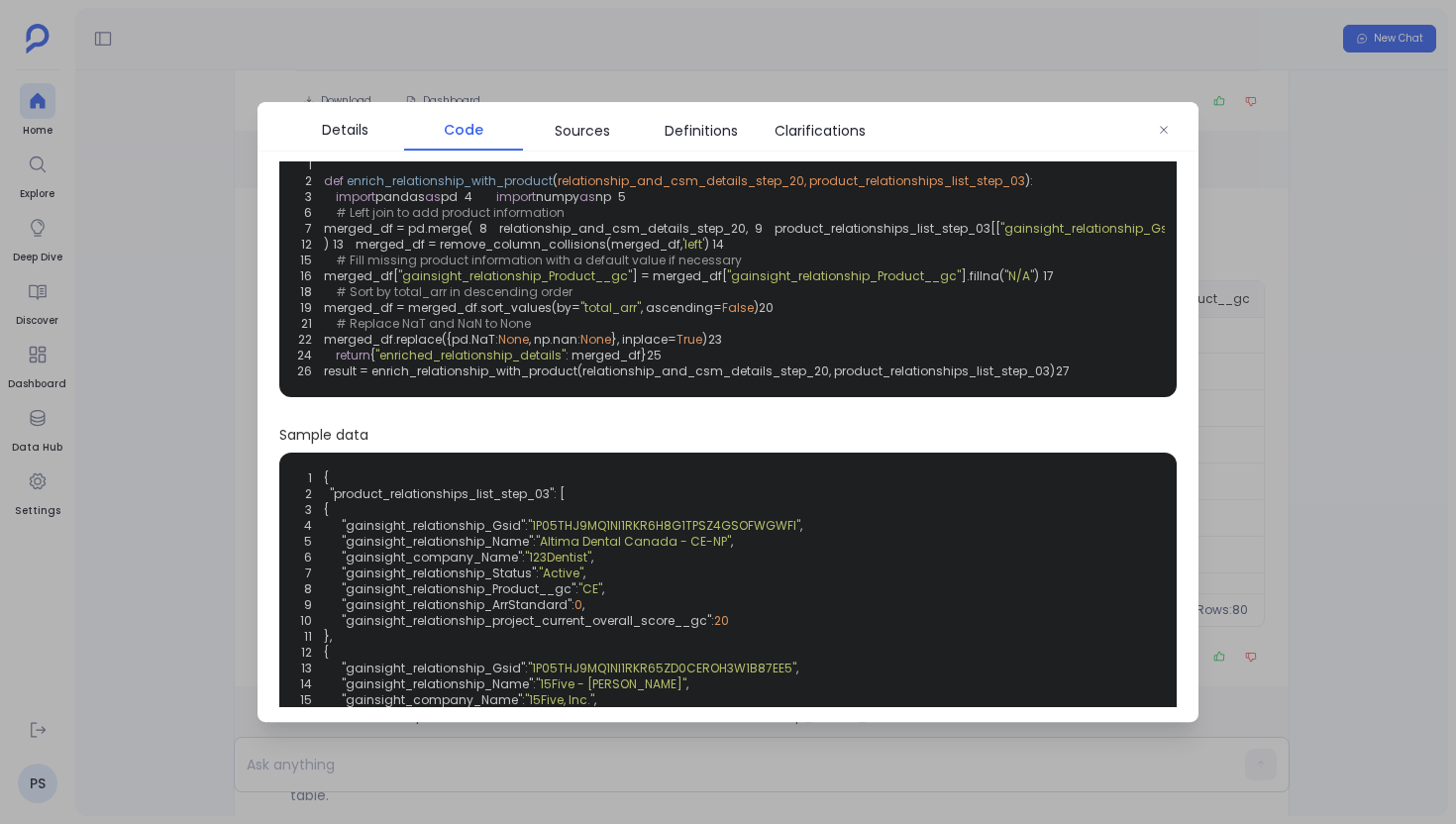 click at bounding box center (728, 412) 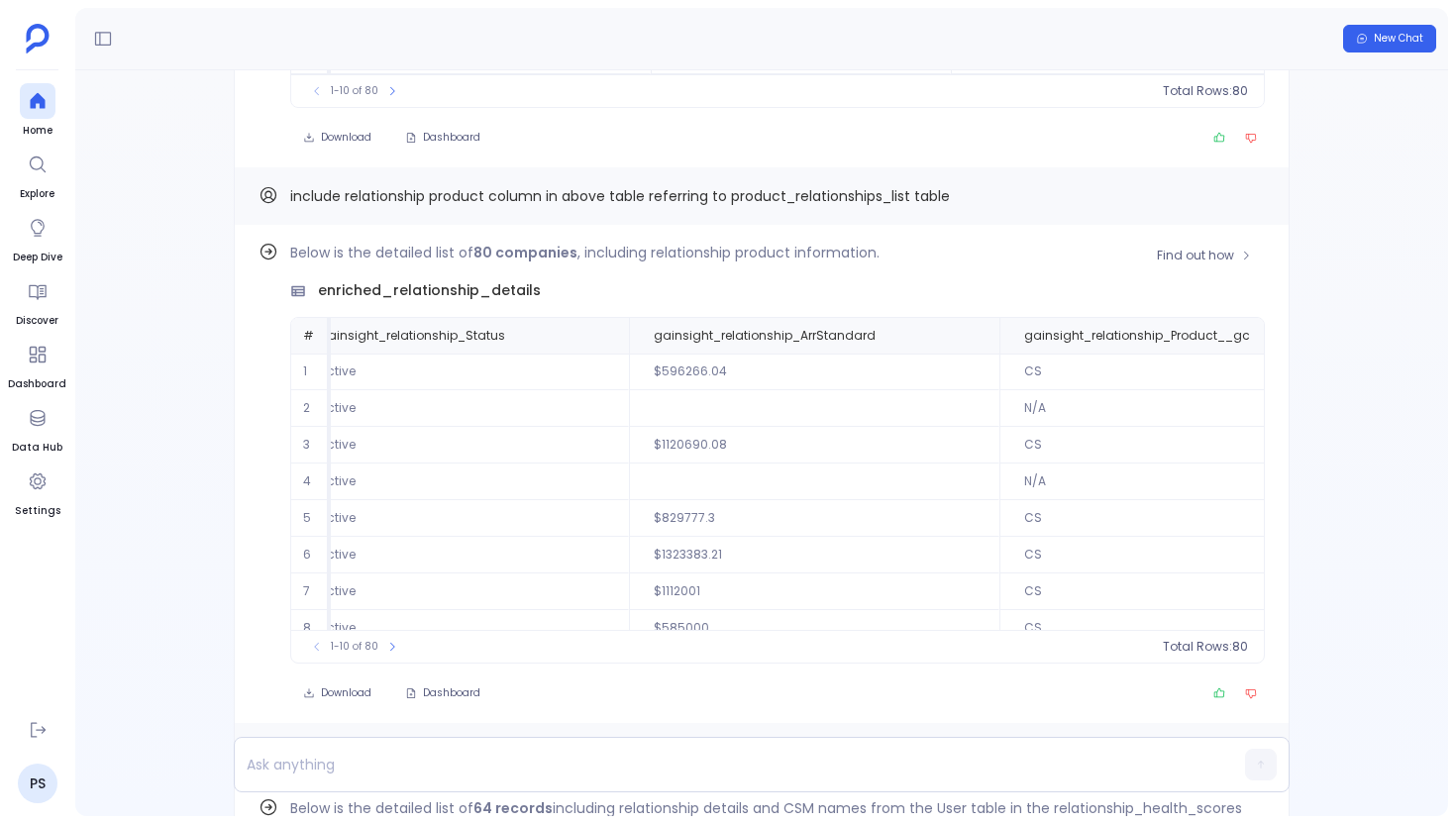 scroll, scrollTop: -2269, scrollLeft: 0, axis: vertical 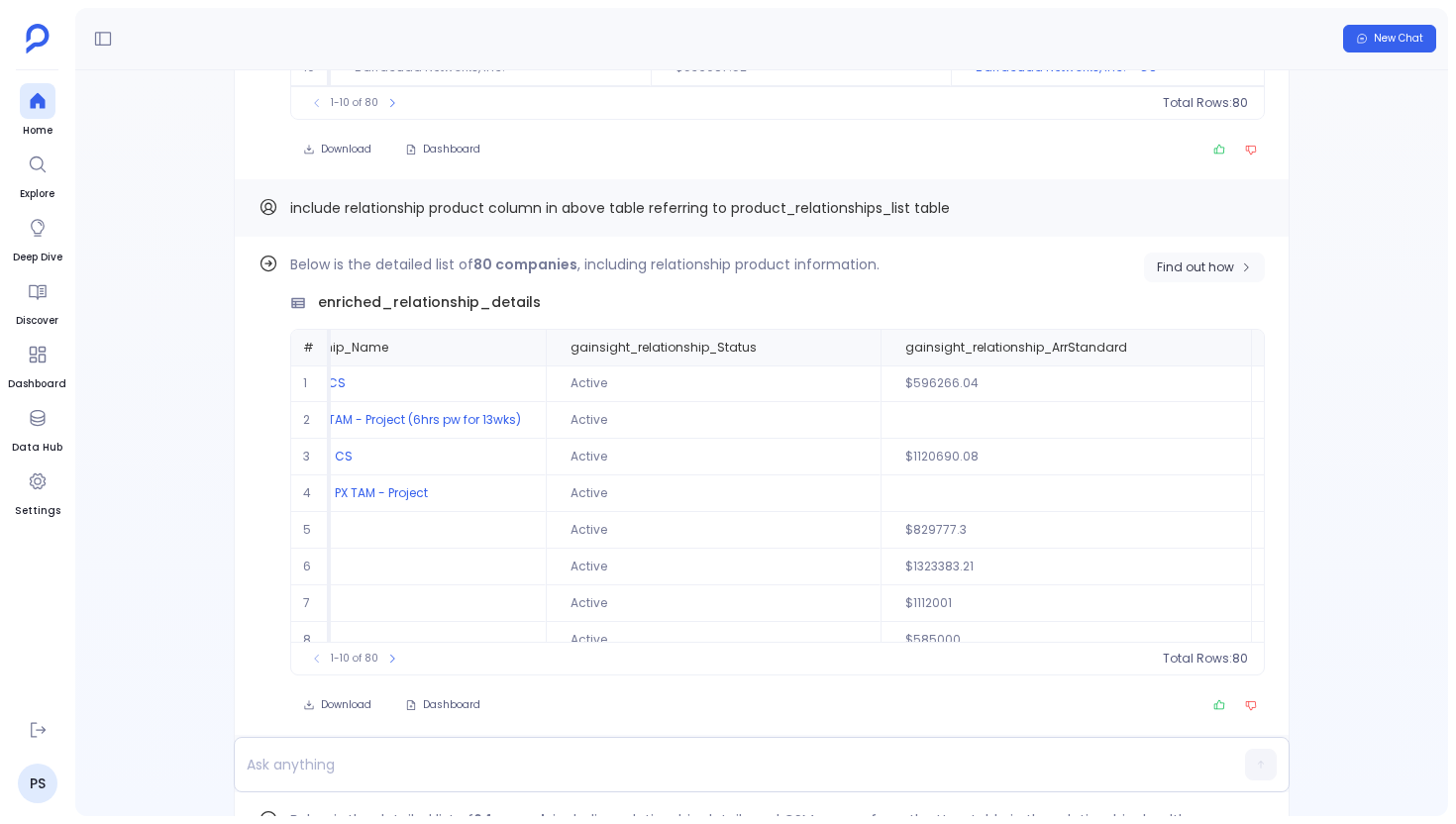 click on "Find out how" at bounding box center [1204, 267] 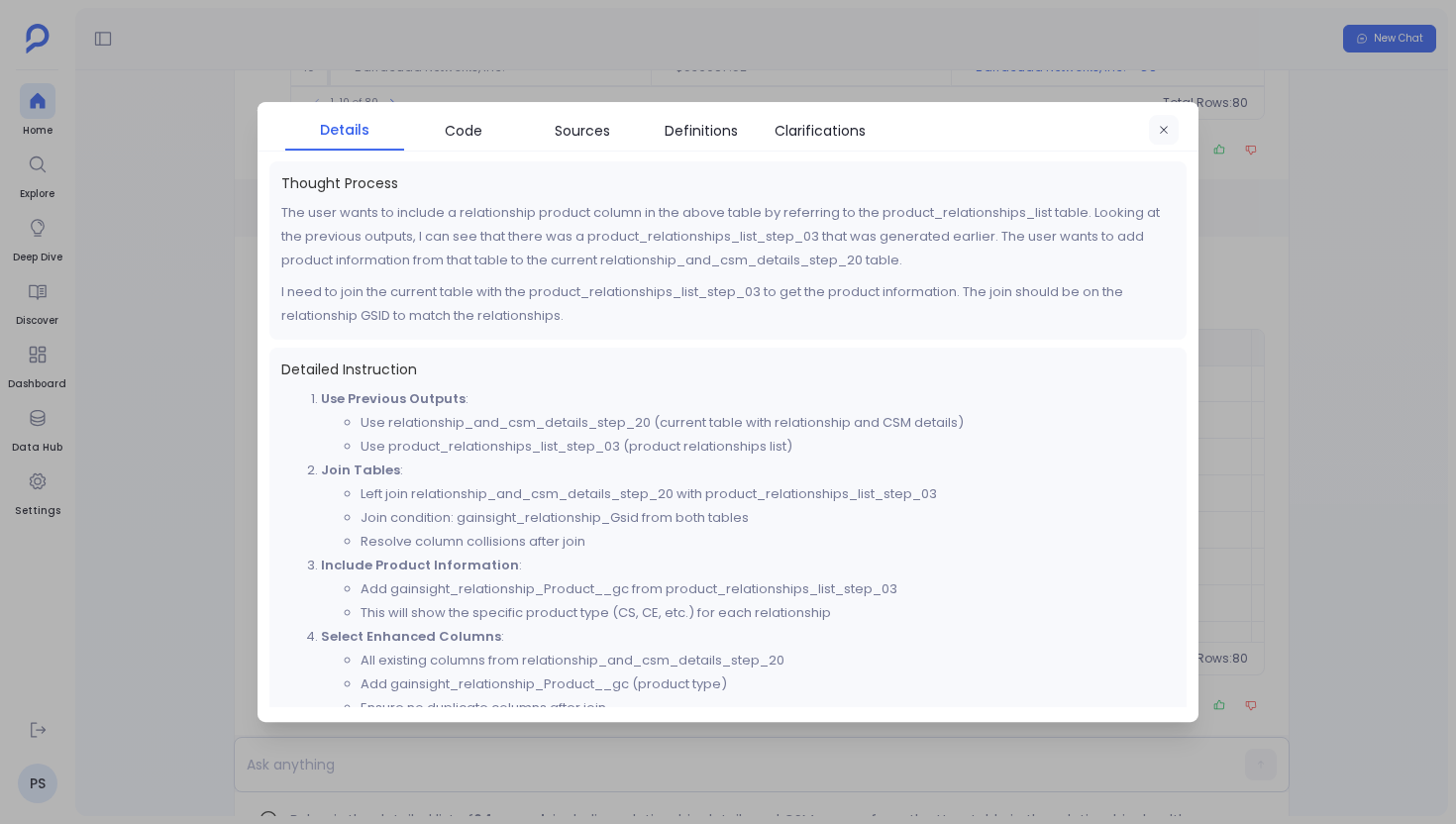 click at bounding box center [1164, 131] 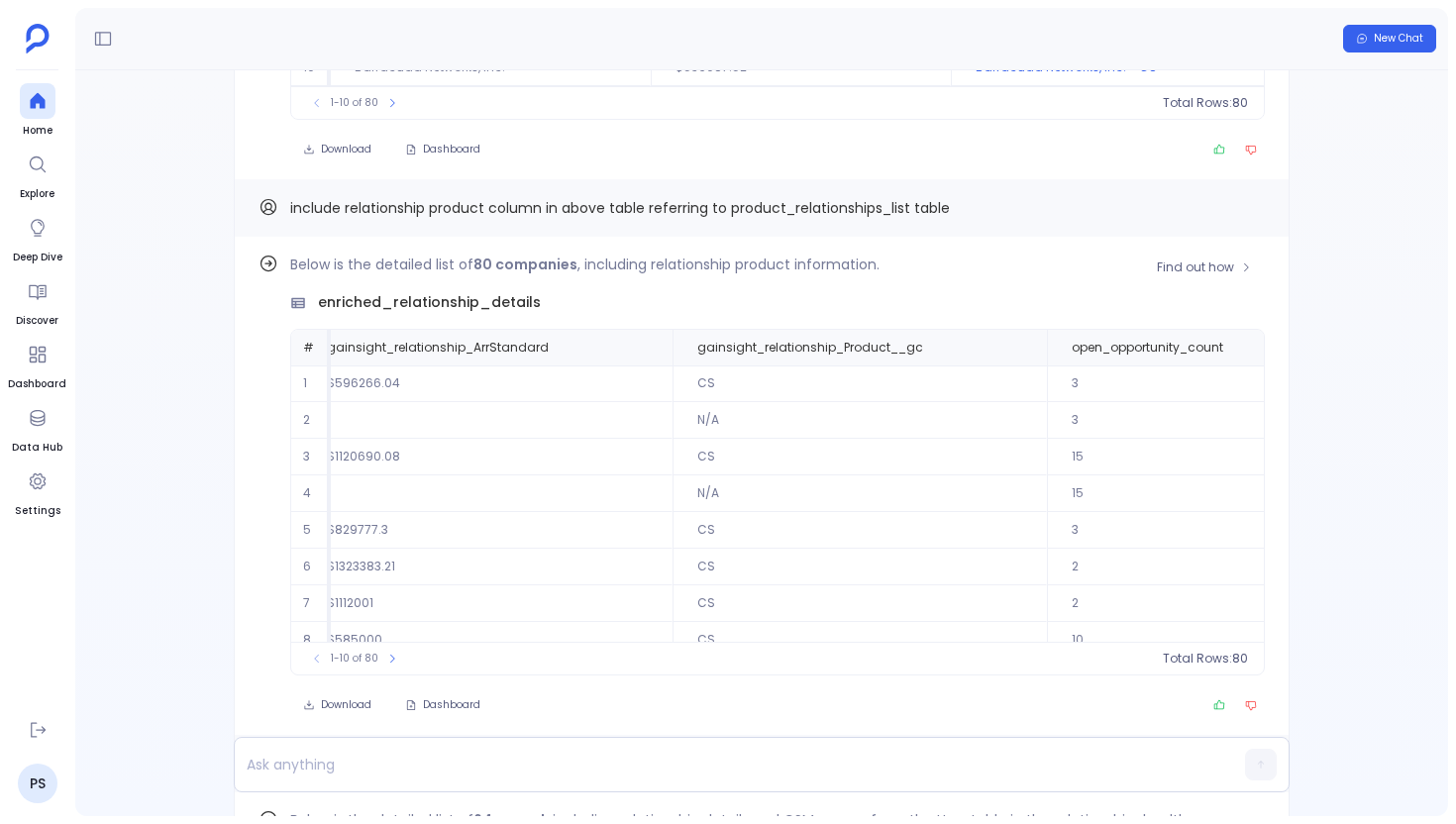 scroll, scrollTop: 0, scrollLeft: 1354, axis: horizontal 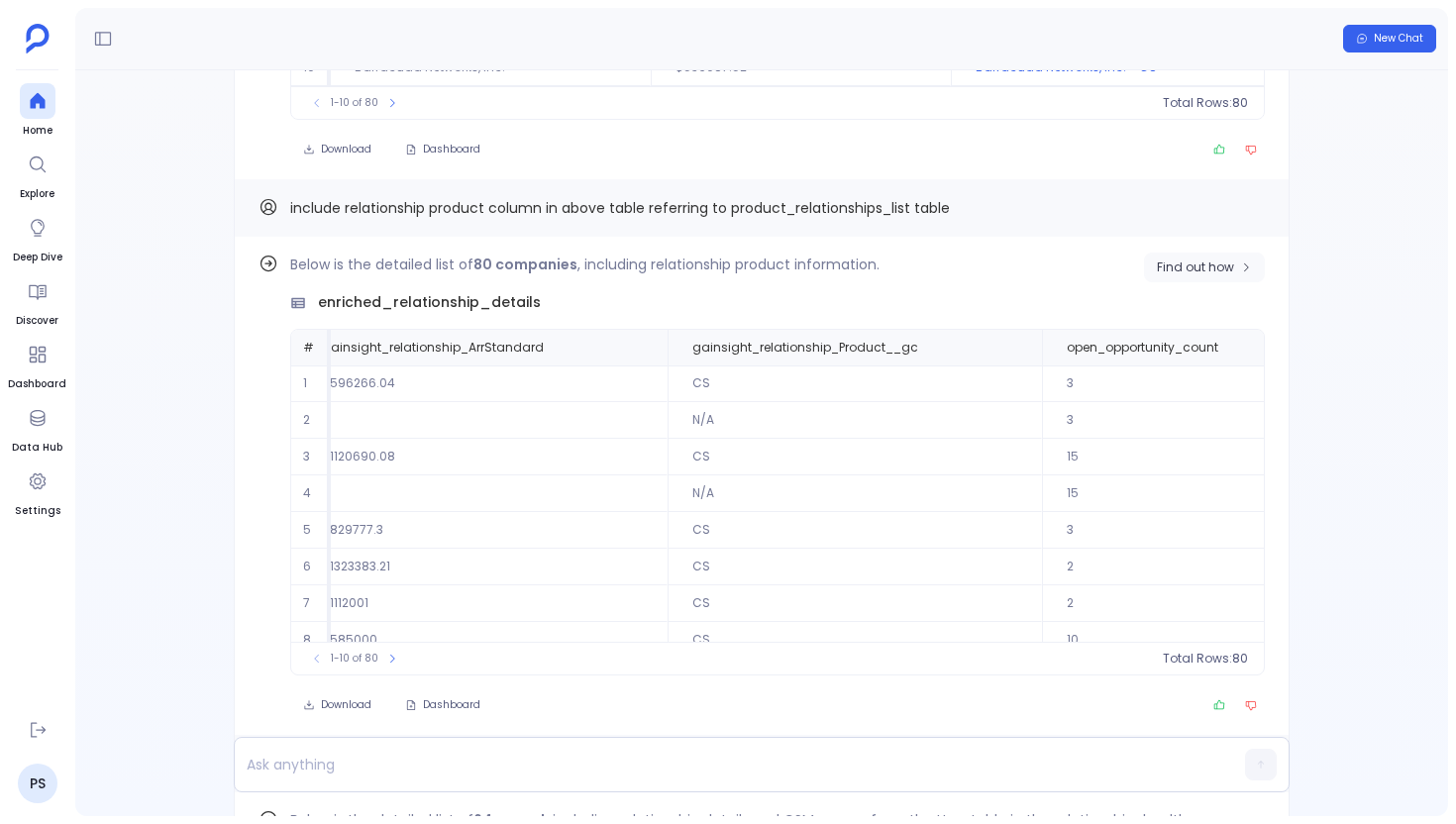 click on "Find out how" at bounding box center [1196, 267] 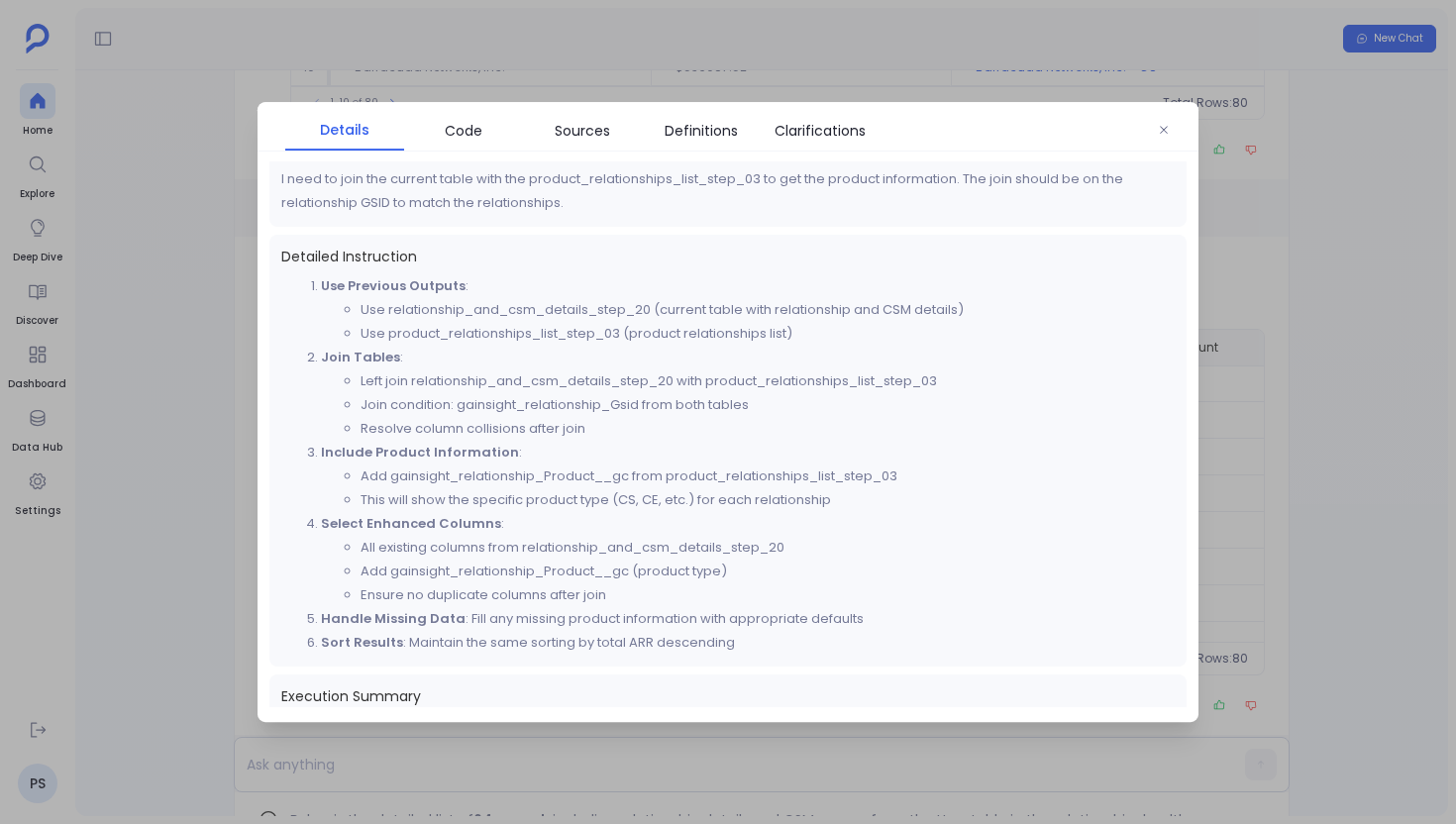 scroll, scrollTop: 116, scrollLeft: 0, axis: vertical 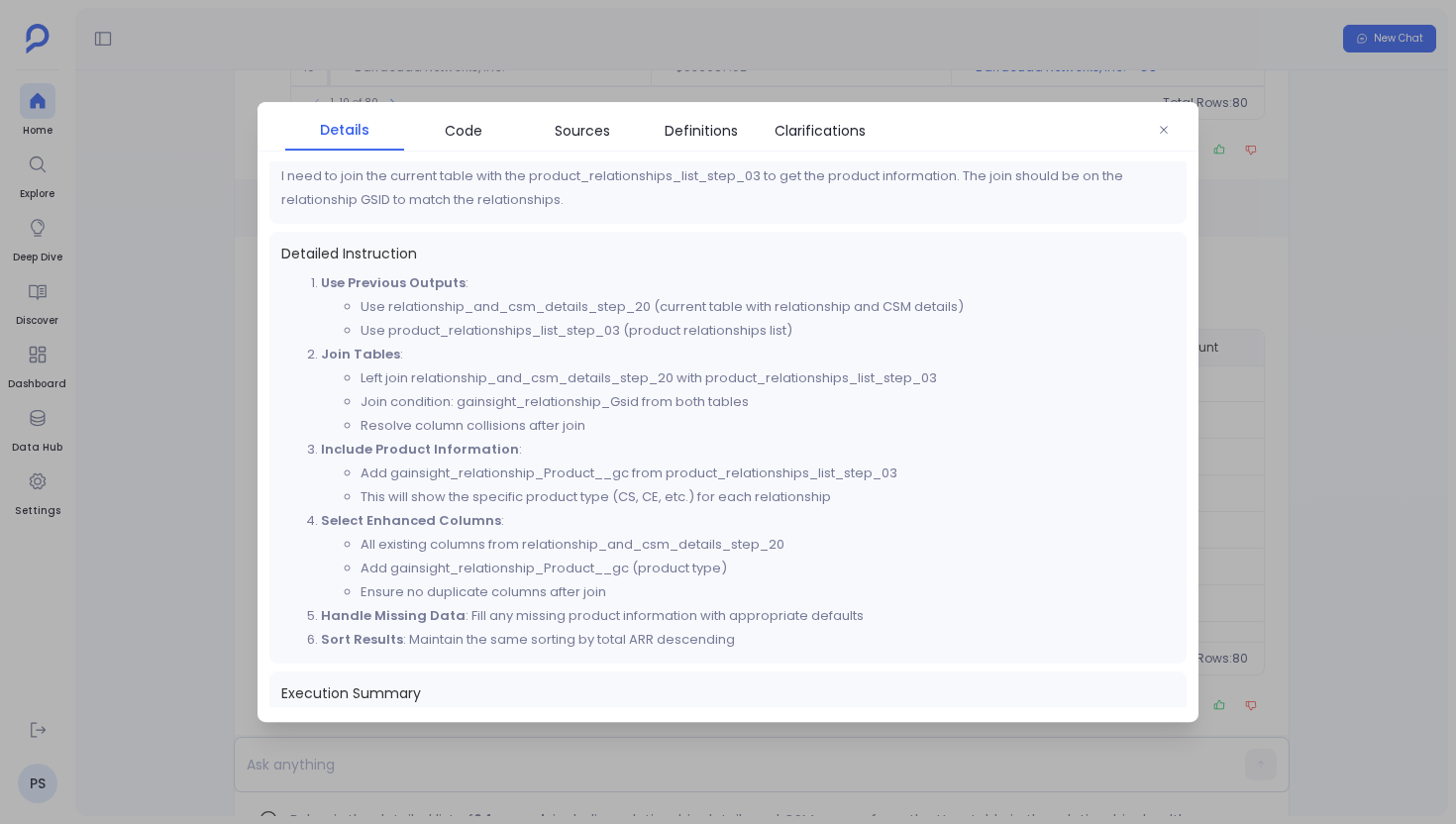 click at bounding box center [728, 412] 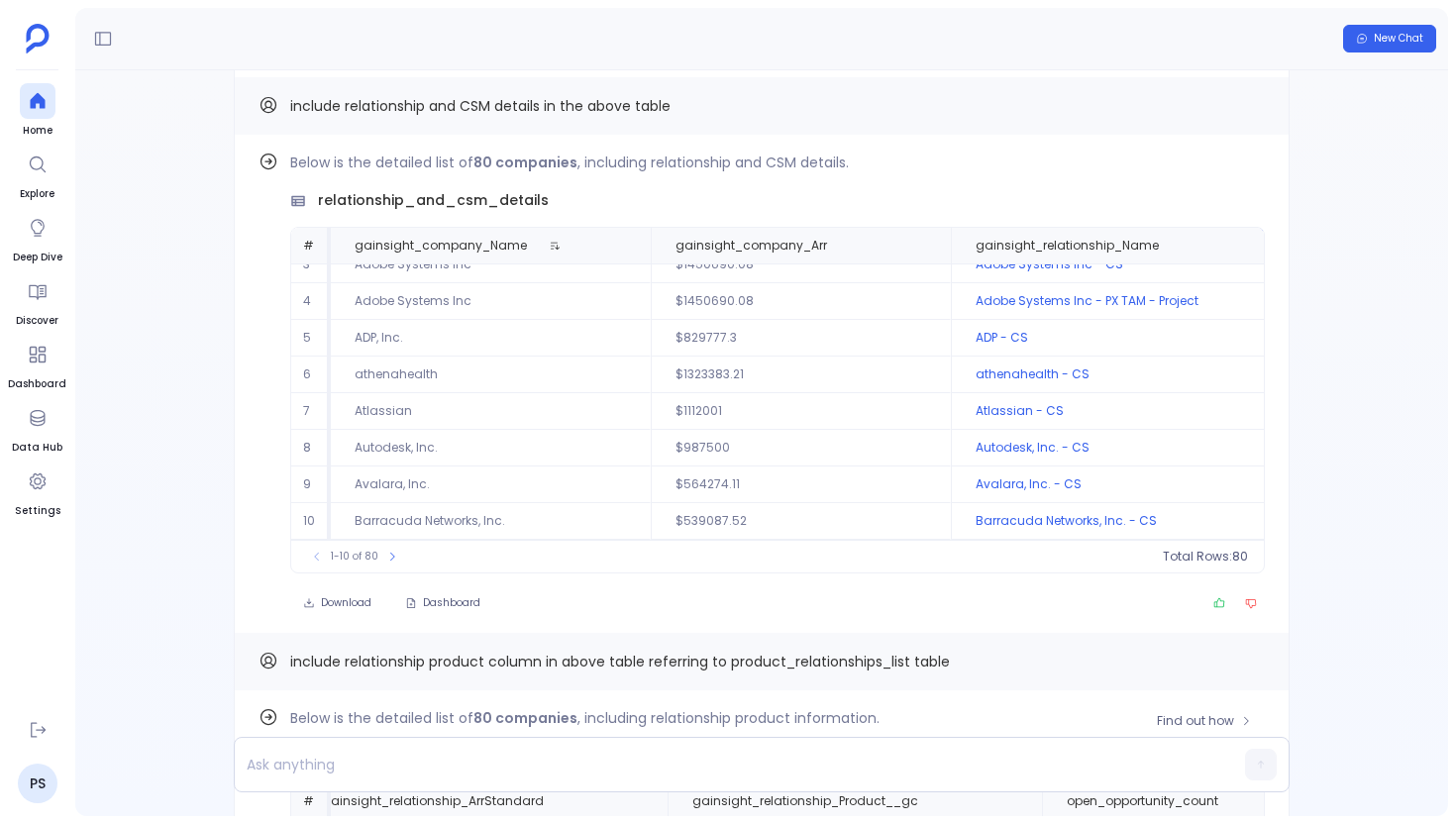 scroll, scrollTop: -2737, scrollLeft: 0, axis: vertical 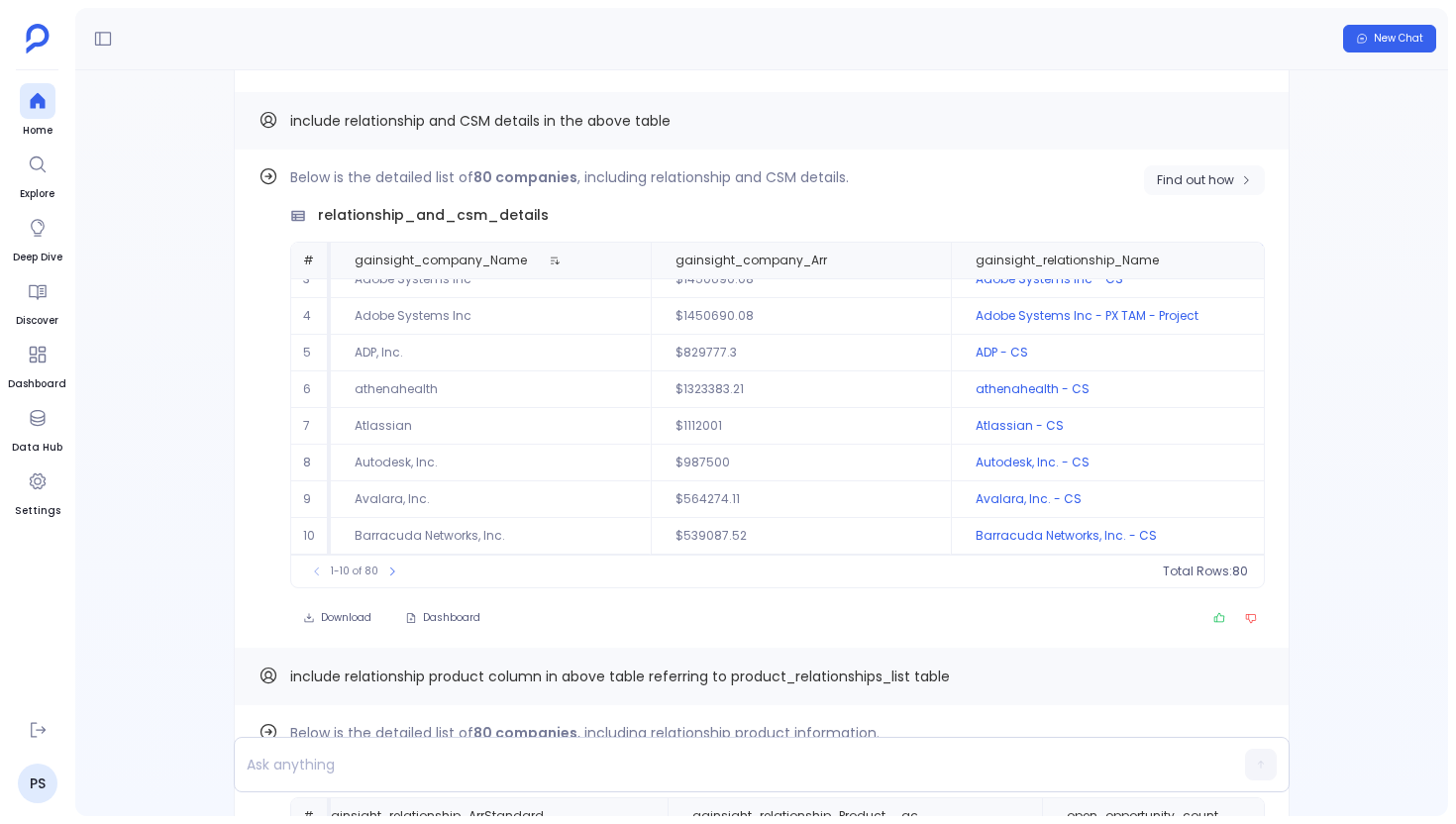 click on "Find out how" at bounding box center (1196, 180) 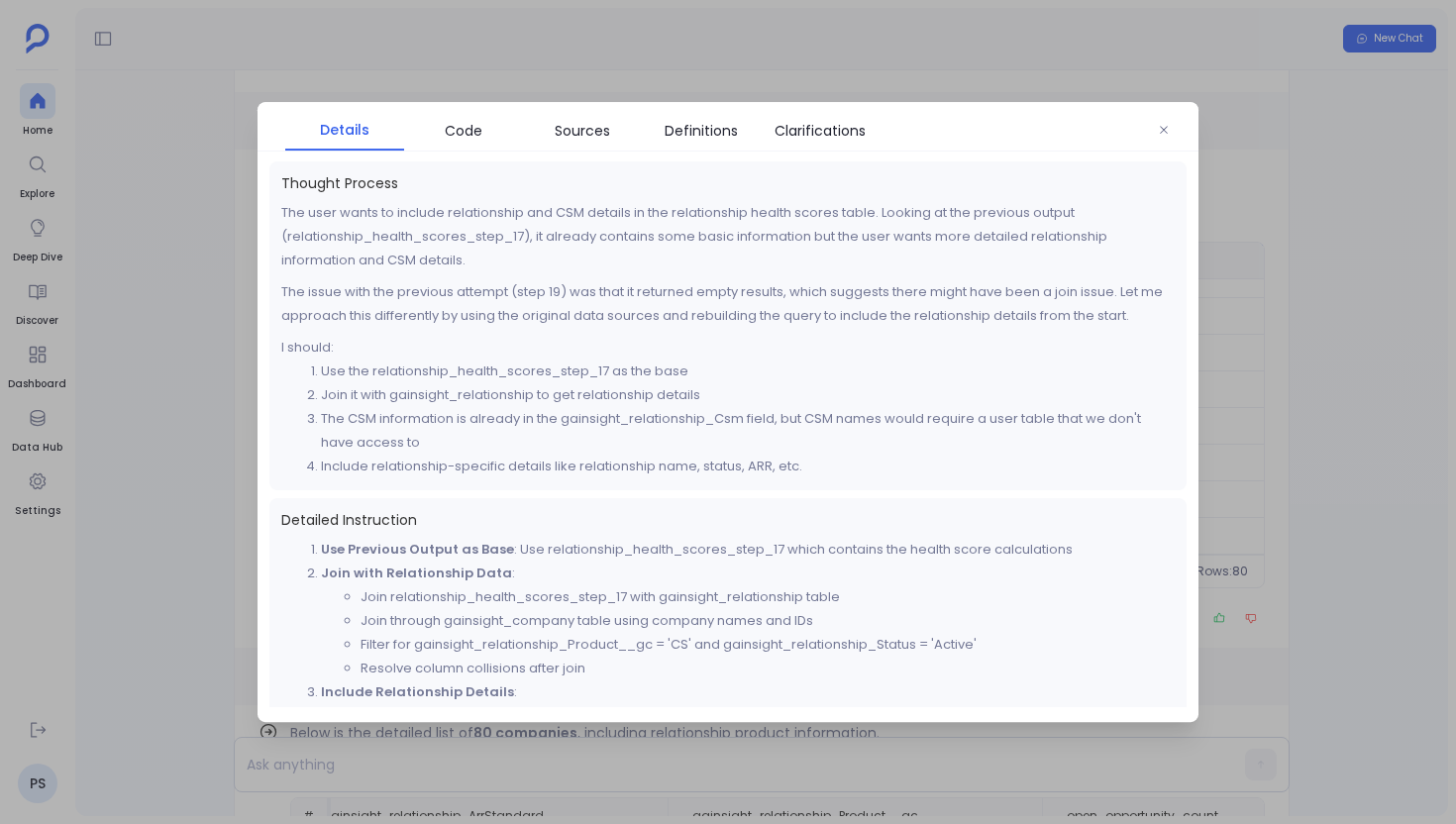 click at bounding box center [728, 412] 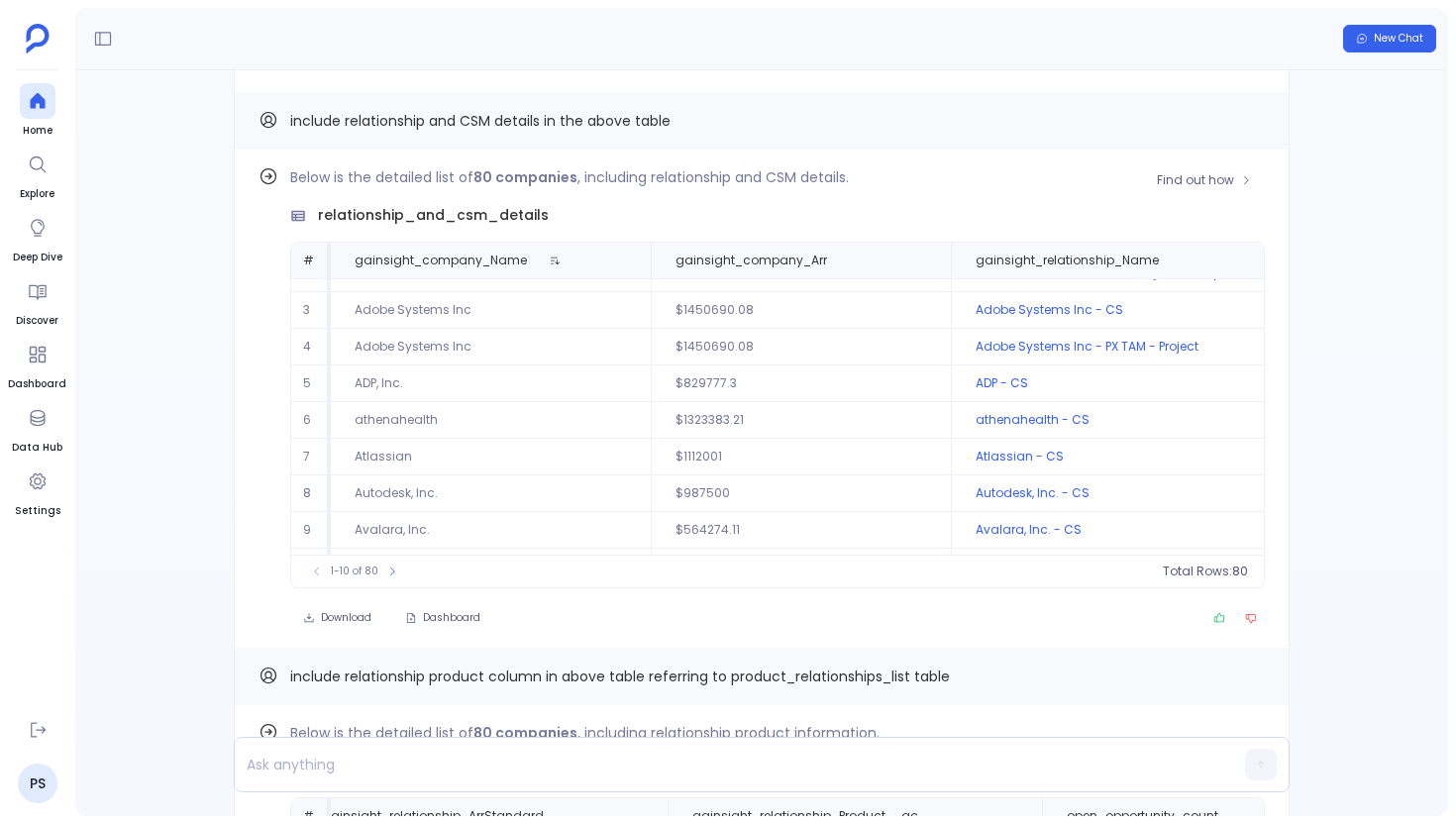 scroll, scrollTop: 0, scrollLeft: 0, axis: both 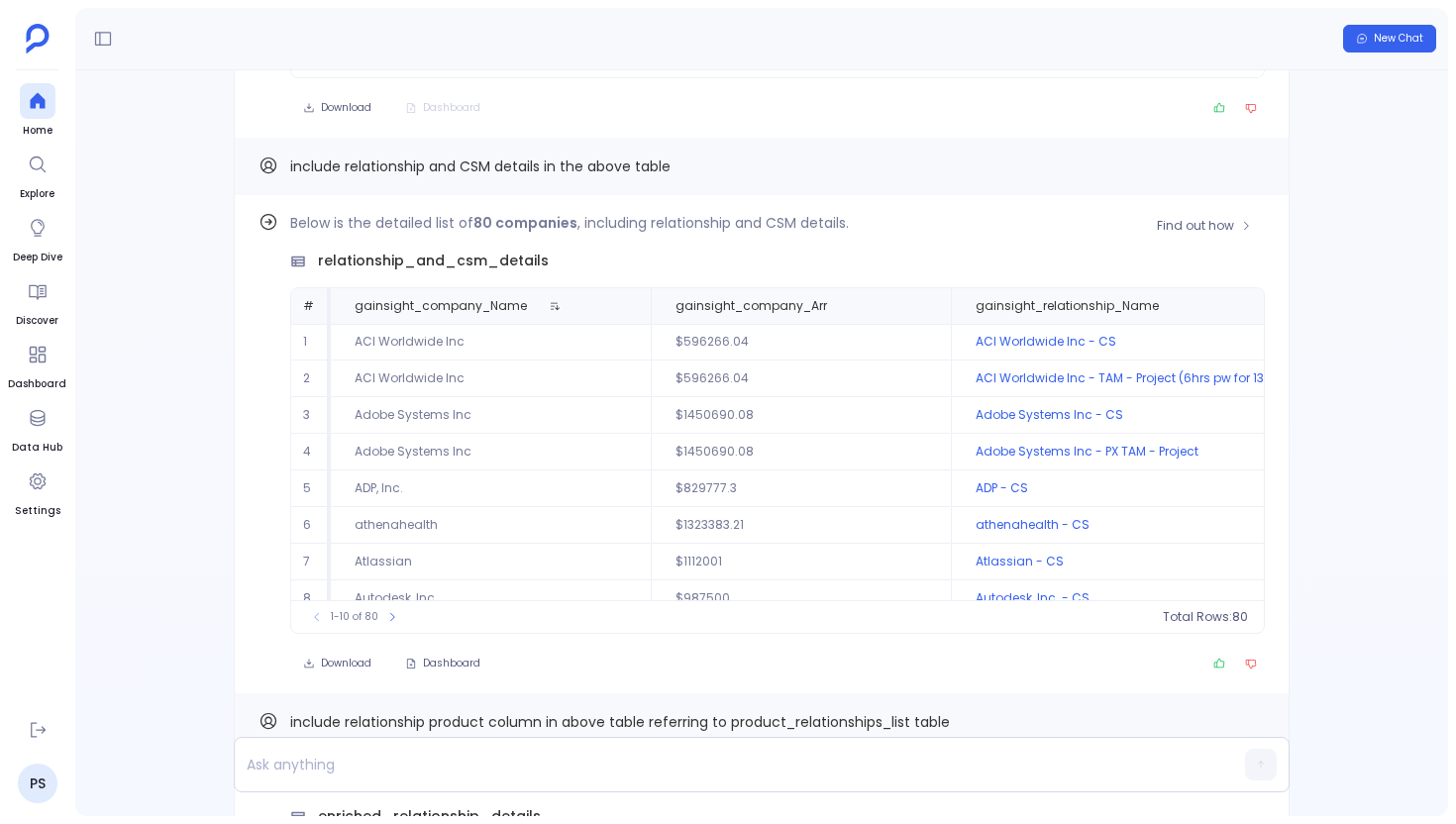 click on "ACI Worldwide Inc" at bounding box center (490, 378) 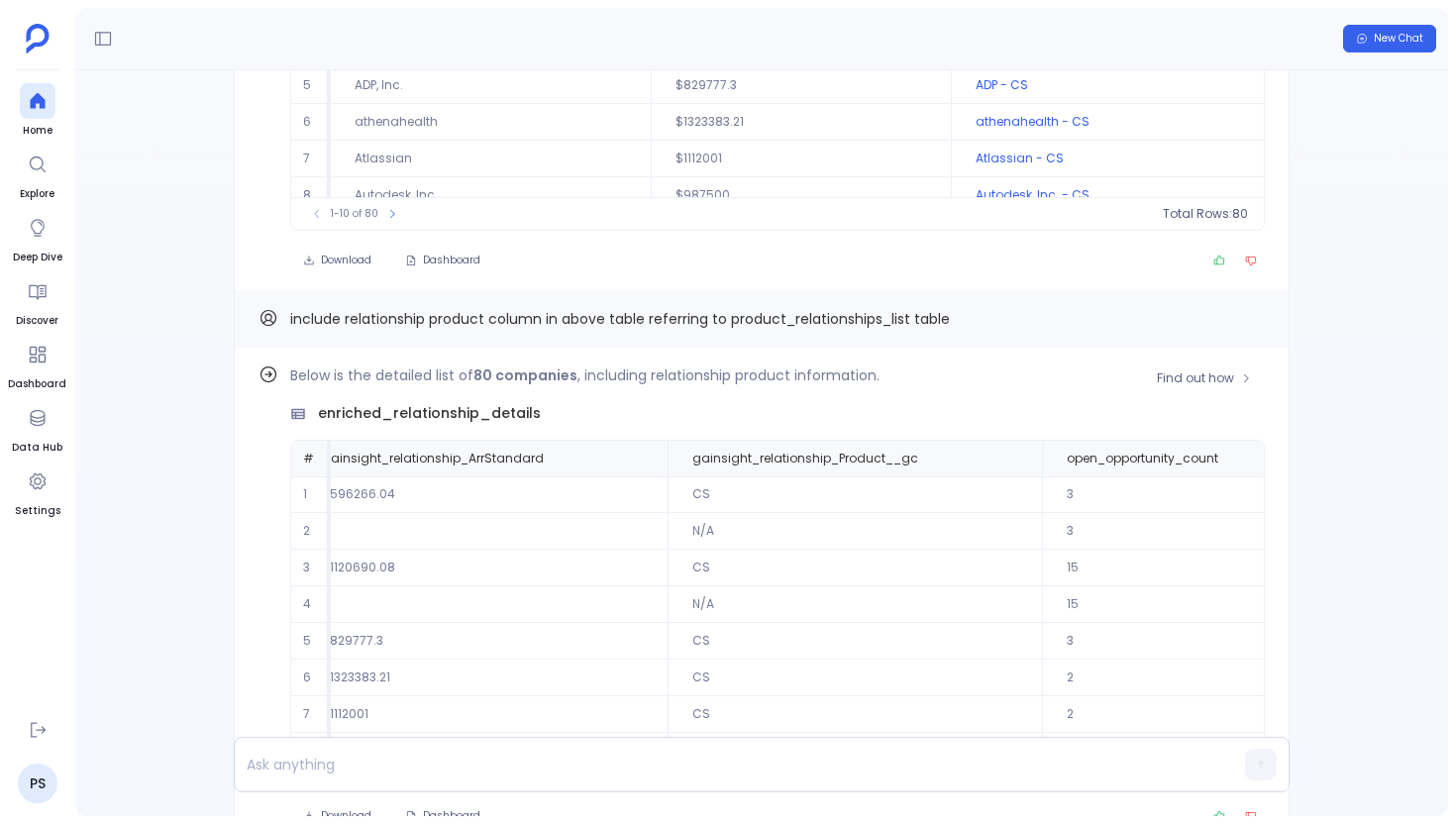 scroll, scrollTop: -2314, scrollLeft: 0, axis: vertical 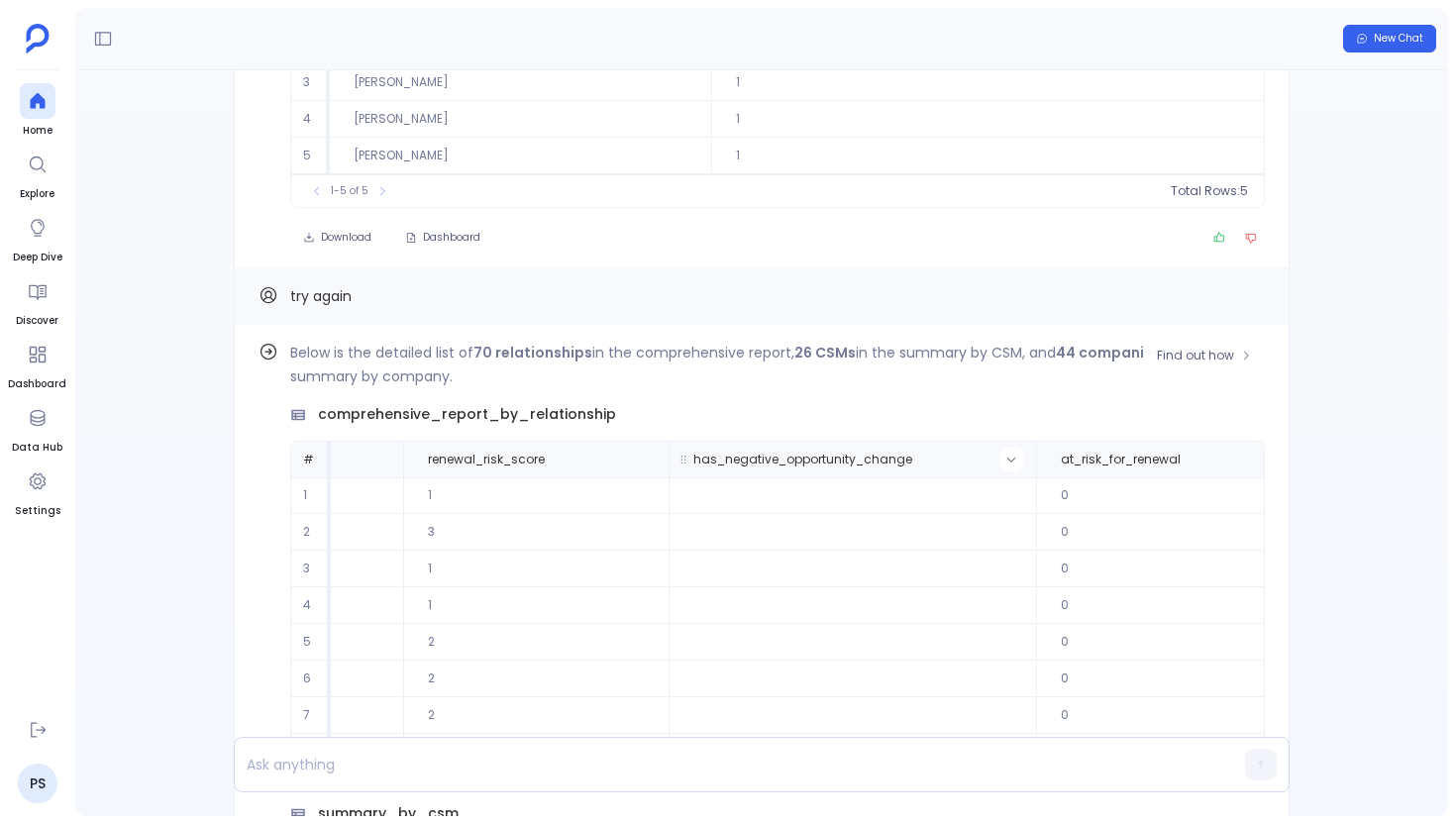 click 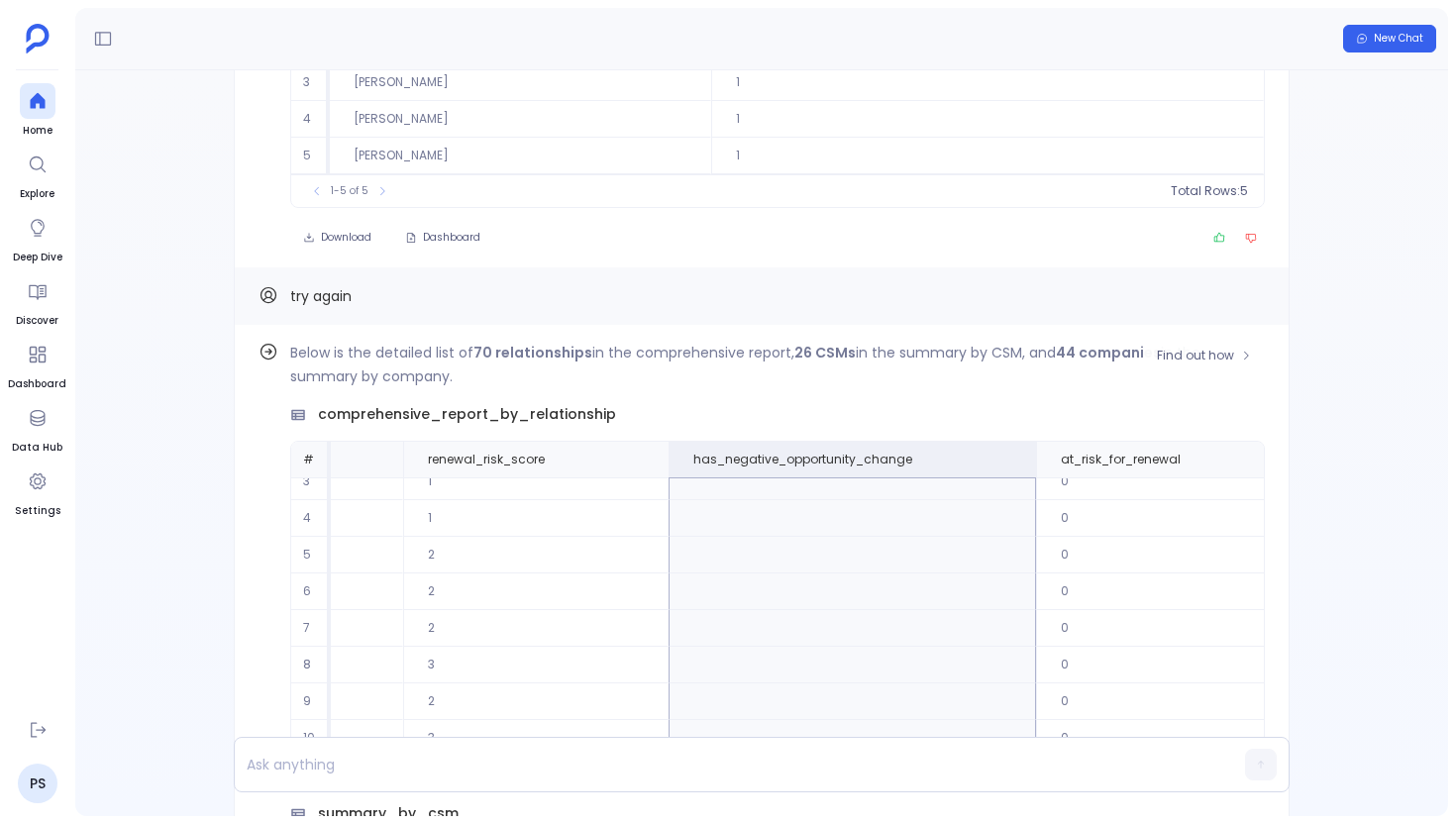 scroll, scrollTop: 95, scrollLeft: 4641, axis: both 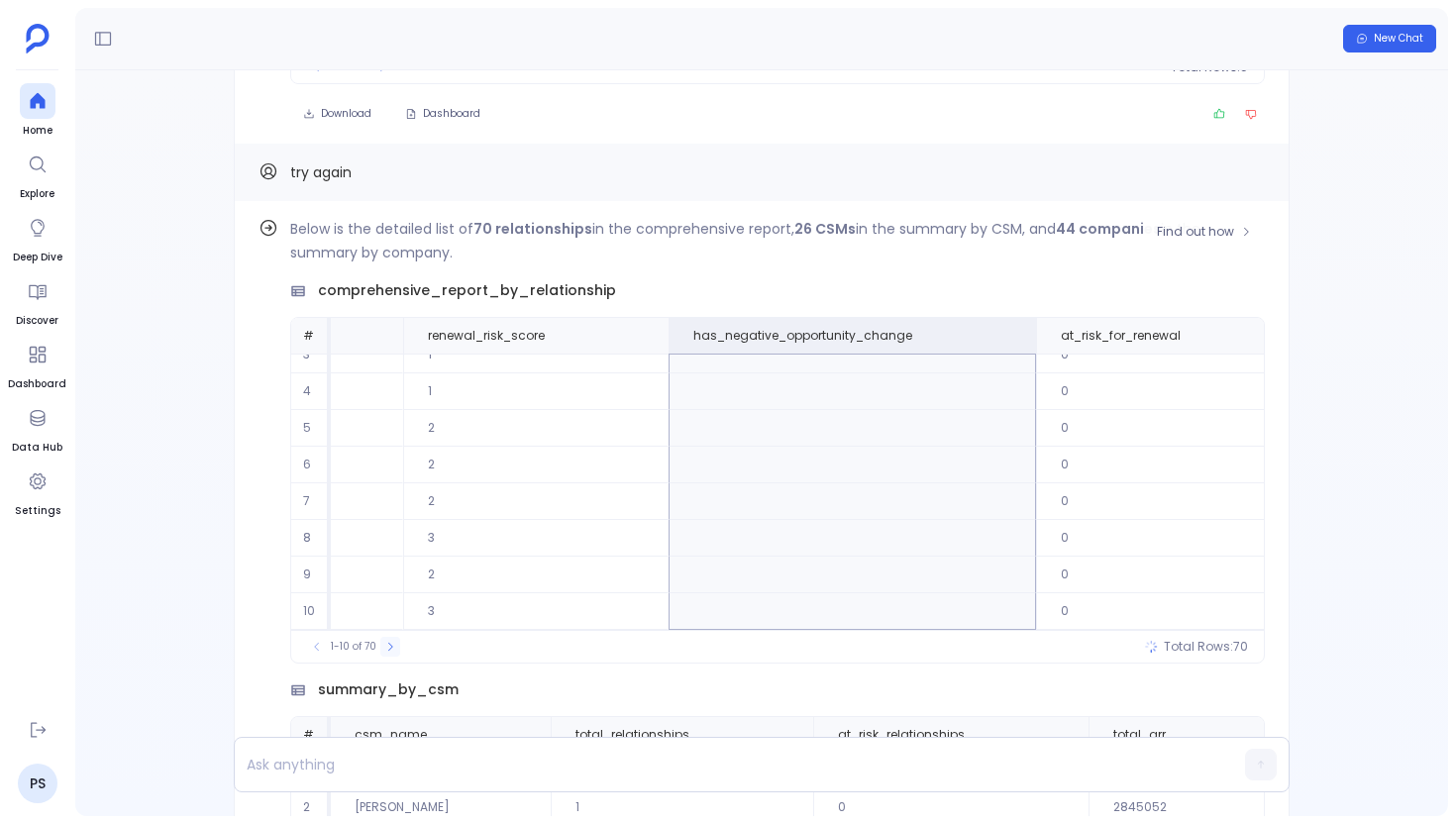 click at bounding box center (390, 647) 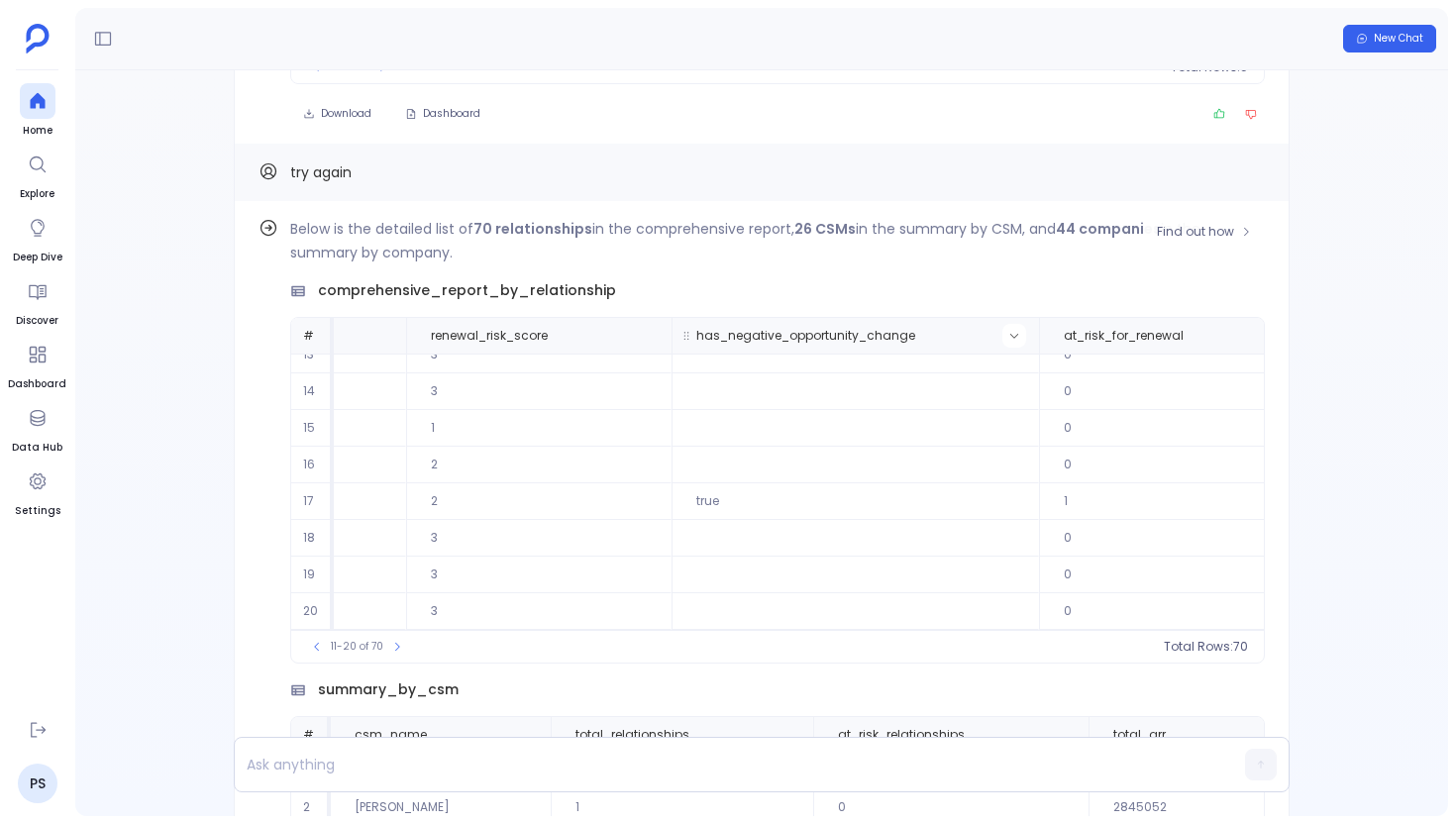 click at bounding box center [1014, 336] 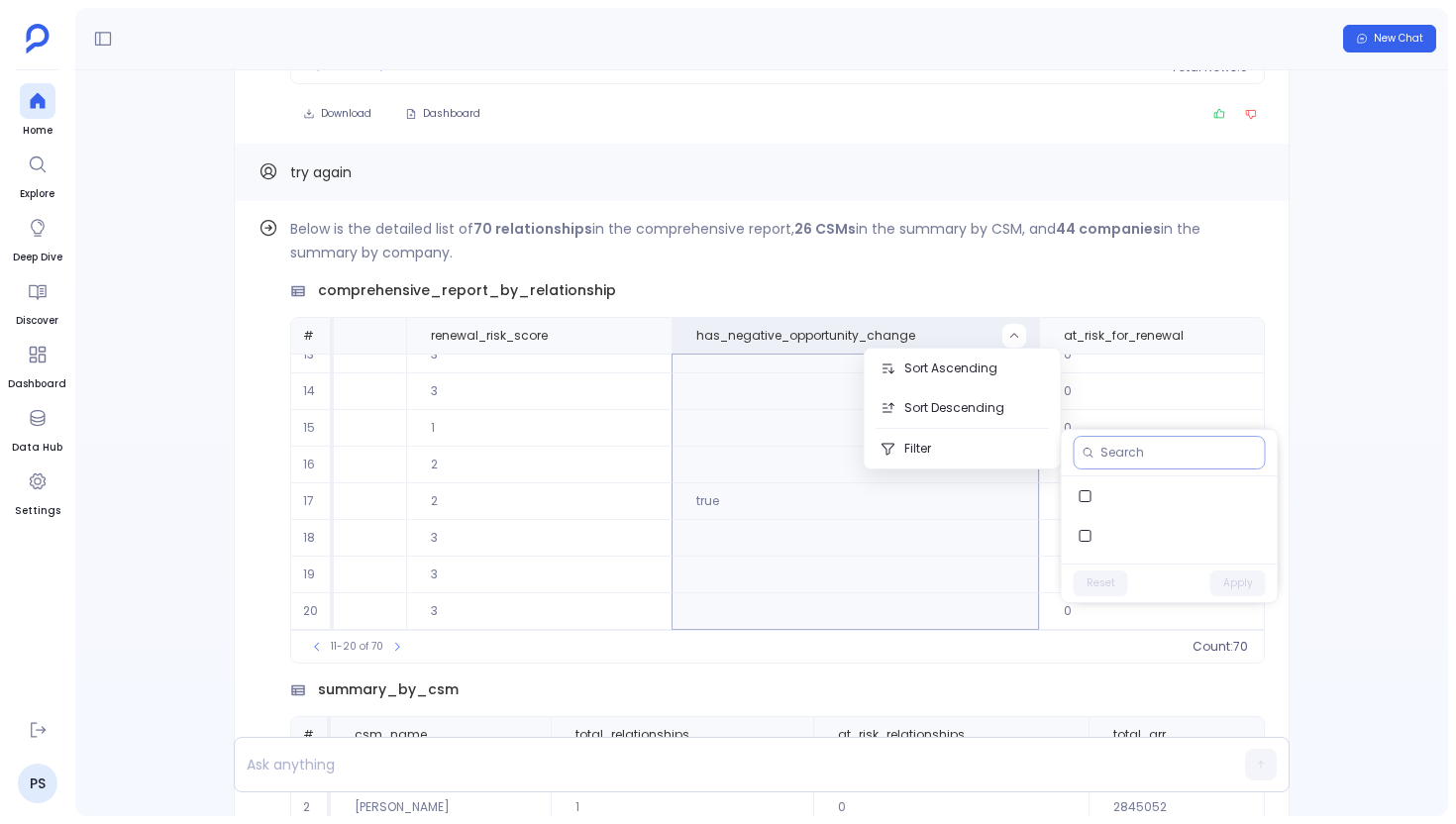 click at bounding box center [1179, 453] 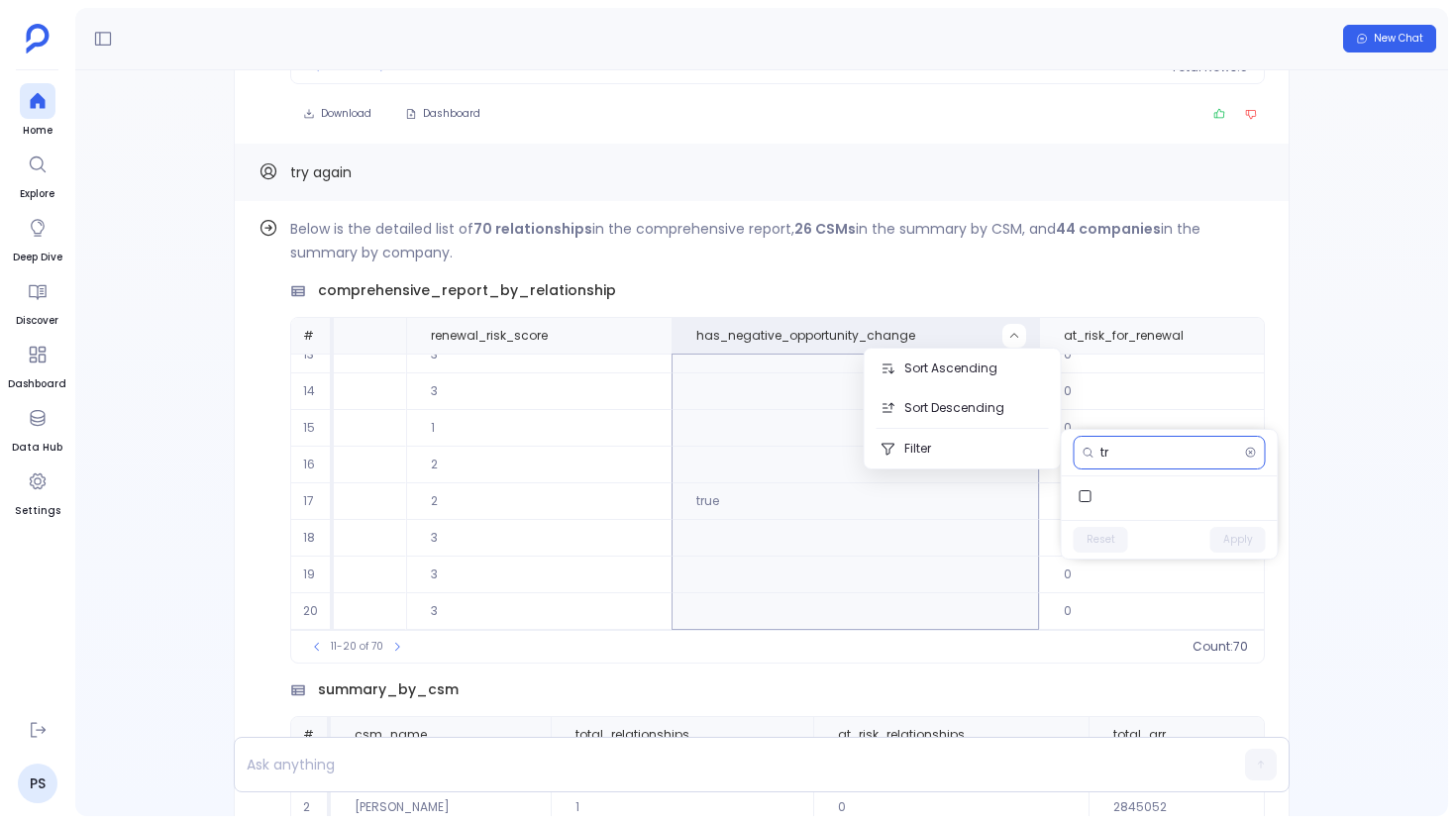 type on "t" 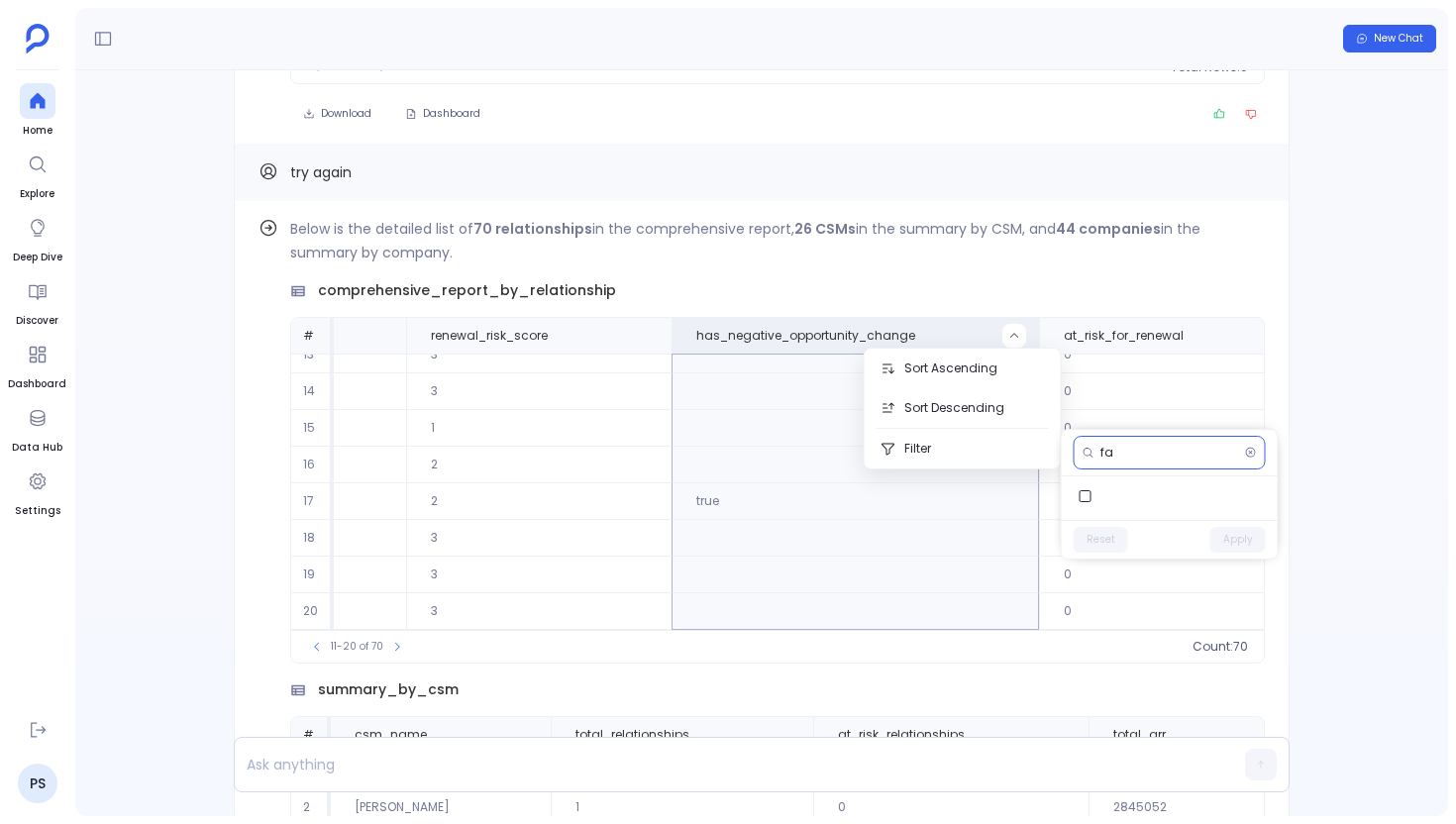 type on "f" 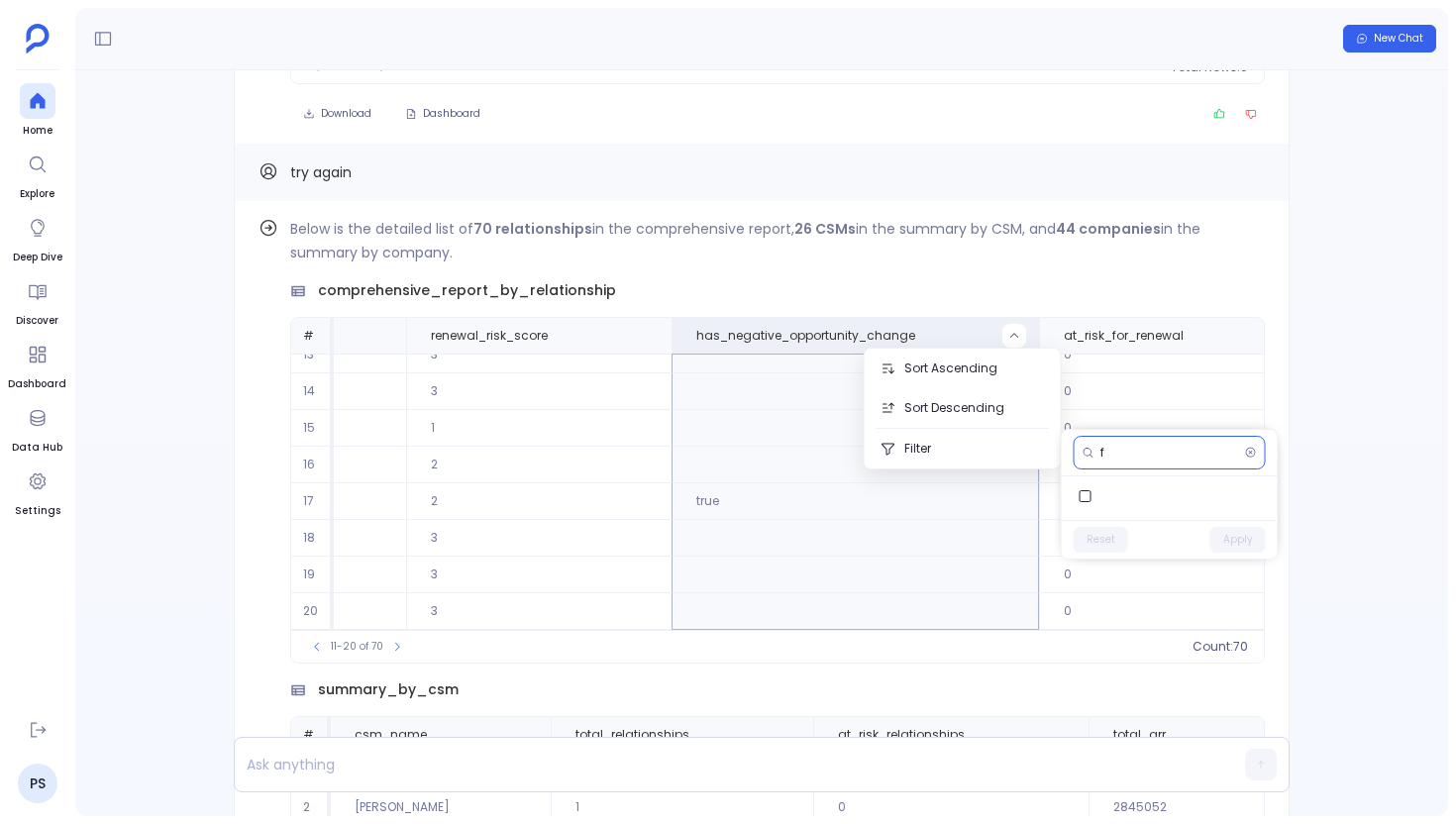 type 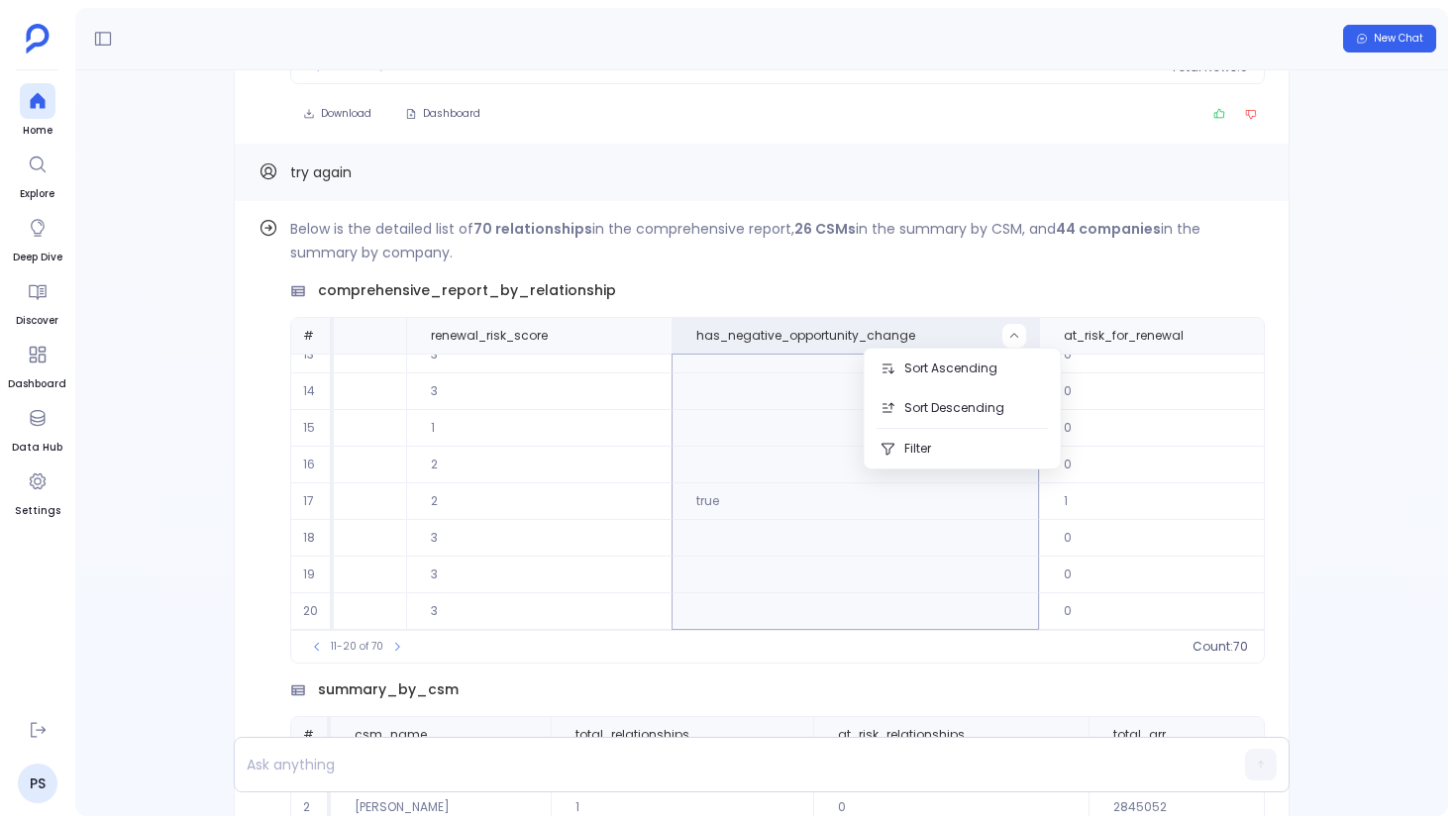 click at bounding box center [762, 765] 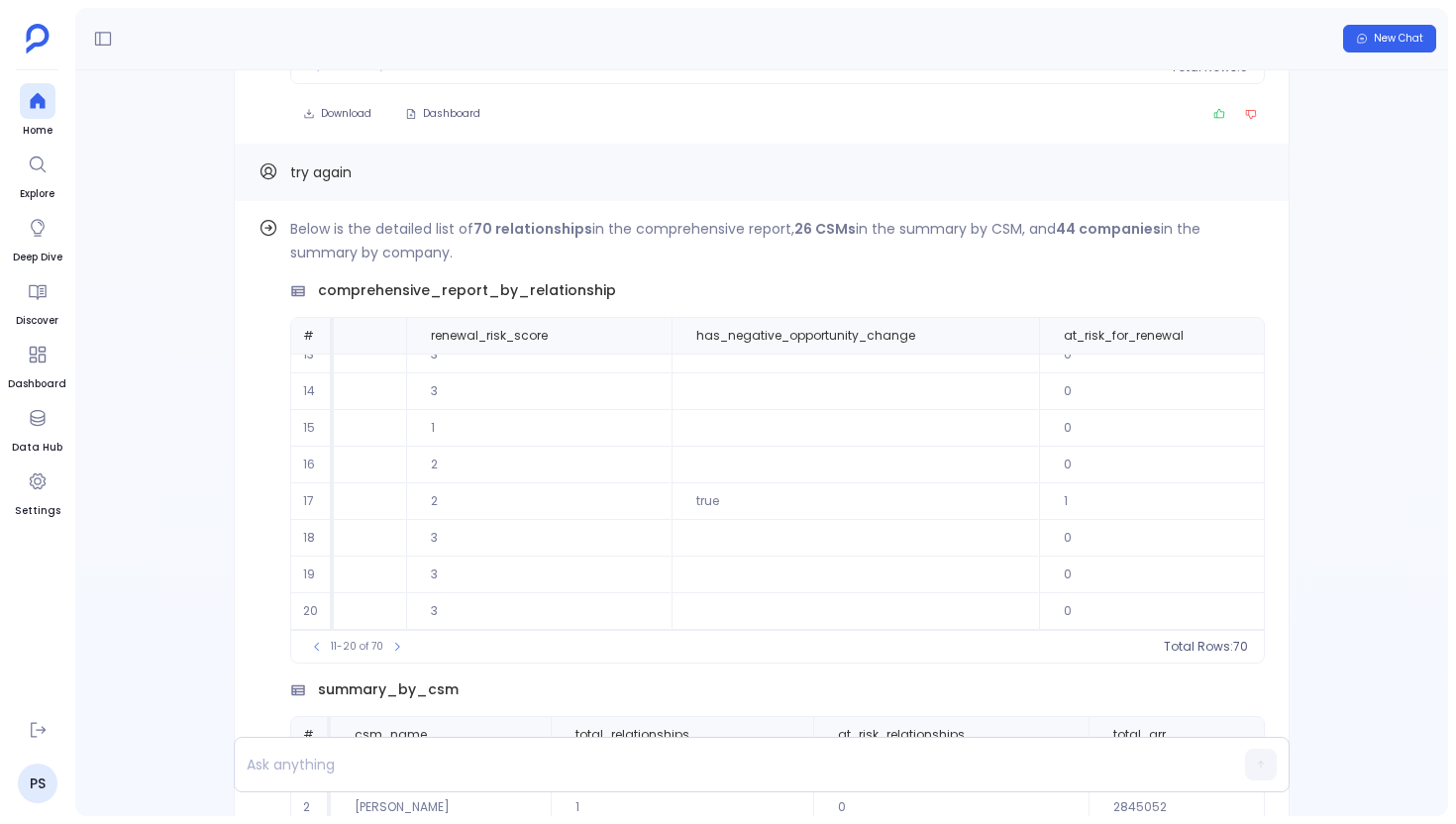 click at bounding box center [762, 765] 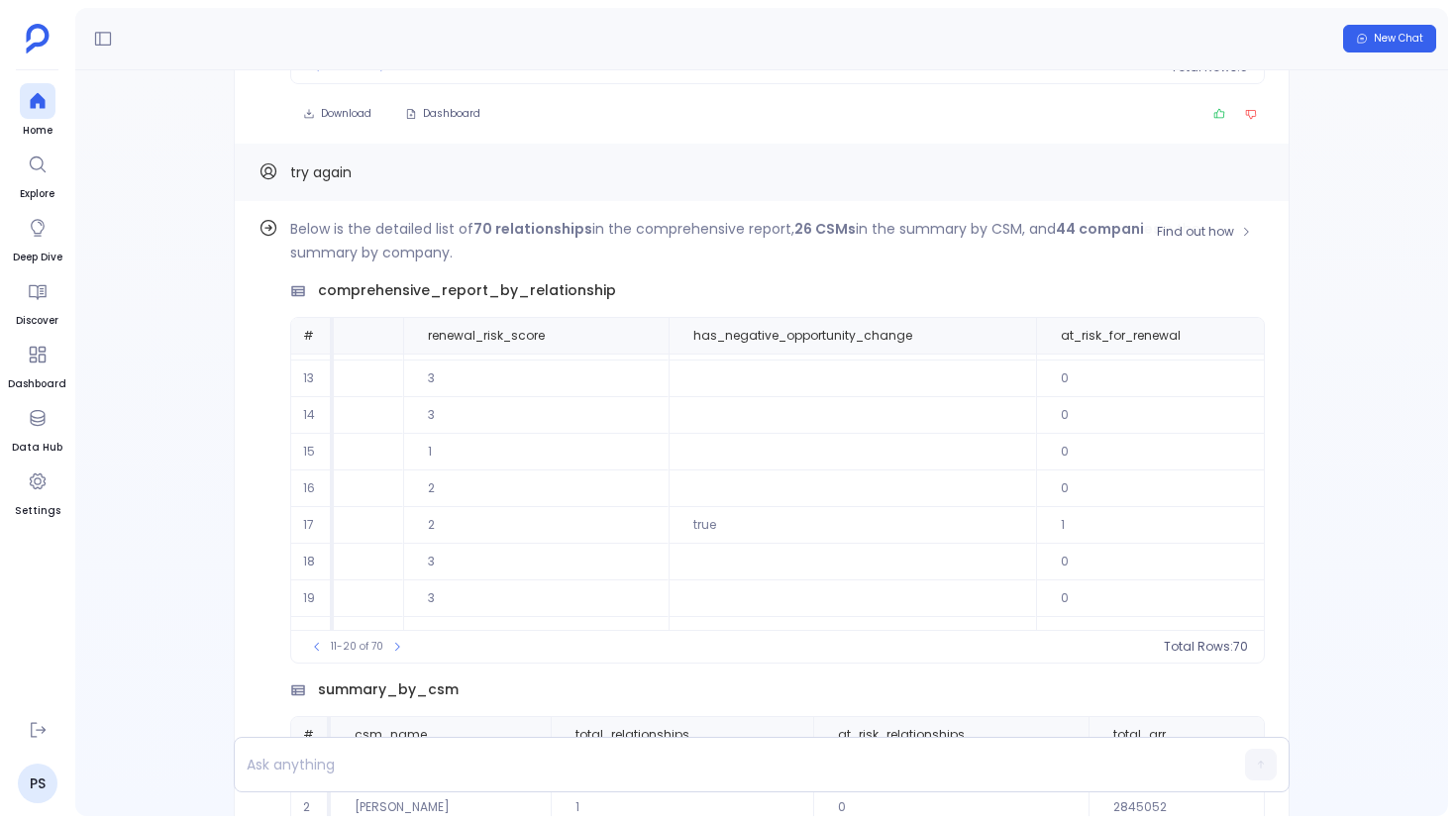scroll, scrollTop: 95, scrollLeft: 4644, axis: both 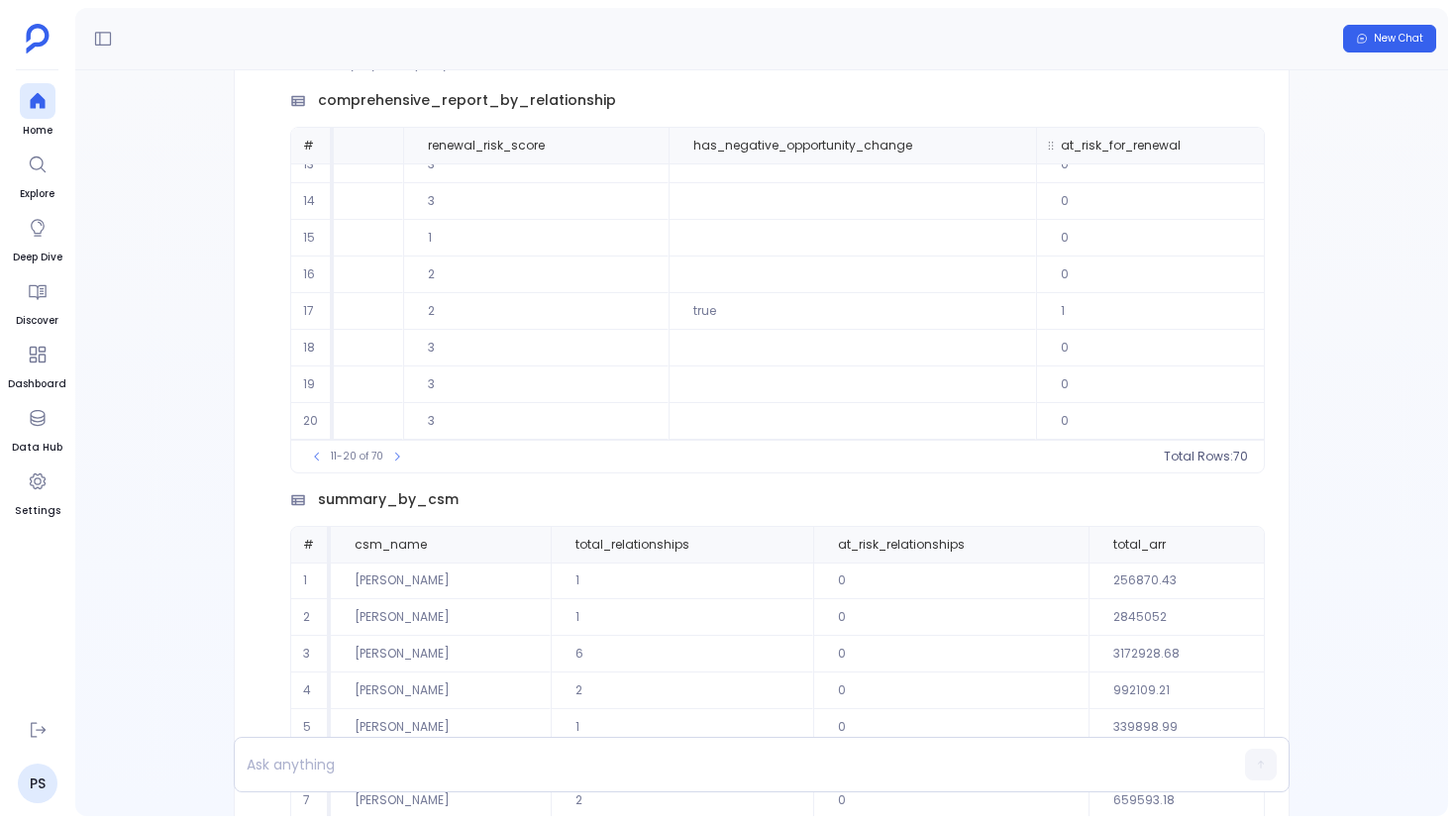 click 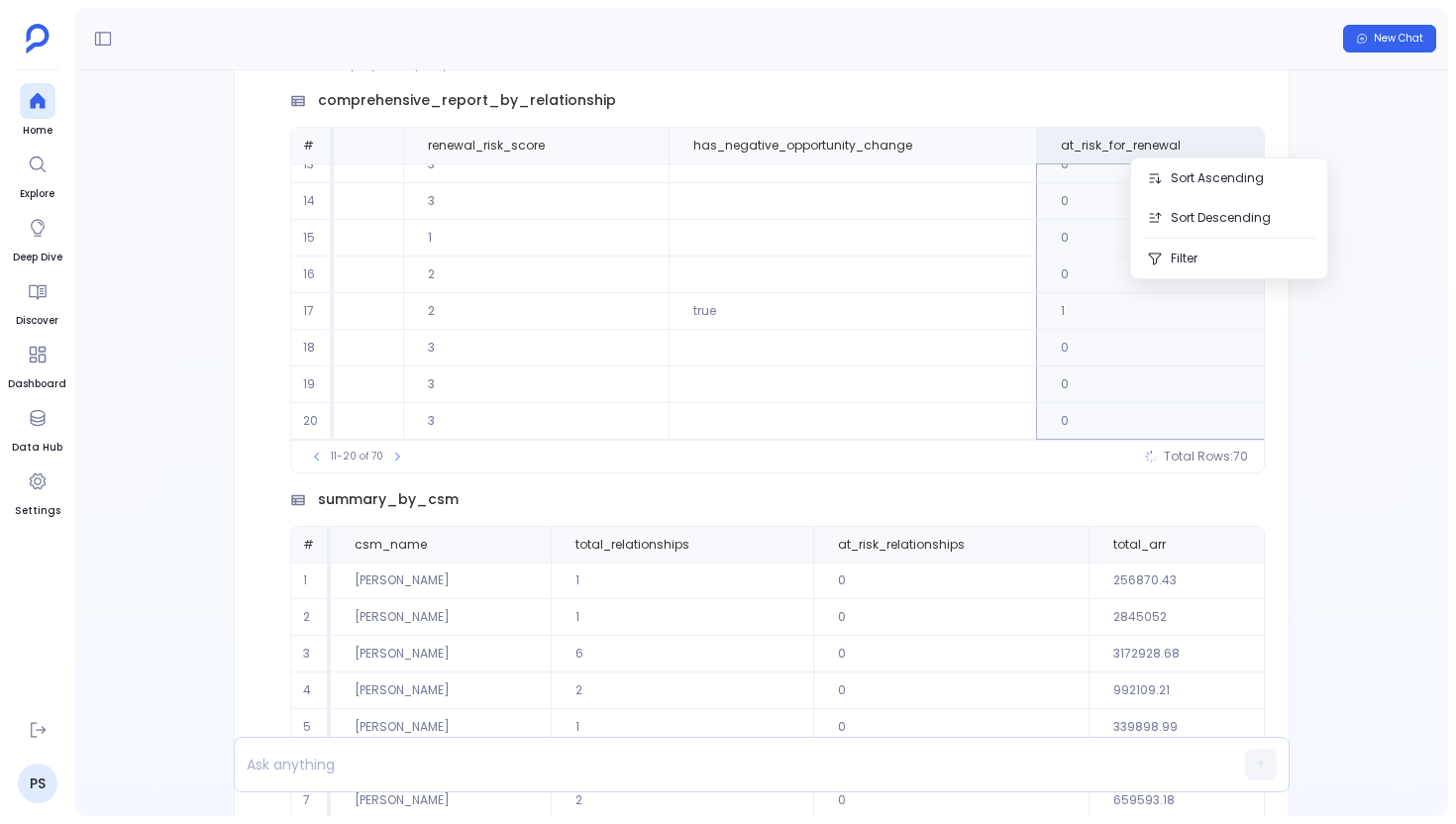 click on "summary_by_csm" at bounding box center (778, 499) 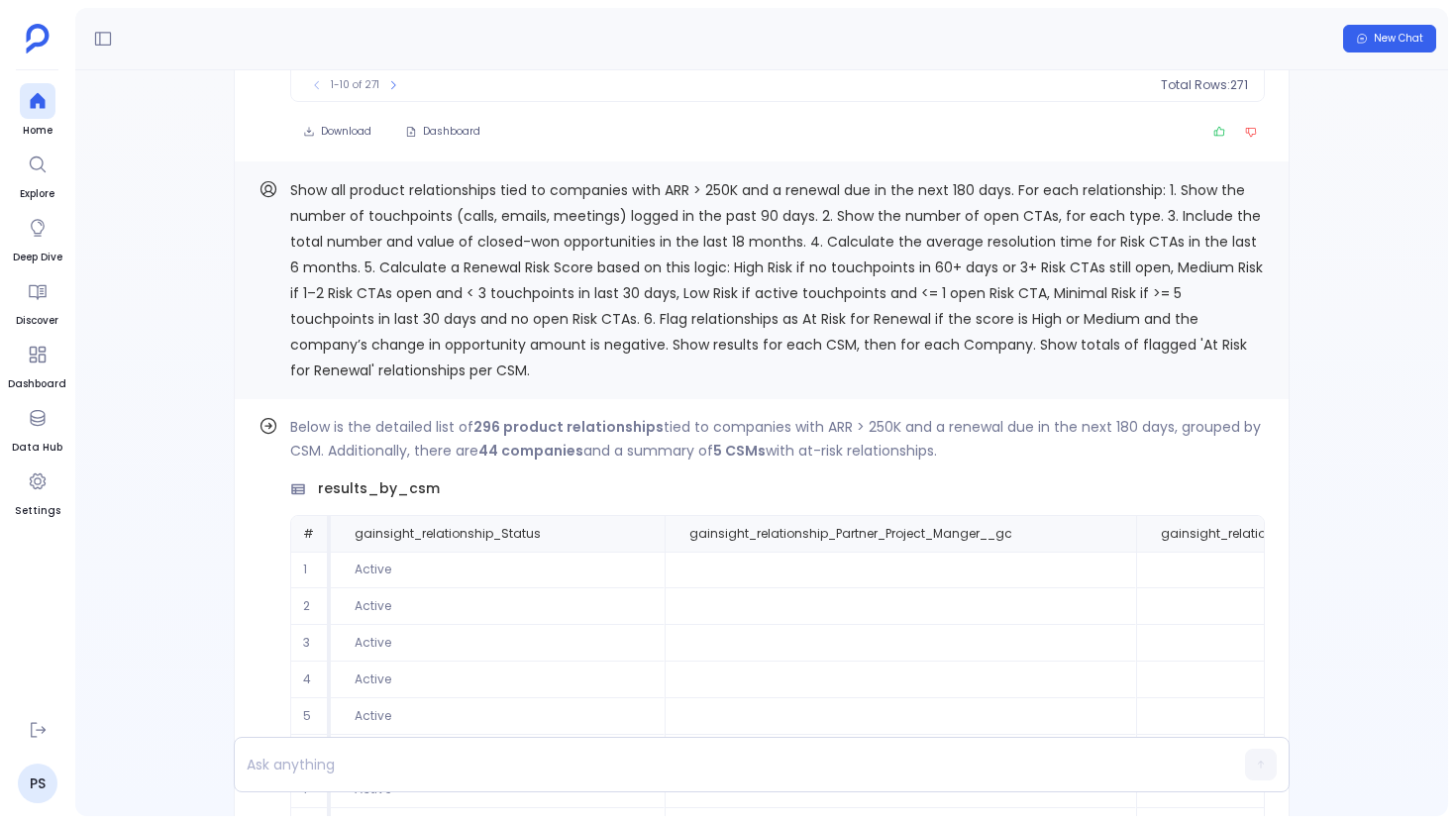 scroll, scrollTop: -2125, scrollLeft: 0, axis: vertical 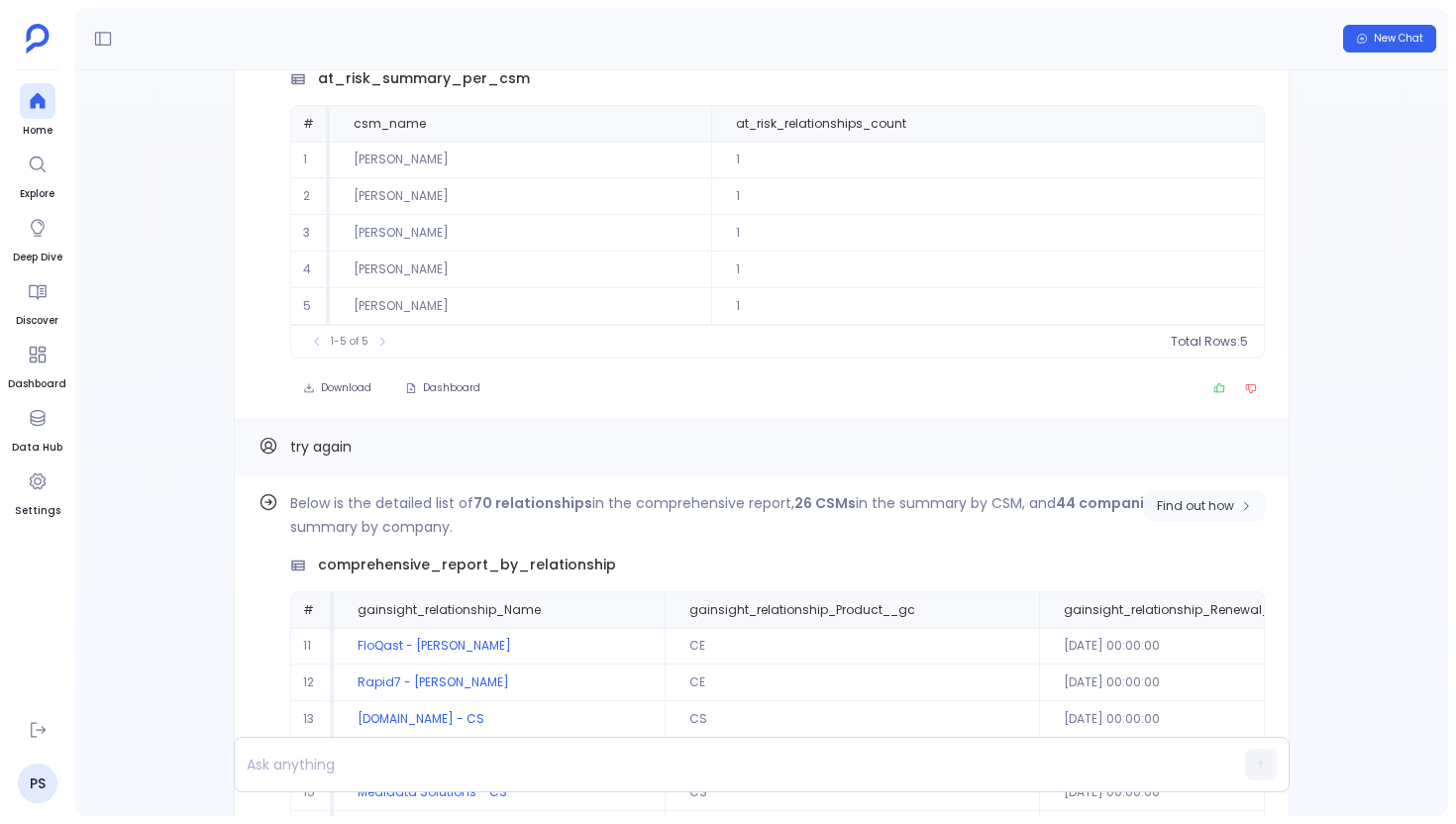 click on "Find out how" at bounding box center [1204, 506] 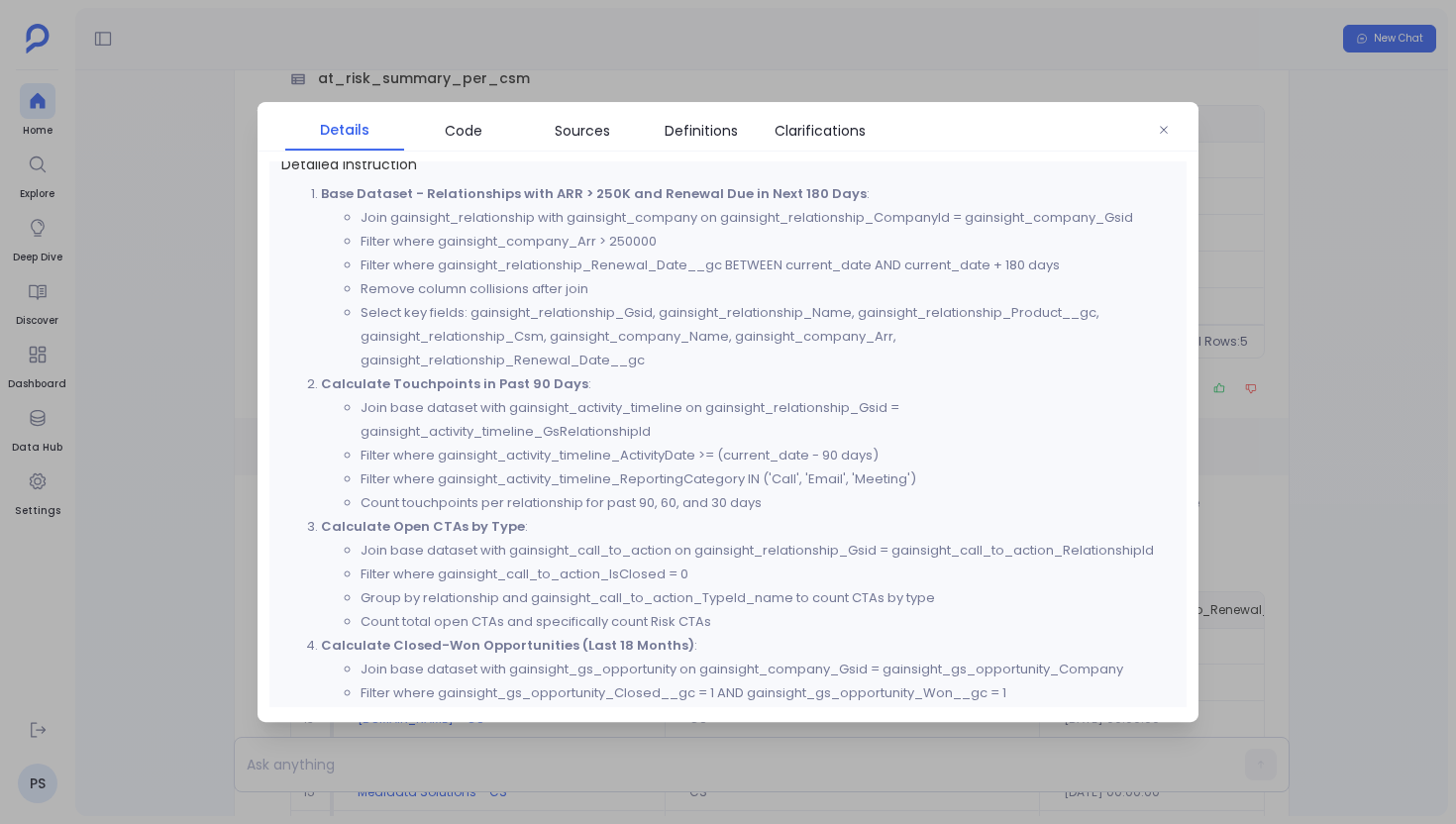 scroll, scrollTop: 523, scrollLeft: 0, axis: vertical 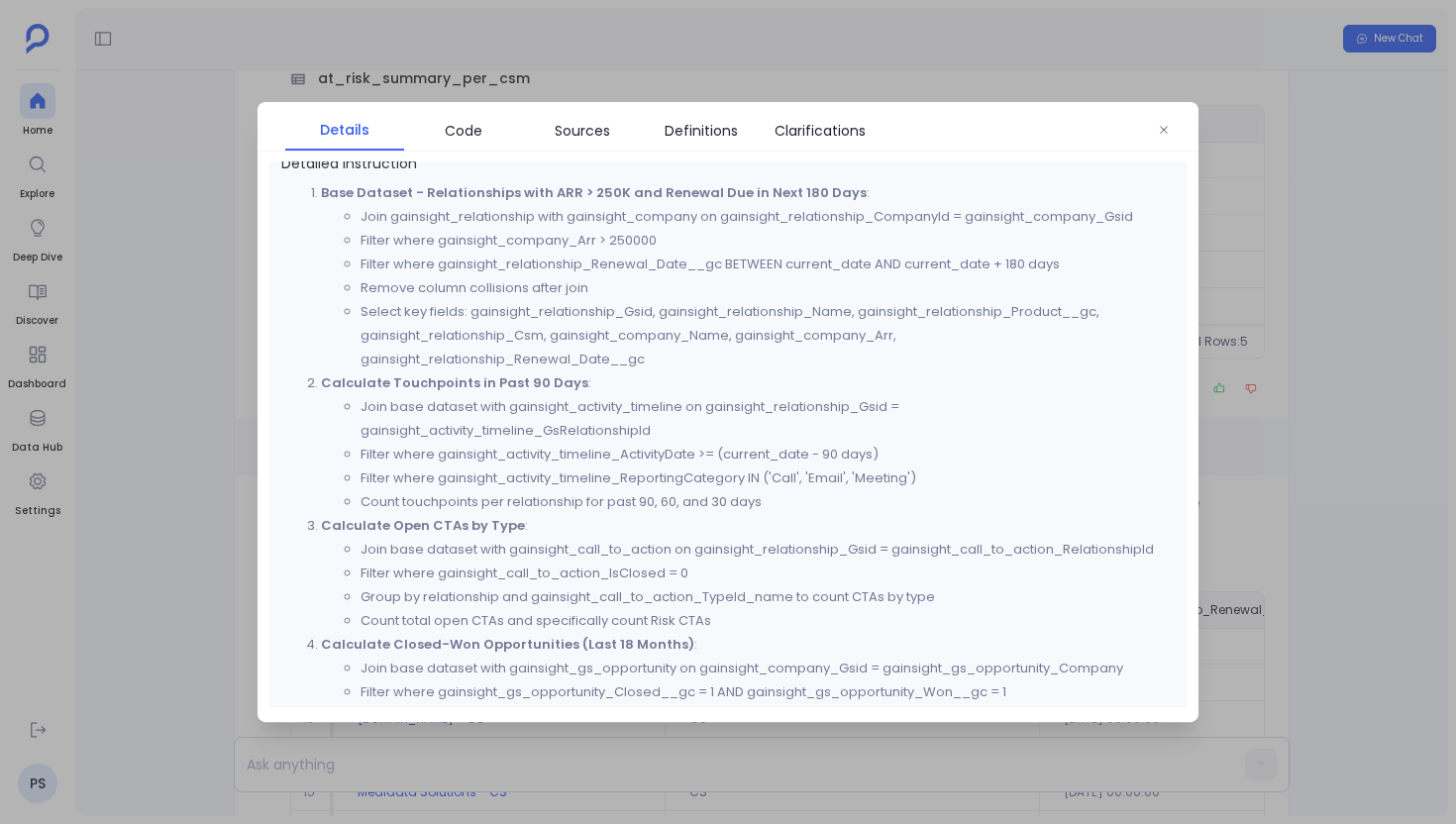 click at bounding box center (728, 412) 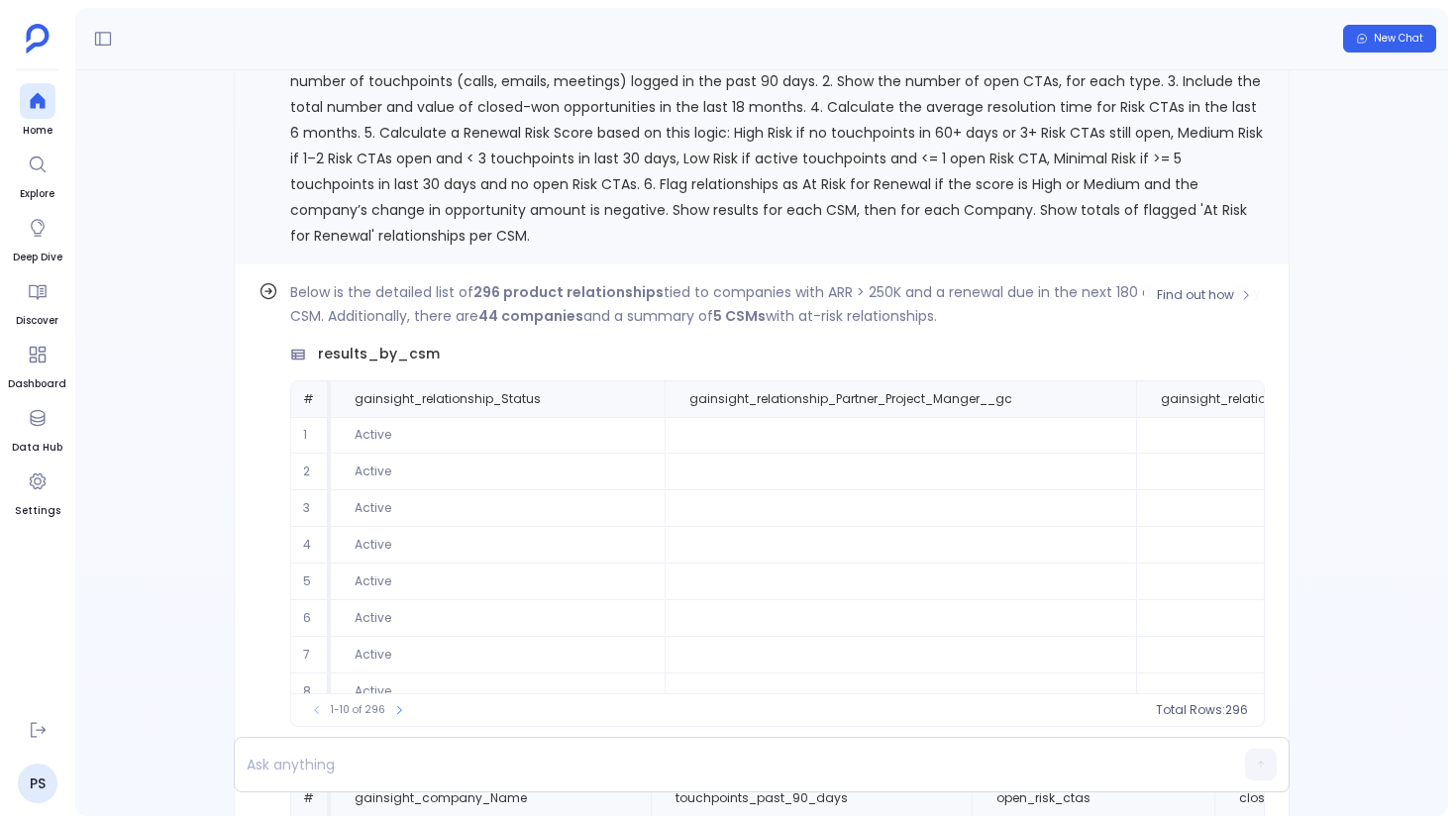 scroll, scrollTop: -2270, scrollLeft: 0, axis: vertical 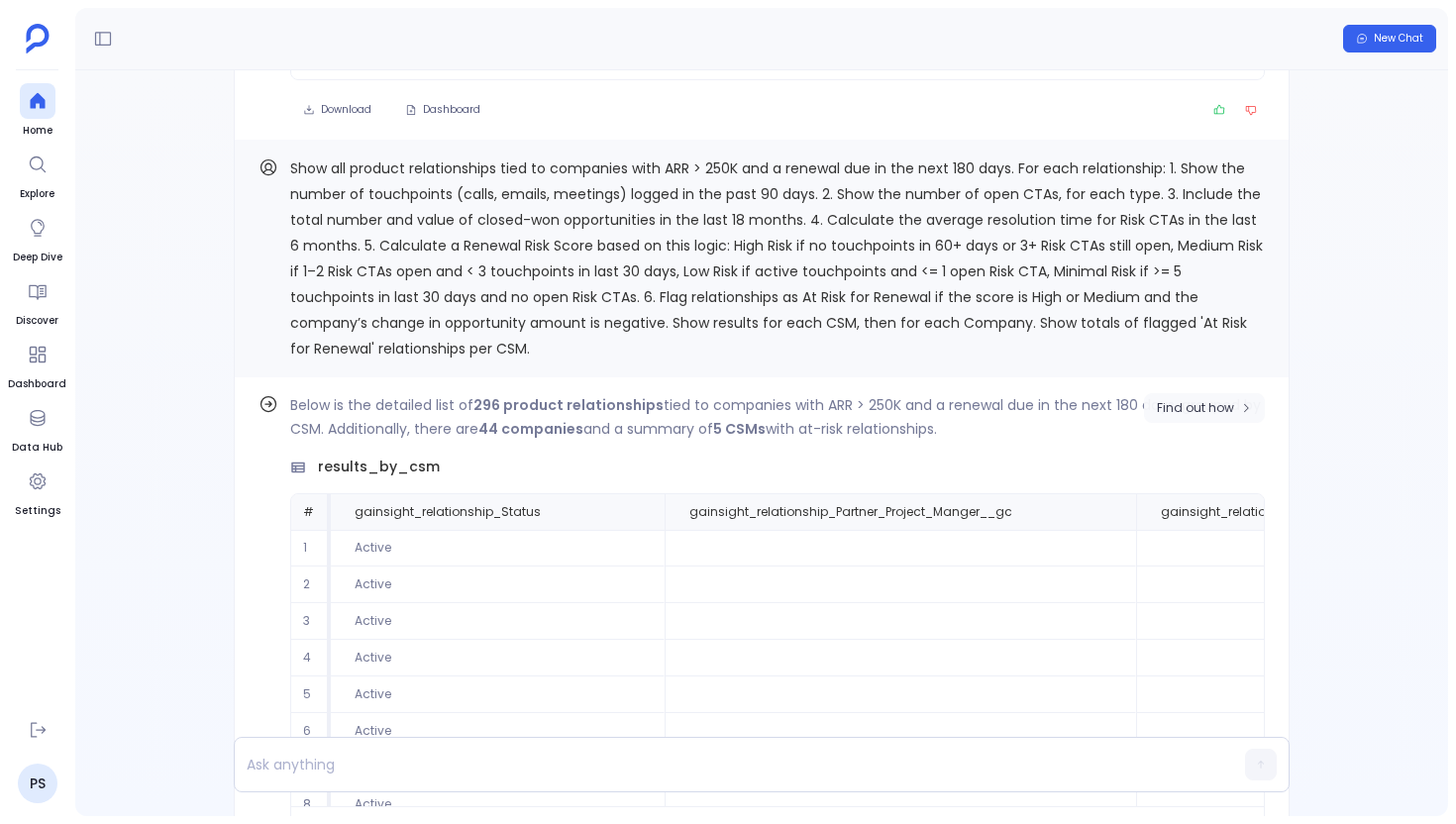 click on "Find out how" at bounding box center [1196, 408] 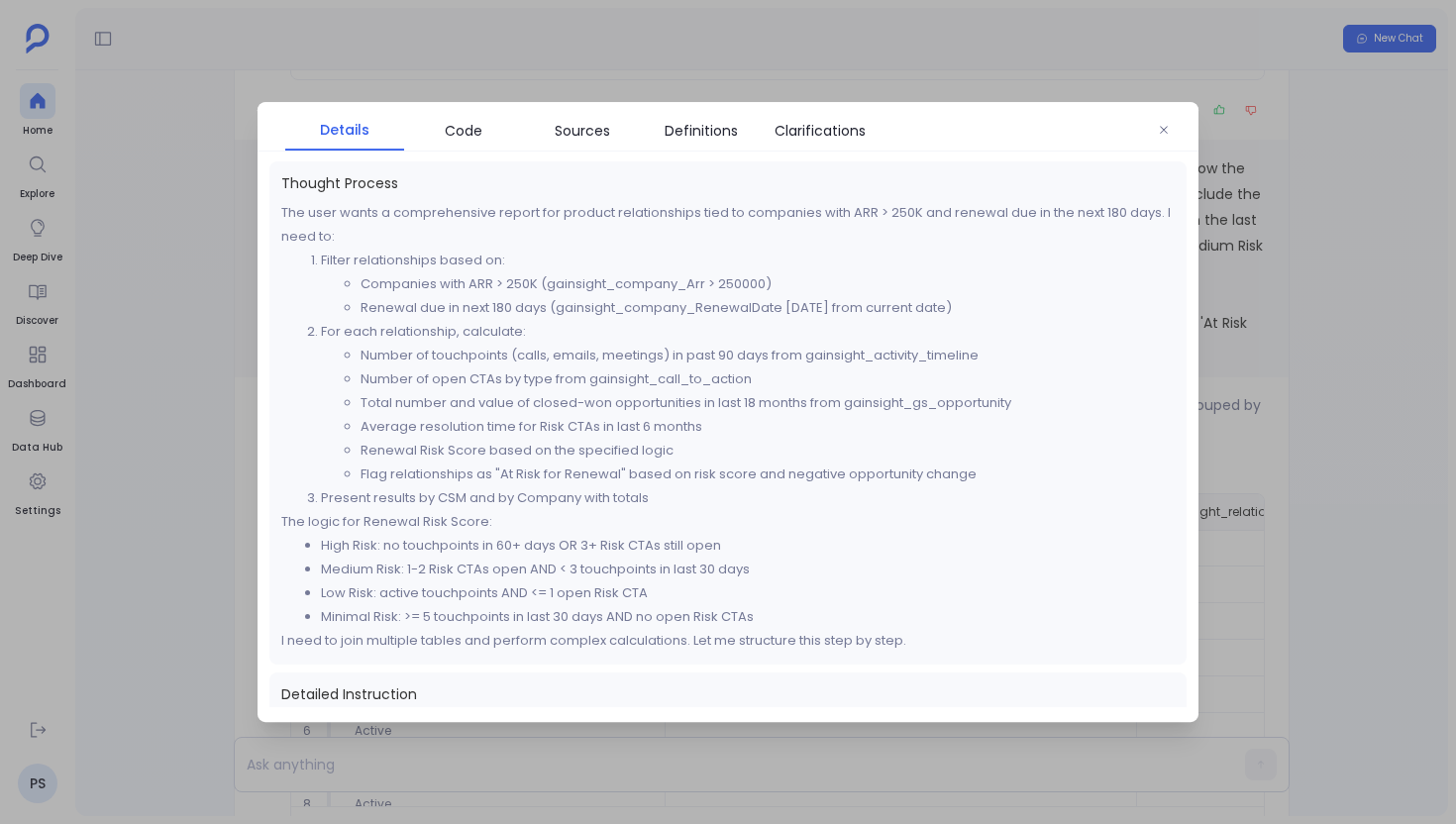 click at bounding box center (728, 412) 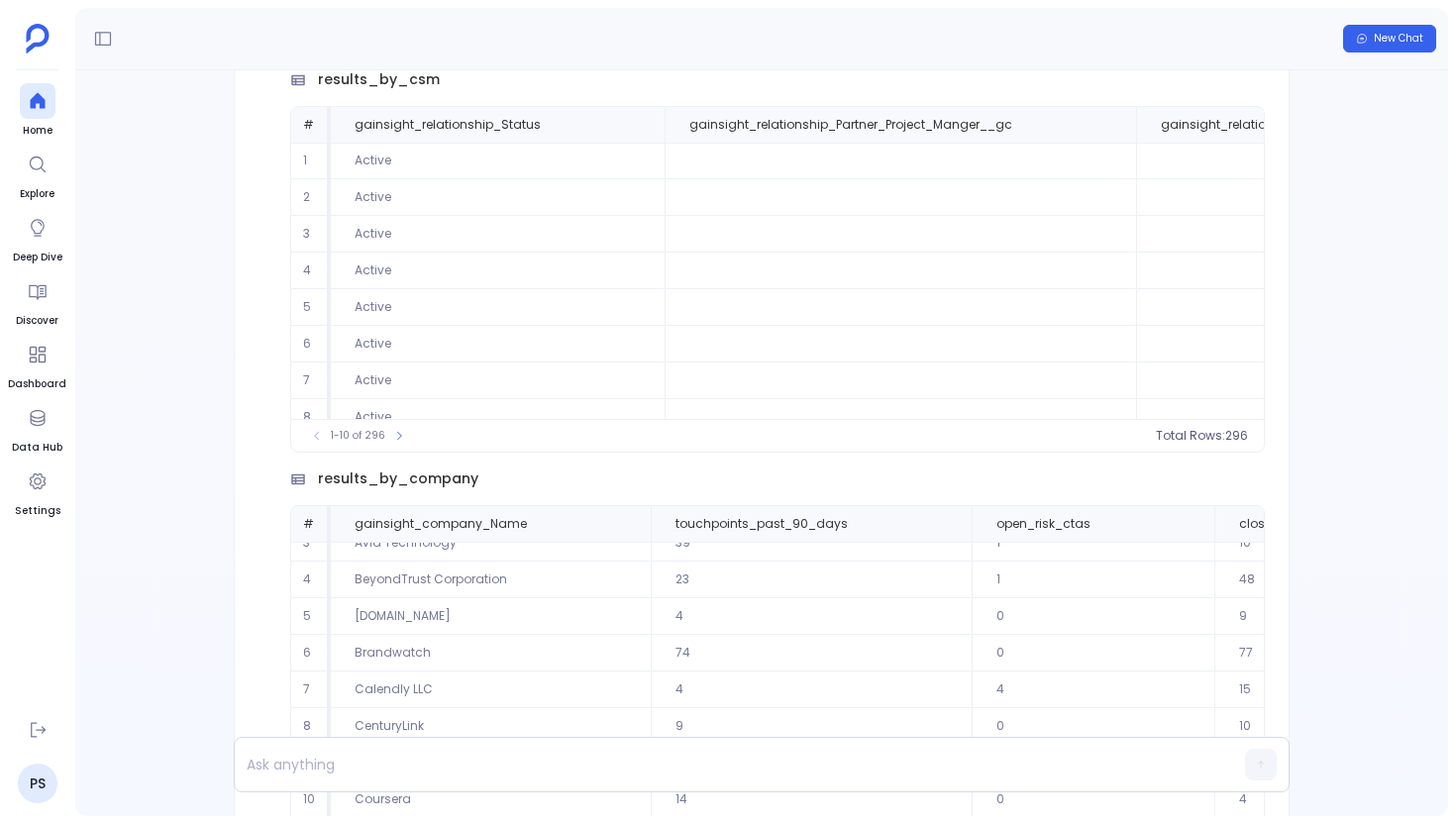 scroll, scrollTop: -1871, scrollLeft: 0, axis: vertical 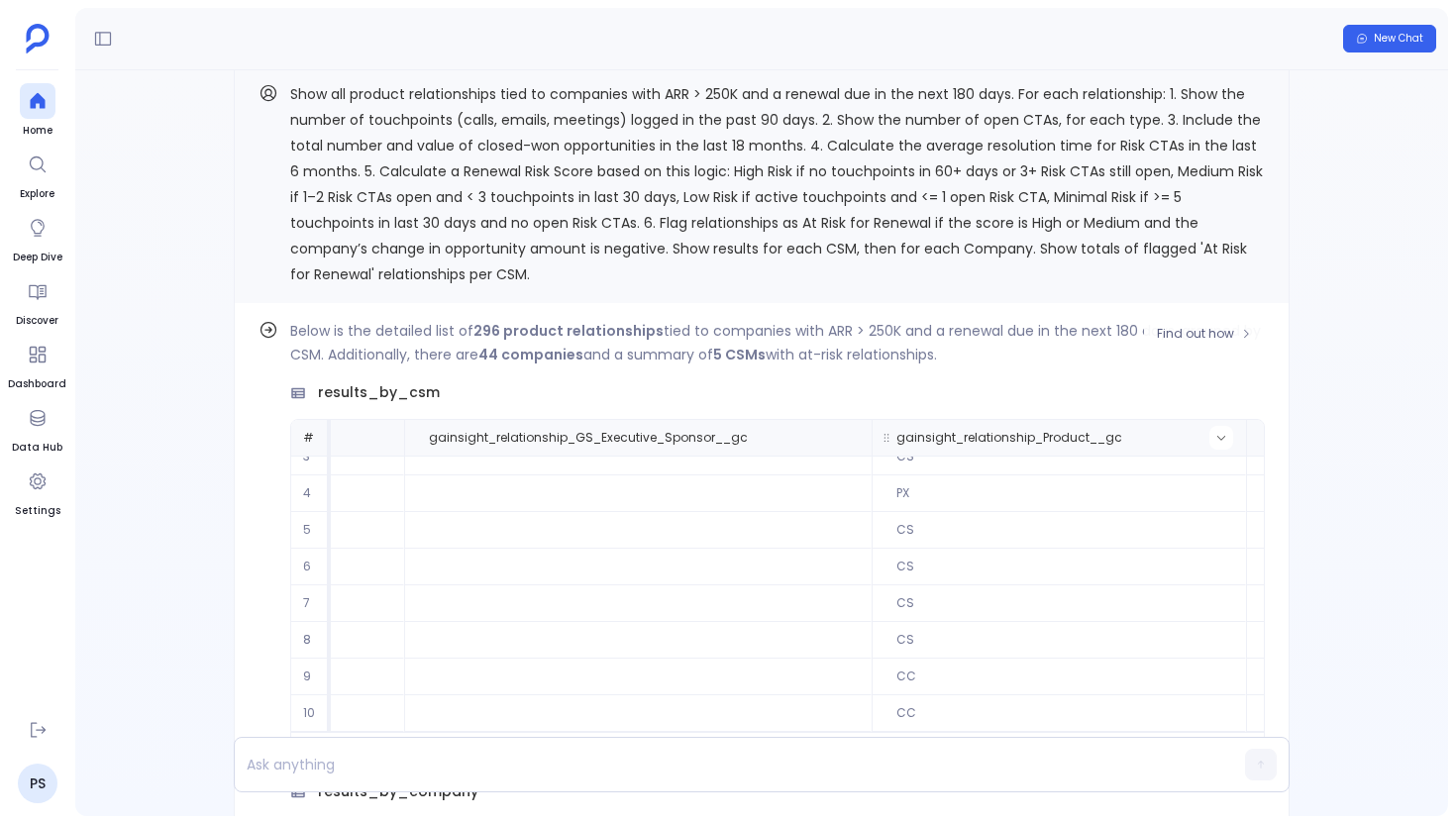 click at bounding box center [1221, 438] 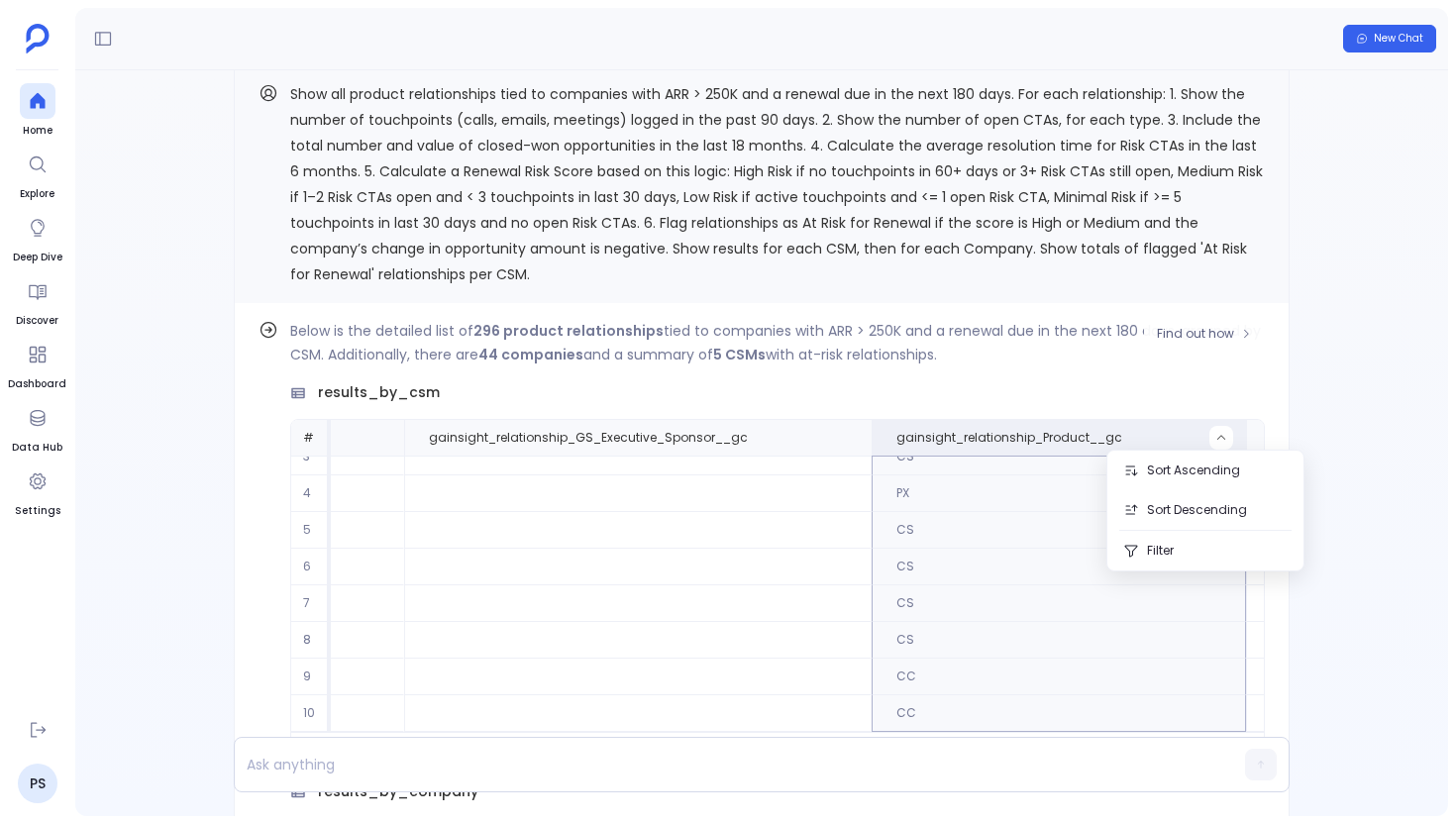 click on "CS" at bounding box center [1059, 640] 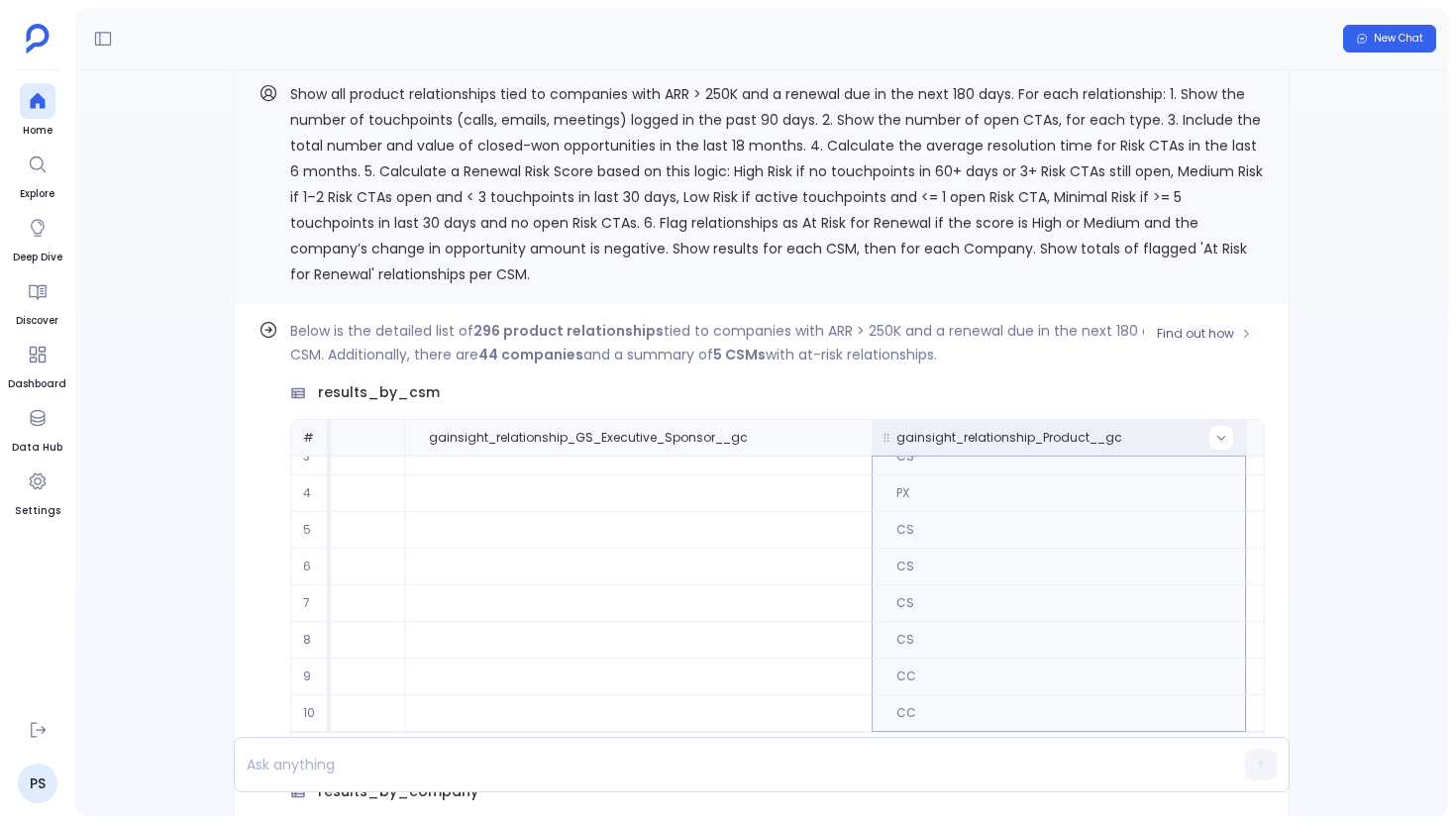 click 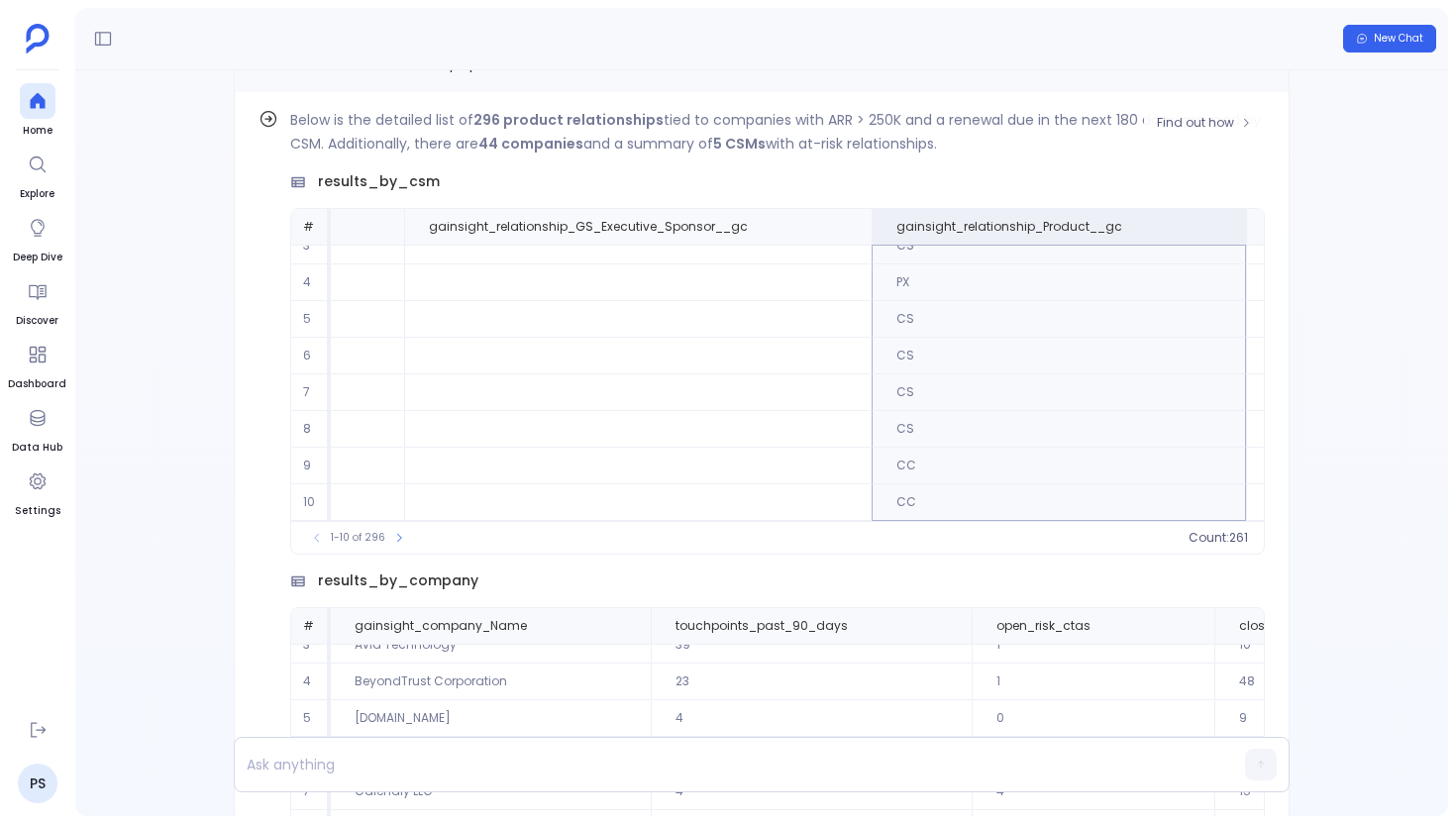 scroll, scrollTop: -1983, scrollLeft: 0, axis: vertical 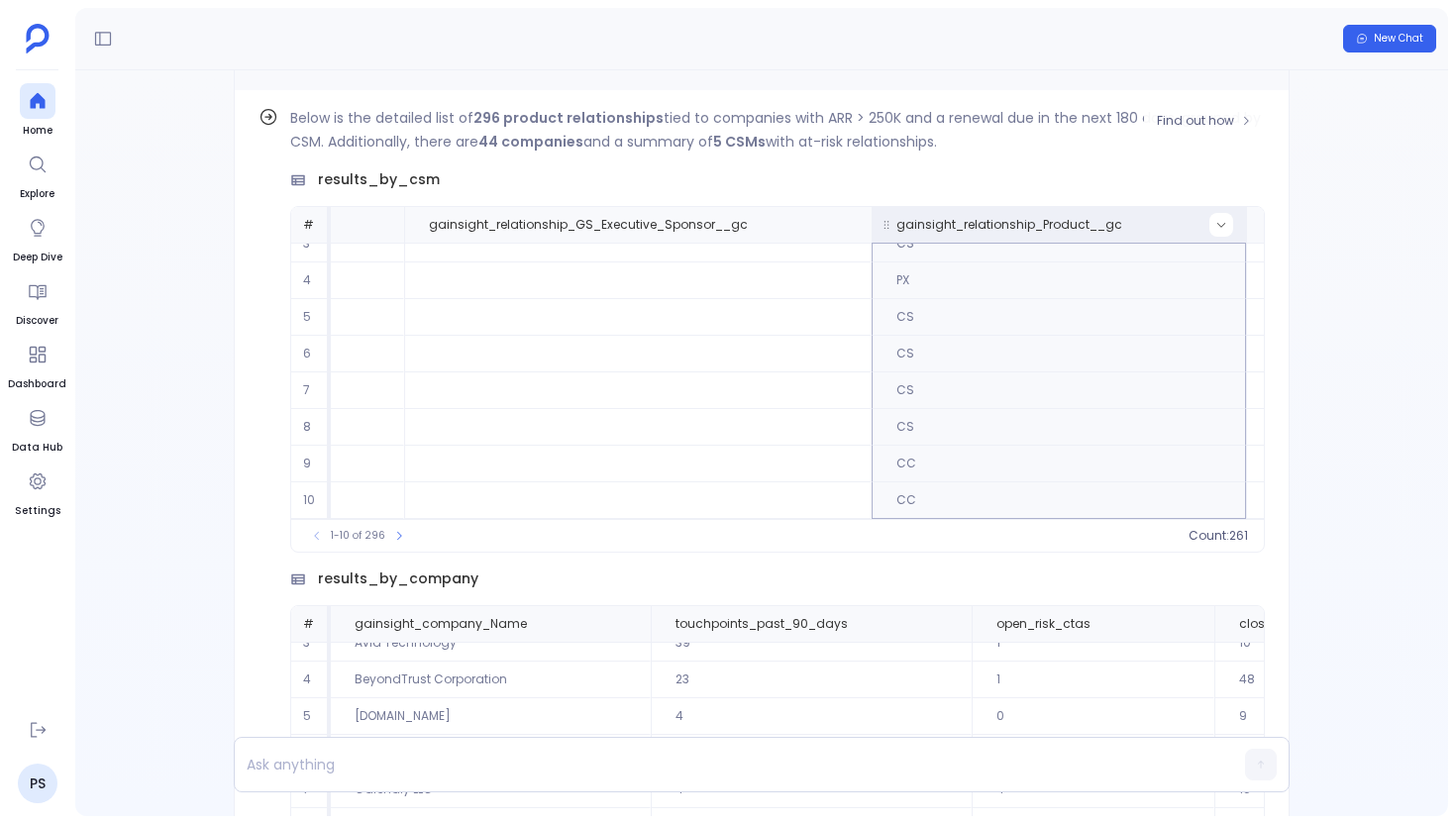 click at bounding box center [1221, 225] 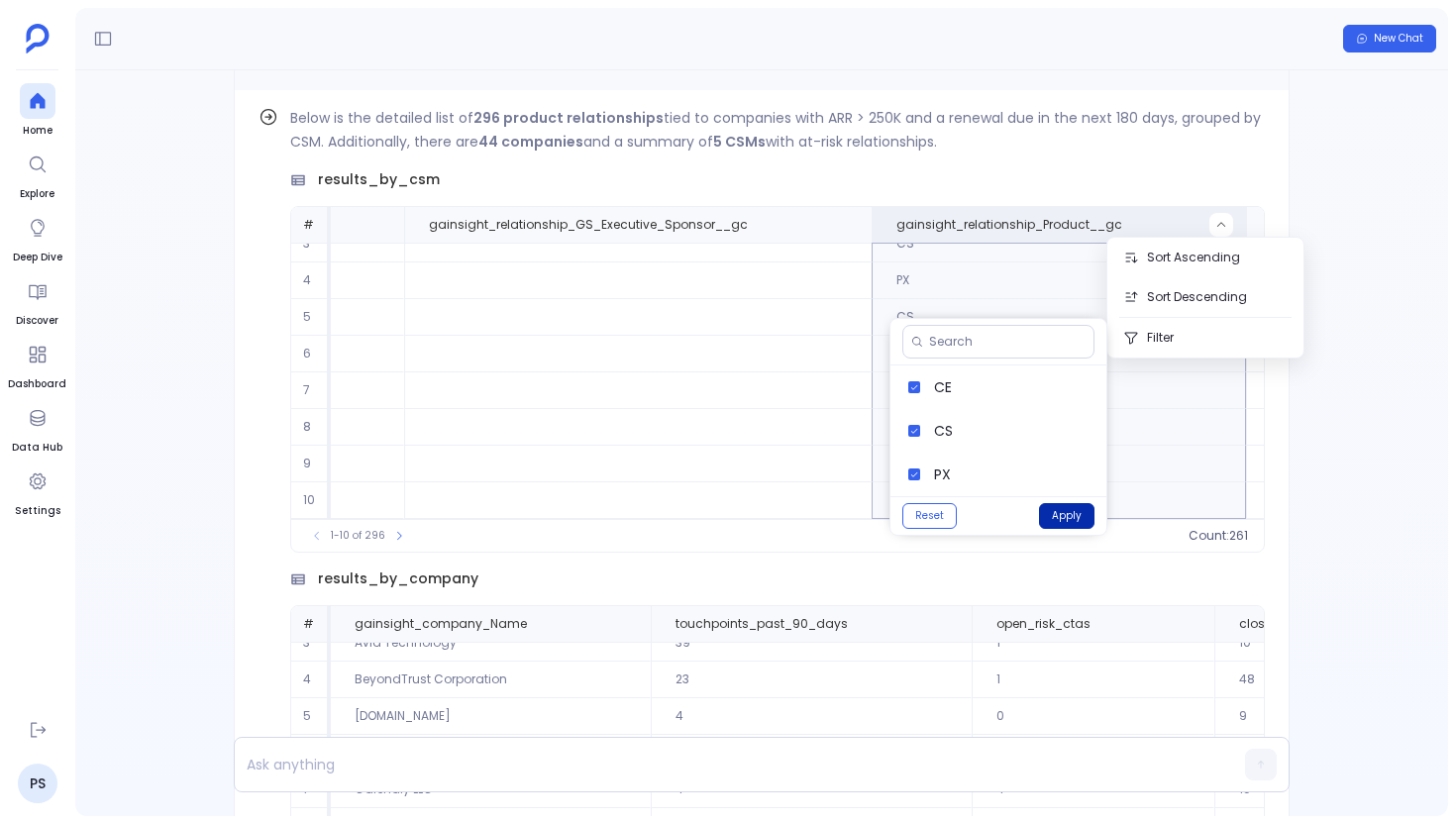 click on "Apply" at bounding box center [1067, 516] 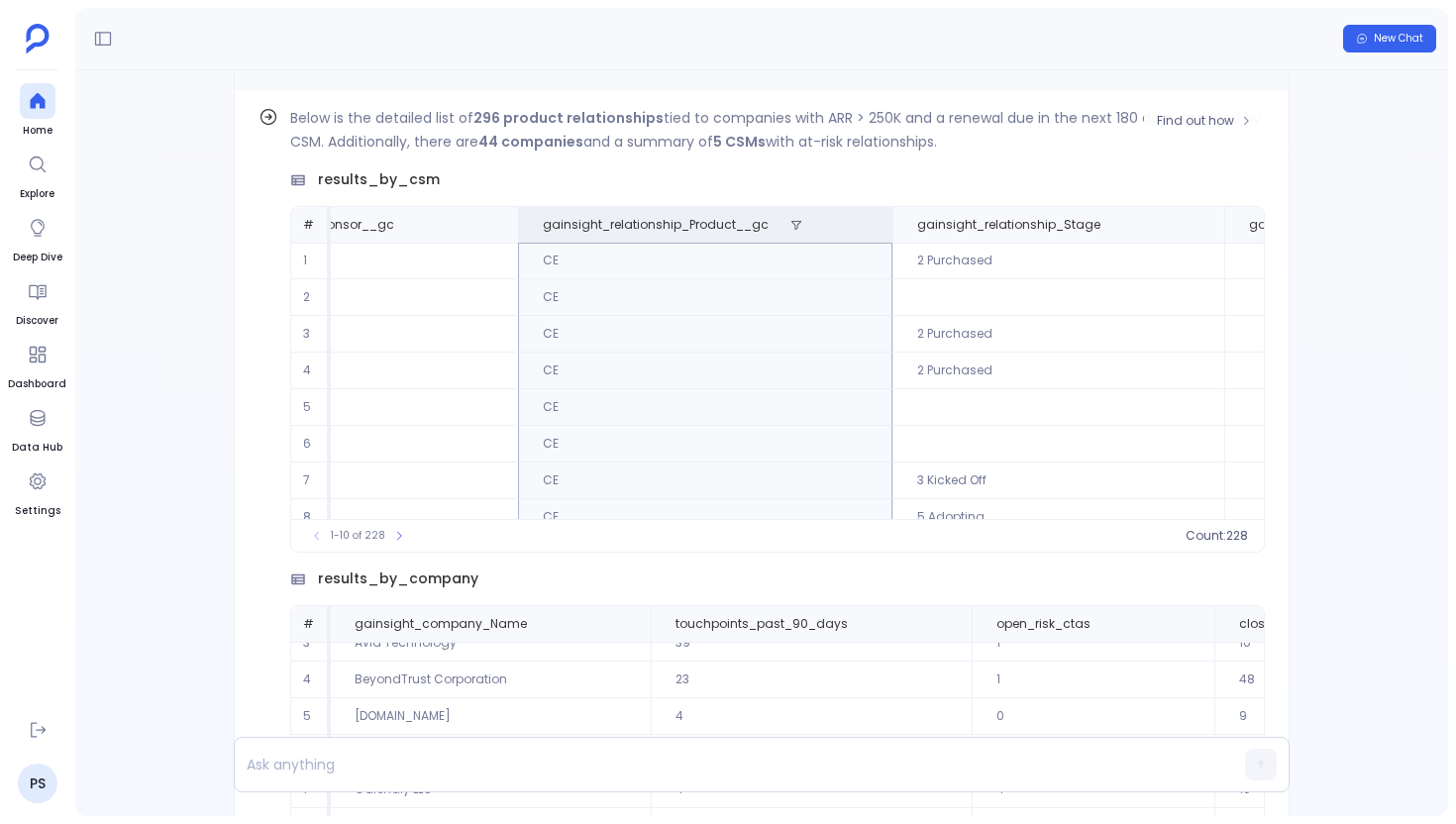 scroll, scrollTop: 0, scrollLeft: 1092, axis: horizontal 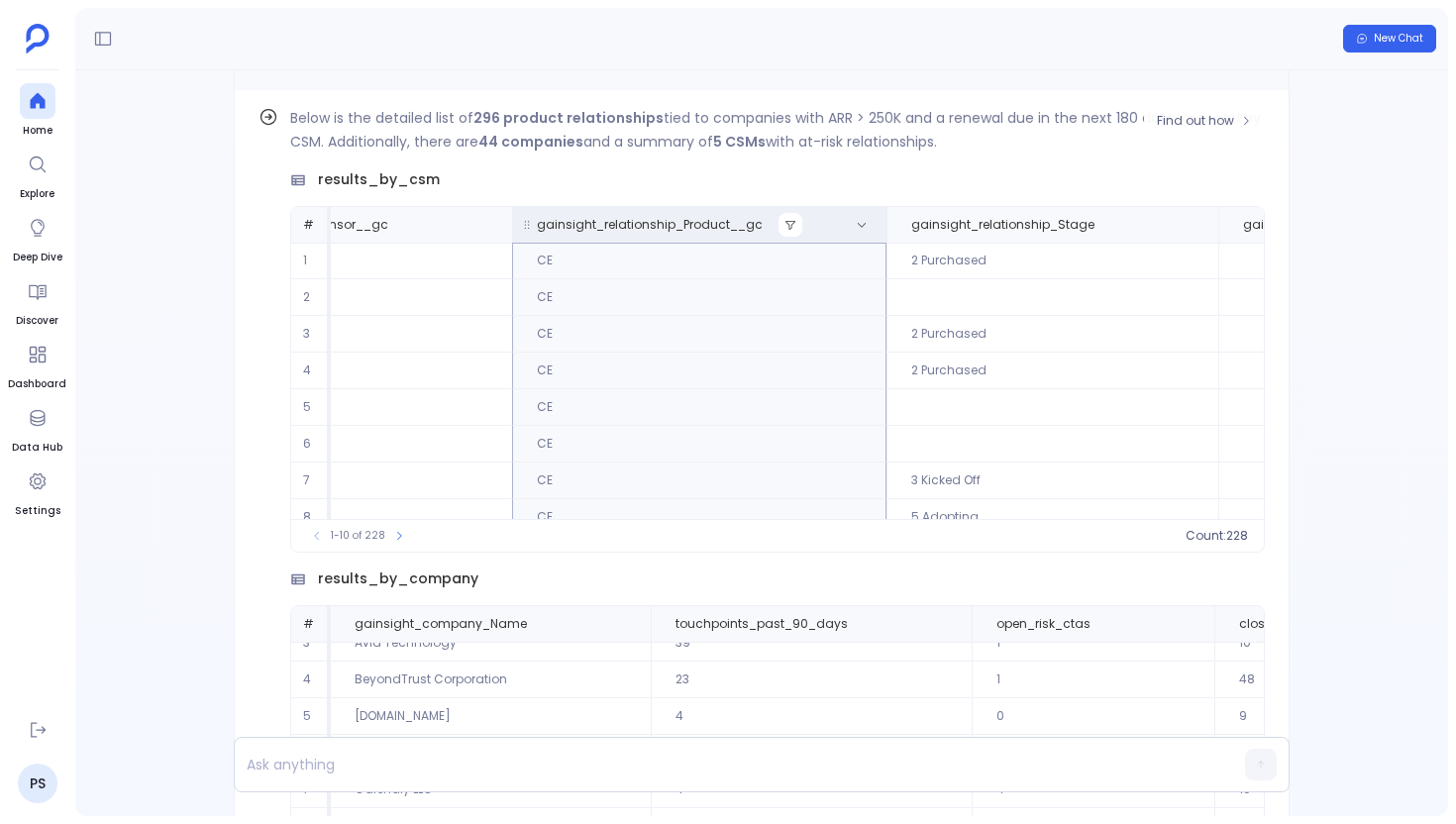 click 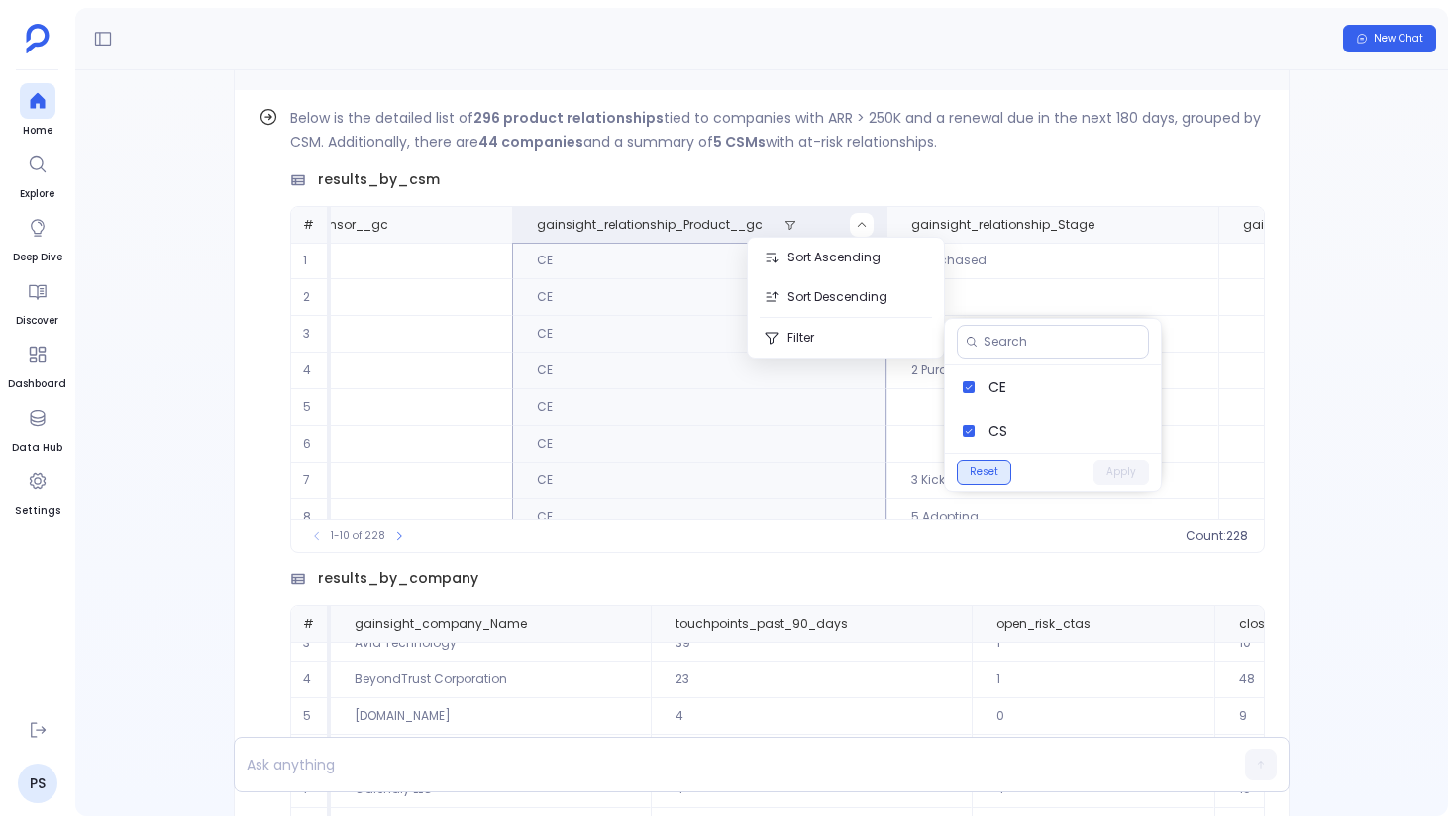 click on "Reset" at bounding box center [984, 472] 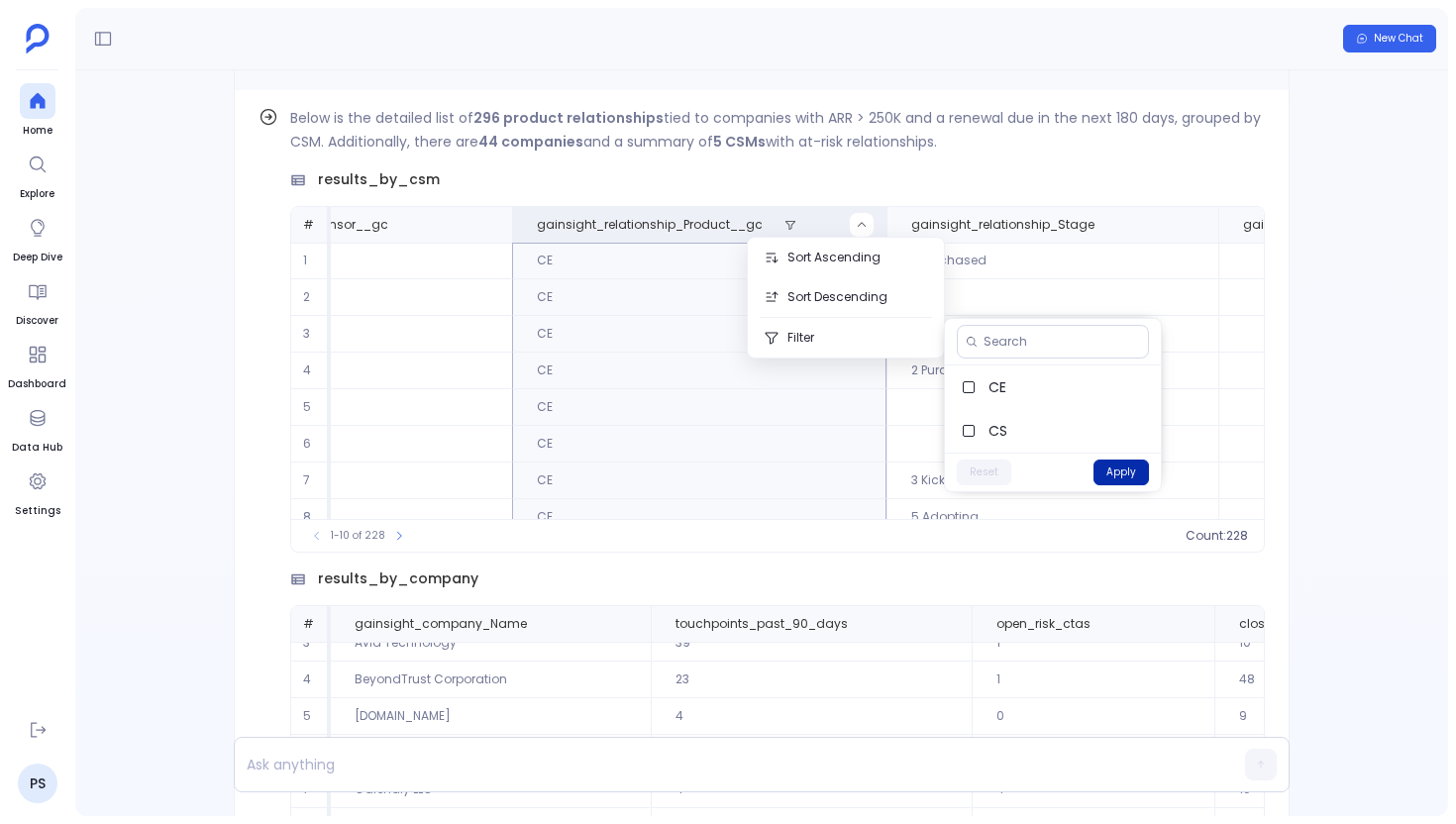 click on "Apply" at bounding box center (1121, 472) 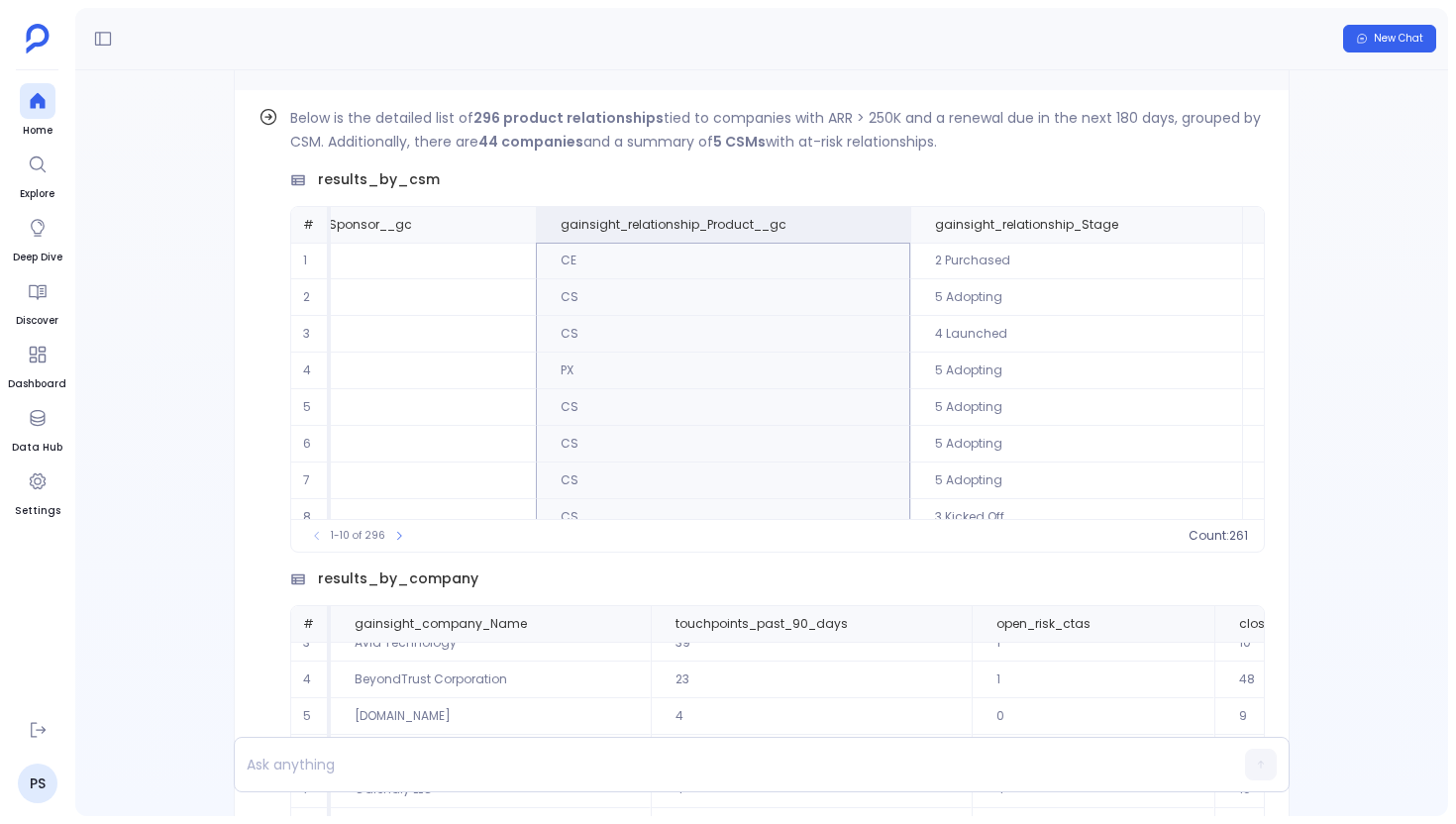 scroll, scrollTop: 0, scrollLeft: 1082, axis: horizontal 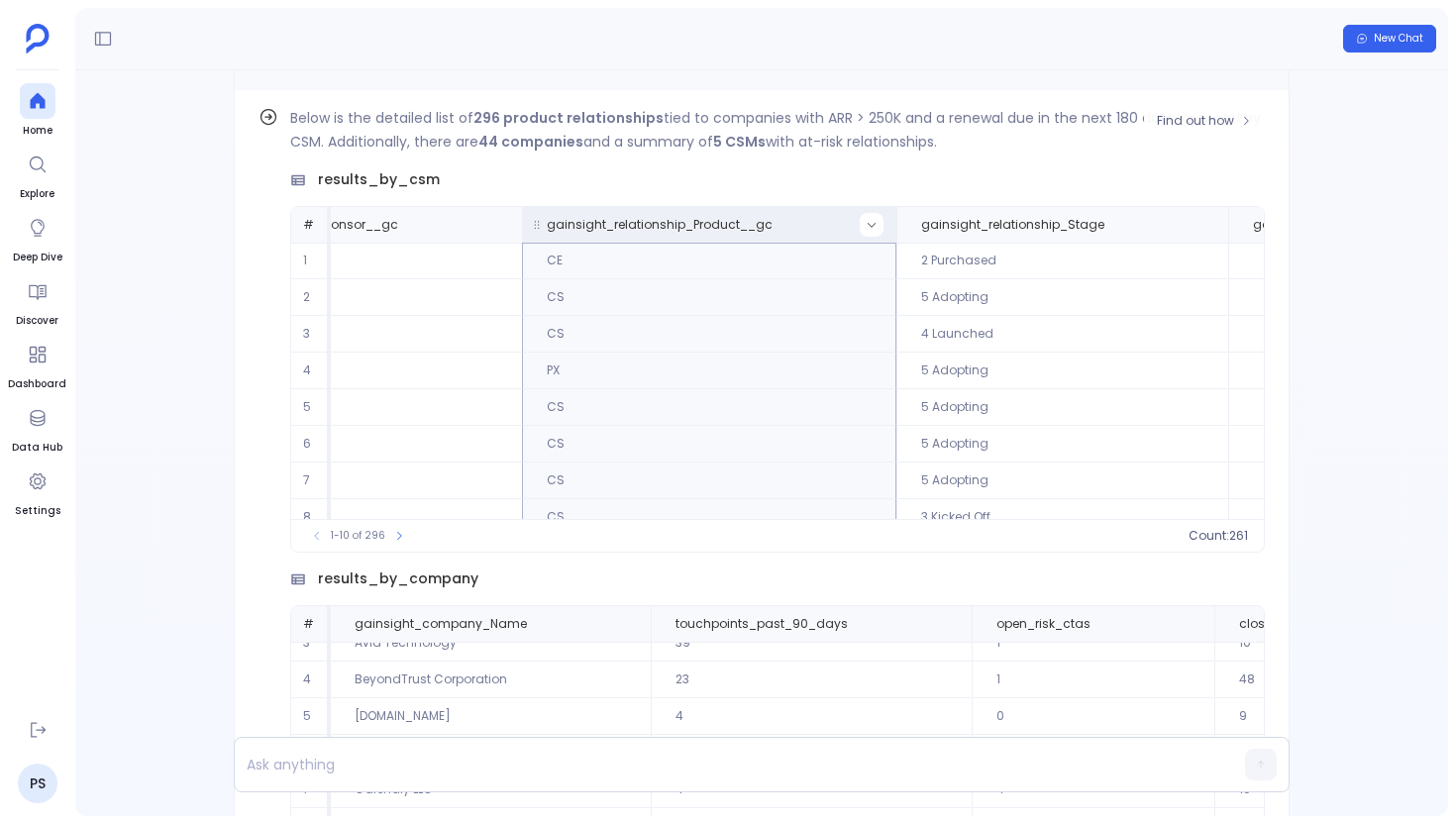 click 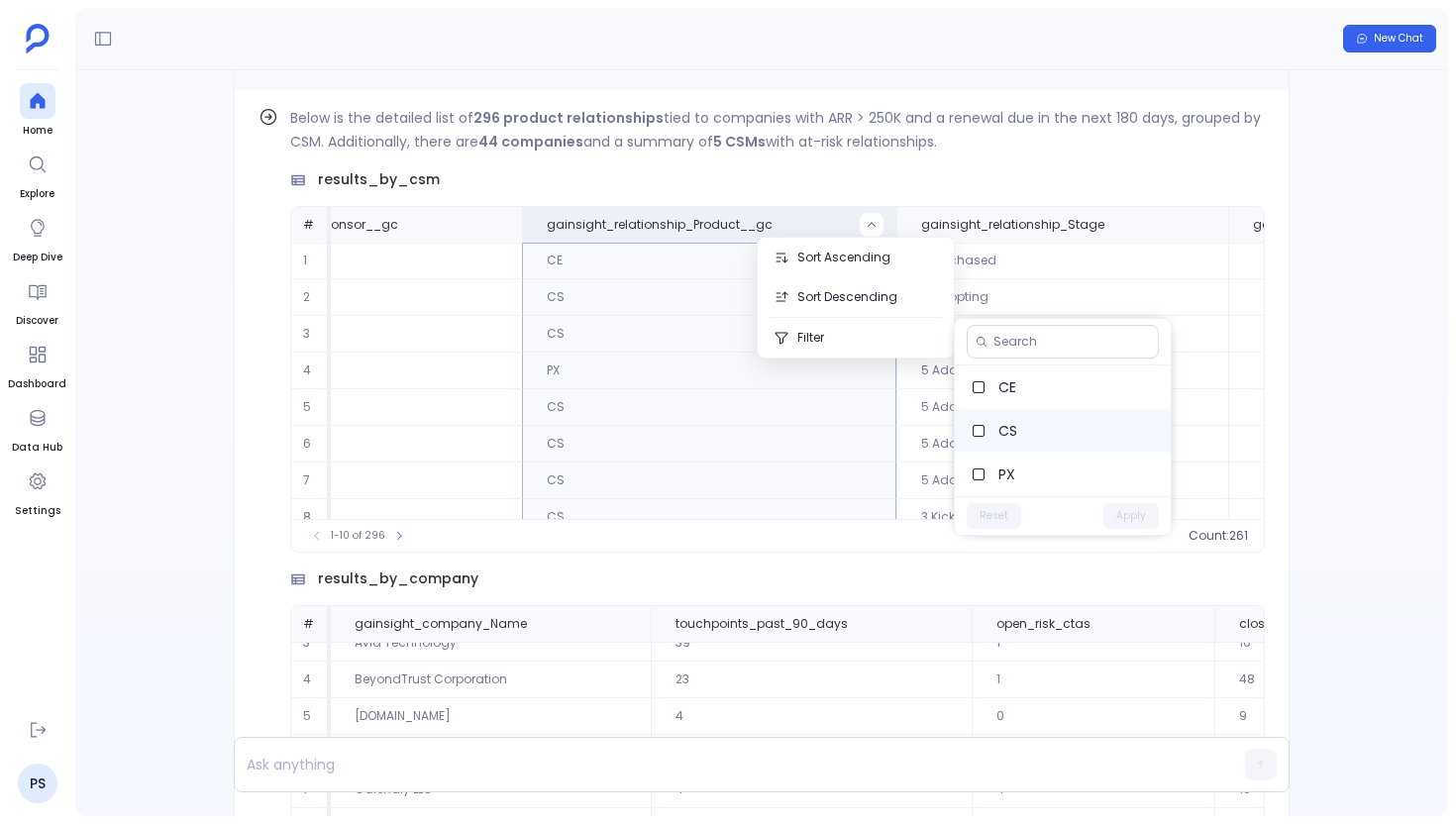 scroll, scrollTop: 131, scrollLeft: 0, axis: vertical 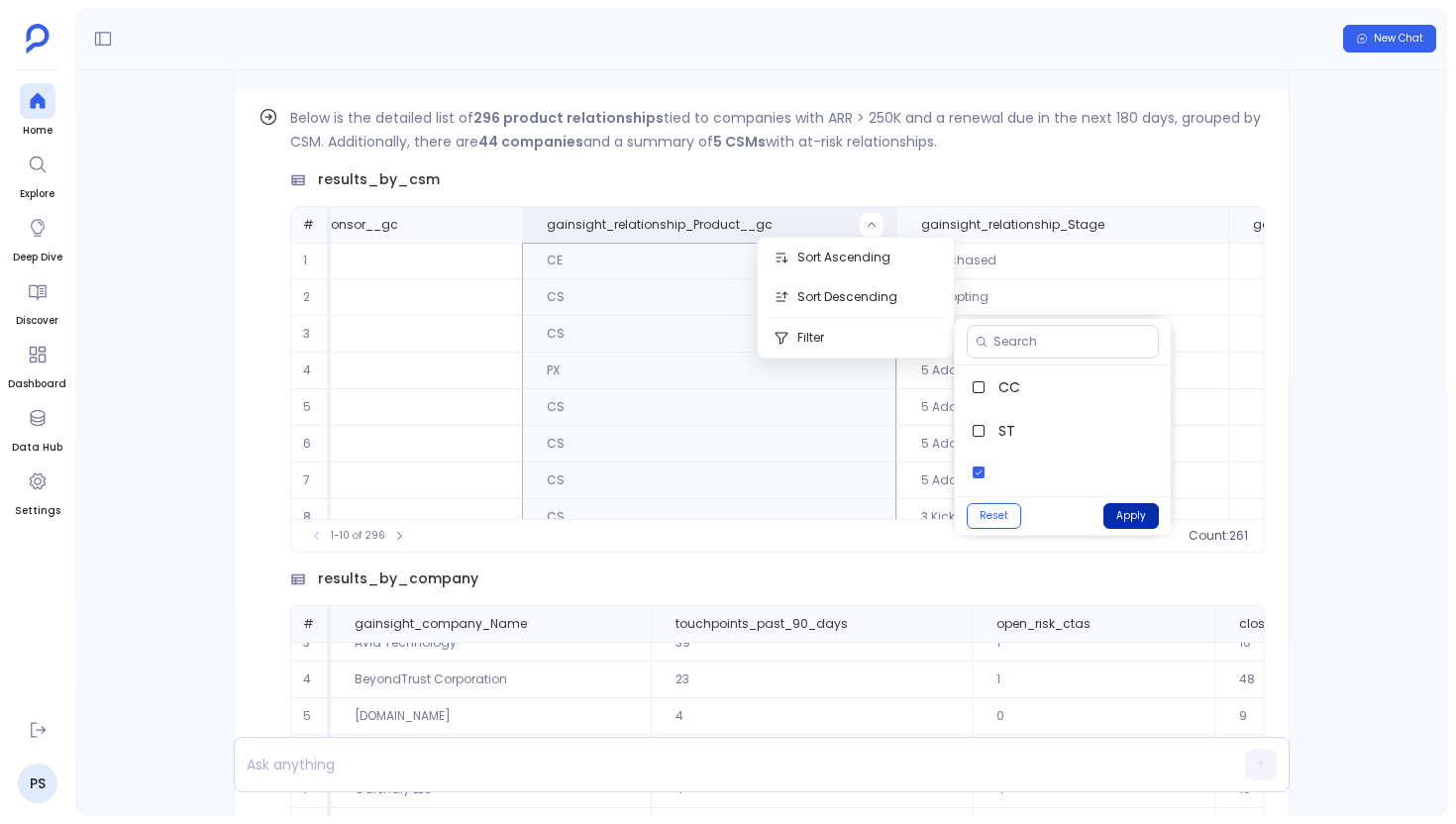 click on "Apply" at bounding box center (1131, 516) 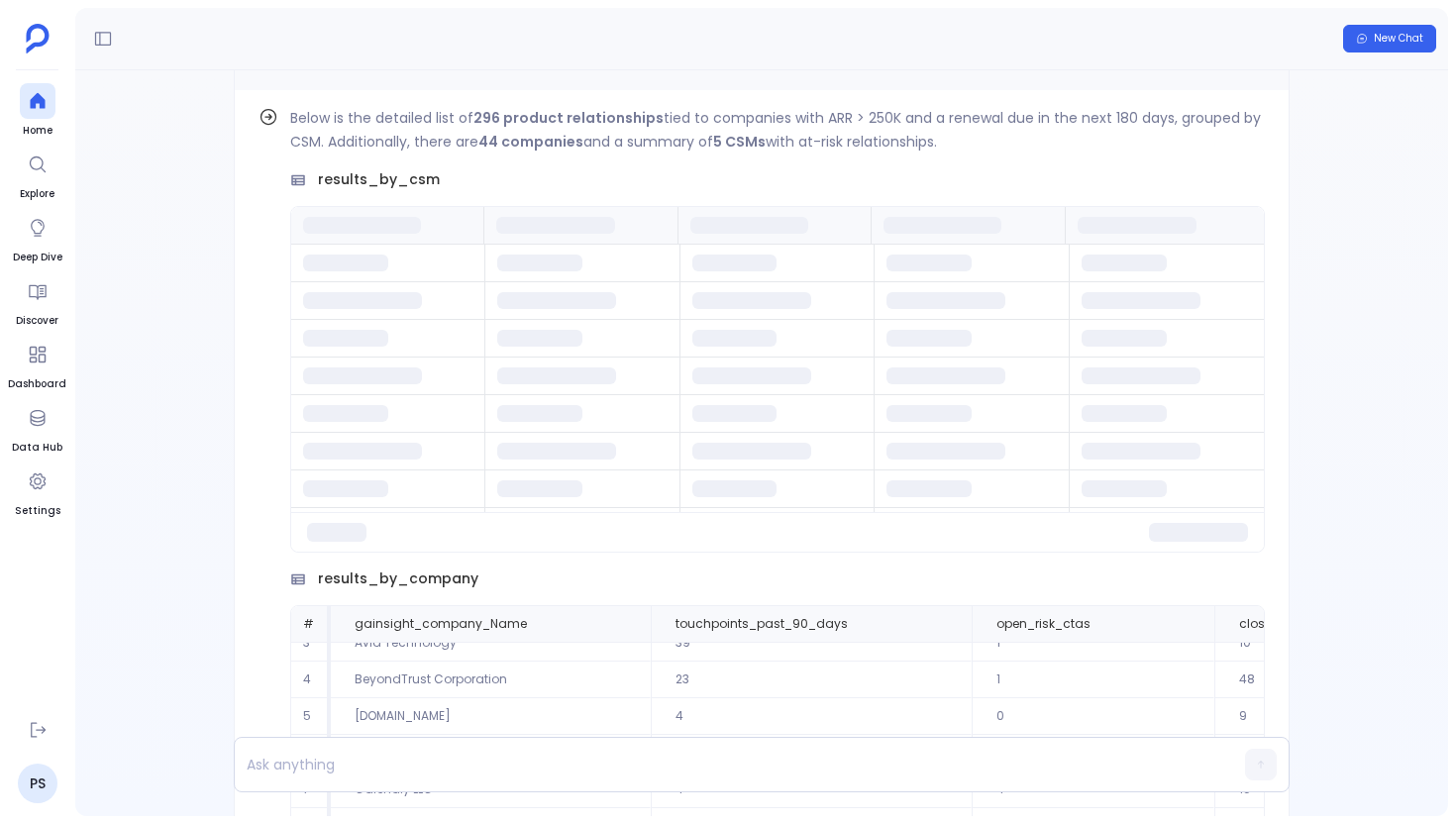 scroll, scrollTop: 0, scrollLeft: 0, axis: both 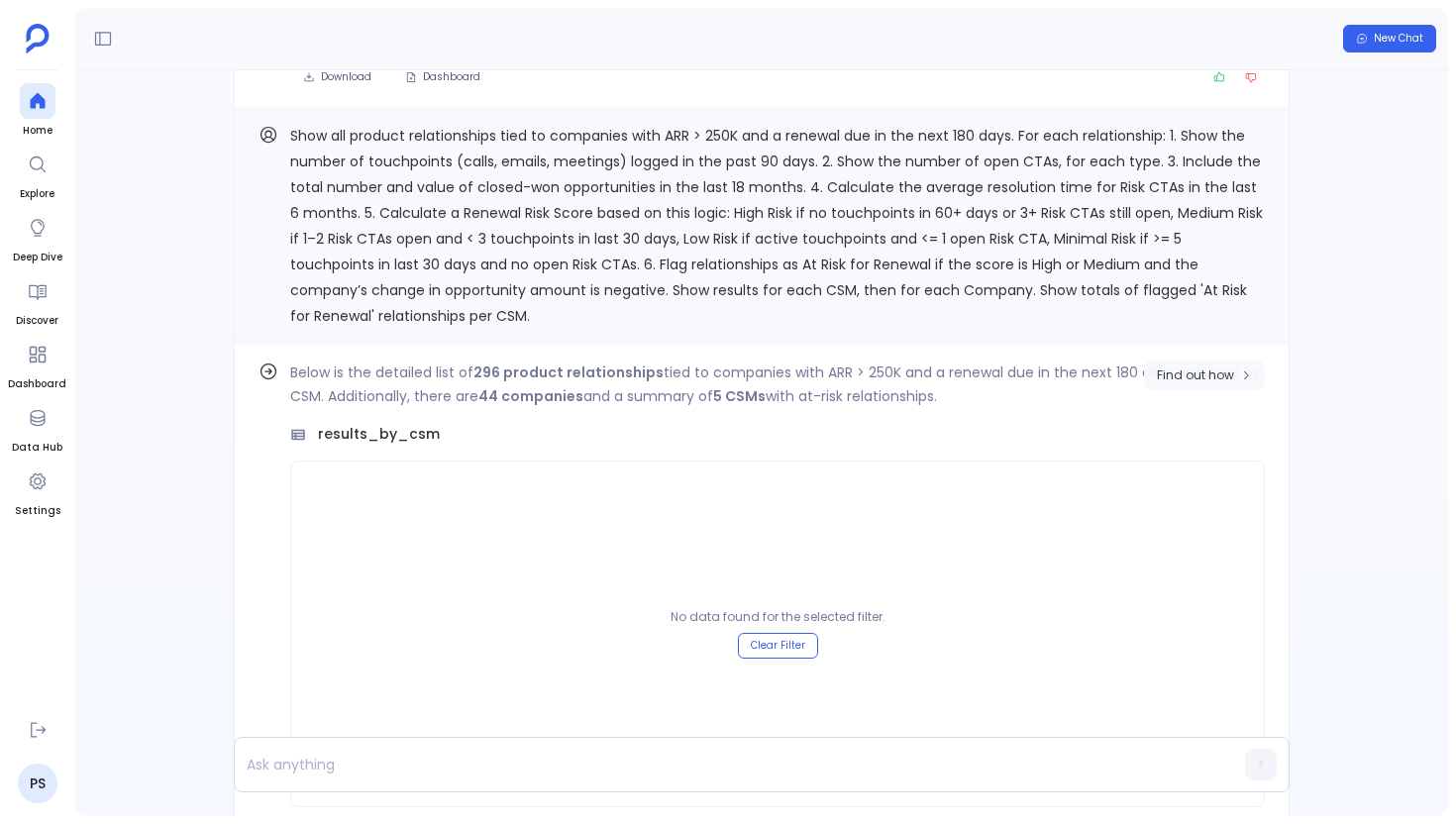 click on "Find out how" at bounding box center (1204, 375) 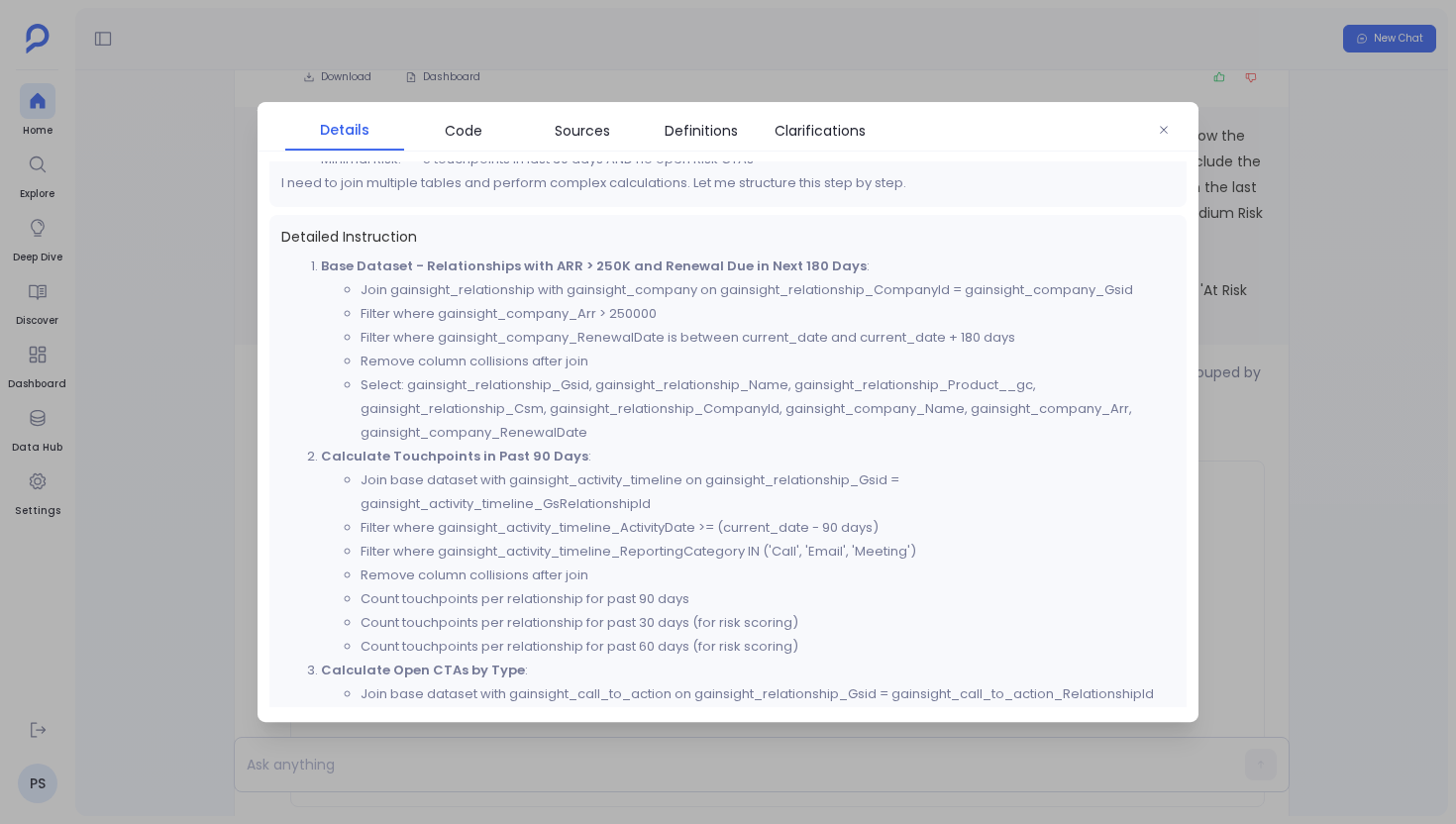 scroll, scrollTop: 463, scrollLeft: 0, axis: vertical 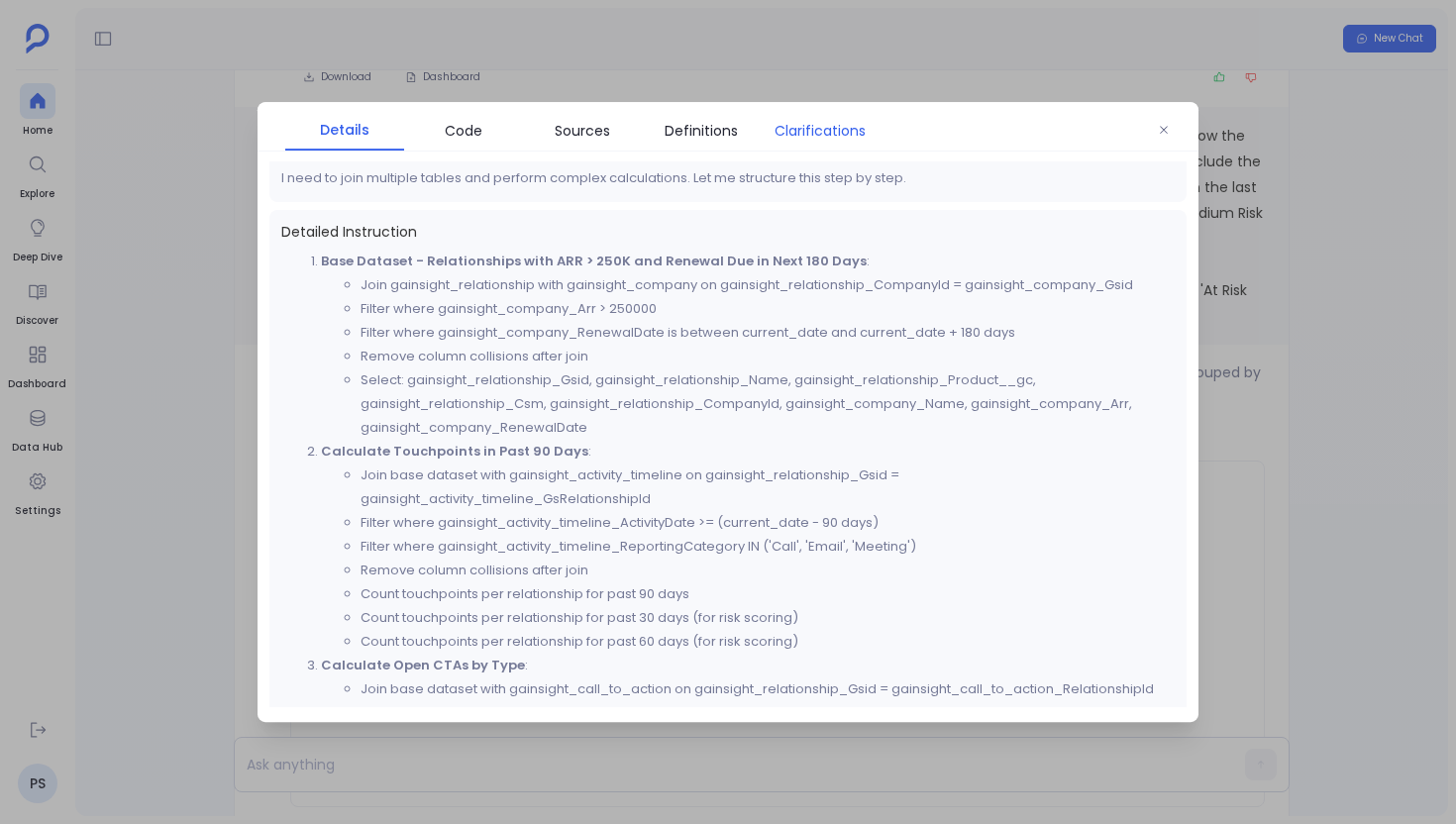 click on "Clarifications" at bounding box center (820, 131) 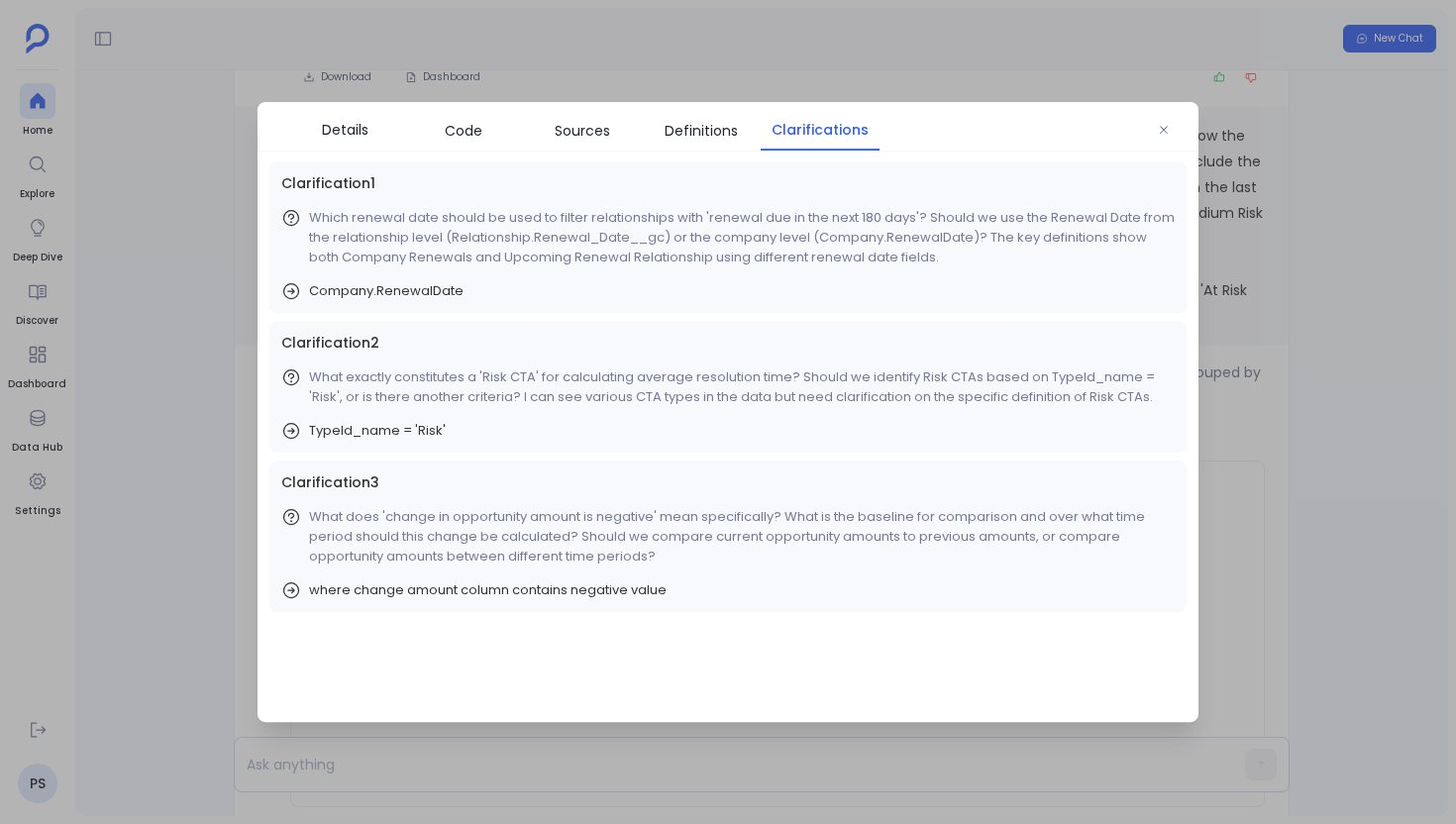scroll, scrollTop: 0, scrollLeft: 0, axis: both 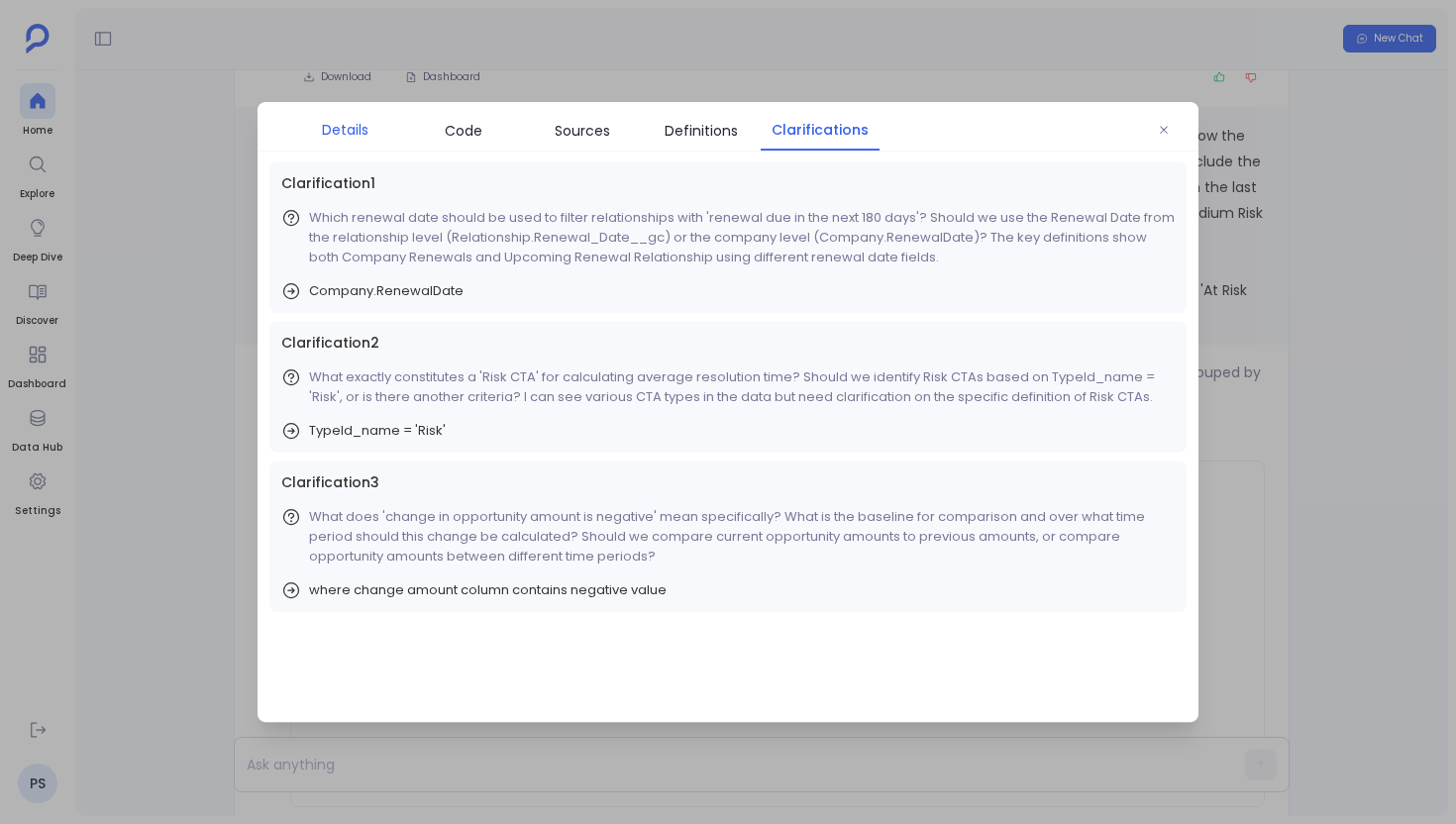 click on "Details" at bounding box center (345, 130) 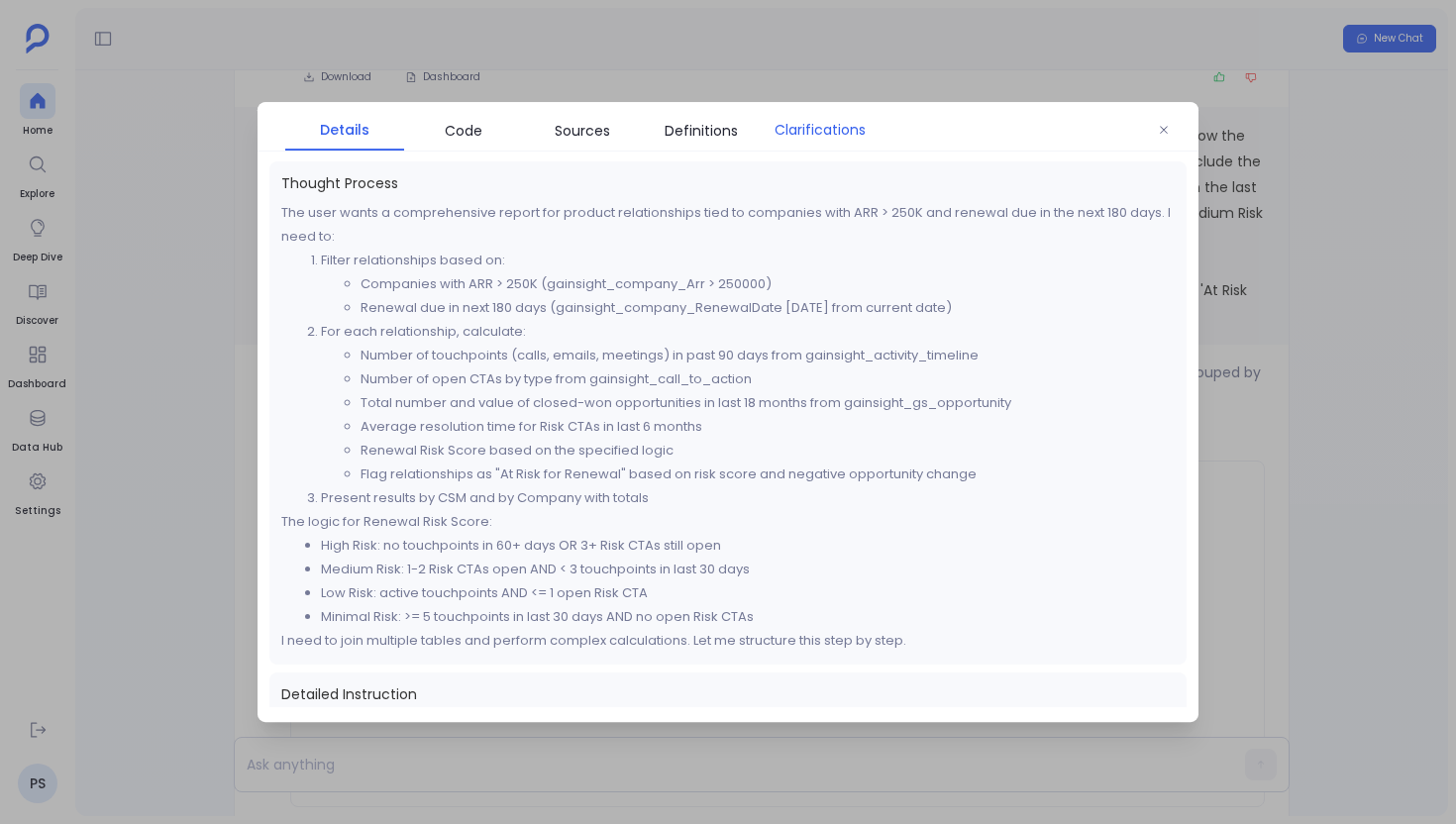 click on "Clarifications" at bounding box center (820, 130) 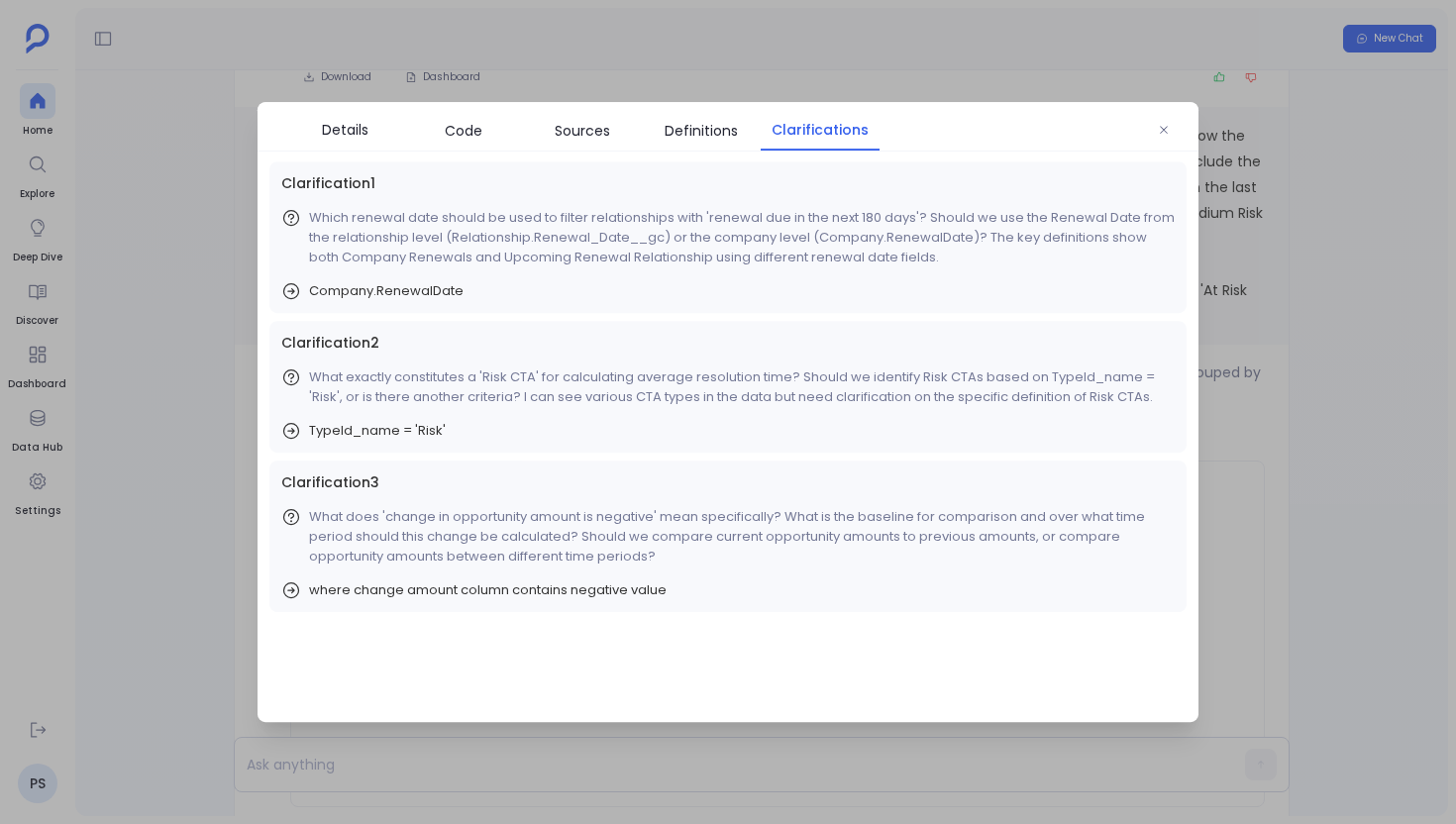 click on "Clarification  1 Which renewal date should be used to filter relationships with 'renewal due in the next 180 days'? Should we use the Renewal Date from the relationship level (Relationship.Renewal_Date__gc) or the company level (Company.RenewalDate)? The key definitions show both Company Renewals and Upcoming Renewal Relationship using different renewal date fields. Company.RenewalDate Clarification  2 What exactly constitutes a 'Risk CTA' for calculating average resolution time? Should we identify Risk CTAs based on TypeId_name = 'Risk', or is there another criteria? I can see various CTA types in the data but need clarification on the specific definition of Risk CTAs. TypeId_name = 'Risk' Clarification  3 What does 'change in opportunity amount is negative' mean specifically? What is the baseline for comparison and over what time period should this change be calculated? Should we compare current opportunity amounts to previous amounts, or compare opportunity amounts between different time periods?" at bounding box center (728, 386) 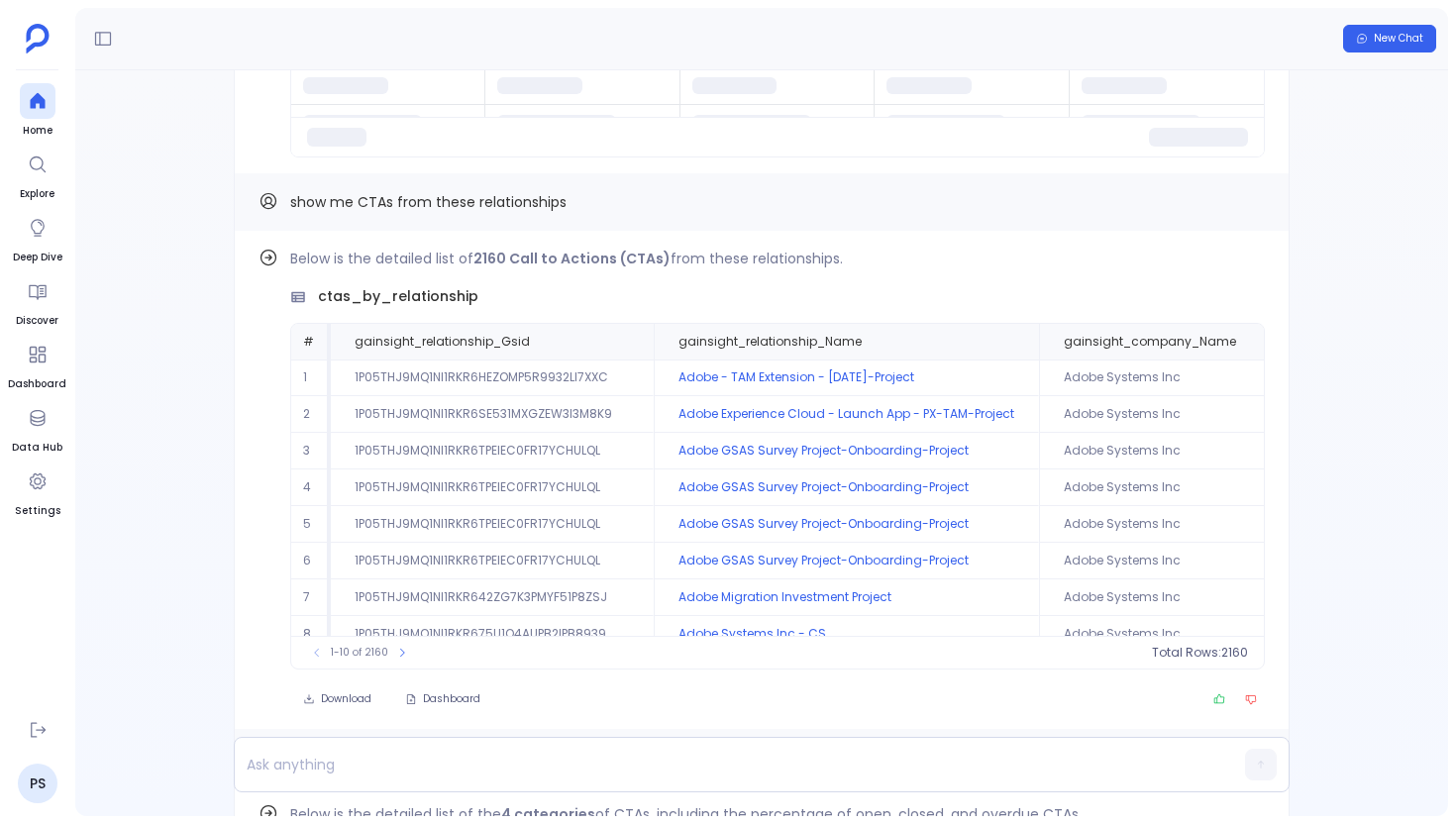 scroll, scrollTop: -8456, scrollLeft: 0, axis: vertical 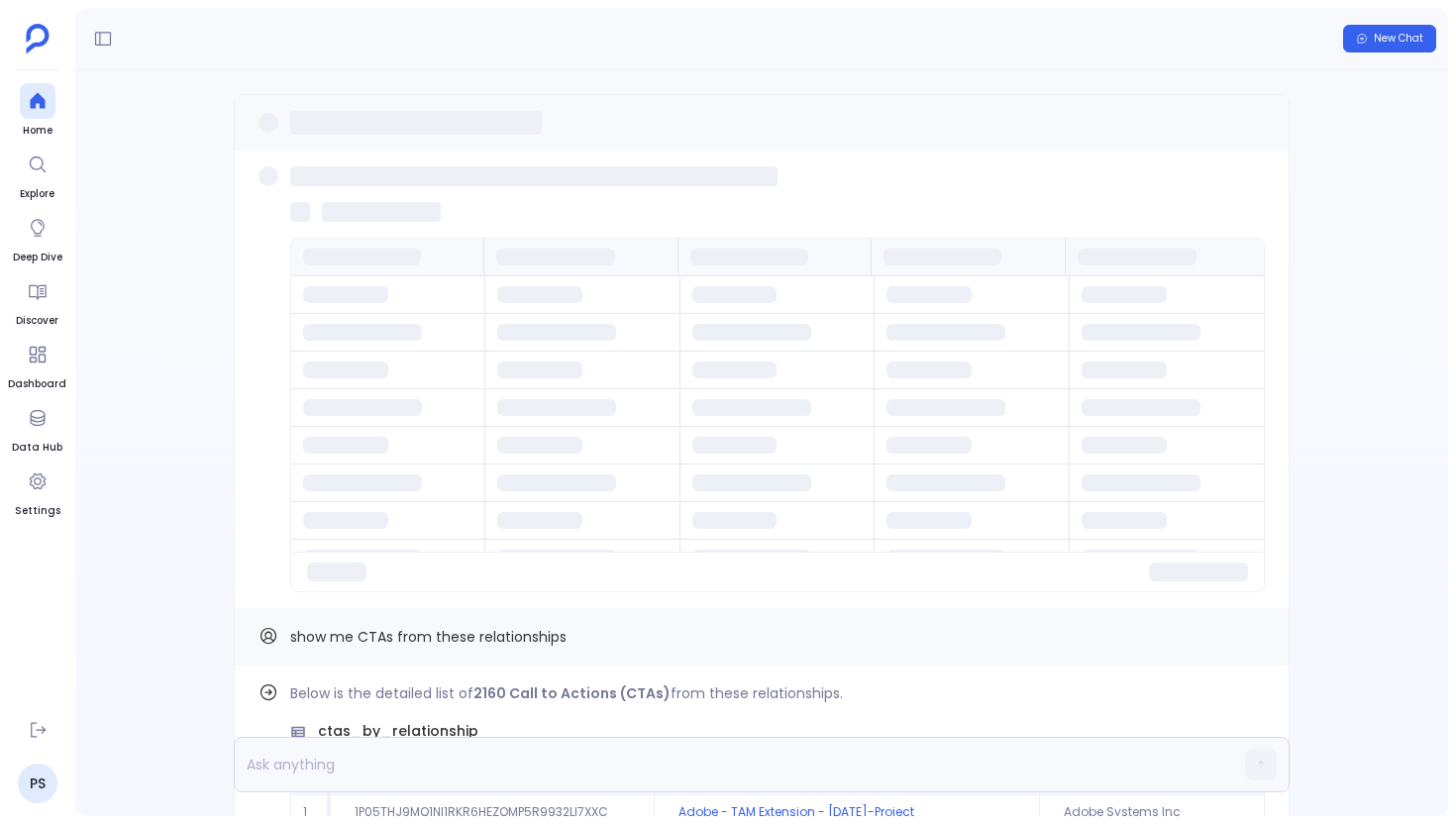 click at bounding box center [778, 370] 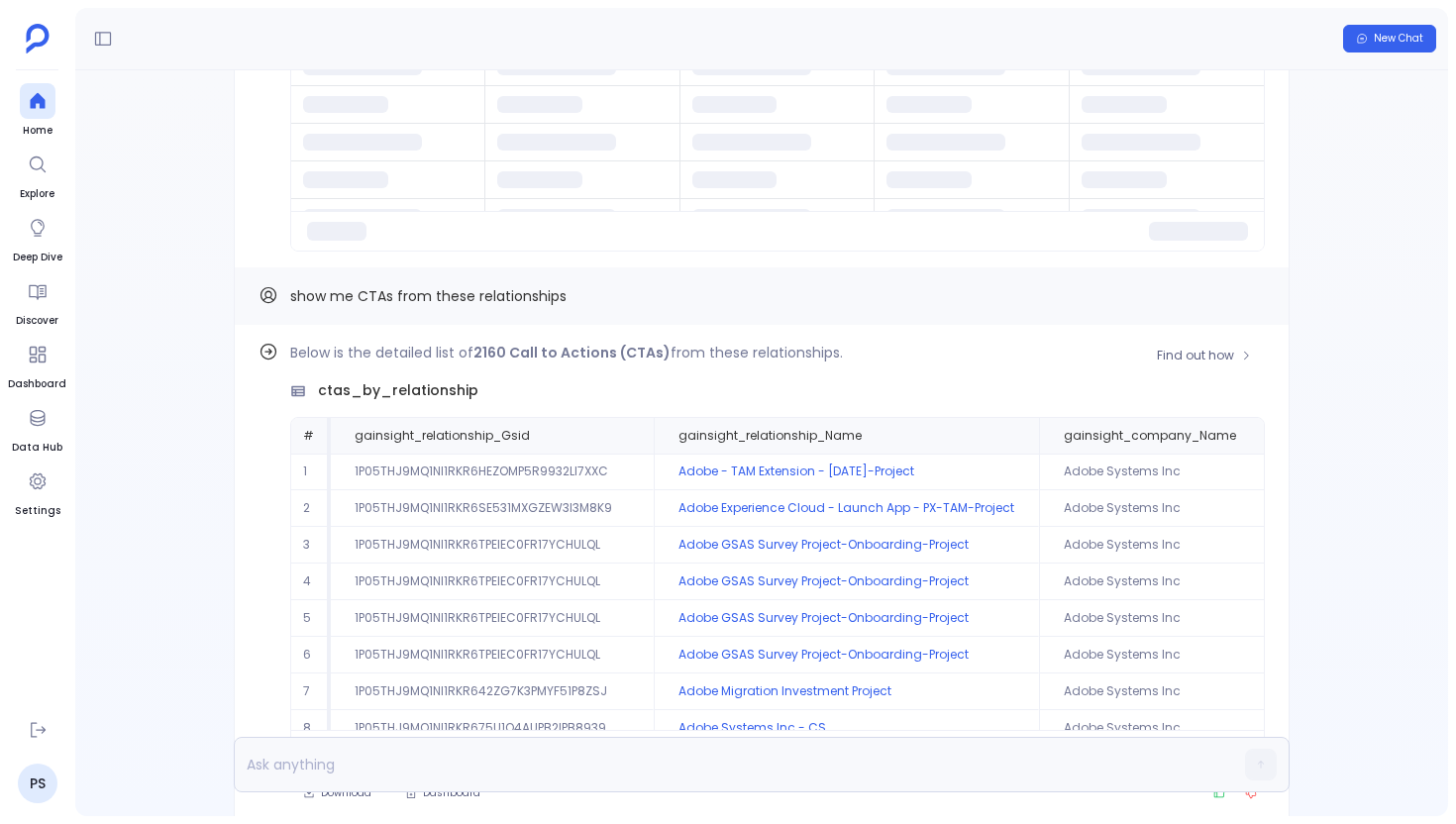 scroll, scrollTop: -8456, scrollLeft: 0, axis: vertical 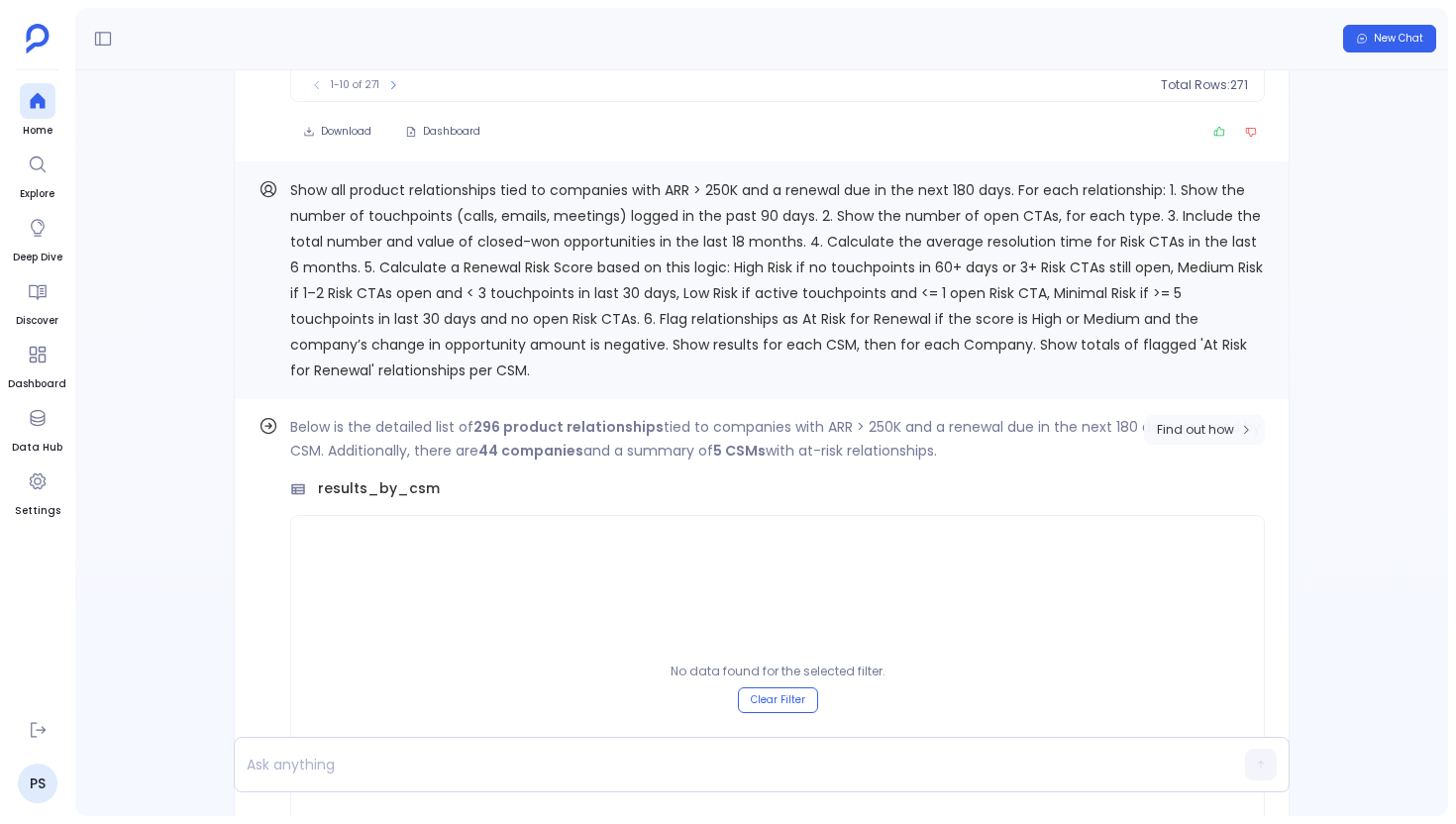 click on "Find out how" at bounding box center [1204, 430] 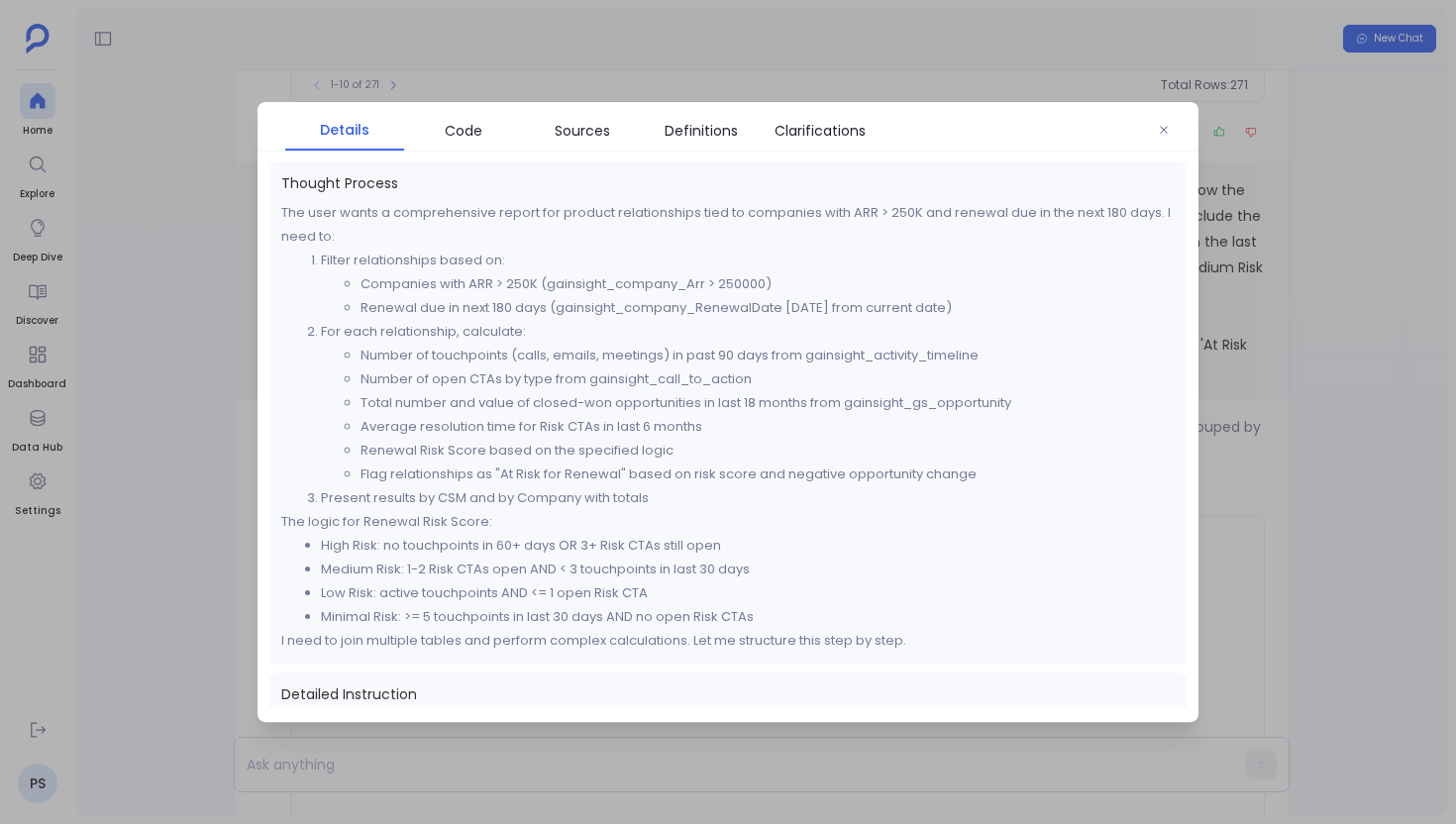 click at bounding box center [728, 412] 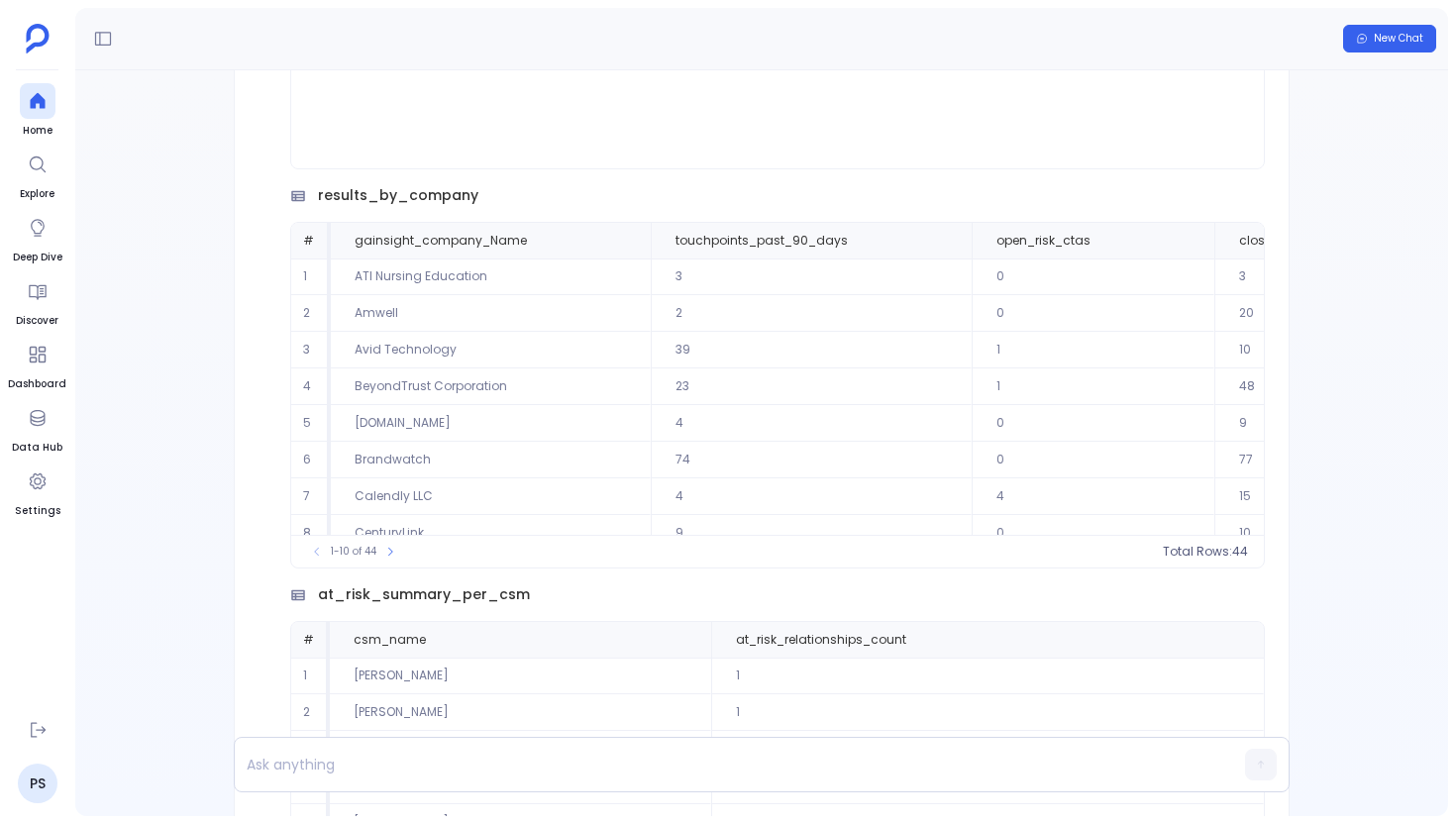 scroll, scrollTop: -1589, scrollLeft: 0, axis: vertical 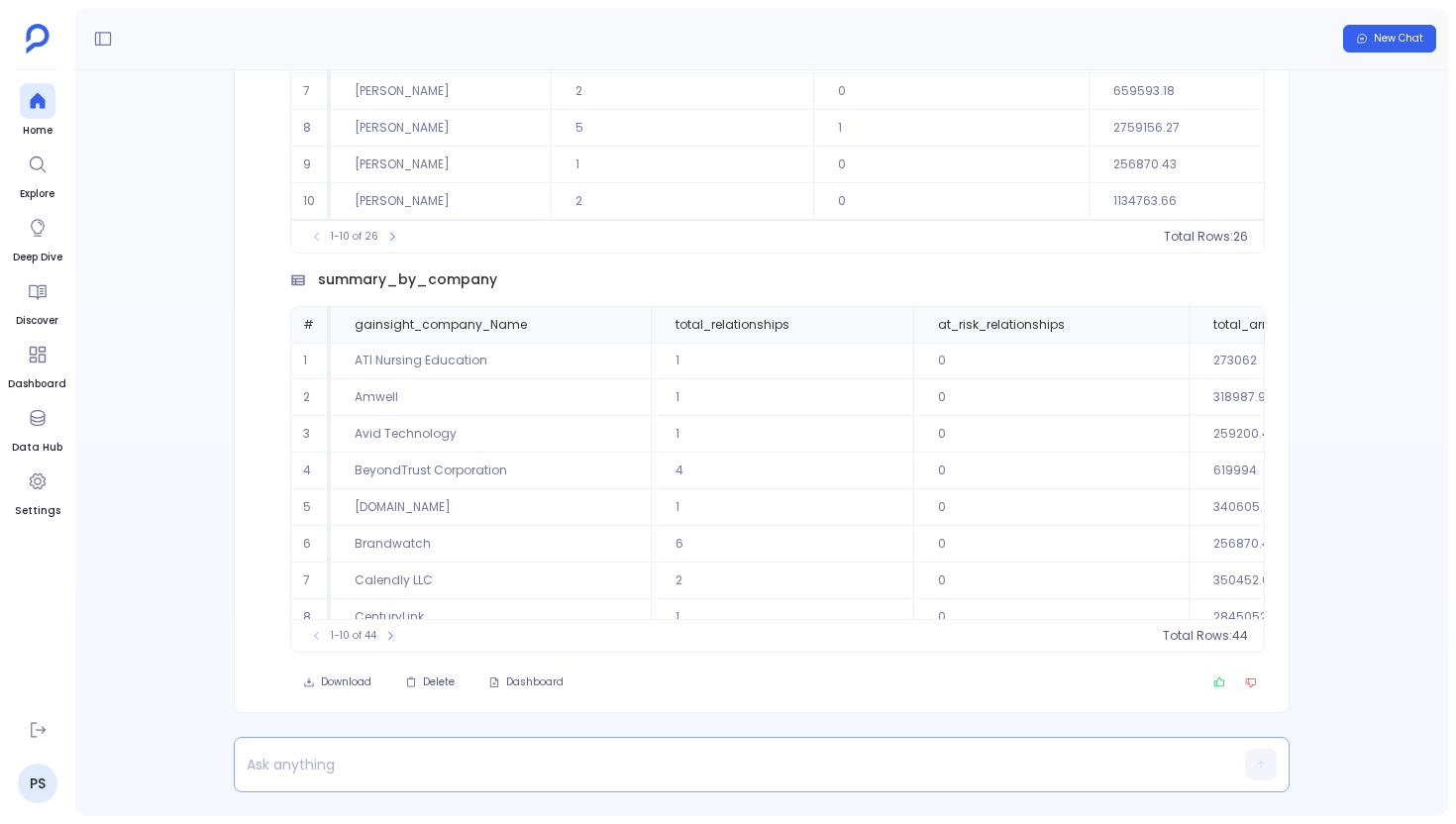 click at bounding box center [723, 765] 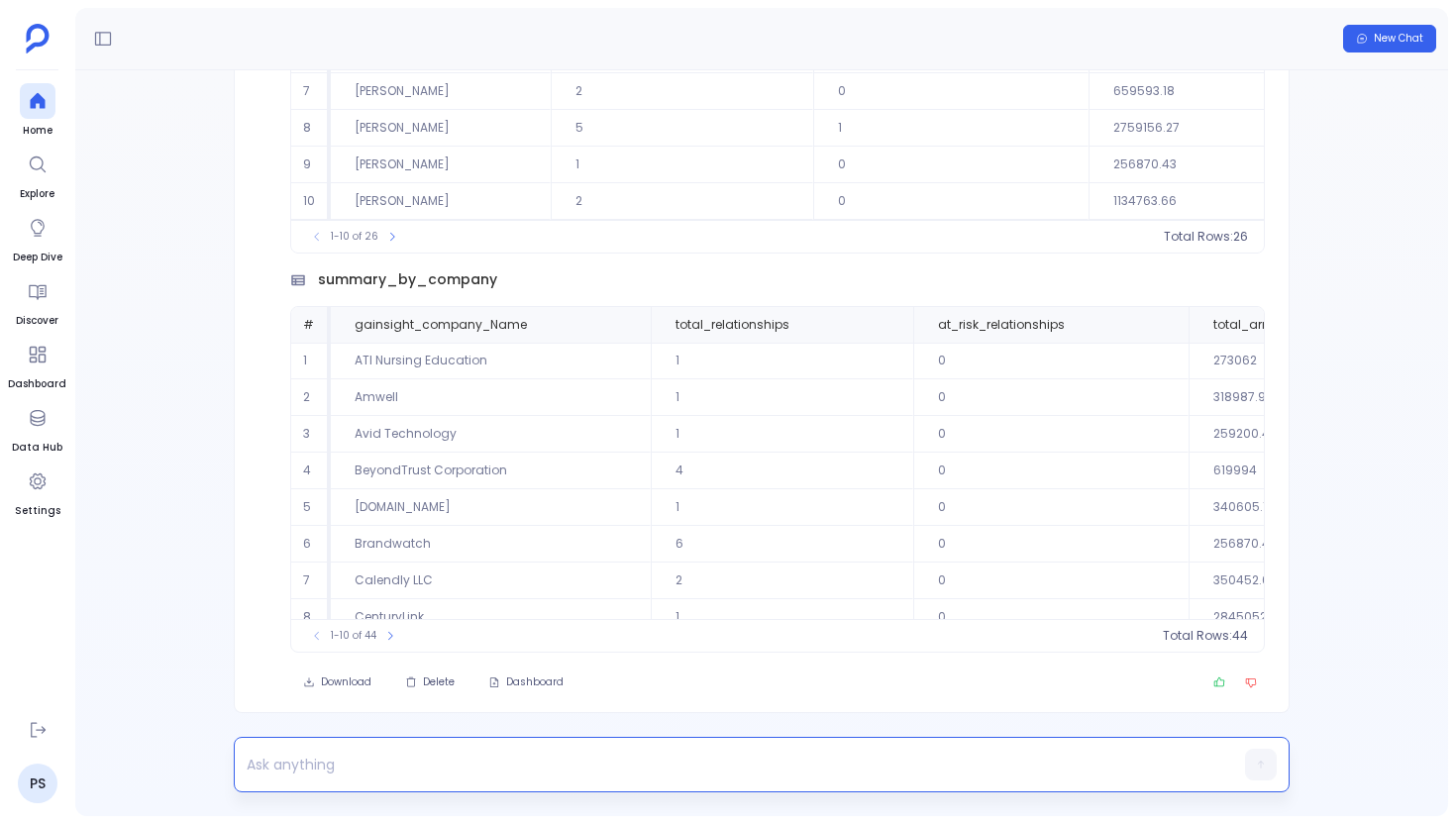 click at bounding box center [723, 765] 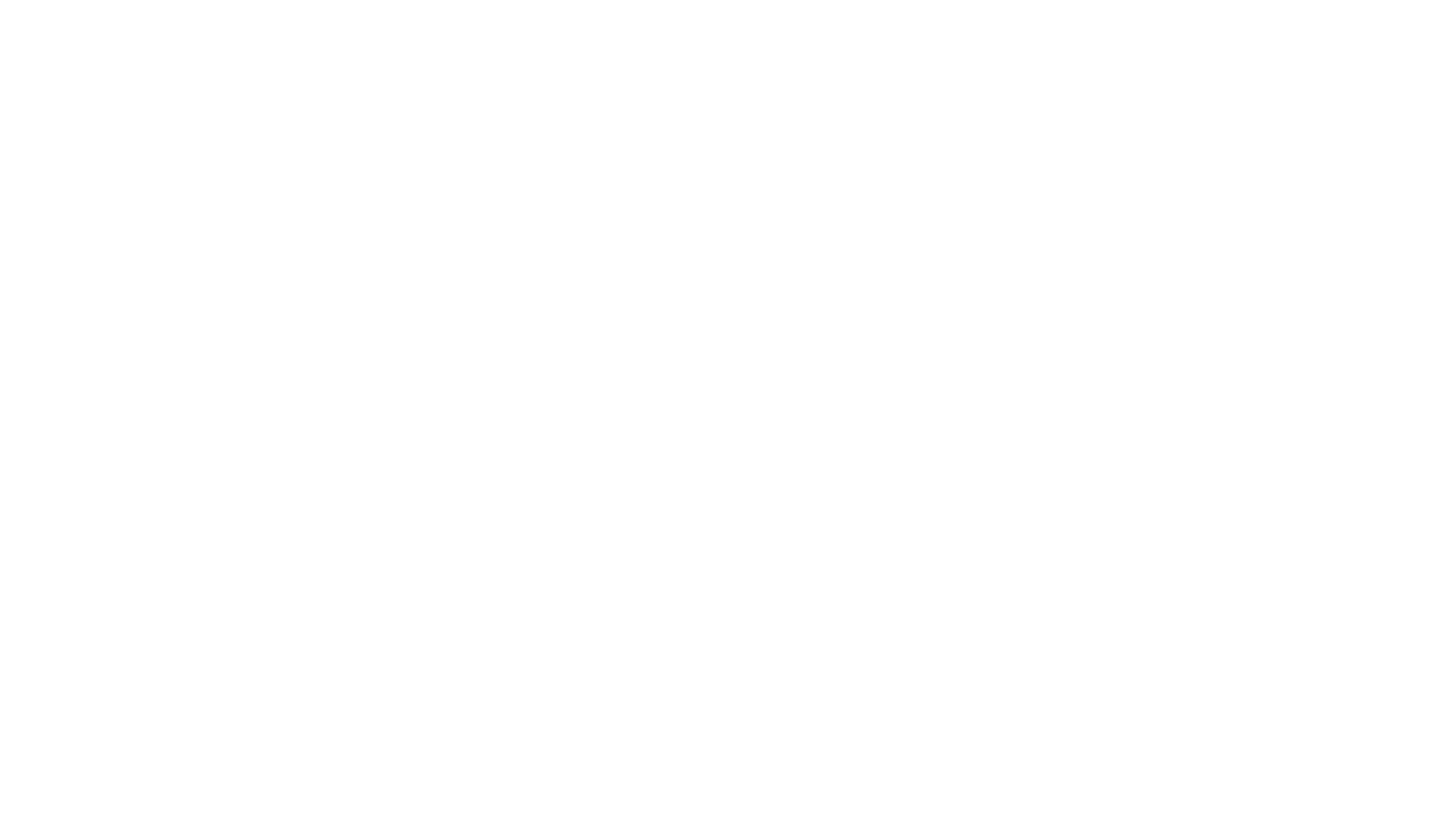 scroll, scrollTop: 0, scrollLeft: 0, axis: both 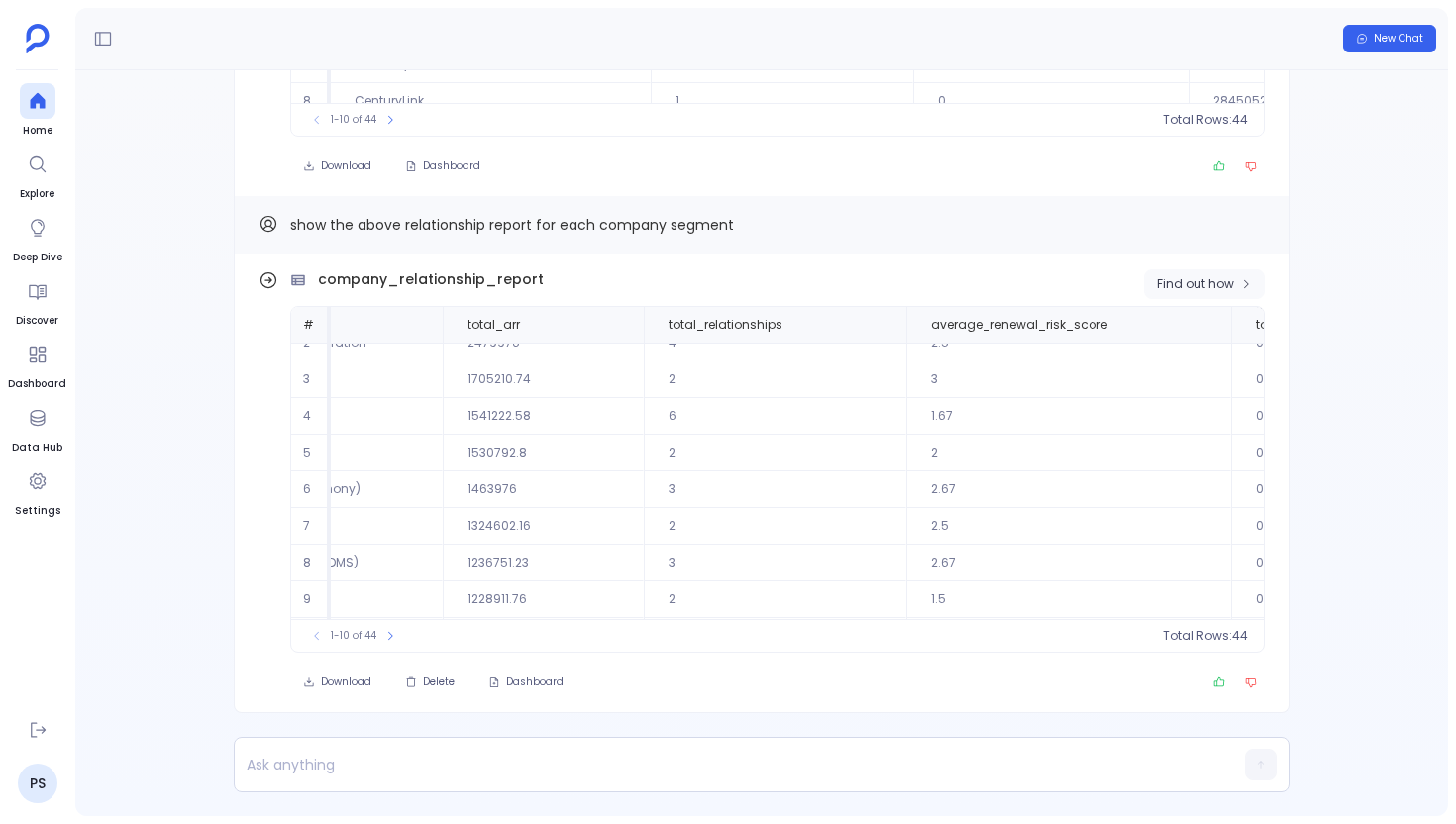 click on "Find out how" at bounding box center (1196, 284) 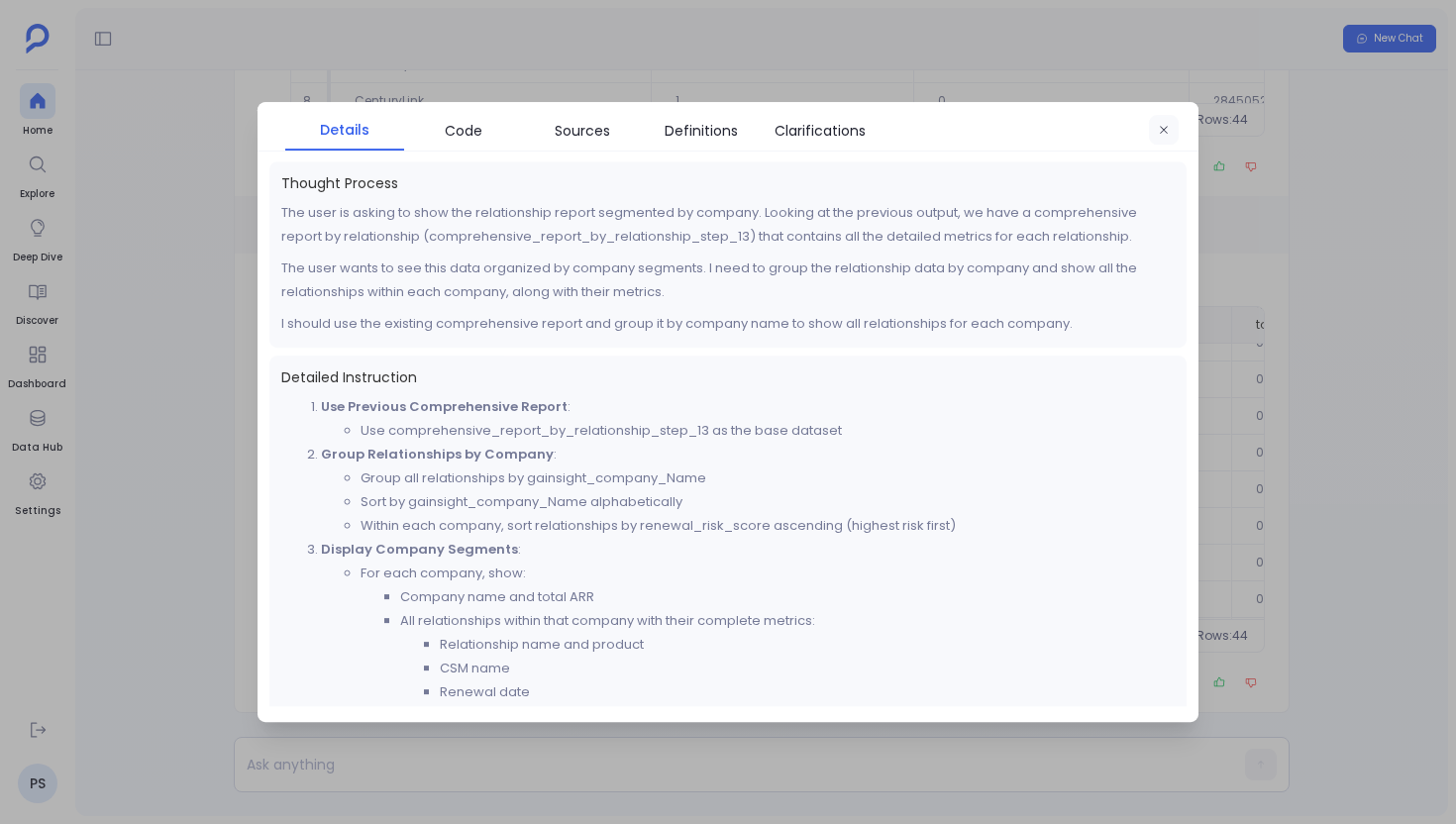 click at bounding box center (1164, 131) 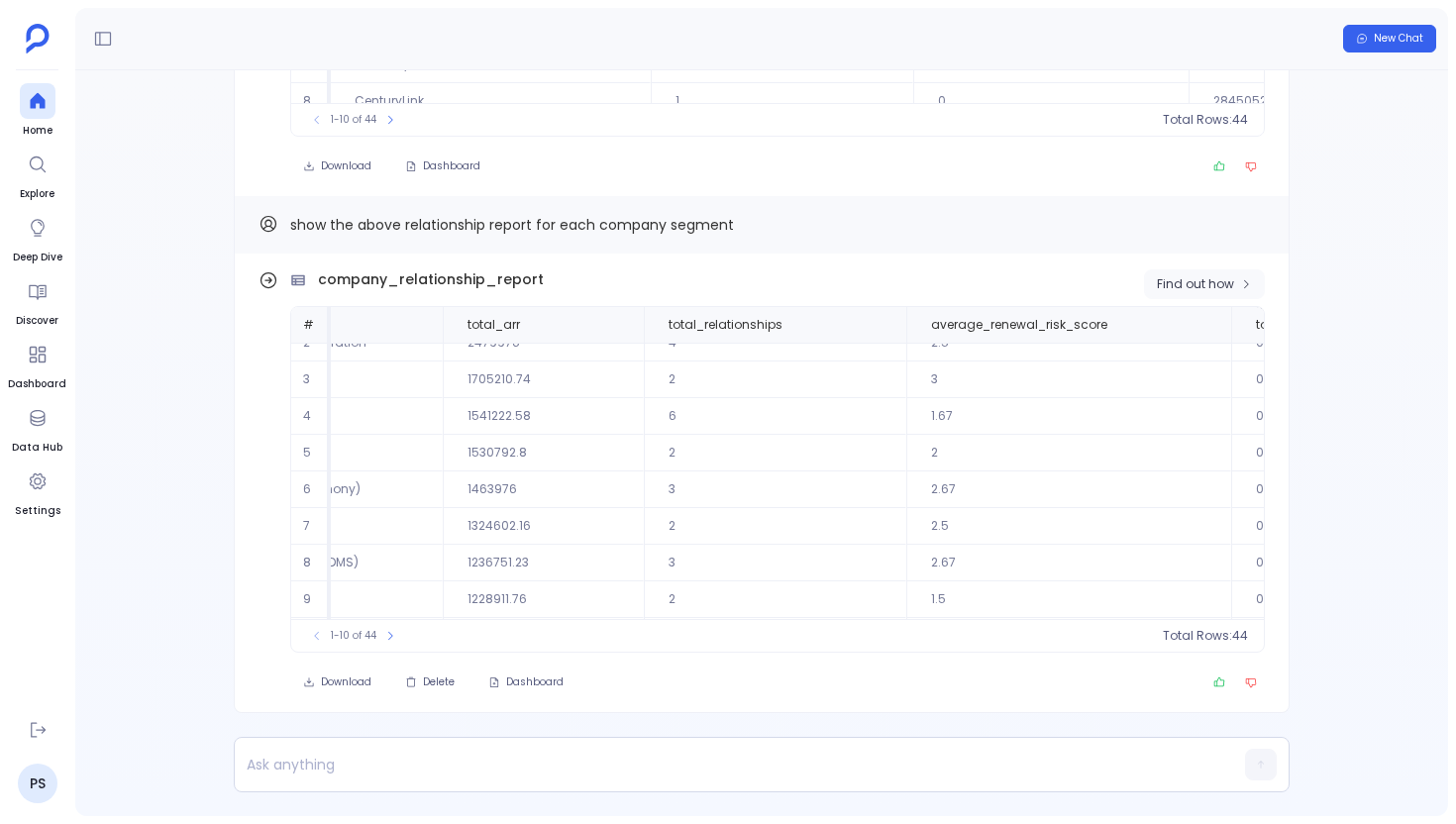 click on "Find out how" at bounding box center [1196, 284] 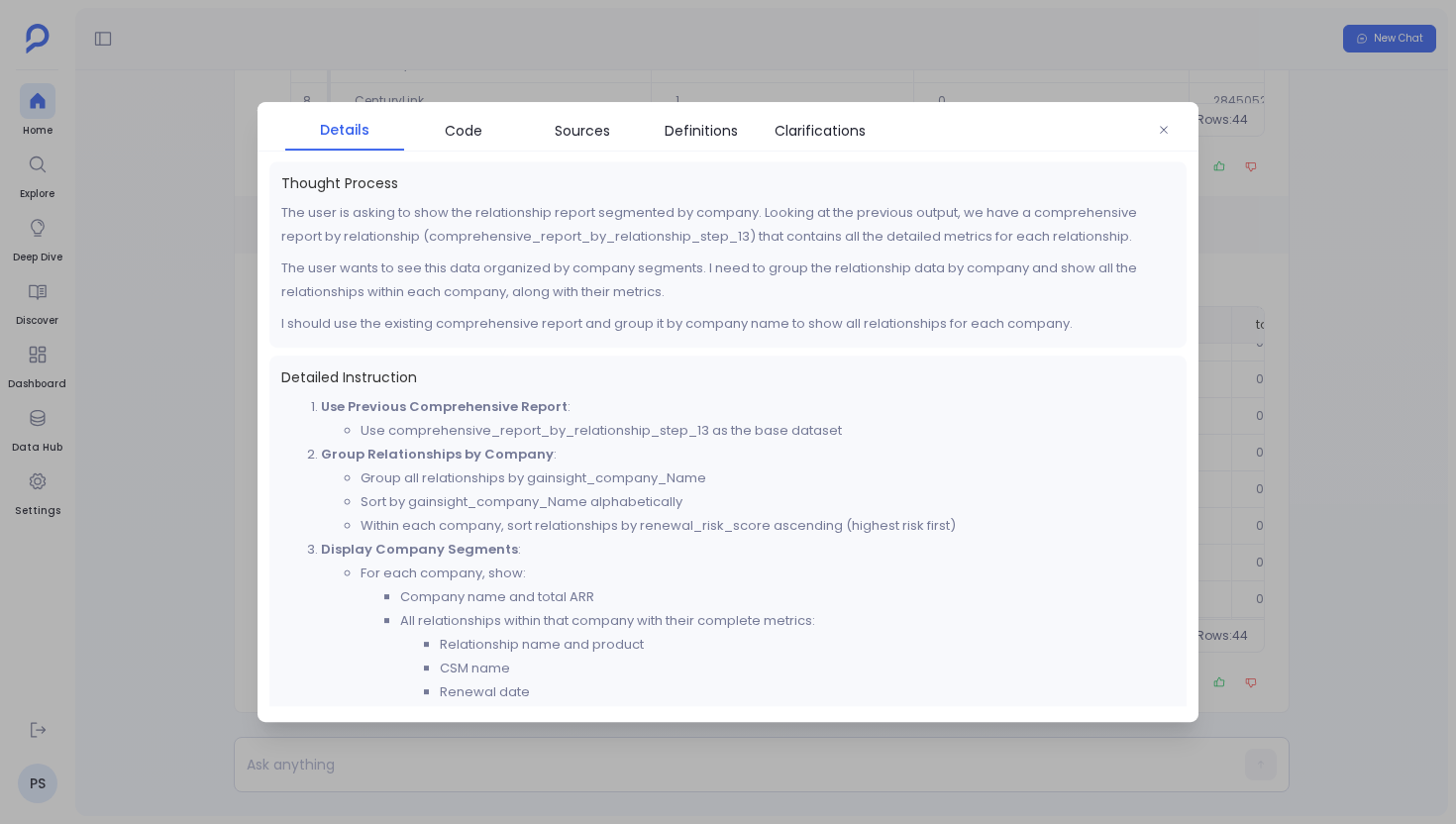 click at bounding box center [728, 412] 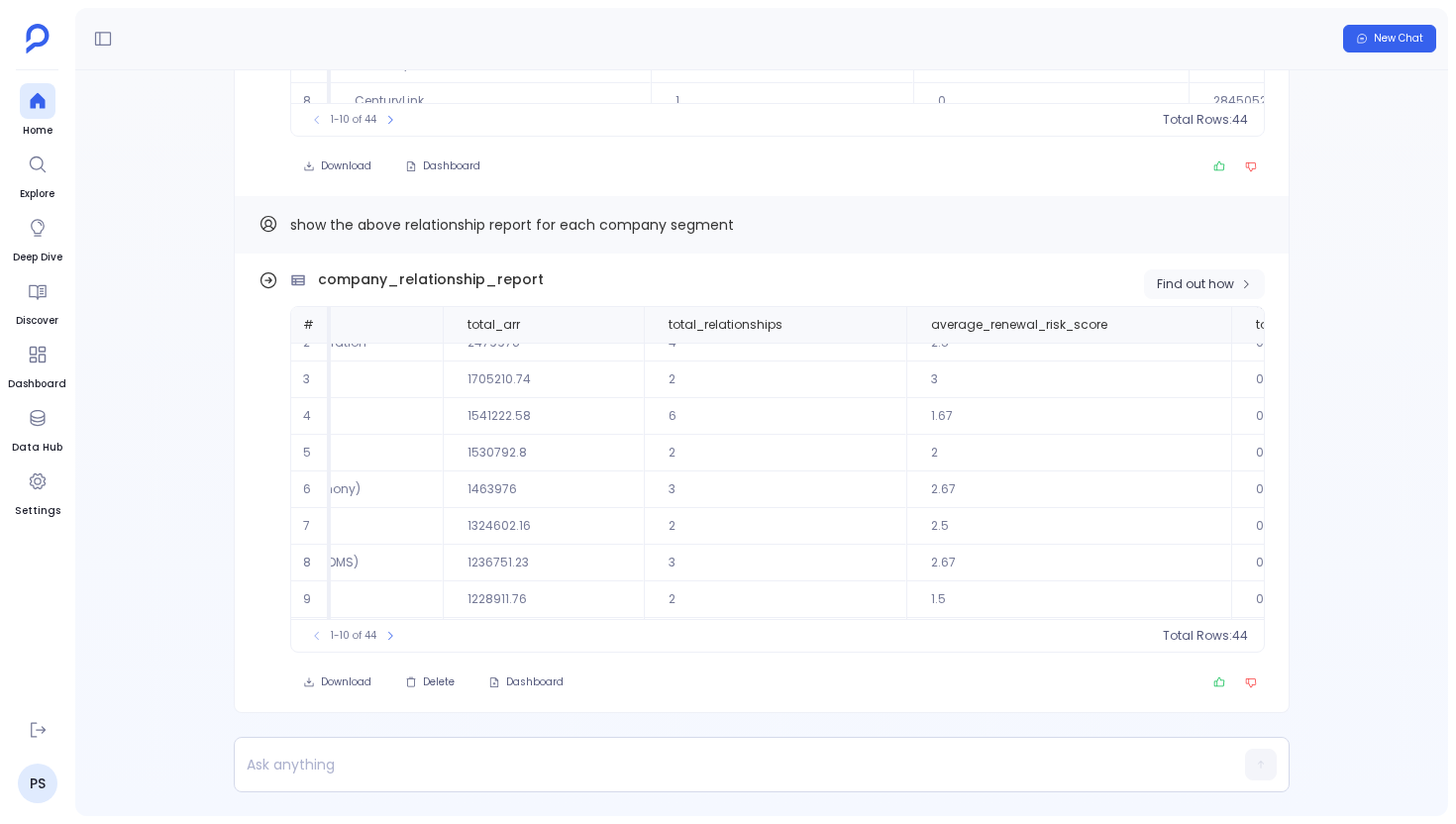 click on "Find out how" at bounding box center [1204, 284] 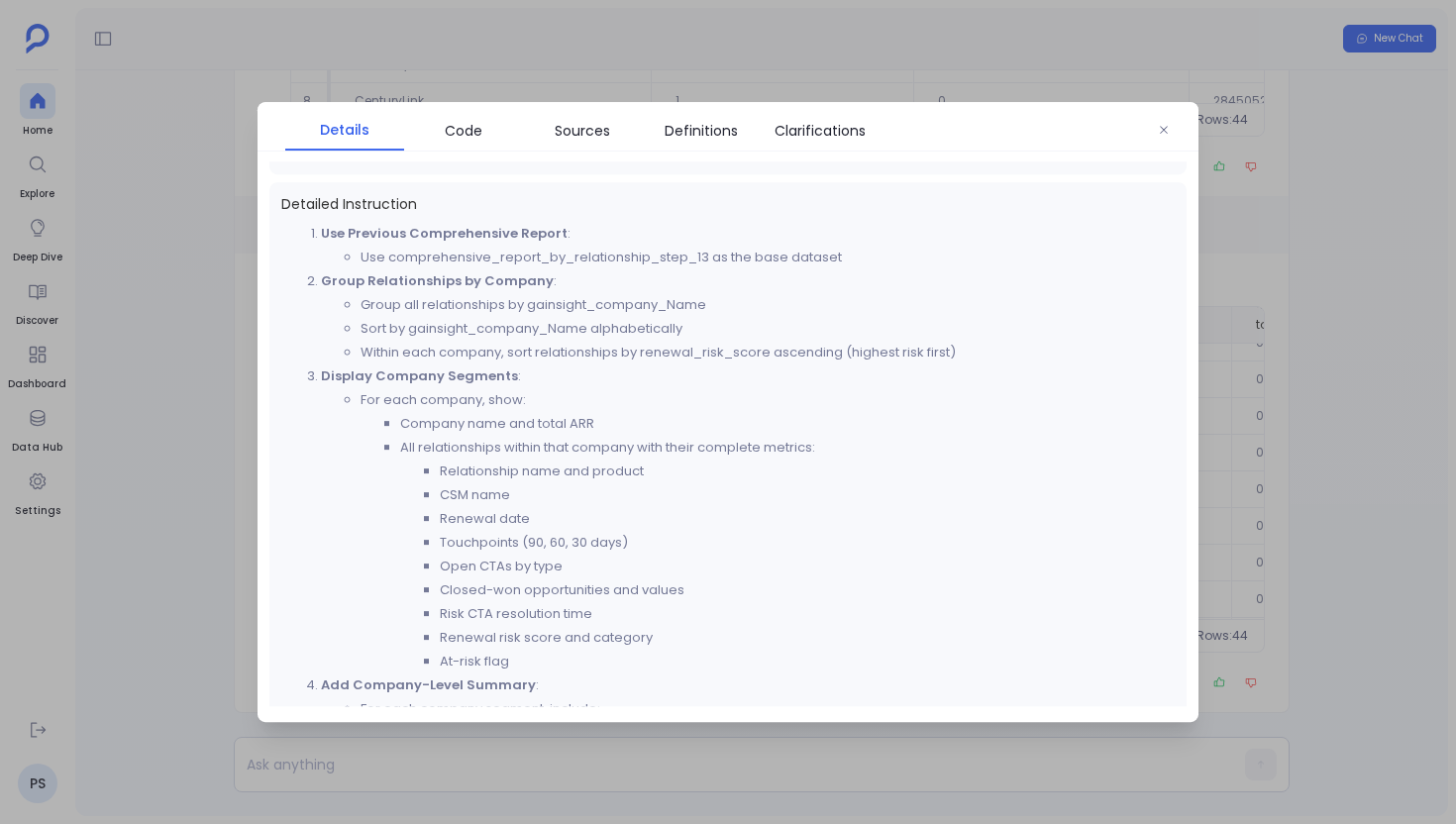 scroll, scrollTop: 264, scrollLeft: 0, axis: vertical 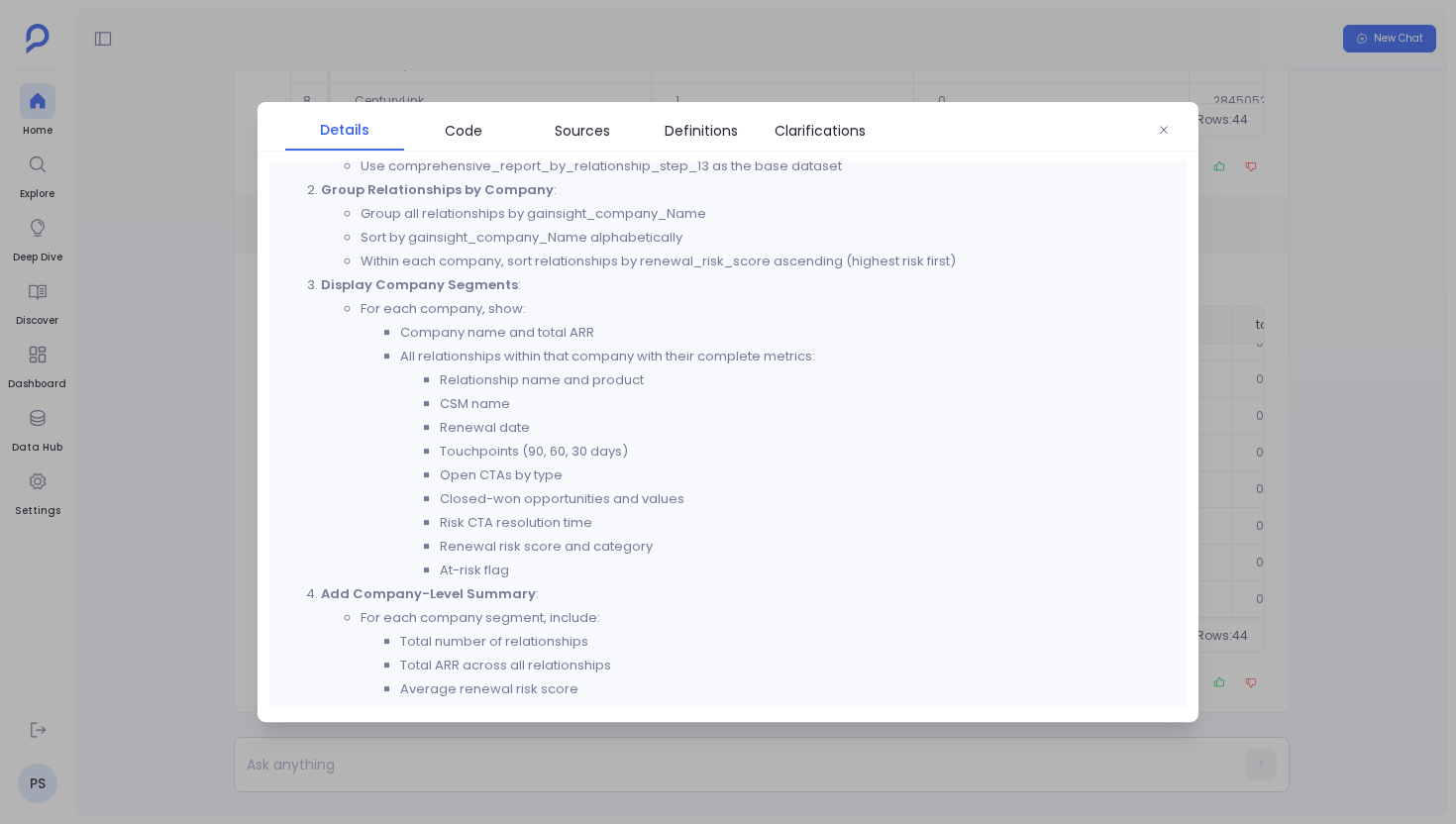 click at bounding box center (728, 412) 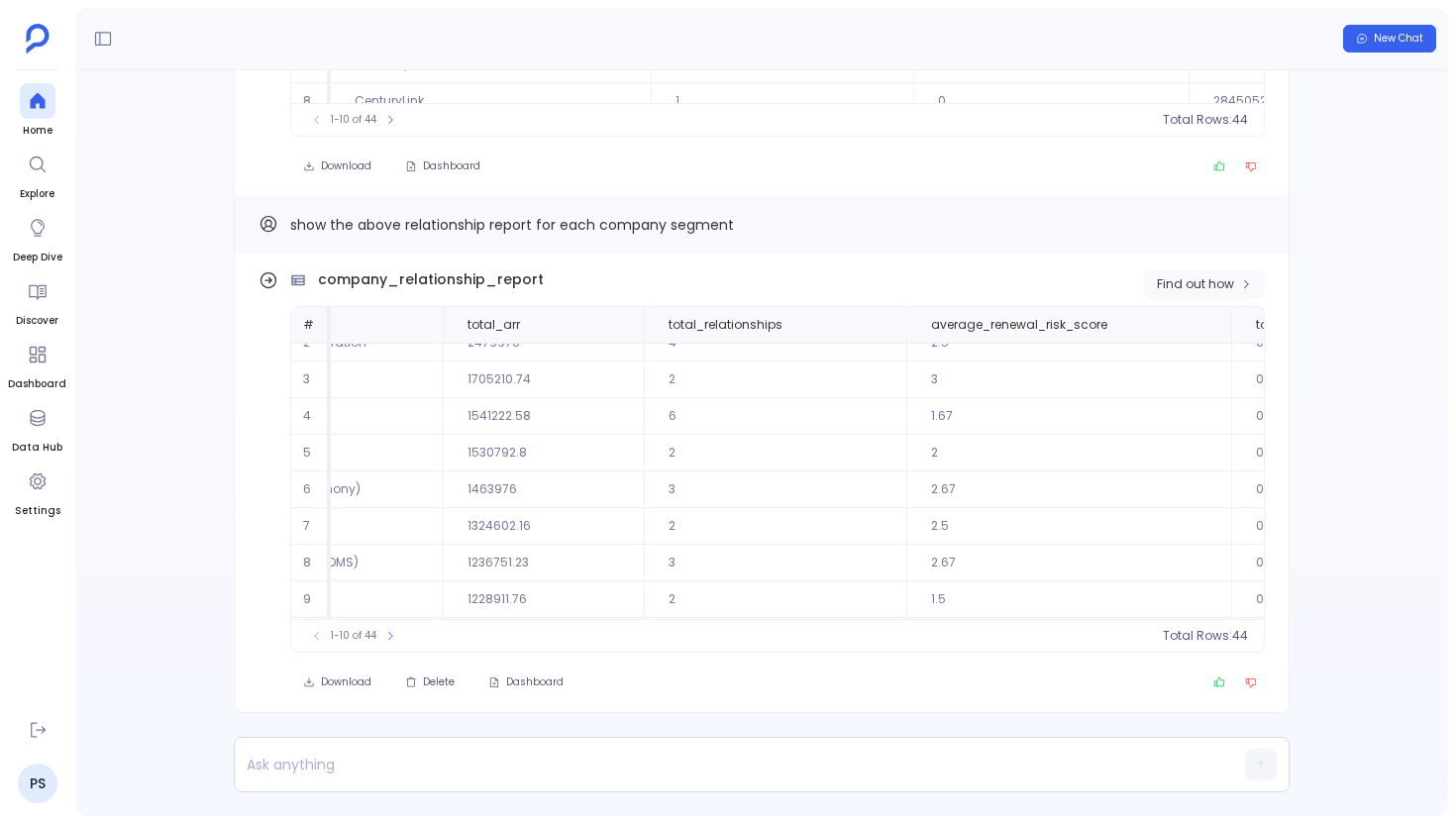 click on "Find out how" at bounding box center [1196, 284] 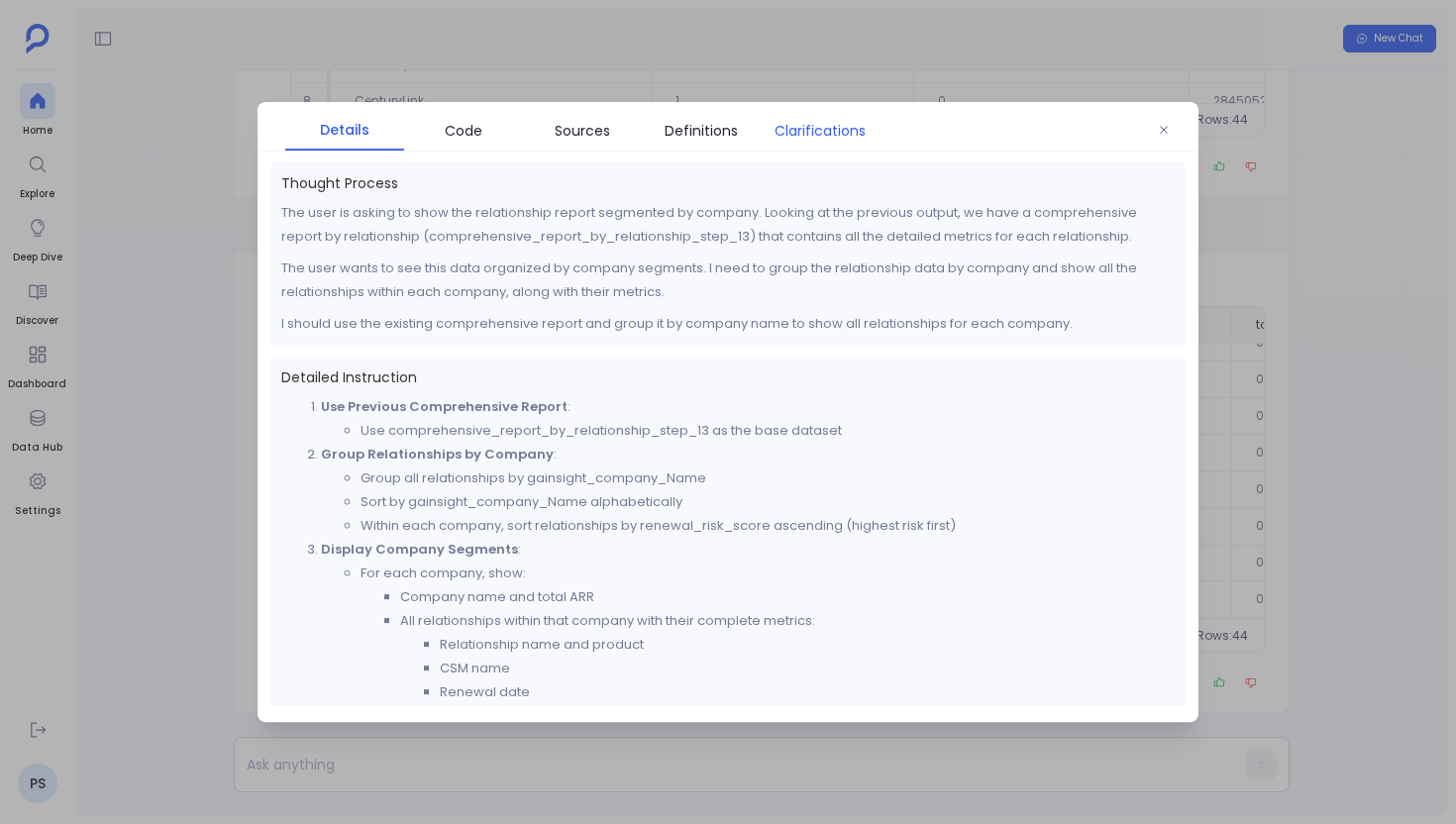 click on "Clarifications" at bounding box center [820, 131] 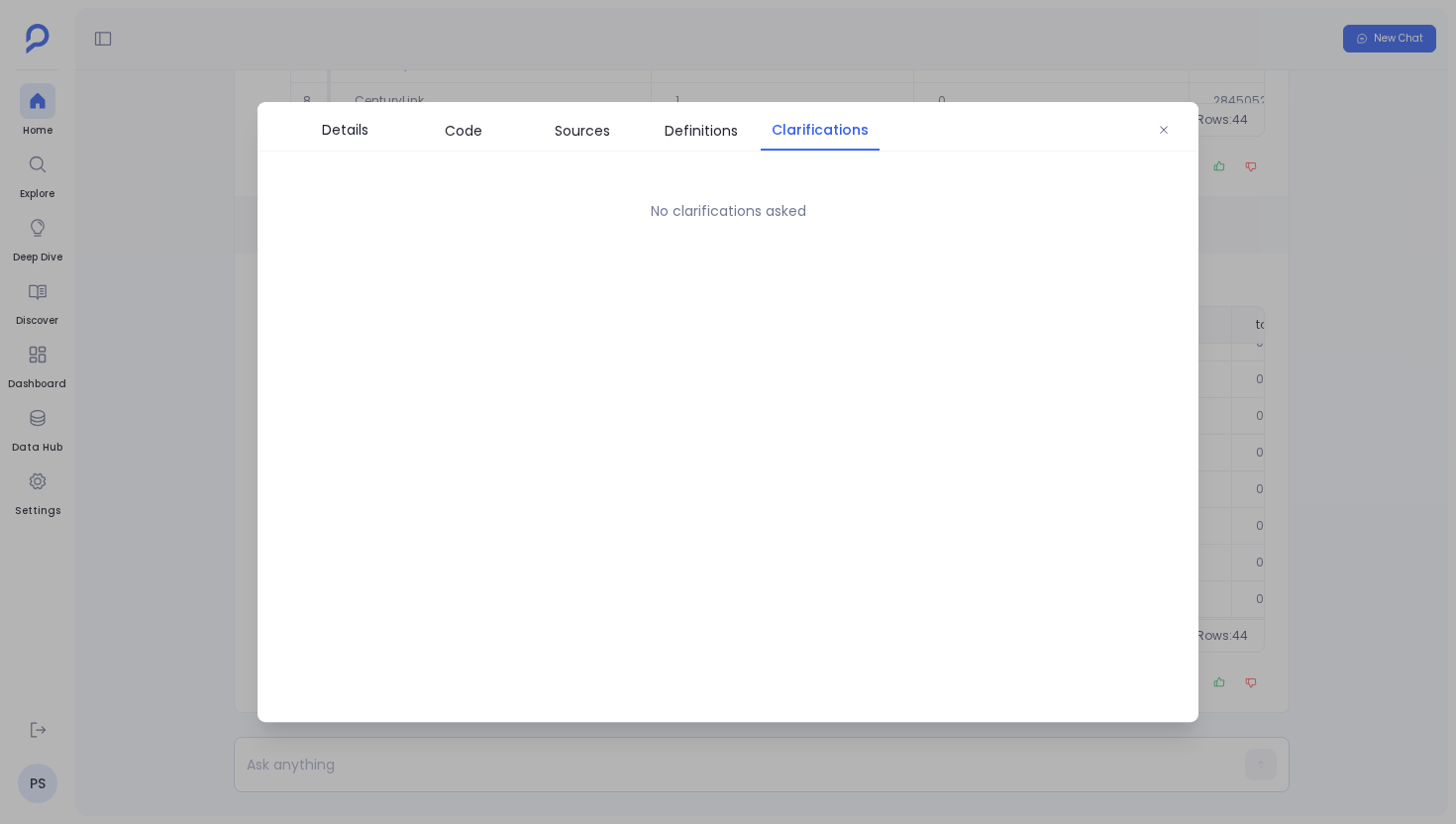 click at bounding box center [728, 412] 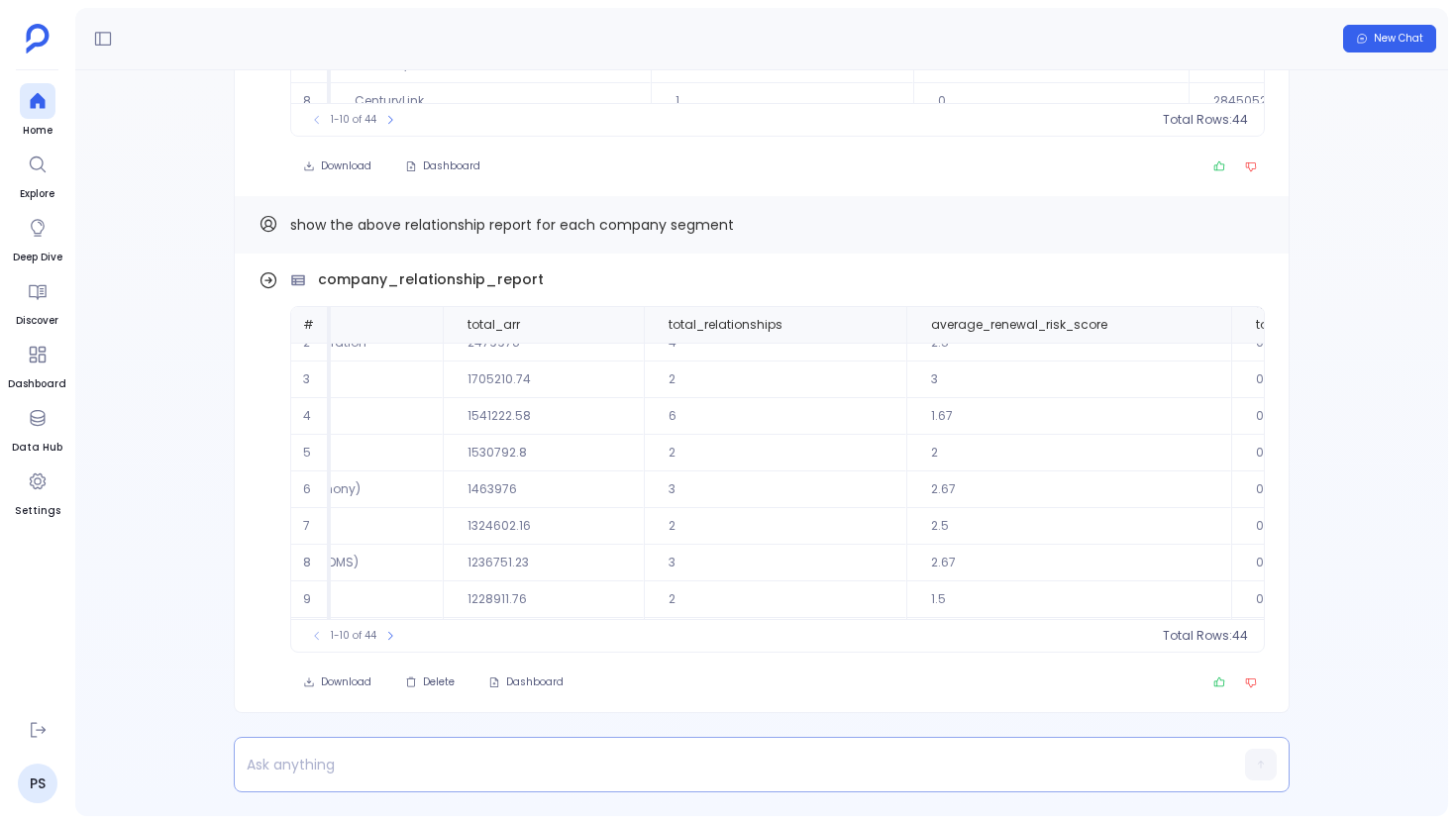 click at bounding box center [723, 765] 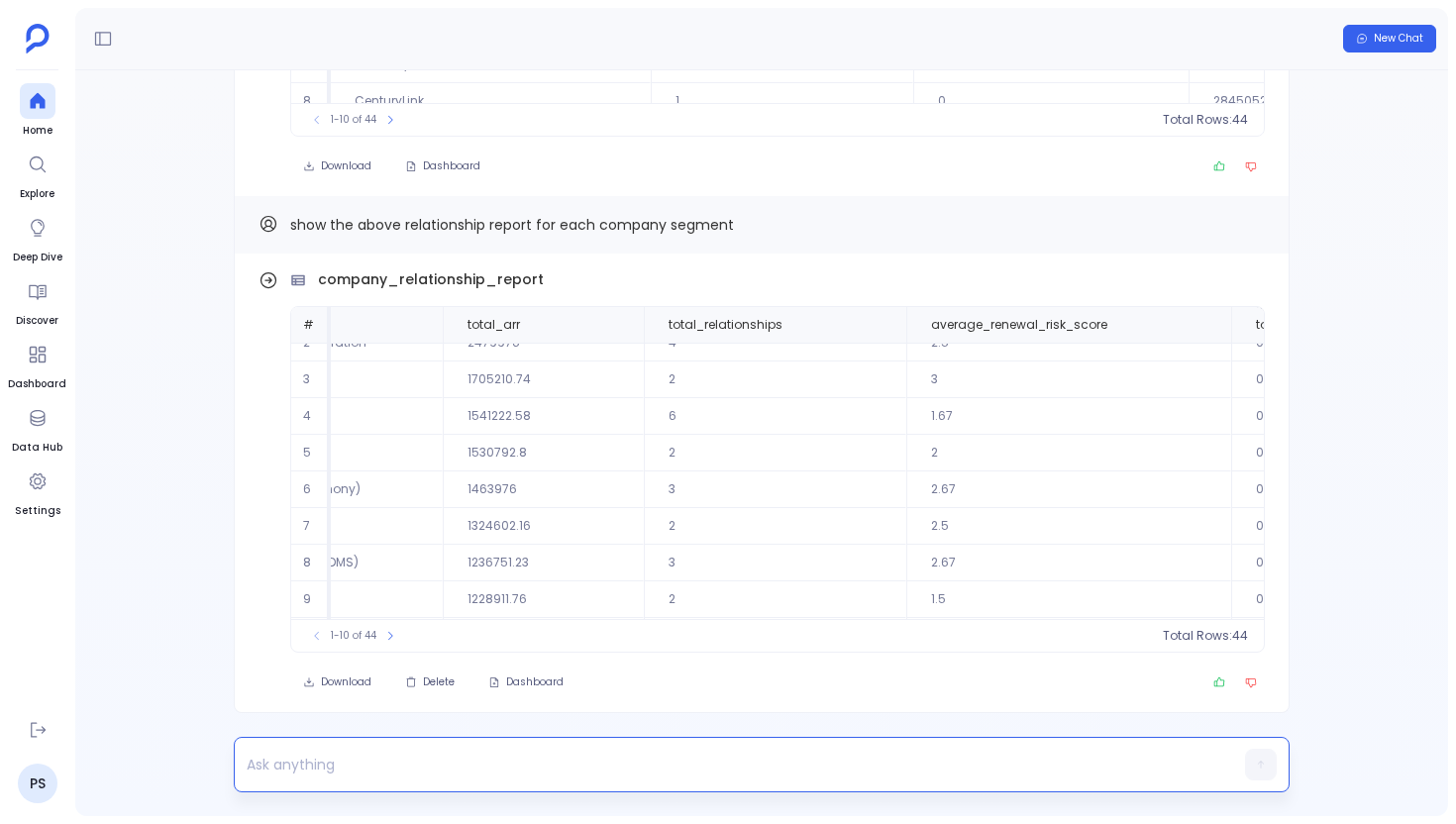 type 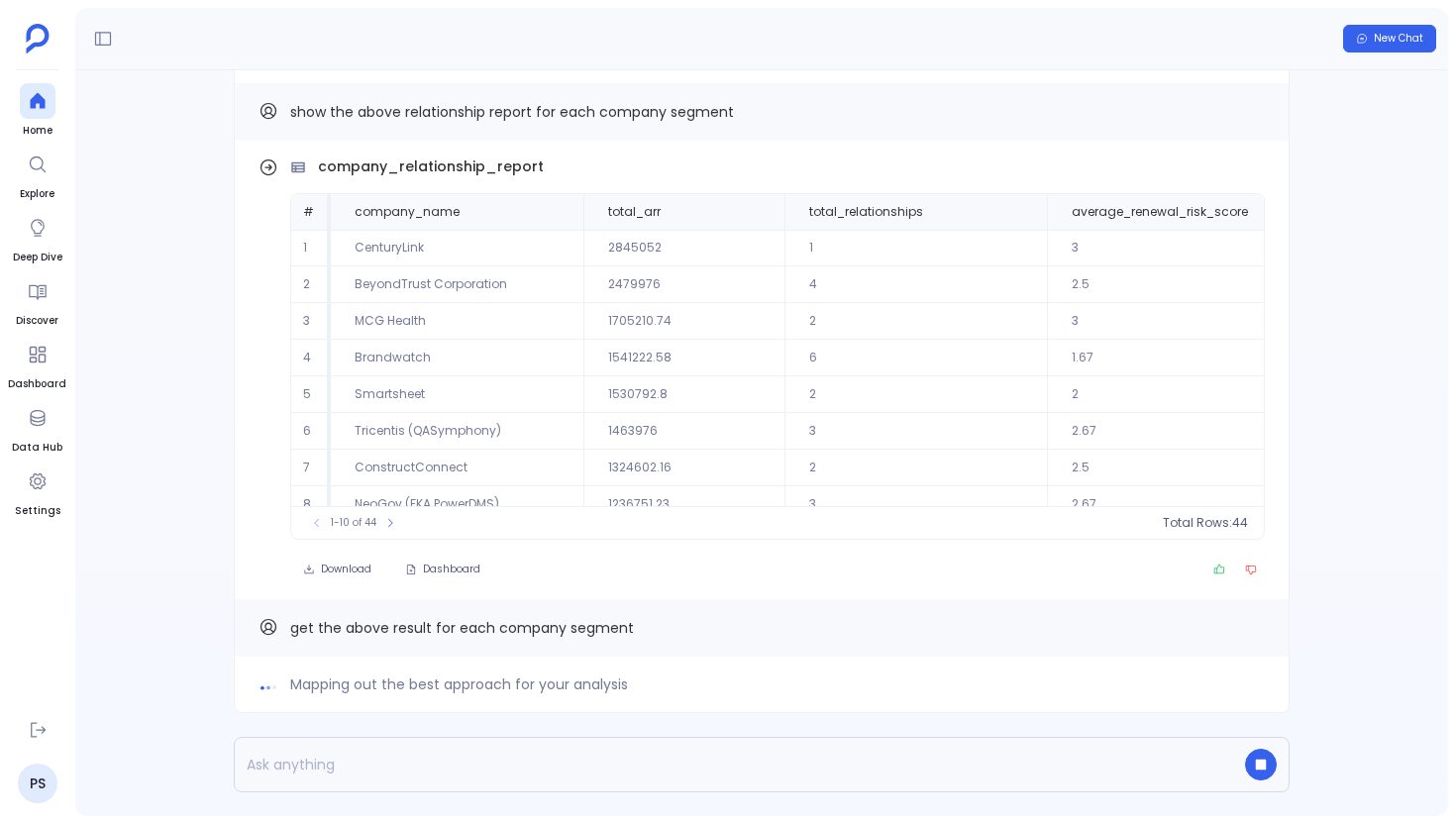 click on "get the above result for each company segment" at bounding box center (762, 628) 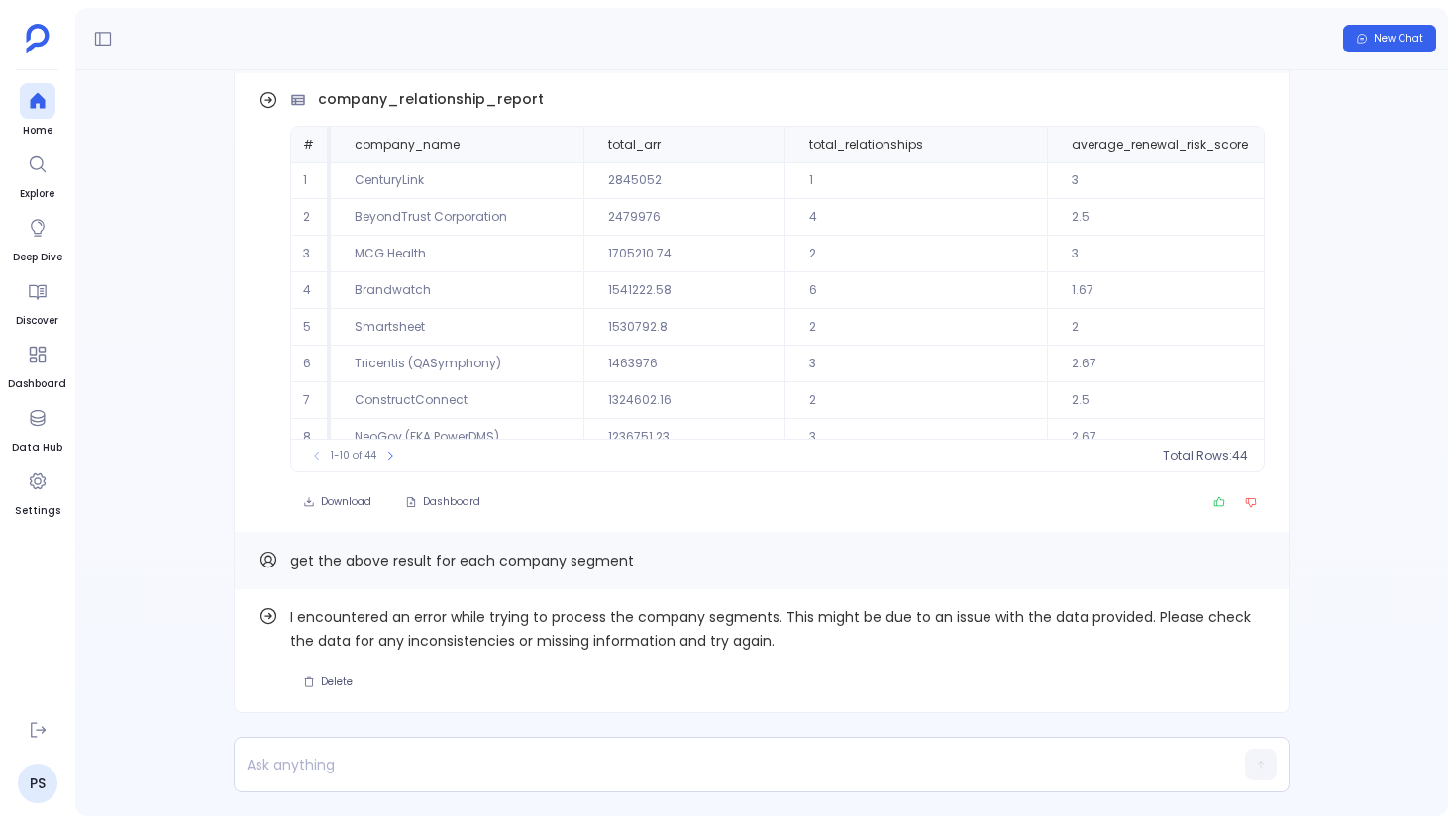 click on "get the above result for each company segment" at bounding box center [462, 561] 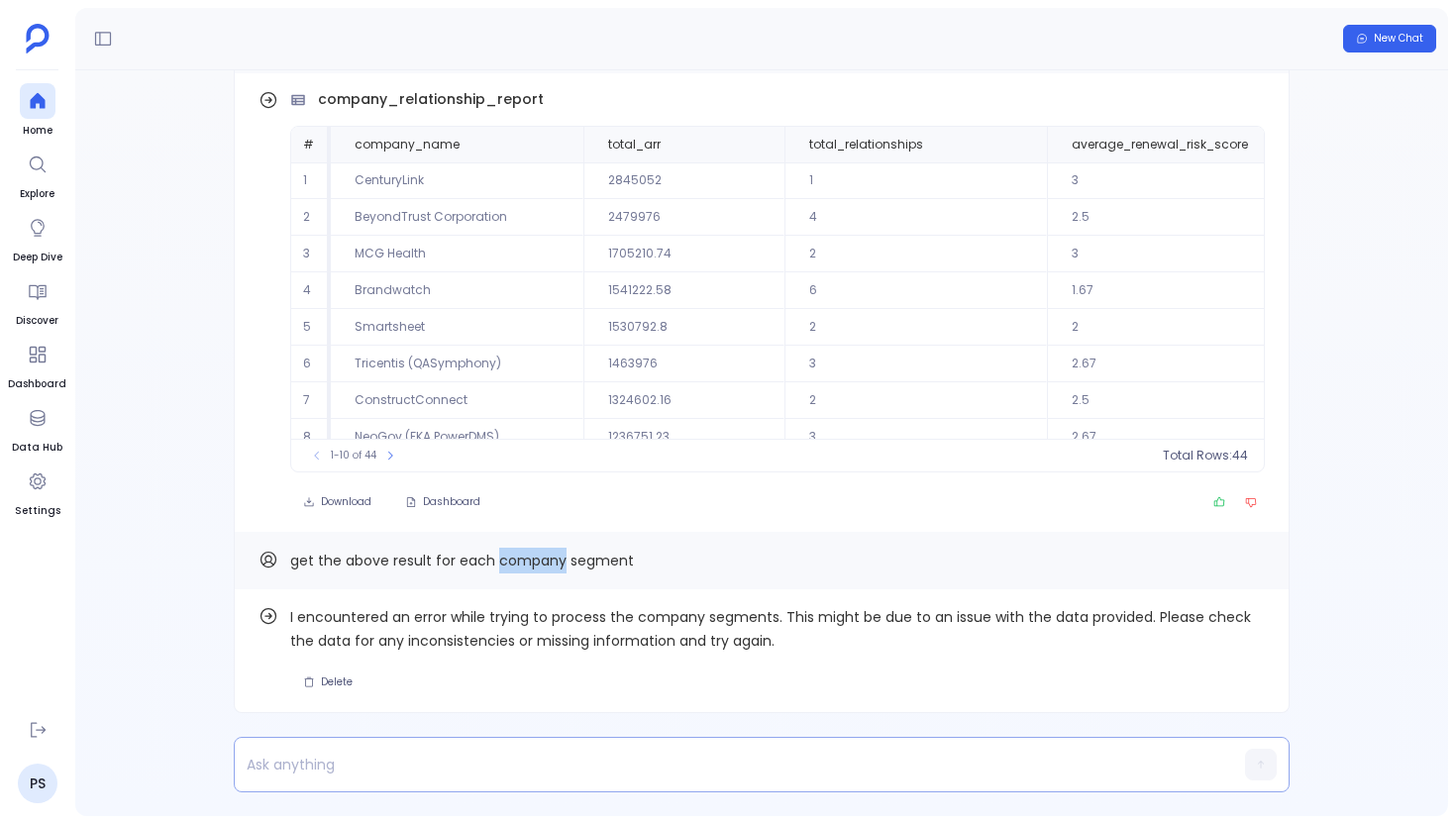 click at bounding box center (723, 765) 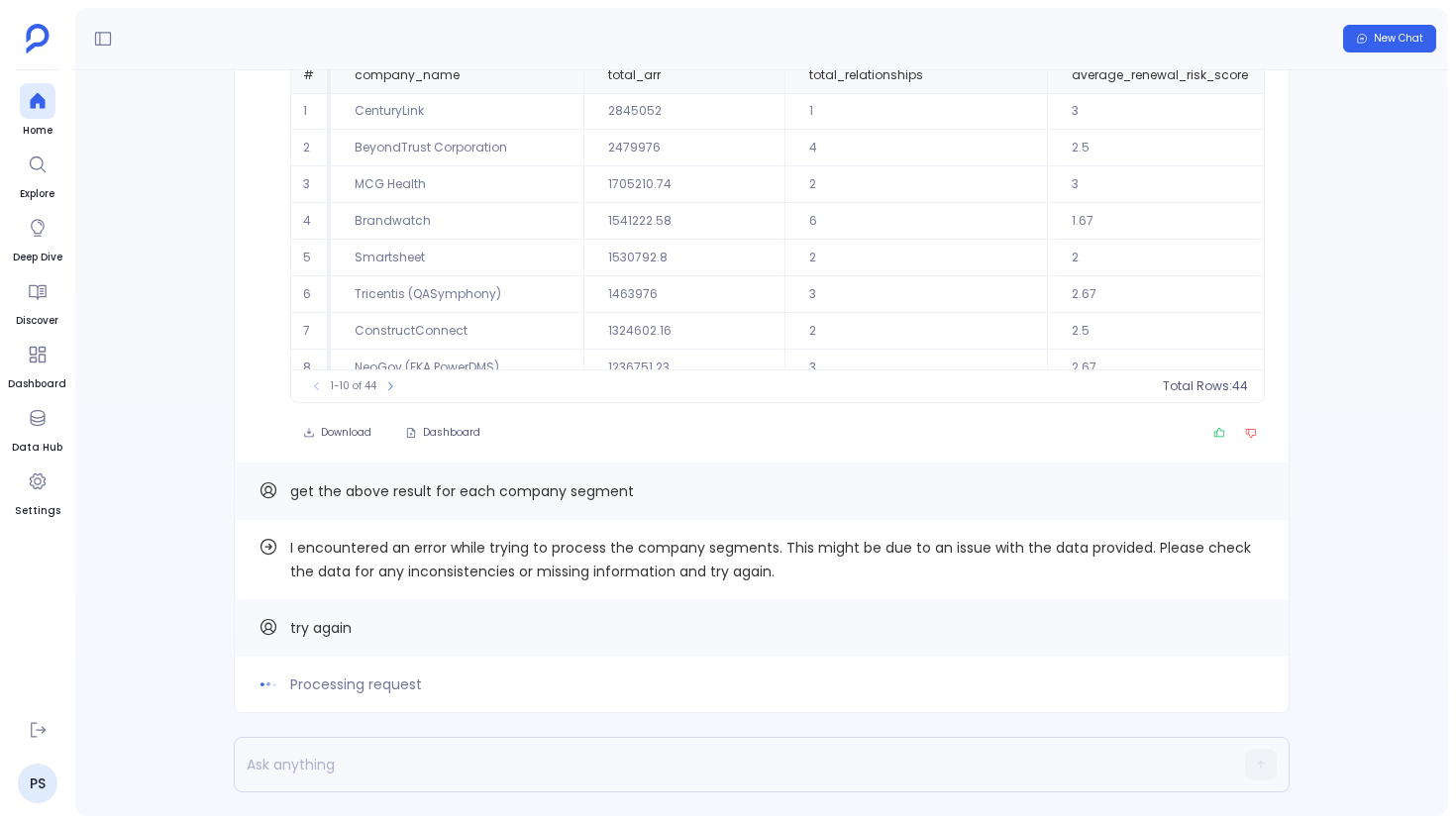 click on "get the above result for each company segment" at bounding box center (462, 491) 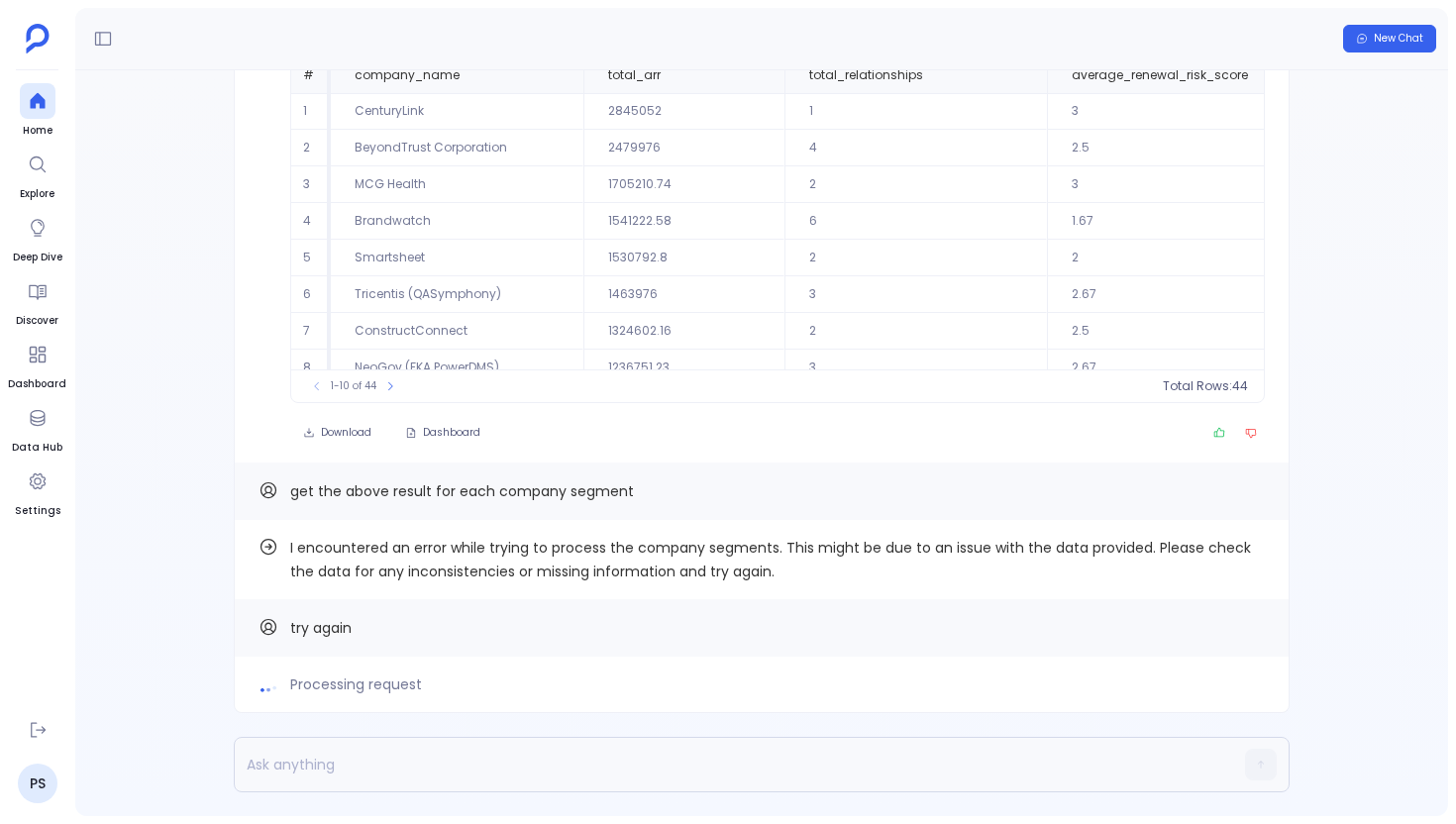click on "get the above result for each company segment" at bounding box center [462, 491] 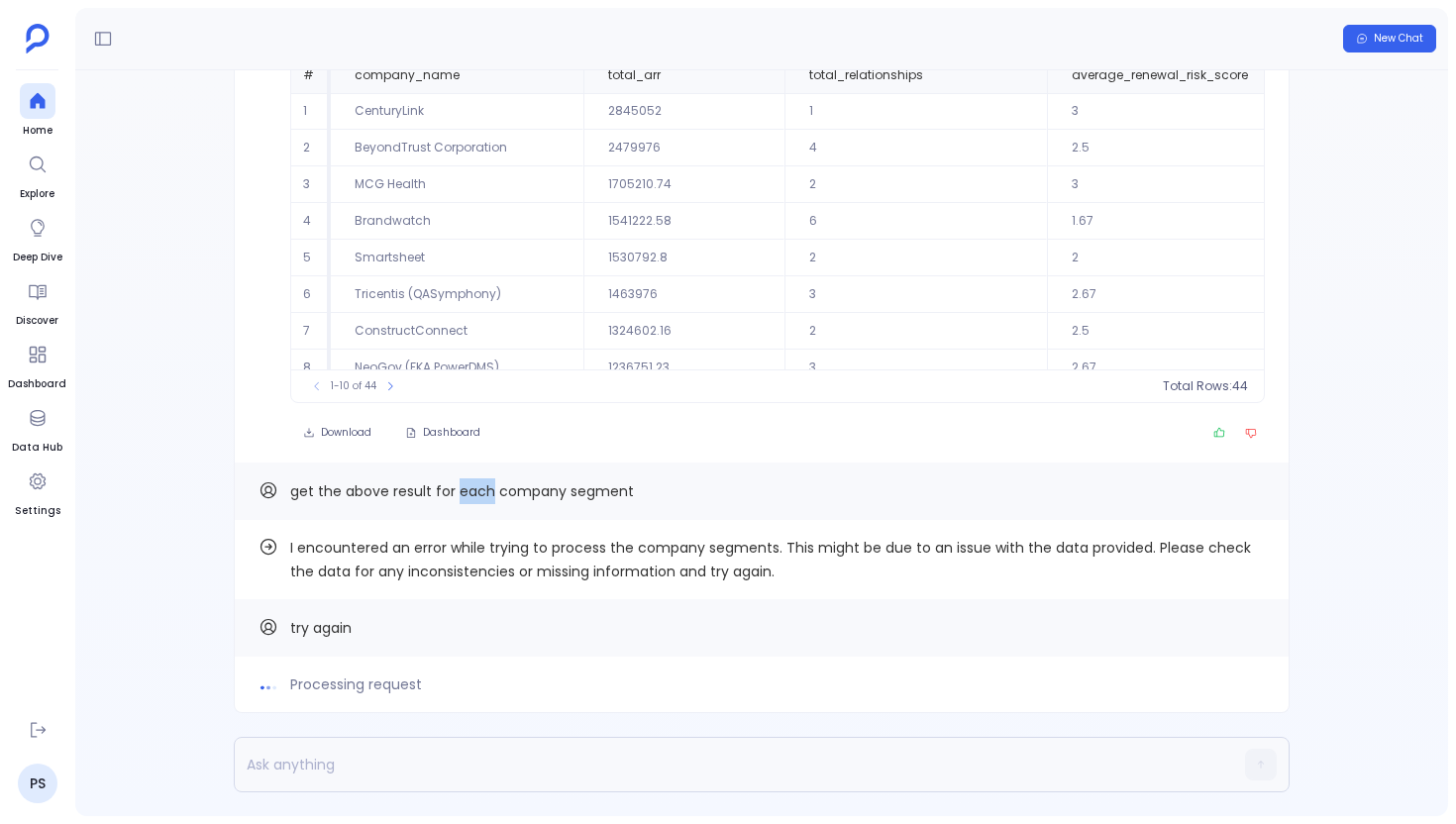 click on "get the above result for each company segment" at bounding box center (462, 491) 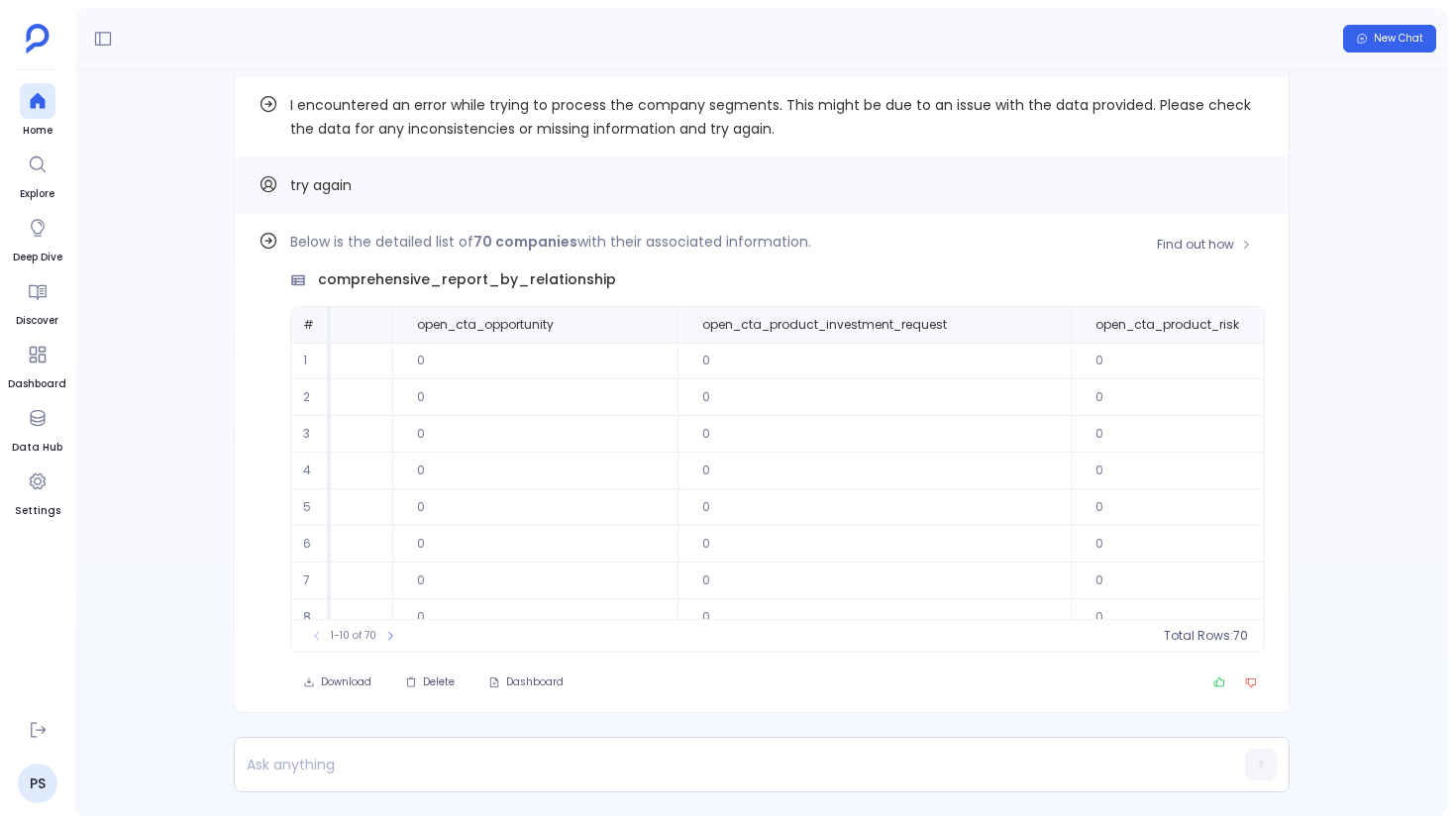 scroll, scrollTop: 0, scrollLeft: 8166, axis: horizontal 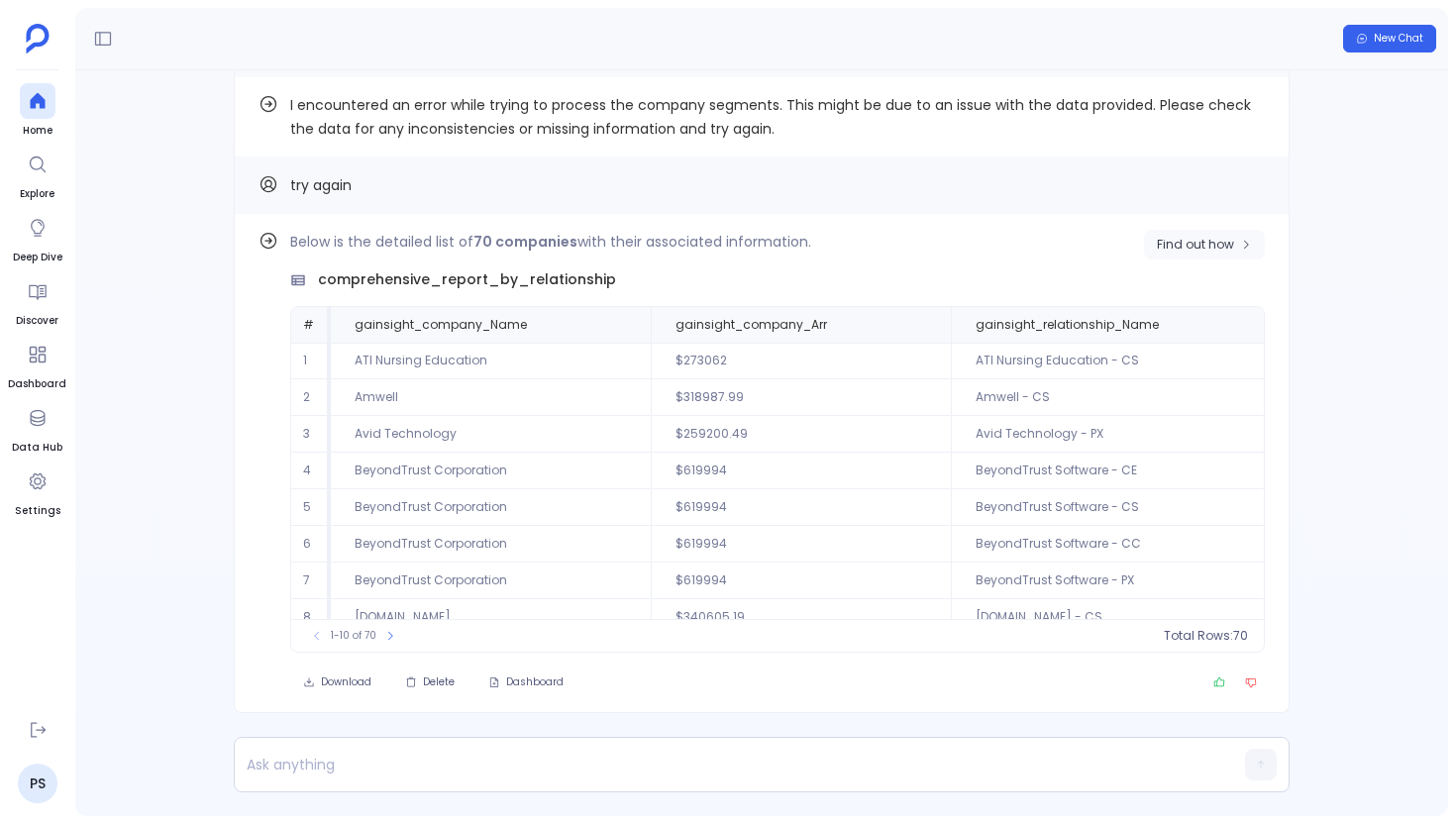click on "Find out how" at bounding box center [1204, 245] 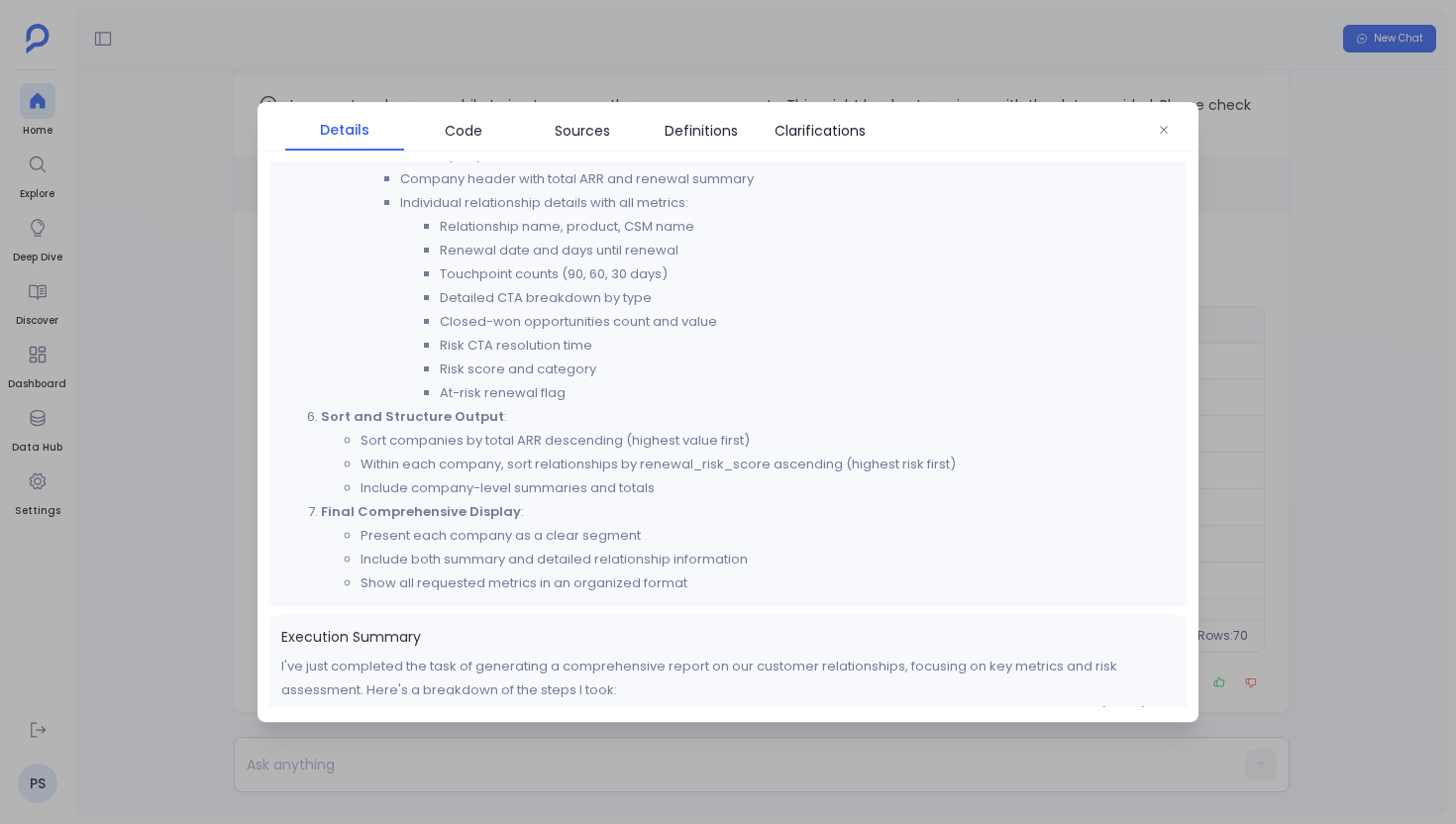 scroll, scrollTop: 890, scrollLeft: 0, axis: vertical 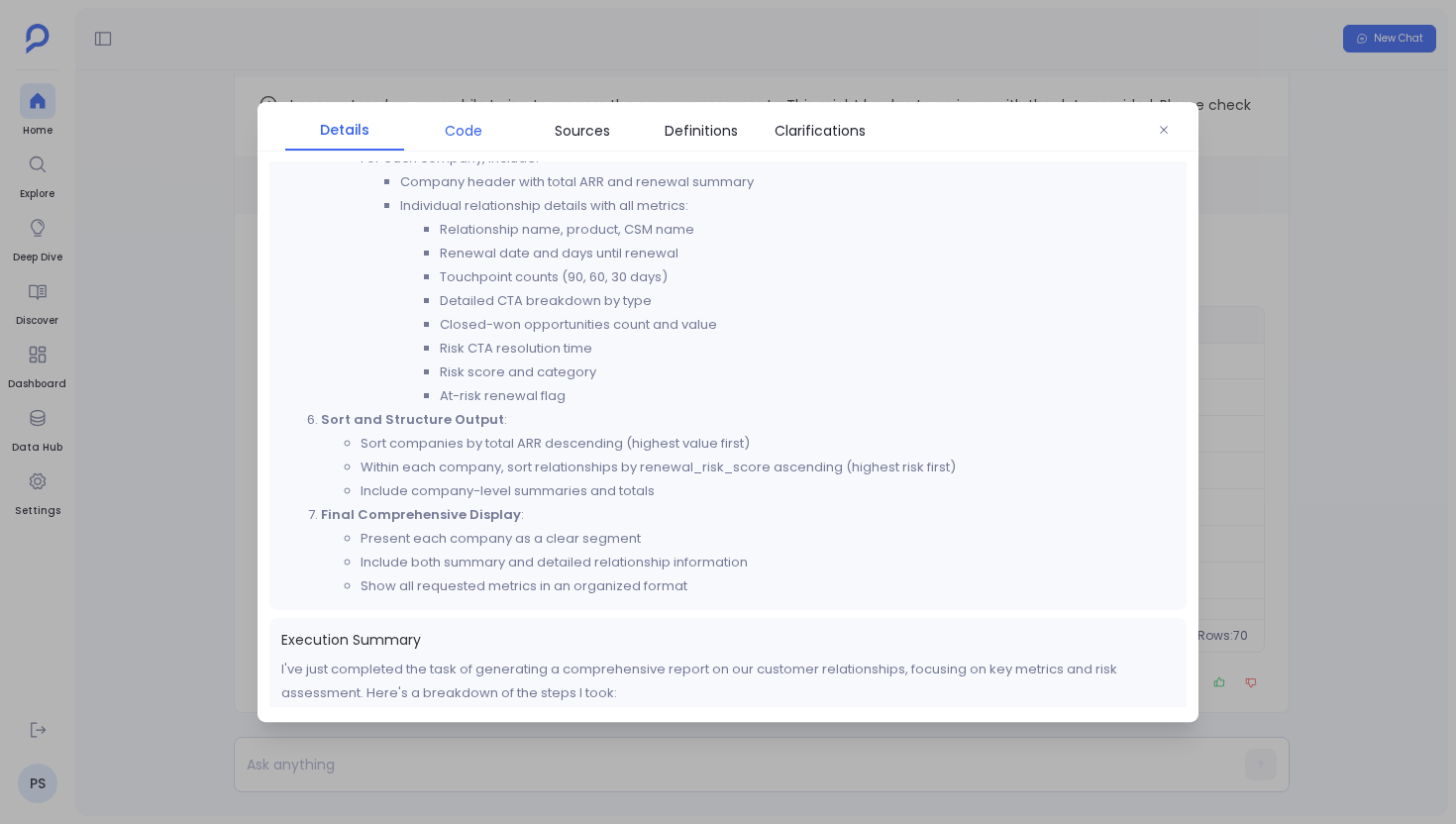 click on "Code" at bounding box center (464, 131) 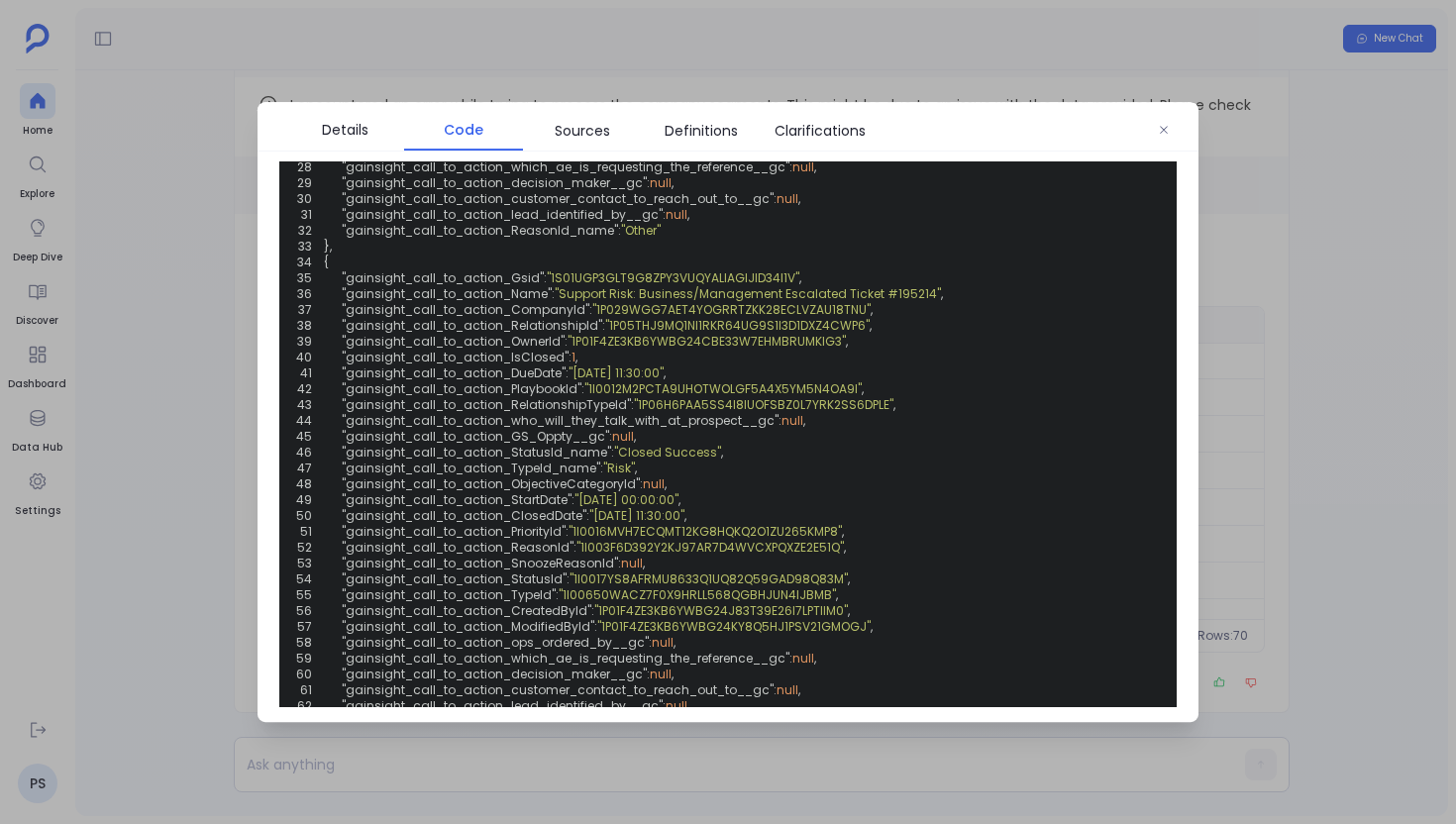 scroll, scrollTop: 1193, scrollLeft: 0, axis: vertical 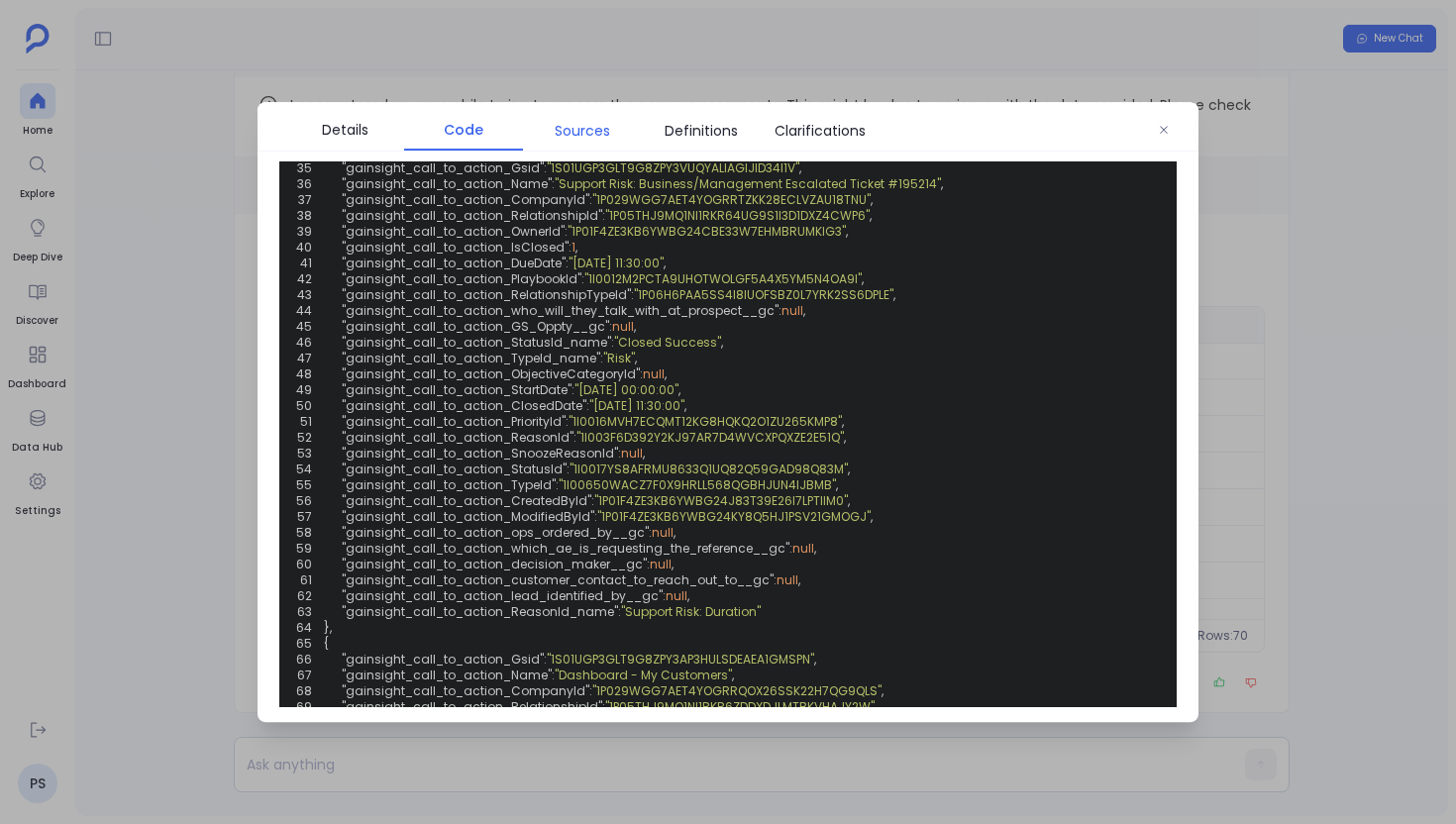 click on "Sources" at bounding box center [582, 131] 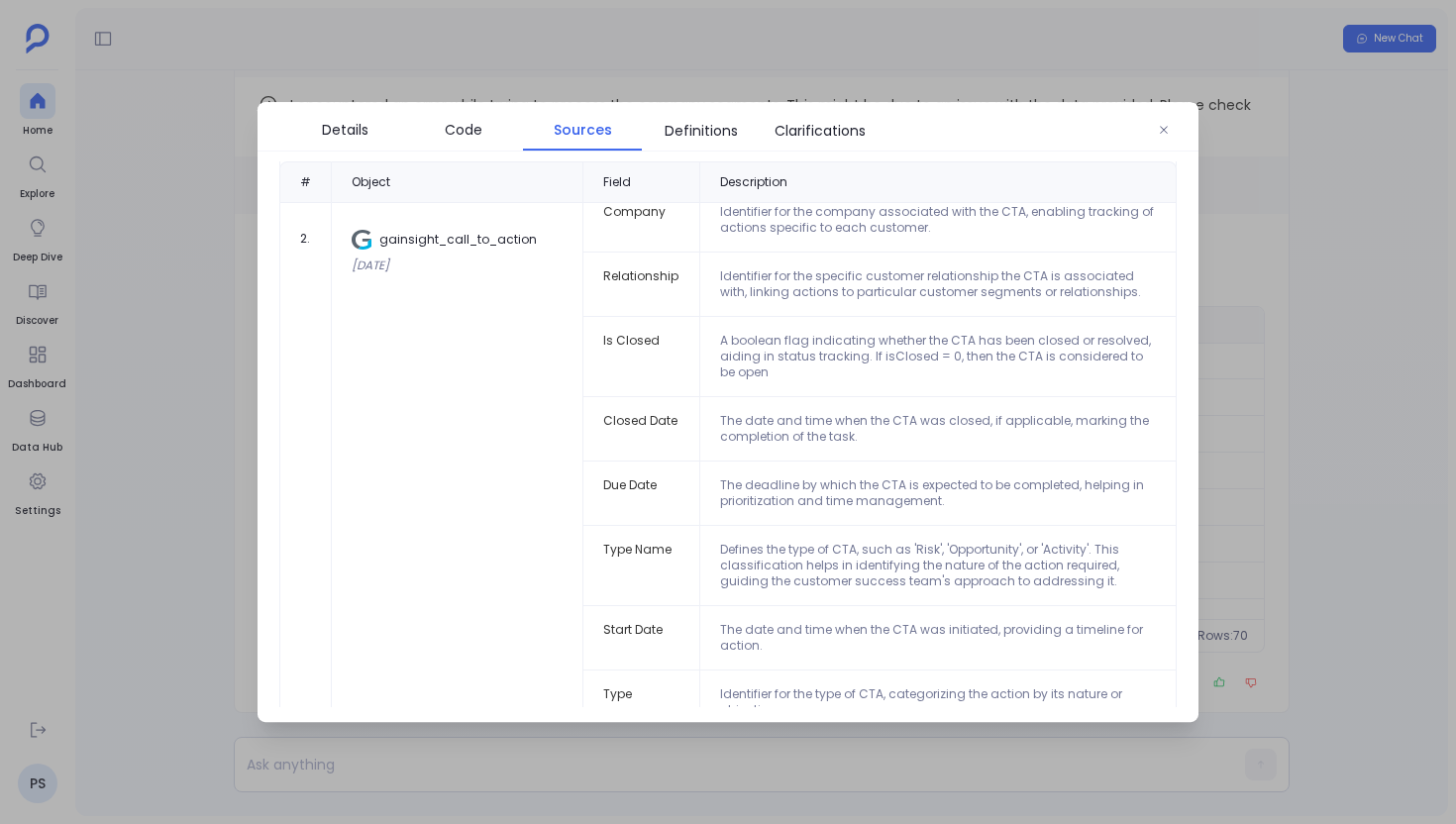 scroll, scrollTop: 350, scrollLeft: 0, axis: vertical 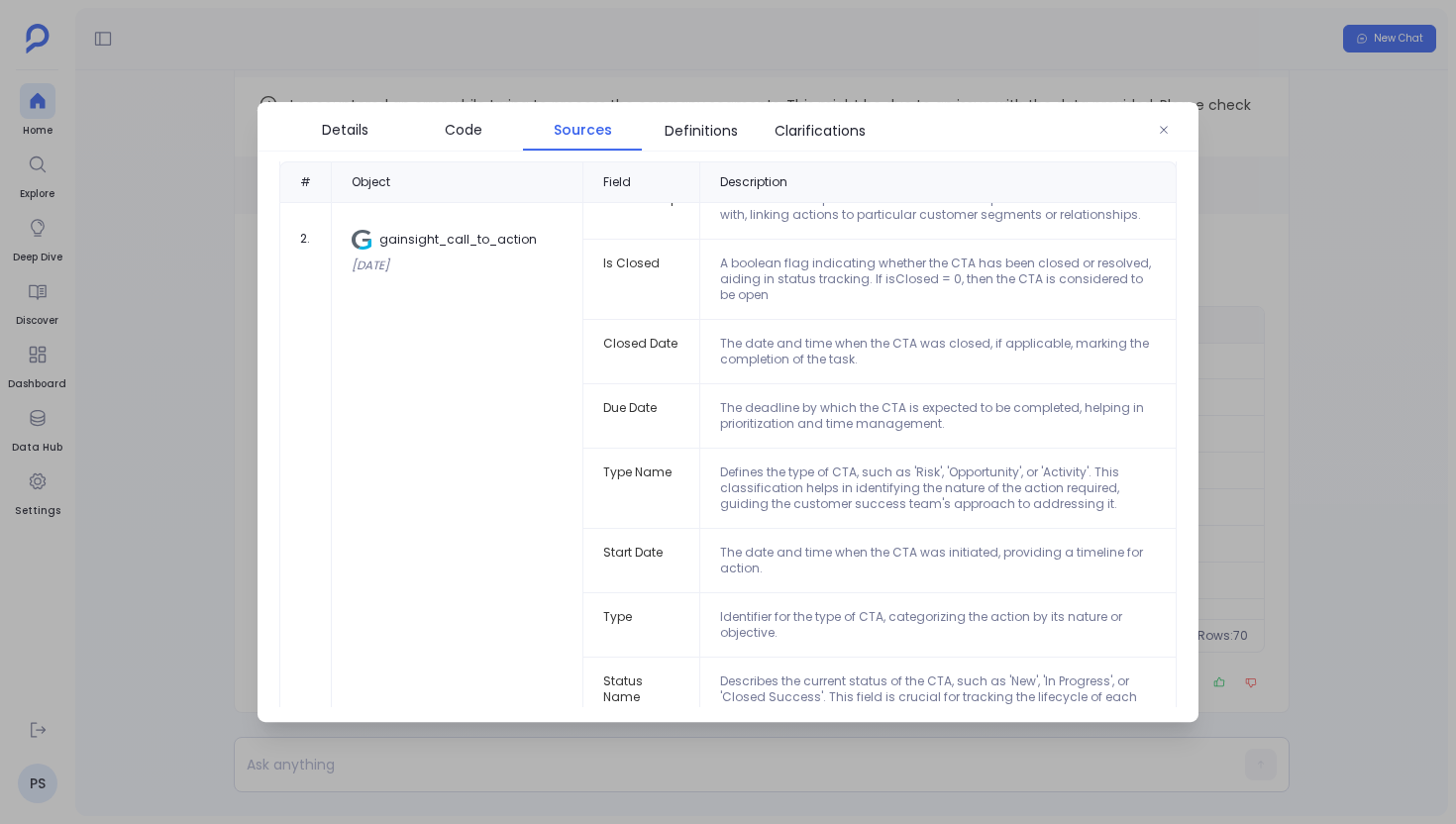 click at bounding box center (728, 412) 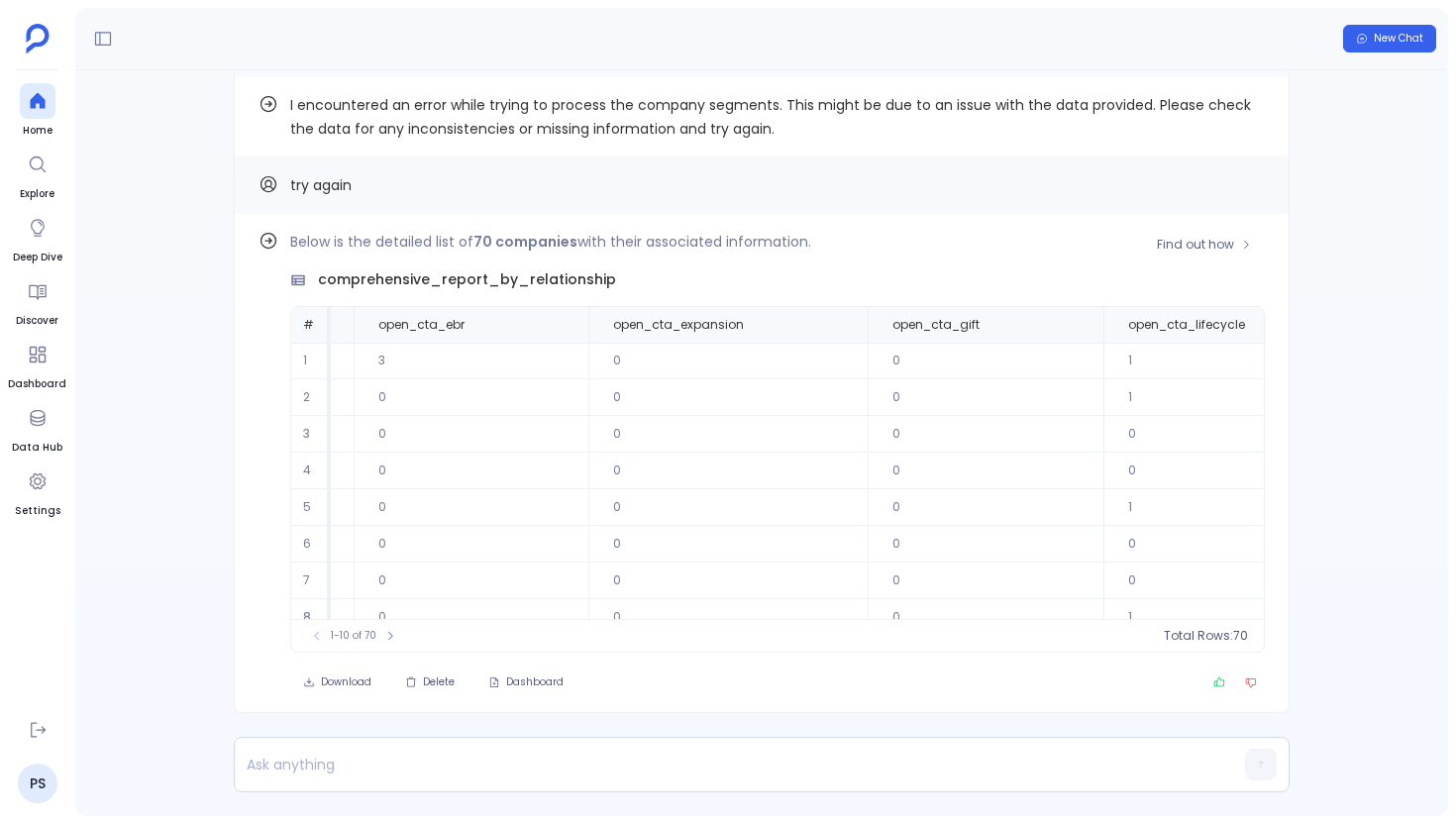 scroll, scrollTop: 0, scrollLeft: 7087, axis: horizontal 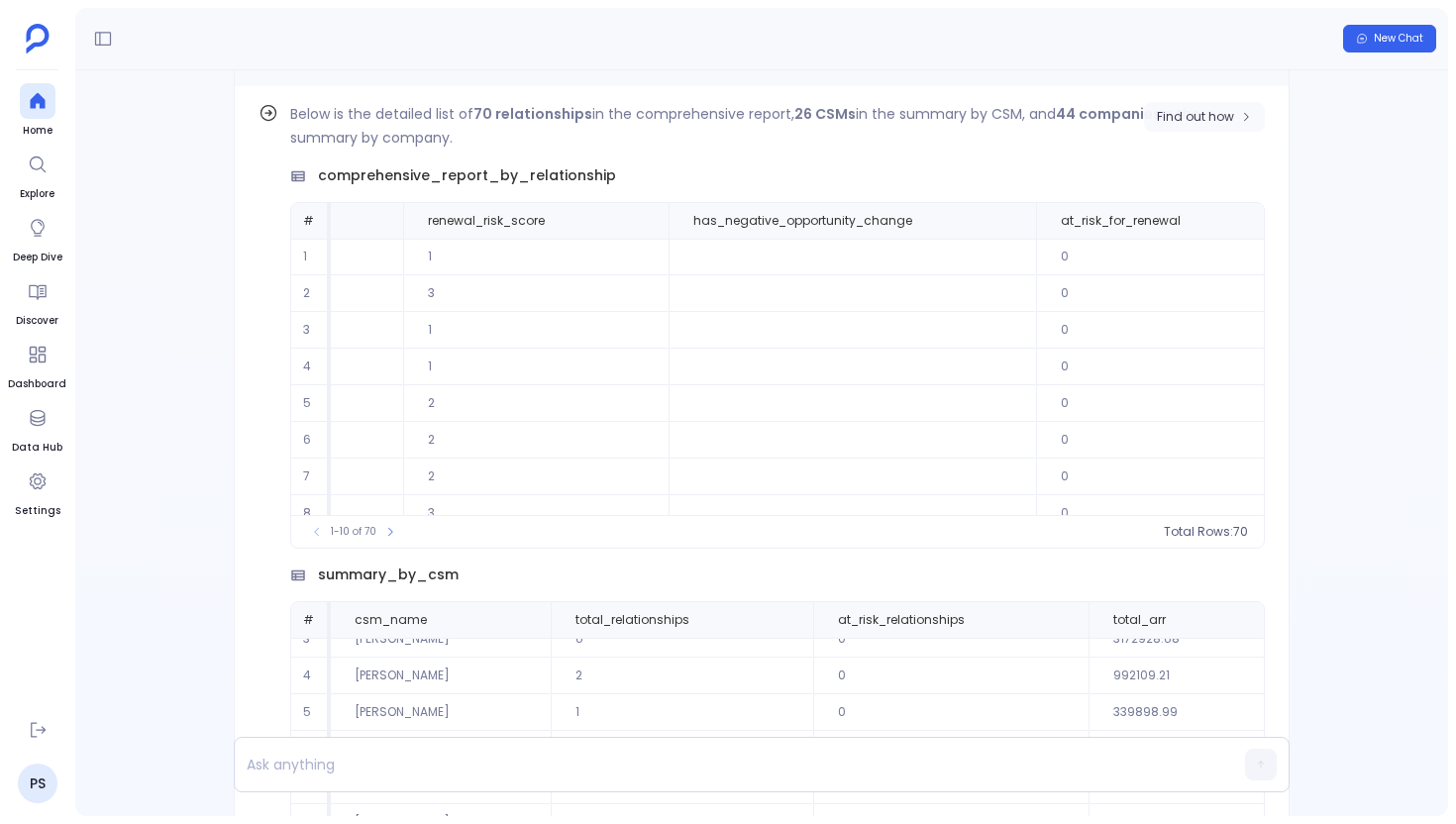 click on "Find out how" at bounding box center [1204, 117] 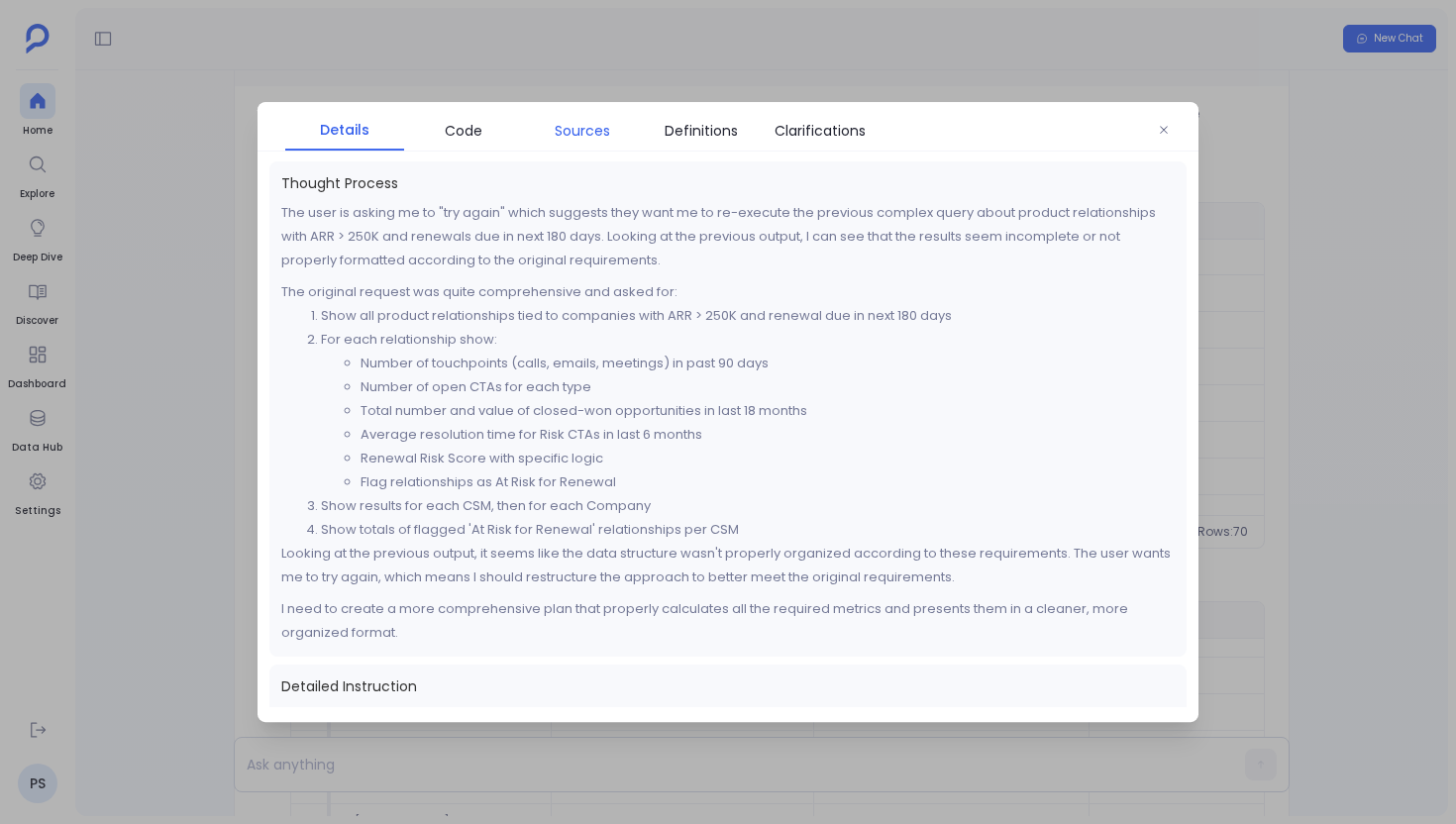 click on "Sources" at bounding box center [582, 131] 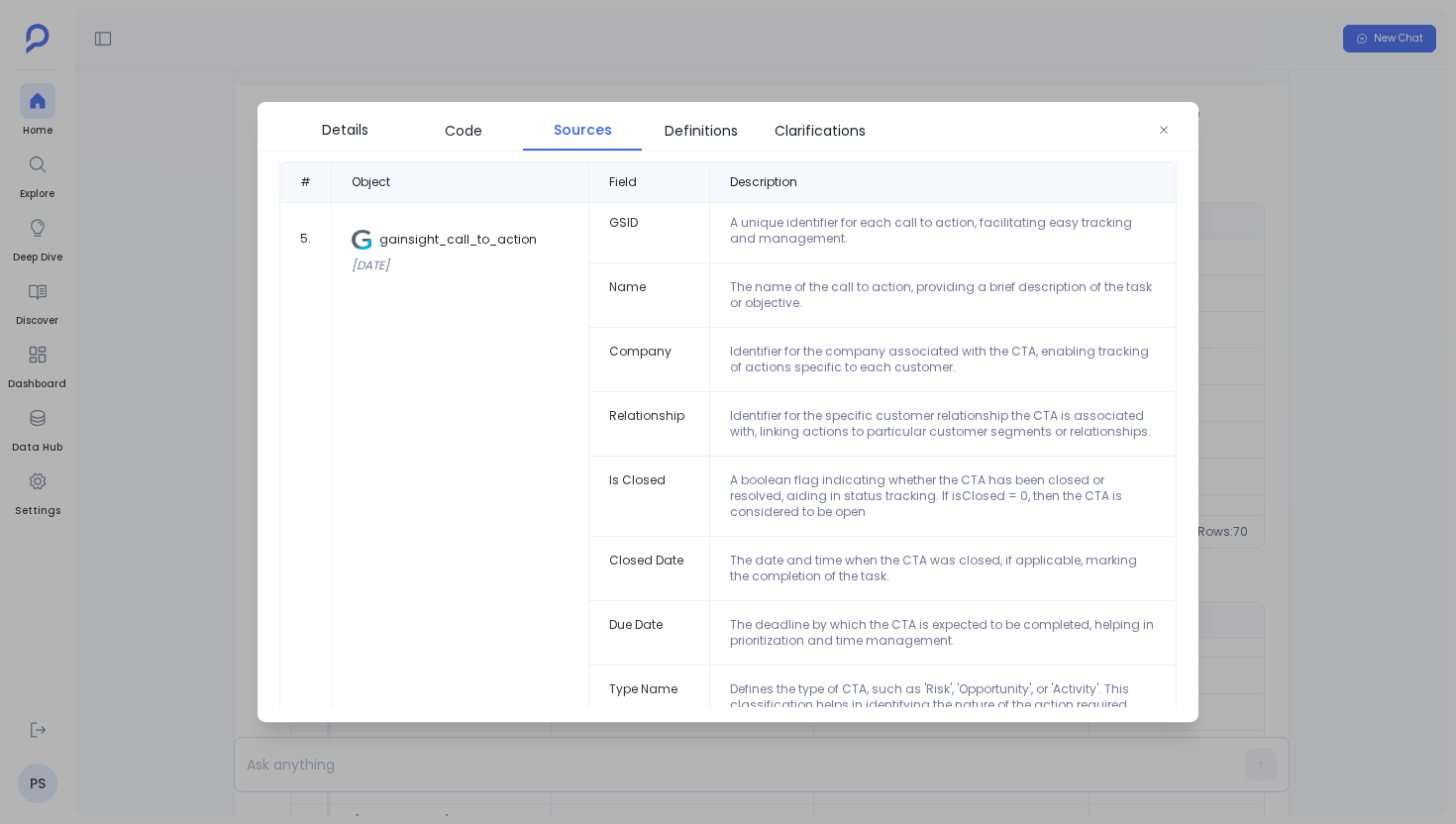 scroll, scrollTop: 2205, scrollLeft: 0, axis: vertical 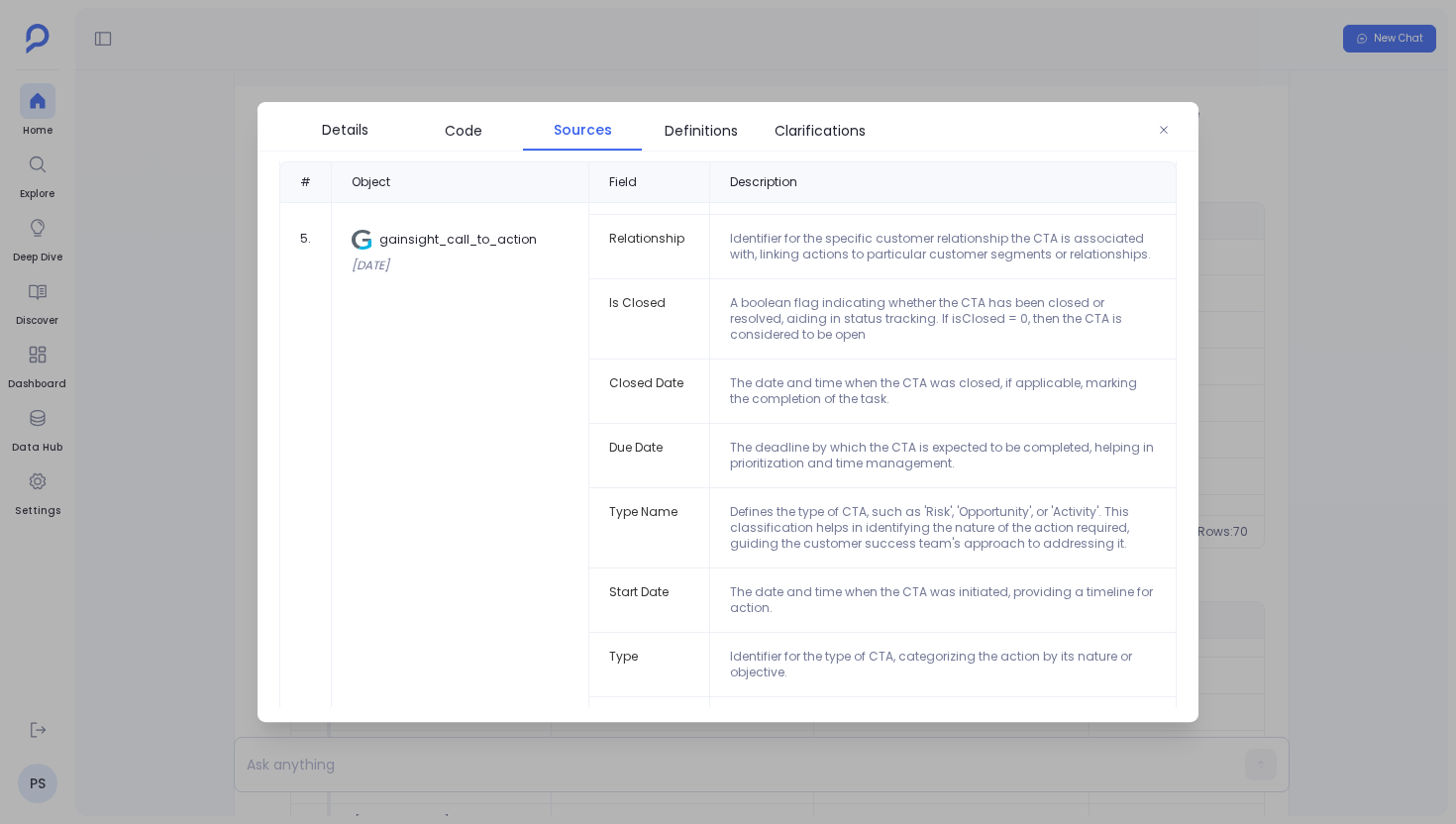 click at bounding box center (728, 412) 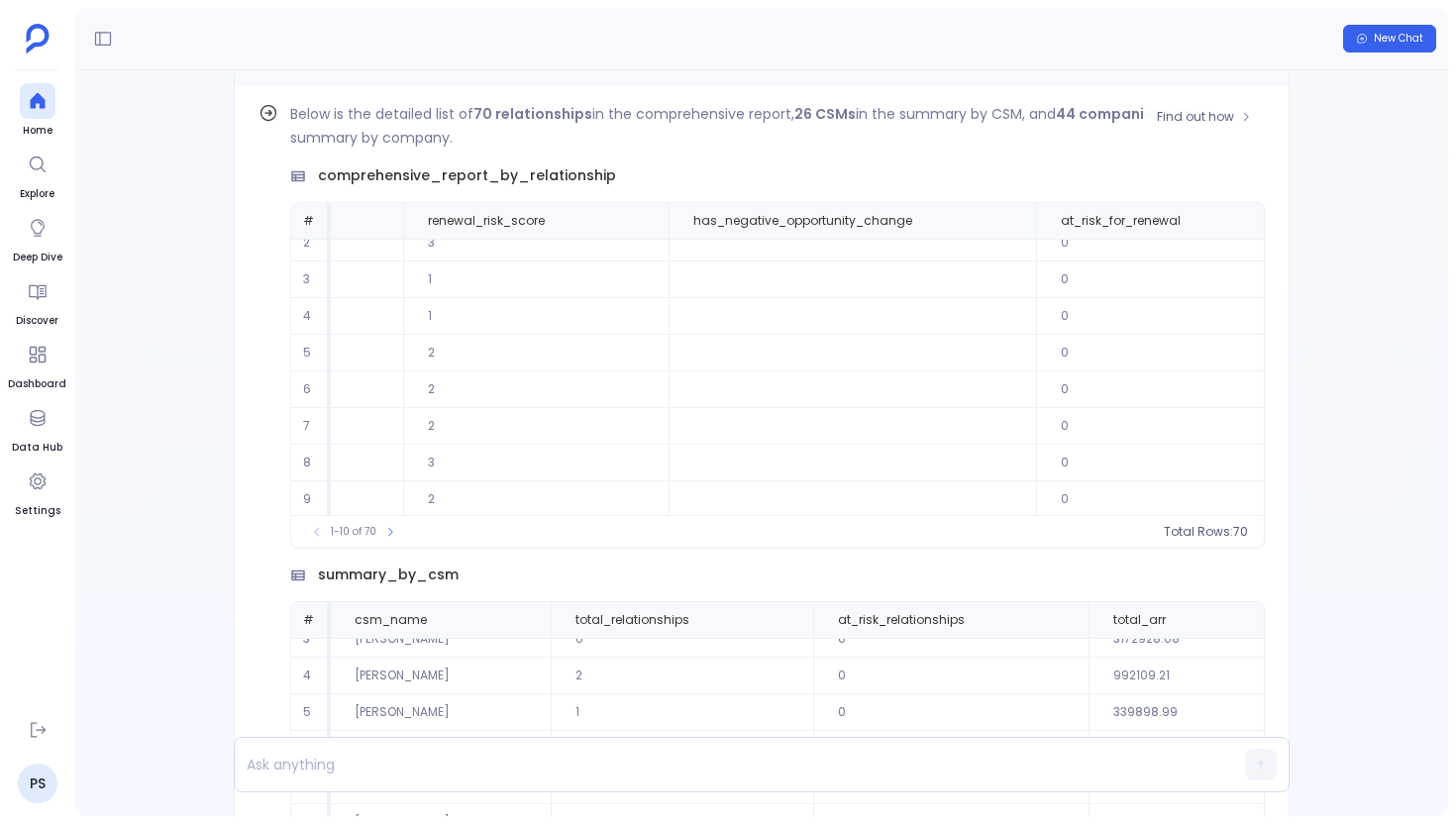 scroll, scrollTop: 95, scrollLeft: 4641, axis: both 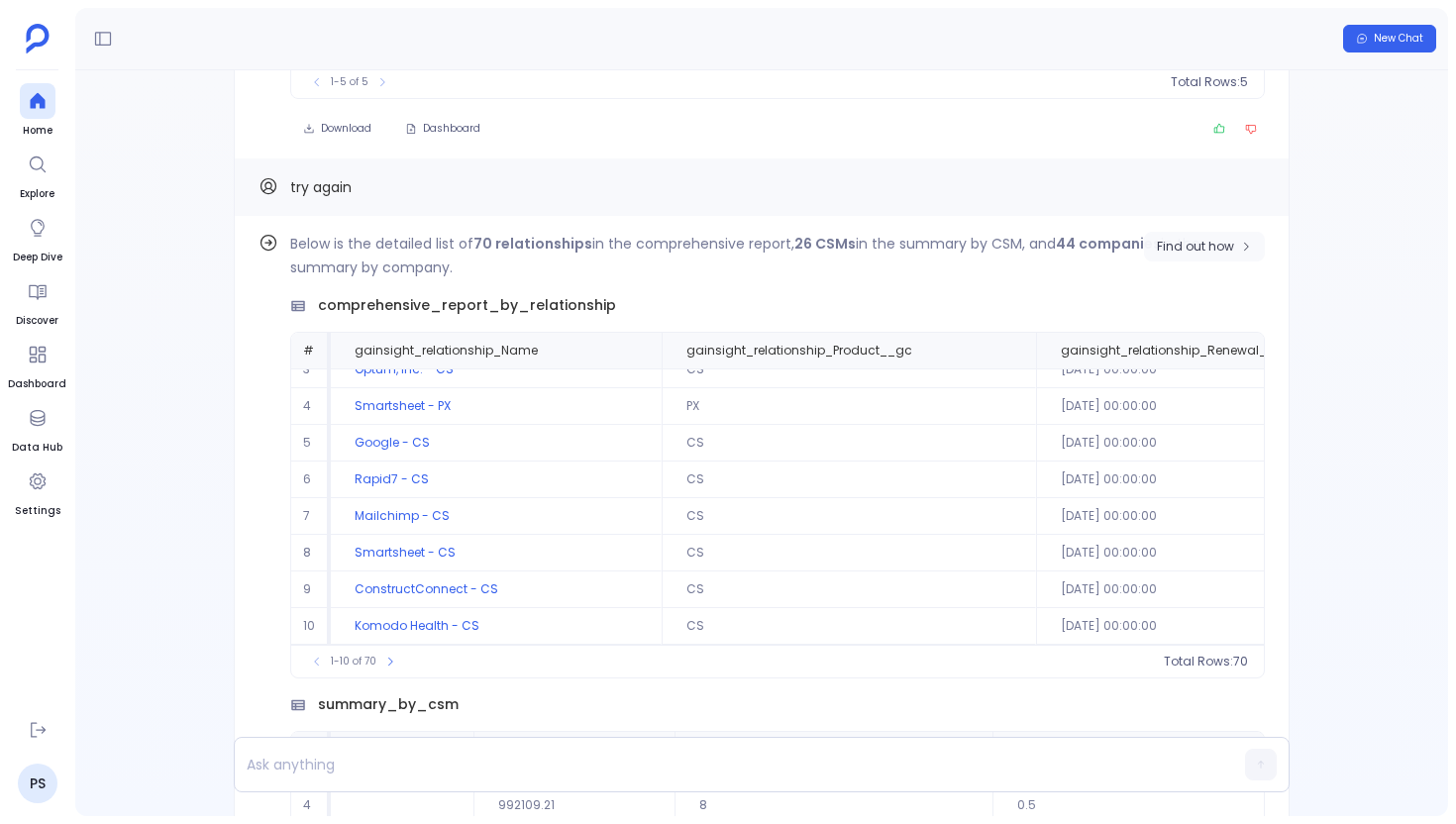 click on "Find out how" at bounding box center [1204, 247] 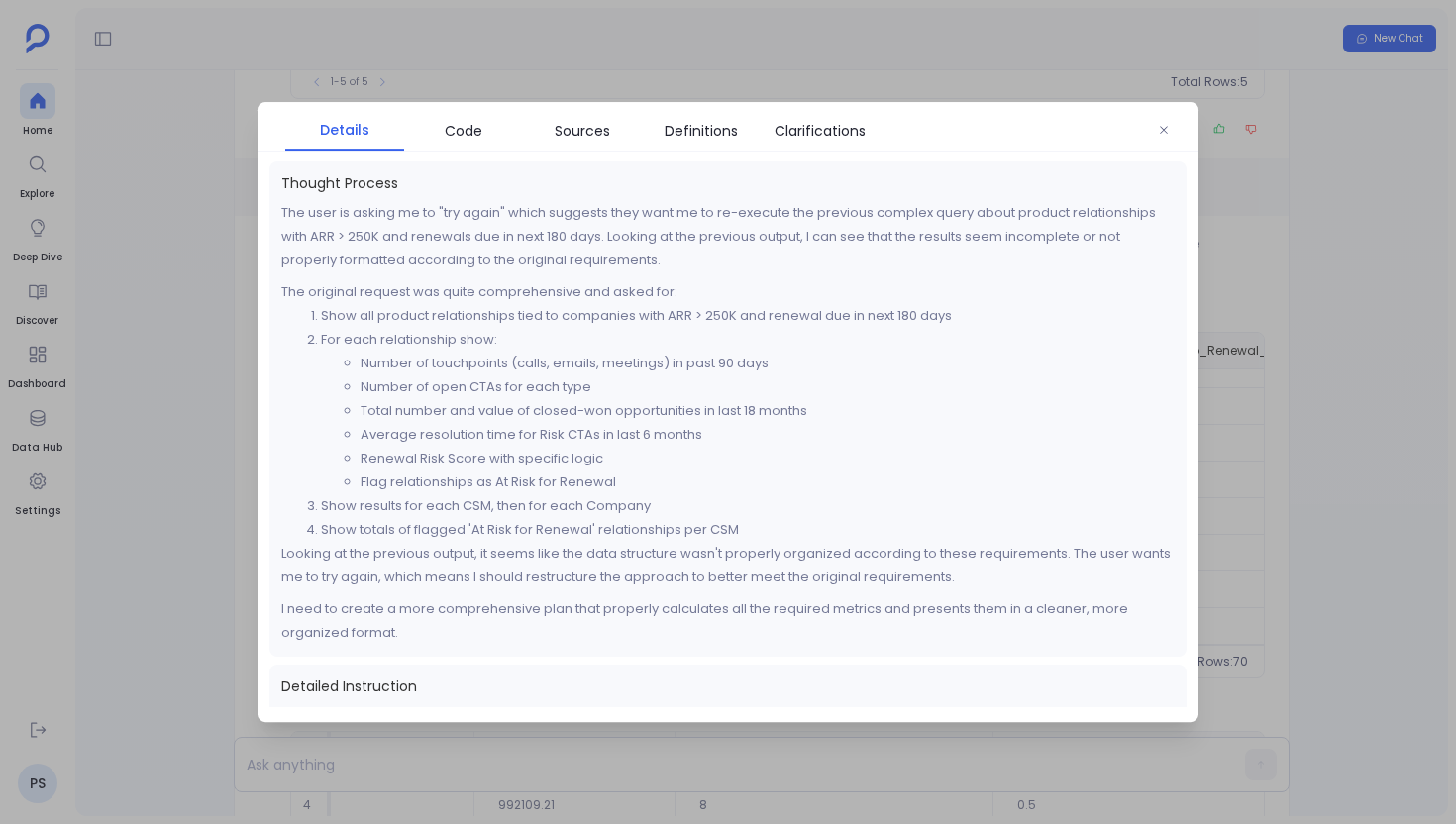 click at bounding box center (728, 412) 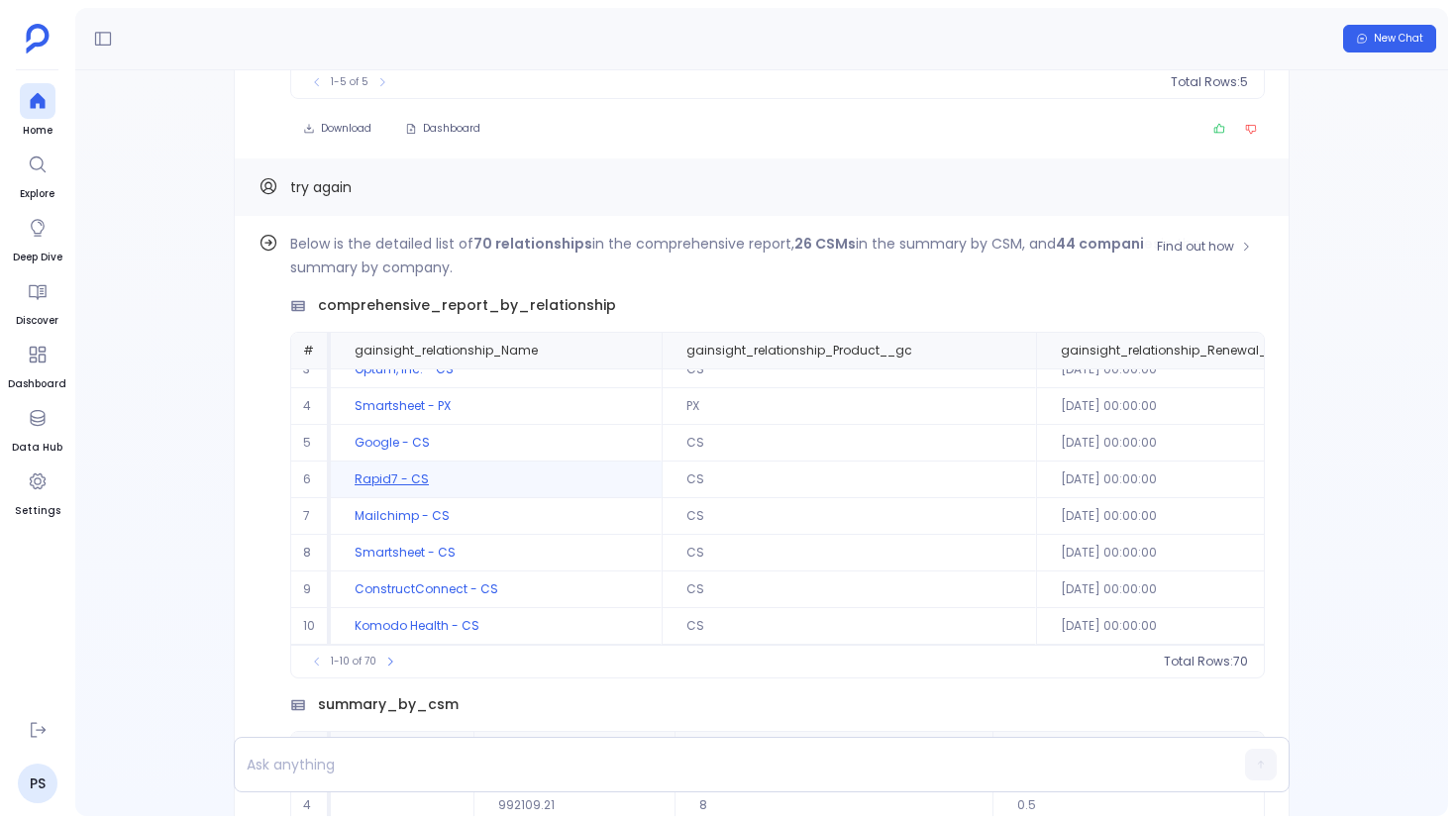 scroll, scrollTop: 0, scrollLeft: 0, axis: both 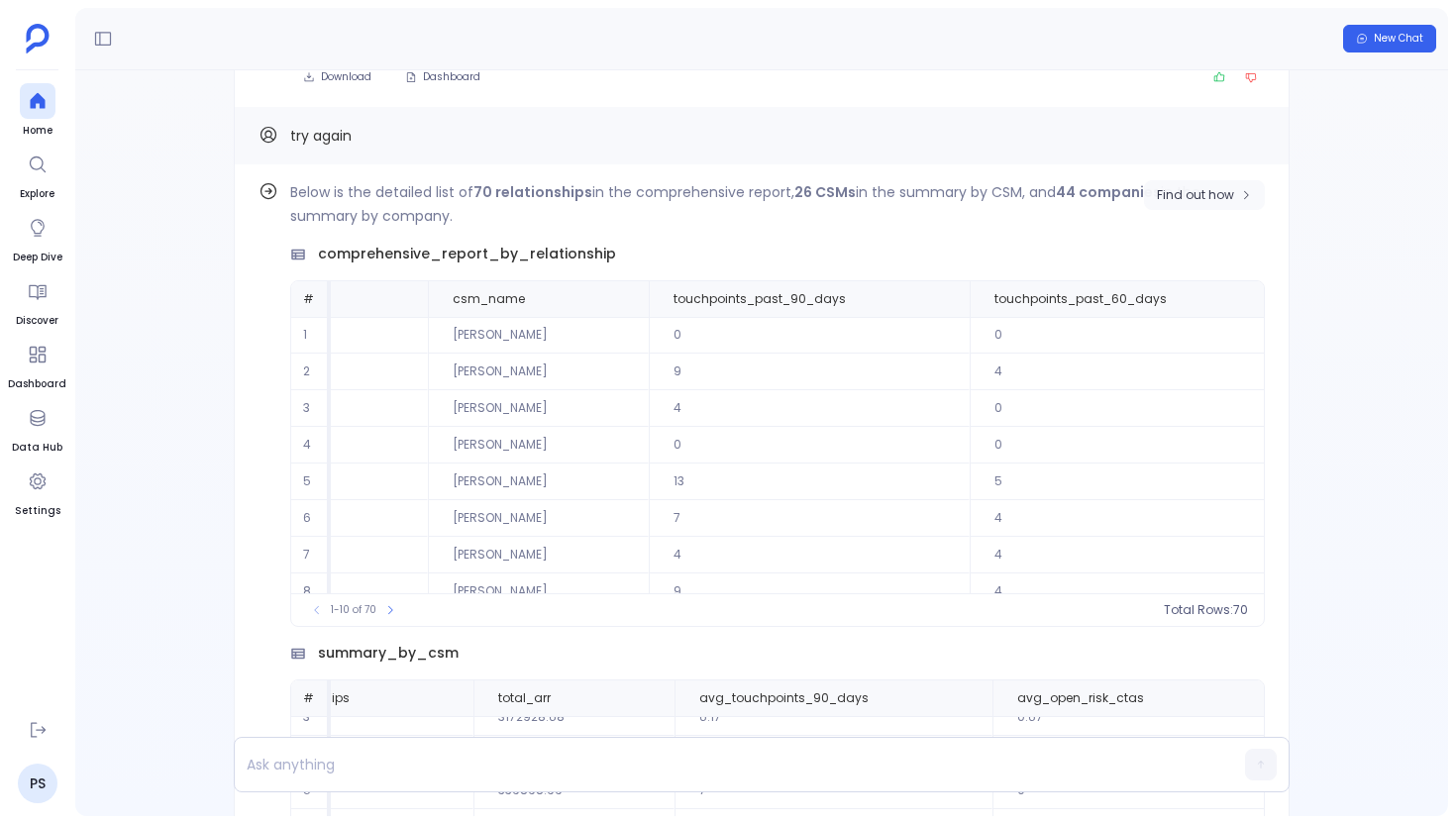 click on "Find out how" at bounding box center [1204, 195] 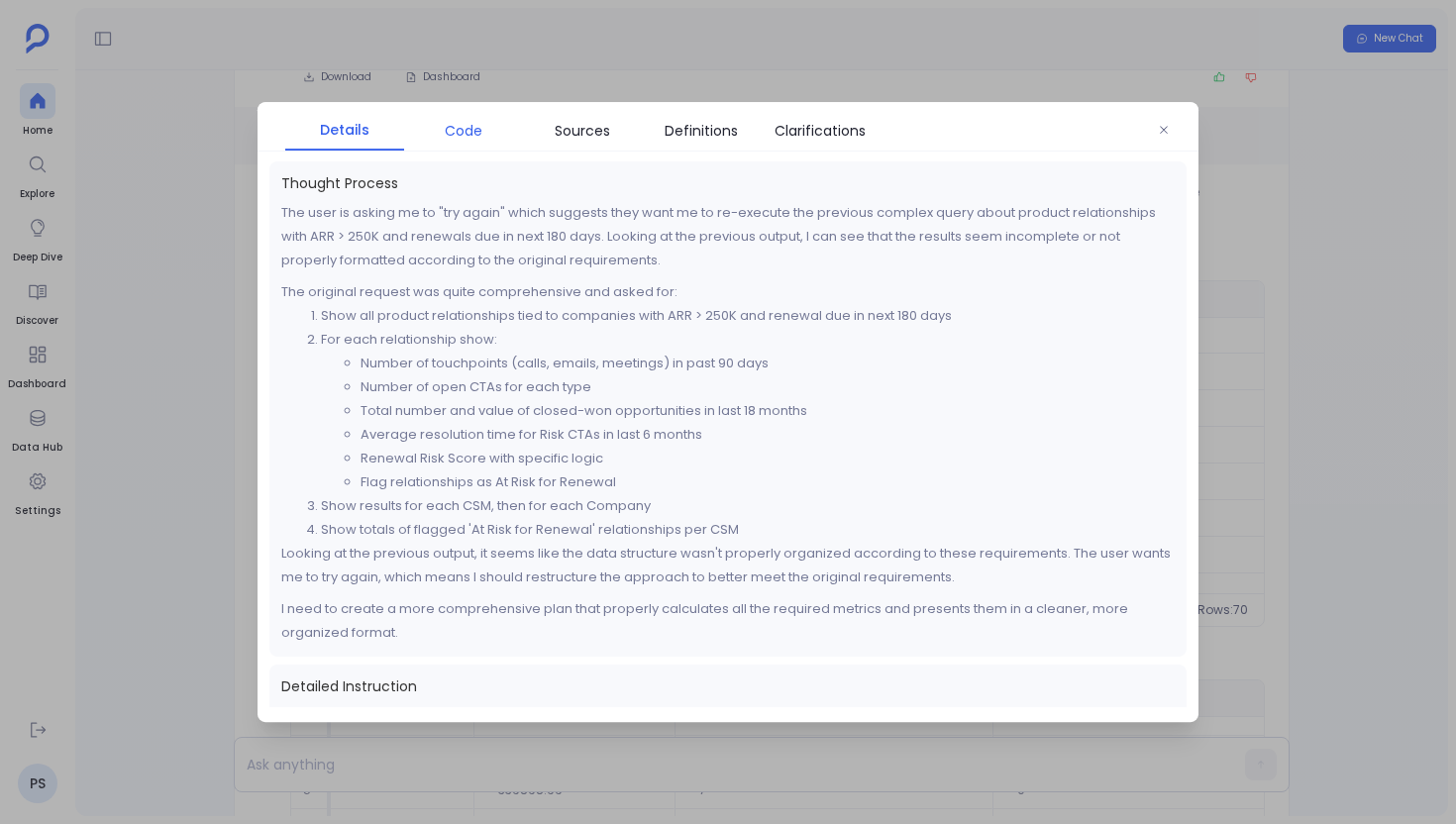 click on "Code" at bounding box center (464, 131) 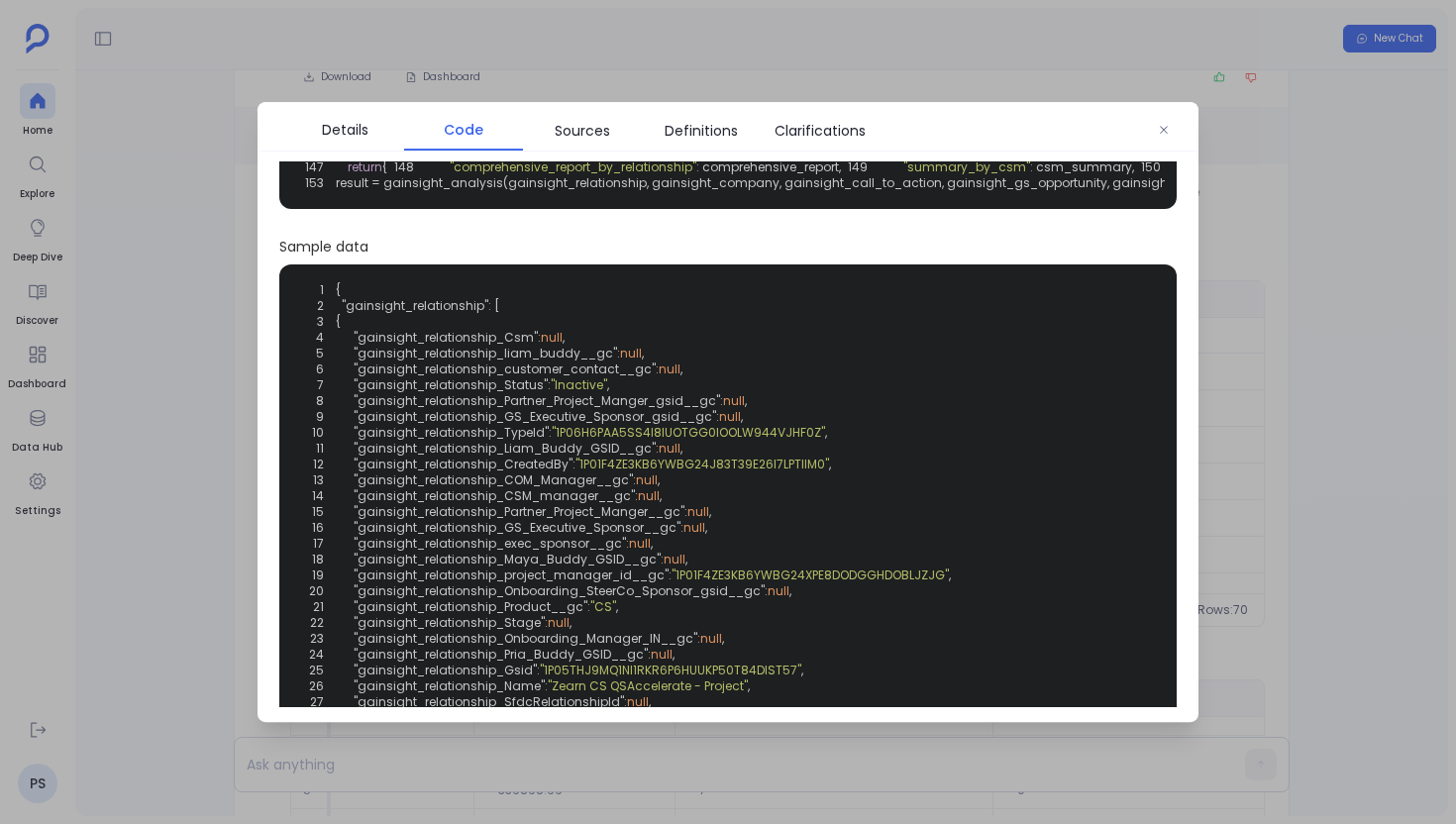 scroll, scrollTop: 759, scrollLeft: 0, axis: vertical 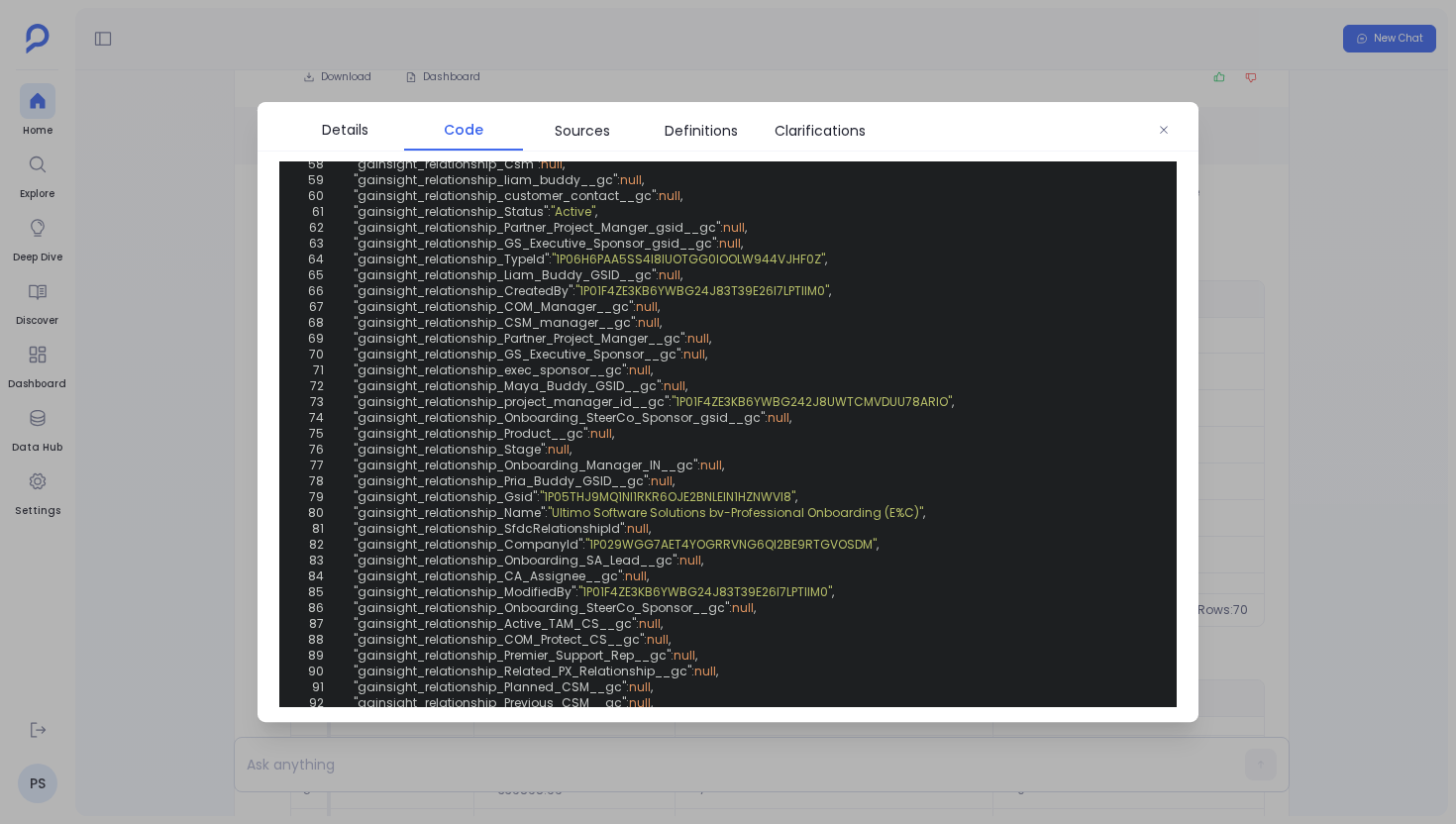 click at bounding box center [728, 412] 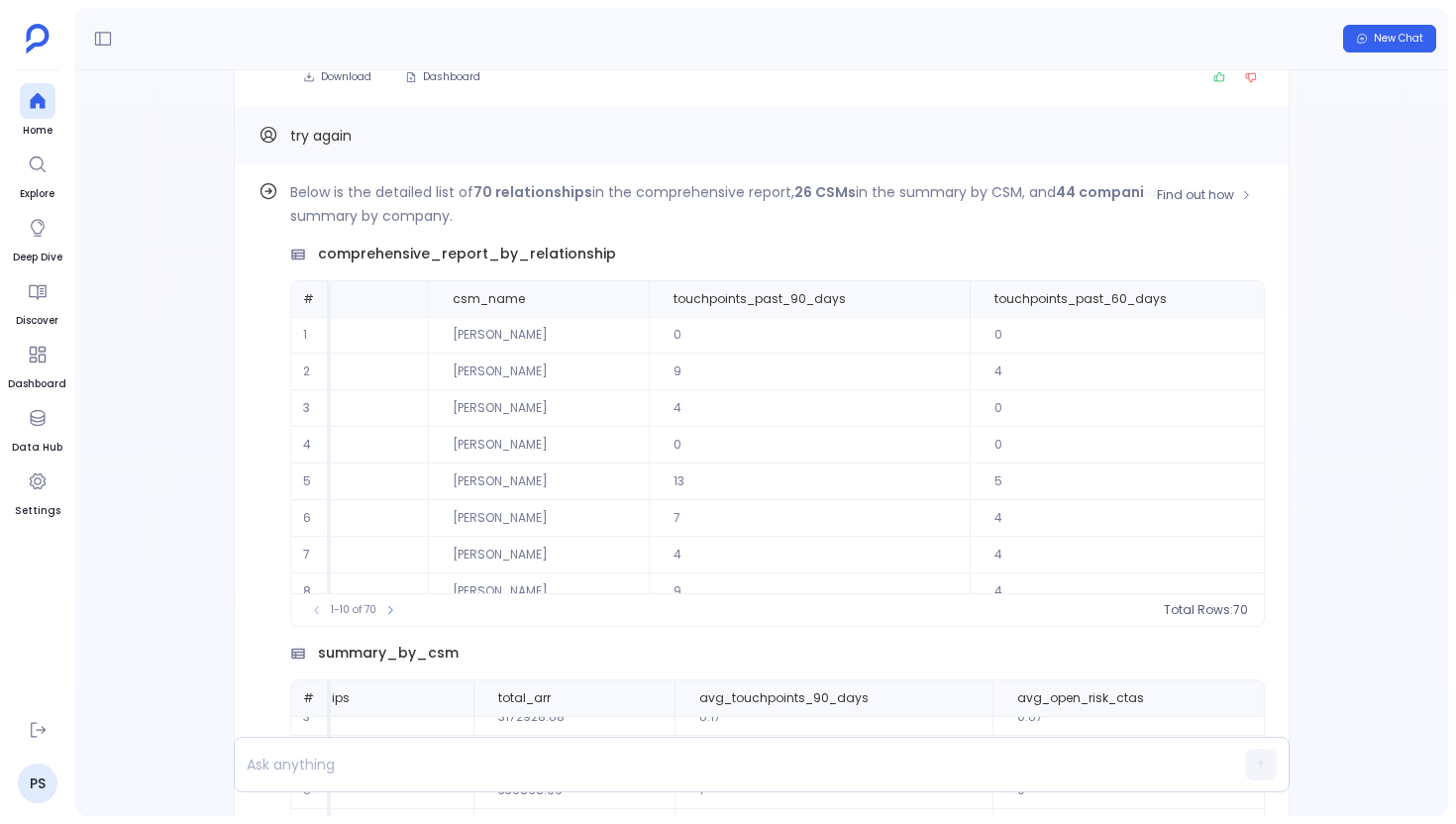 scroll, scrollTop: 95, scrollLeft: 1644, axis: both 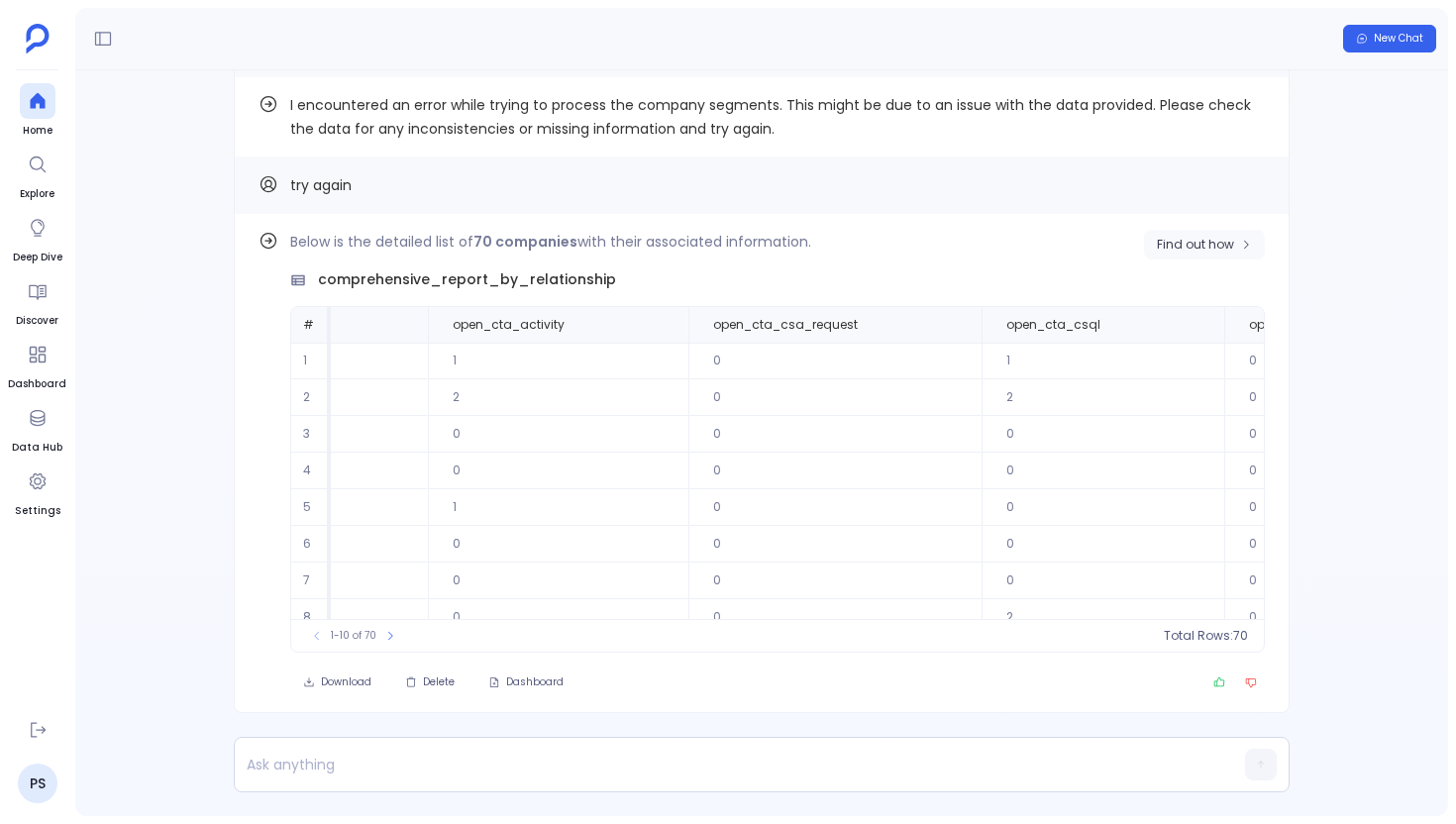 click on "Find out how" at bounding box center (1196, 245) 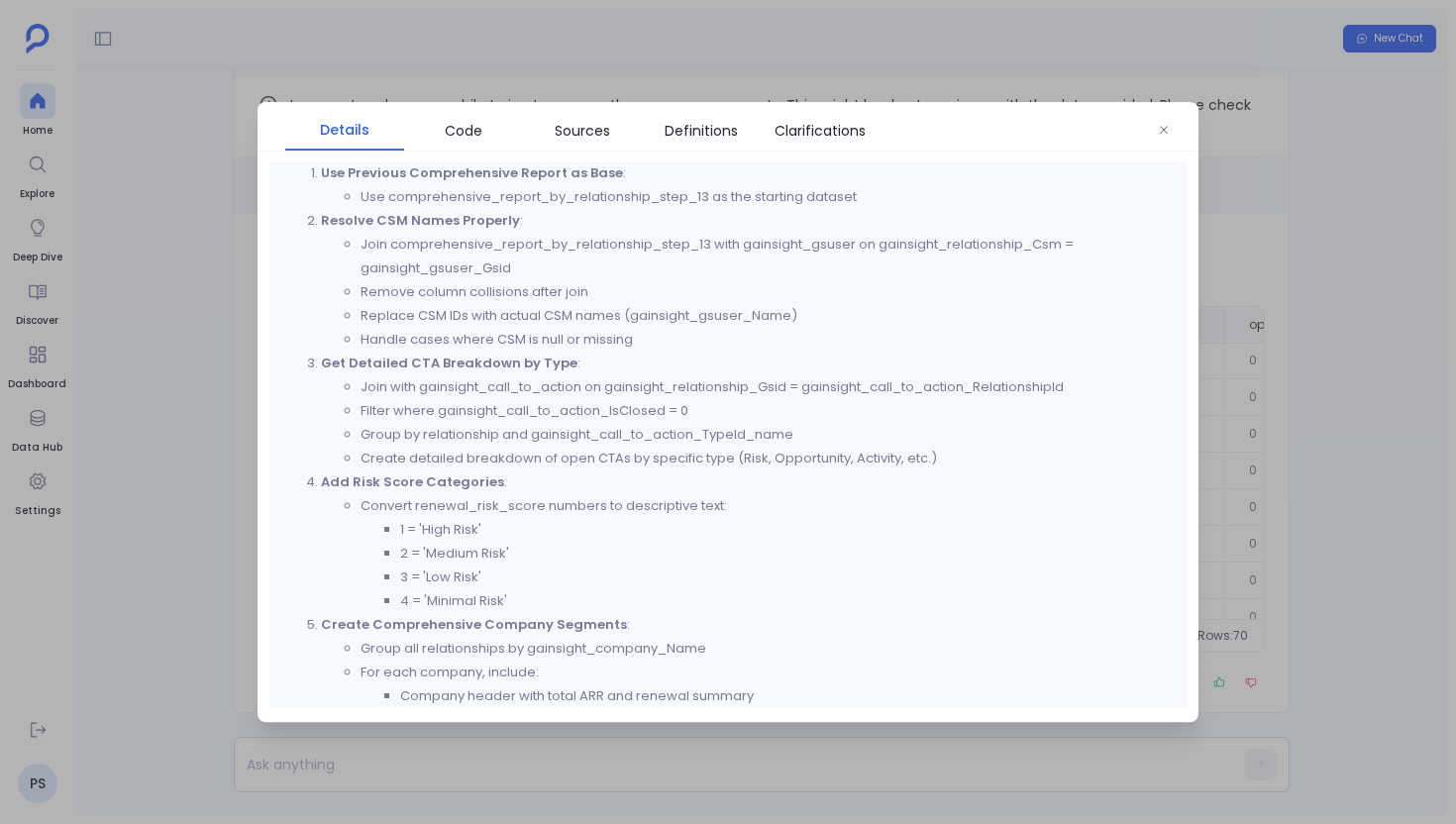 scroll, scrollTop: 383, scrollLeft: 0, axis: vertical 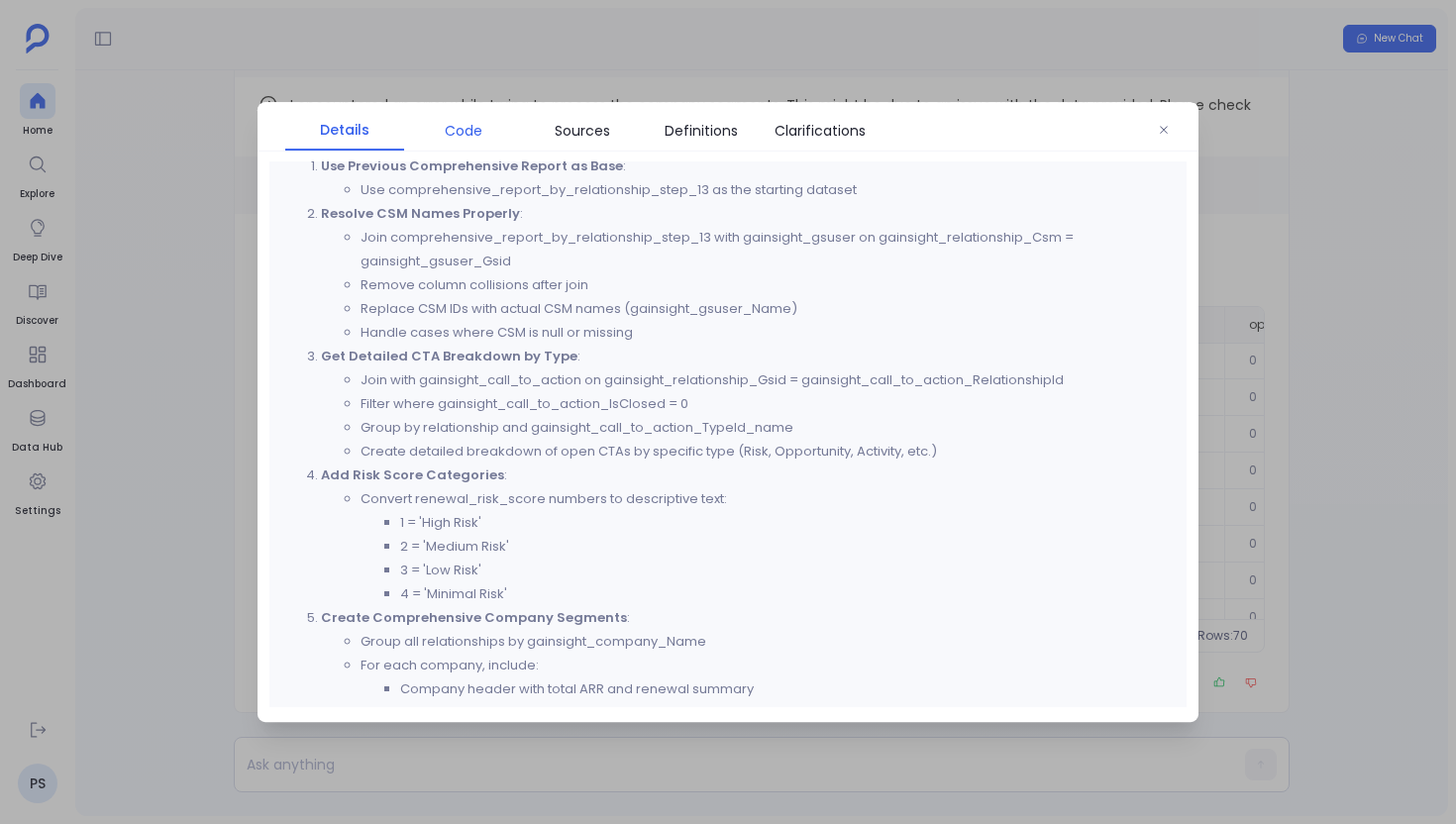 click on "Code" at bounding box center (464, 131) 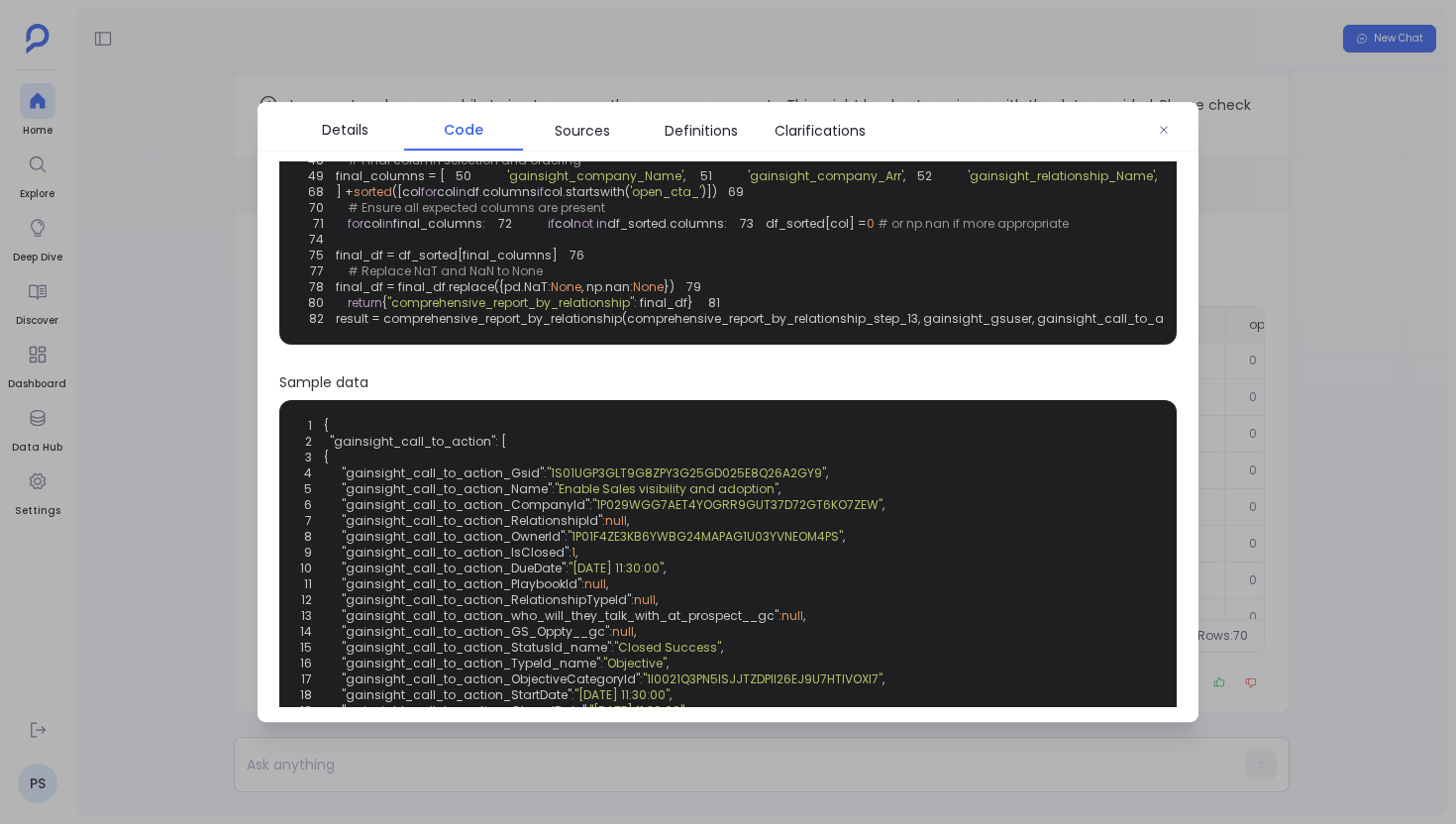 scroll, scrollTop: 0, scrollLeft: 0, axis: both 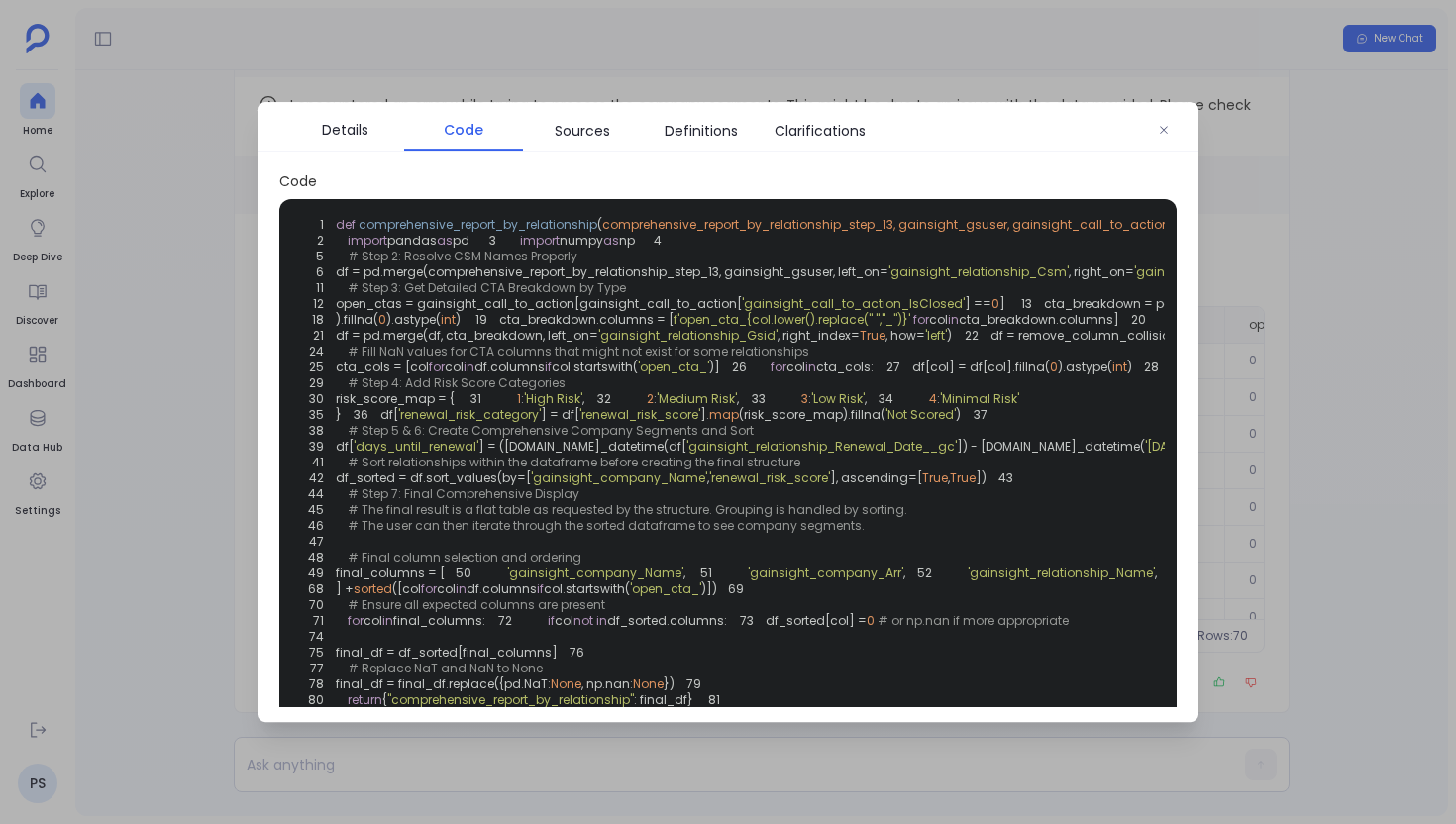 click at bounding box center (728, 412) 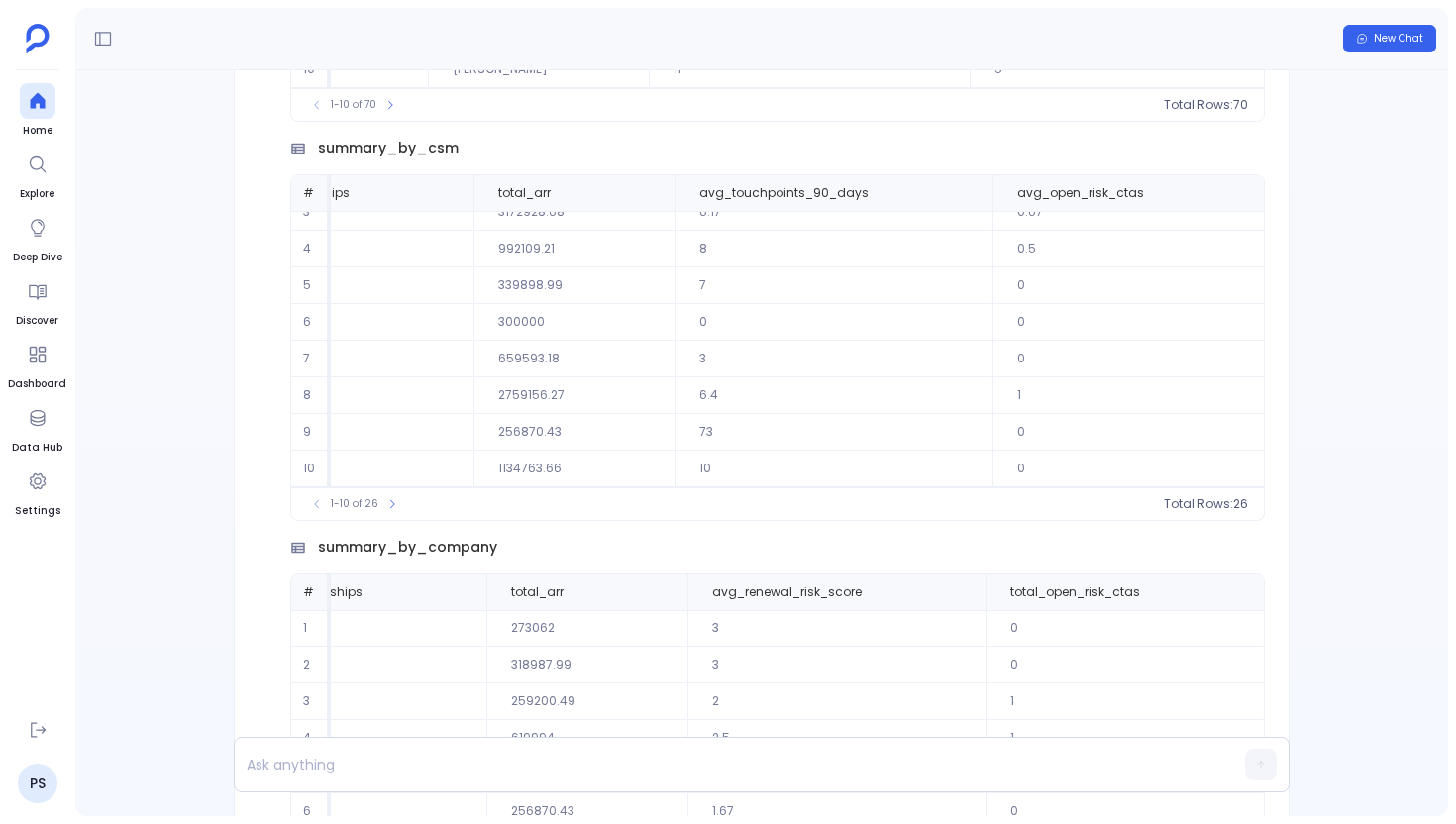 scroll, scrollTop: -1538, scrollLeft: 0, axis: vertical 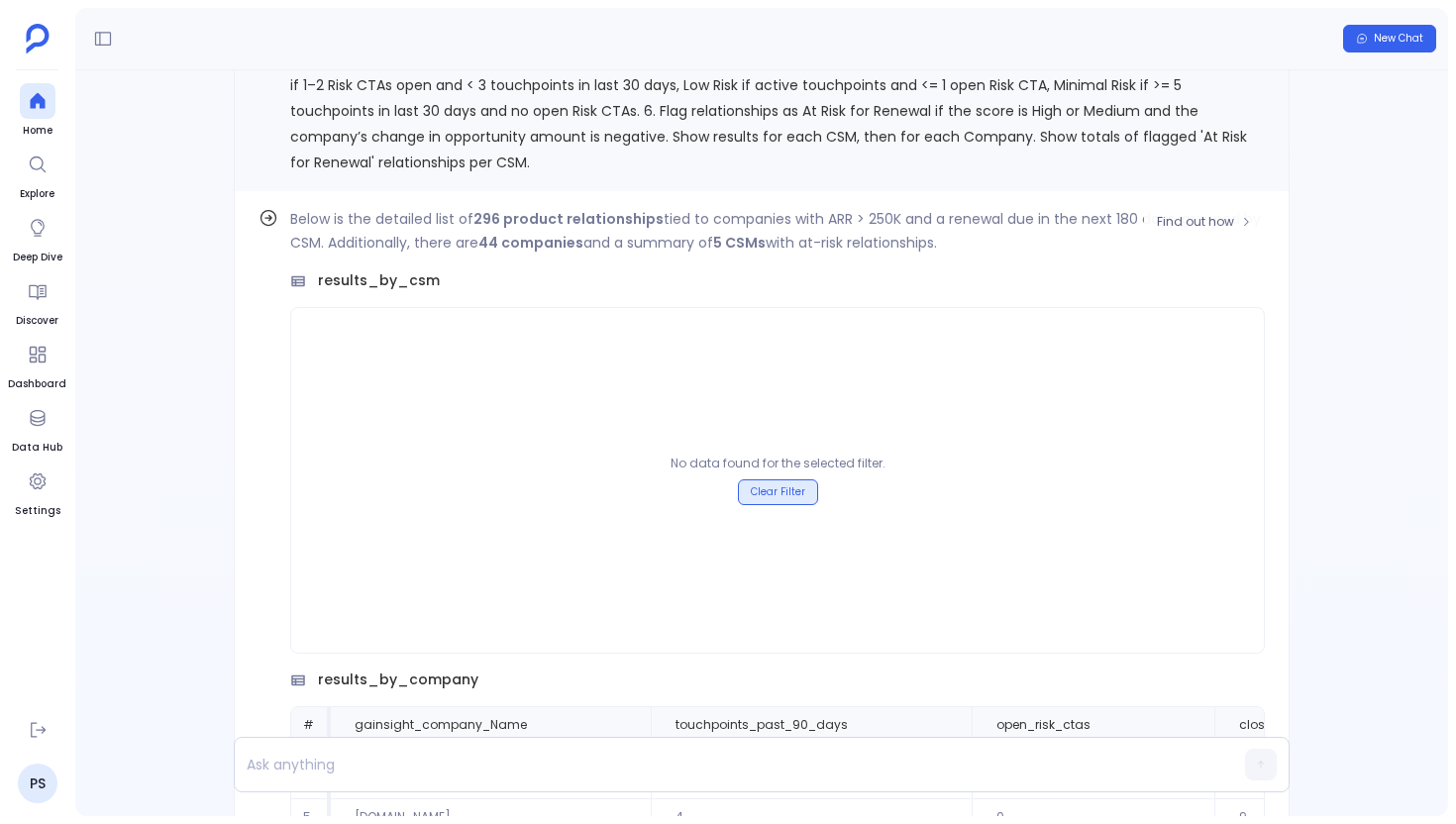 click on "Clear Filter" at bounding box center [778, 492] 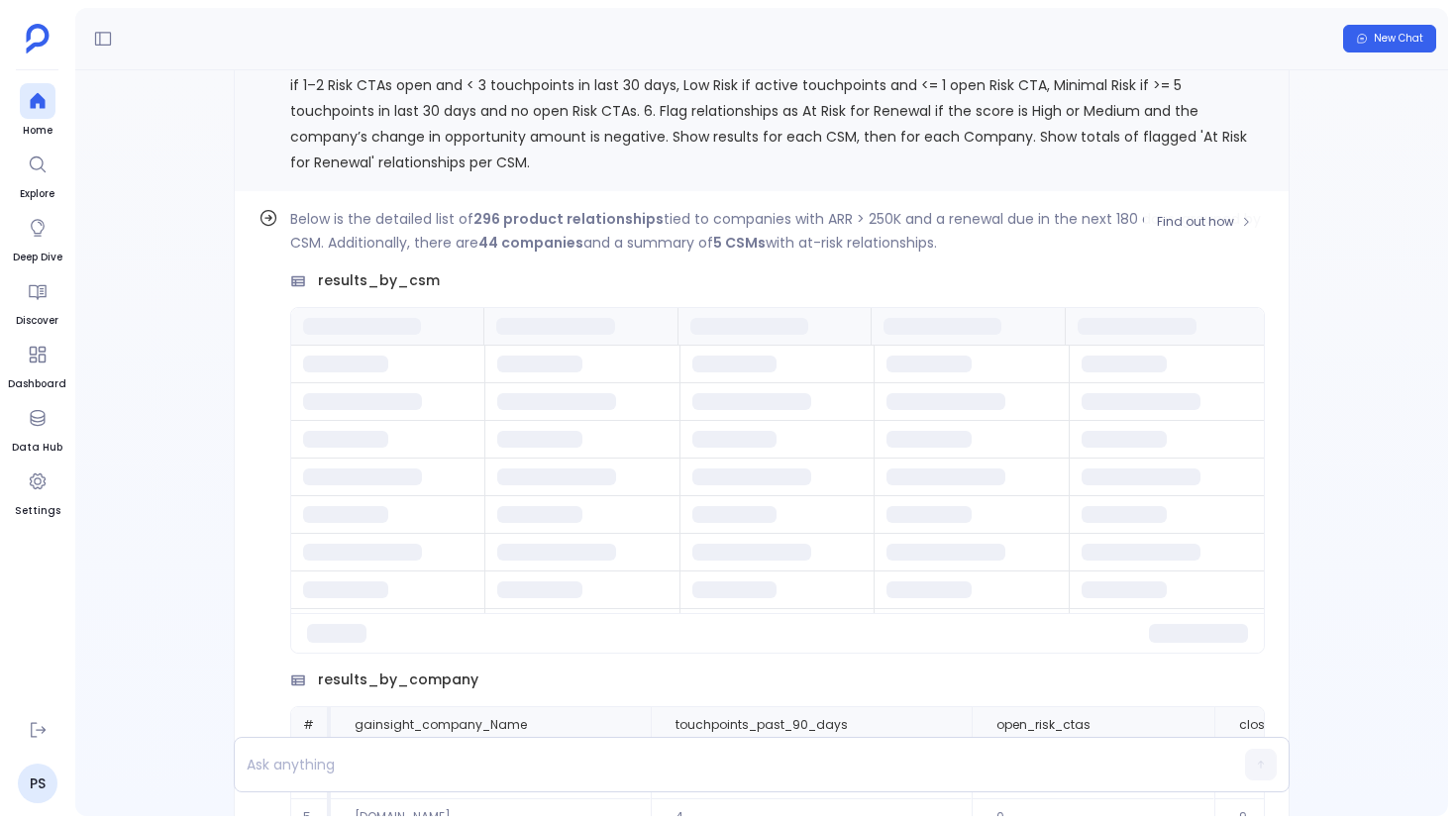 scroll, scrollTop: -3292, scrollLeft: 0, axis: vertical 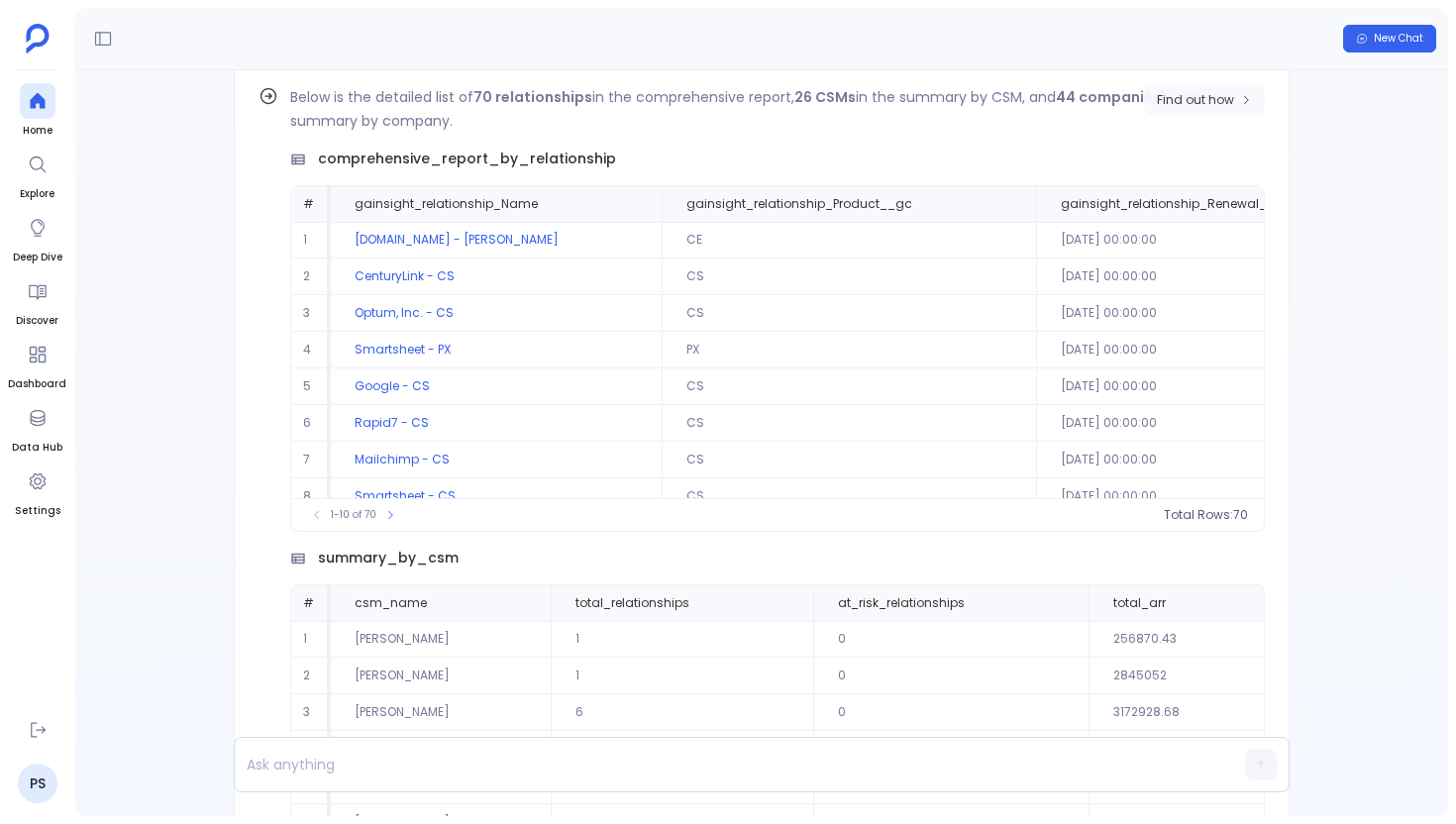 click on "Find out how" at bounding box center [1204, 100] 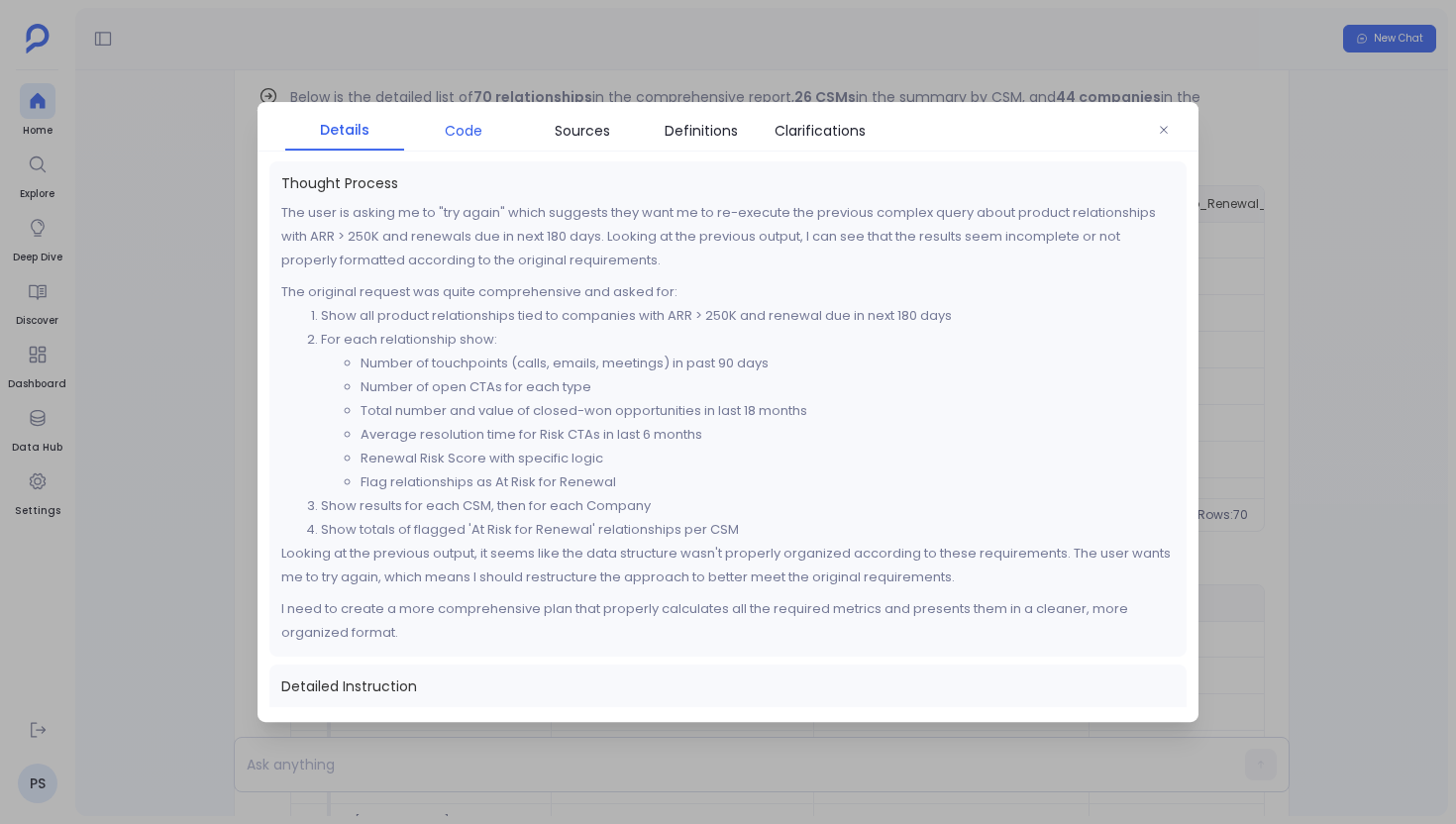 click on "Code" at bounding box center (464, 131) 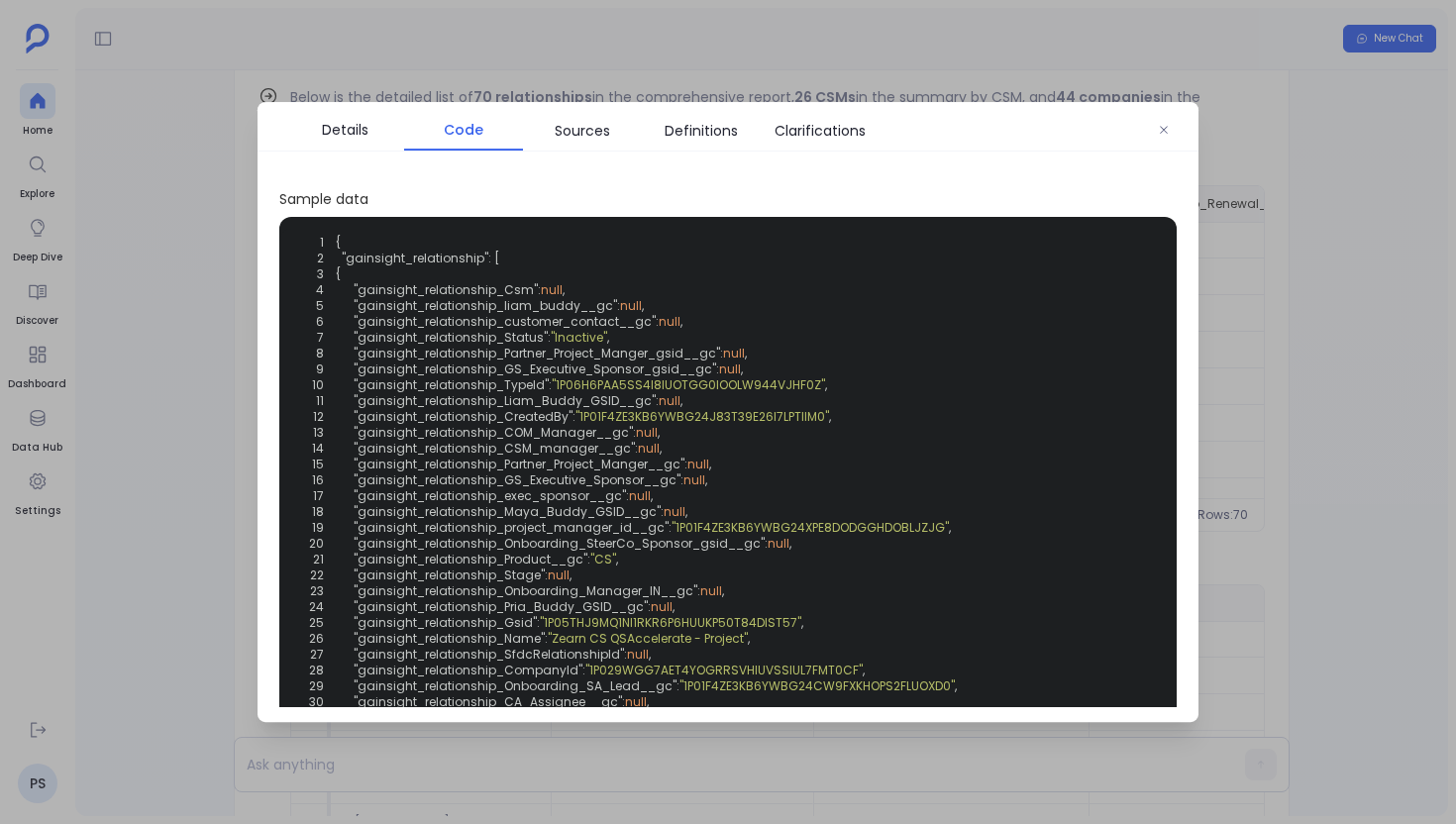 scroll, scrollTop: 803, scrollLeft: 0, axis: vertical 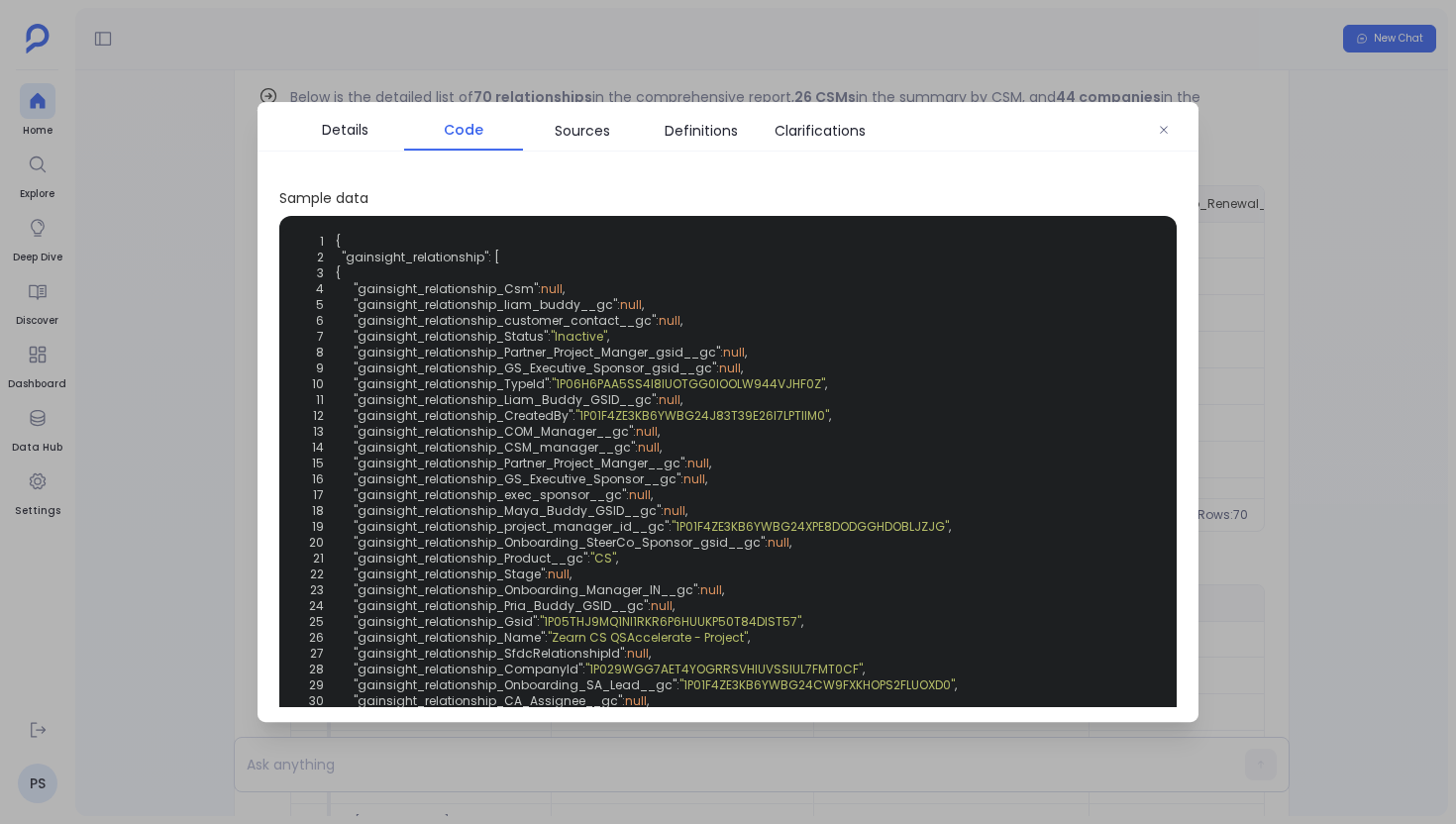 click on "Code 1
2 def   gainsight_analysis ( gainsight_relationship, gainsight_company, gainsight_call_to_action, gainsight_gs_opportunity, gainsight_activity_timeline, gainsight_gsuser ):
3      import  pandas  as  pd
4      import  numpy  as  np
5      from  datetime  import  datetime, timedelta
6
7      # Helper function to remove column collisions
8      # Convert date columns to datetime
9     gainsight_relationship[ "gainsight_relationship_Renewal_Date__gc" ] = pd.to_datetime(gainsight_relationship[ "gainsight_relationship_Renewal_Date__gc" ], errors= 'coerce' )
10     gainsight_activity_timeline[ "gainsight_activity_timeline_ActivityDate" ] = pd.to_datetime(gainsight_activity_timeline[ "gainsight_activity_timeline_ActivityDate" ], errors= 'coerce' )
11     gainsight_call_to_action[ "gainsight_call_to_action_ClosedDate" ] = pd.to_datetime(gainsight_call_to_action[ "gainsight_call_to_action_ClosedDate" ], errors= 'coerce' )
12     gainsight_call_to_action[ "gainsight_call_to_action_StartDate" )" at bounding box center [728, 434] 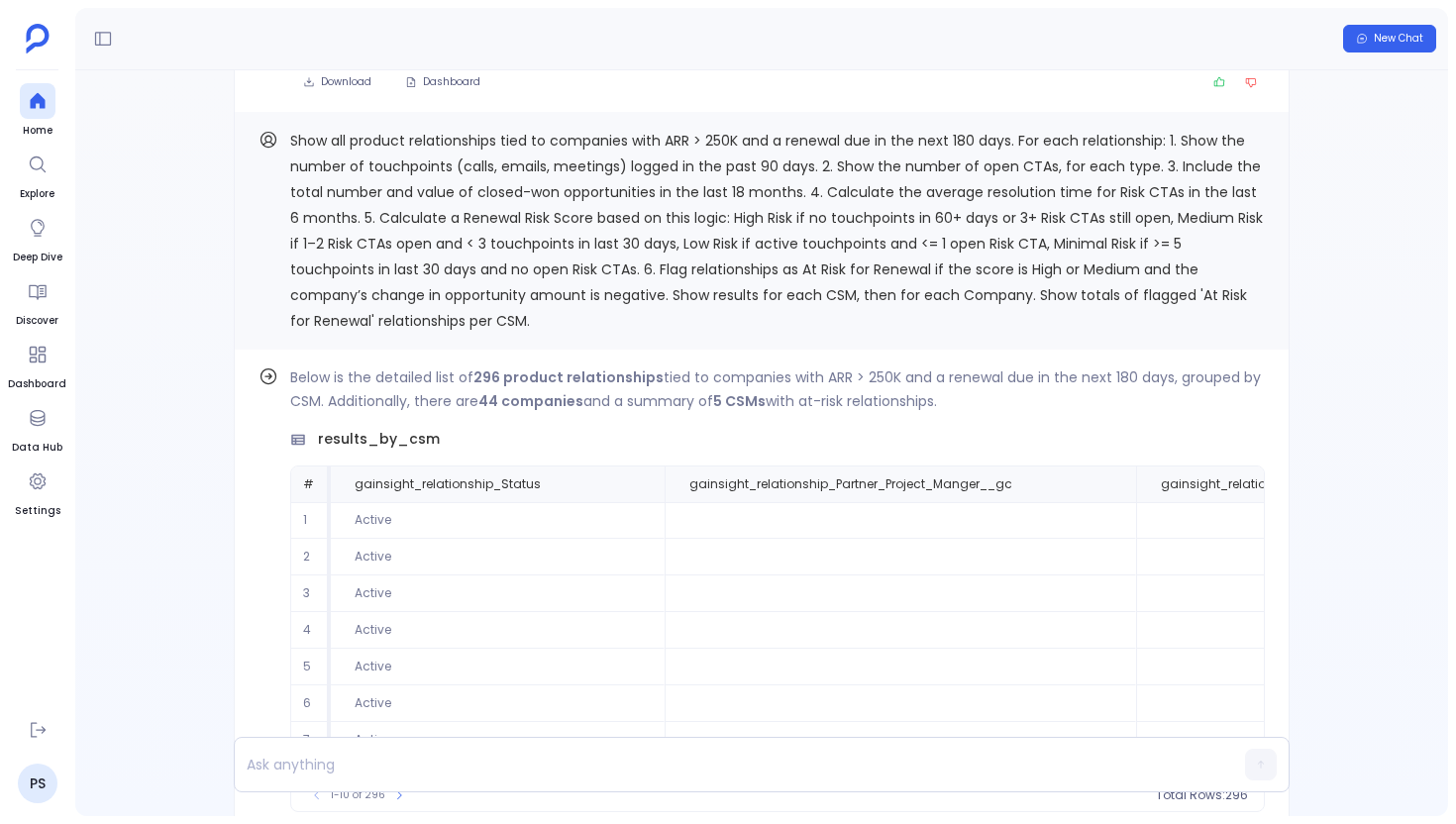scroll, scrollTop: -3477, scrollLeft: 0, axis: vertical 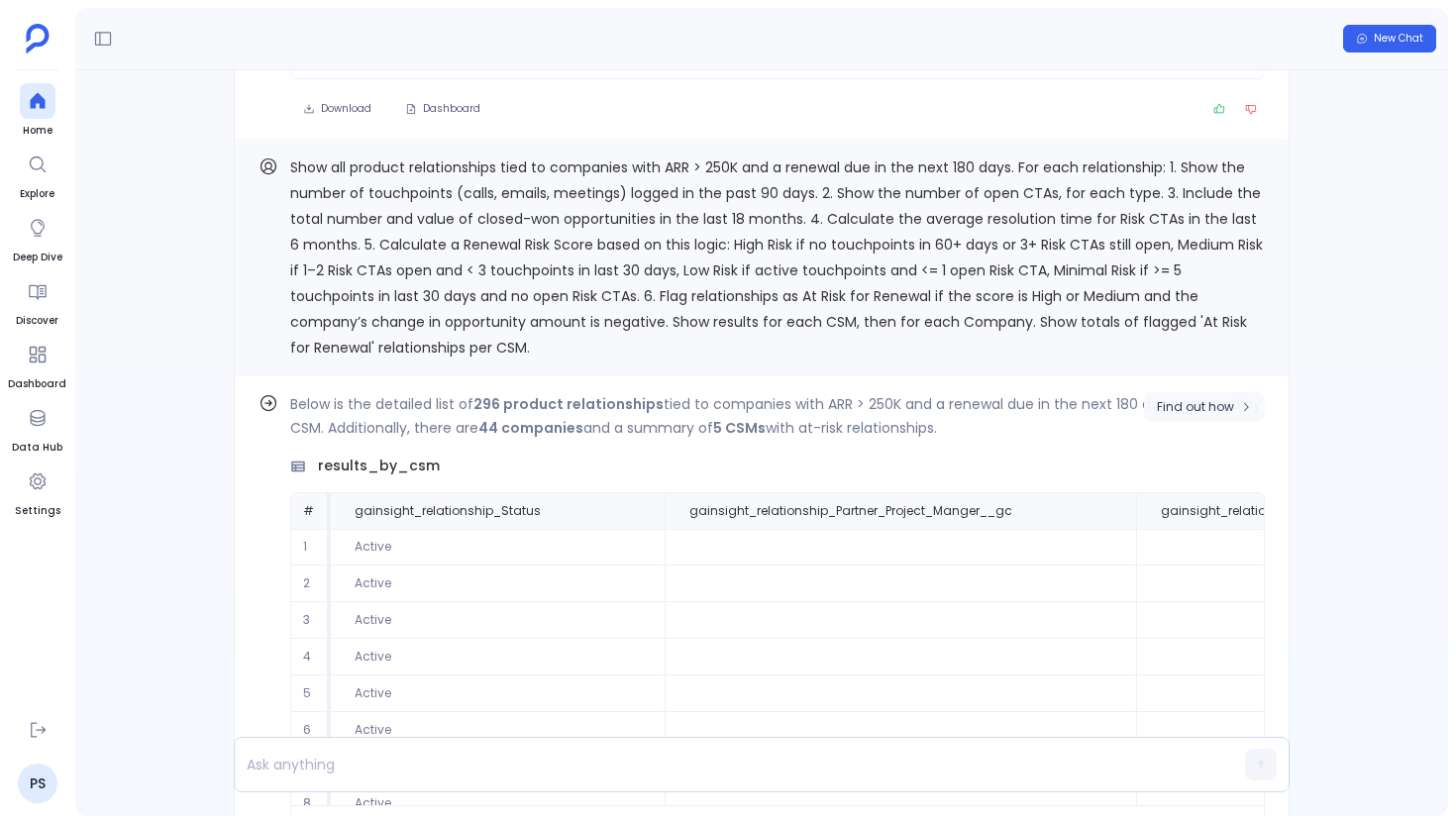 click on "Find out how" at bounding box center (1204, 407) 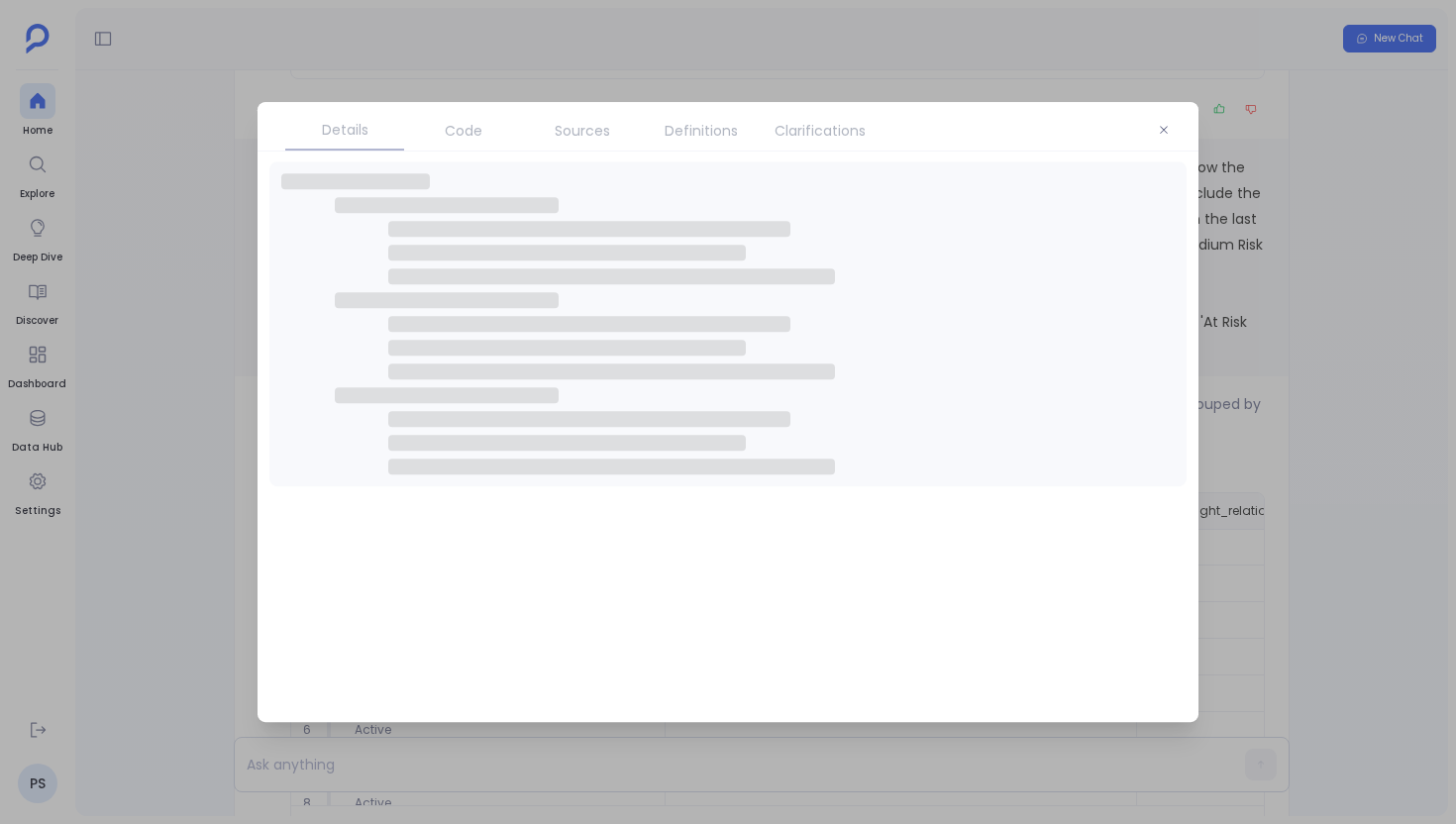 click on "Code" at bounding box center (464, 131) 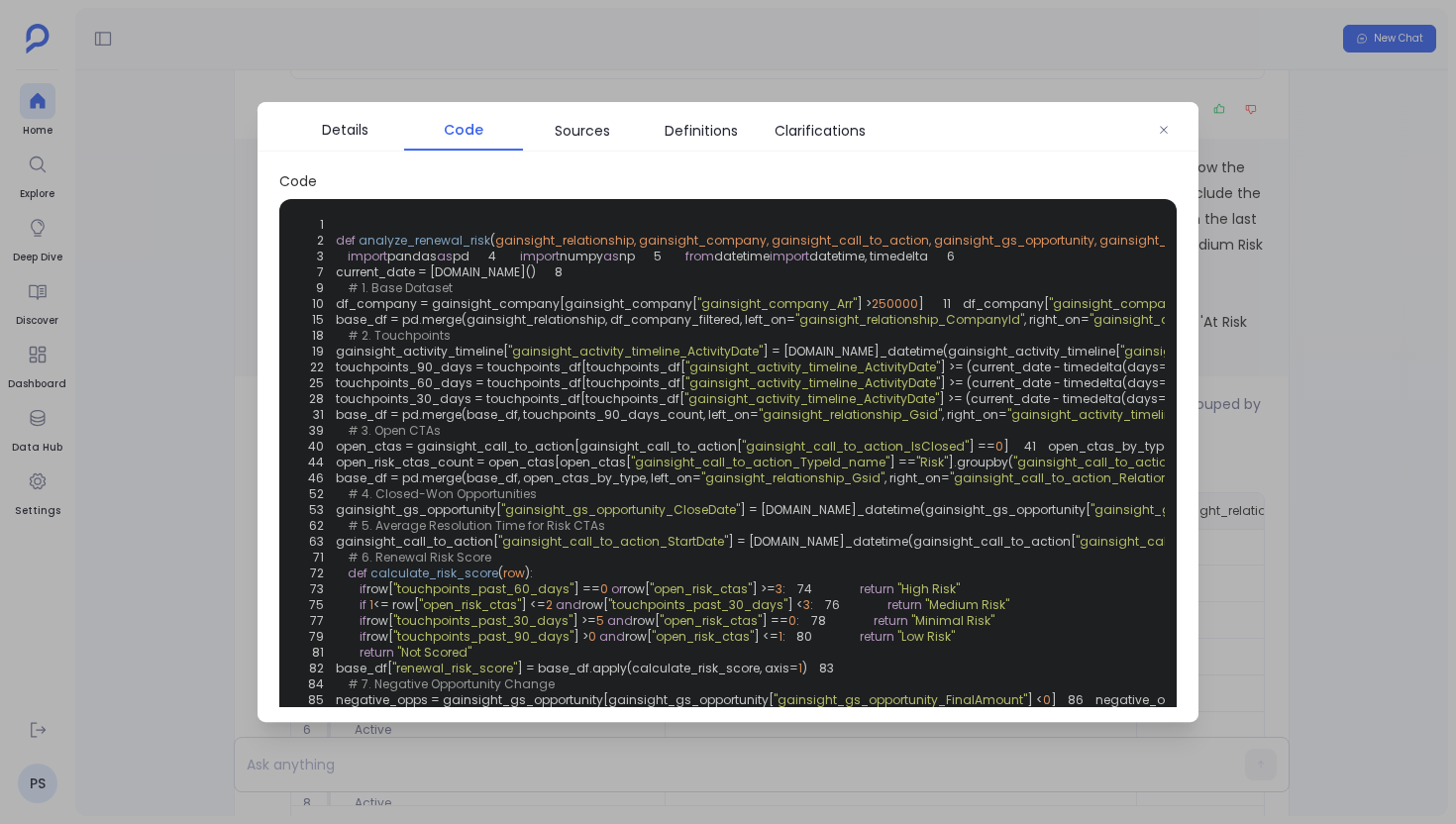 scroll, scrollTop: 424, scrollLeft: 0, axis: vertical 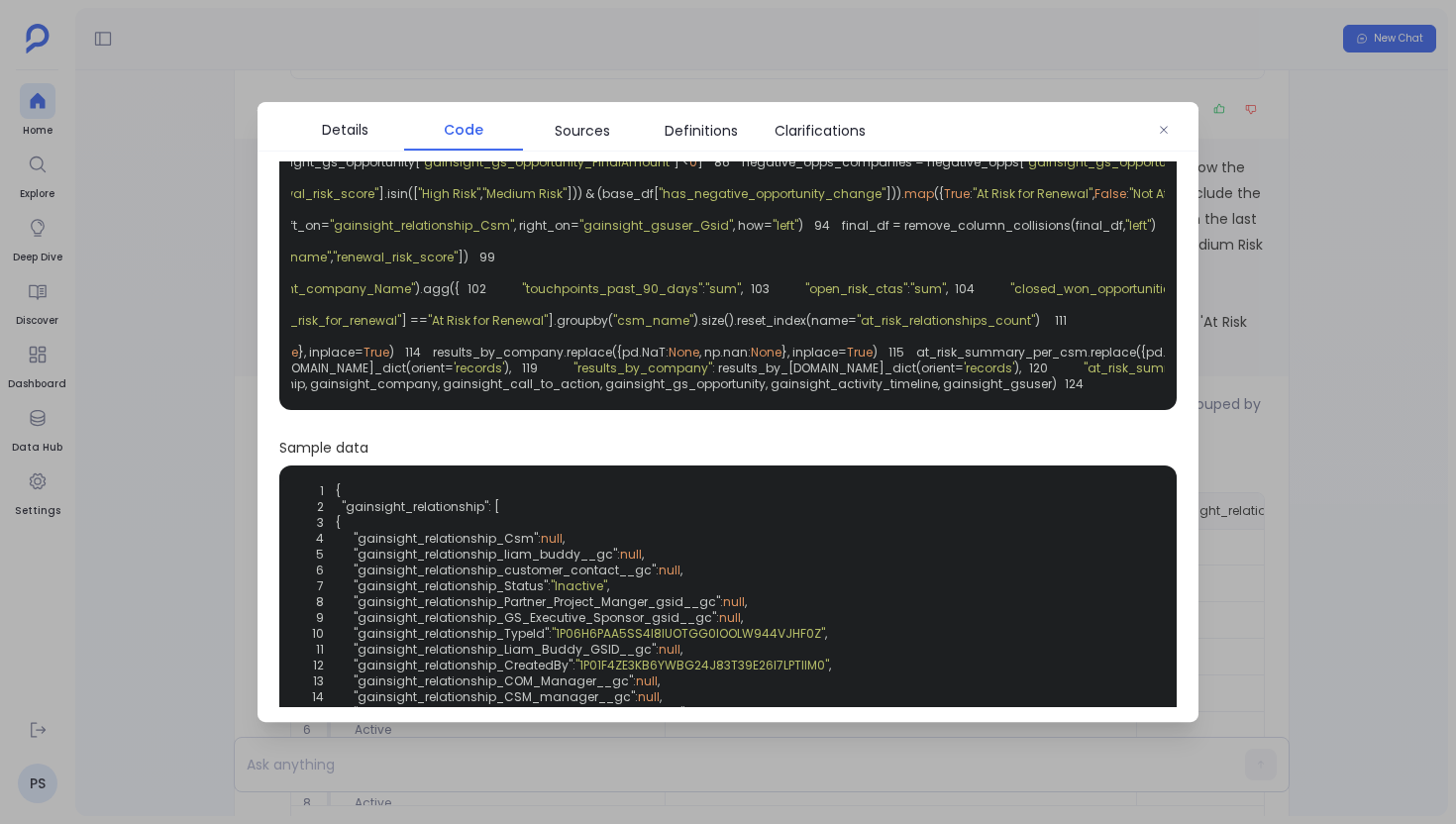 click at bounding box center (728, 412) 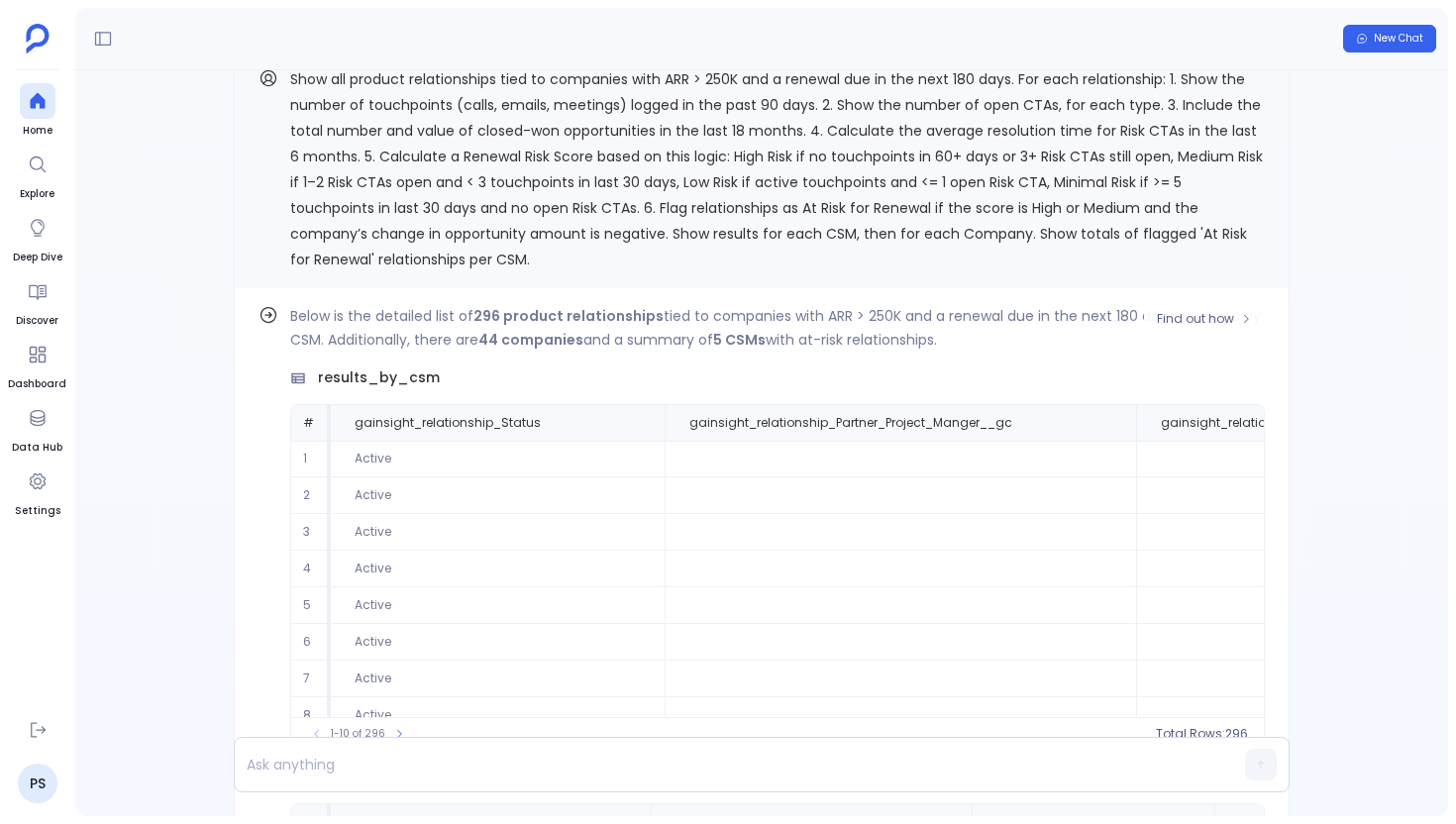 scroll, scrollTop: -3312, scrollLeft: 0, axis: vertical 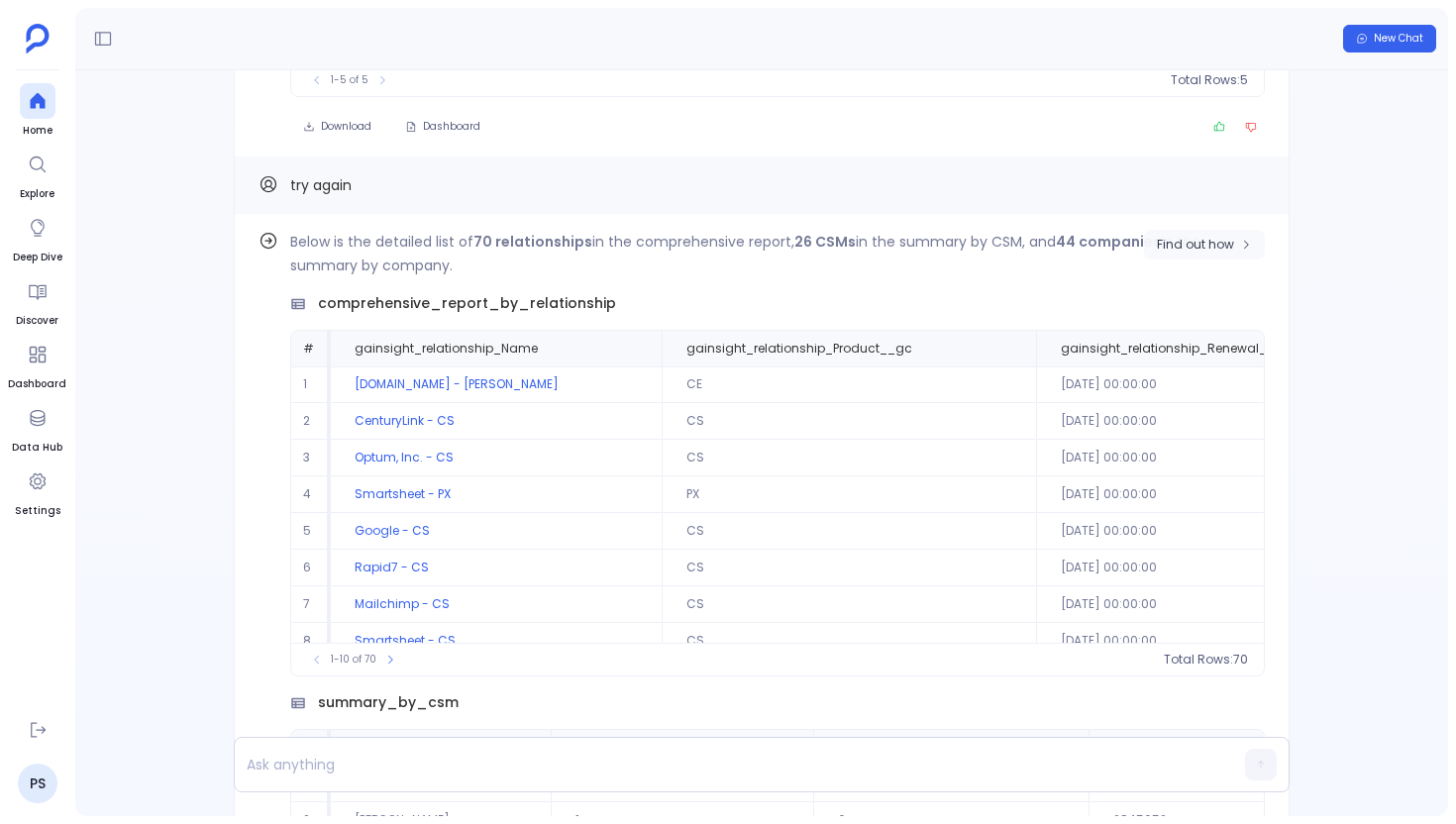 click on "Find out how" at bounding box center (1196, 245) 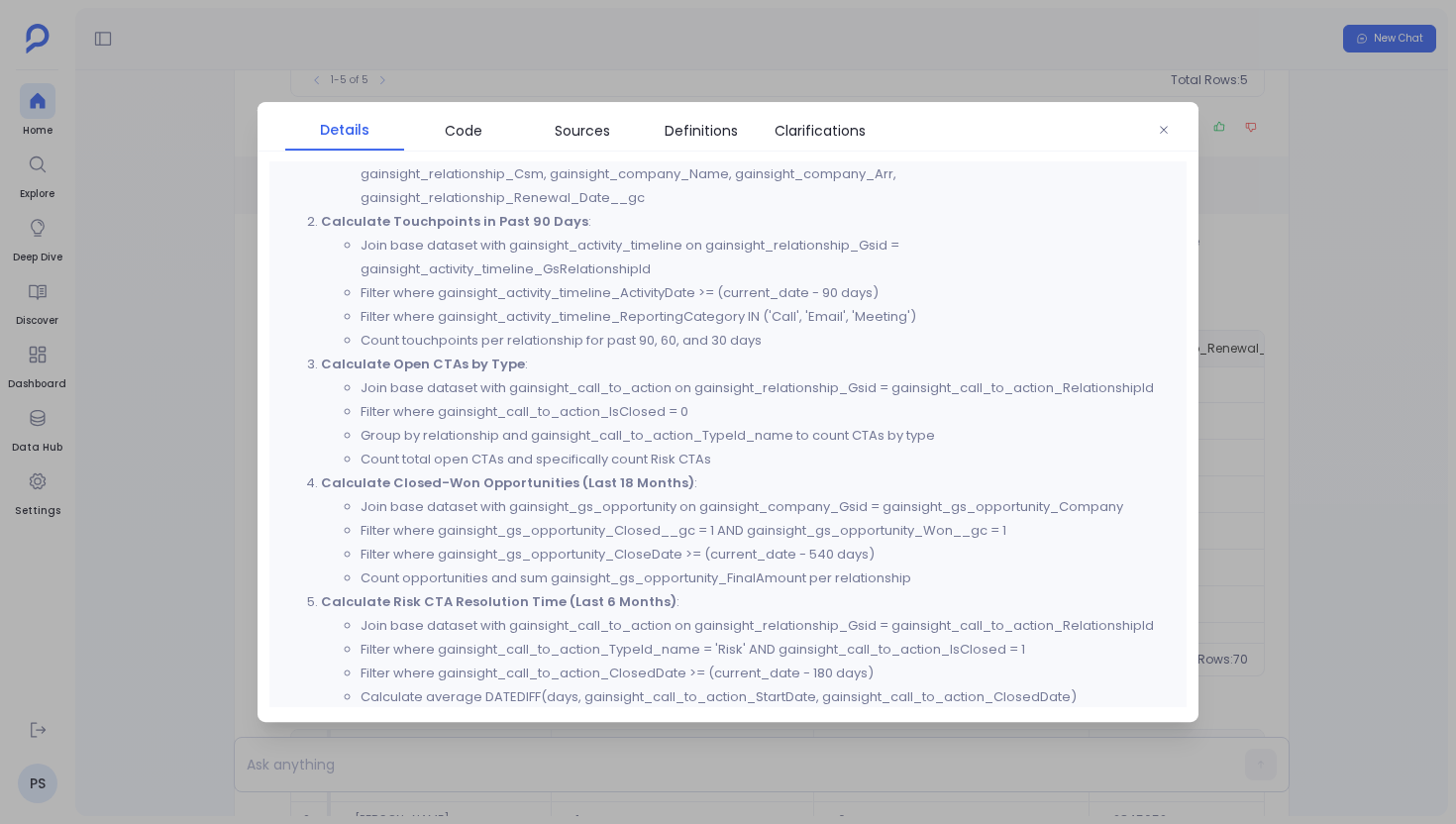 scroll, scrollTop: 676, scrollLeft: 0, axis: vertical 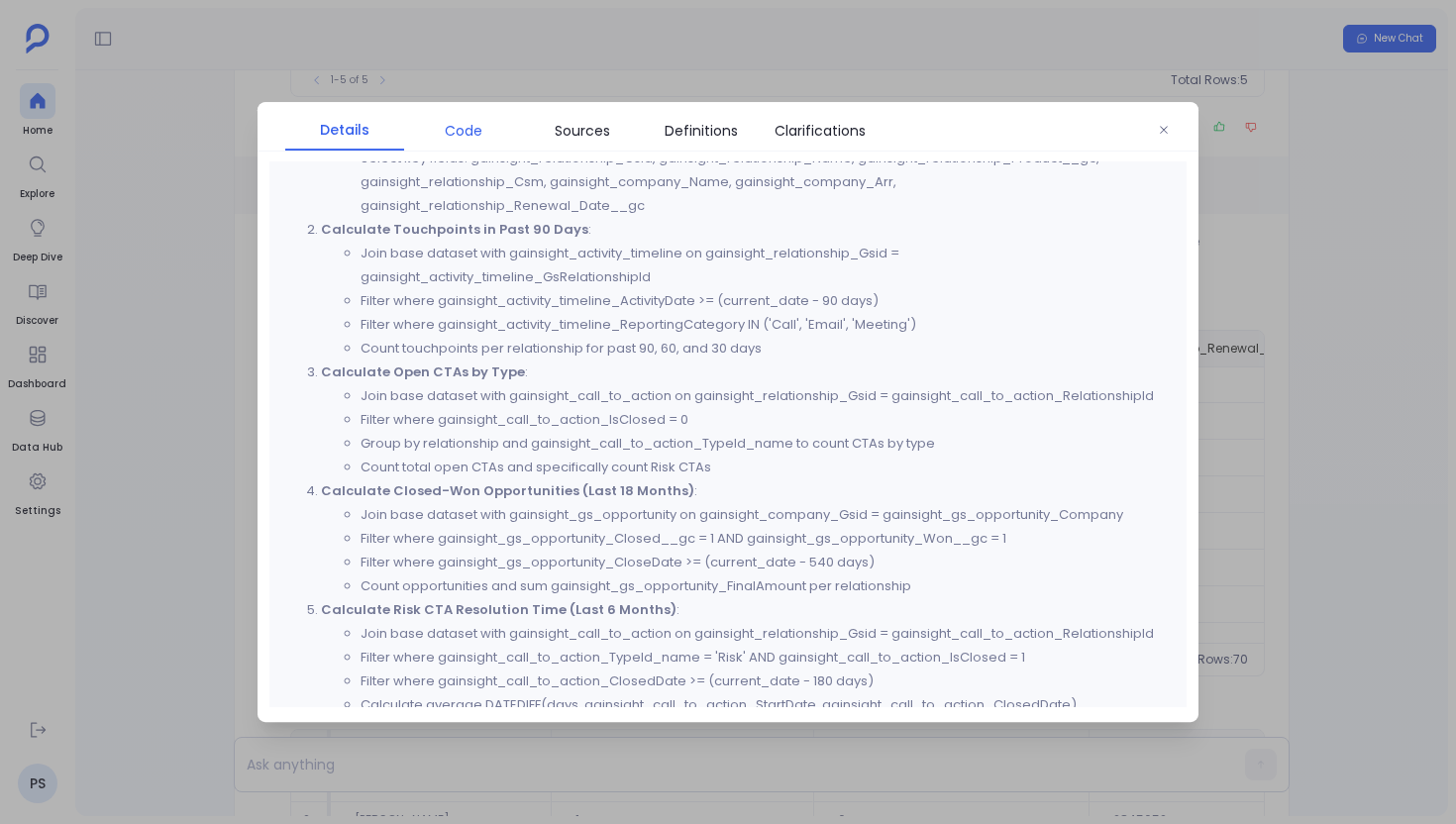 click on "Code" at bounding box center (464, 131) 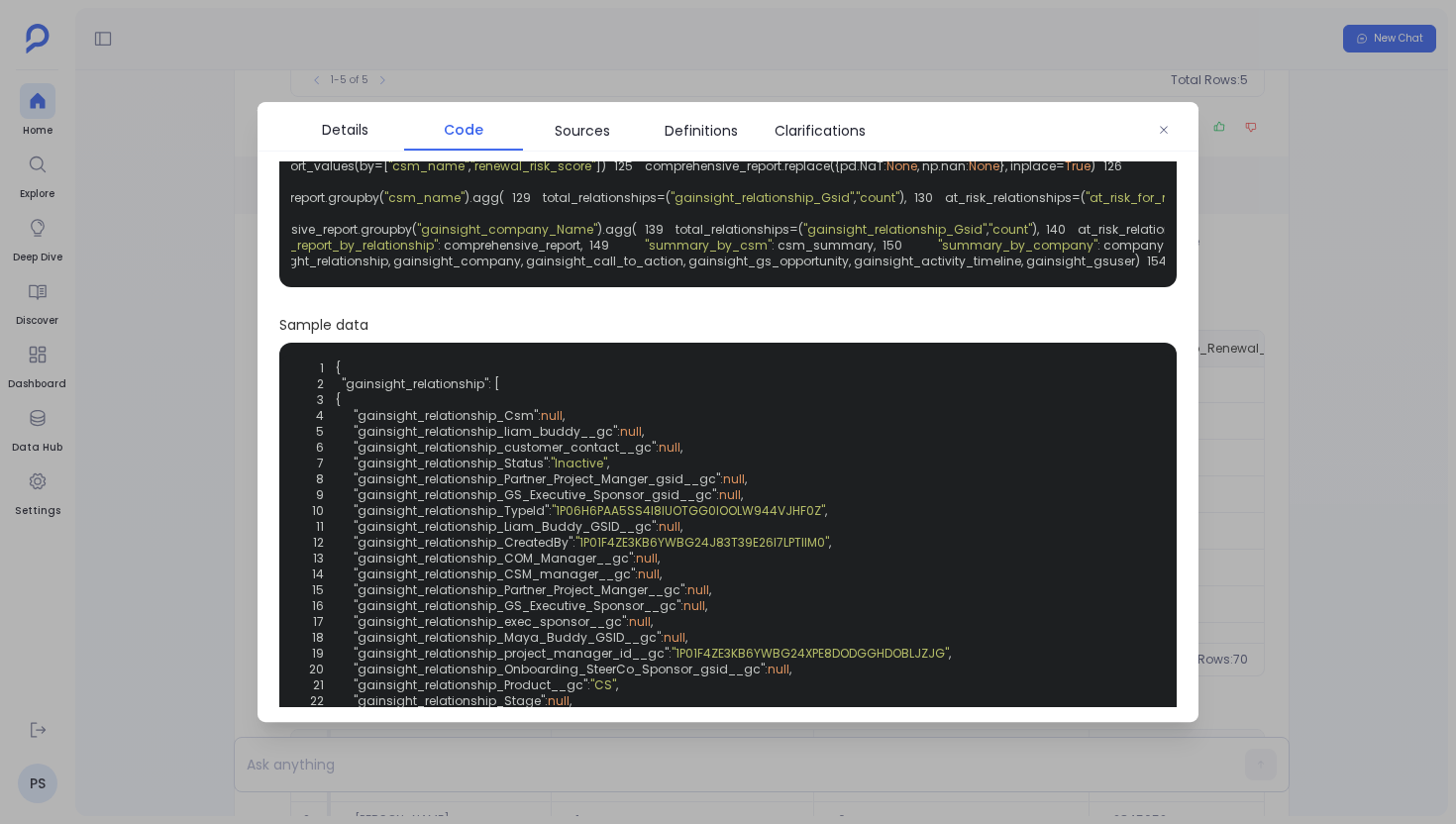 scroll, scrollTop: 0, scrollLeft: 195, axis: horizontal 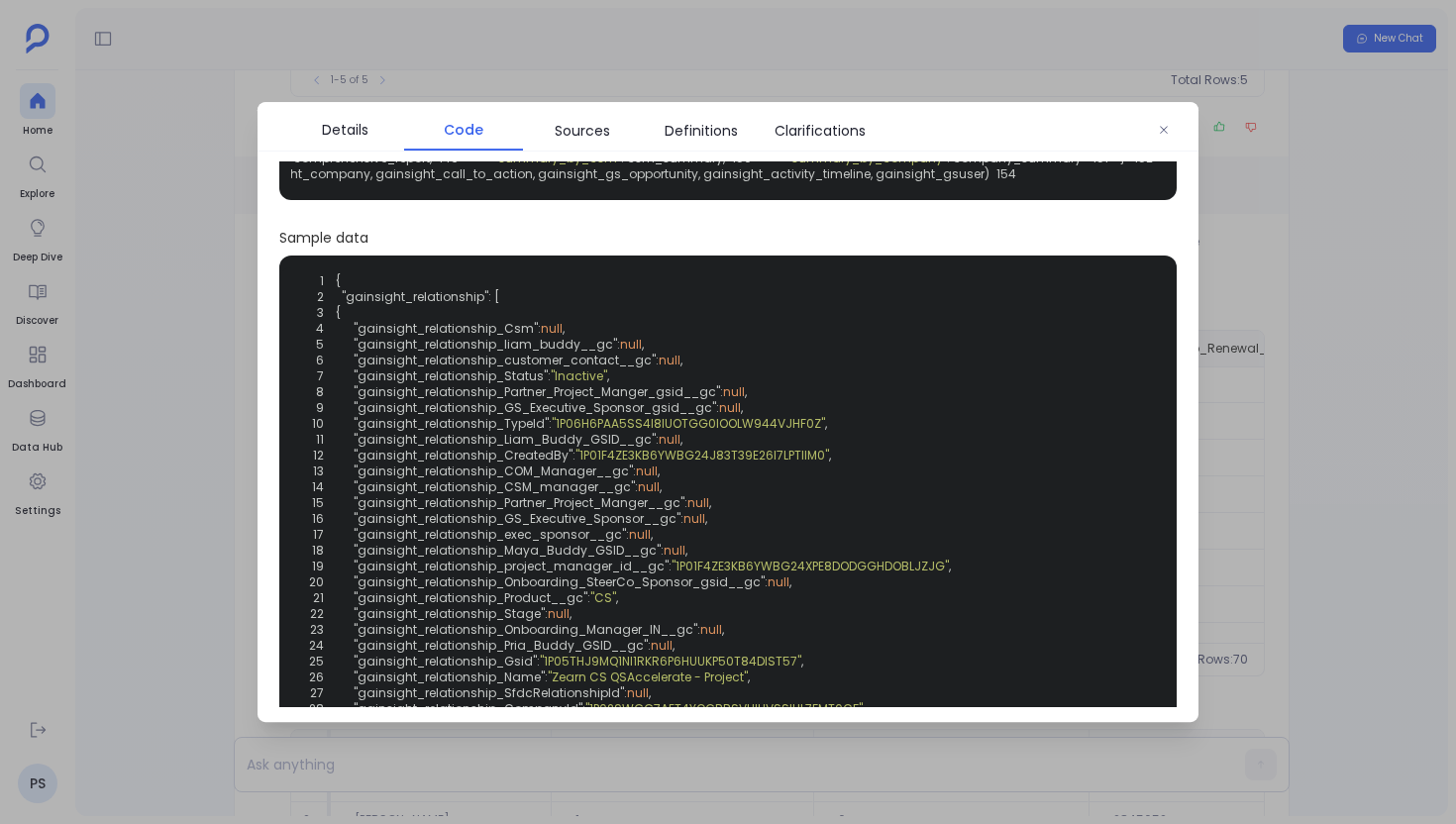 click at bounding box center (728, 412) 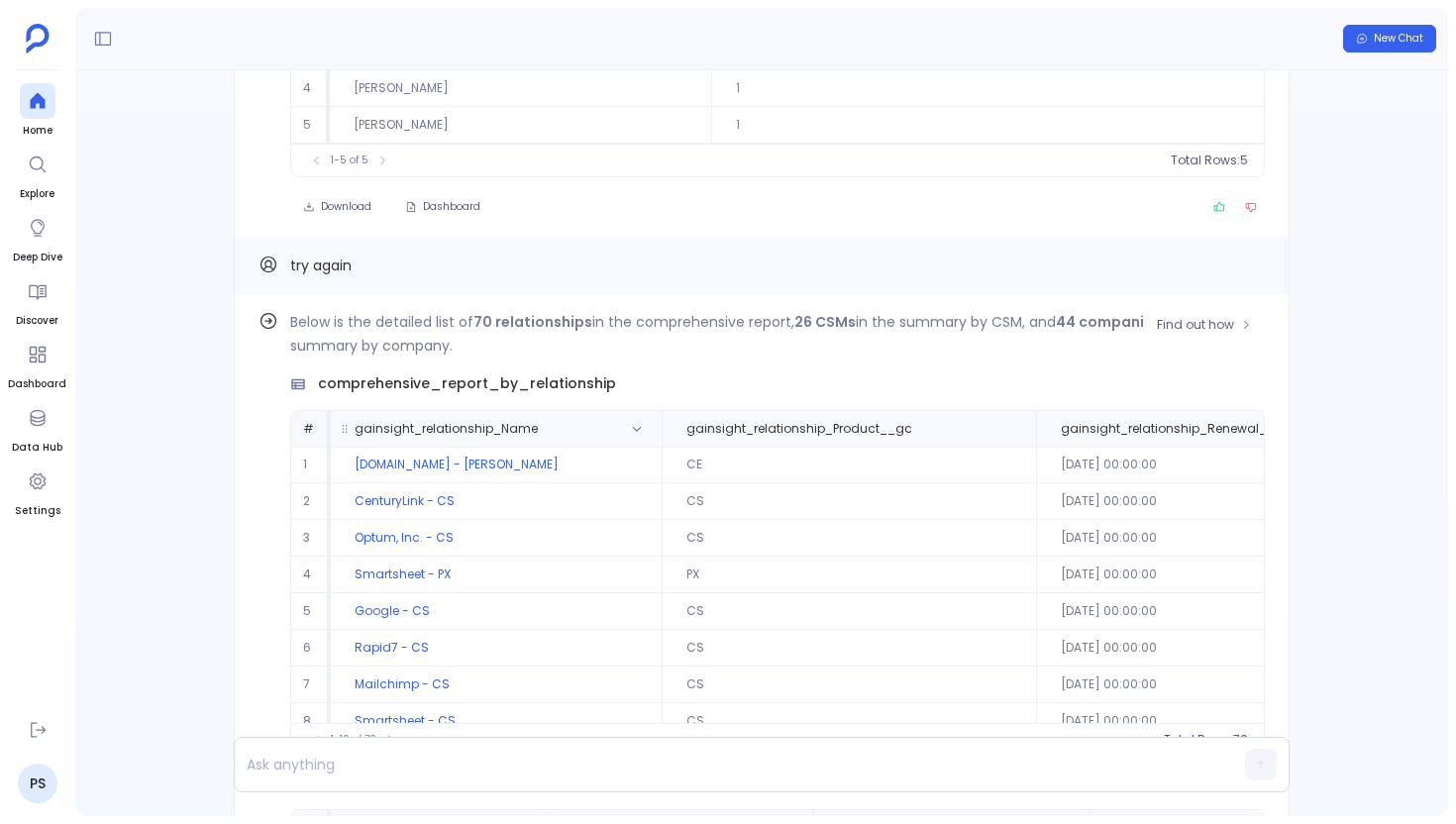 scroll, scrollTop: -2116, scrollLeft: 0, axis: vertical 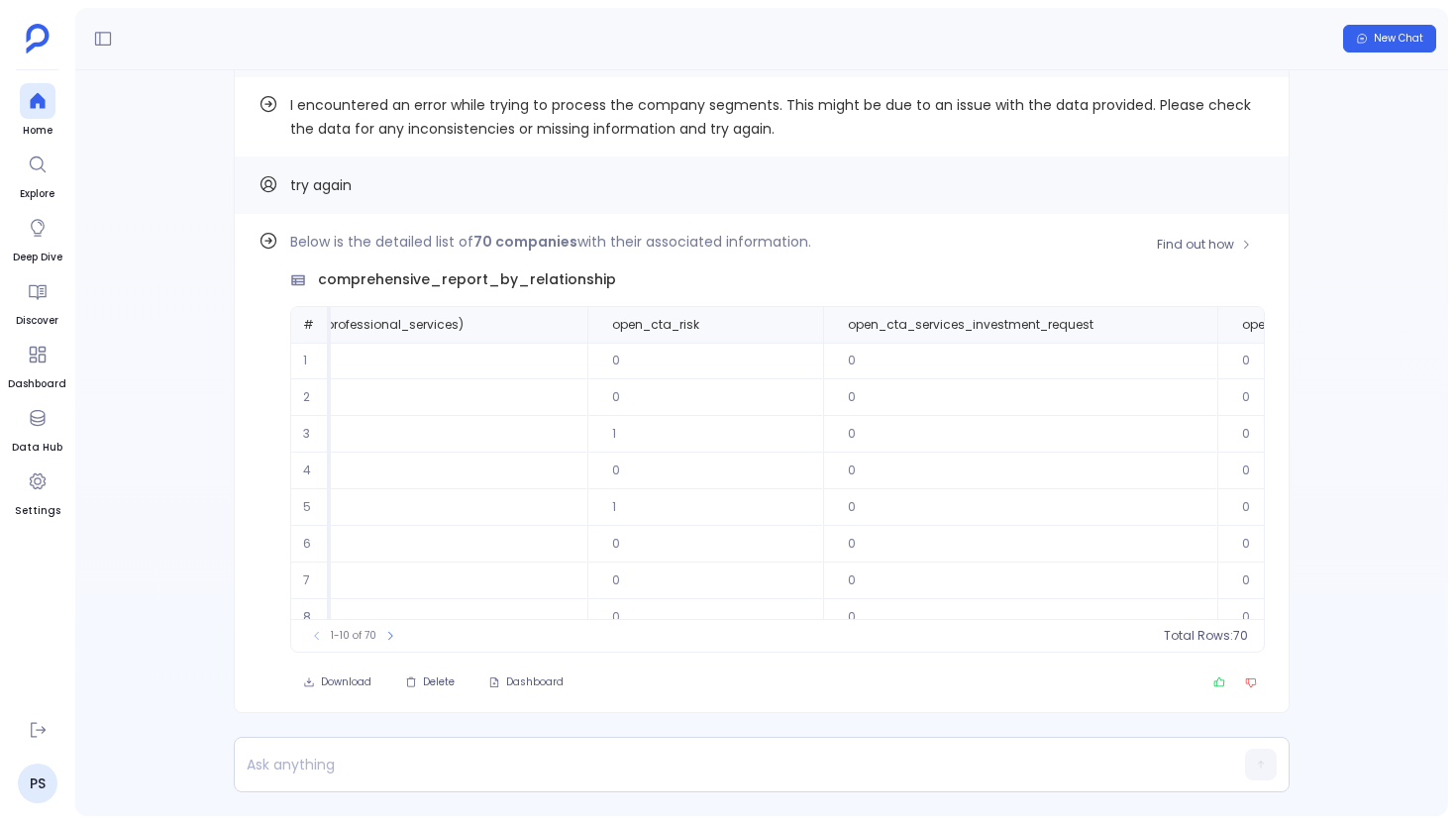 click on "1" at bounding box center [705, 434] 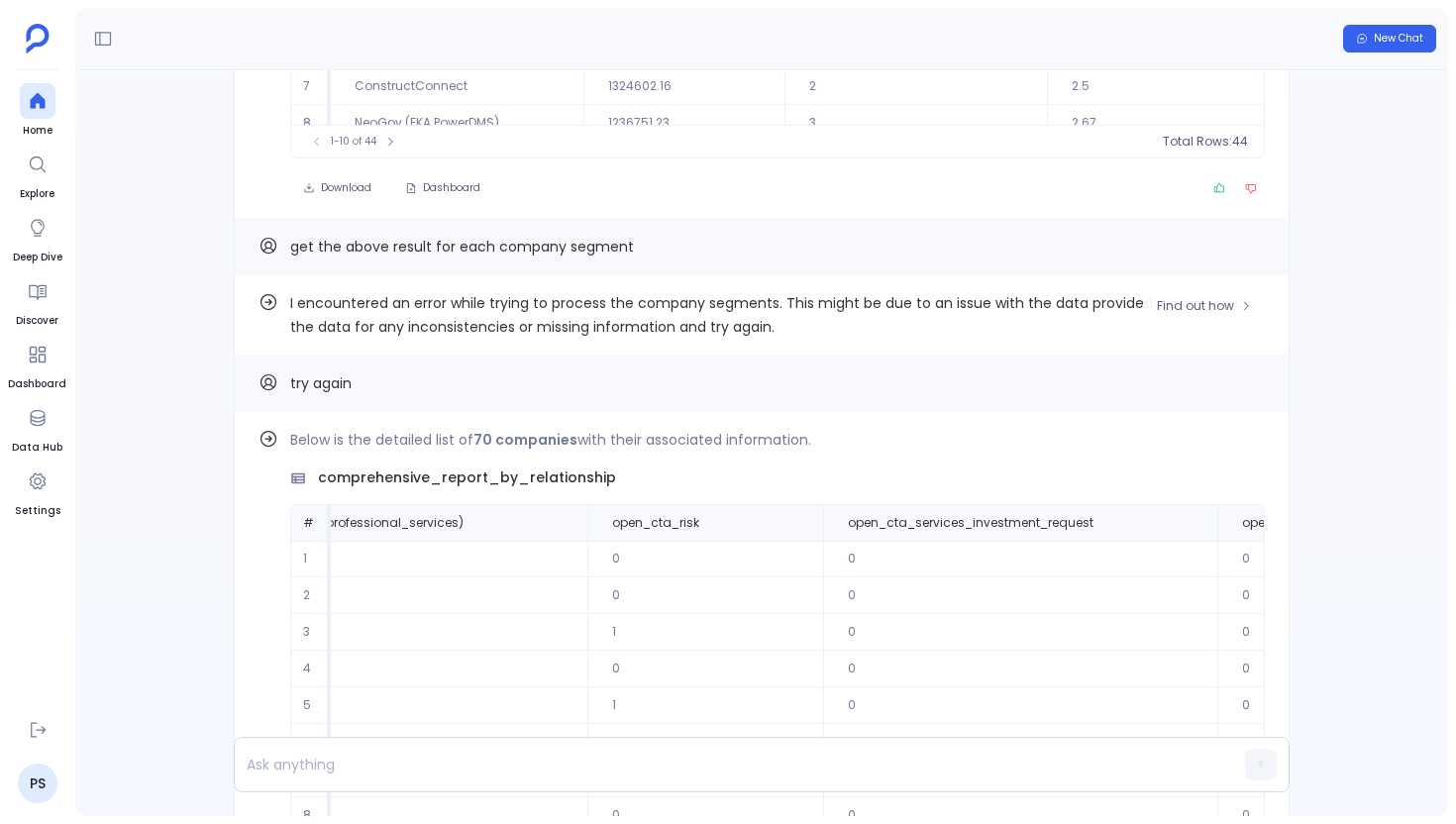 scroll, scrollTop: -275, scrollLeft: 0, axis: vertical 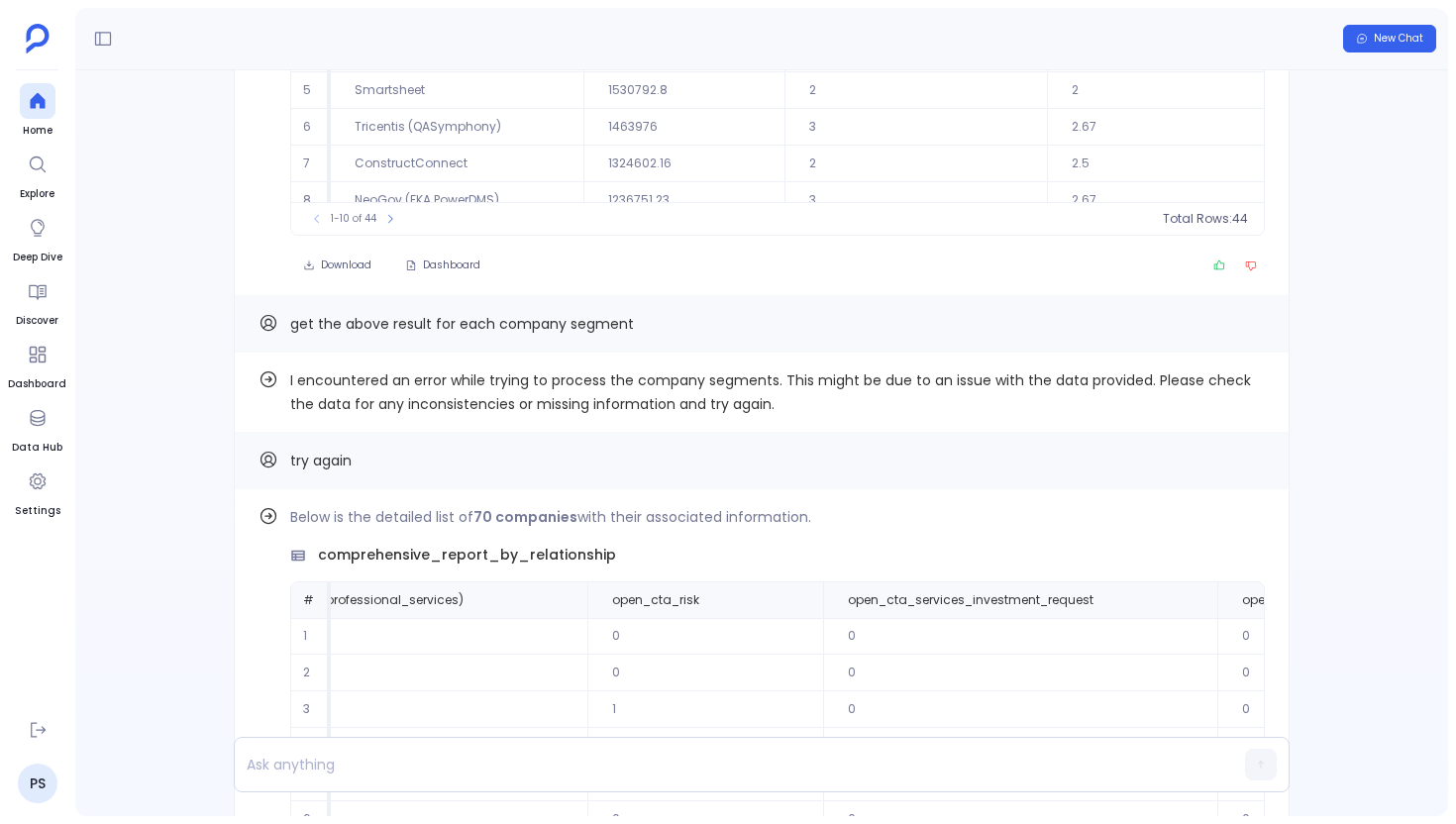 click on "get the above result for each company segment" at bounding box center (462, 324) 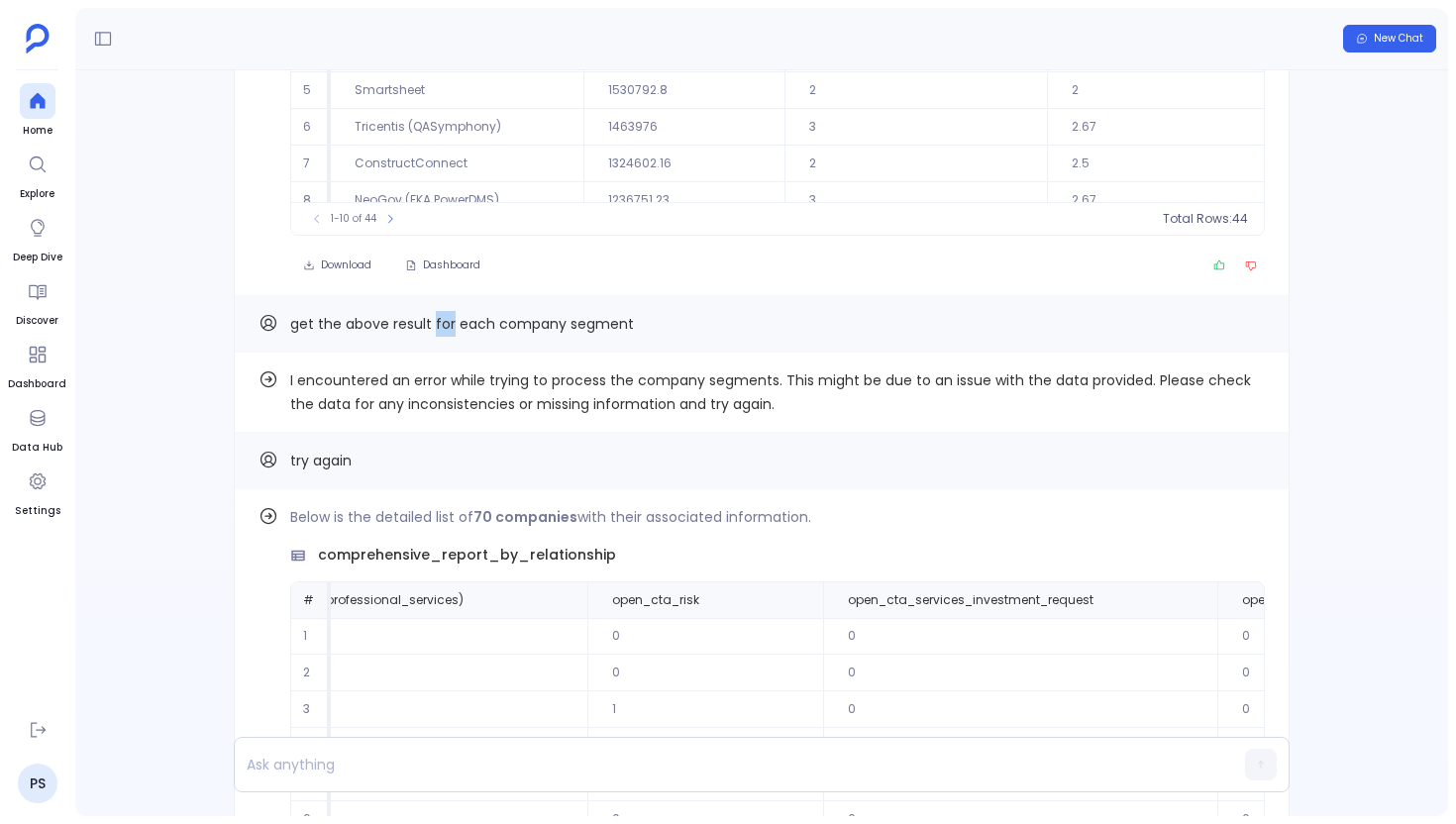 click on "get the above result for each company segment" at bounding box center [462, 324] 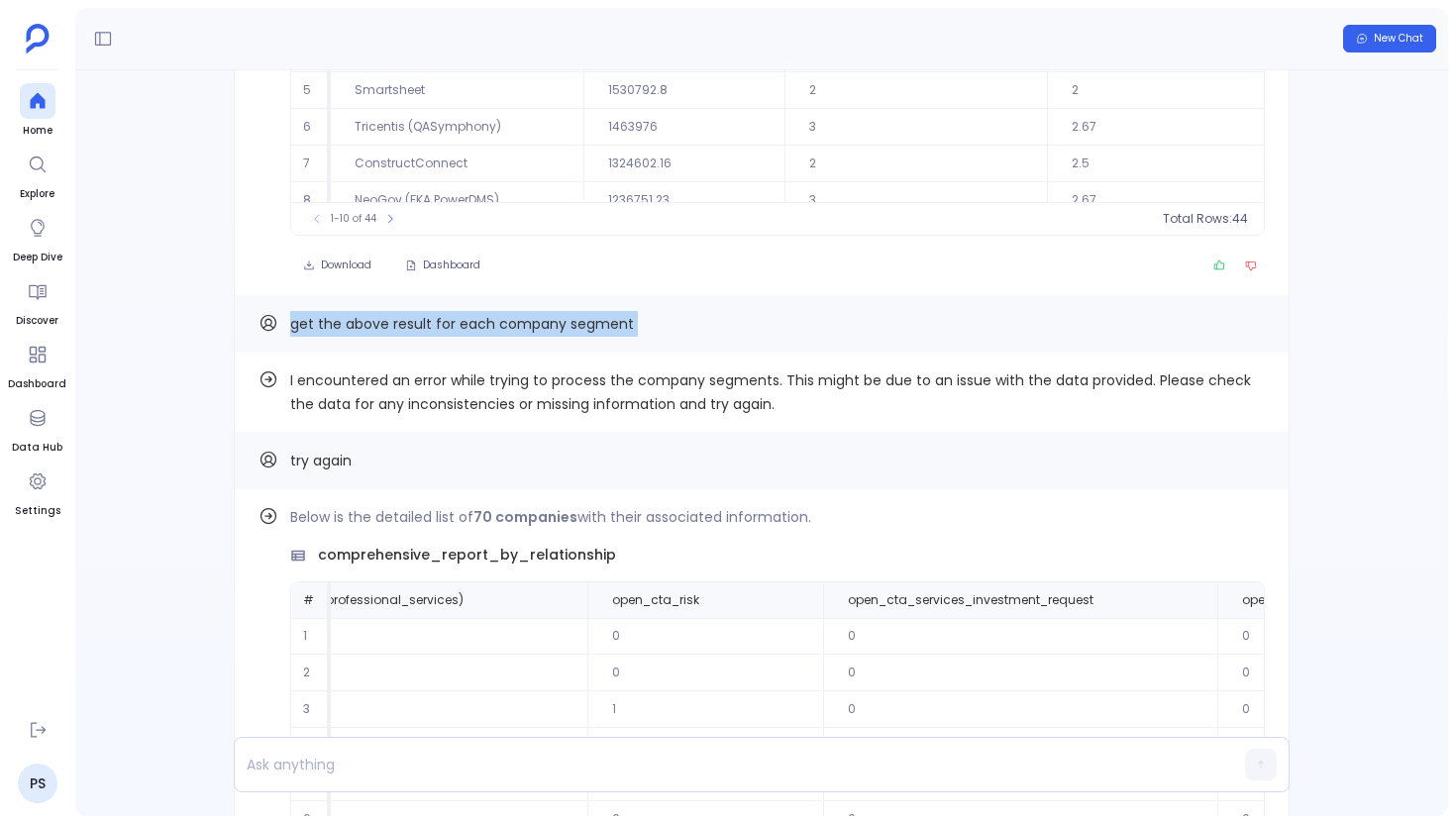 click on "get the above result for each company segment" at bounding box center (462, 324) 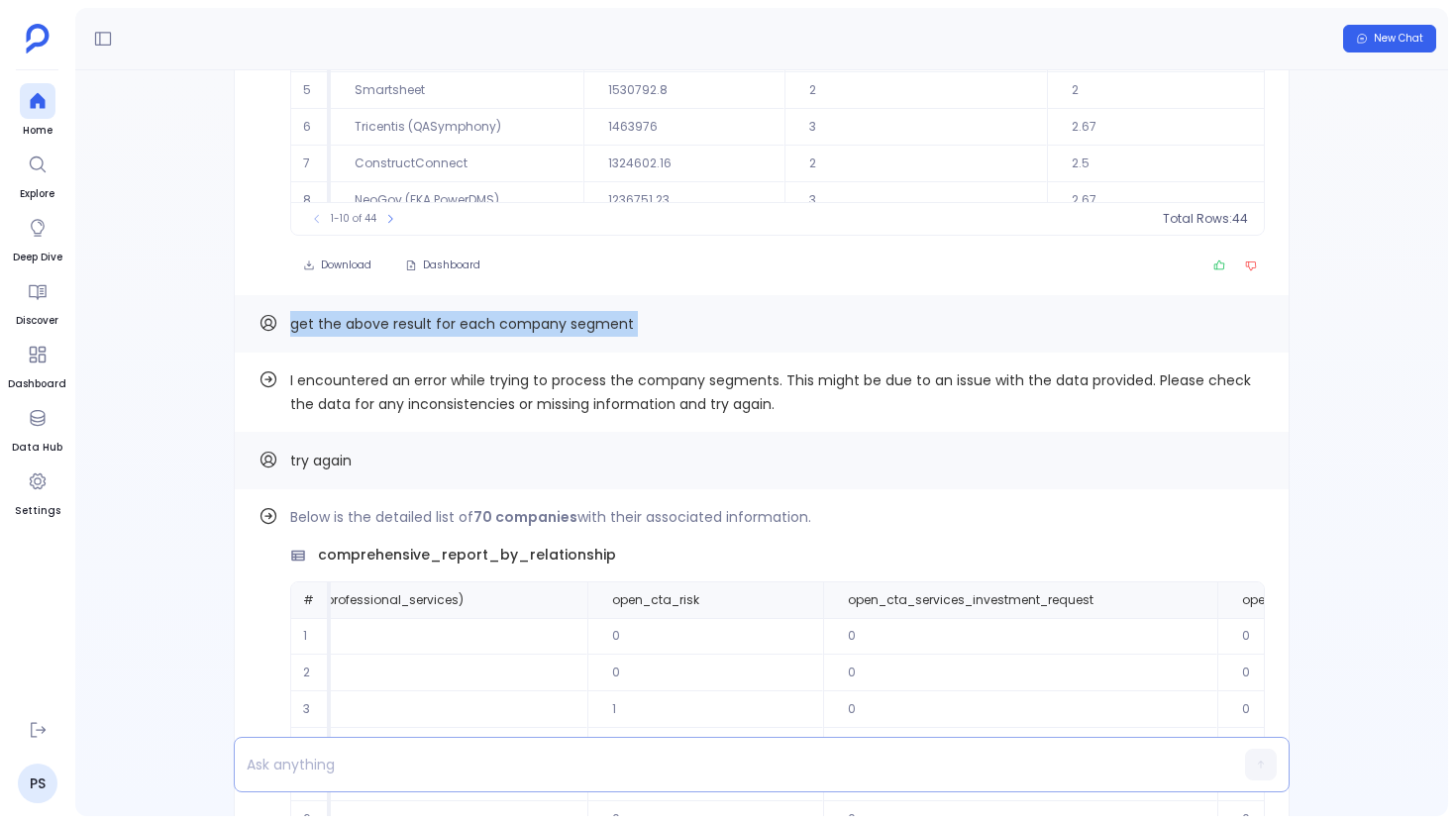 click at bounding box center [723, 765] 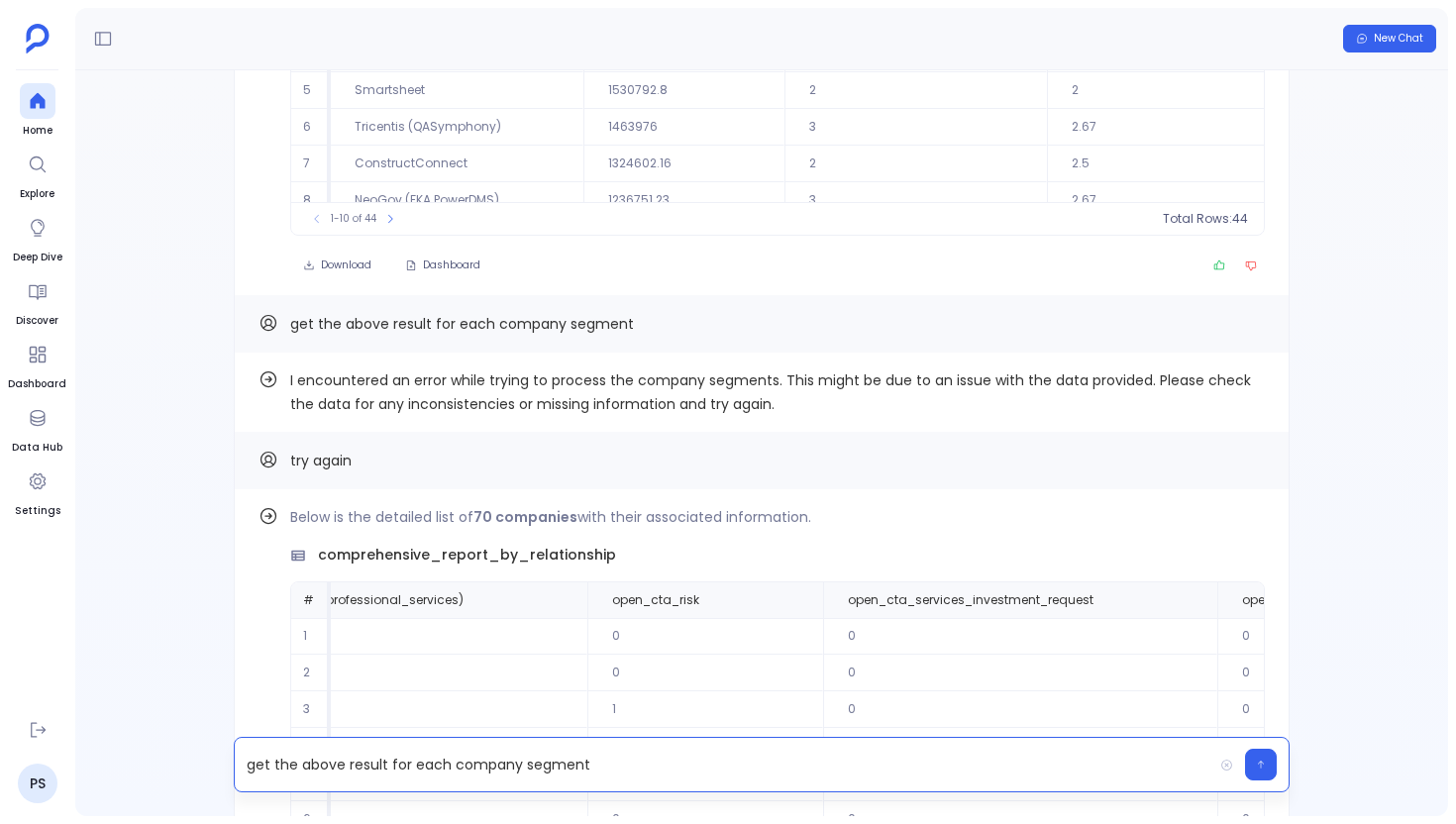 click on "get the above result for each company segment" at bounding box center [723, 765] 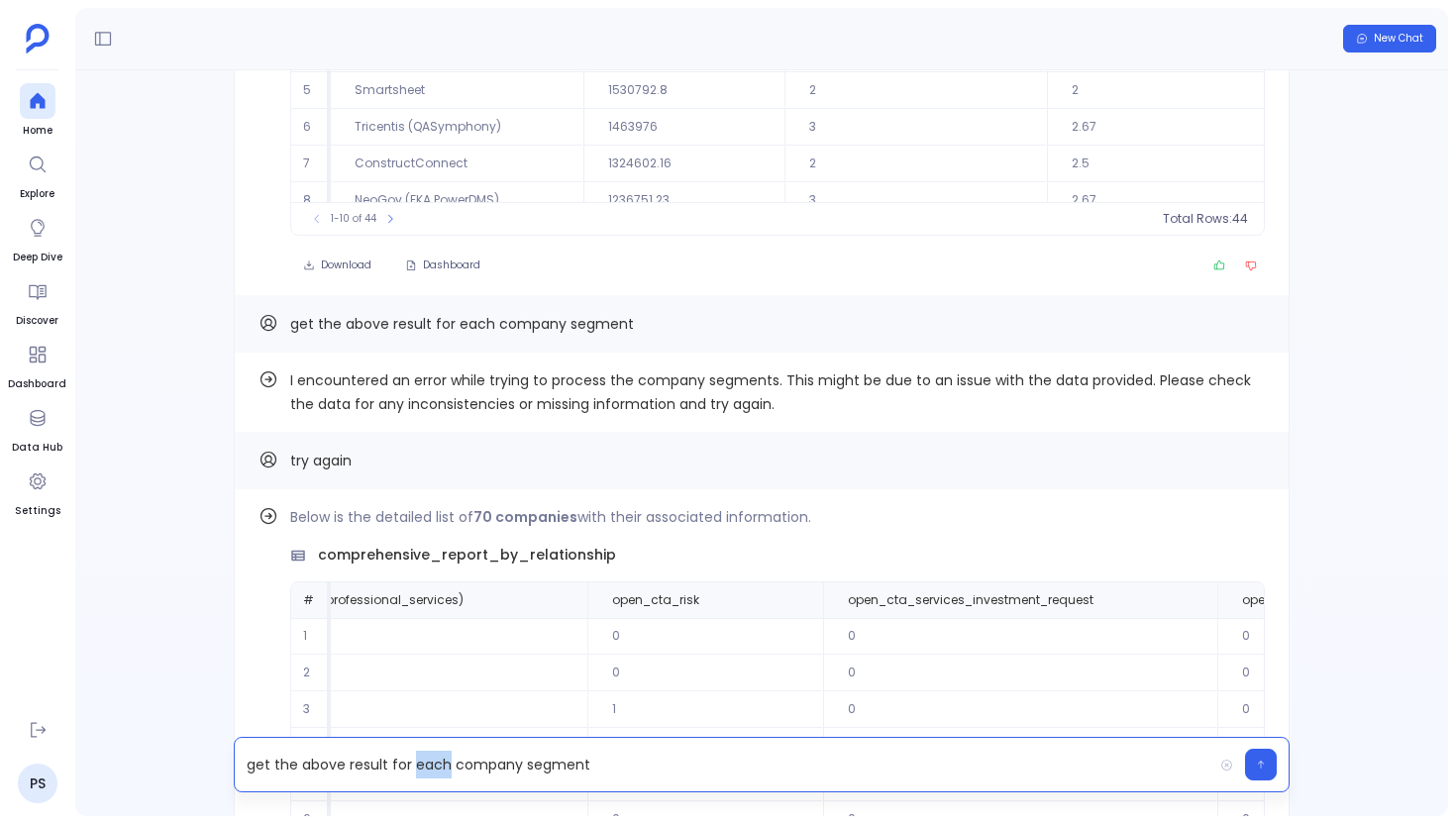 click on "get the above result for each company segment" at bounding box center [723, 765] 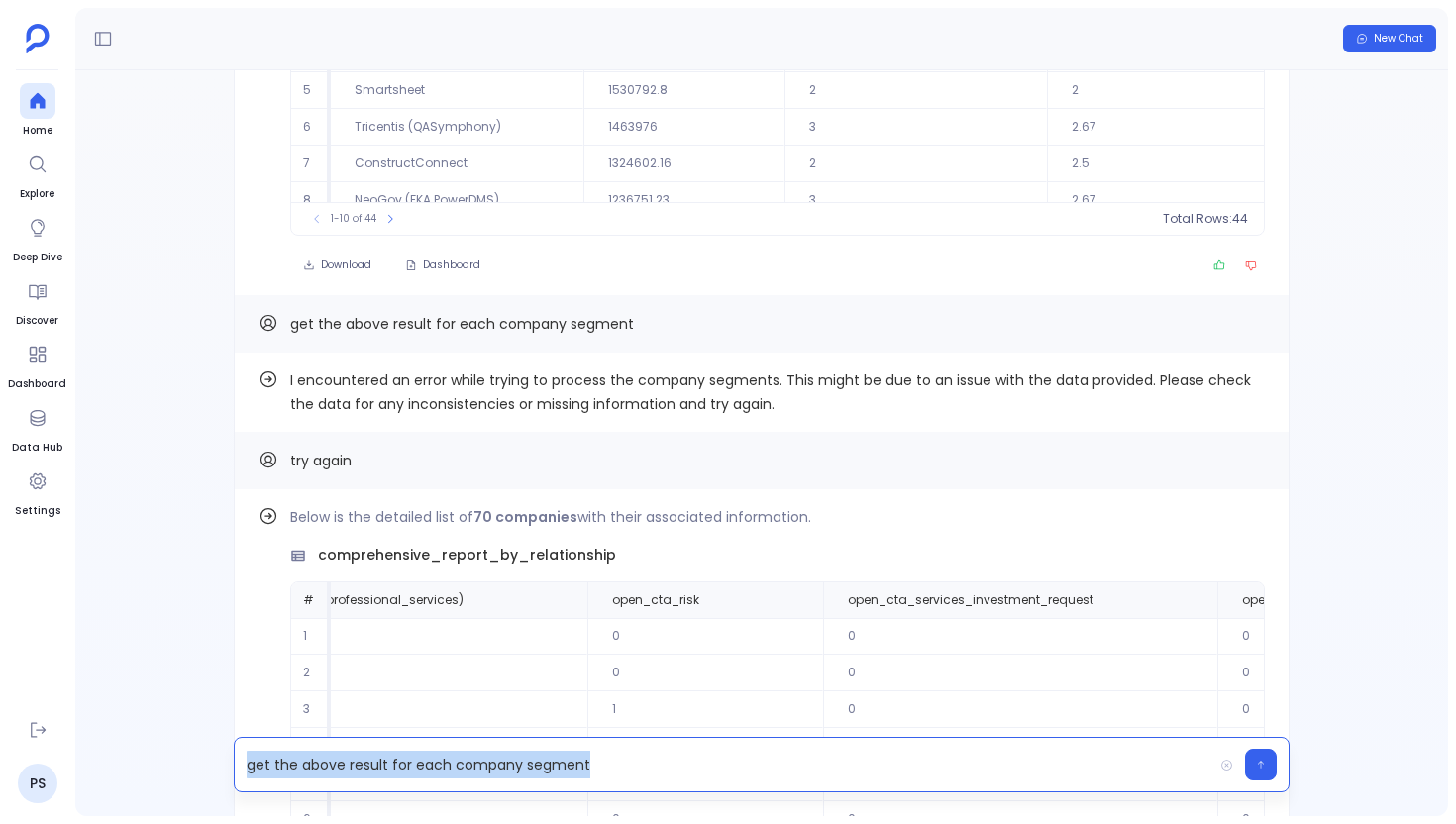 click on "get the above result for each company segment" at bounding box center [723, 765] 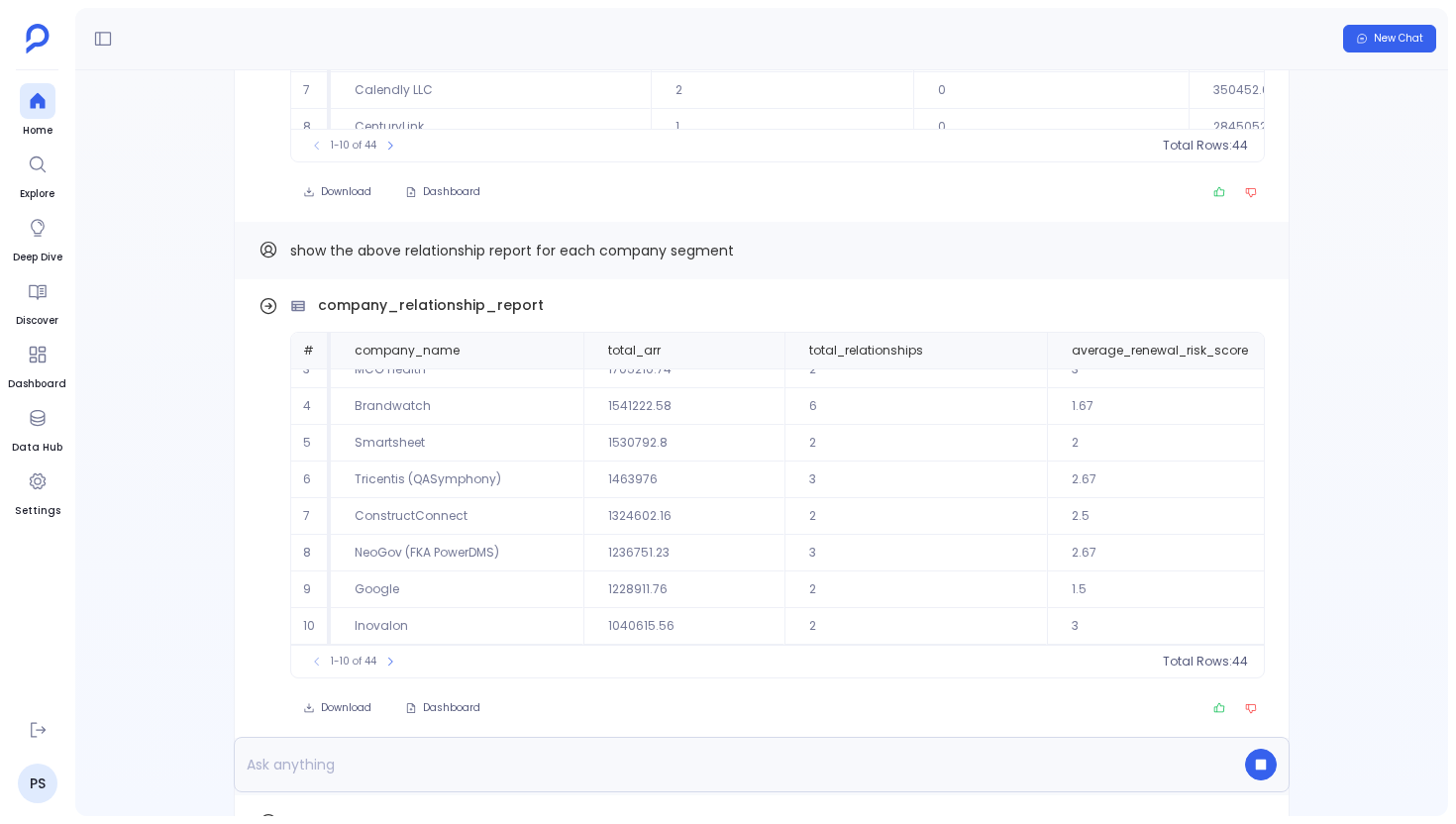 scroll, scrollTop: -915, scrollLeft: 0, axis: vertical 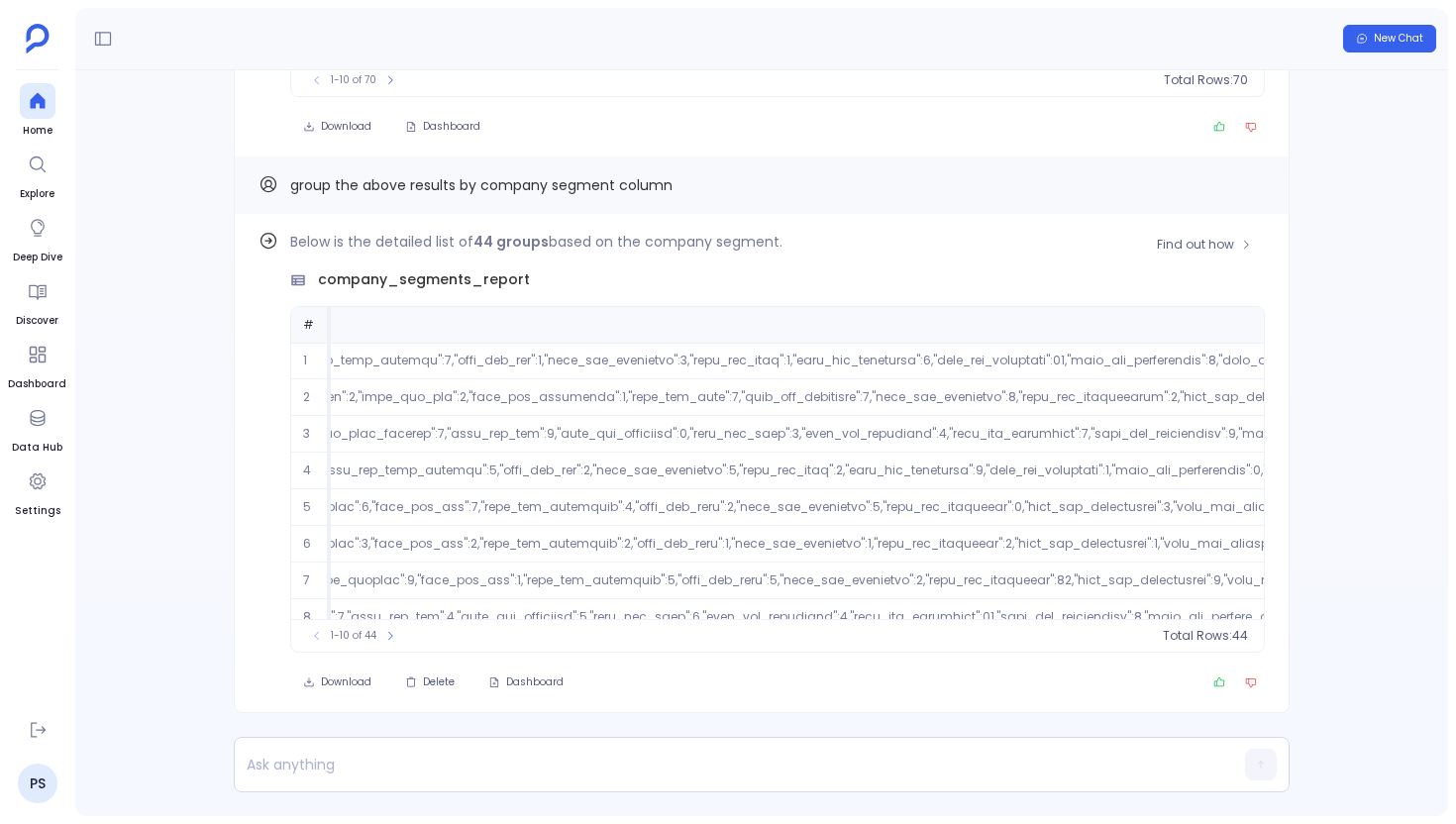 click at bounding box center (17624, 434) 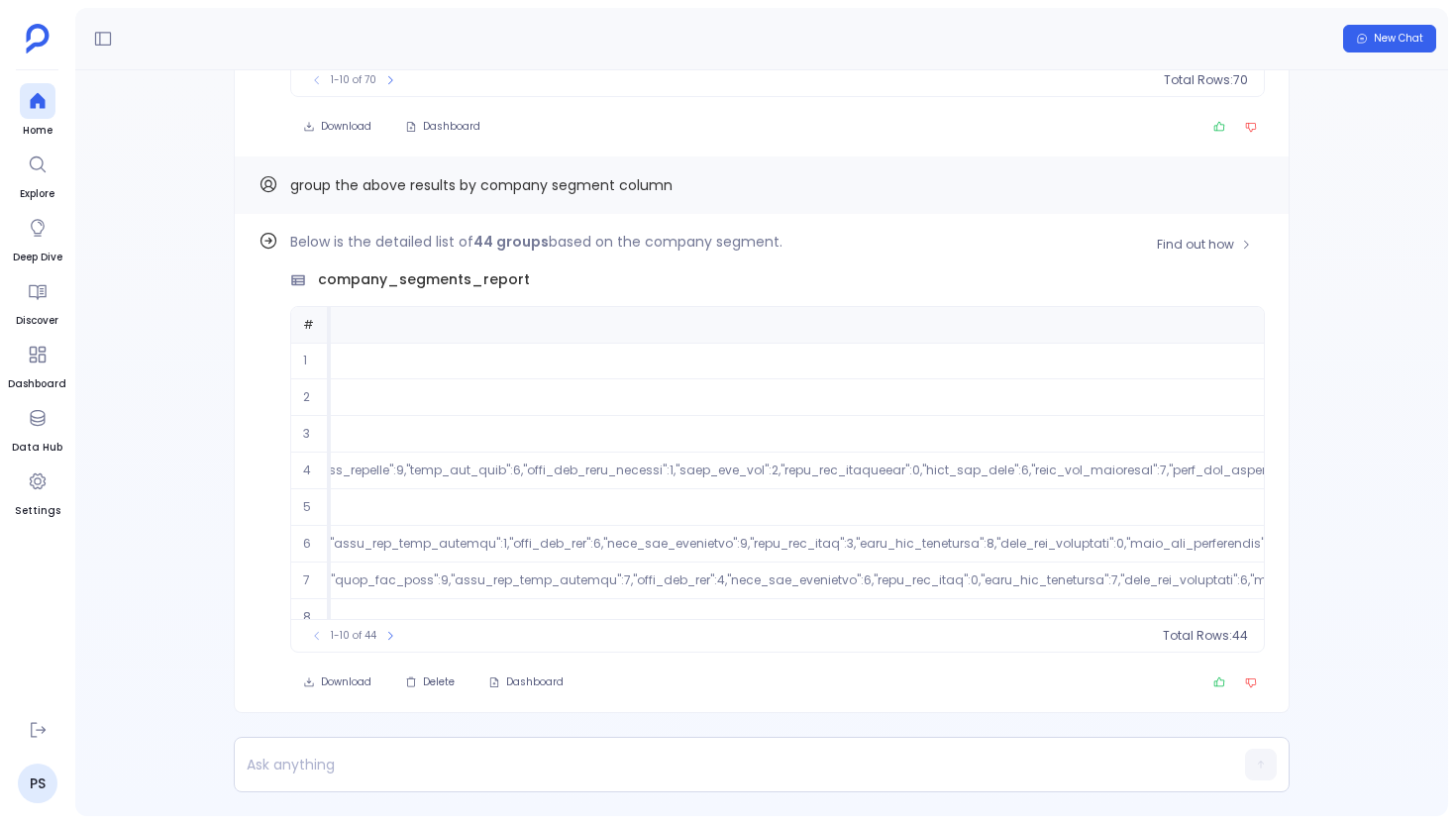 scroll, scrollTop: 0, scrollLeft: 13357, axis: horizontal 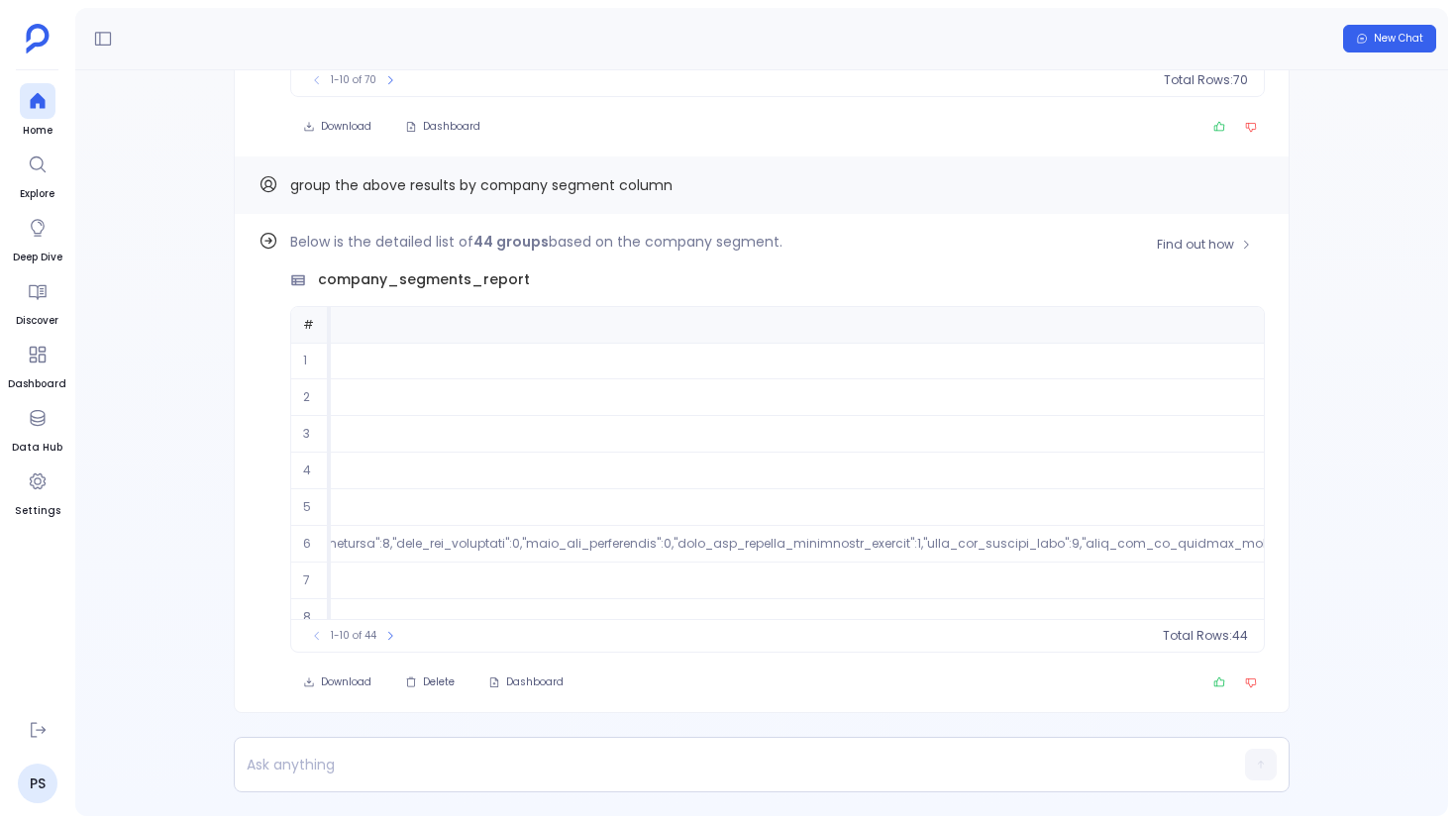click on "Find out how Below is the detailed list of  44 groups  based on the company segment. company_segments_report # company_header relationship_details 1 {"company_name":"ATI Nursing Education","total_arr":273062,"number_of_relationships":1,"average_renewal_risk_score":3,"total_at_risk_relationships":0,"summary_metrics":{"total_touchpoints":3,"total_ctas":16}} 2 {"company_name":"Amwell","total_arr":318987.99,"number_of_relationships":1,"average_renewal_risk_score":3,"total_at_risk_relationships":0,"summary_metrics":{"total_touchpoints":2,"total_ctas":8}} 3 {"company_name":"Avid Technology","total_arr":259200.49,"number_of_relationships":1,"average_renewal_risk_score":2,"total_at_risk_relationships":0,"summary_metrics":{"total_touchpoints":3,"total_ctas":5}} 4 {"company_name":"BeyondTrust Corporation","total_arr":619994,"number_of_relationships":4,"average_renewal_risk_score":2.5,"total_at_risk_relationships":0,"summary_metrics":{"total_touchpoints":23,"total_ctas":15}} 5 6 7 8 9 10 1-10 of 44 Total Rows:  44" at bounding box center [762, 464] 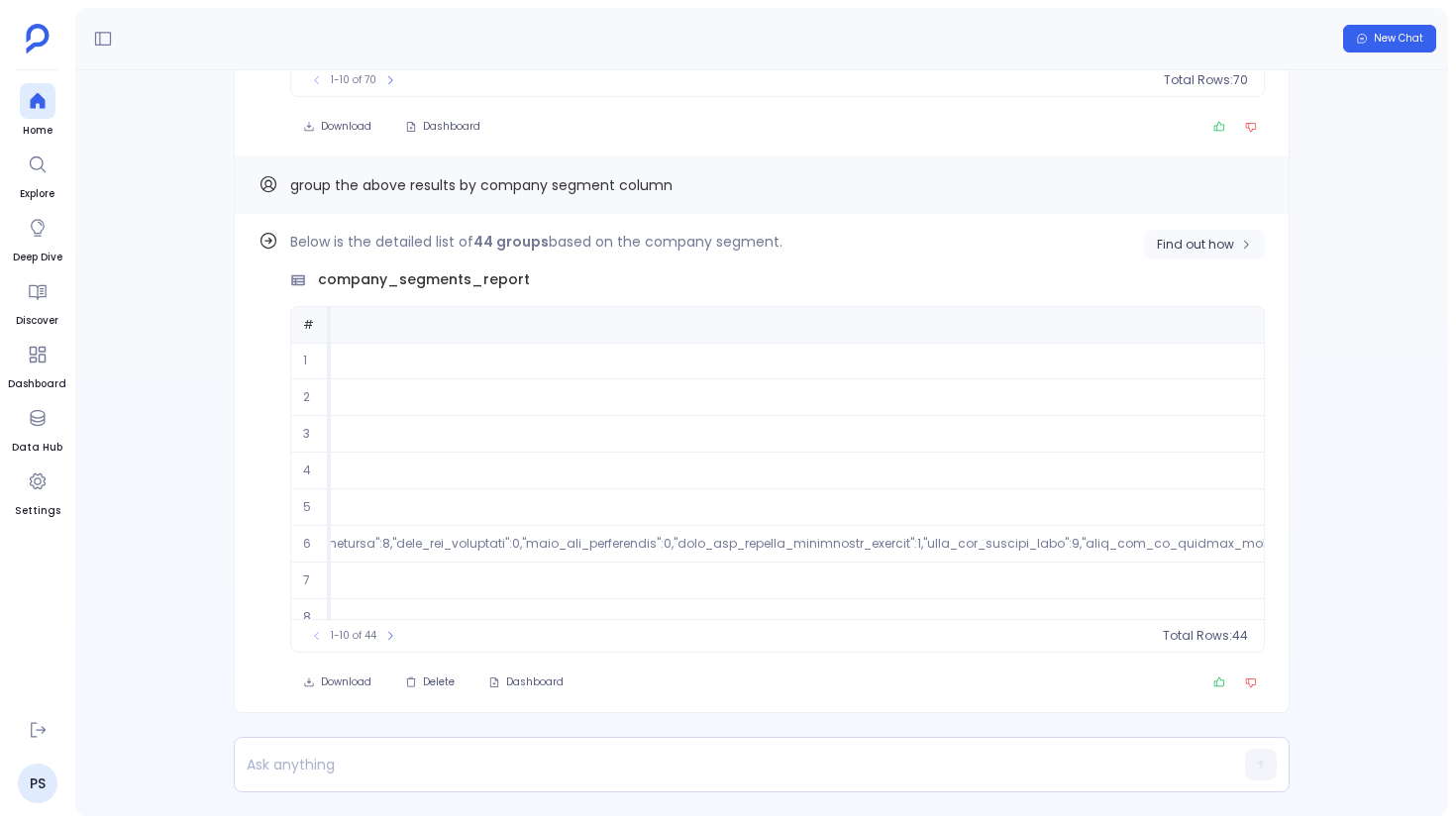 click on "Find out how" at bounding box center [1196, 245] 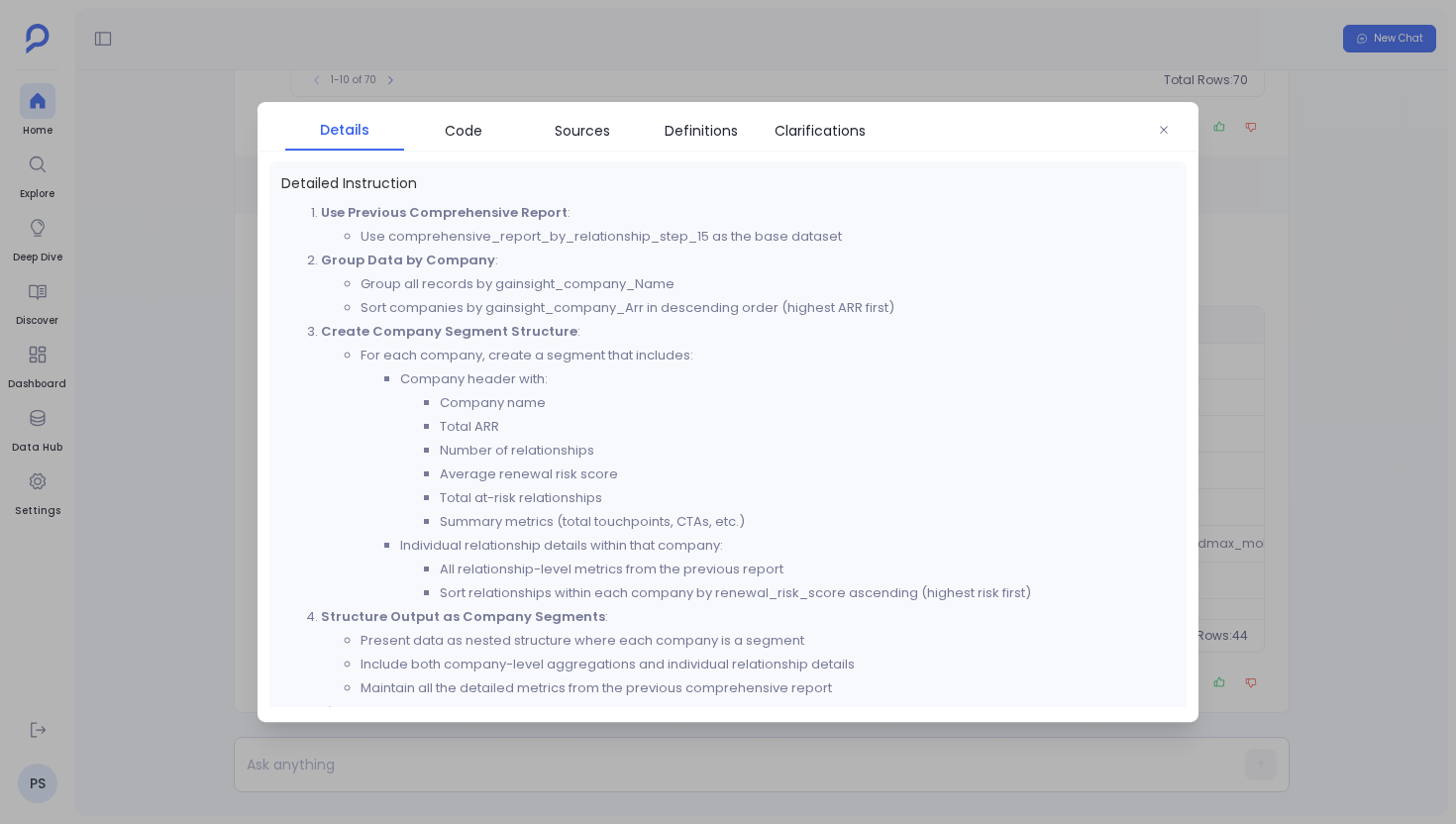 scroll, scrollTop: 6, scrollLeft: 0, axis: vertical 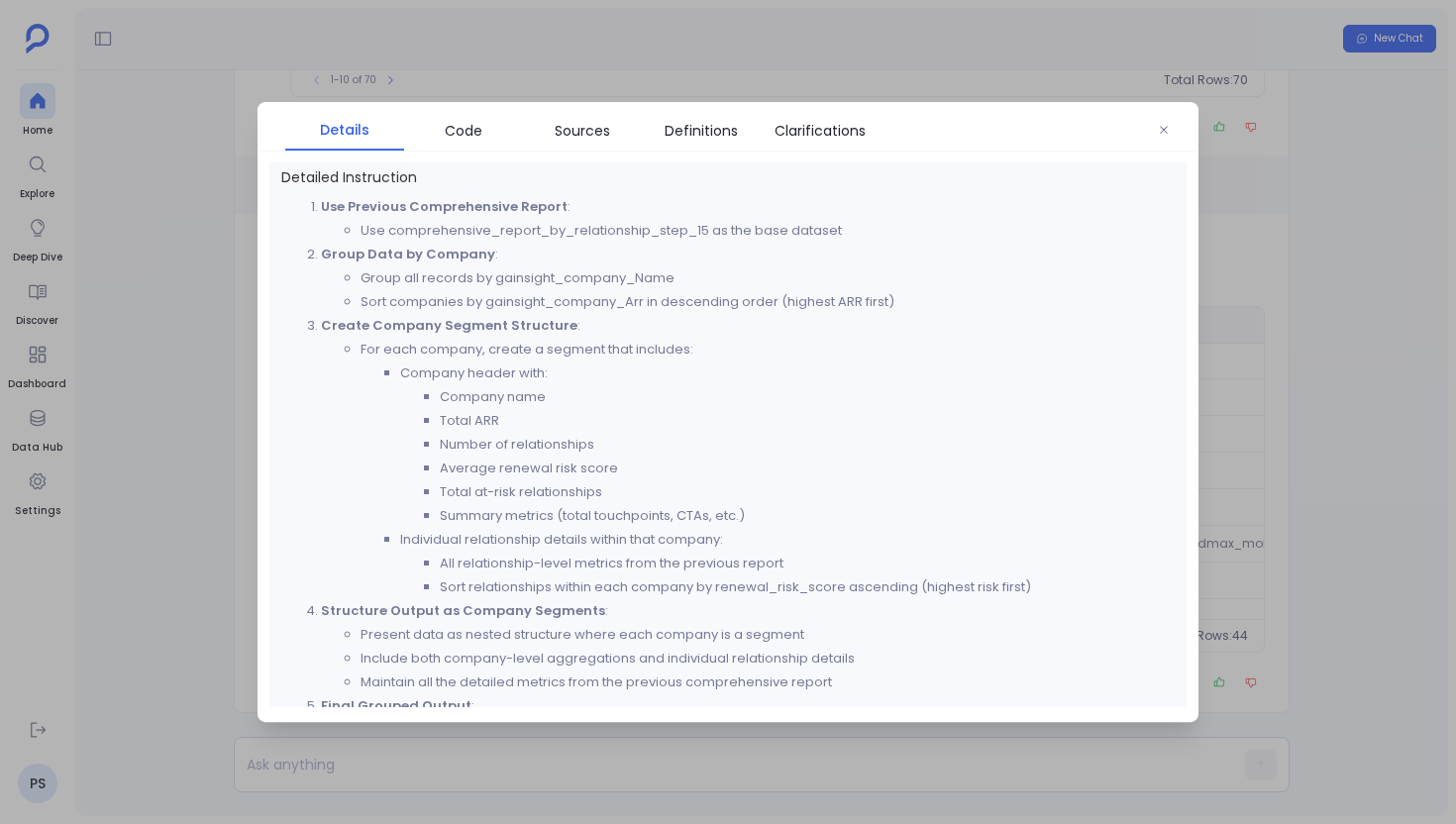 click on "Company name" at bounding box center [807, 397] 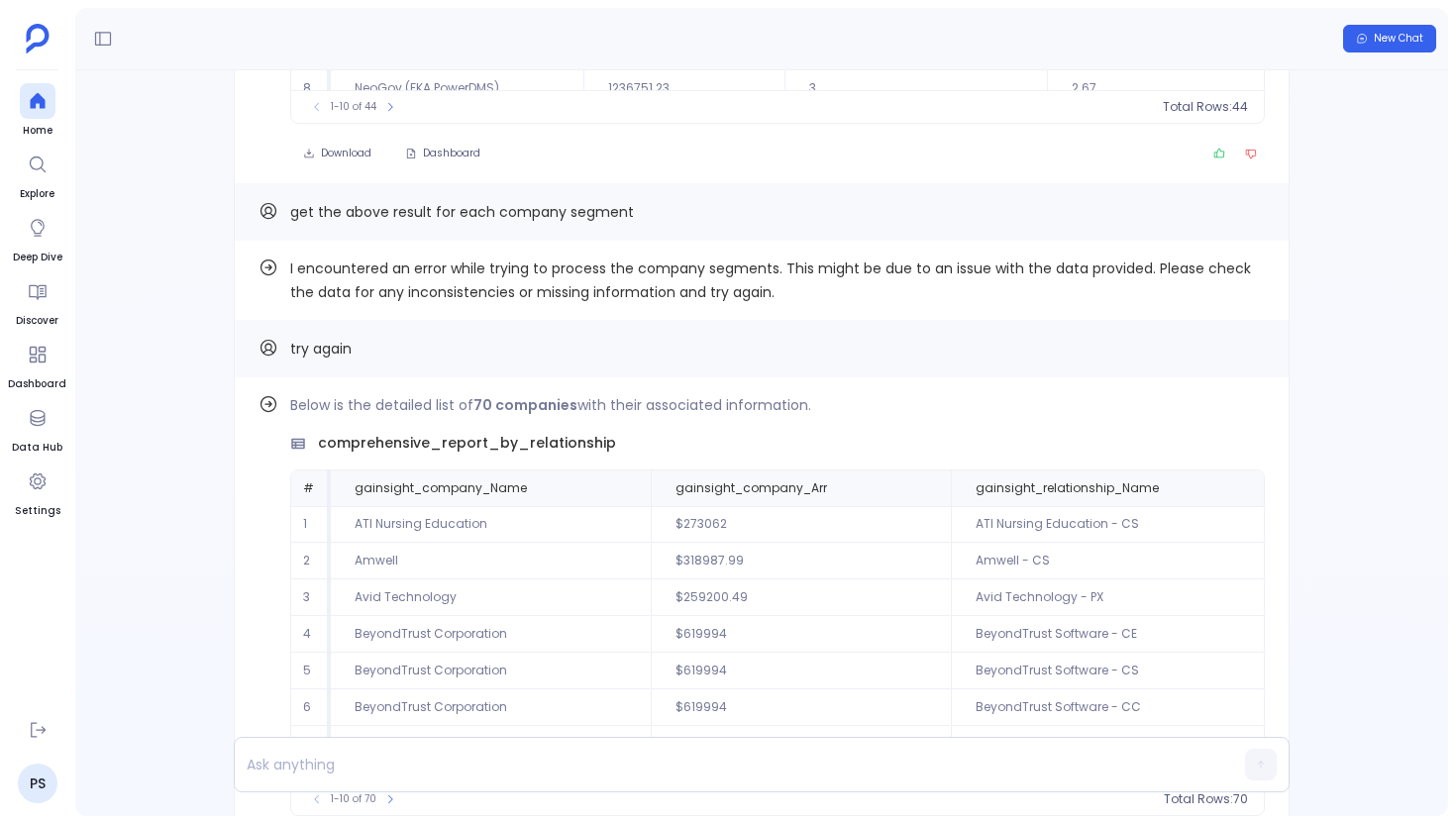scroll, scrollTop: -733, scrollLeft: 0, axis: vertical 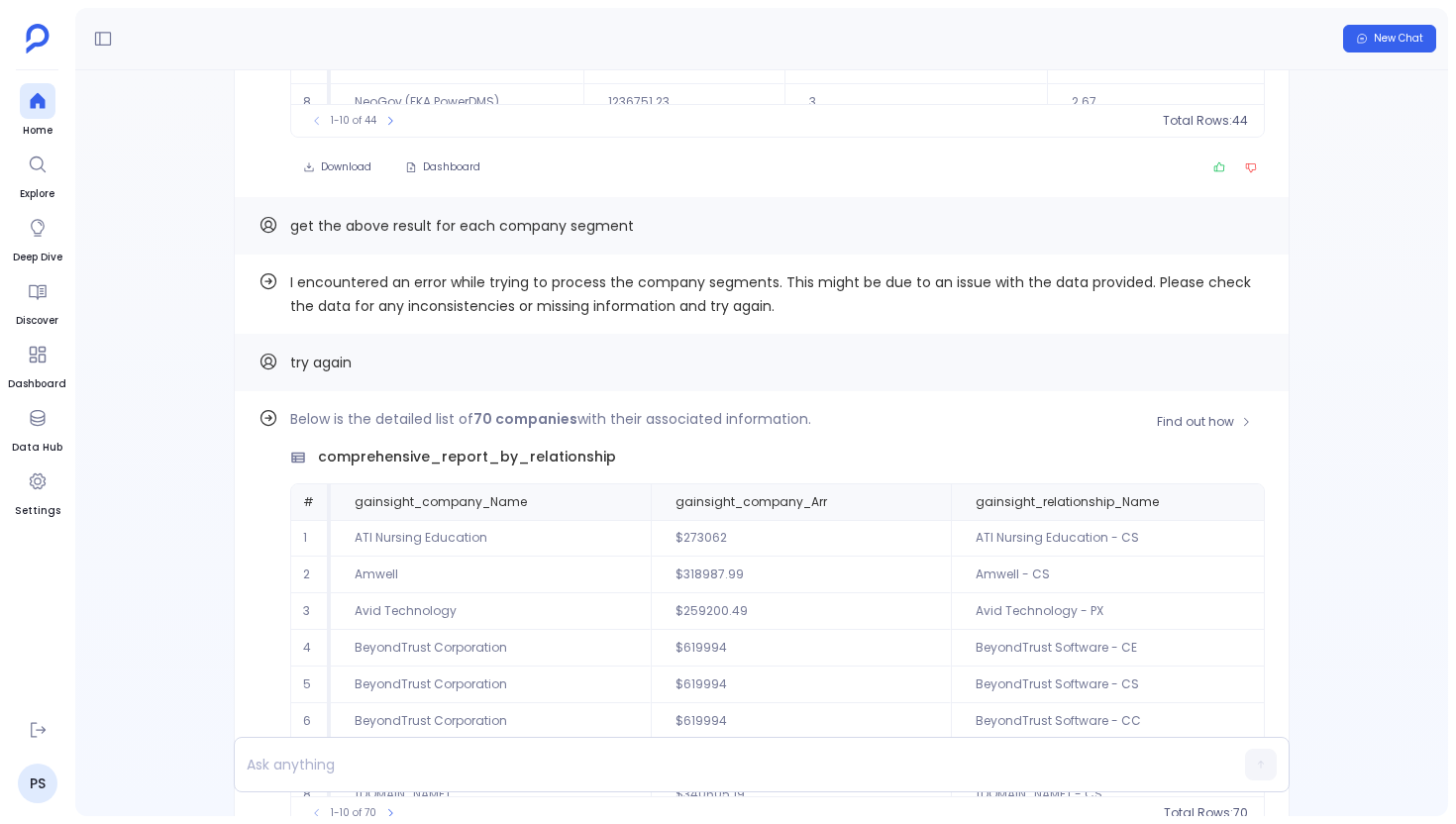 click on "comprehensive_report_by_relationship" at bounding box center [467, 457] 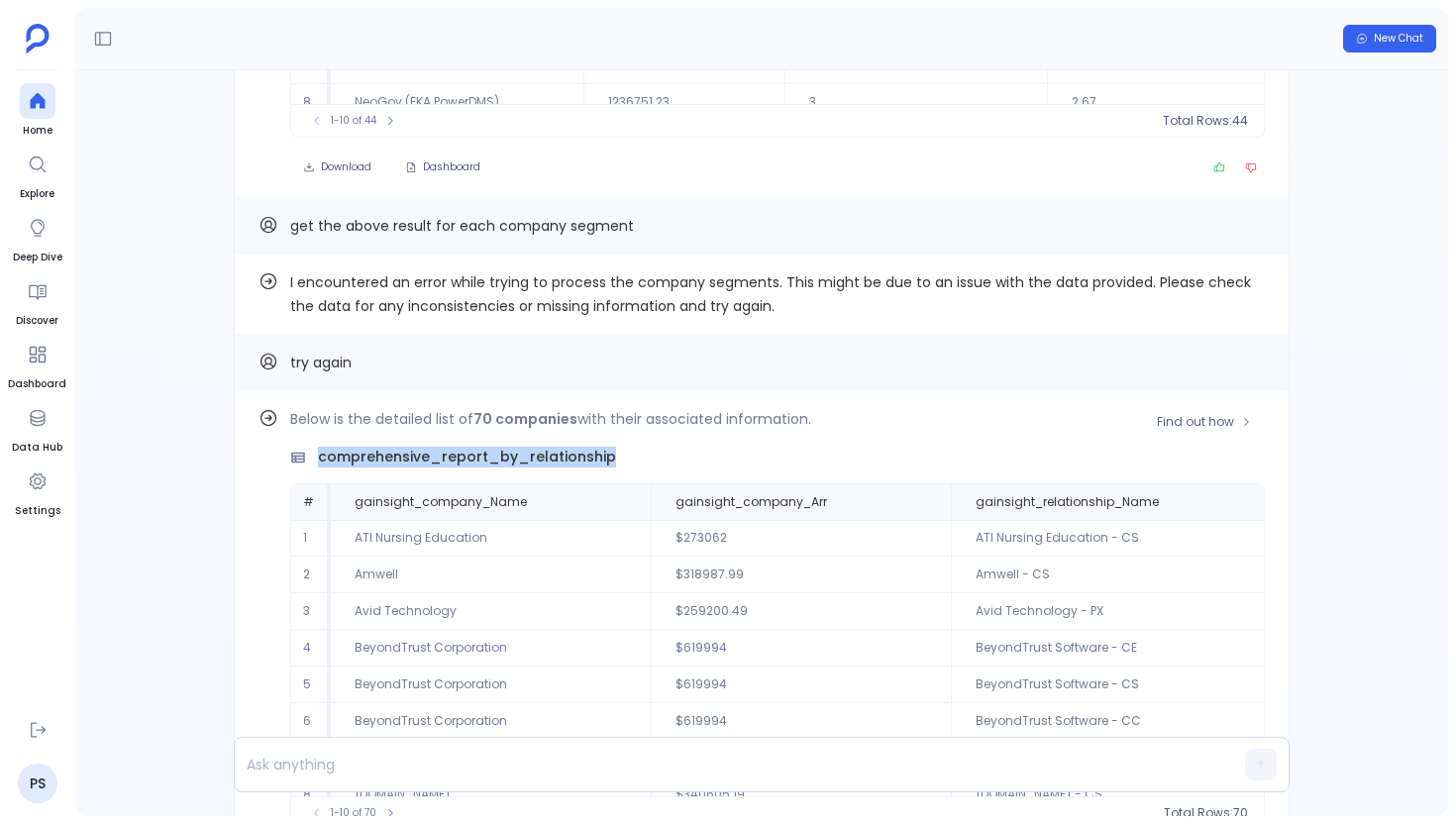 click on "comprehensive_report_by_relationship" at bounding box center [467, 457] 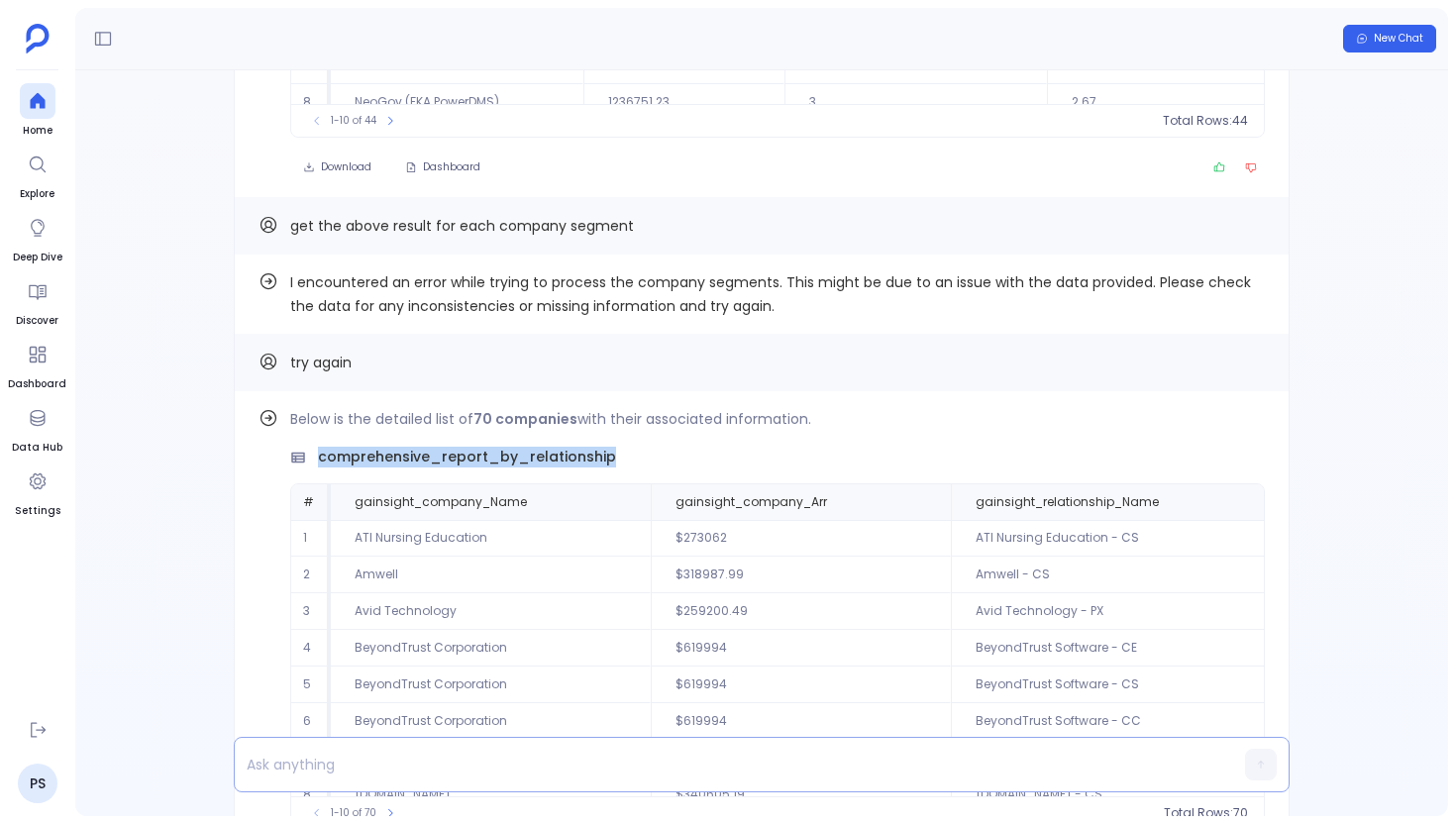click at bounding box center [723, 765] 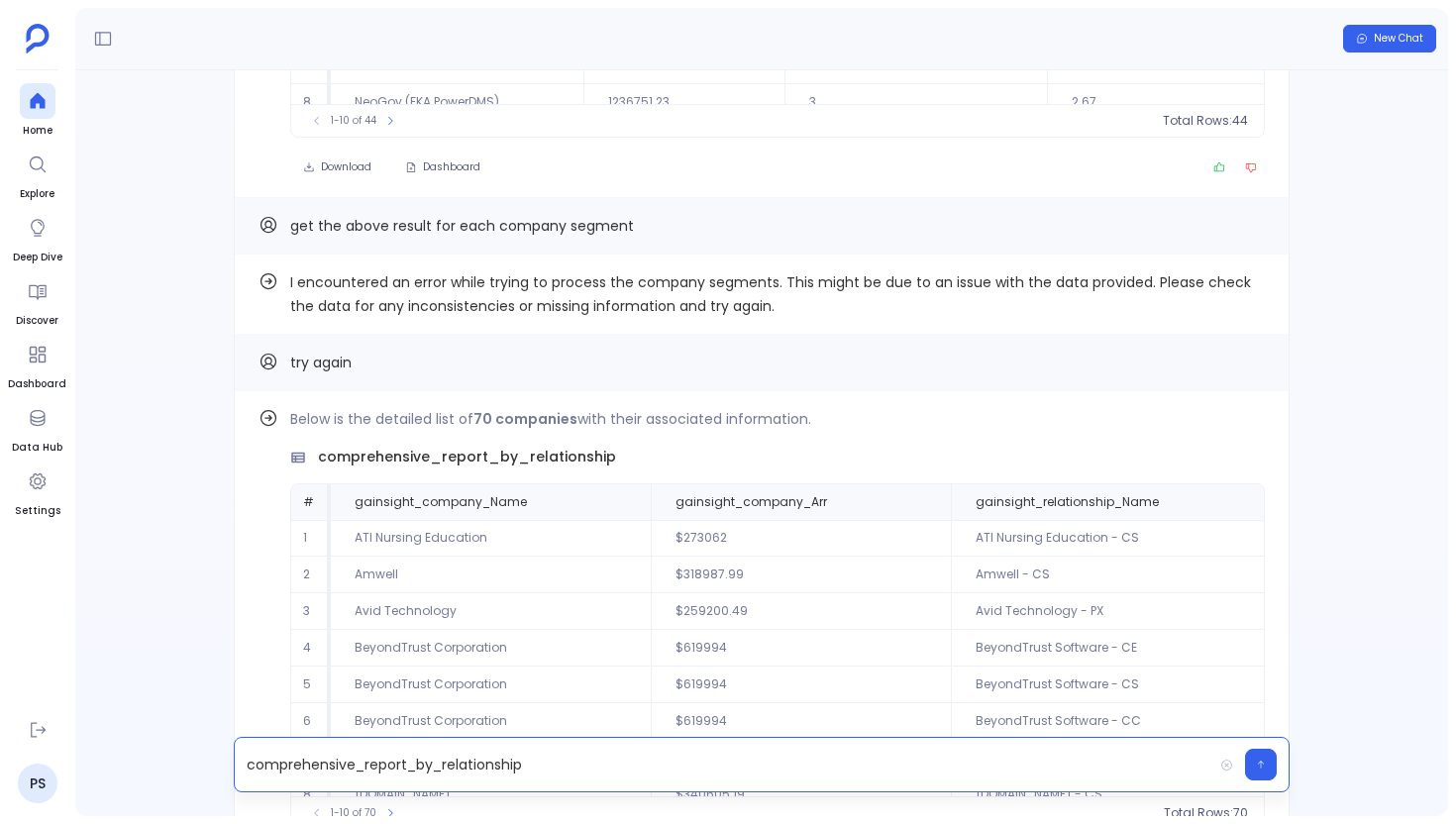 click on "comprehensive_report_by_relationship" at bounding box center (723, 765) 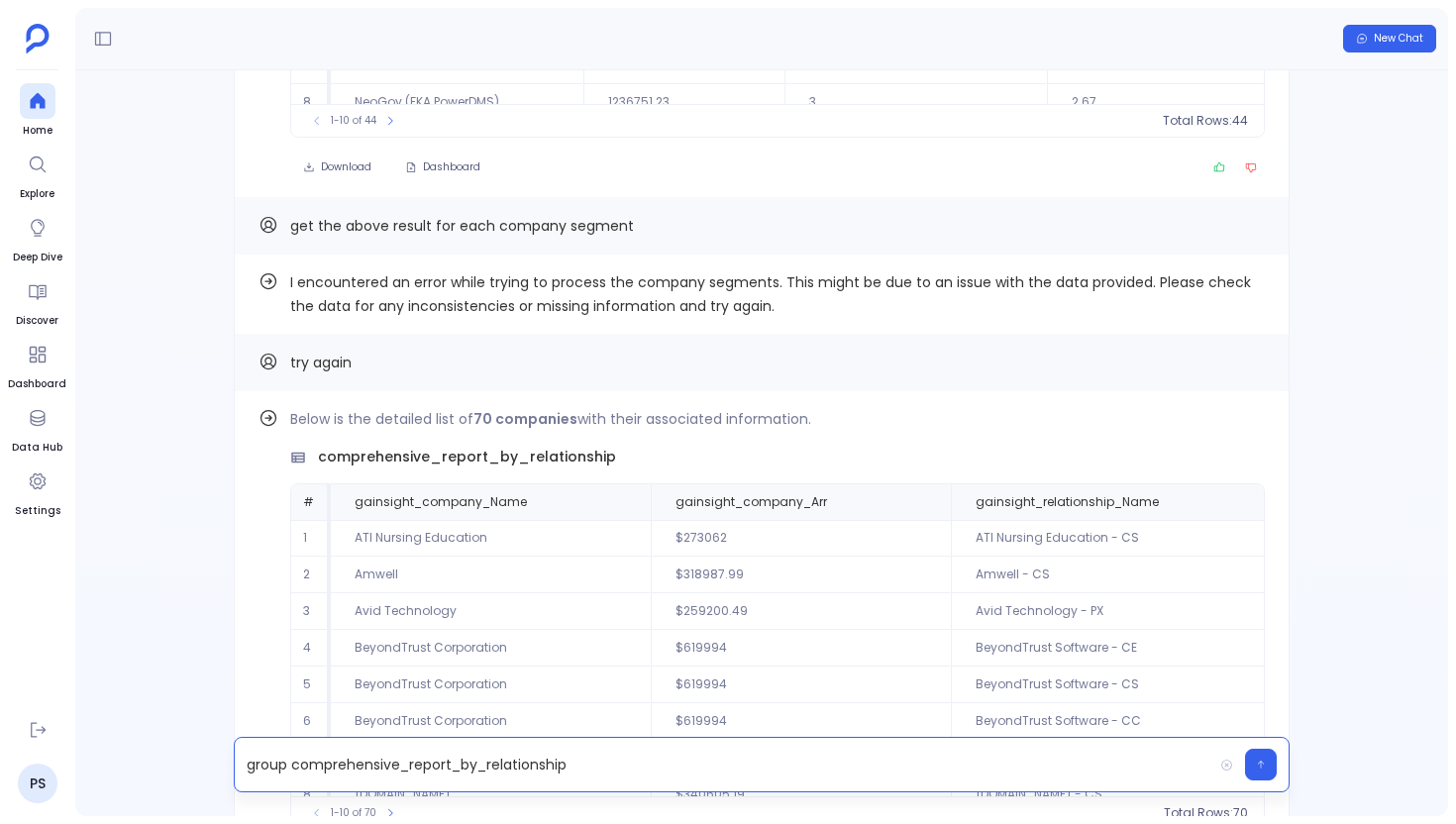 click on "group comprehensive_report_by_relationship" at bounding box center (723, 765) 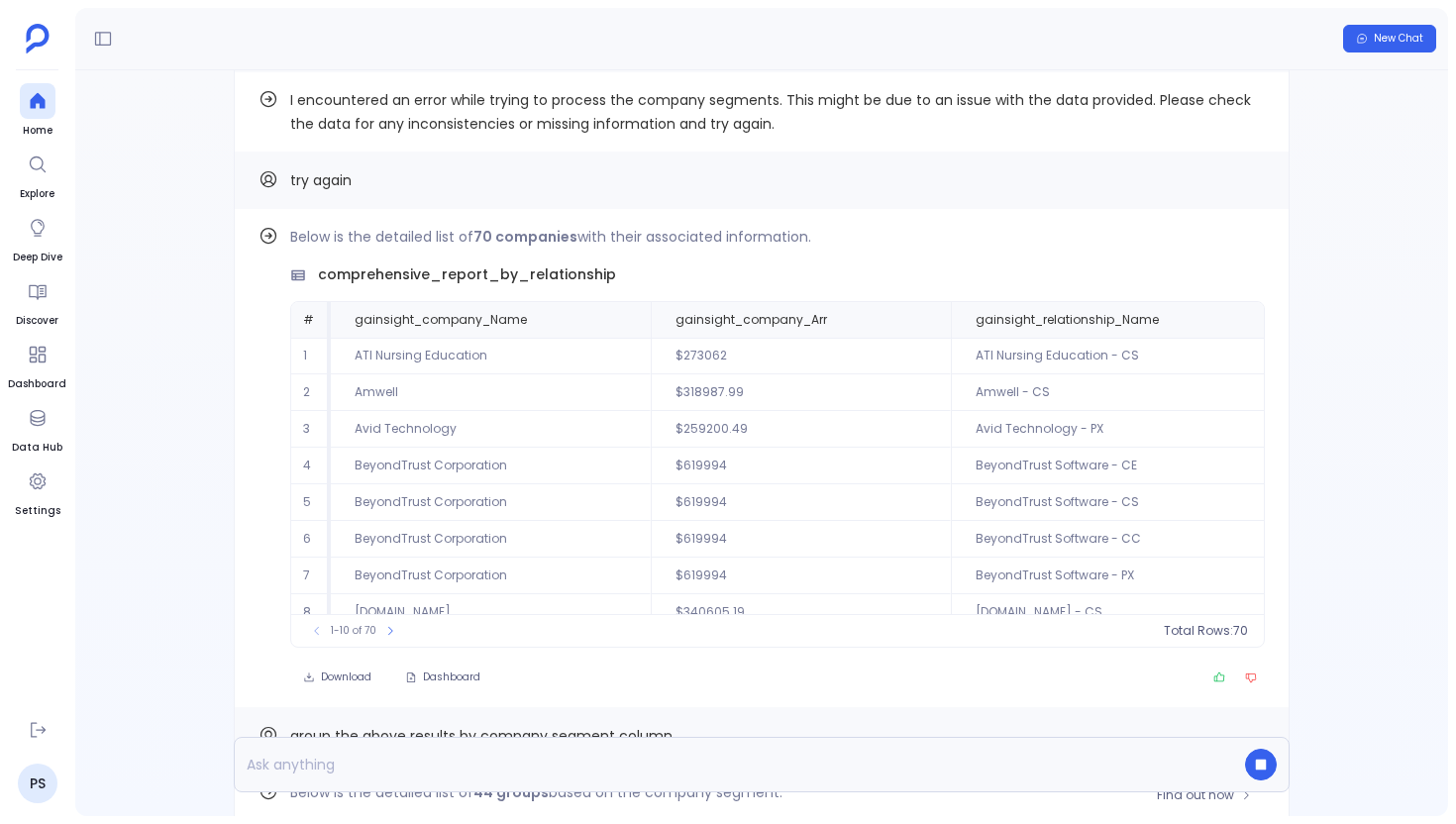 scroll, scrollTop: -682, scrollLeft: 0, axis: vertical 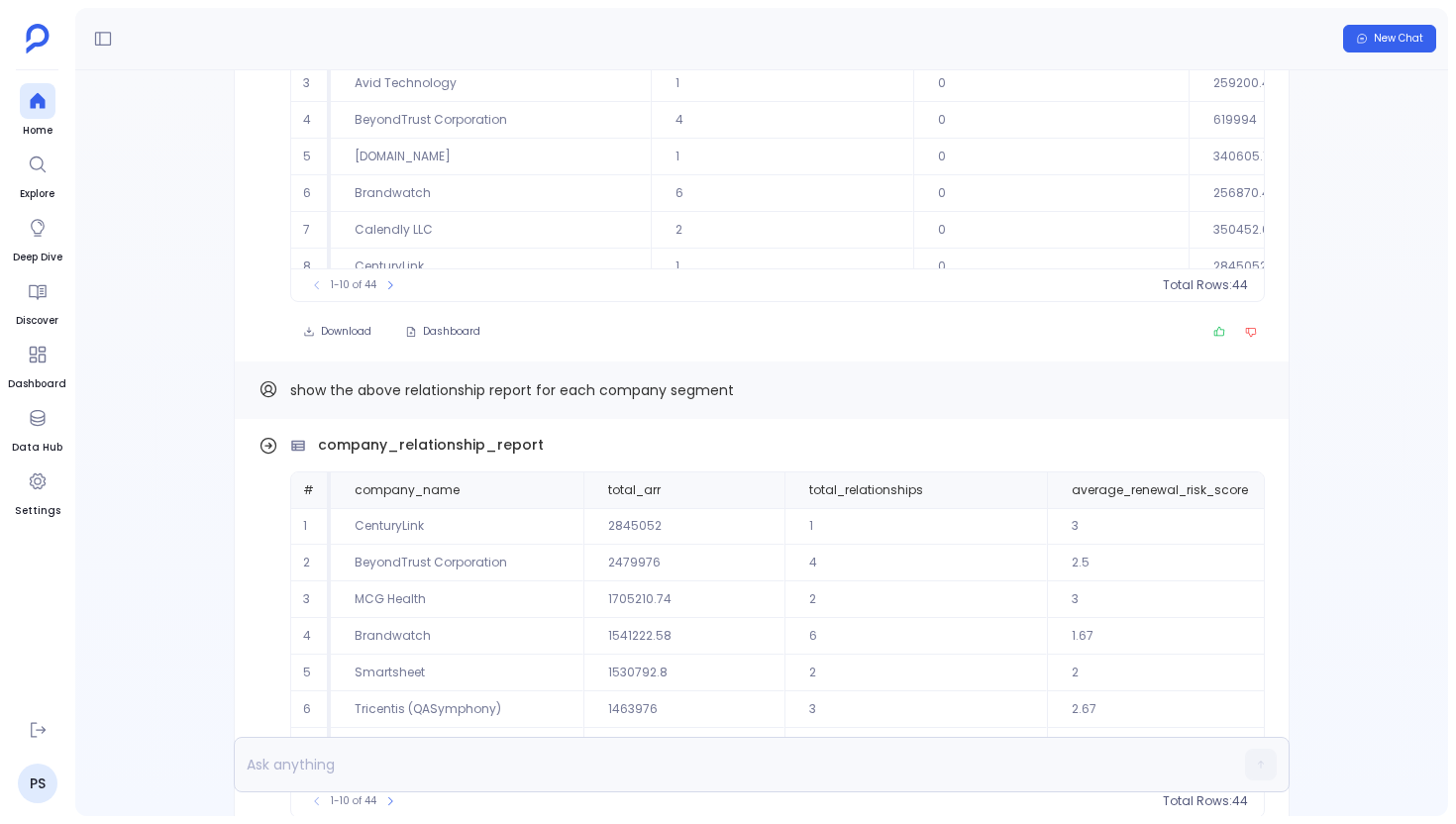 click on "show the above relationship report for each company segment" at bounding box center (512, 390) 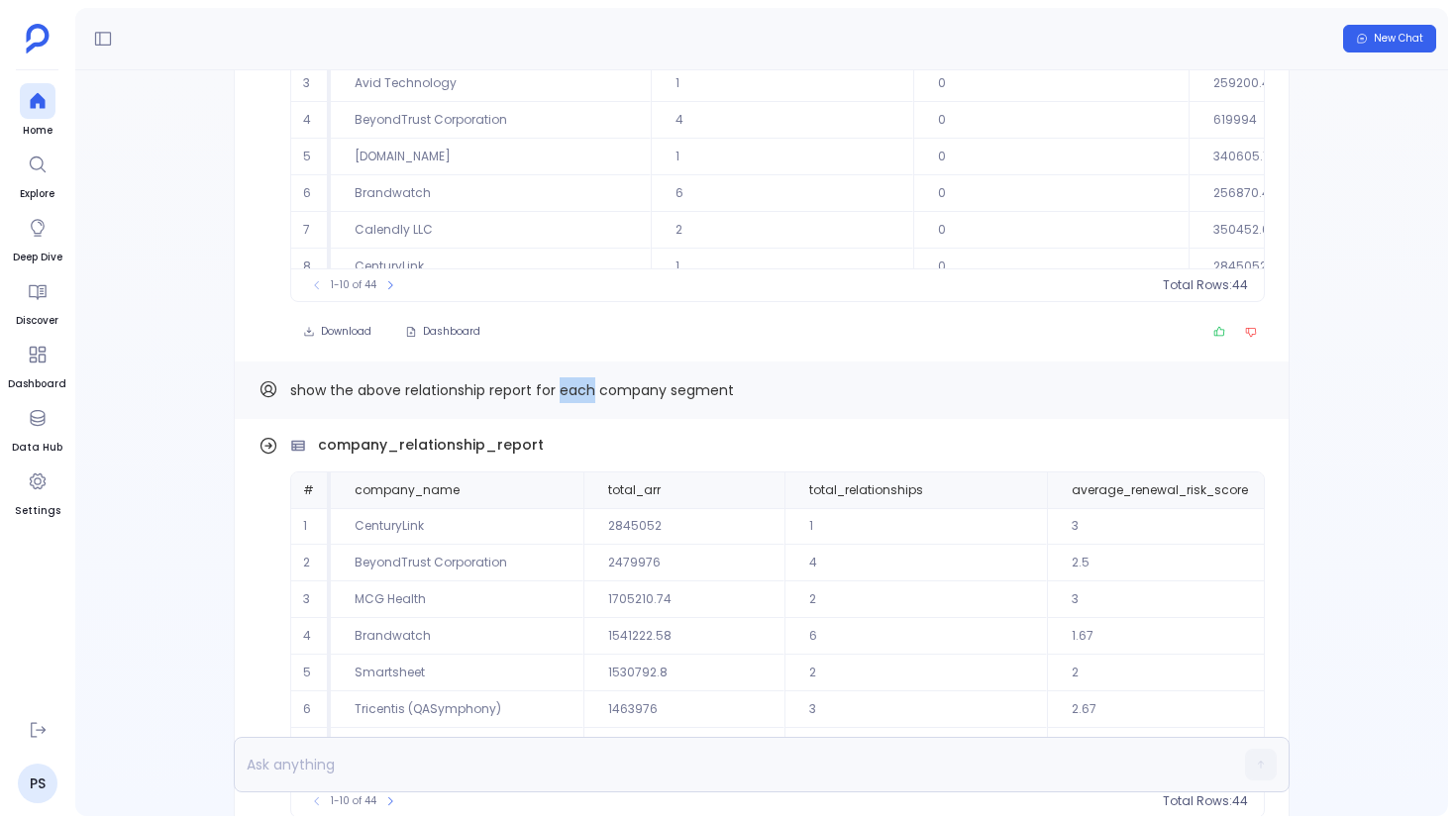 click on "show the above relationship report for each company segment" at bounding box center (512, 390) 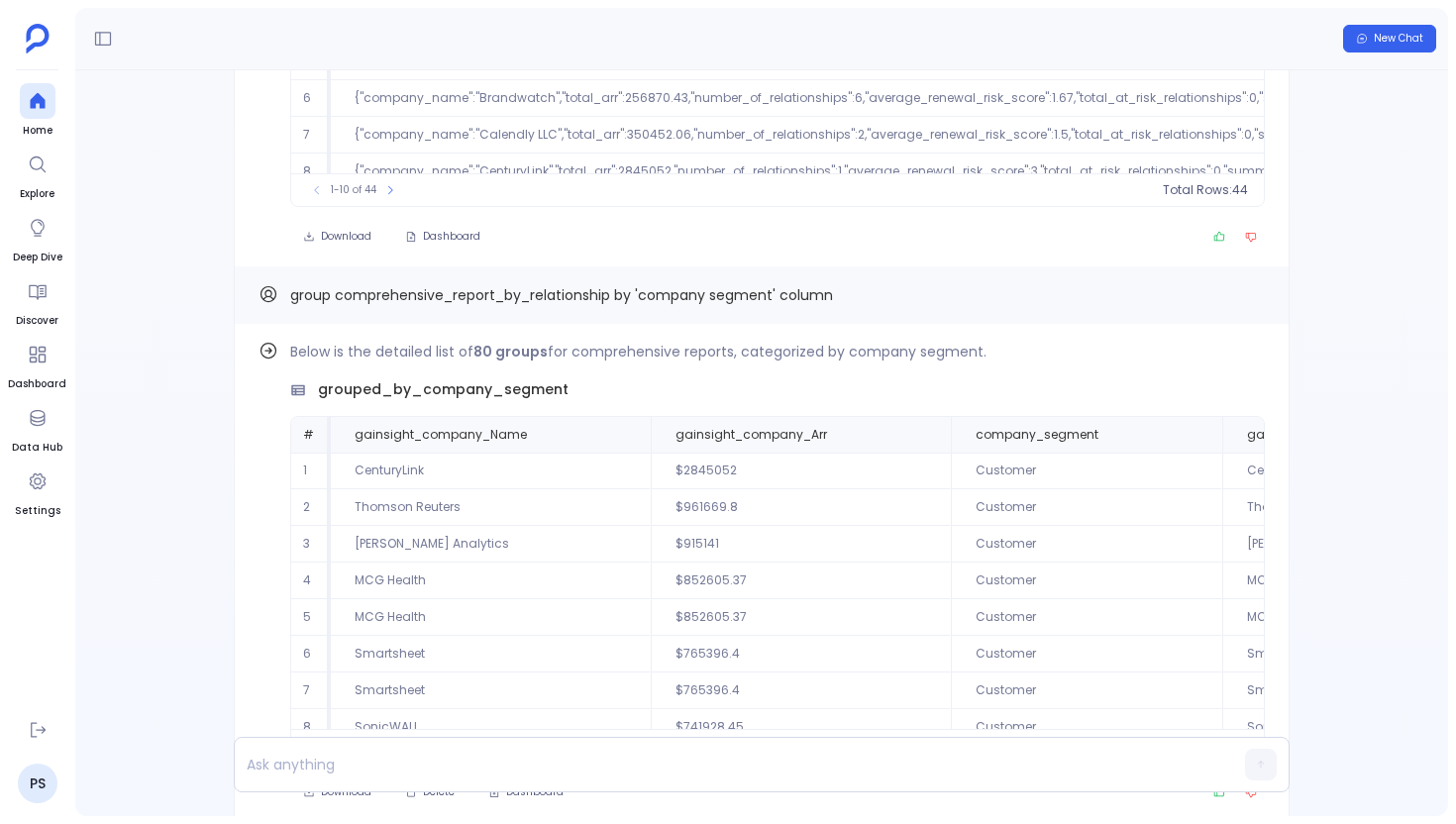 scroll, scrollTop: 0, scrollLeft: 0, axis: both 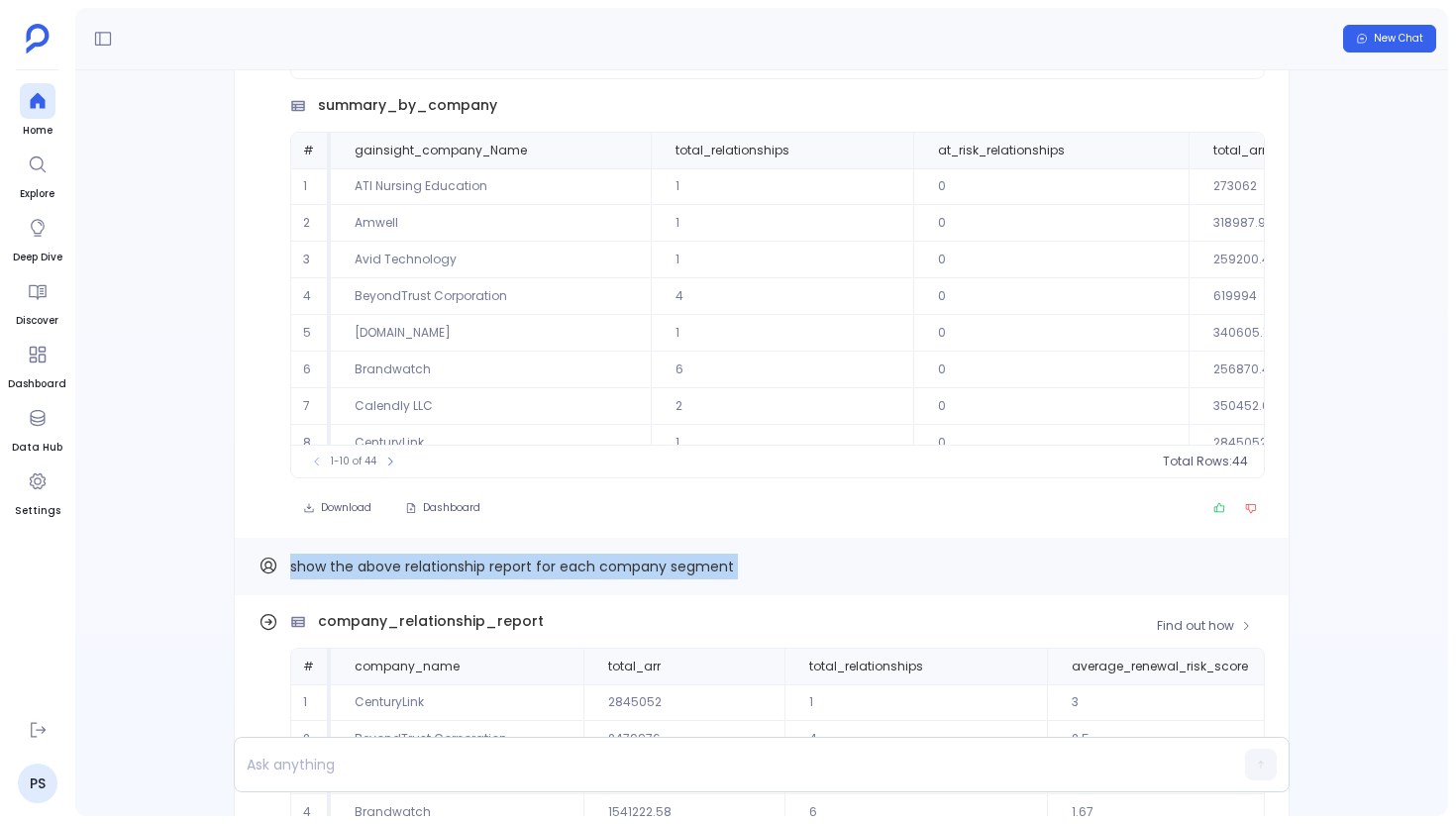 copy on "show the above relationship report for each company segment Find out how" 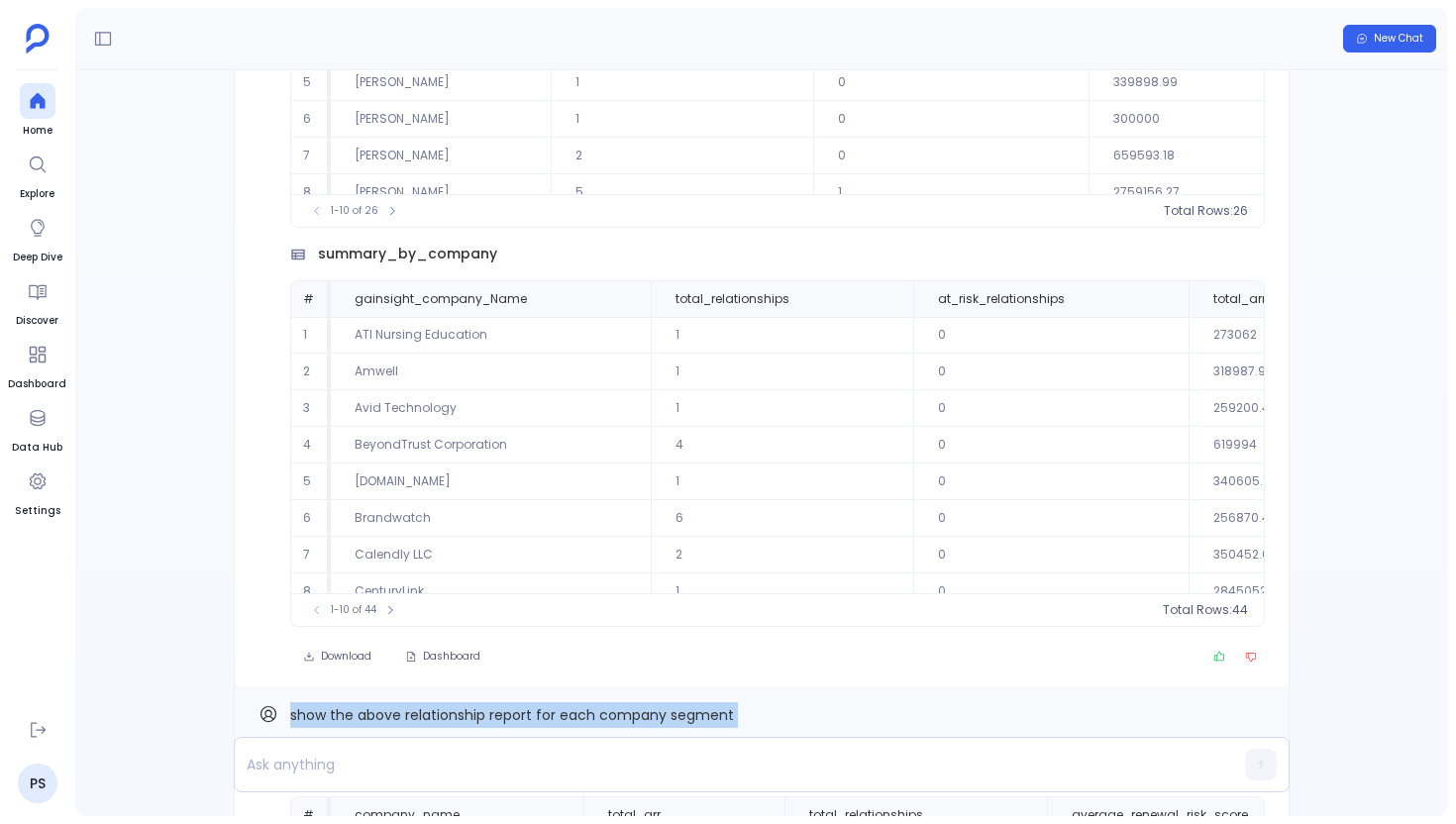 scroll, scrollTop: -2342, scrollLeft: 0, axis: vertical 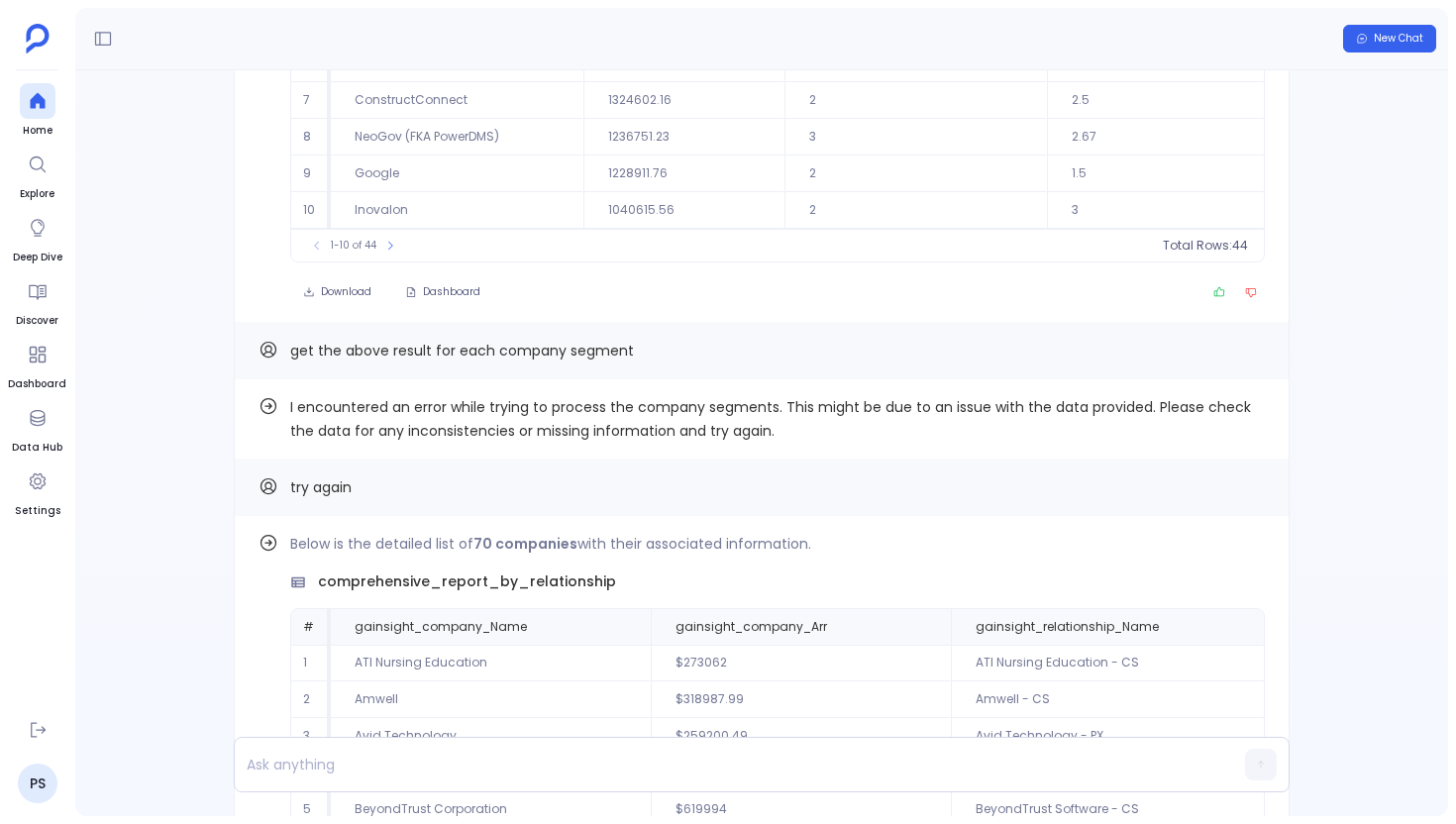 click on "get the above result for each company segment" at bounding box center (462, 351) 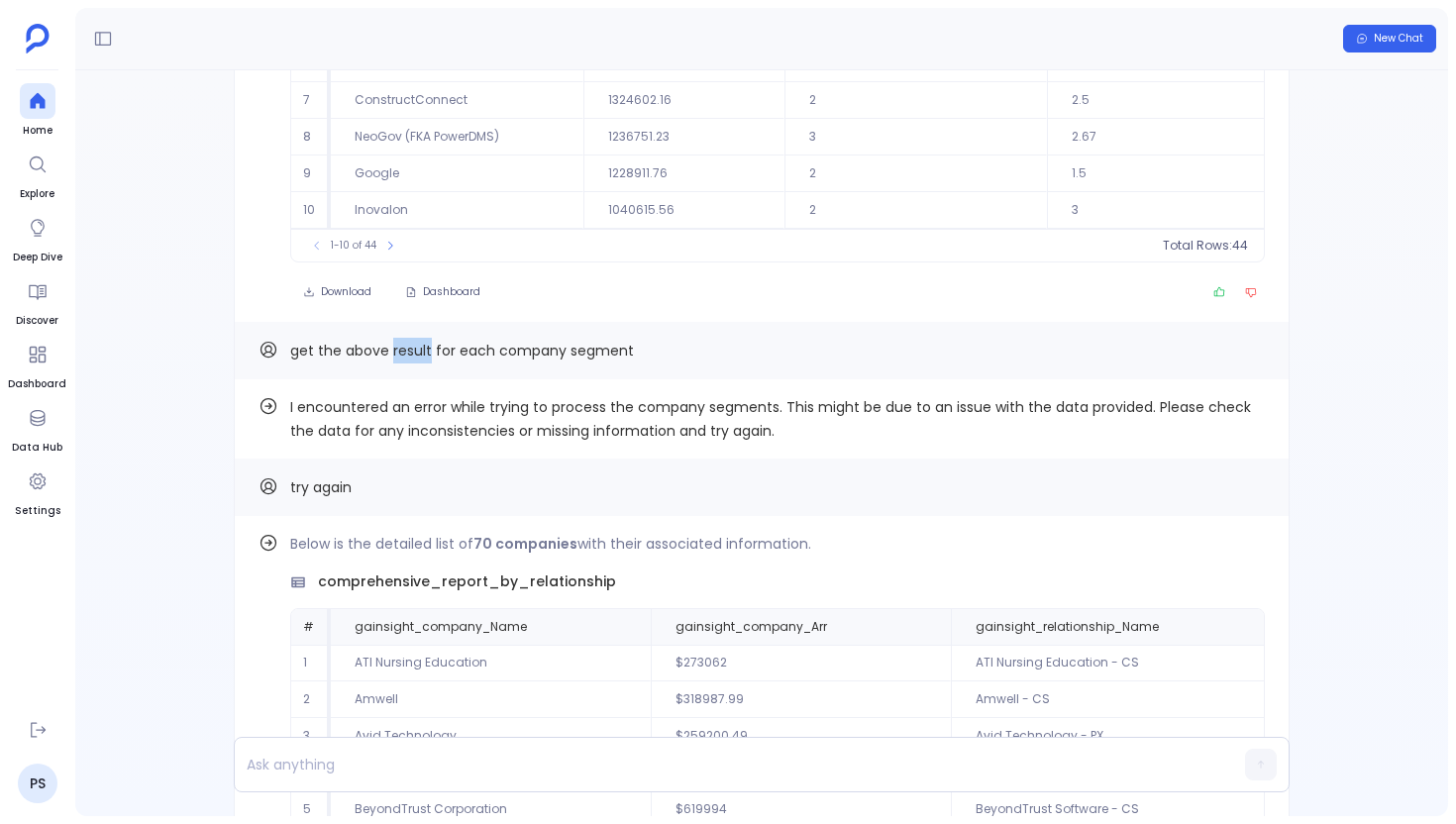 click on "get the above result for each company segment" at bounding box center (462, 351) 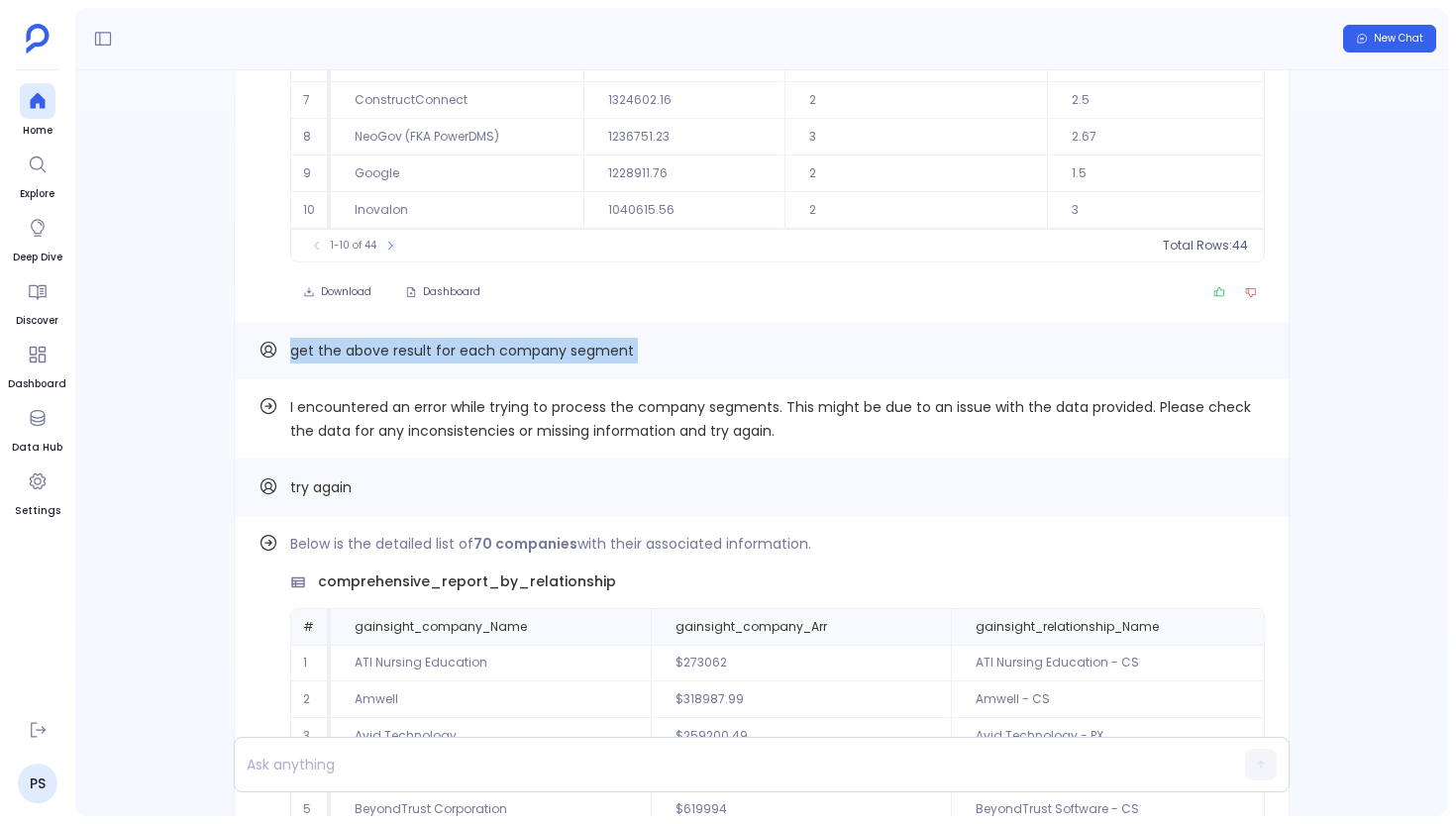 copy on "get the above result for each company segment Find out how" 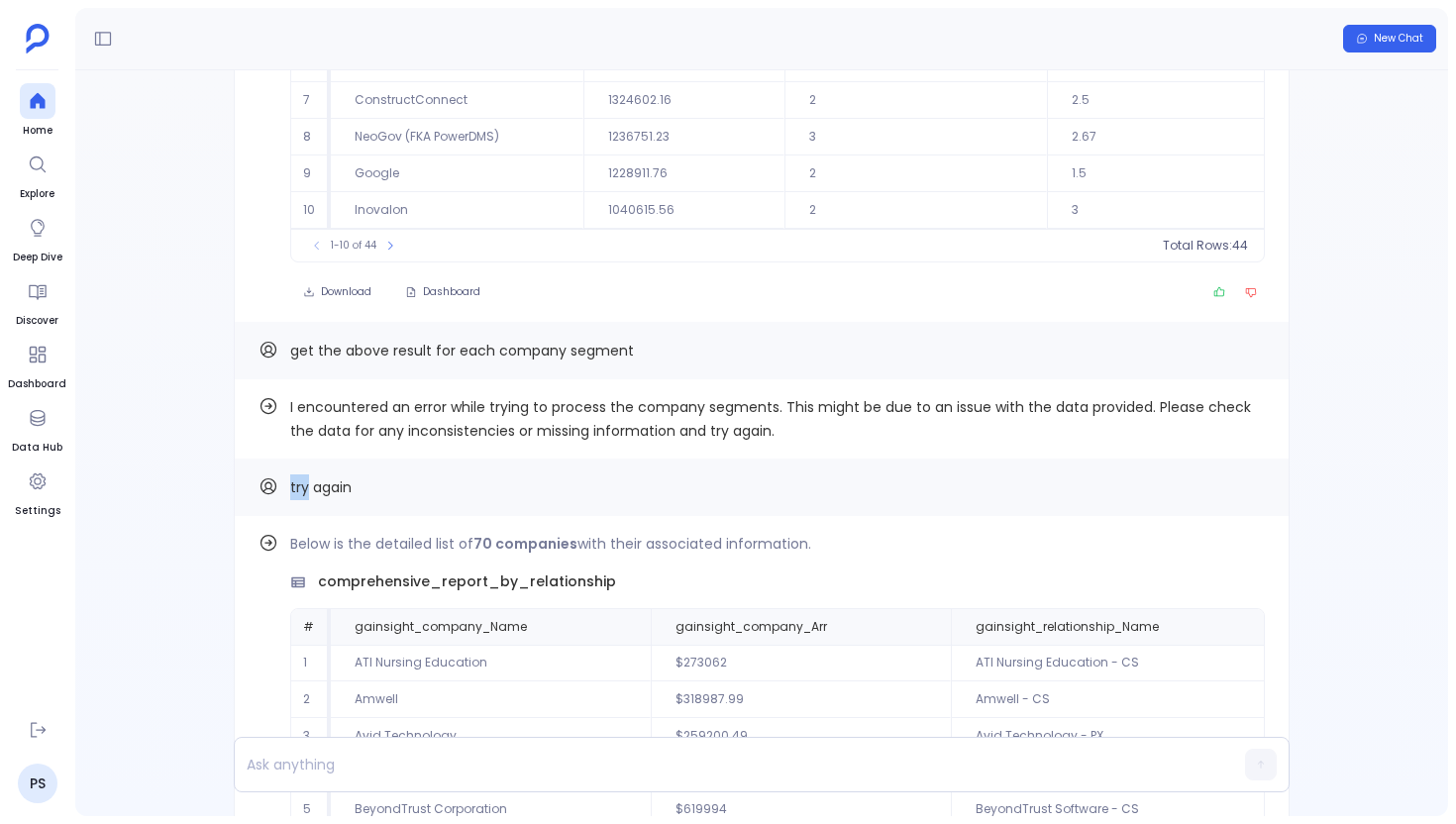 click on "try again" at bounding box center [321, 487] 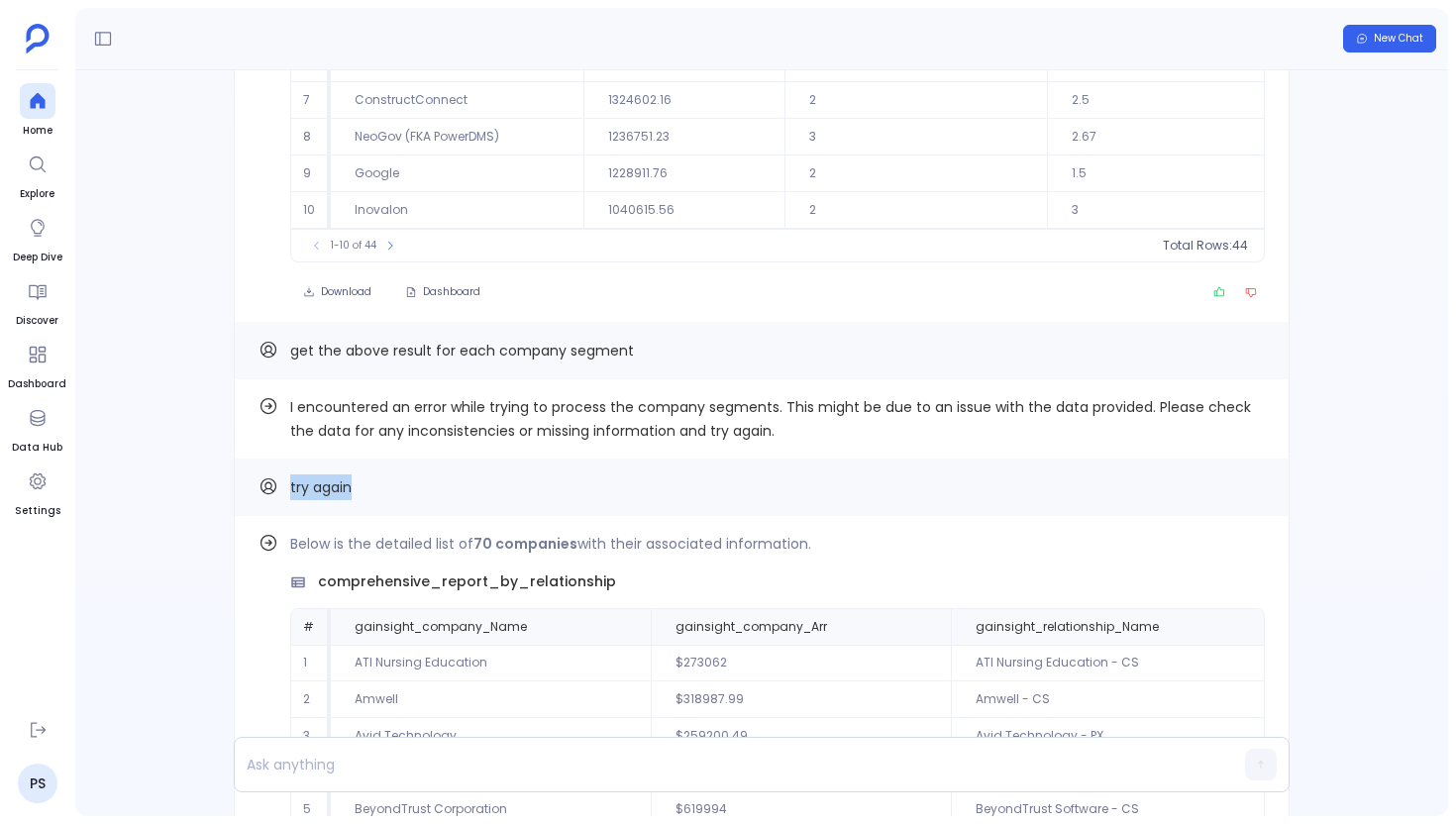 drag, startPoint x: 358, startPoint y: 486, endPoint x: 291, endPoint y: 491, distance: 67.18631 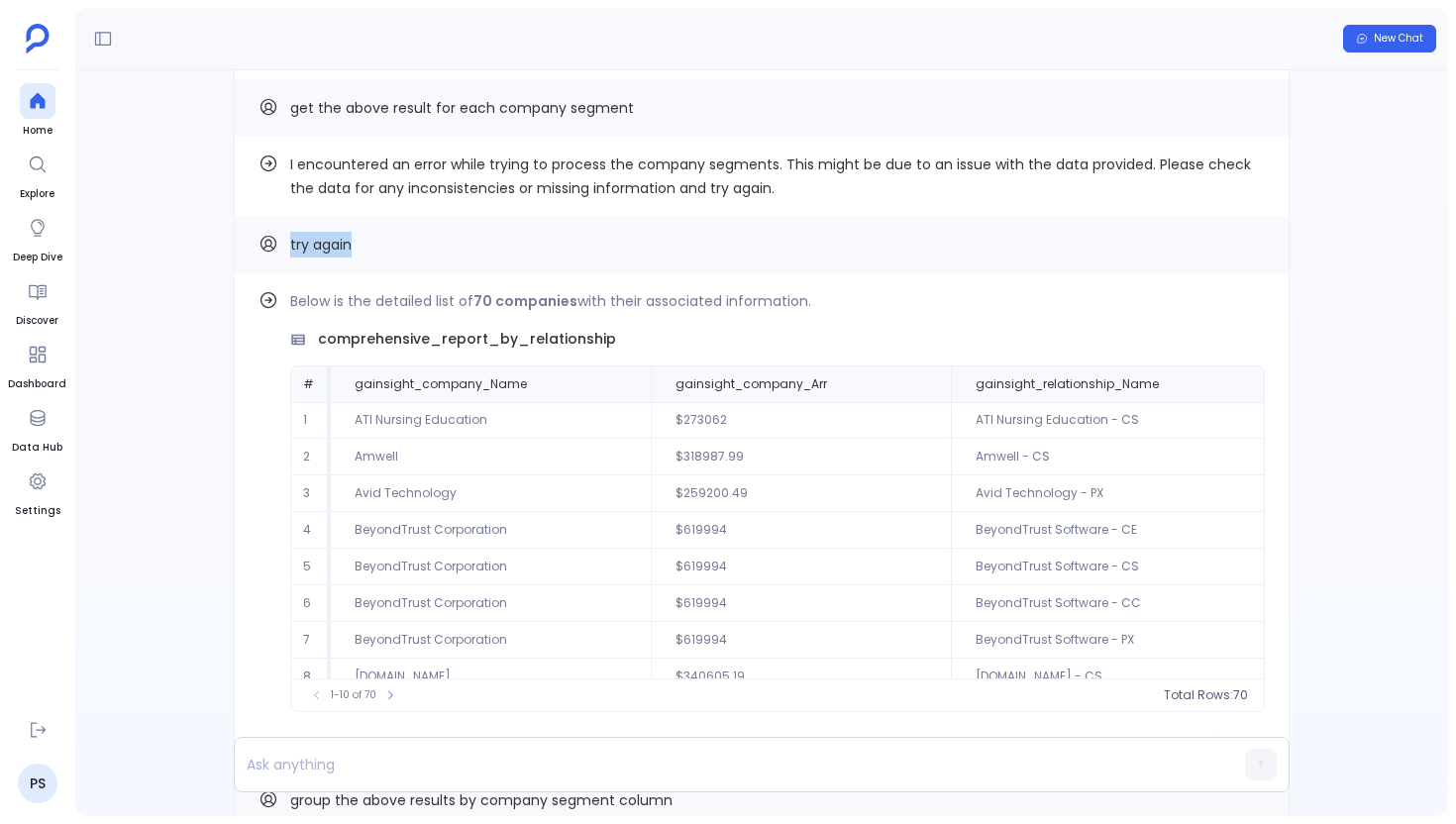 scroll, scrollTop: -1110, scrollLeft: 0, axis: vertical 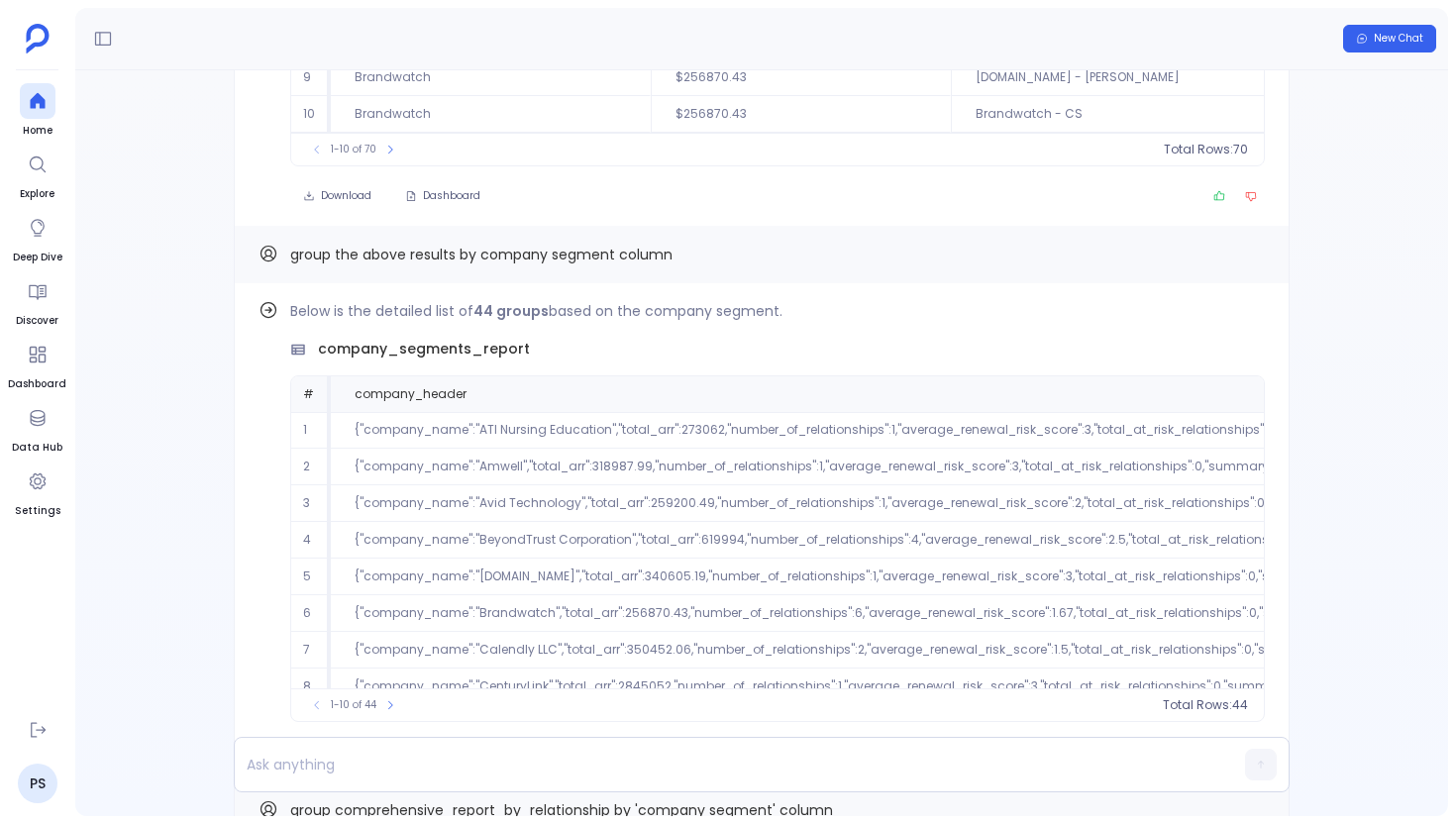 click on "group the above results by company segment column" at bounding box center [481, 255] 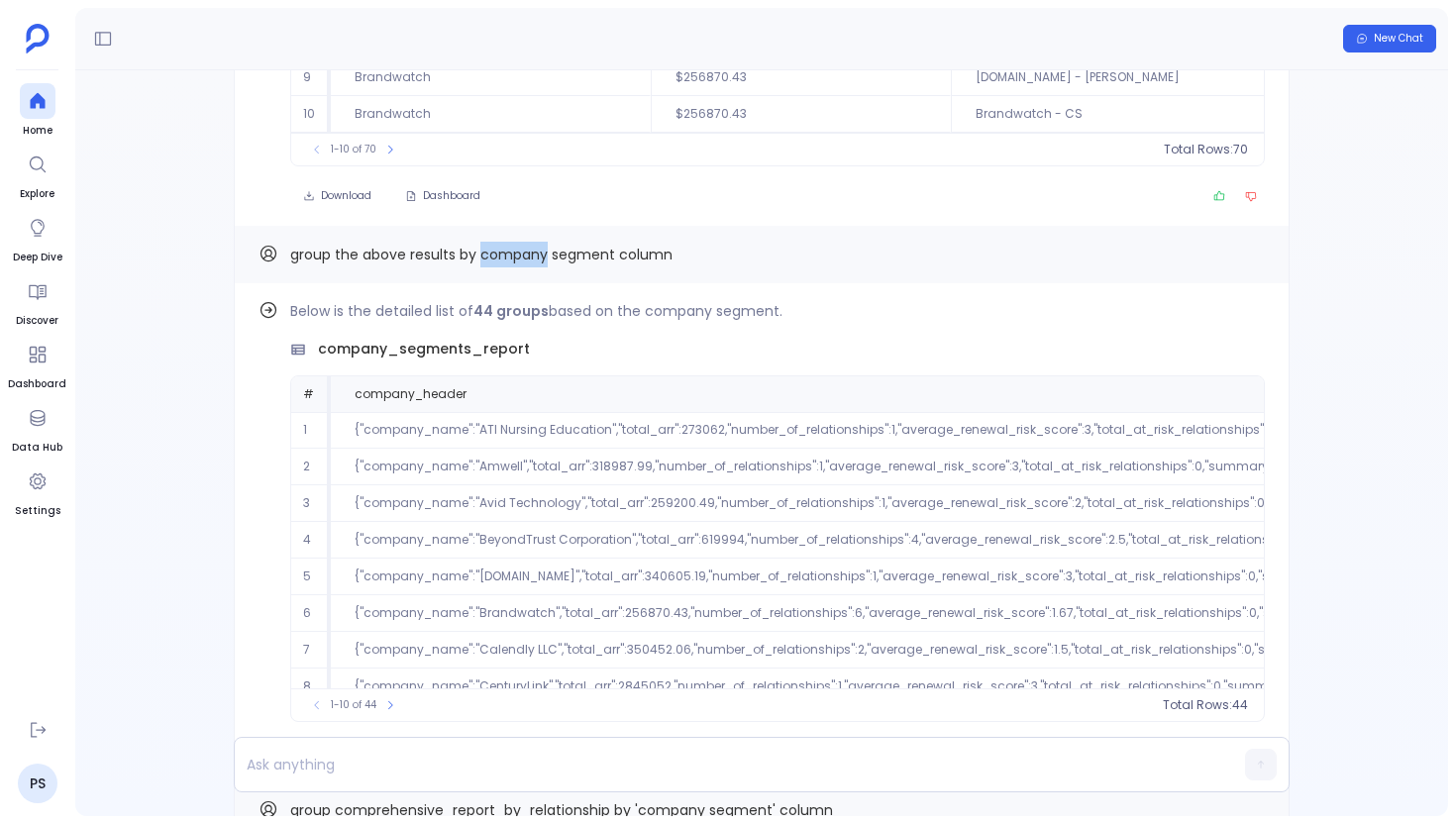 click on "group the above results by company segment column" at bounding box center (481, 255) 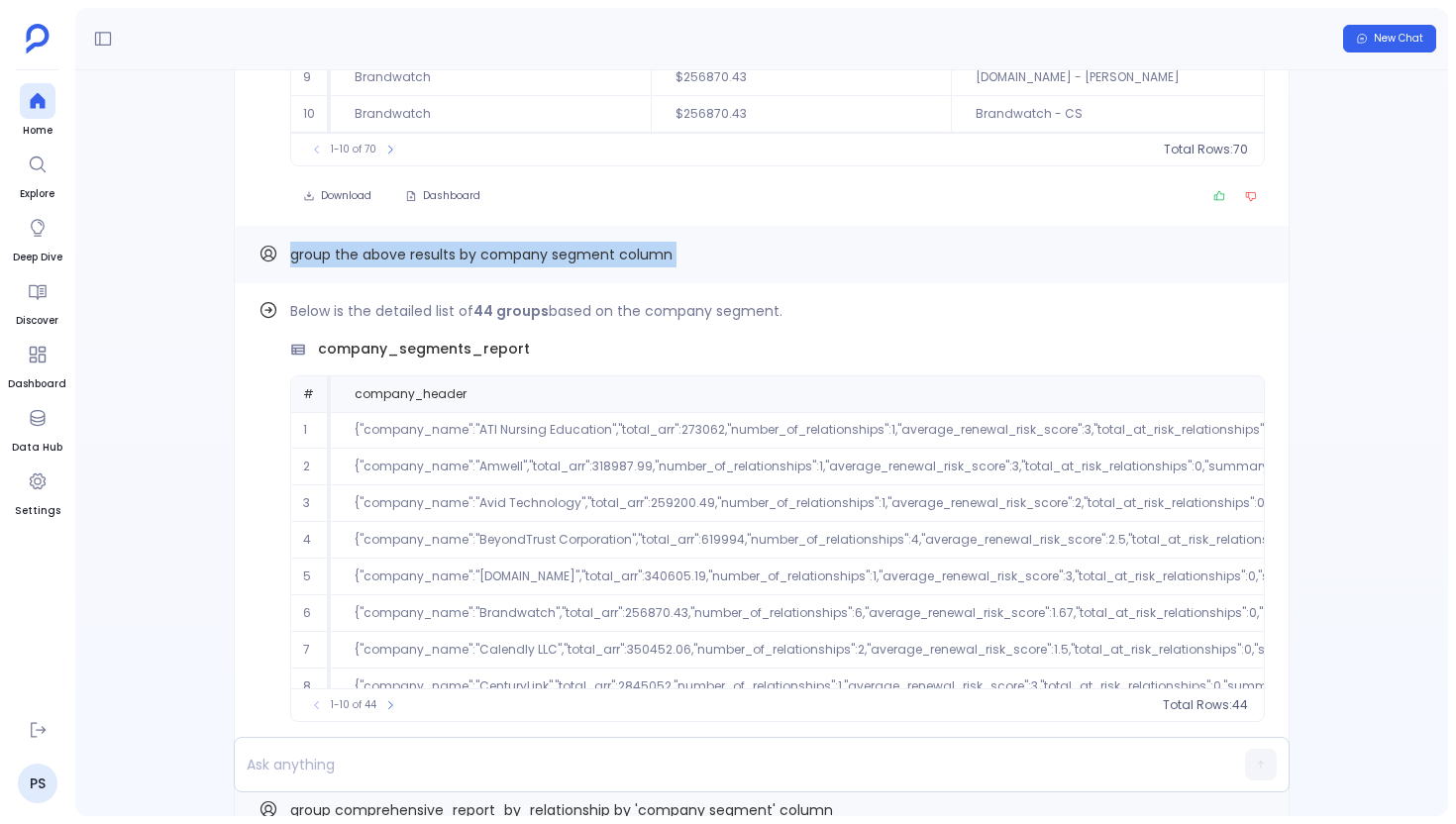 copy on "group the above results by company segment column Find out how" 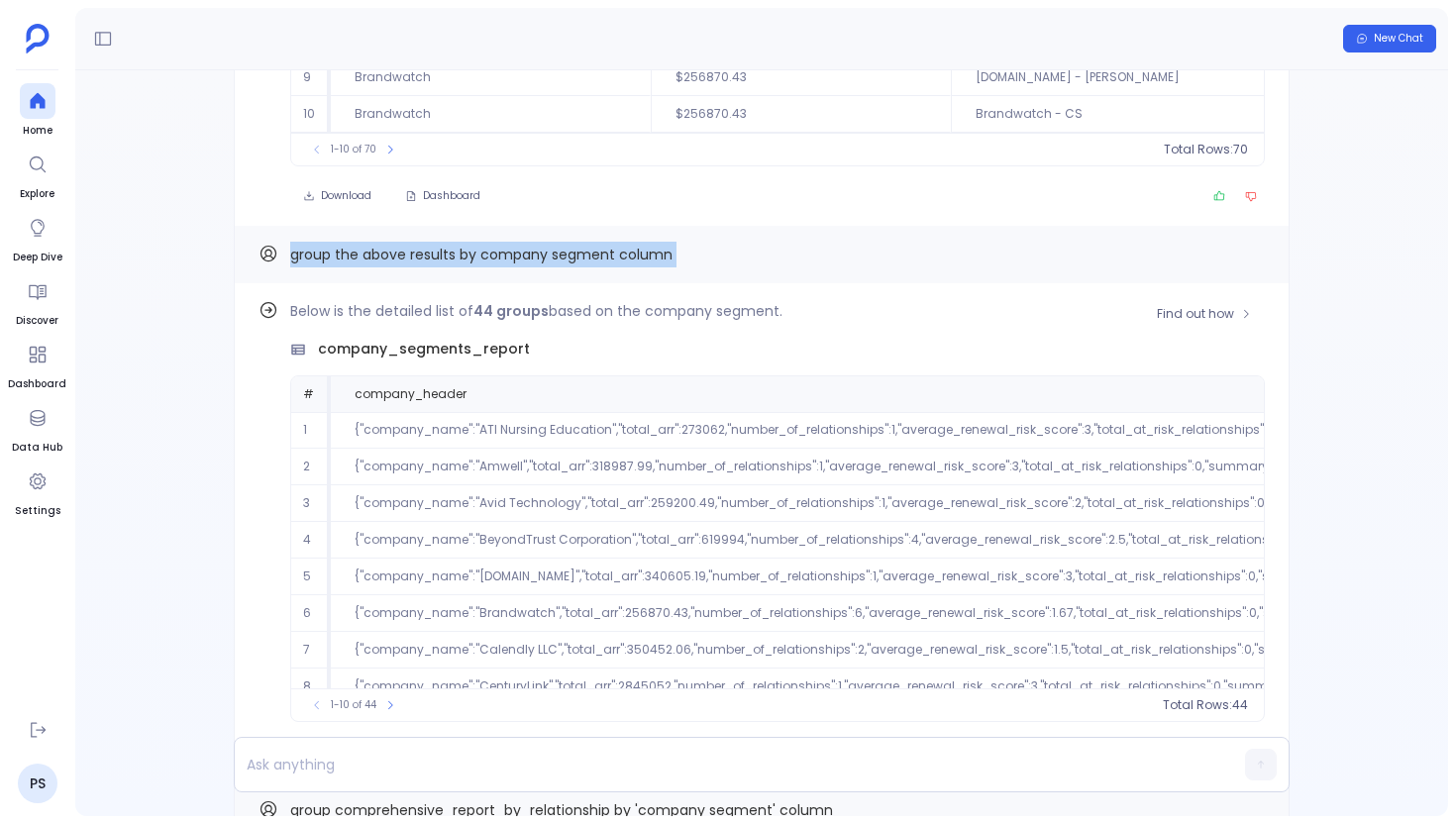scroll, scrollTop: 95, scrollLeft: 0, axis: vertical 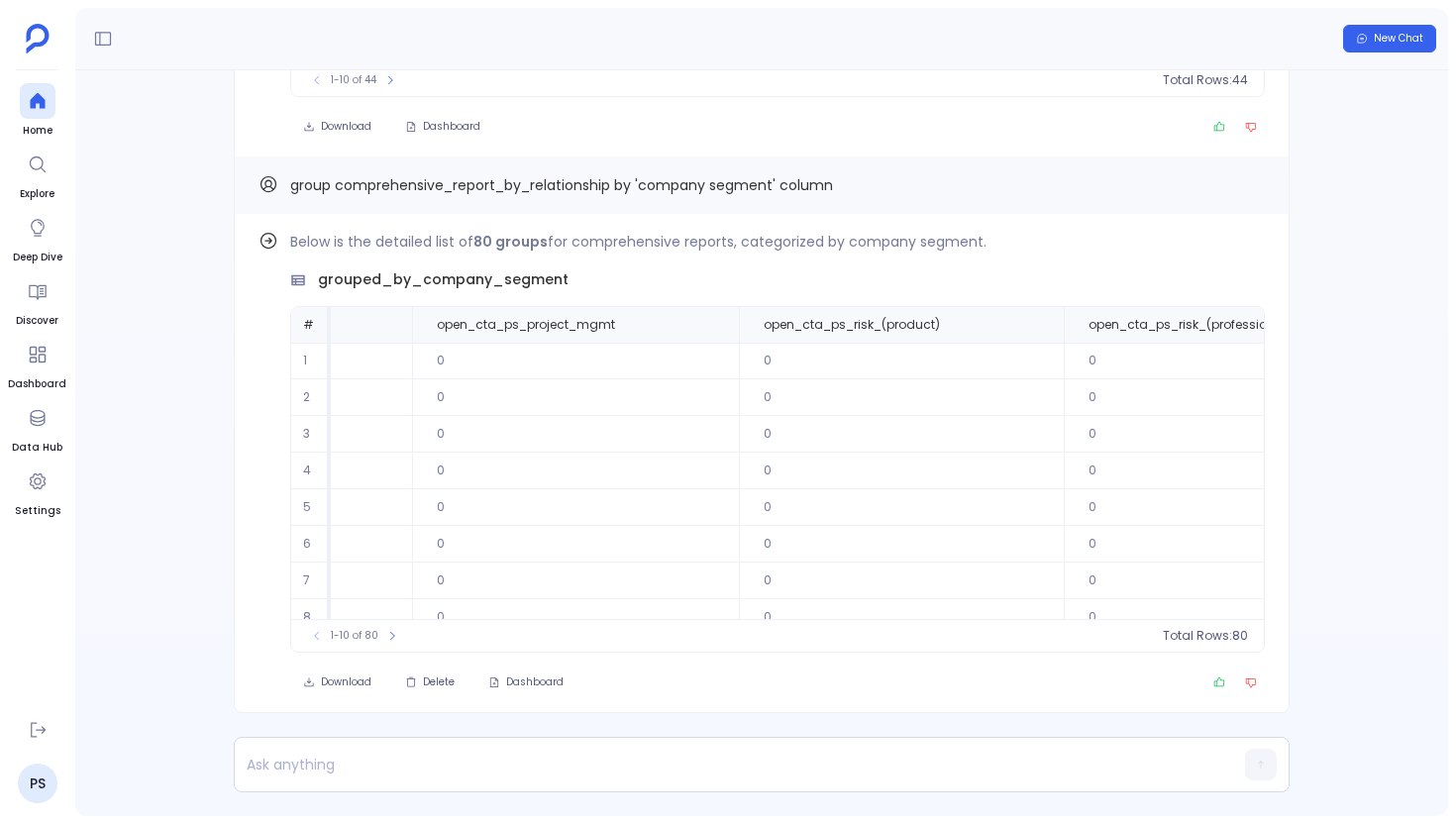 click on "group comprehensive_report_by_relationship by 'company segment' column" at bounding box center [562, 185] 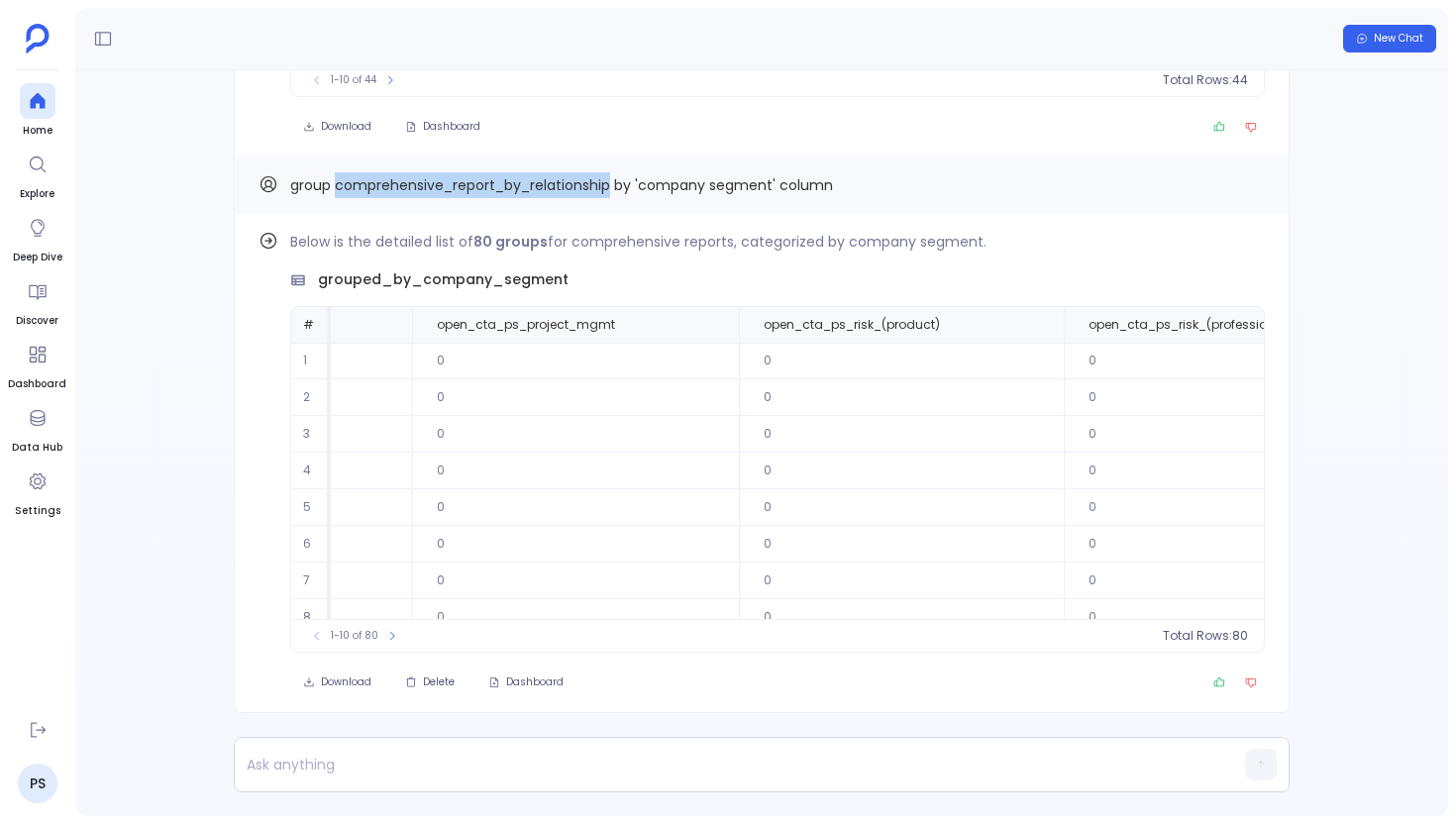 click on "group comprehensive_report_by_relationship by 'company segment' column" at bounding box center (562, 185) 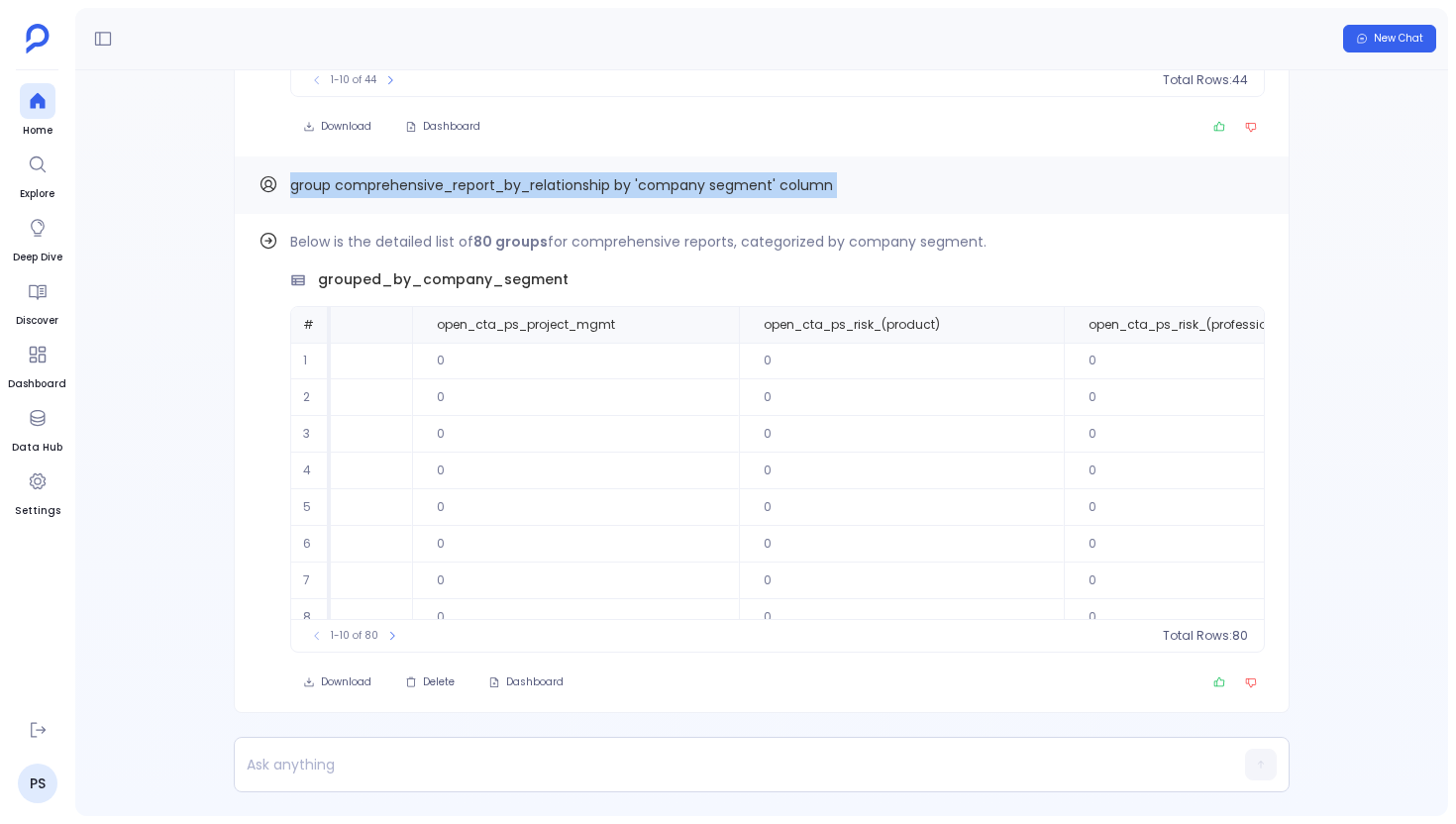 copy on "group comprehensive_report_by_relationship by 'company segment' column Find out how" 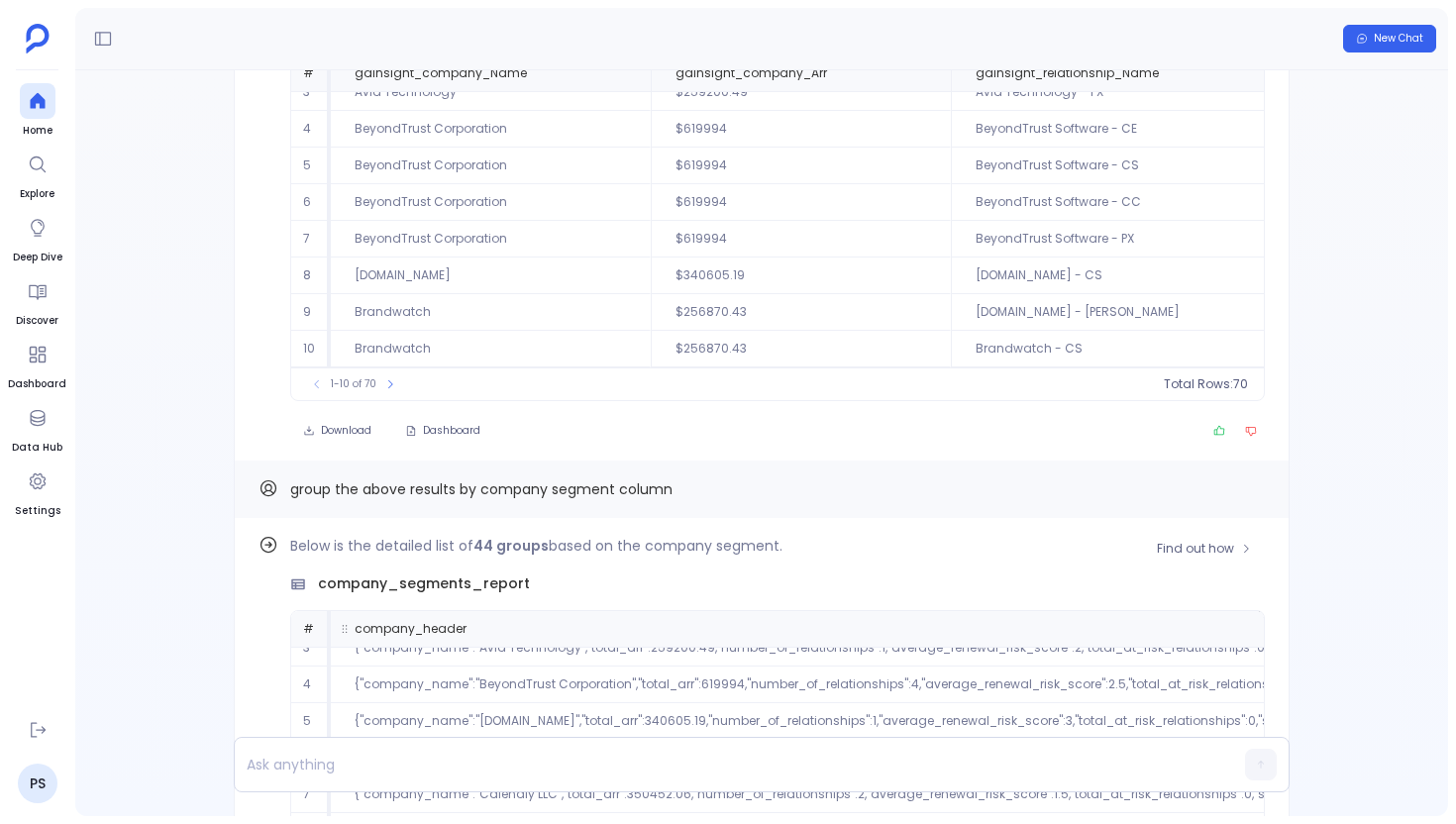 scroll, scrollTop: 0, scrollLeft: 0, axis: both 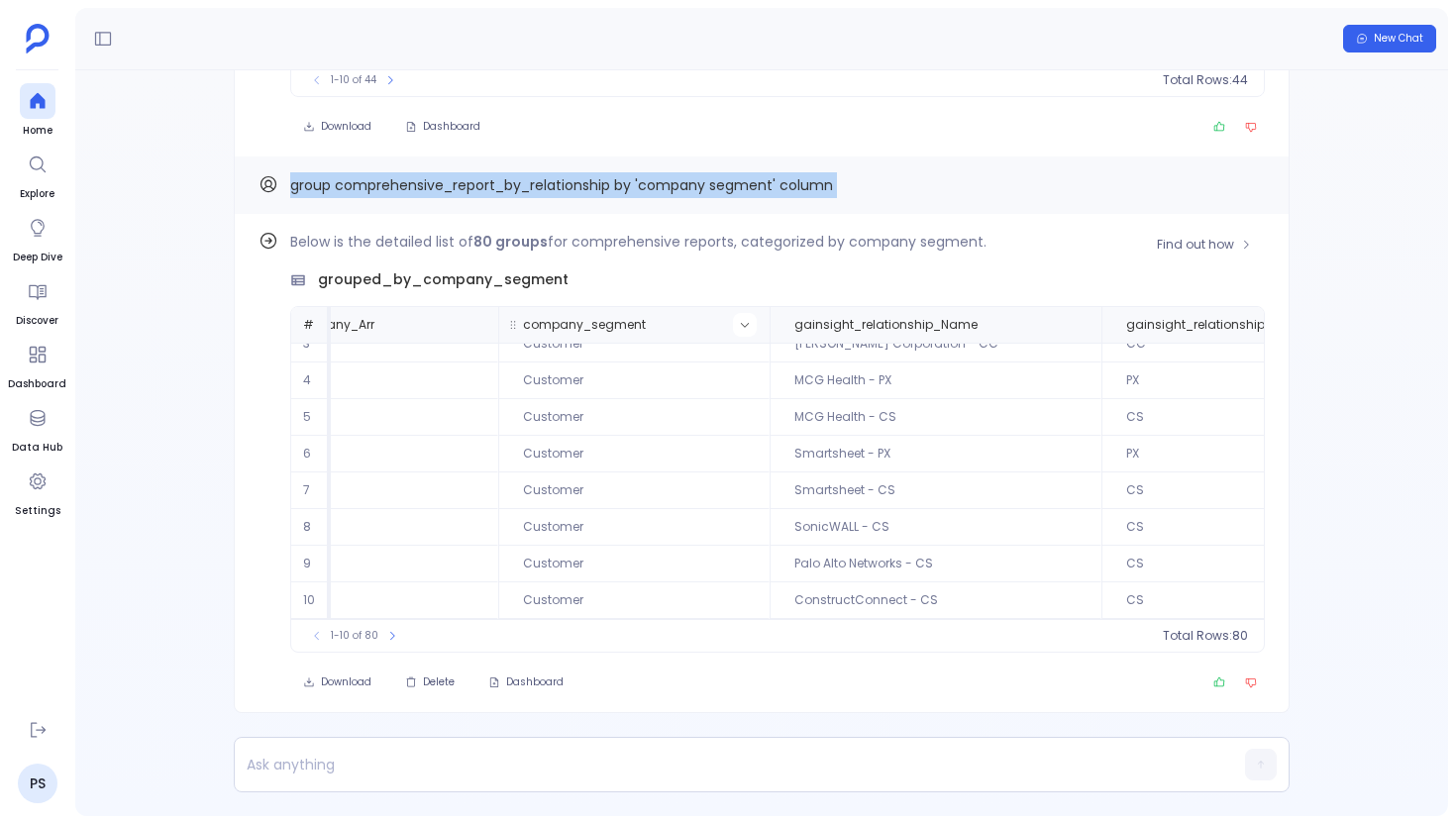 click 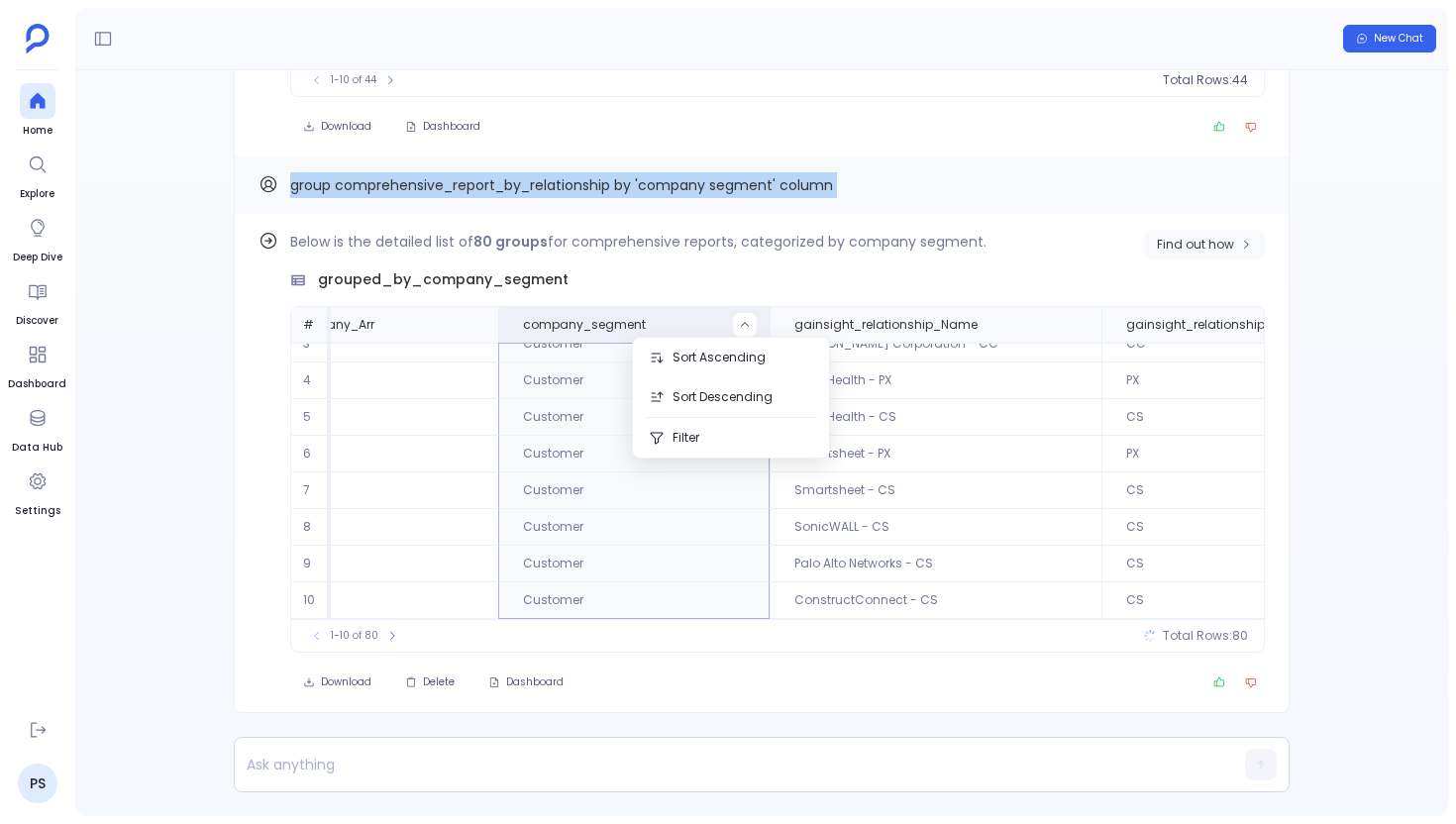 click on "Find out how" at bounding box center (1196, 245) 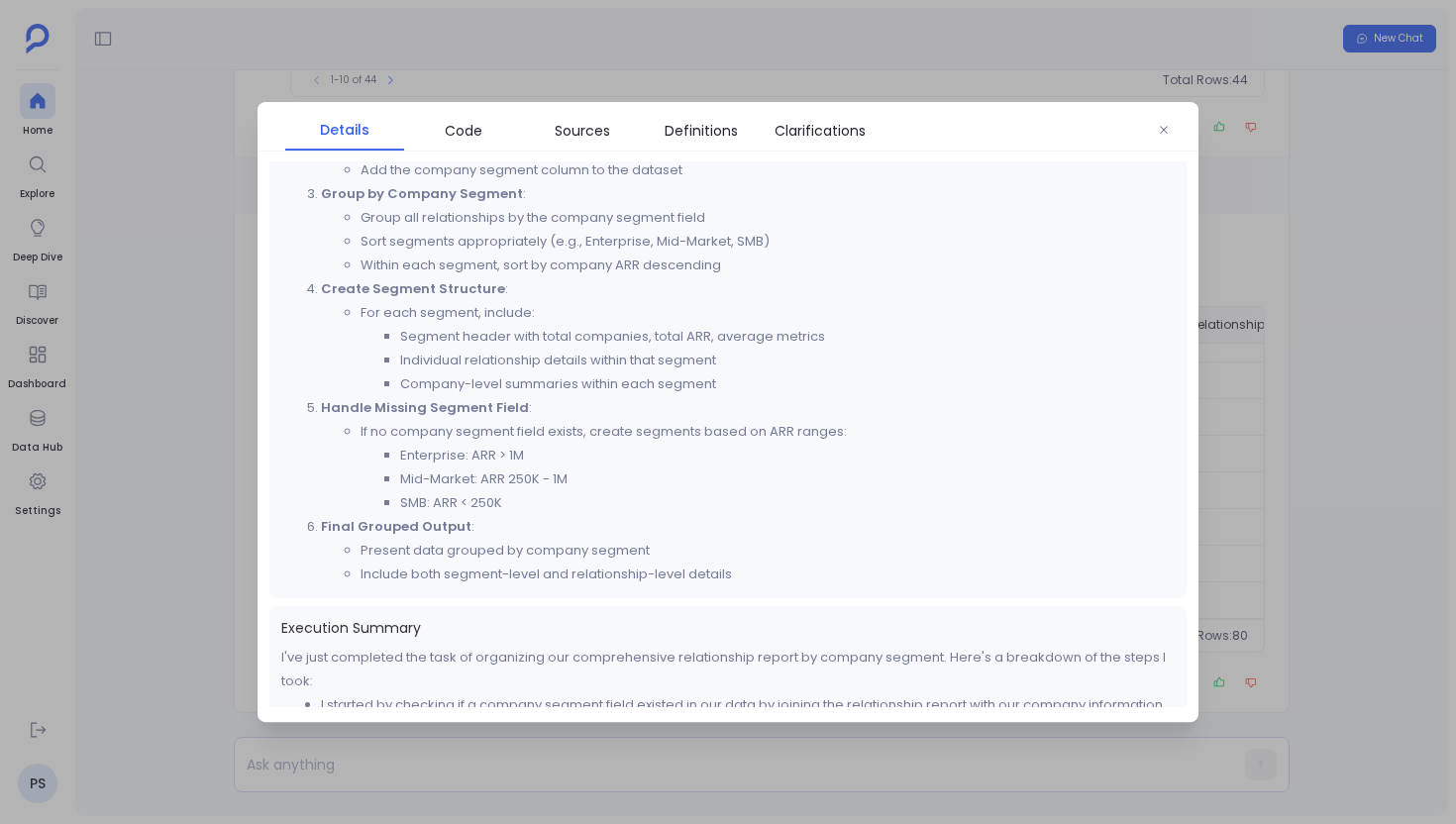 scroll, scrollTop: 1023, scrollLeft: 0, axis: vertical 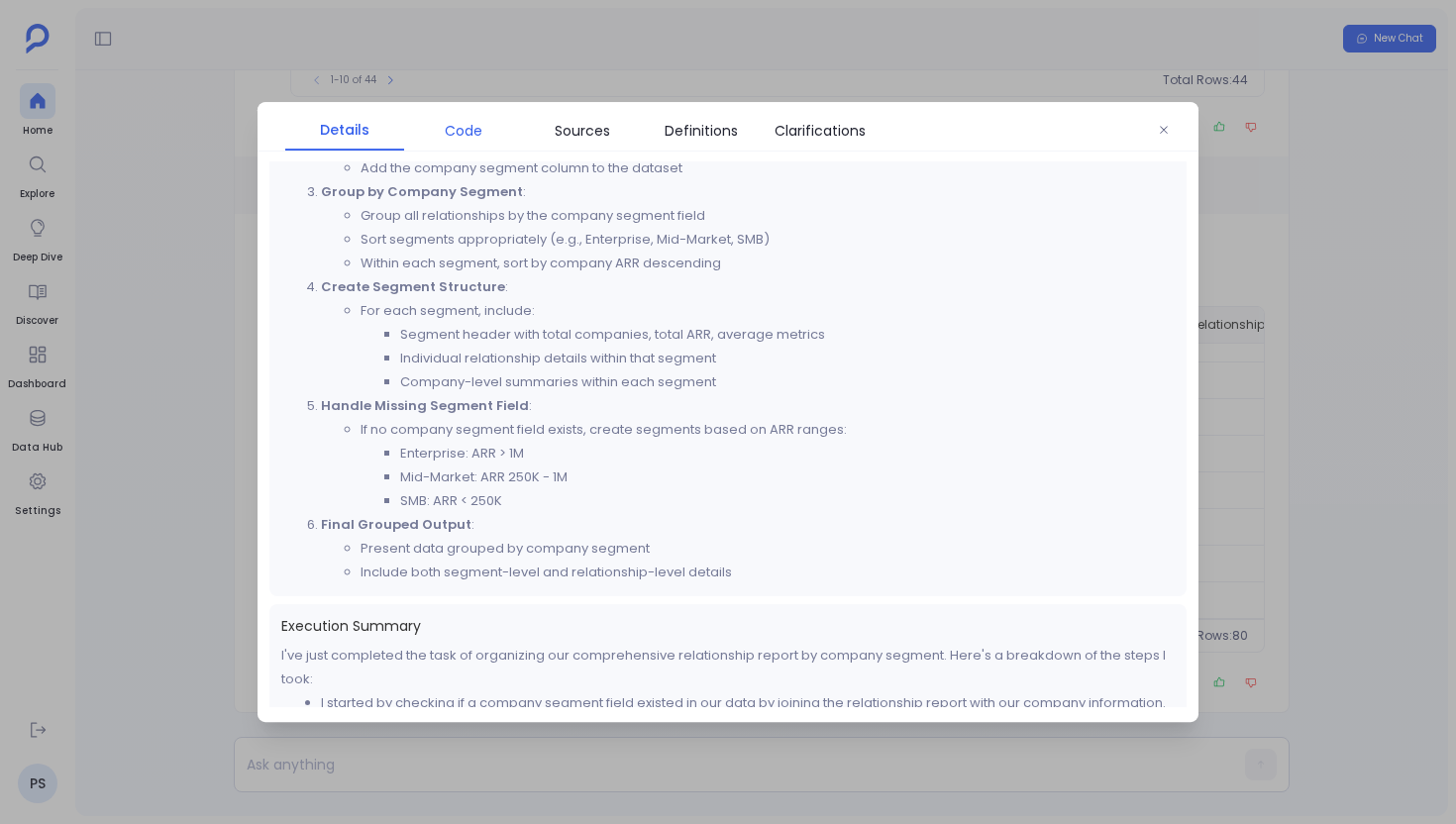 click on "Code" at bounding box center (464, 131) 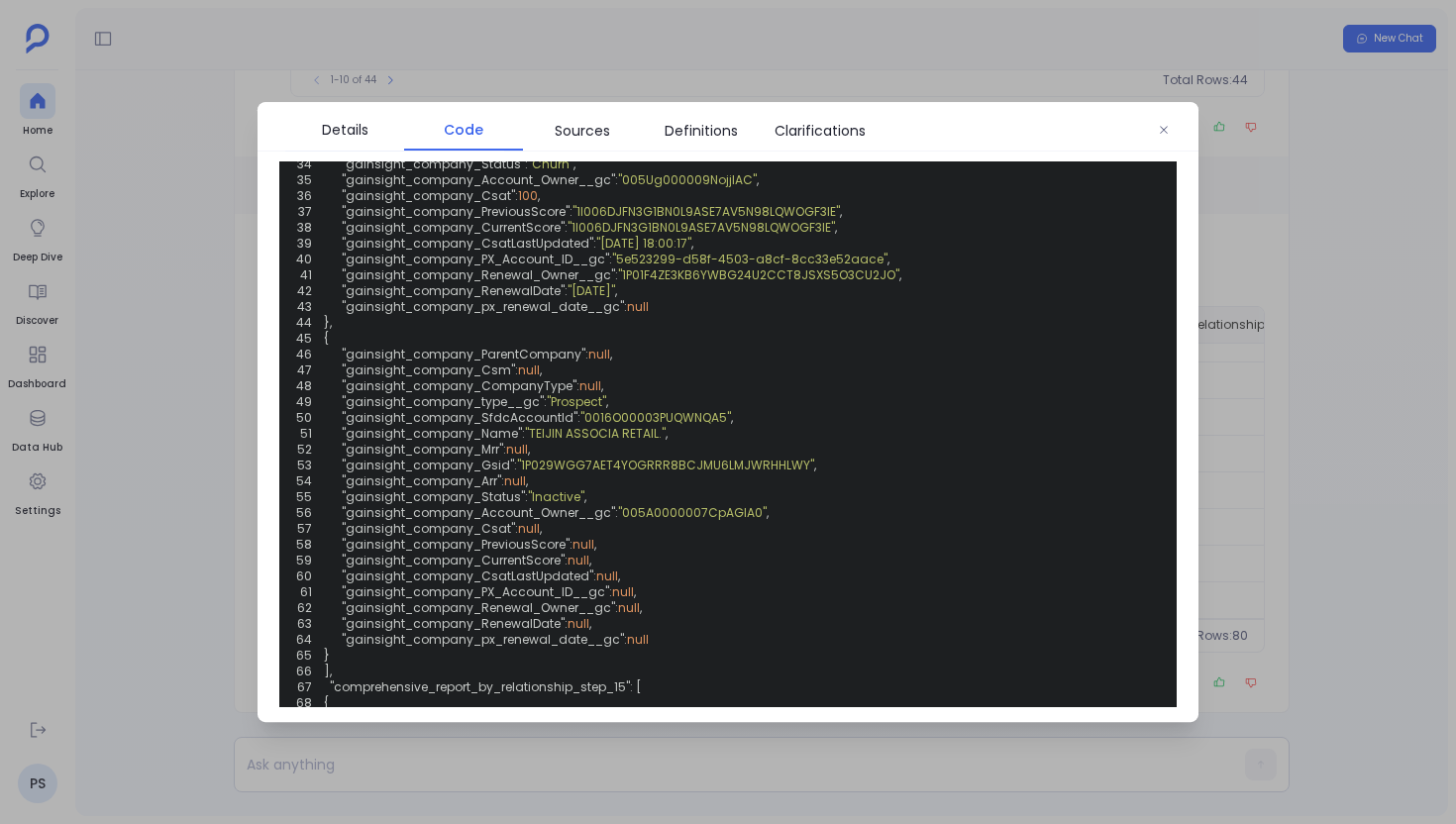 scroll, scrollTop: 0, scrollLeft: 0, axis: both 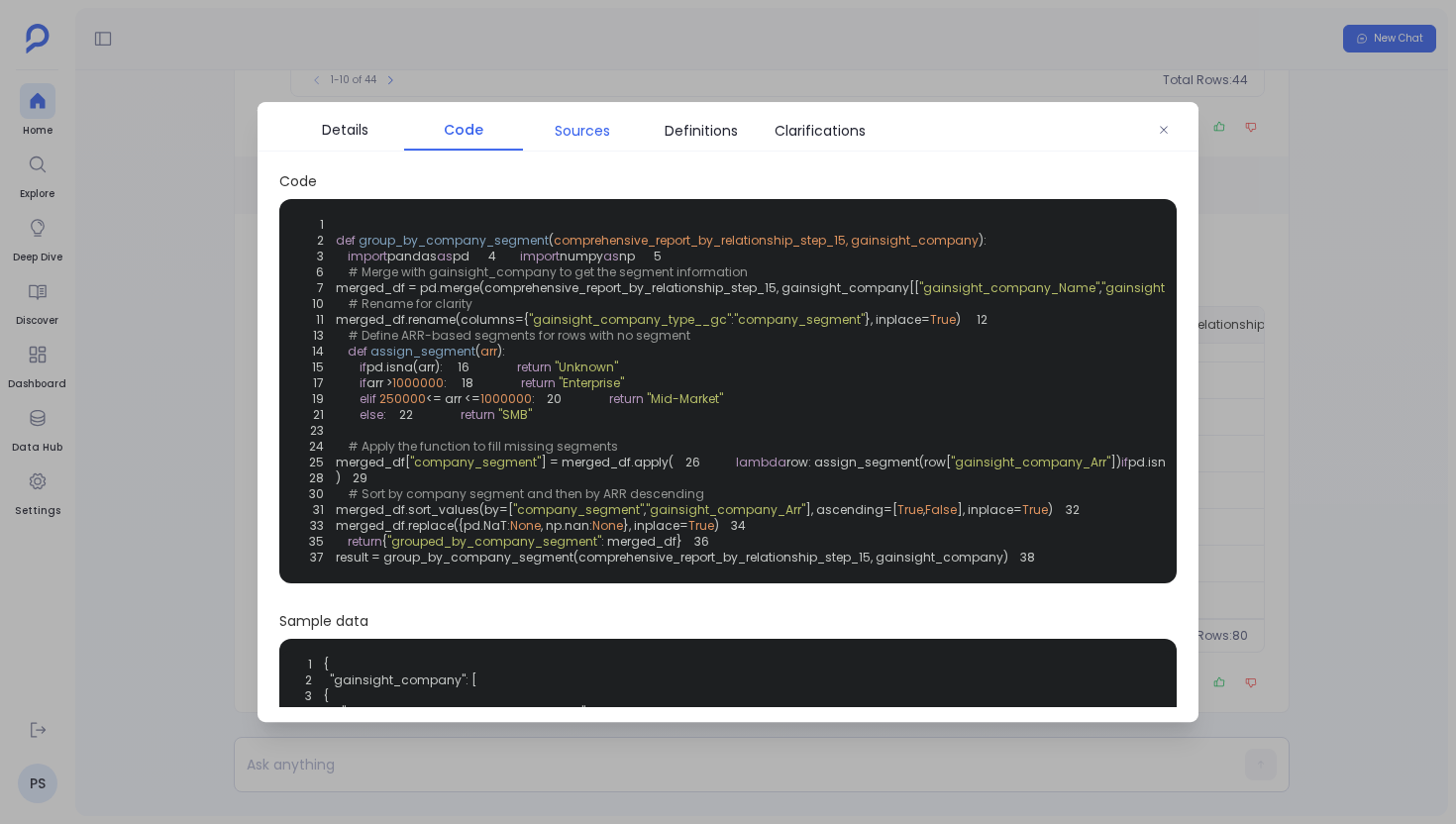 click on "Sources" at bounding box center [582, 131] 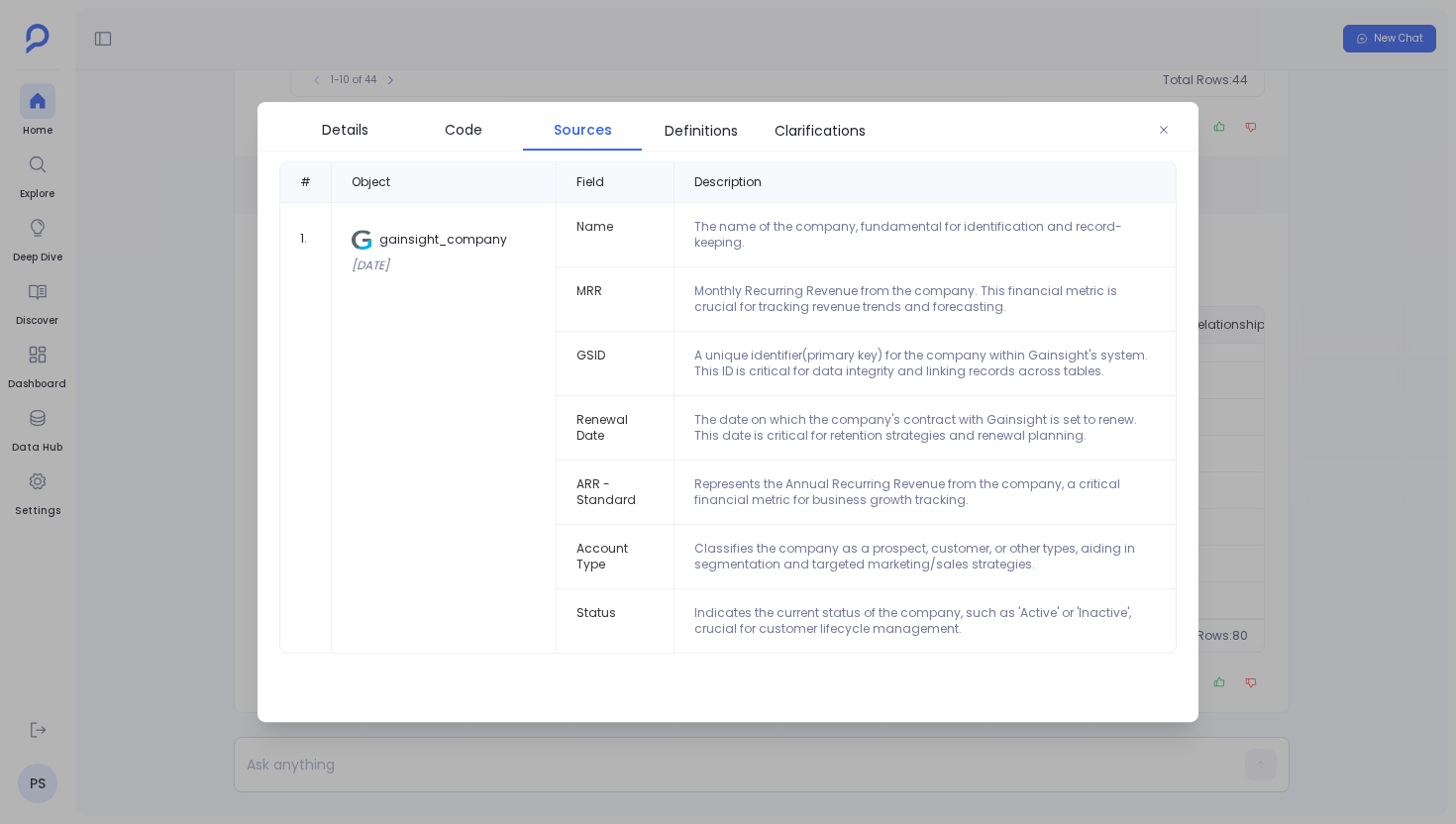 click at bounding box center [728, 412] 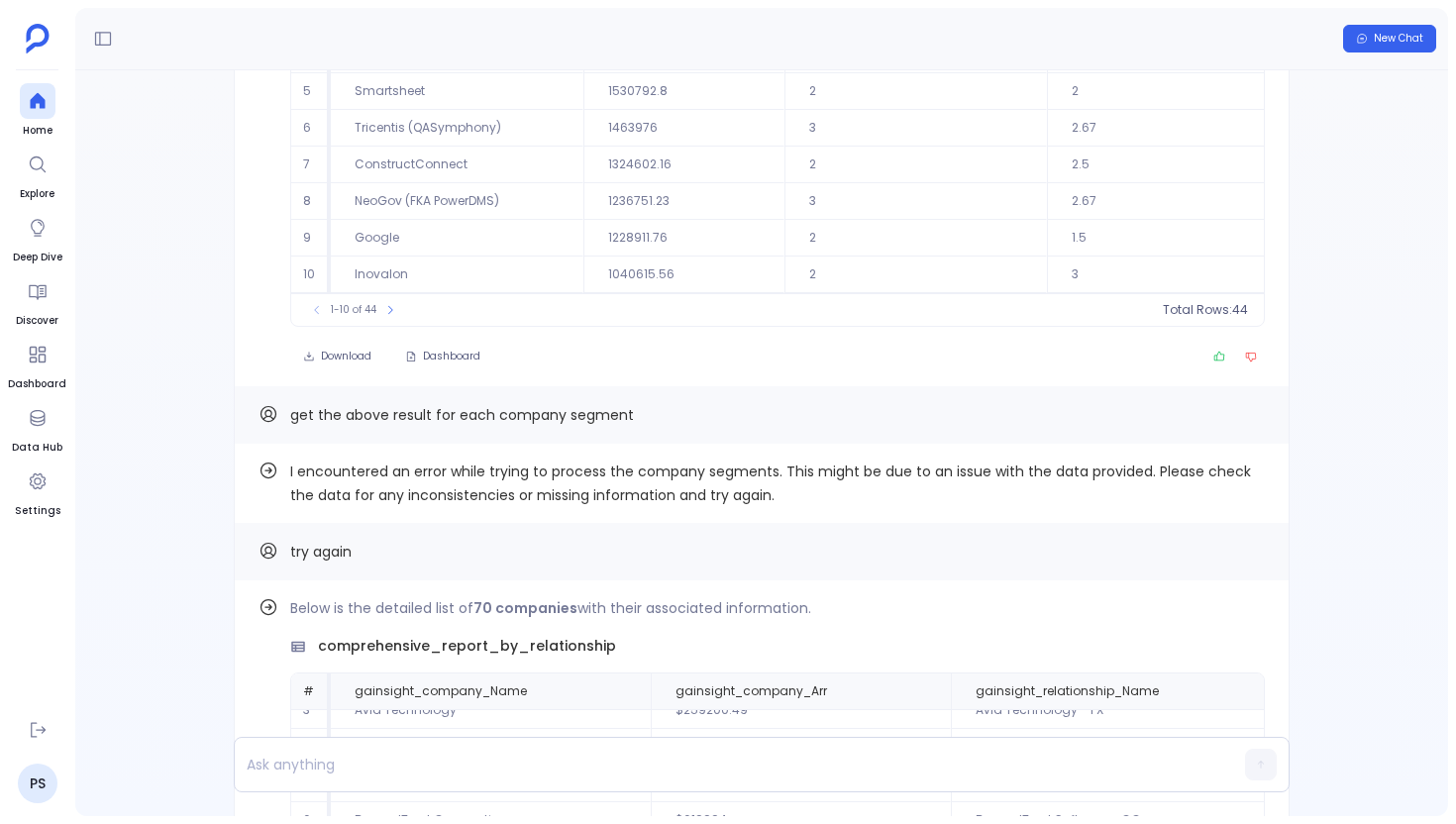 scroll, scrollTop: -1485, scrollLeft: 0, axis: vertical 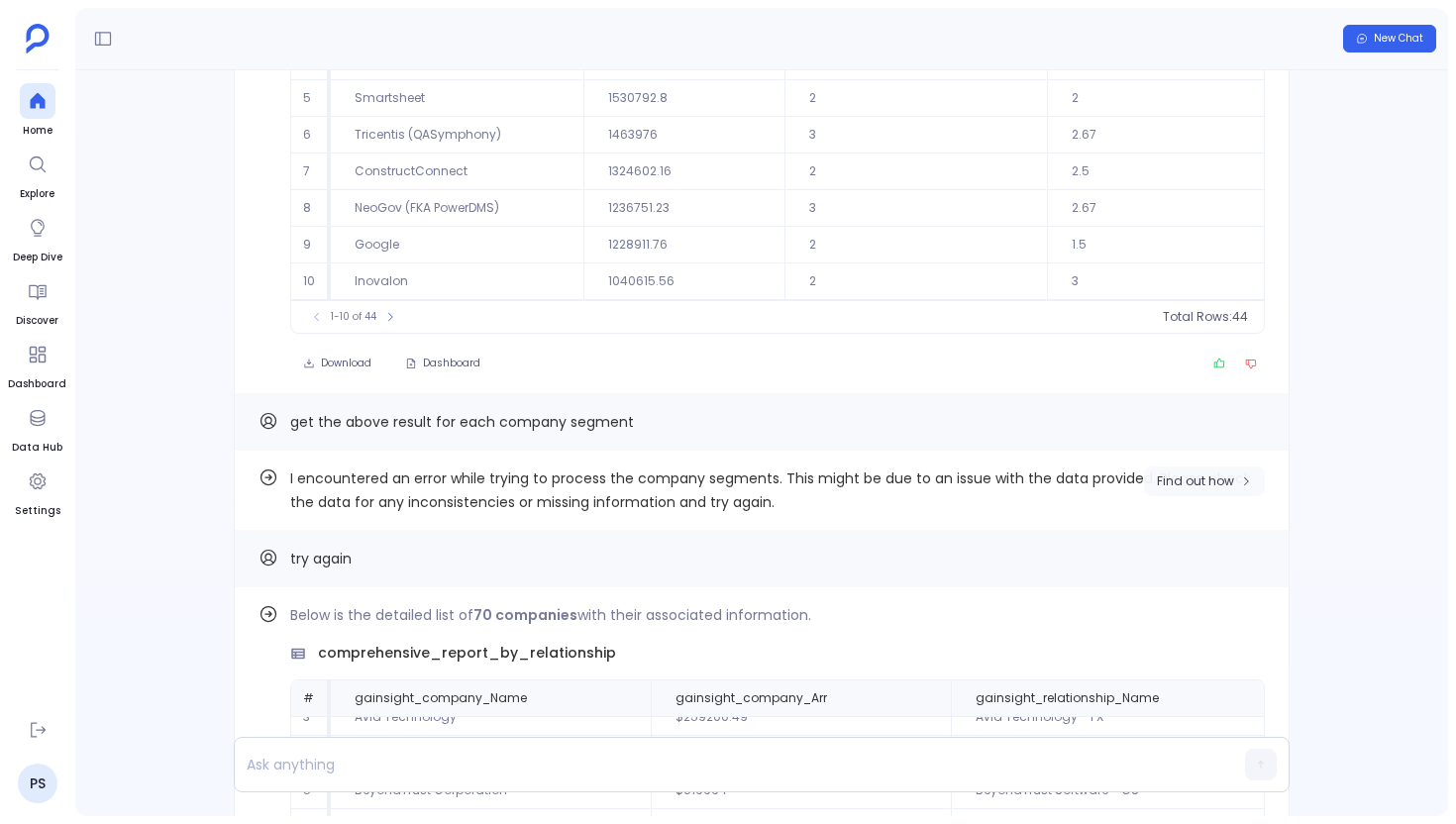 click on "Find out how" at bounding box center [1204, 481] 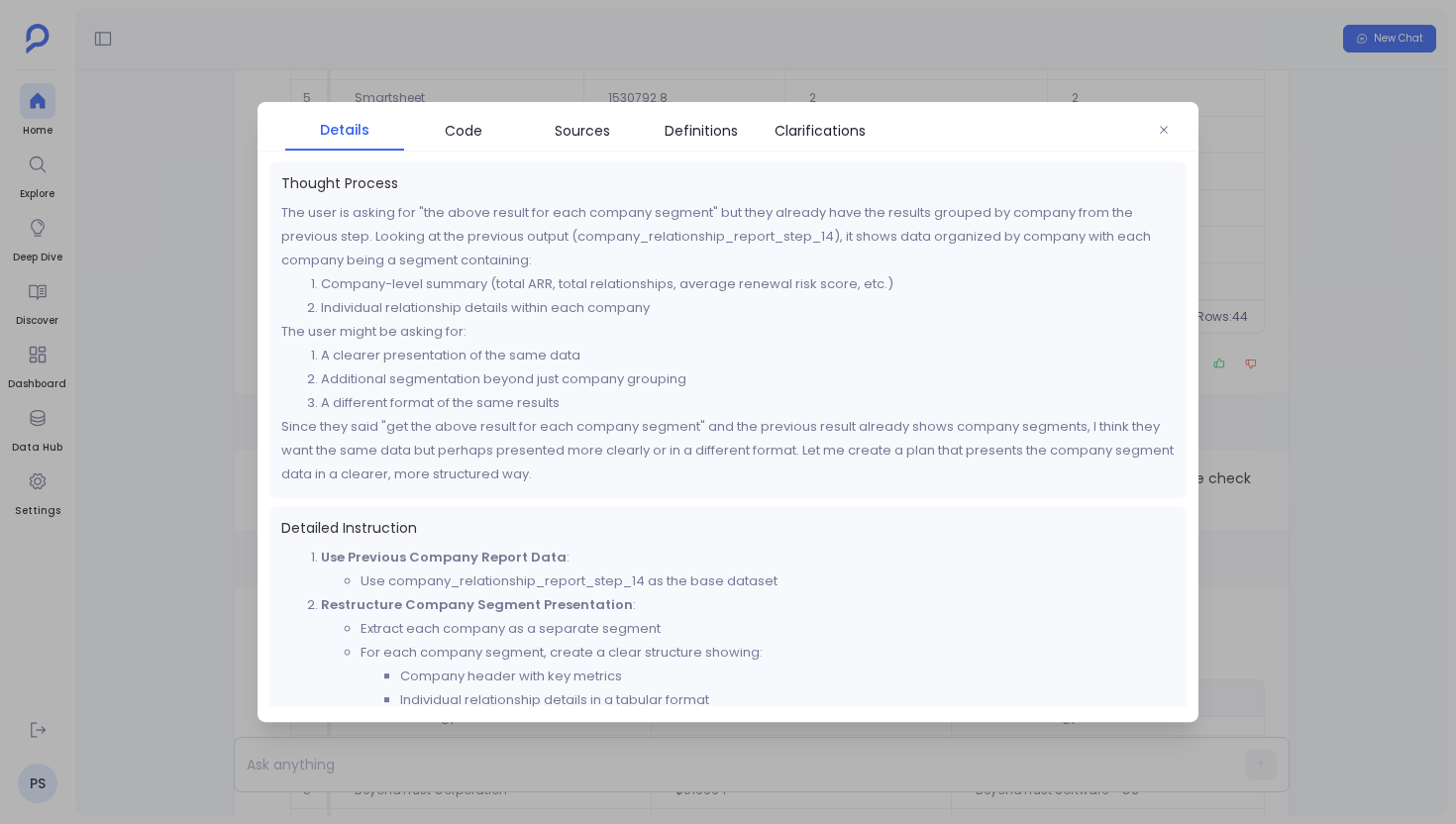 click at bounding box center (728, 412) 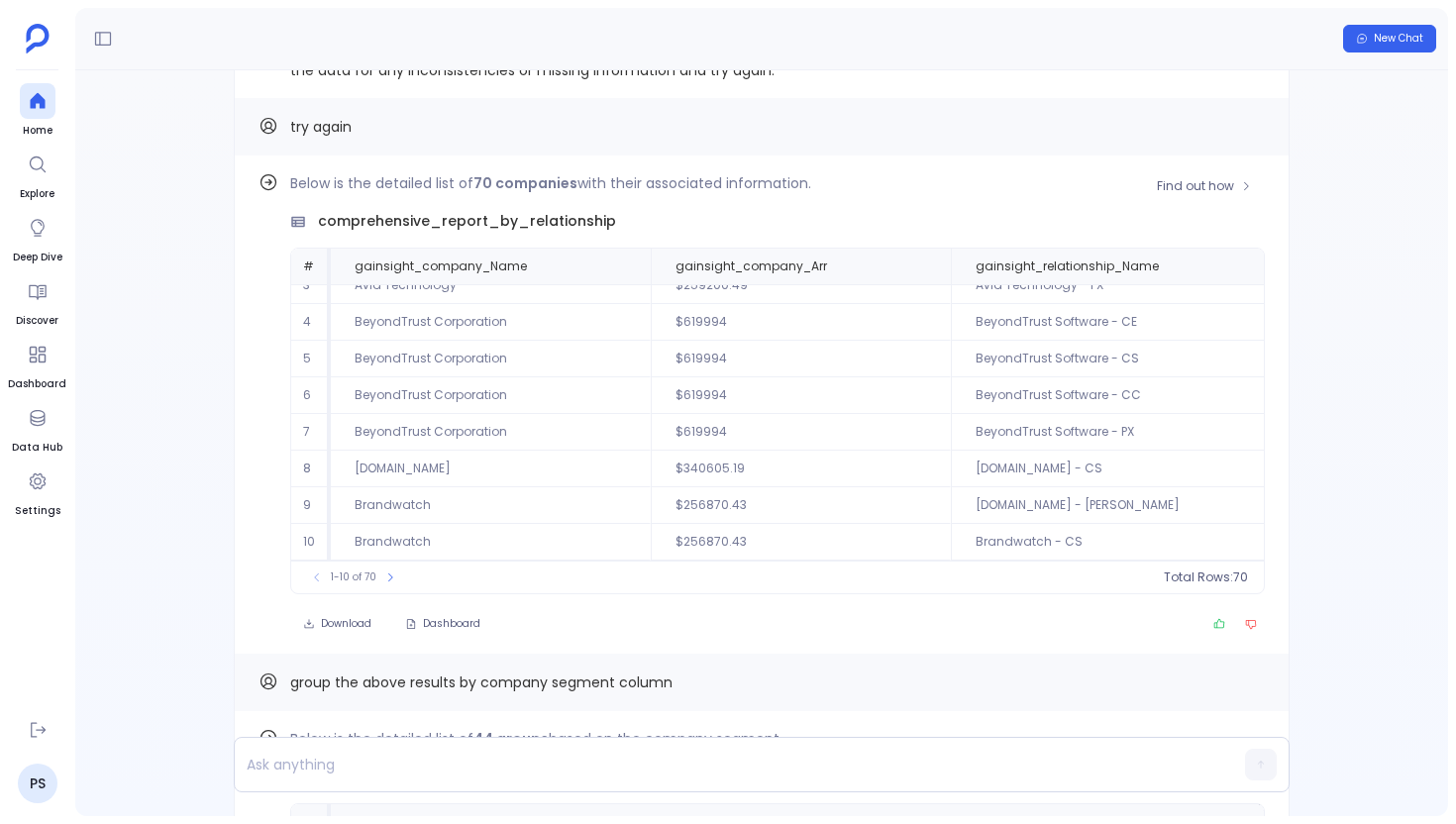 scroll, scrollTop: -1002, scrollLeft: 0, axis: vertical 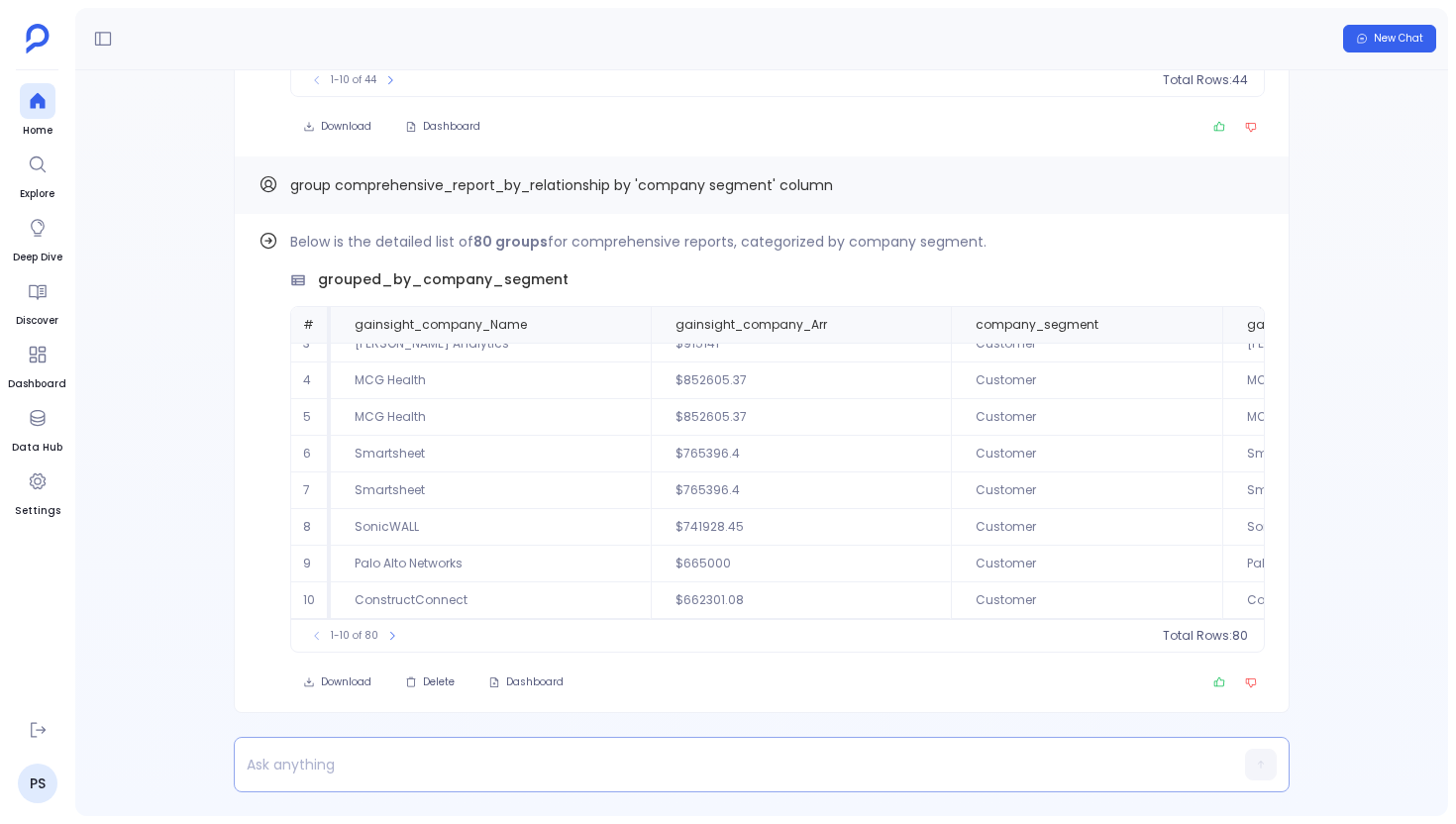 type 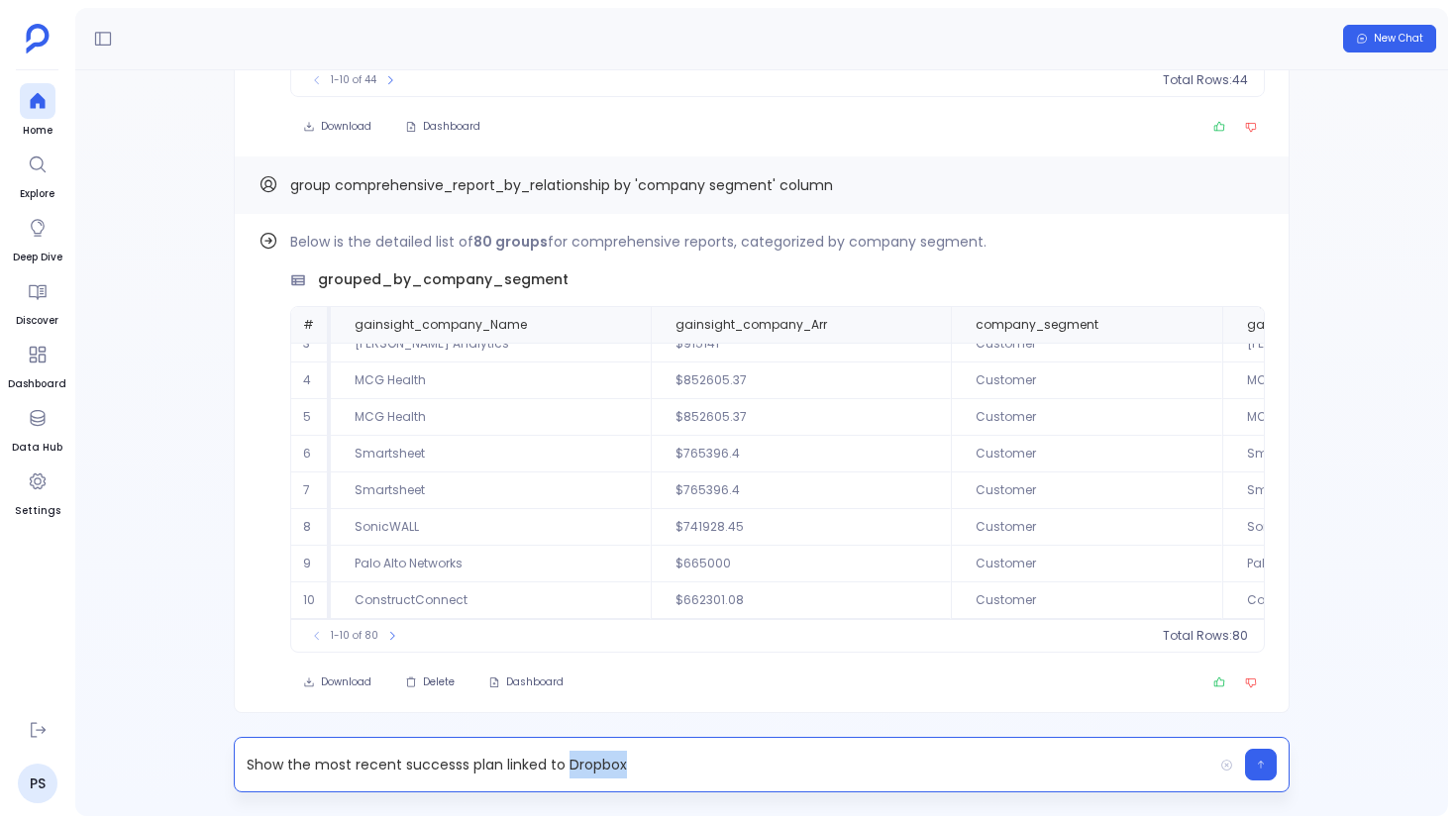 drag, startPoint x: 566, startPoint y: 766, endPoint x: 703, endPoint y: 777, distance: 137.4409 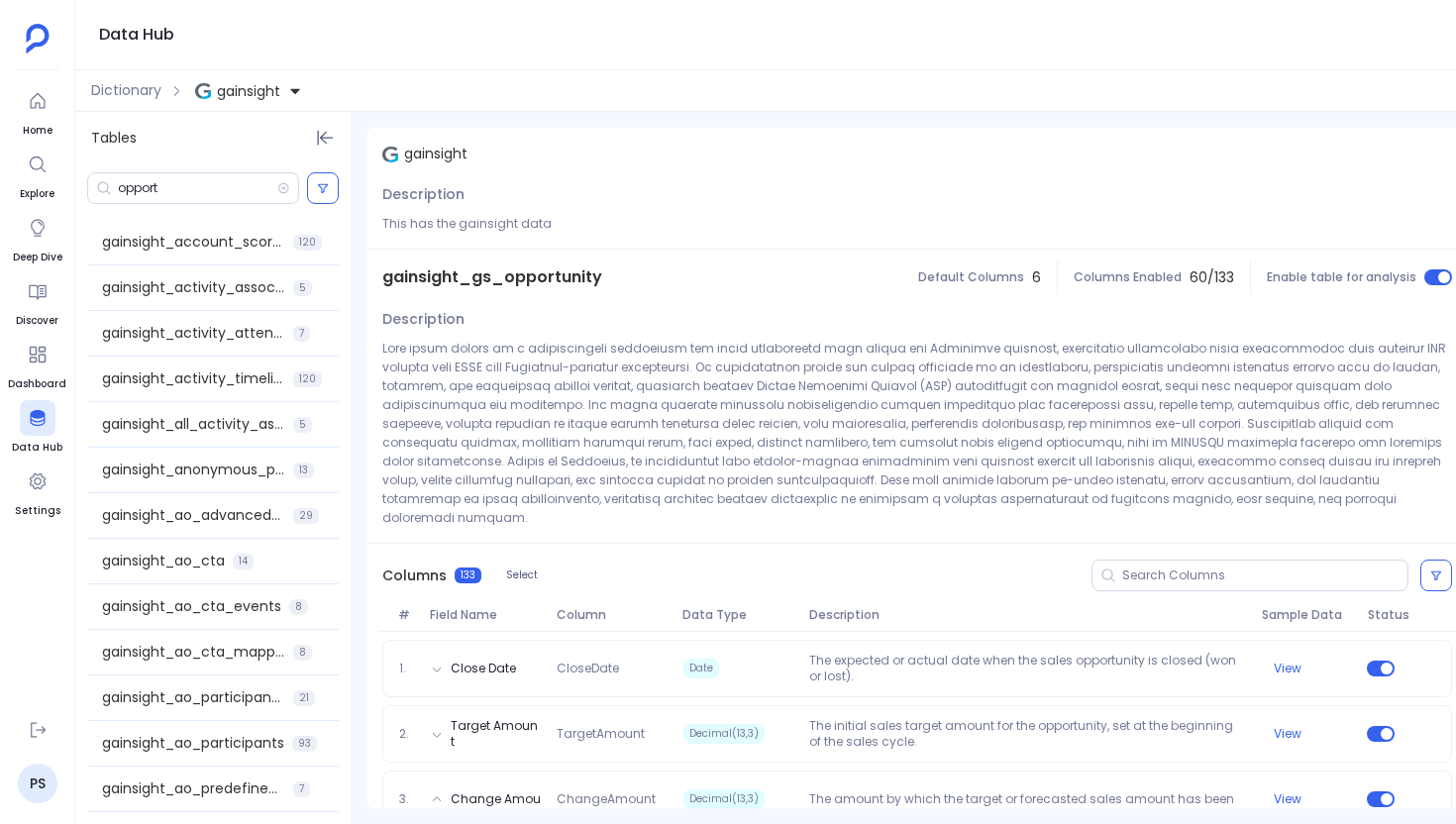 scroll, scrollTop: 0, scrollLeft: 0, axis: both 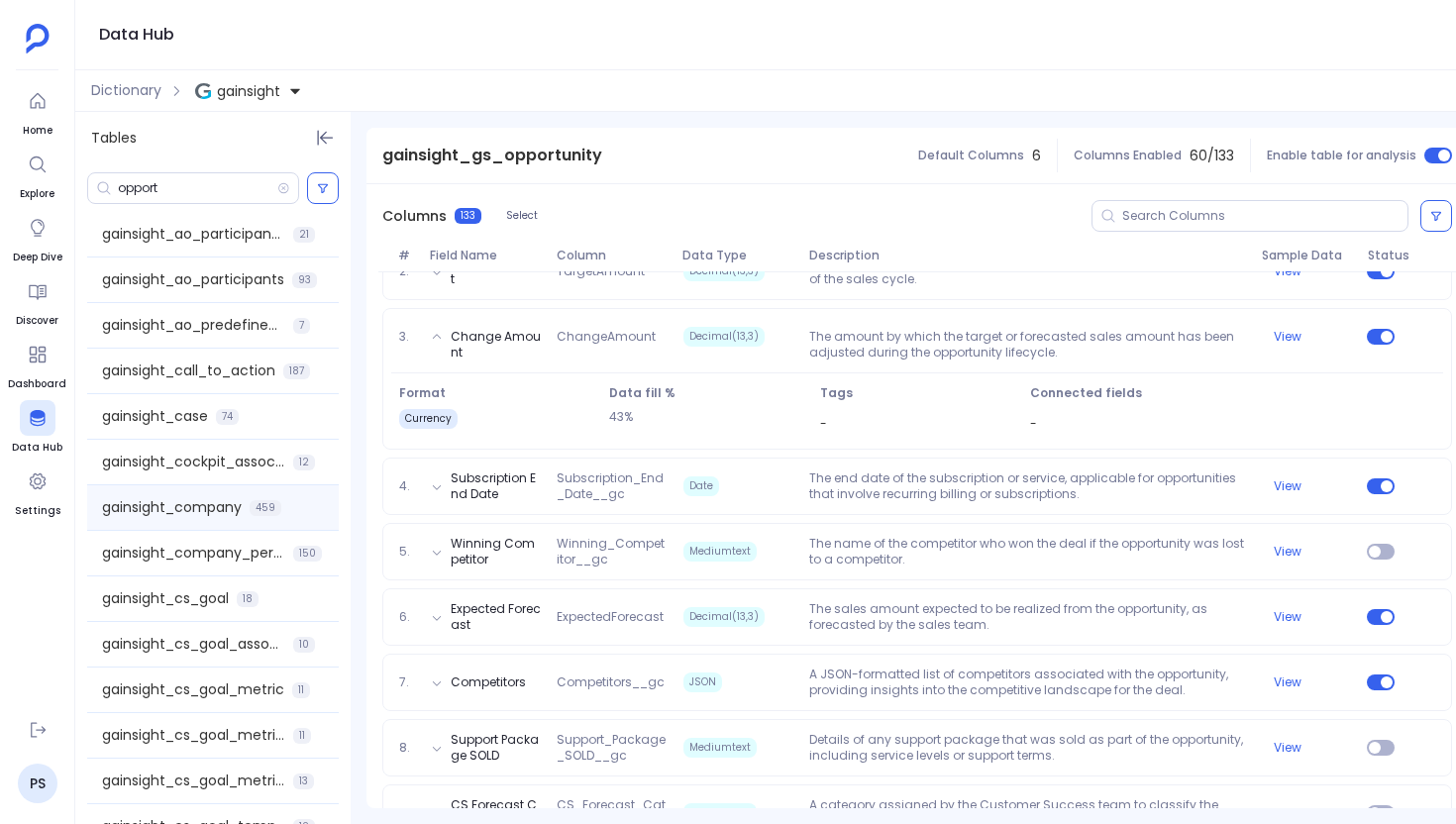 click on "gainsight_company" at bounding box center [171, 507] 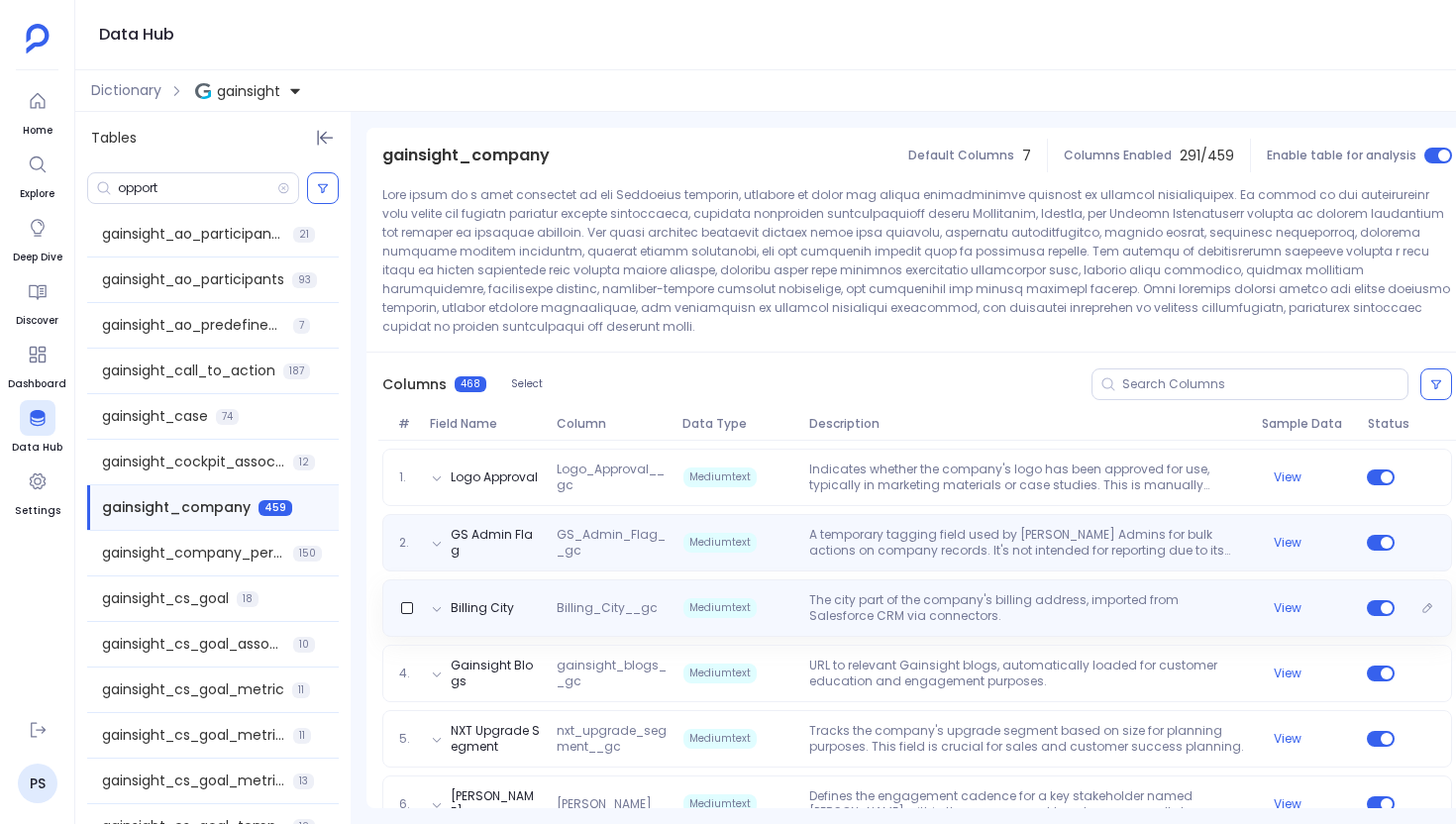 scroll, scrollTop: 225, scrollLeft: 0, axis: vertical 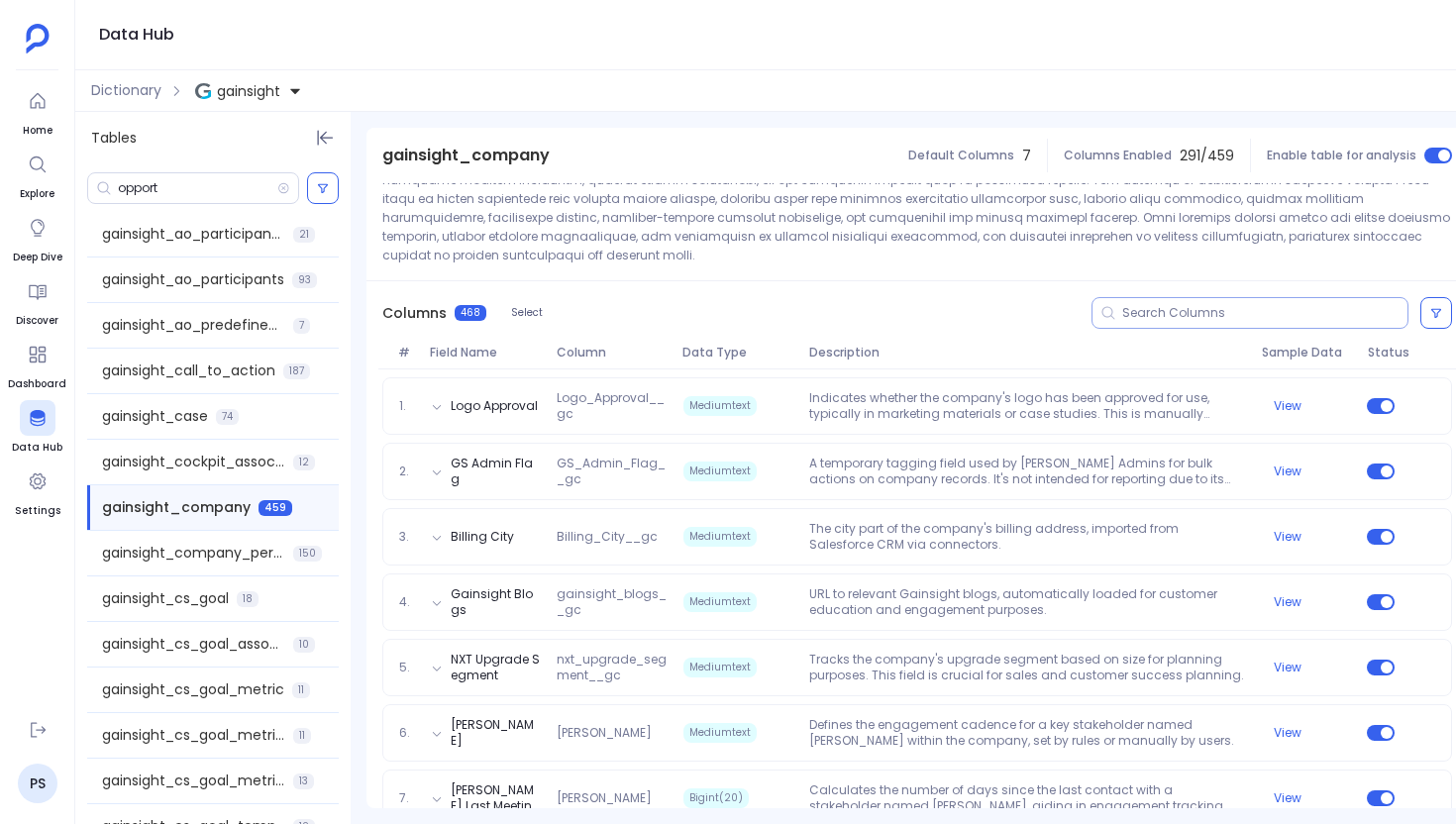click at bounding box center [1265, 313] 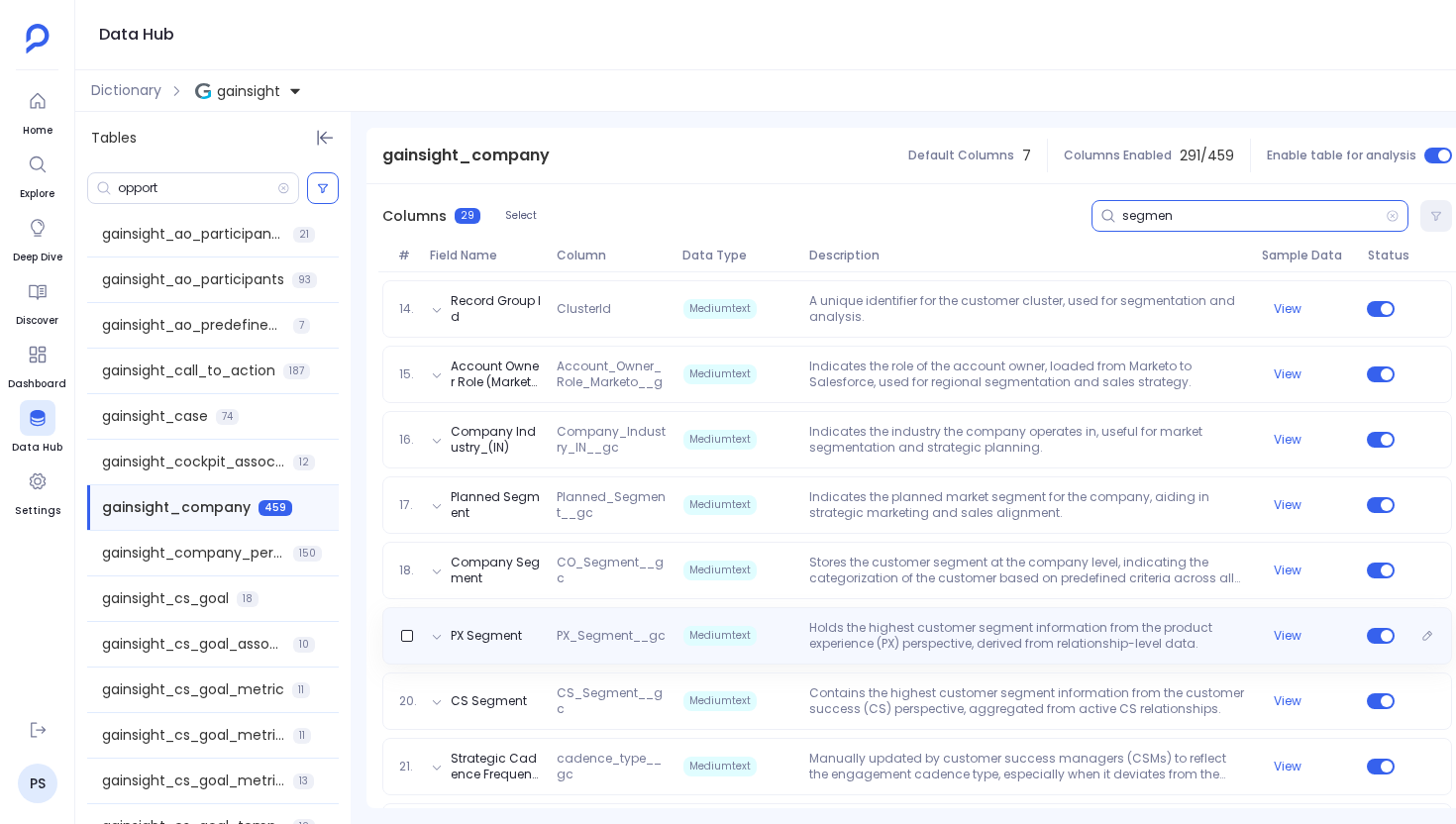 scroll, scrollTop: 1174, scrollLeft: 0, axis: vertical 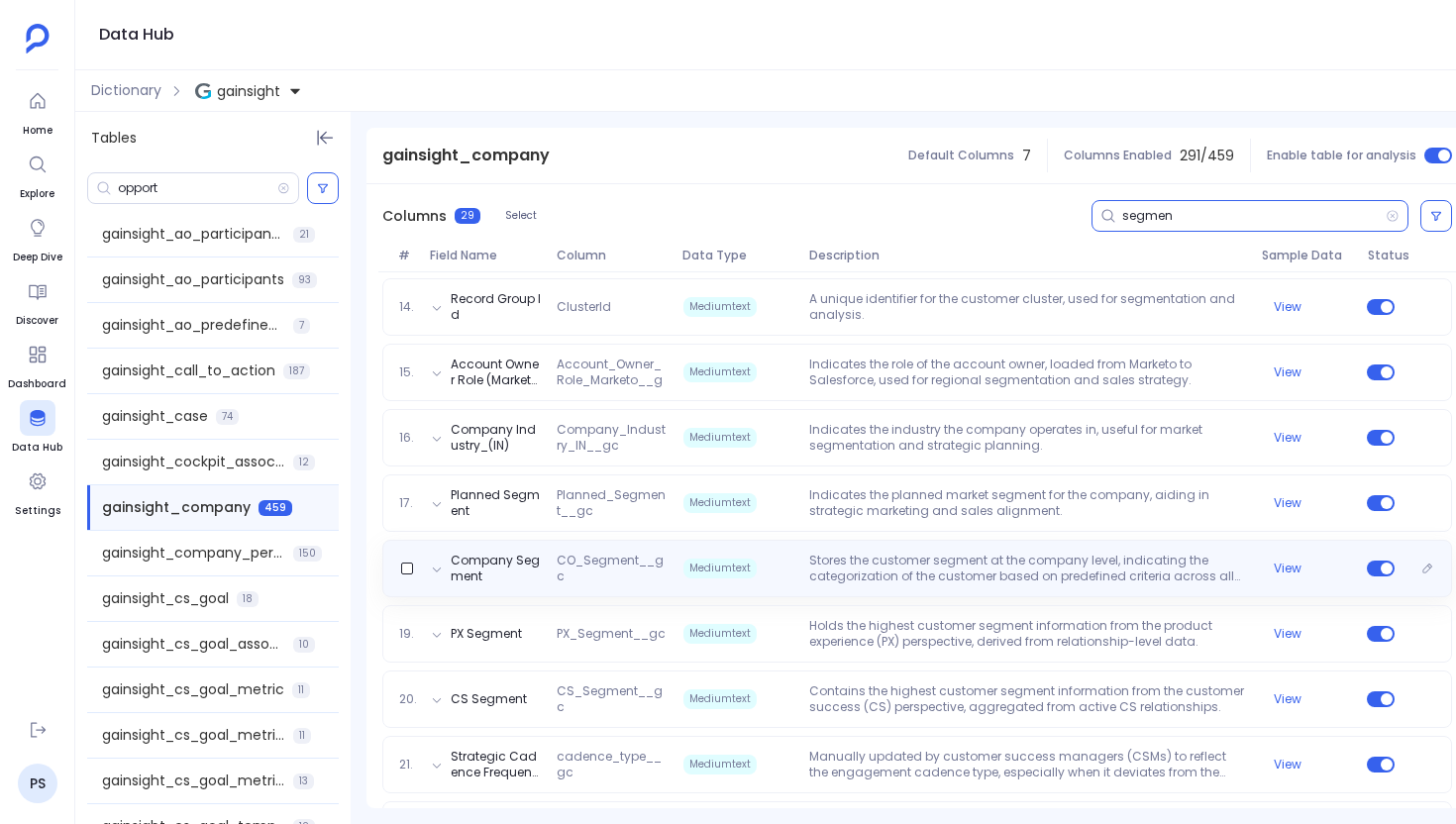 type on "segmen" 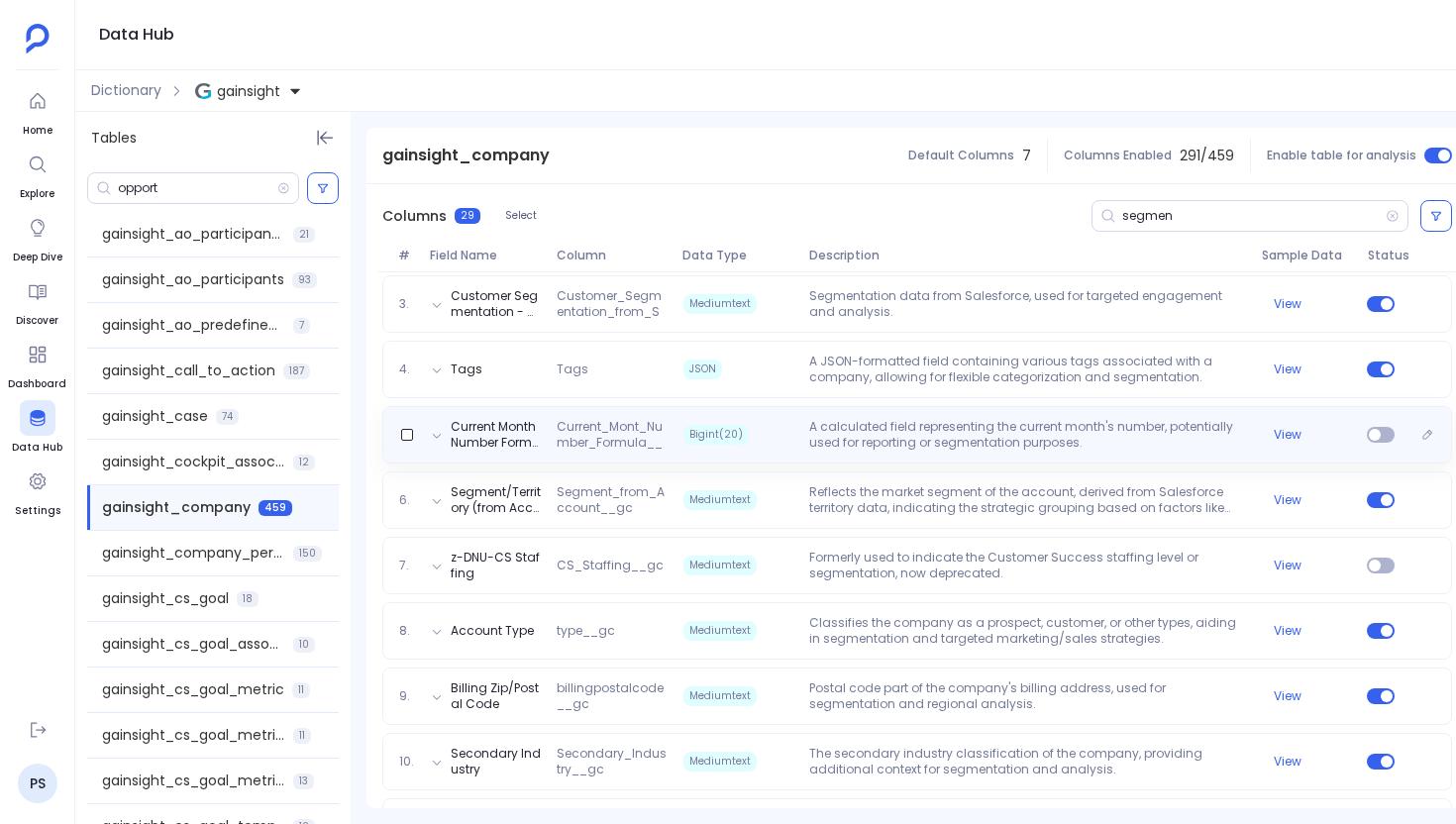 scroll, scrollTop: 503, scrollLeft: 0, axis: vertical 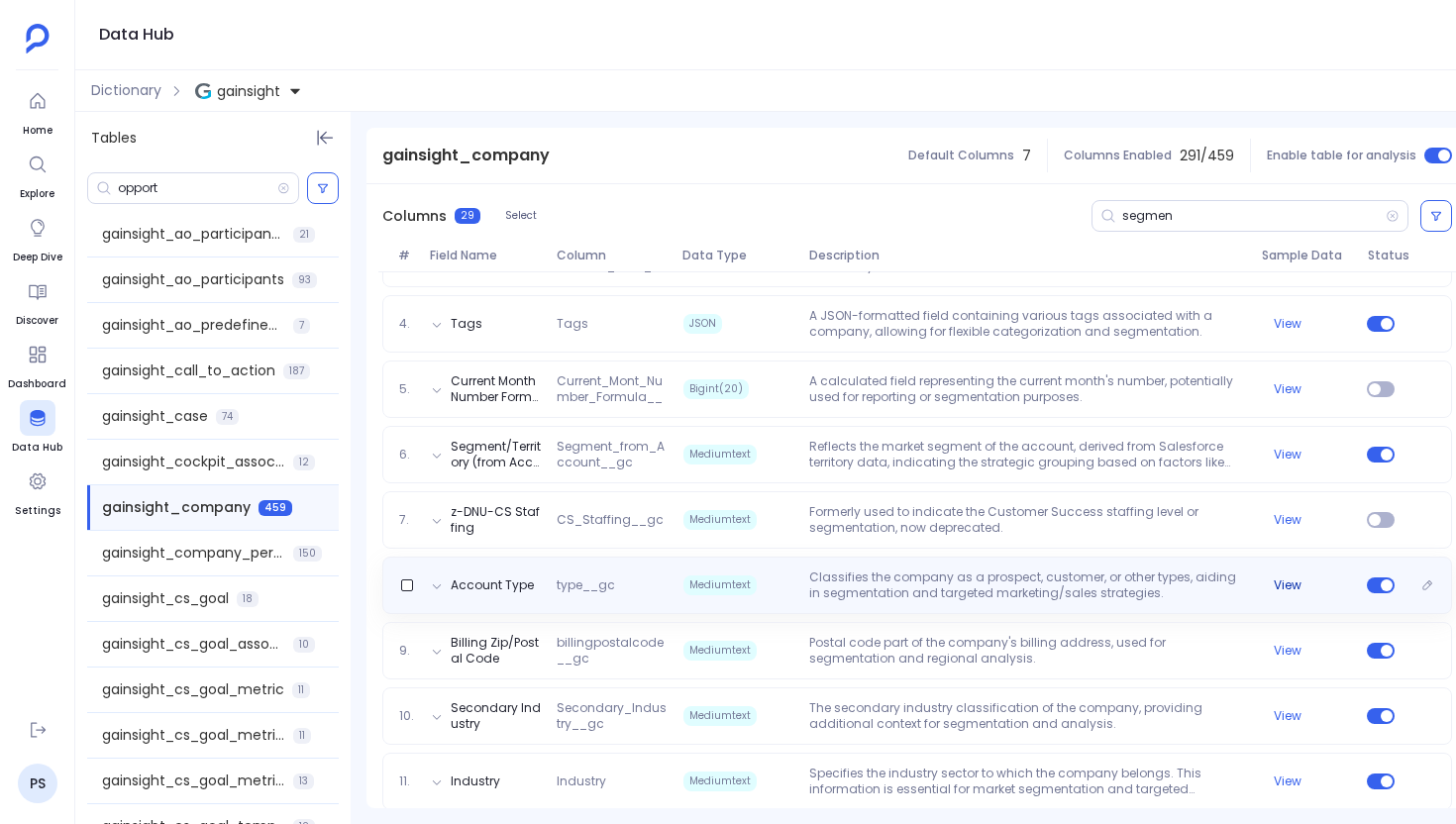 click on "View" at bounding box center [1288, 585] 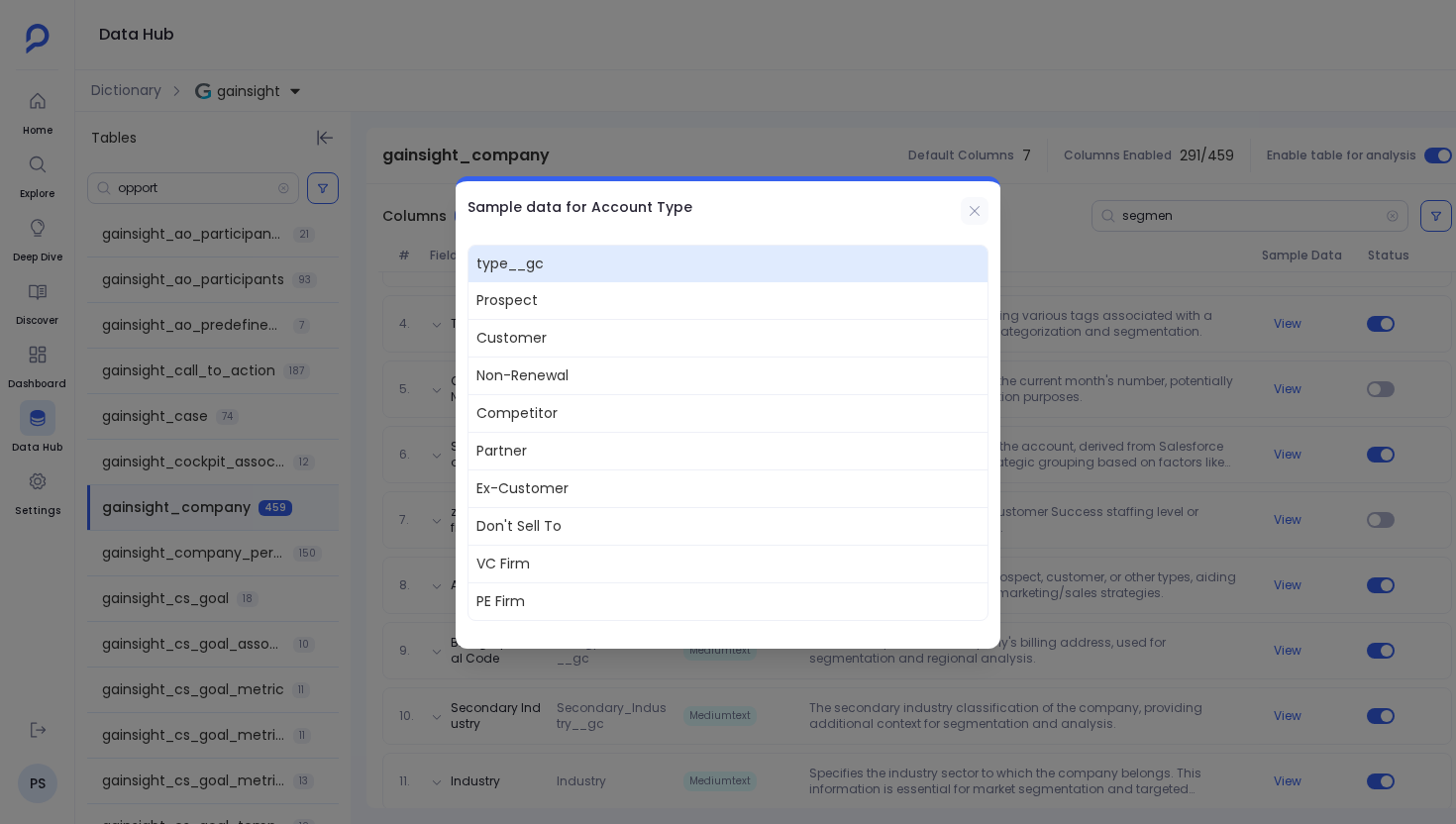 click at bounding box center (975, 211) 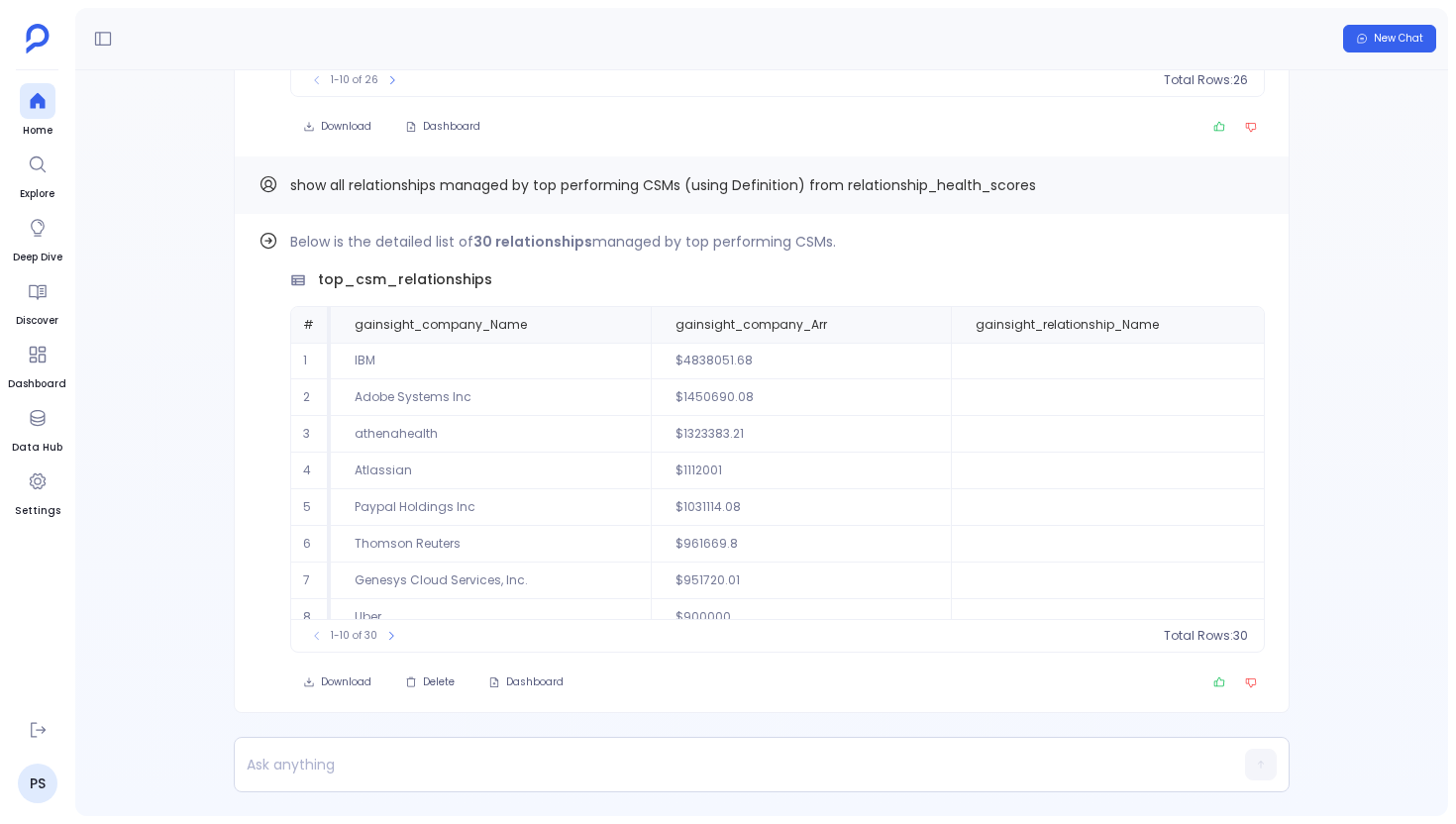 scroll, scrollTop: 0, scrollLeft: 0, axis: both 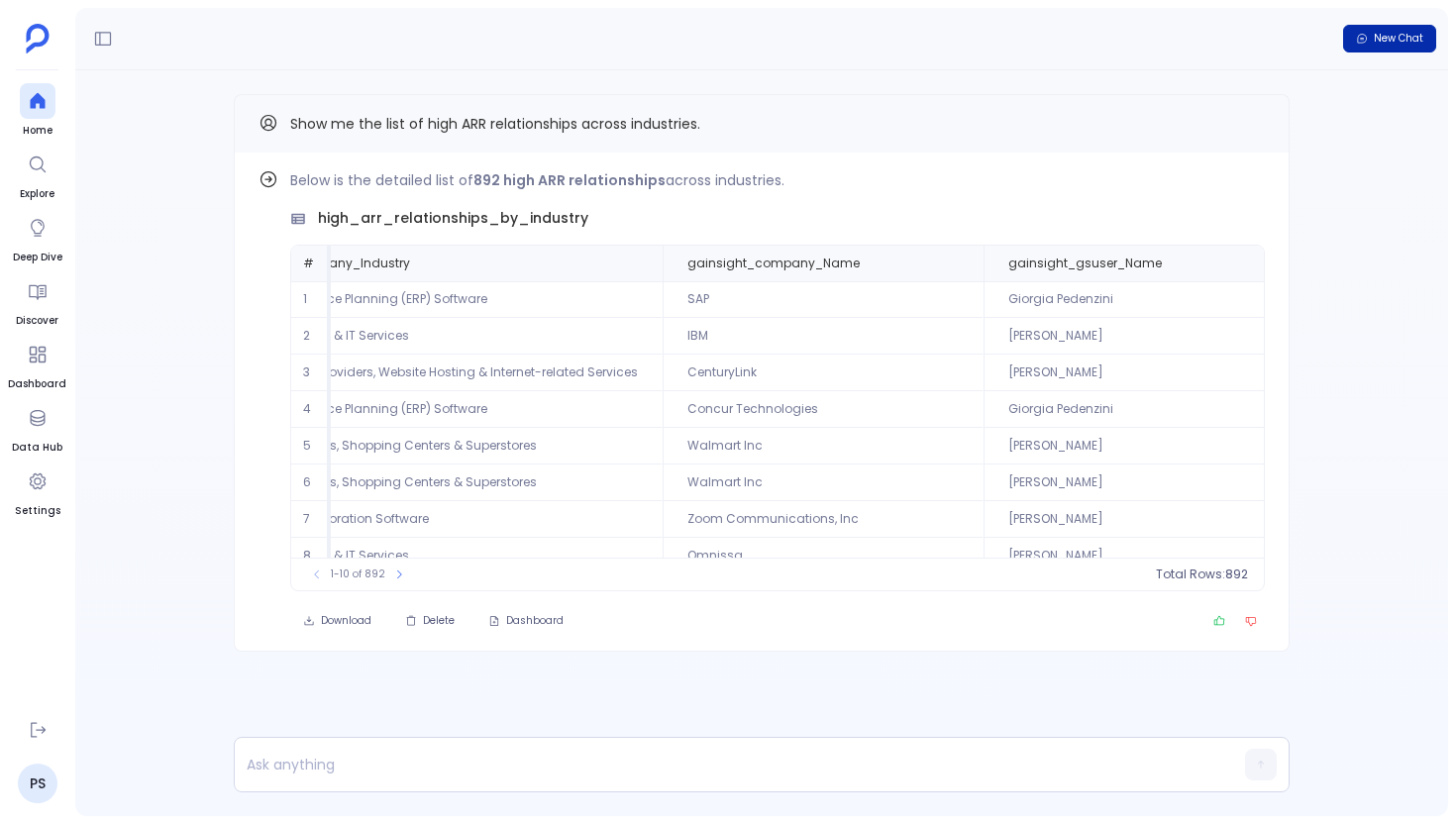 click on "New Chat" at bounding box center (1399, 39) 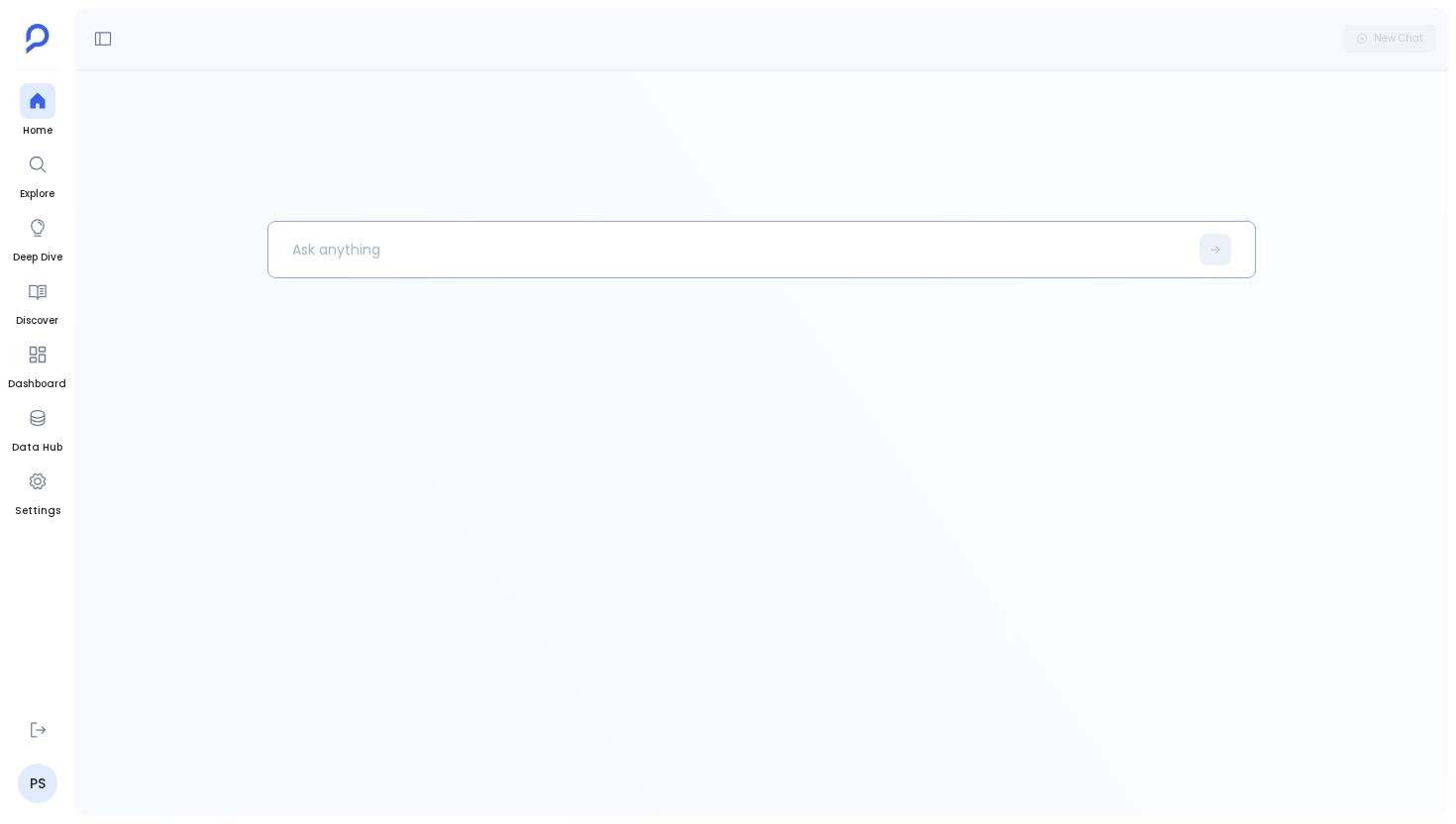 click at bounding box center (728, 250) 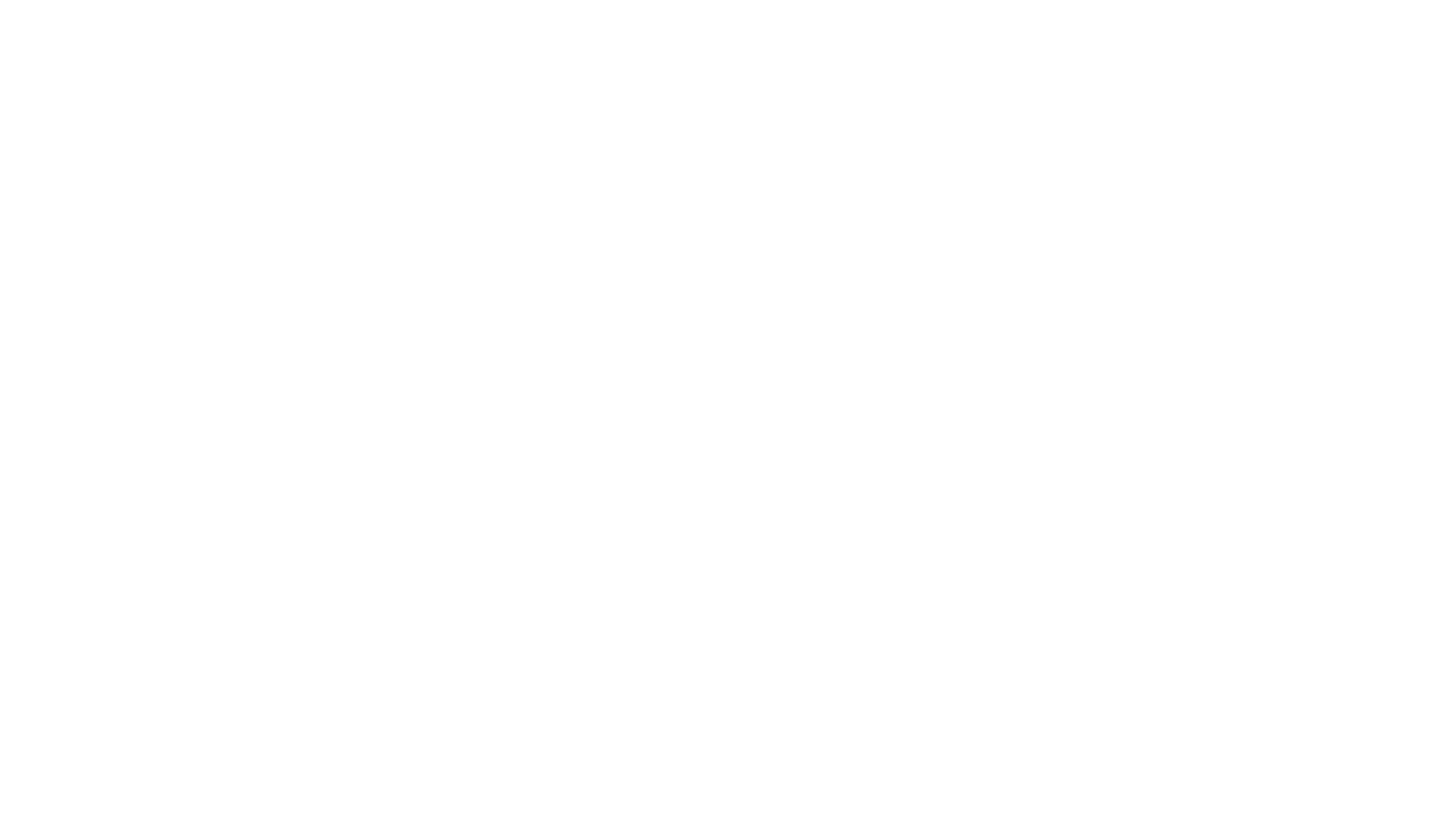 scroll, scrollTop: 0, scrollLeft: 0, axis: both 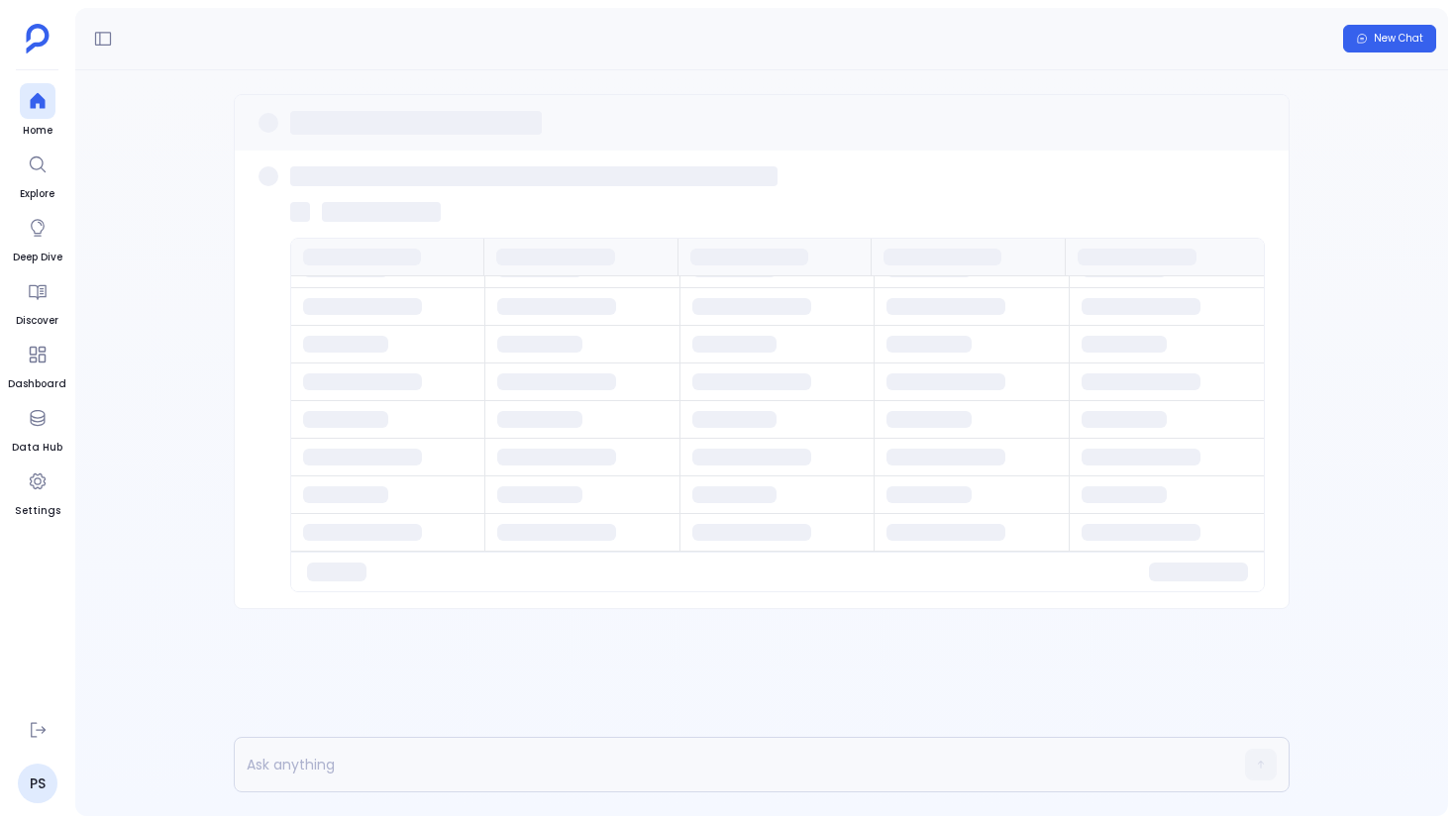 click at bounding box center [762, 391] 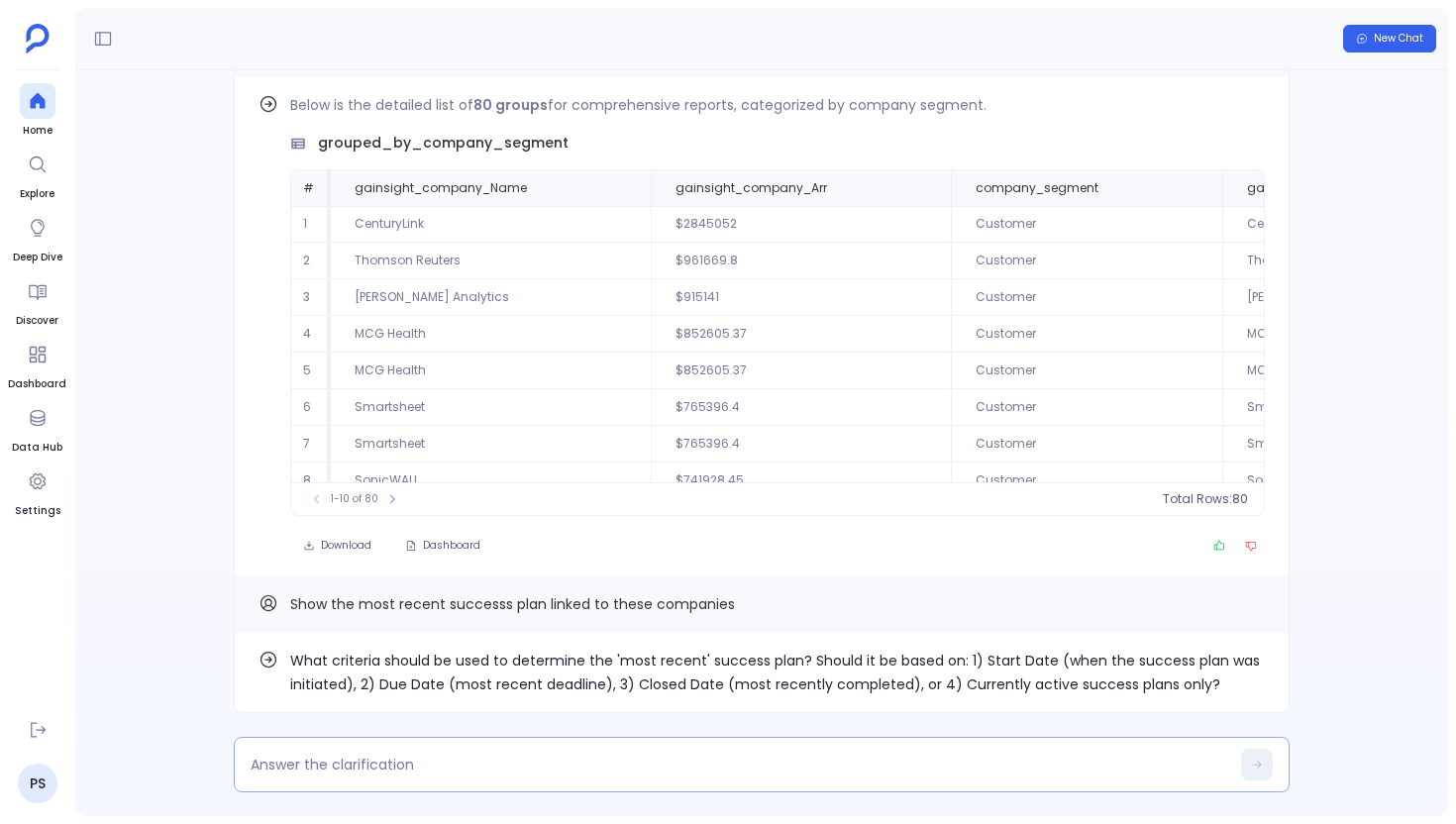 click at bounding box center (740, 765) 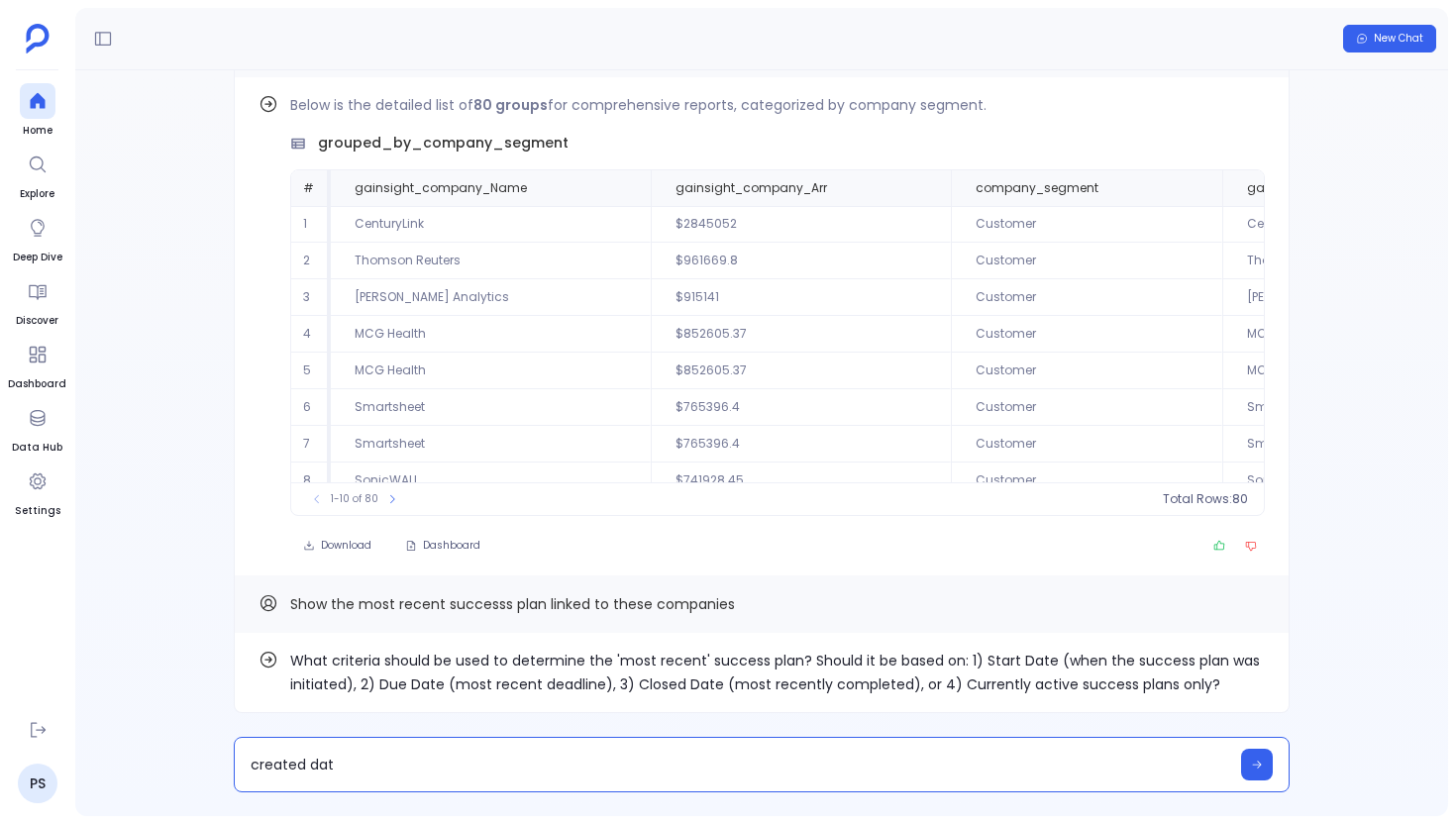 type on "created date" 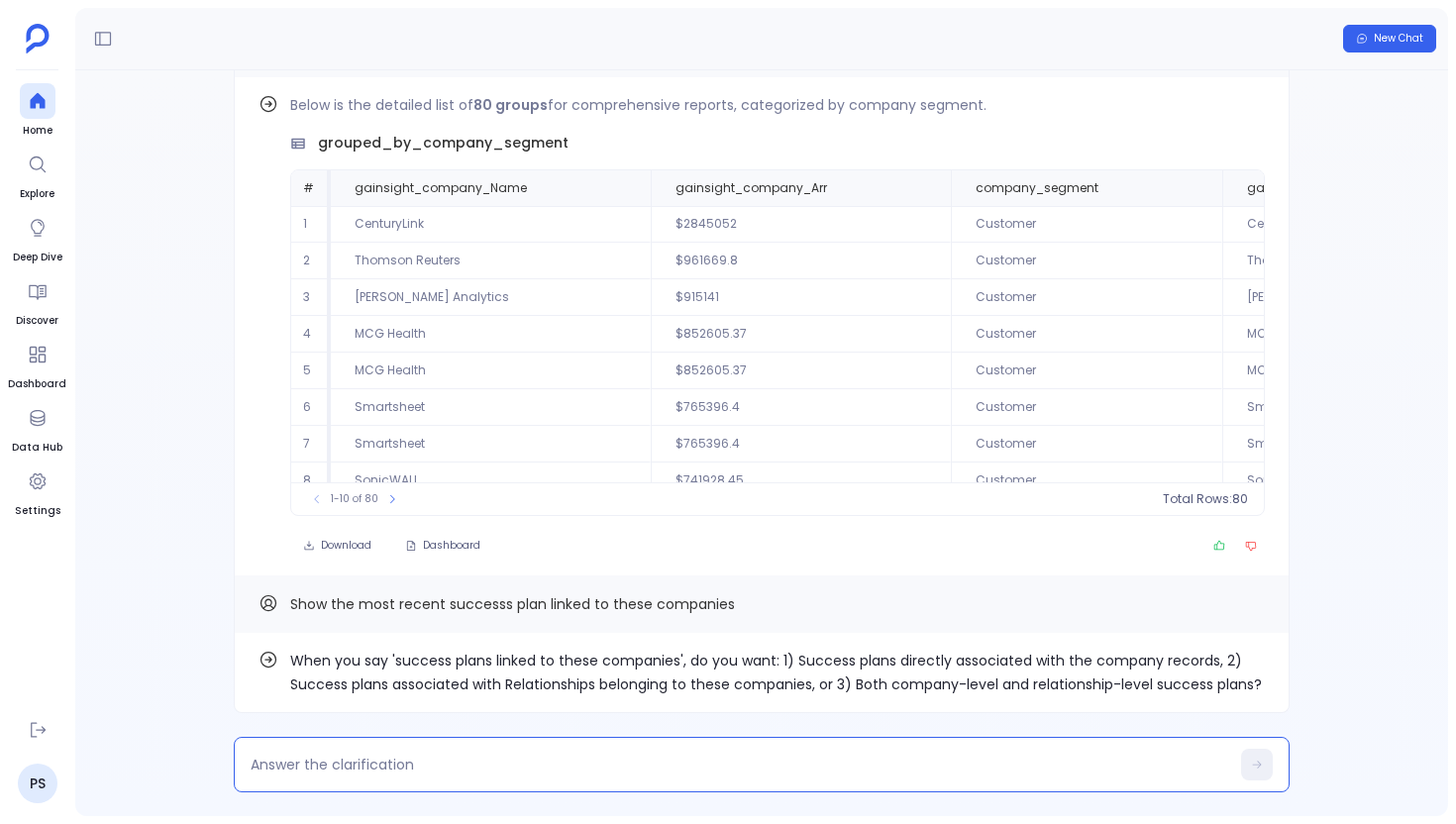 type on "1" 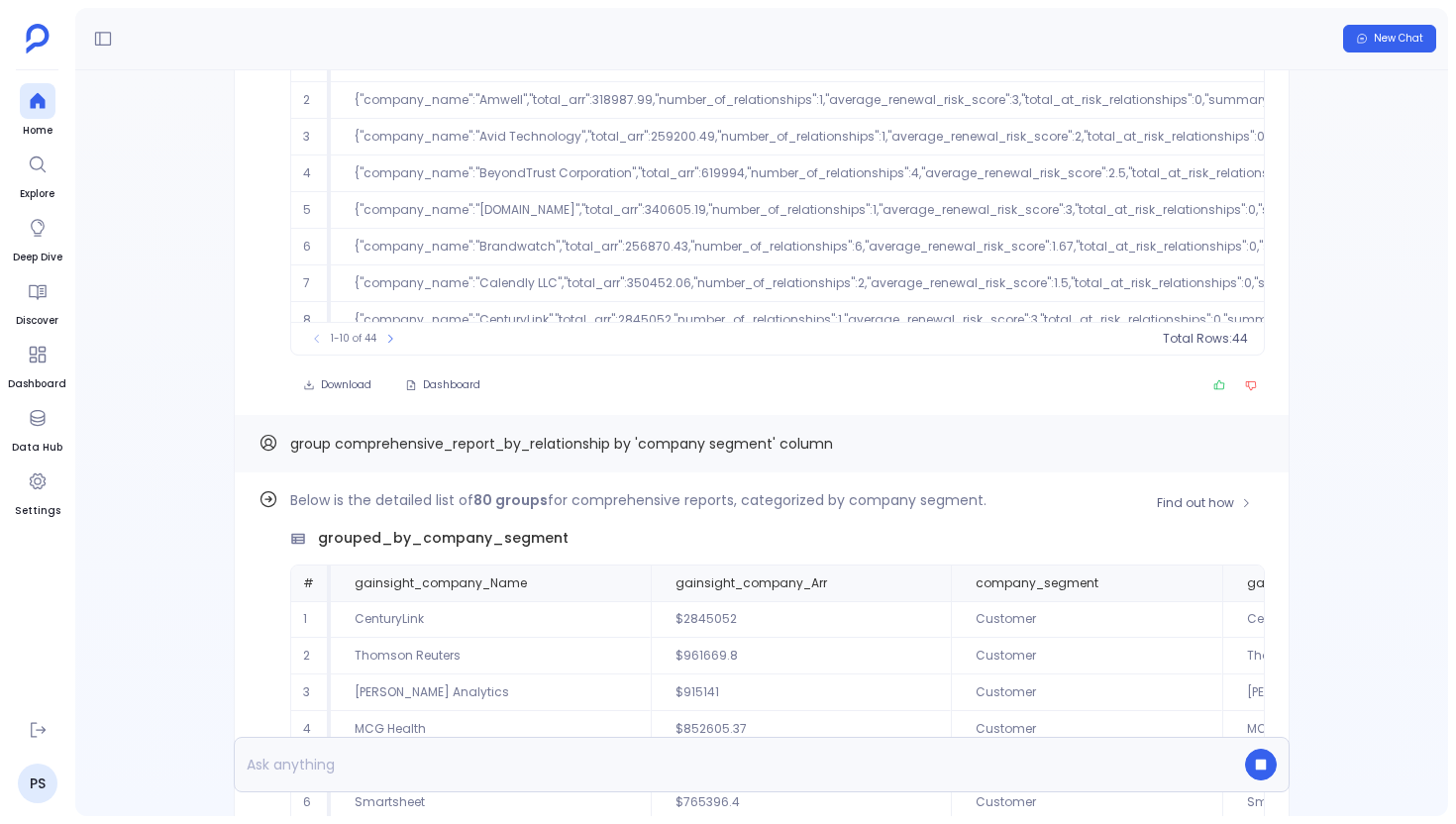 scroll, scrollTop: 0, scrollLeft: 0, axis: both 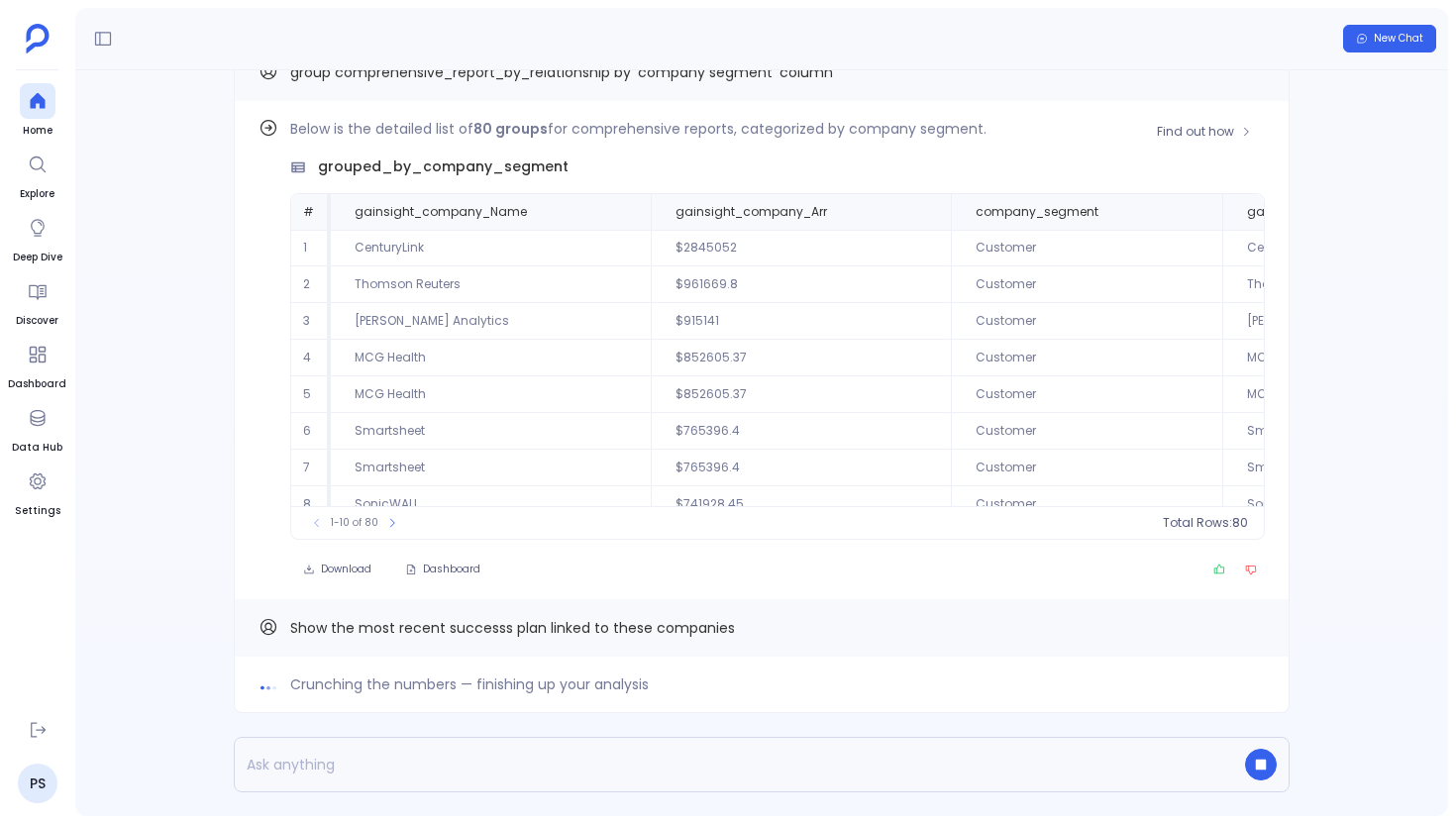click on "Below is the detailed list of  80 groups  for comprehensive reports, categorized by company segment. grouped_by_company_segment # gainsight_company_Name gainsight_company_Arr company_segment gainsight_relationship_Name gainsight_relationship_Product__gc gainsight_relationship_Renewal_Date__gc csm_name days_until_renewal touchpoints_past_90_days touchpoints_past_60_days touchpoints_past_30_days total_open_ctas open_risk_ctas closed_won_opportunities_last_18_months total_value_closed_won_opps_last_18_months avg_risk_cta_resolution_time_last_6_months renewal_risk_score renewal_risk_category at_risk_for_renewal open_cta_activity open_cta_csa_request open_cta_csql open_cta_cssc_request open_cta_ebr open_cta_expansion open_cta_gift open_cta_lifecycle open_cta_objective open_cta_opportunity open_cta_product_investment_request open_cta_product_risk open_cta_ps_project_mgmt open_cta_ps_risk_(product) open_cta_ps_risk_(professional_services) open_cta_risk open_cta_services_investment_request open_cta_services_request 1" at bounding box center [778, 328] 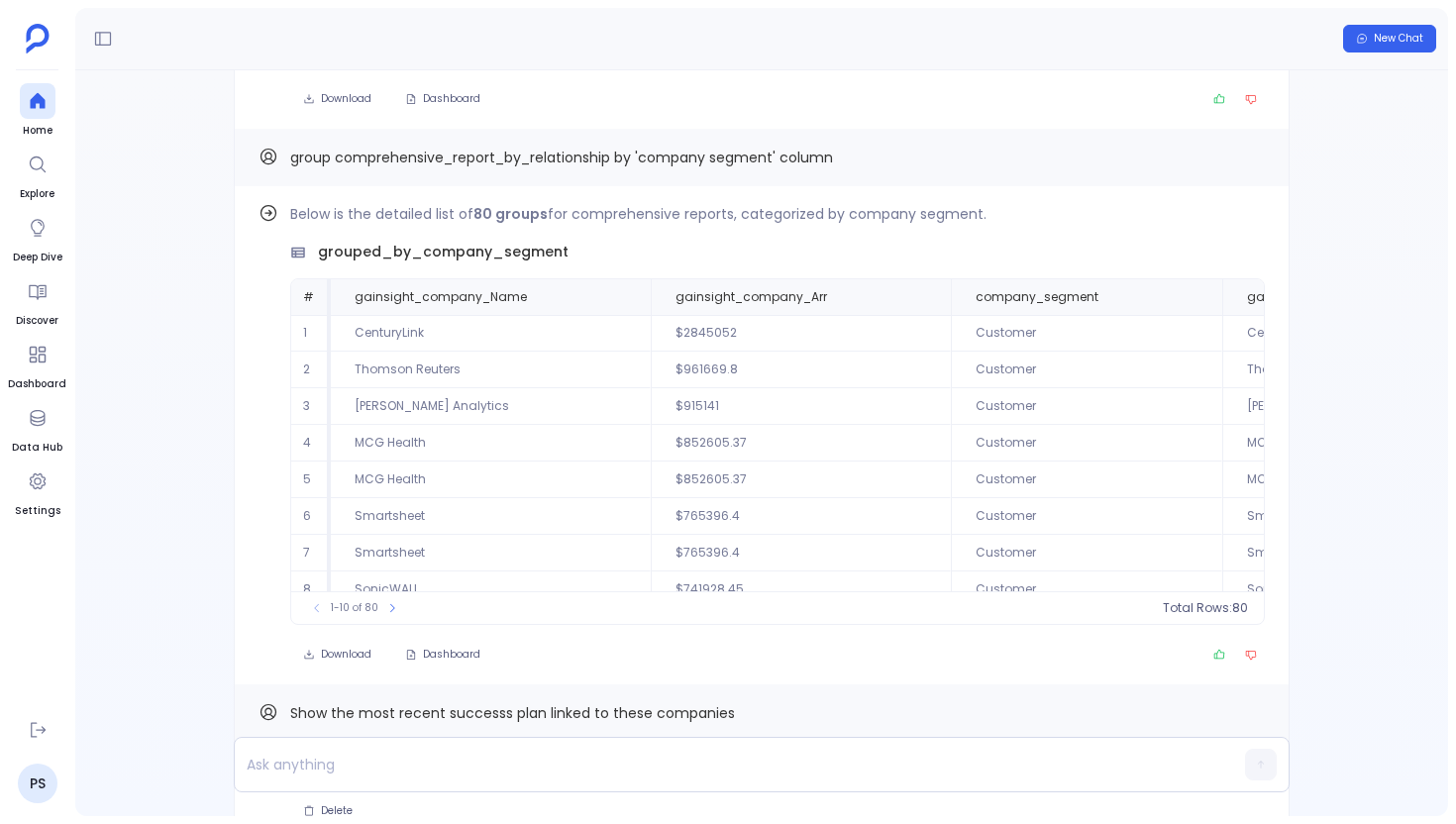 scroll, scrollTop: -150, scrollLeft: 0, axis: vertical 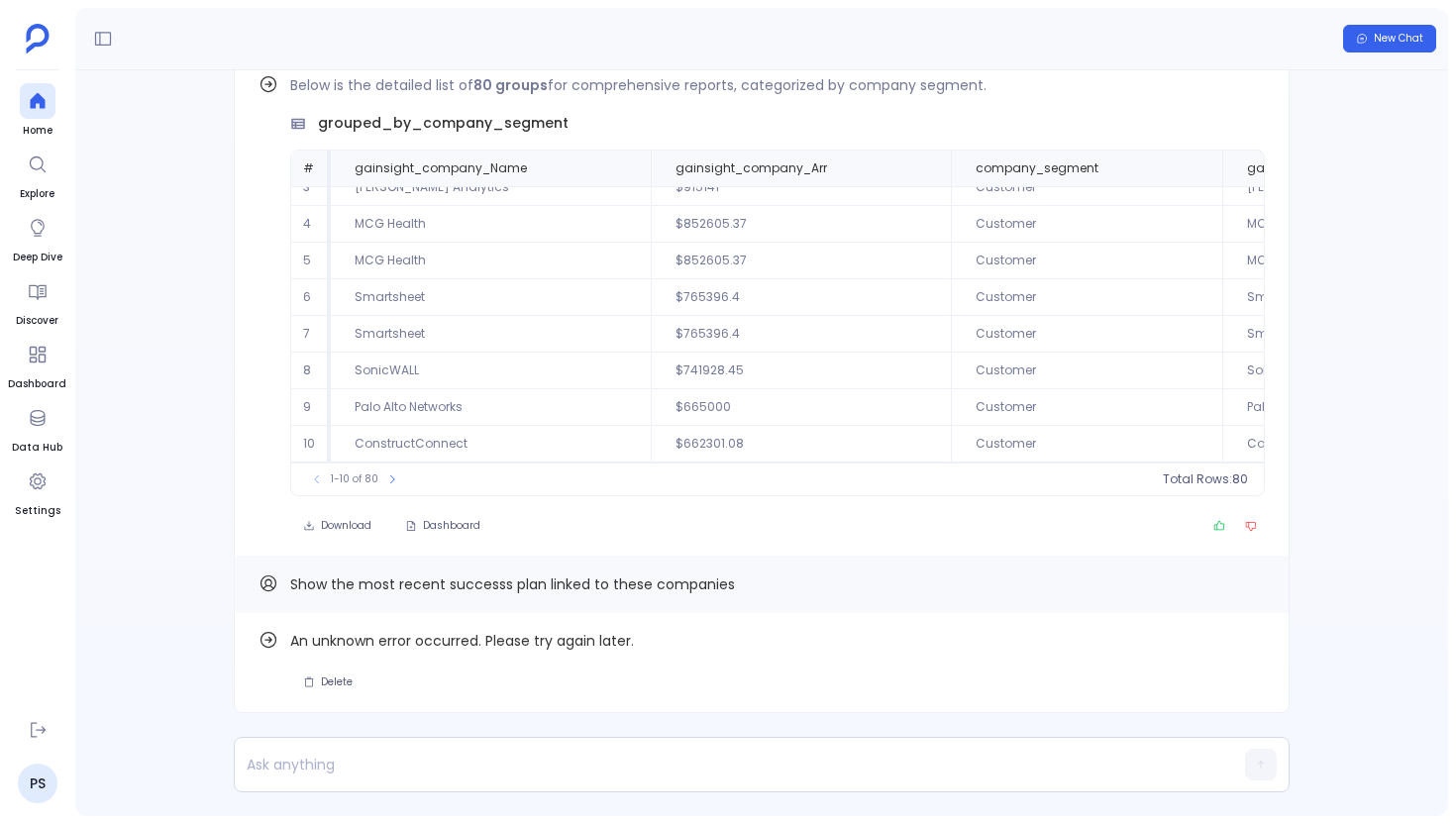 click on "Show the most recent successs plan linked to these companies" at bounding box center [512, 584] 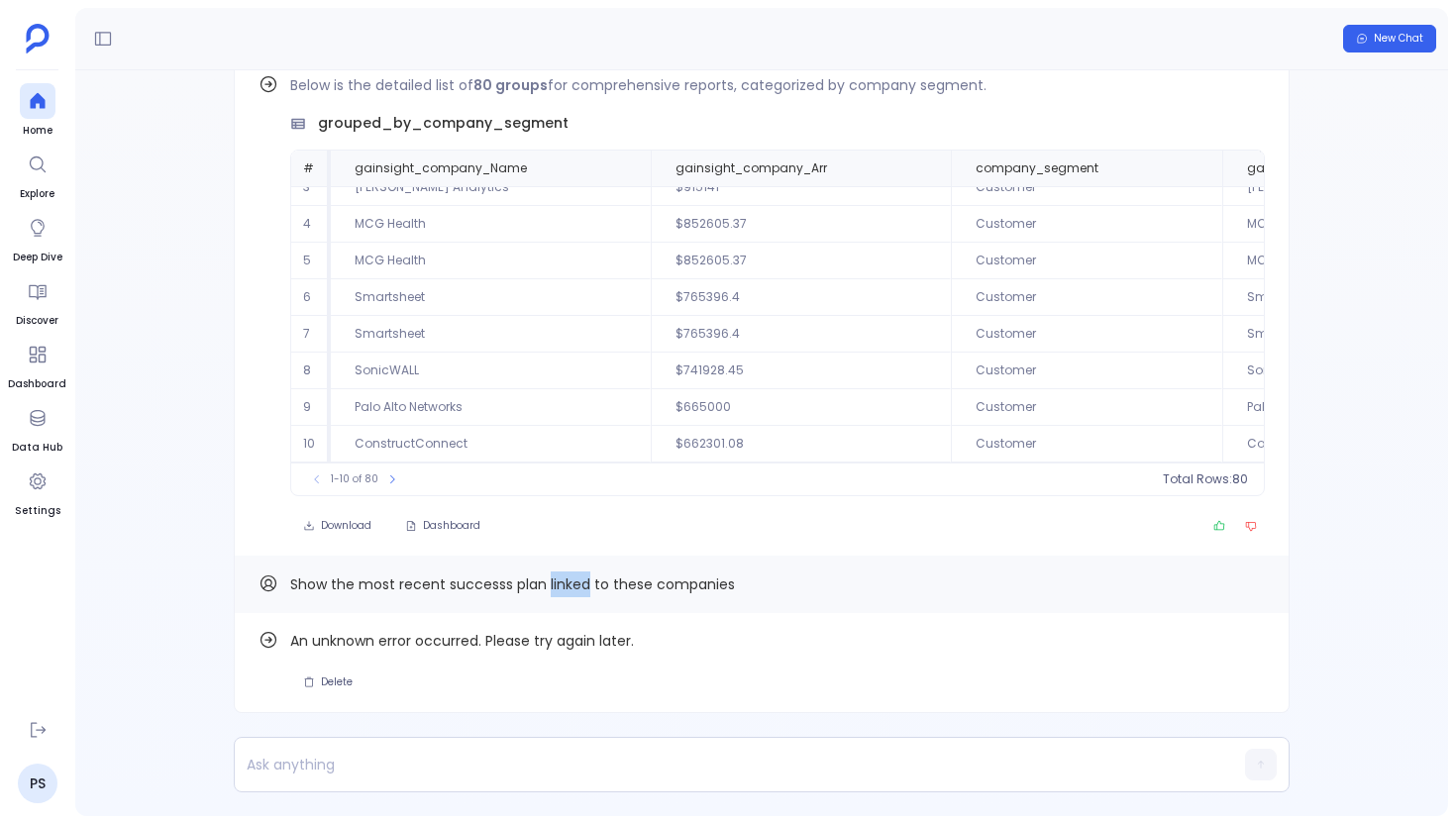 click on "Show the most recent successs plan linked to these companies" at bounding box center (512, 584) 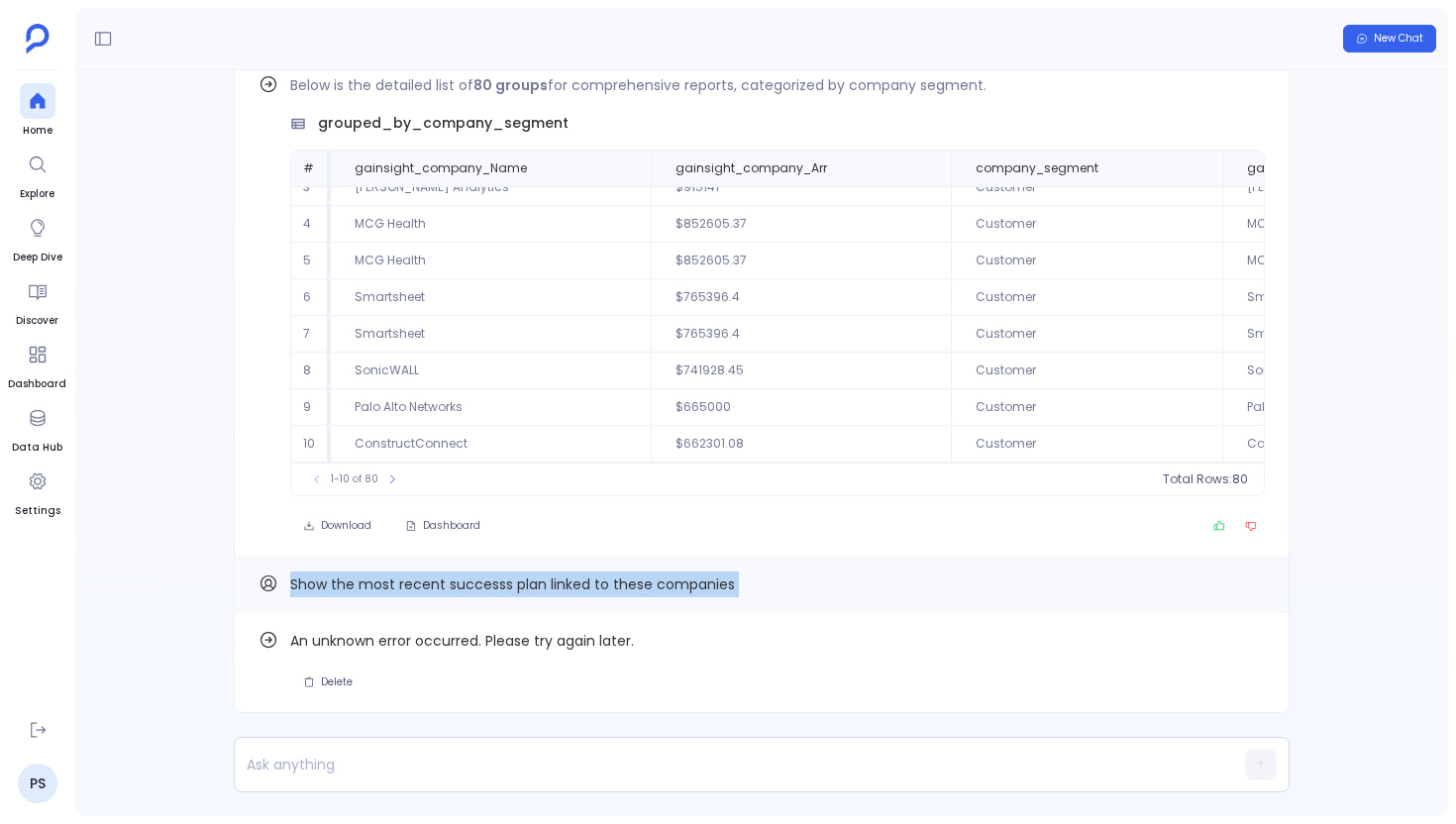 copy on "Show the most recent successs plan linked to these companies Find out how" 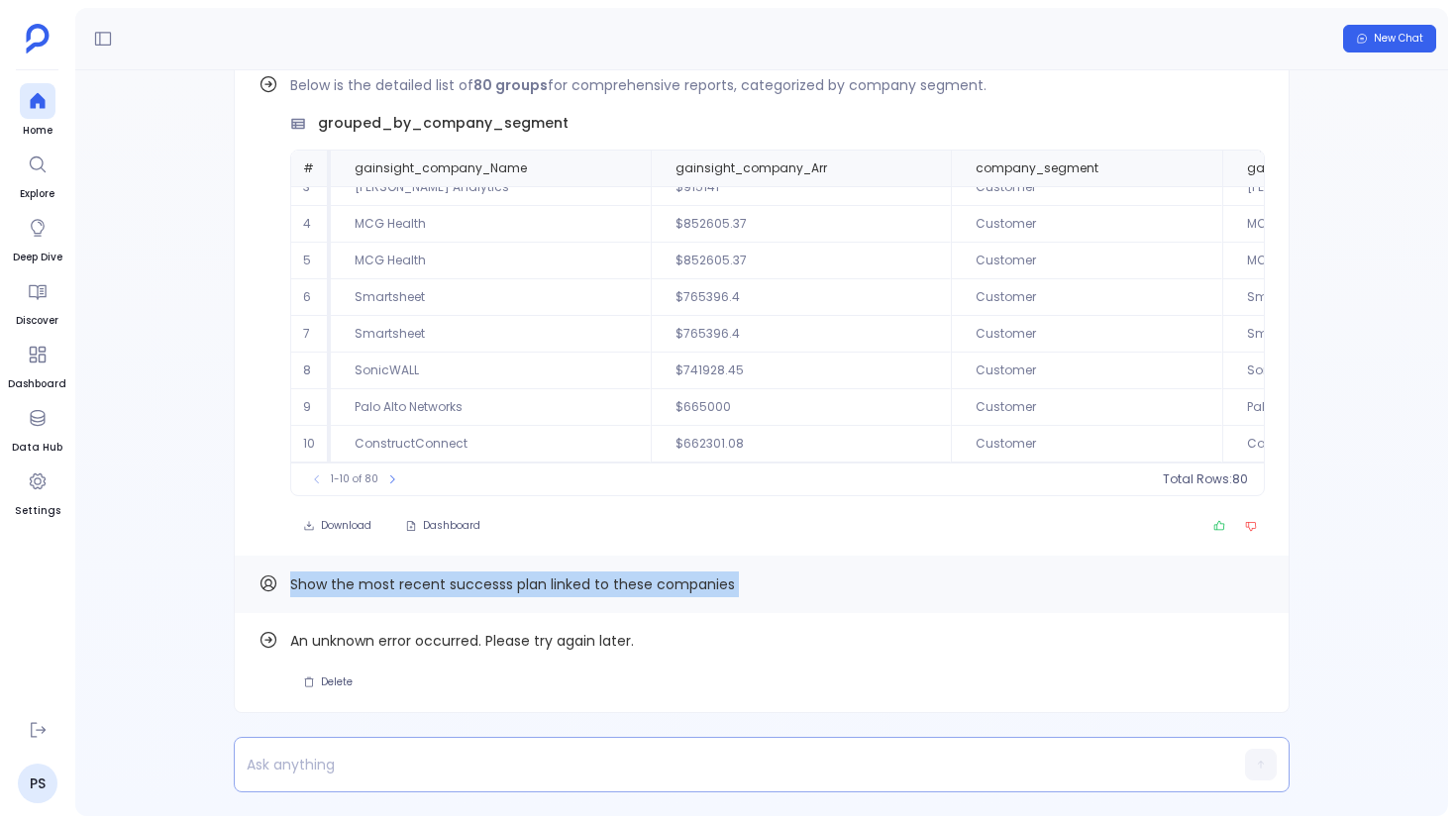 click at bounding box center (723, 765) 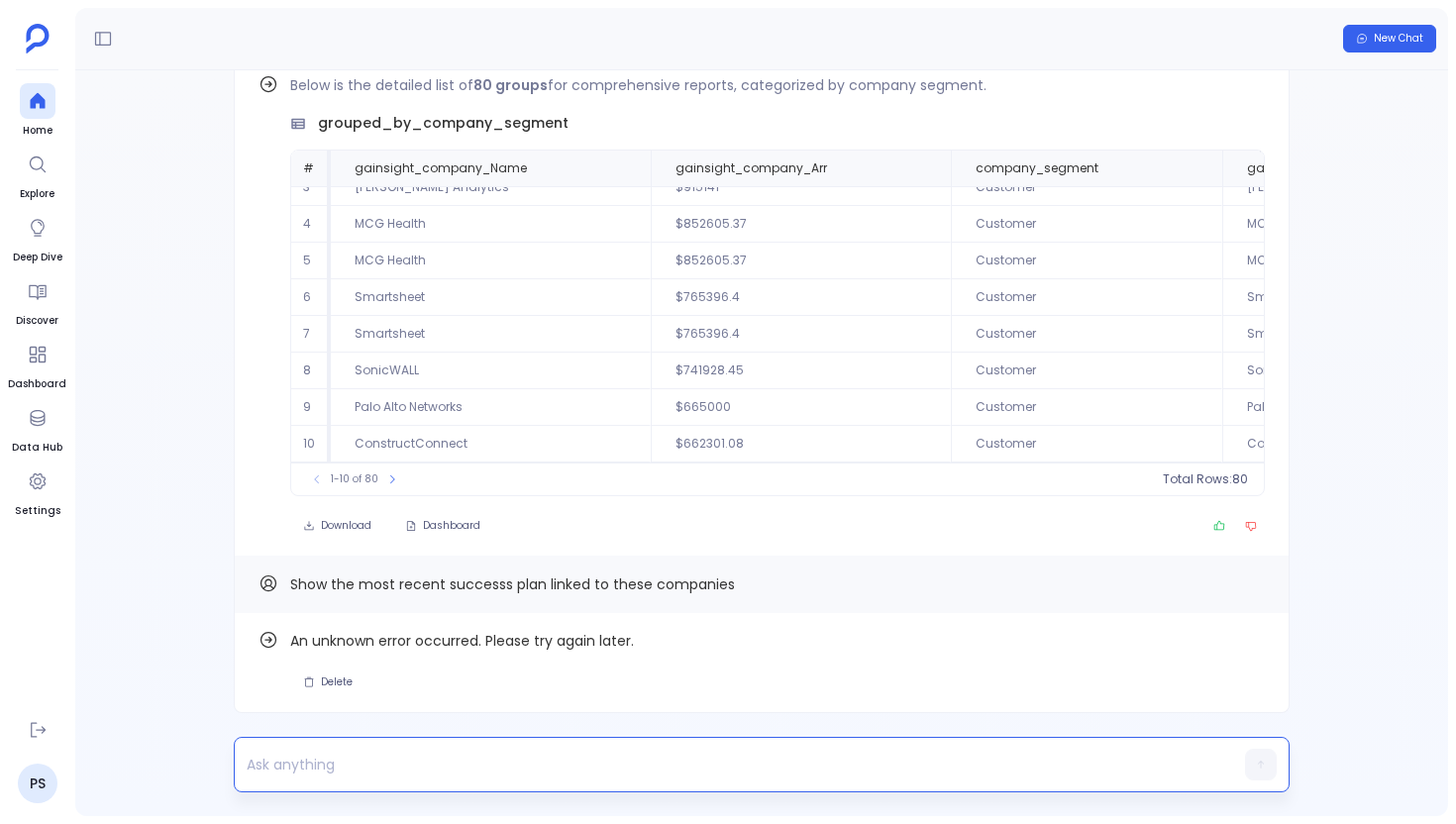 click on "Show the most recent successs plan linked to these companies" at bounding box center (512, 584) 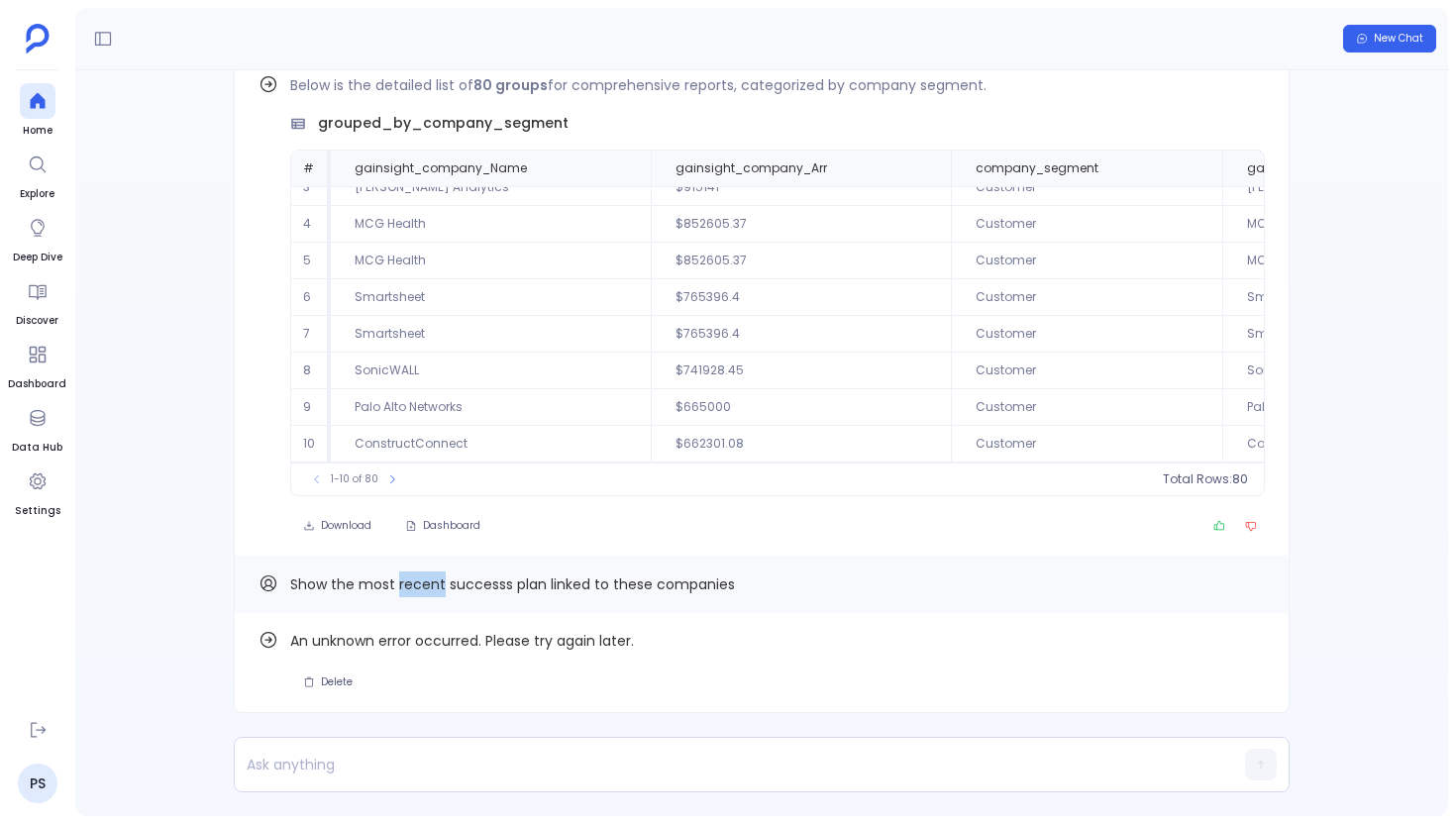 click on "Show the most recent successs plan linked to these companies" at bounding box center (512, 584) 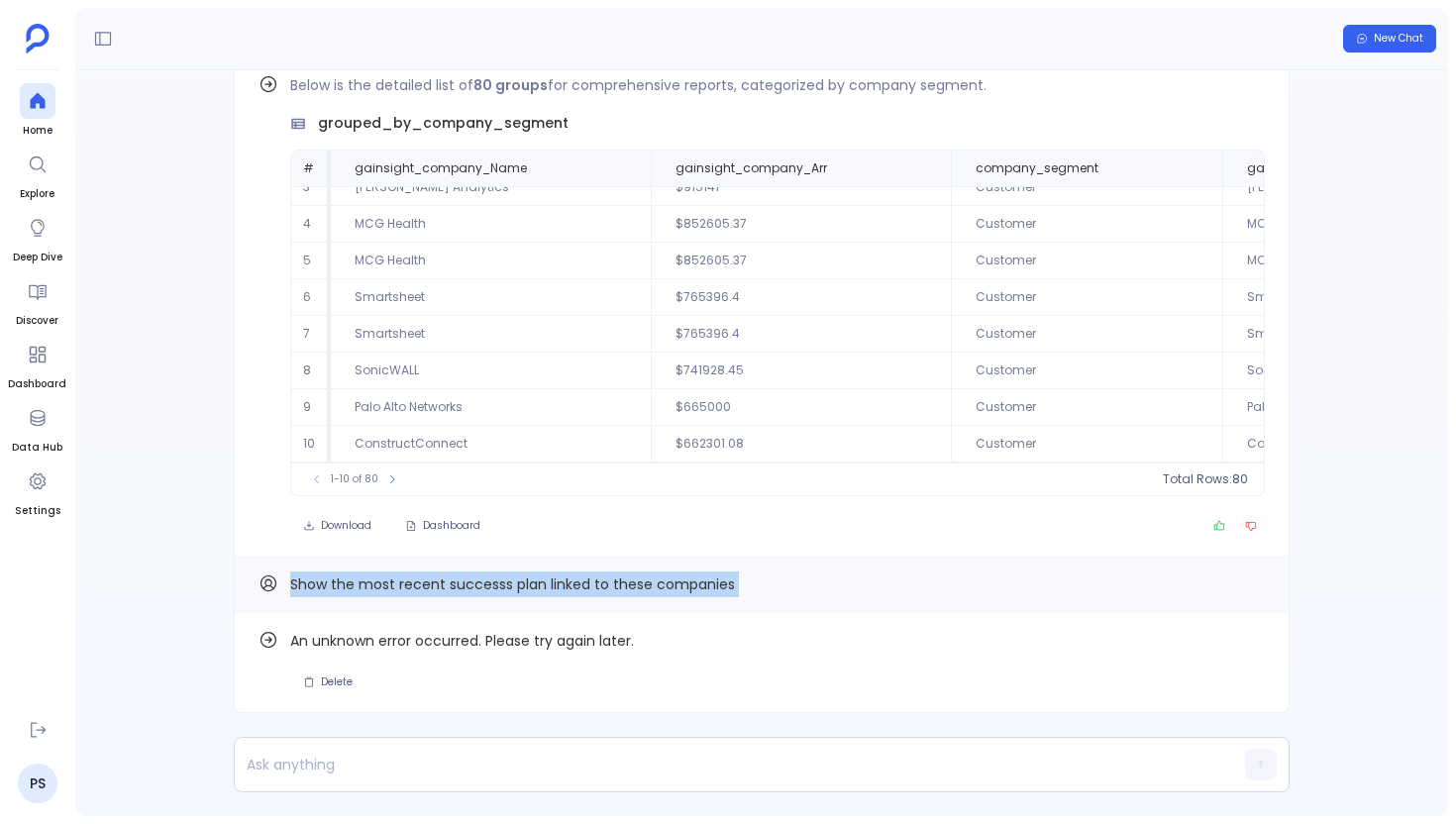 copy on "Show the most recent successs plan linked to these companies Find out how" 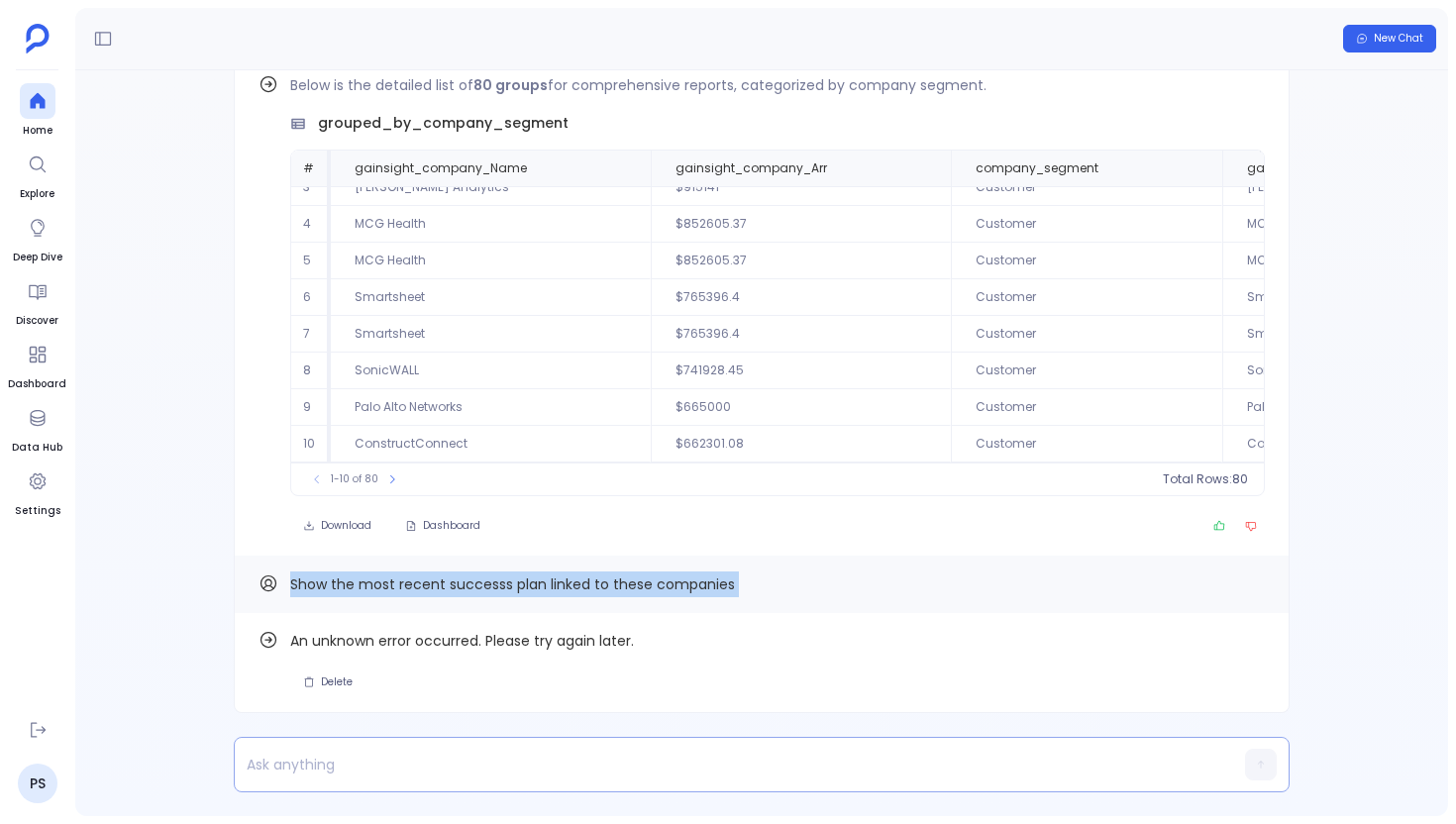 click at bounding box center [723, 765] 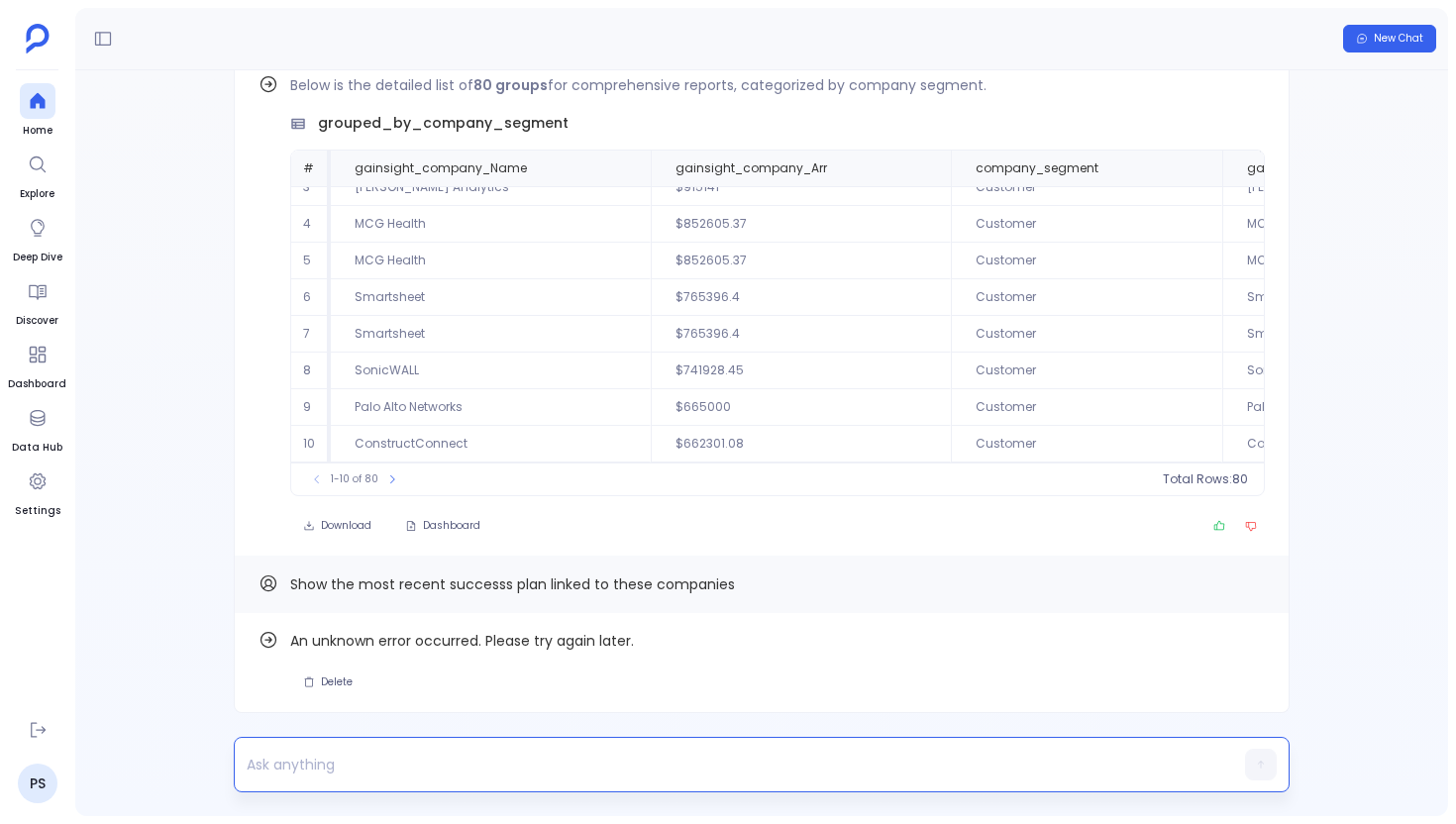 click at bounding box center (723, 765) 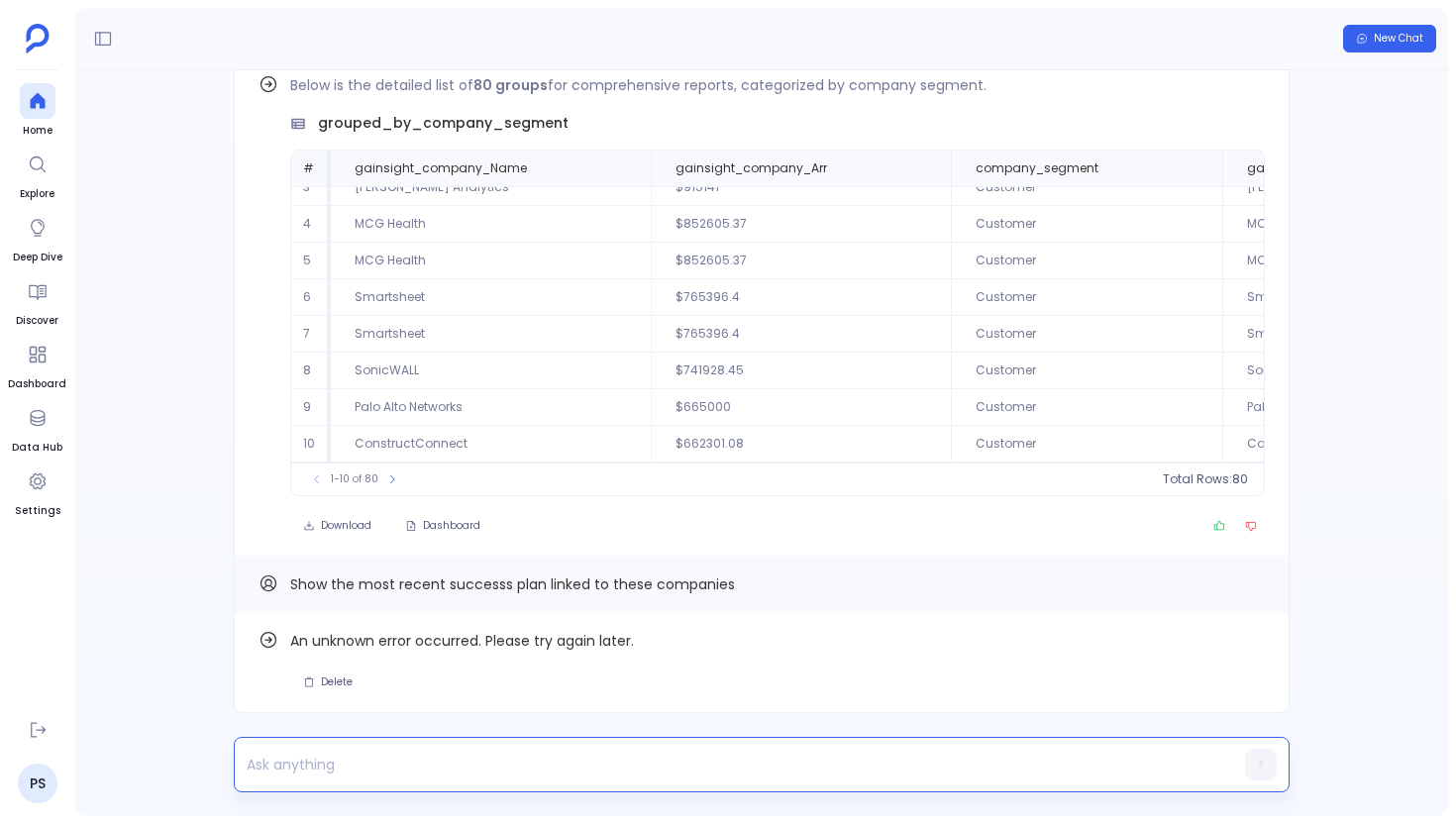 type 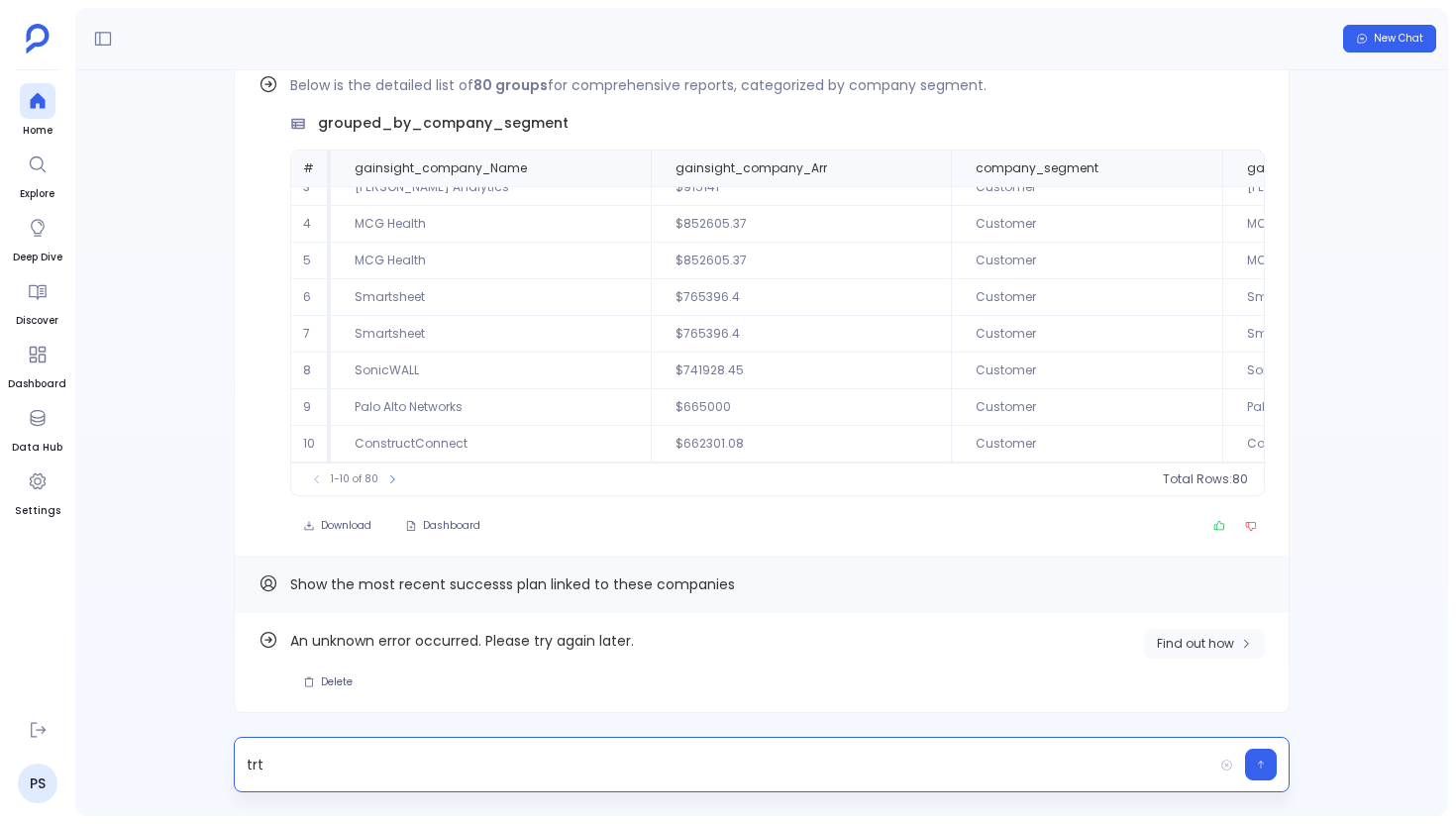 click on "Find out how" at bounding box center (1204, 644) 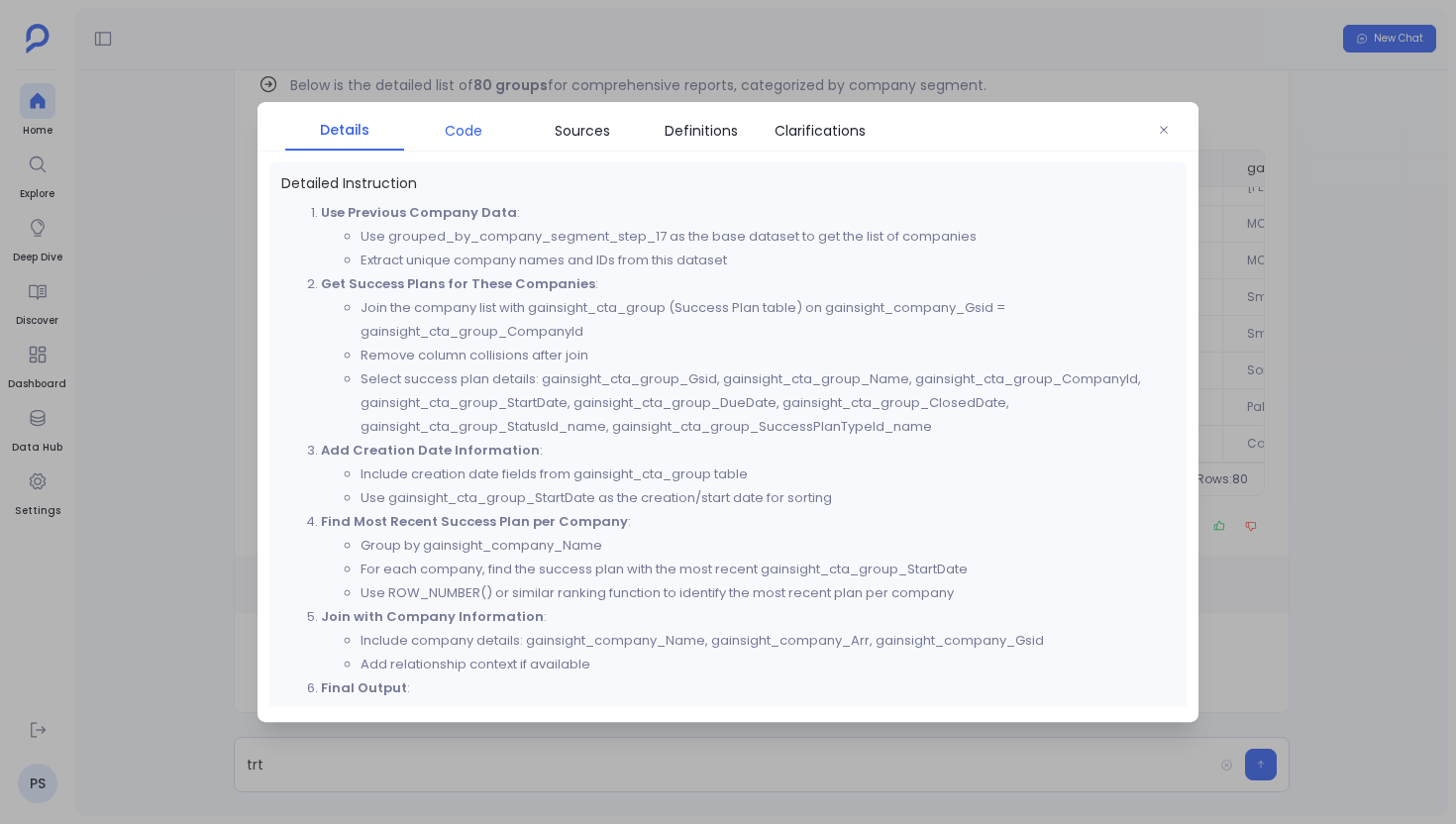 click on "Code" at bounding box center [464, 131] 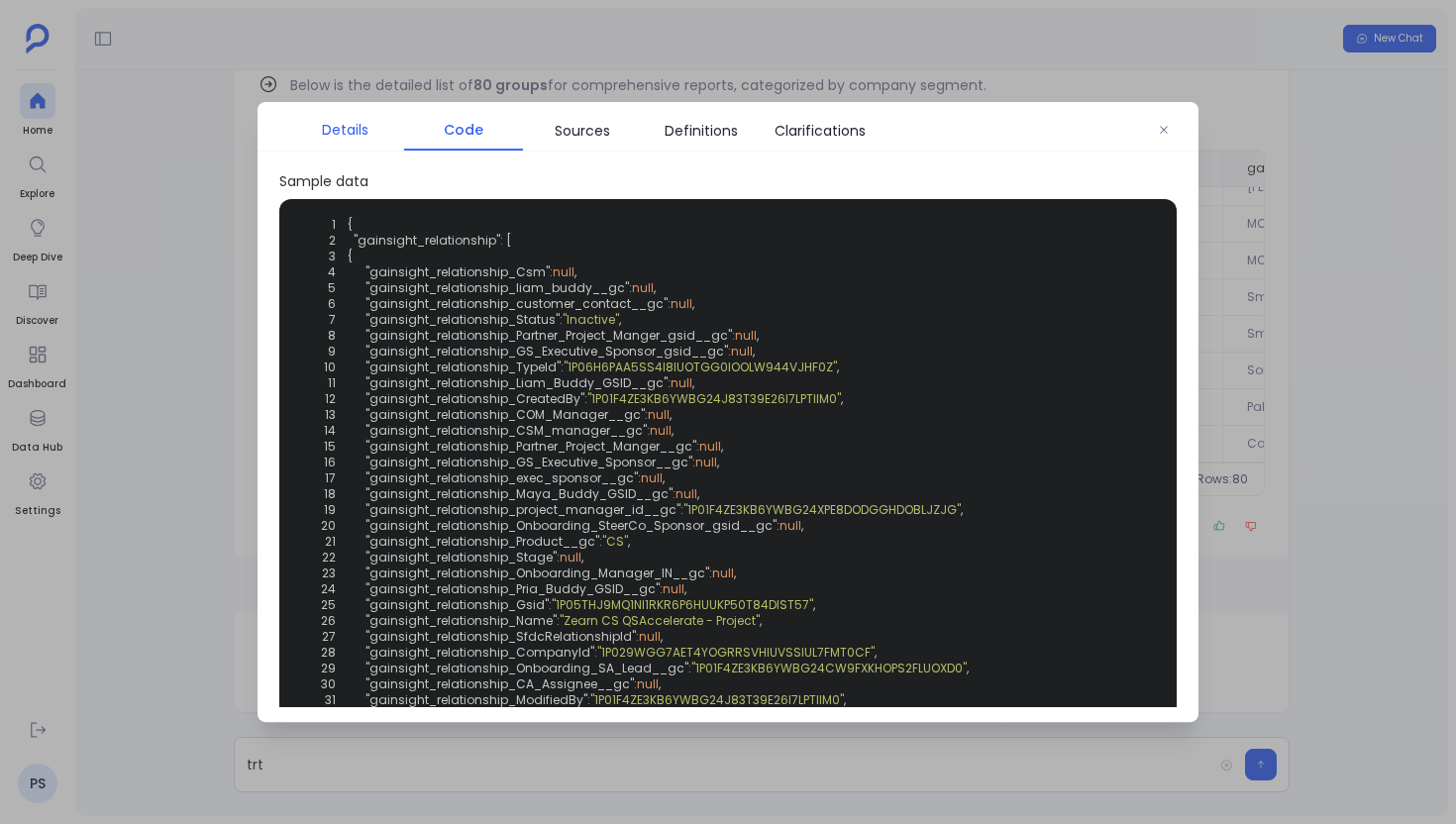 click on "Details" at bounding box center [345, 130] 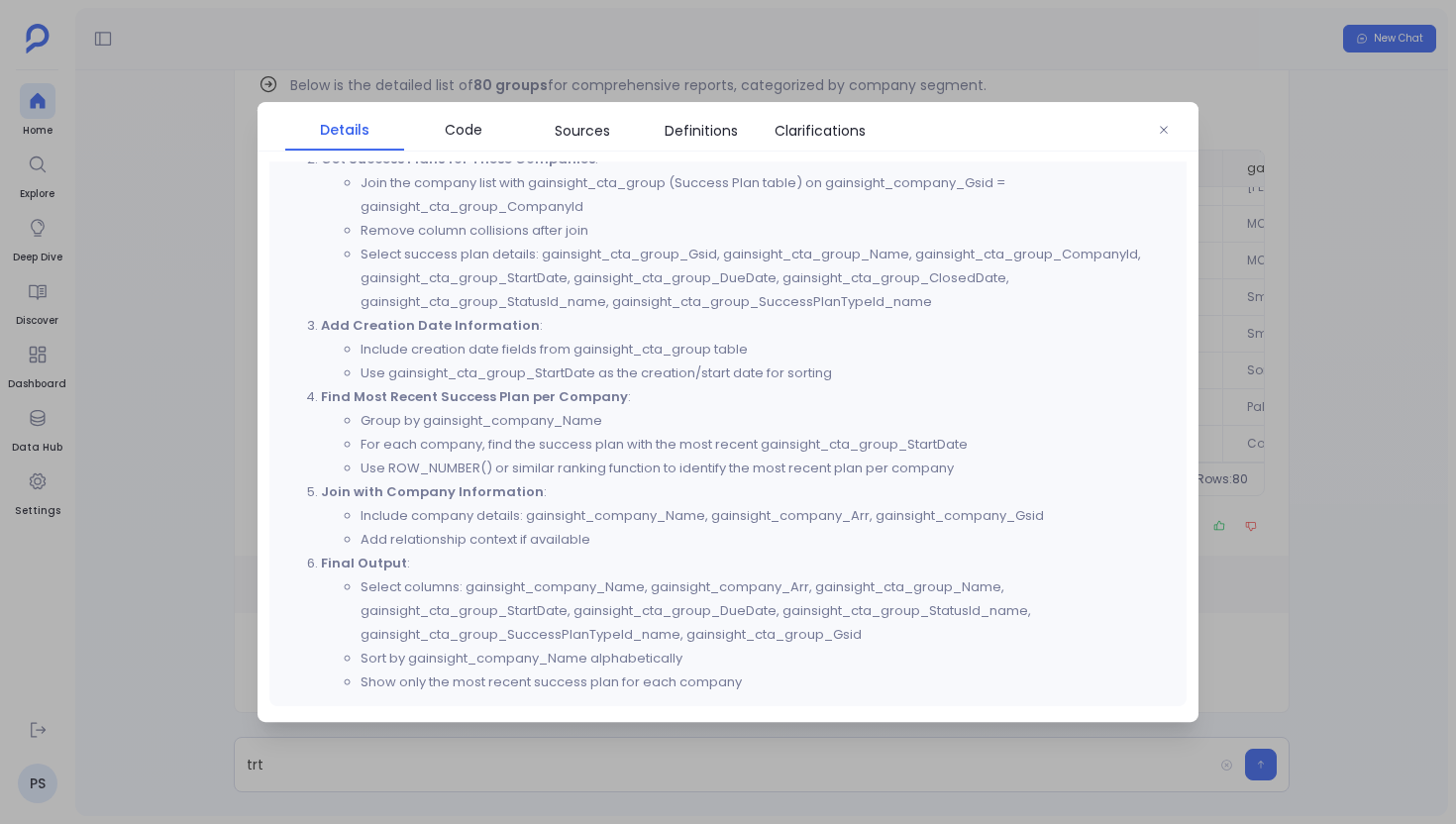 scroll, scrollTop: 0, scrollLeft: 0, axis: both 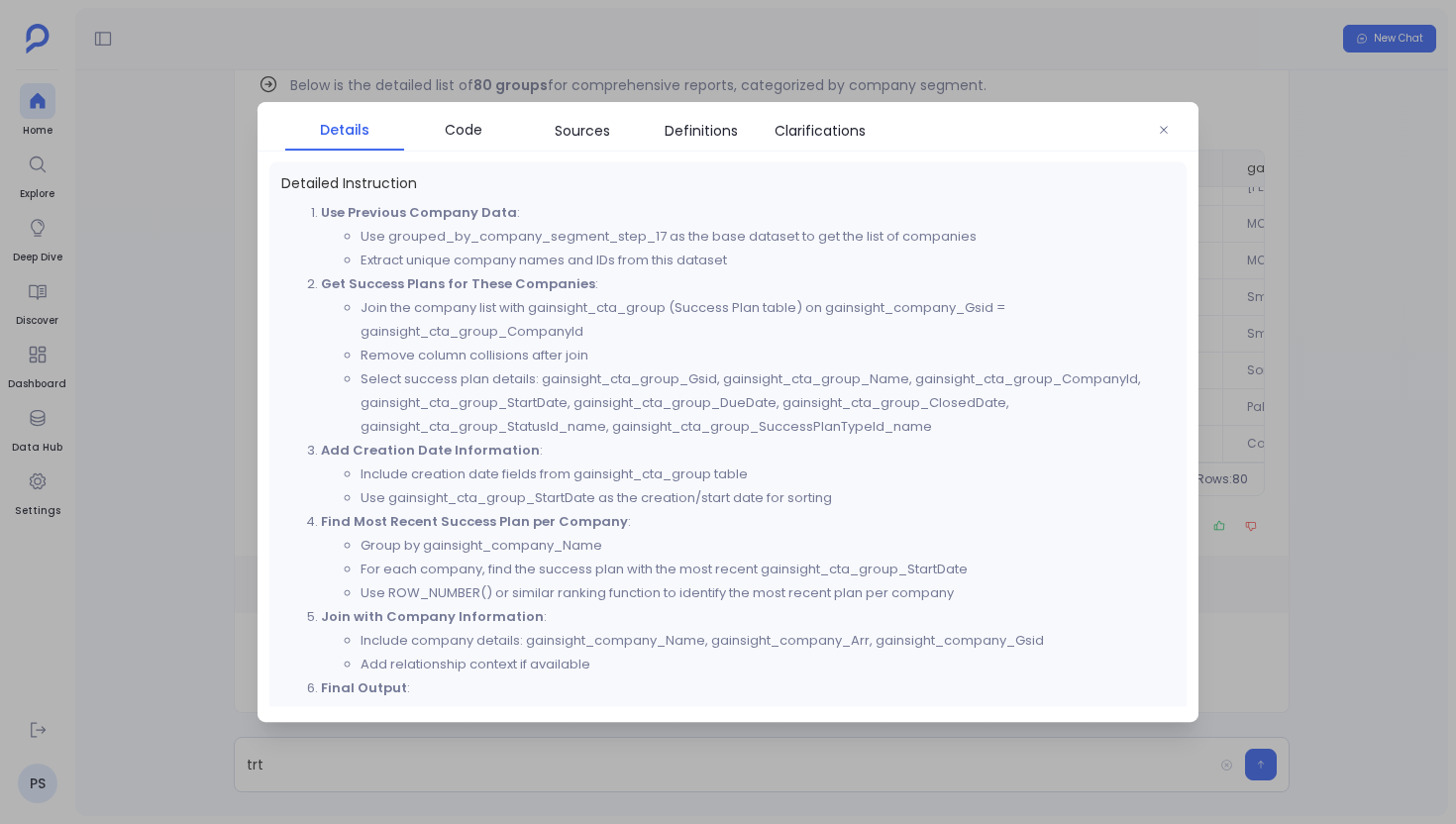 click at bounding box center (728, 412) 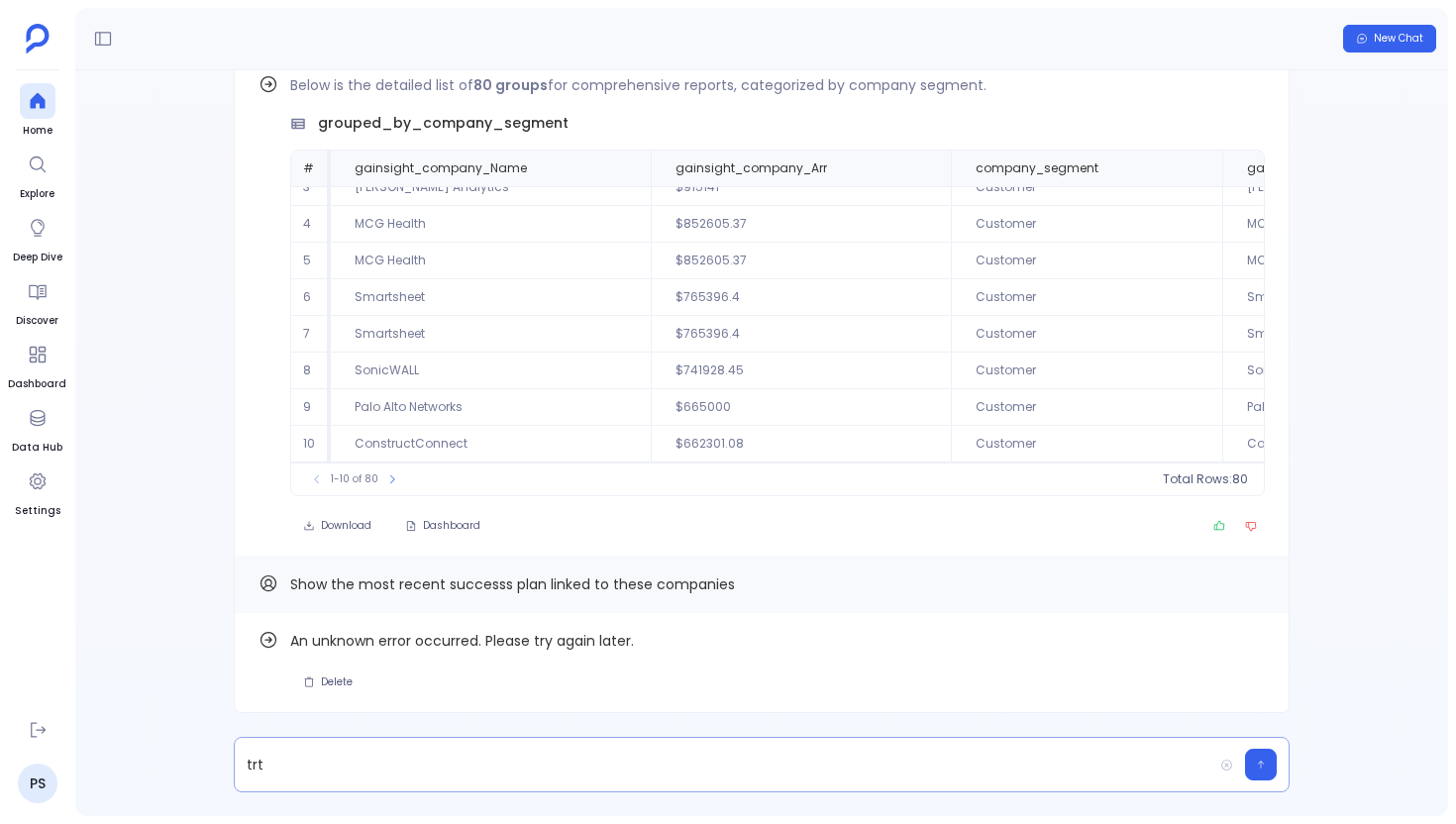 click on "trt" at bounding box center (723, 765) 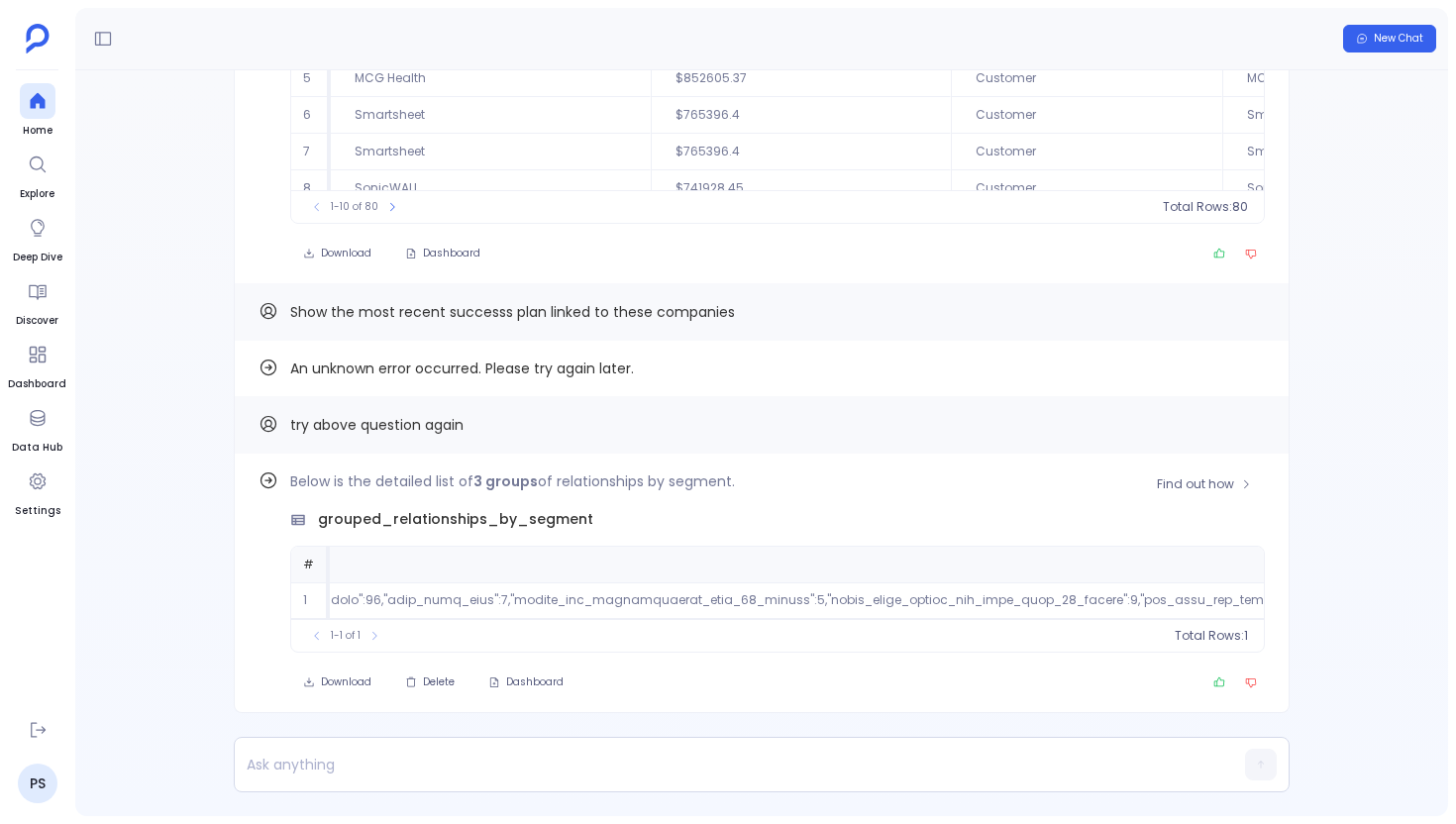 scroll, scrollTop: 0, scrollLeft: 4004, axis: horizontal 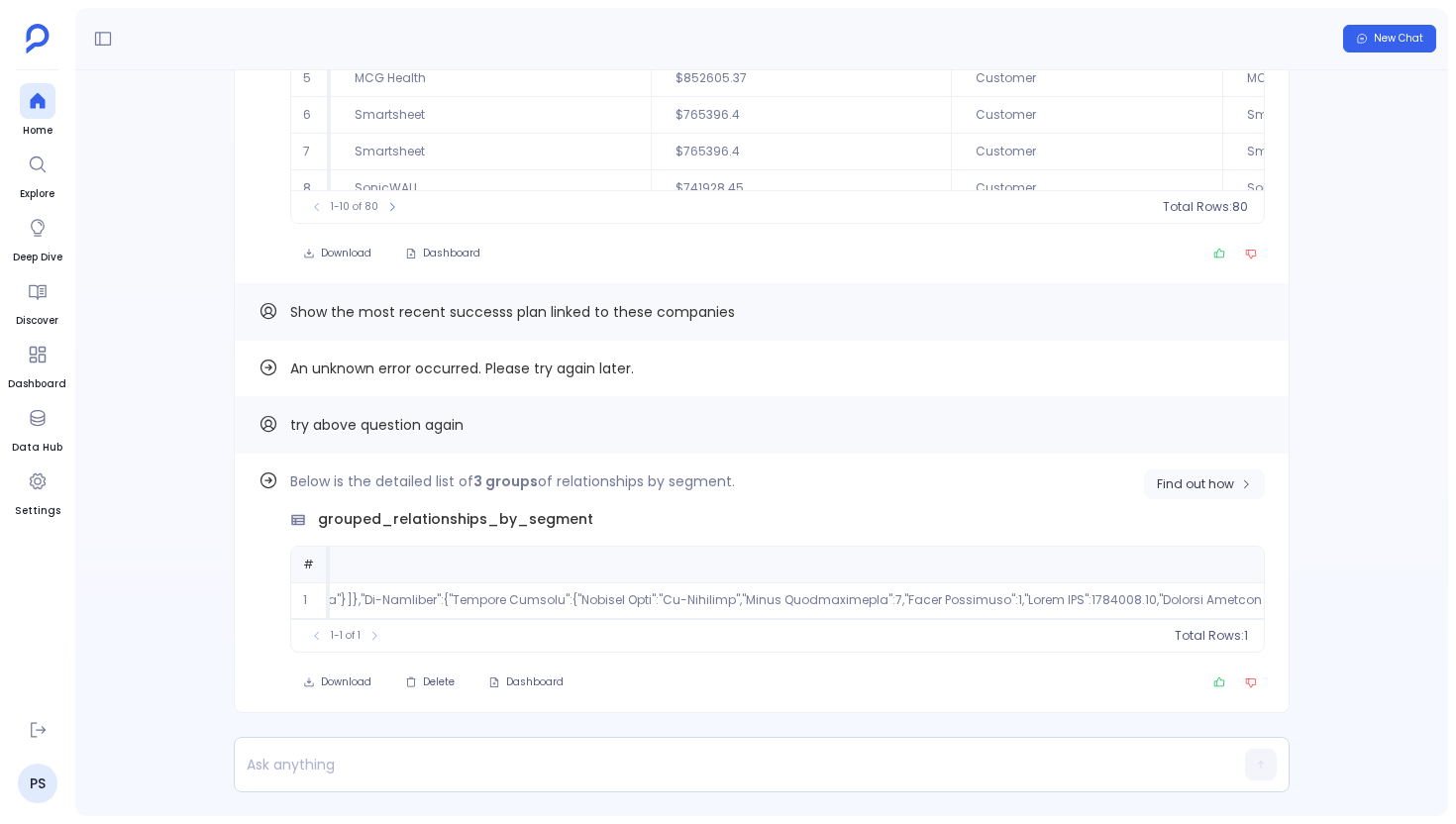 click on "Find out how" at bounding box center (1196, 484) 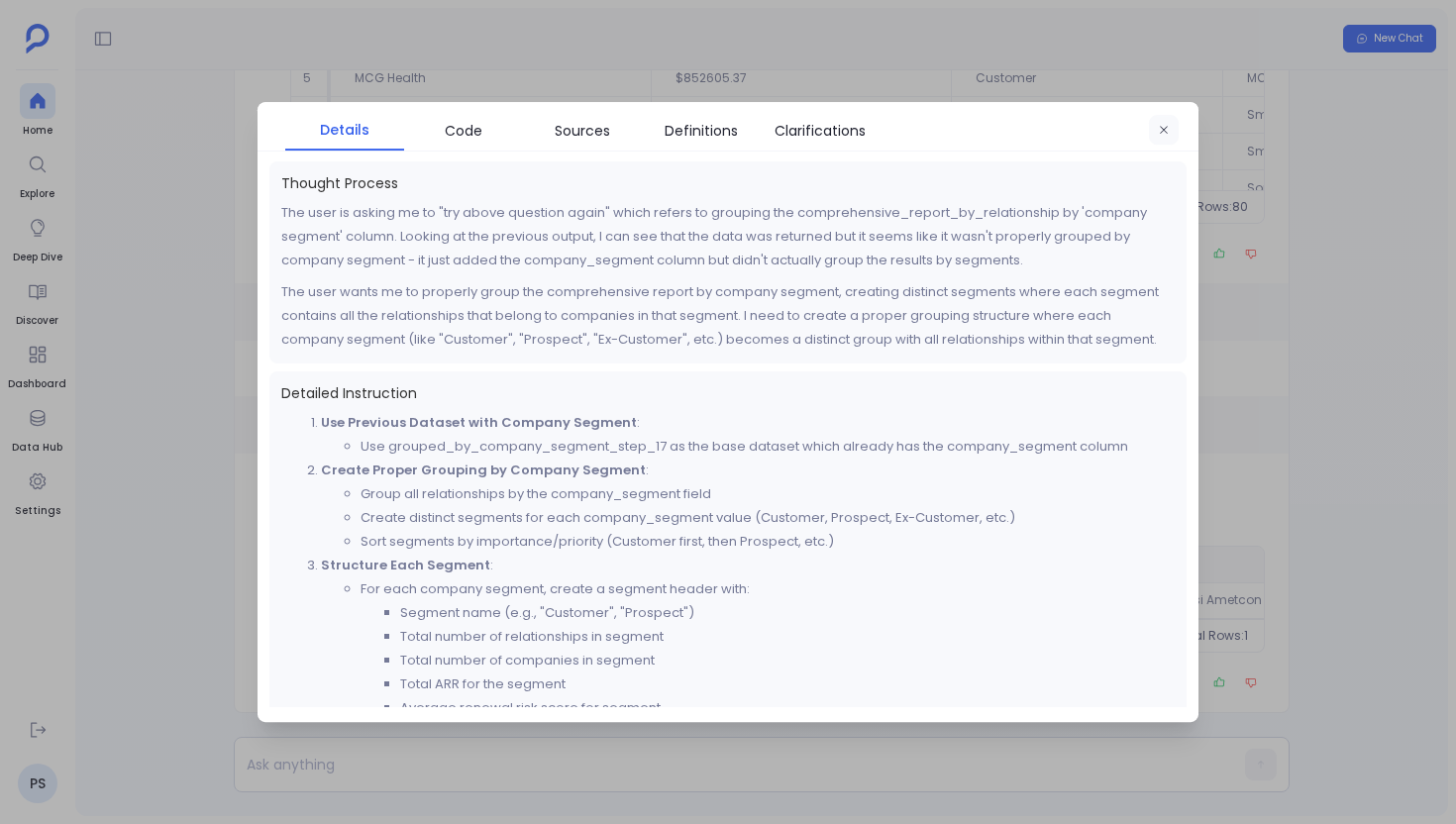 click 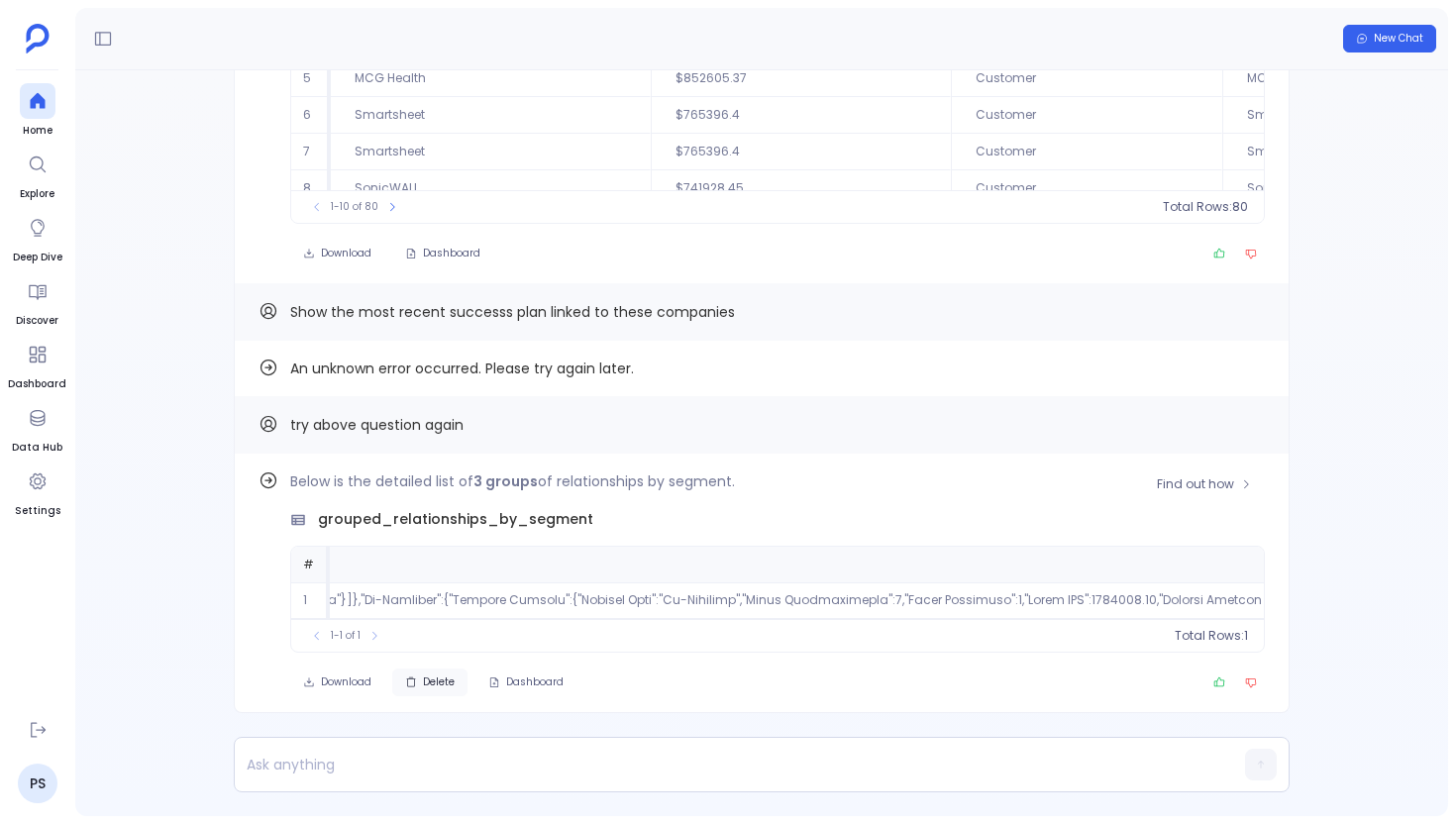 click on "Delete" at bounding box center [430, 682] 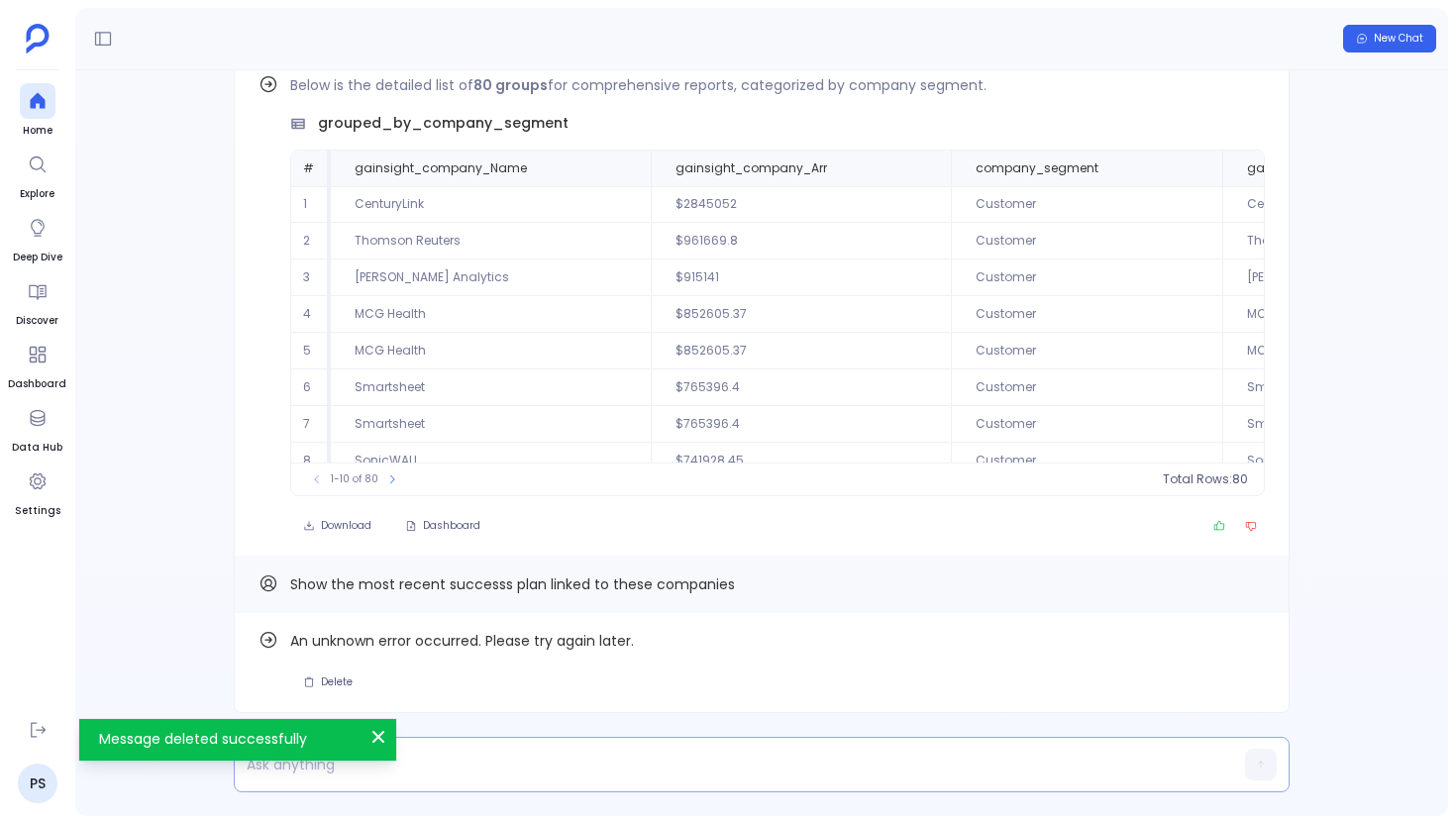 click at bounding box center (723, 765) 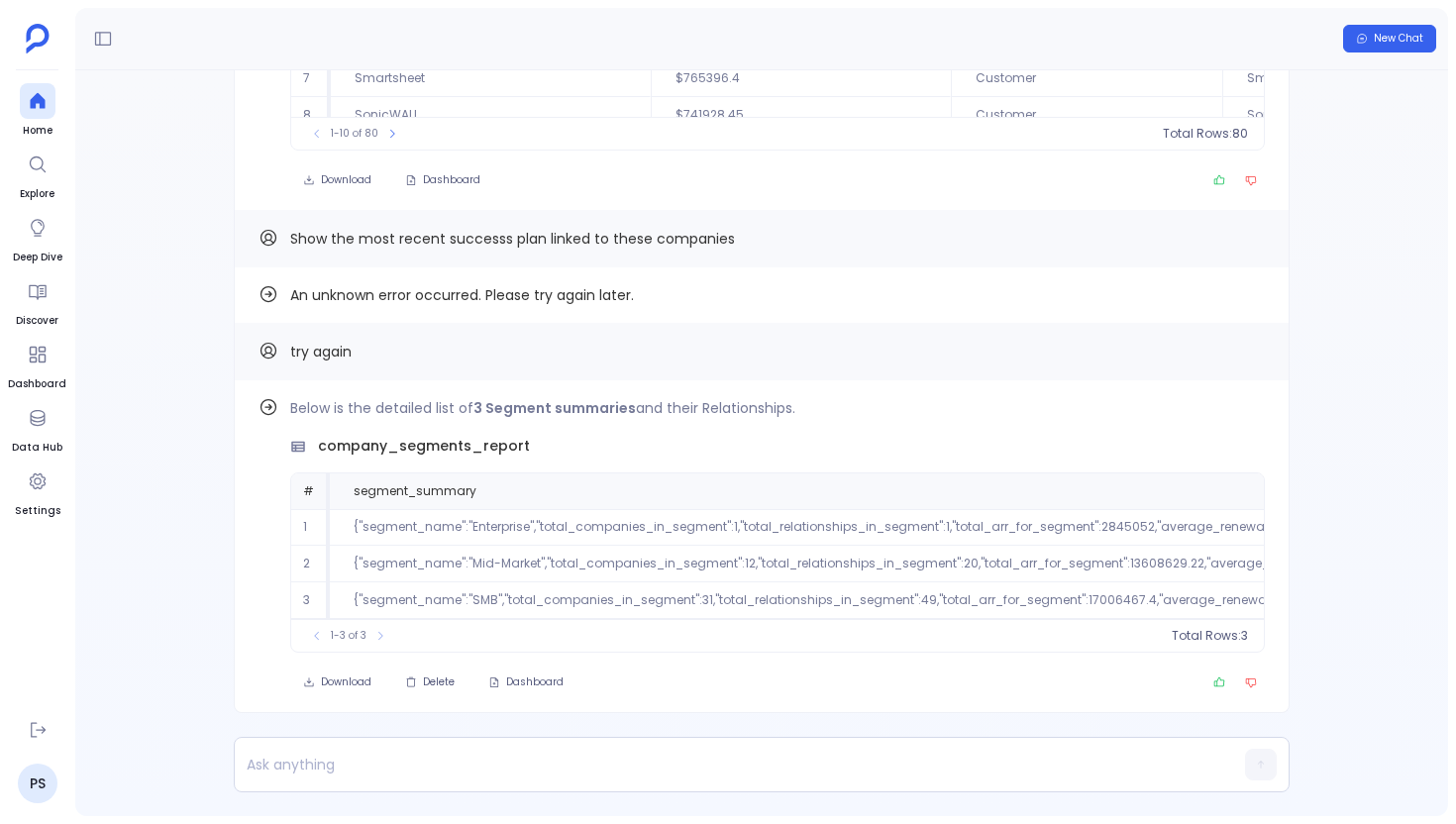 click on "Show the most recent successs plan linked to these companies" at bounding box center [512, 239] 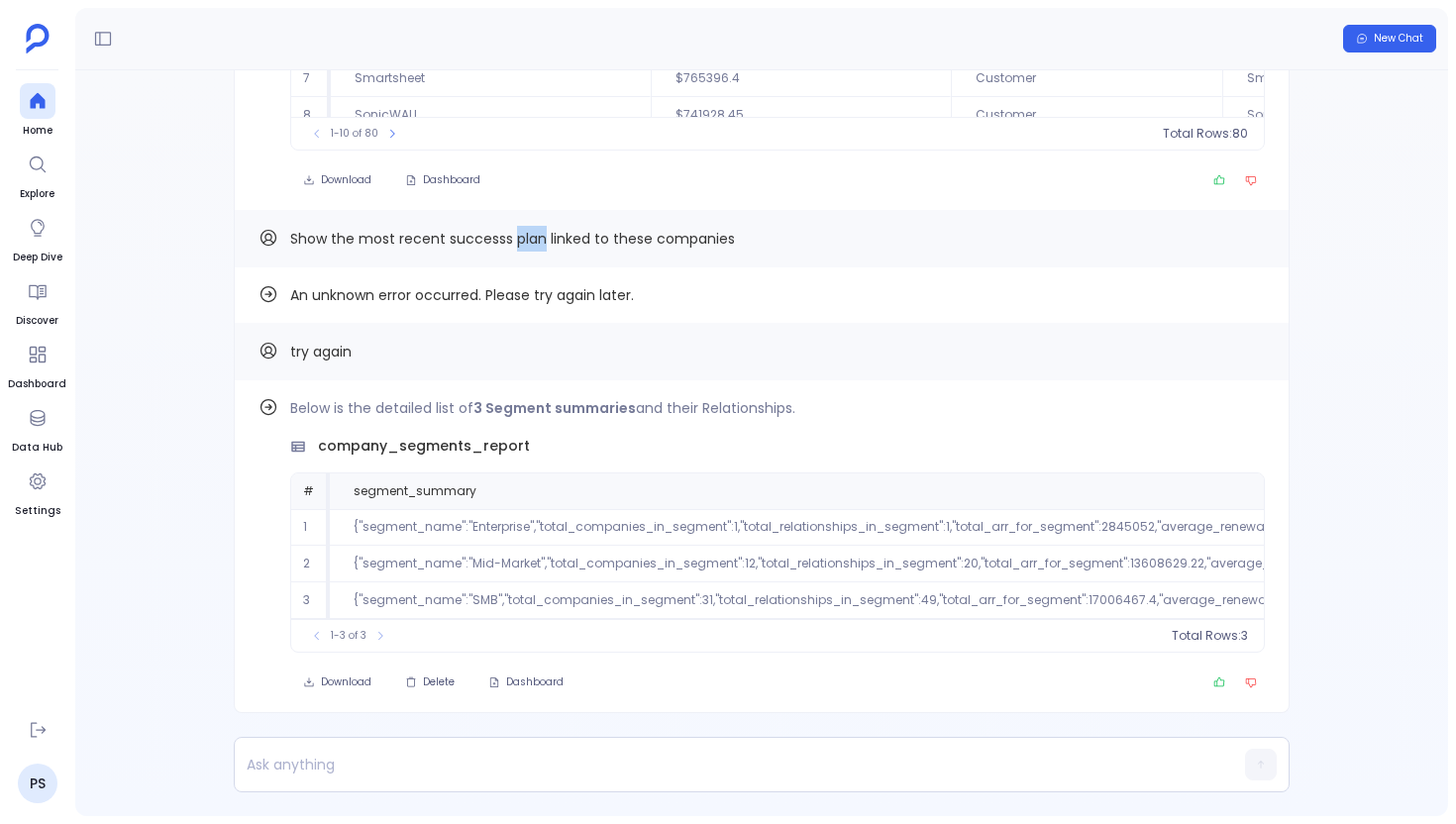click on "Show the most recent successs plan linked to these companies" at bounding box center (512, 239) 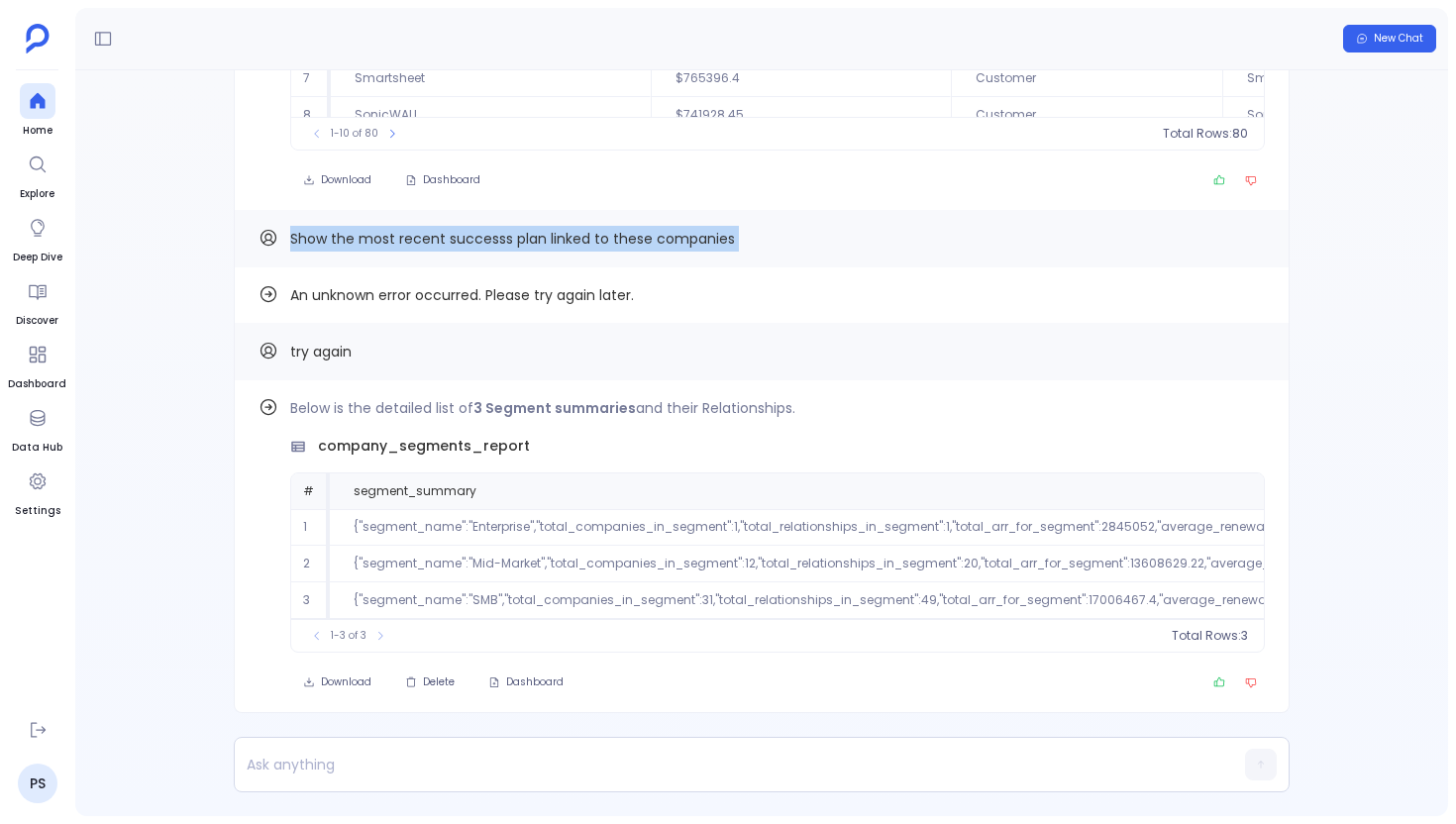 copy on "Show the most recent successs plan linked to these companies Find out how" 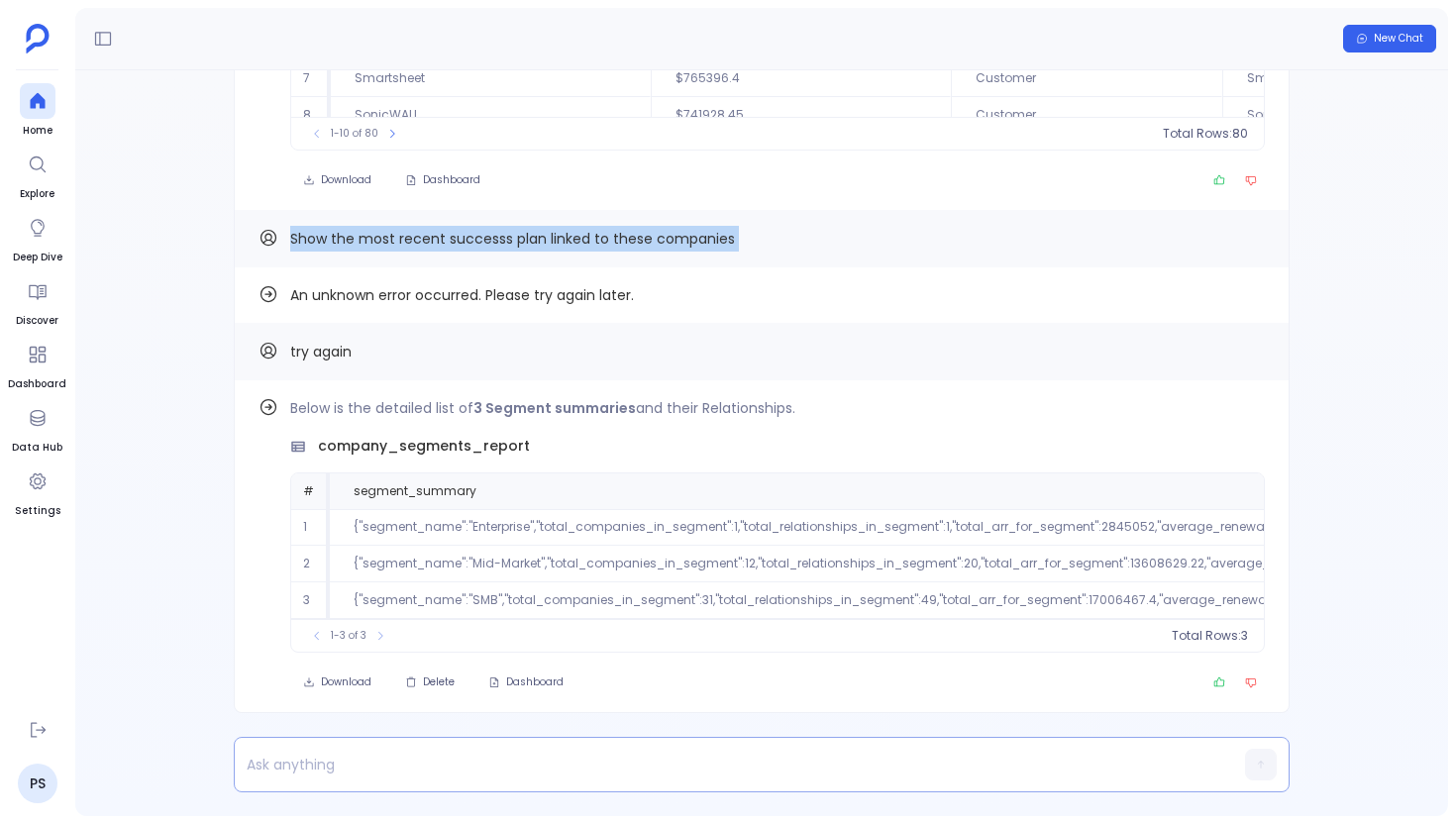click at bounding box center [723, 765] 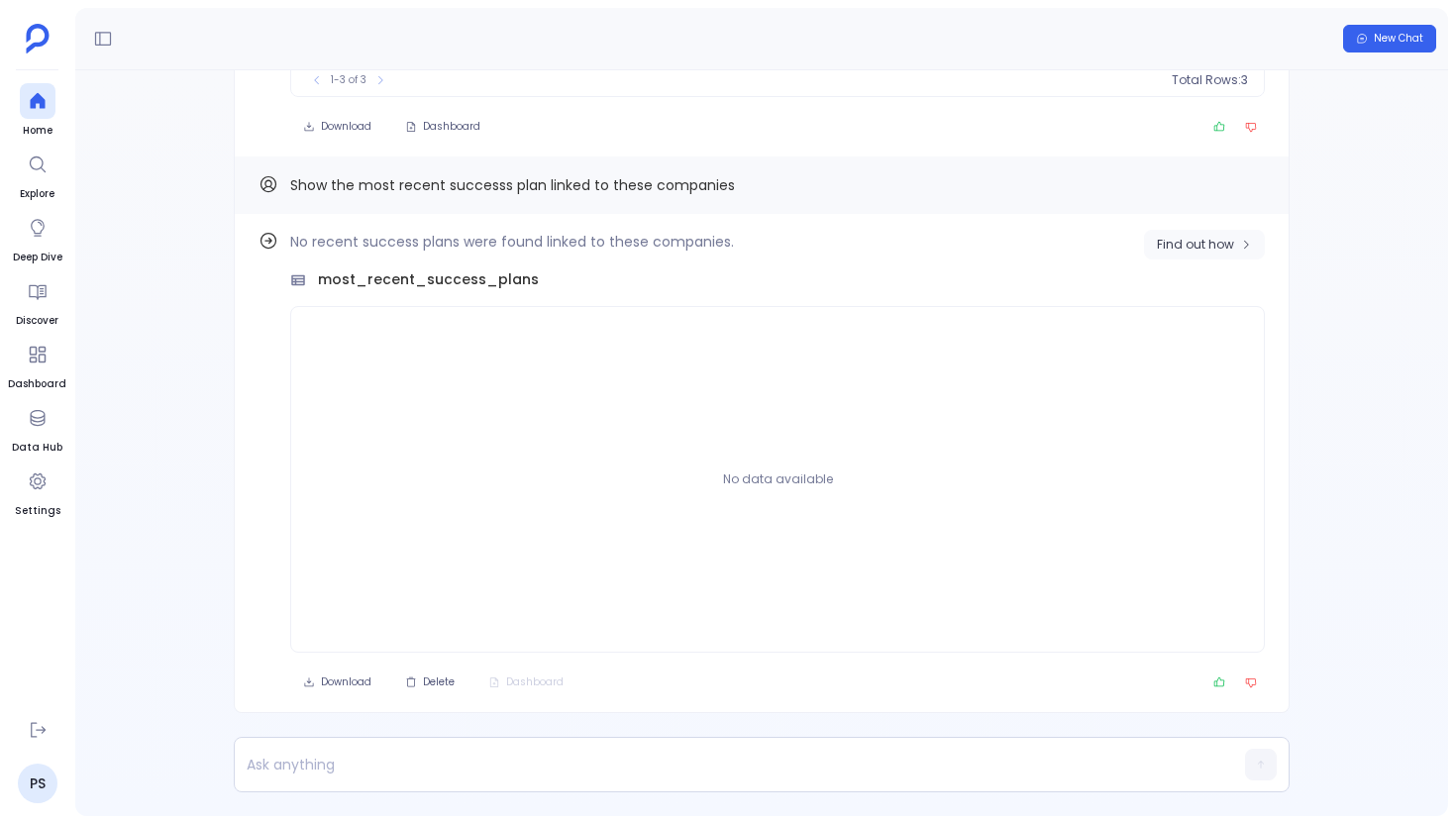 click on "Find out how" at bounding box center (1196, 245) 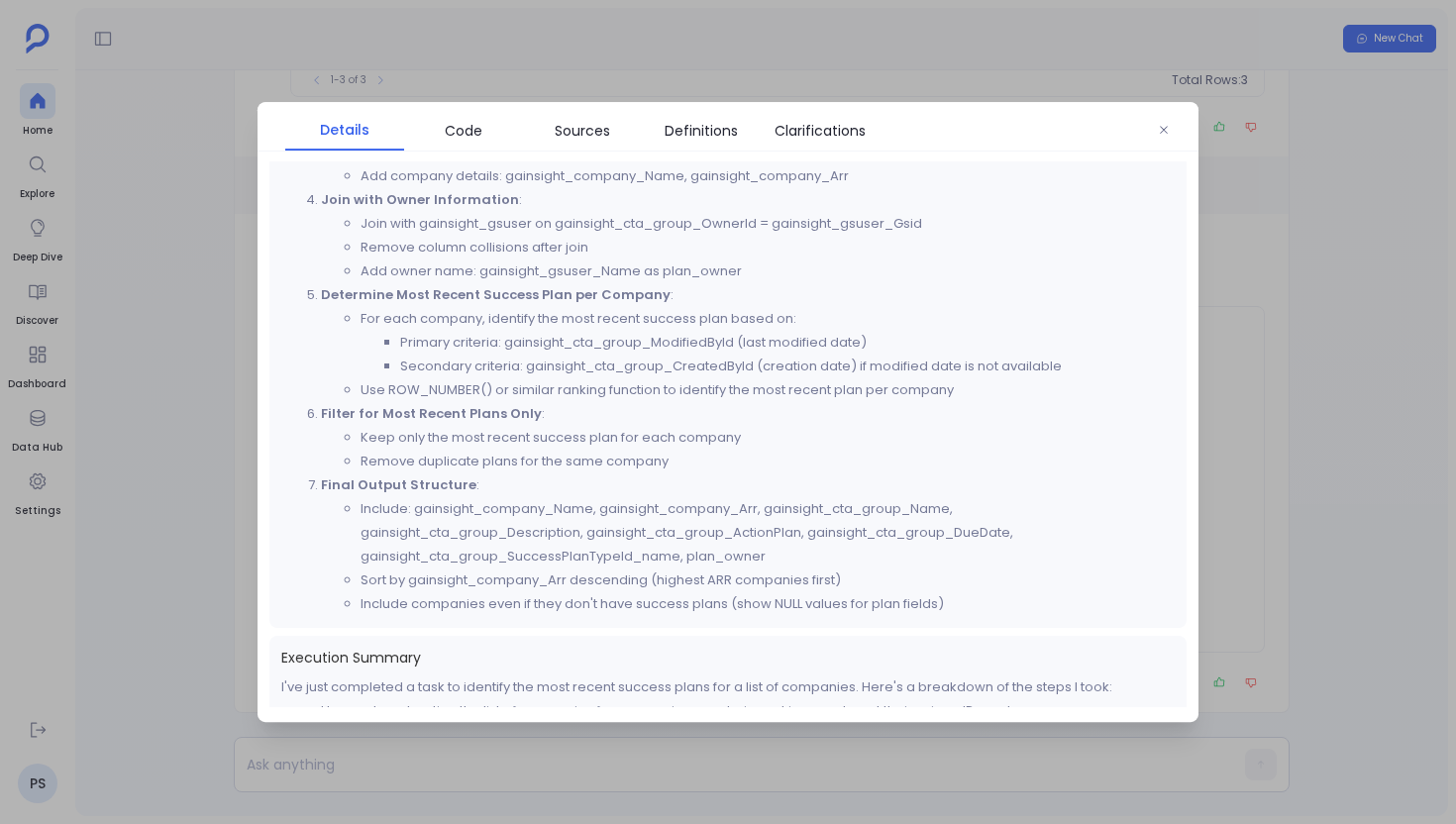 scroll, scrollTop: 324, scrollLeft: 0, axis: vertical 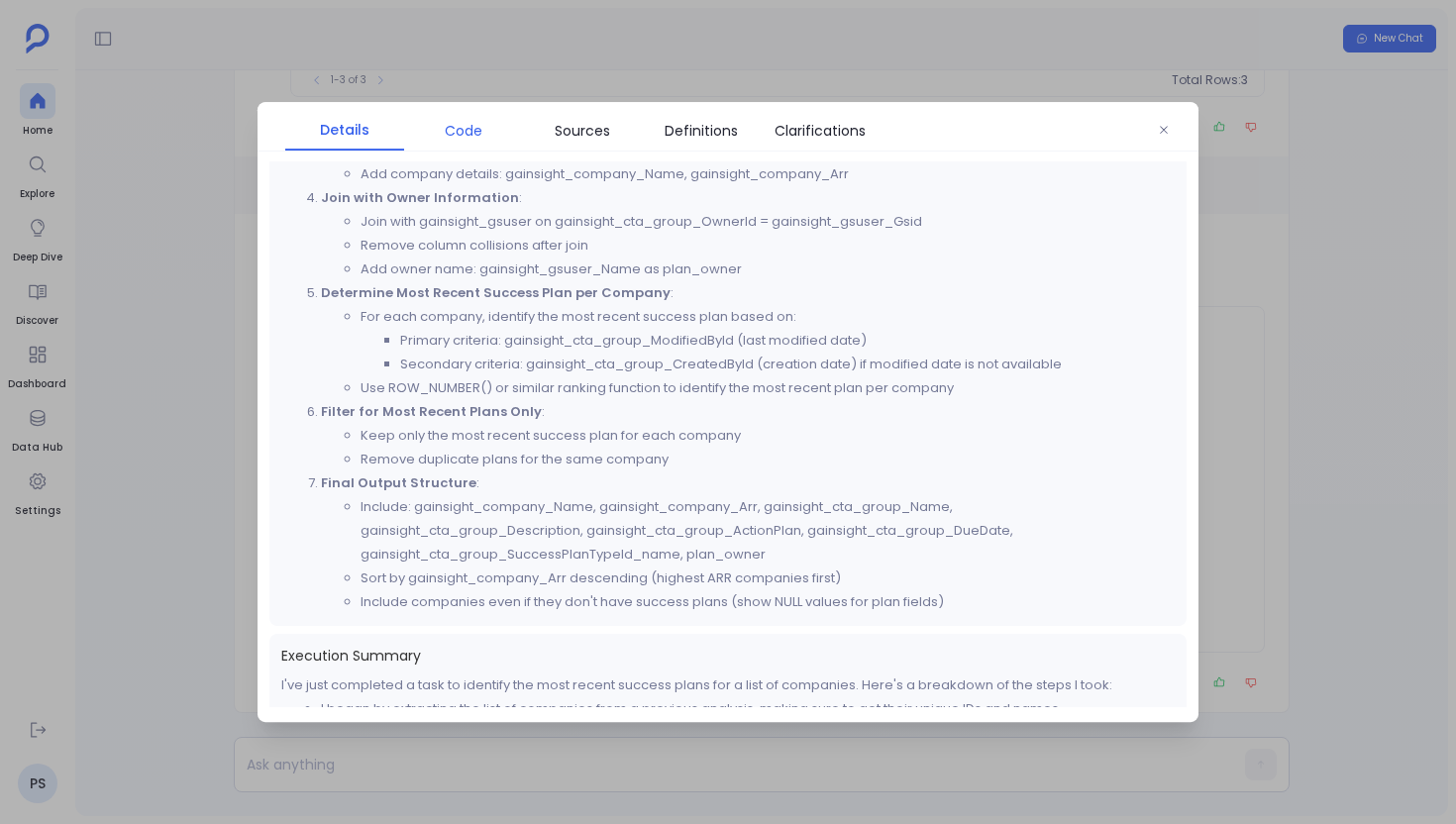 click on "Code" at bounding box center [464, 131] 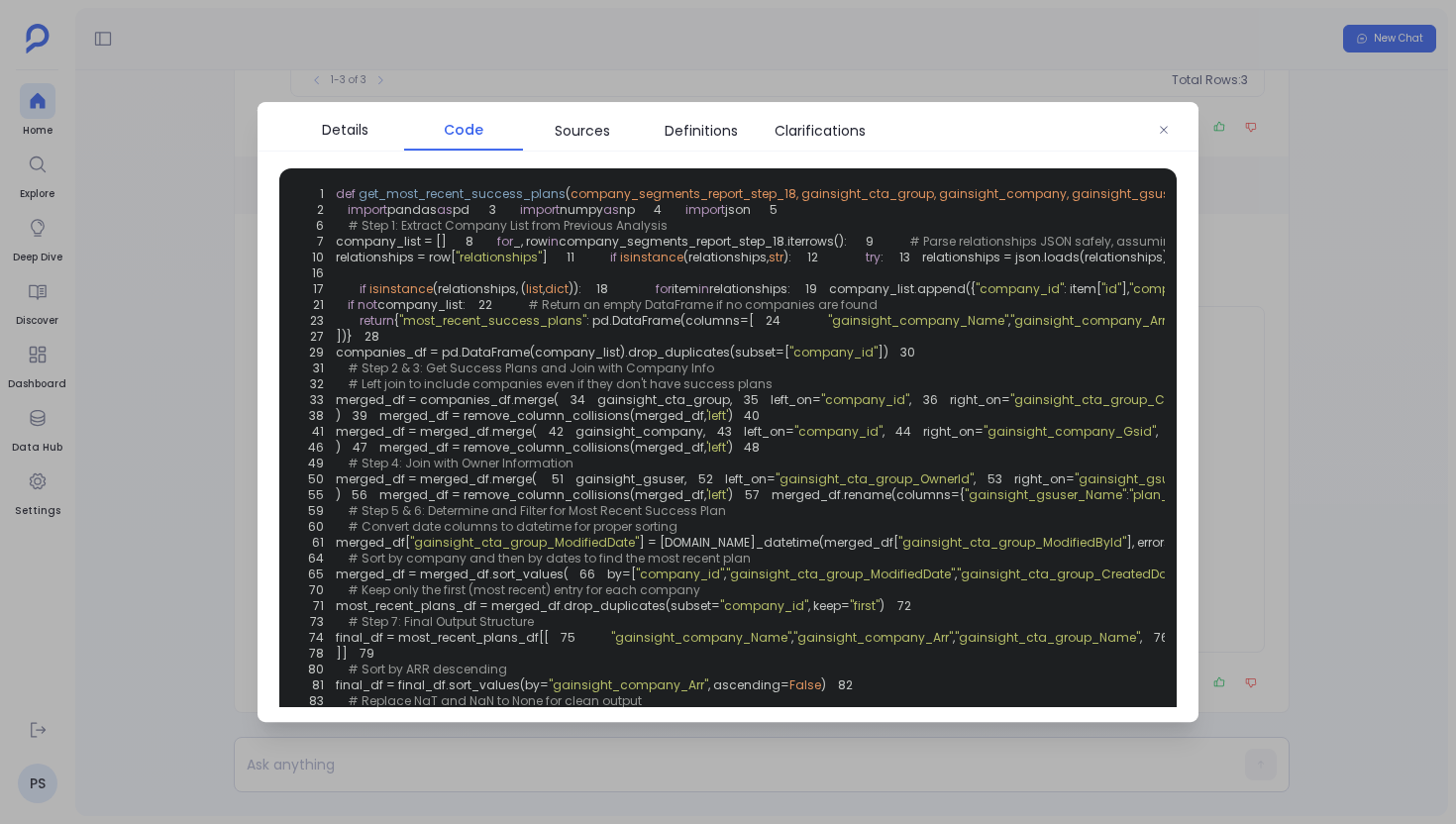 scroll, scrollTop: 35, scrollLeft: 0, axis: vertical 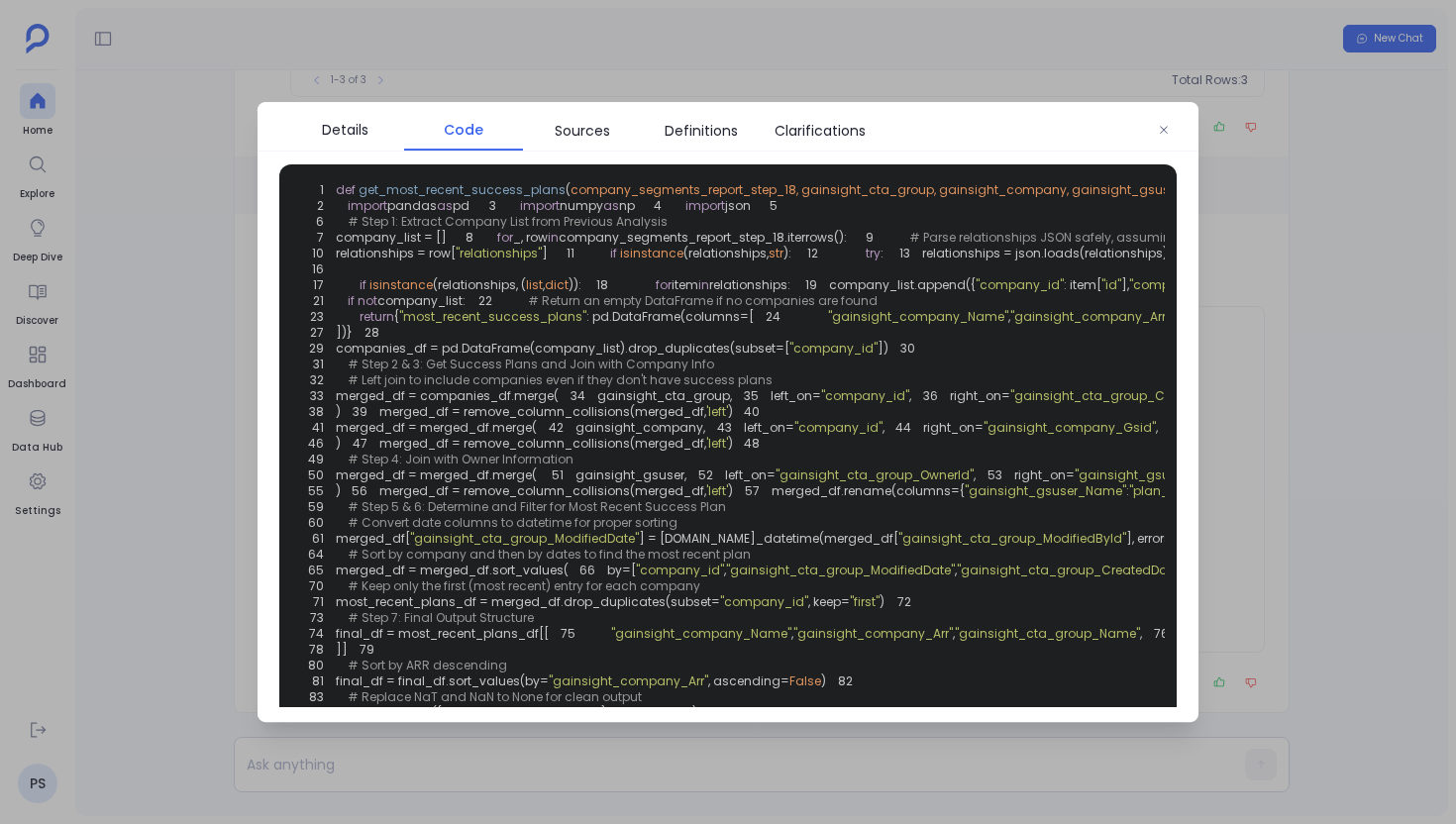 click at bounding box center [728, 412] 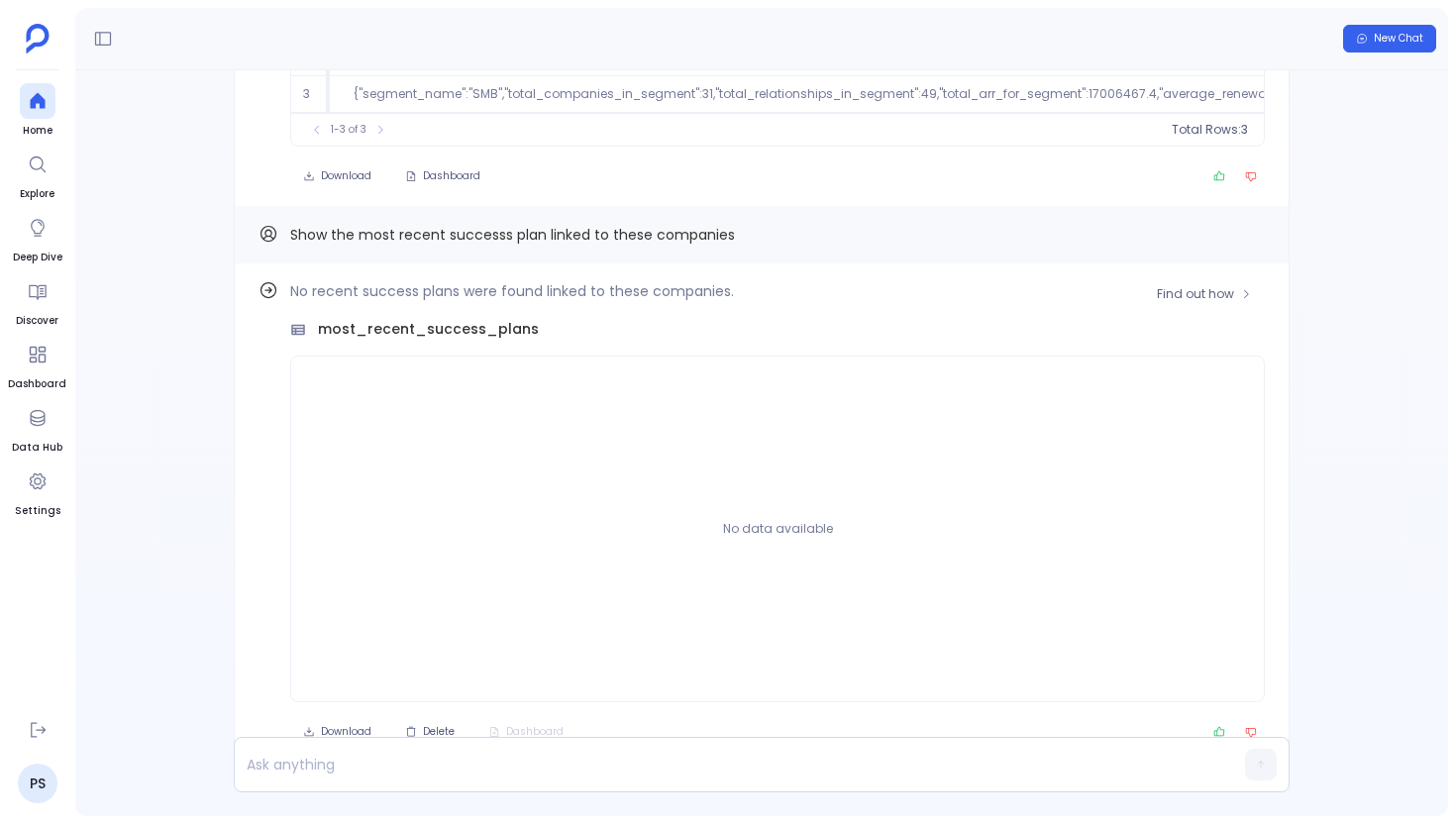 scroll, scrollTop: -20, scrollLeft: 0, axis: vertical 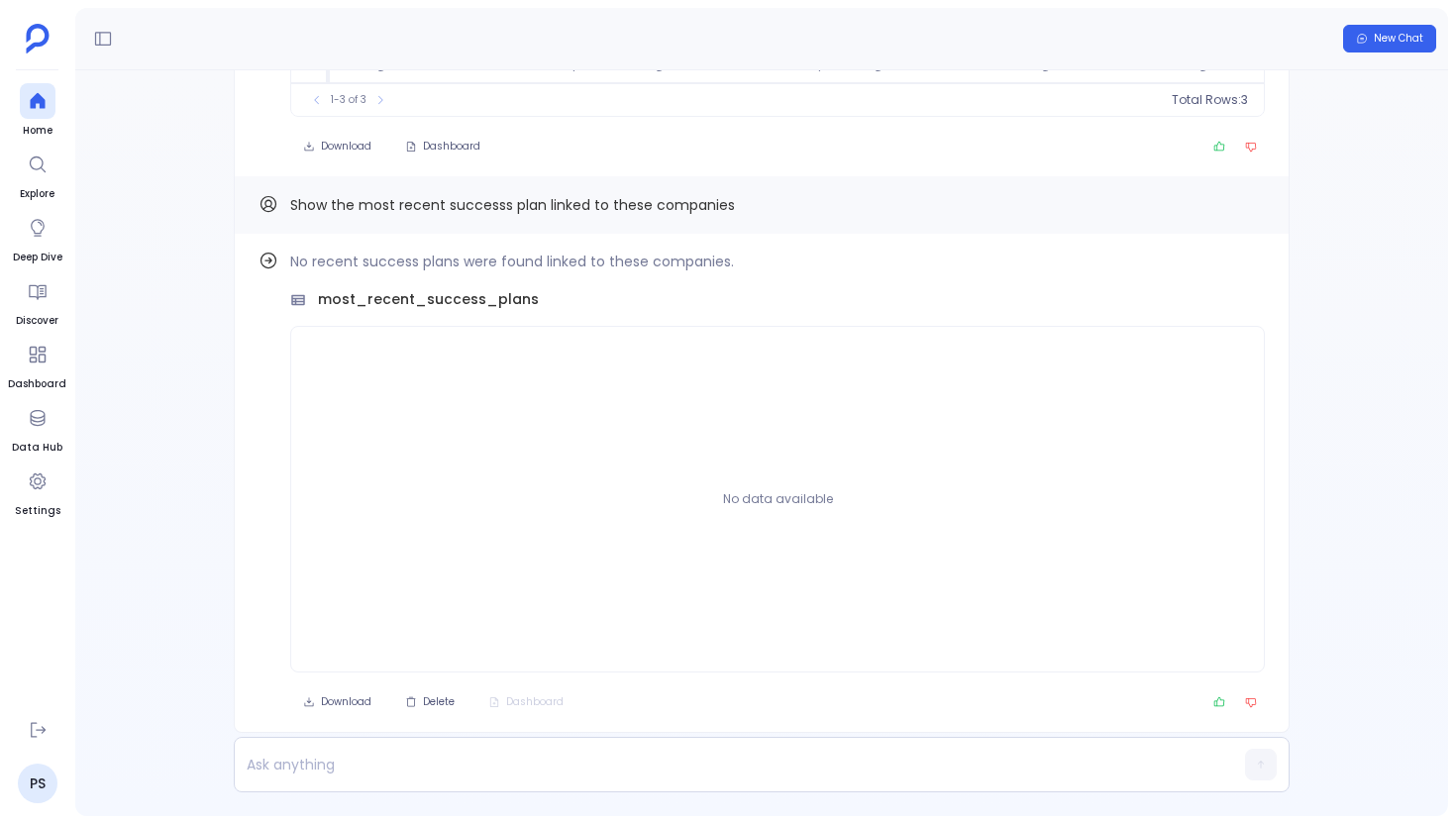 click on "Show the most recent successs plan linked to these companies" at bounding box center [512, 205] 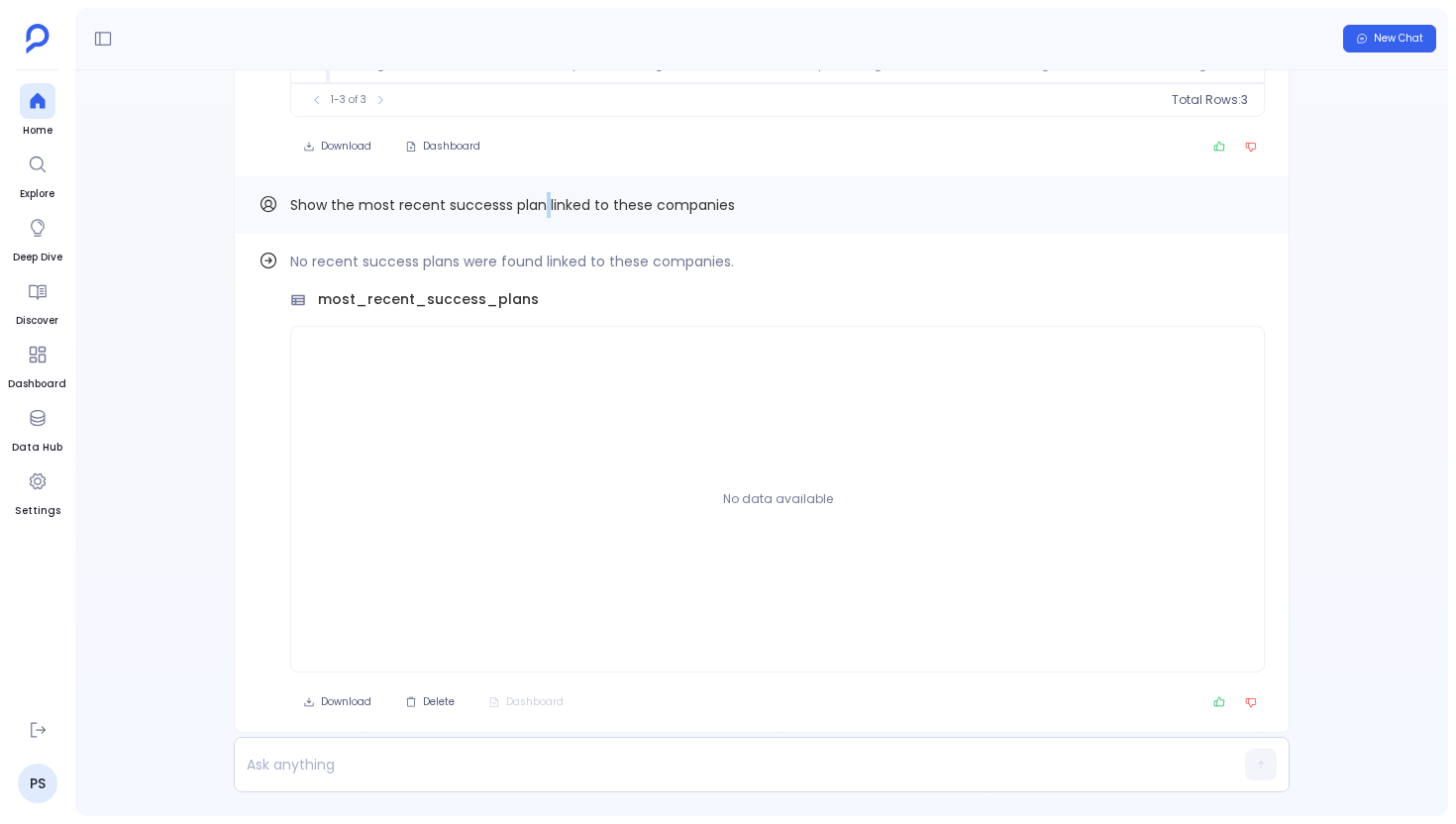 click on "Show the most recent successs plan linked to these companies" at bounding box center [512, 205] 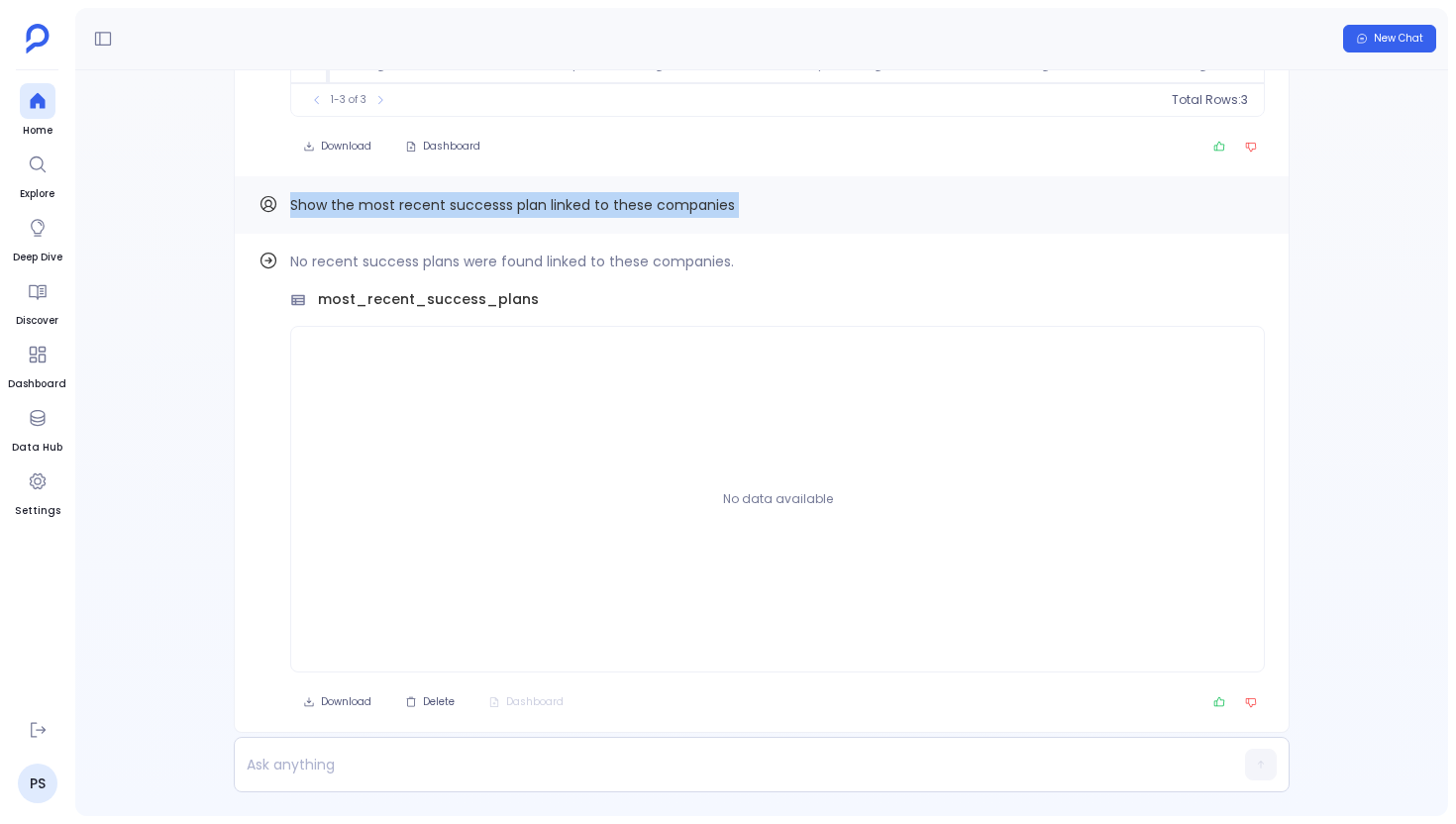 copy on "Show the most recent successs plan linked to these companies Find out how" 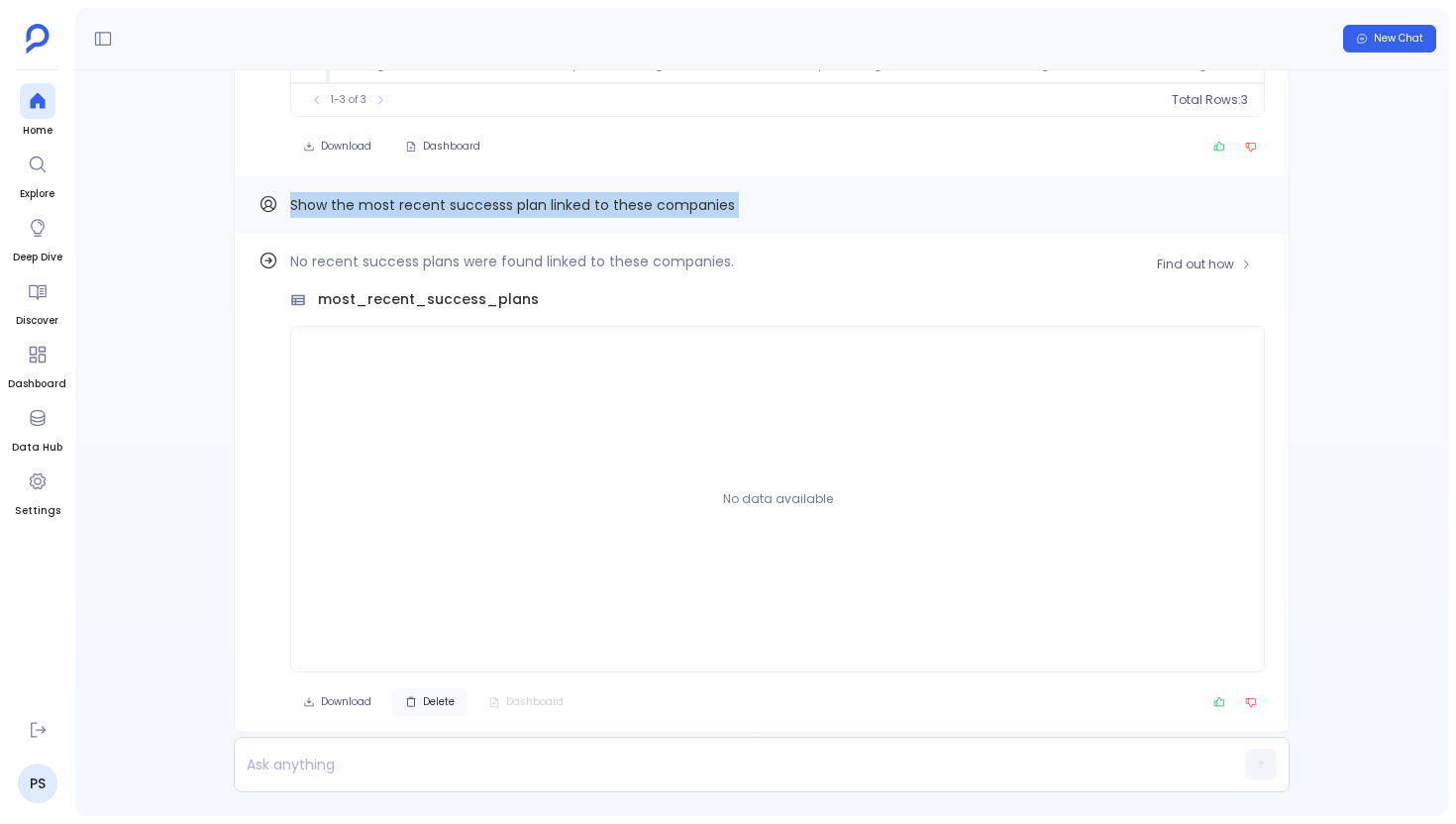 click on "Delete" at bounding box center (430, 702) 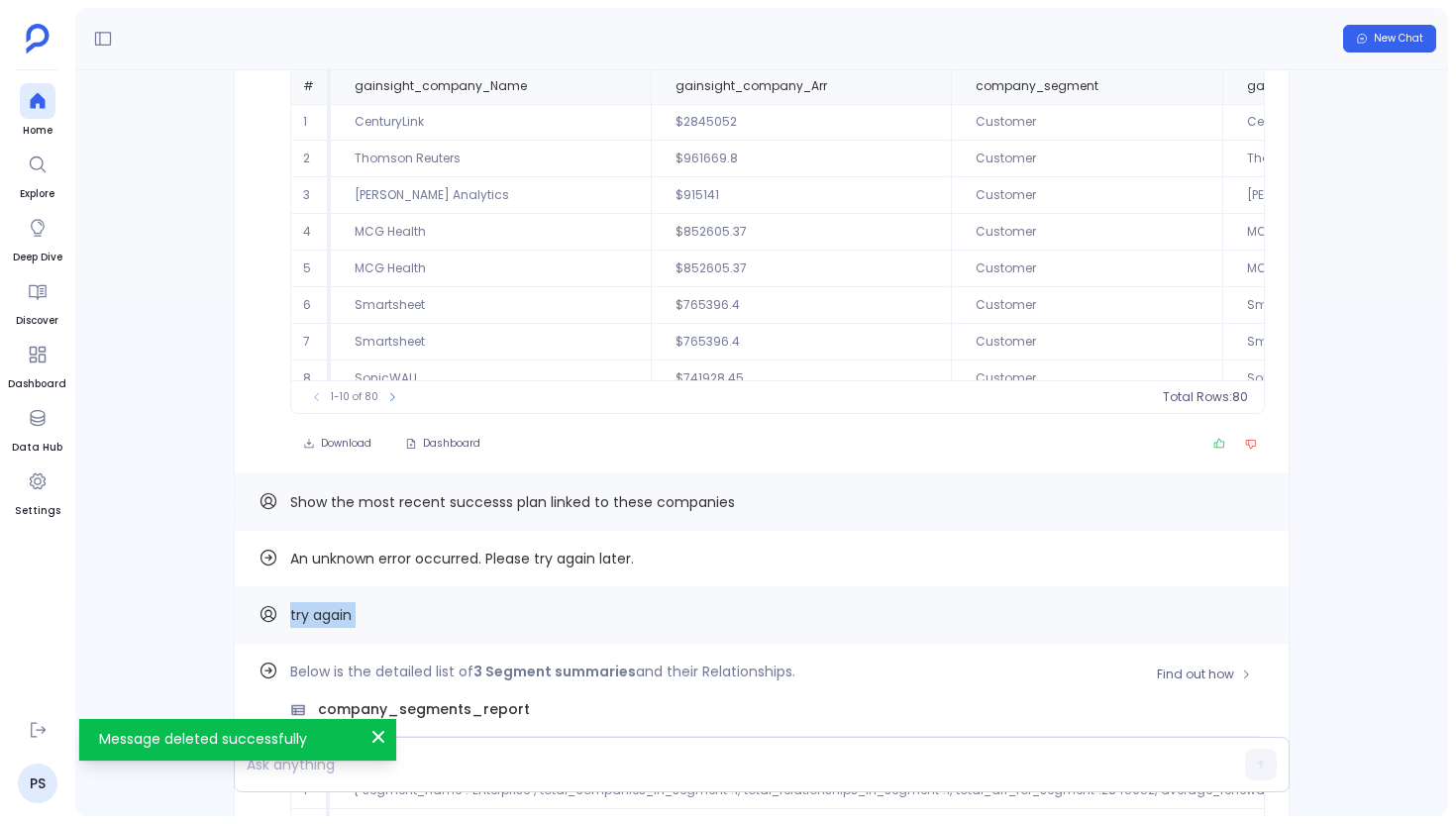scroll, scrollTop: 0, scrollLeft: 0, axis: both 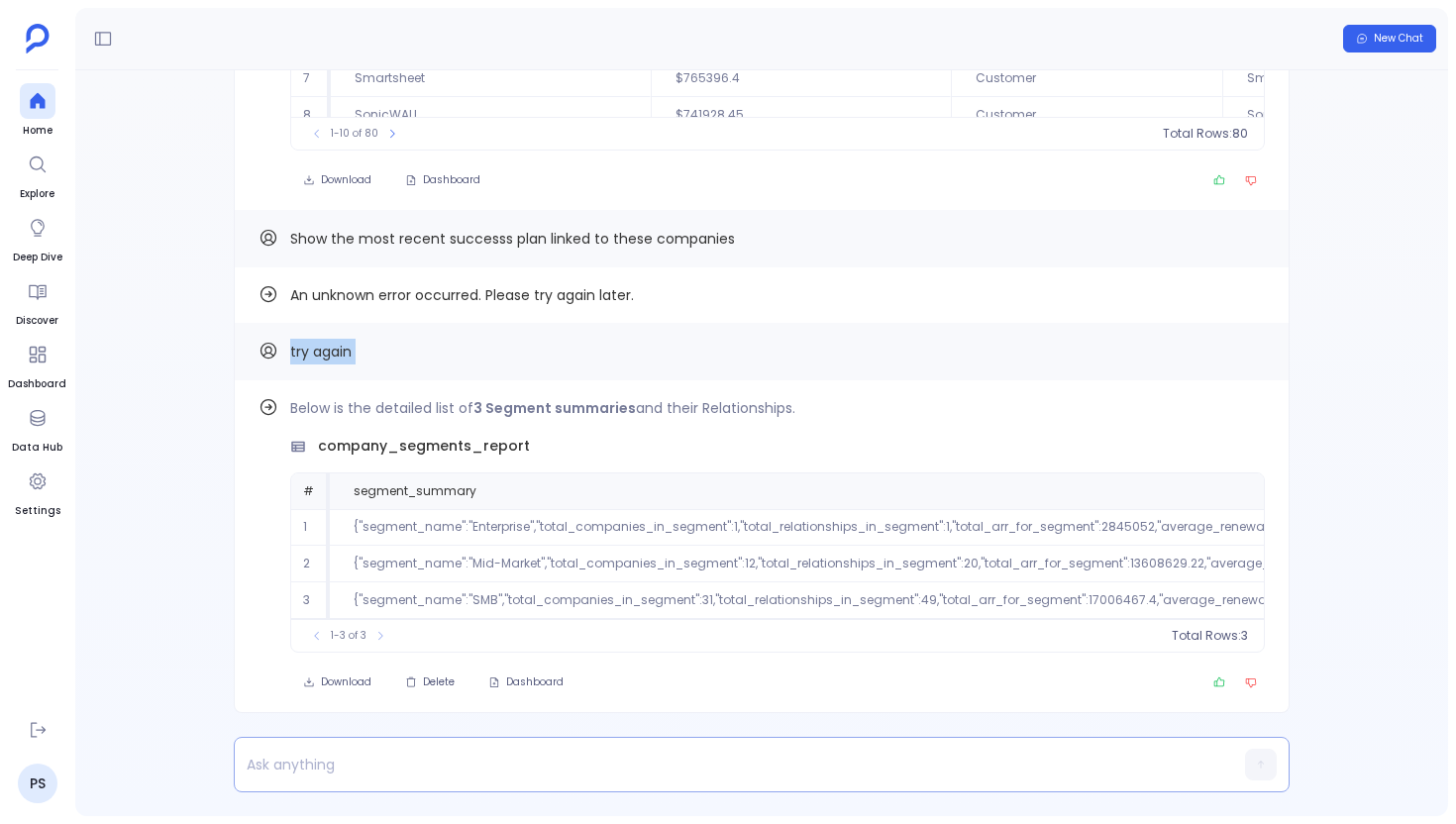 click at bounding box center (723, 765) 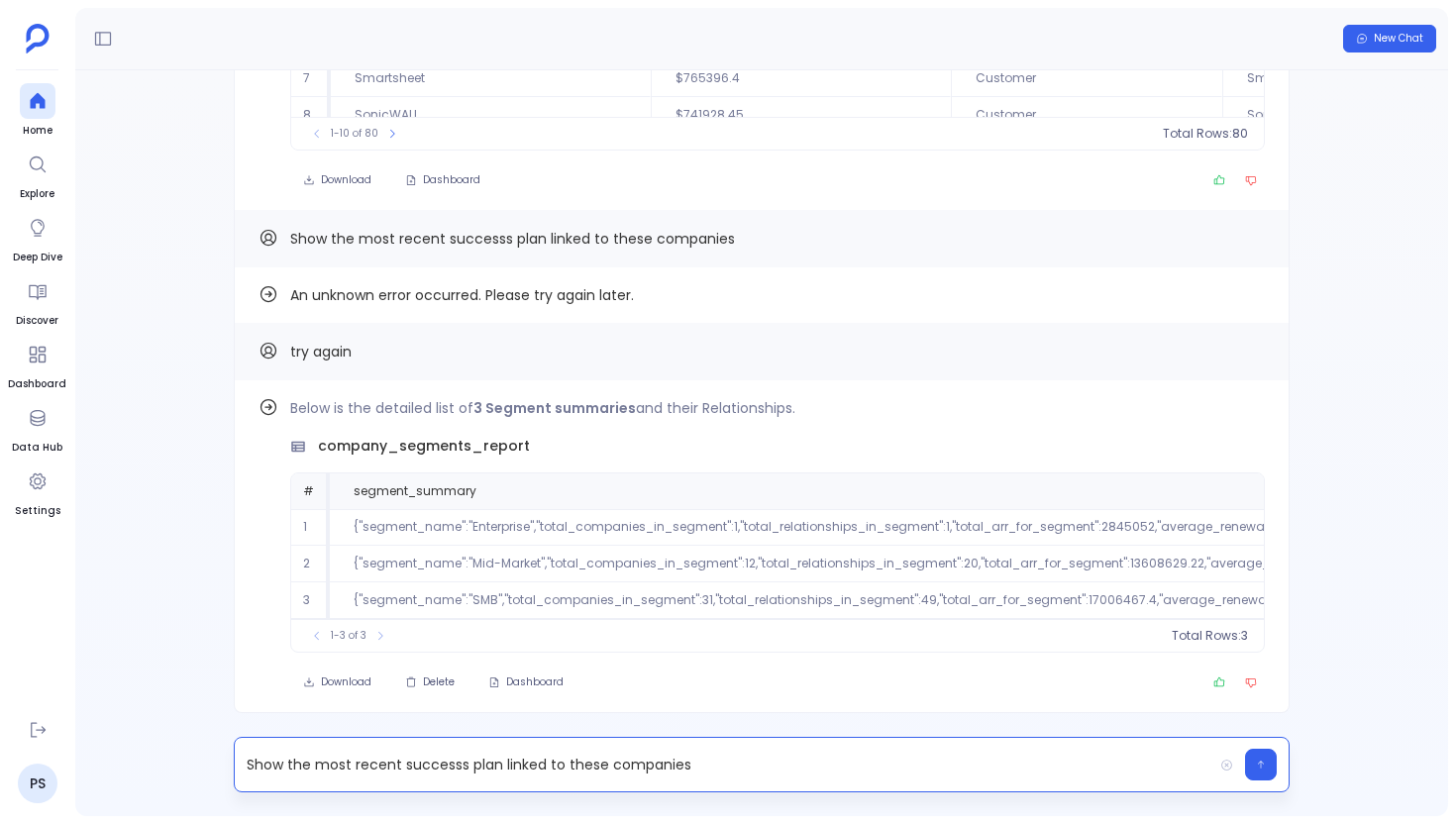 click on "Show the most recent successs plan linked to these companies" at bounding box center [723, 765] 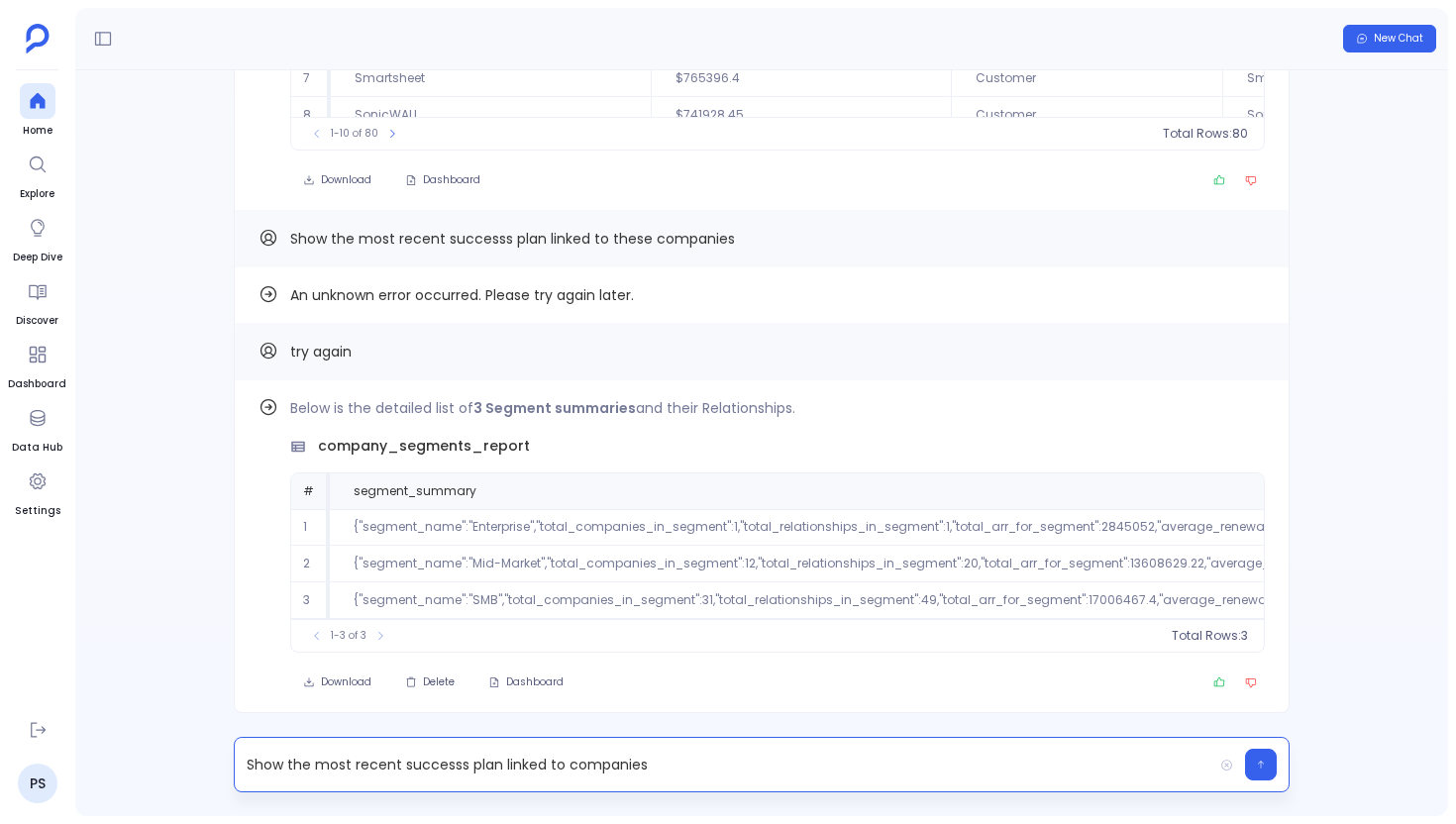 click on "Show the most recent successs plan linked to companies" at bounding box center [723, 765] 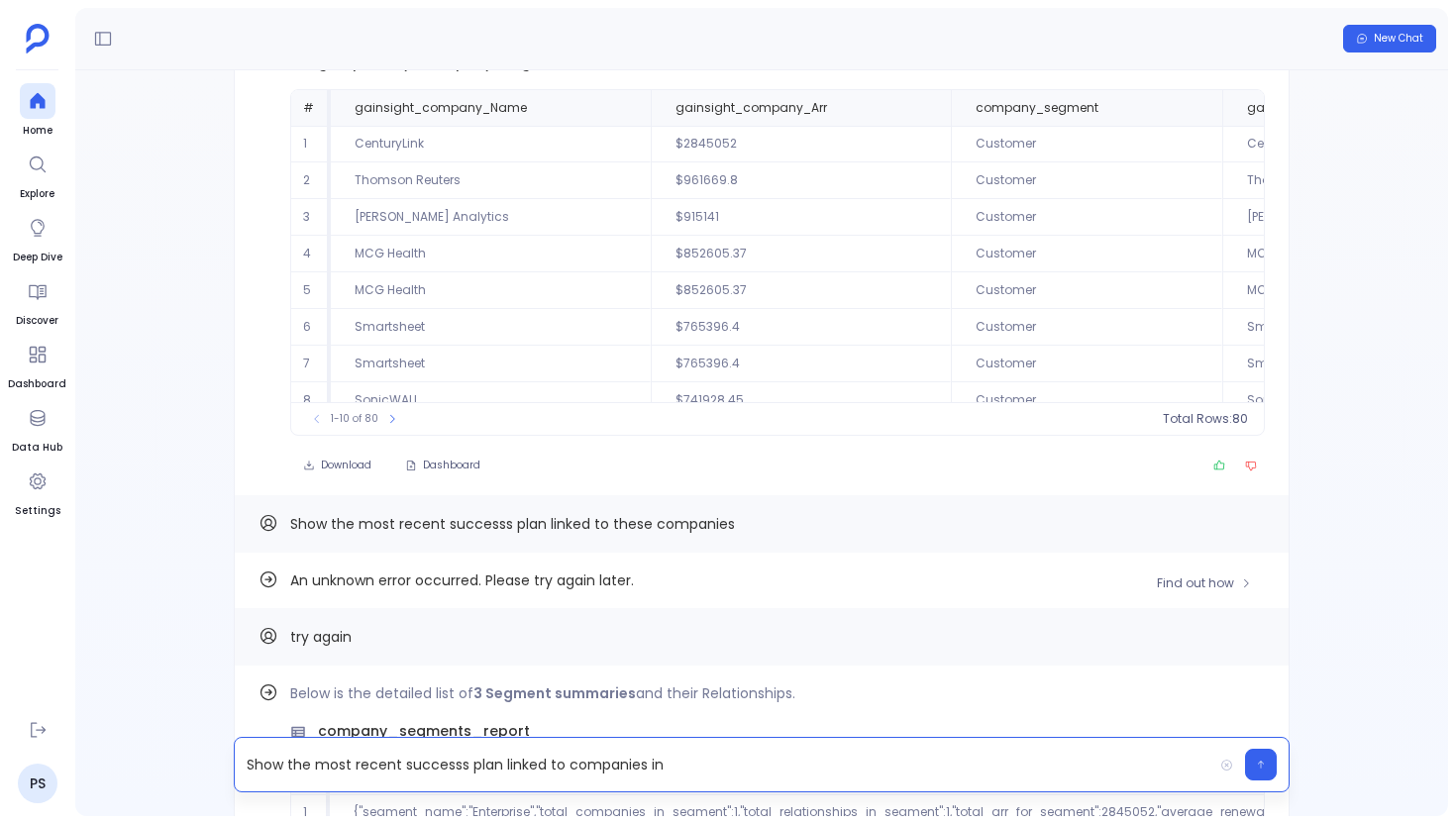 scroll, scrollTop: -416, scrollLeft: 0, axis: vertical 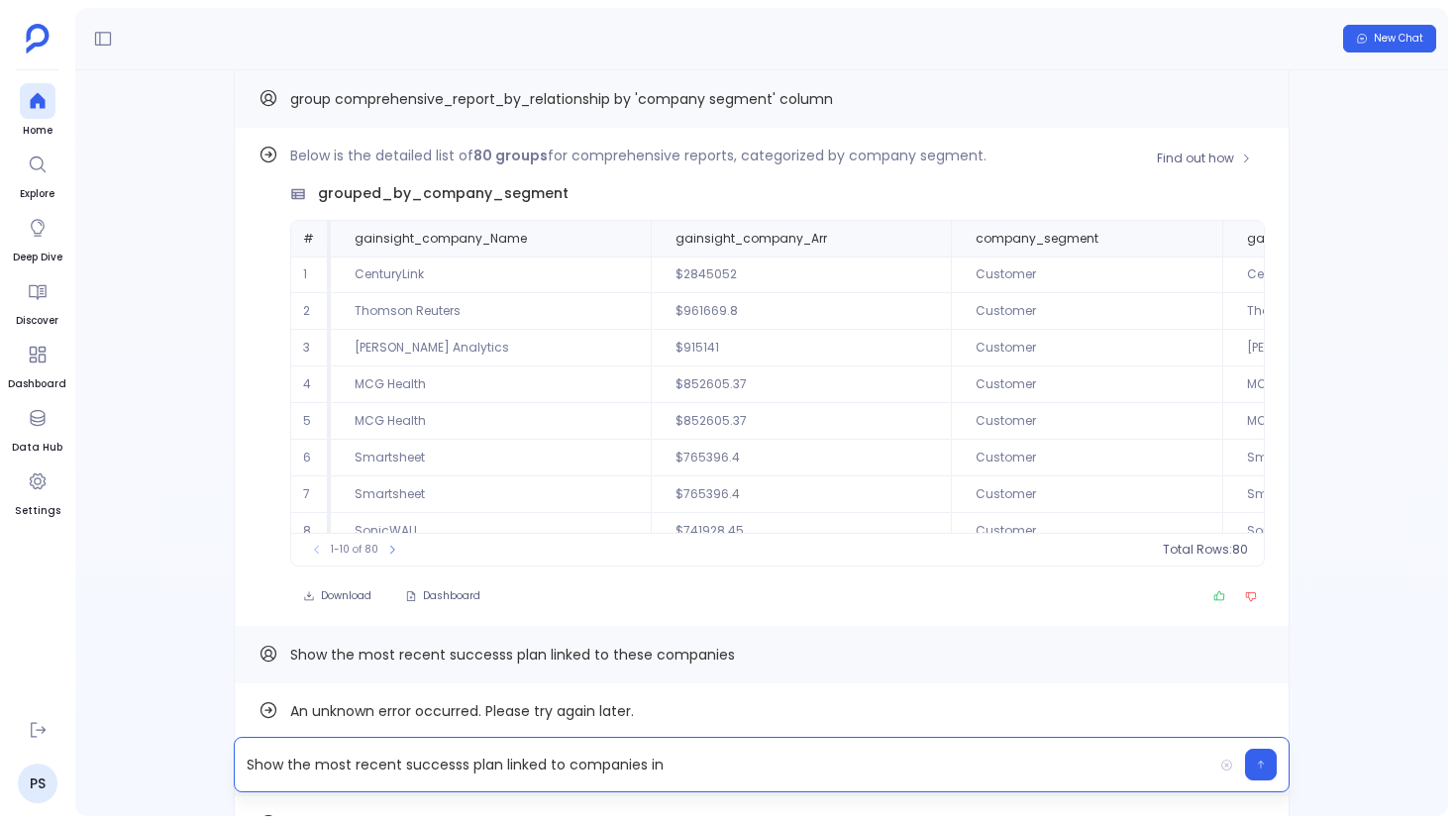 click on "grouped_by_company_segment" at bounding box center [443, 193] 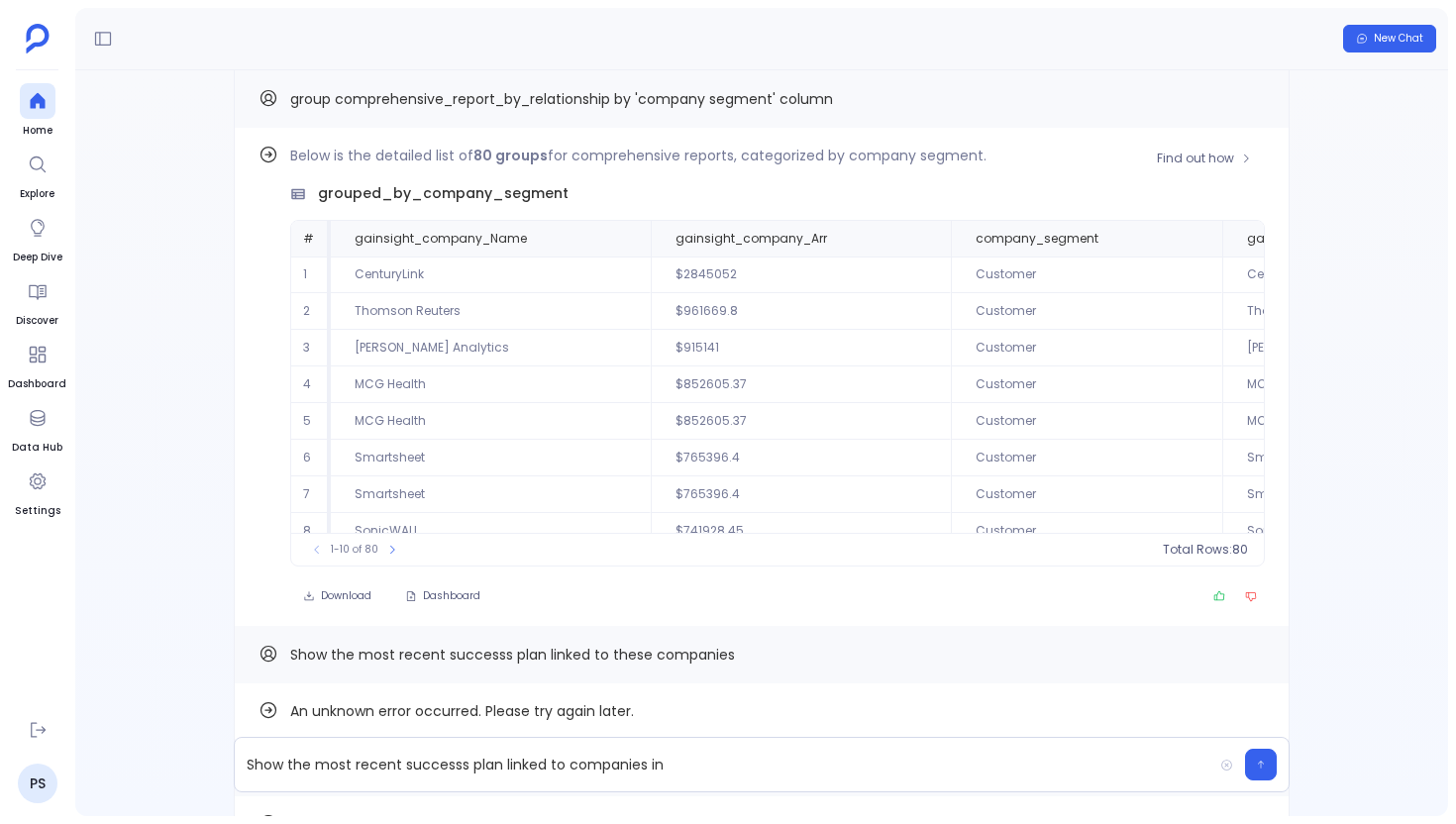 click on "grouped_by_company_segment" at bounding box center (443, 193) 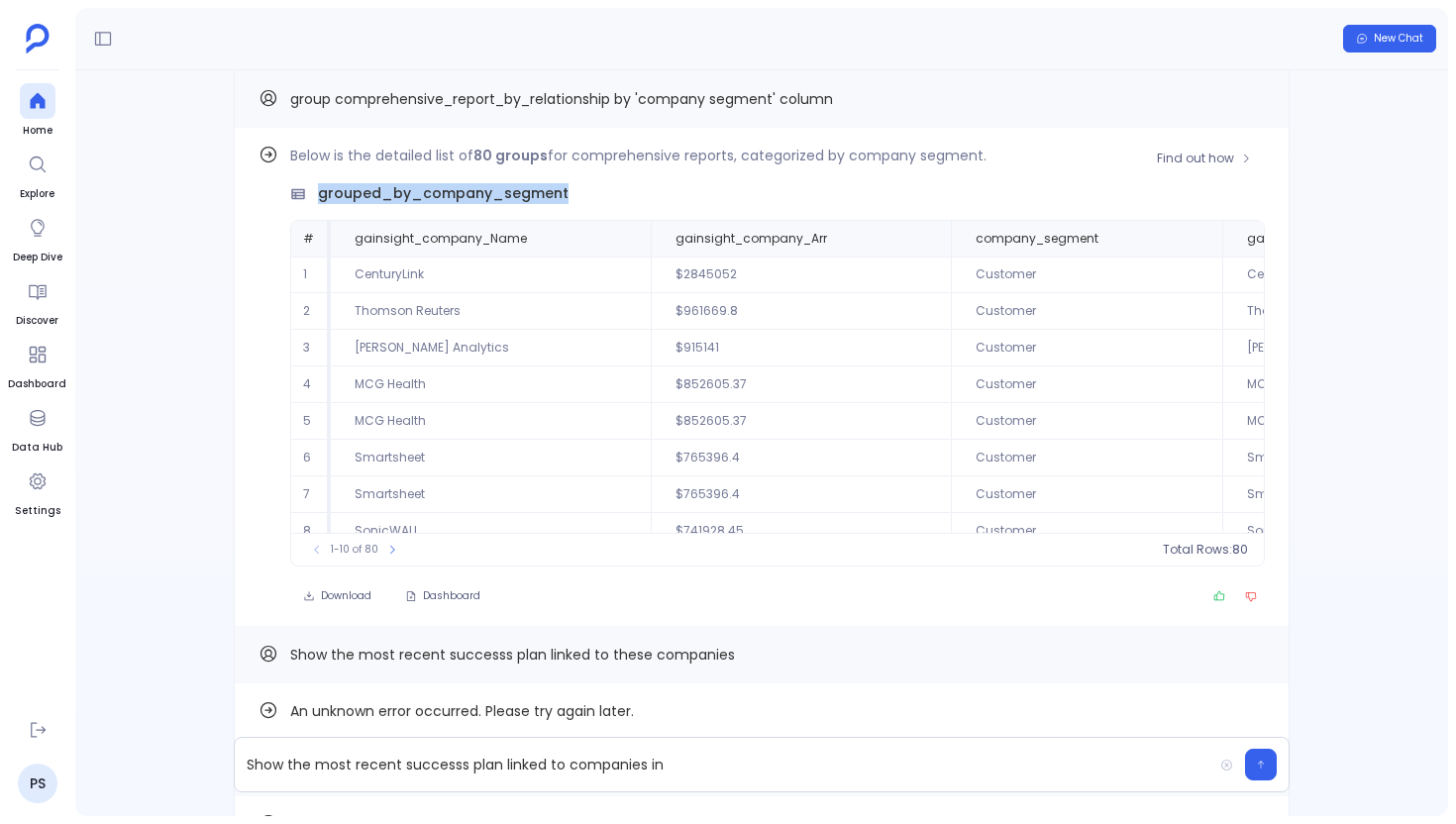 click on "grouped_by_company_segment" at bounding box center [443, 193] 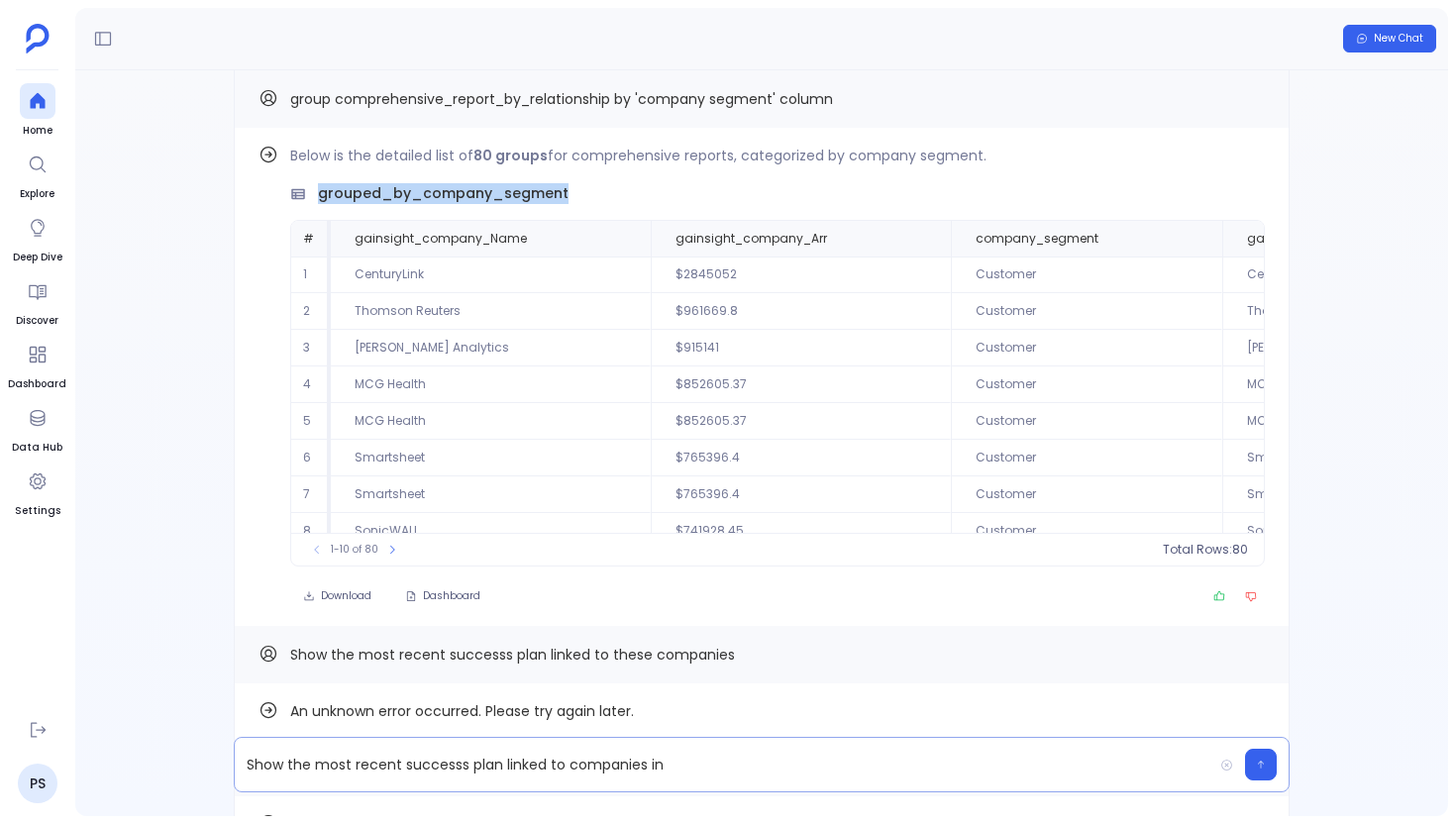click on "Show the most recent successs plan linked to companies in" at bounding box center [723, 765] 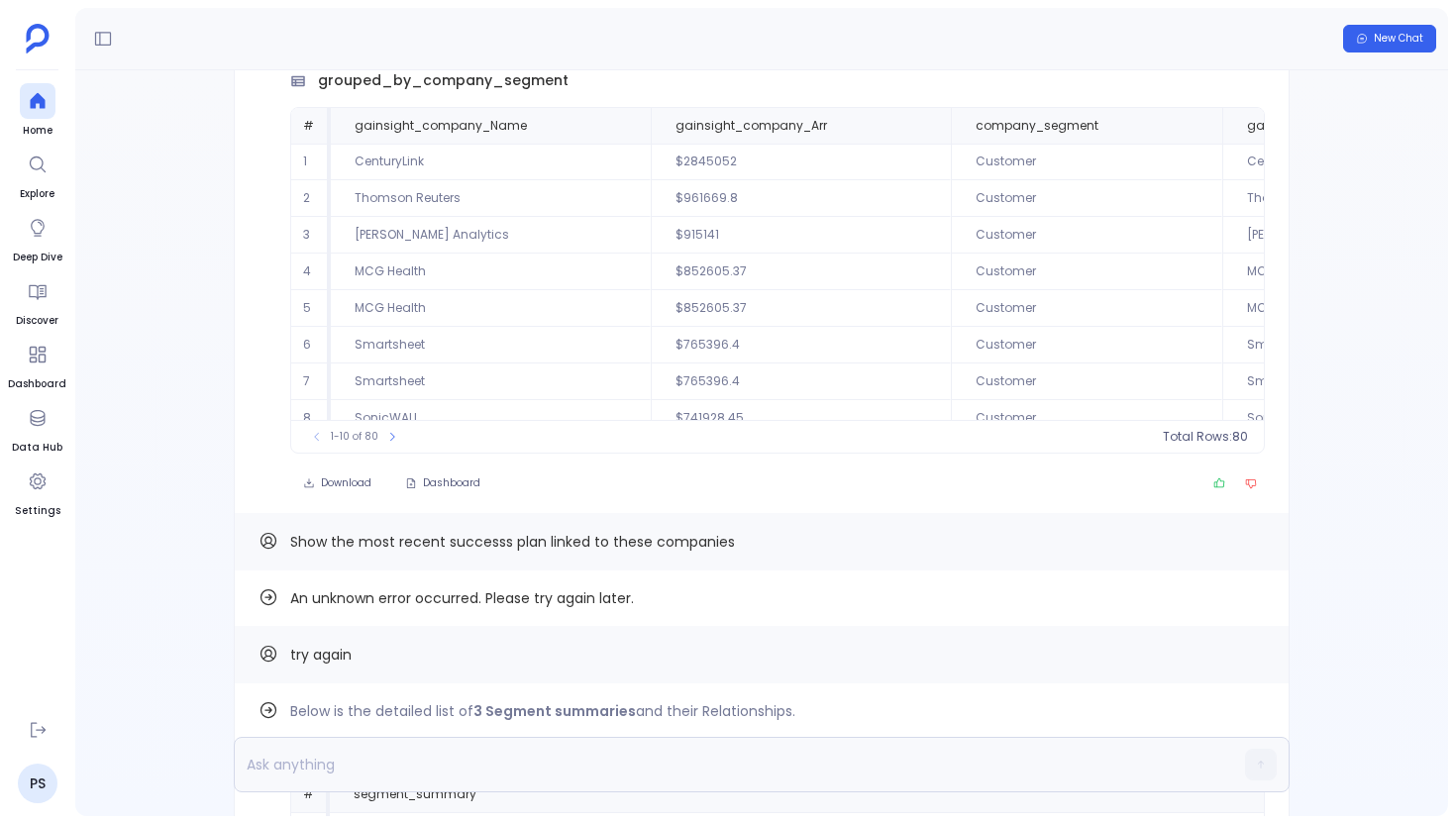 scroll, scrollTop: 0, scrollLeft: 0, axis: both 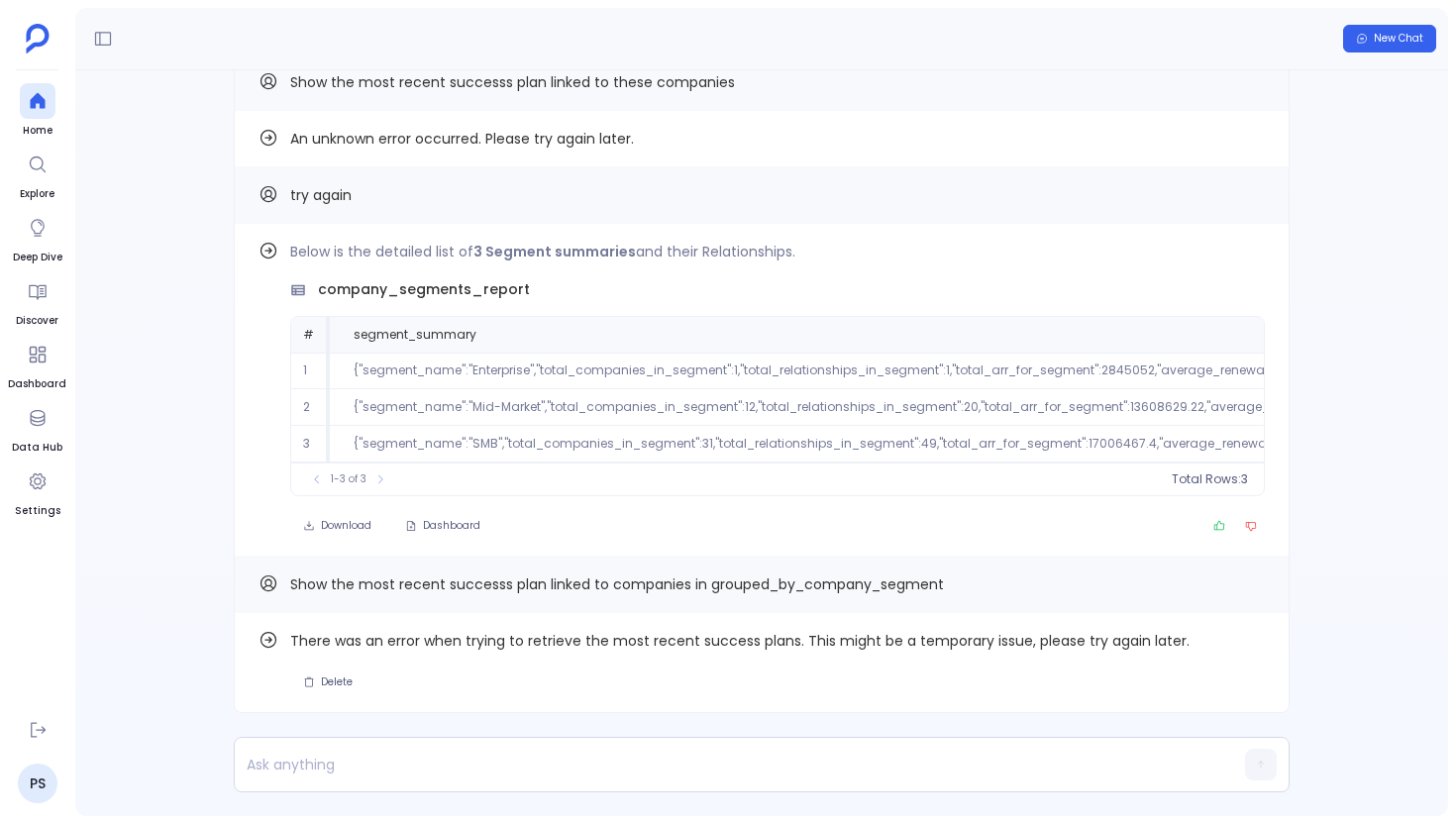 click on "Show the most recent successs plan linked to companies in grouped_by_company_segment" at bounding box center (617, 584) 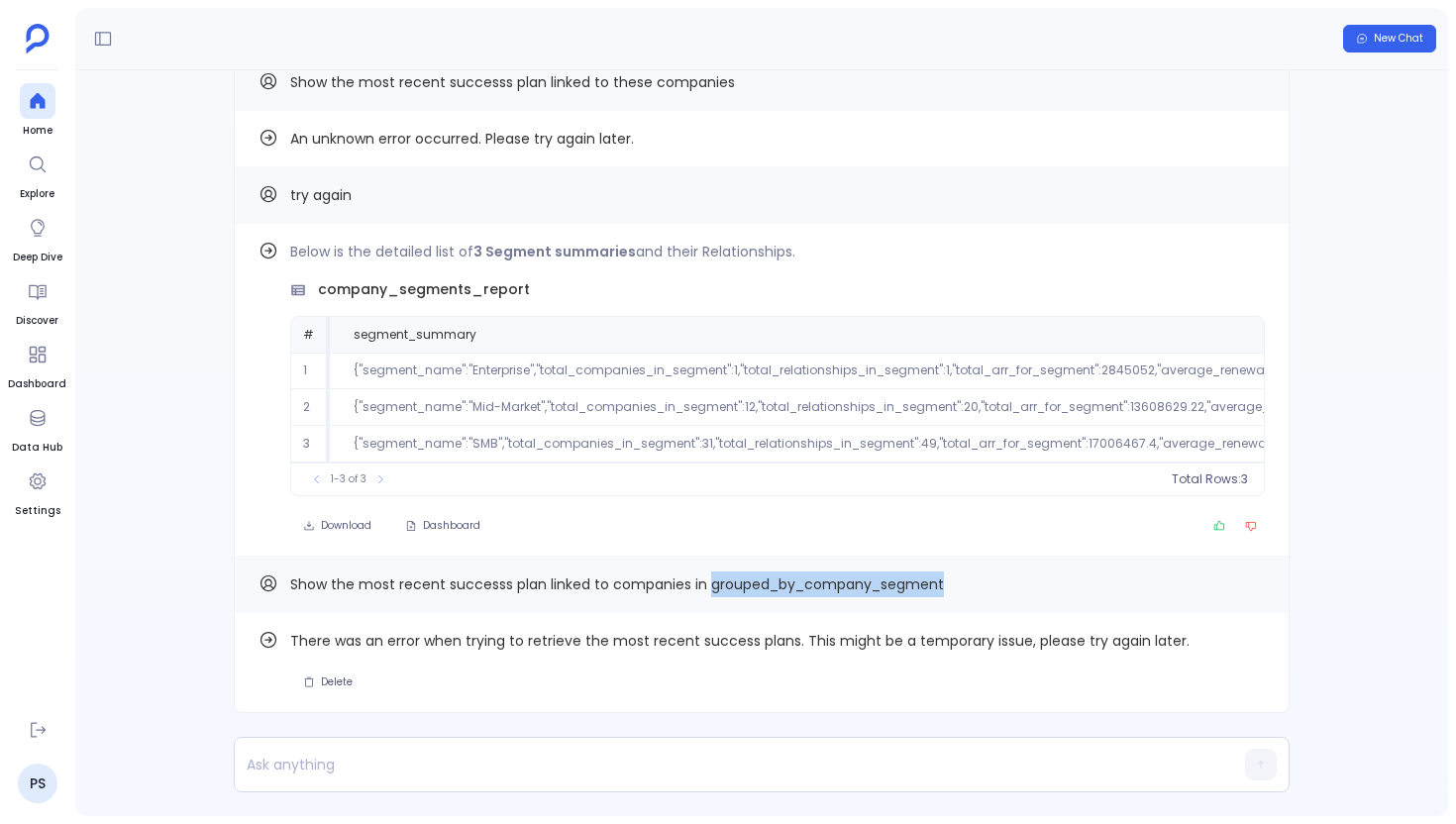 click on "Show the most recent successs plan linked to companies in grouped_by_company_segment" at bounding box center [617, 584] 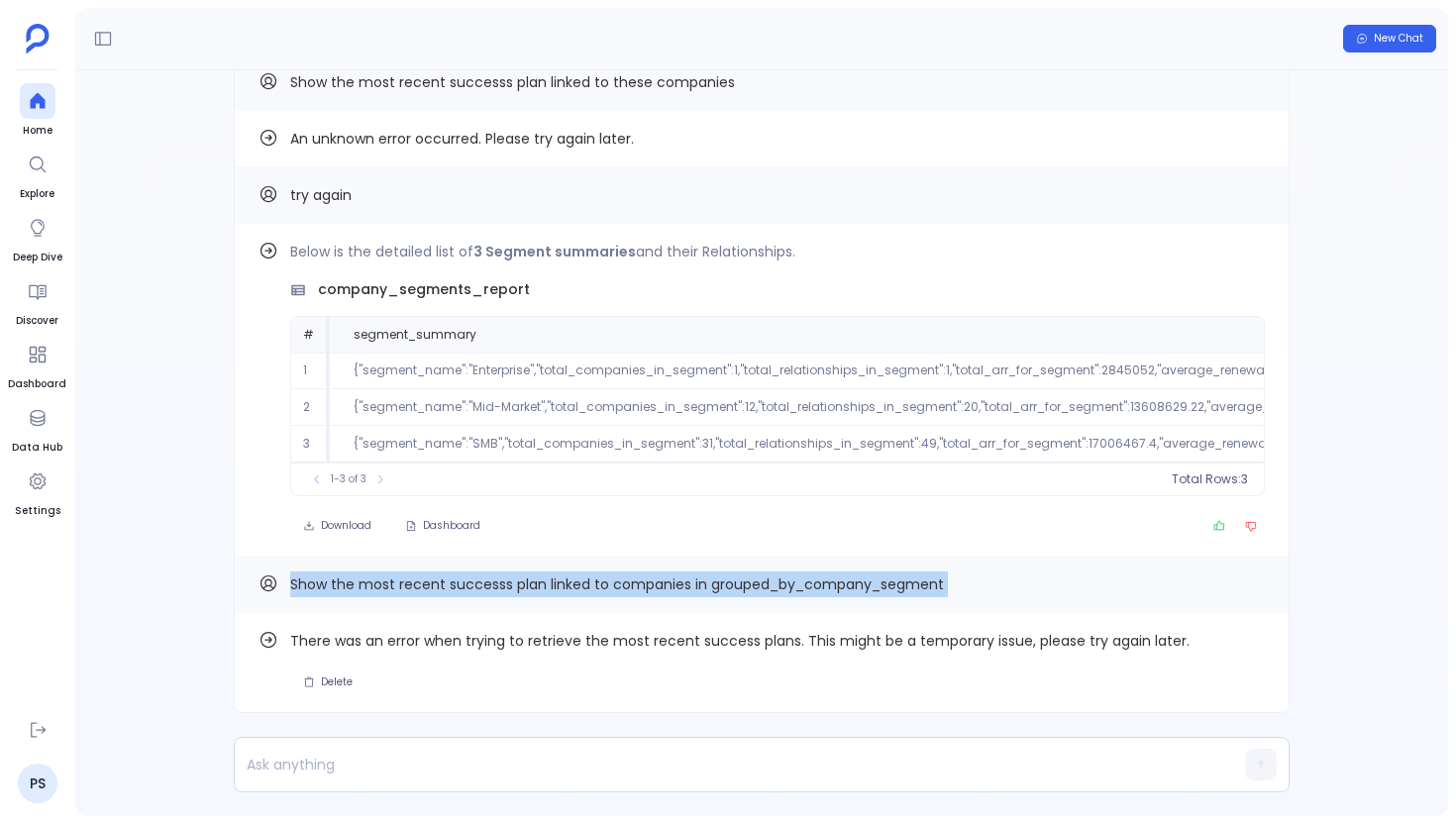copy on "Show the most recent successs plan linked to companies in grouped_by_company_segment Find out how" 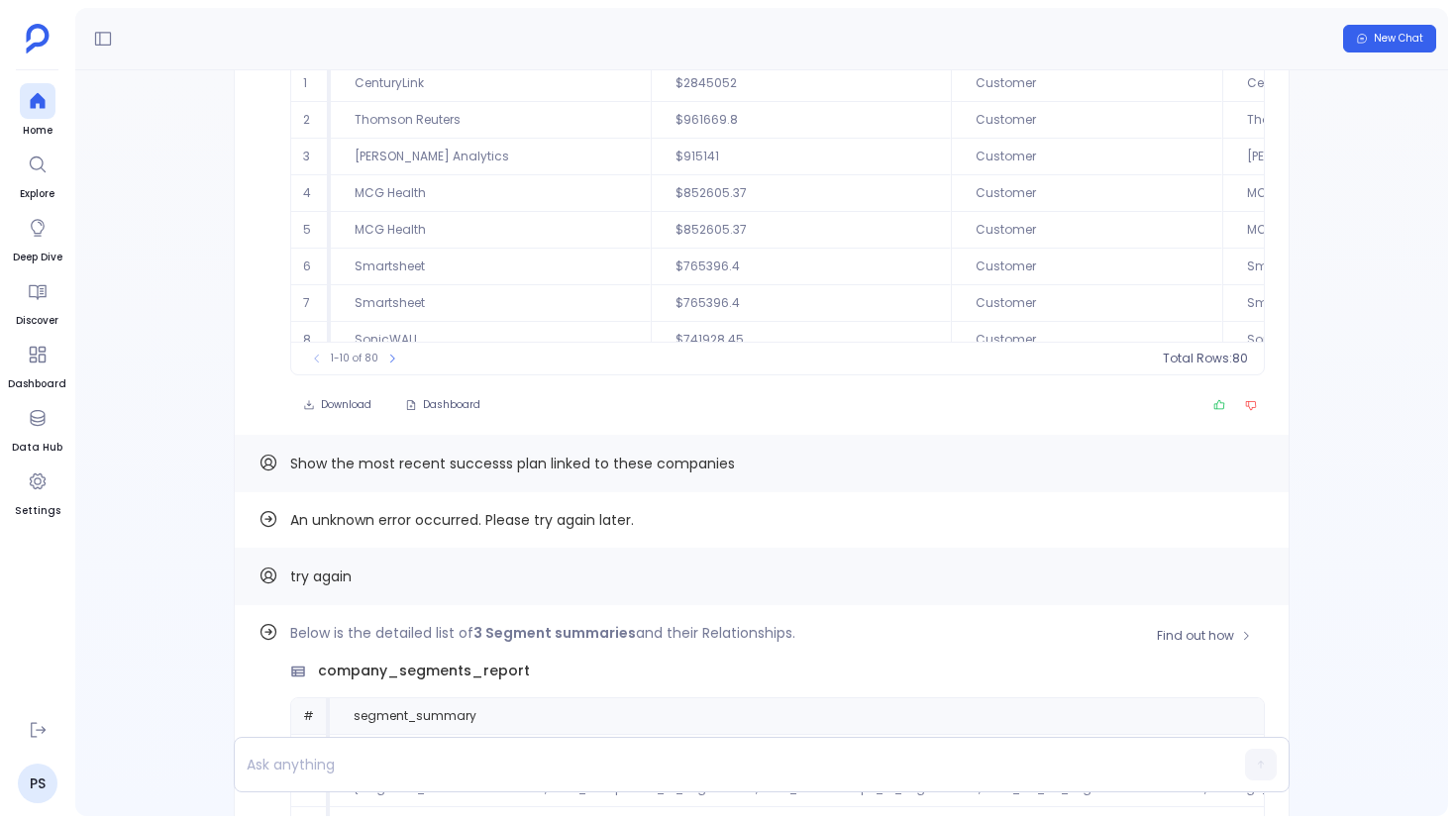 scroll, scrollTop: -431, scrollLeft: 0, axis: vertical 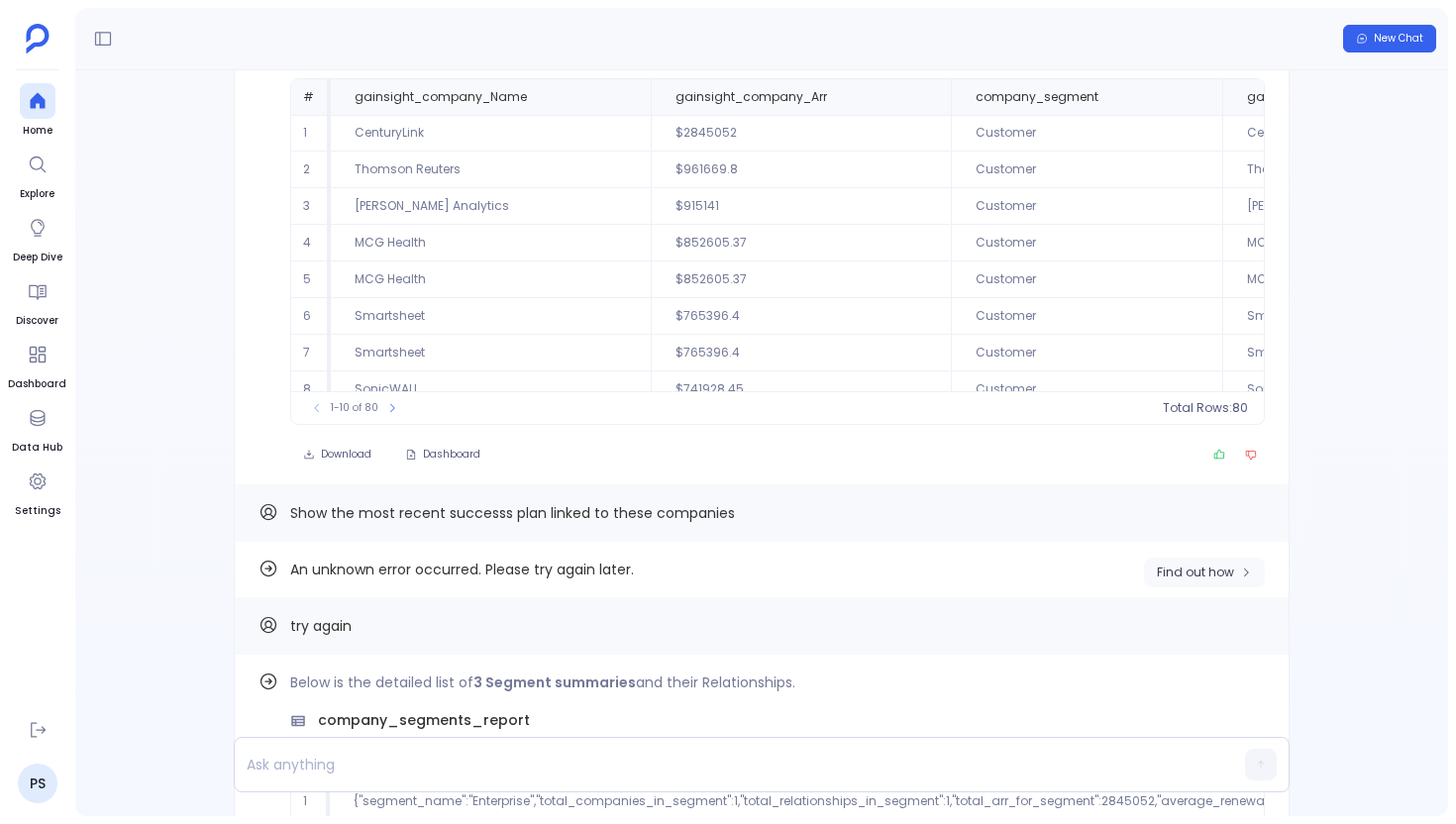 click on "Find out how" at bounding box center [1196, 572] 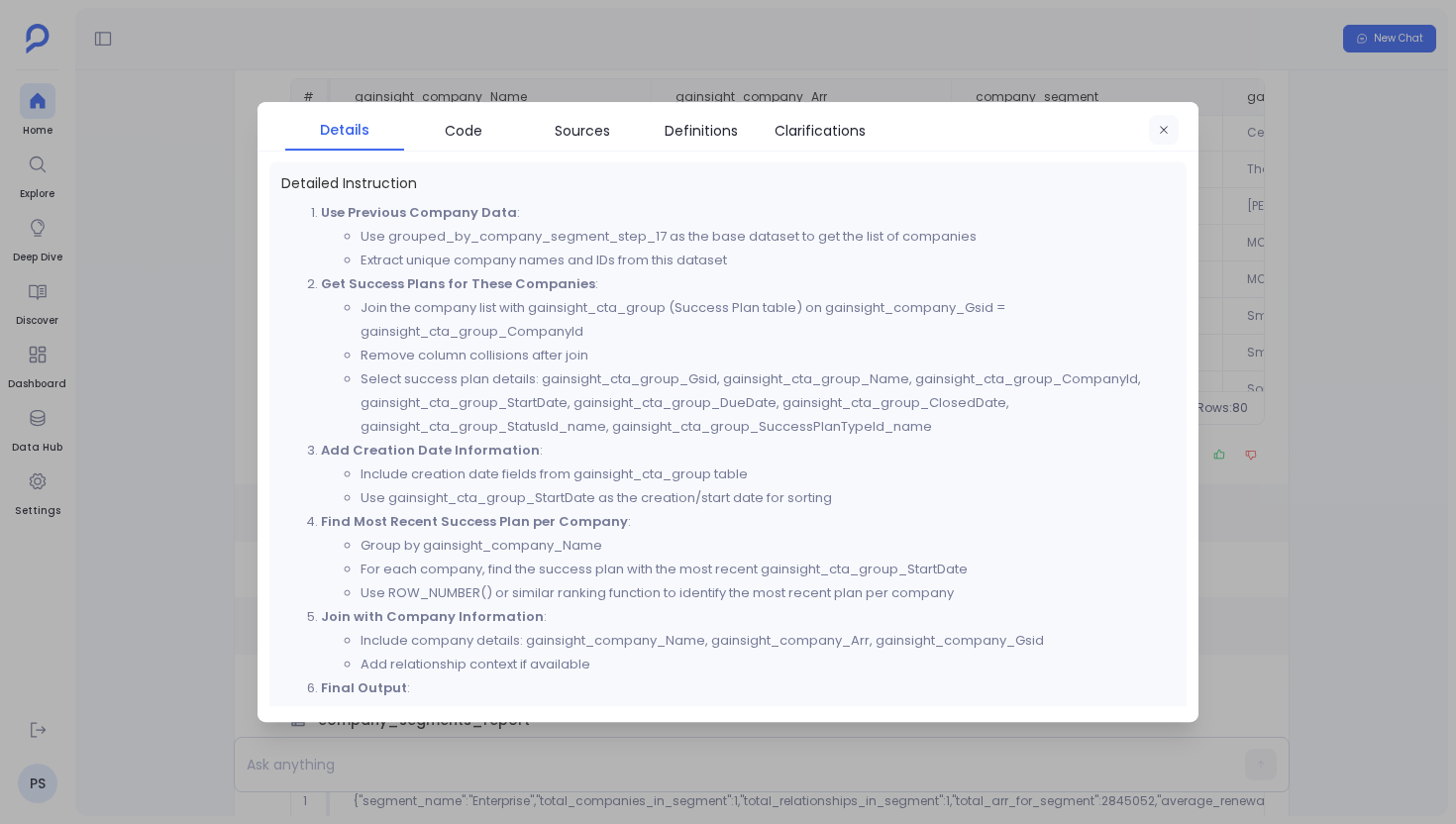 click 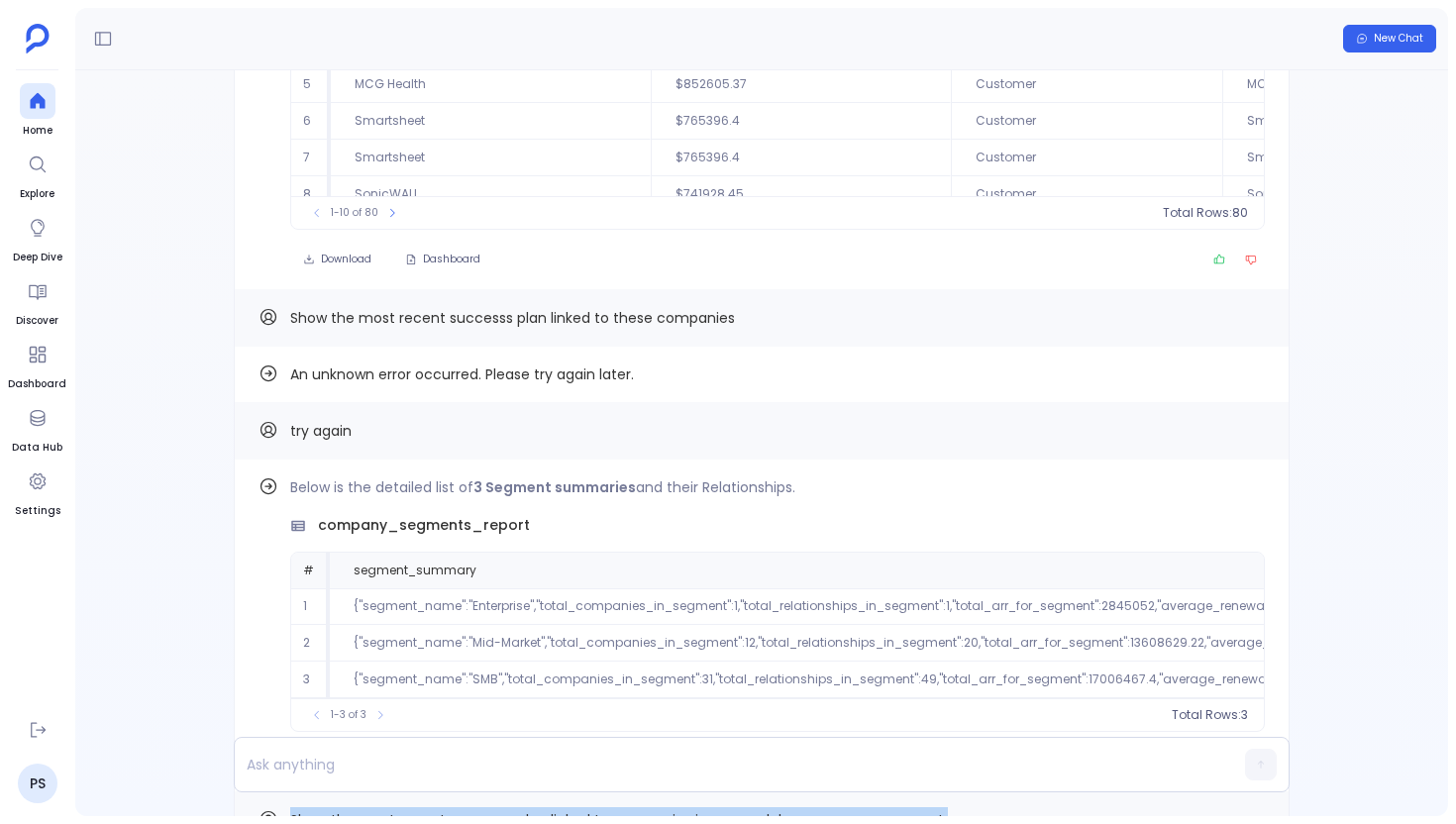 scroll, scrollTop: 0, scrollLeft: 0, axis: both 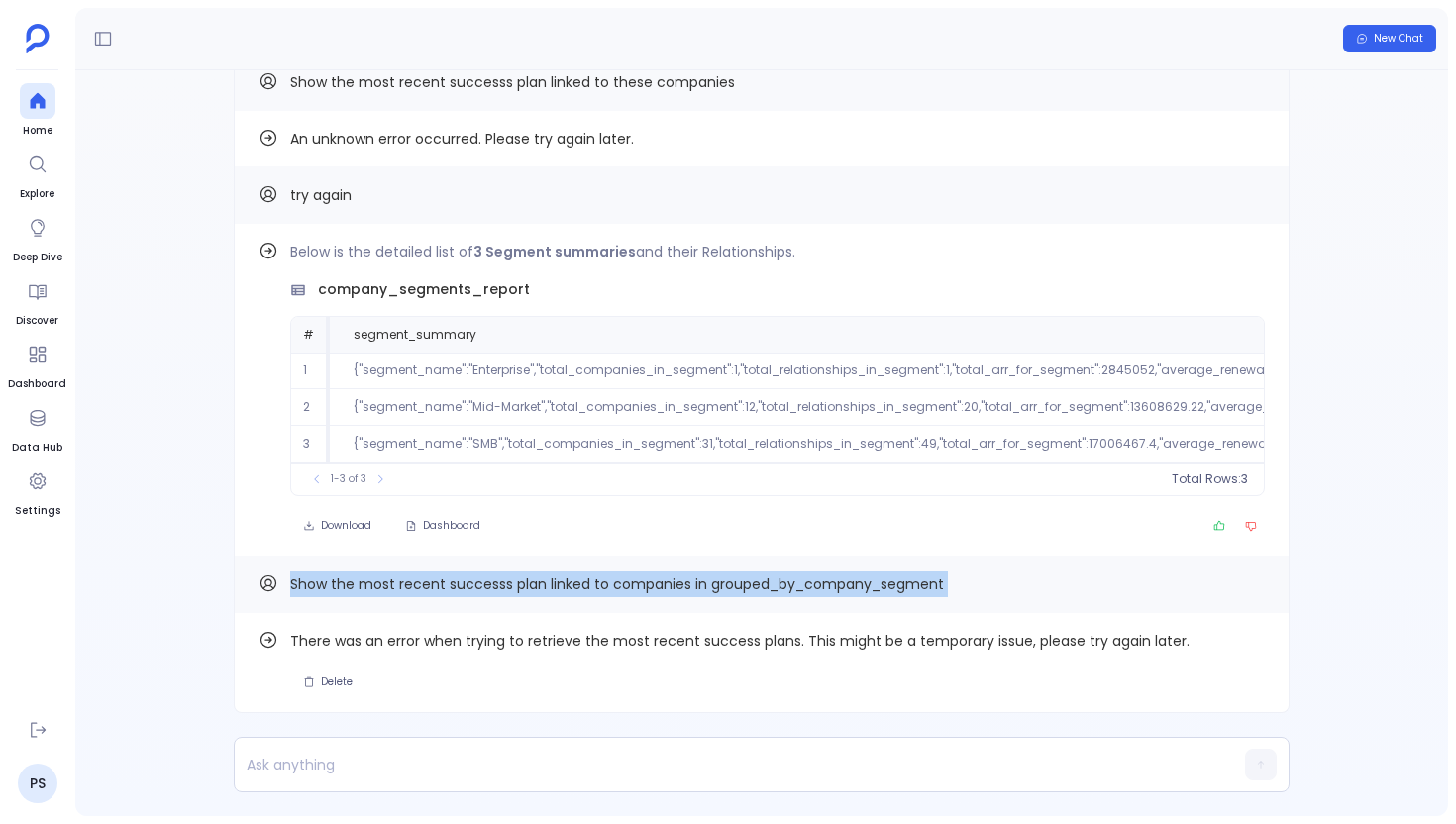 click on "try again" at bounding box center (321, 195) 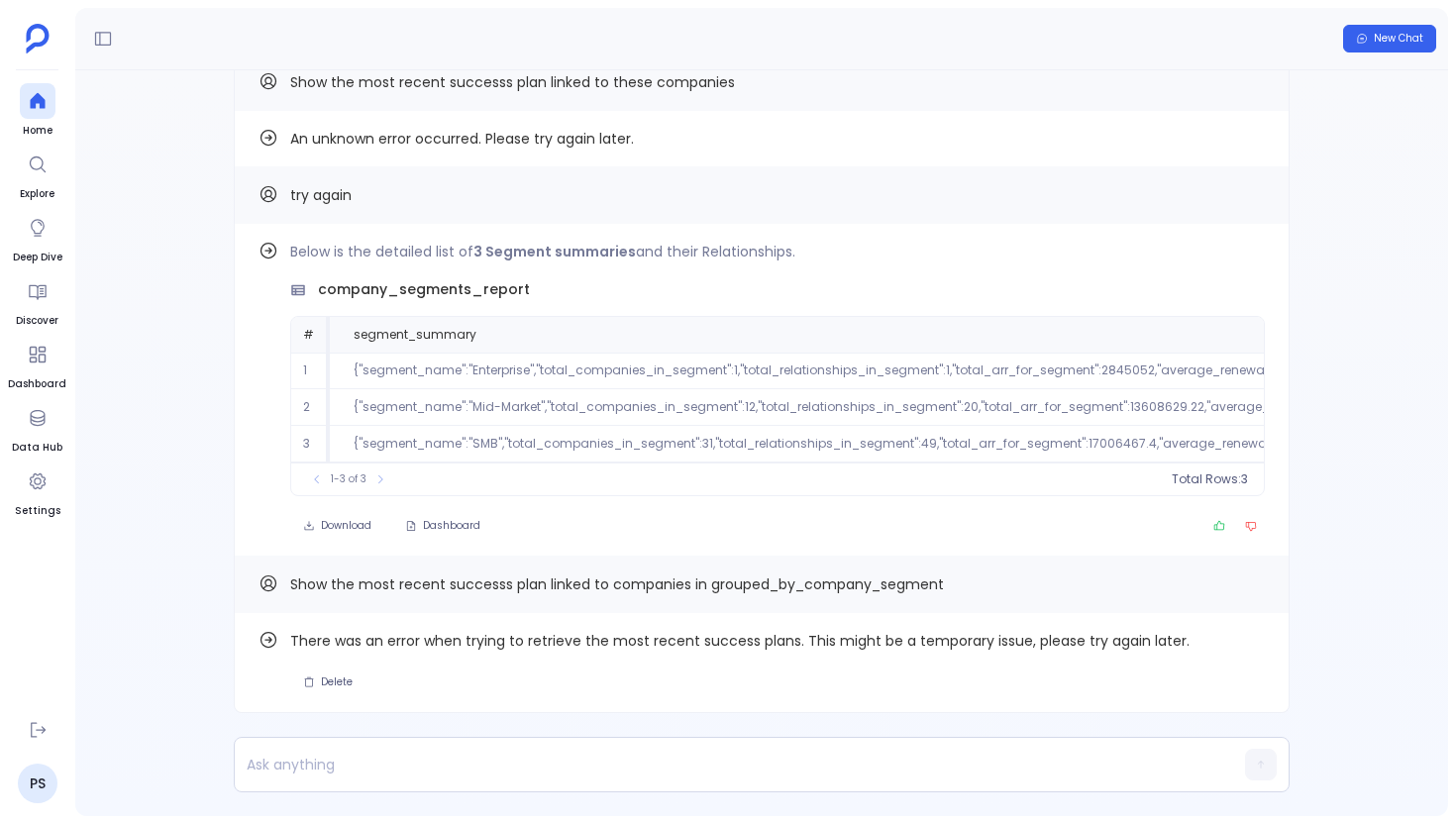 click on "try again" at bounding box center (321, 195) 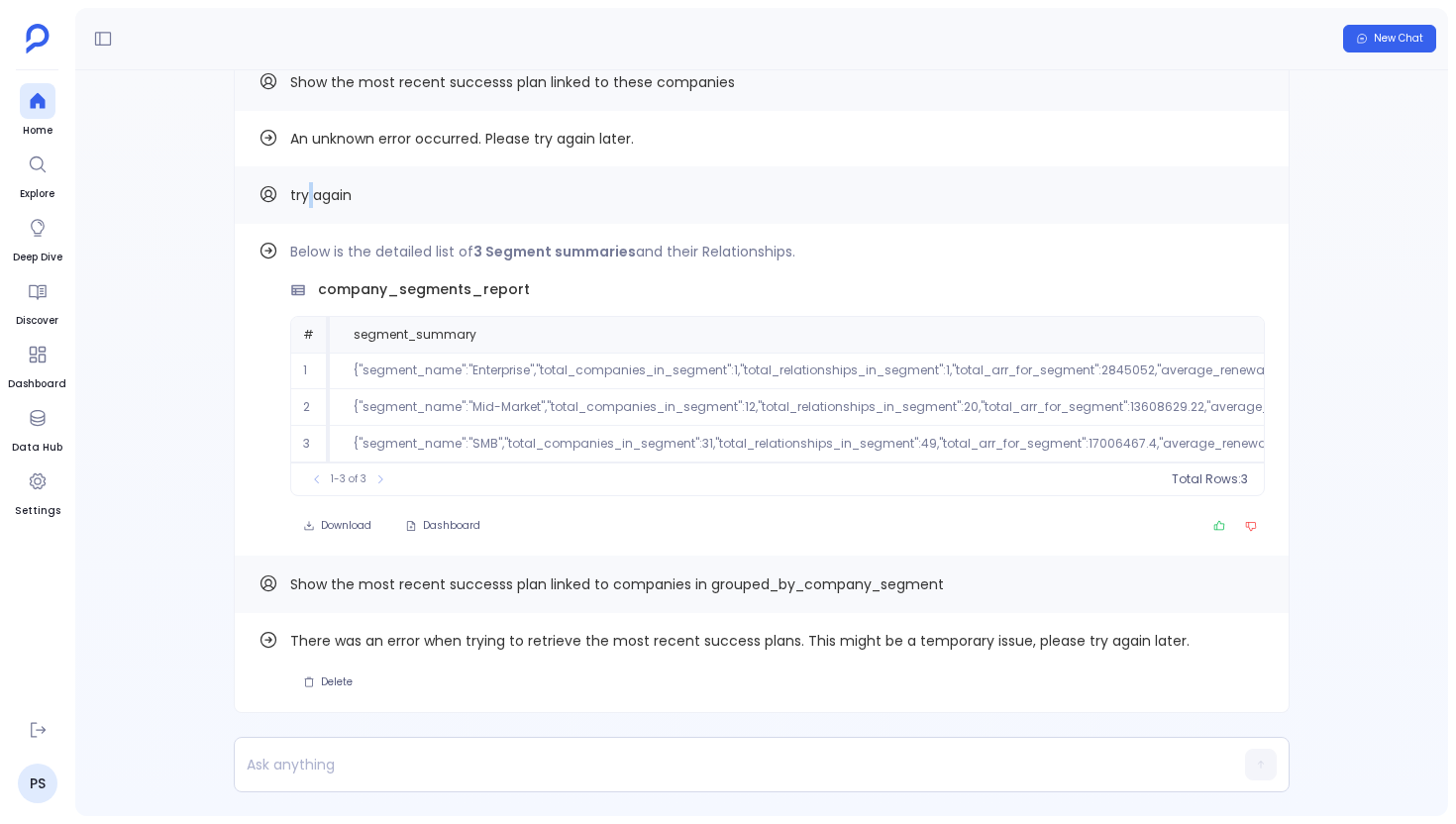 click on "try again" at bounding box center (321, 195) 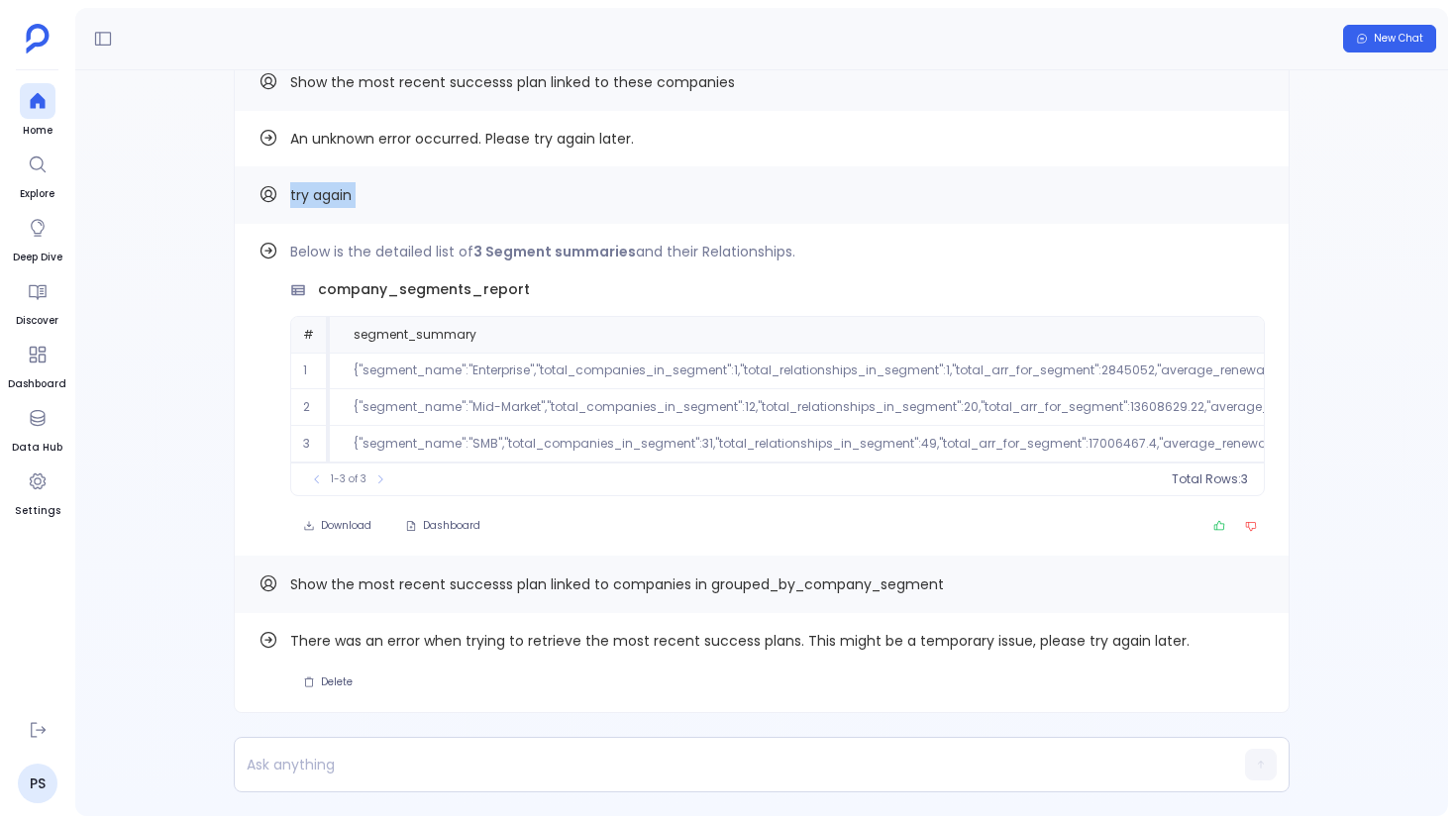 copy on "try again Find out how" 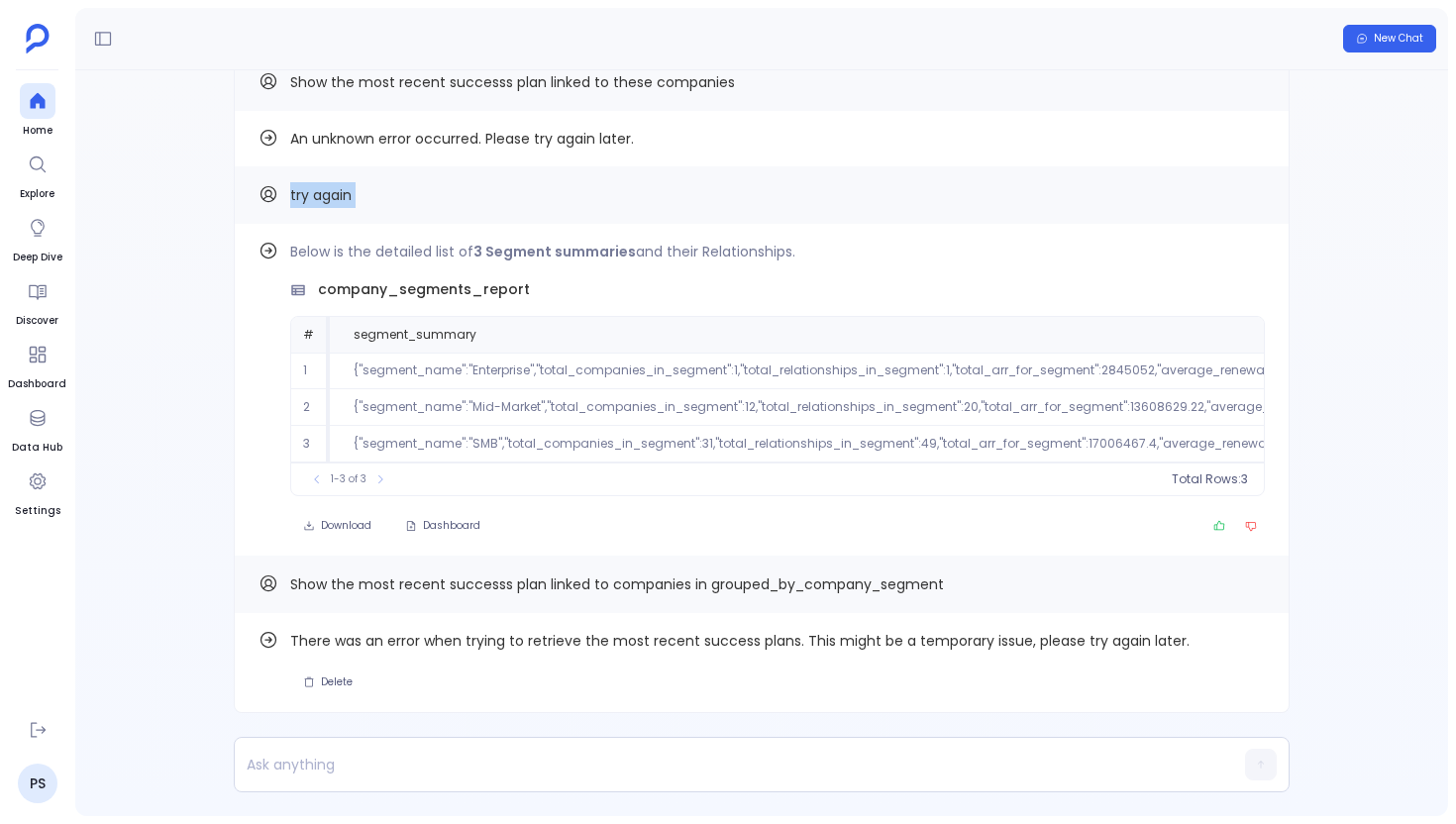 click on "Show the most recent successs plan linked to companies in grouped_by_company_segment" at bounding box center [617, 584] 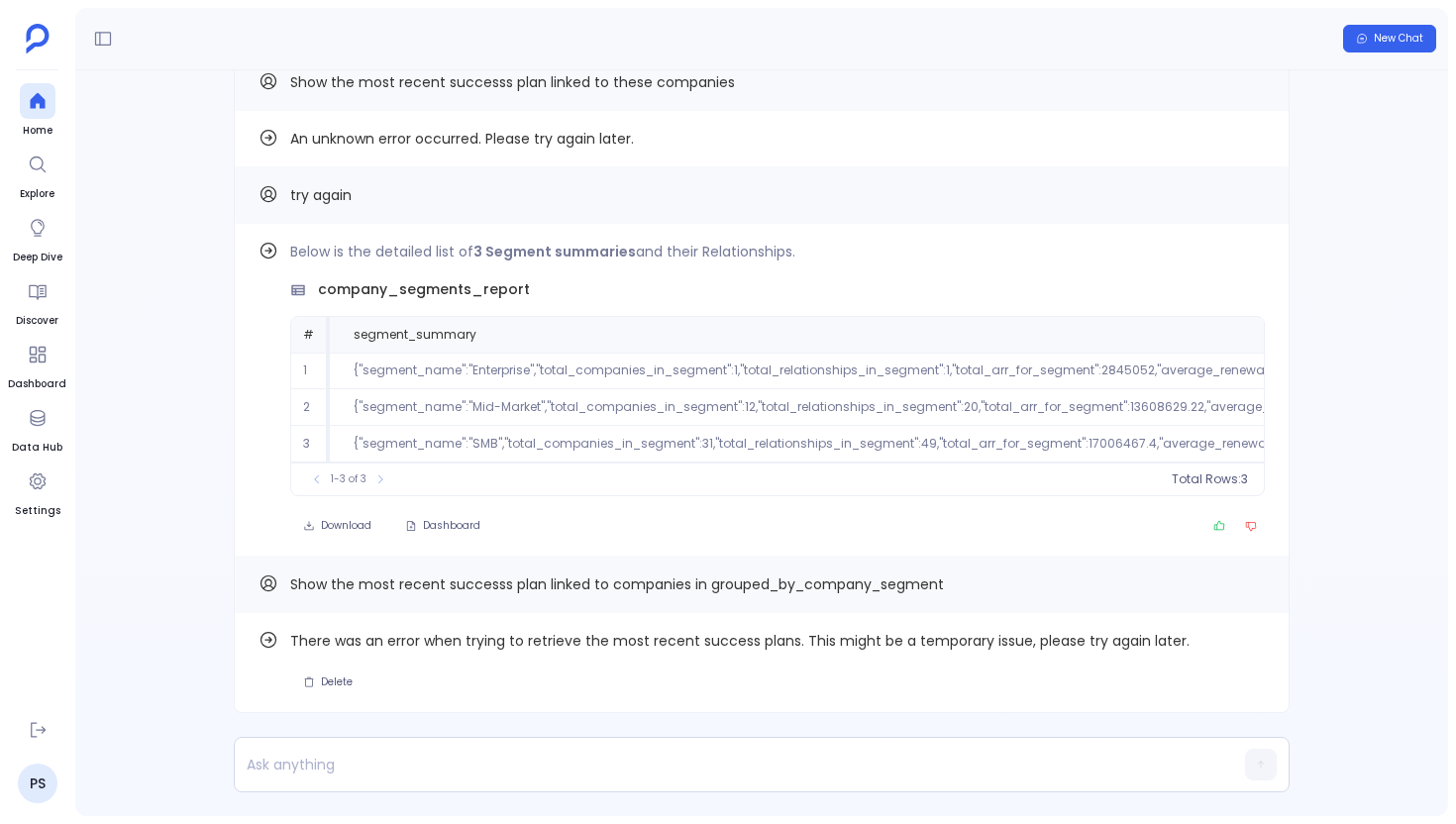 click on "Show the most recent successs plan linked to companies in grouped_by_company_segment" at bounding box center [617, 584] 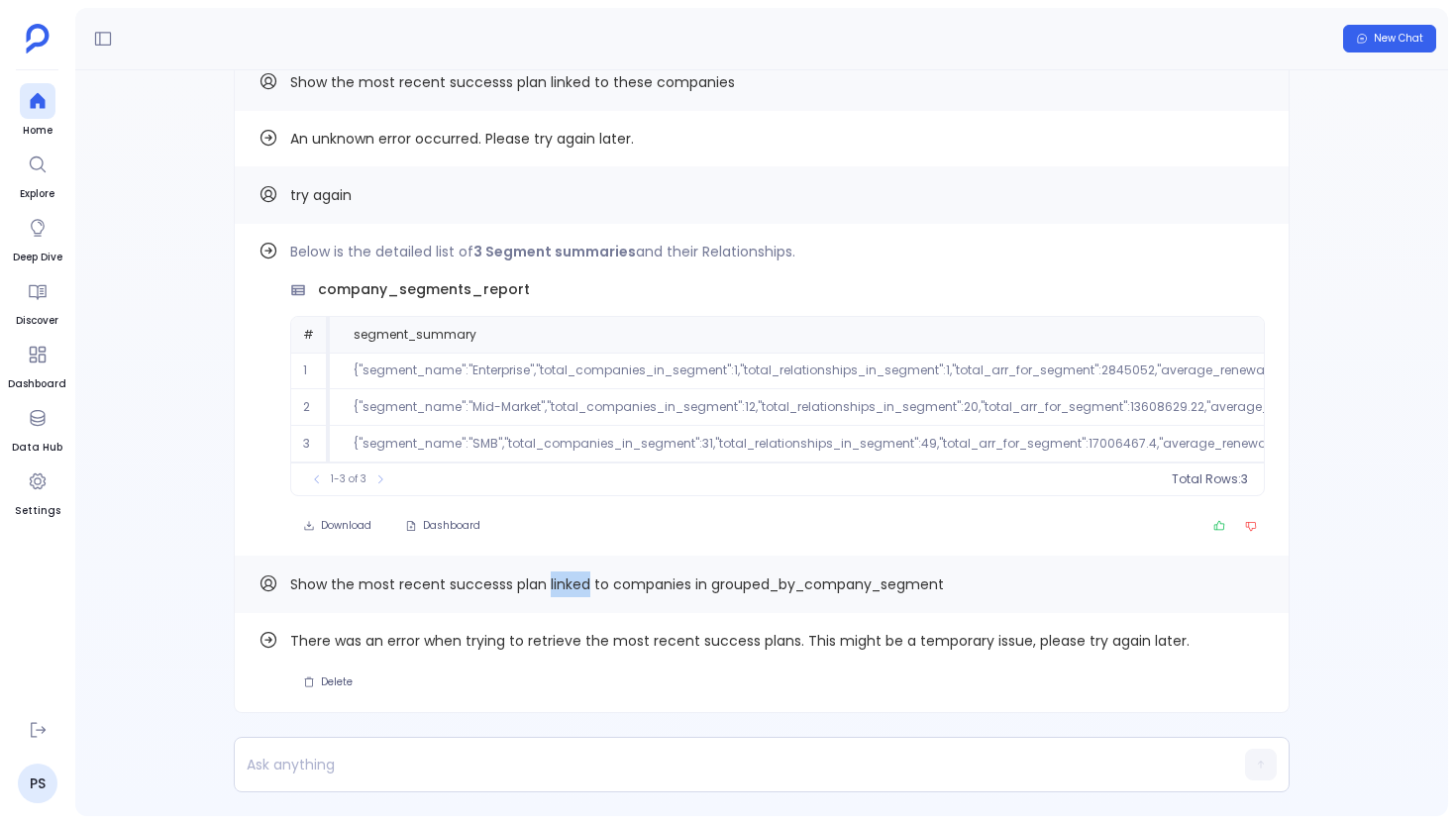 click on "Show the most recent successs plan linked to companies in grouped_by_company_segment" at bounding box center [617, 584] 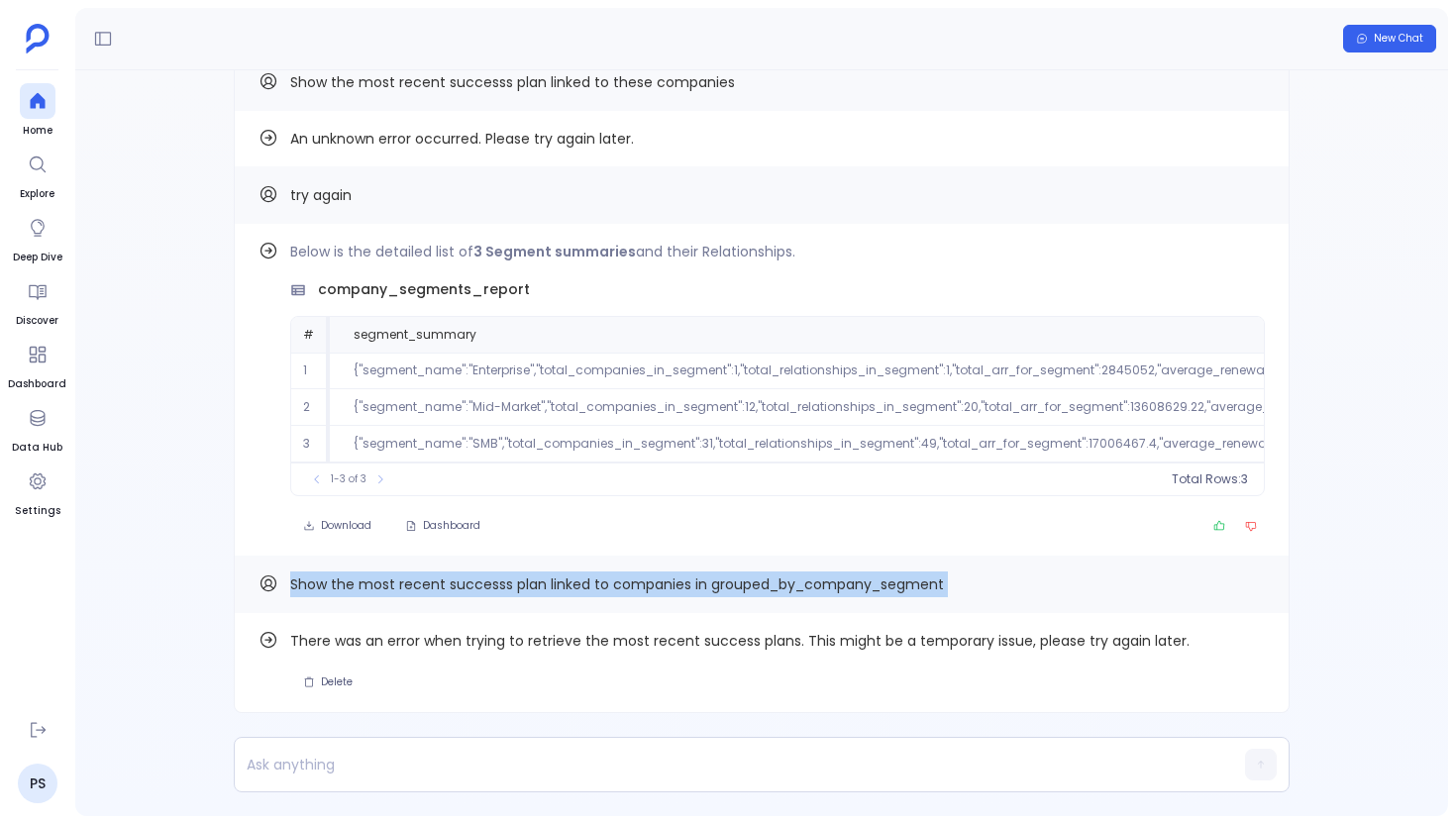 copy on "Show the most recent successs plan linked to companies in grouped_by_company_segment Find out how" 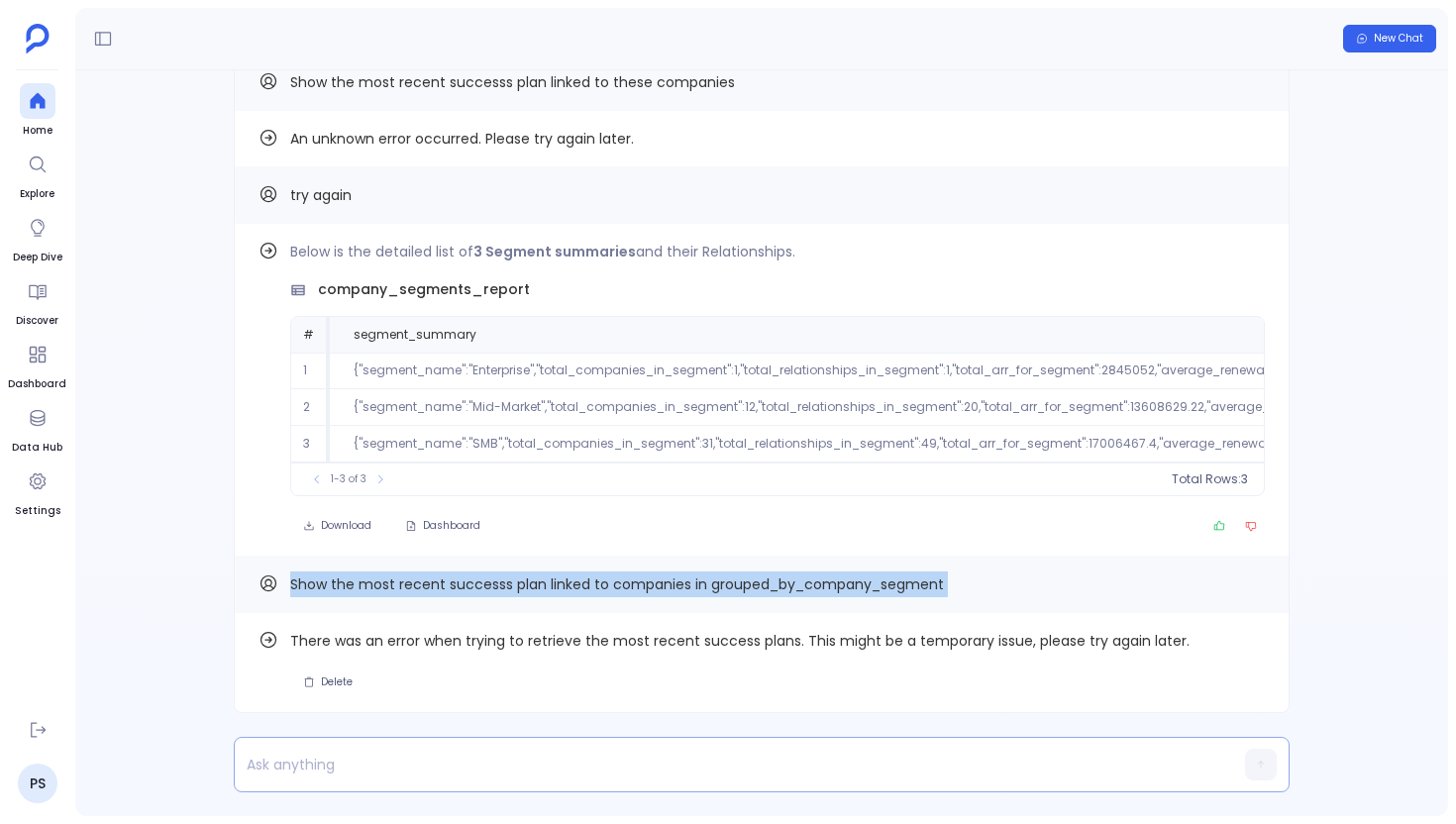 click at bounding box center [723, 765] 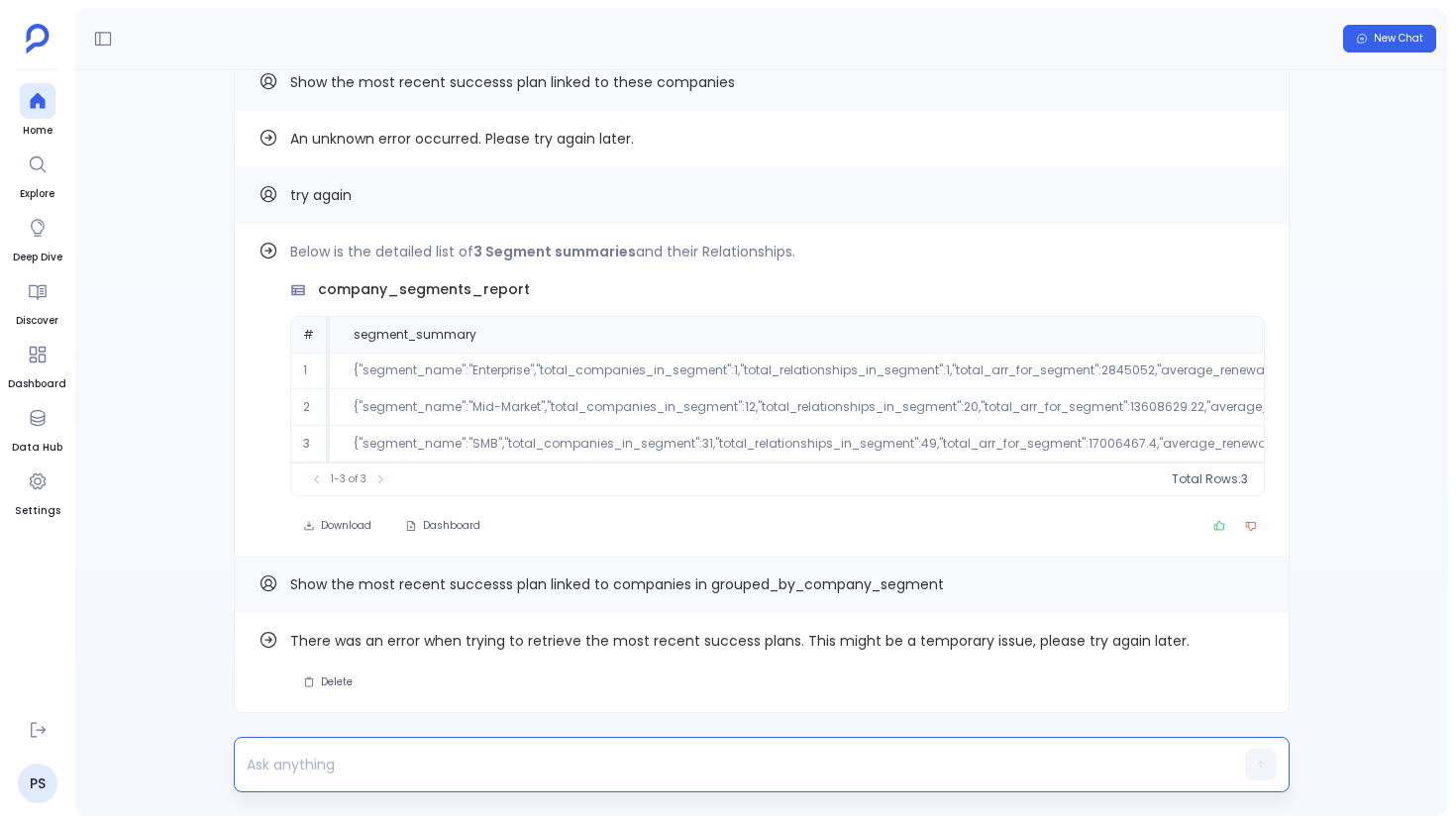 click at bounding box center [723, 765] 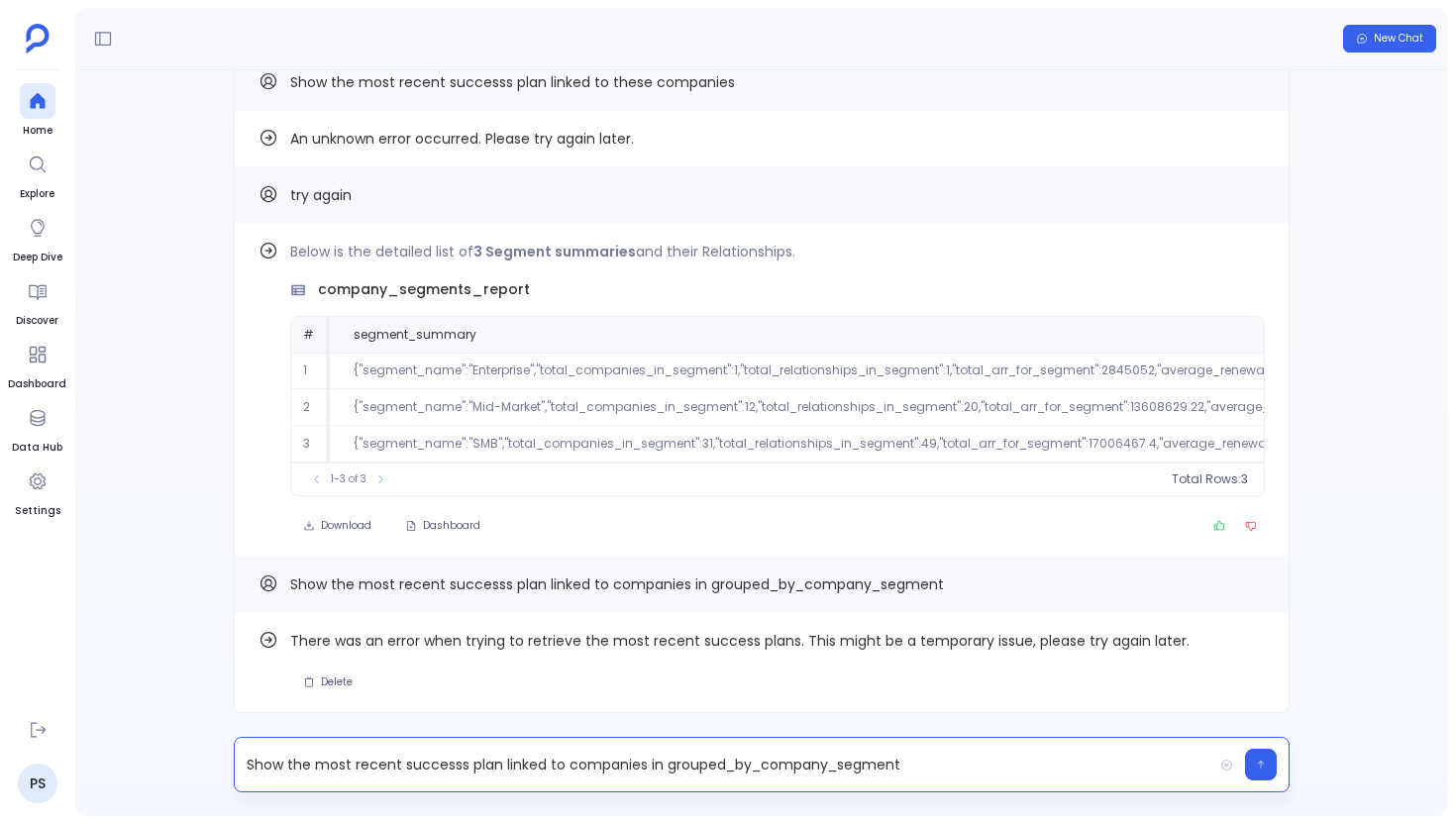 click on "Show the most recent successs plan linked to companies in grouped_by_company_segment" at bounding box center (723, 765) 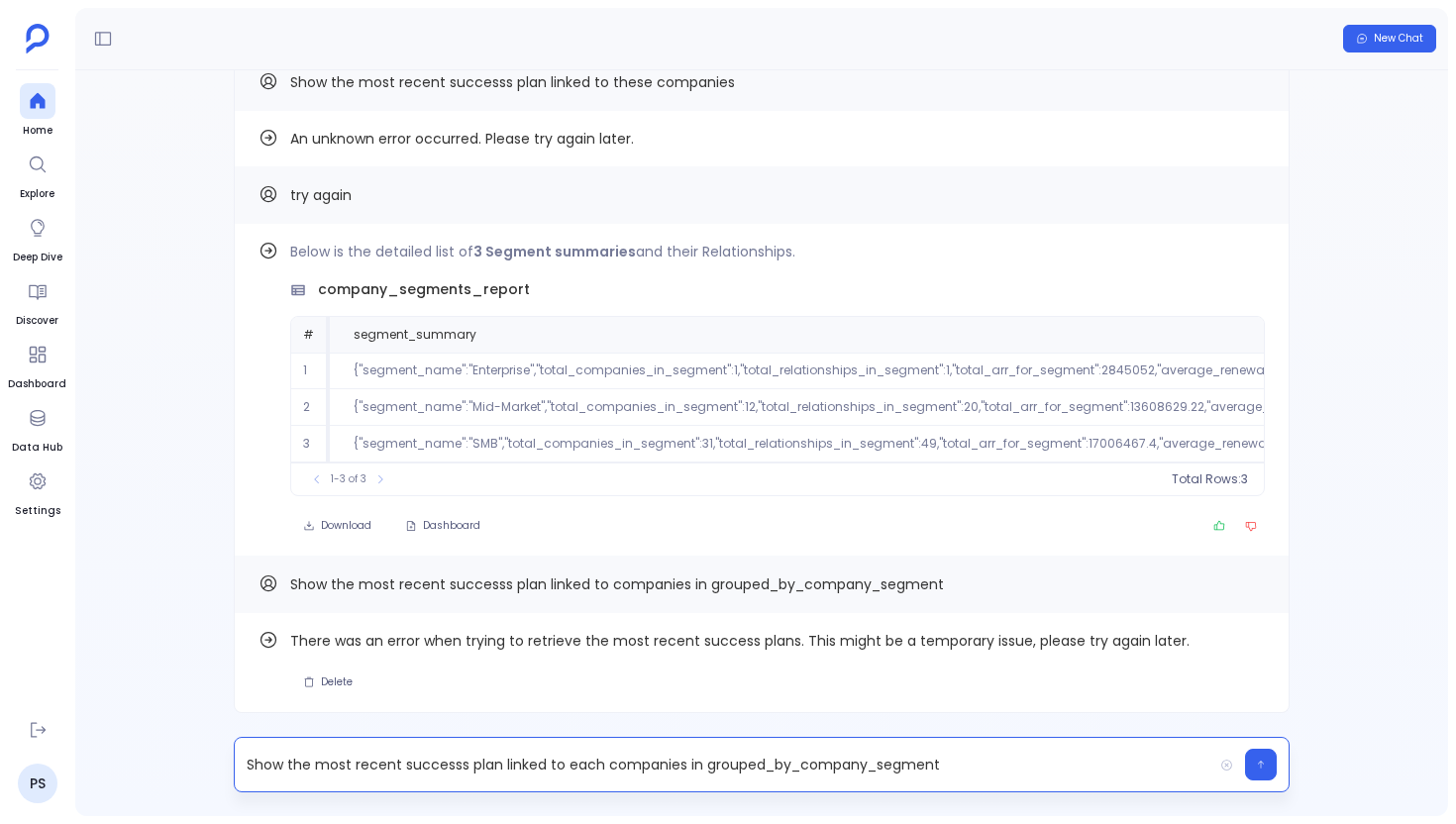 click on "Show the most recent successs plan linked to each companies in grouped_by_company_segment" at bounding box center (723, 765) 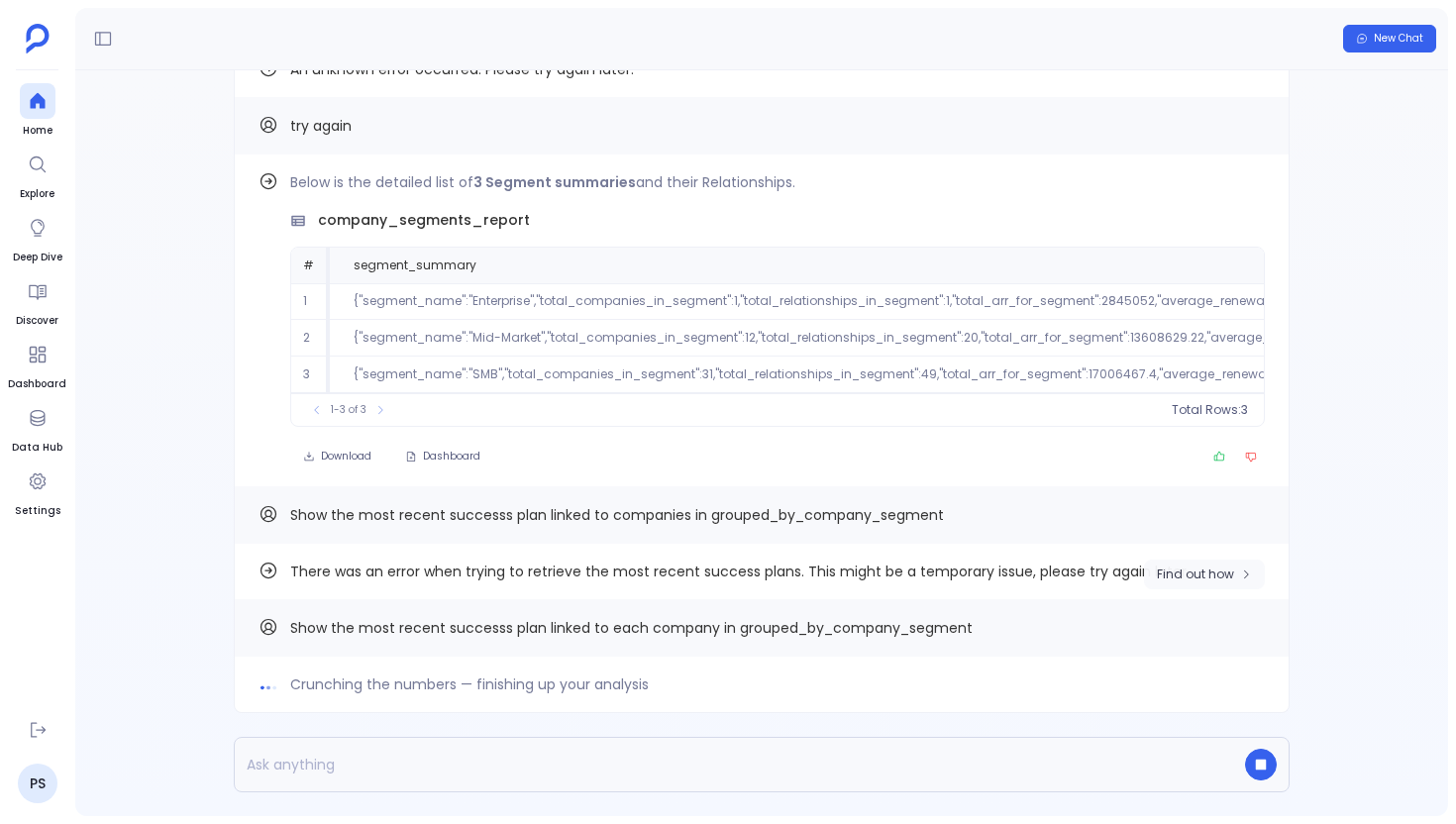 click on "Find out how" at bounding box center [1196, 574] 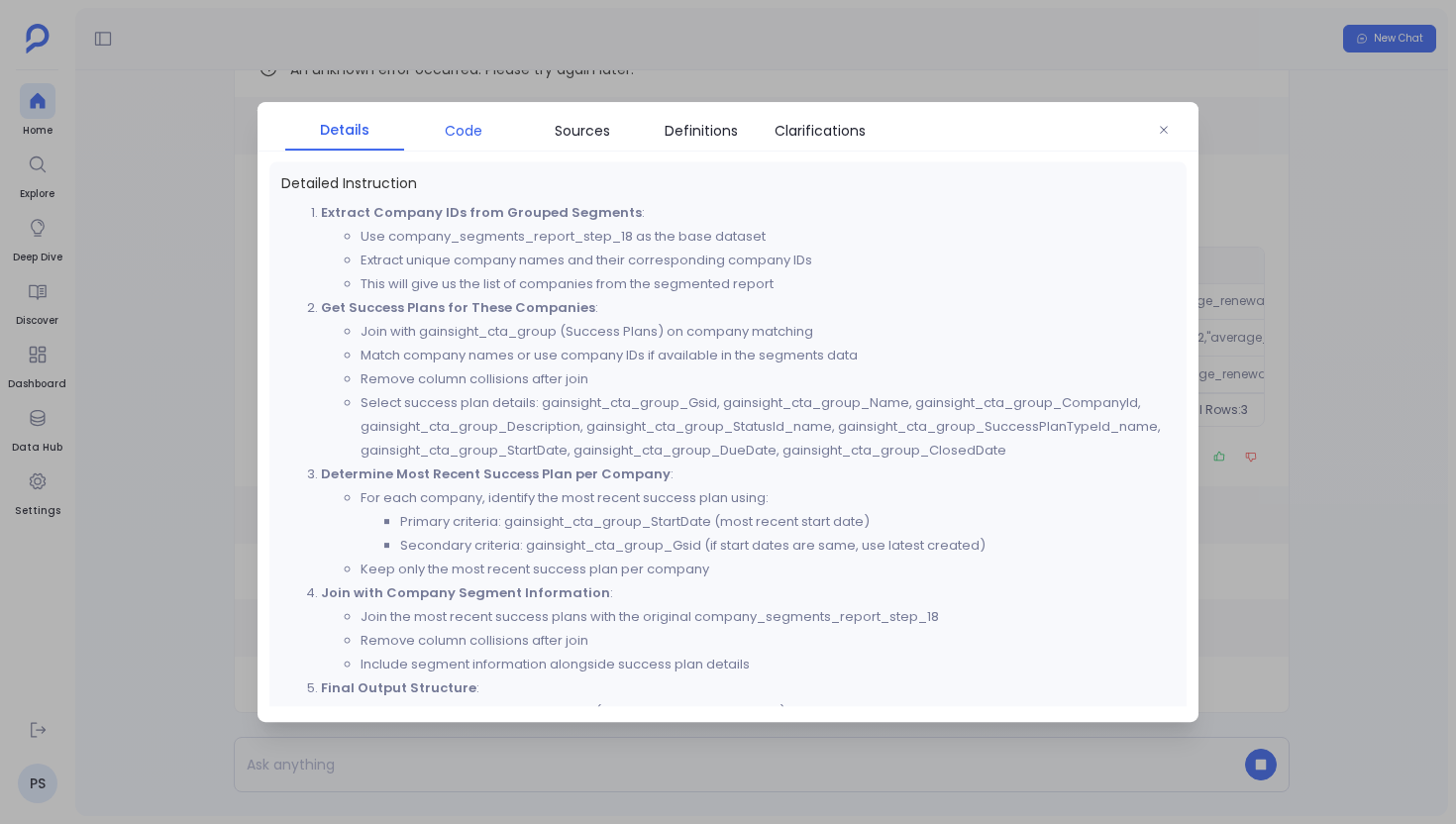 click on "Code" at bounding box center [464, 131] 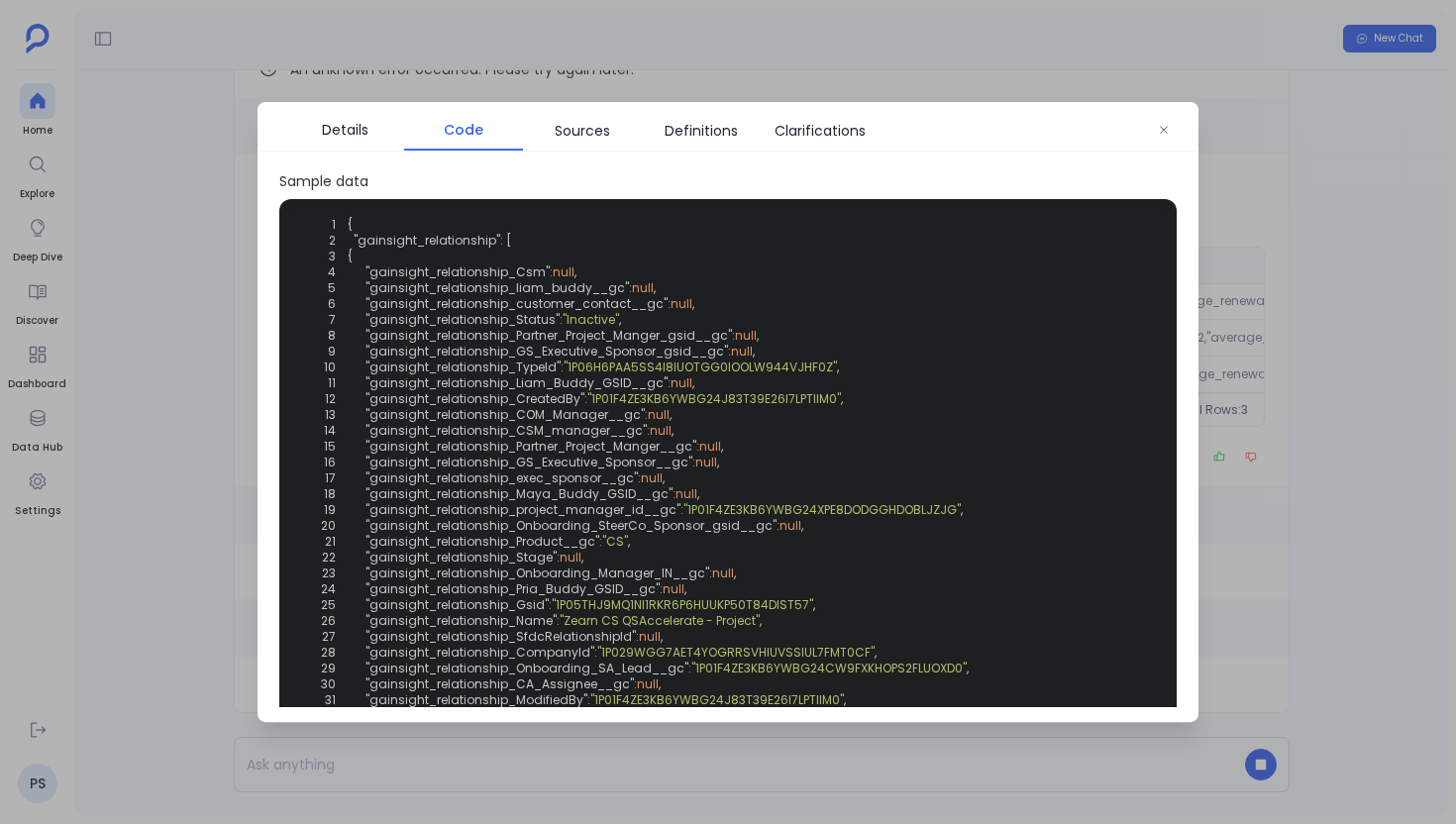 click at bounding box center (728, 412) 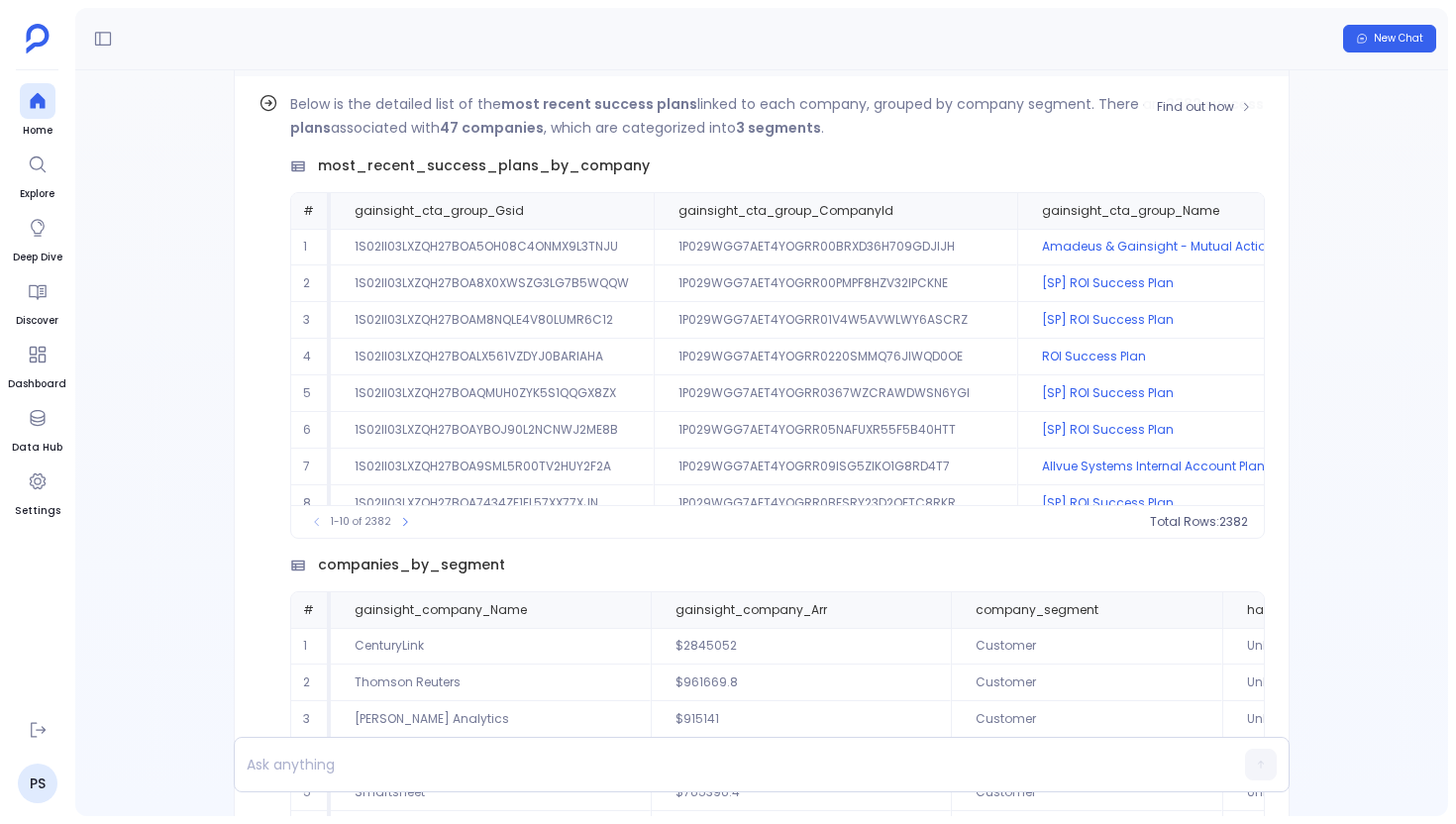 scroll, scrollTop: -485, scrollLeft: 0, axis: vertical 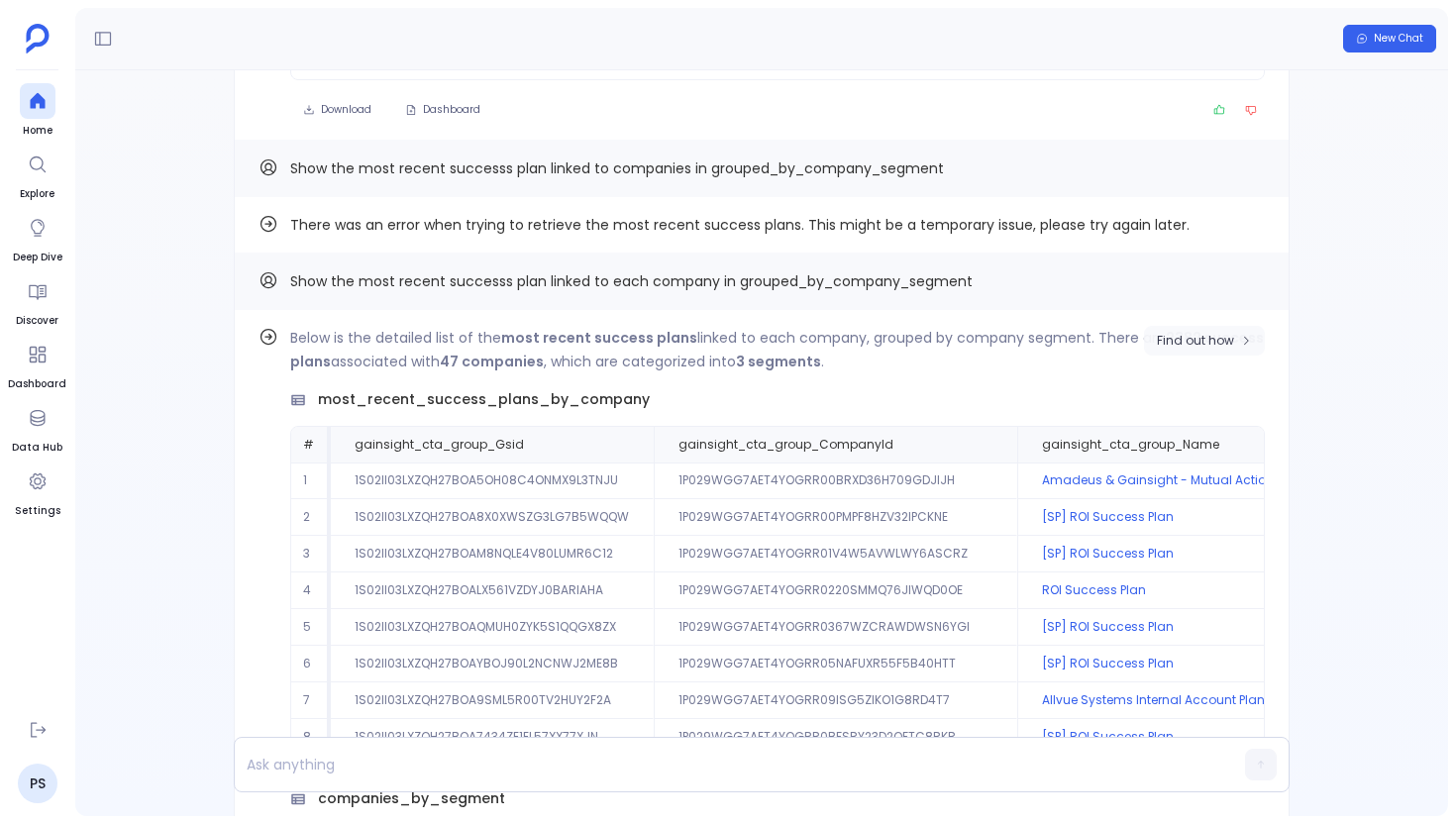 click on "Find out how" at bounding box center (1204, 341) 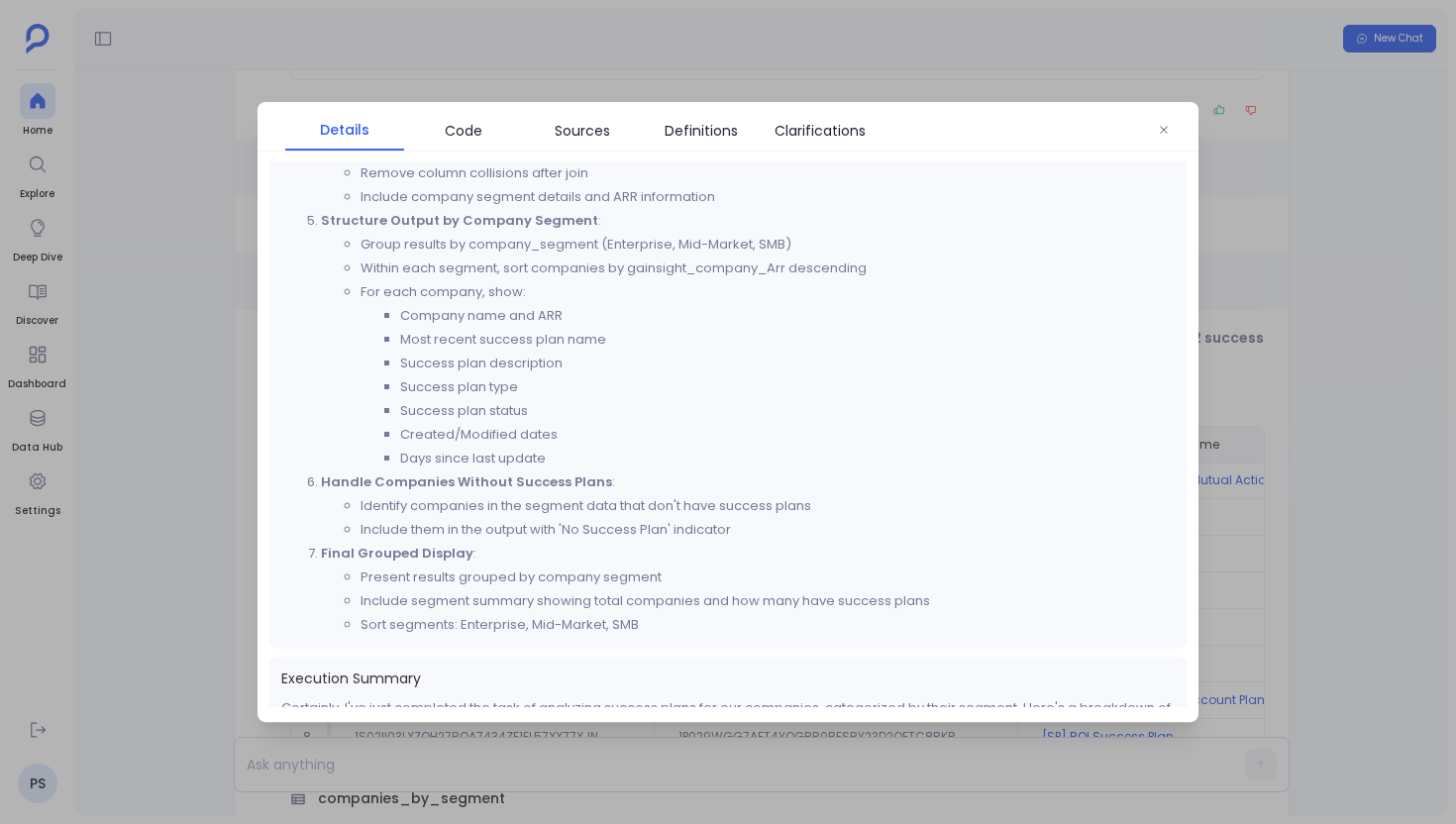 scroll, scrollTop: 422, scrollLeft: 0, axis: vertical 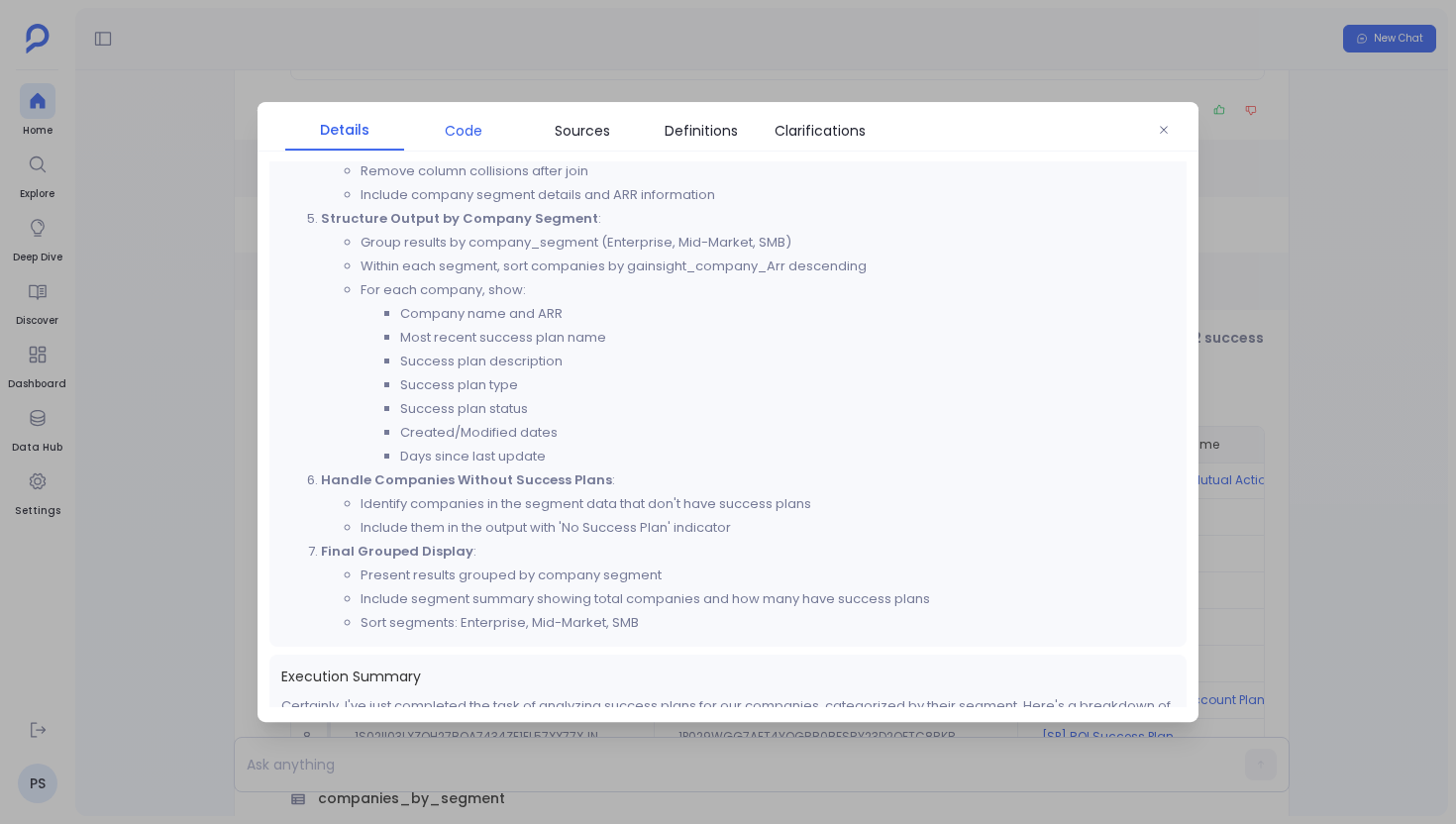 click on "Code" at bounding box center [464, 131] 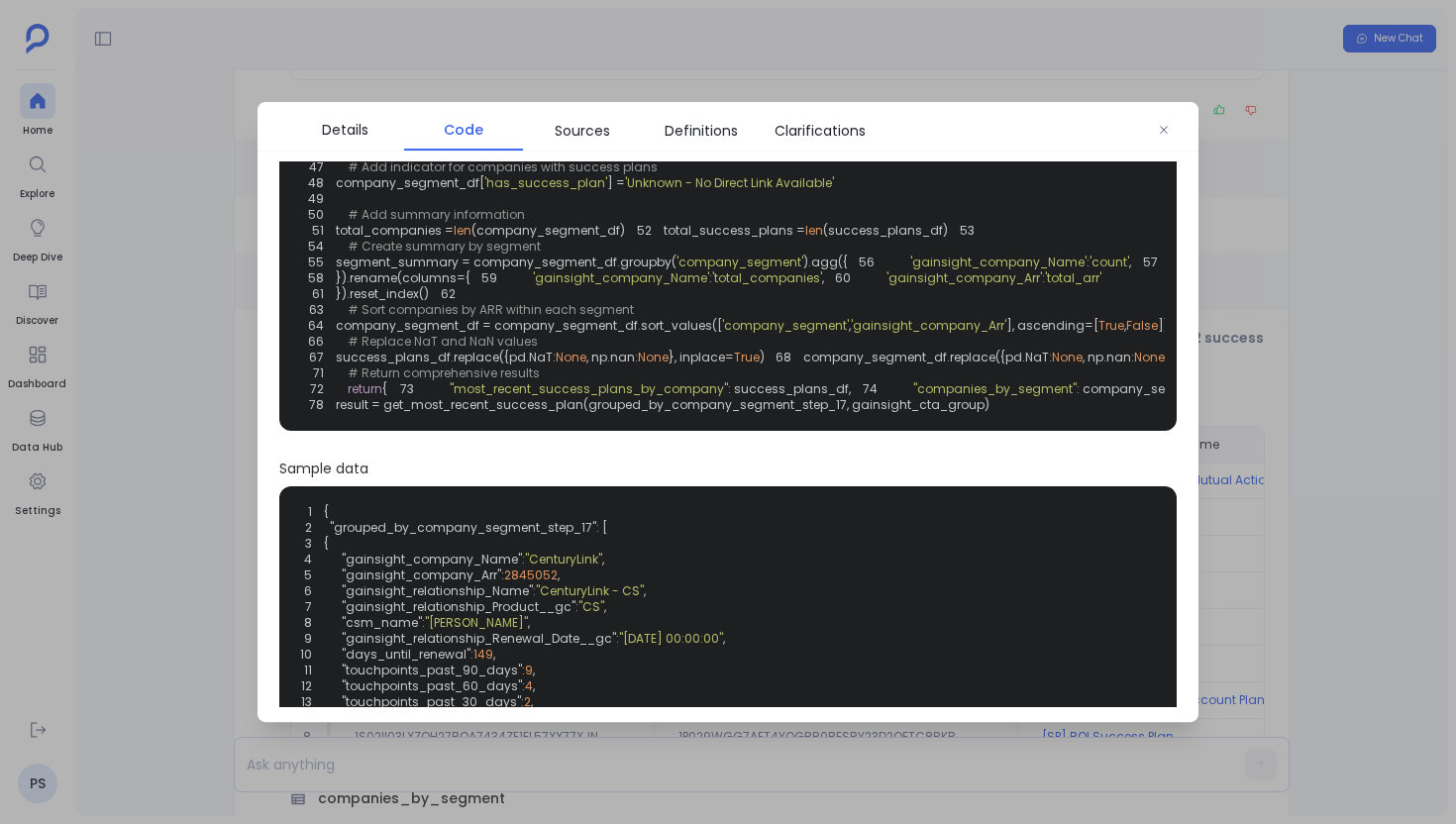 scroll, scrollTop: 0, scrollLeft: 0, axis: both 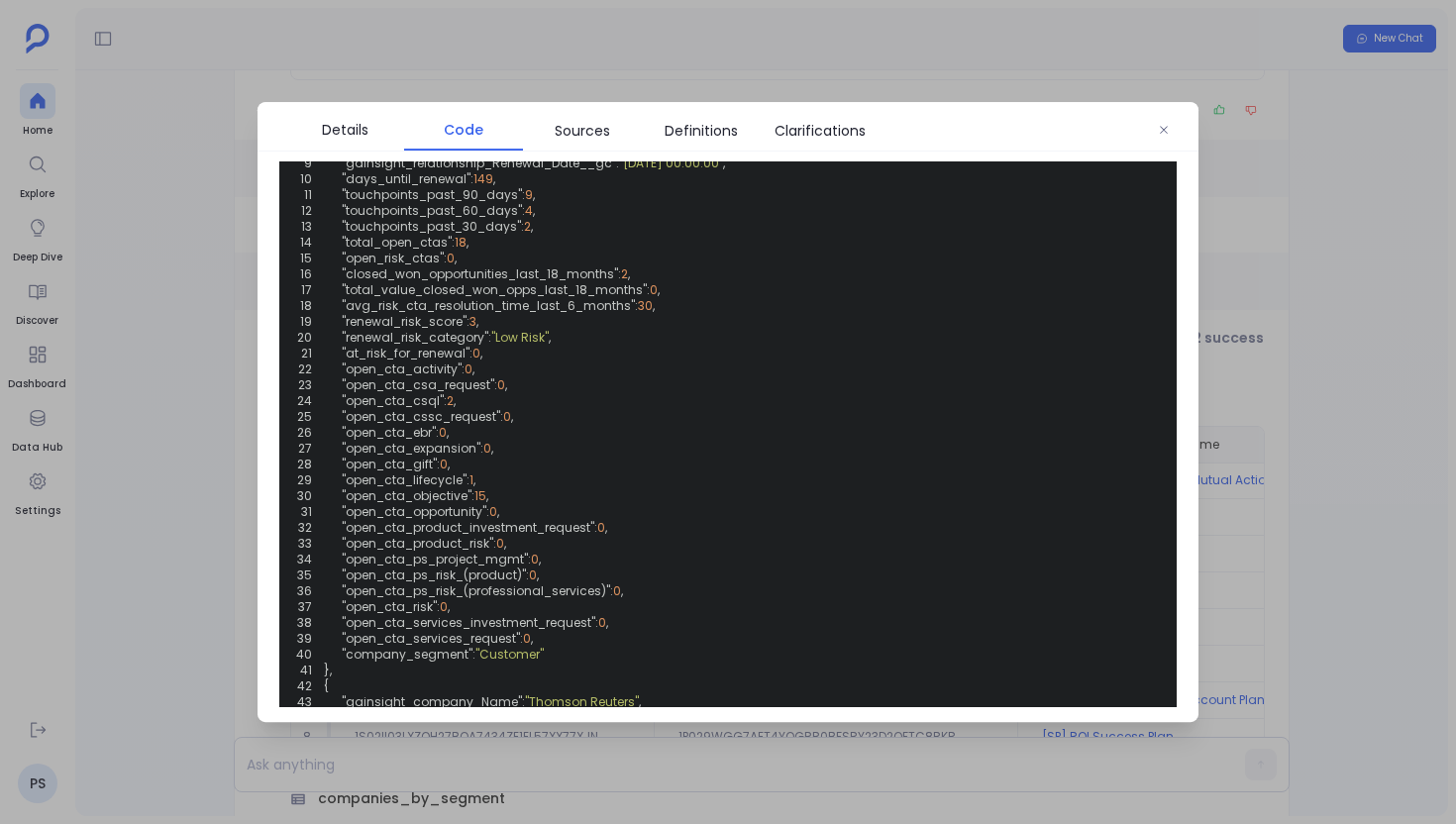 click at bounding box center (728, 412) 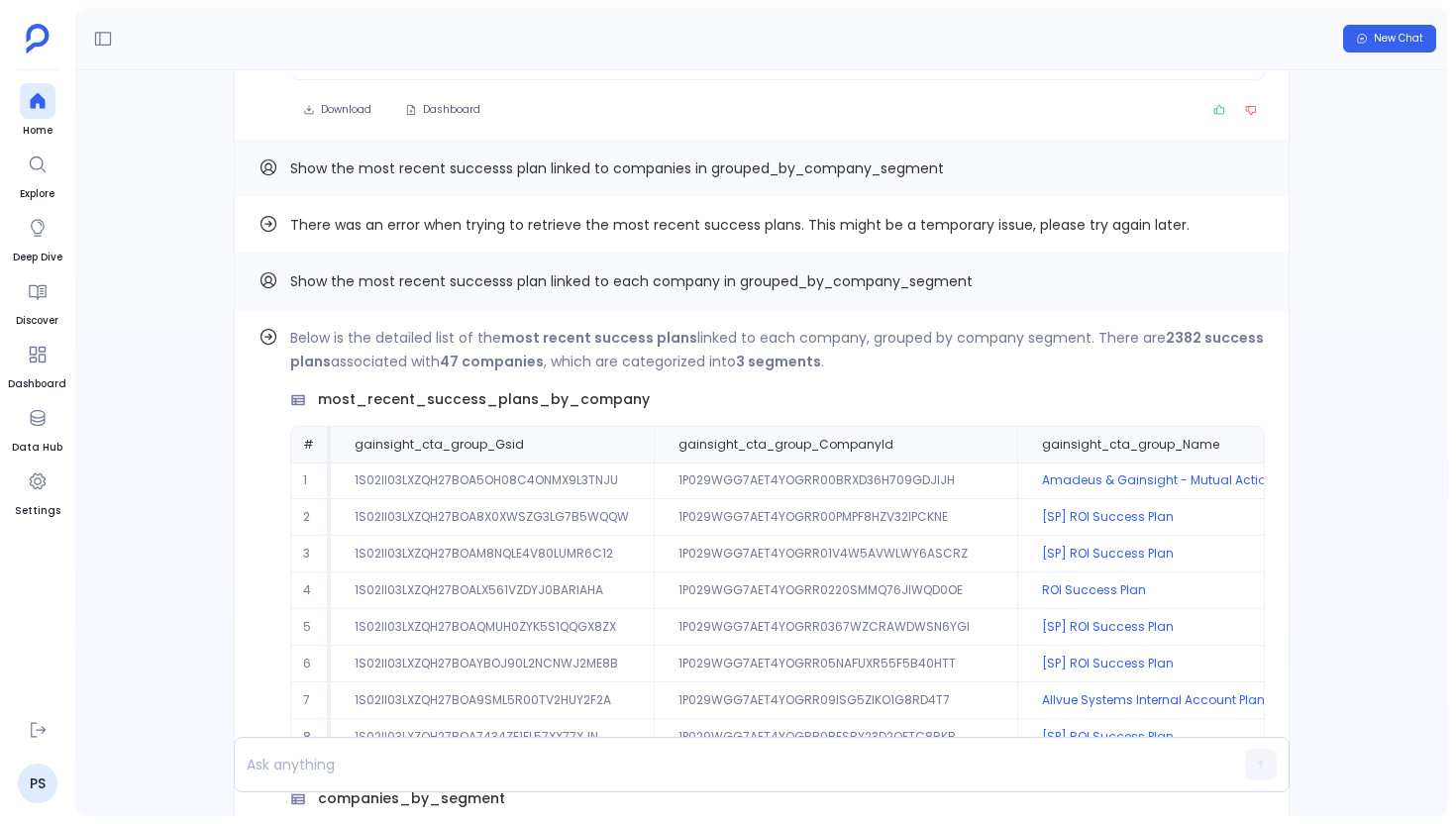 scroll, scrollTop: -630, scrollLeft: 0, axis: vertical 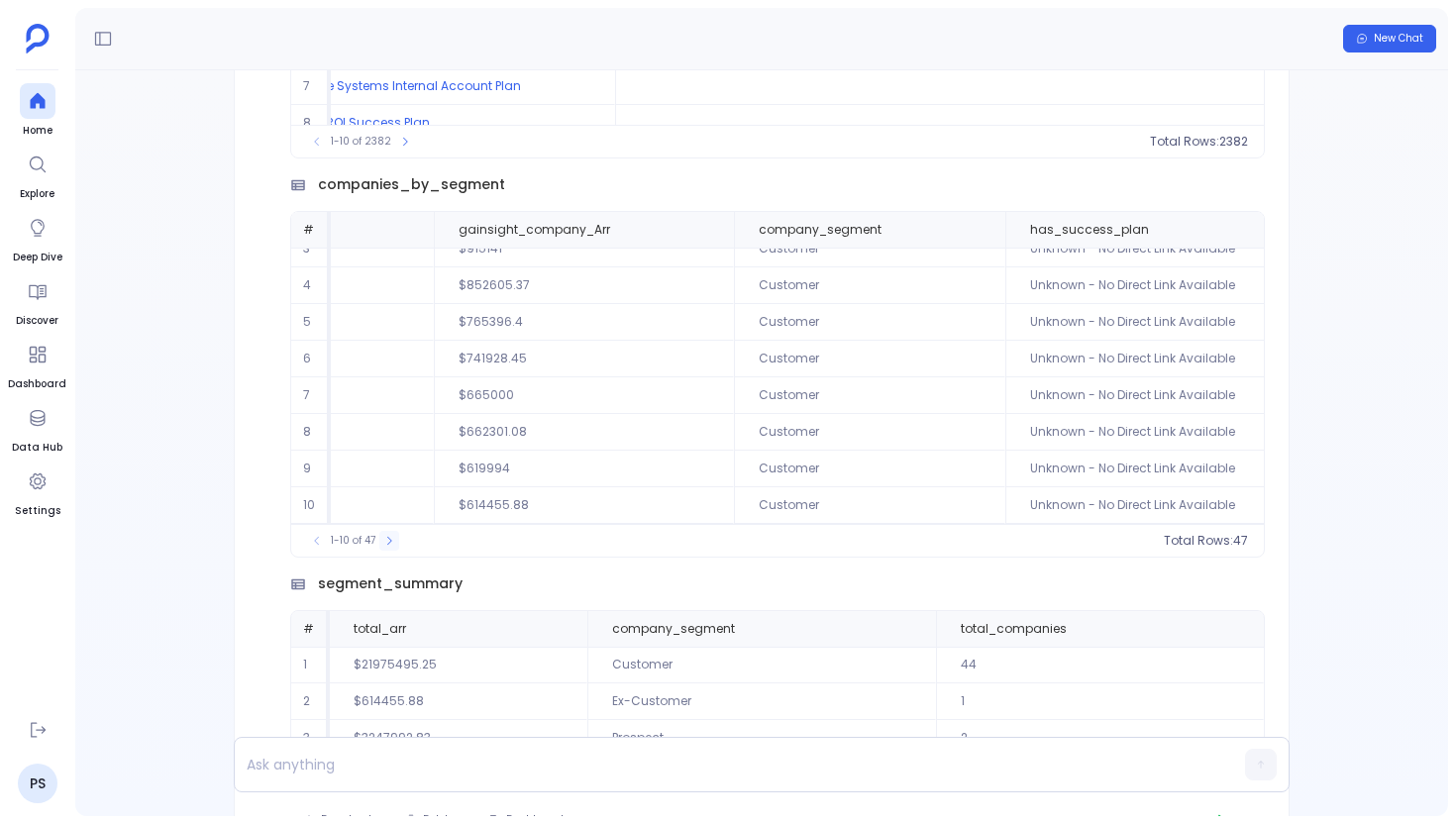 click 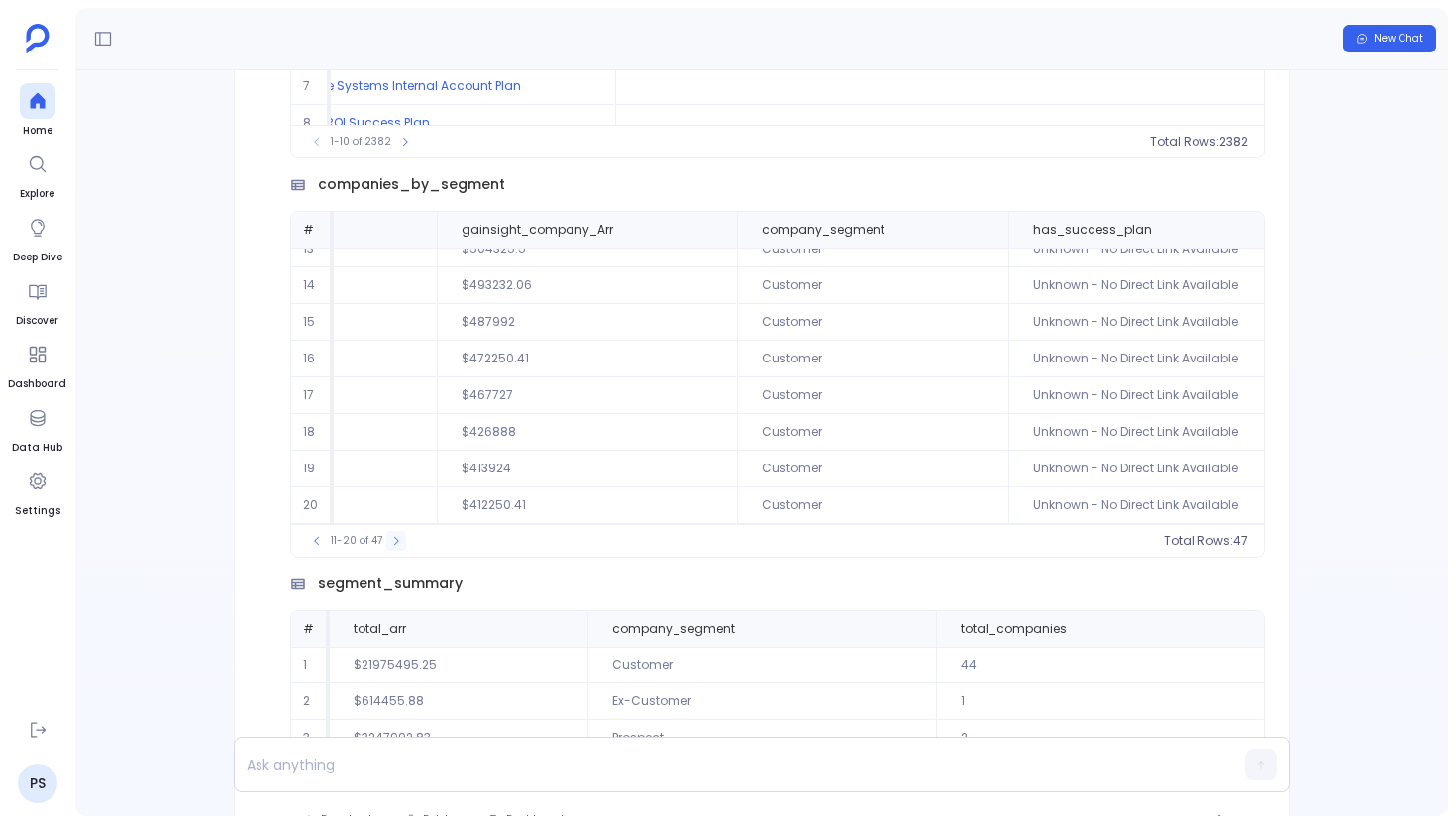 click 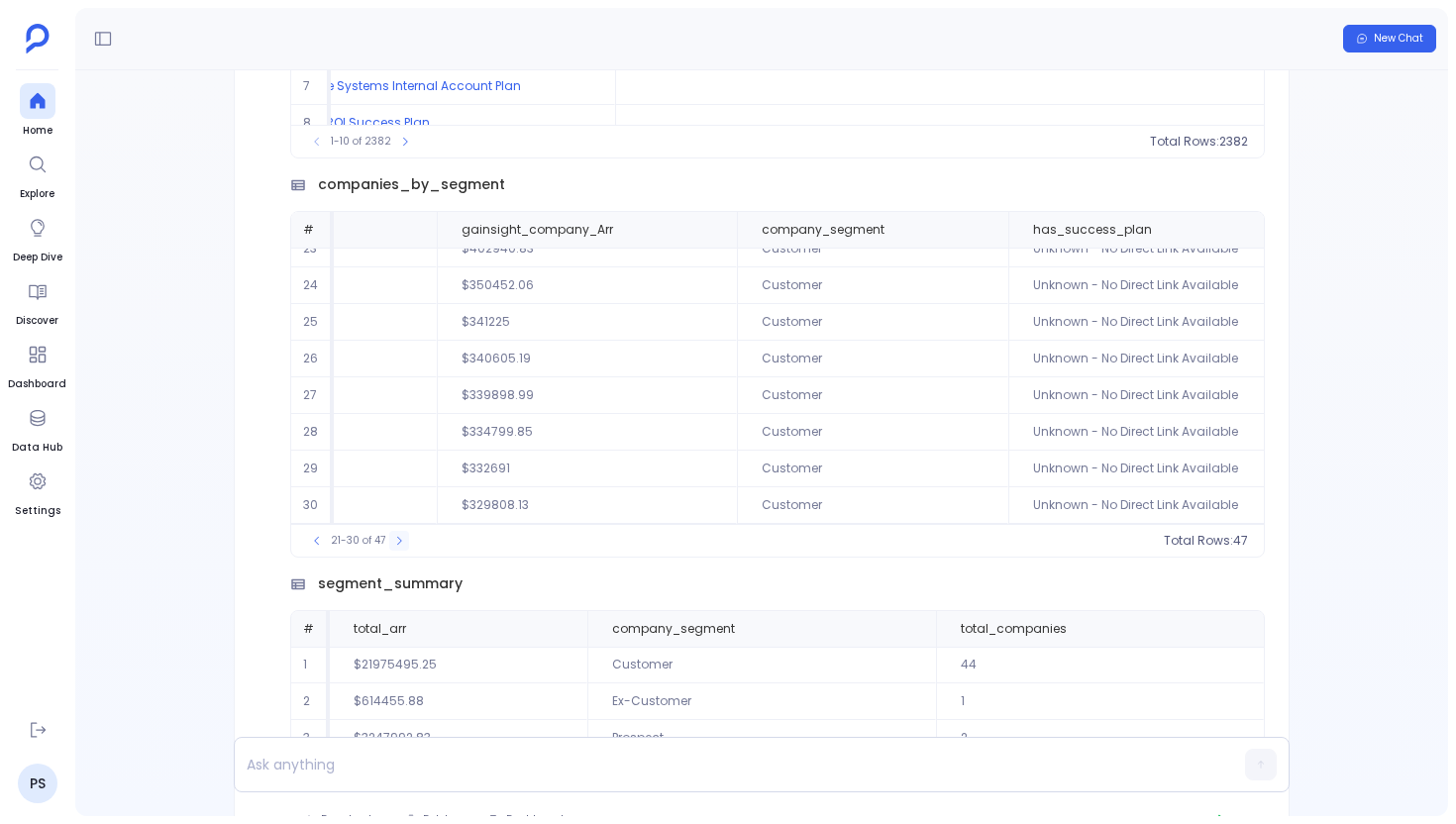 click 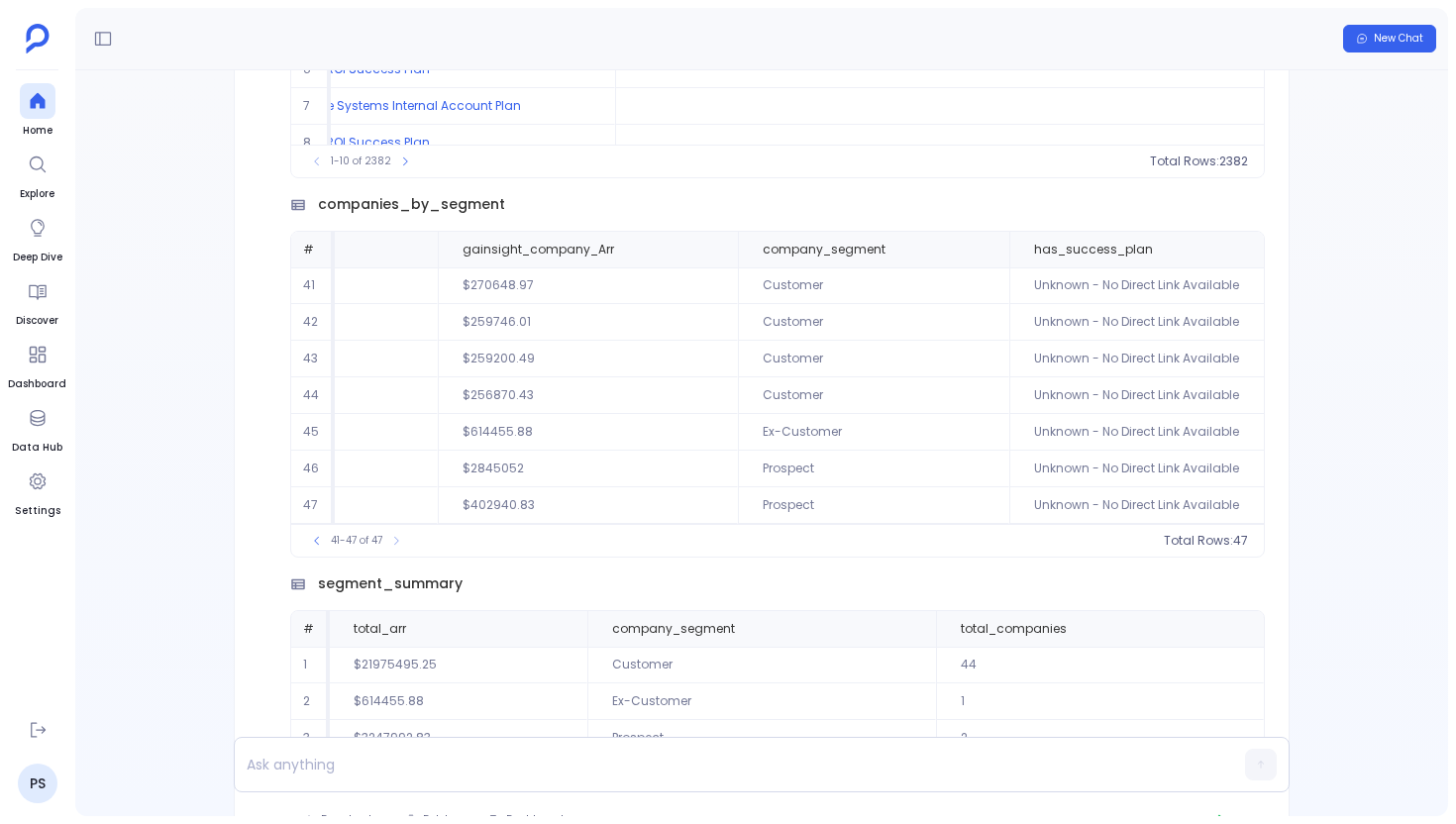 scroll, scrollTop: 0, scrollLeft: 215, axis: horizontal 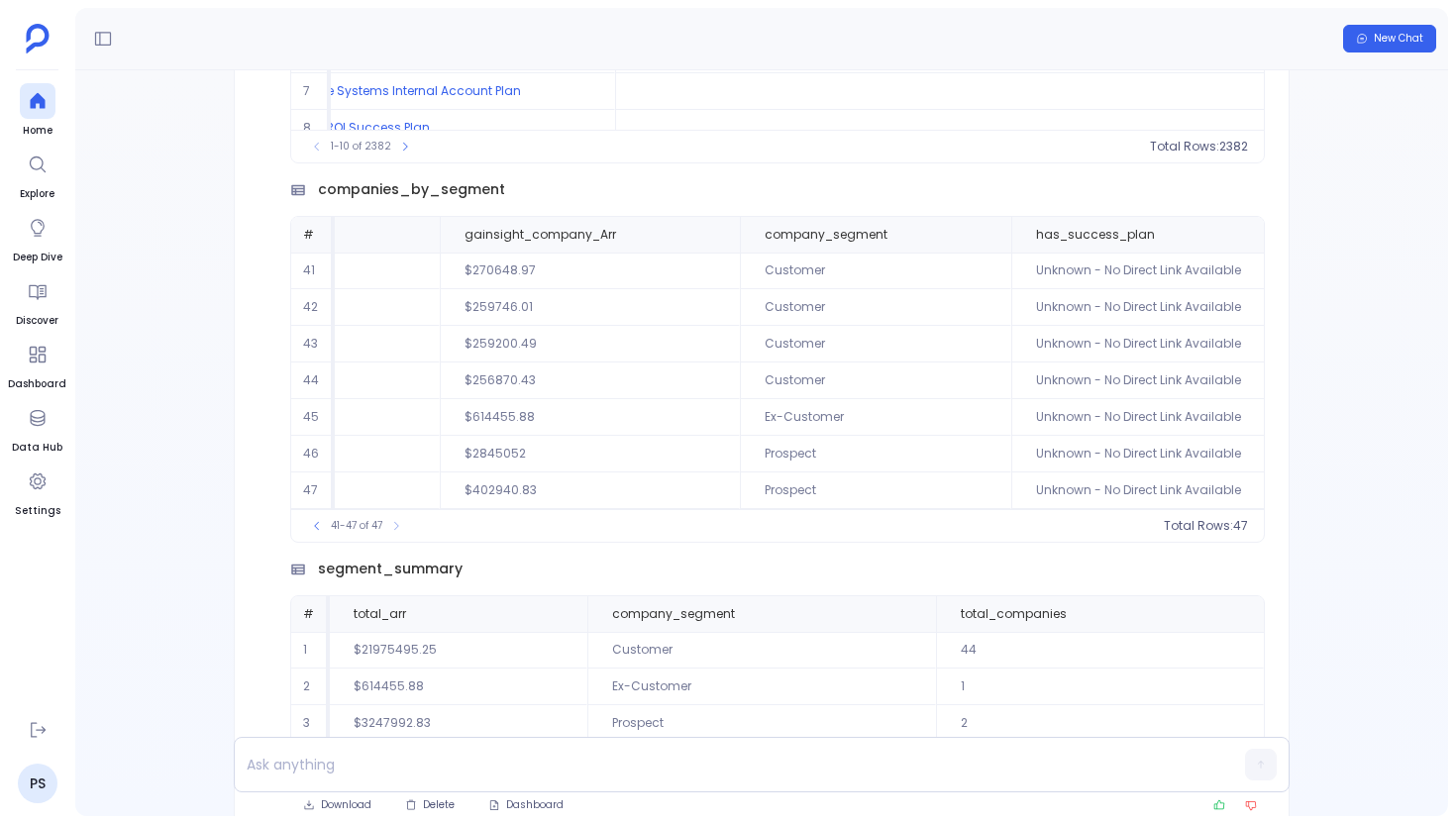 click on "41-47 of 47 Total Rows:  47" at bounding box center (778, 525) 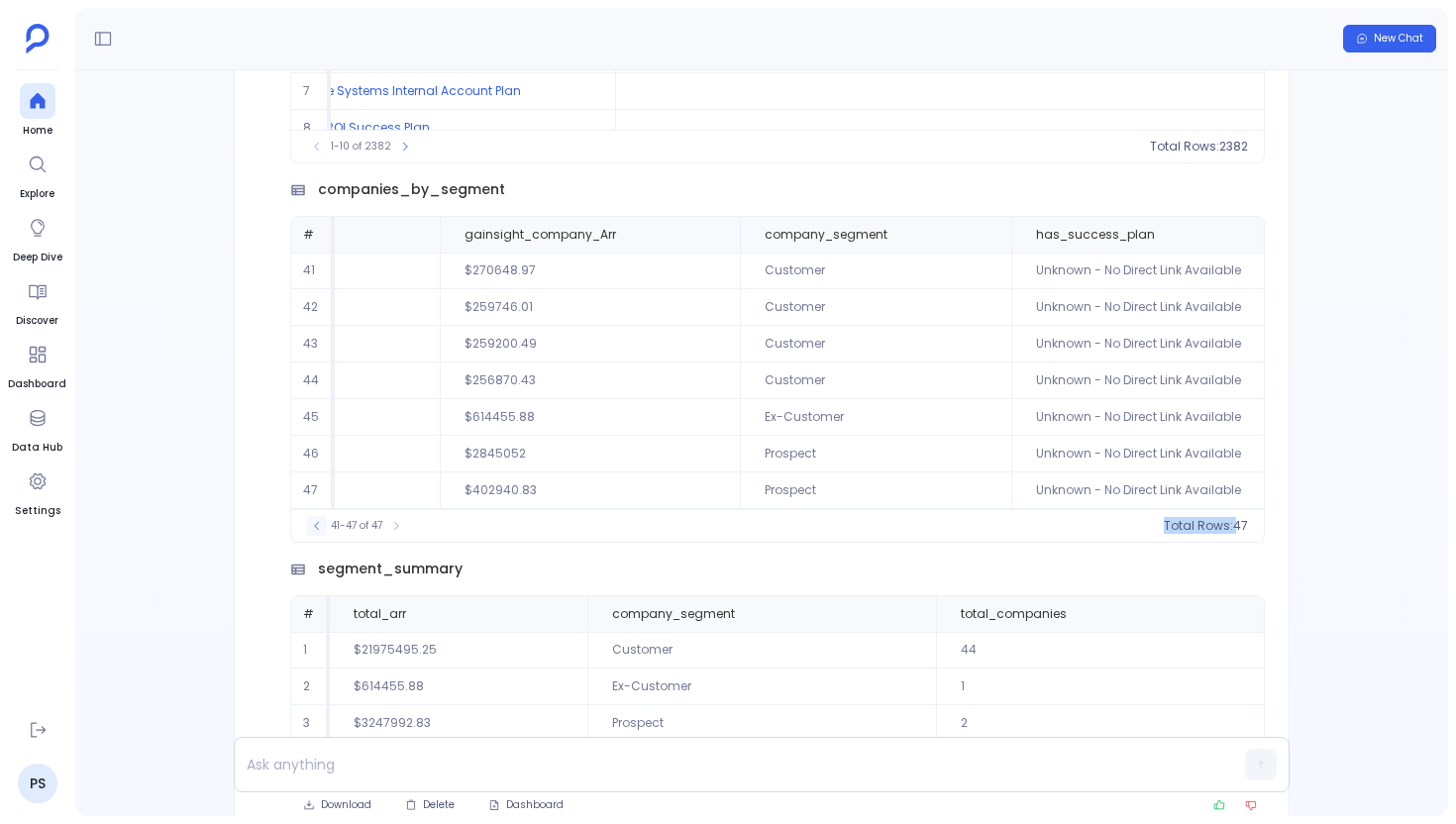 click at bounding box center [317, 526] 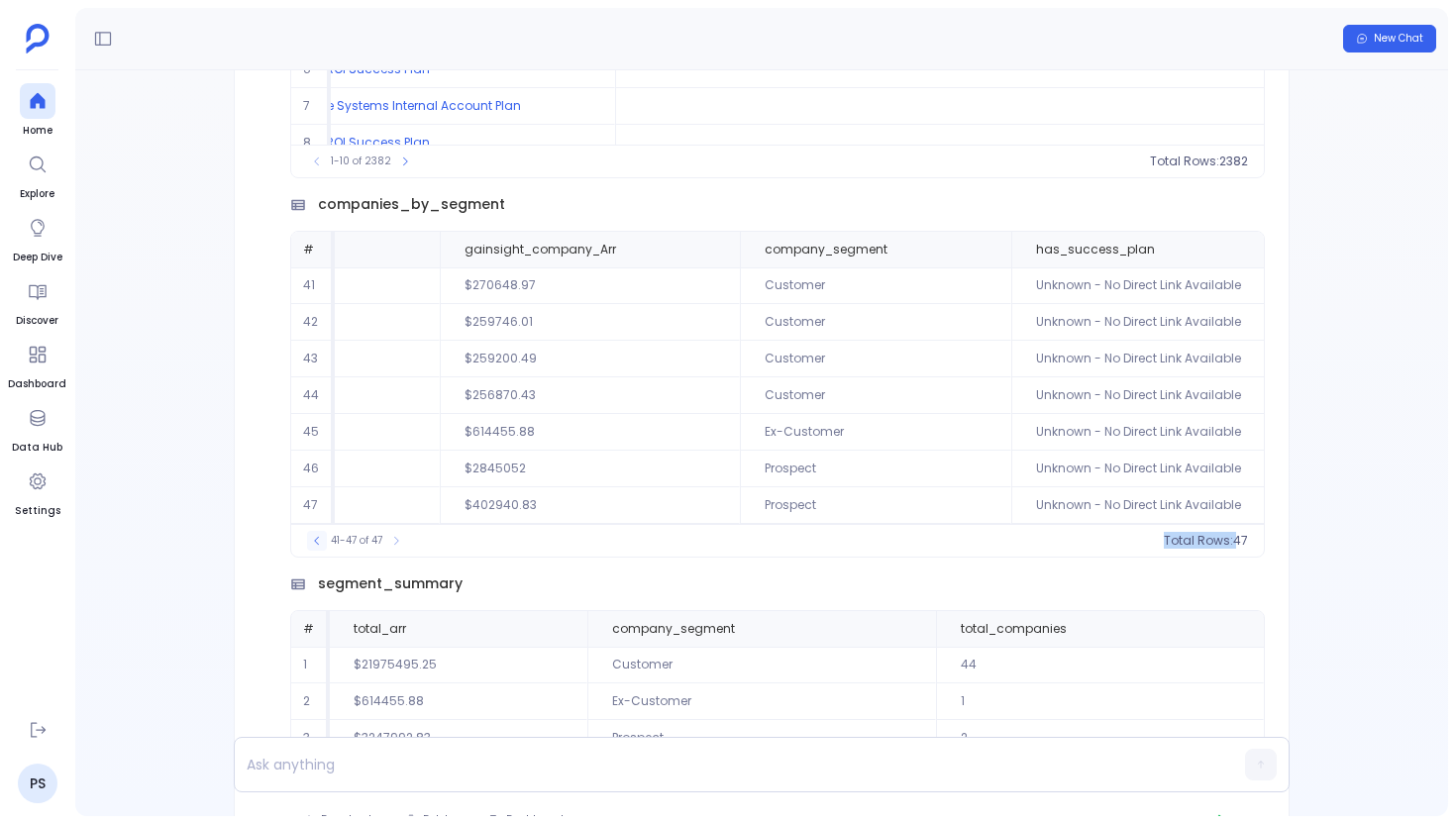click 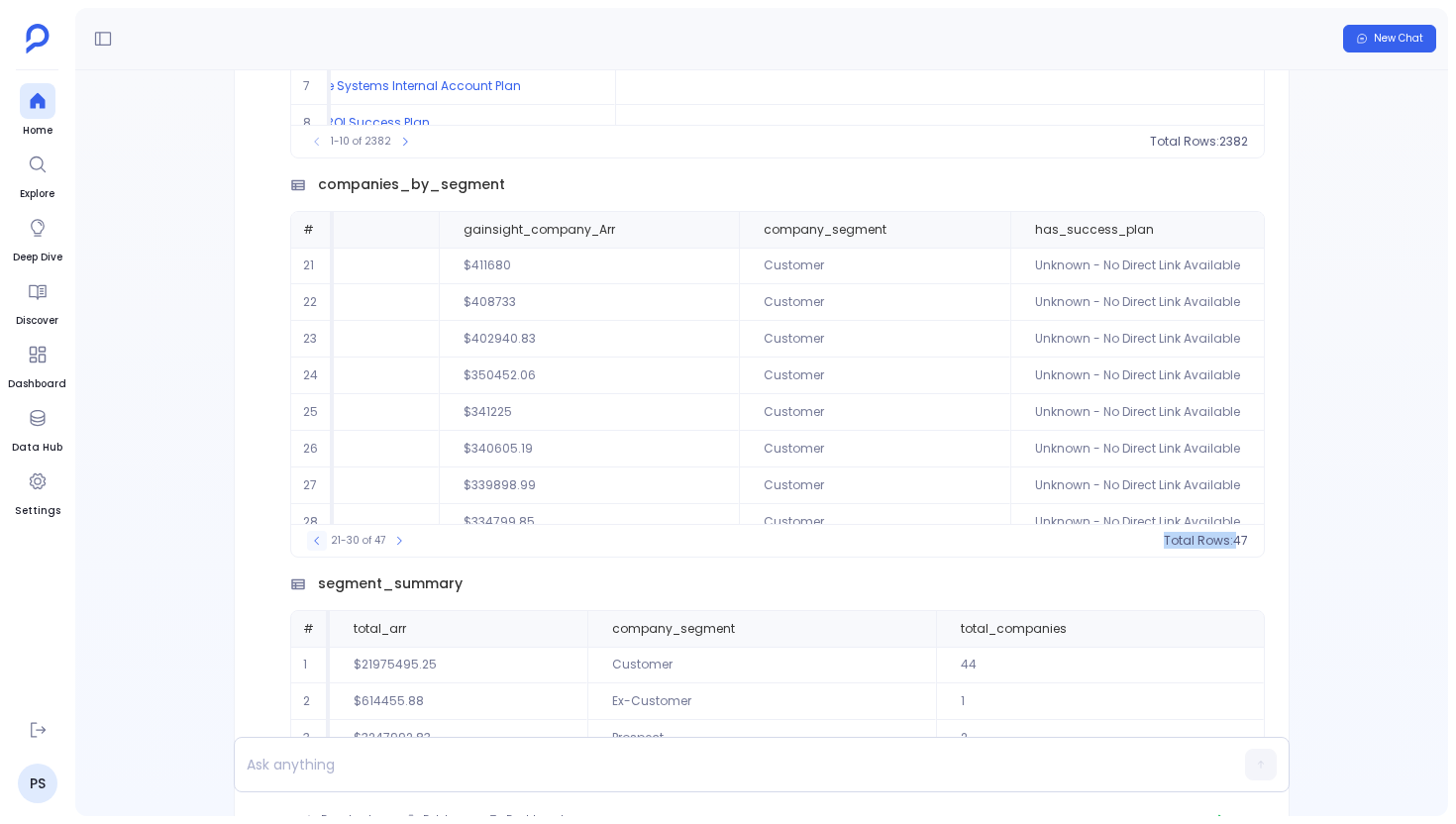 click 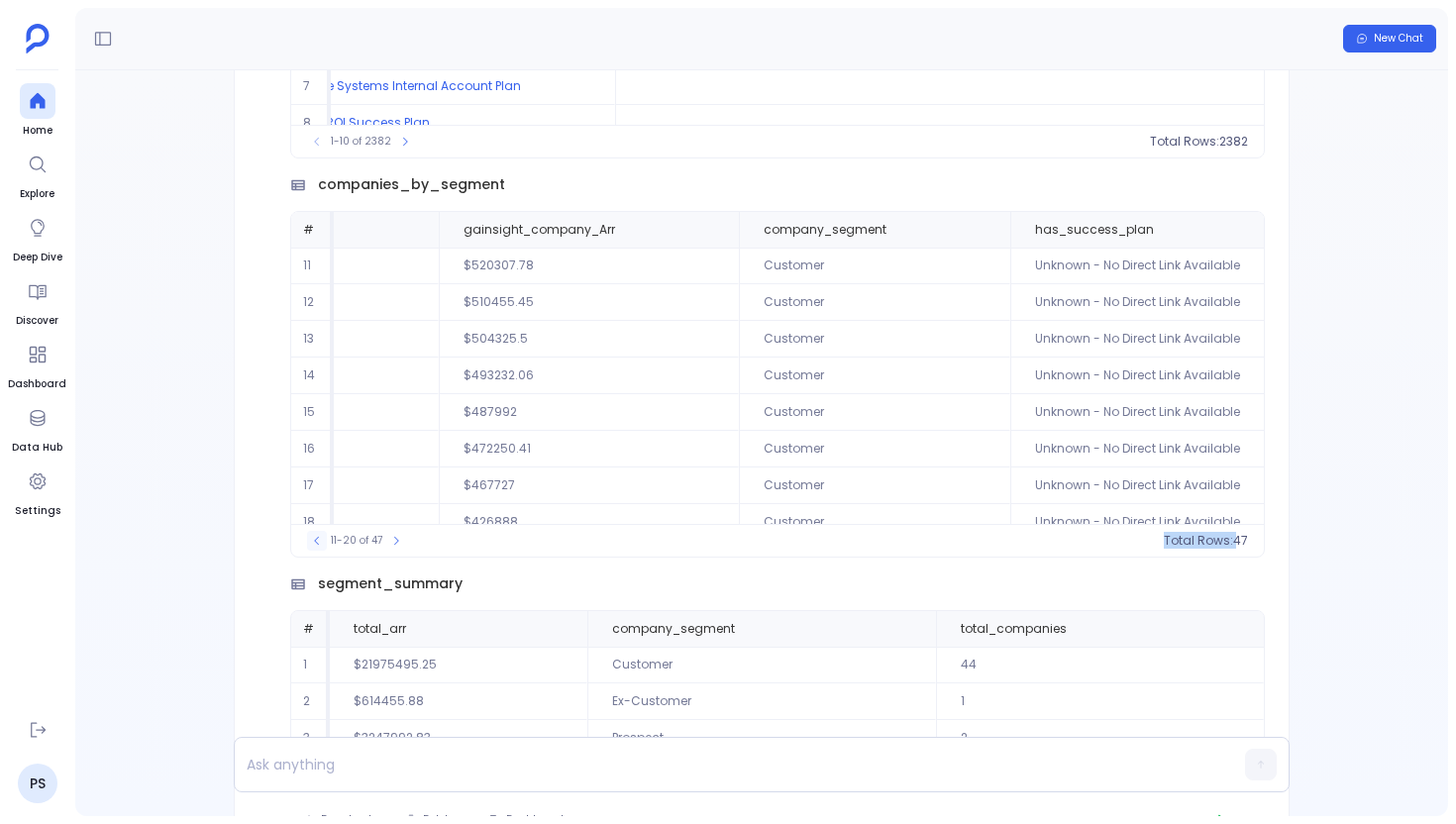 click 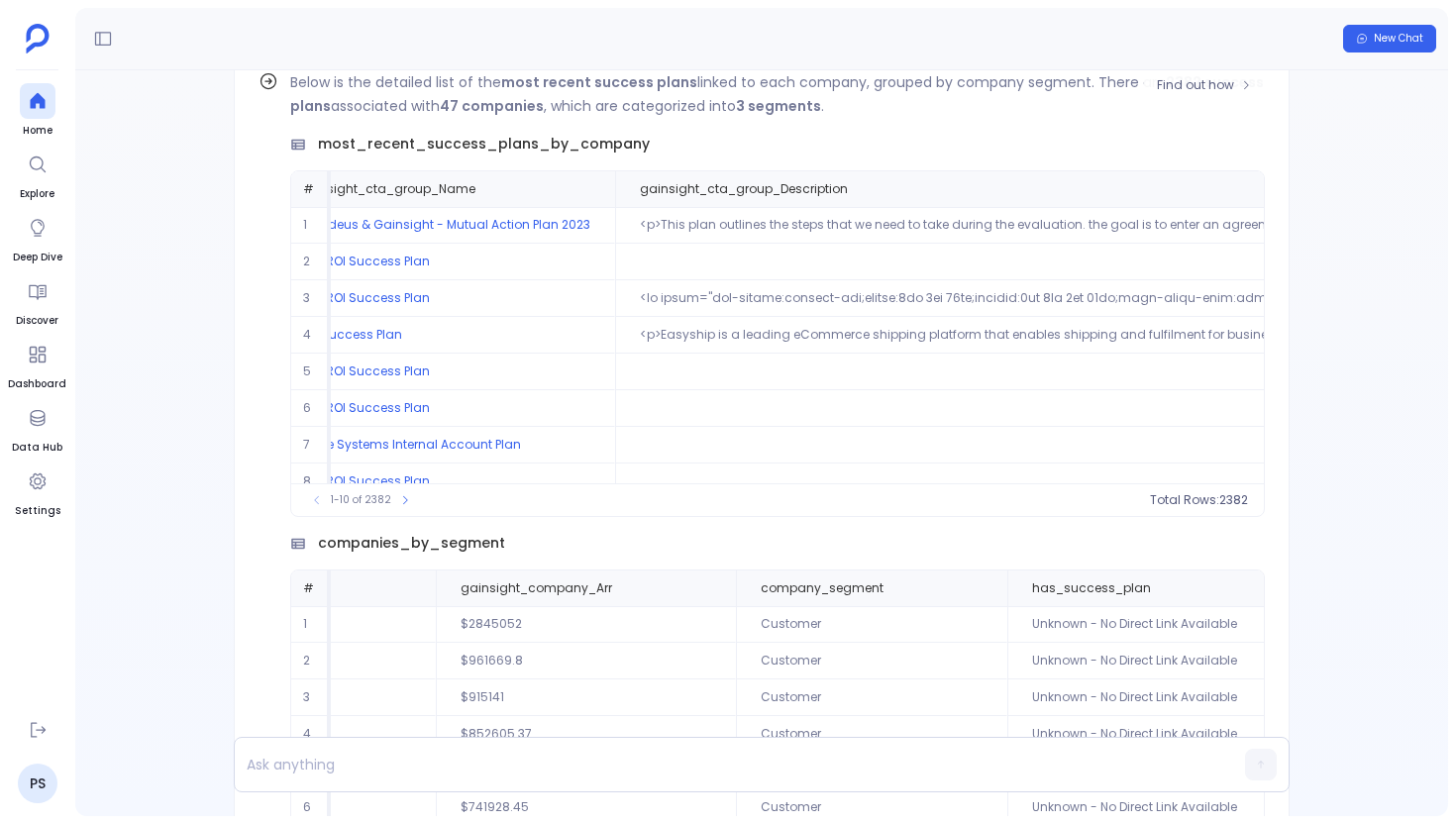 scroll, scrollTop: -542, scrollLeft: 0, axis: vertical 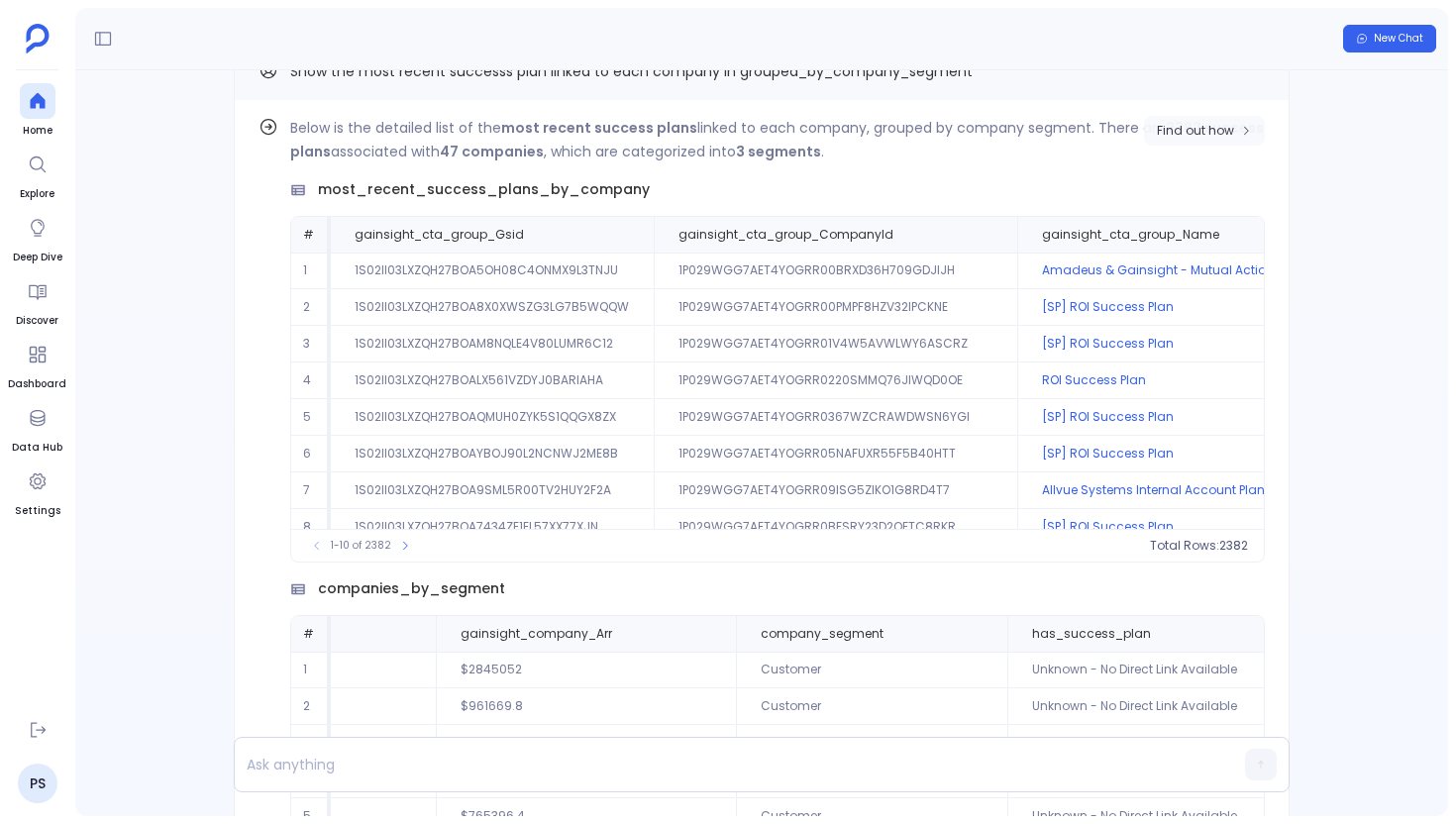 click on "Find out how" at bounding box center [1196, 131] 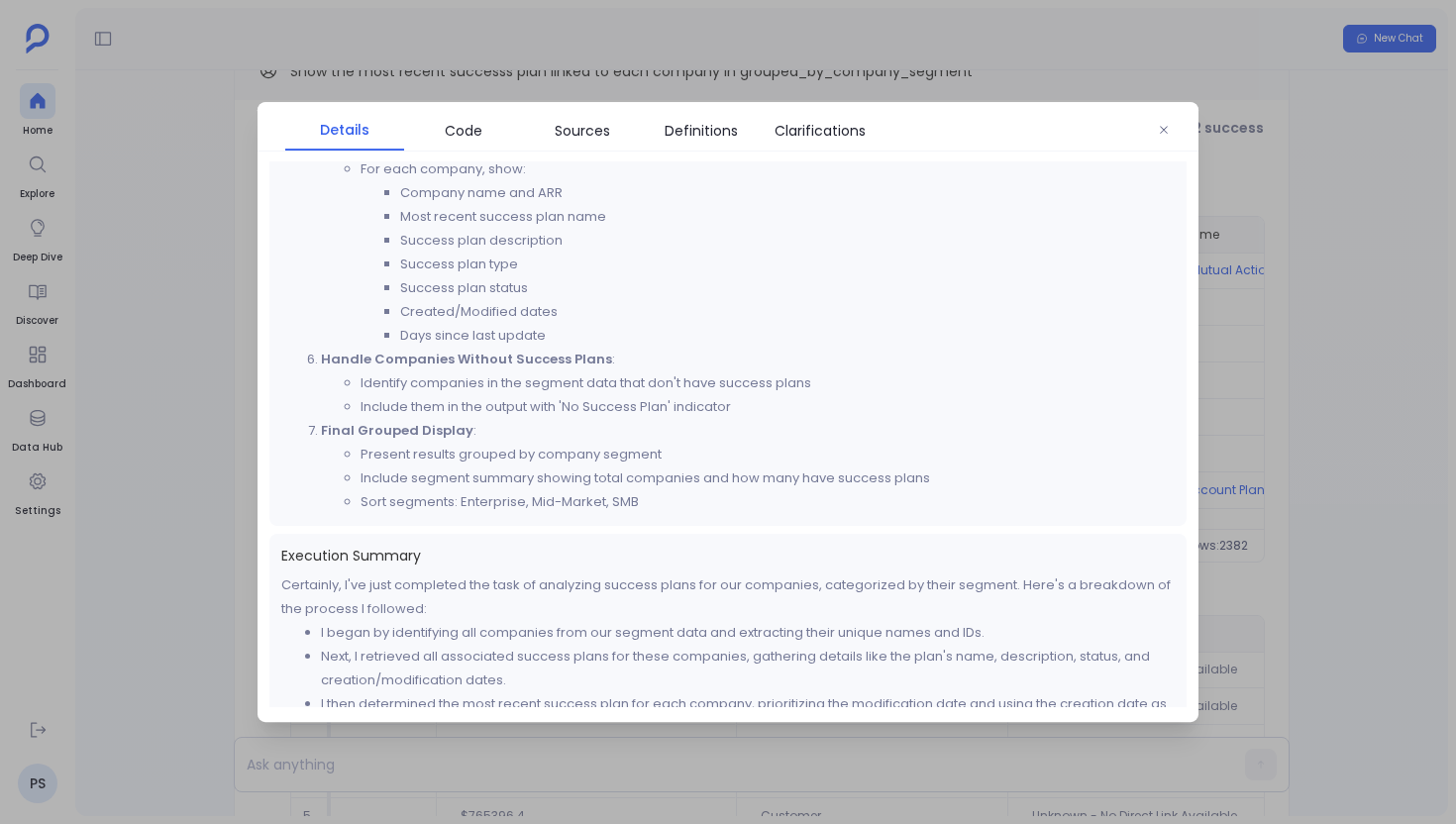 scroll, scrollTop: 560, scrollLeft: 0, axis: vertical 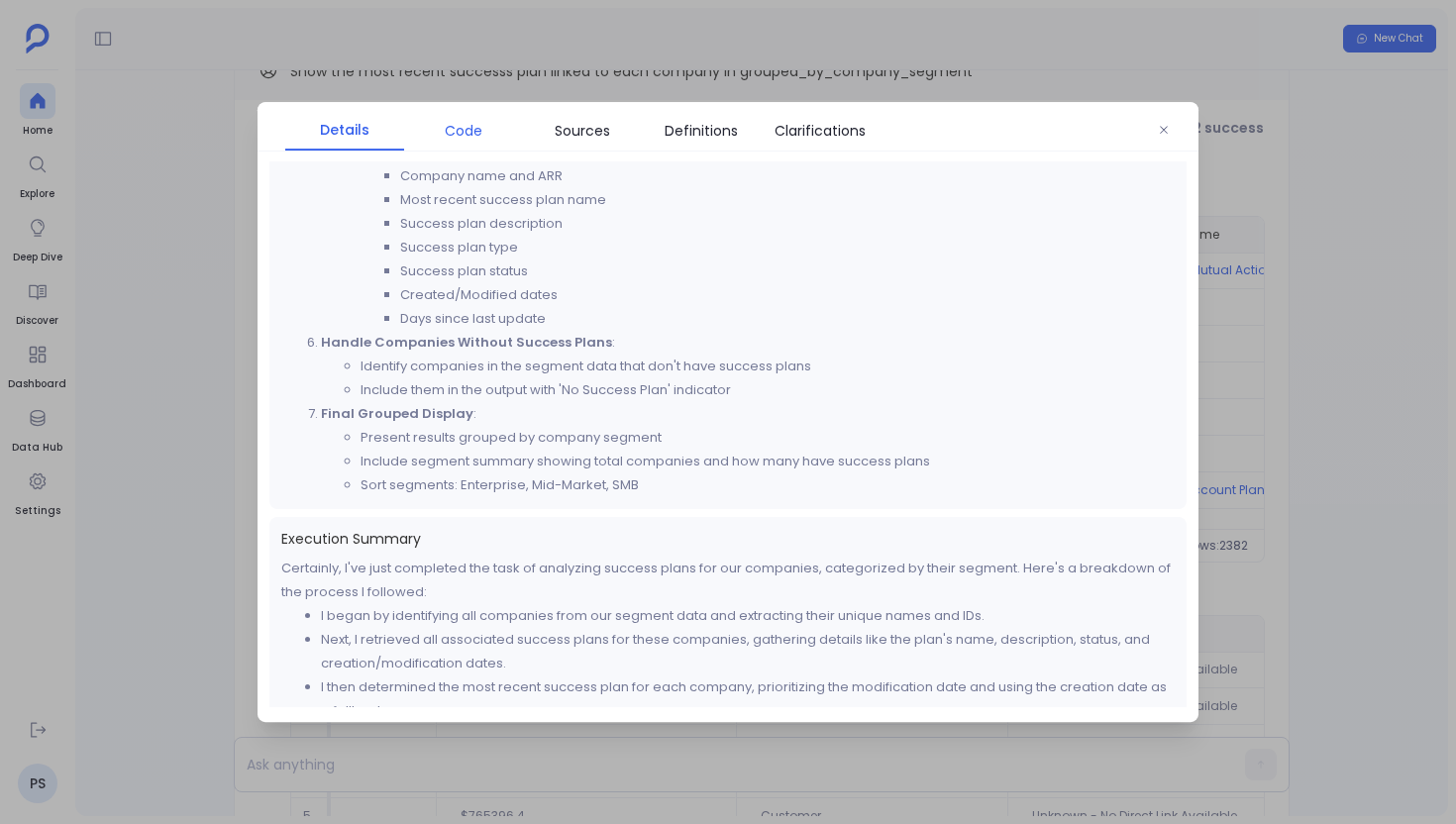 click on "Code" at bounding box center (464, 131) 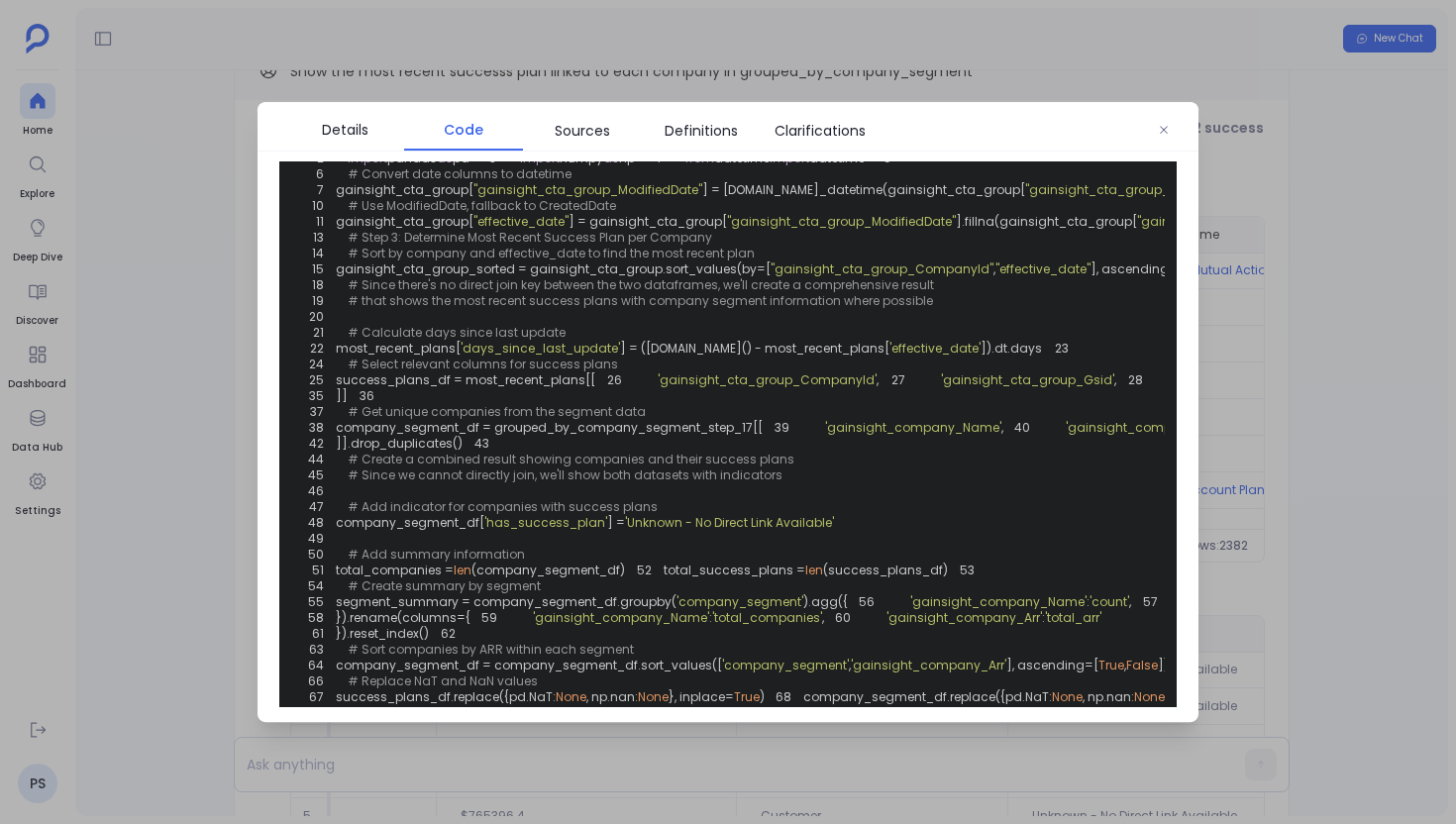 scroll, scrollTop: 88, scrollLeft: 0, axis: vertical 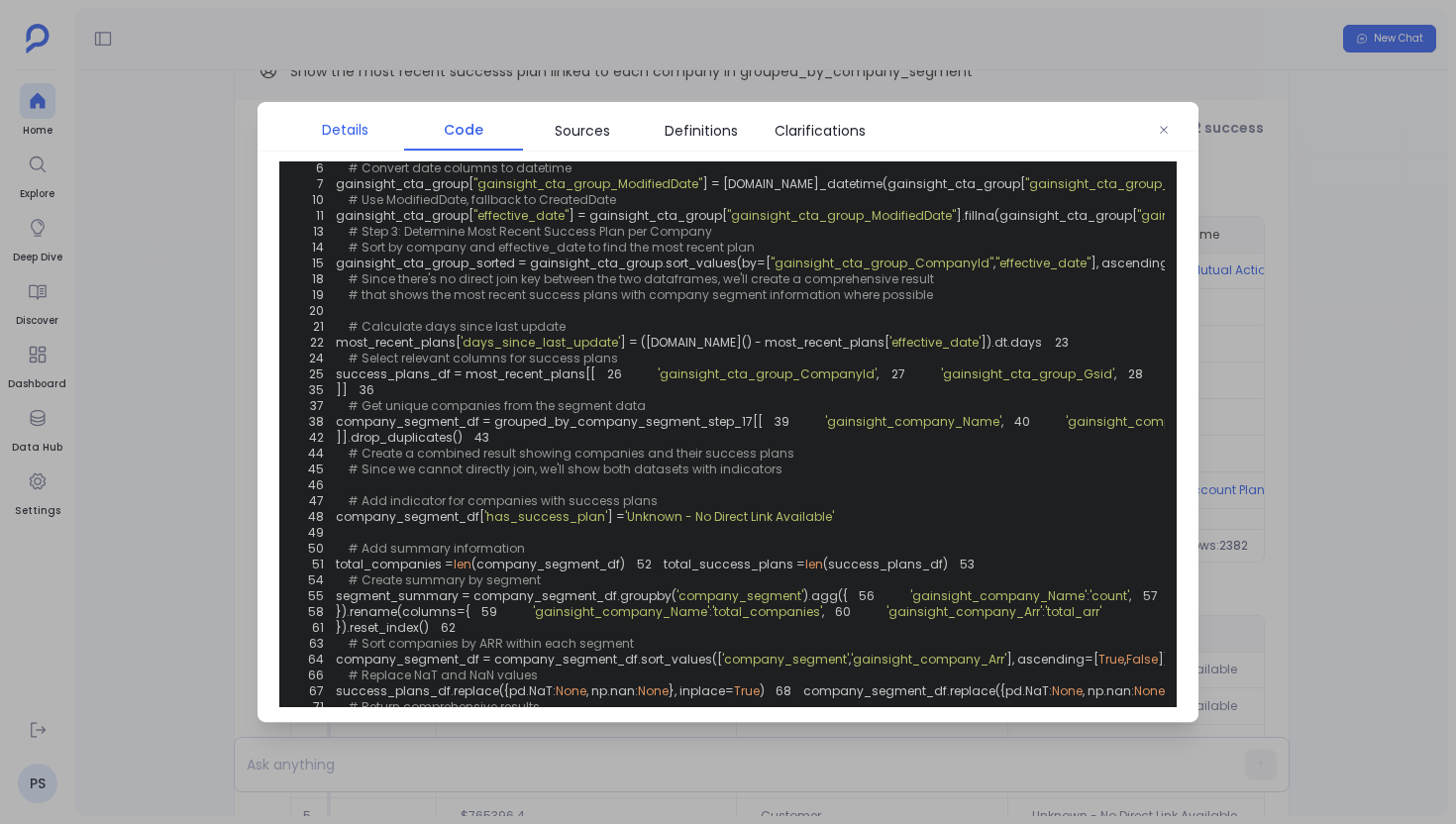 click on "Details" at bounding box center [345, 130] 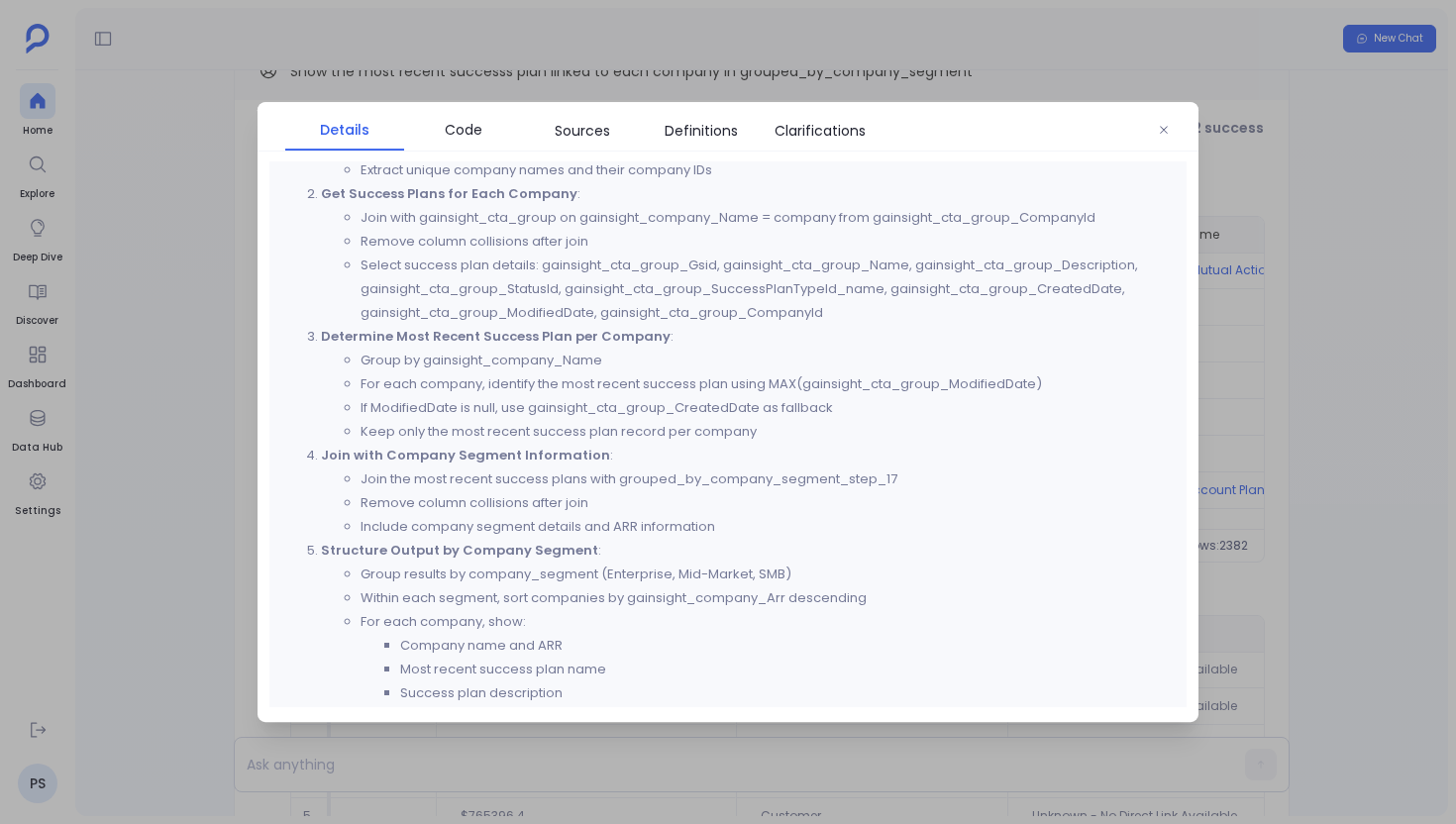 scroll, scrollTop: 91, scrollLeft: 0, axis: vertical 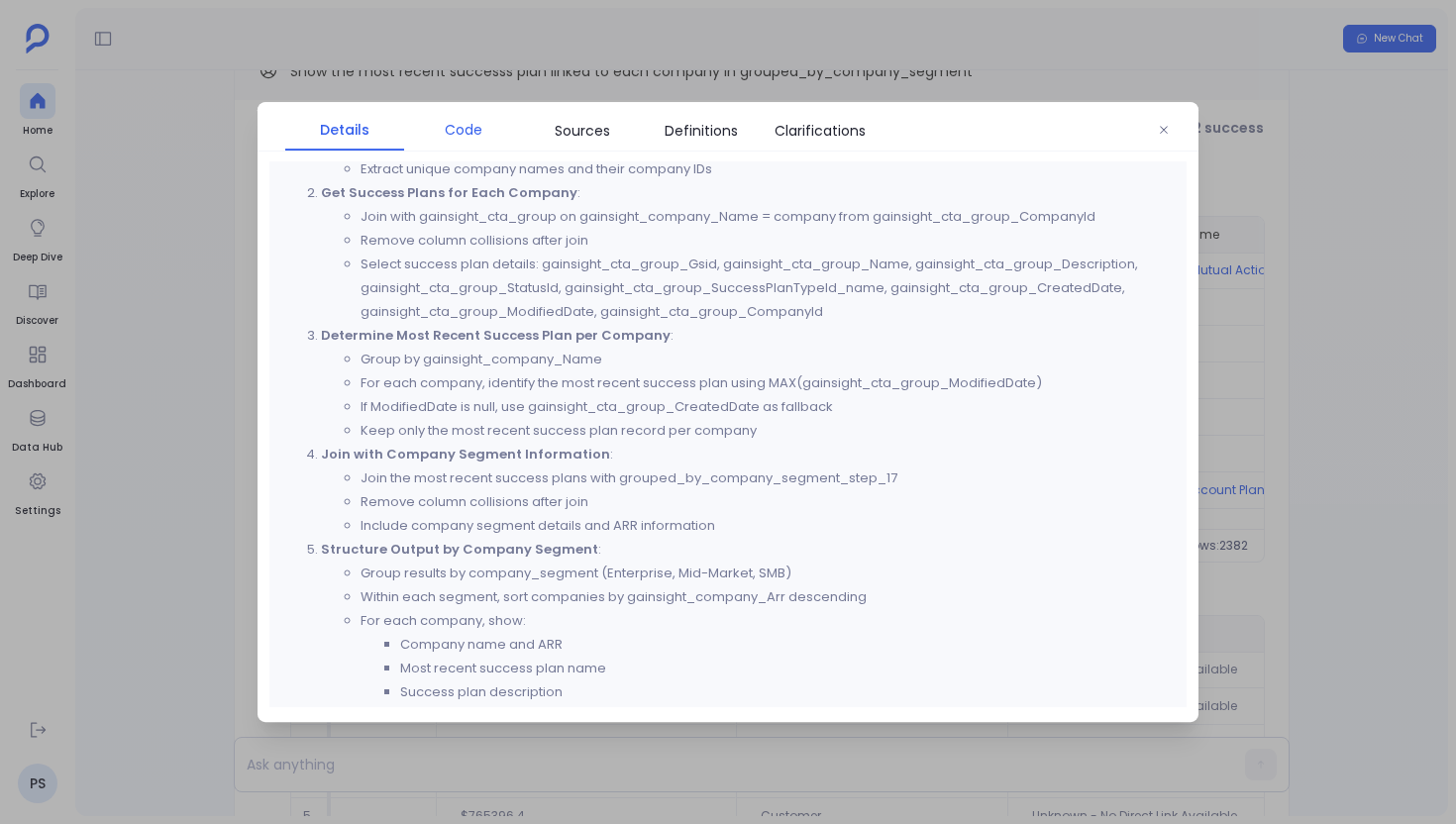 click on "Code" at bounding box center (464, 130) 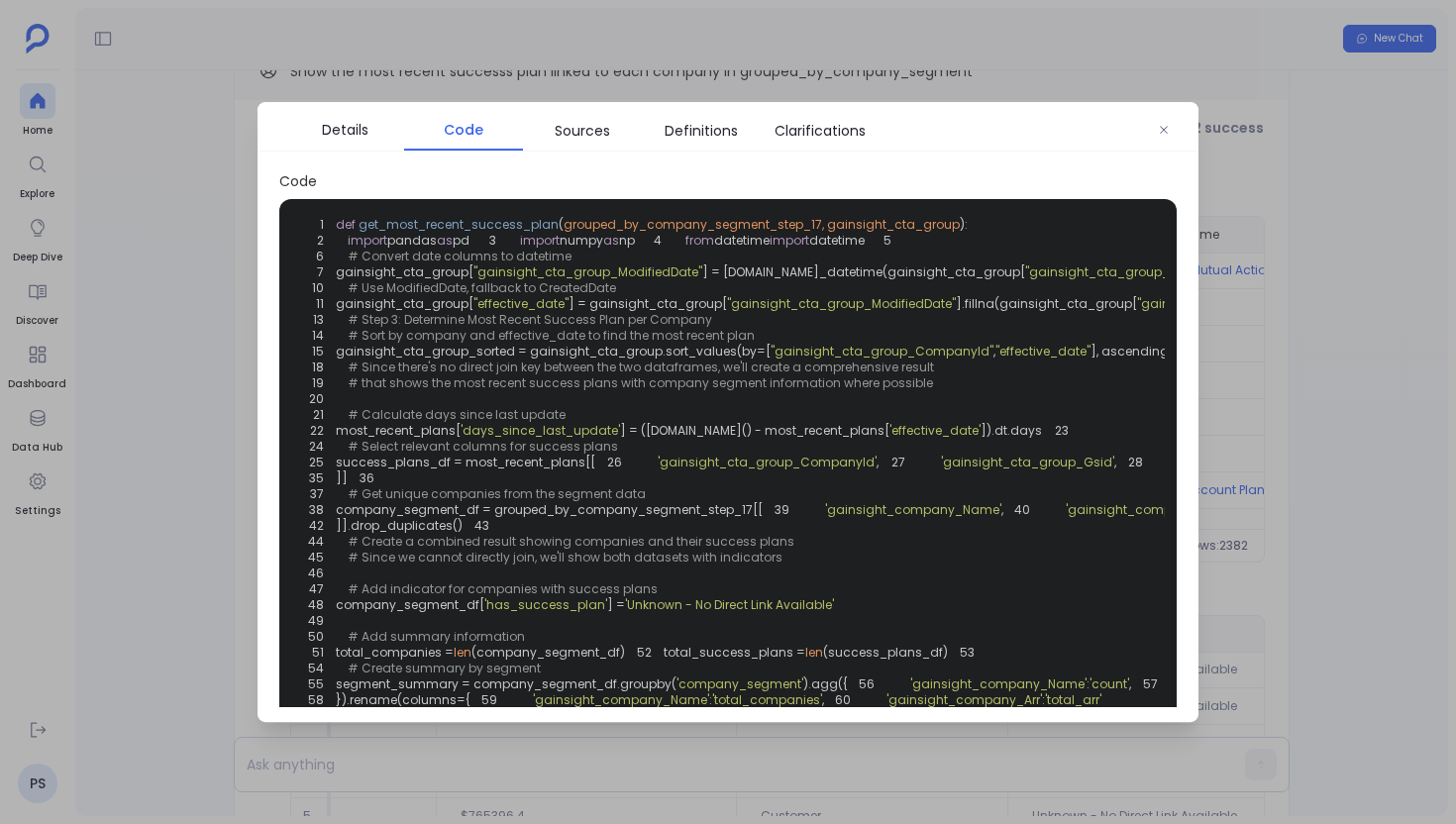 scroll, scrollTop: 43, scrollLeft: 0, axis: vertical 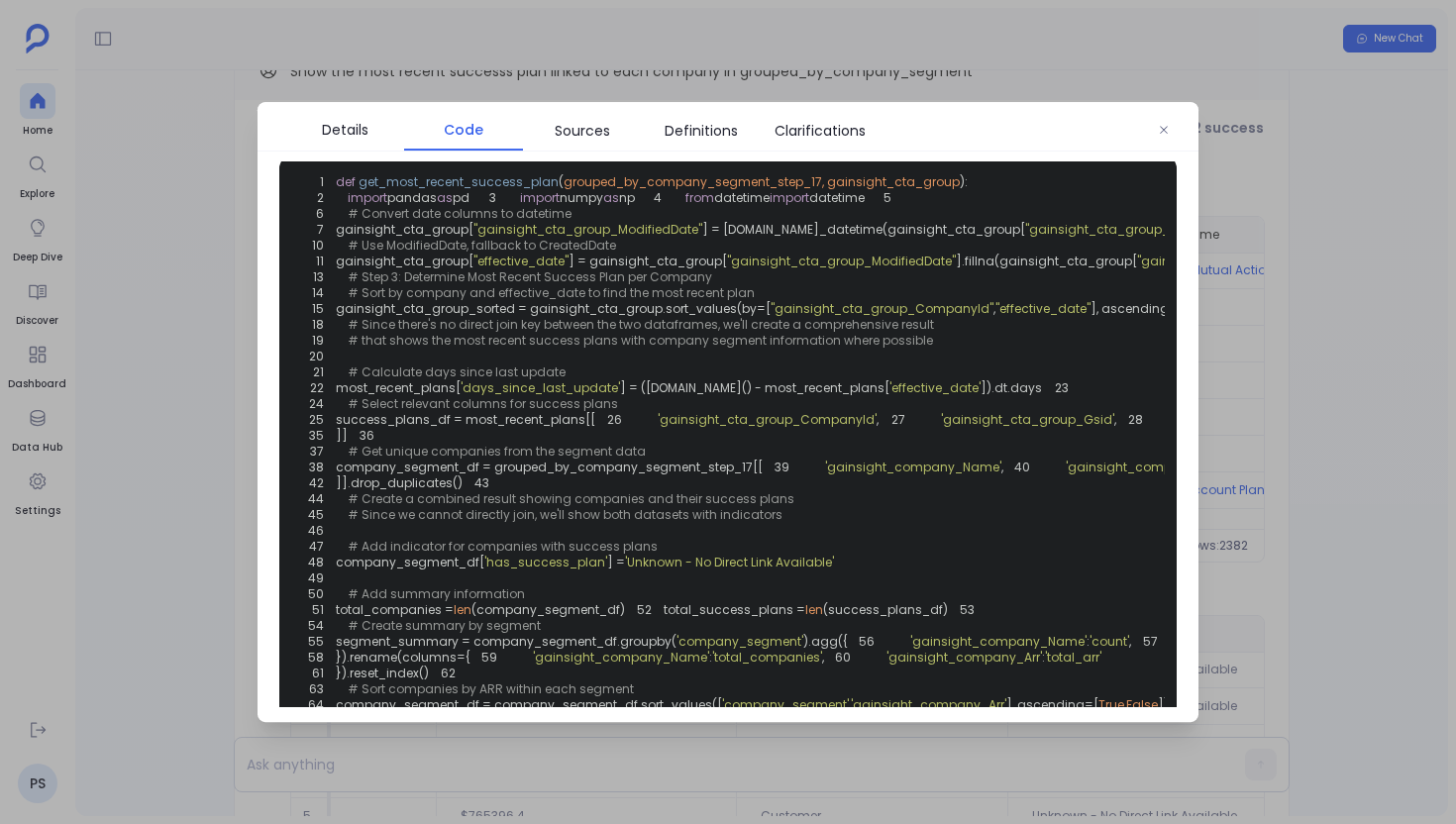 click at bounding box center (728, 412) 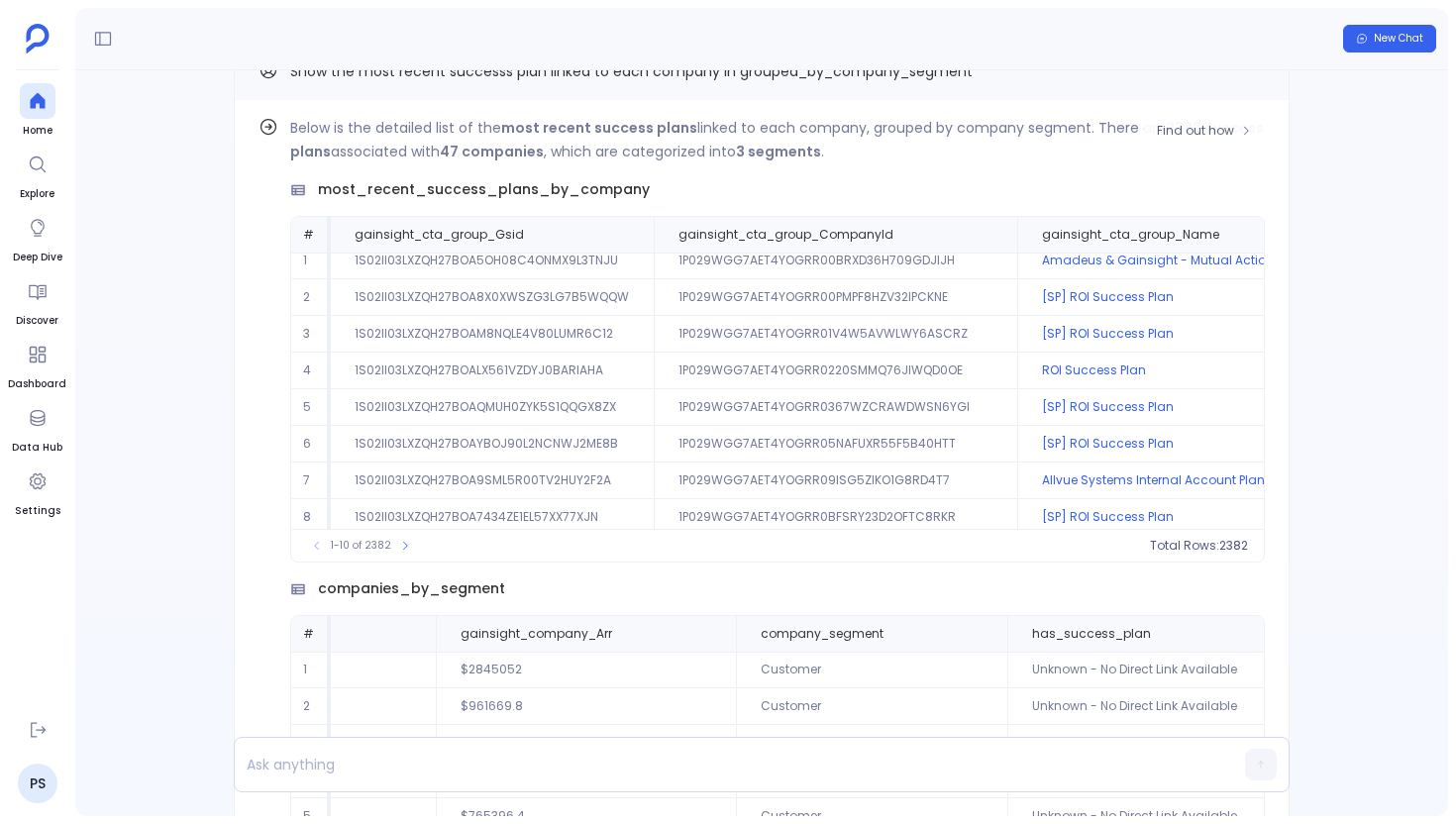 scroll, scrollTop: 95, scrollLeft: 0, axis: vertical 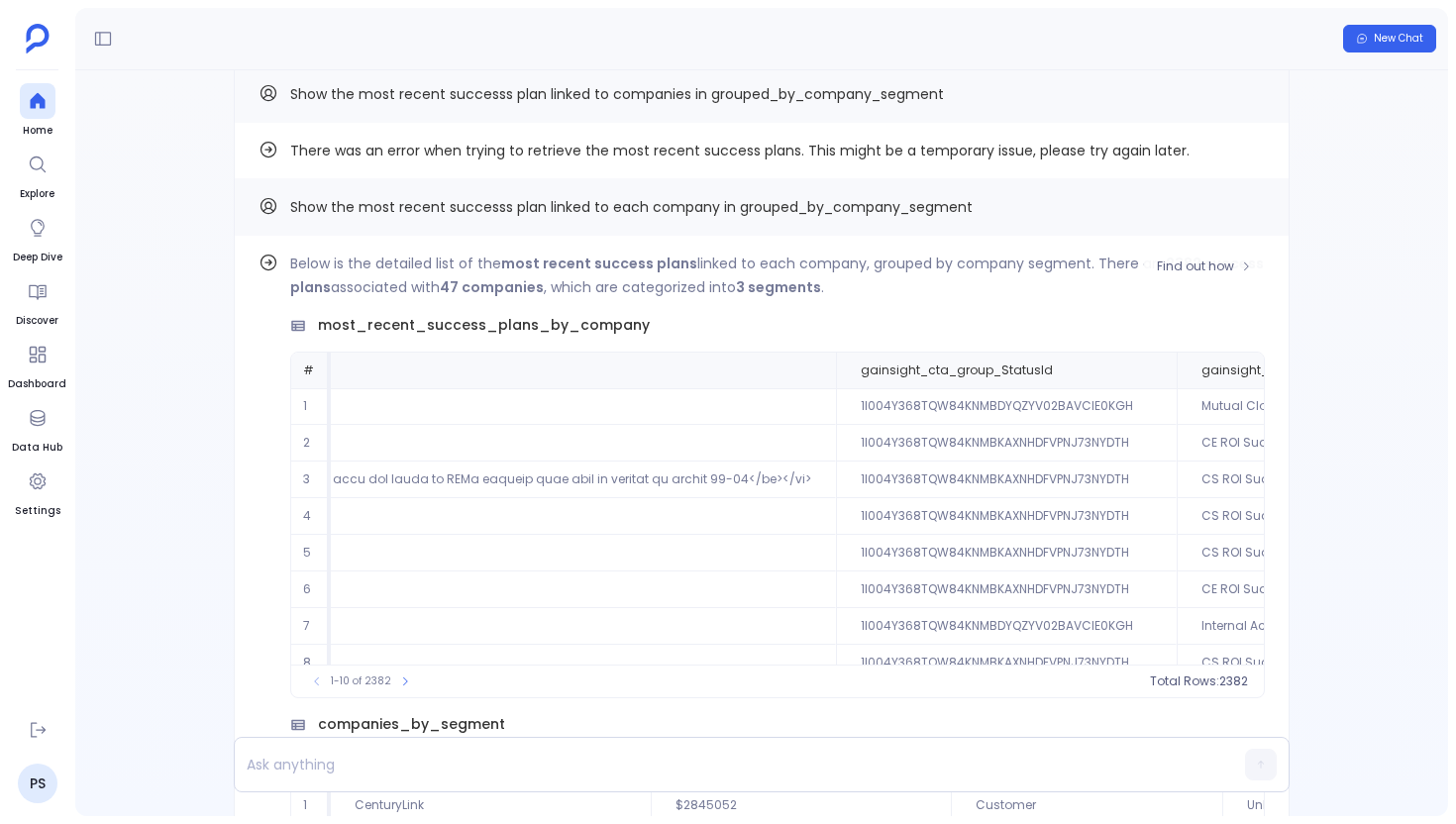 click on "gainsight_cta_group_SuccessPlanTypeId_name" at bounding box center [1353, 370] 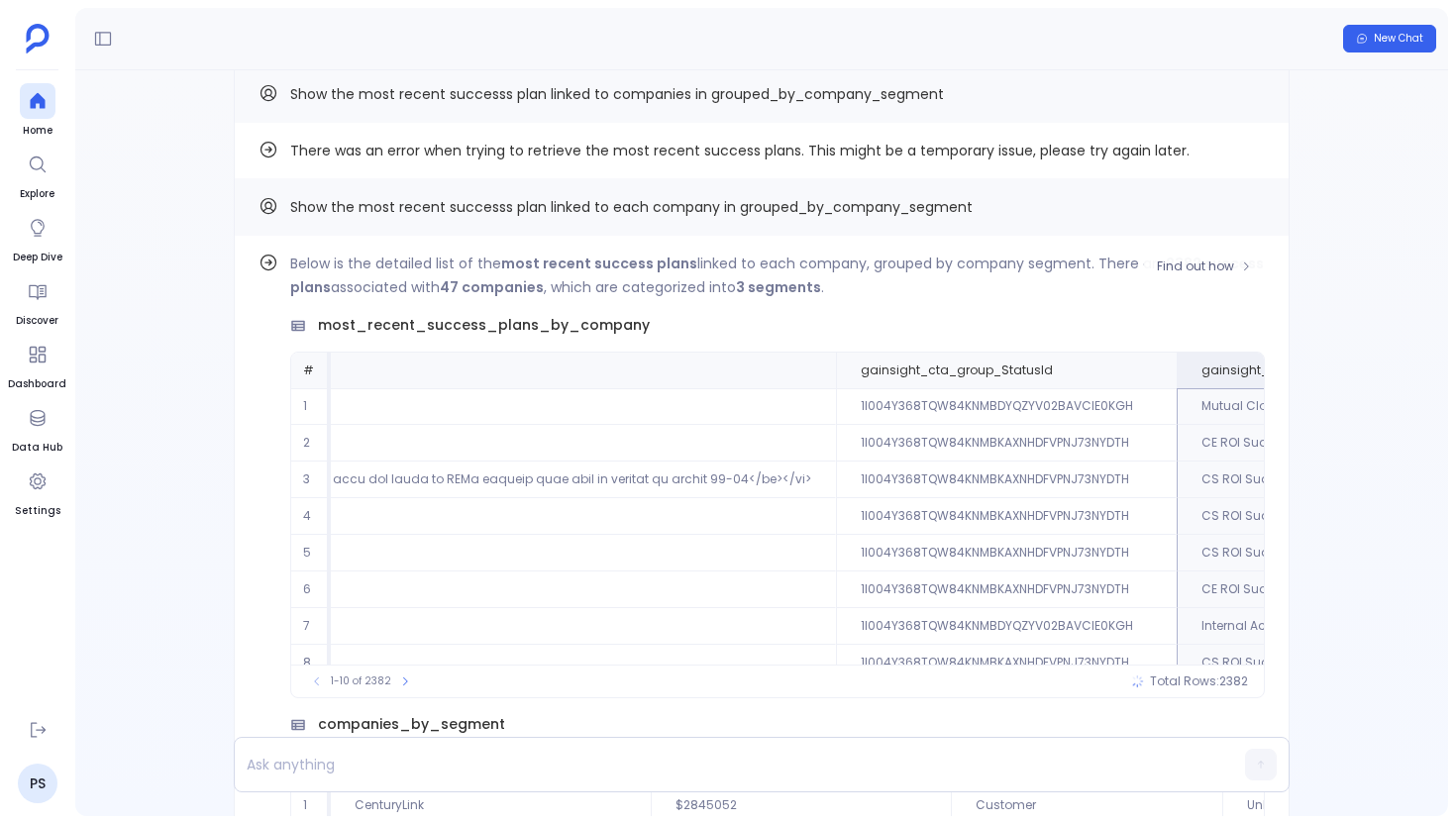 click on "Mutual Close/Action Plan" at bounding box center (1403, 406) 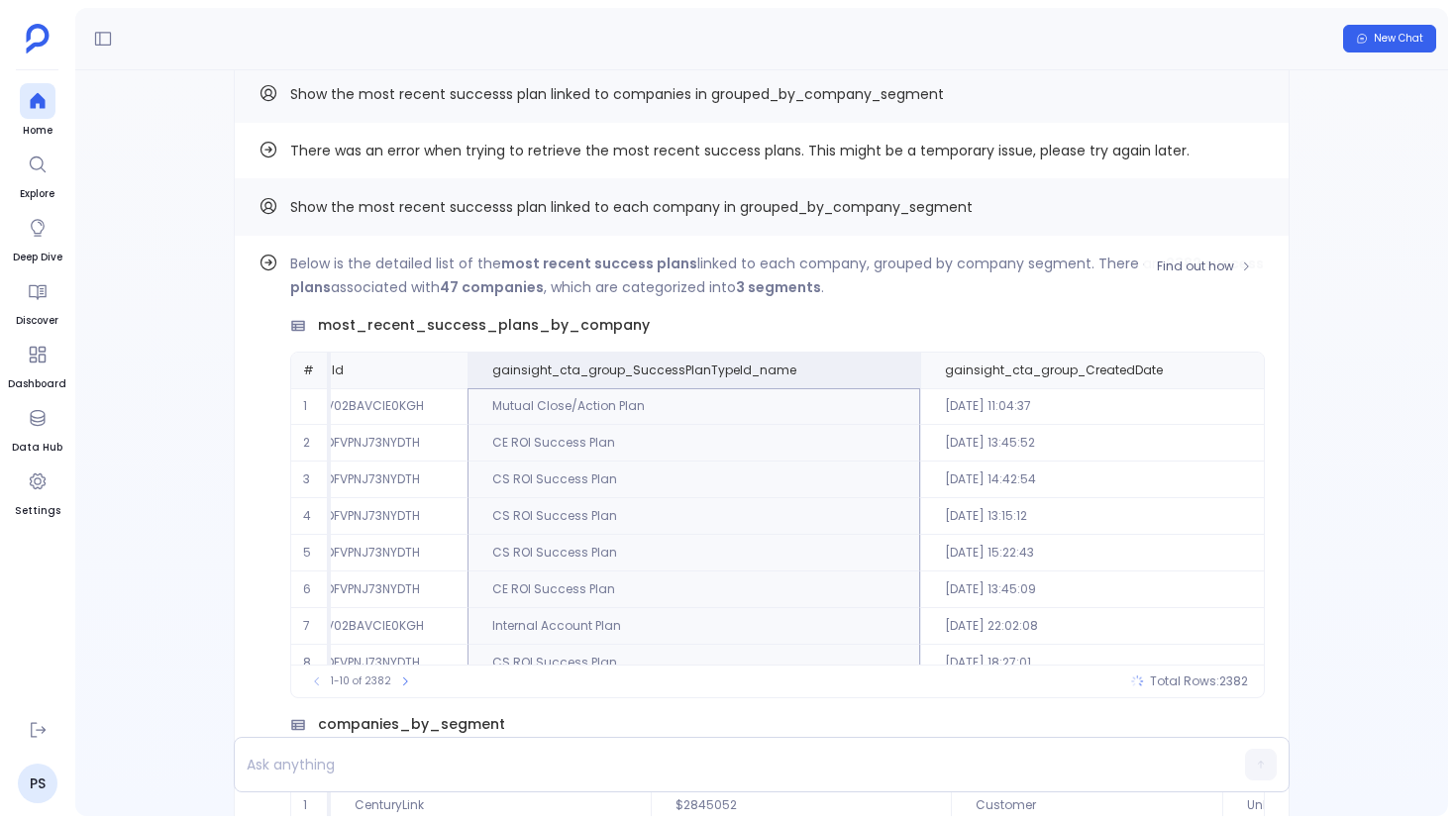 scroll, scrollTop: 0, scrollLeft: 9910, axis: horizontal 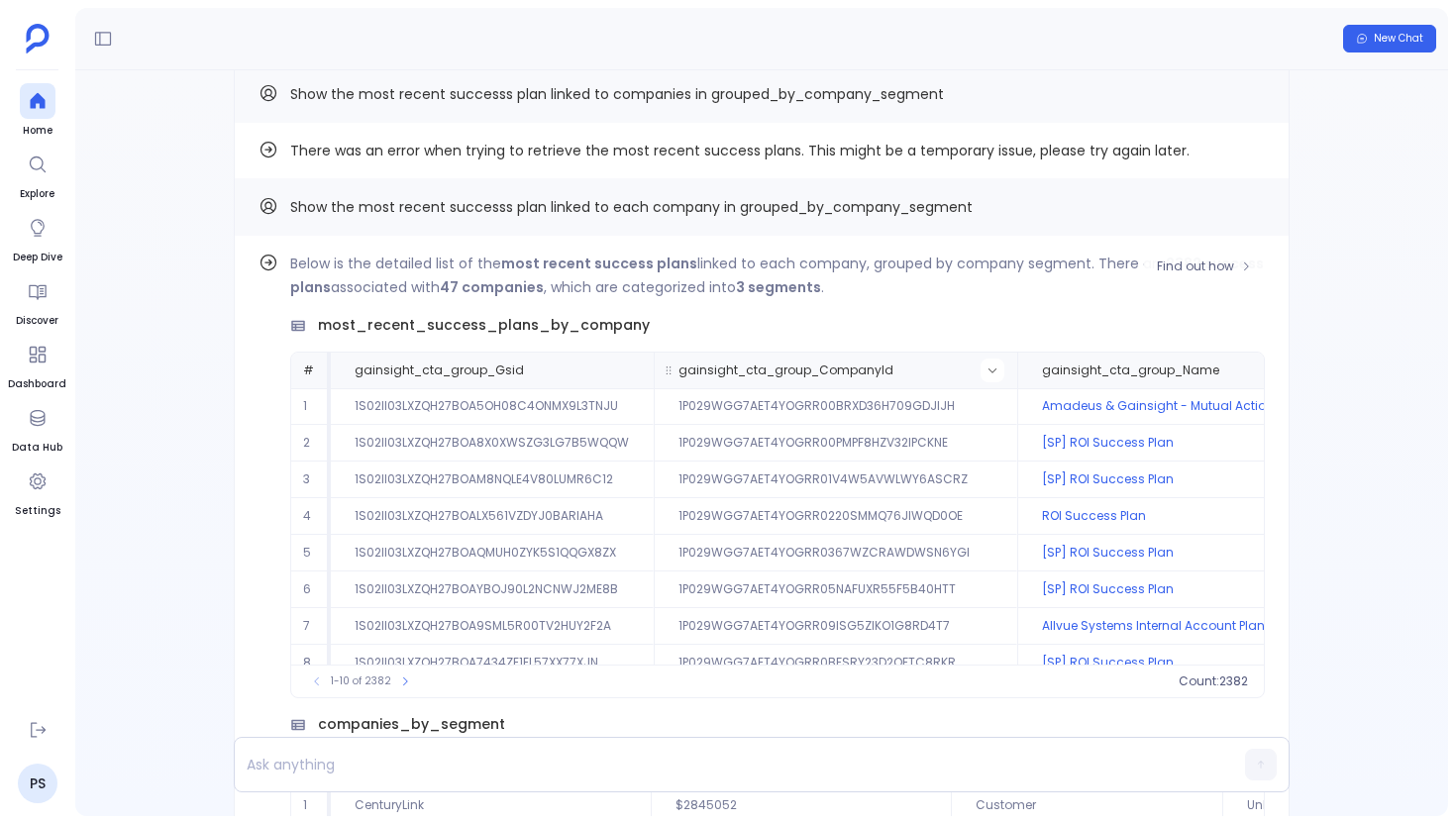 click at bounding box center [992, 370] 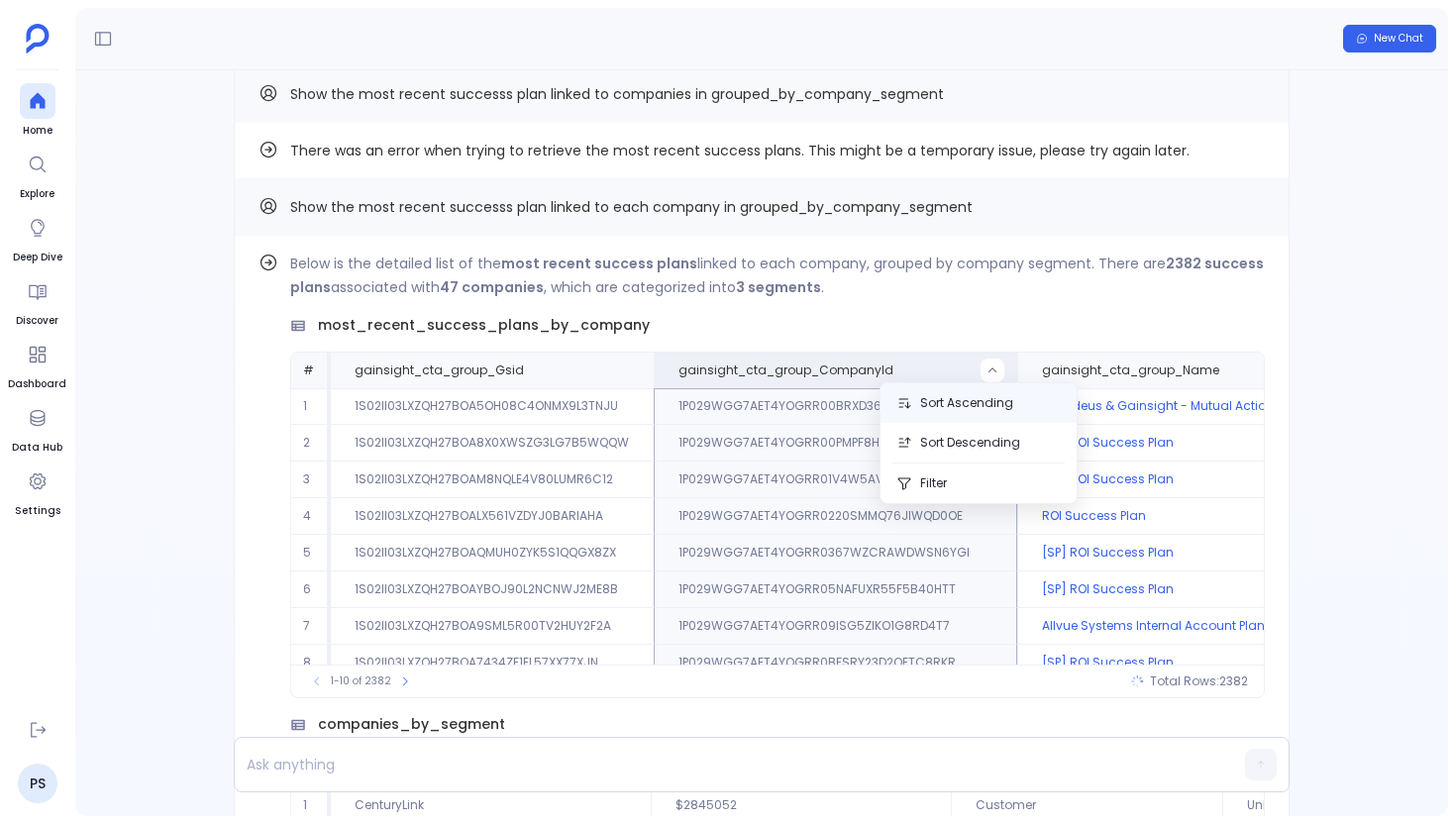 click on "Sort Ascending" at bounding box center (979, 403) 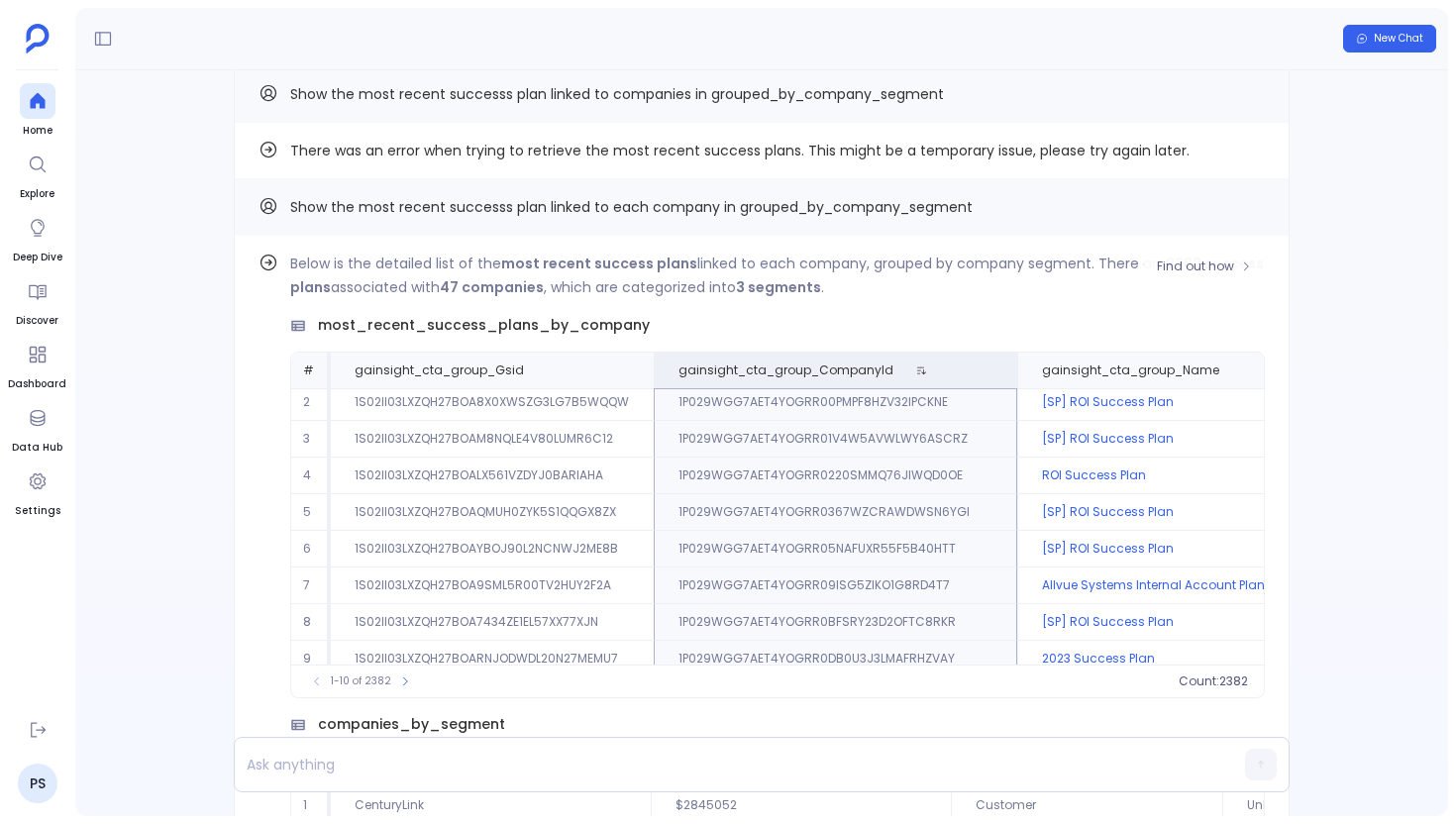 scroll, scrollTop: 44, scrollLeft: 0, axis: vertical 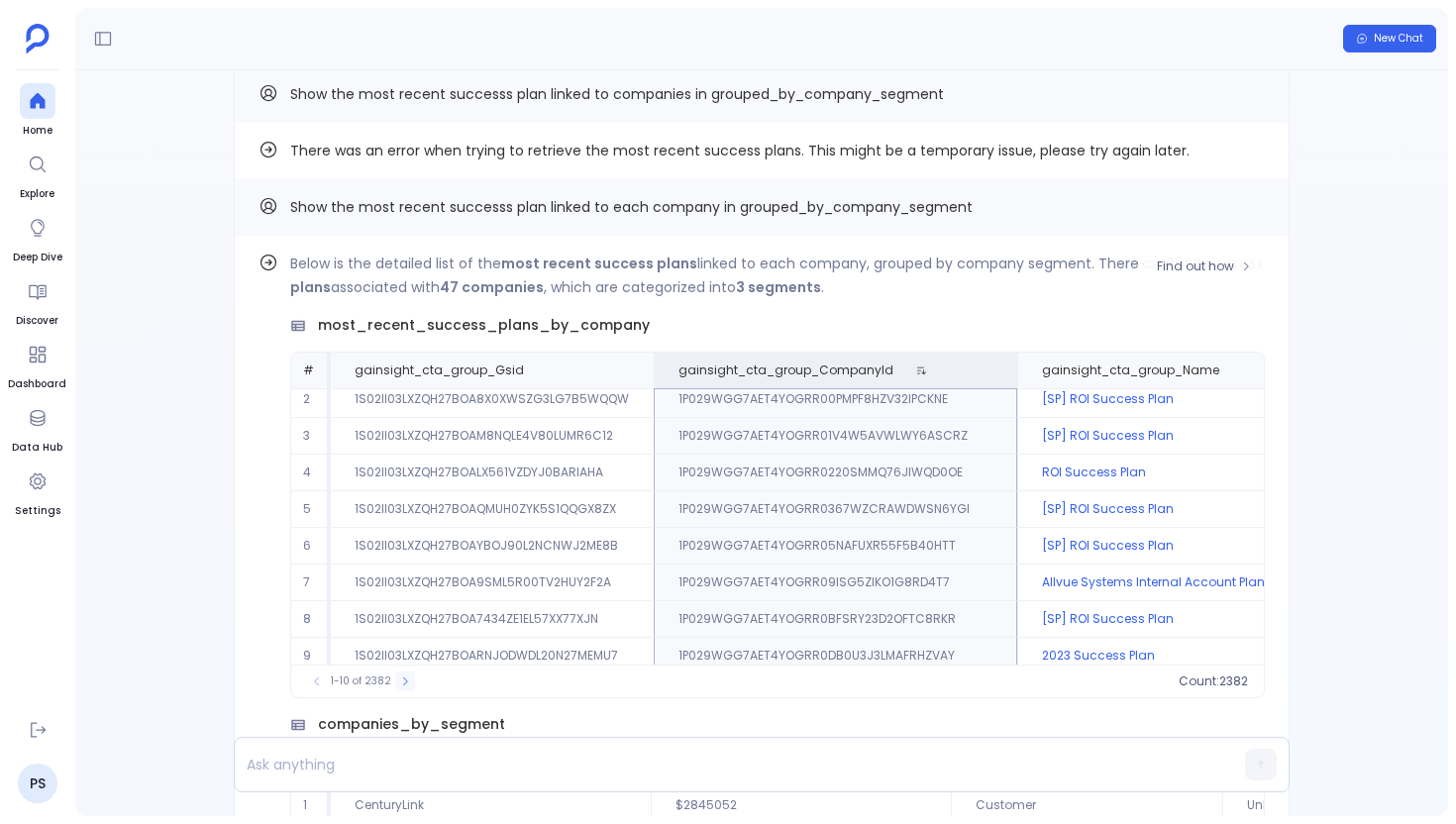 click at bounding box center [405, 681] 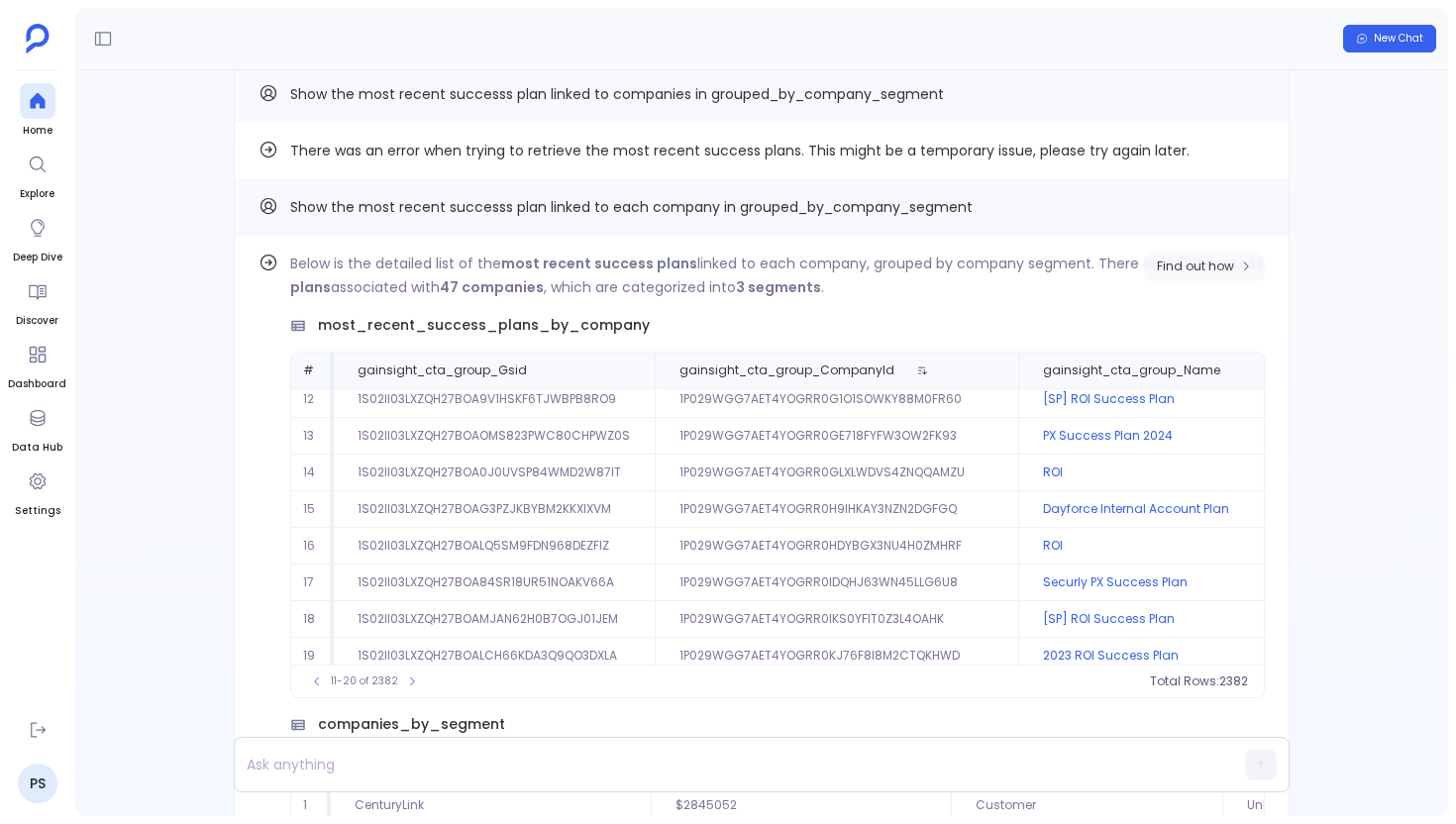 click on "Find out how" at bounding box center [1196, 266] 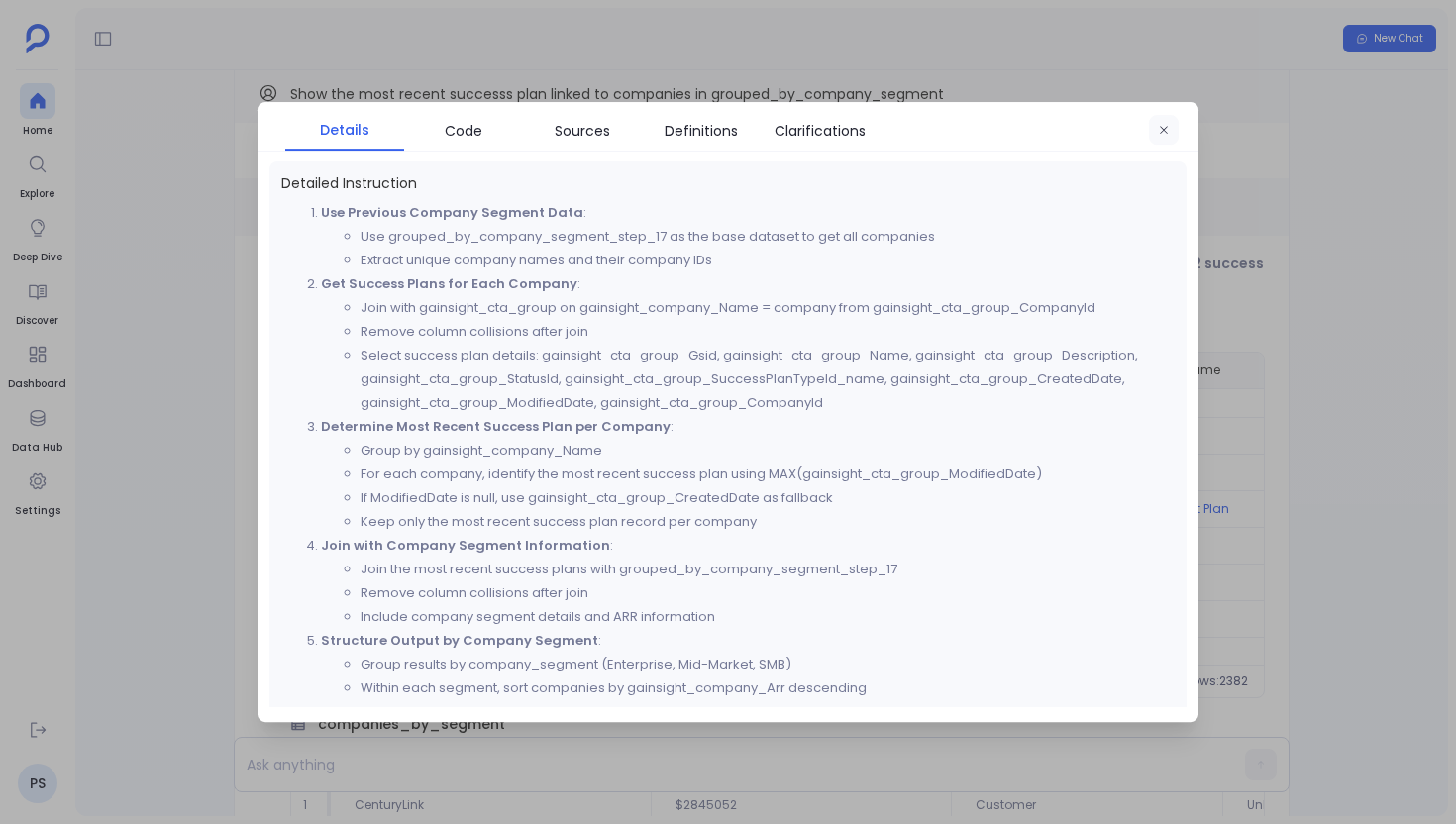 click 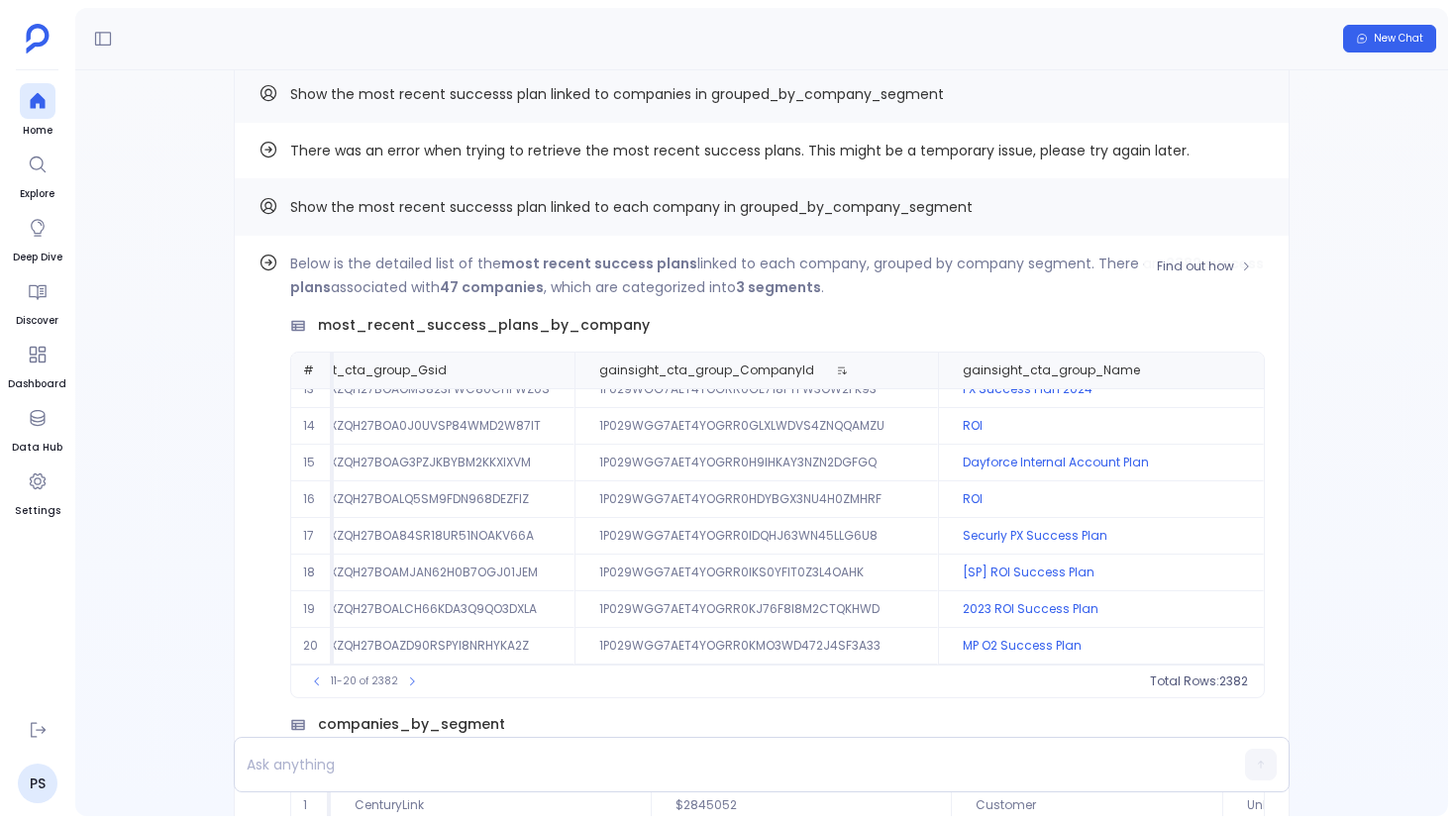 scroll, scrollTop: 95, scrollLeft: 0, axis: vertical 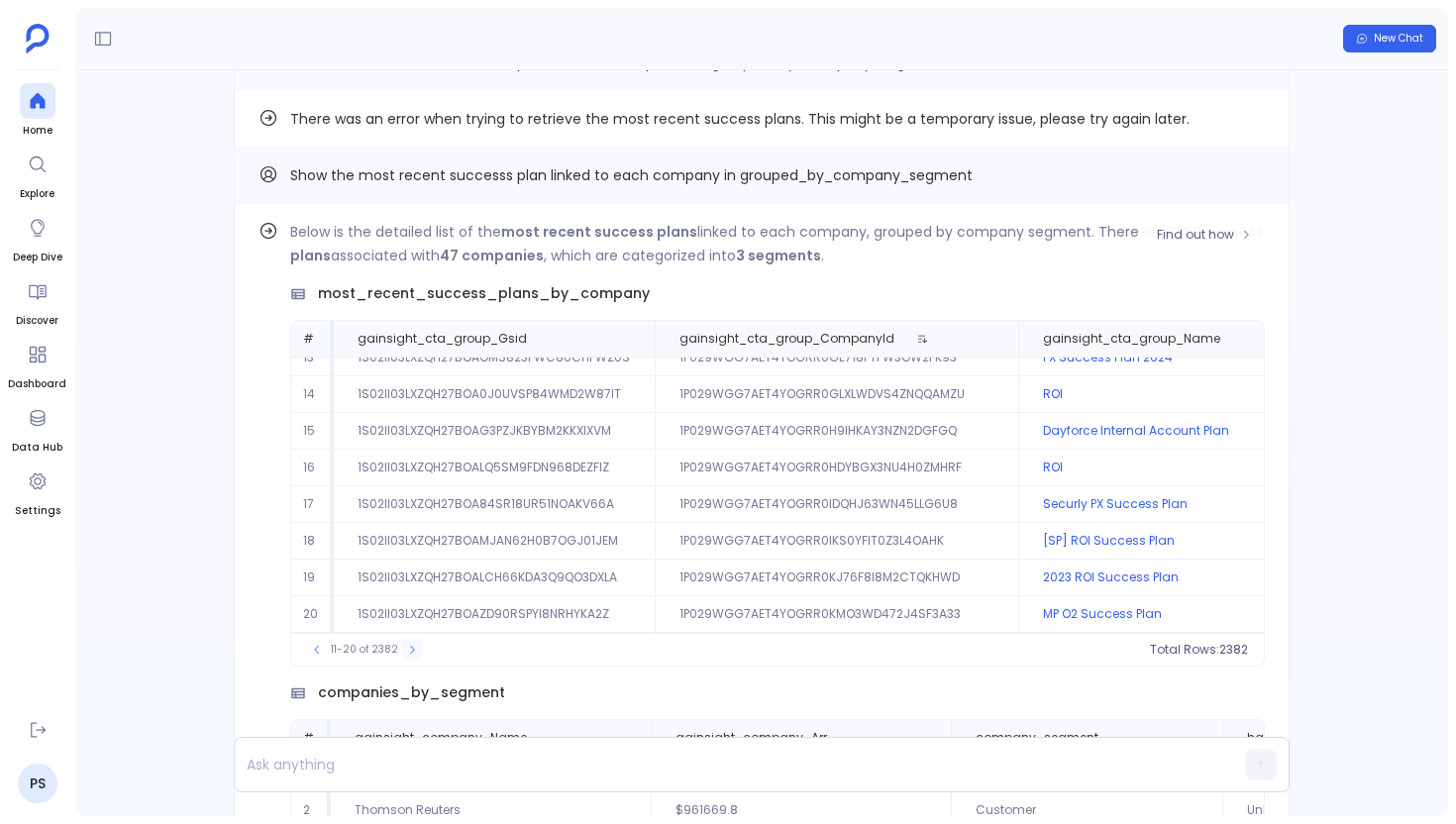 click 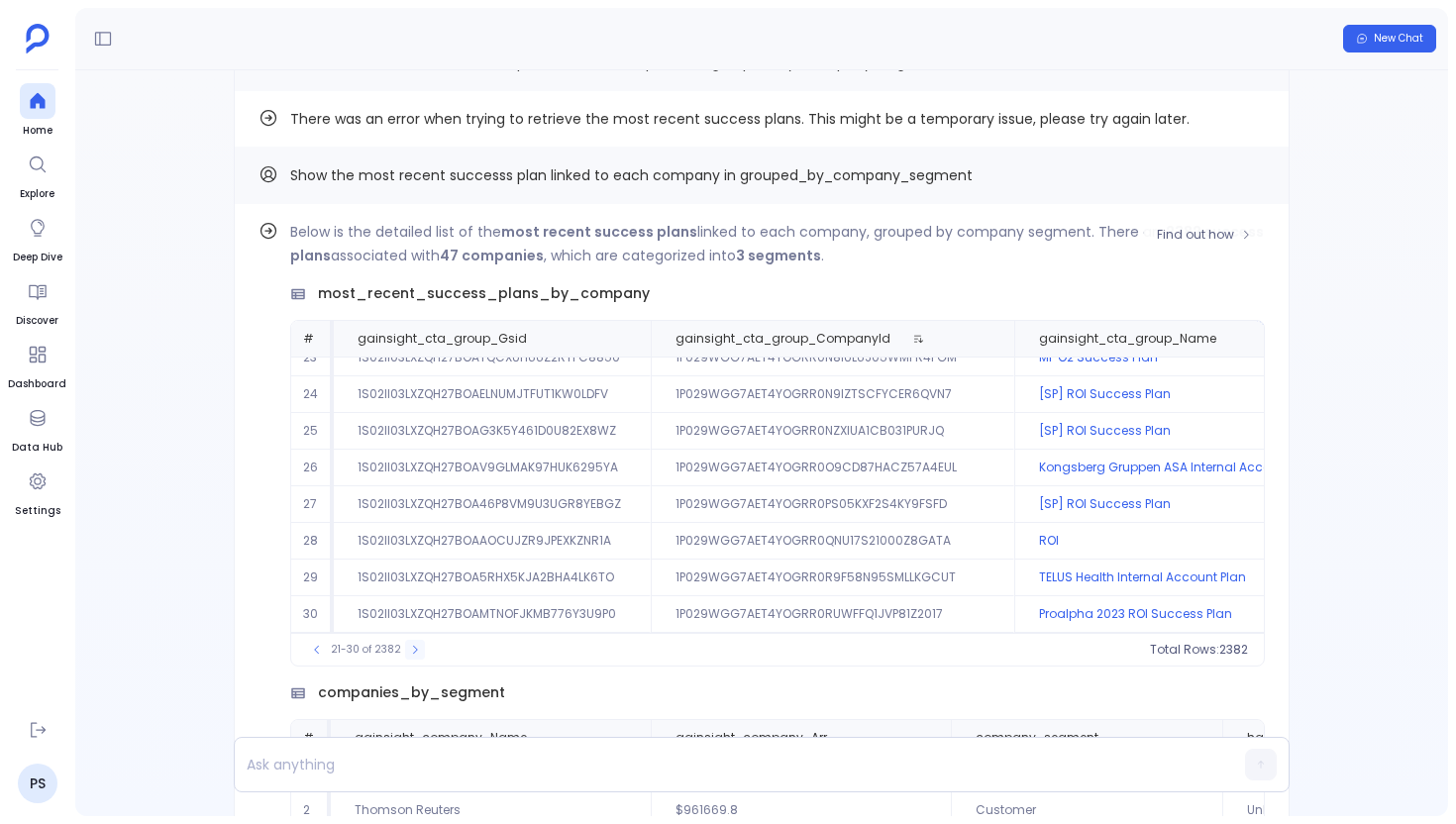 click 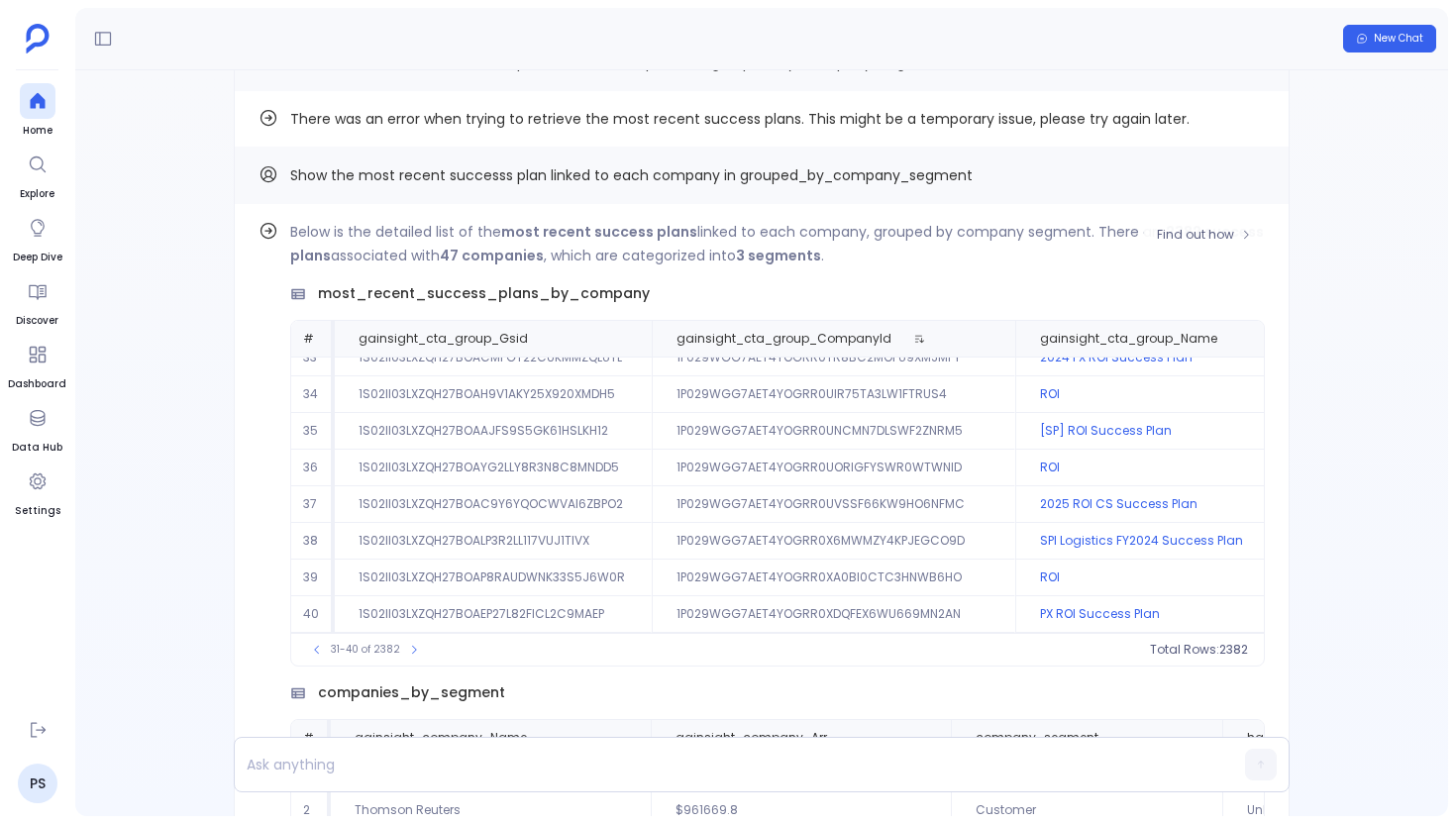 scroll, scrollTop: 0, scrollLeft: 0, axis: both 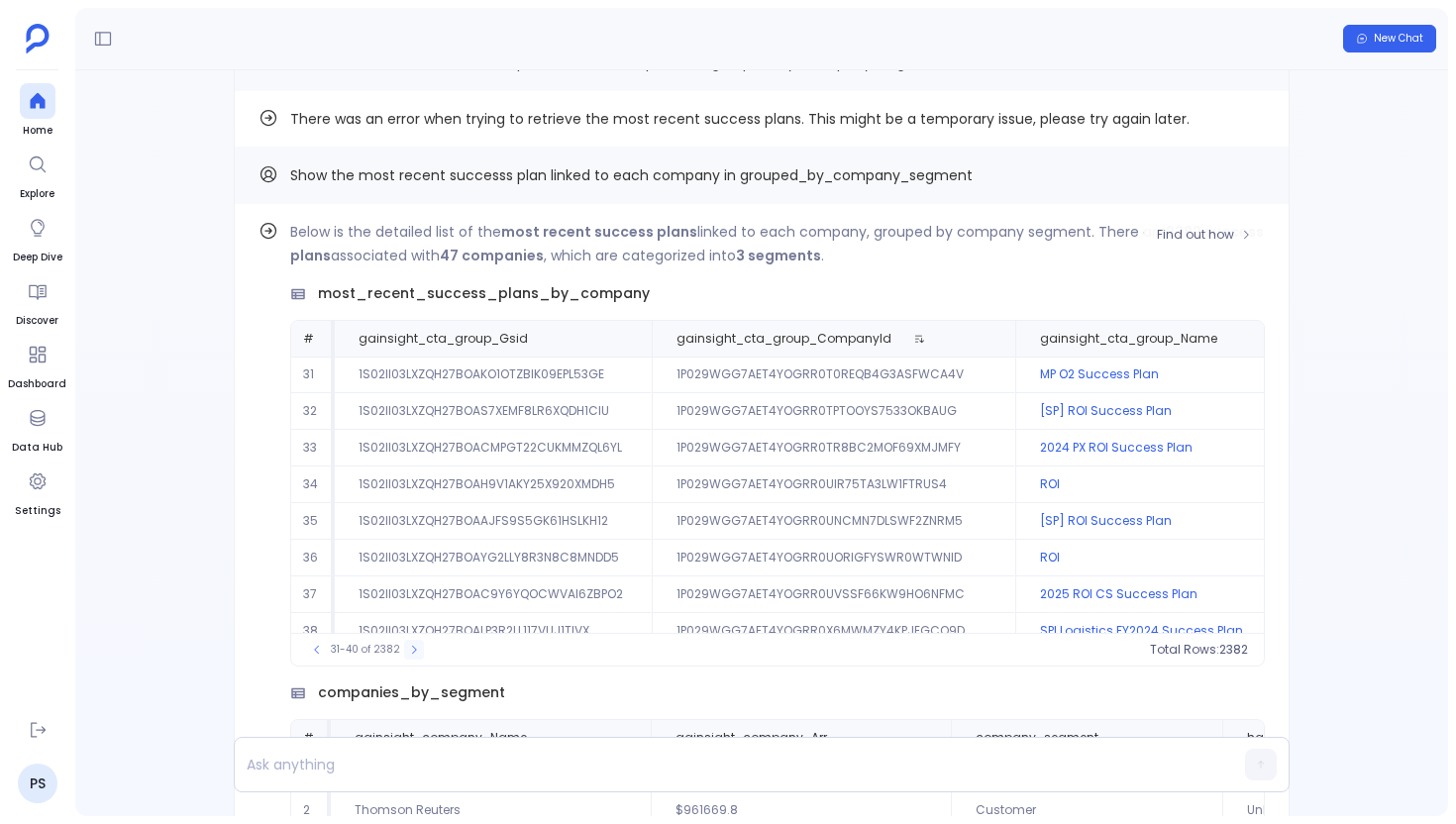 click 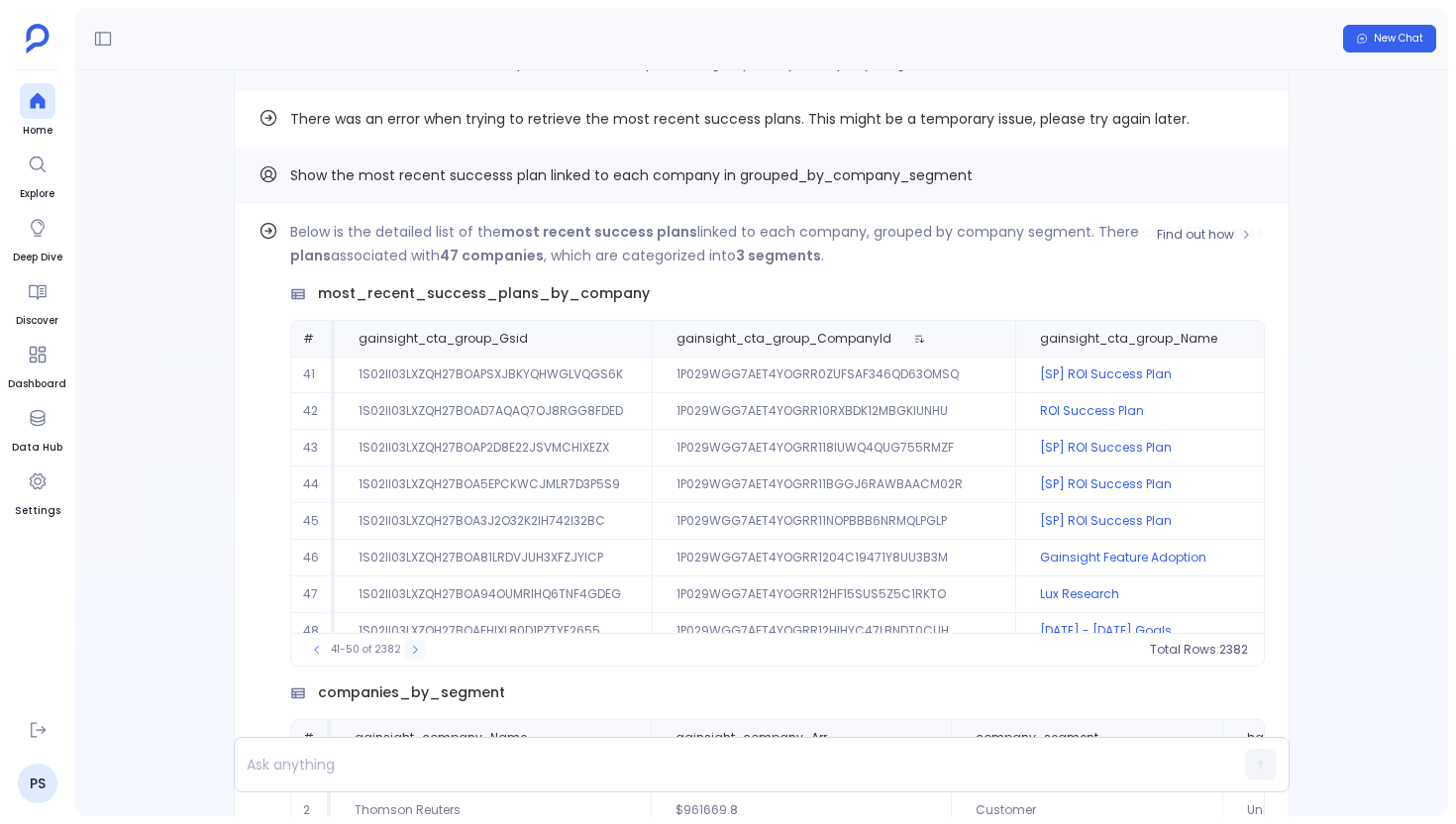 click 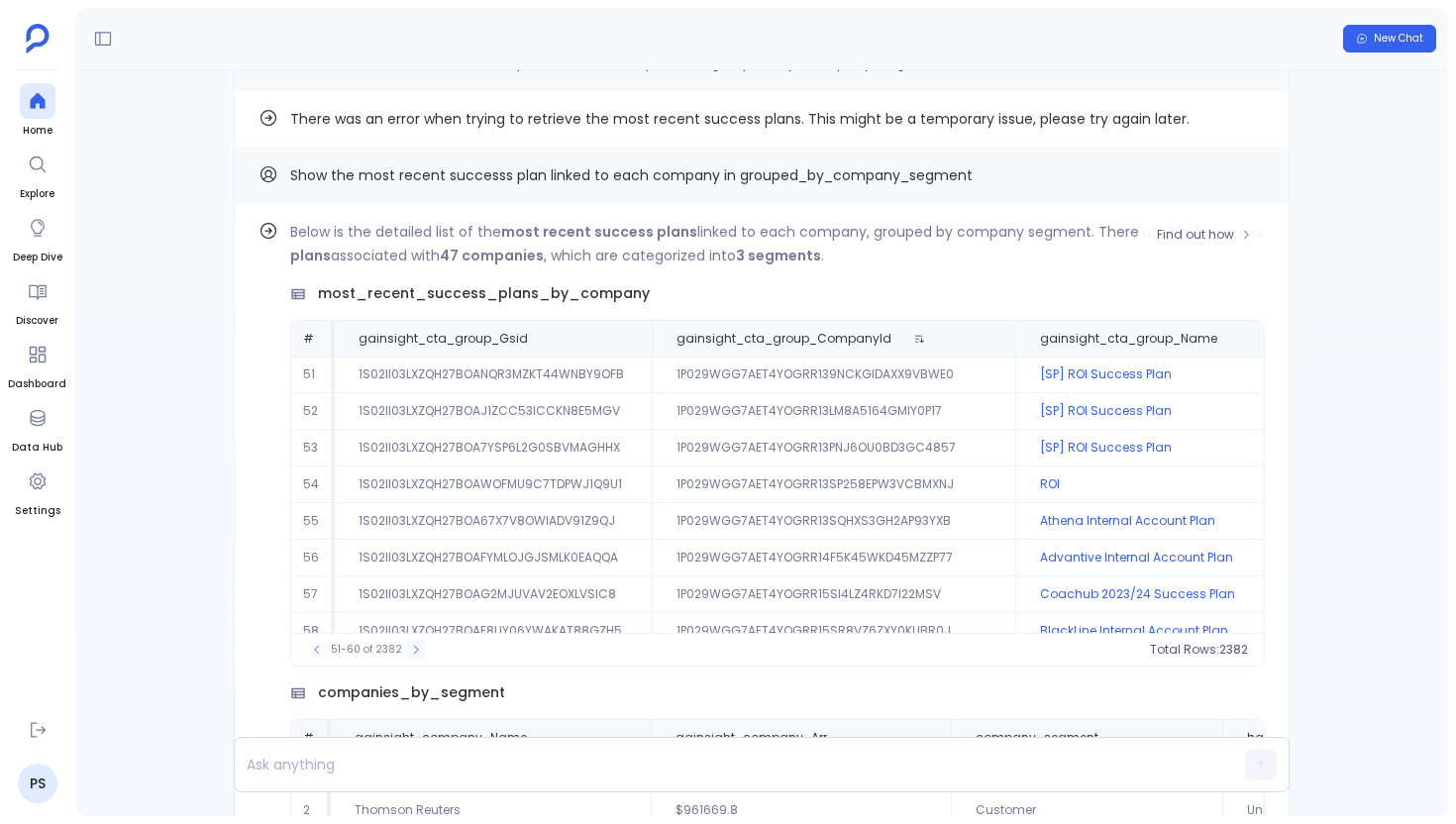 click 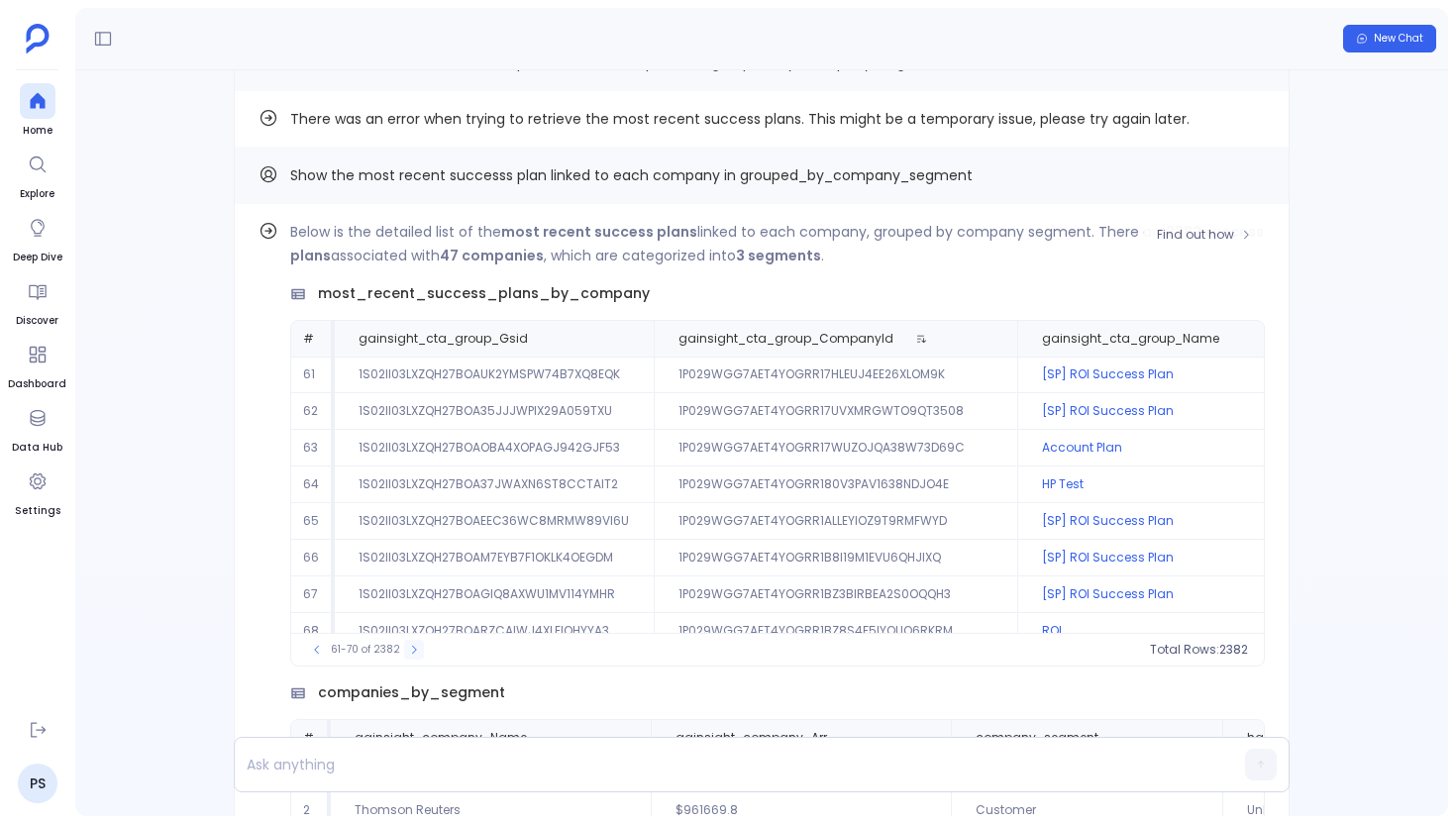 click 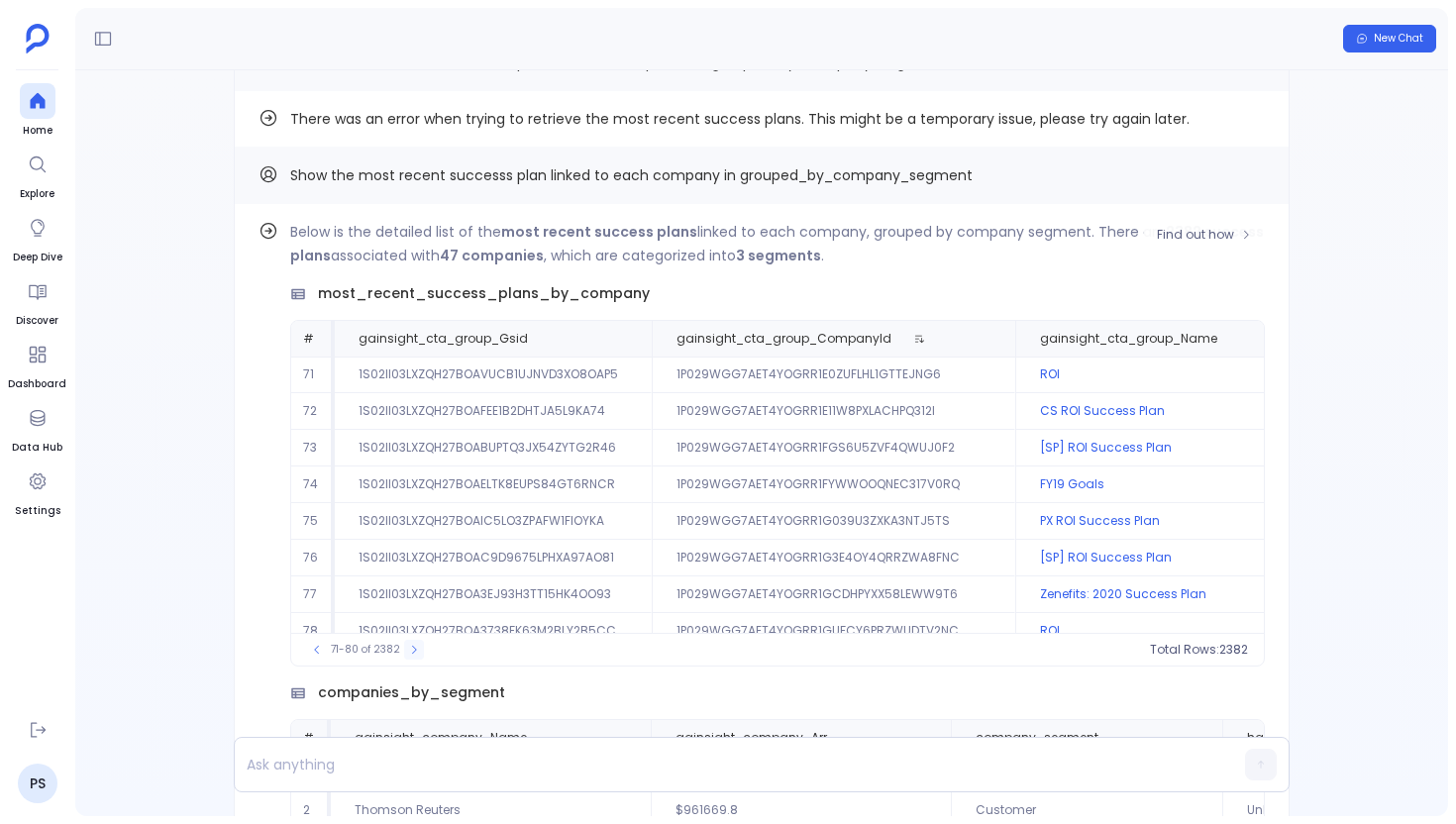 click 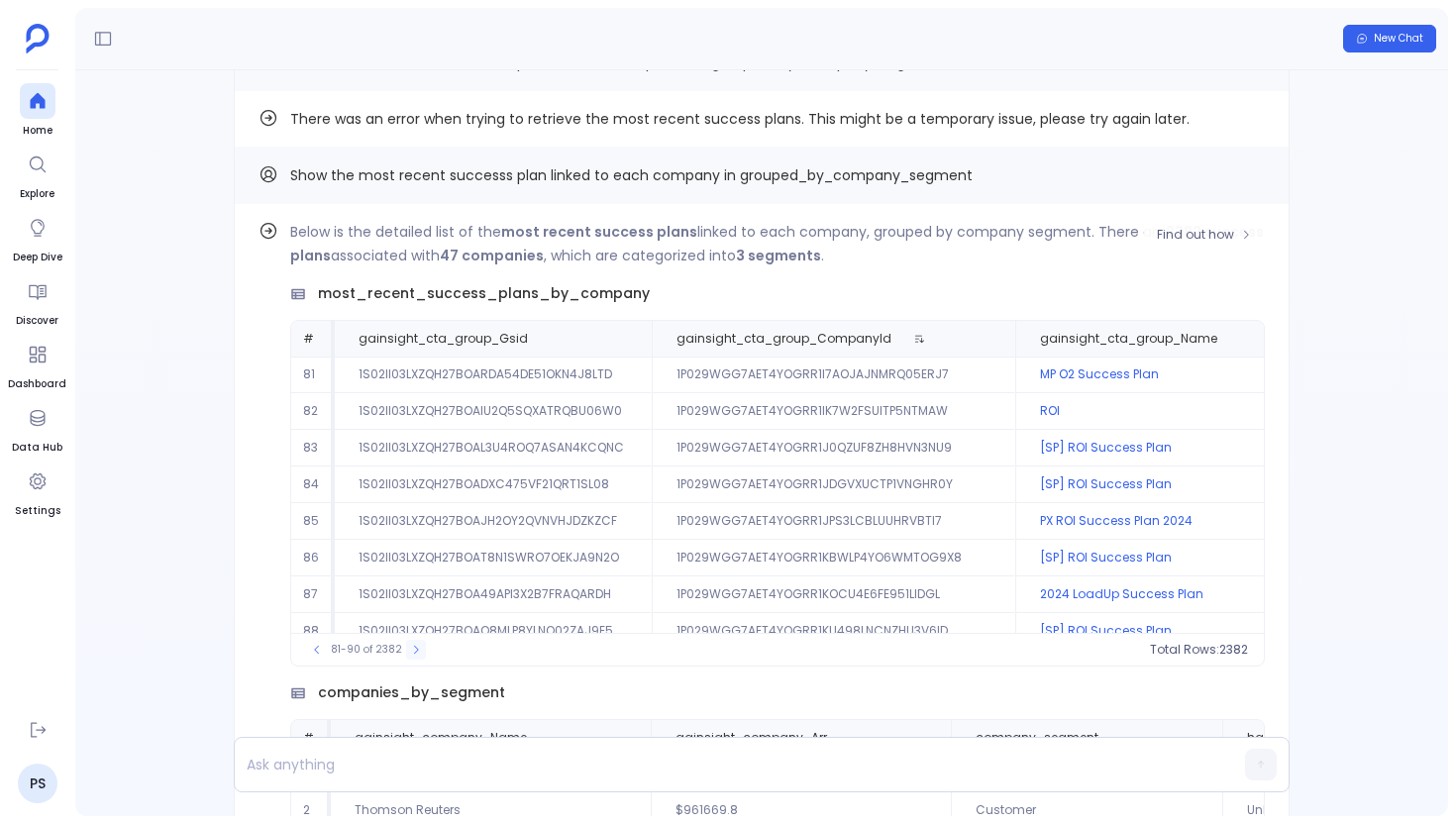 click 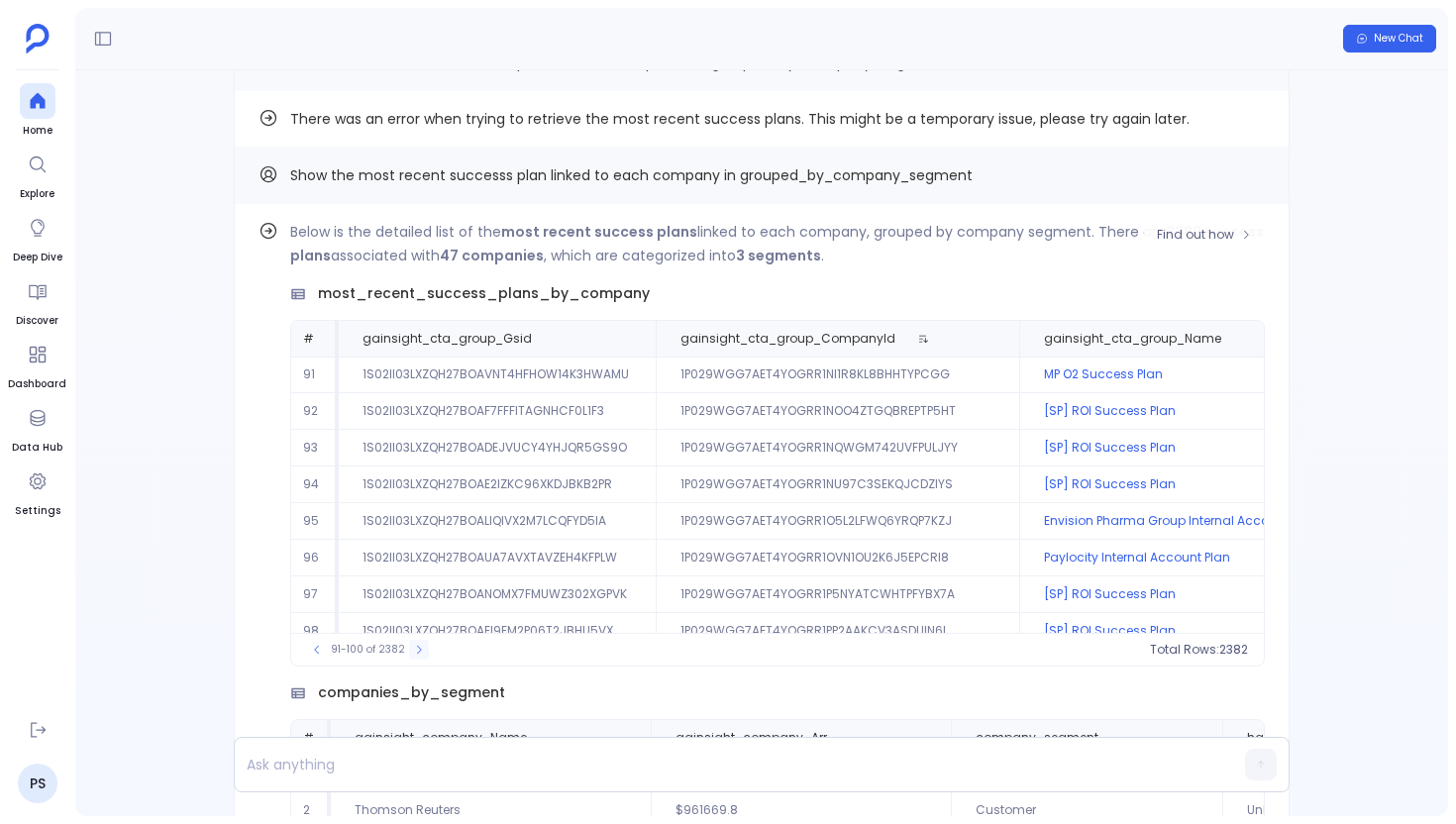 click at bounding box center [419, 650] 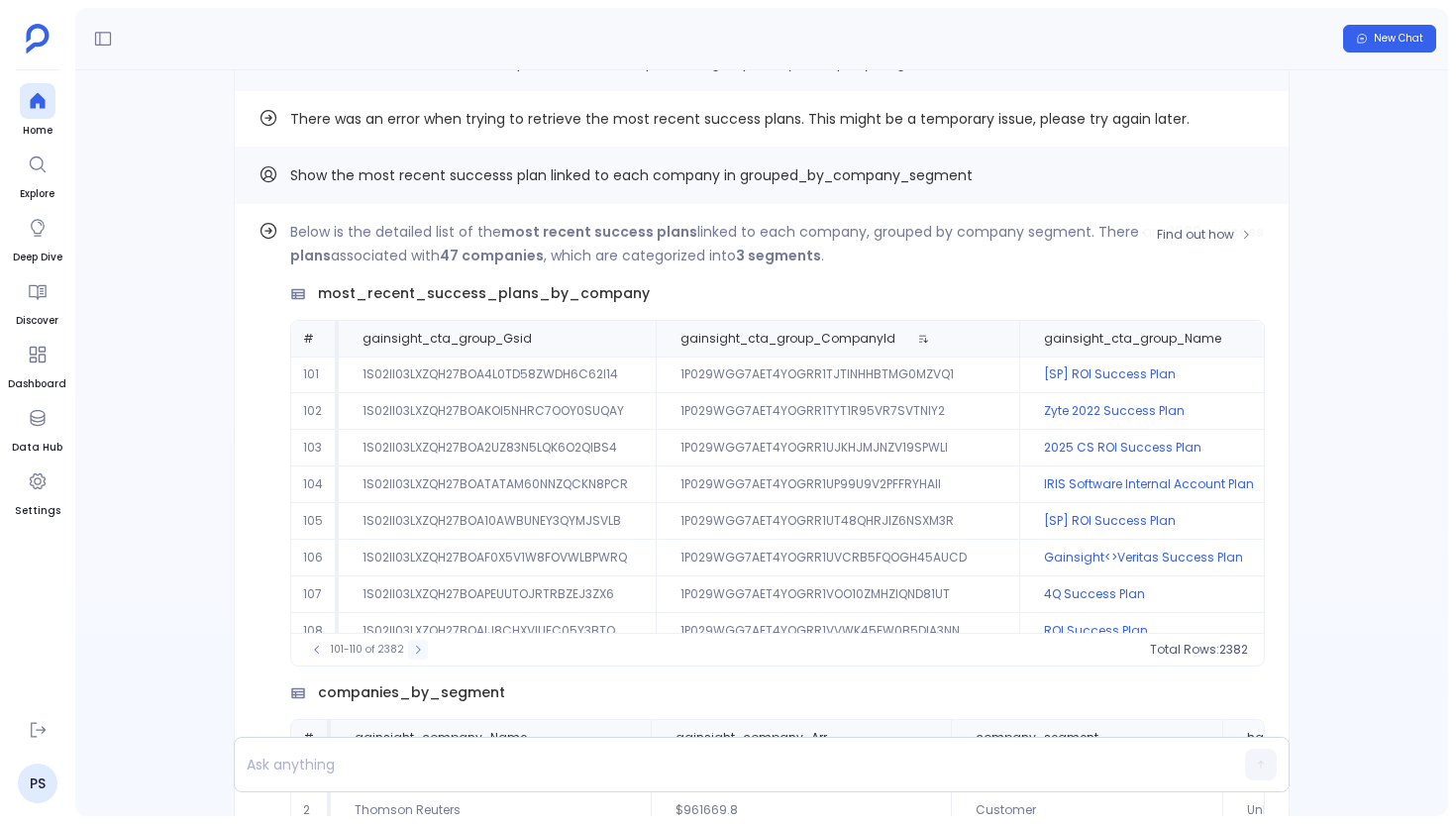 click at bounding box center (418, 650) 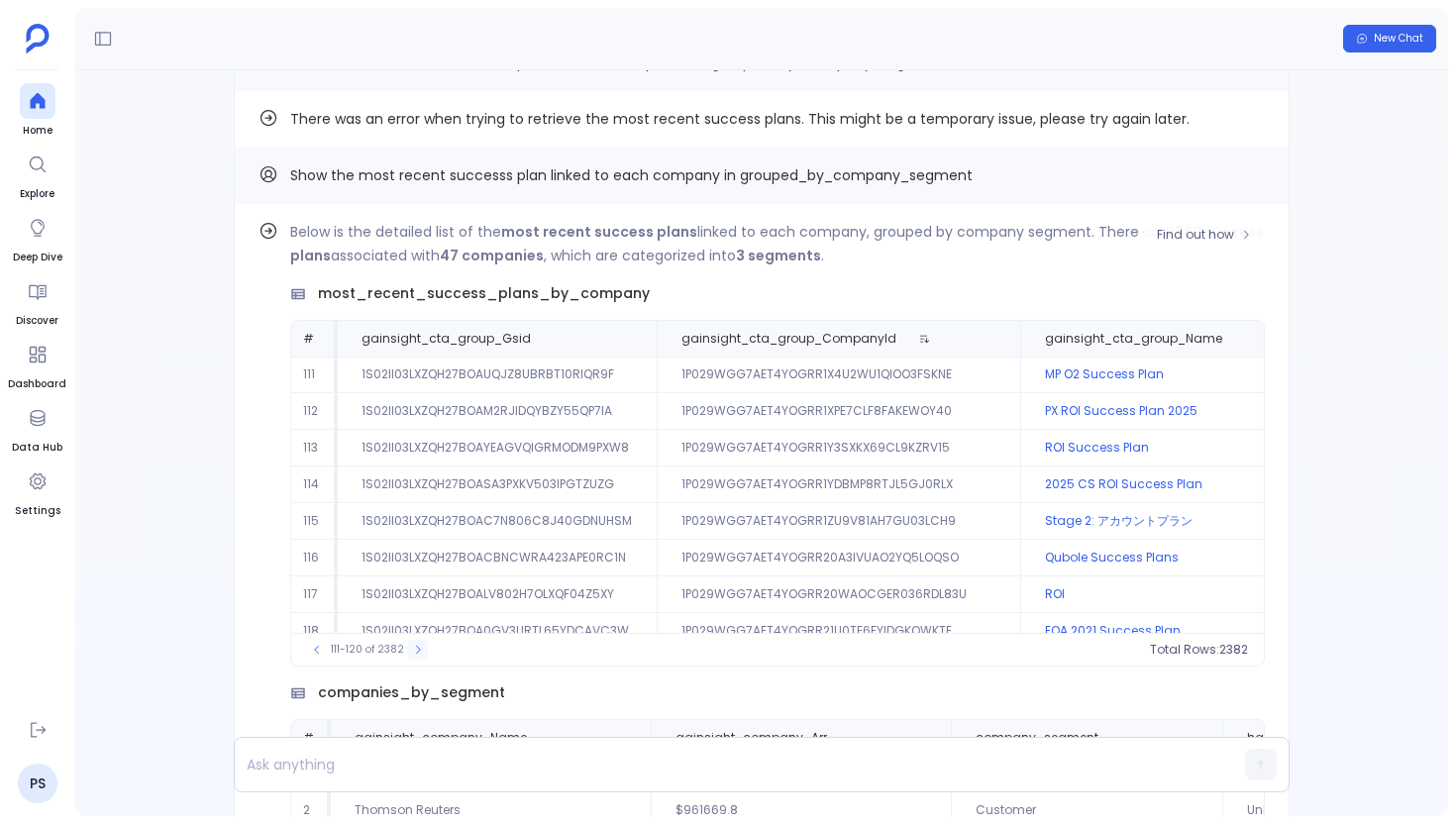 click at bounding box center [418, 650] 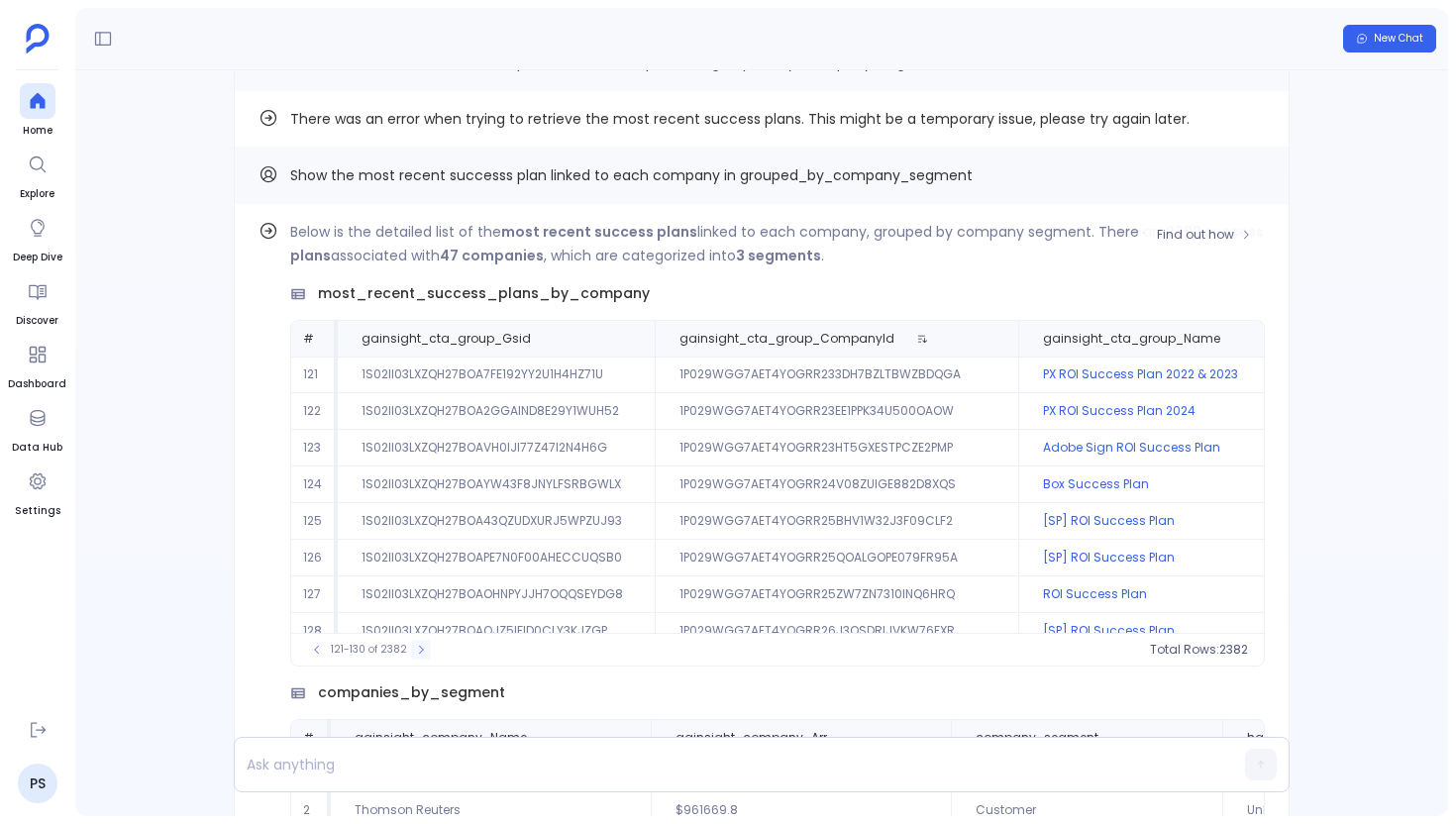 click at bounding box center (421, 650) 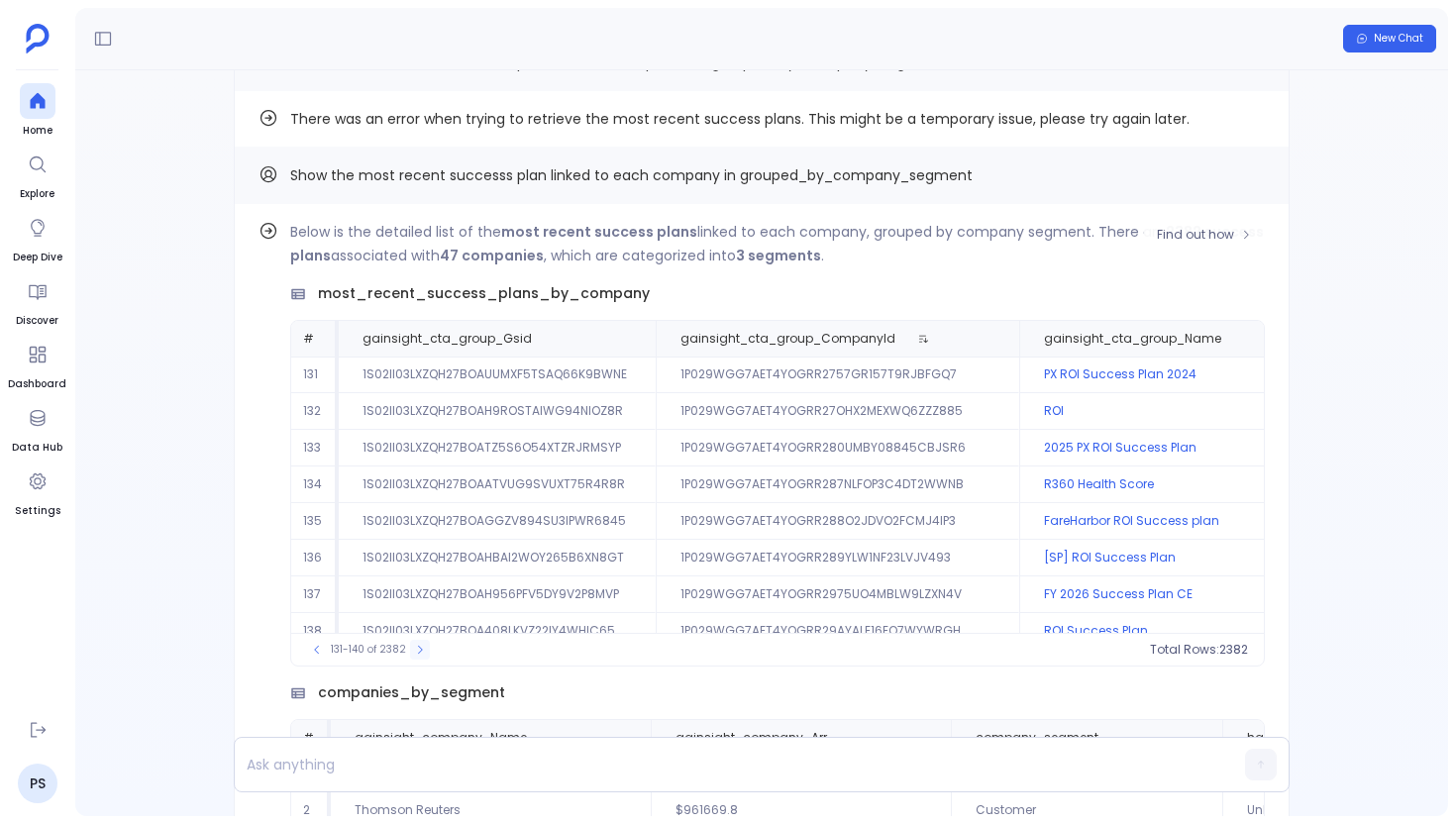 click at bounding box center (420, 650) 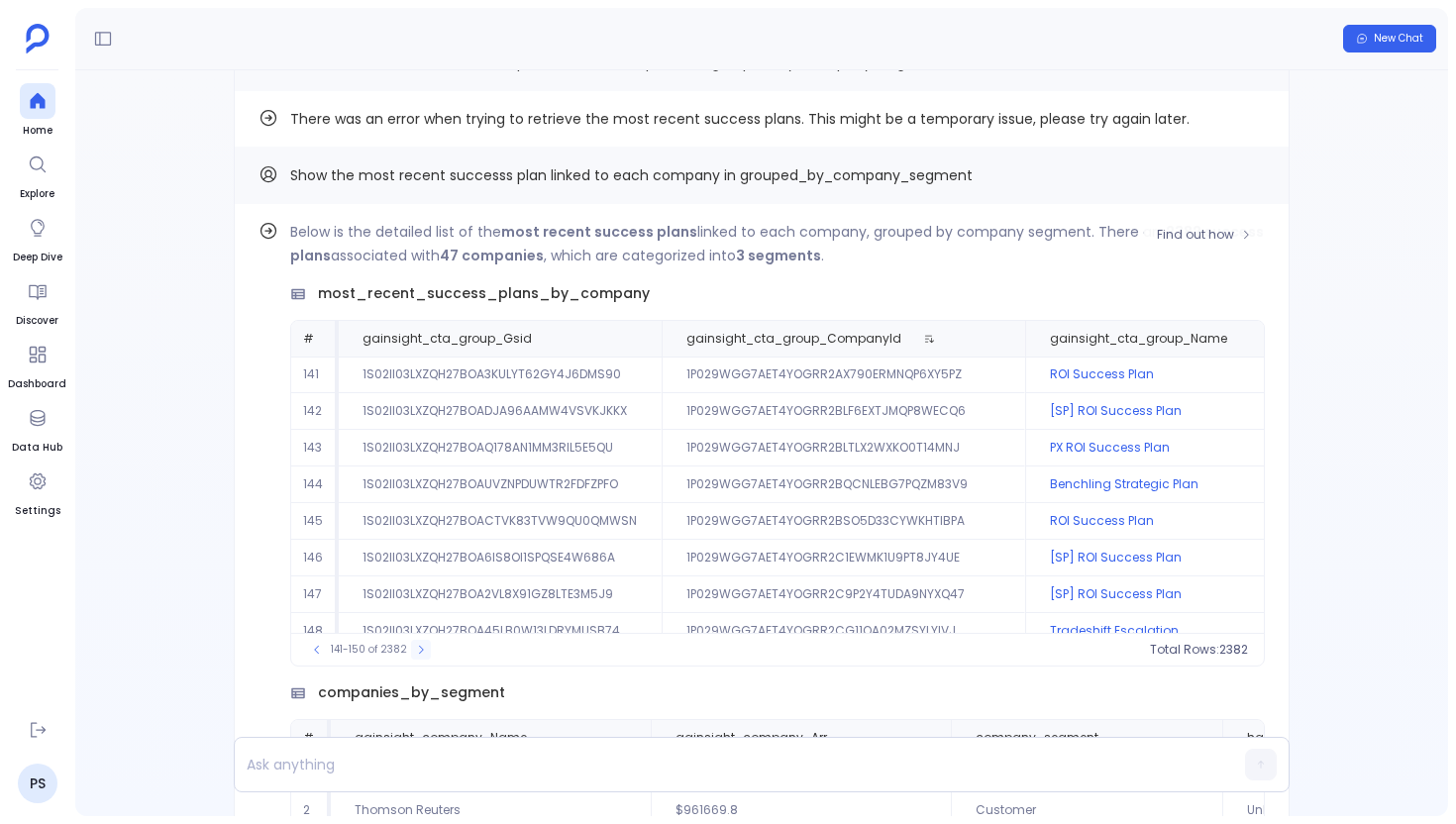 click at bounding box center (421, 650) 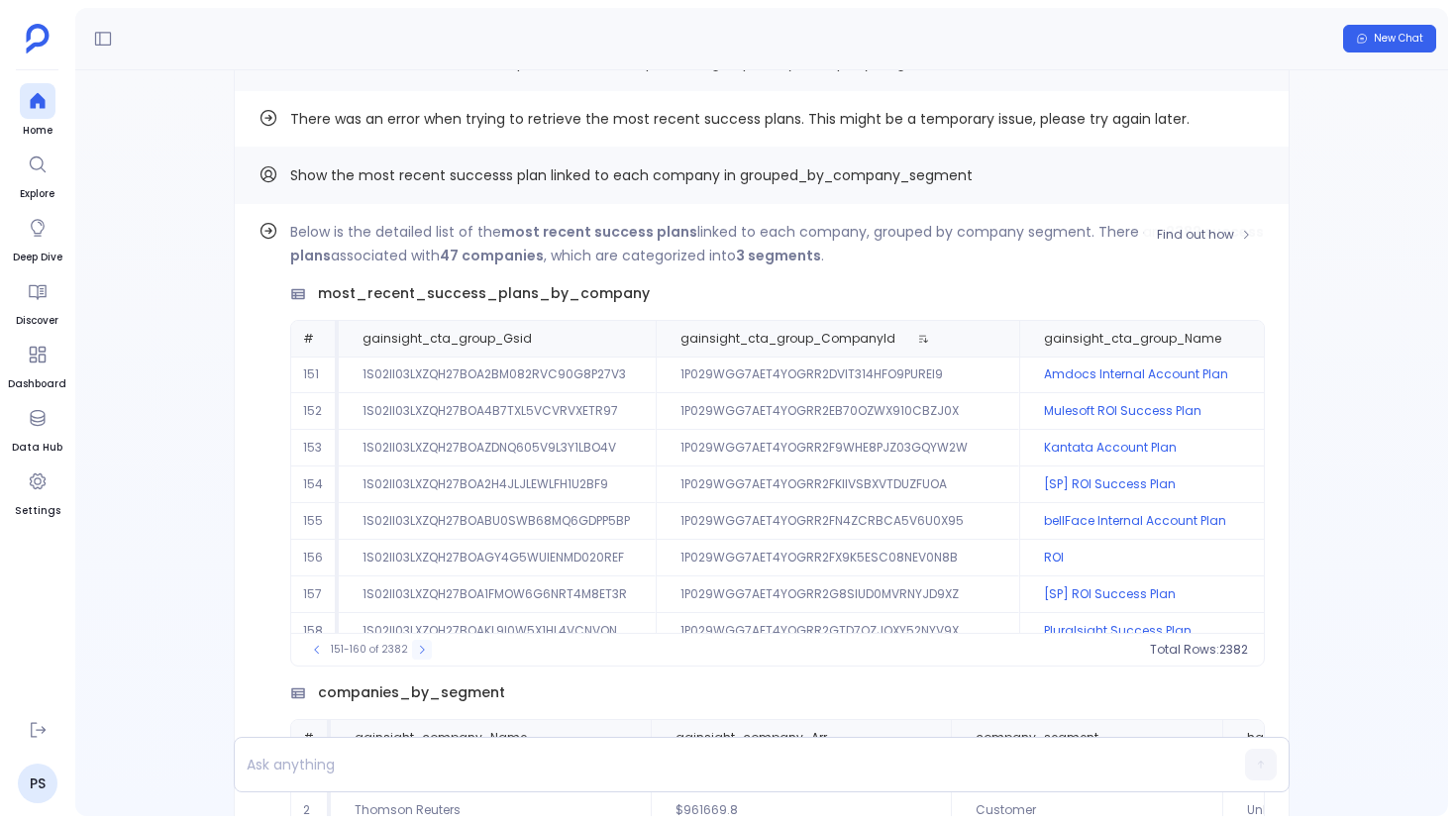 click at bounding box center [422, 650] 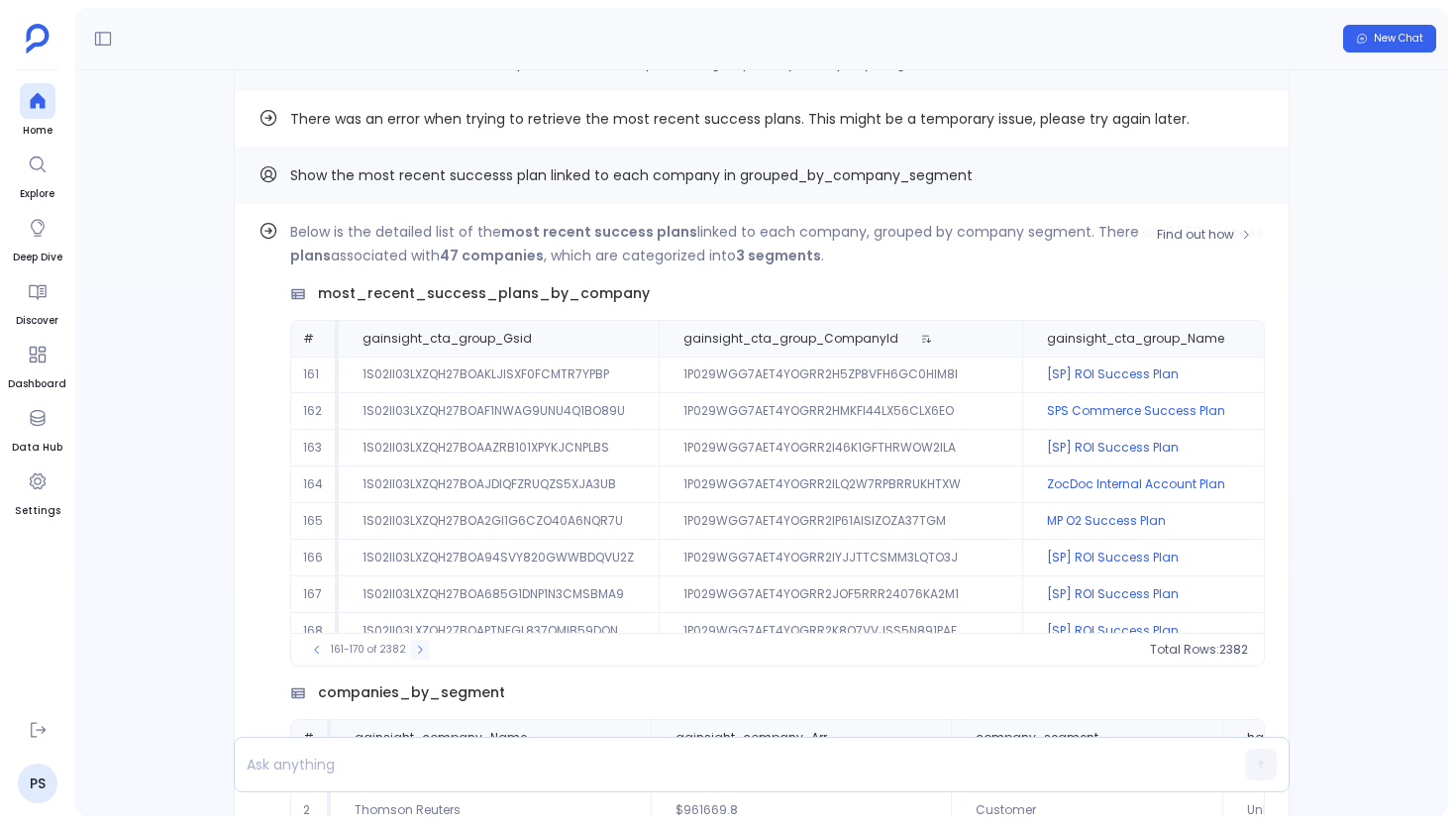 click at bounding box center [420, 650] 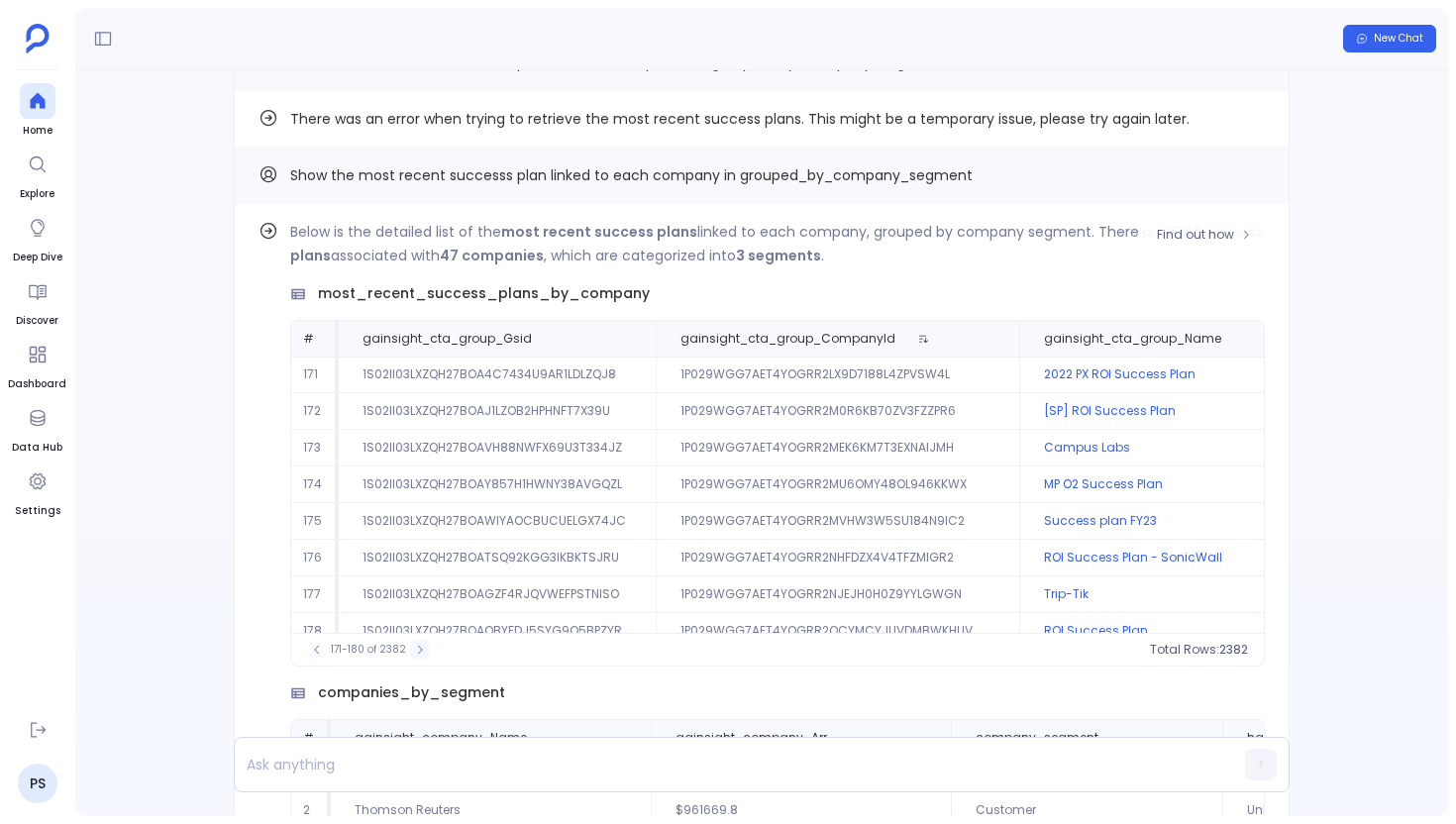 click at bounding box center [420, 650] 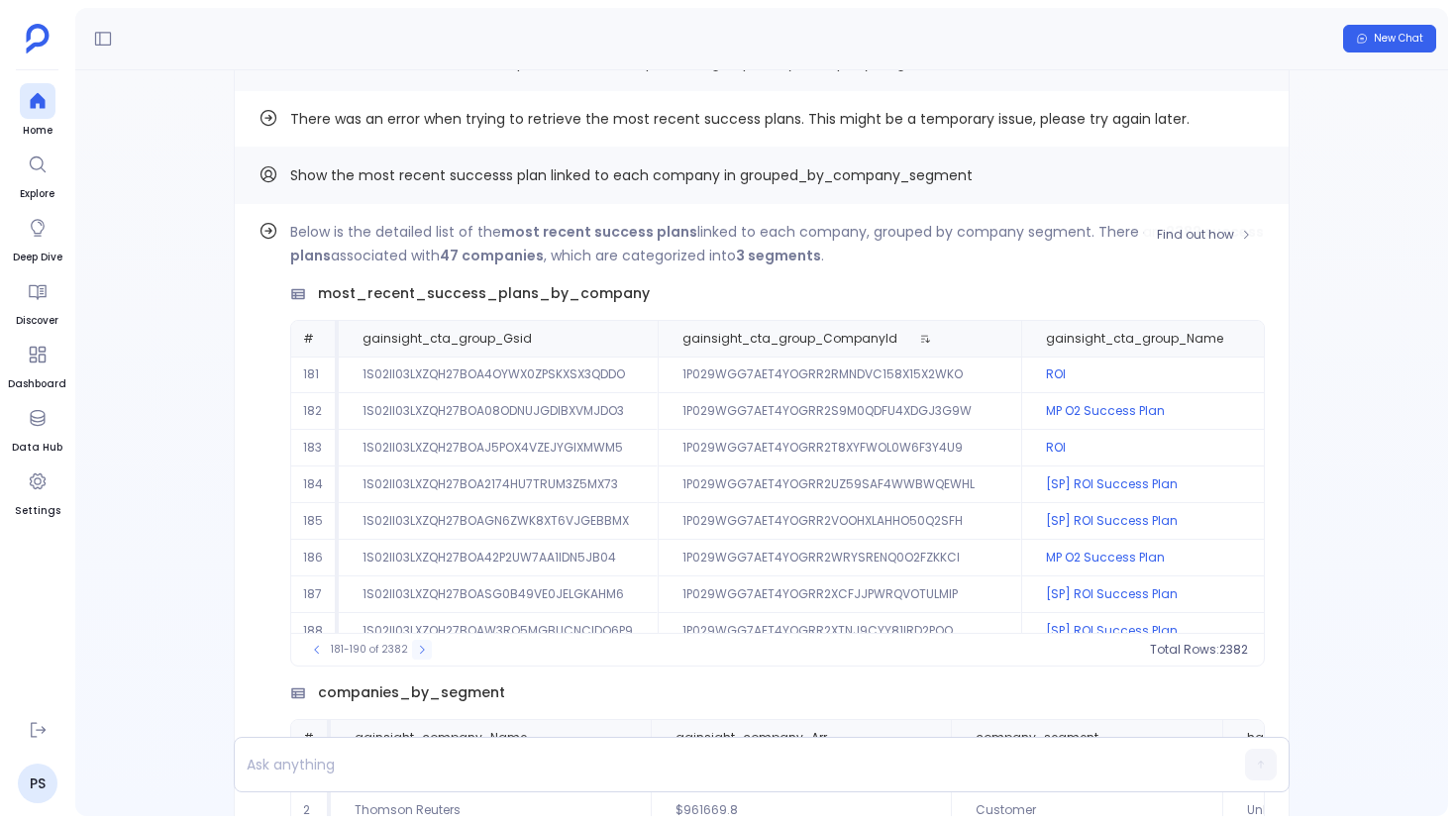 click at bounding box center (422, 650) 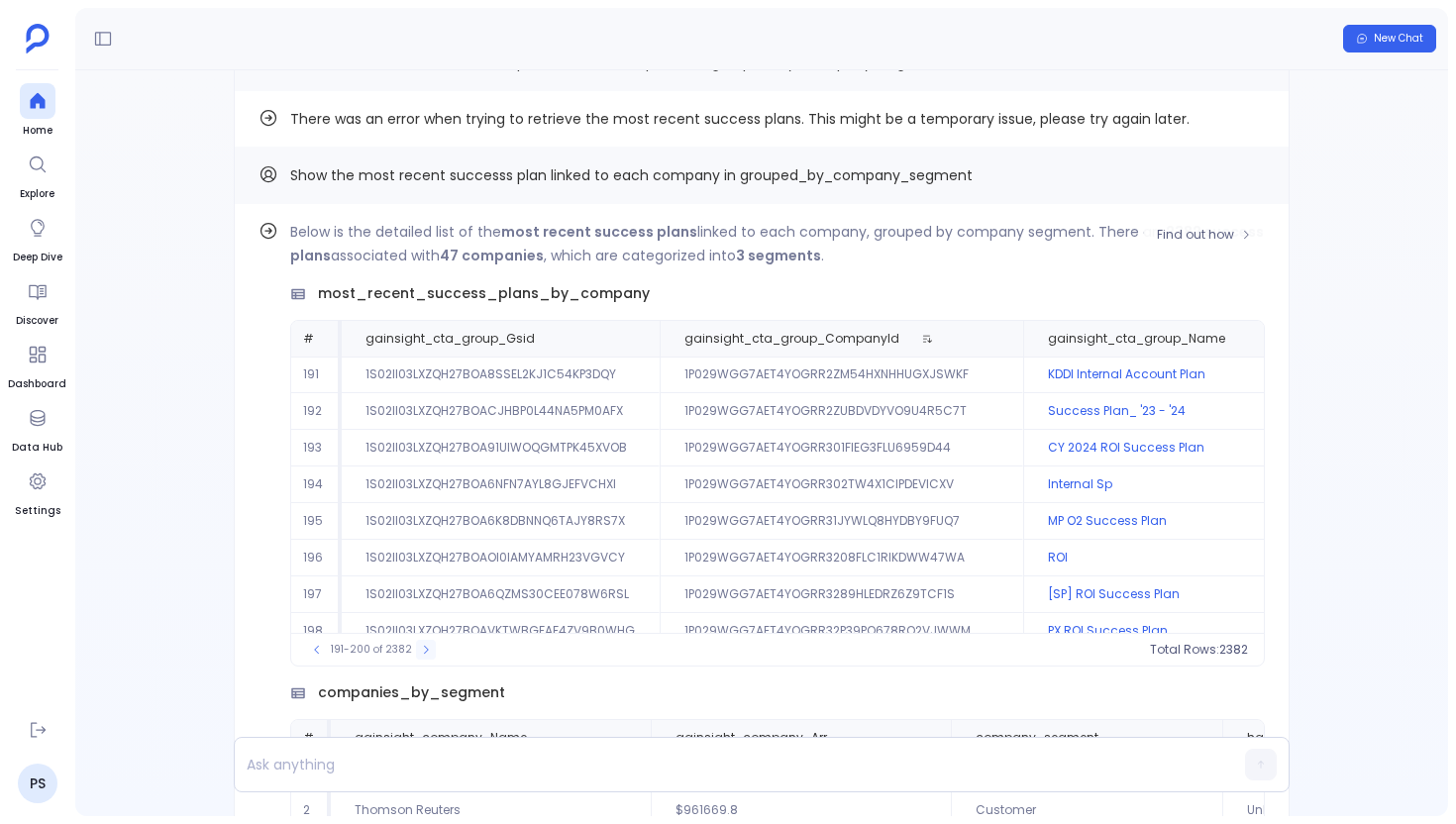 click on "191-200 of 2382" at bounding box center (371, 650) 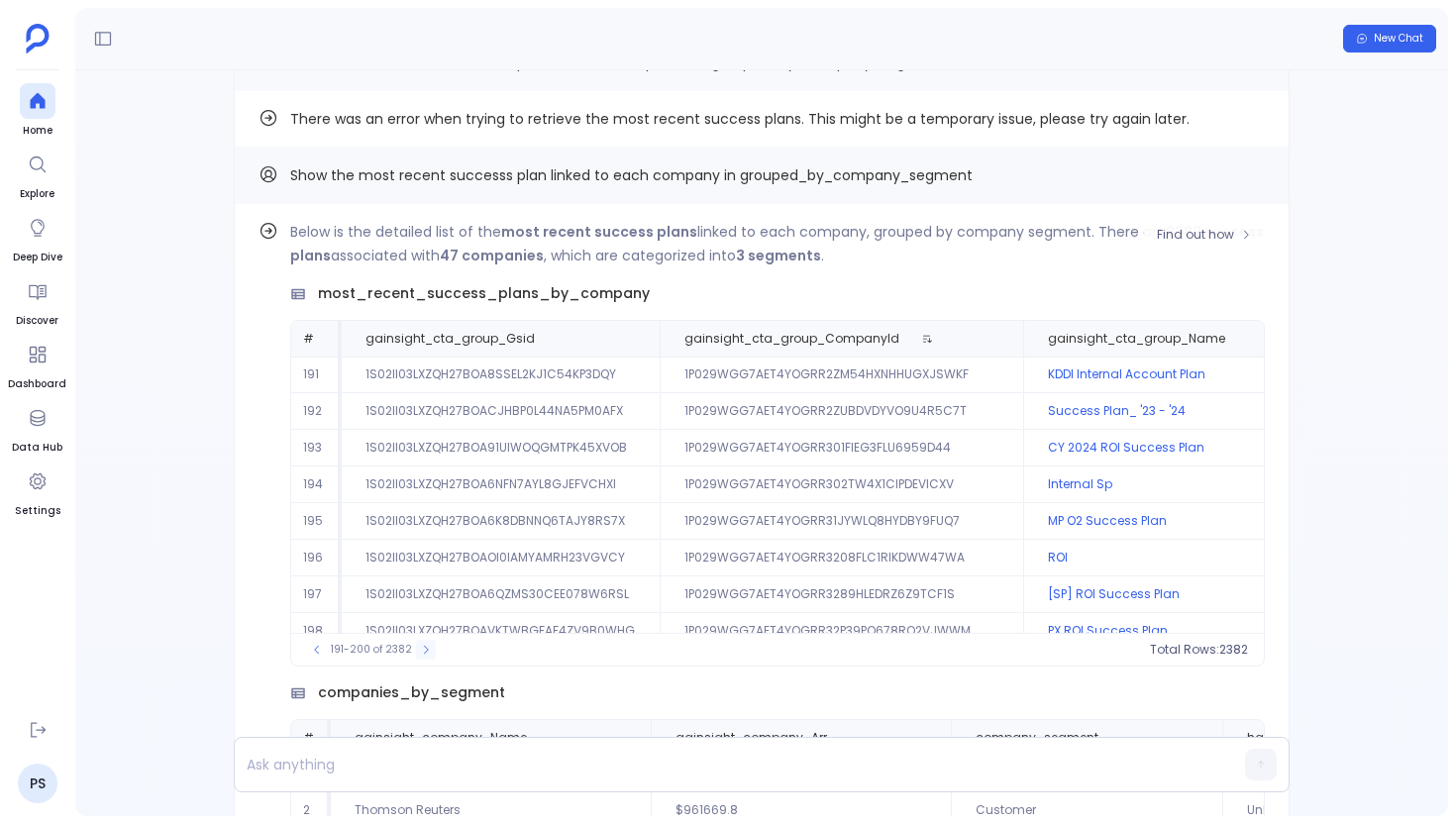 click 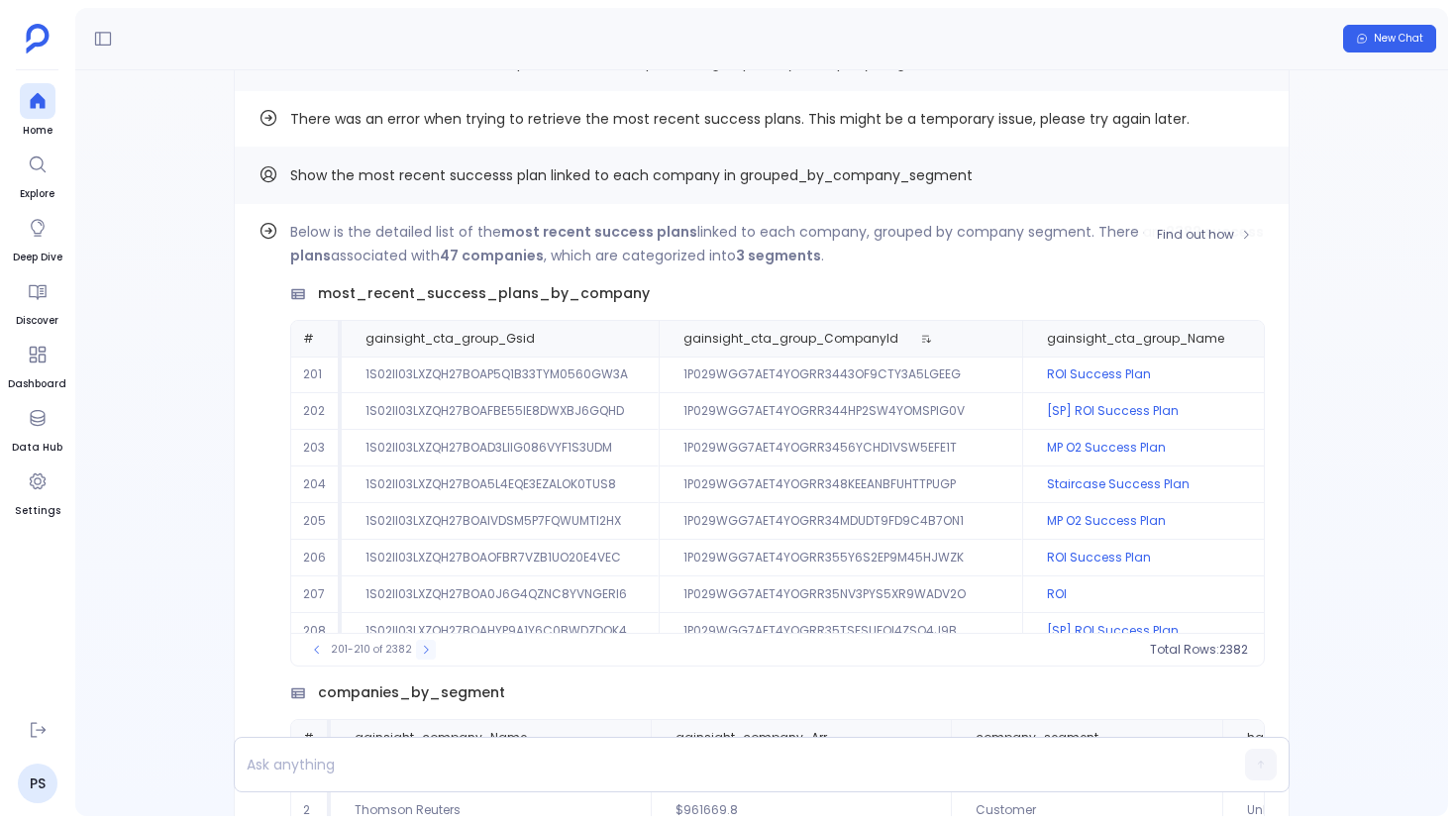 click 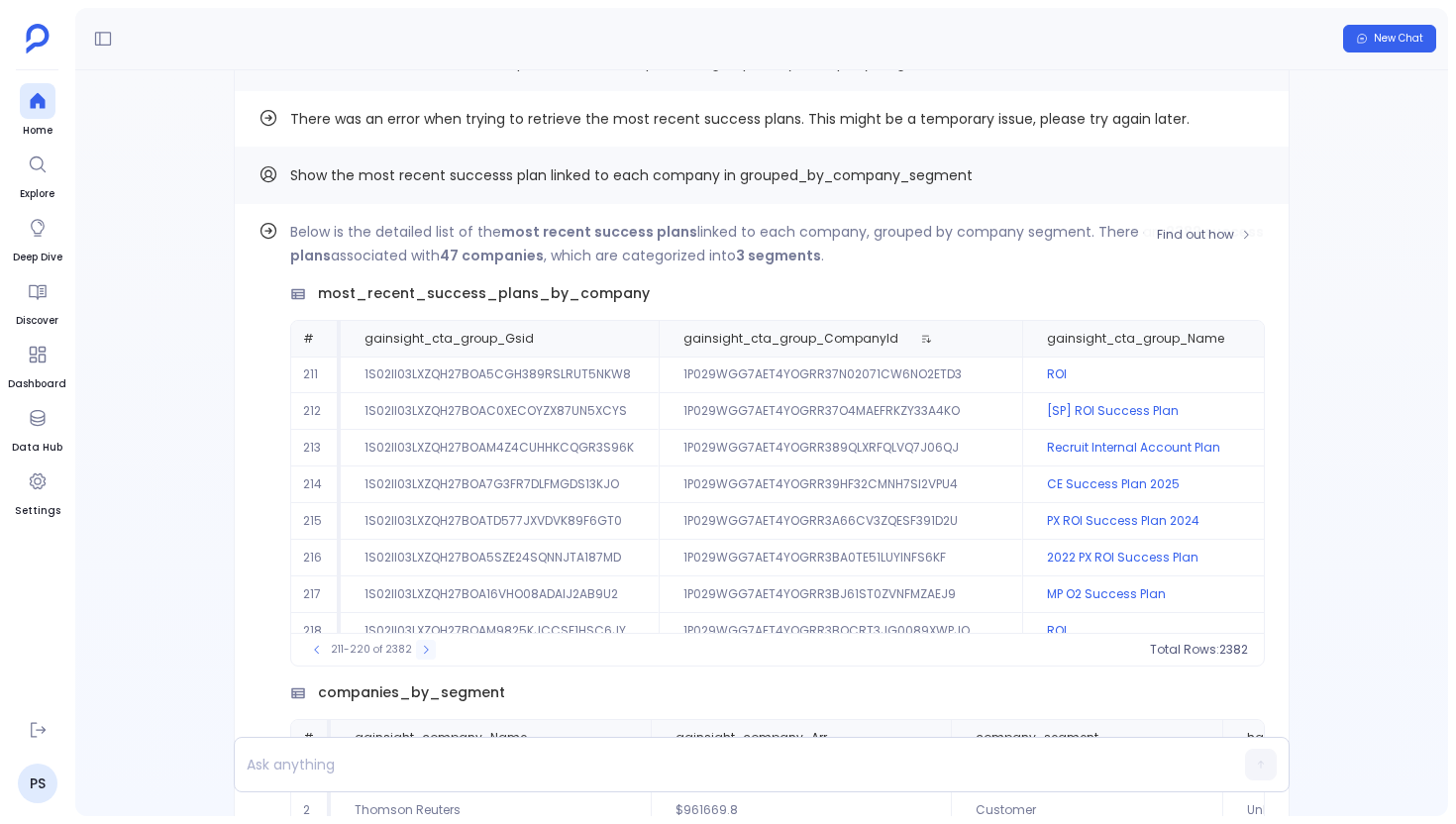 click 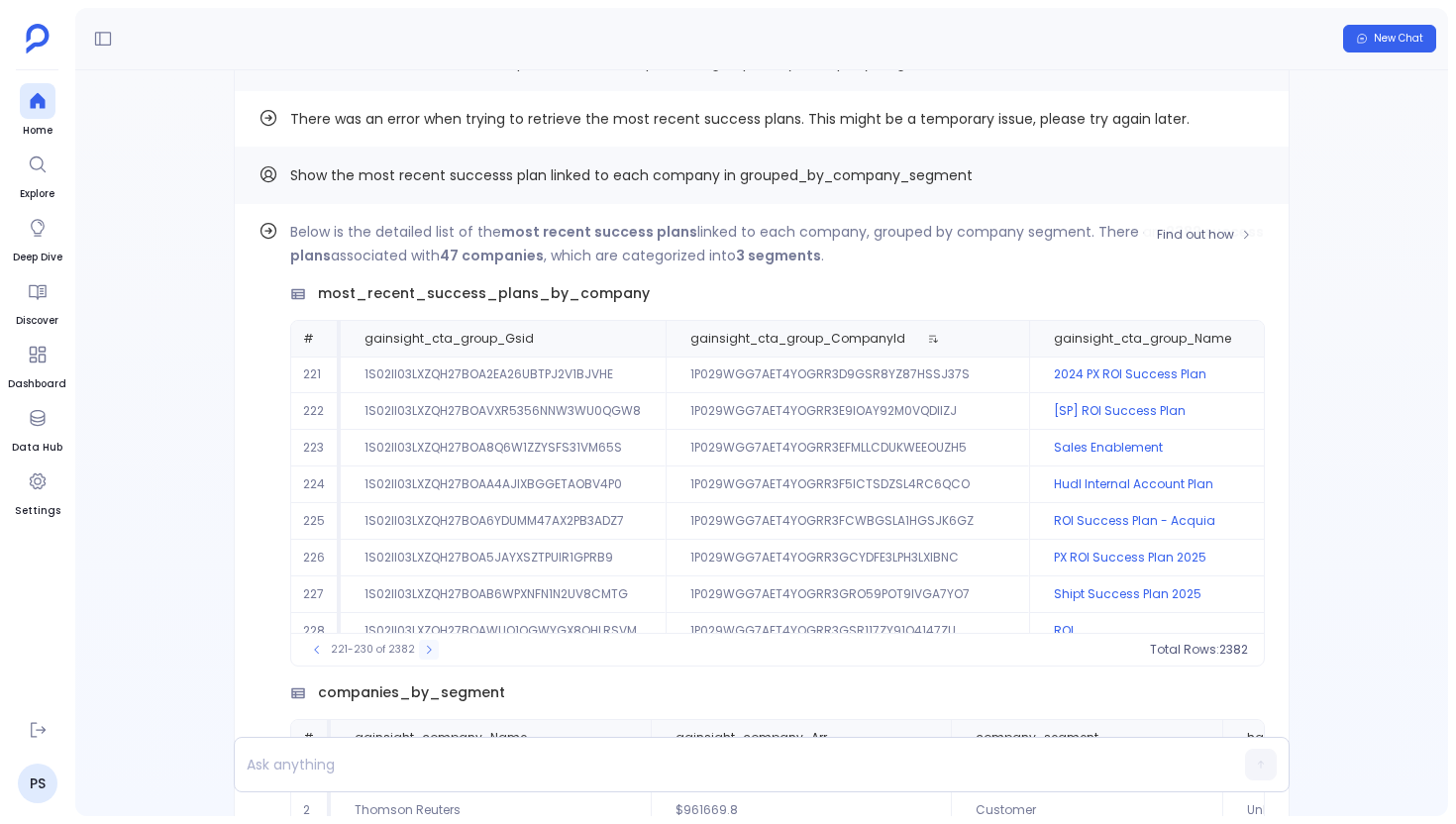 click at bounding box center (429, 650) 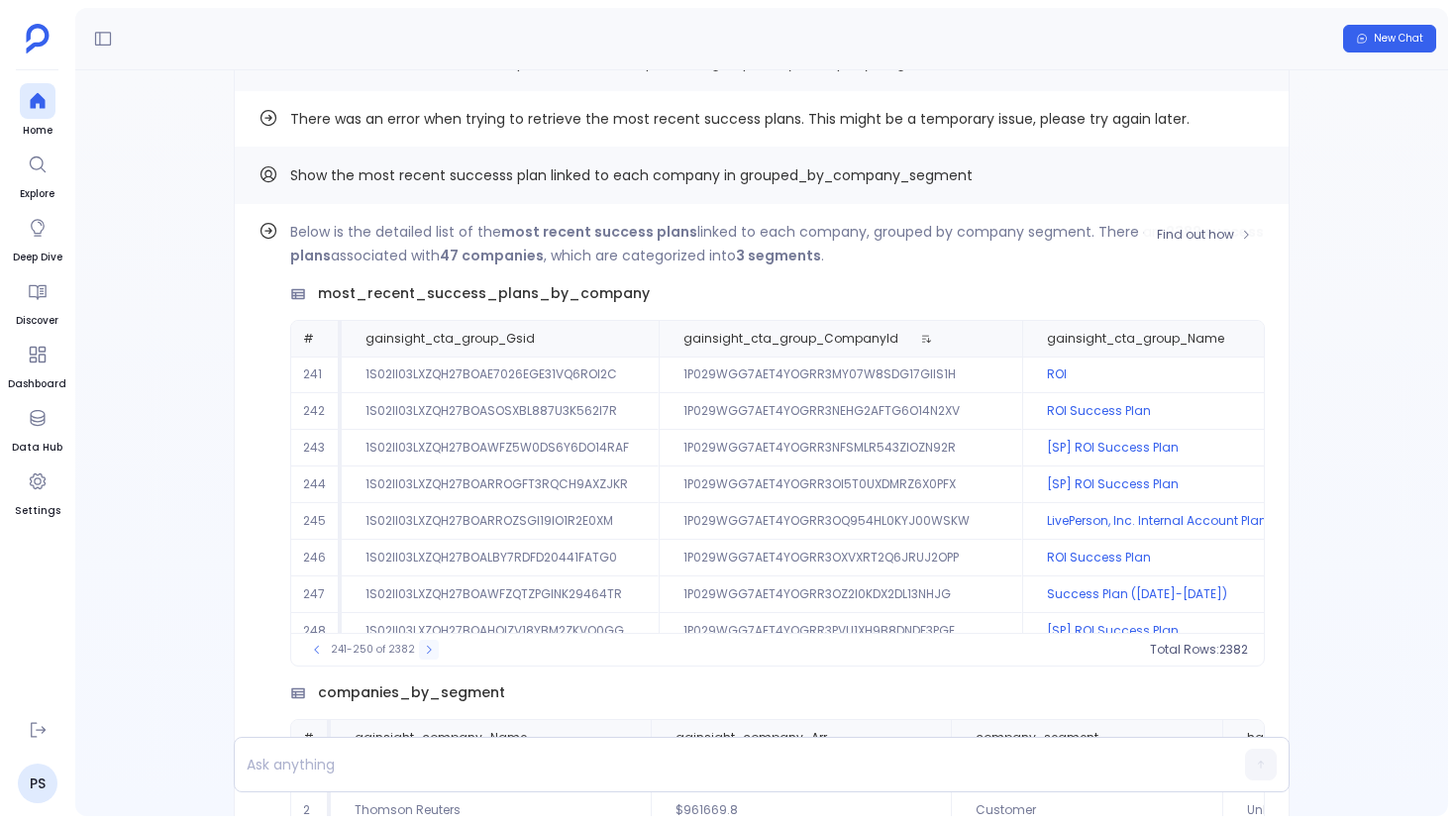 click at bounding box center [429, 650] 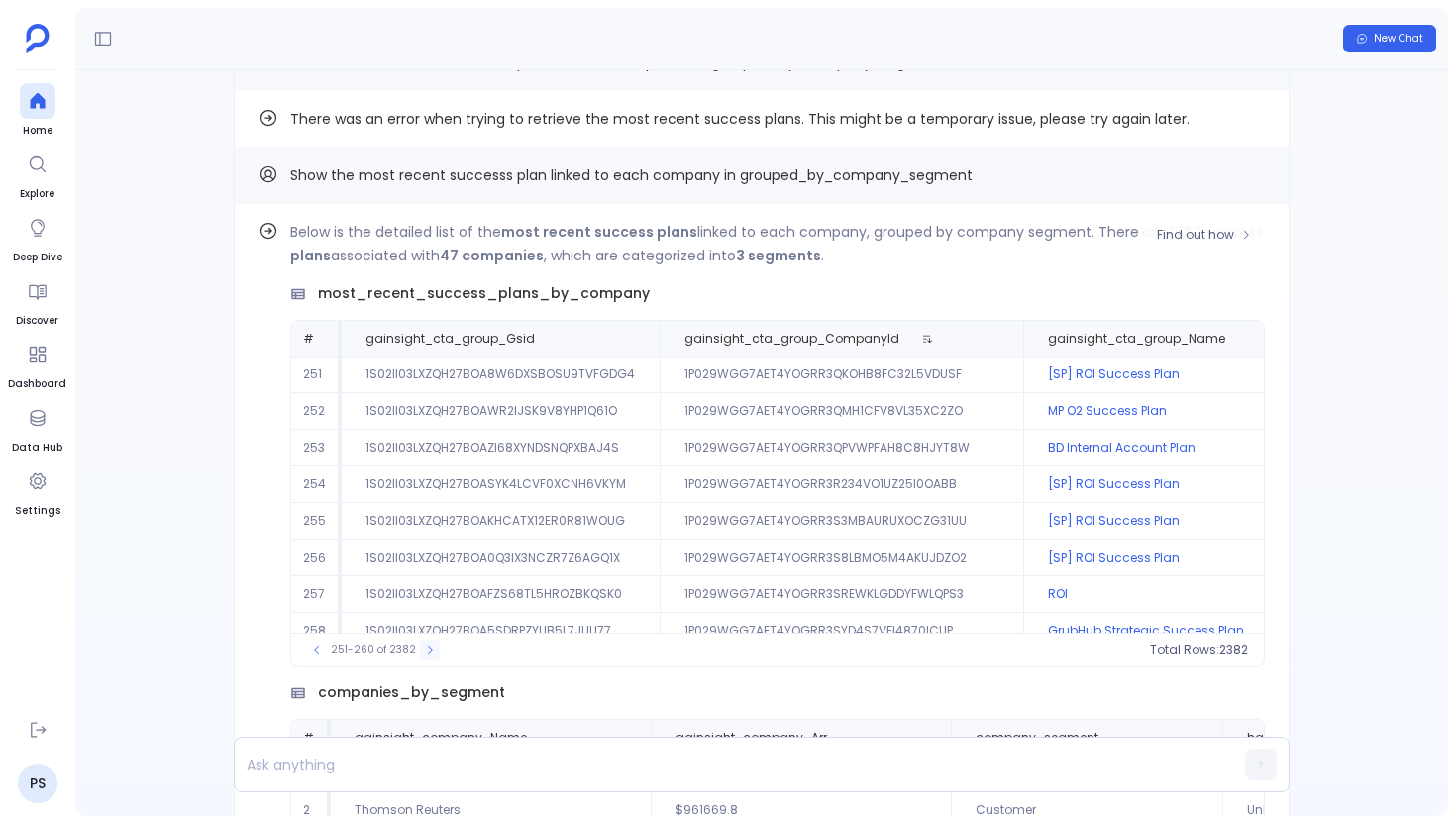 click at bounding box center [430, 650] 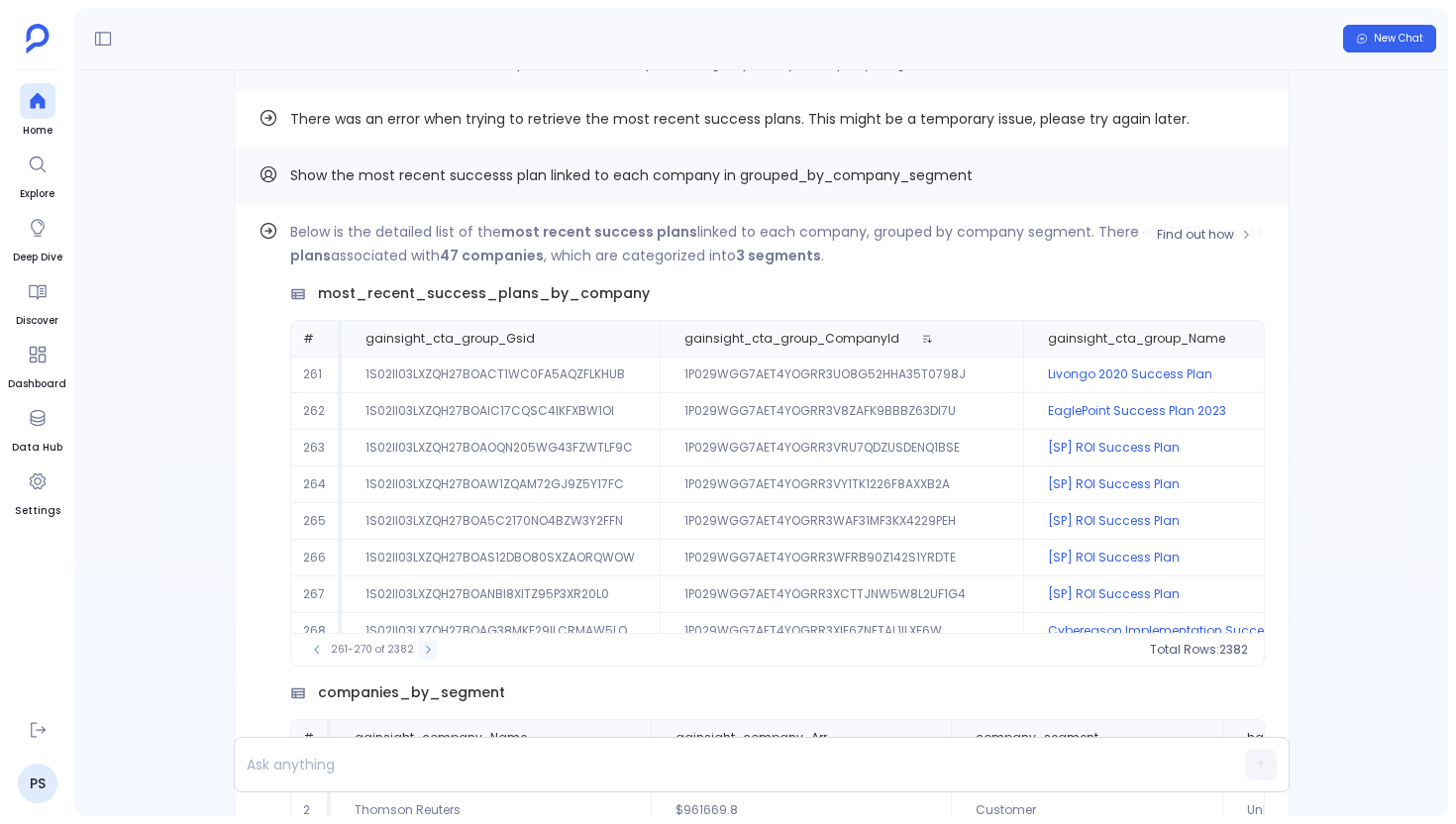 click at bounding box center (428, 650) 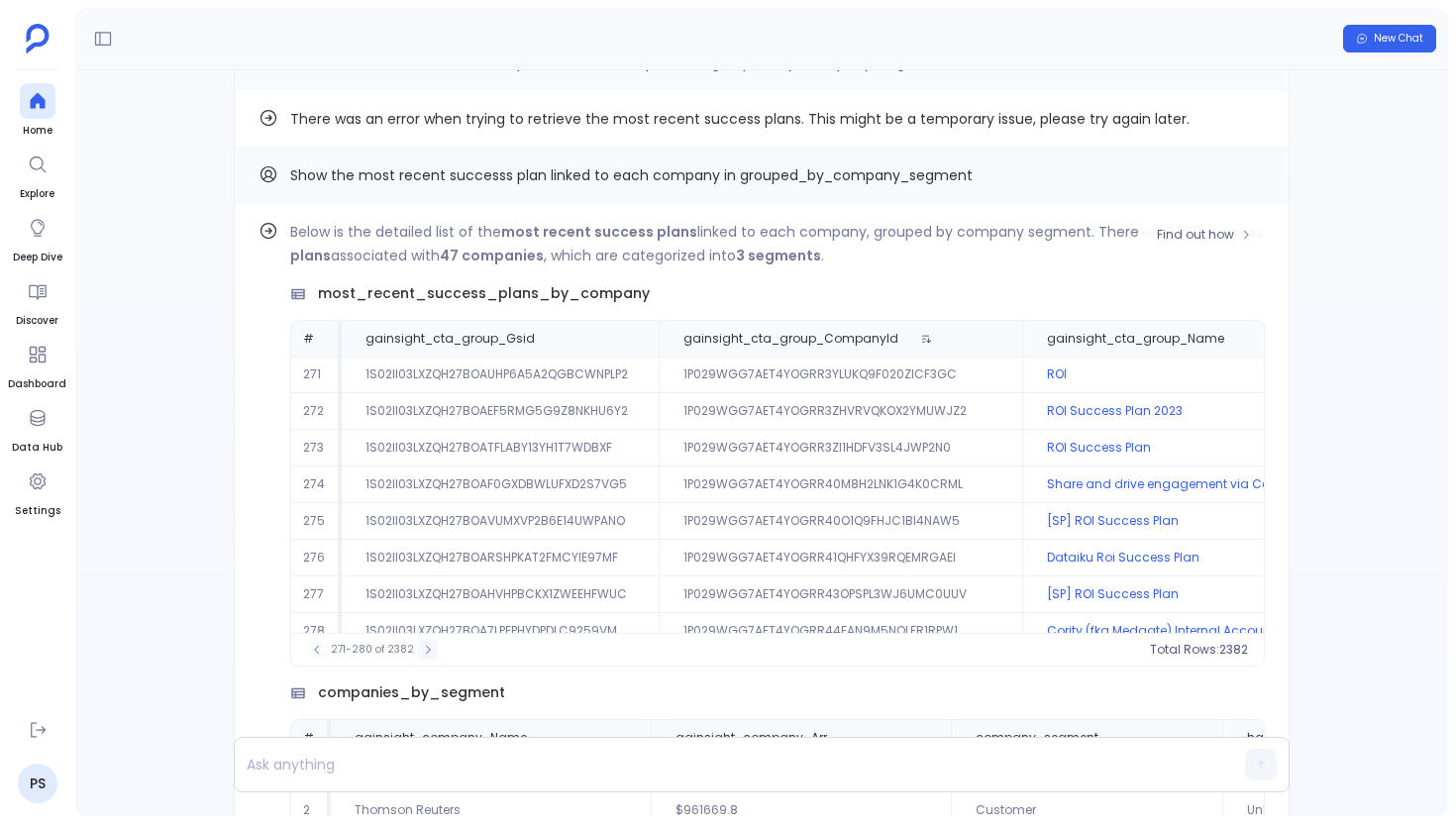 click at bounding box center [428, 650] 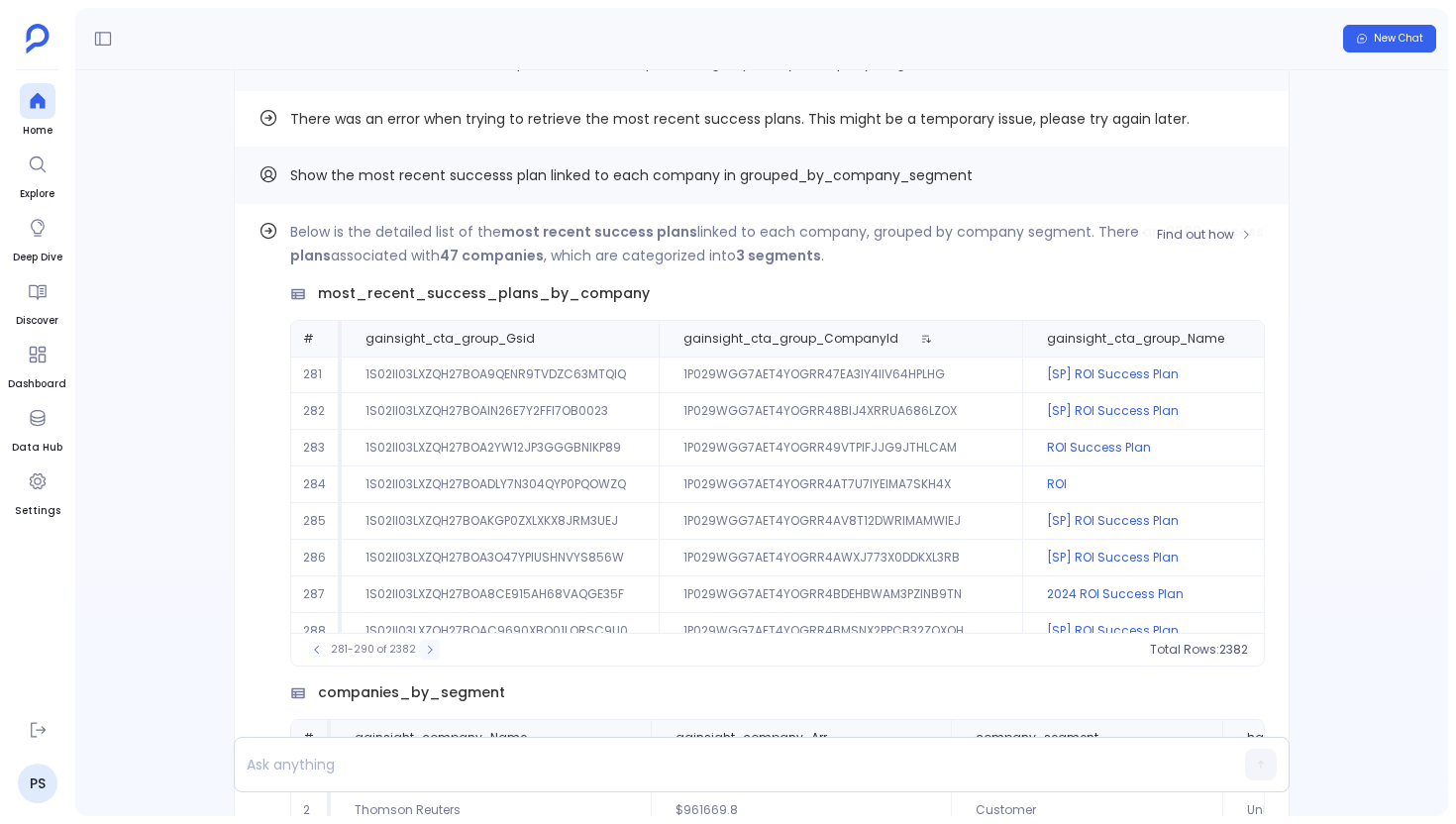 click at bounding box center (430, 650) 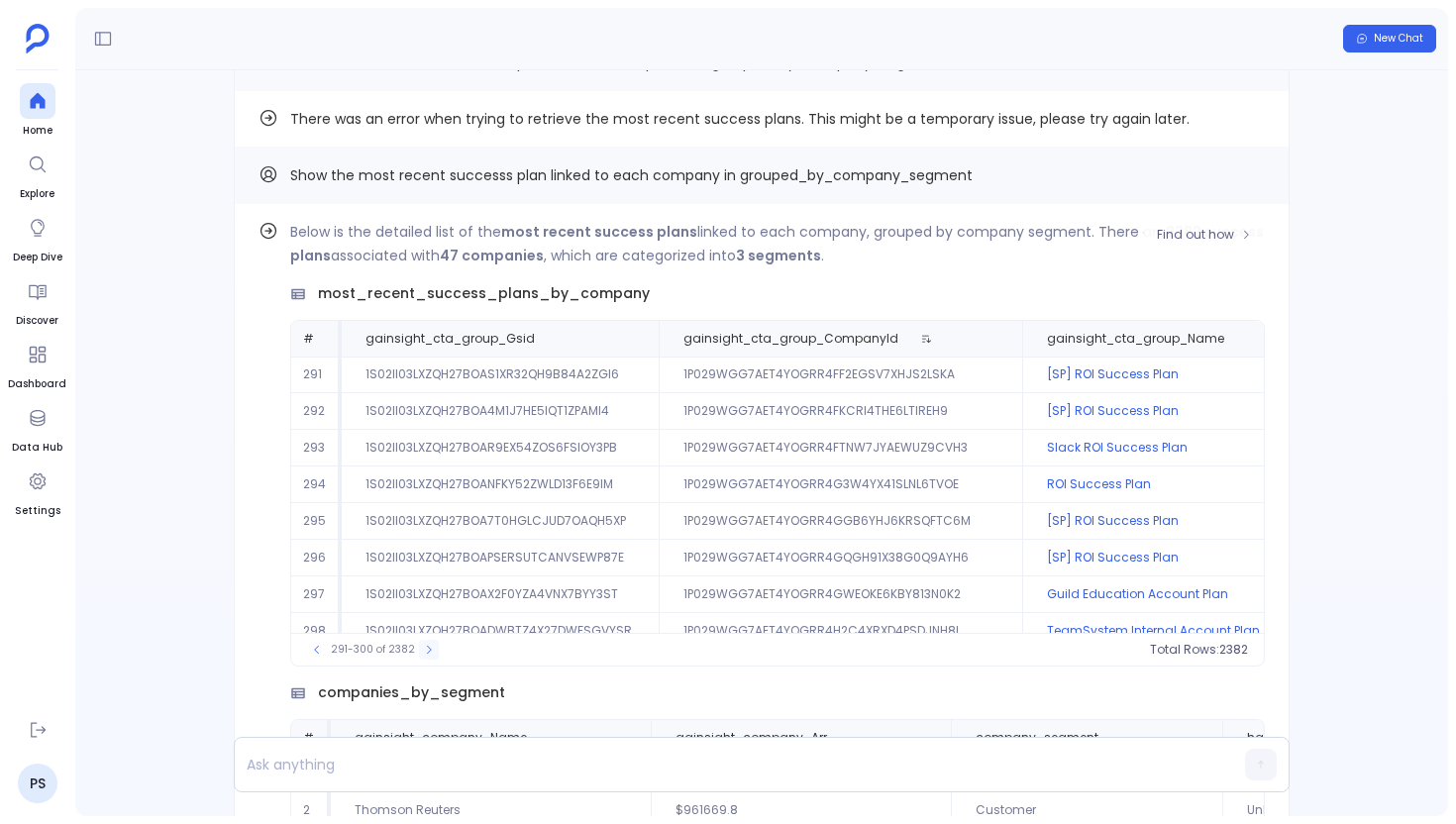 click at bounding box center (429, 650) 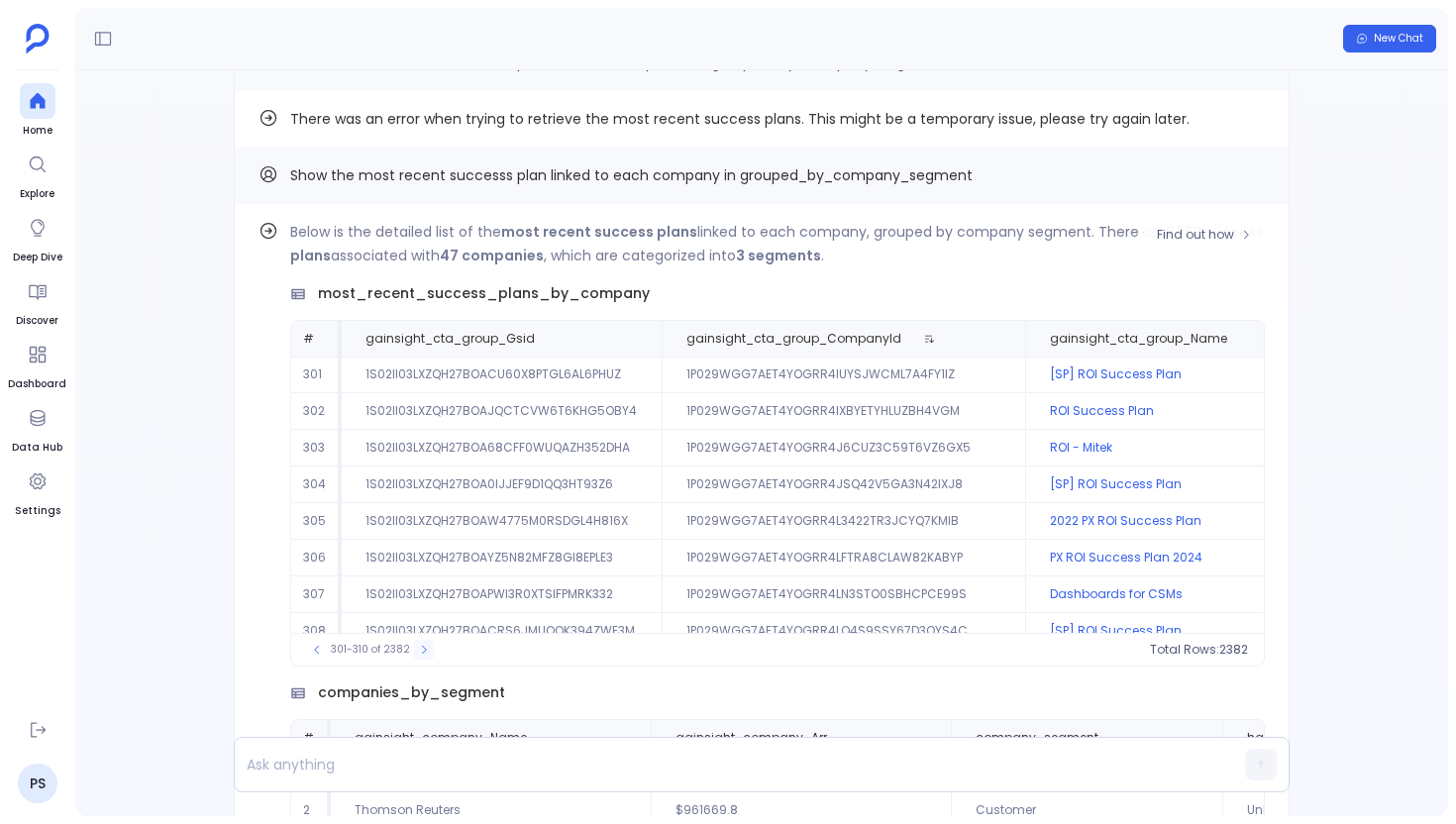 click 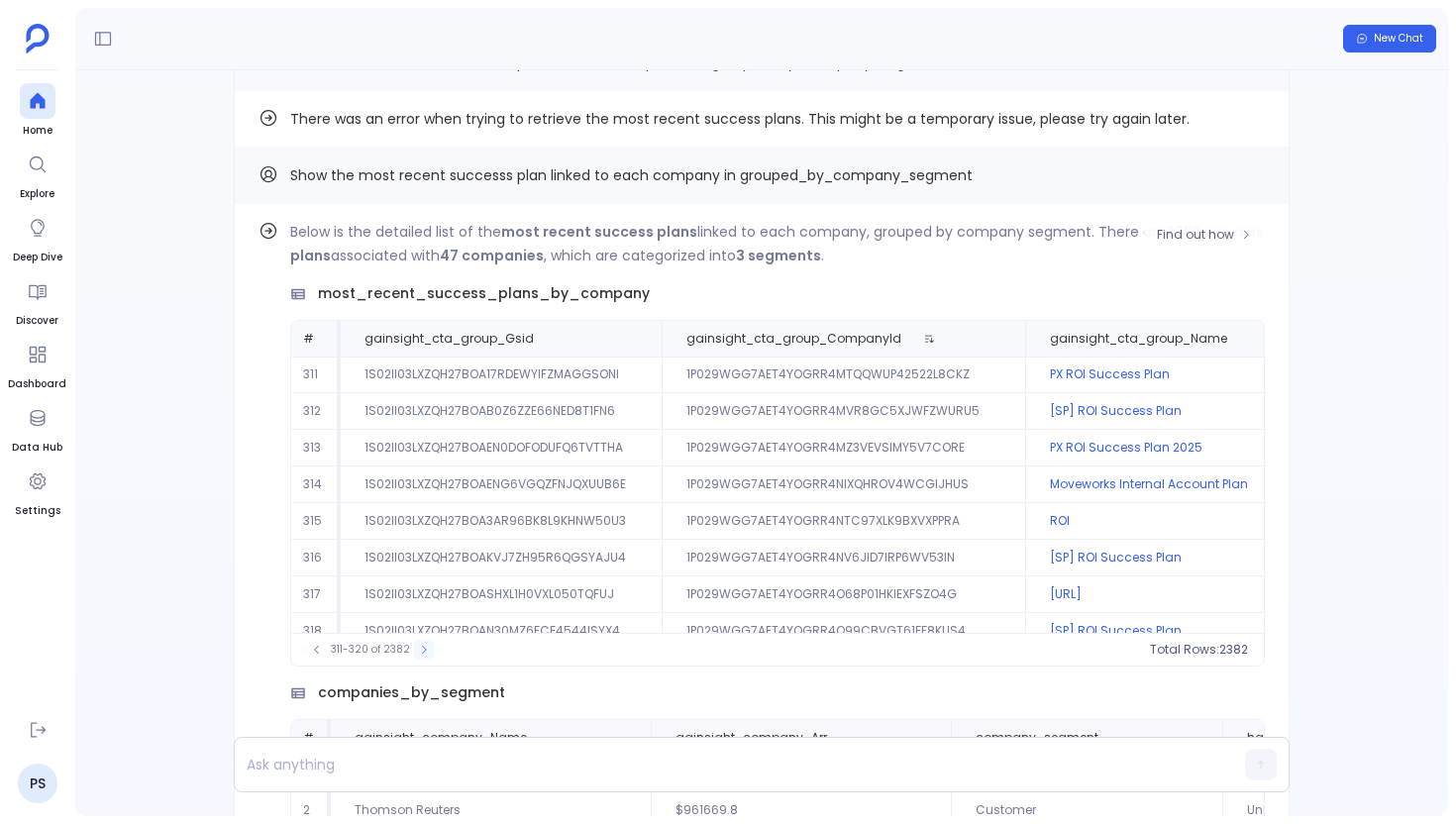 click 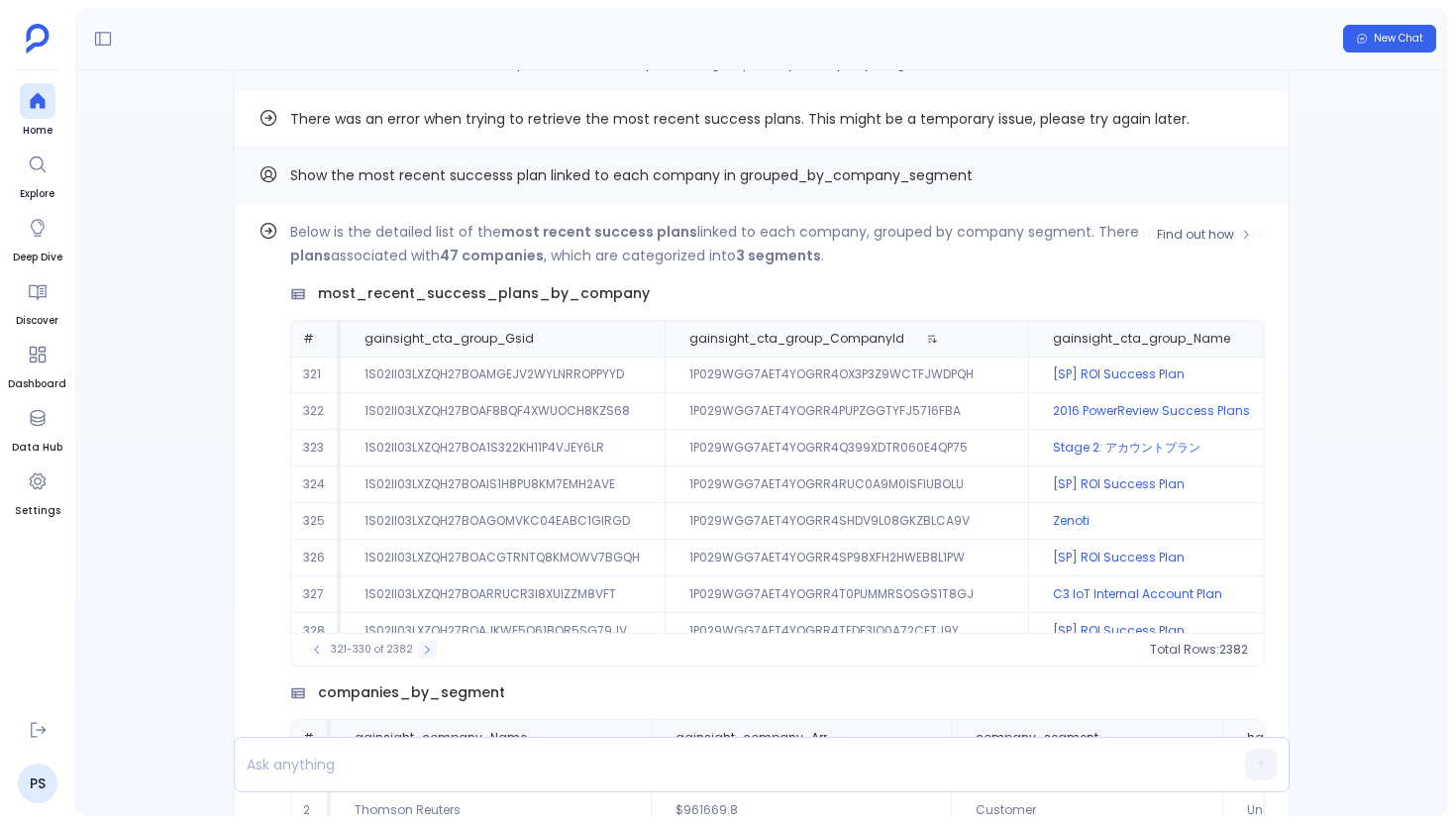 click at bounding box center [427, 650] 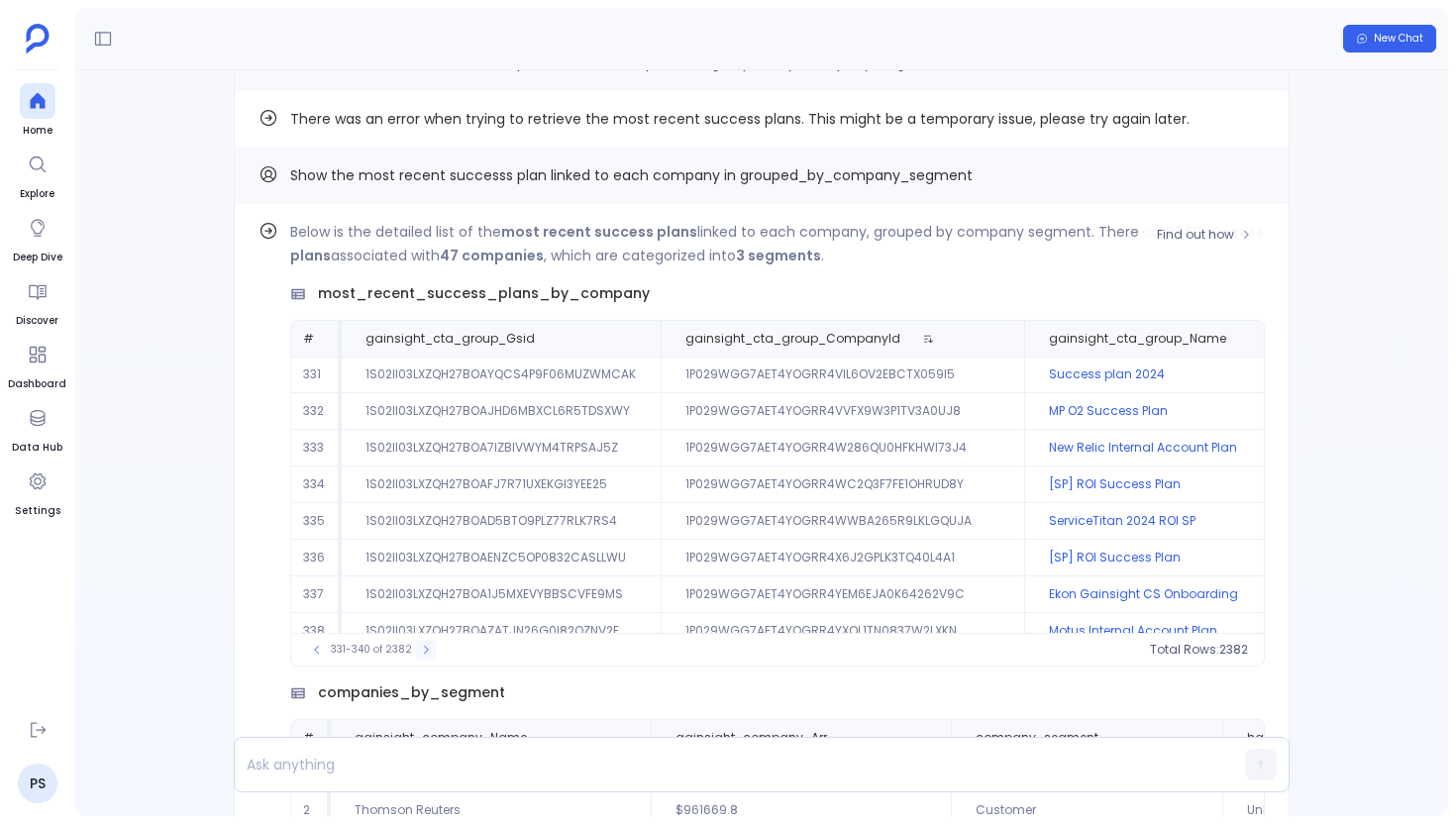 click at bounding box center (426, 650) 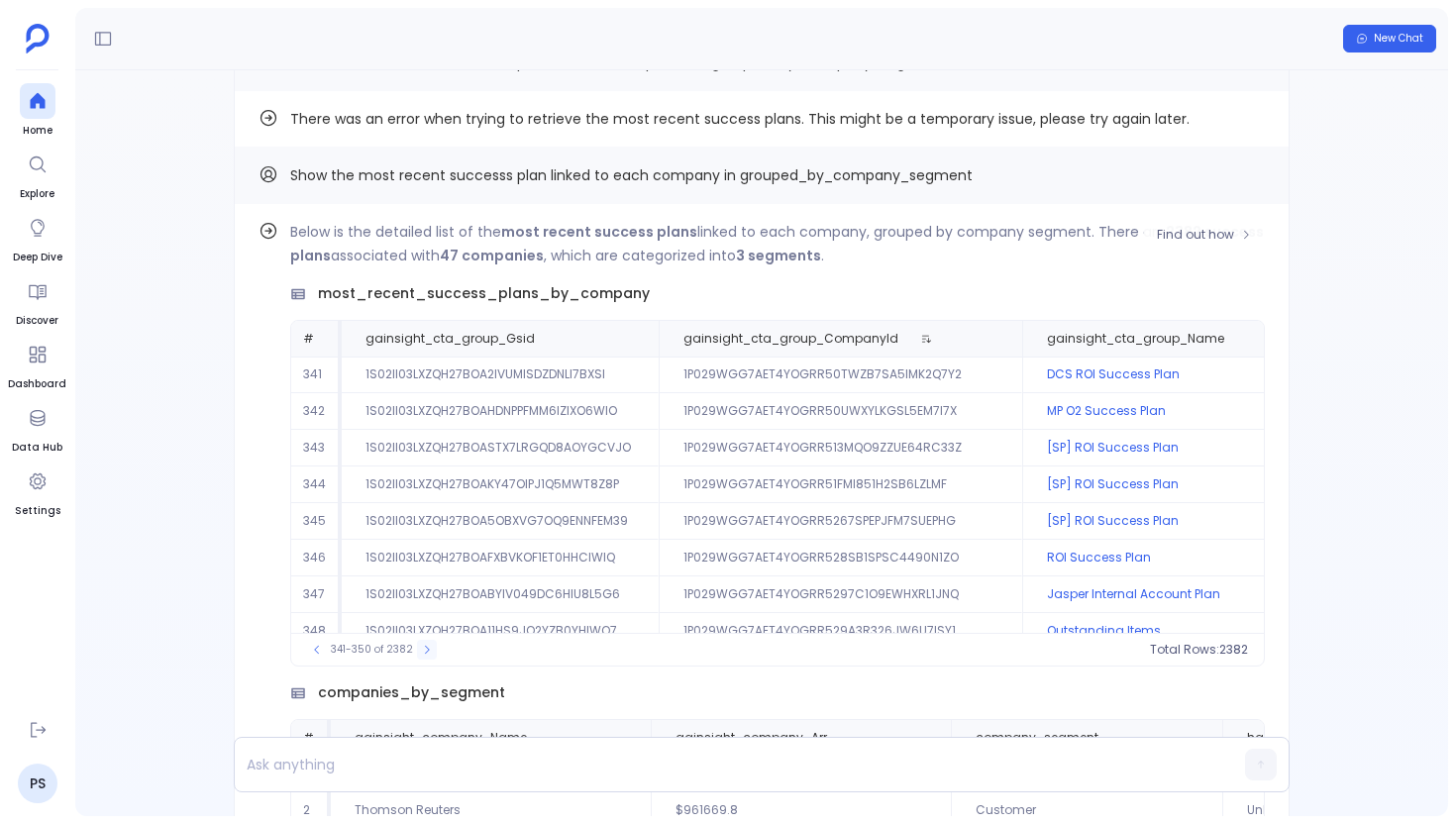 click at bounding box center (427, 650) 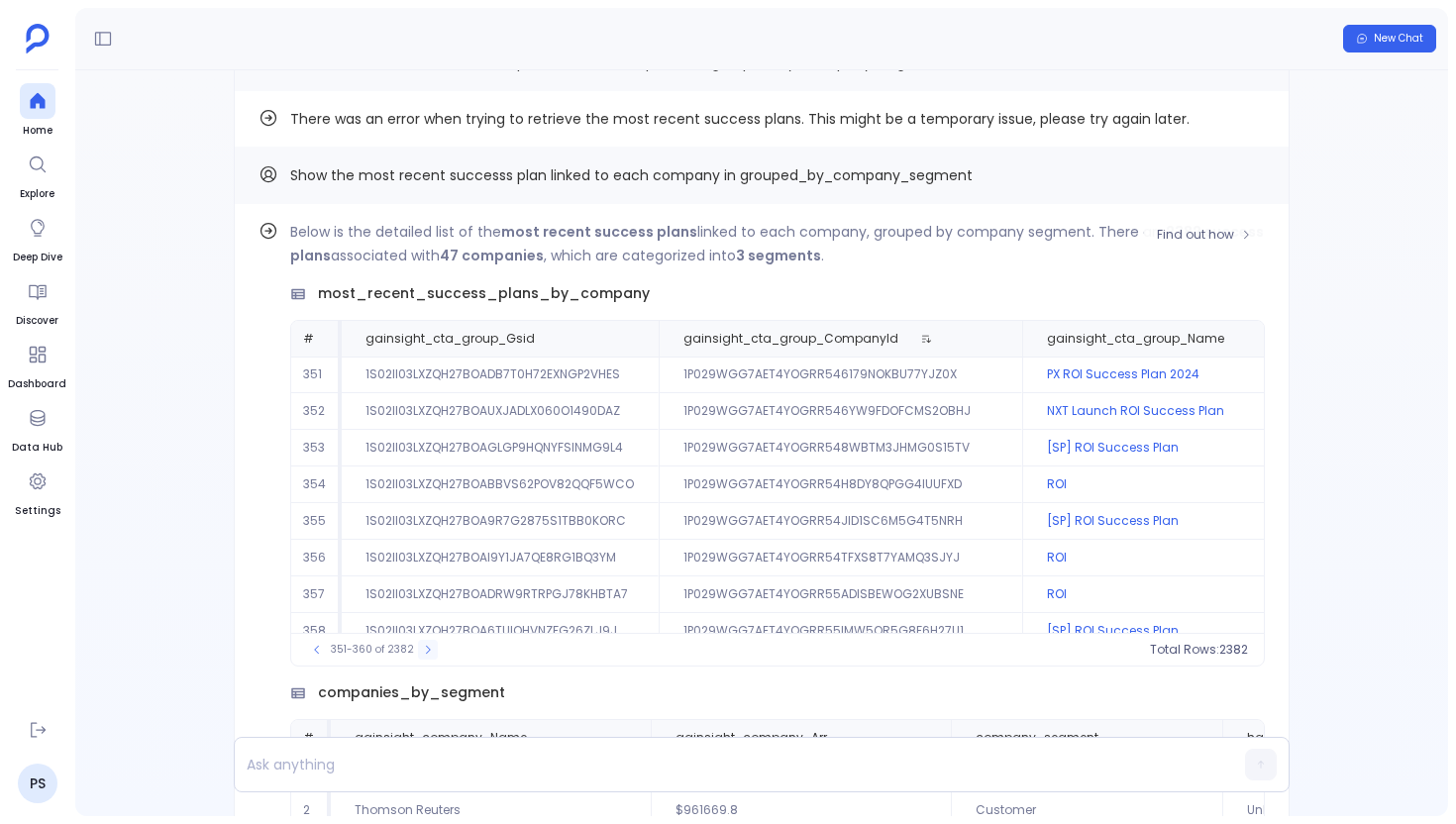 click at bounding box center [428, 650] 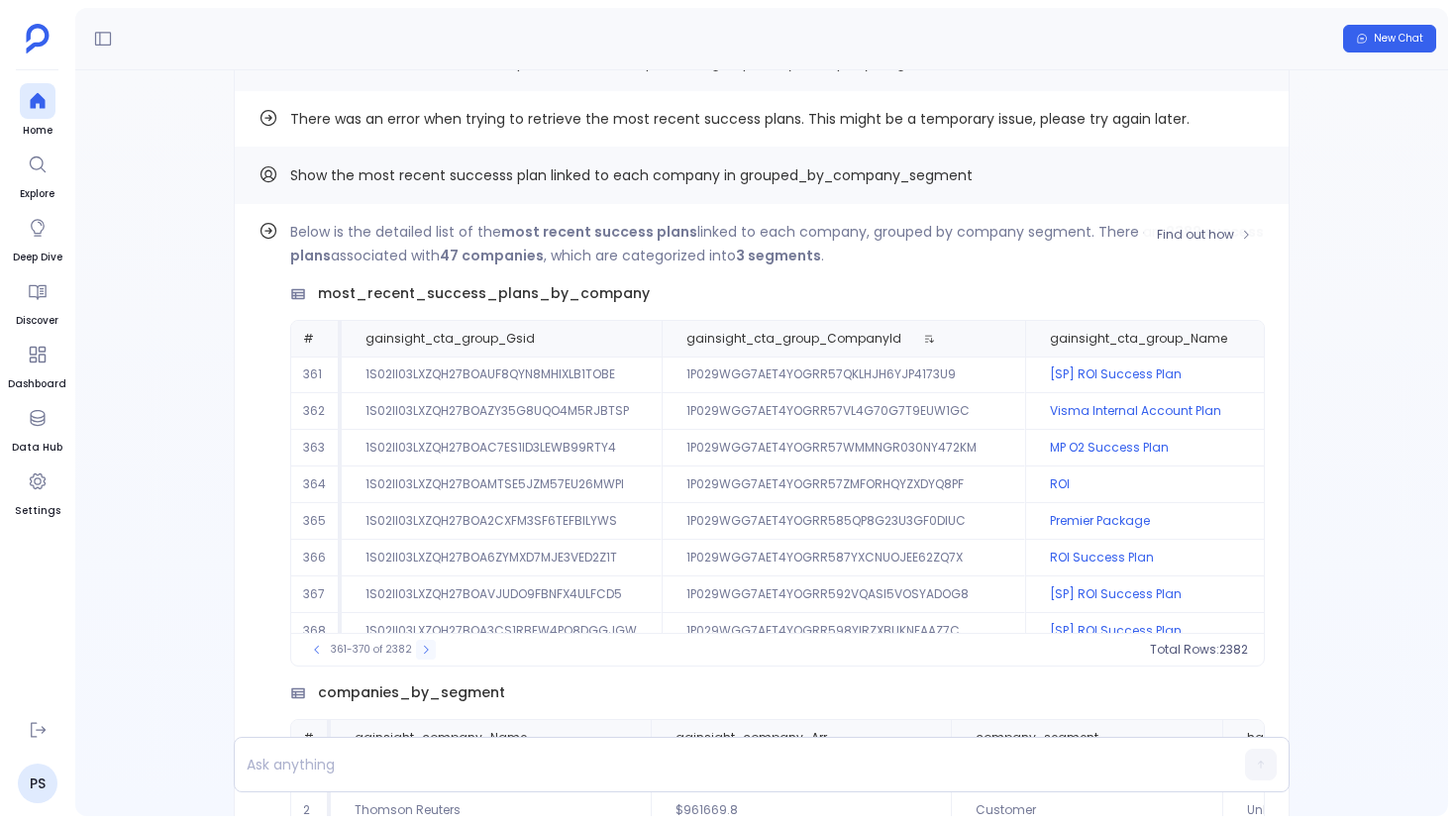 click at bounding box center [426, 650] 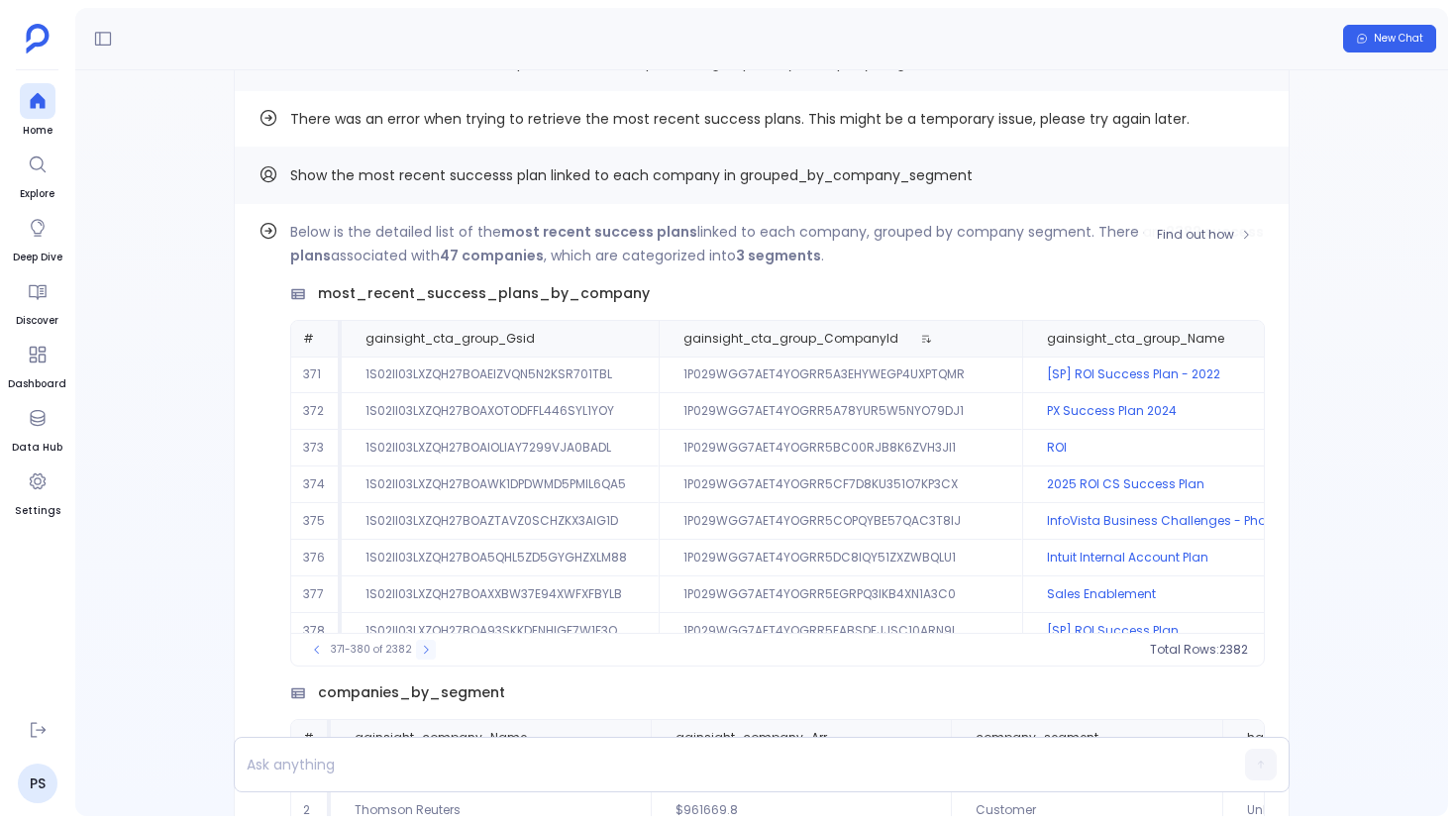 click at bounding box center [426, 650] 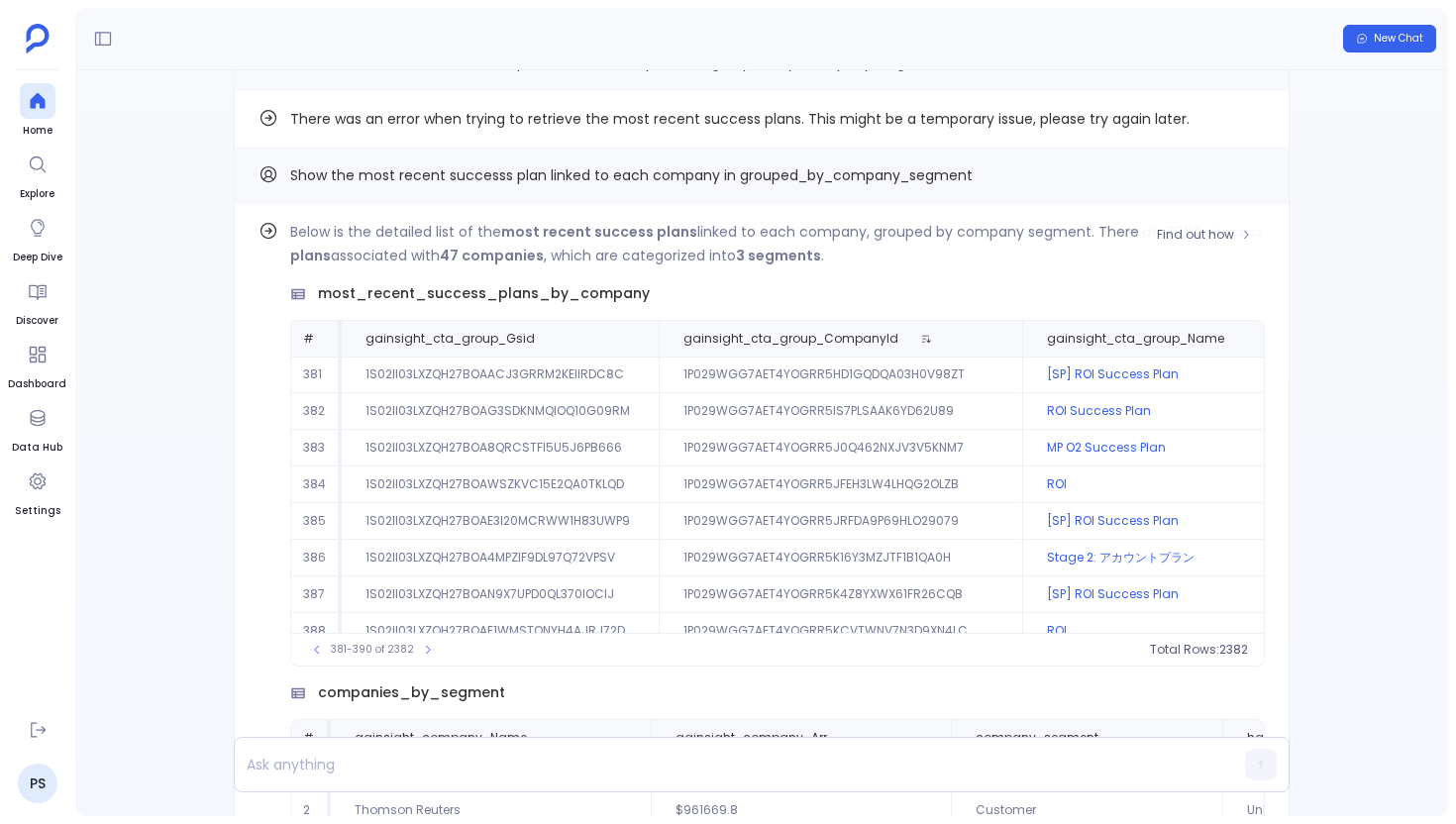 scroll, scrollTop: 95, scrollLeft: 0, axis: vertical 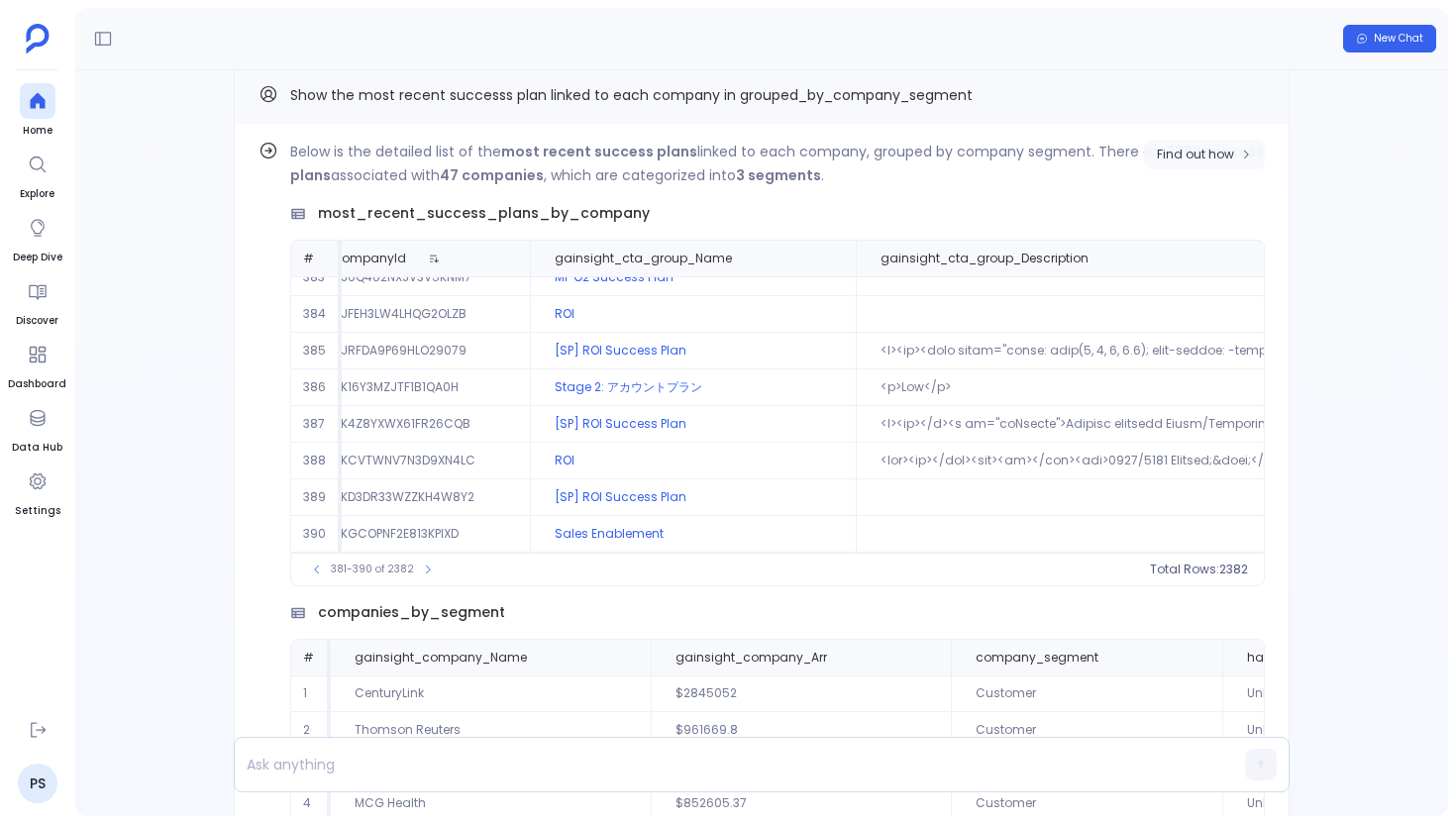 click on "Find out how" at bounding box center [1204, 154] 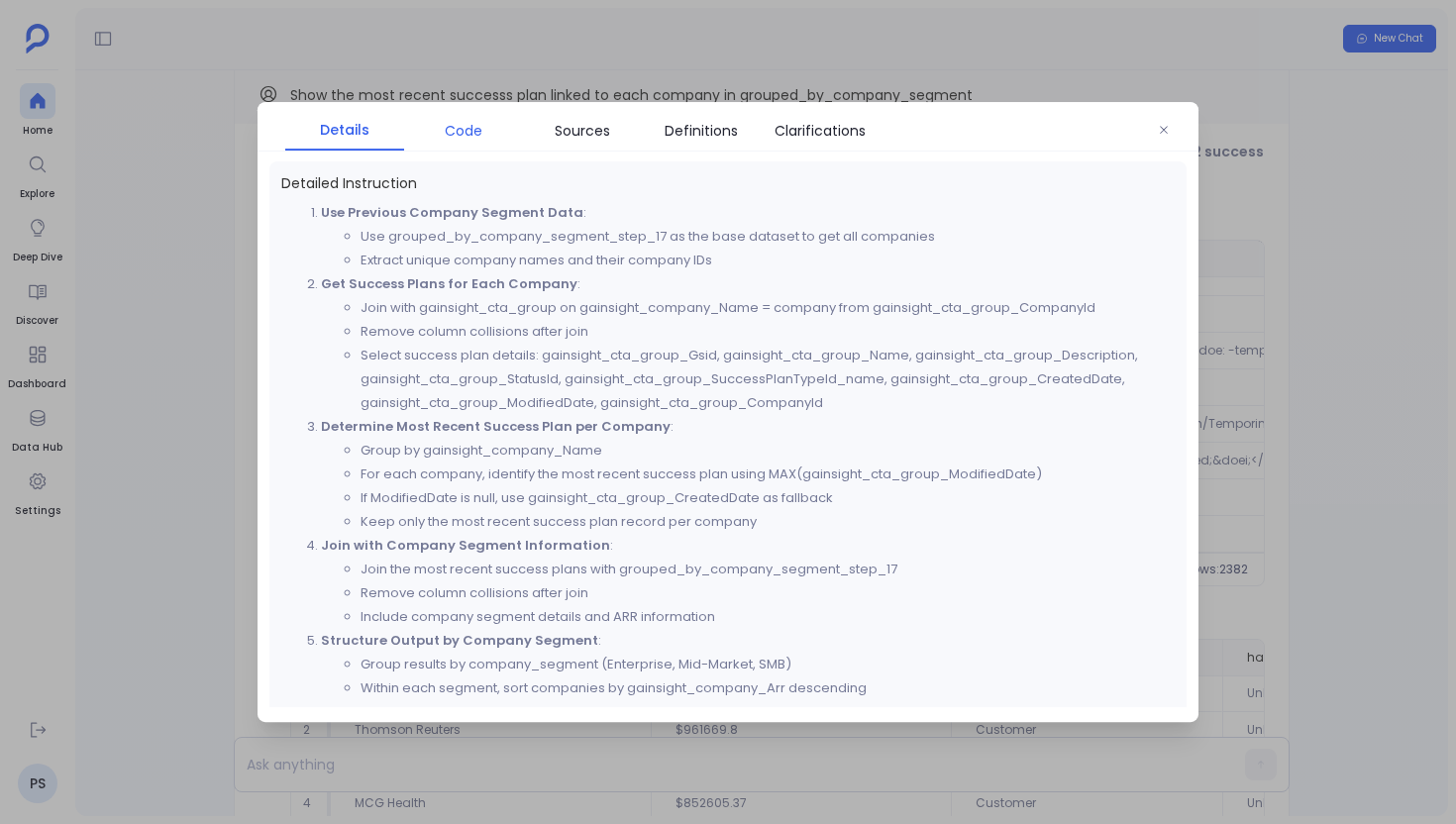 click on "Code" at bounding box center [464, 131] 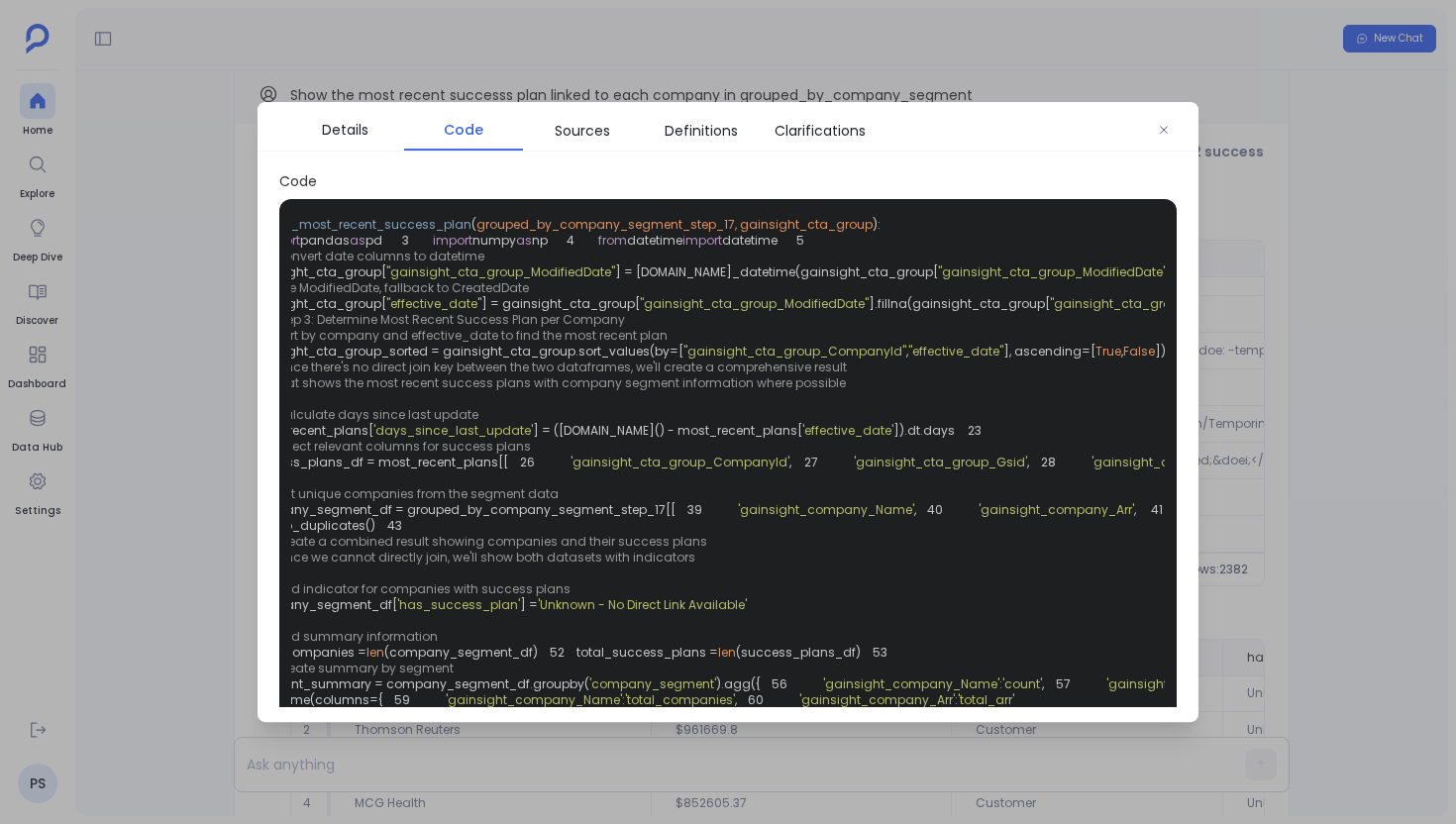 scroll, scrollTop: 0, scrollLeft: 0, axis: both 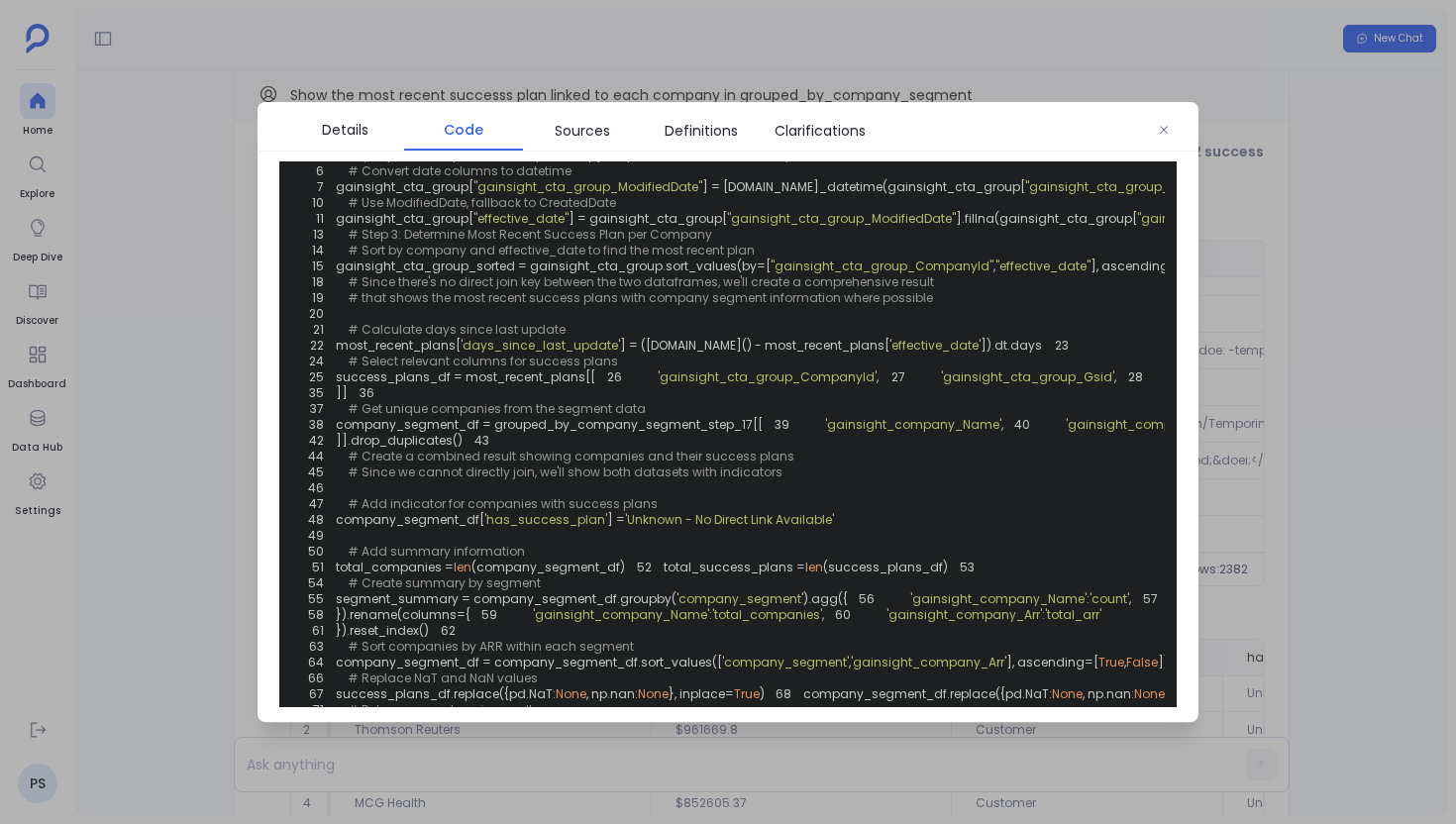 click at bounding box center (728, 412) 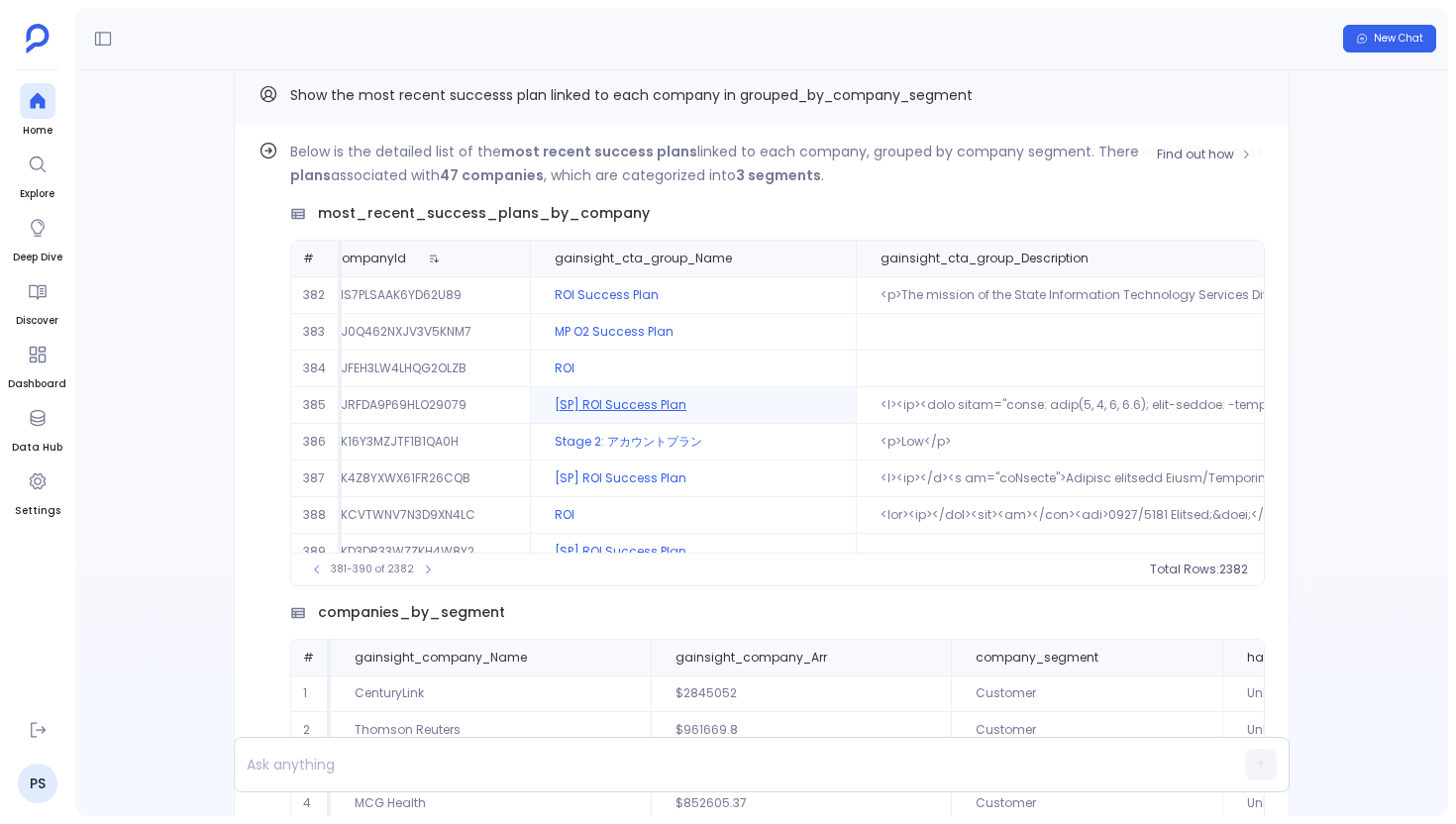 scroll, scrollTop: 0, scrollLeft: 492, axis: horizontal 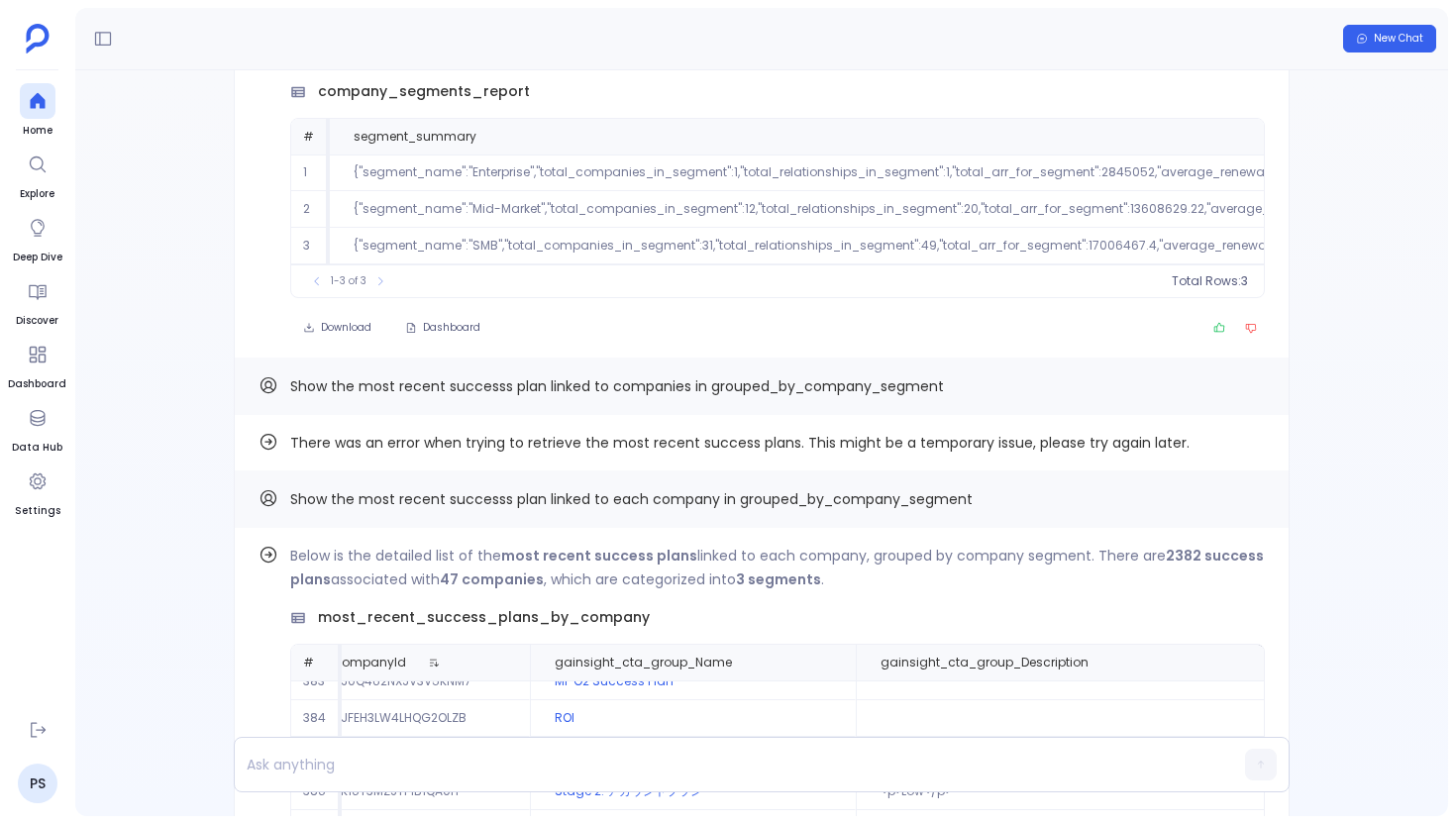 click on "Show the most recent successs plan linked to each company in grouped_by_company_segment" at bounding box center (631, 499) 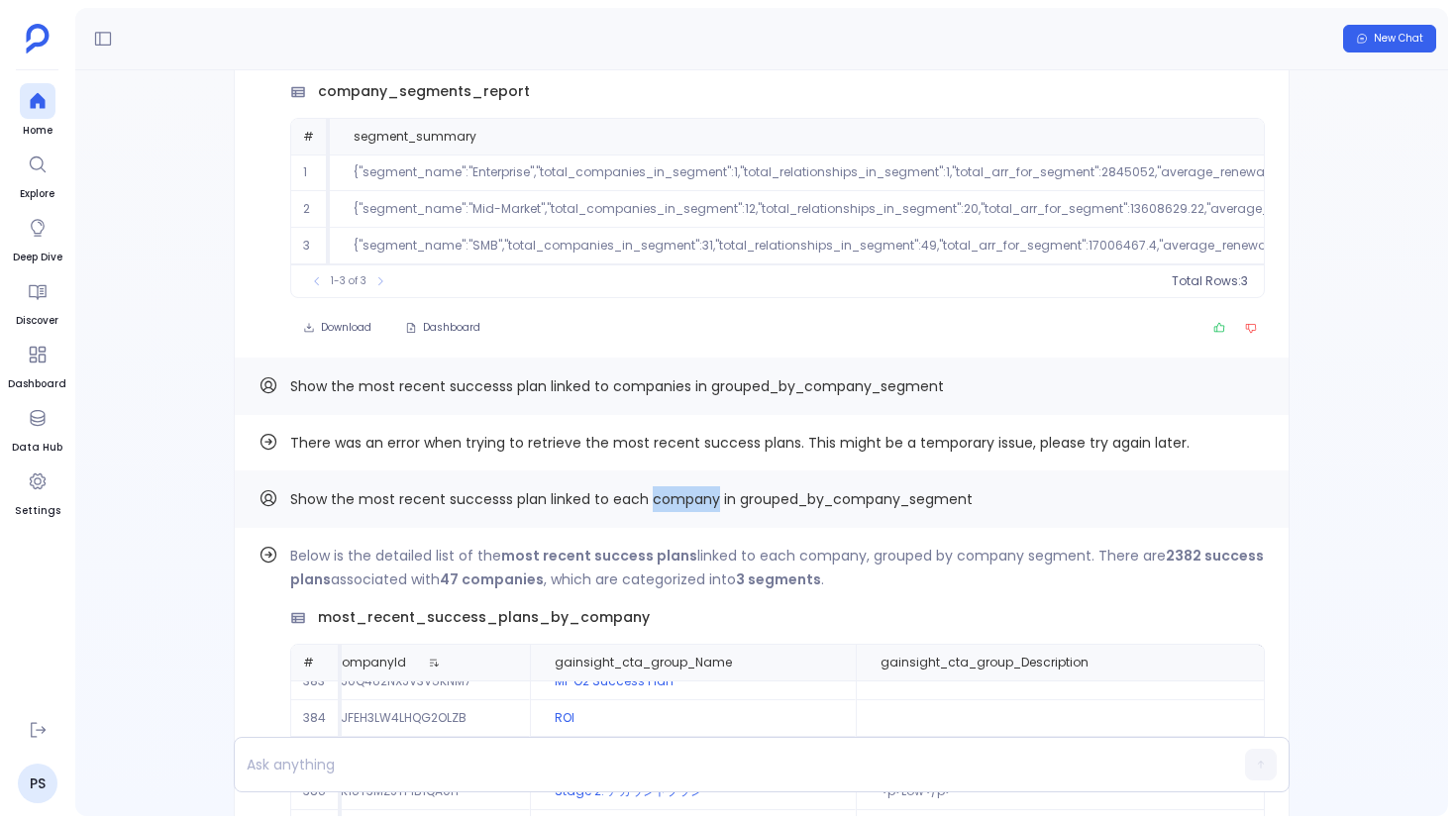 click on "Show the most recent successs plan linked to each company in grouped_by_company_segment" at bounding box center [631, 499] 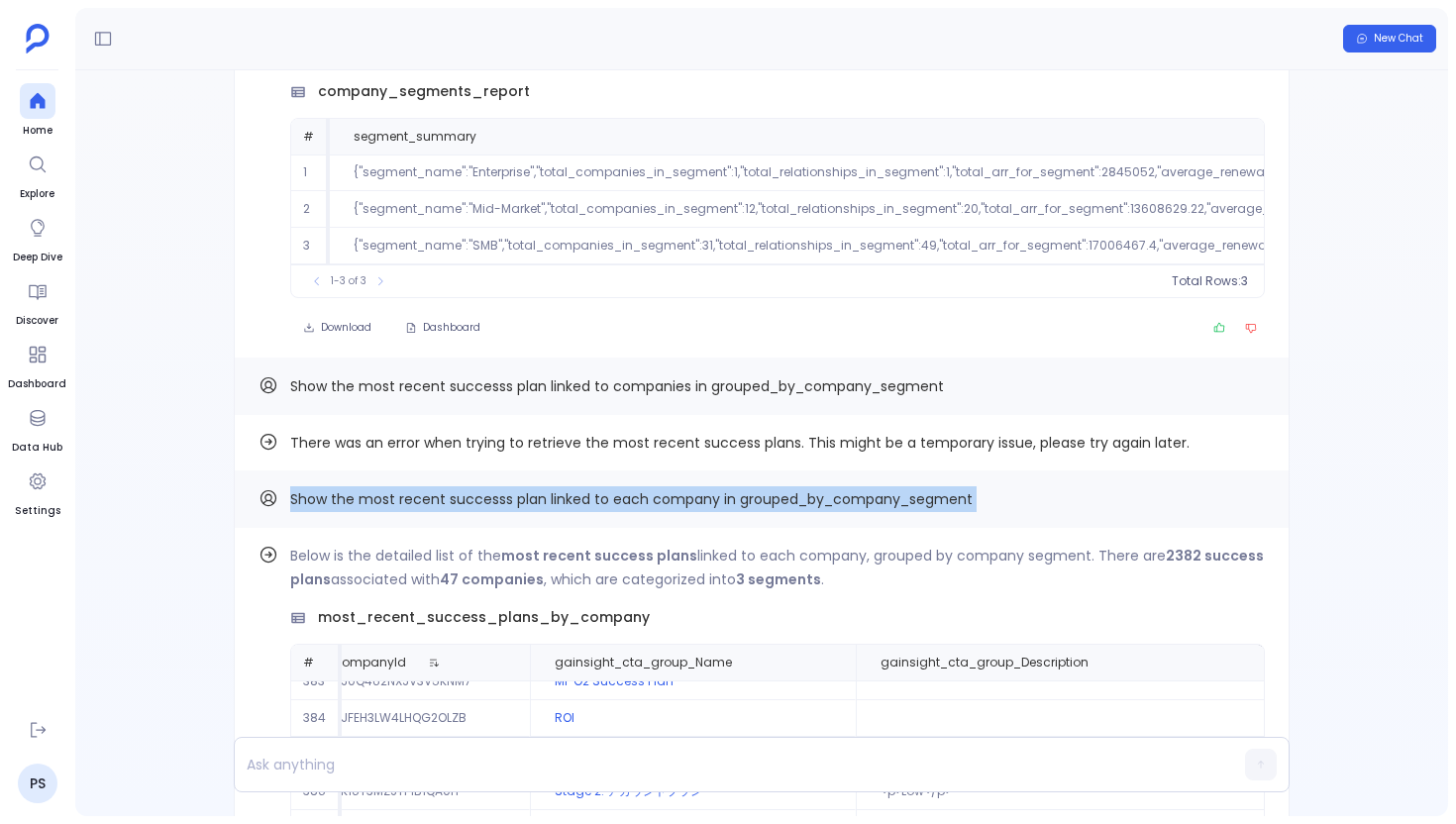 copy on "Show the most recent successs plan linked to each company in grouped_by_company_segment Find out how" 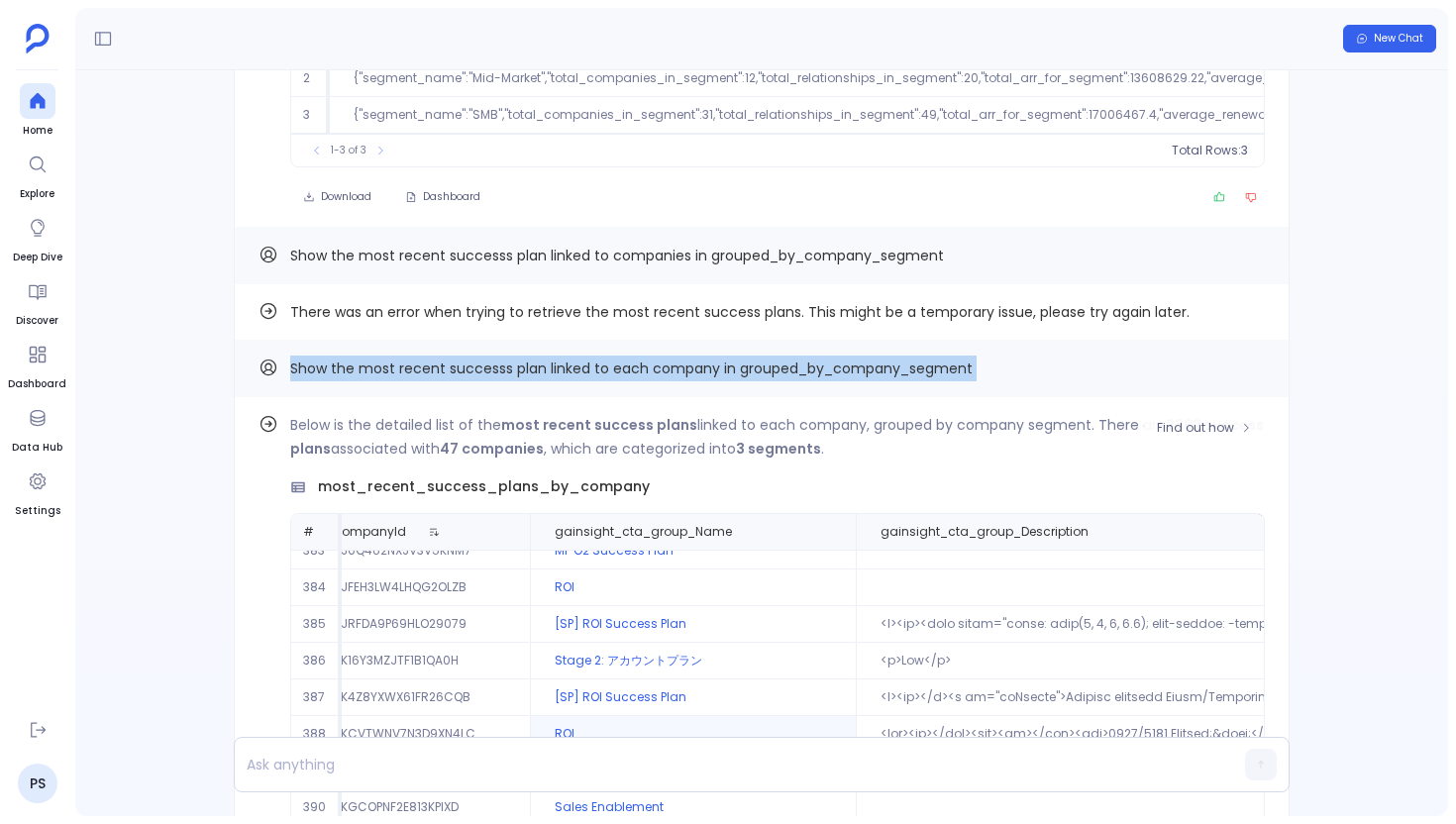scroll, scrollTop: -843, scrollLeft: 0, axis: vertical 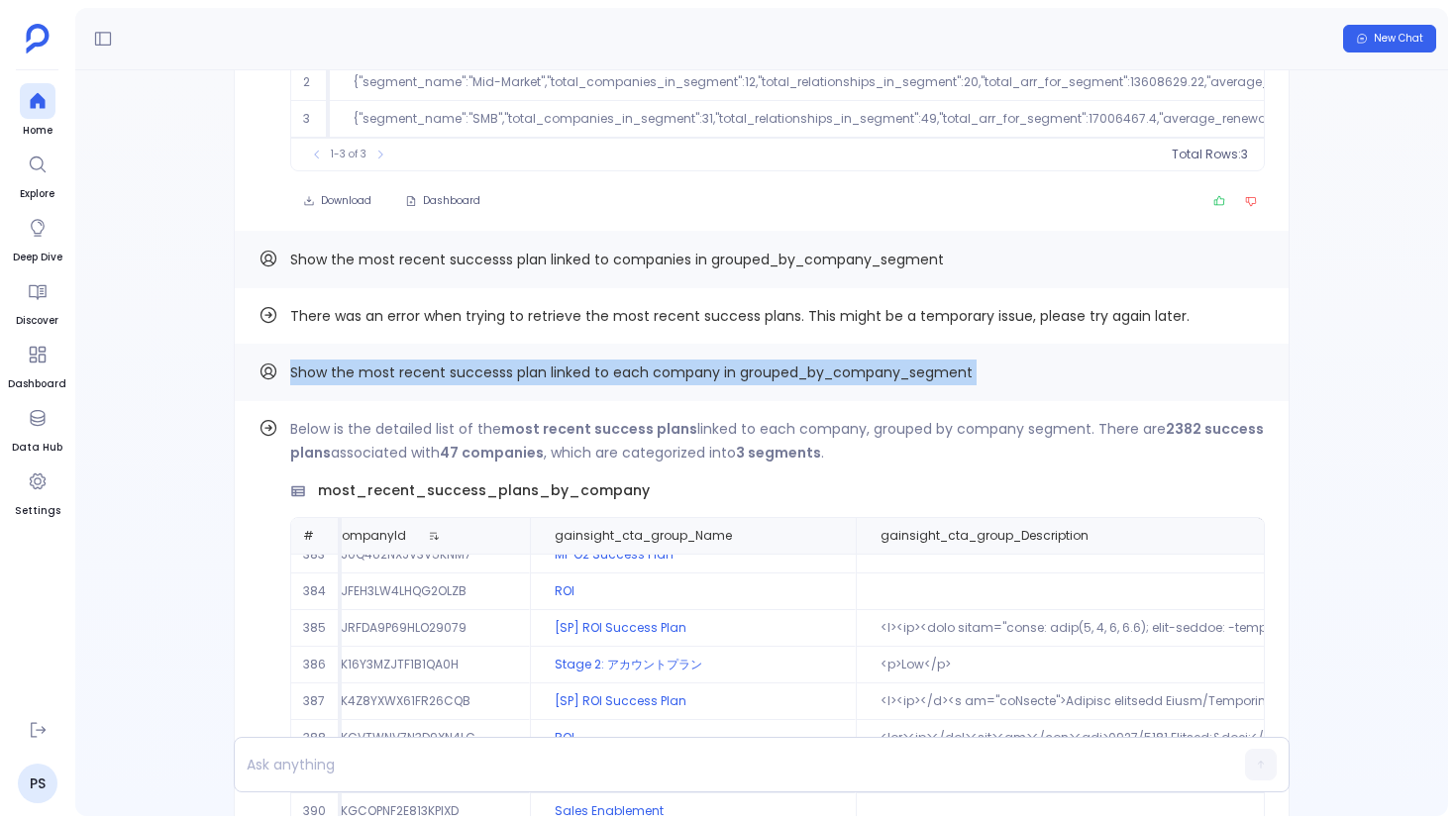 copy on "Show the most recent successs plan linked to each company in grouped_by_company_segment Find out how" 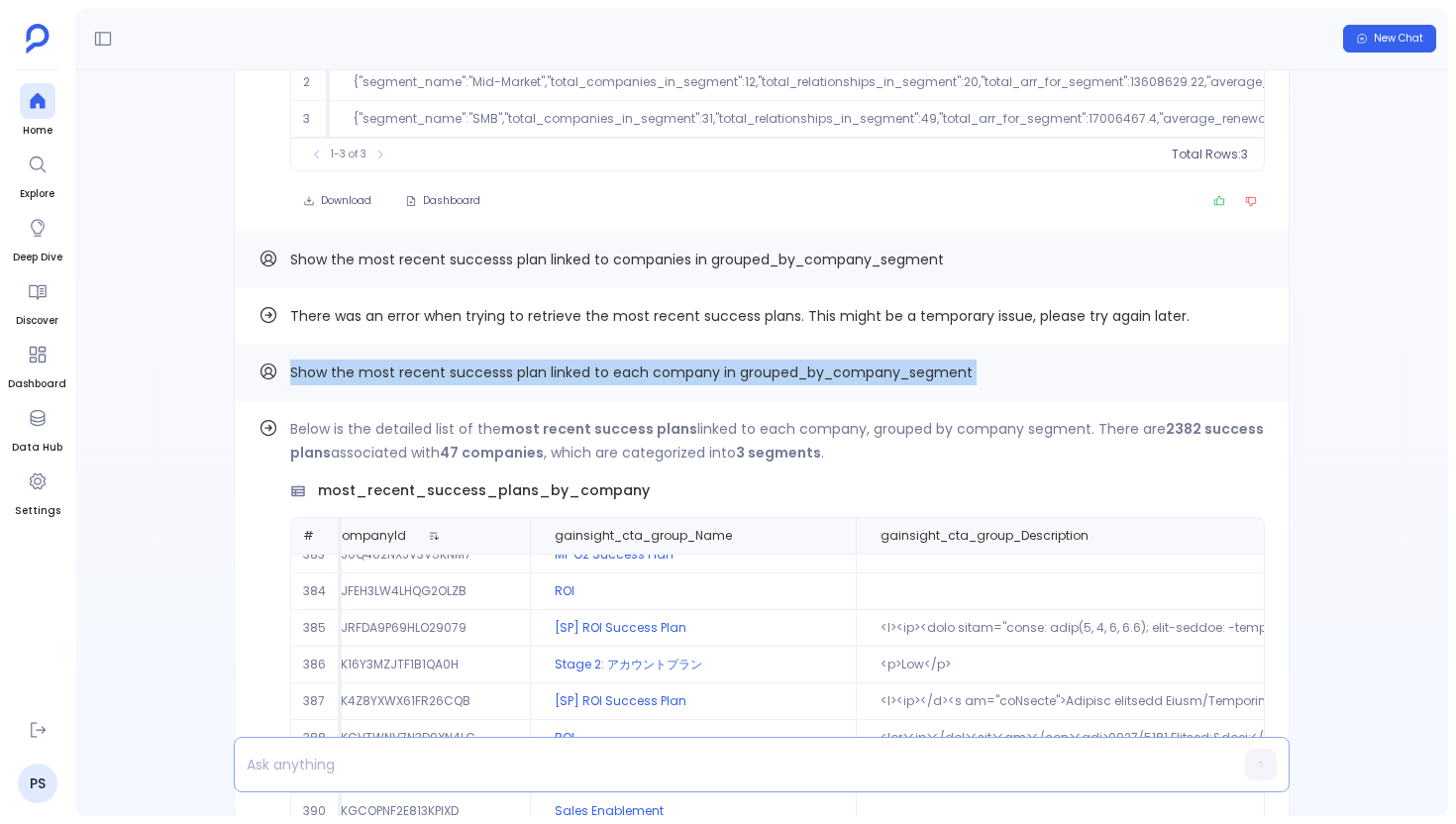 click at bounding box center (723, 765) 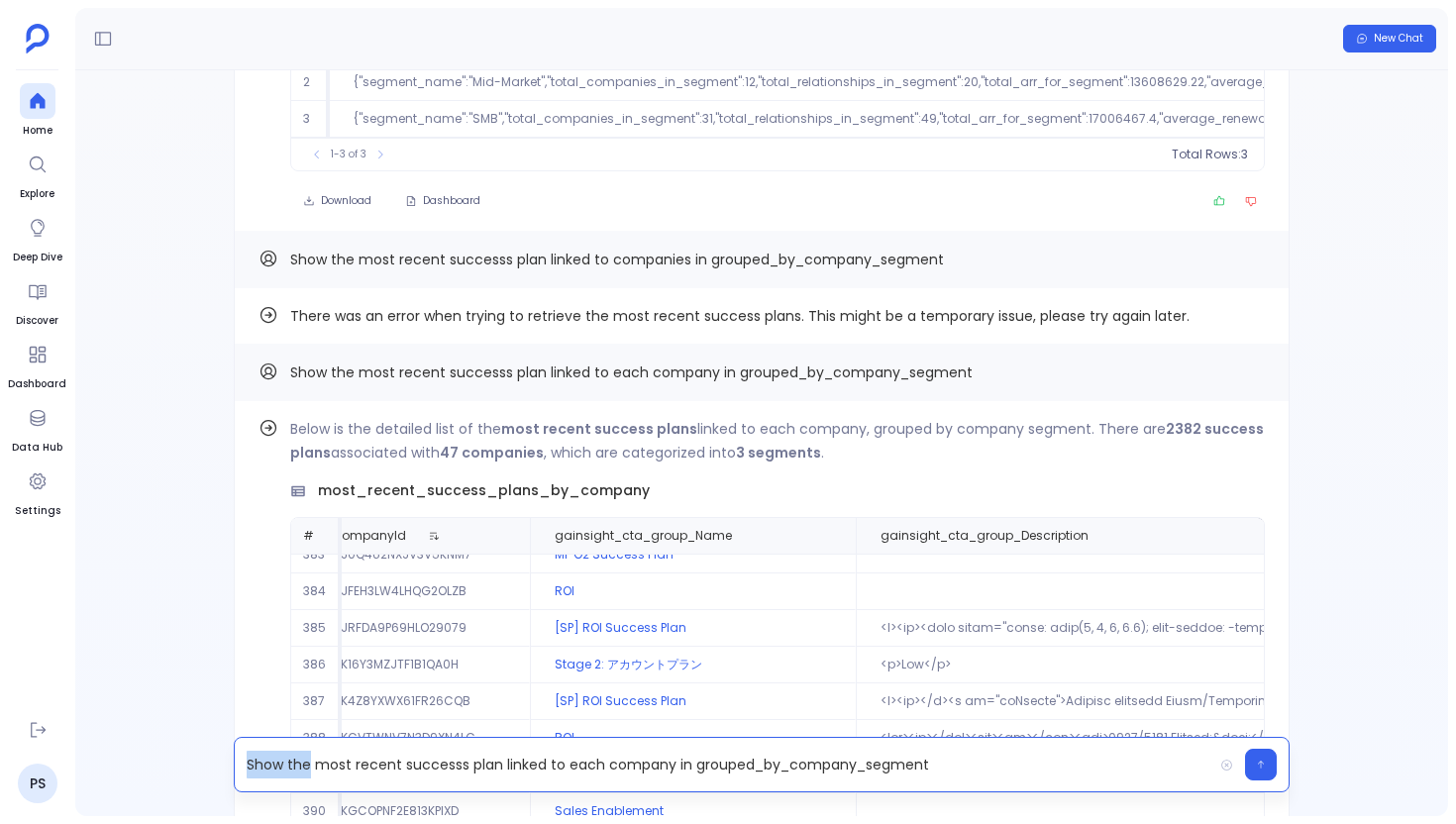 drag, startPoint x: 306, startPoint y: 767, endPoint x: 242, endPoint y: 770, distance: 64.07027 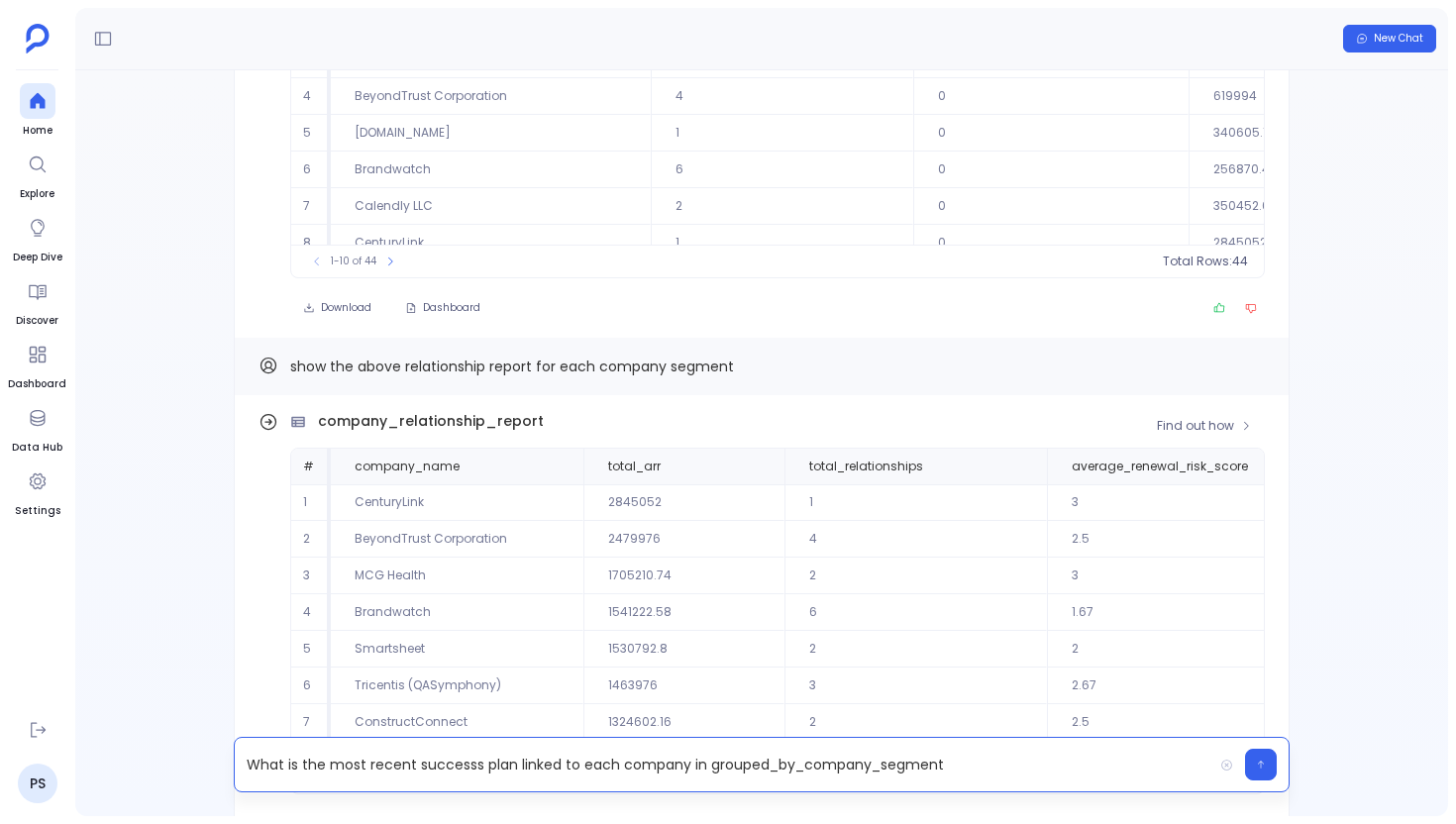 scroll, scrollTop: -3781, scrollLeft: 0, axis: vertical 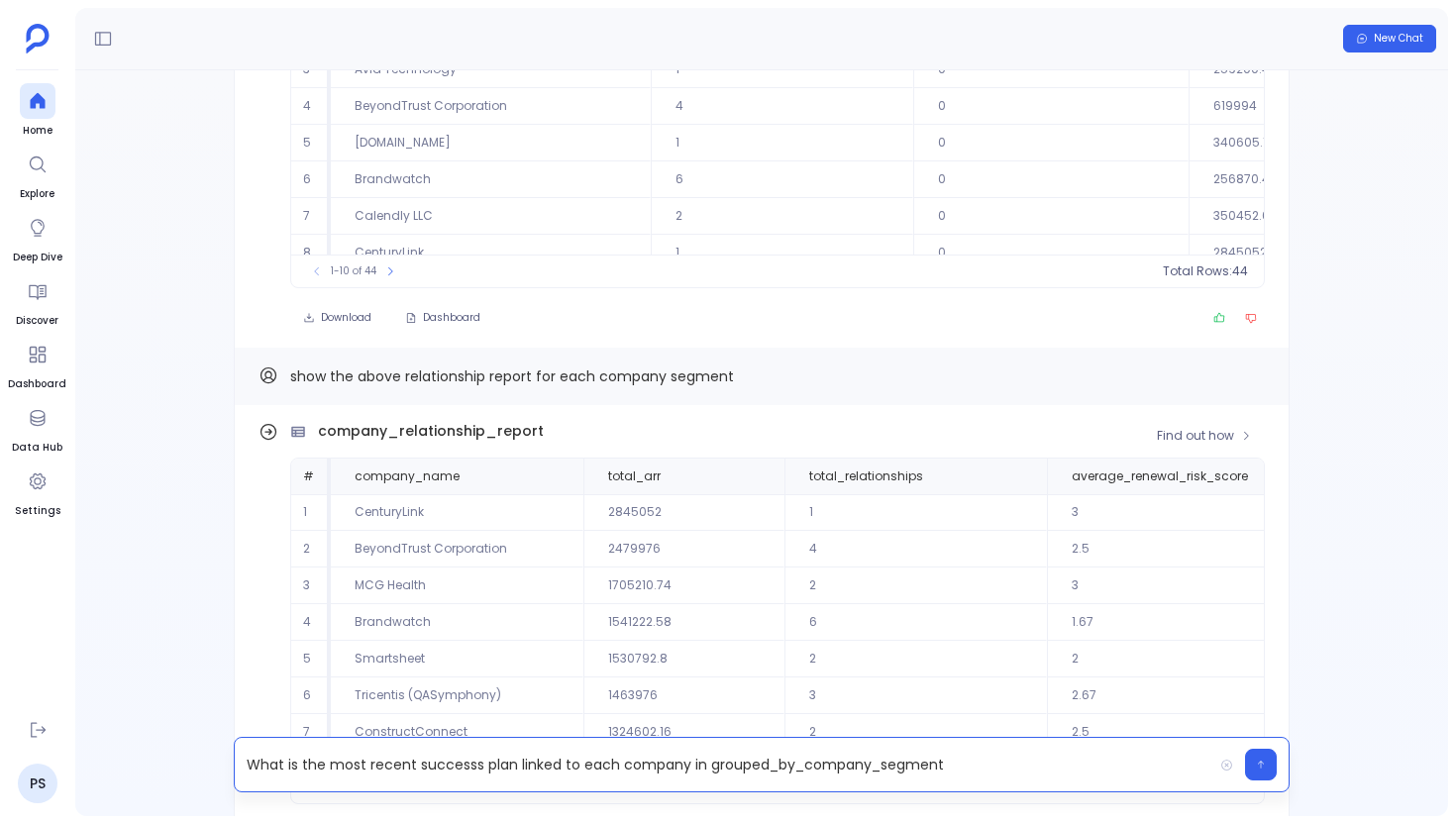 click on "company_relationship_report" at bounding box center [431, 431] 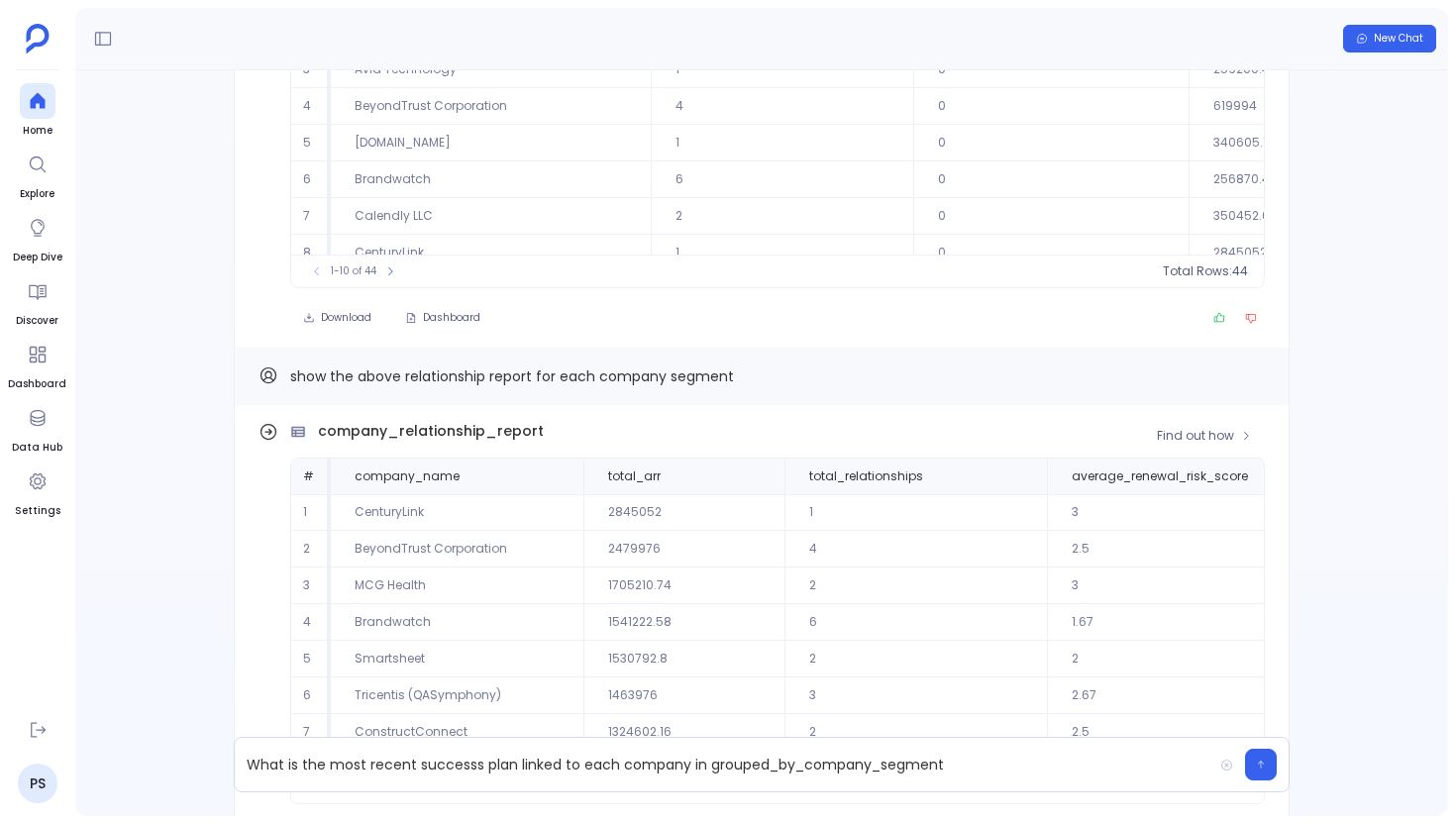 click on "company_relationship_report" at bounding box center [431, 431] 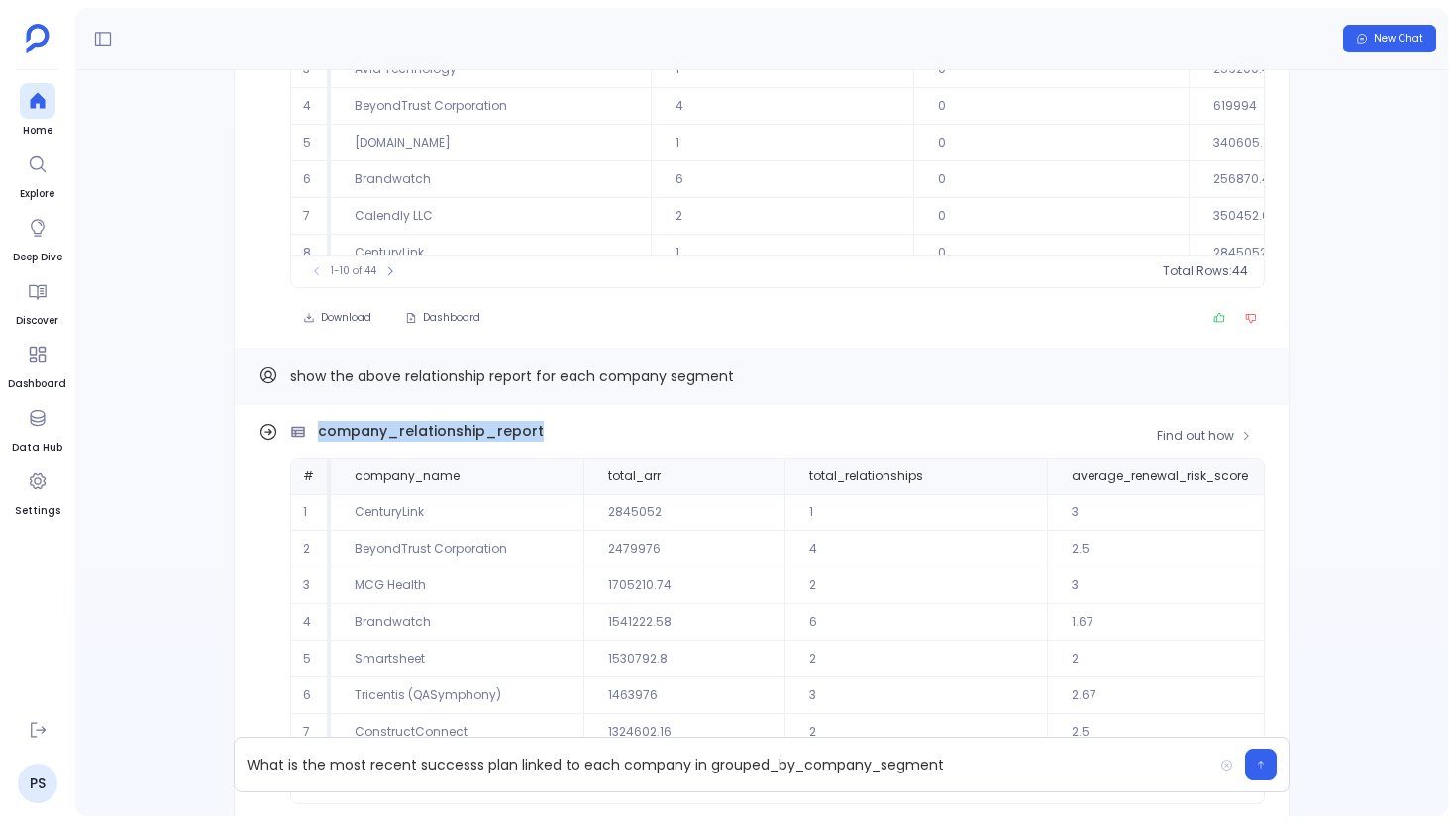click on "company_relationship_report" at bounding box center (431, 431) 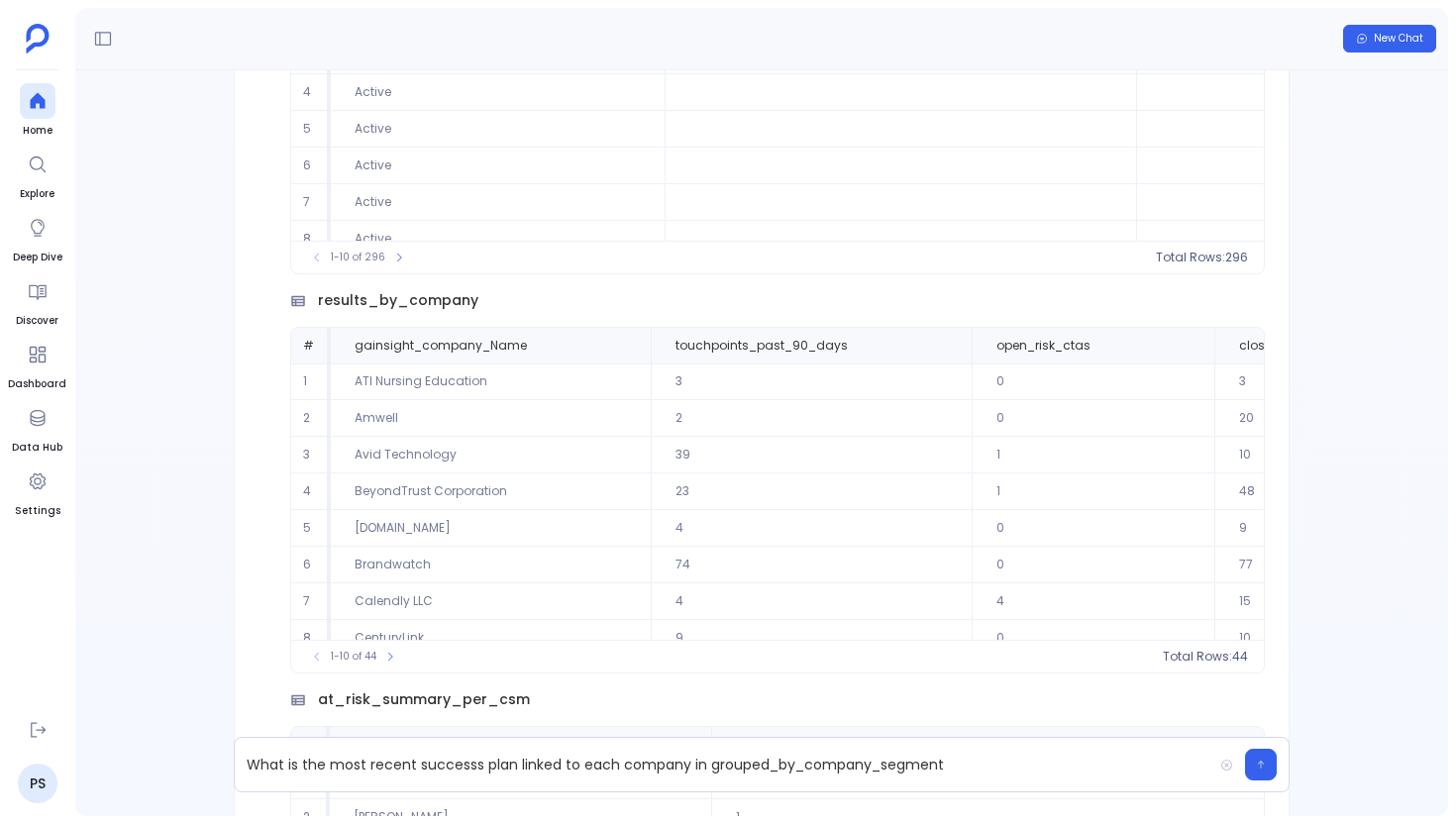 scroll, scrollTop: -5854, scrollLeft: 0, axis: vertical 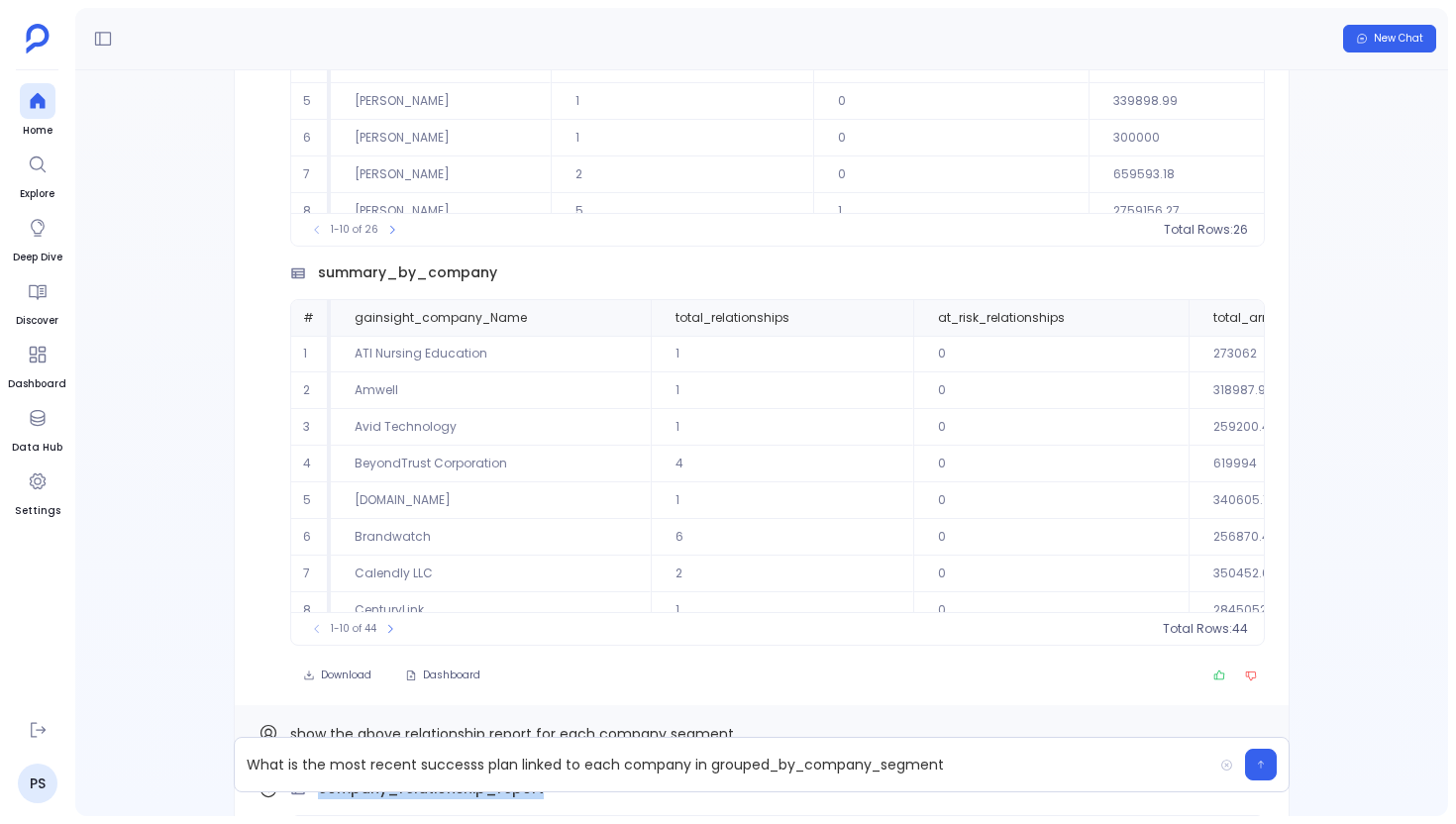 click on "summary_by_company" at bounding box center [407, 272] 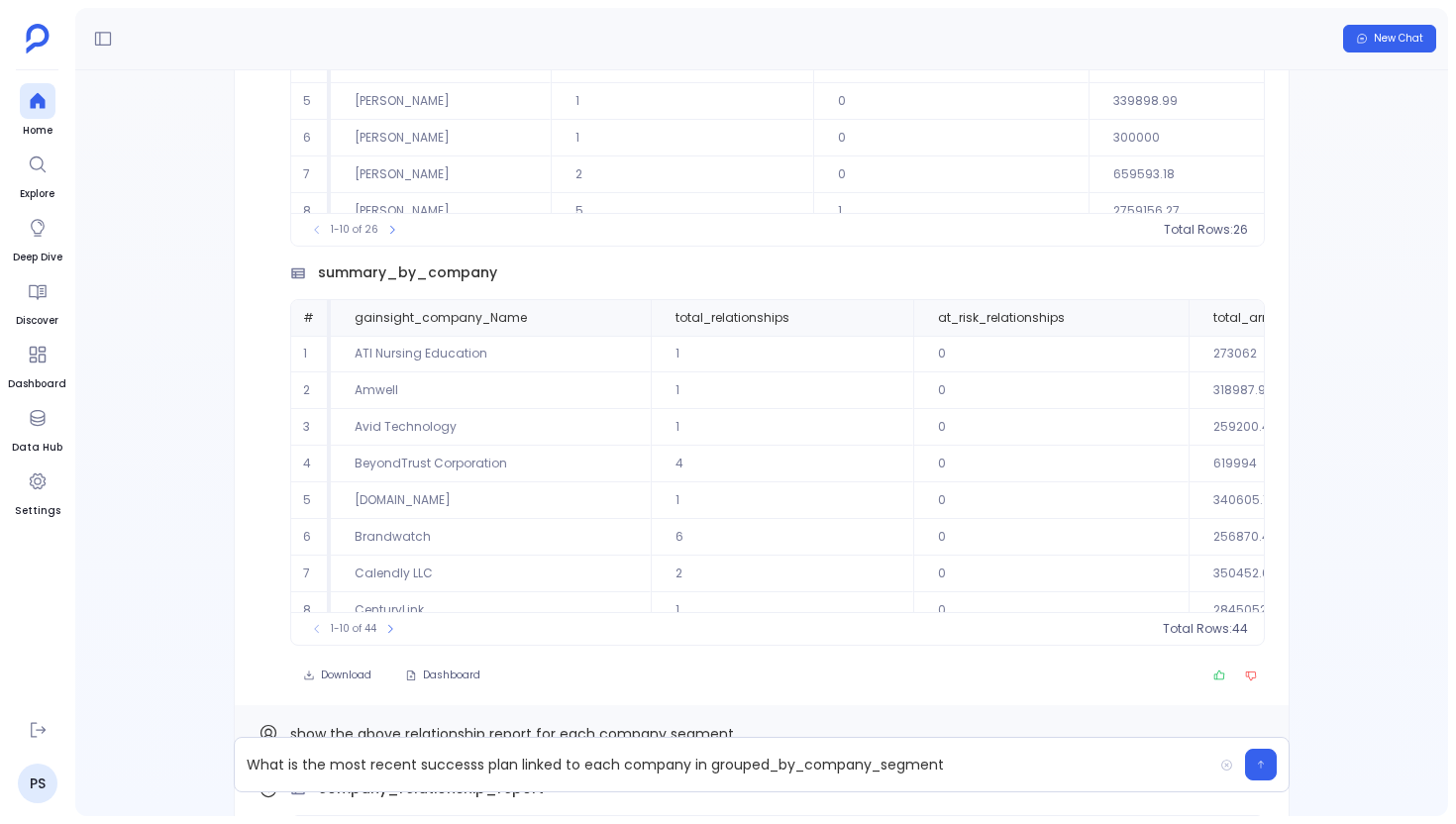 click on "summary_by_company" at bounding box center [407, 272] 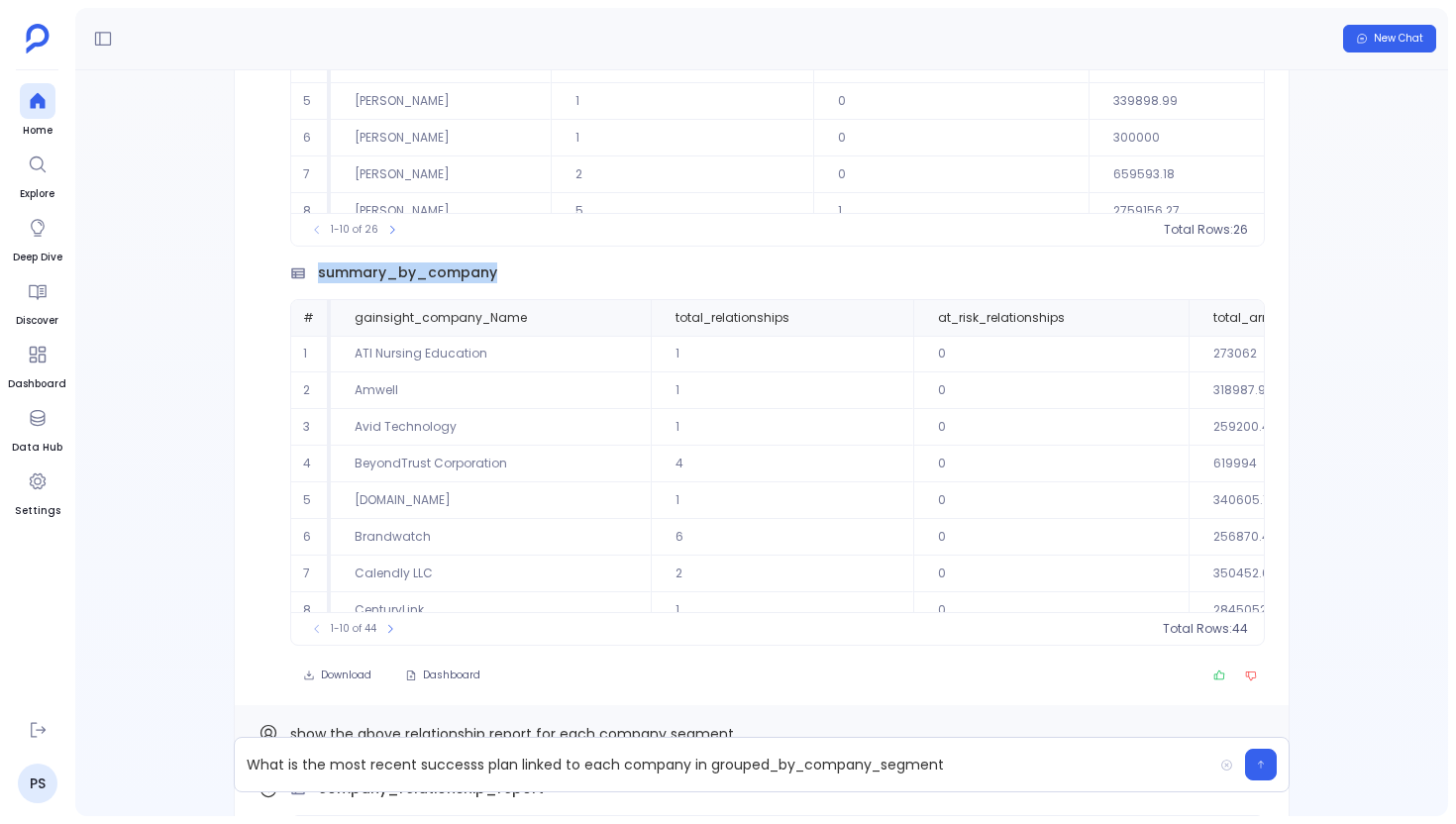 click on "summary_by_company" at bounding box center (407, 272) 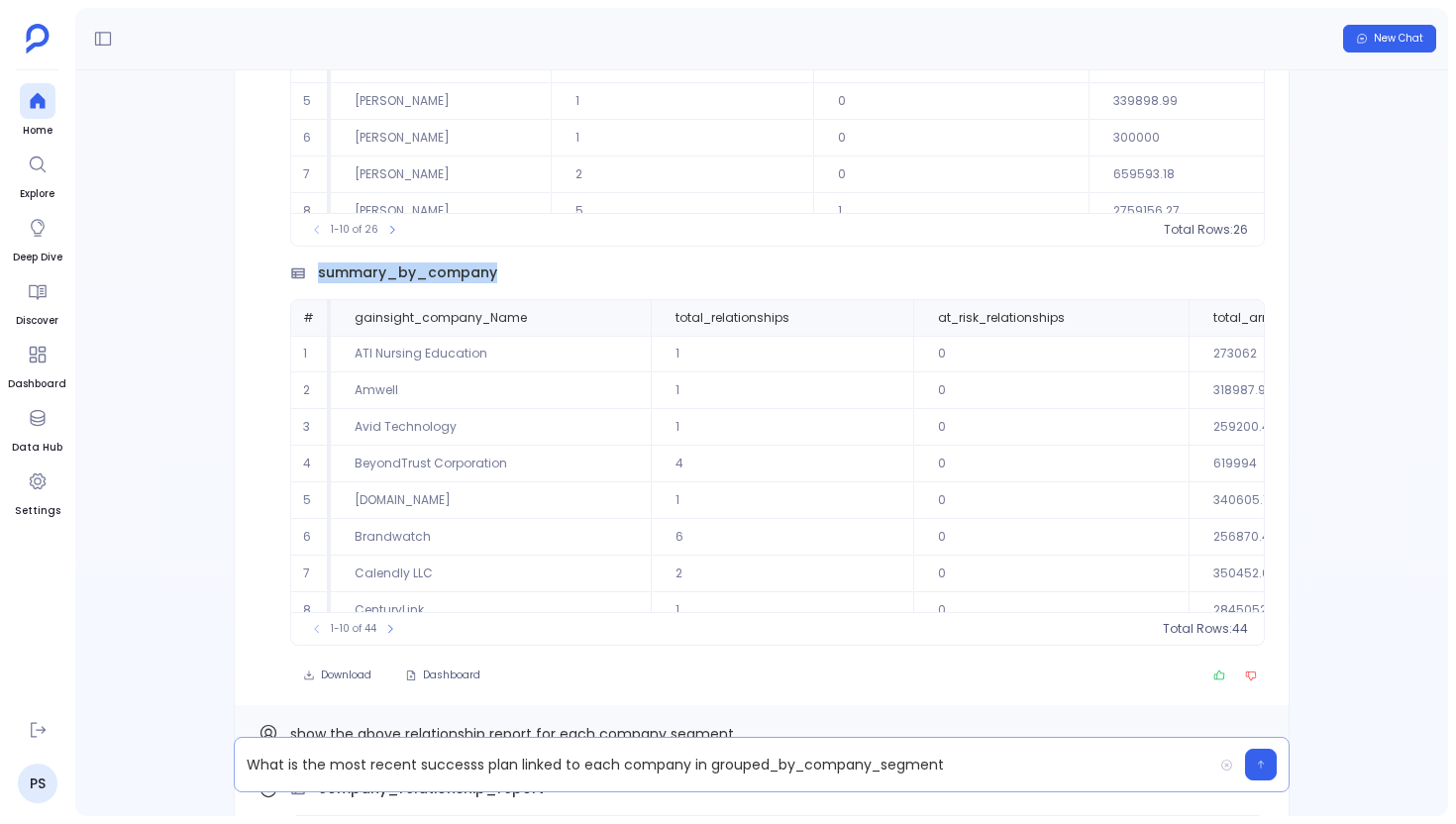 click on "What is the most recent successs plan linked to each company in grouped_by_company_segment" at bounding box center (723, 765) 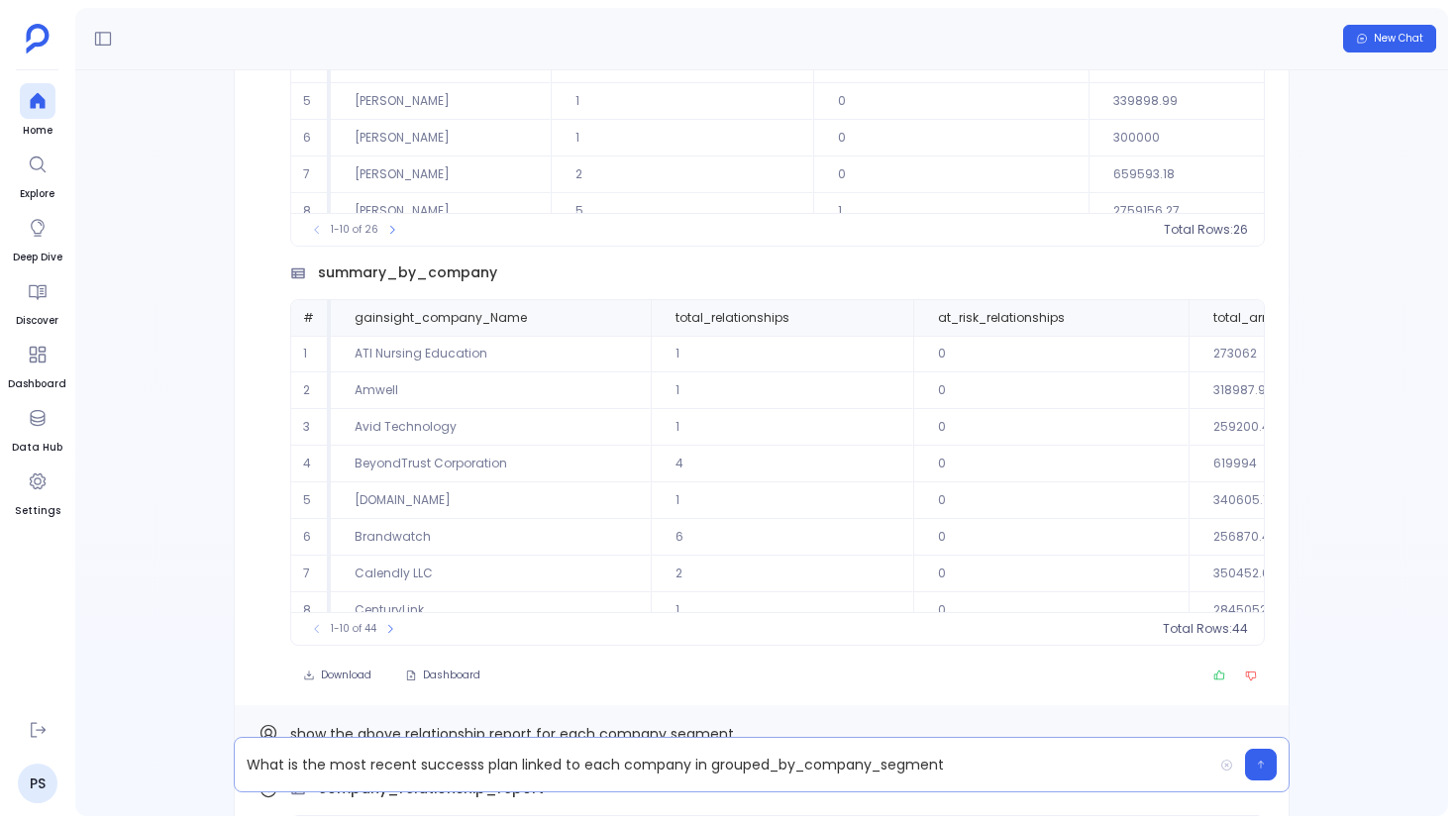 click on "What is the most recent successs plan linked to each company in grouped_by_company_segment" at bounding box center (723, 765) 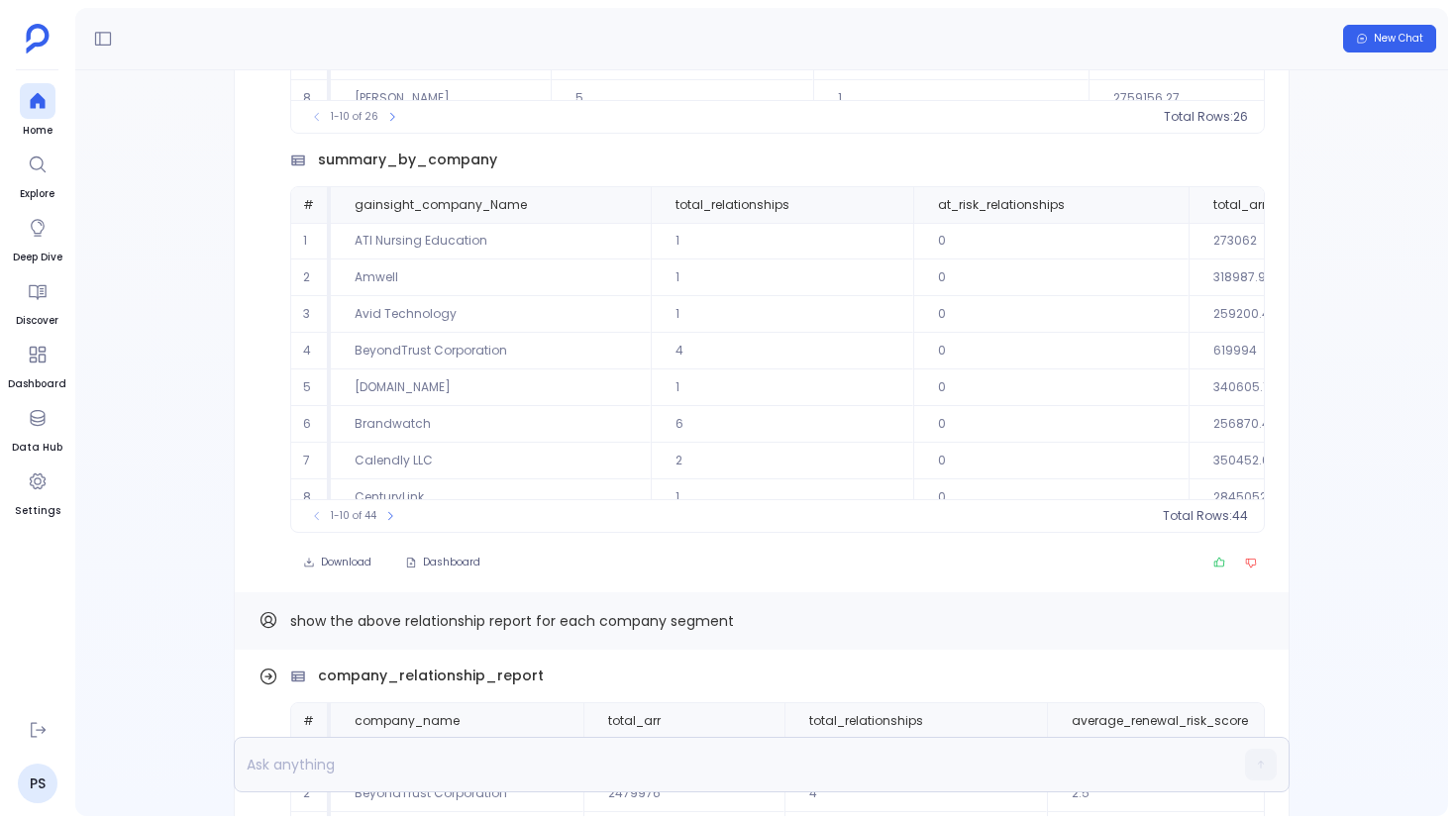scroll, scrollTop: 0, scrollLeft: 0, axis: both 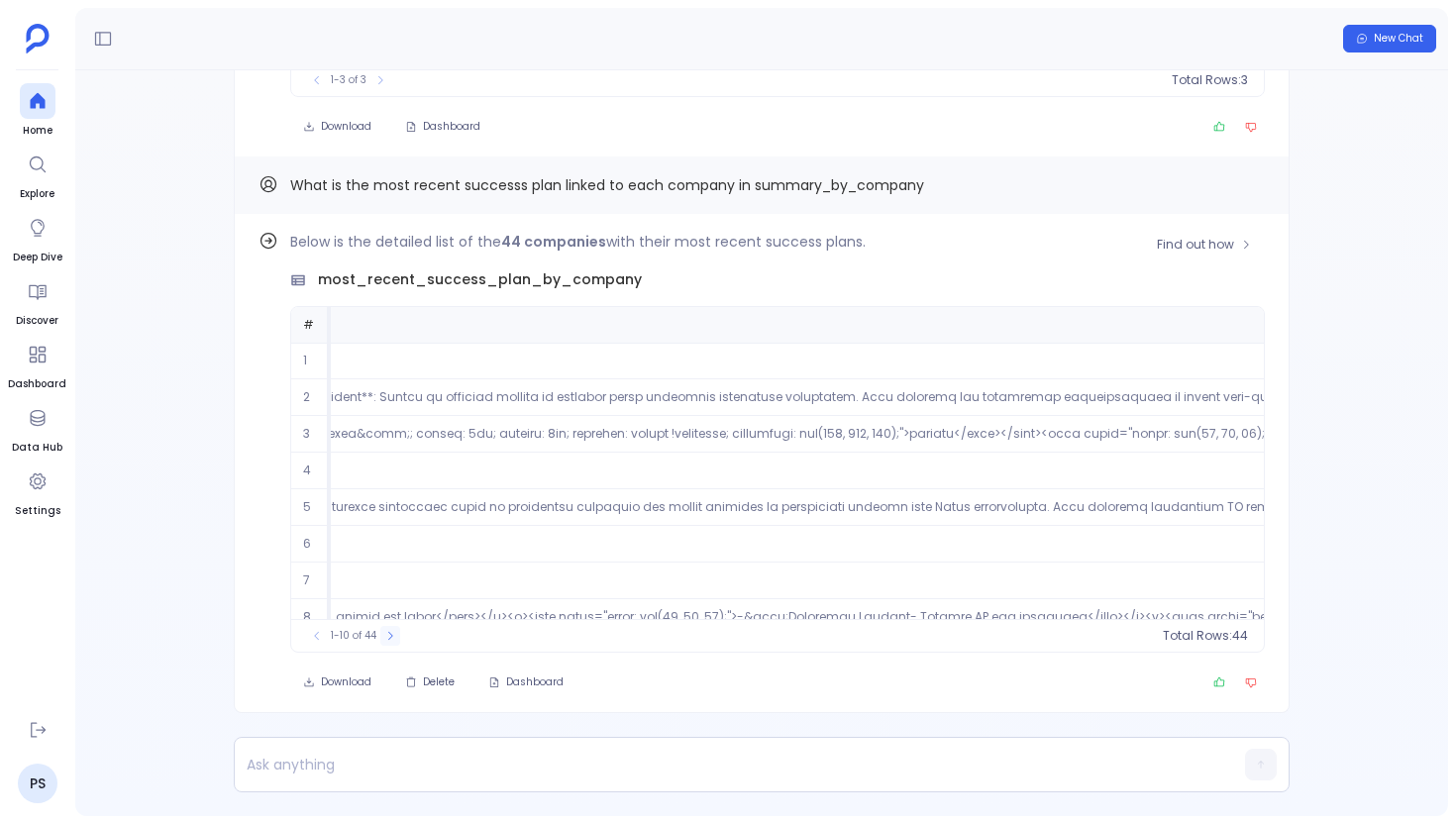 click 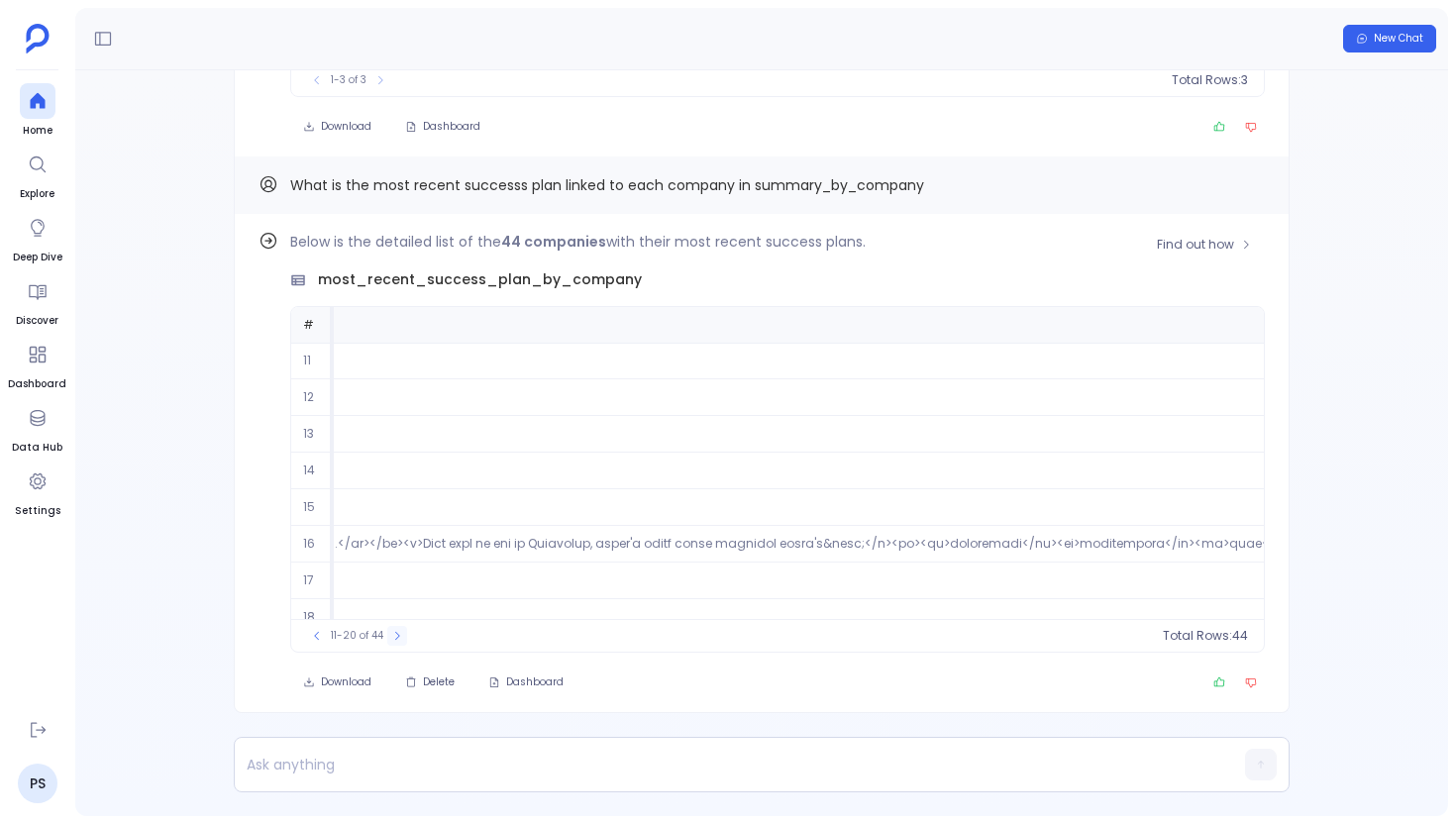 click at bounding box center (397, 636) 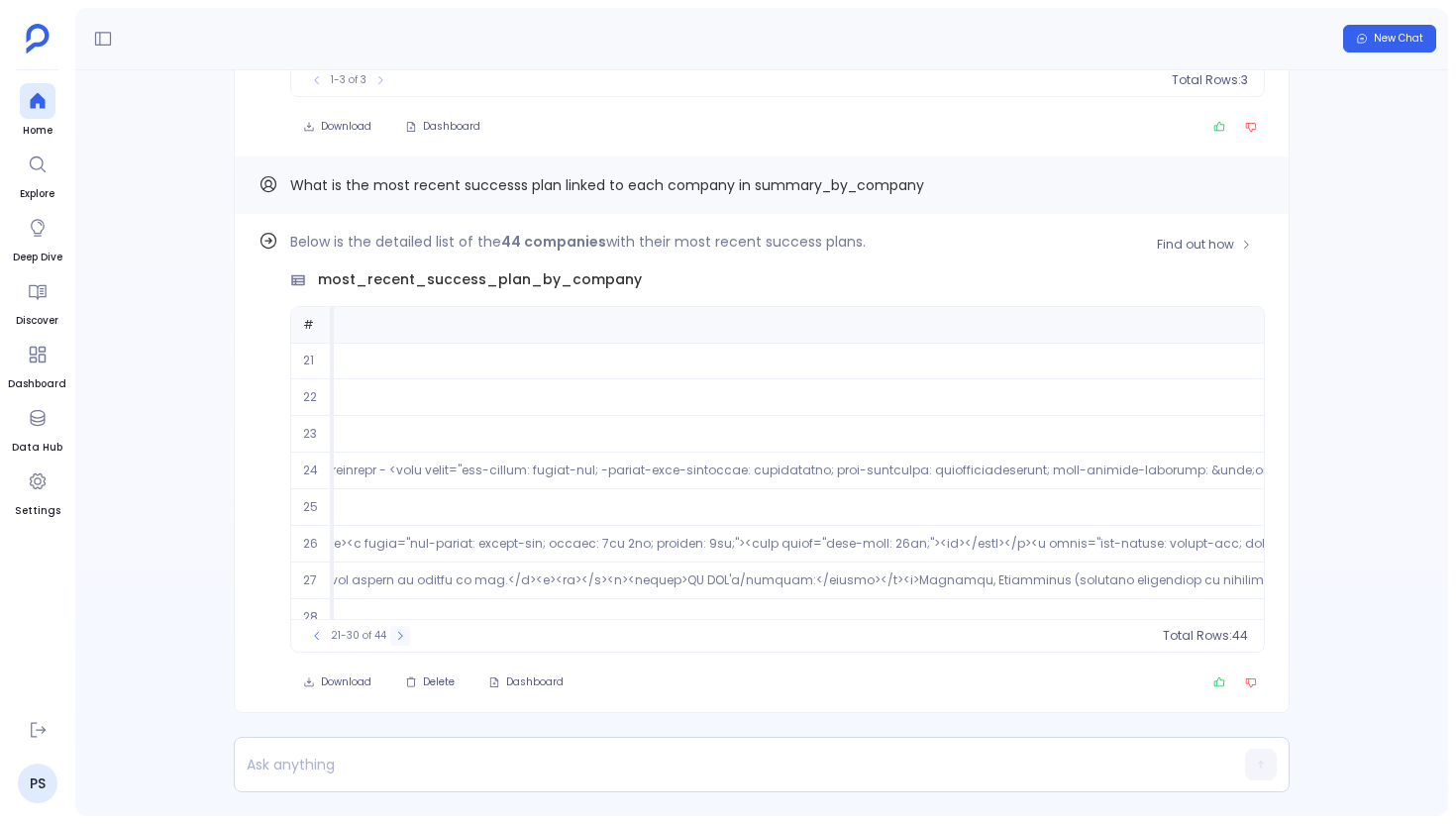 click 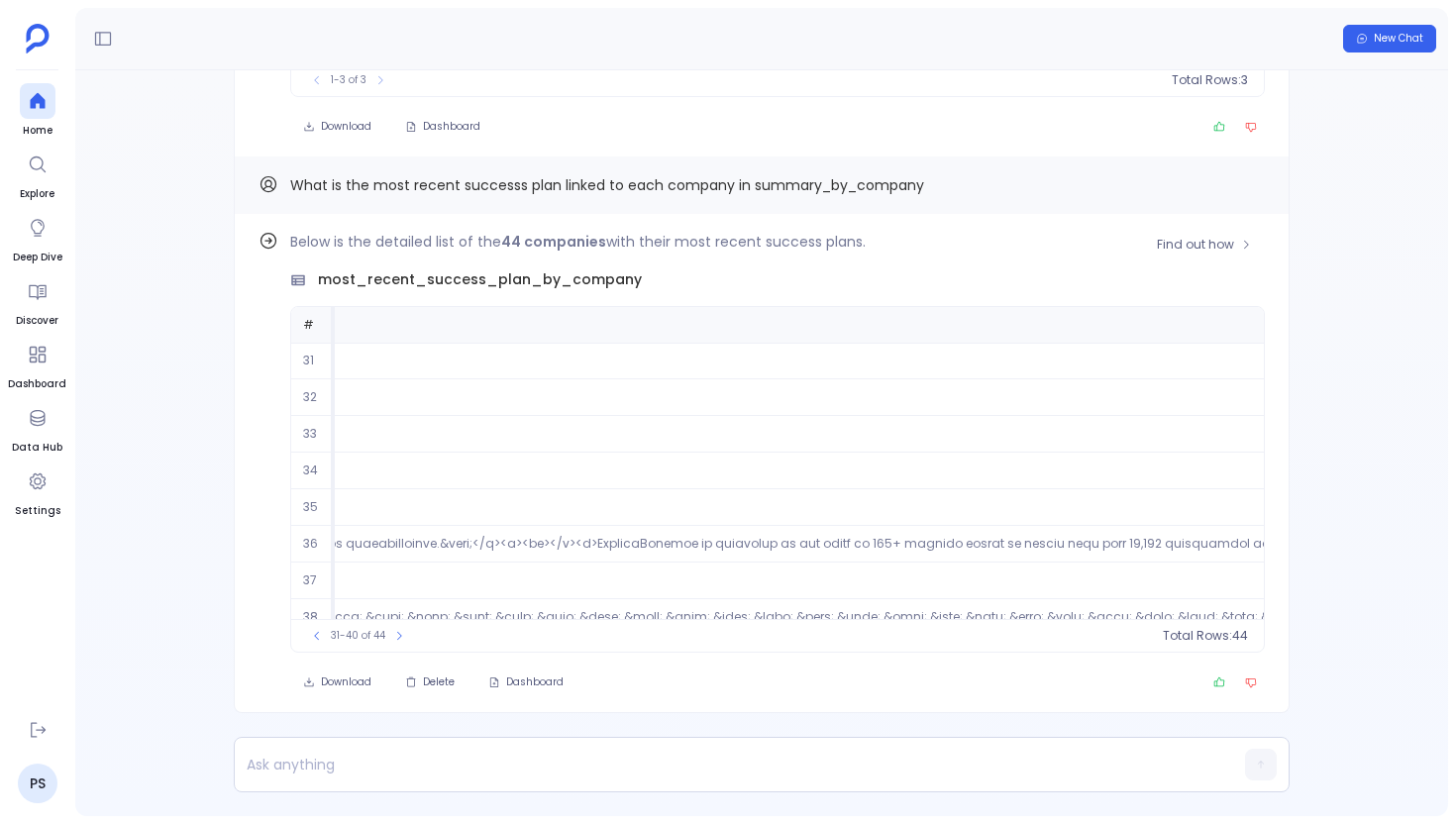 scroll, scrollTop: 0, scrollLeft: 12082, axis: horizontal 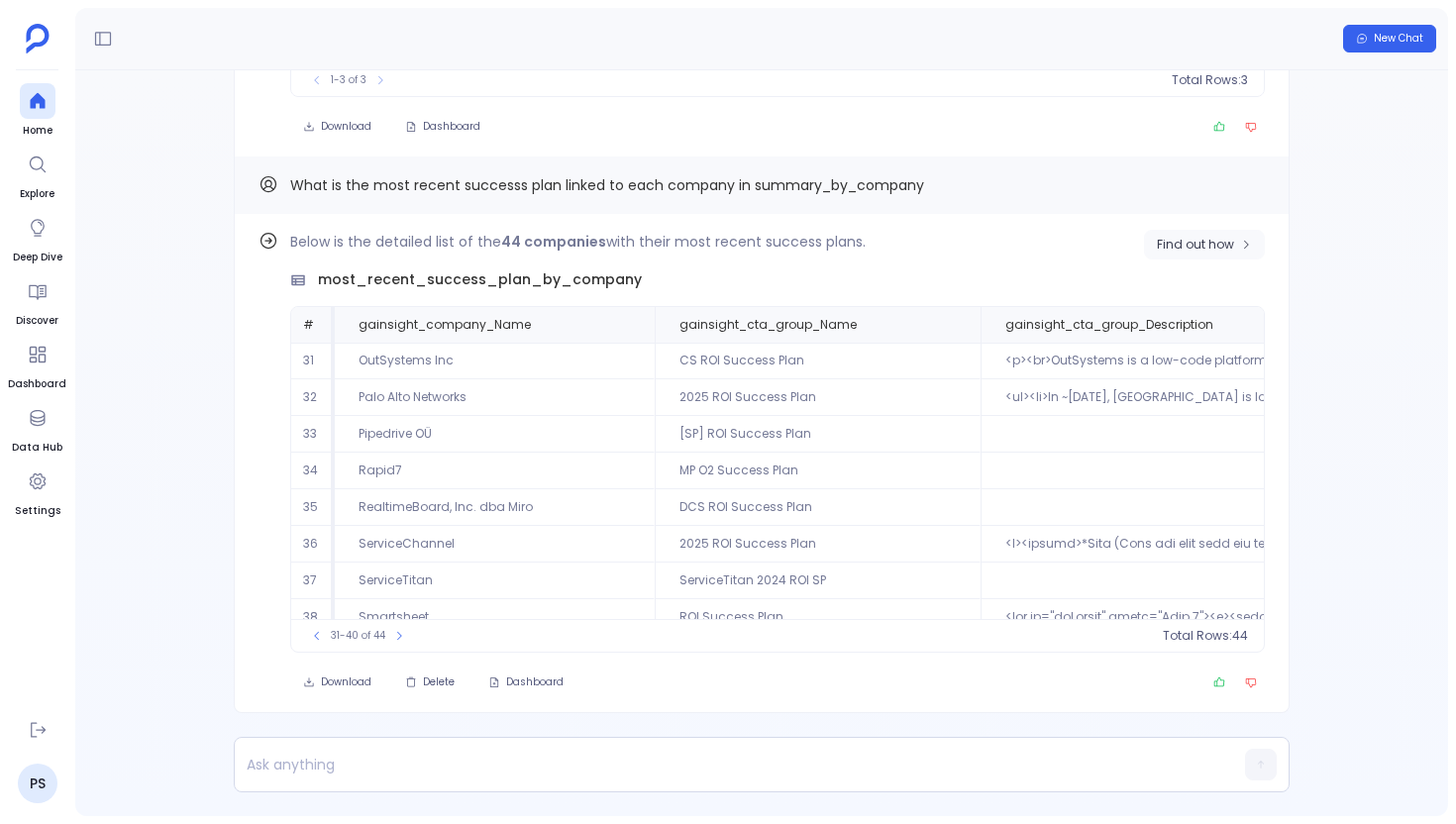 click on "Find out how" at bounding box center [1204, 245] 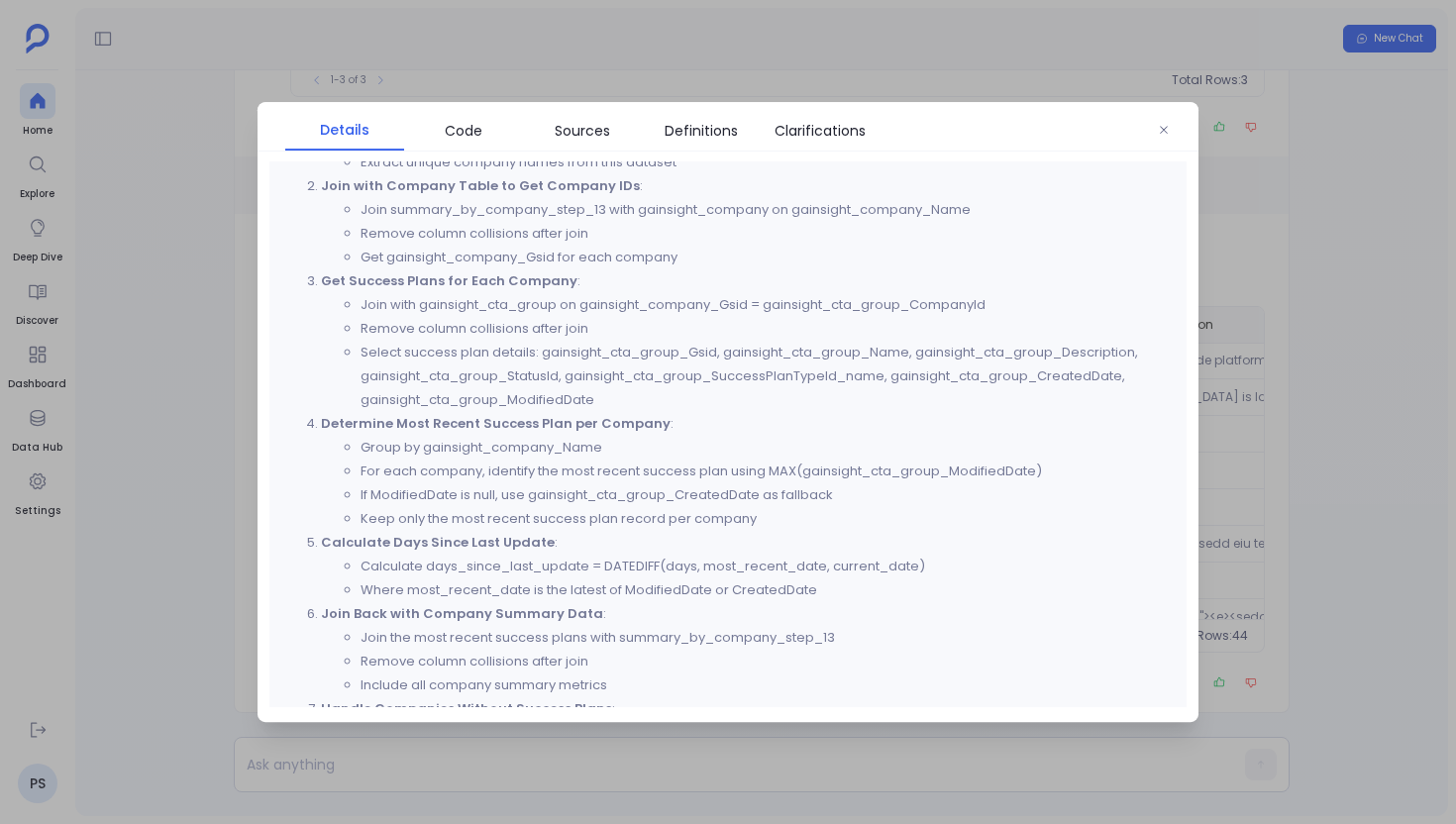 scroll, scrollTop: 0, scrollLeft: 0, axis: both 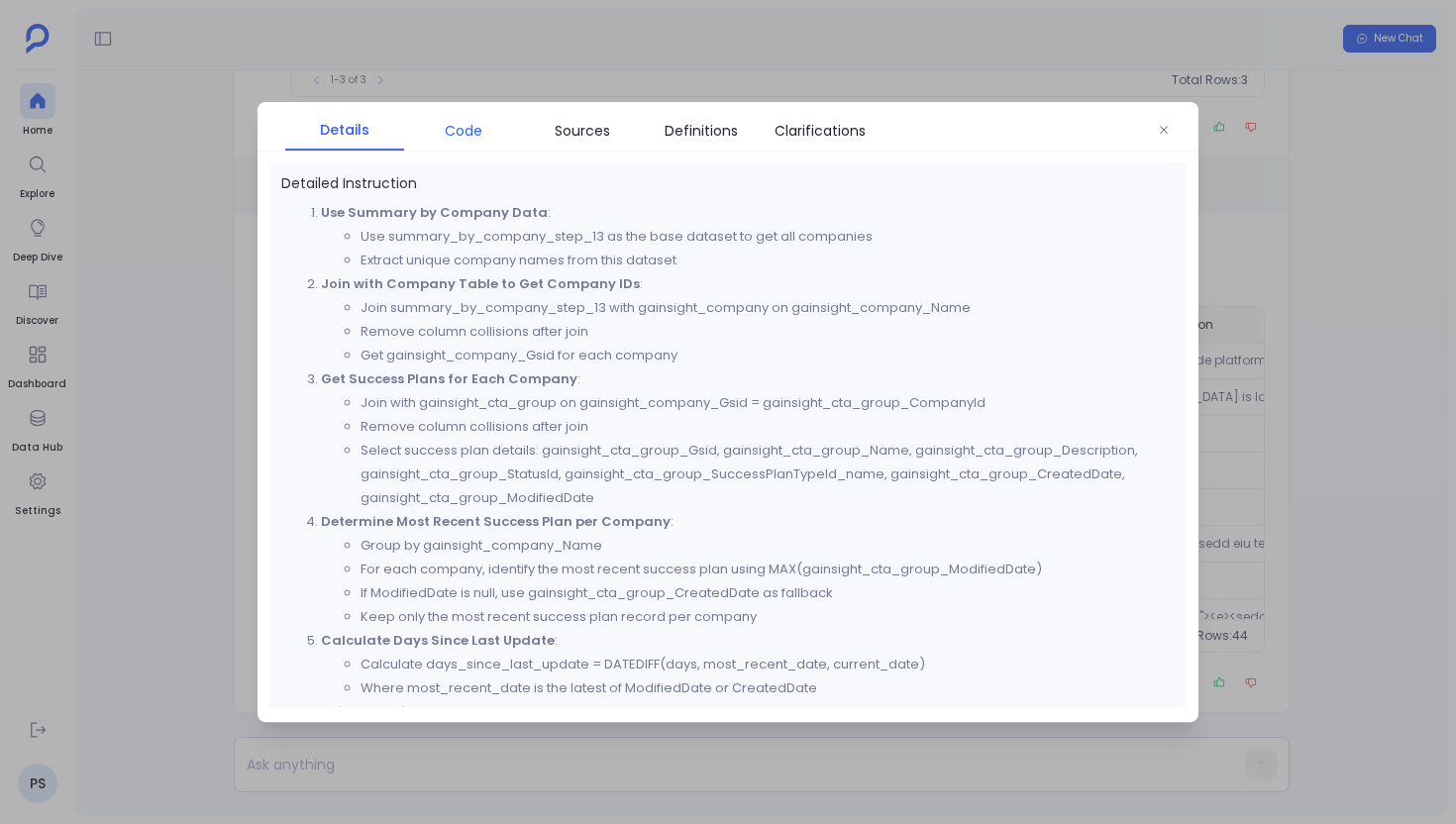 click on "Code" at bounding box center (464, 131) 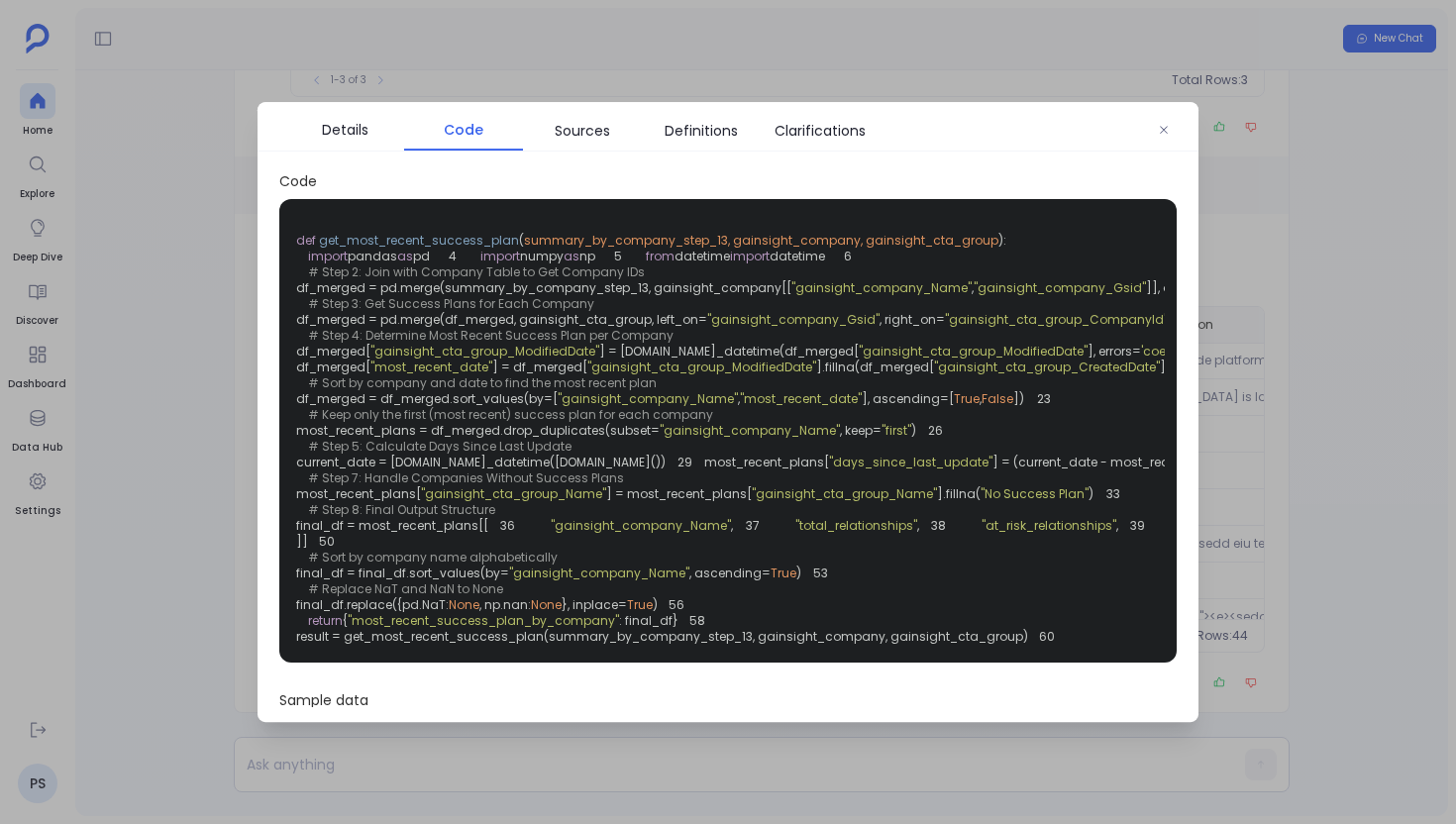 scroll, scrollTop: 0, scrollLeft: 0, axis: both 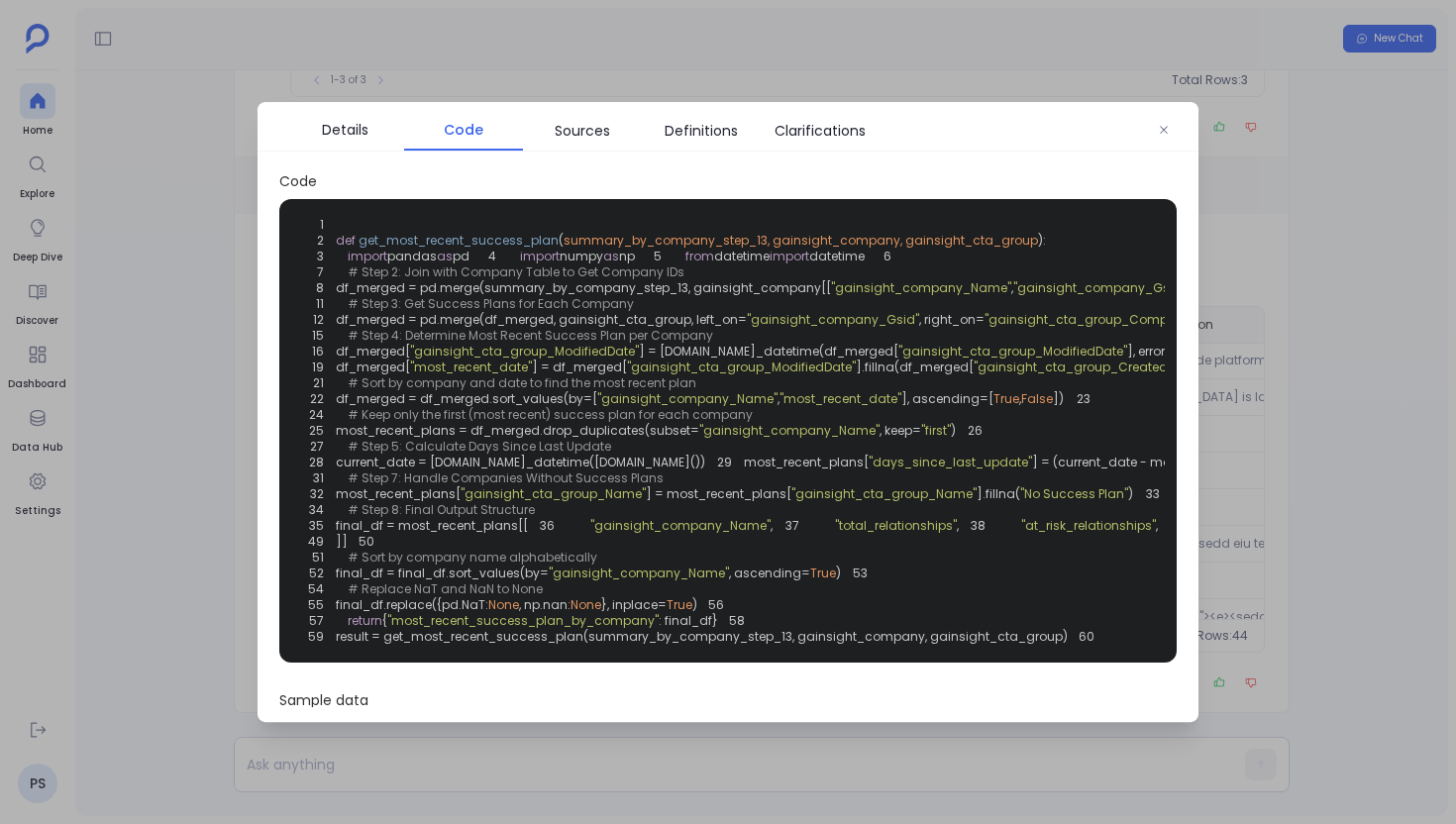 click at bounding box center (728, 412) 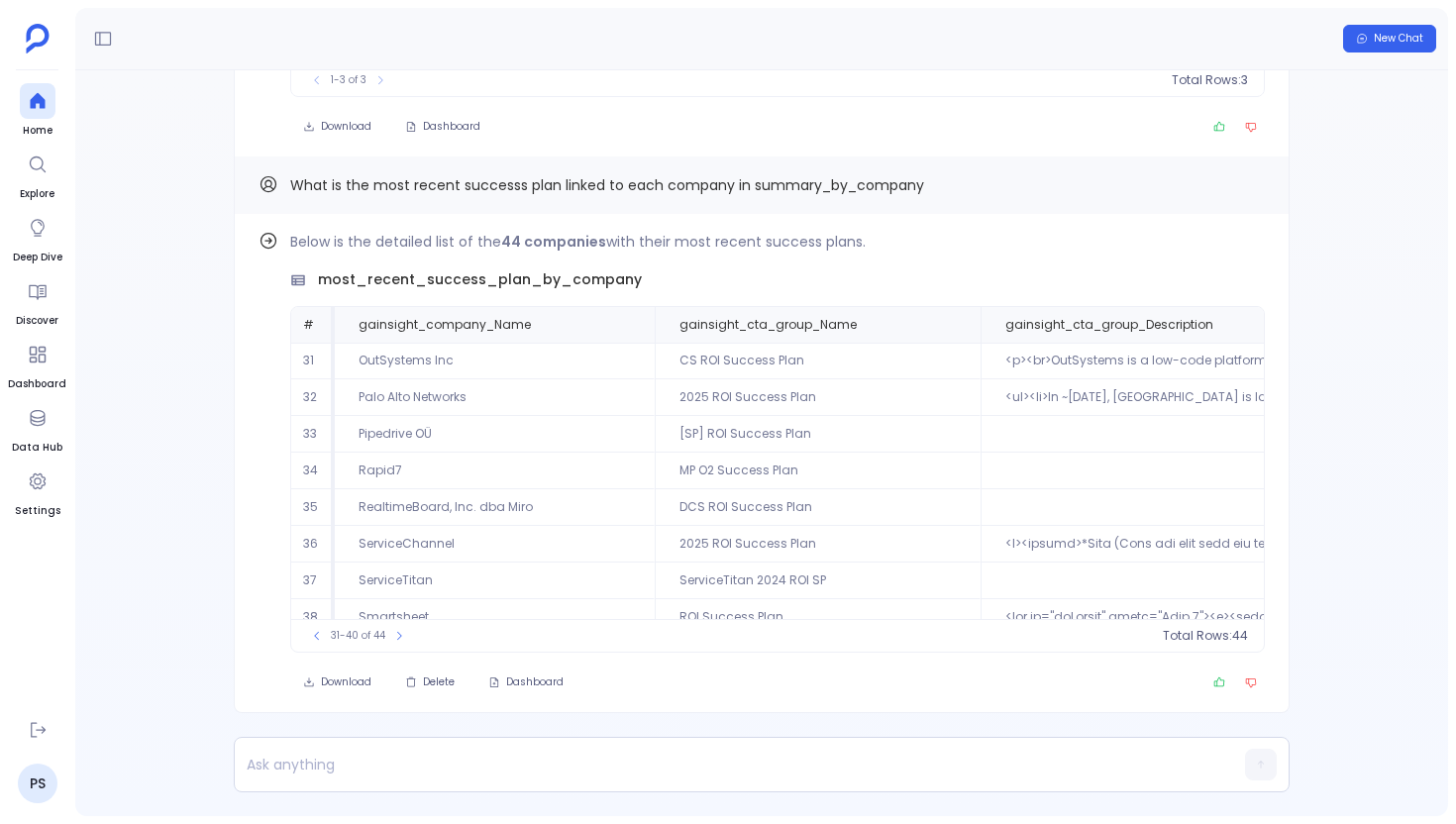 click on "What is the most recent successs plan linked to each company in summary_by_company" at bounding box center (607, 185) 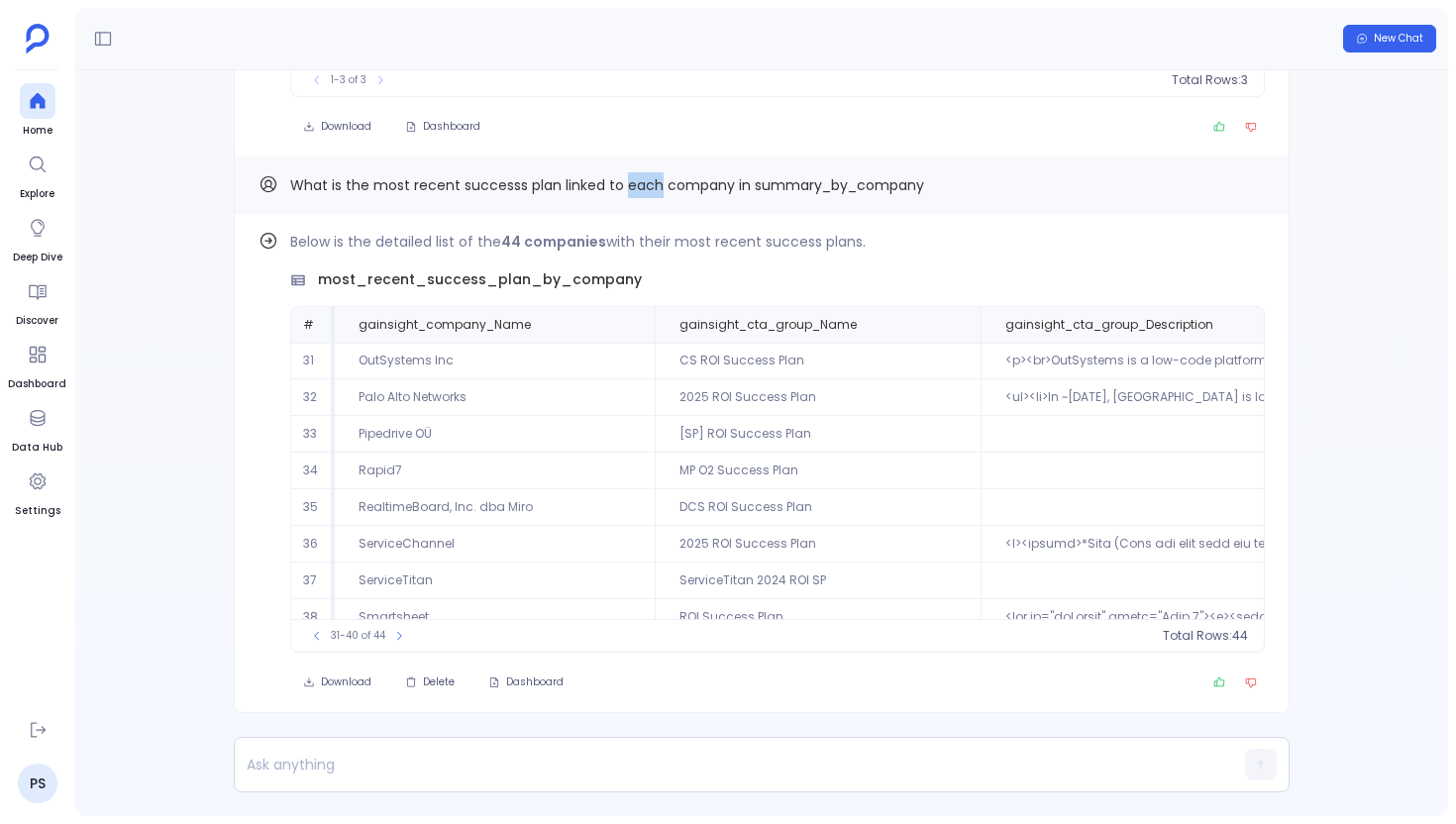 click on "What is the most recent successs plan linked to each company in summary_by_company" at bounding box center (607, 185) 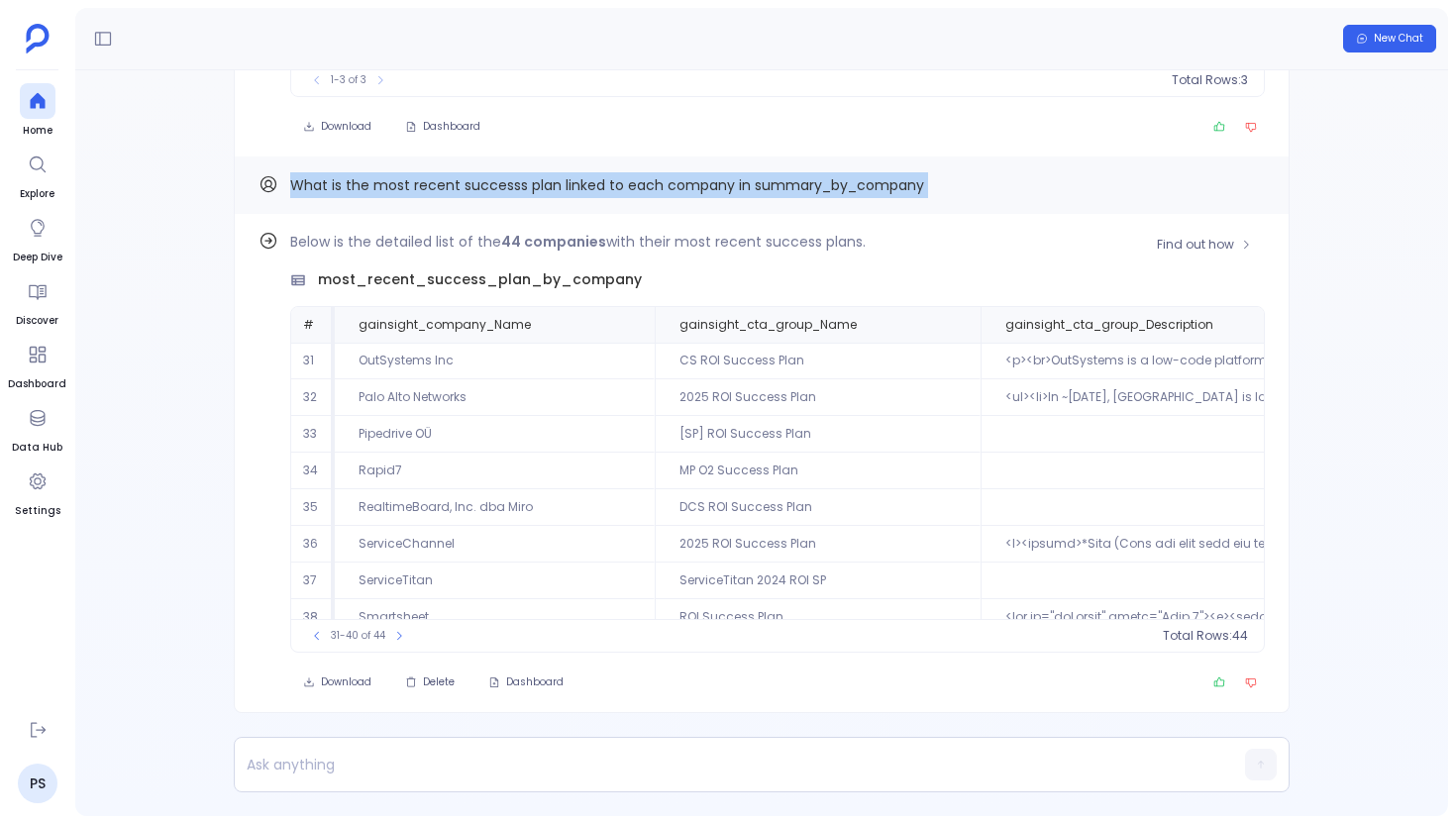 click on "Below is the detailed list of the  44 companies  with their most recent success plans." at bounding box center [778, 242] 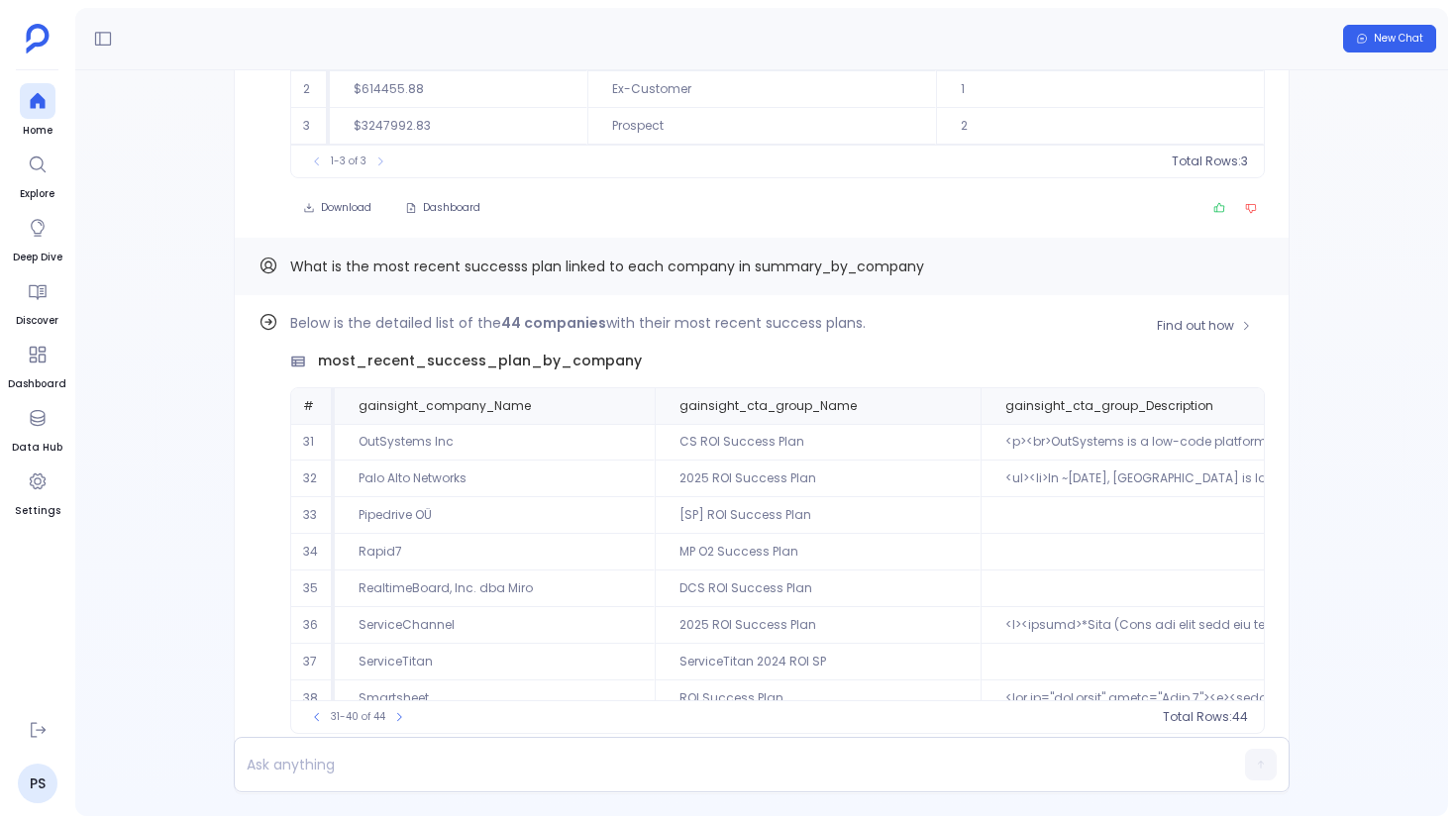 scroll, scrollTop: 0, scrollLeft: 0, axis: both 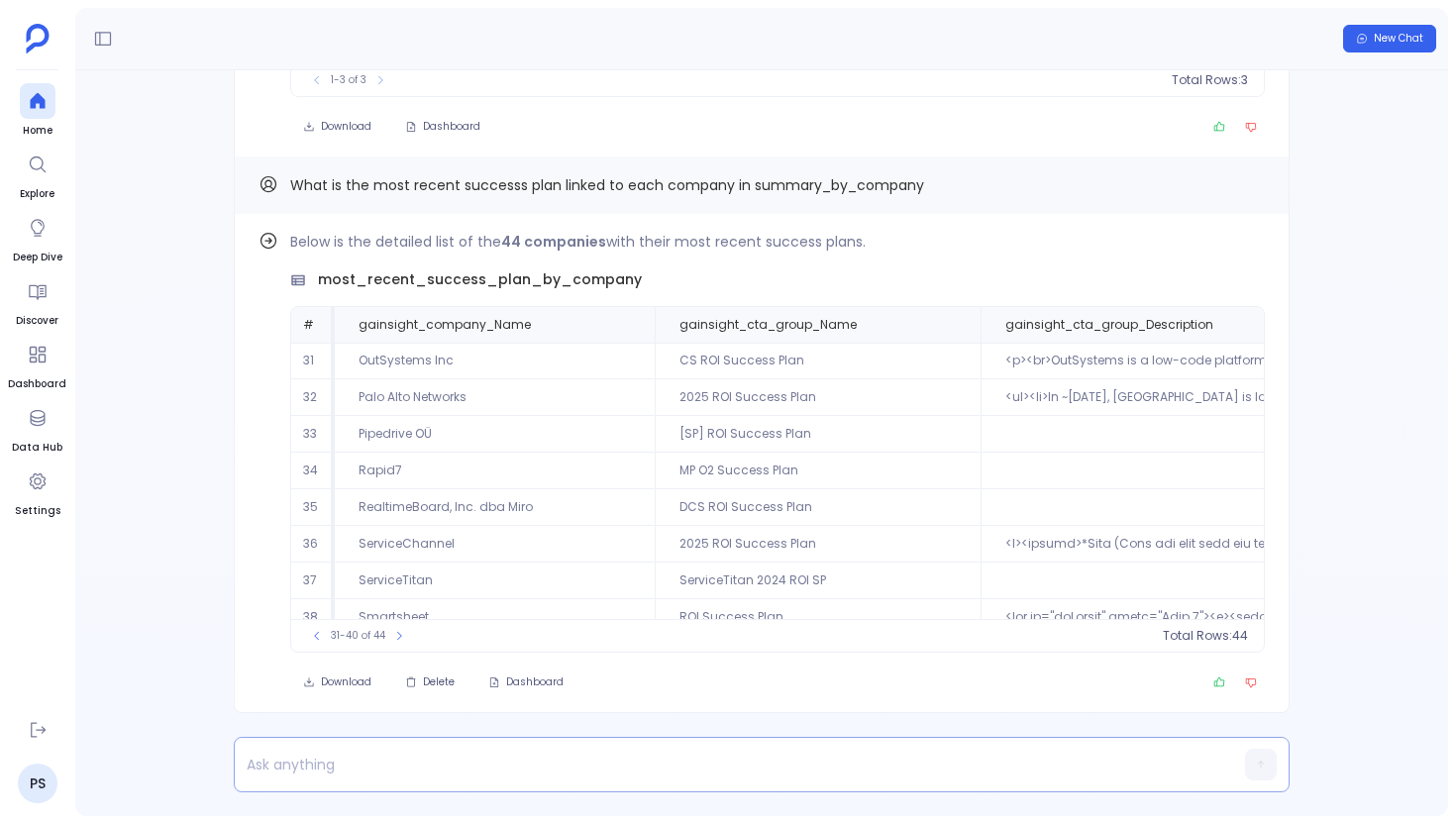click at bounding box center [723, 765] 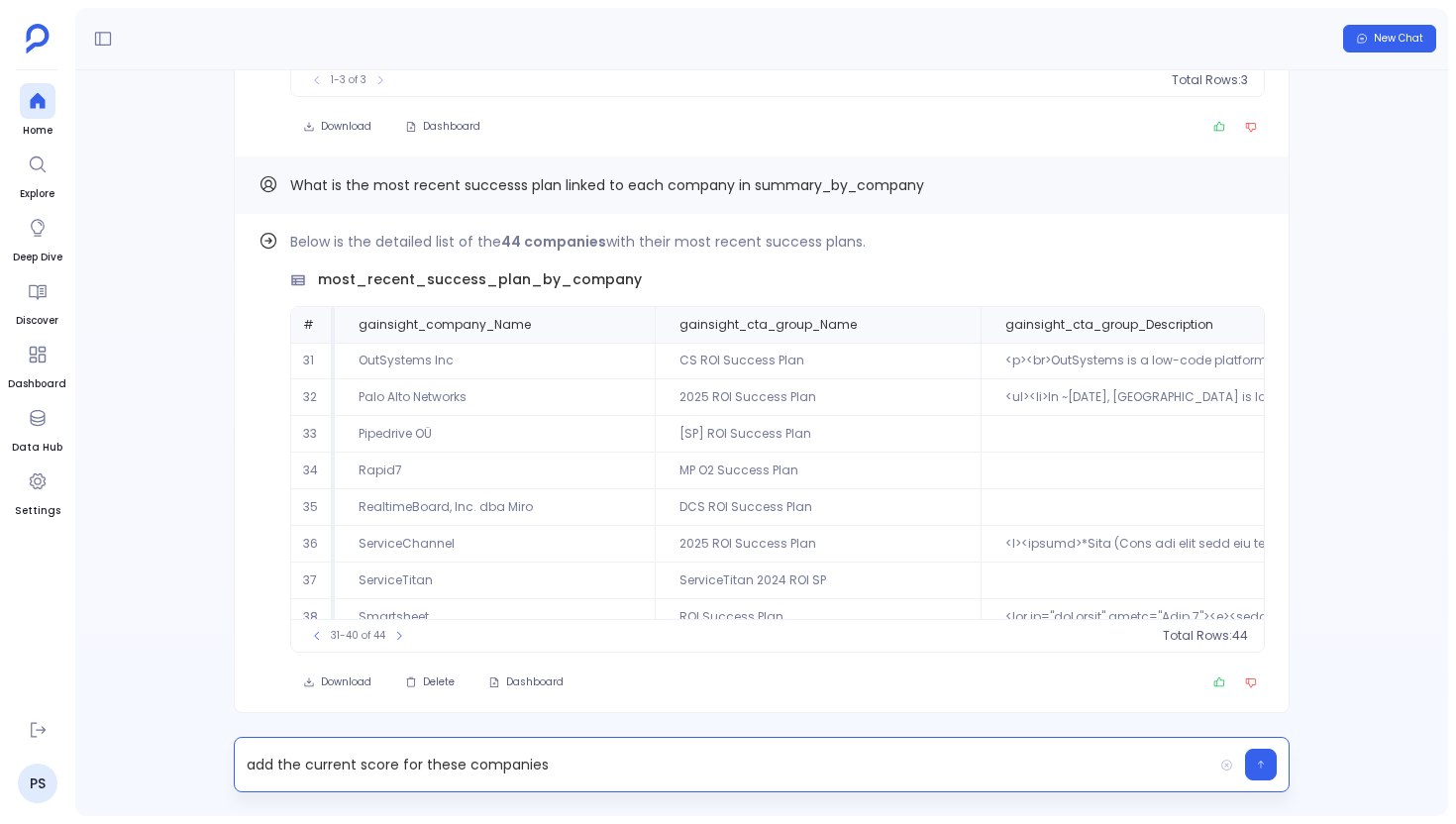 click on "add the current score for these companies" at bounding box center (723, 765) 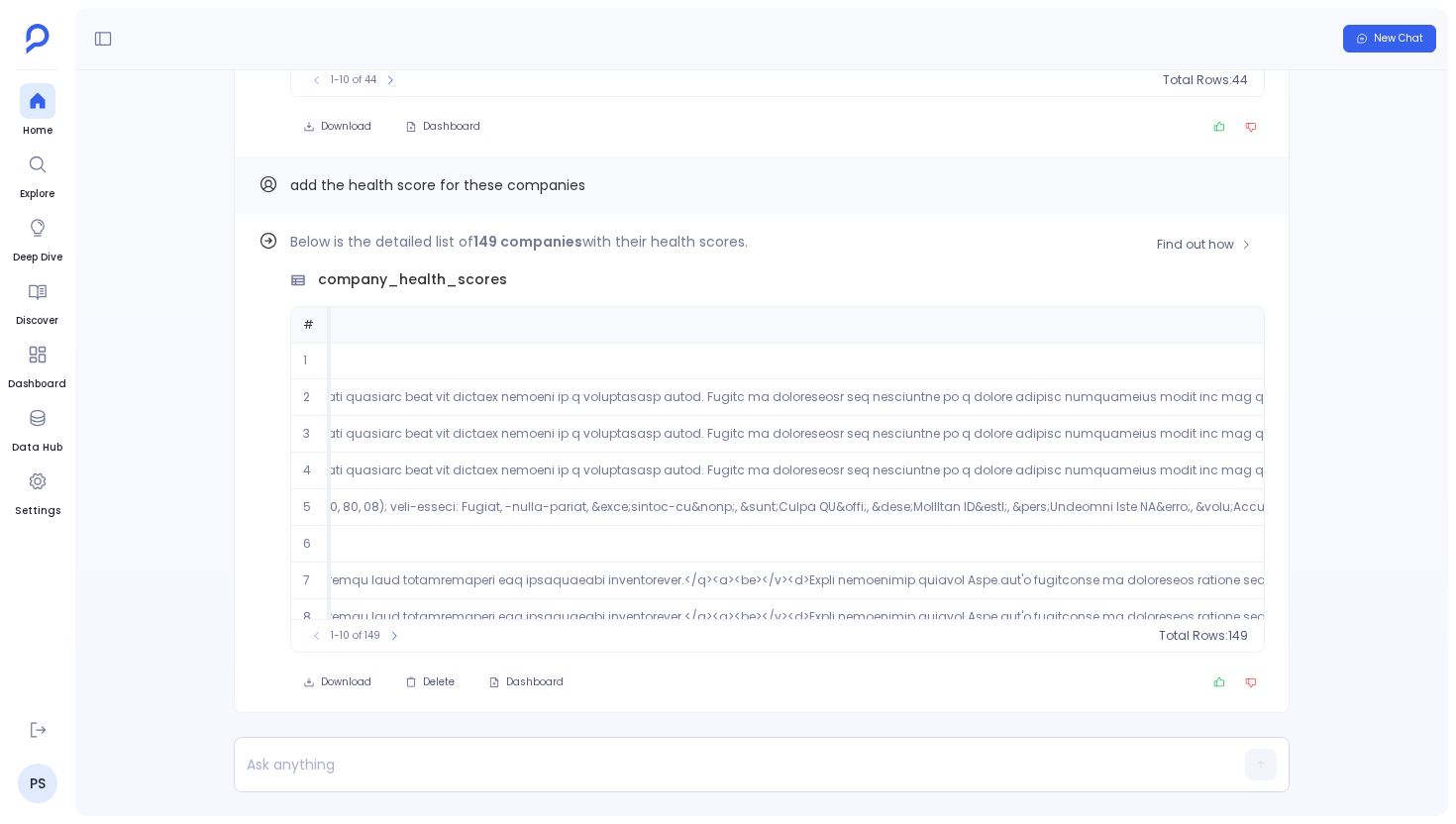 scroll, scrollTop: 0, scrollLeft: 15127, axis: horizontal 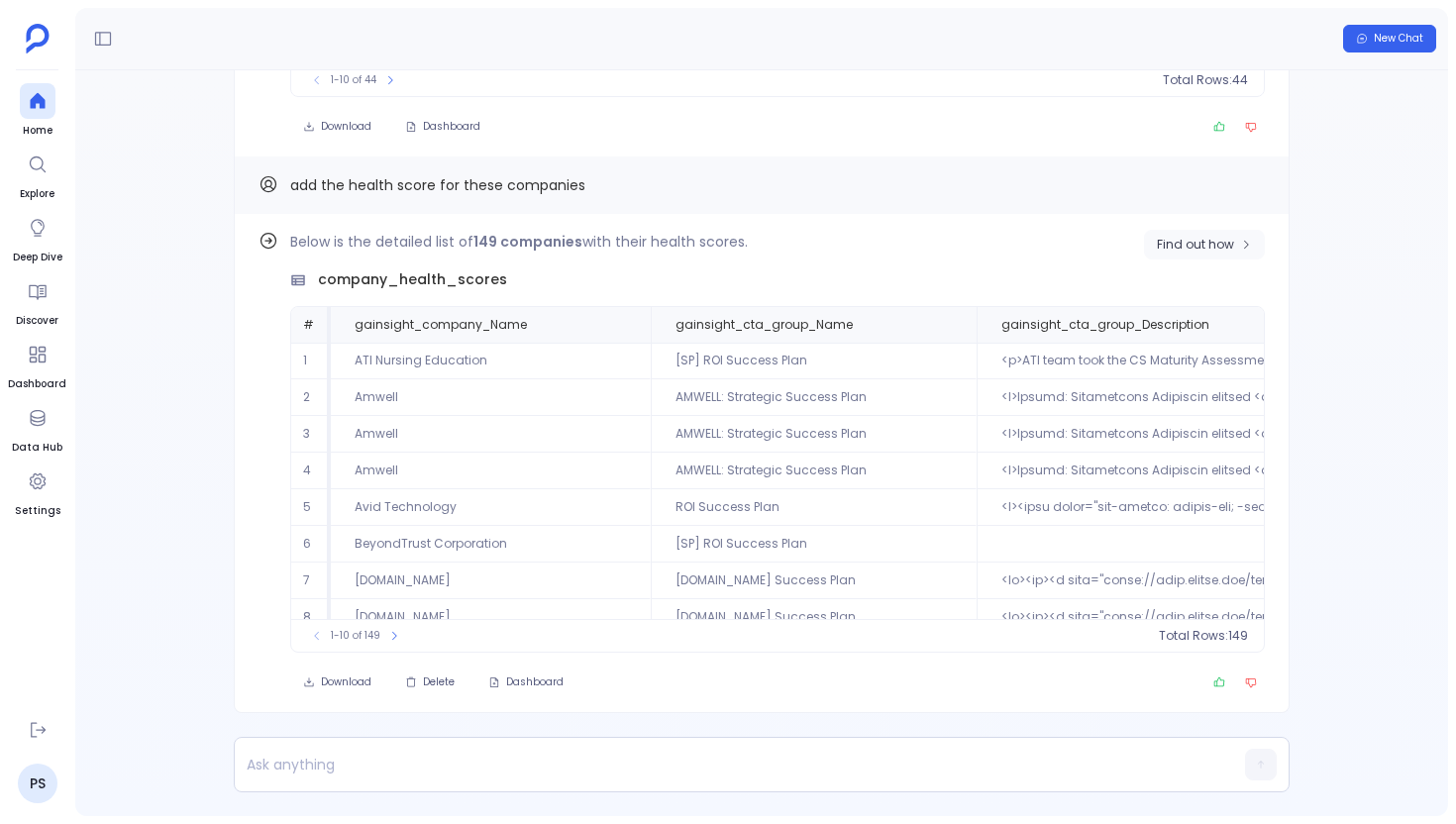 click on "Find out how" at bounding box center [1196, 245] 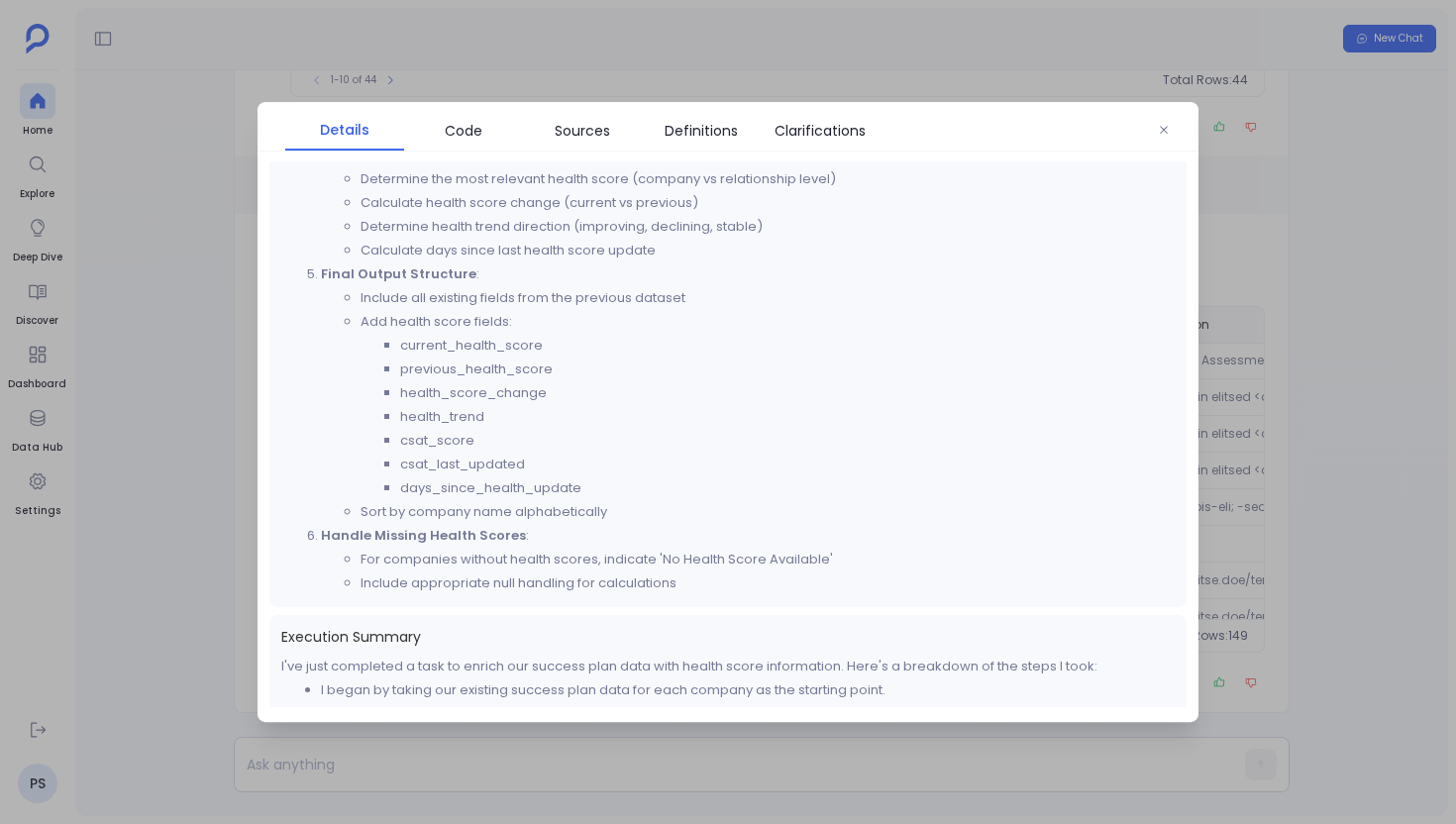 scroll, scrollTop: 512, scrollLeft: 0, axis: vertical 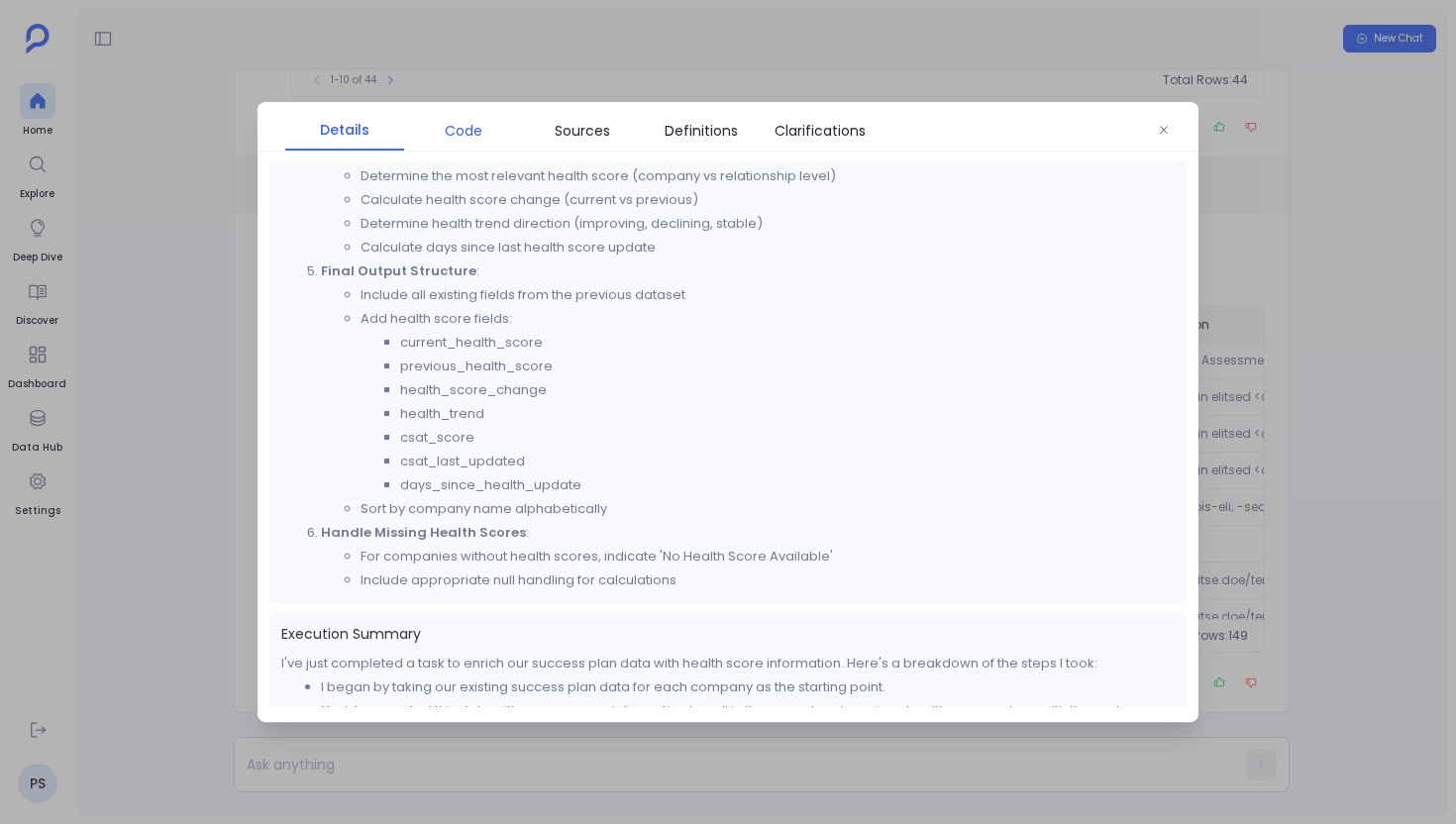 click on "Code" at bounding box center [464, 131] 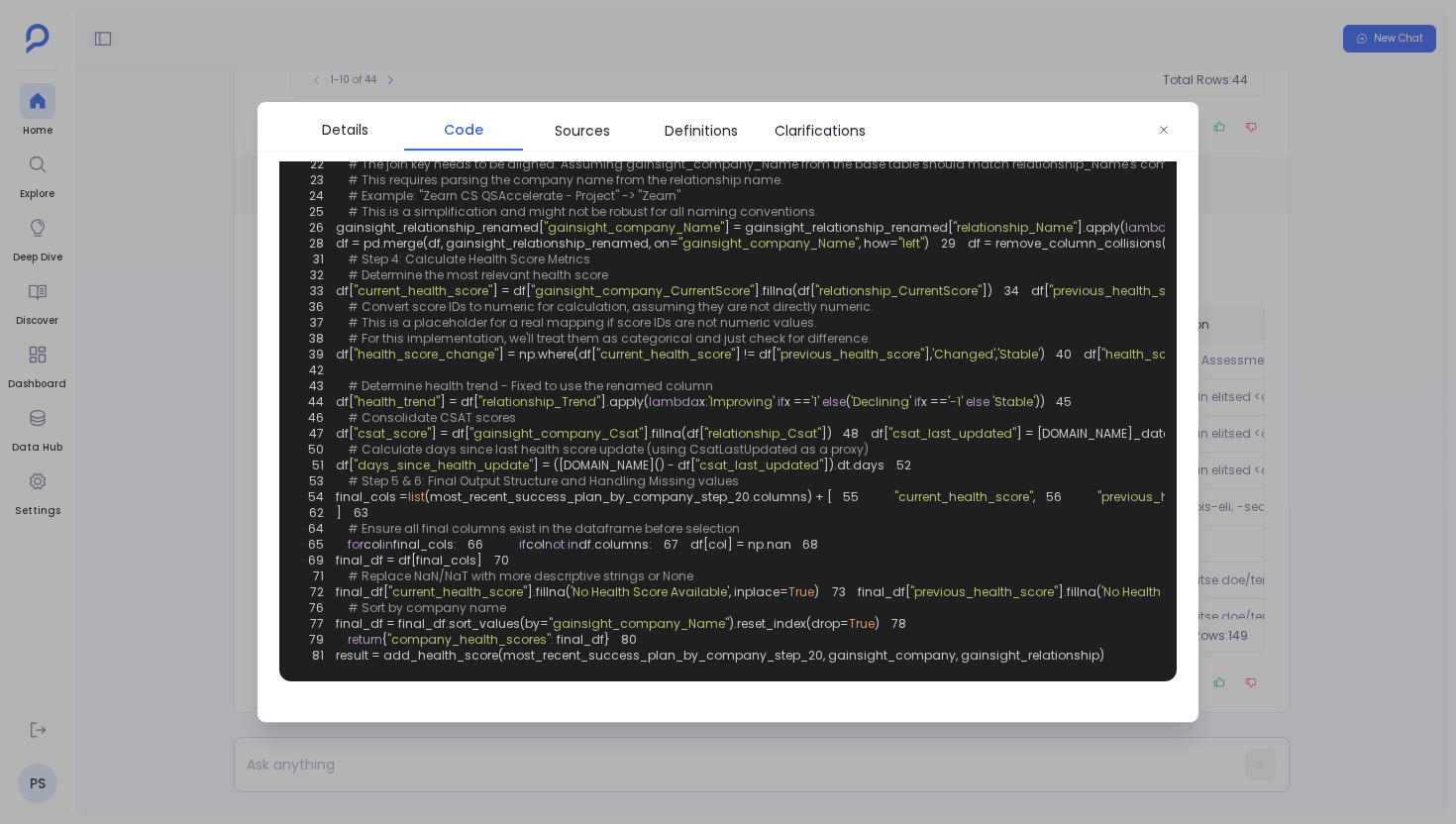 scroll, scrollTop: 190, scrollLeft: 0, axis: vertical 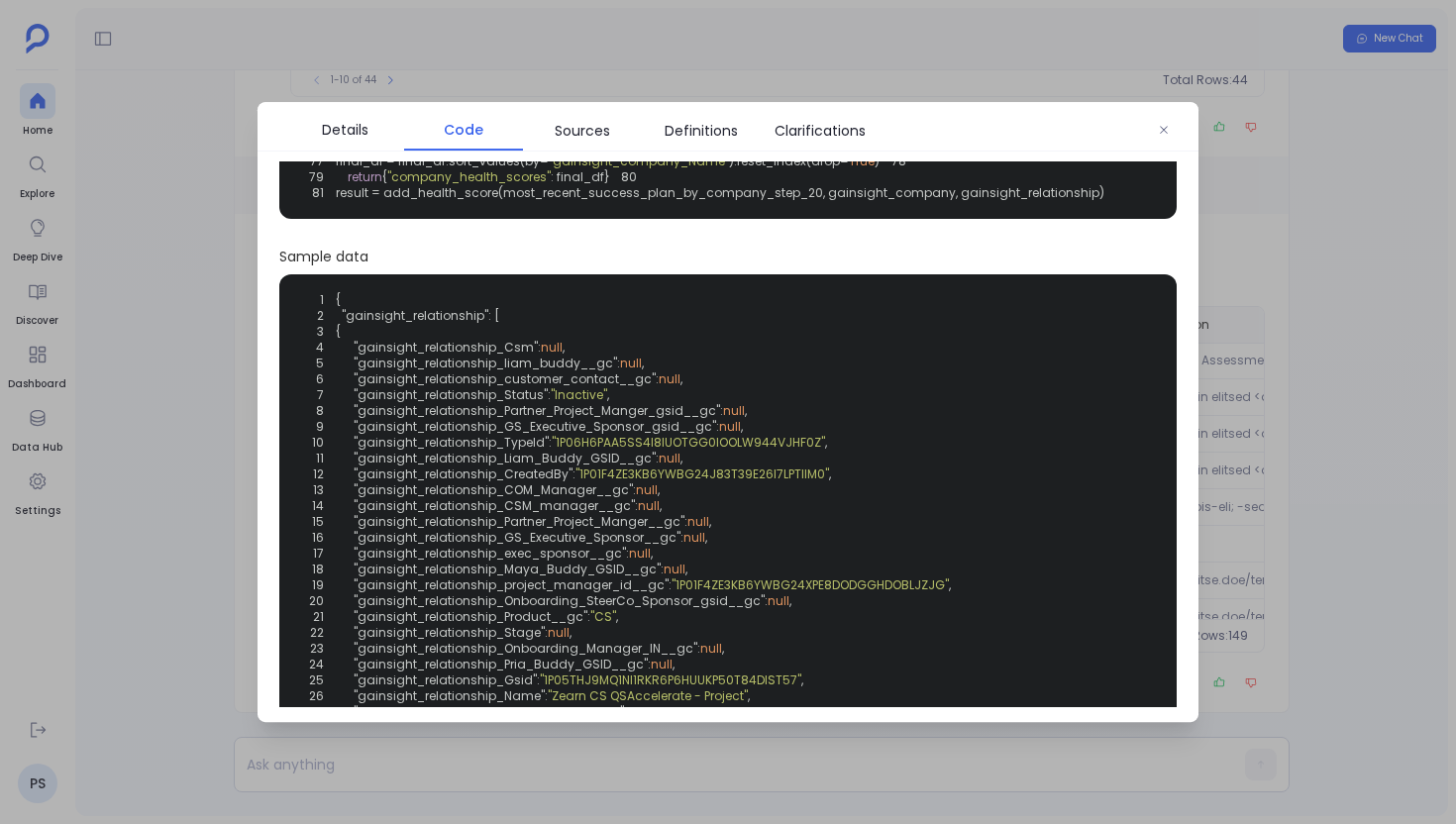 click at bounding box center [728, 412] 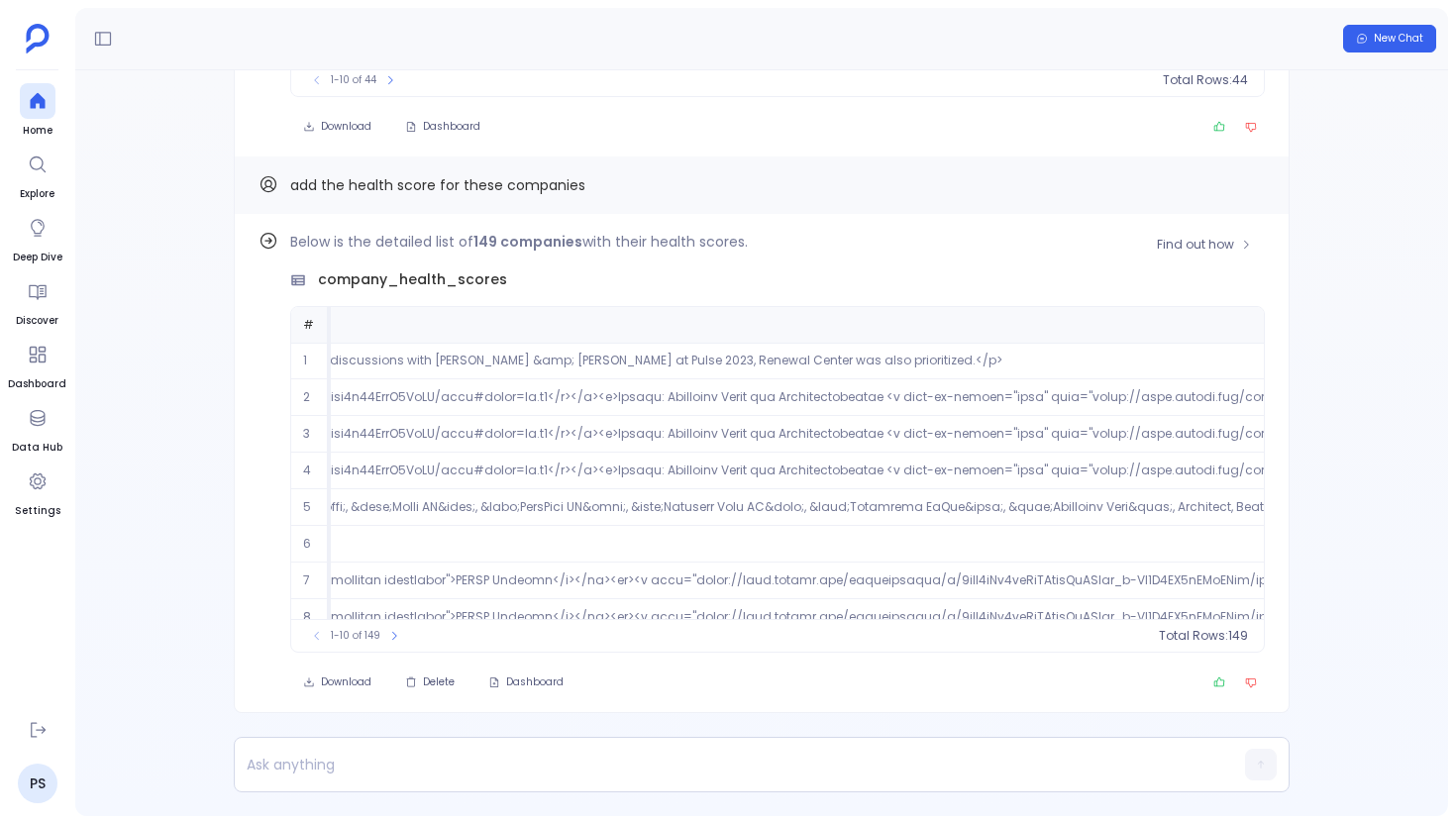 scroll, scrollTop: 0, scrollLeft: 2447, axis: horizontal 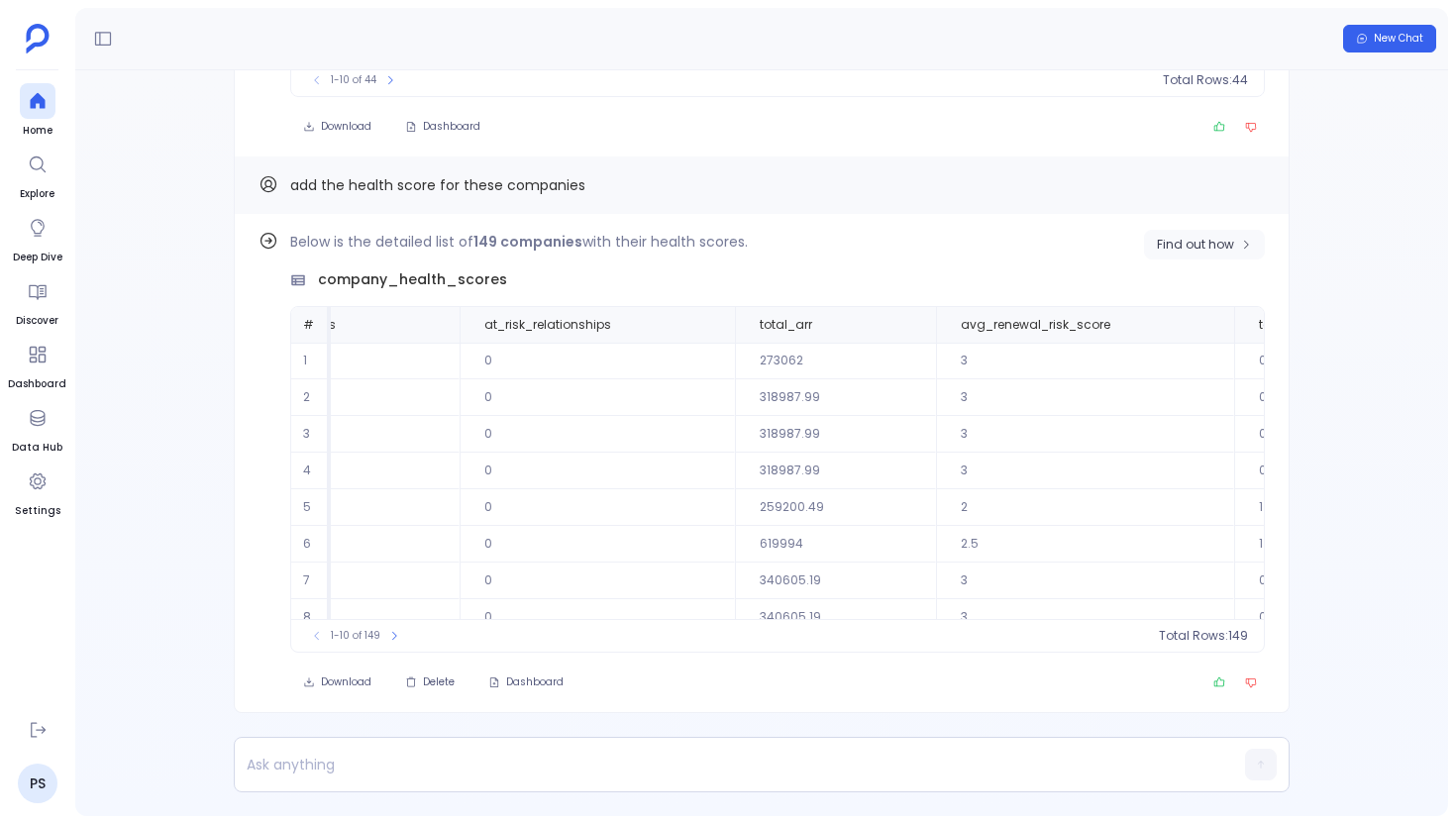 click on "Find out how" at bounding box center [1196, 245] 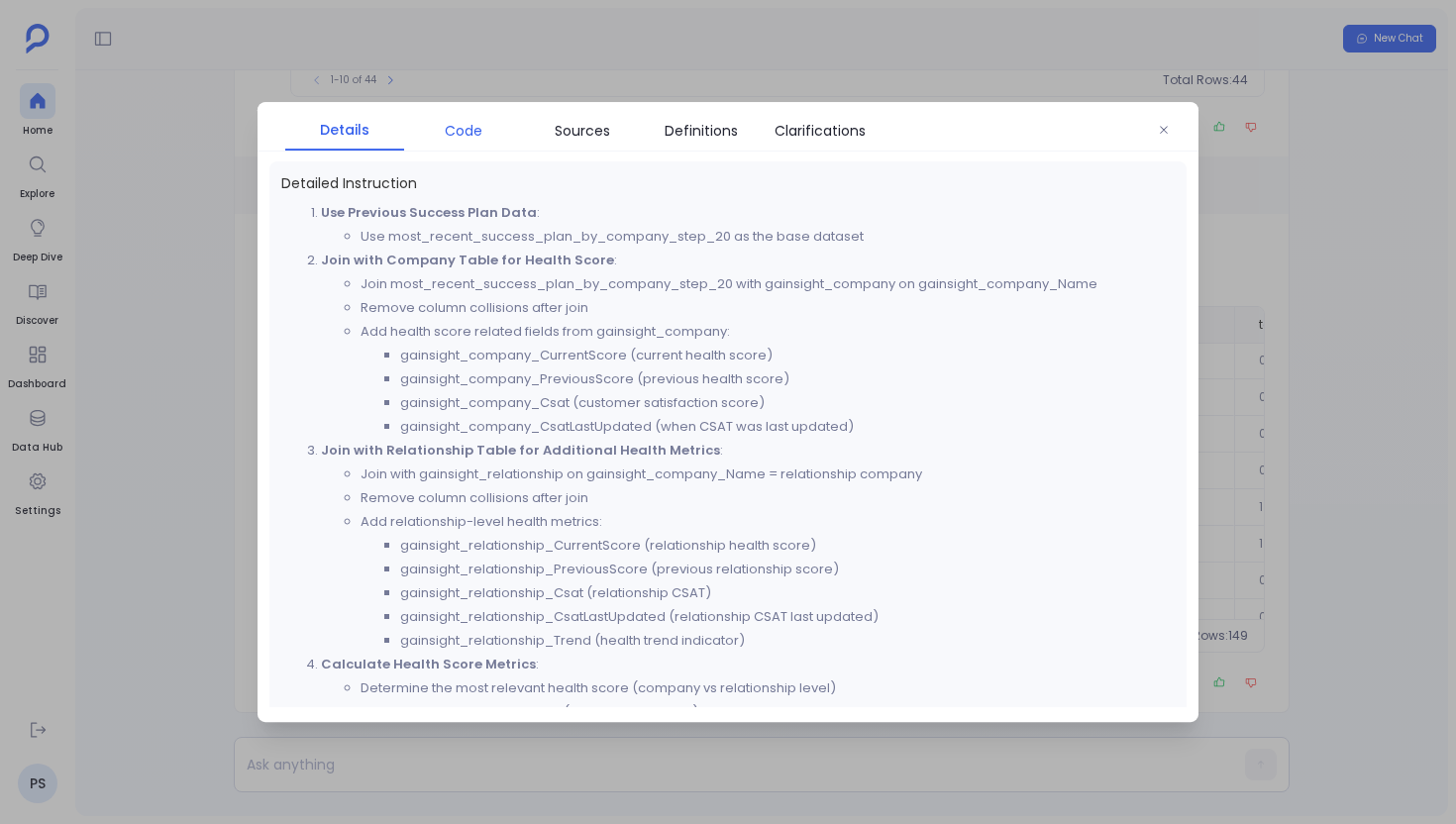 click on "Code" at bounding box center [464, 131] 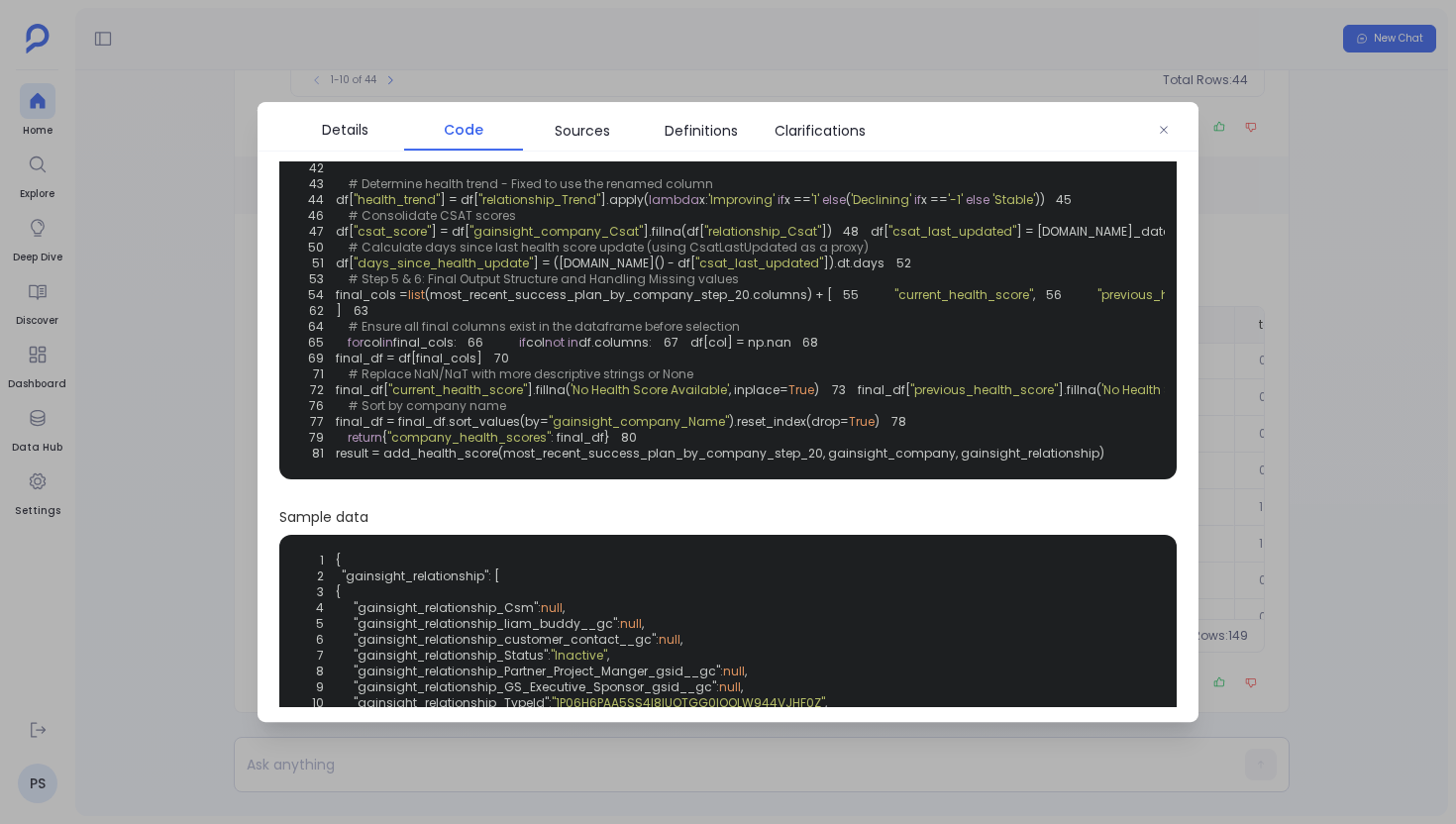 scroll, scrollTop: 387, scrollLeft: 0, axis: vertical 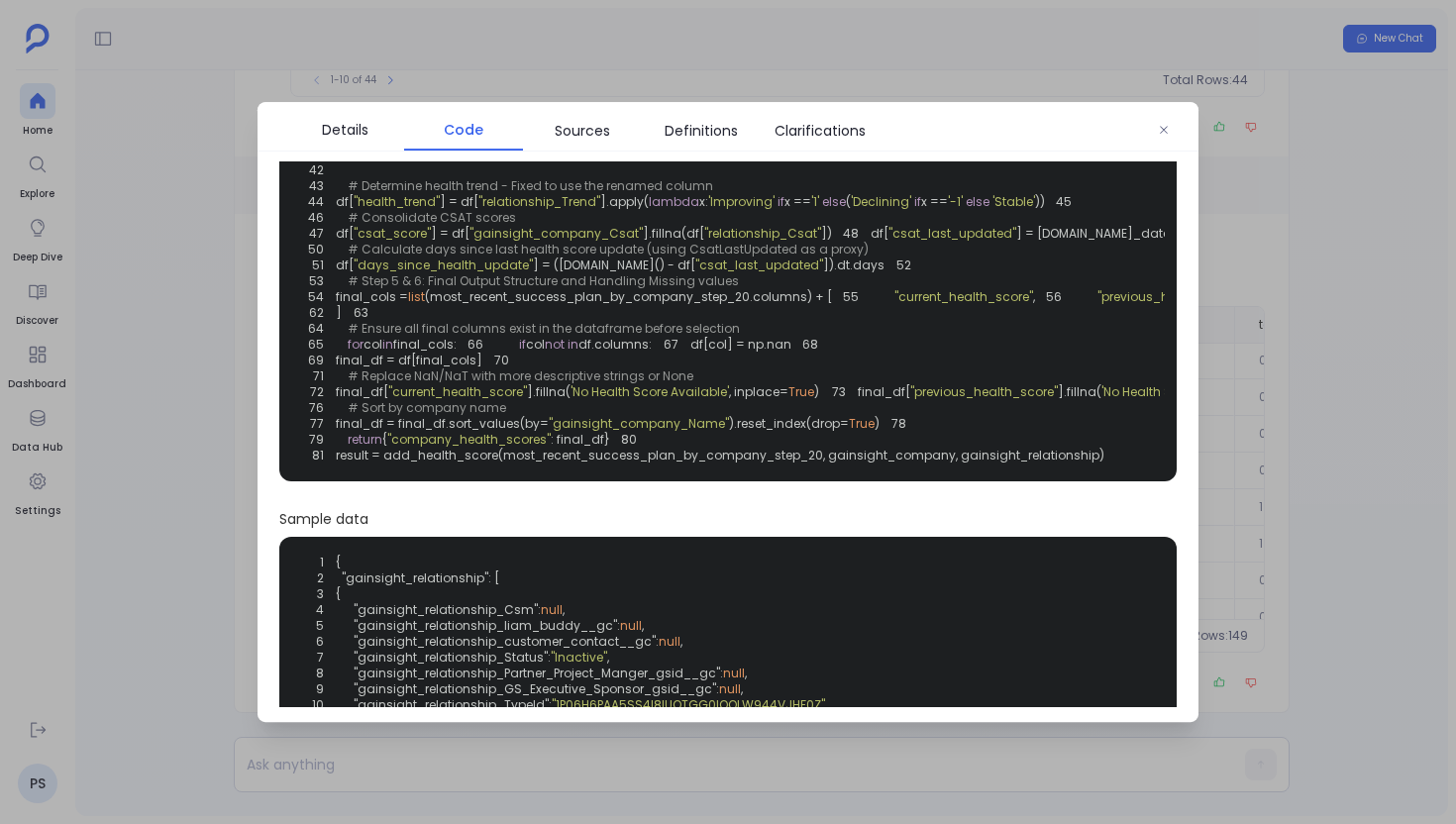 click at bounding box center [728, 412] 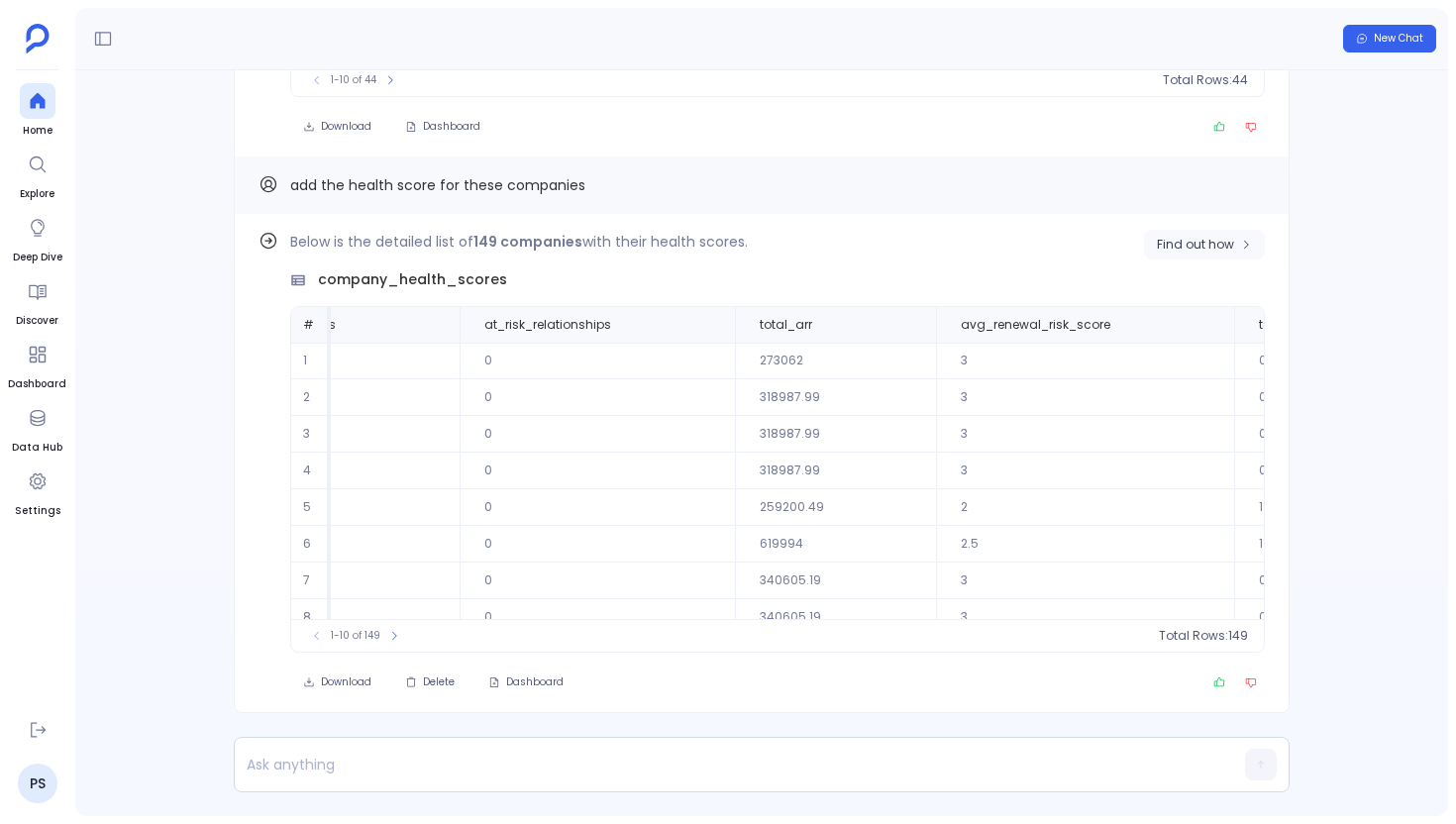 click on "Find out how" at bounding box center [1196, 245] 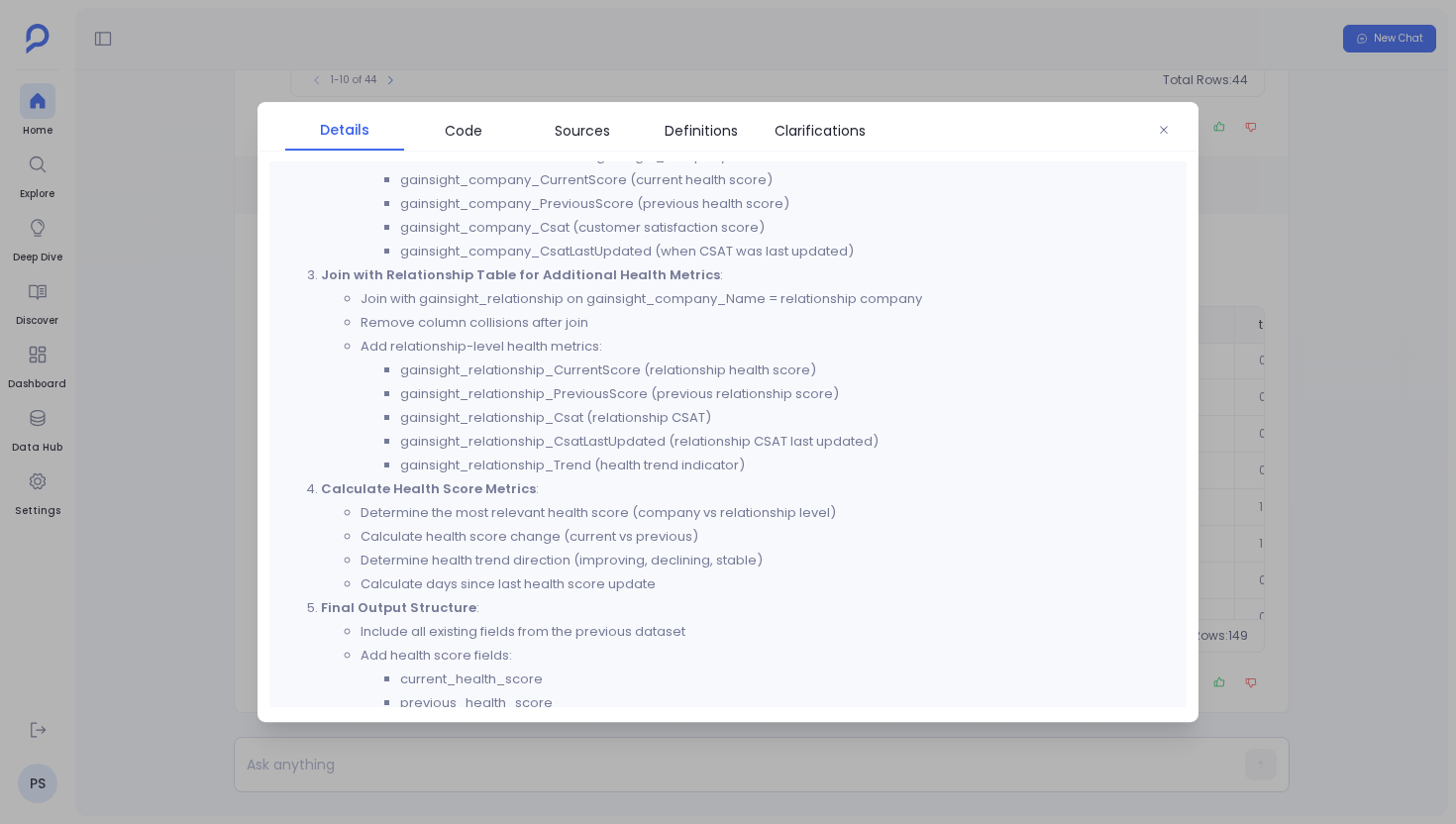 scroll, scrollTop: 208, scrollLeft: 0, axis: vertical 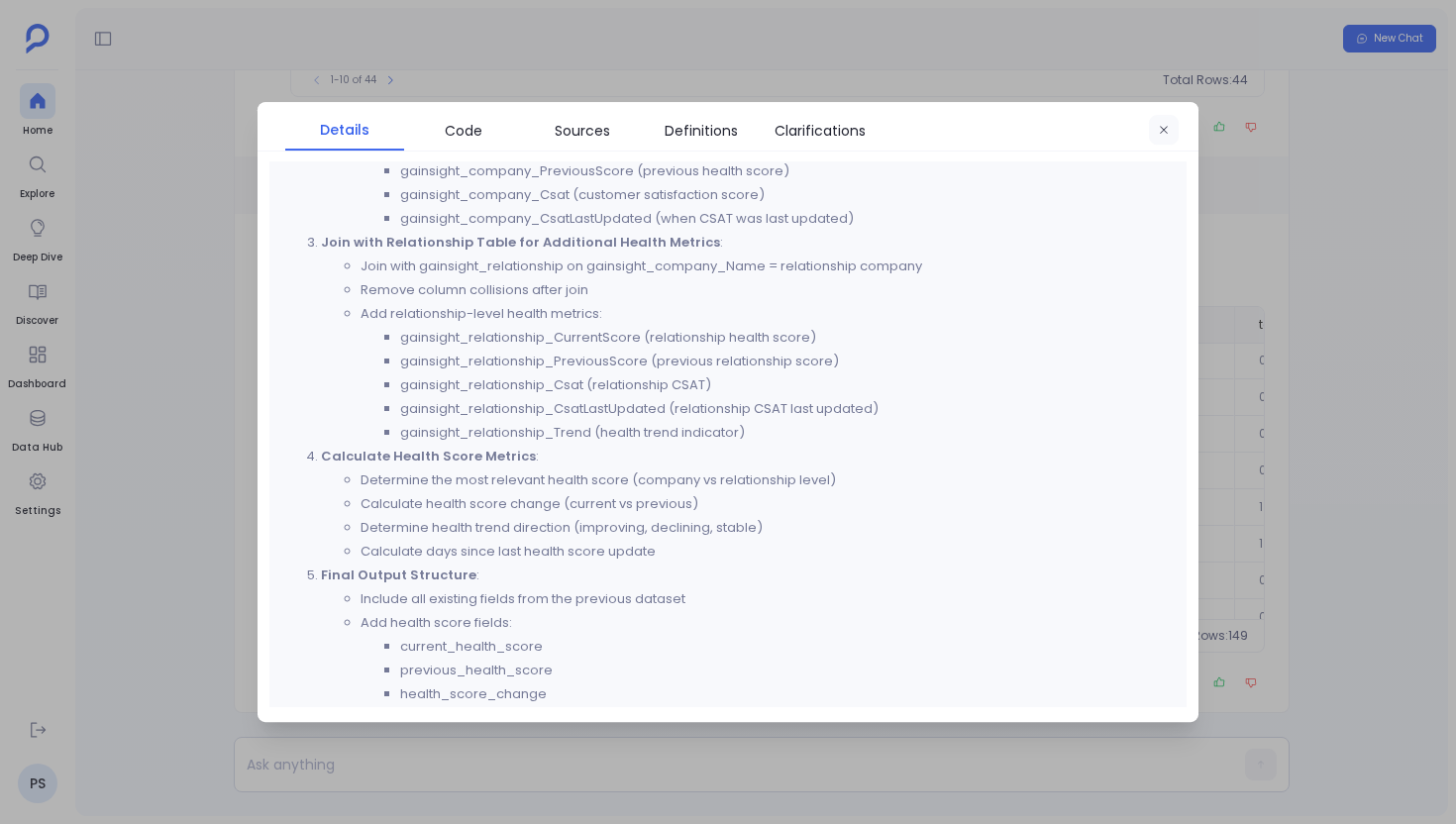 click at bounding box center [1164, 131] 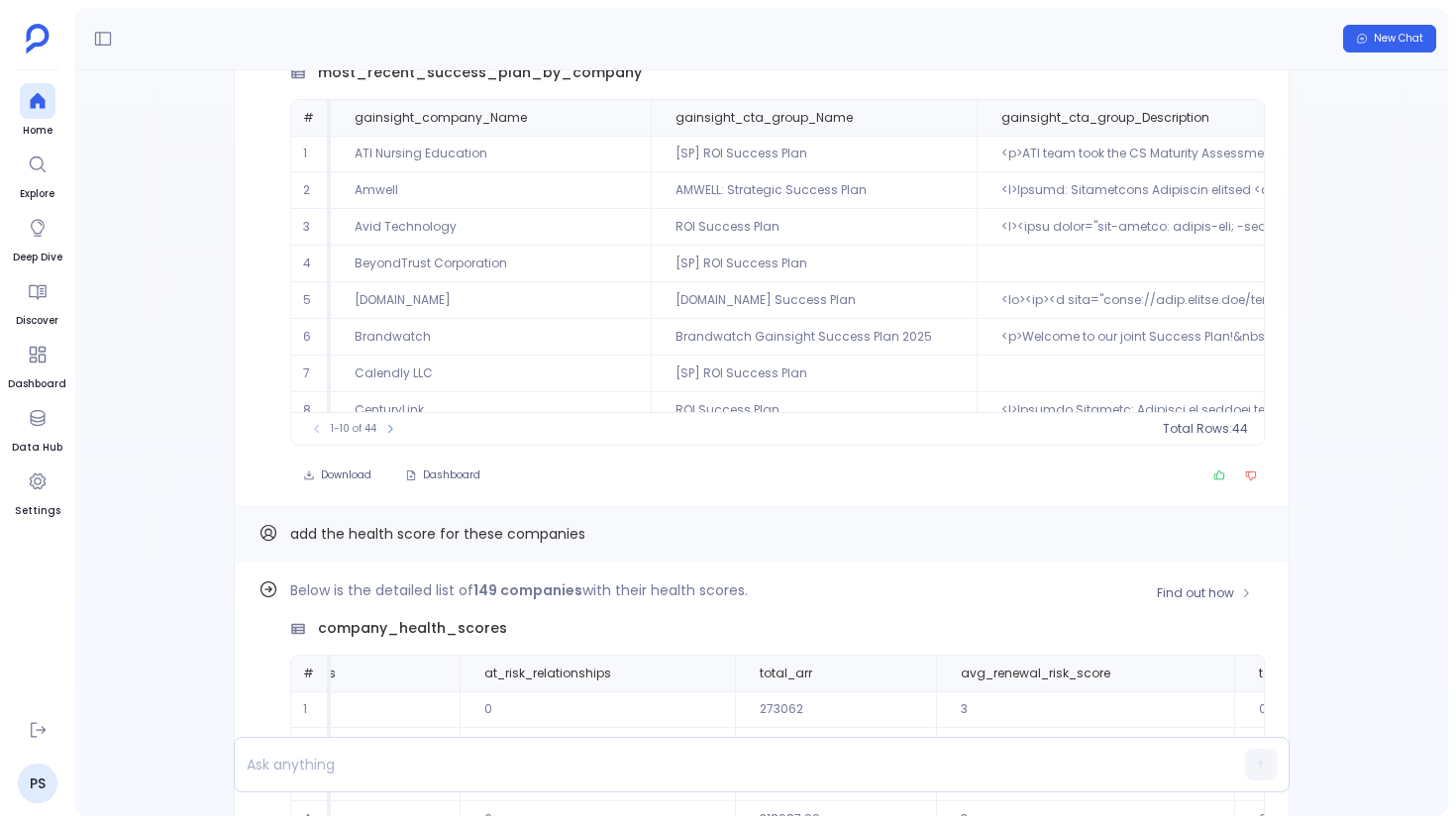scroll, scrollTop: -357, scrollLeft: 0, axis: vertical 